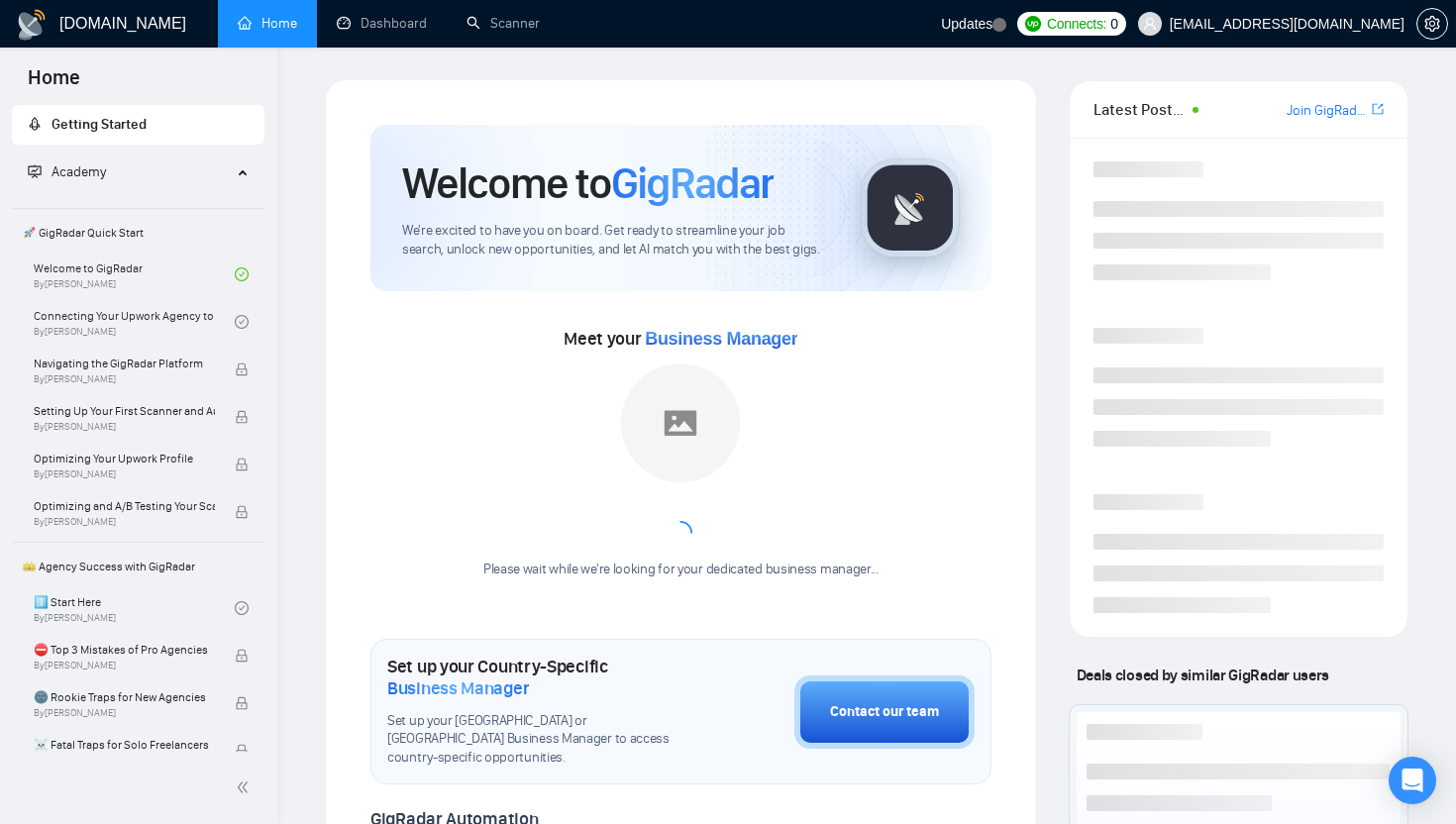 scroll, scrollTop: 0, scrollLeft: 0, axis: both 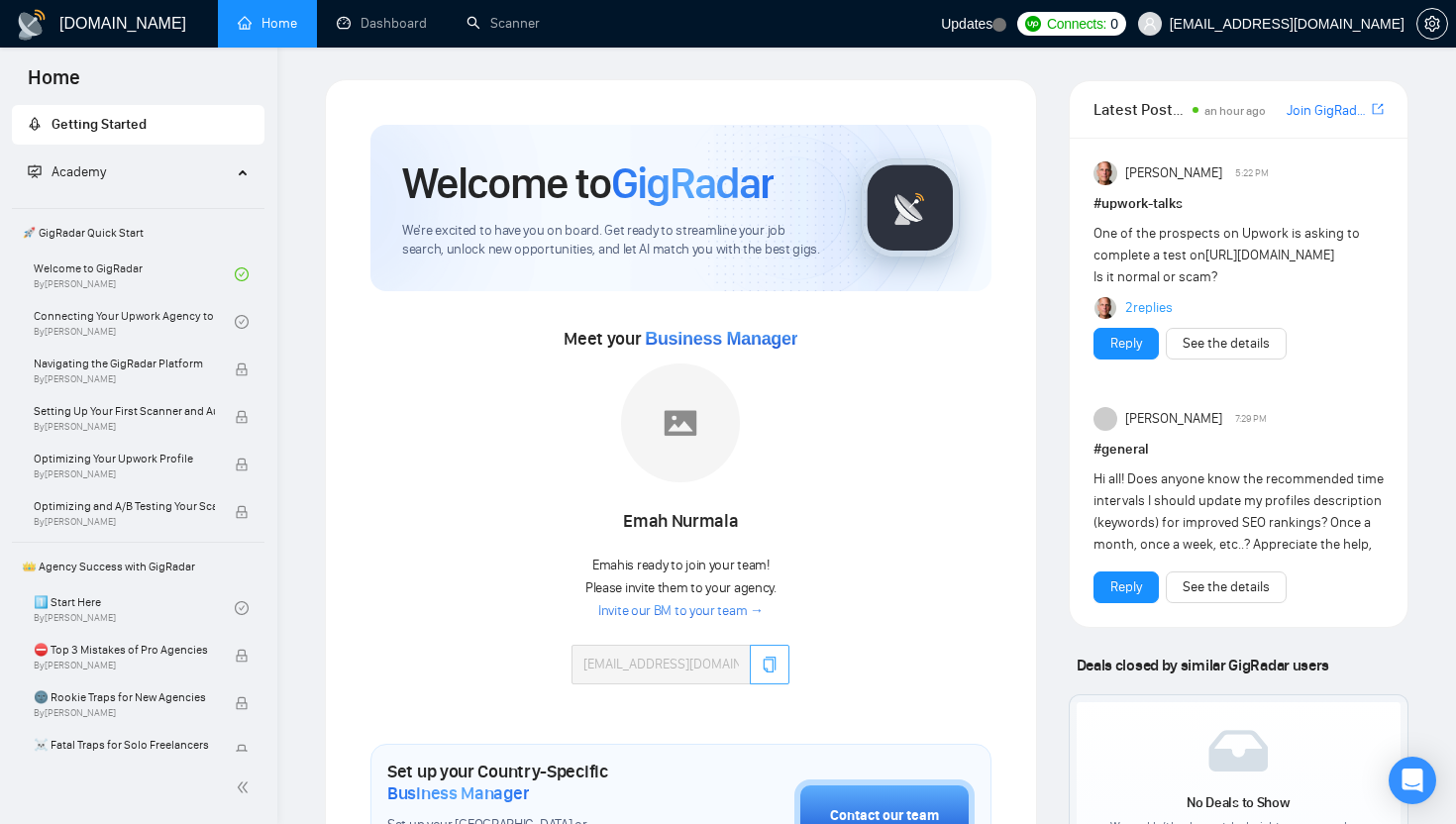 click at bounding box center (770, 665) 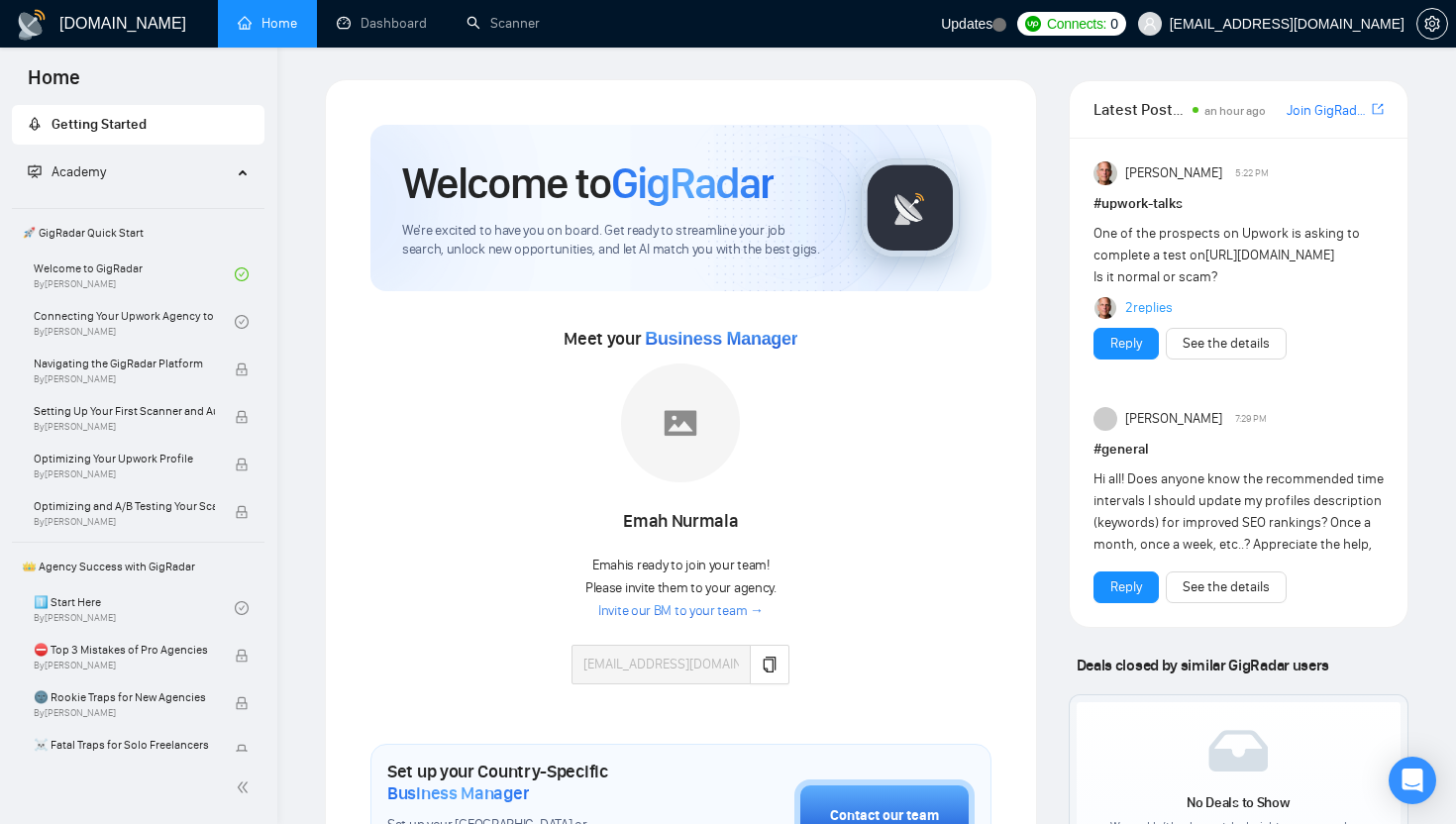 click on "Meet your   Business Manager Emah   Nurmala Emah  is ready to join your team! Please invite them to your agency. Invite our BM to your team → fiagahvelki17@hotmail.com" at bounding box center (680, 513) 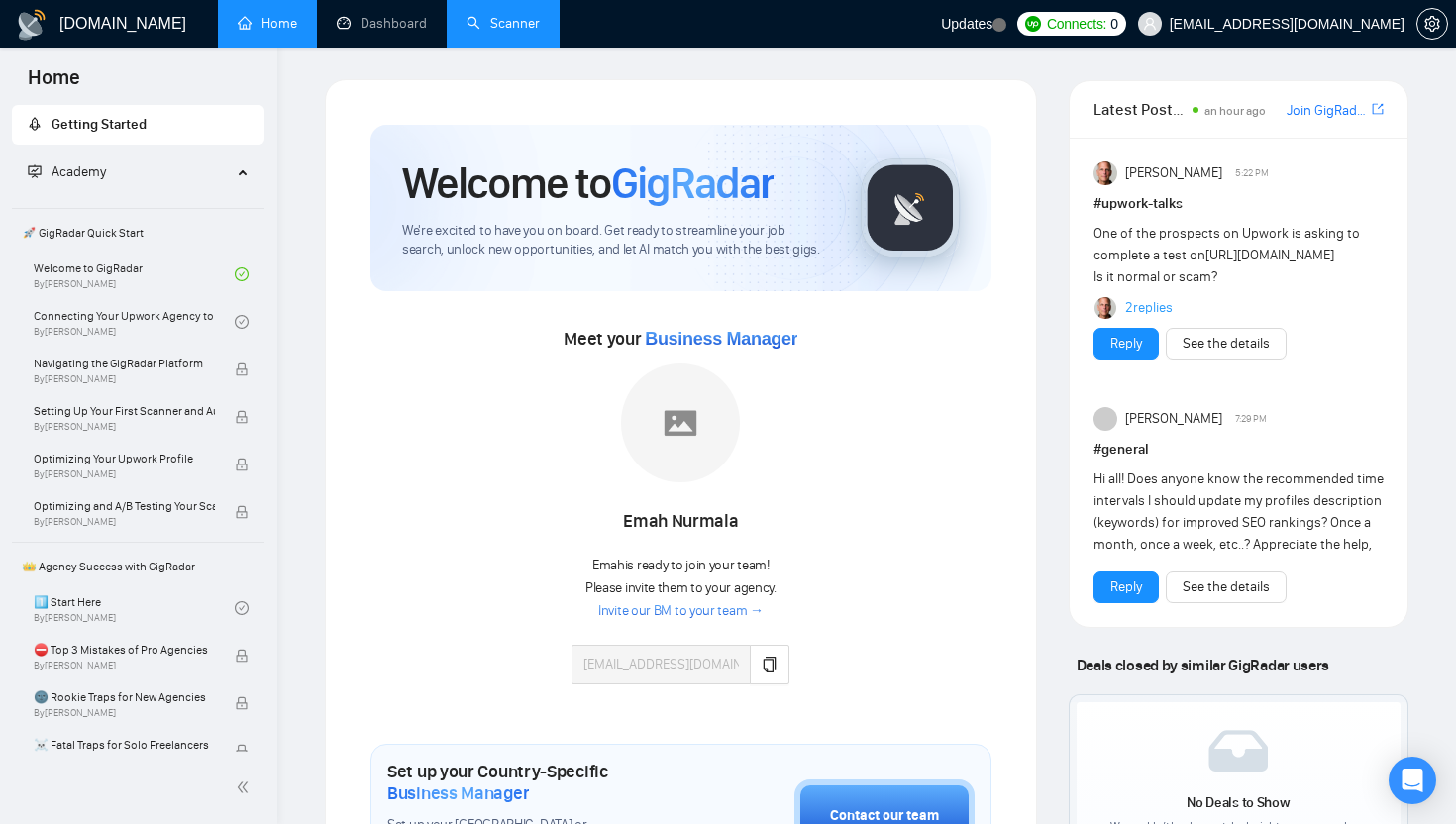click on "Scanner" at bounding box center (503, 23) 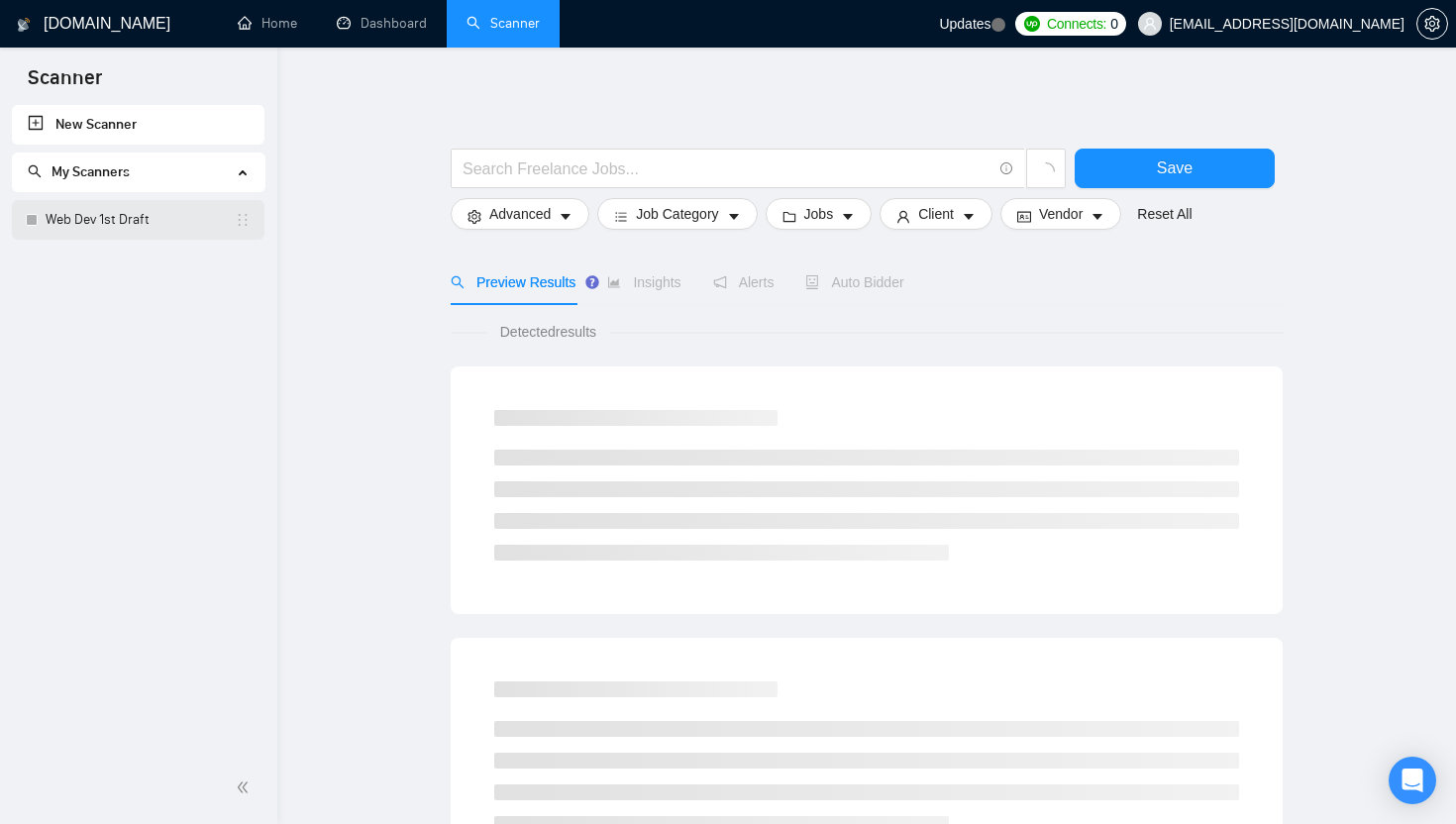 click on "Web Dev 1st Draft" at bounding box center [140, 220] 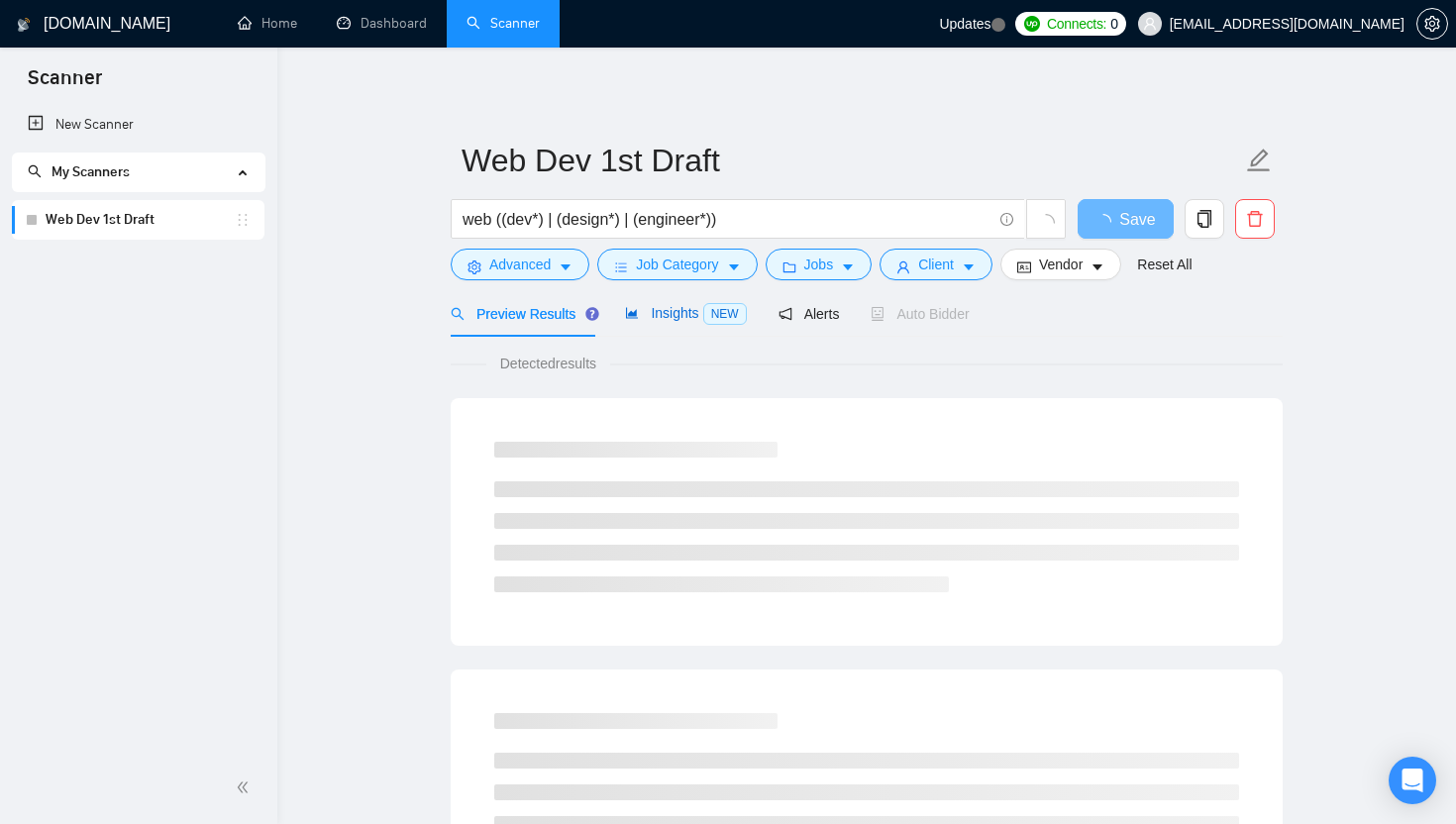 click on "Insights NEW" at bounding box center [685, 313] 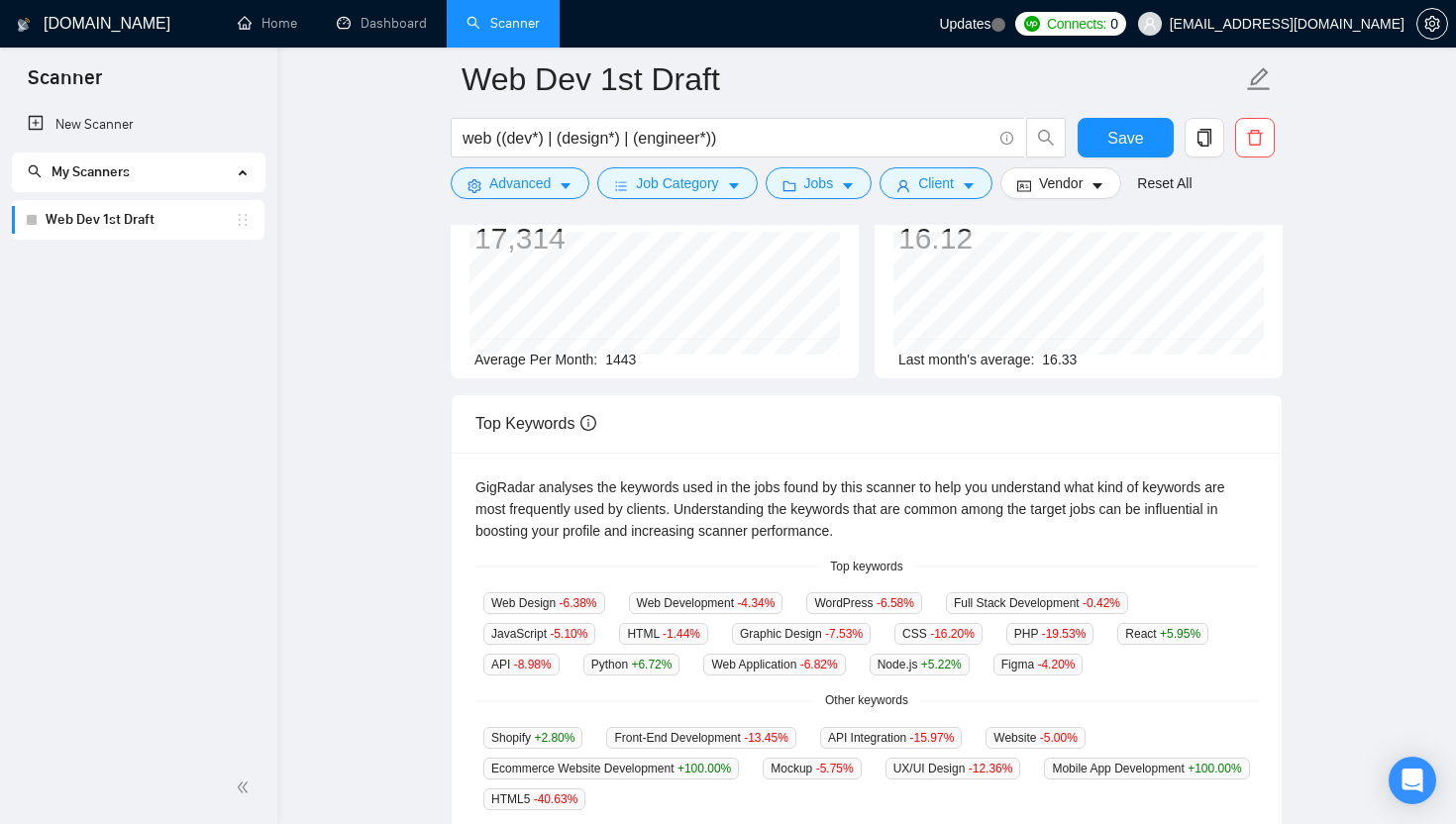 scroll, scrollTop: 312, scrollLeft: 0, axis: vertical 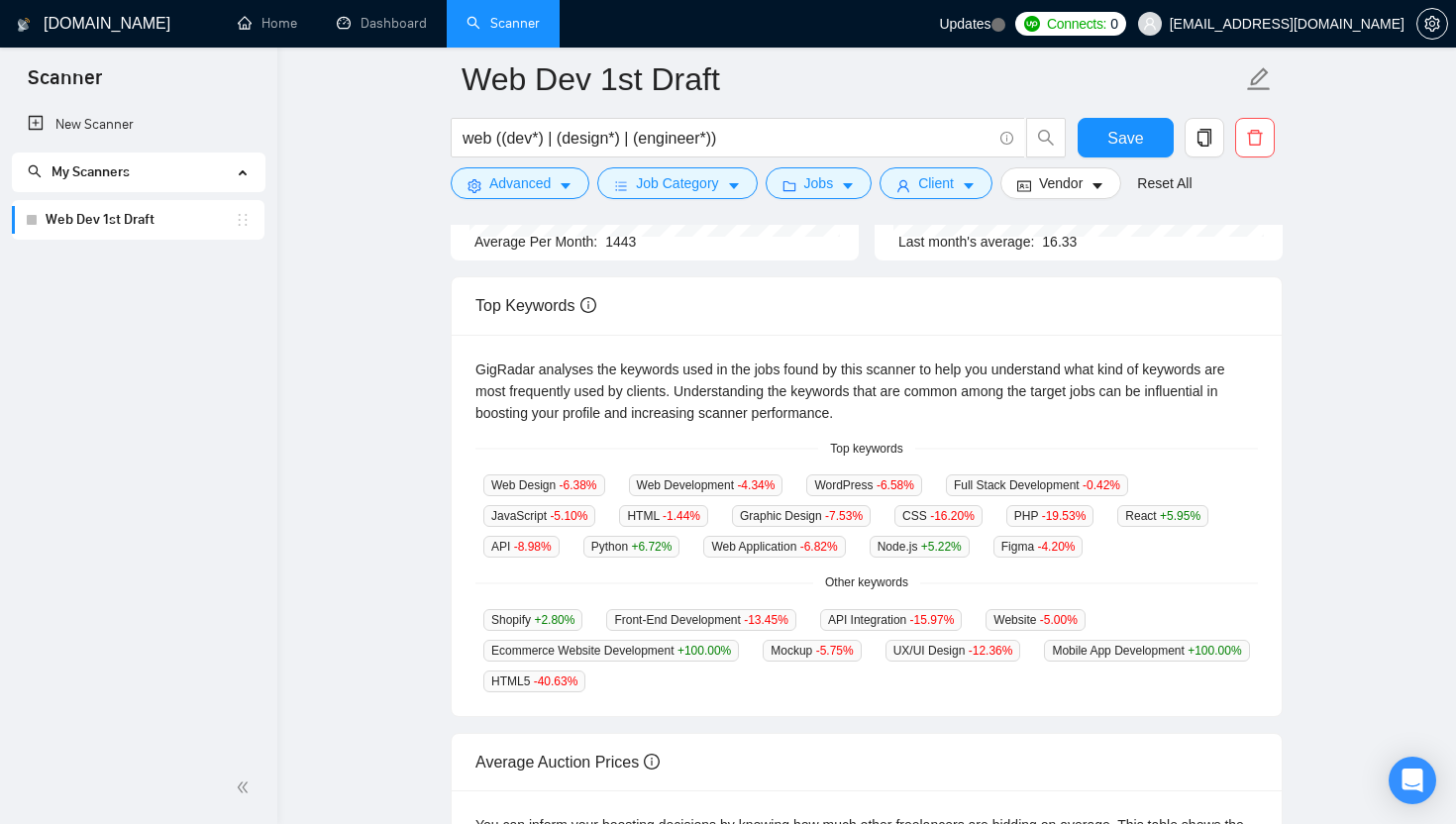 click on "New Scanner My Scanners Web Dev 1st Draft" at bounding box center (139, 428) 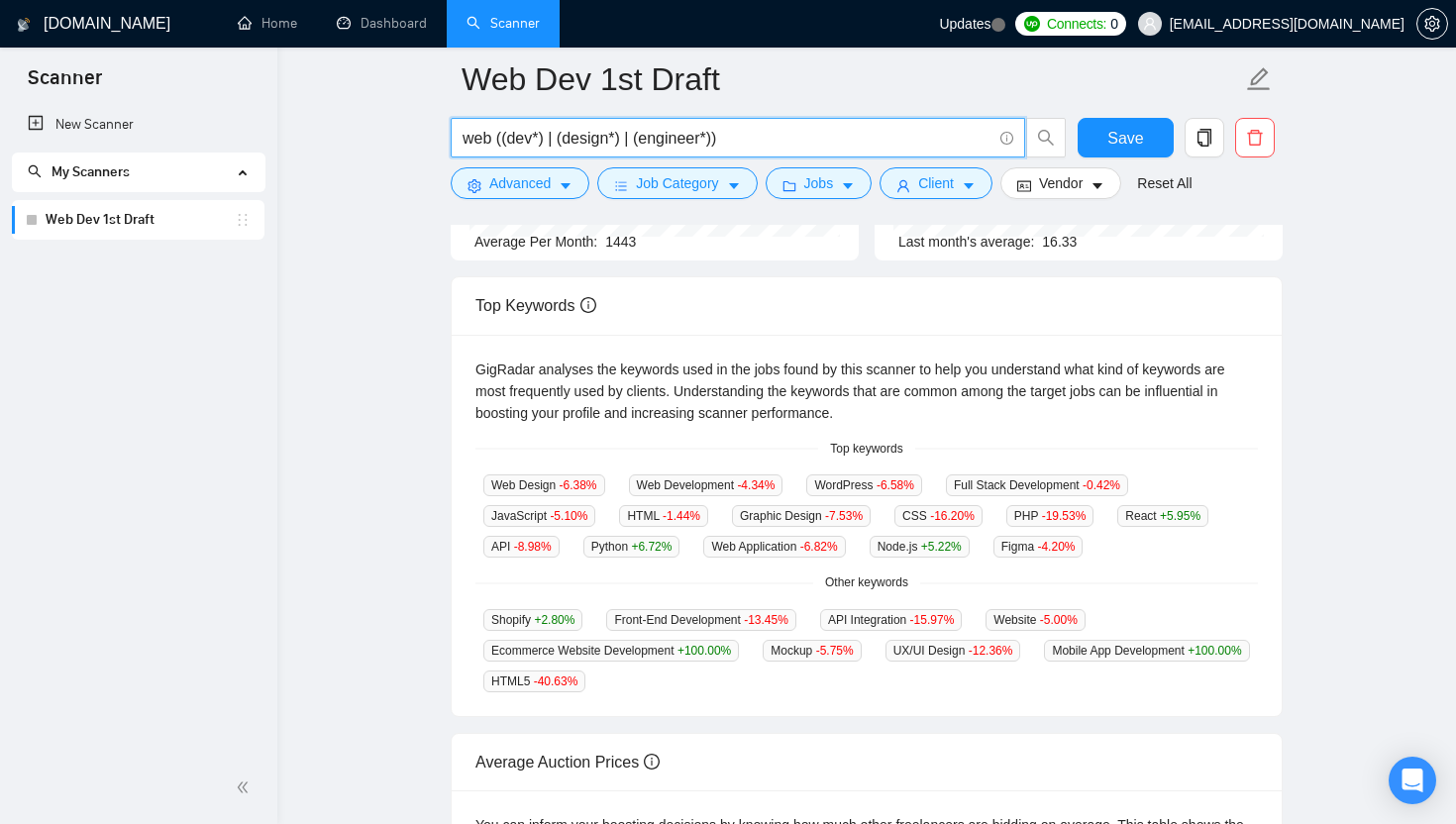 click on "web ((dev*) | (design*) | (engineer*))" at bounding box center [727, 138] 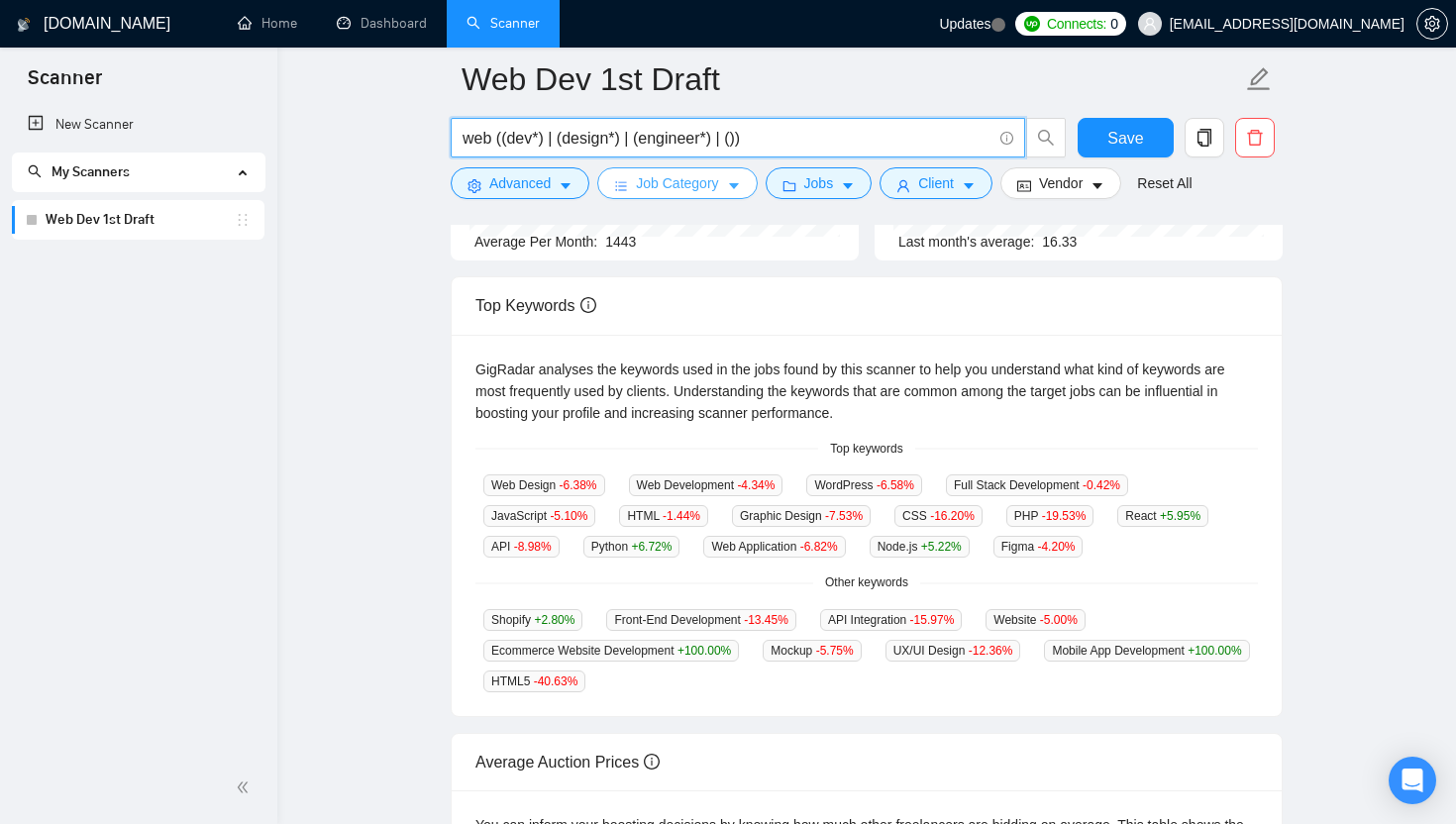 scroll, scrollTop: 301, scrollLeft: 0, axis: vertical 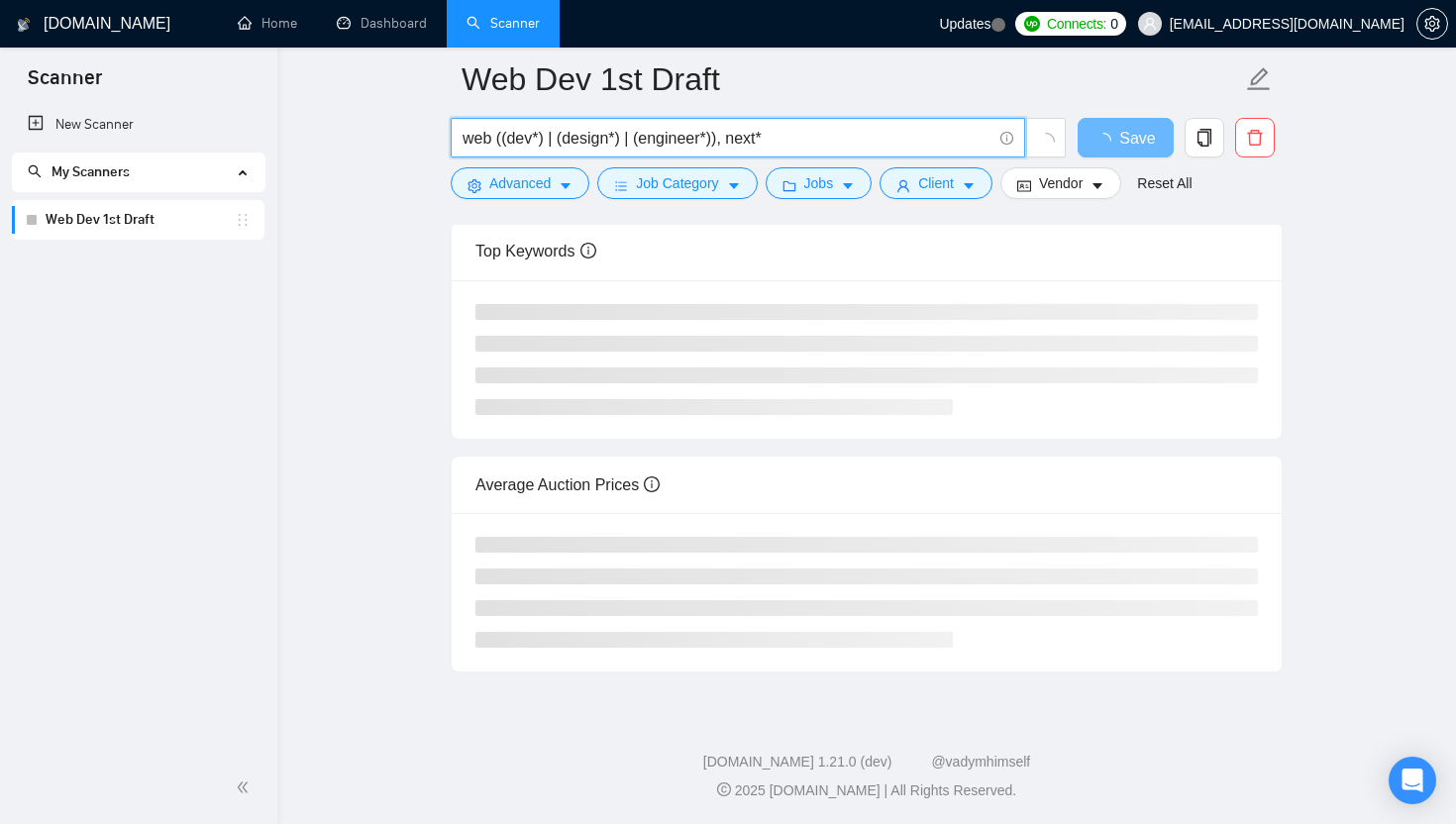 click on "web ((dev*) | (design*) | (engineer*)), next*" at bounding box center (727, 138) 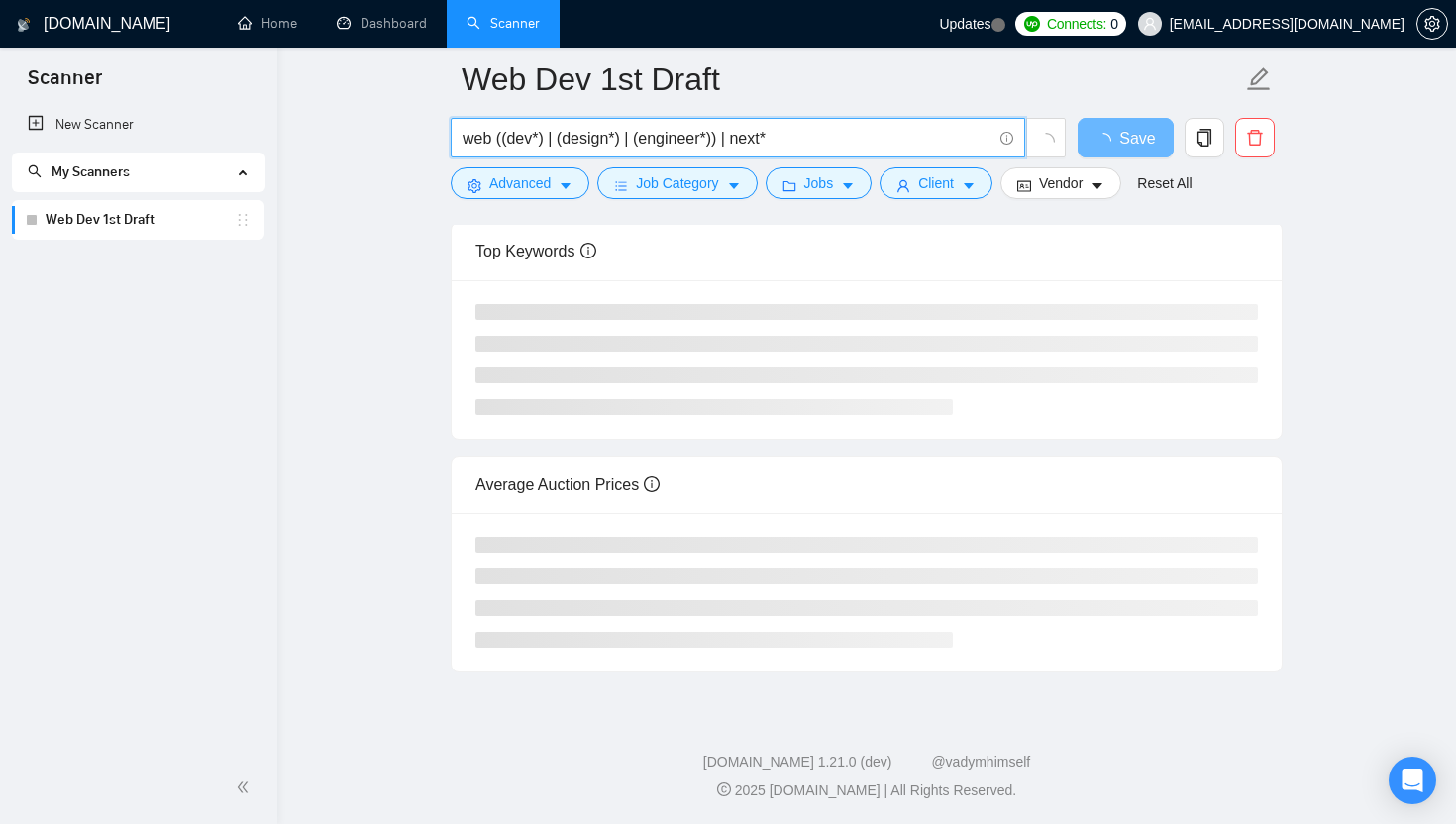click on "web ((dev*) | (design*) | (engineer*)) | next*" at bounding box center (727, 138) 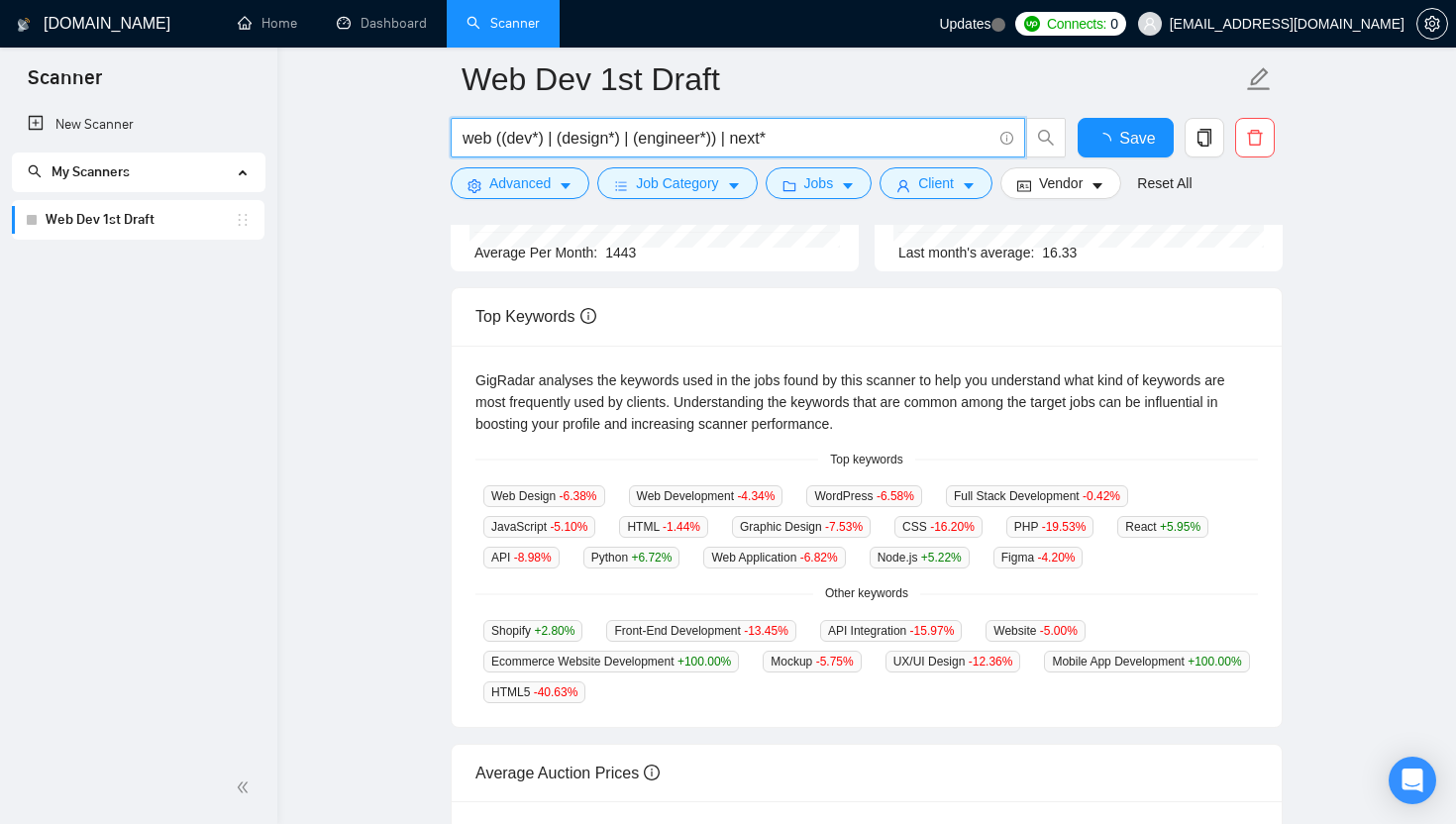 scroll, scrollTop: 312, scrollLeft: 0, axis: vertical 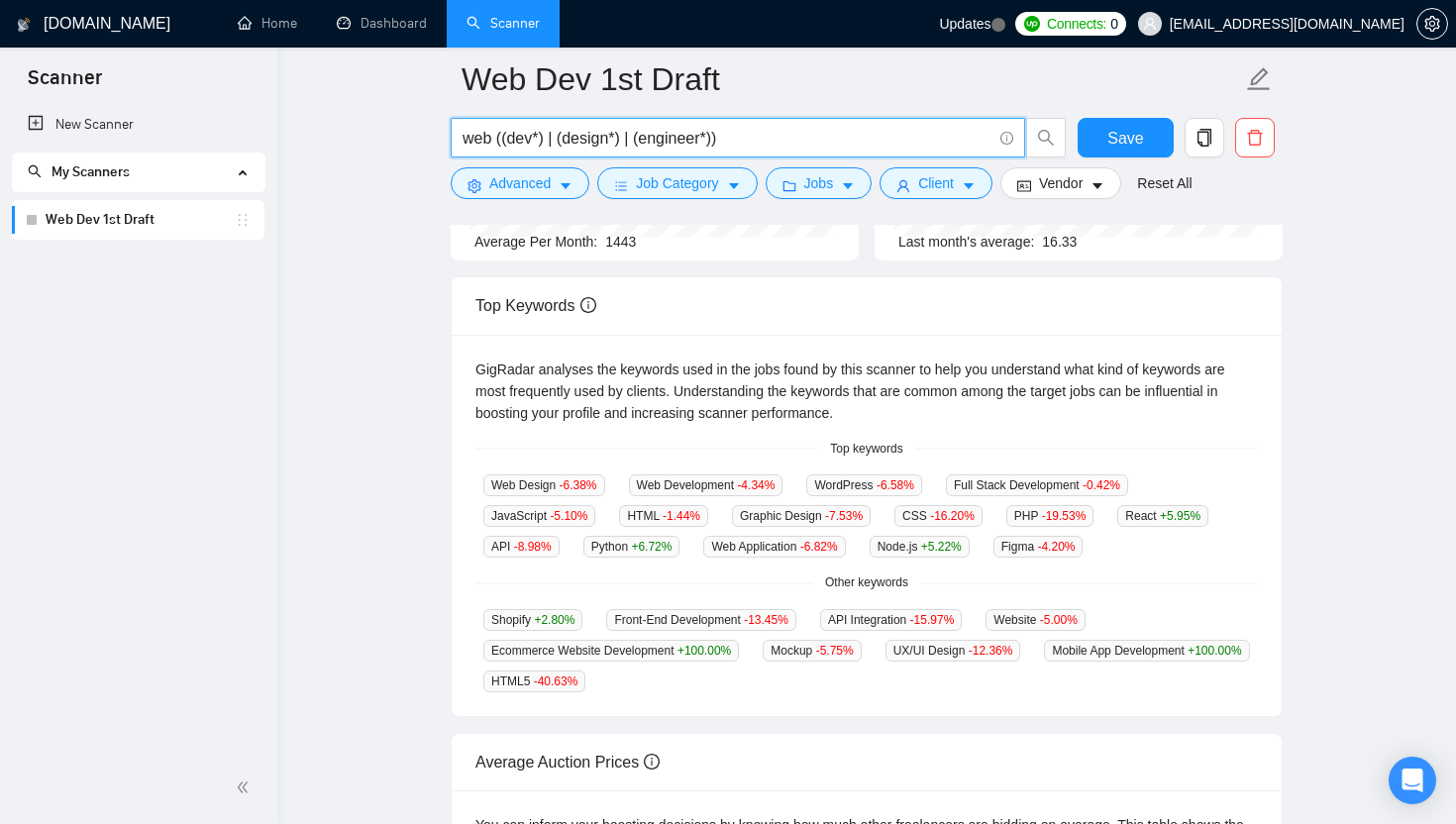 type on "web ((dev*) | (design*) | (engineer*))" 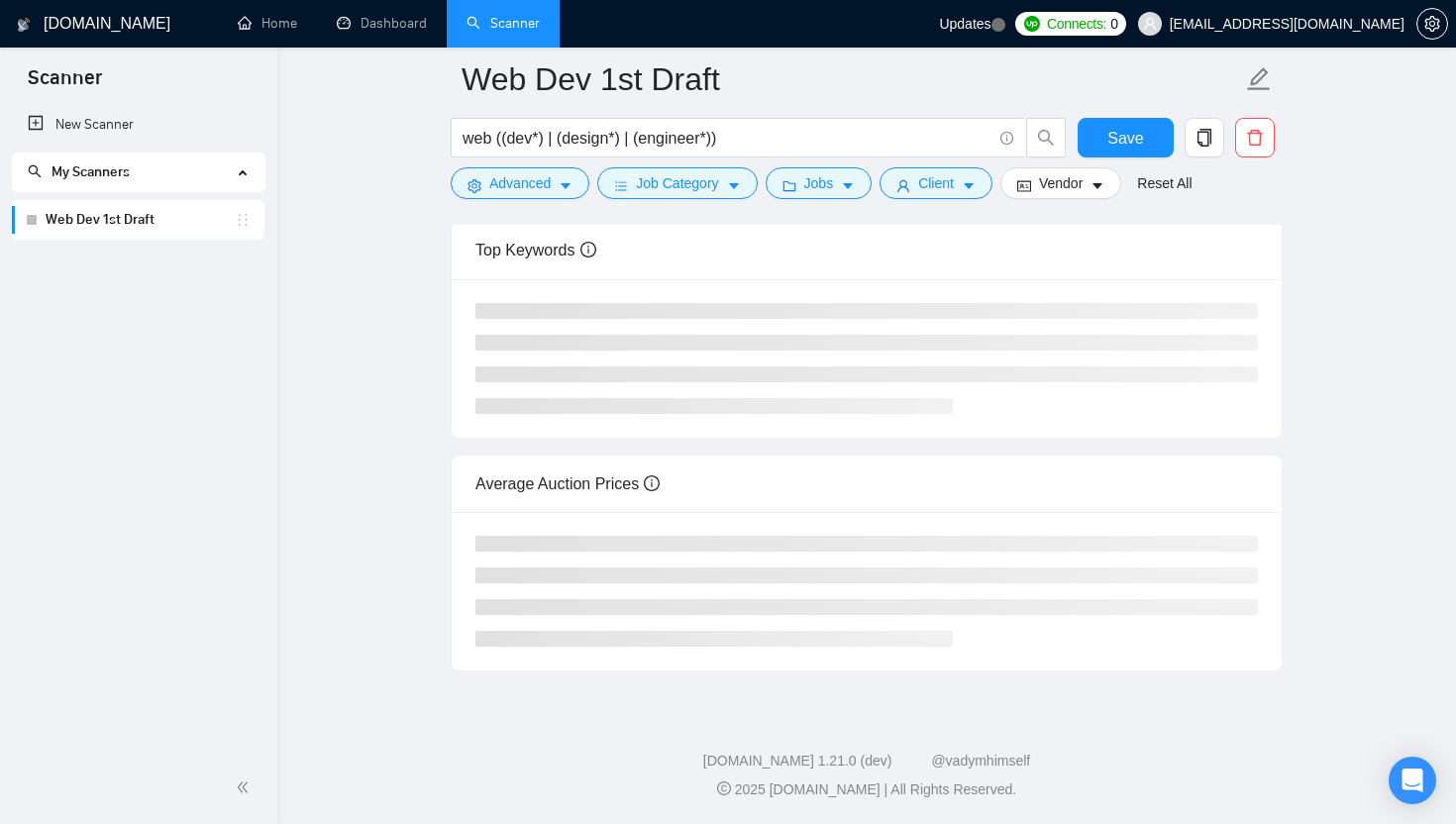 scroll, scrollTop: 301, scrollLeft: 0, axis: vertical 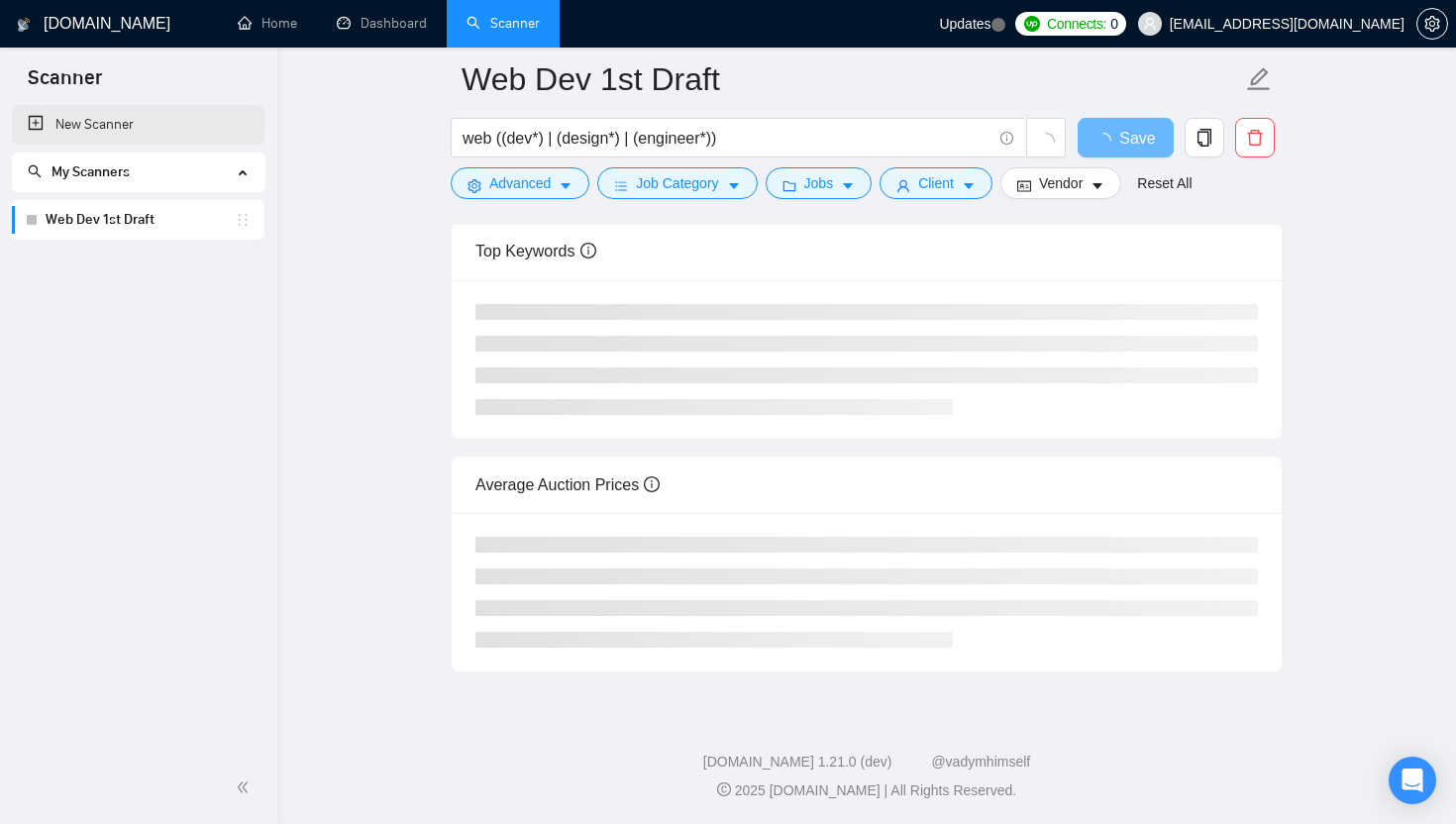 click on "New Scanner" at bounding box center (138, 125) 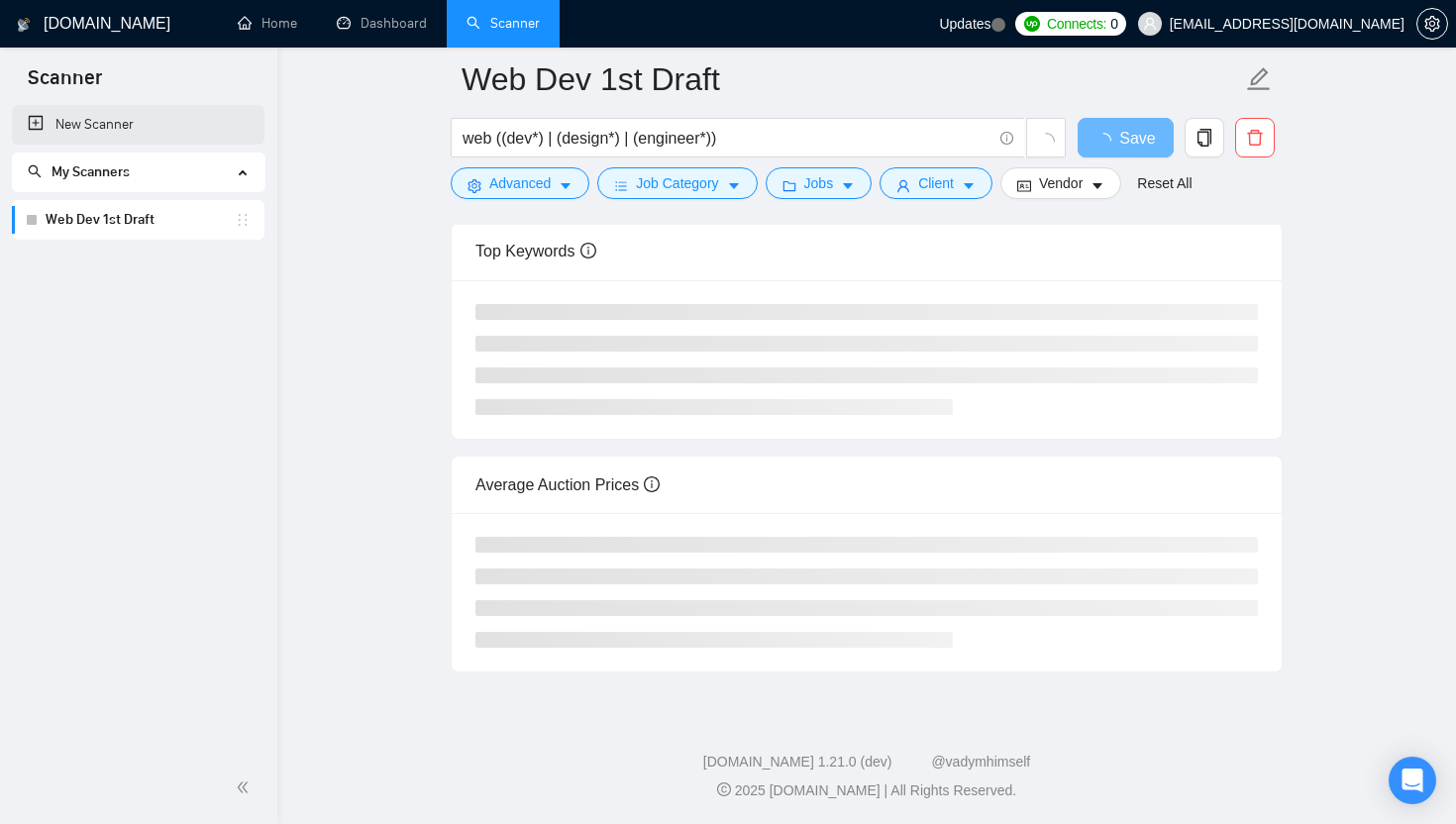 click on "New Scanner" at bounding box center [138, 125] 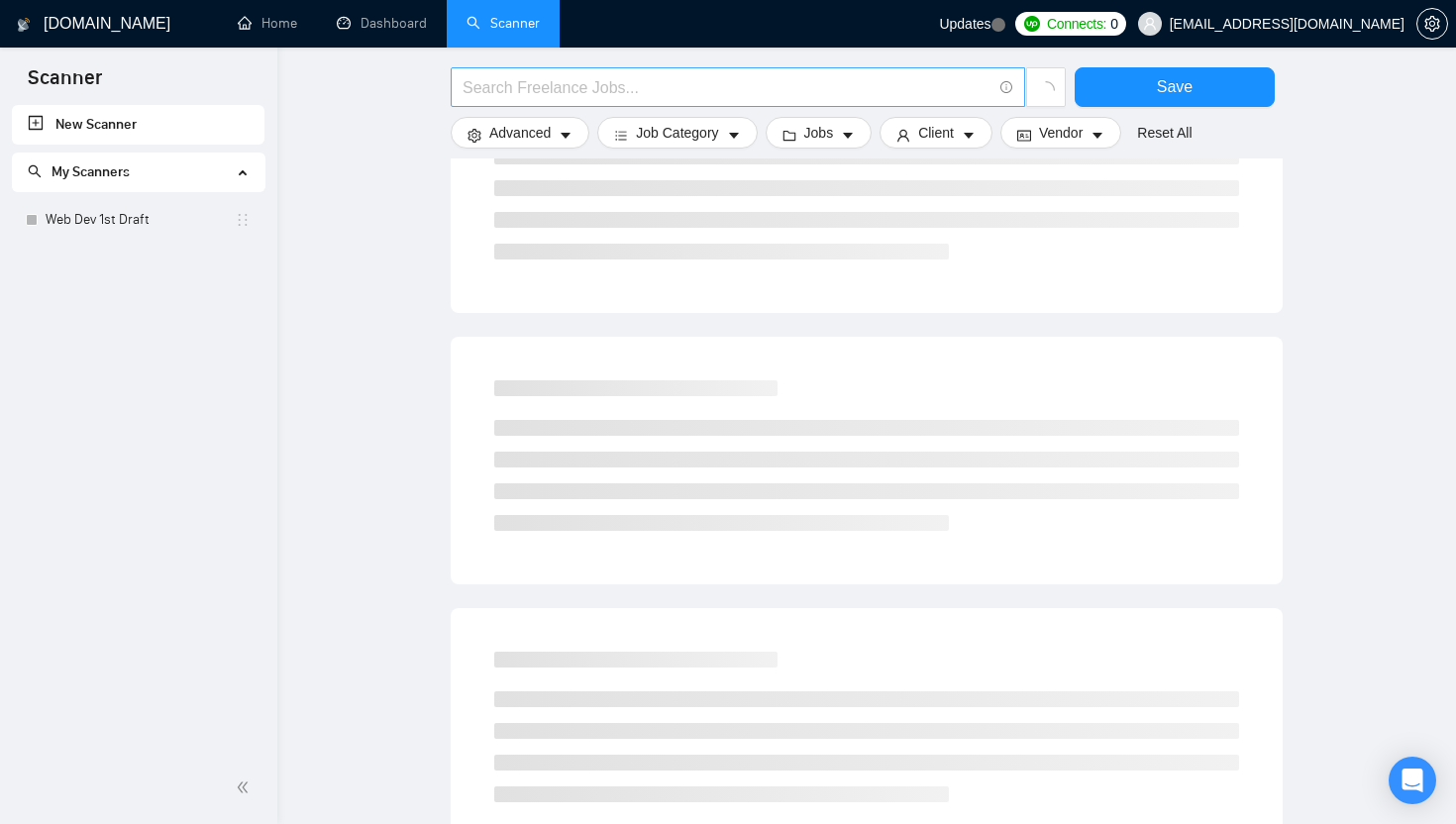 click at bounding box center (727, 87) 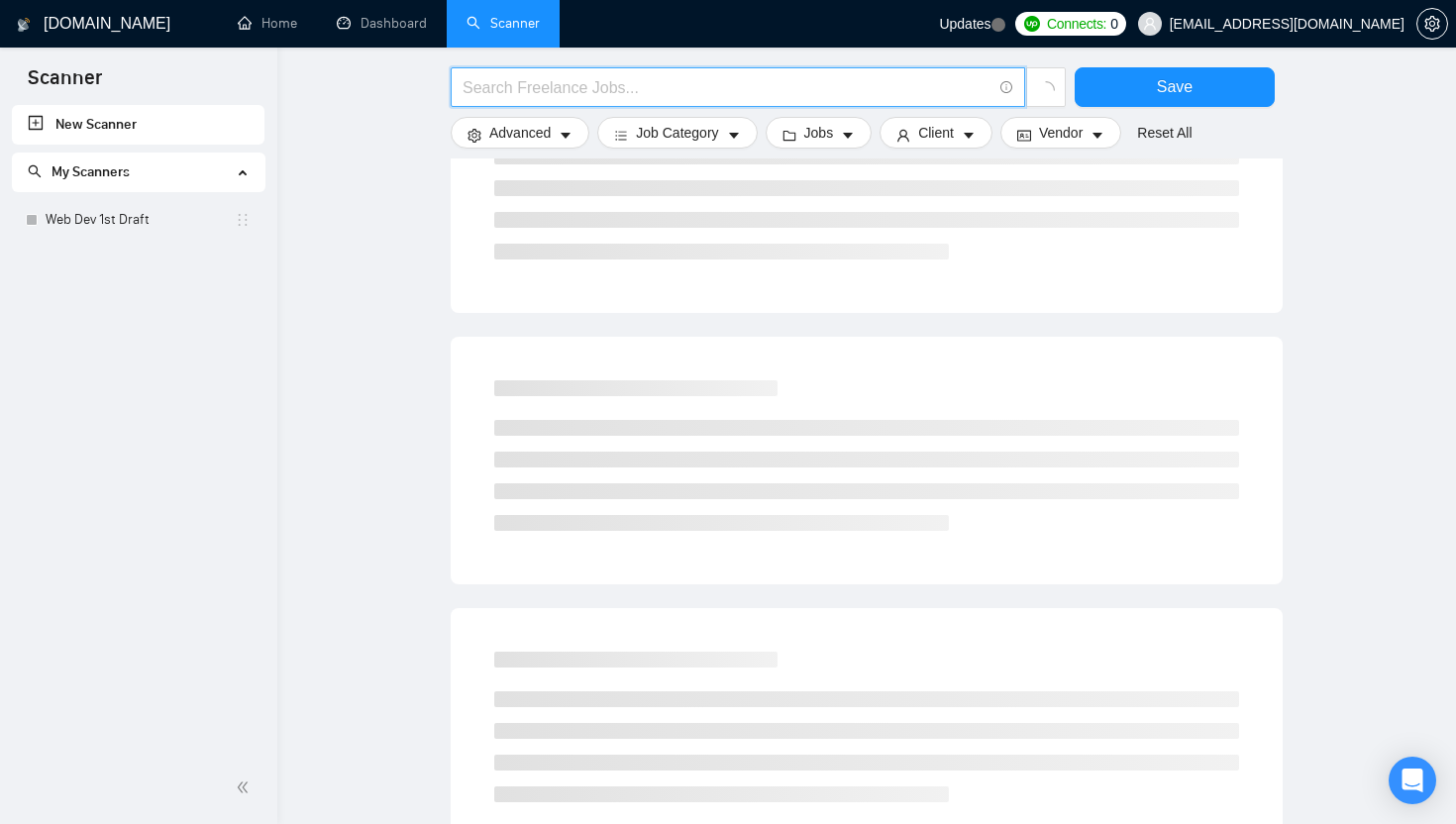 paste on ""next.js" | "next js" | nextjs" 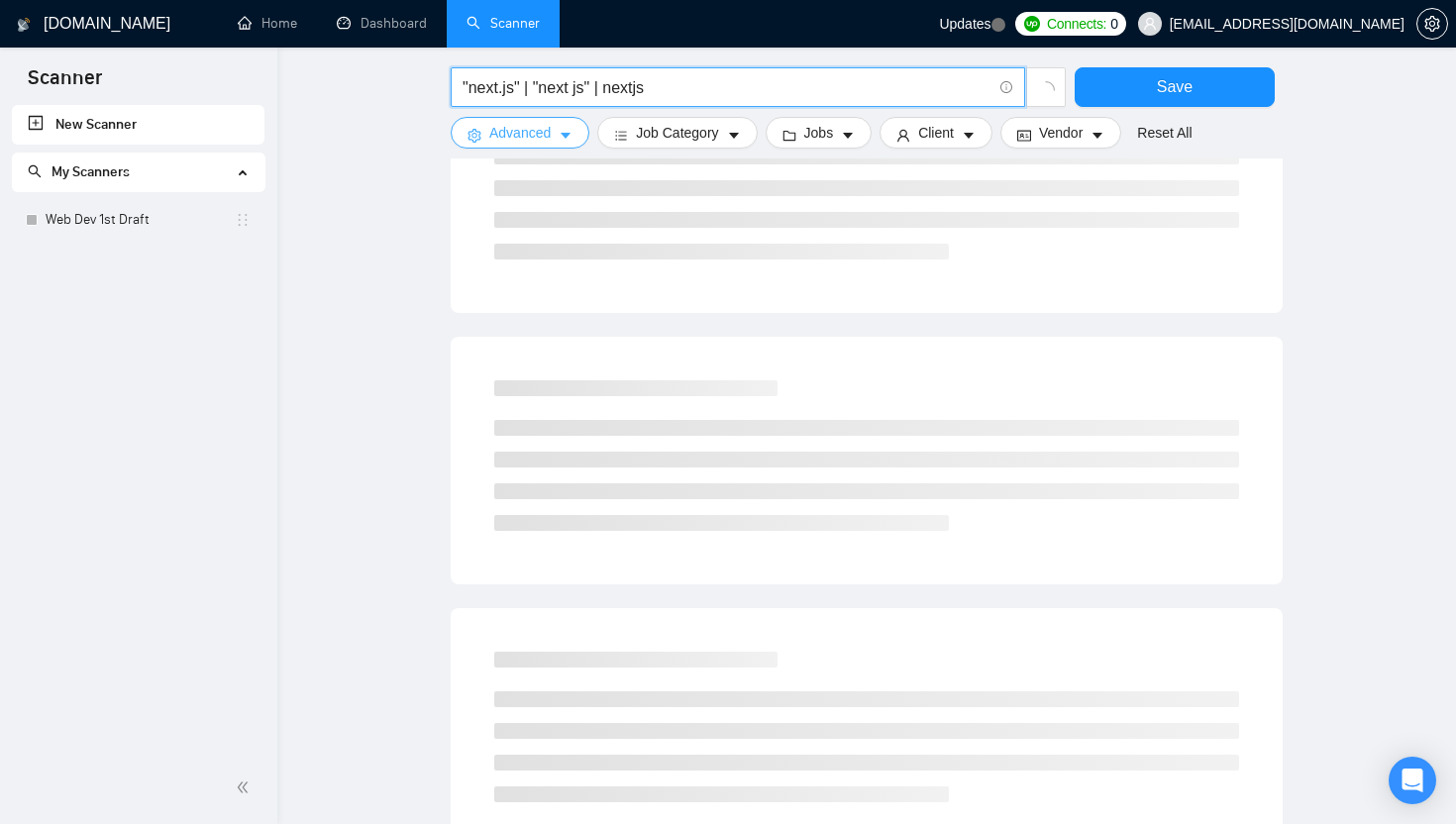 type on ""next.js" | "next js" | nextjs" 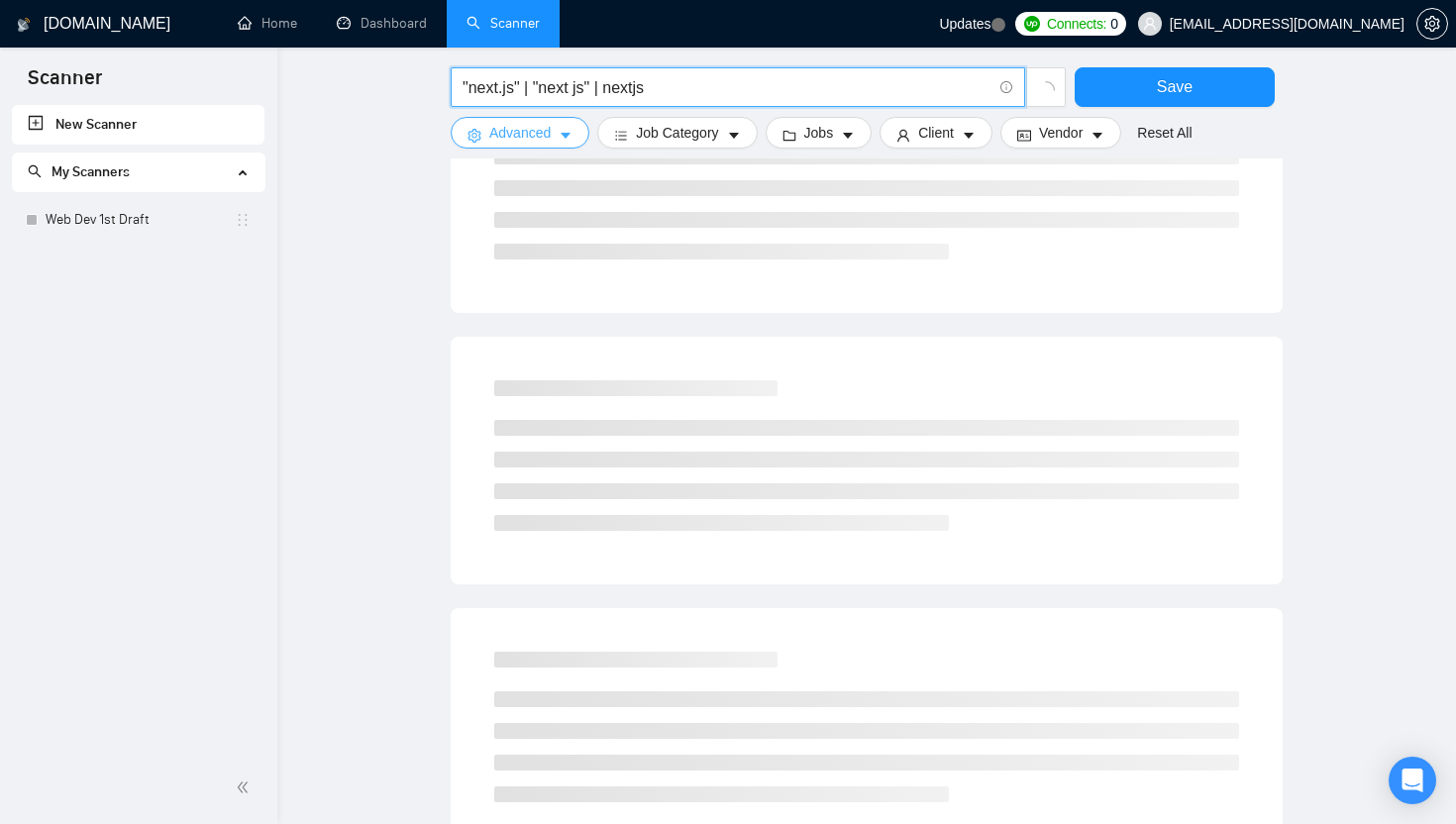 click on "Advanced" at bounding box center (520, 133) 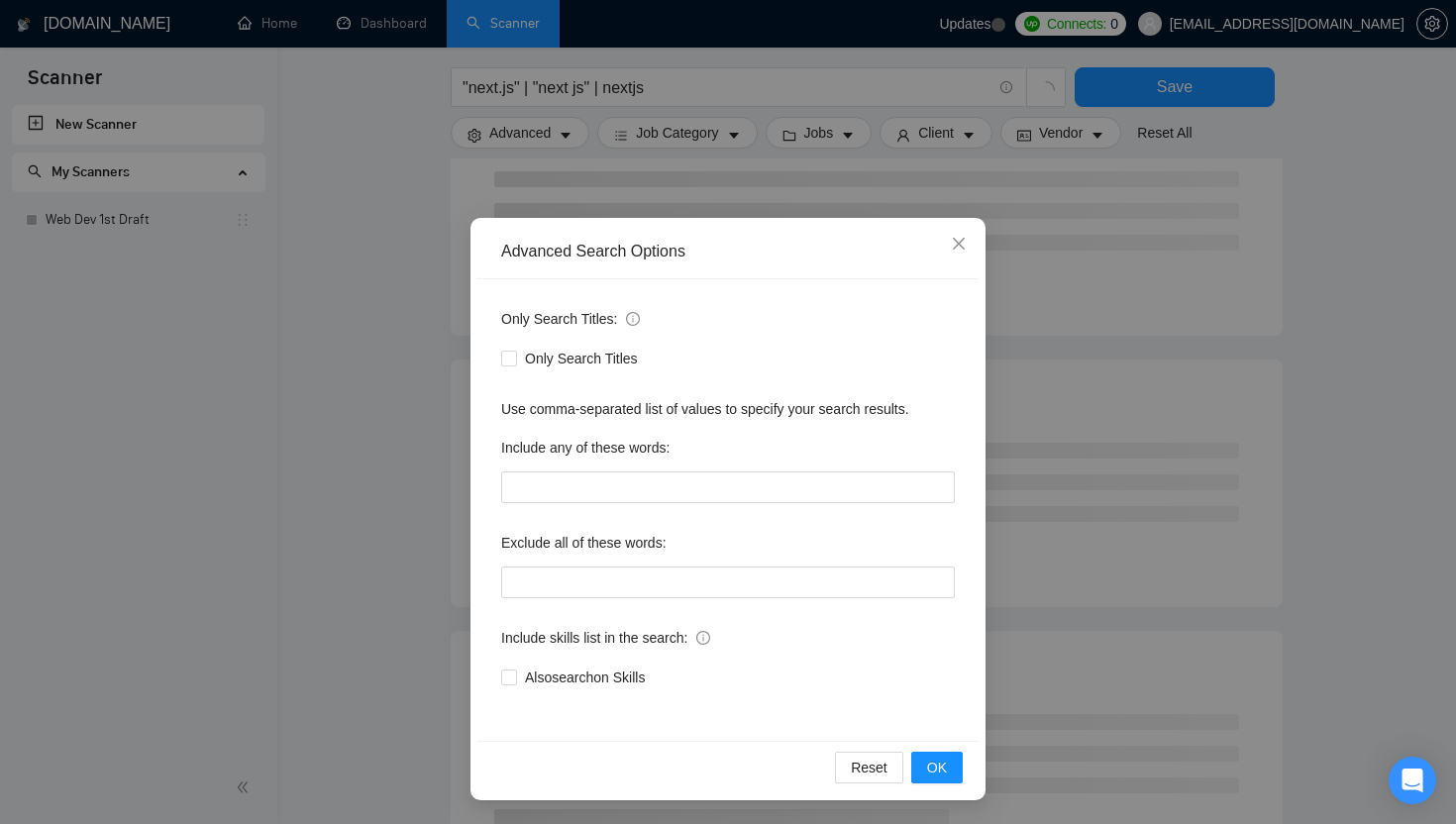 scroll, scrollTop: 257, scrollLeft: 0, axis: vertical 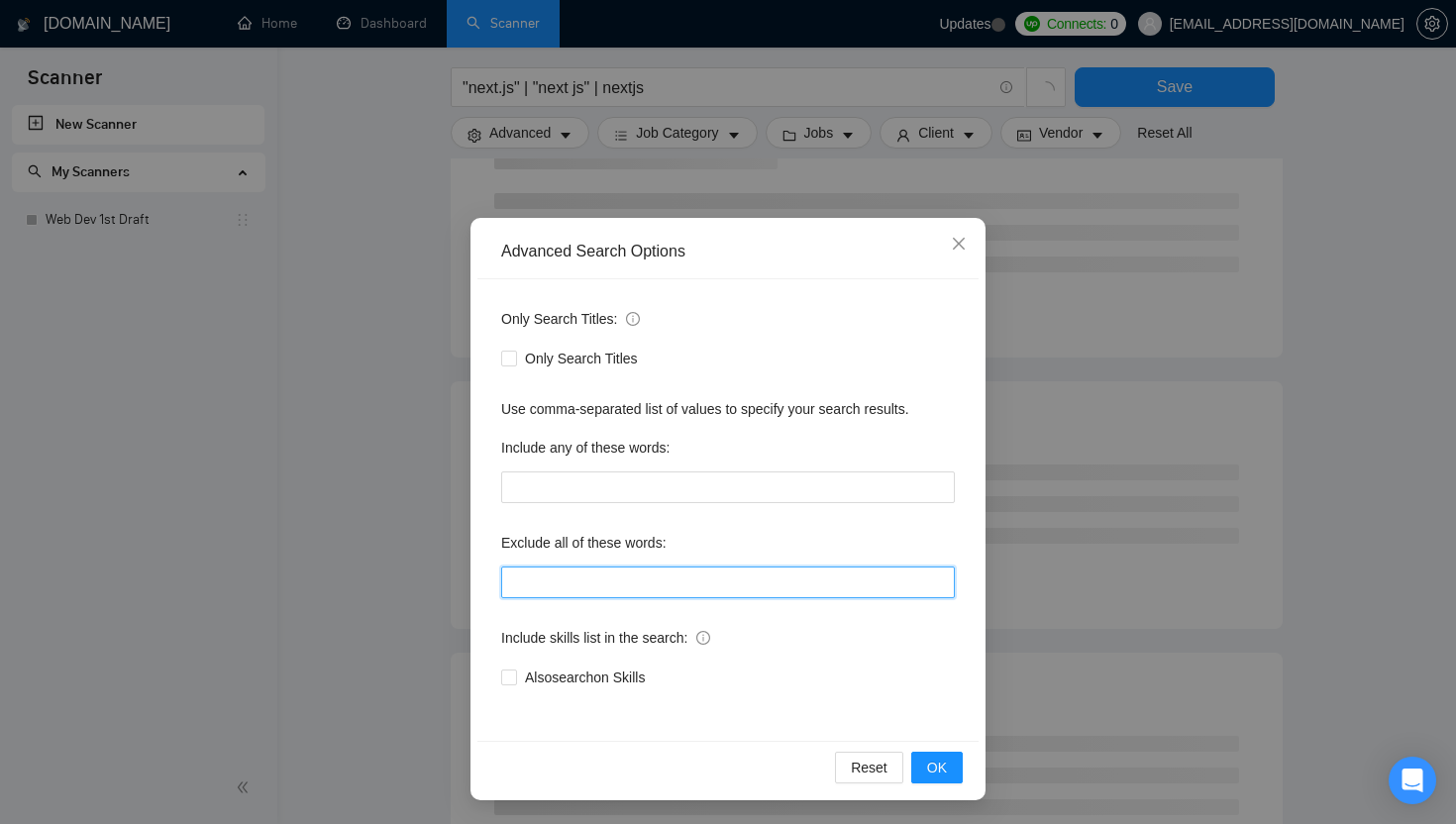 click at bounding box center (728, 582) 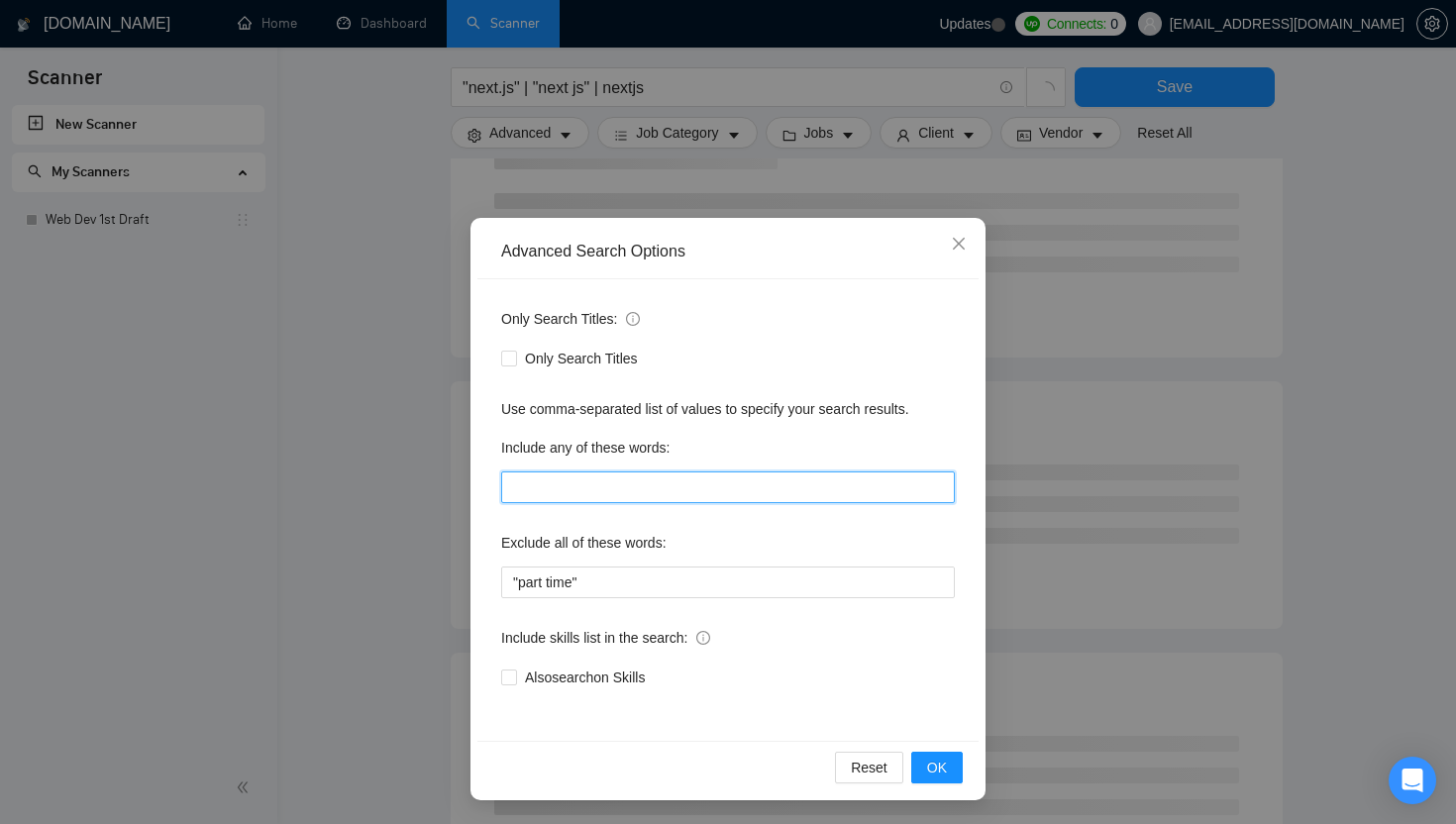 click at bounding box center (728, 487) 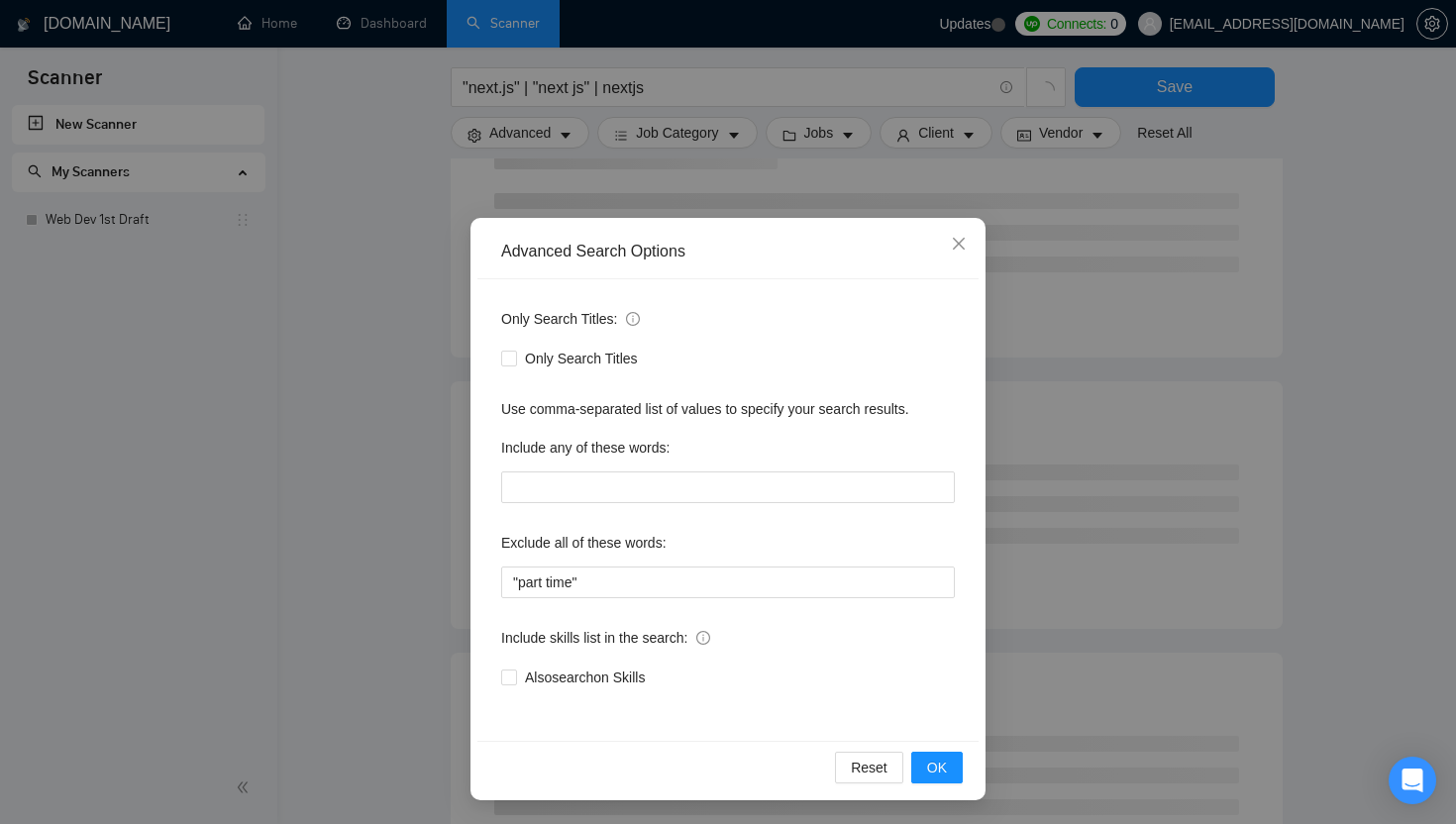 click on "Only Search Titles:" at bounding box center (728, 323) 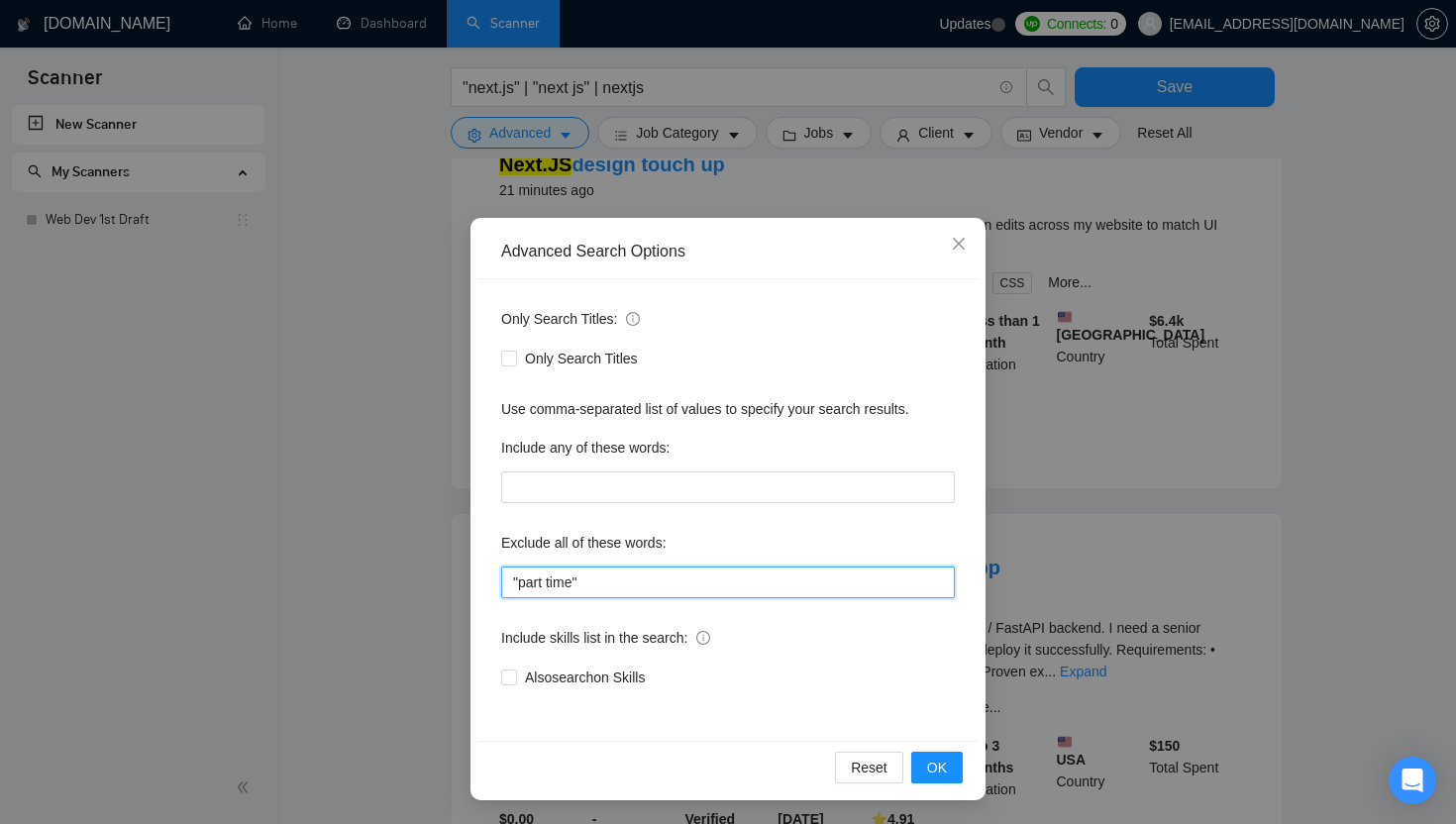 click on ""part time"" at bounding box center [728, 582] 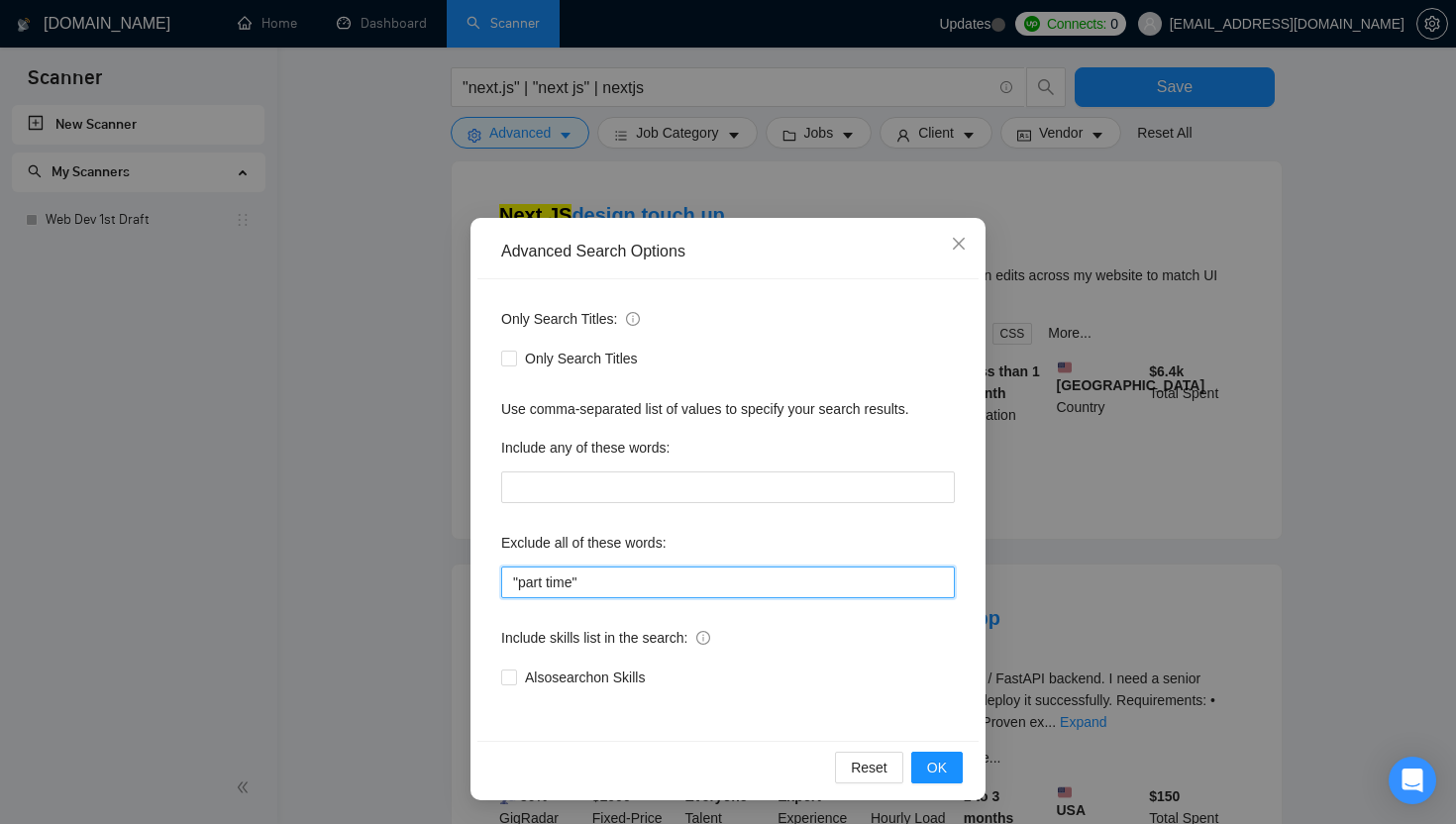 scroll, scrollTop: 205, scrollLeft: 0, axis: vertical 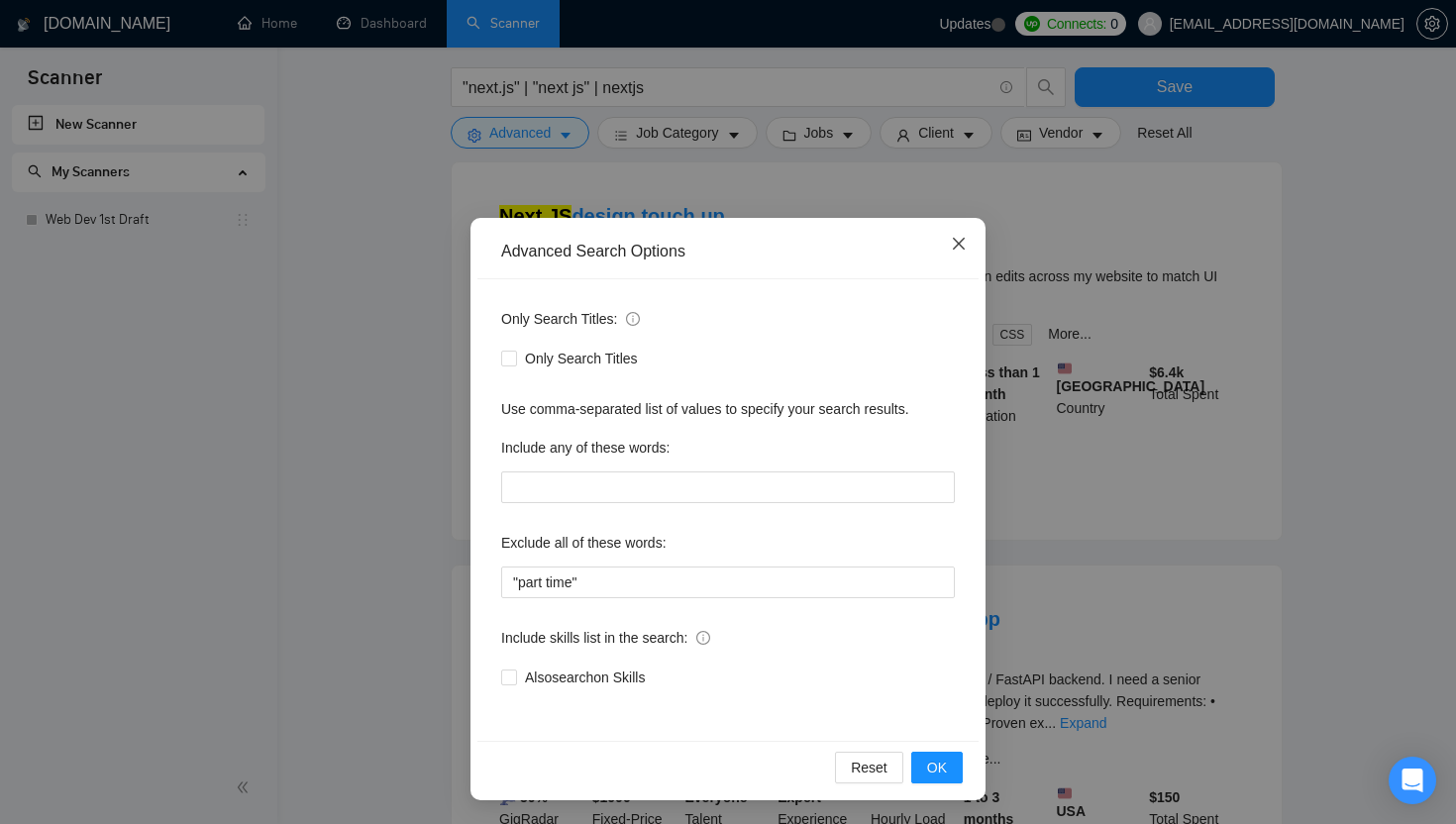 click 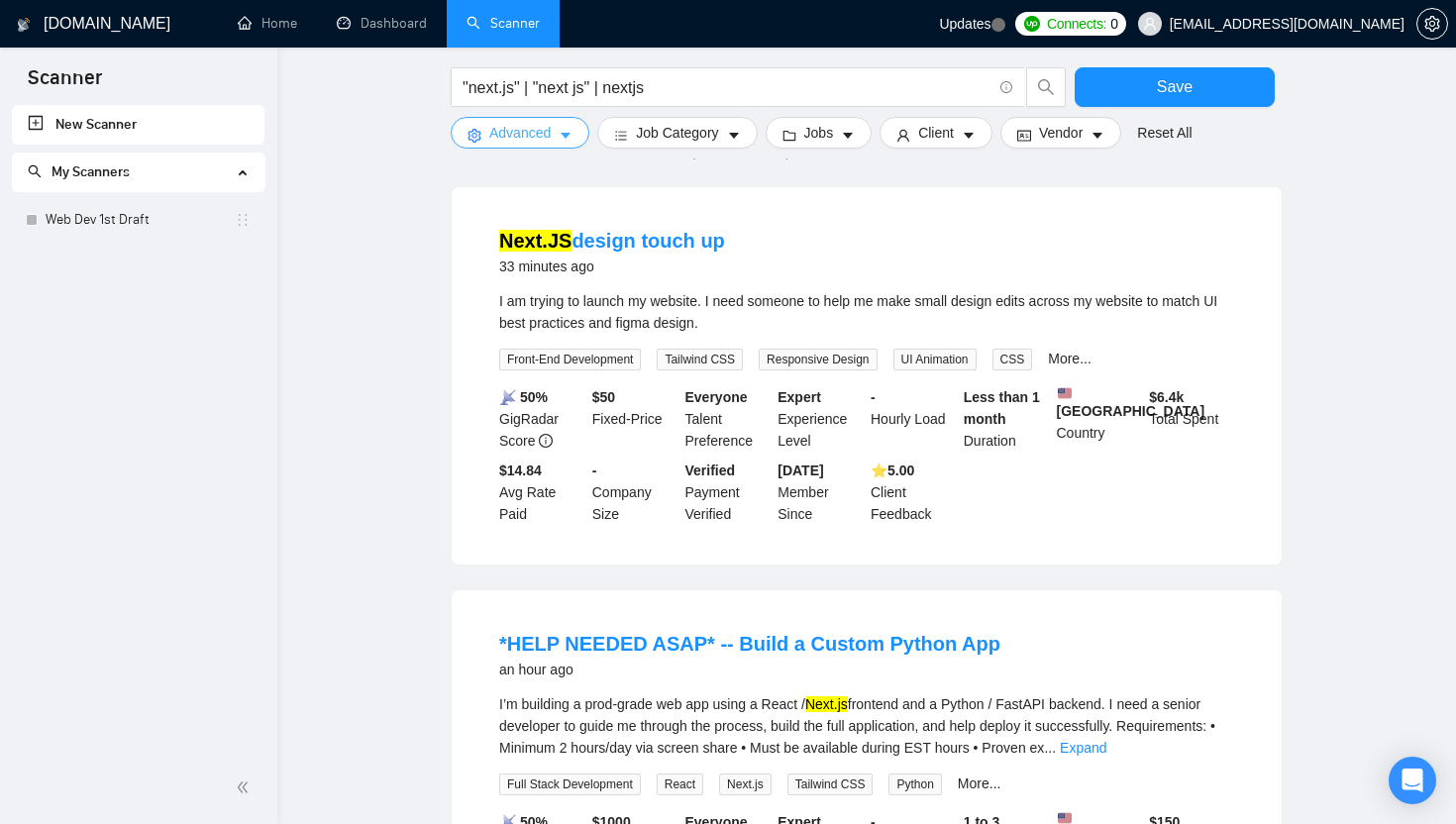 scroll, scrollTop: 0, scrollLeft: 0, axis: both 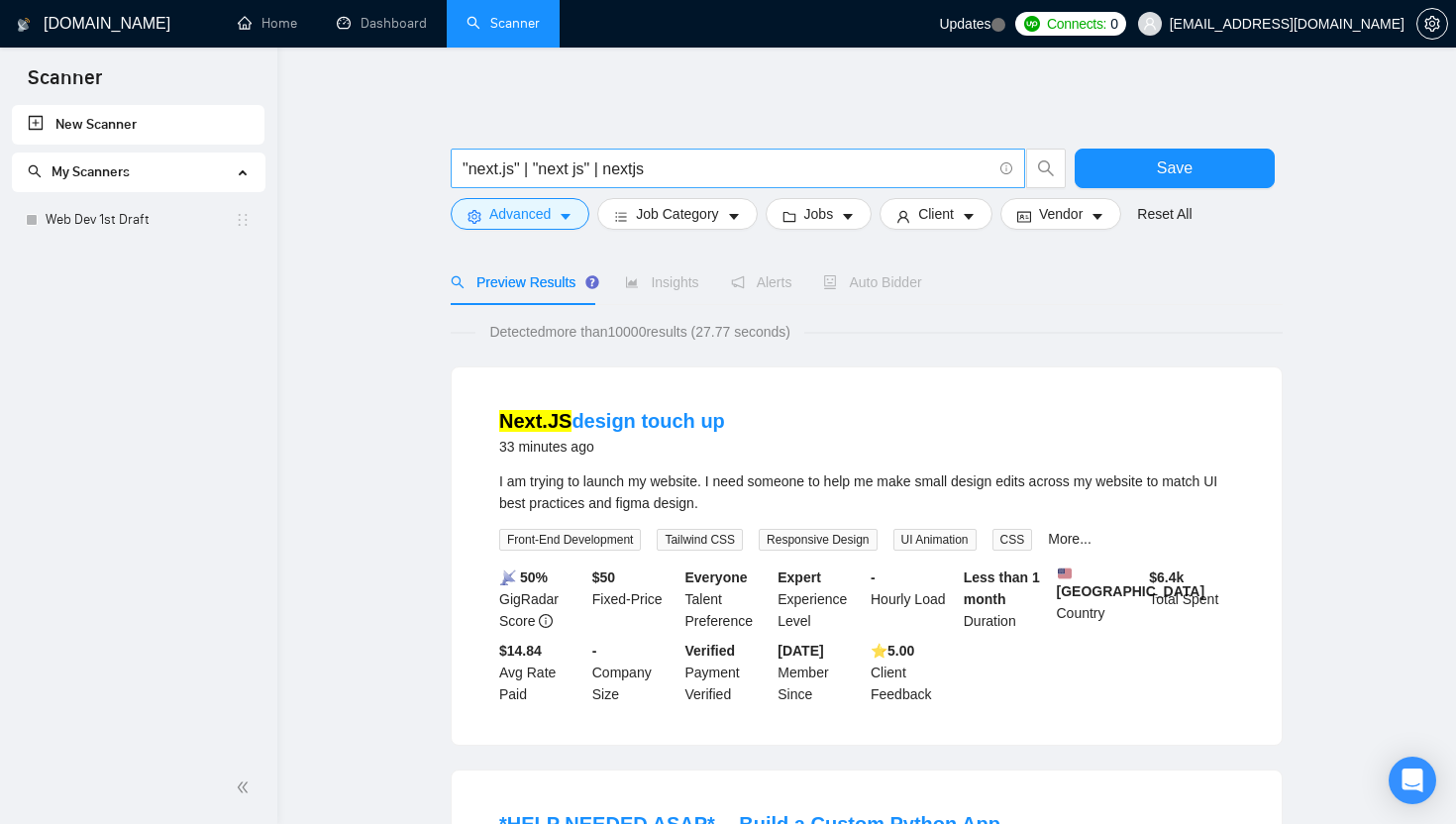 click on ""next.js" | "next js" | nextjs" at bounding box center [727, 168] 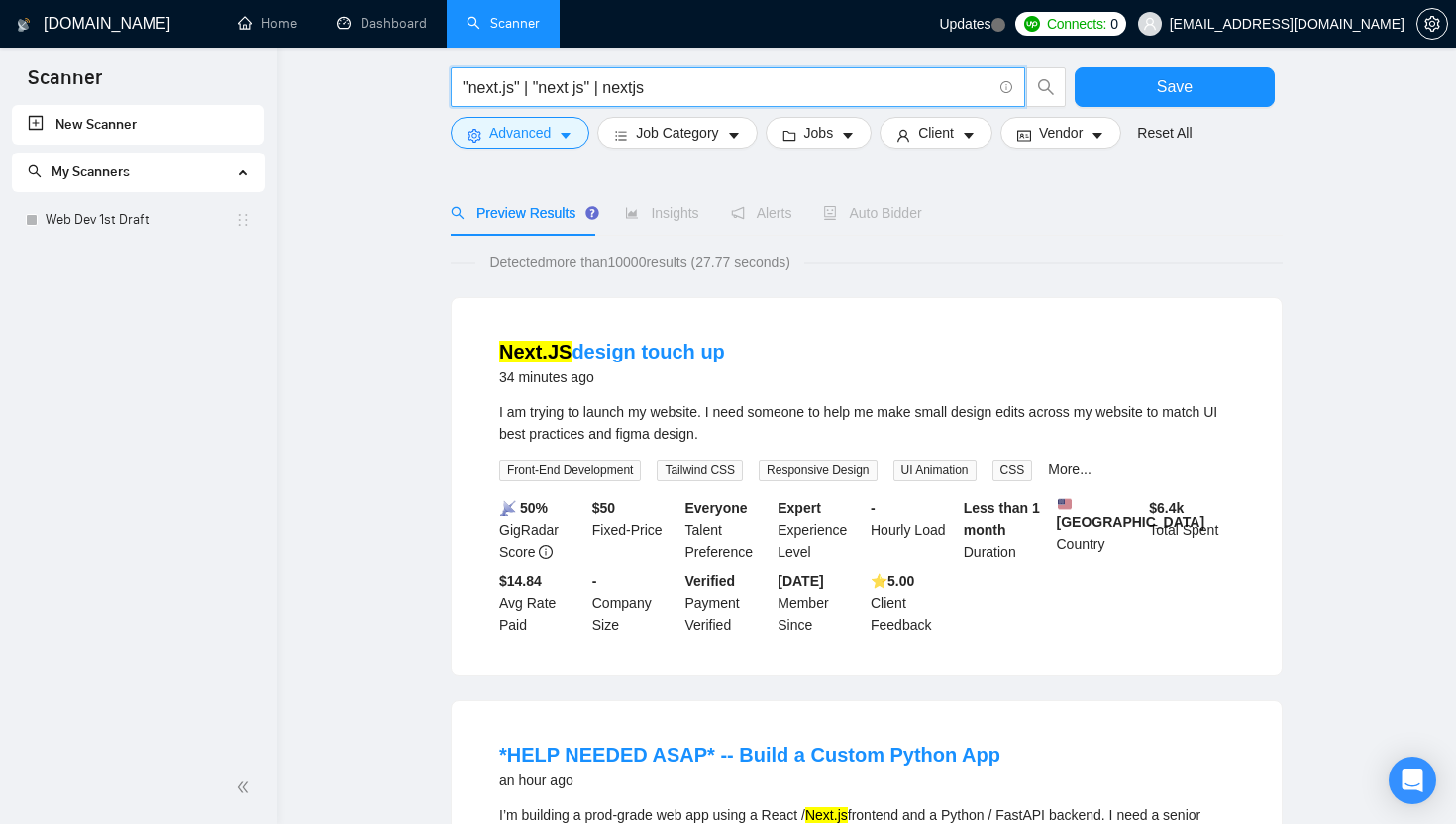 scroll, scrollTop: 0, scrollLeft: 0, axis: both 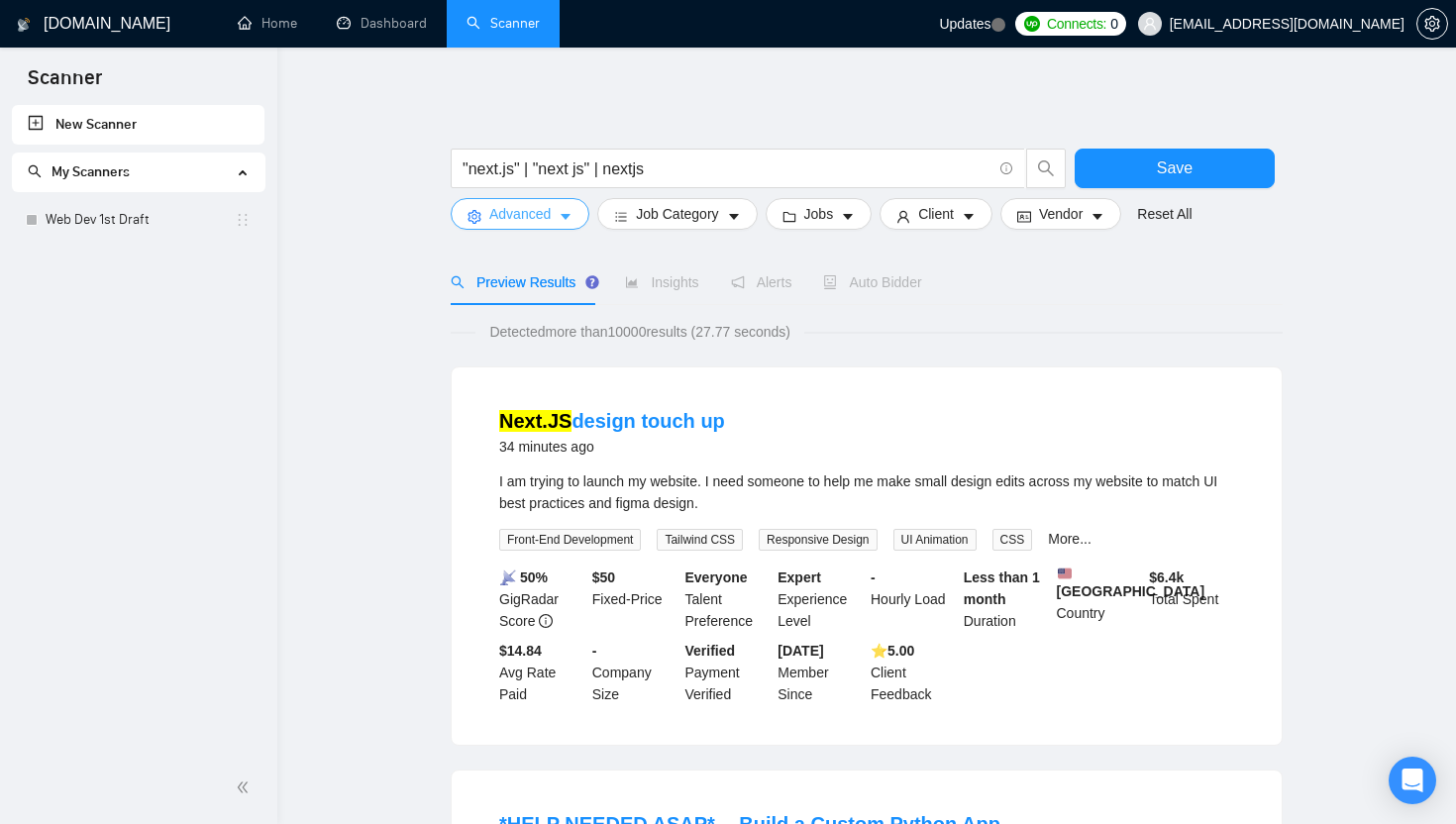 click on "Advanced" at bounding box center [520, 214] 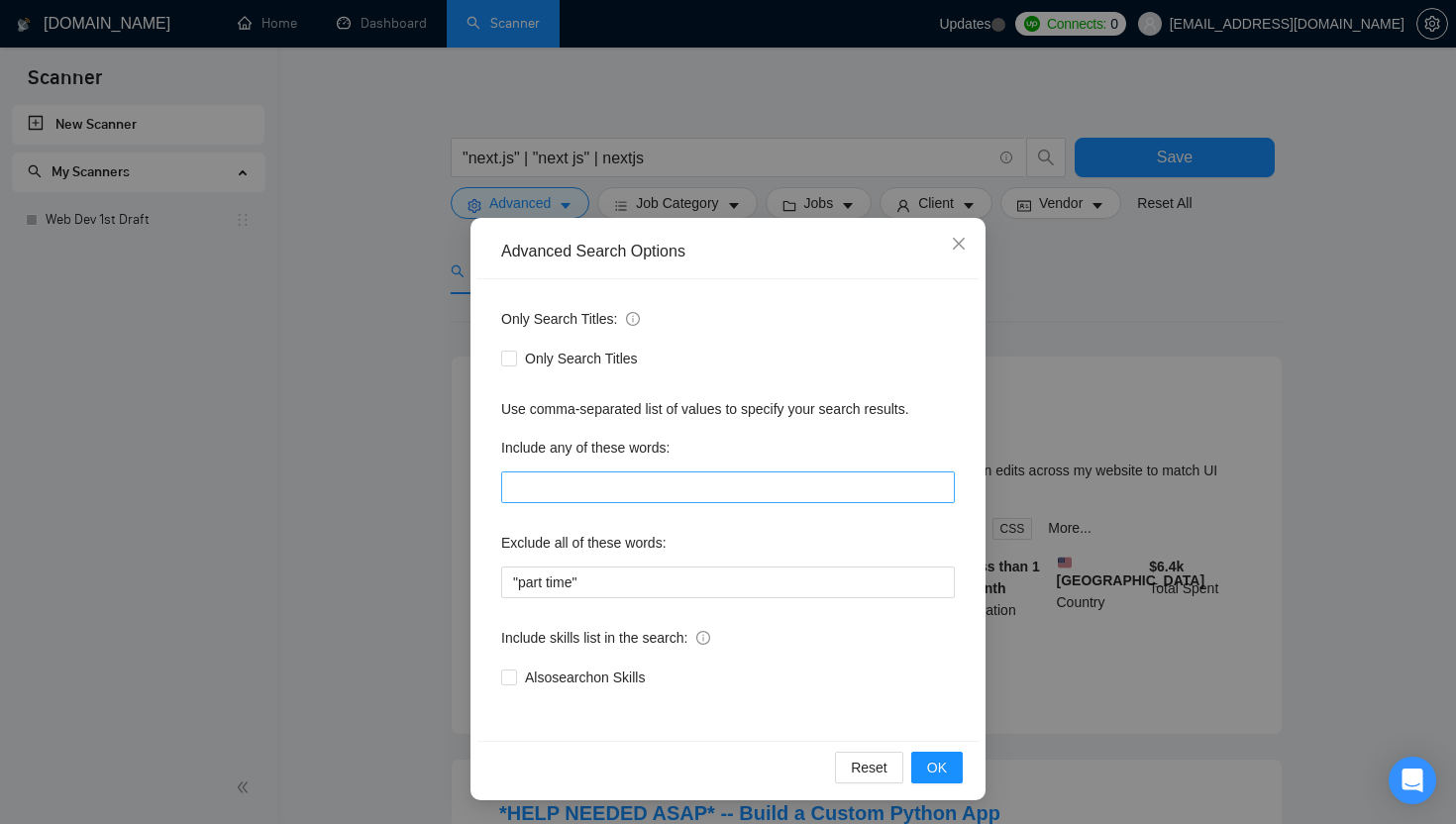 scroll, scrollTop: 3, scrollLeft: 0, axis: vertical 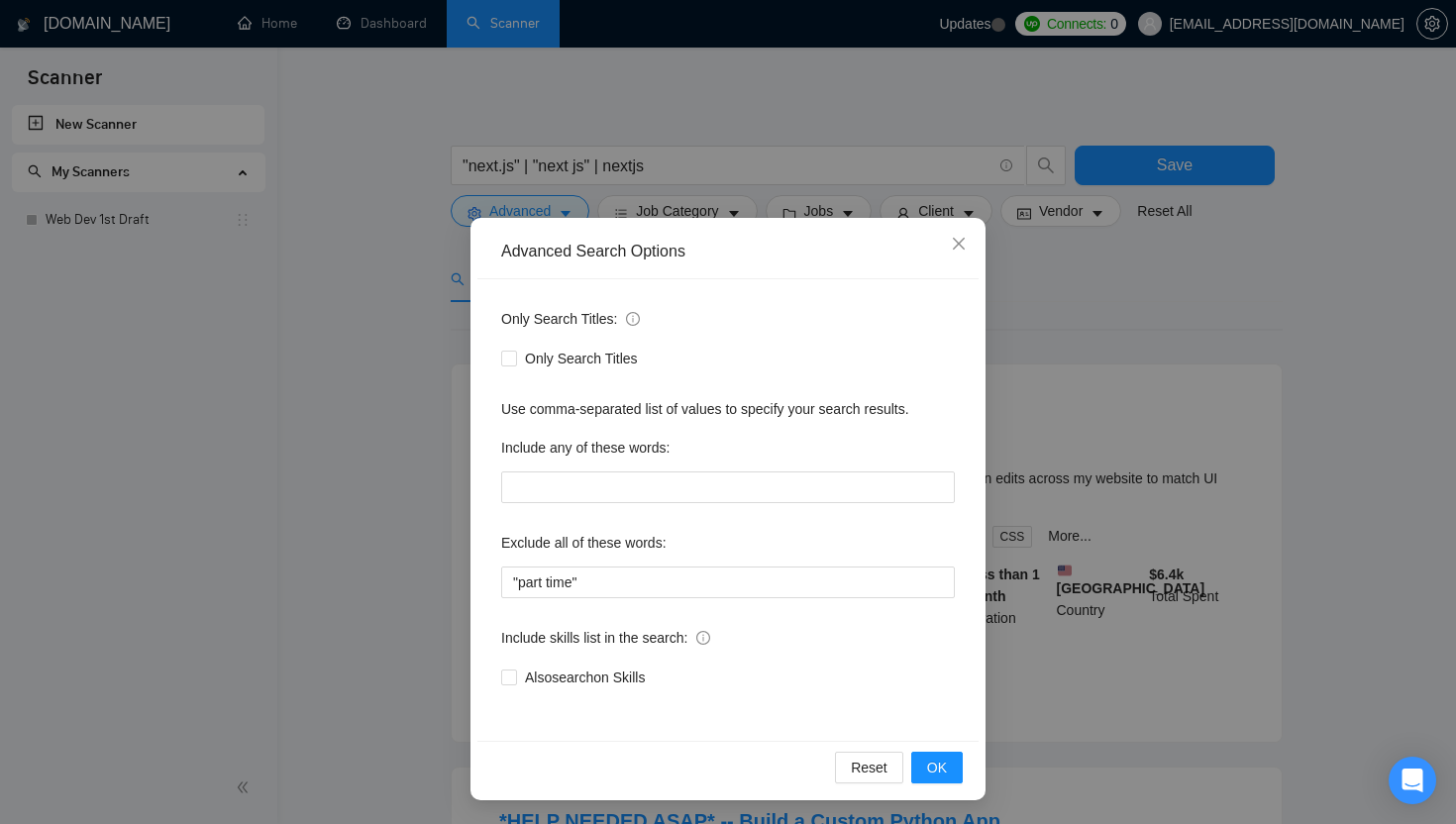 click on "Only Search Titles" at bounding box center [728, 359] 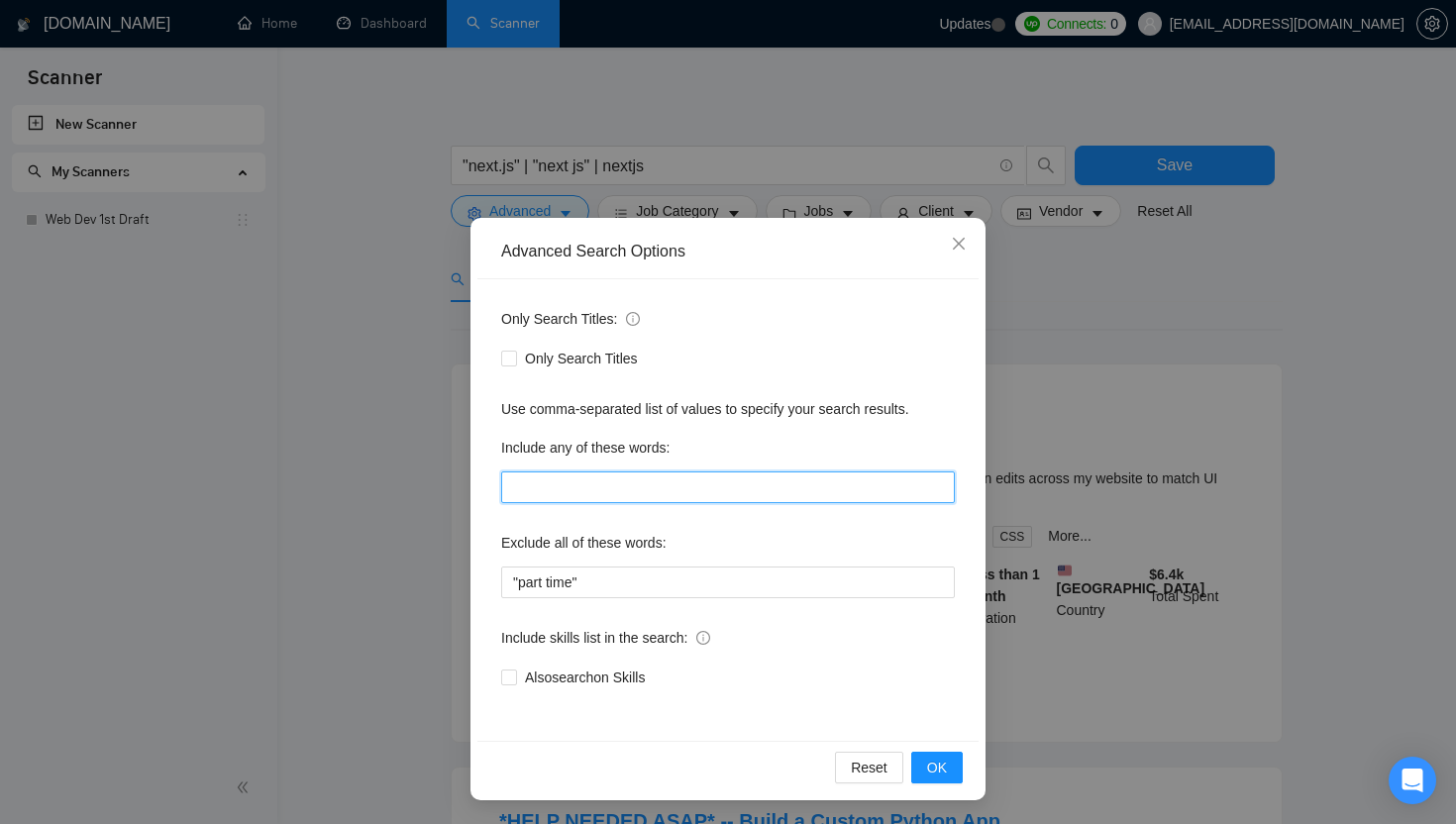 click at bounding box center [728, 487] 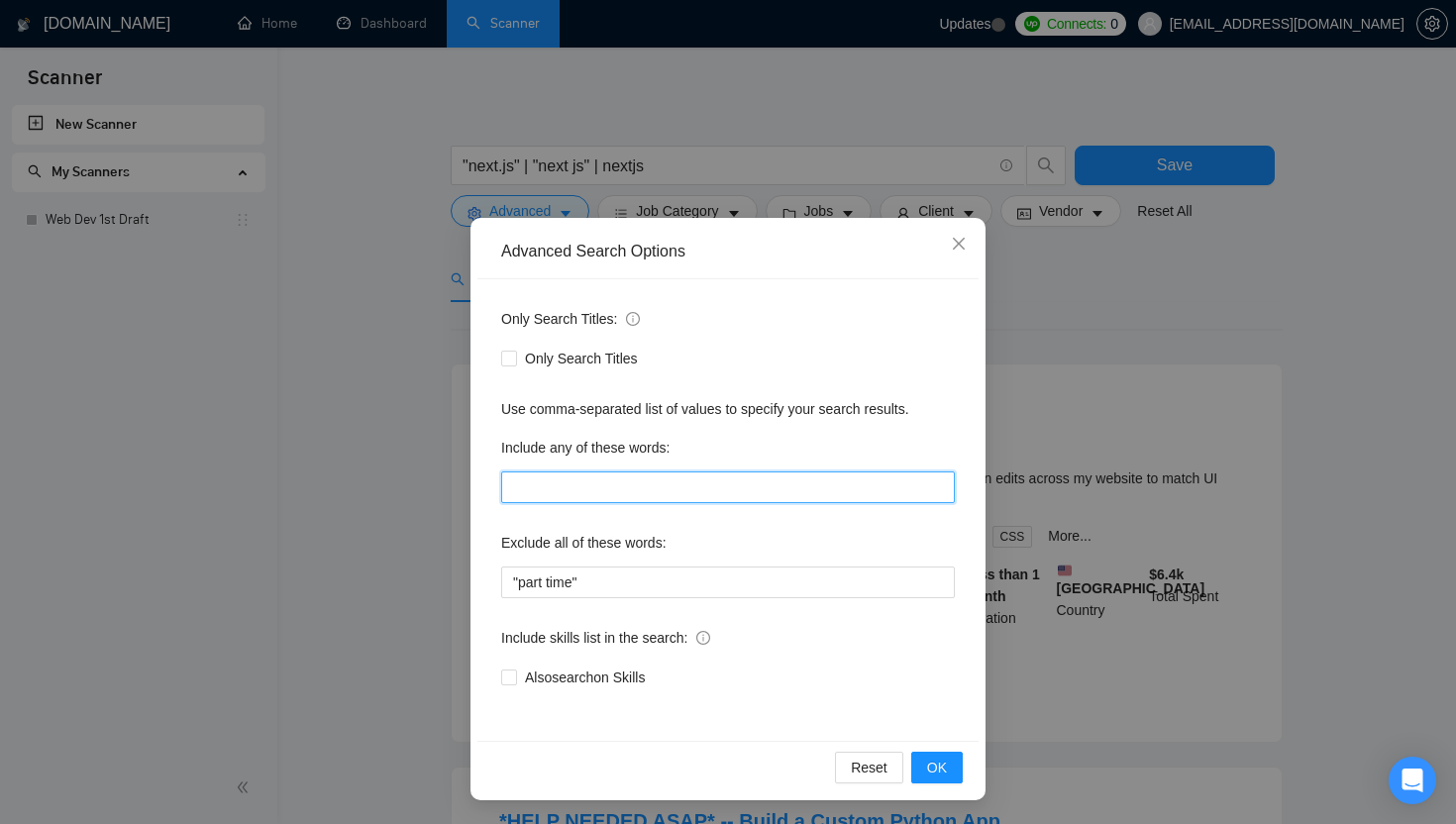 scroll, scrollTop: 0, scrollLeft: 0, axis: both 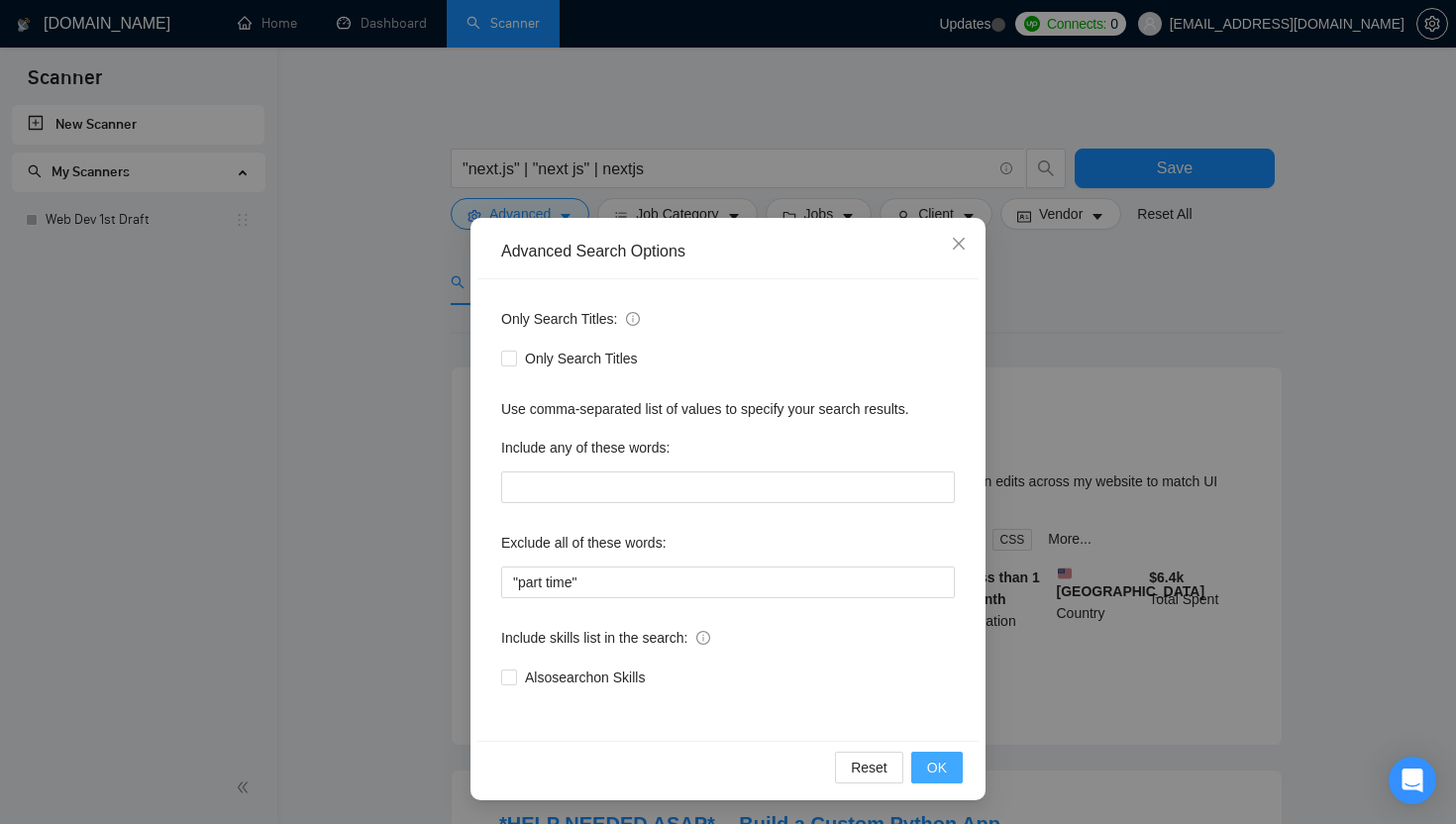 click on "OK" at bounding box center [937, 768] 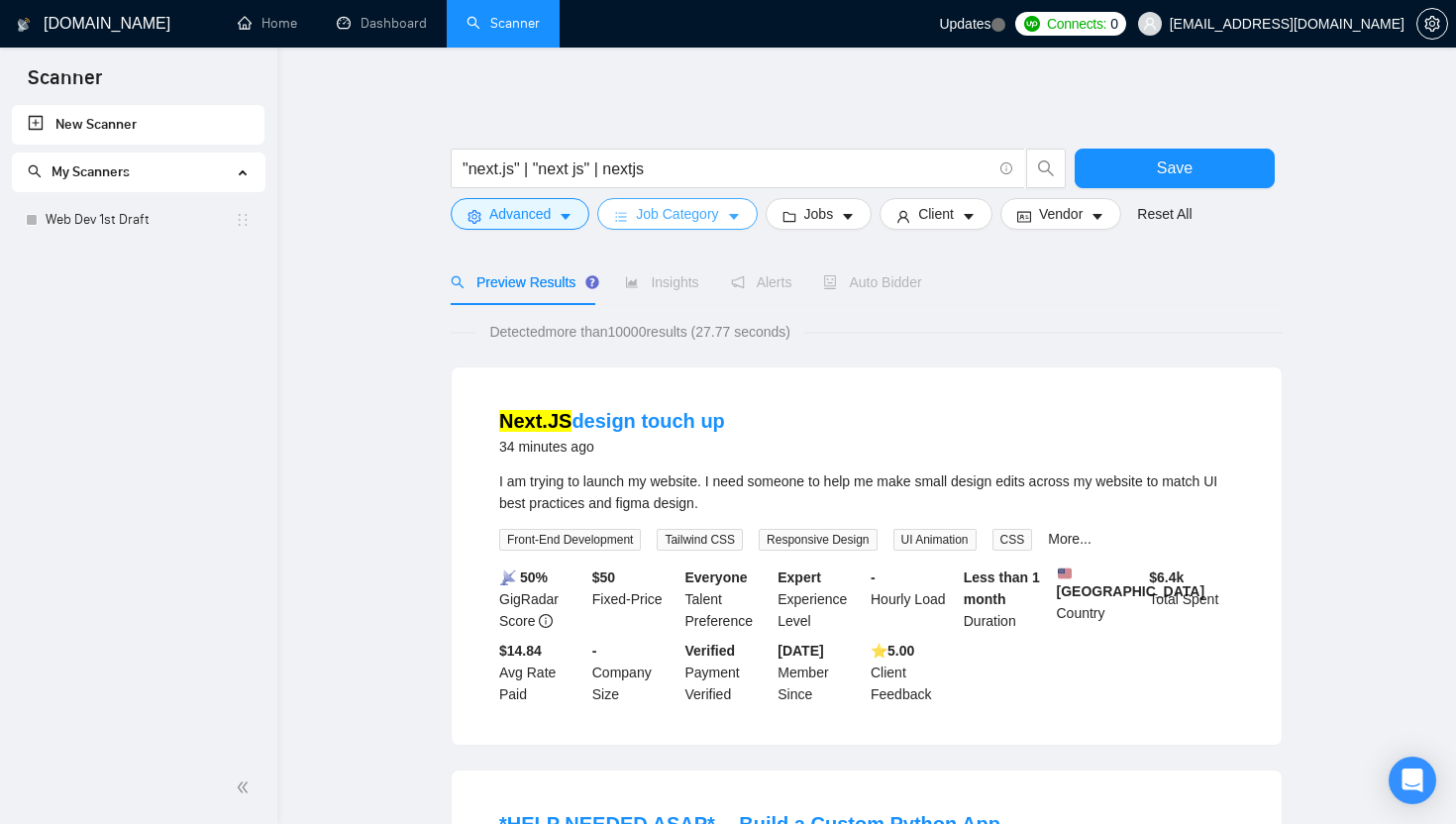click on "Job Category" at bounding box center (676, 214) 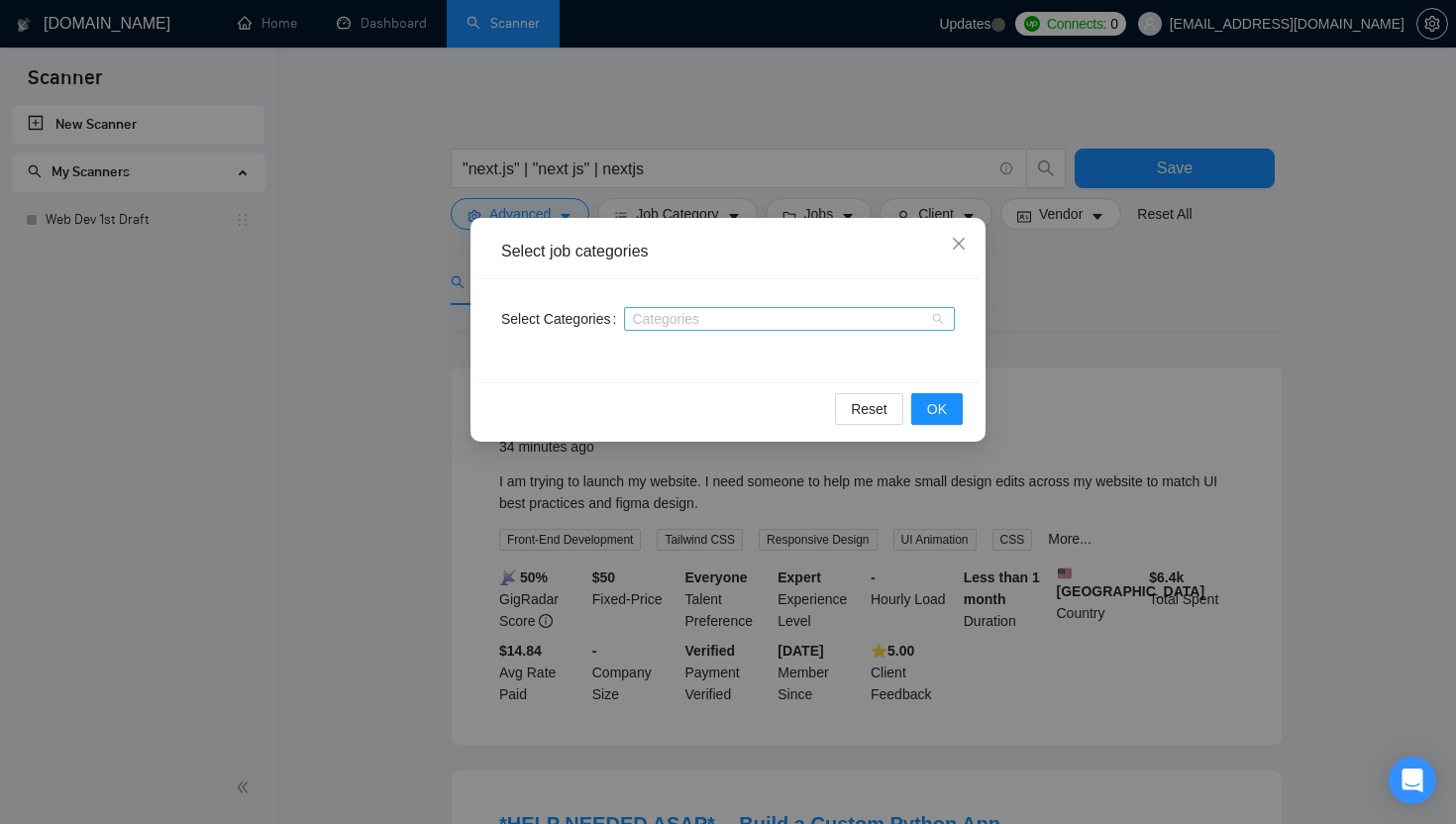 click at bounding box center (780, 319) 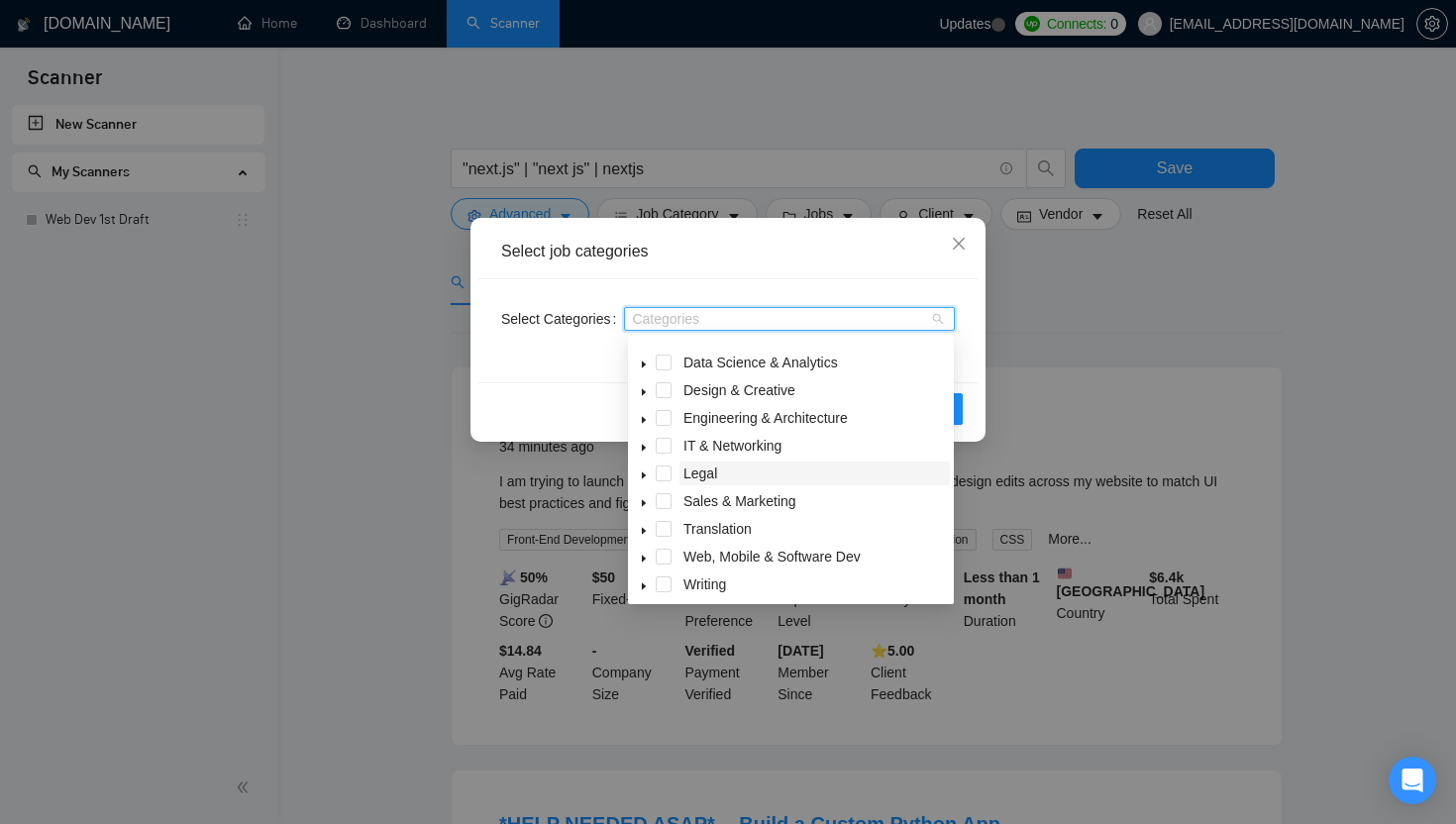 scroll, scrollTop: 79, scrollLeft: 0, axis: vertical 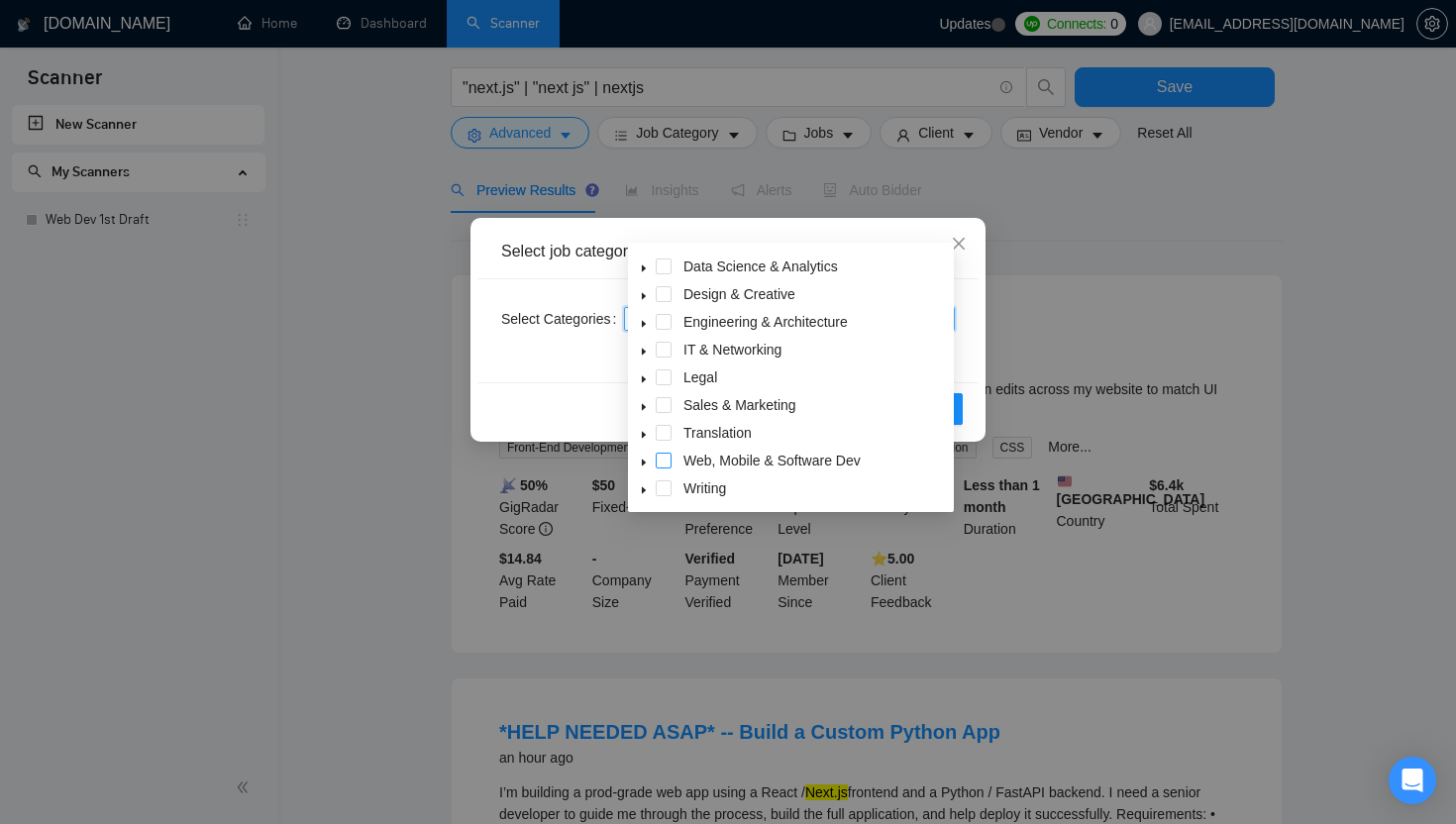 click at bounding box center [664, 461] 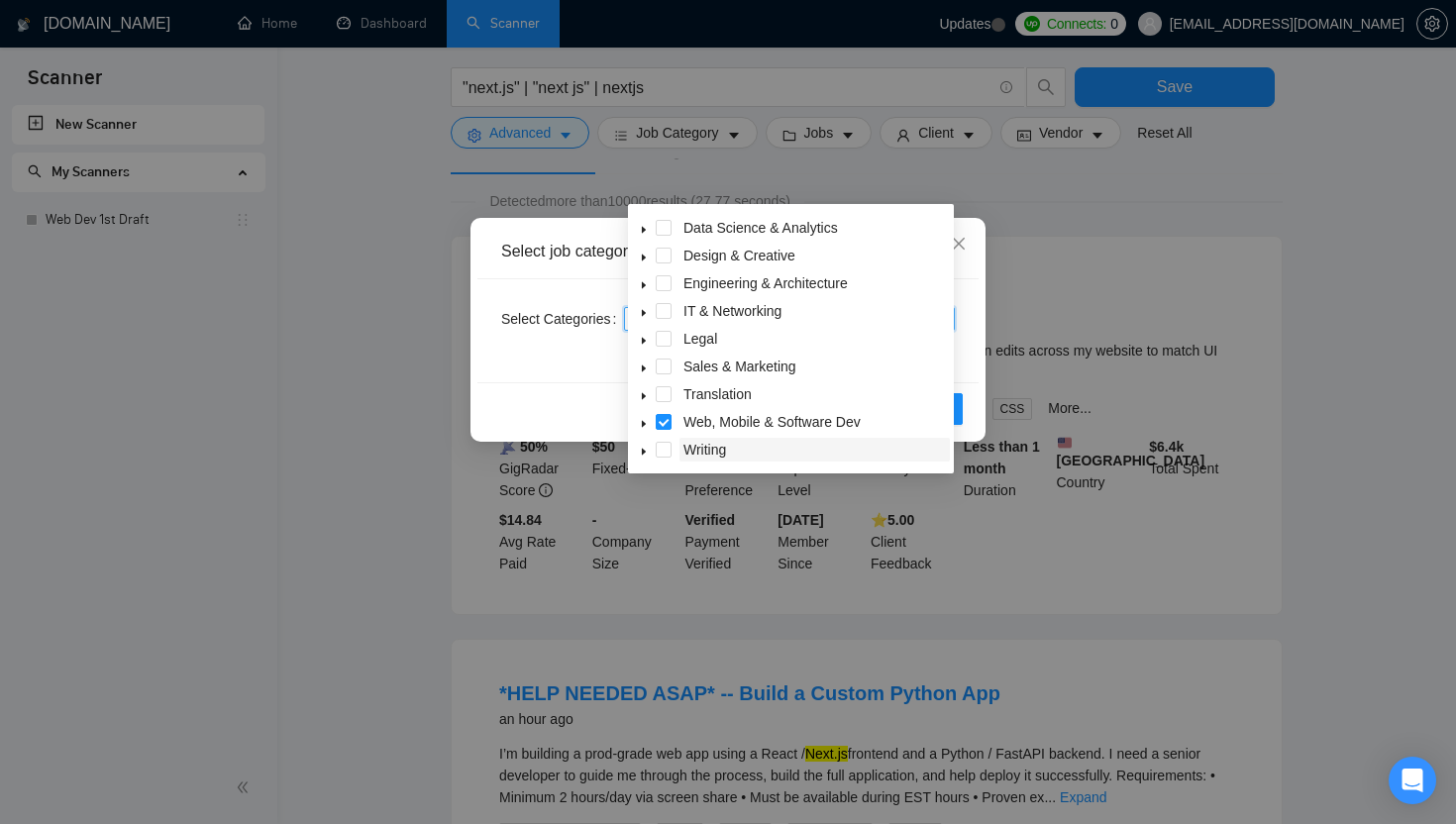 scroll, scrollTop: 133, scrollLeft: 0, axis: vertical 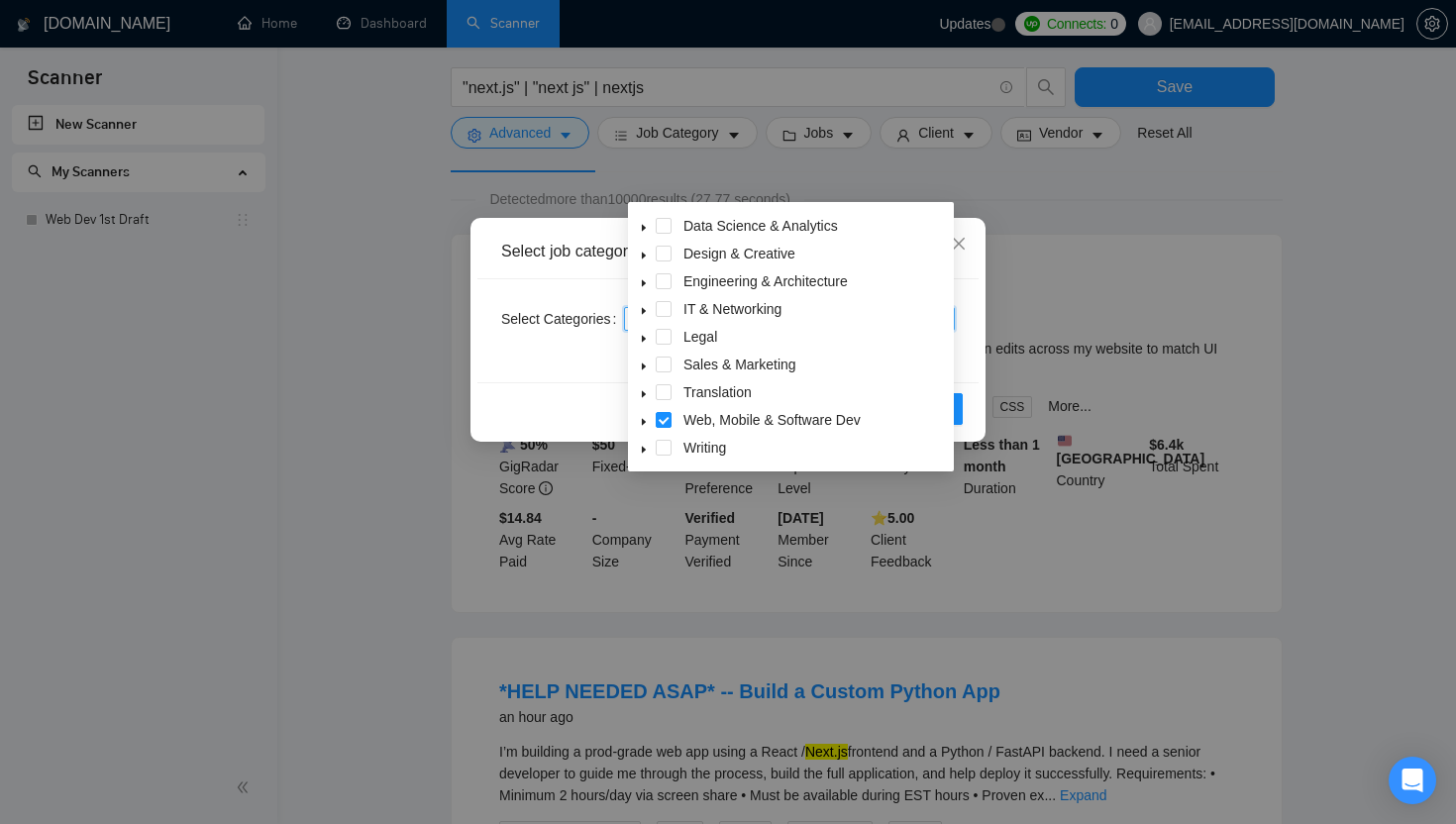 click 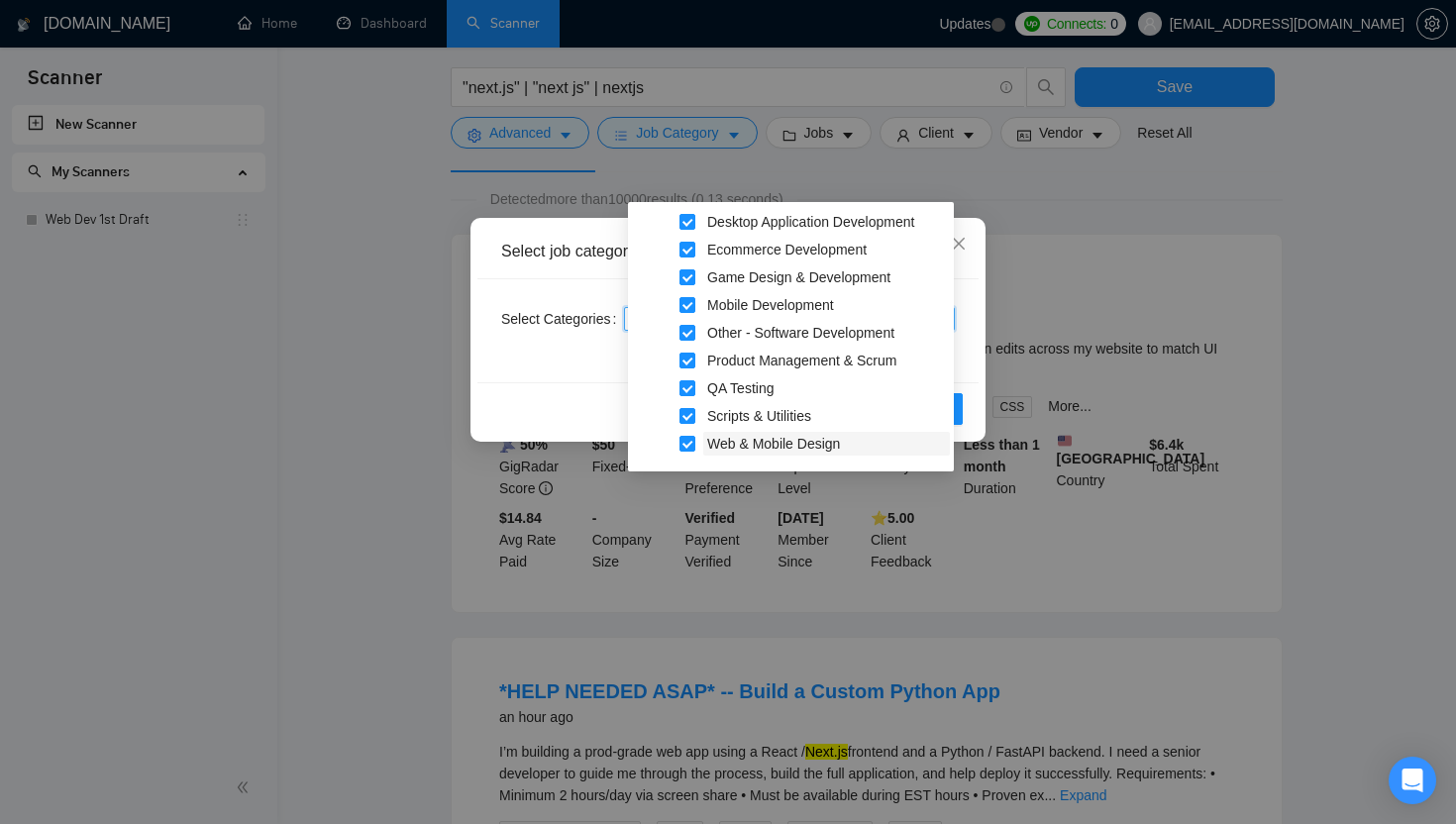 scroll, scrollTop: 360, scrollLeft: 0, axis: vertical 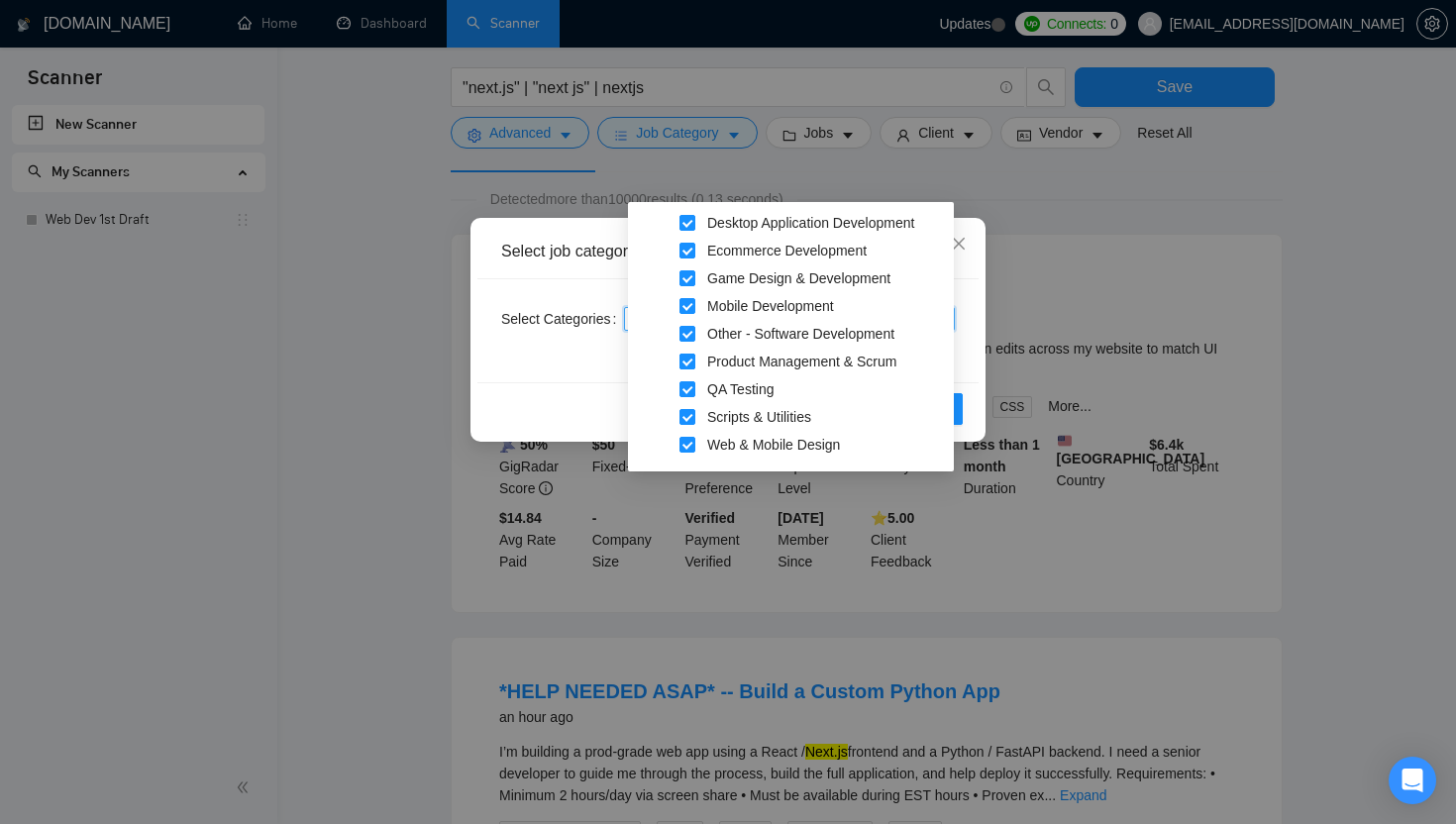 click at bounding box center [687, 361] 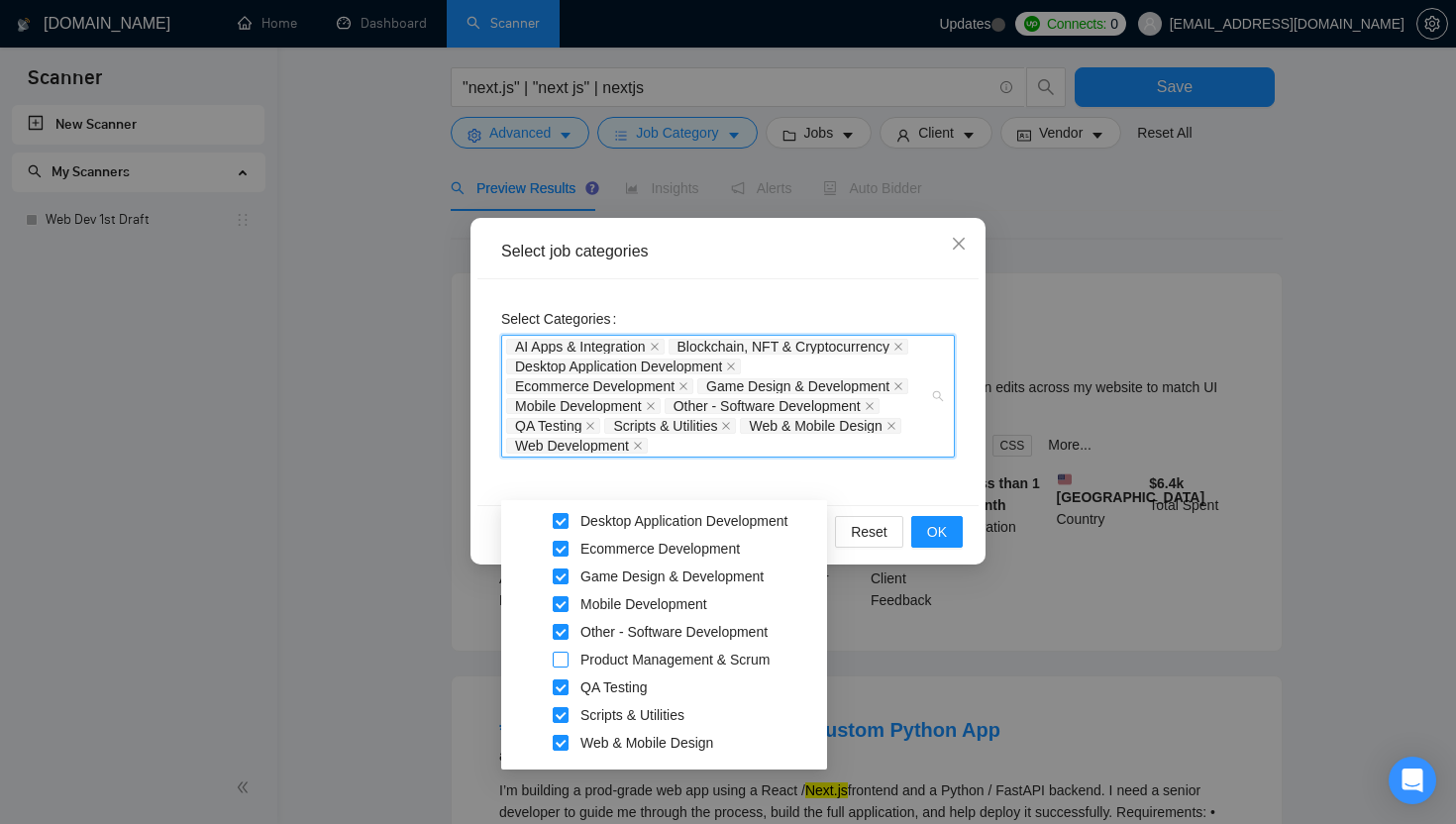 scroll, scrollTop: 107, scrollLeft: 0, axis: vertical 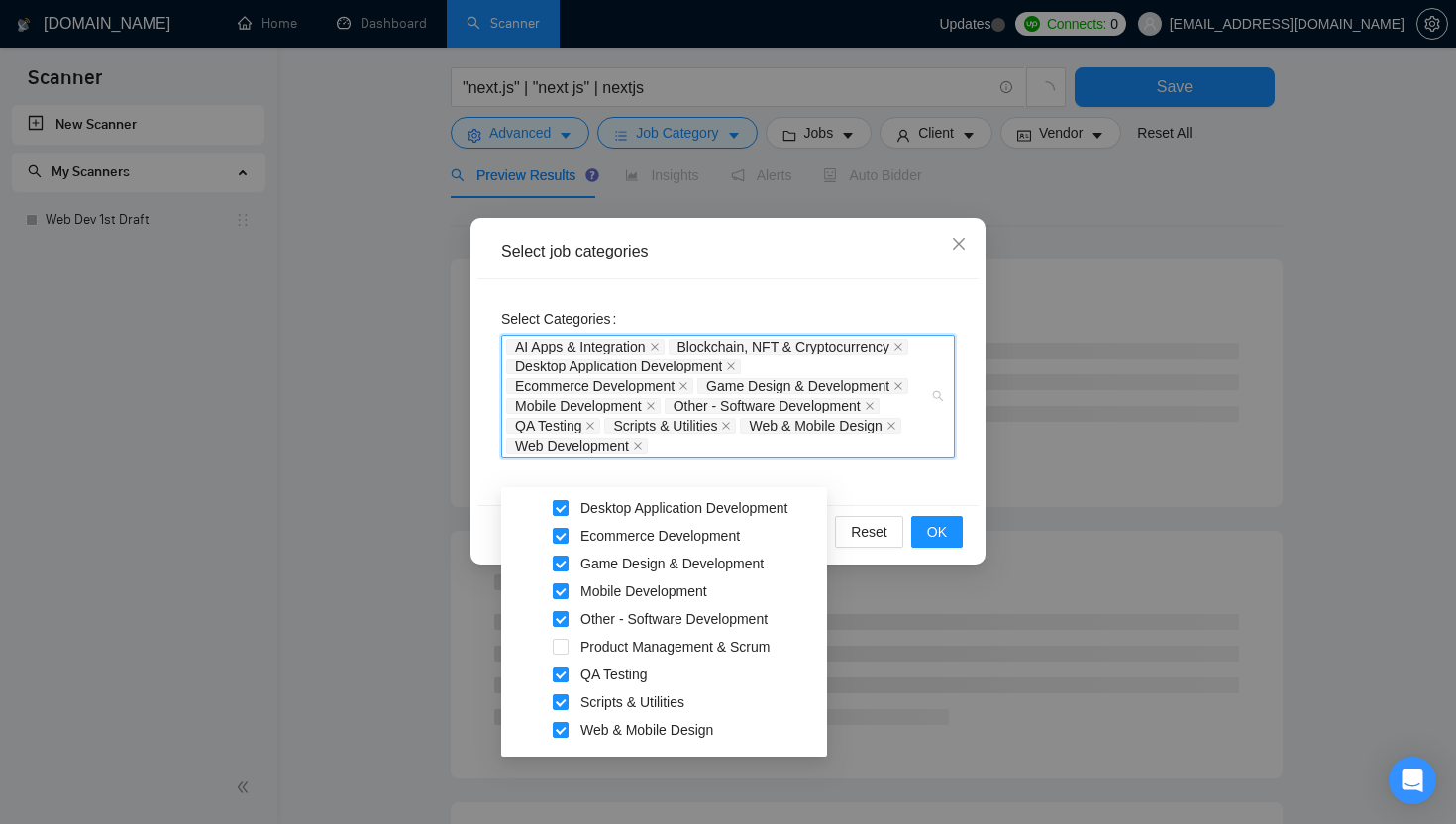 click on "AI Apps & Integration Blockchain, NFT & Cryptocurrency Desktop Application Development Ecommerce Development Game Design & Development Mobile Development Other - Software Development QA Testing Scripts & Utilities Web & Mobile Design Web Development" at bounding box center (718, 396) 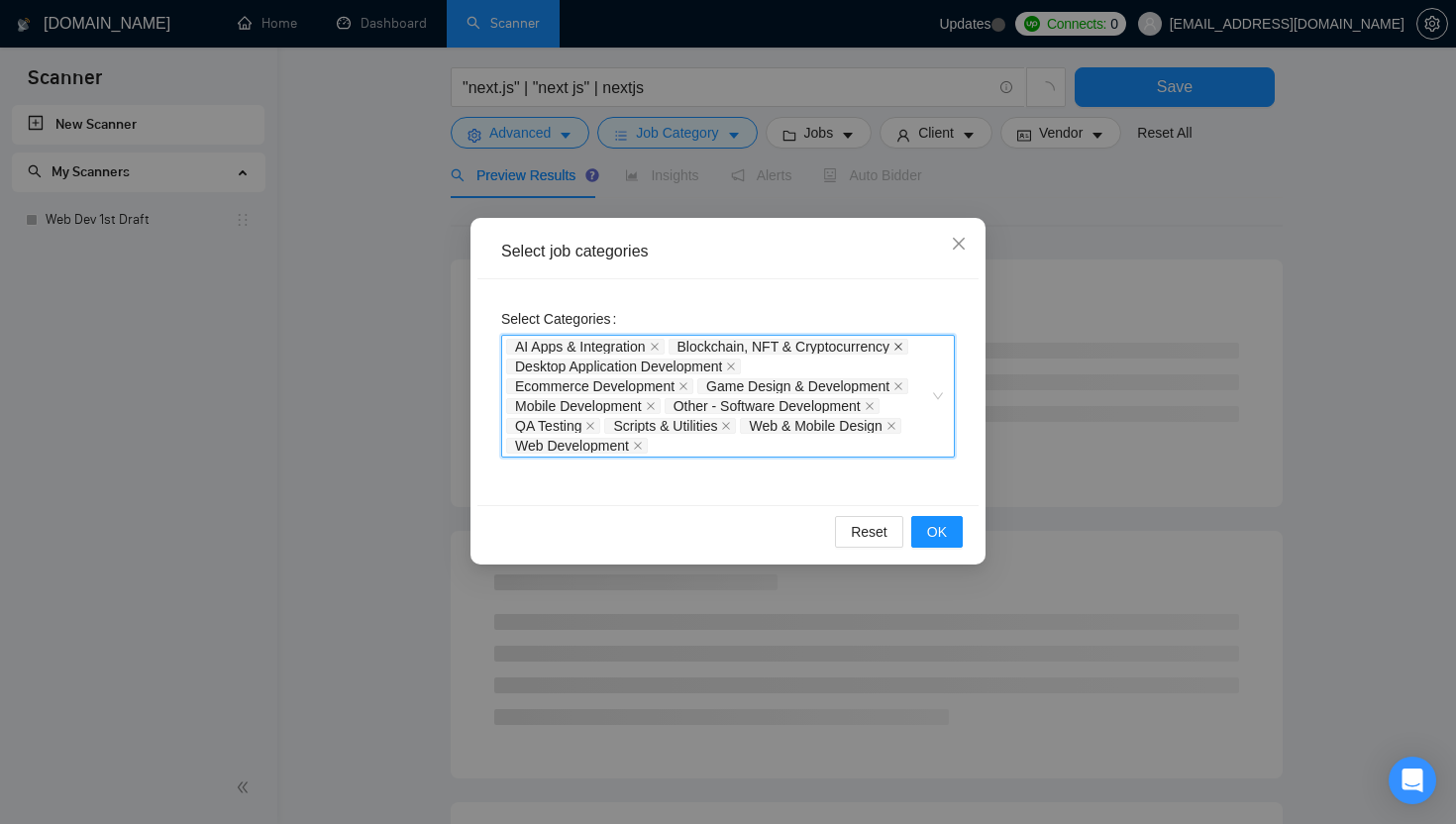 click 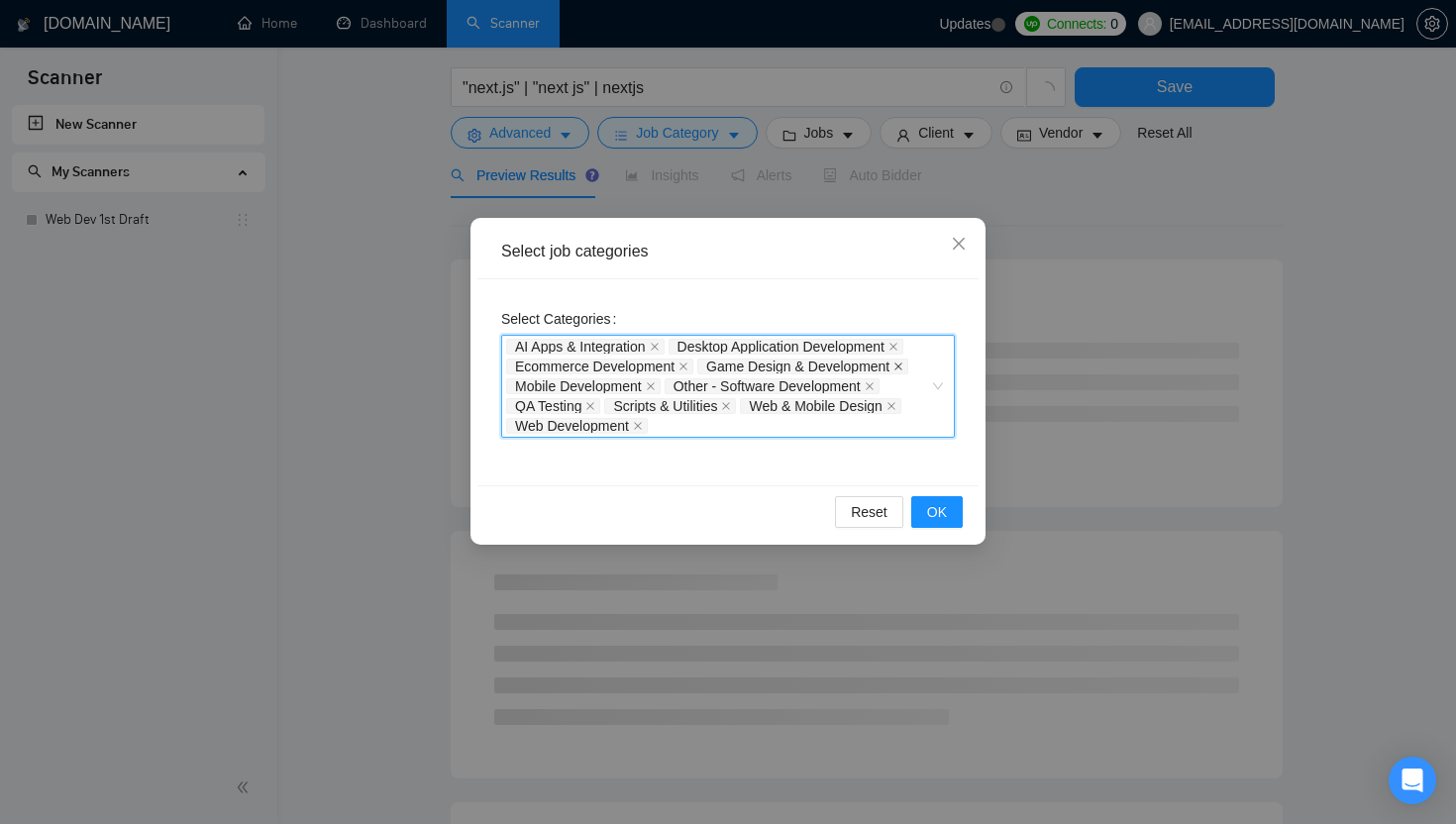 click 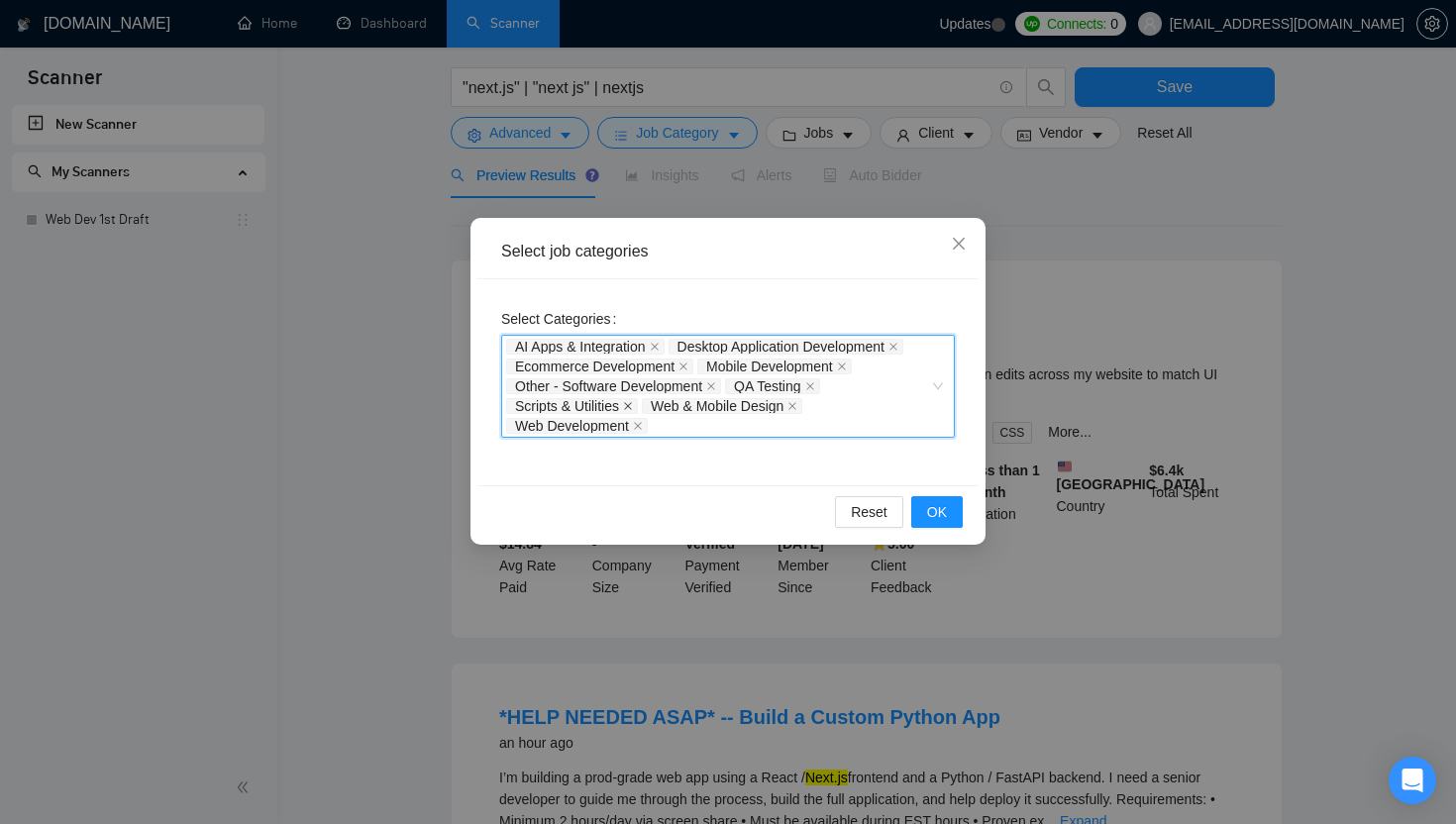 click 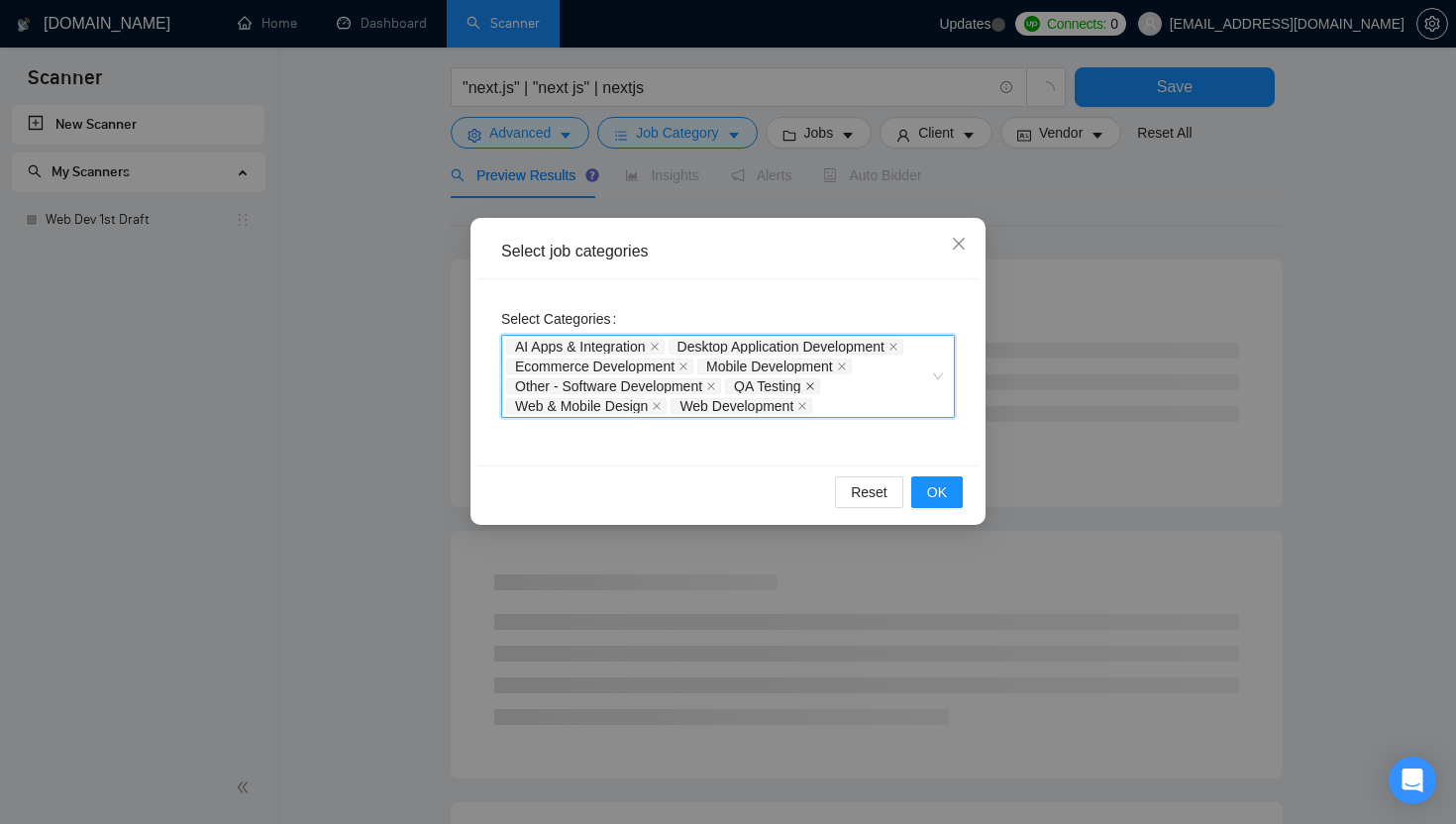 click 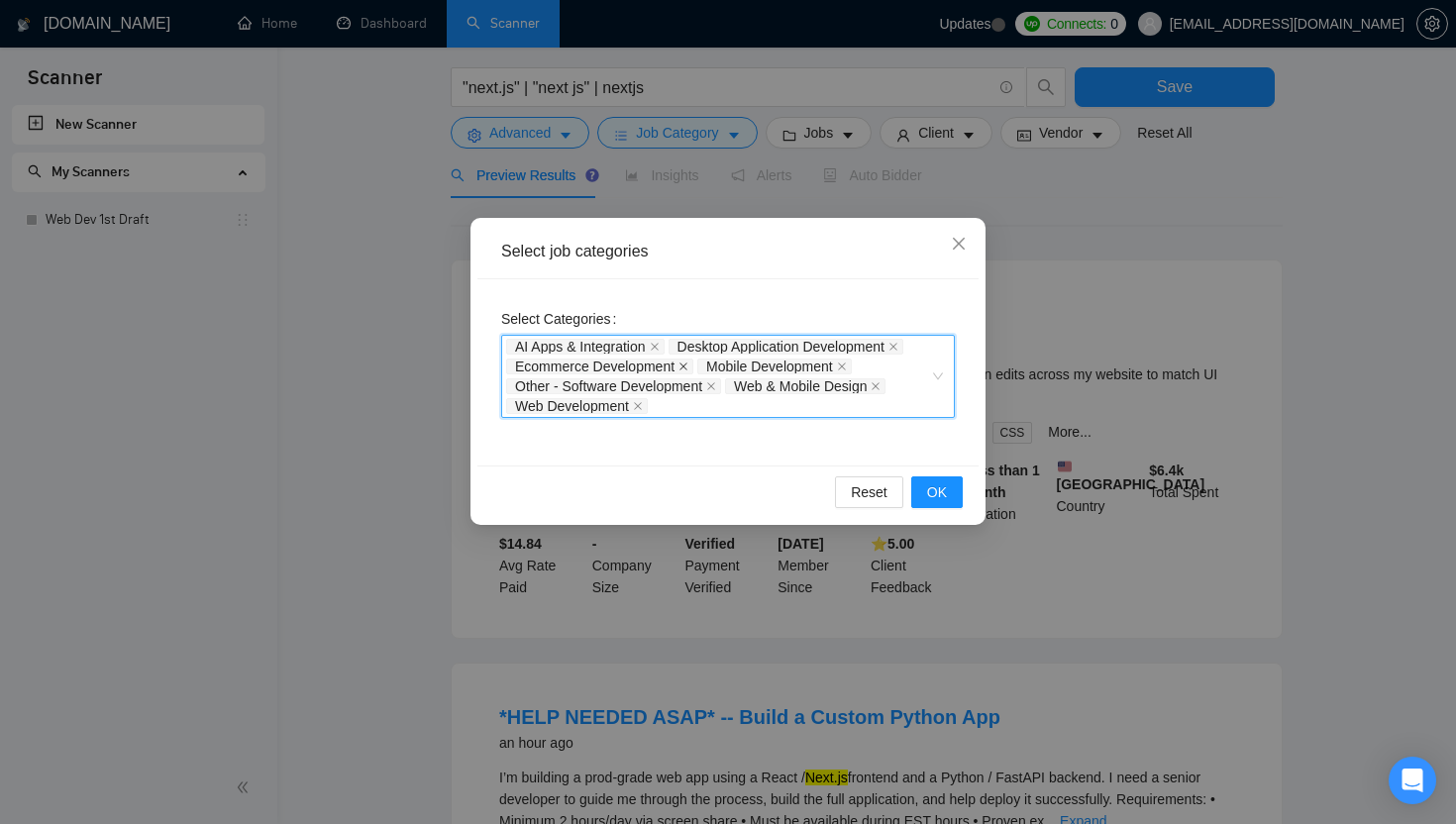 click 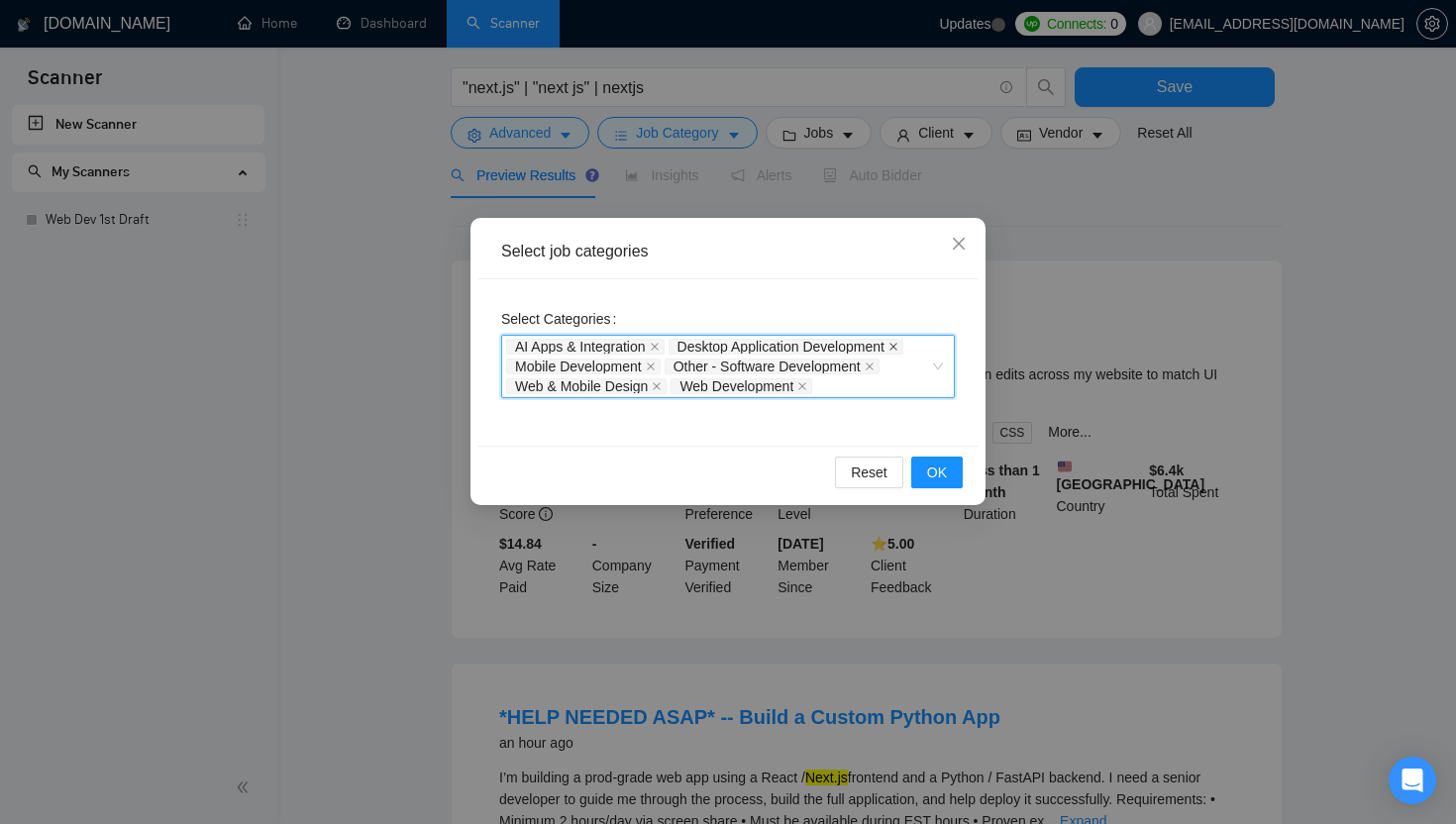 click 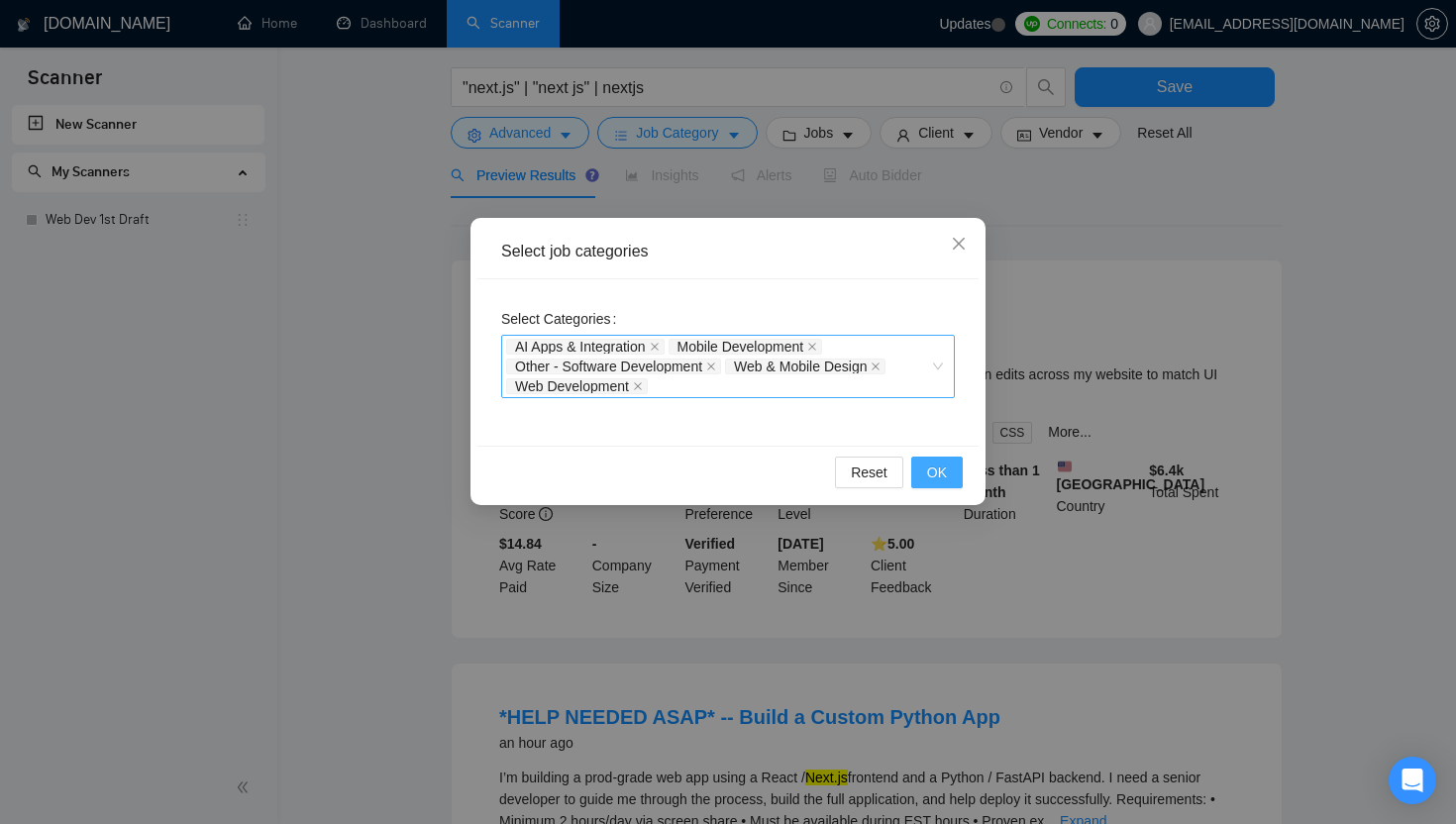 click on "OK" at bounding box center (937, 472) 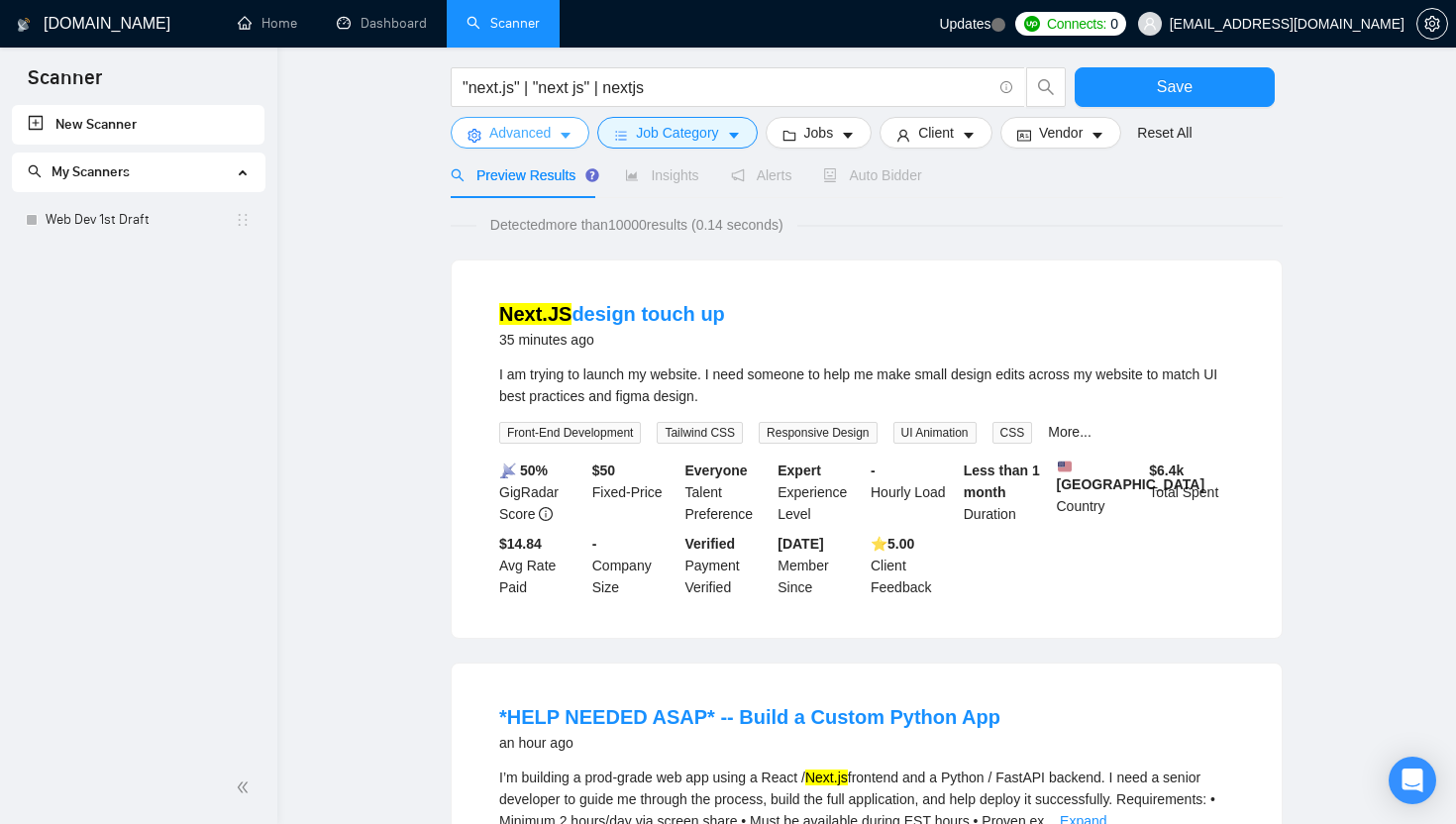 click on "Advanced" at bounding box center (520, 133) 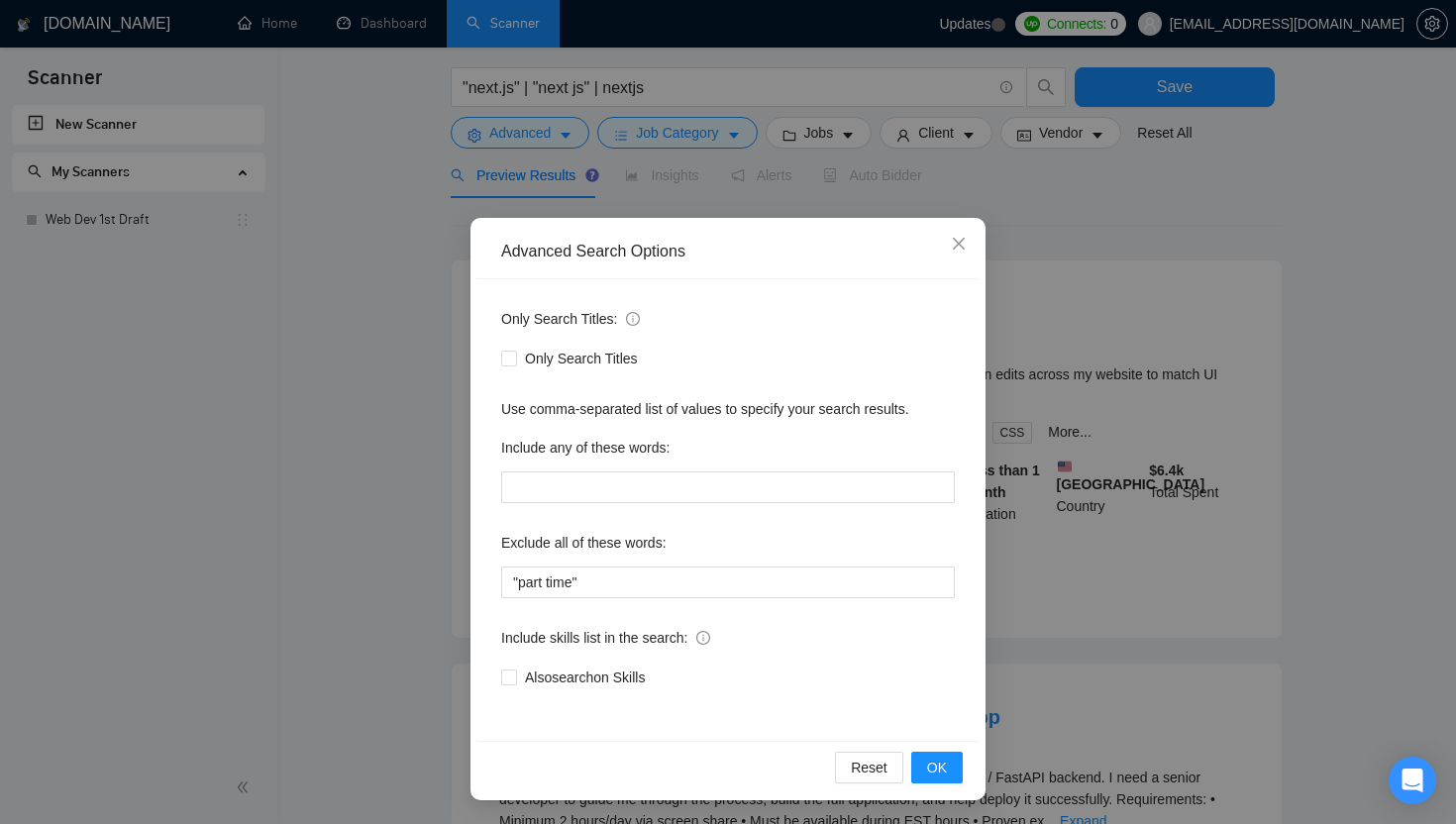 scroll, scrollTop: 127, scrollLeft: 0, axis: vertical 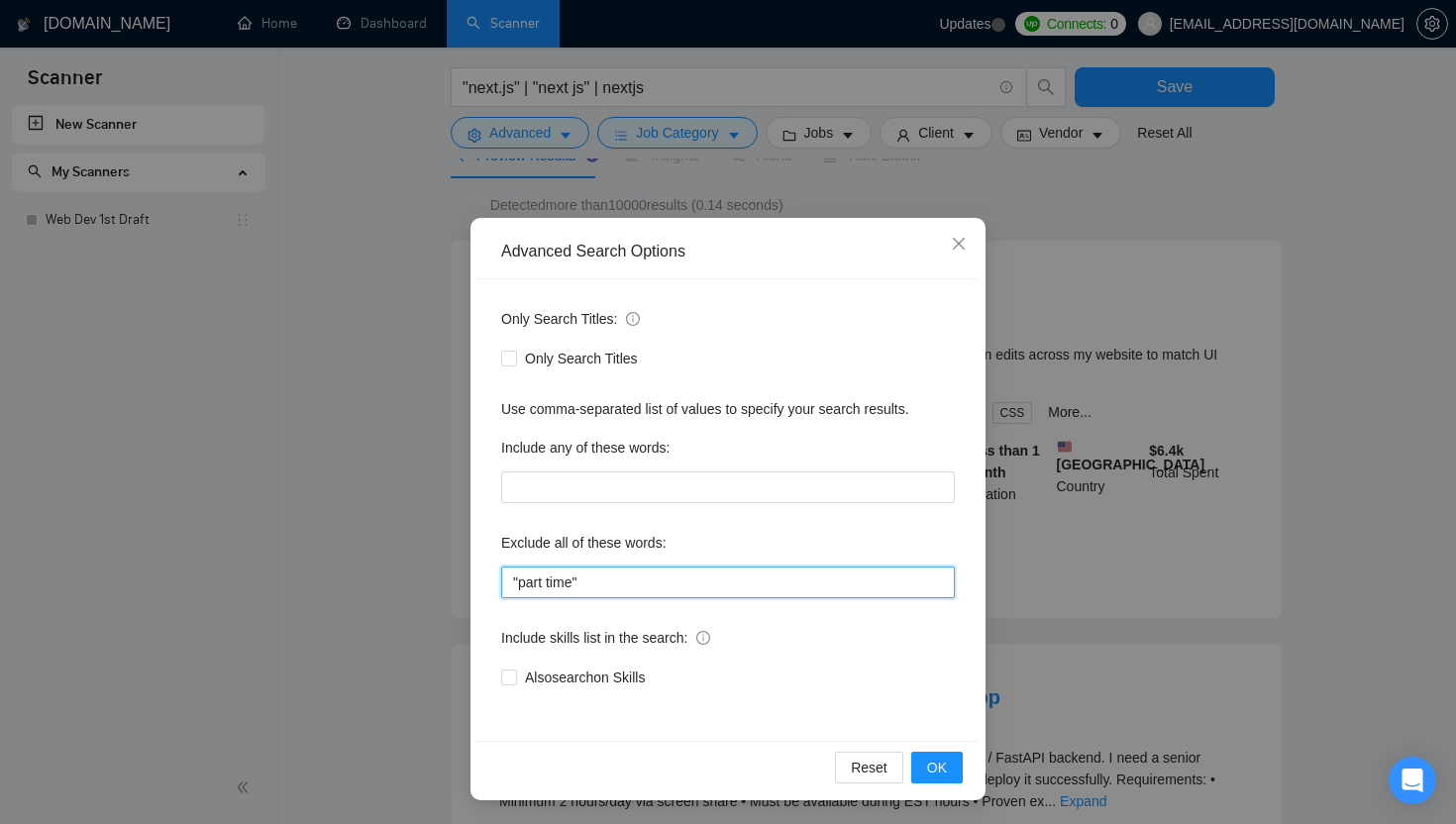 click on ""part time"" at bounding box center (728, 582) 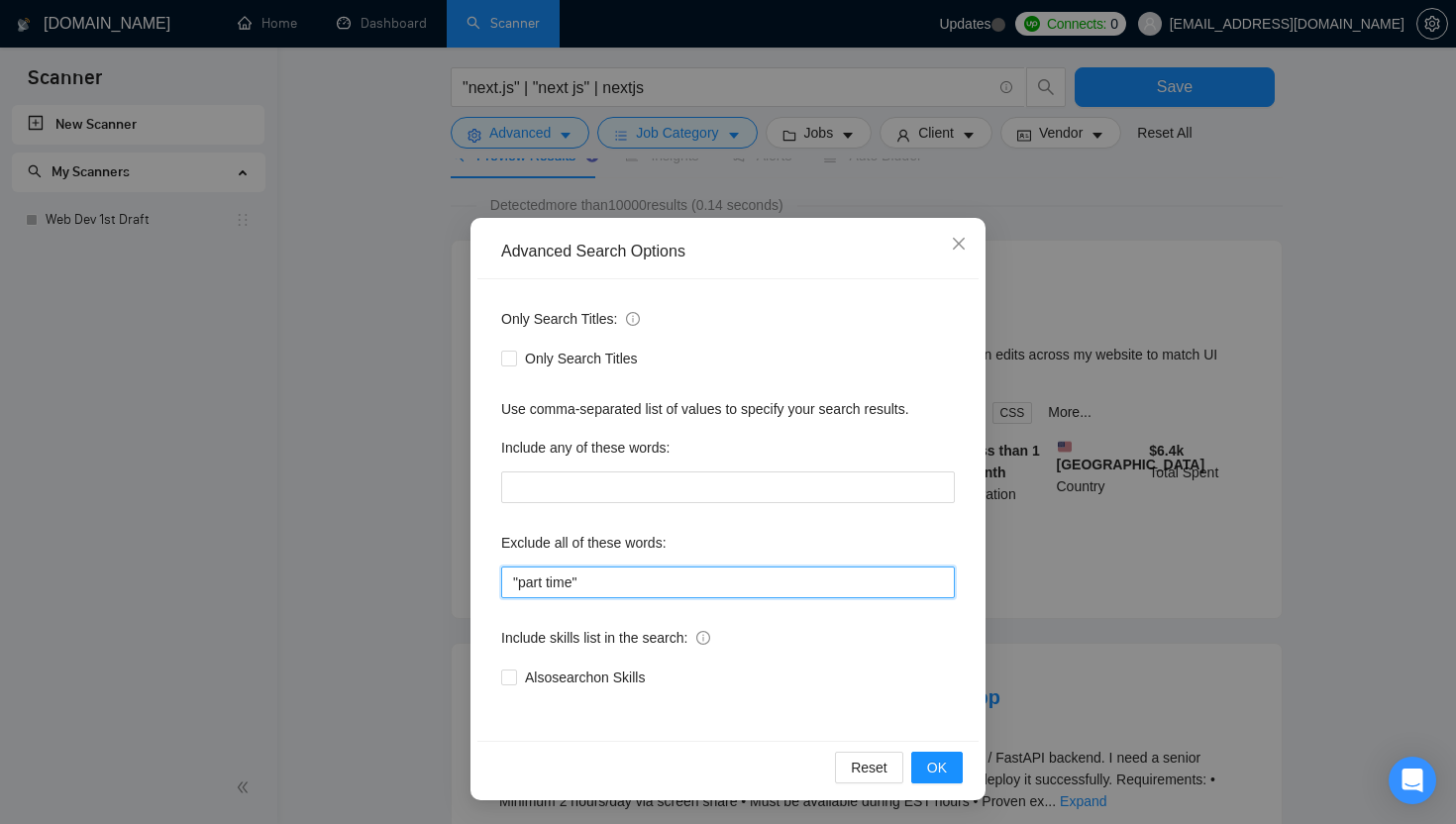 click on ""part time"" at bounding box center [728, 582] 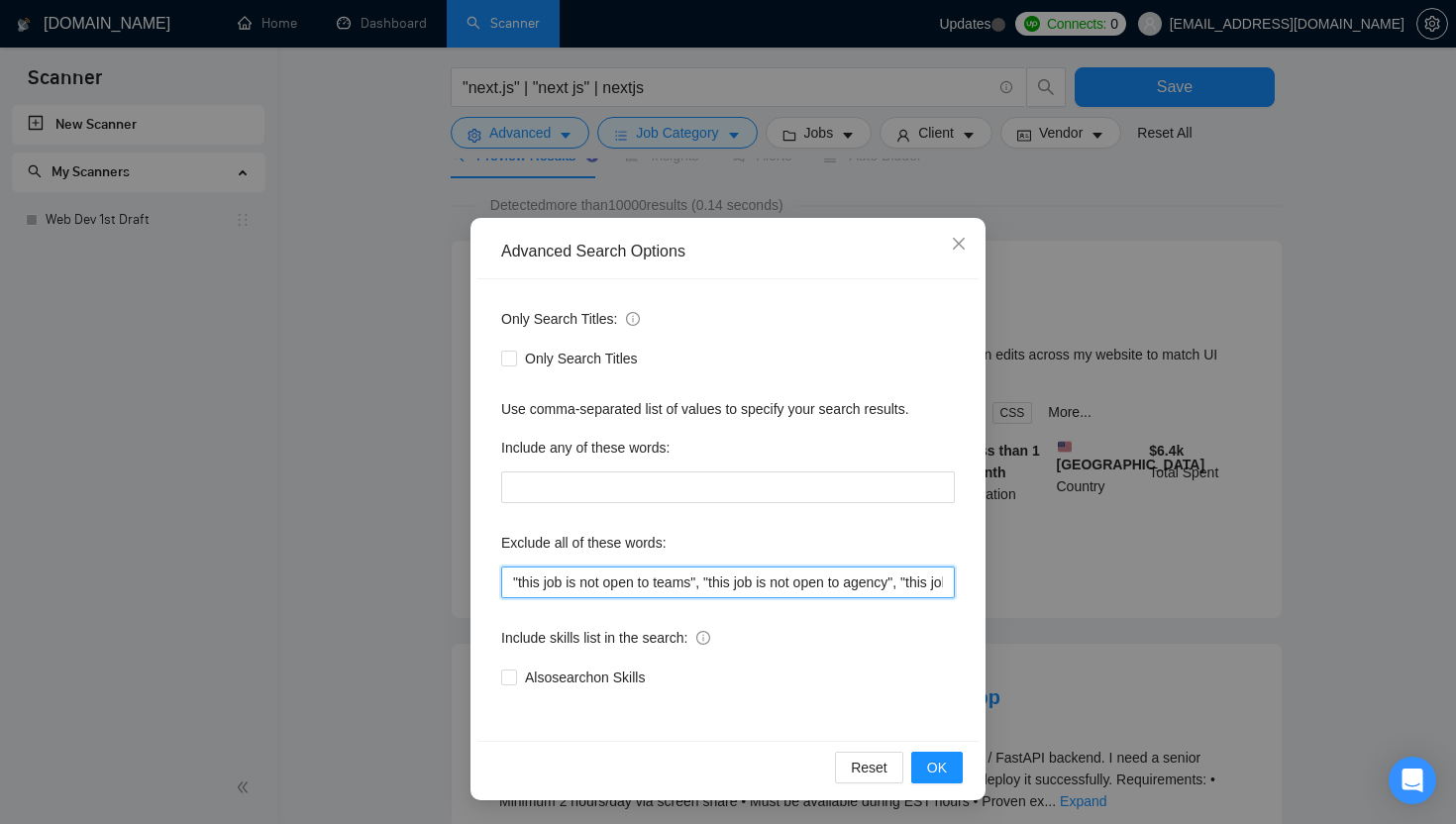 scroll, scrollTop: 0, scrollLeft: 1799, axis: horizontal 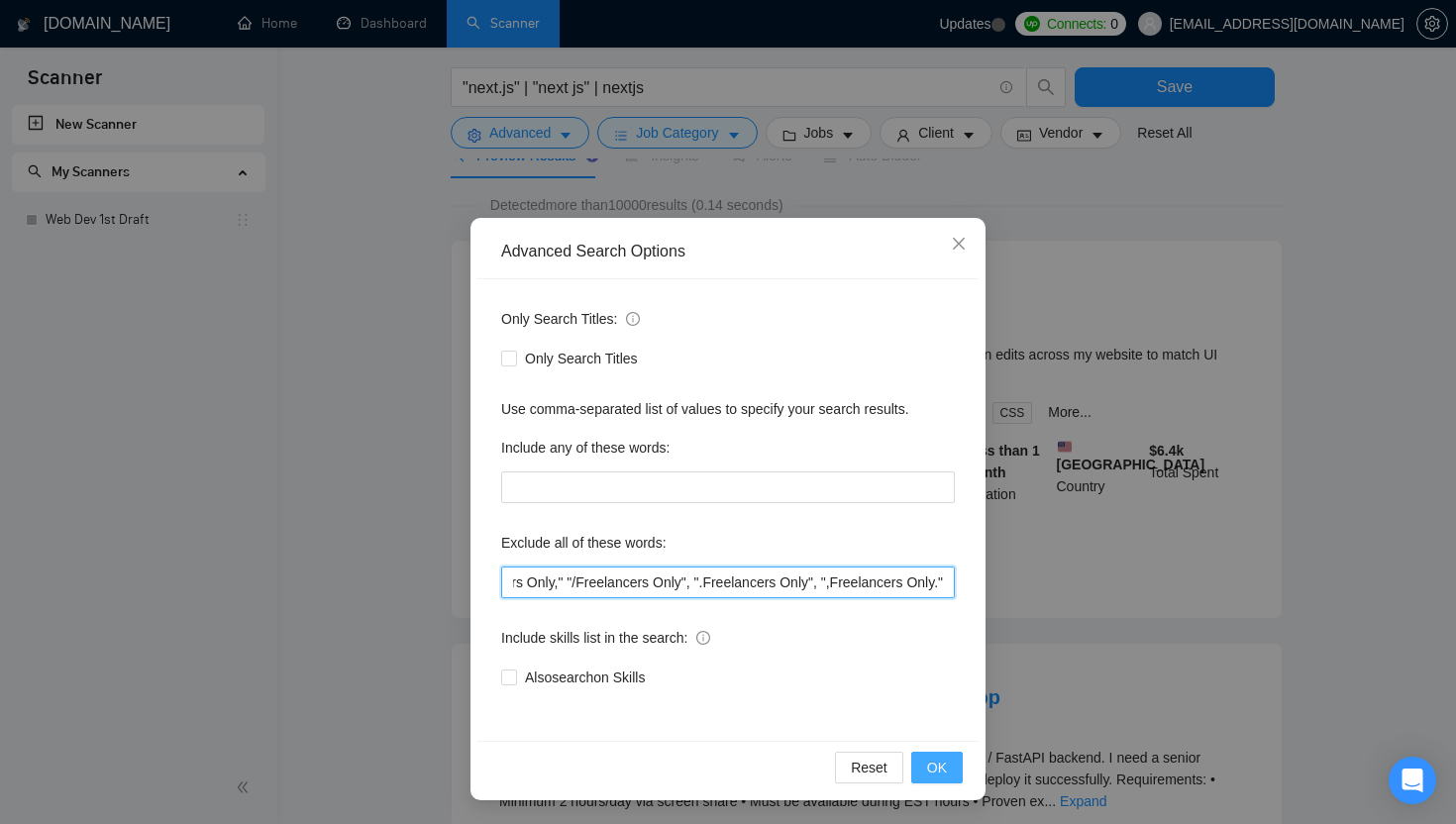 type on ""this job is not open to teams", "this job is not open to agency", "this job is not open to companies", "NO AGENCY", "Freelancers Only", "NOT AGENCY", "no agency", "no agencies", "individual only", "freelancers only", "No Agencies!", "independent contractors only", "***Freelancers Only," "/Freelancers Only", ".Freelancers Only", ",Freelancers Only."" 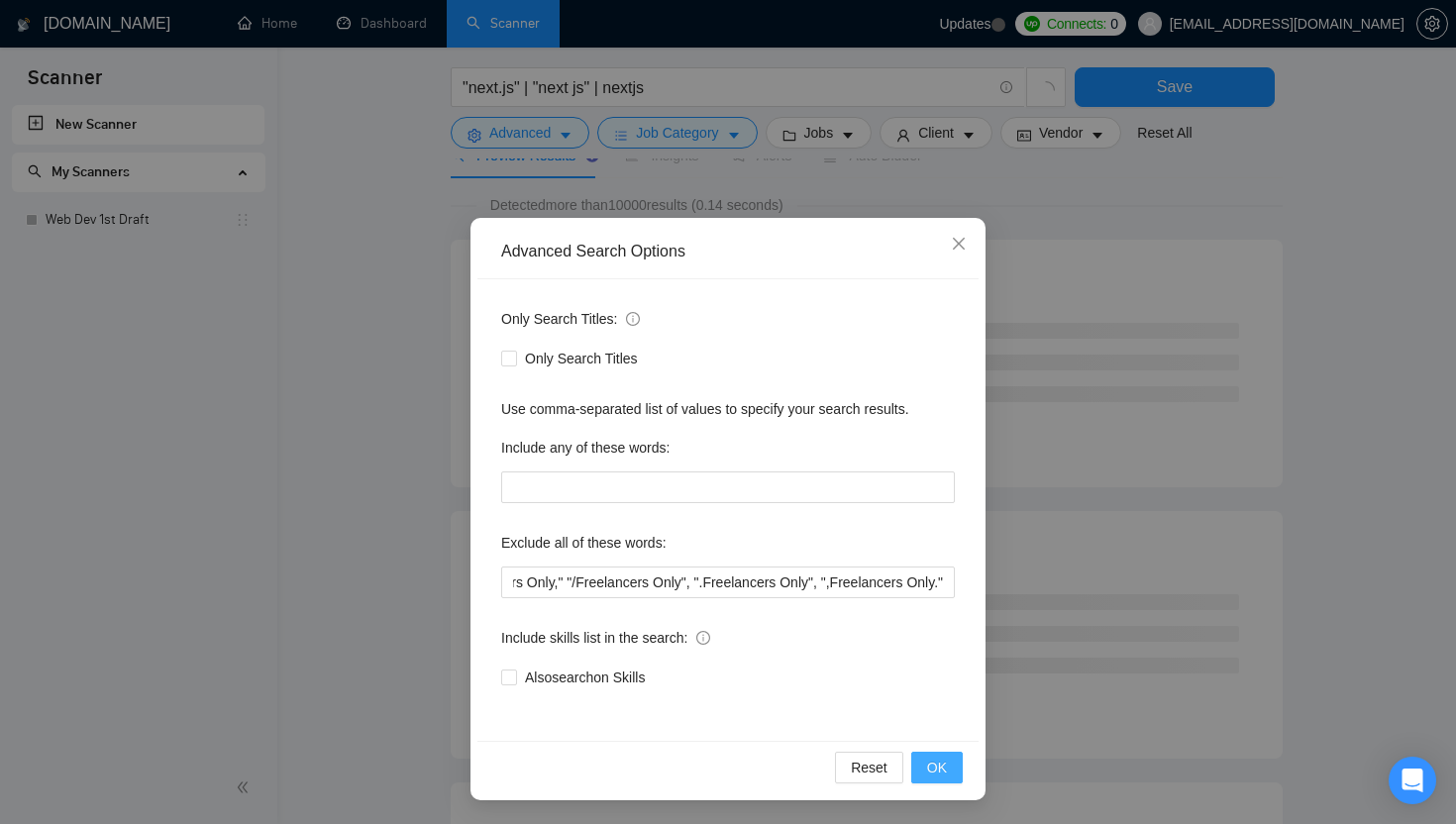 click on "OK" at bounding box center (937, 768) 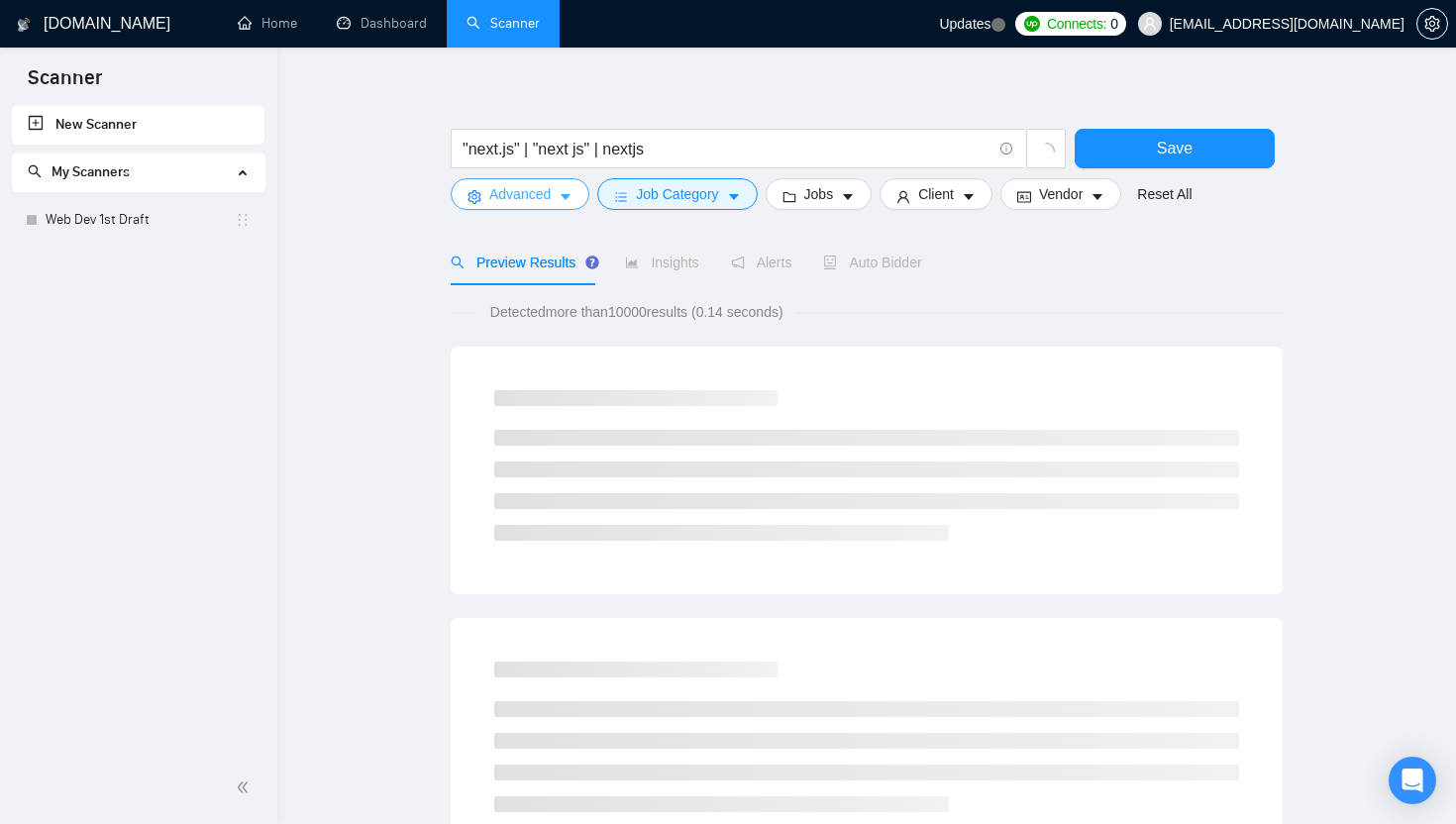 scroll, scrollTop: 0, scrollLeft: 0, axis: both 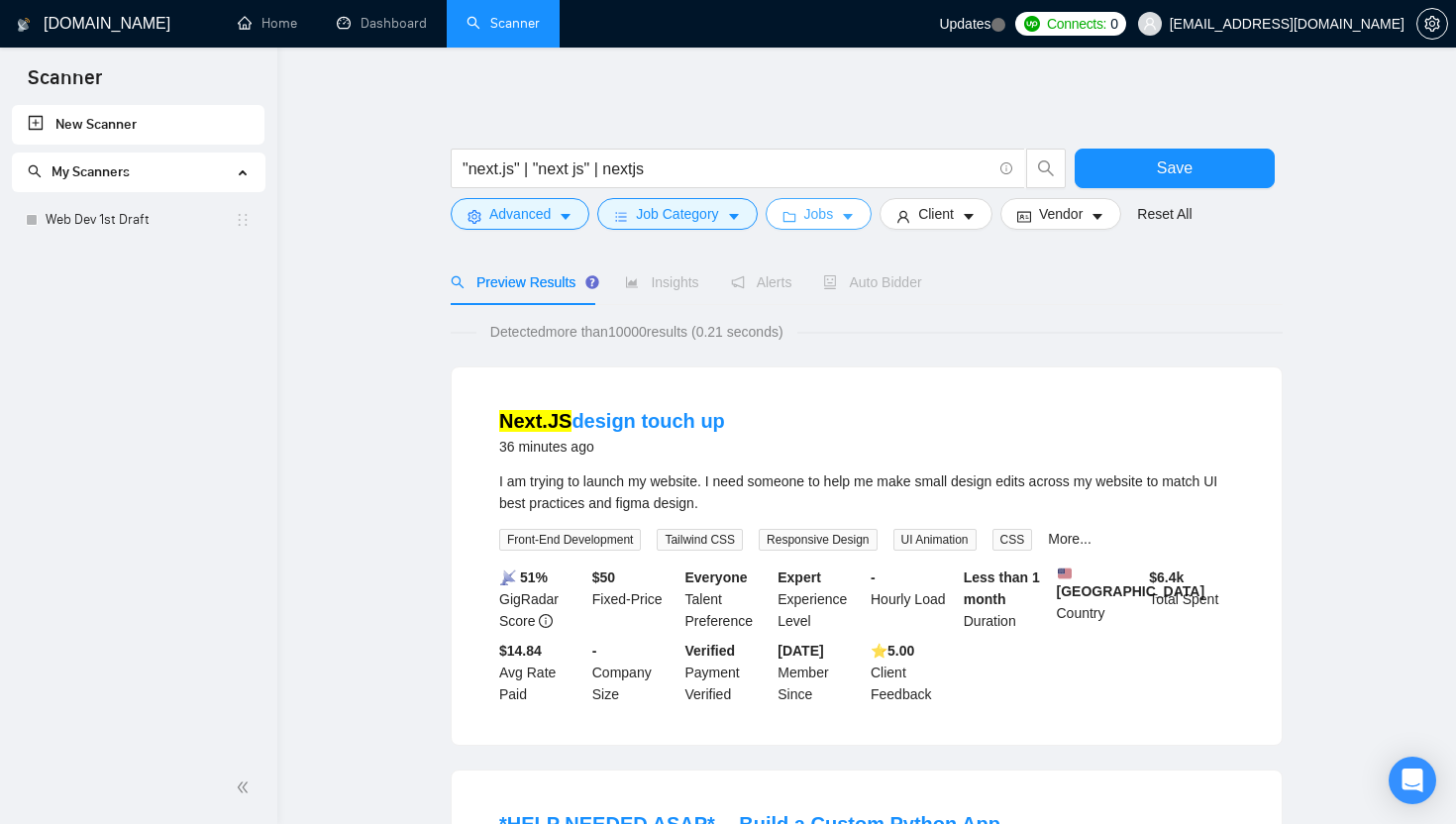 click on "Jobs" at bounding box center [819, 214] 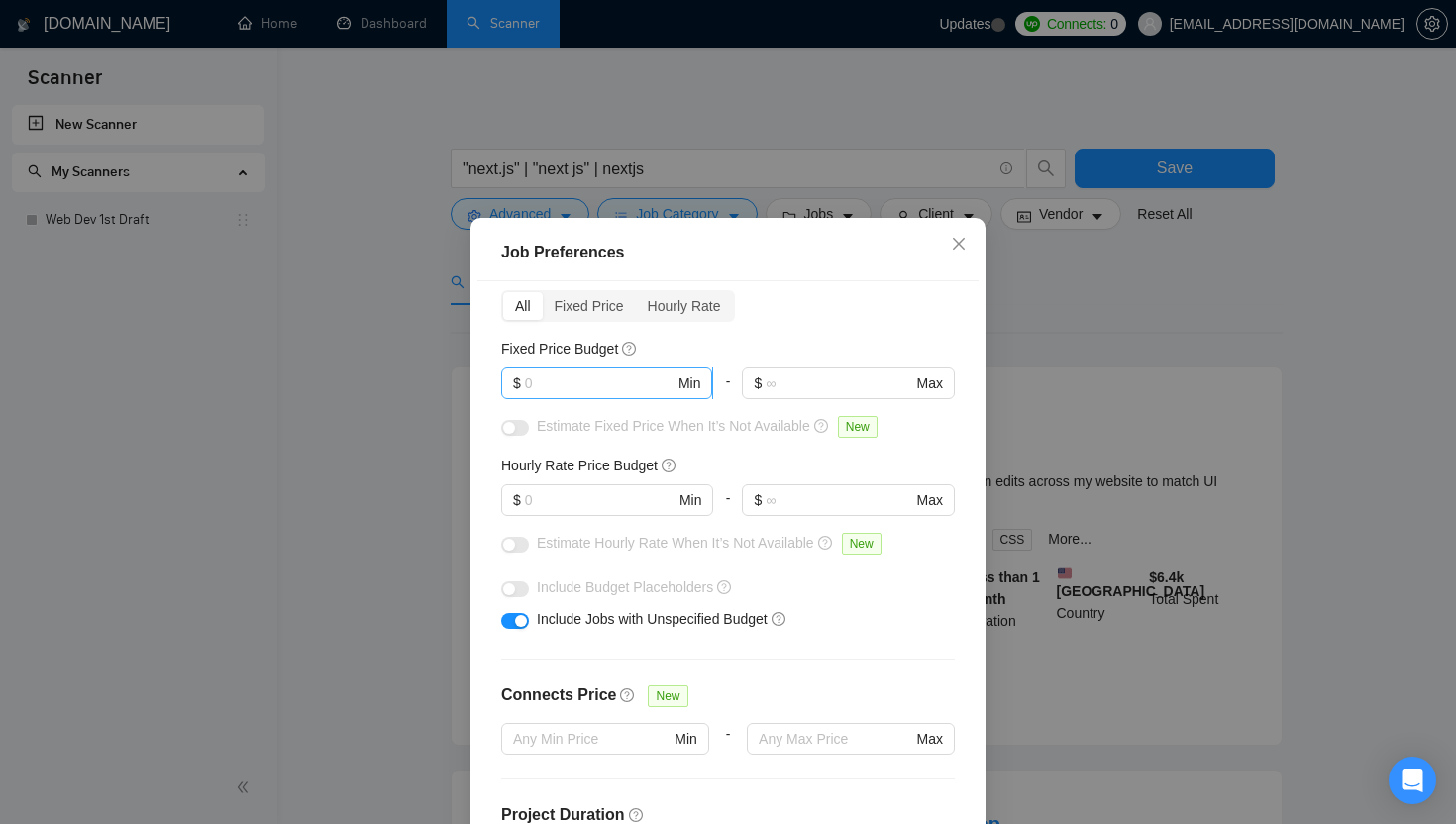 scroll, scrollTop: 74, scrollLeft: 0, axis: vertical 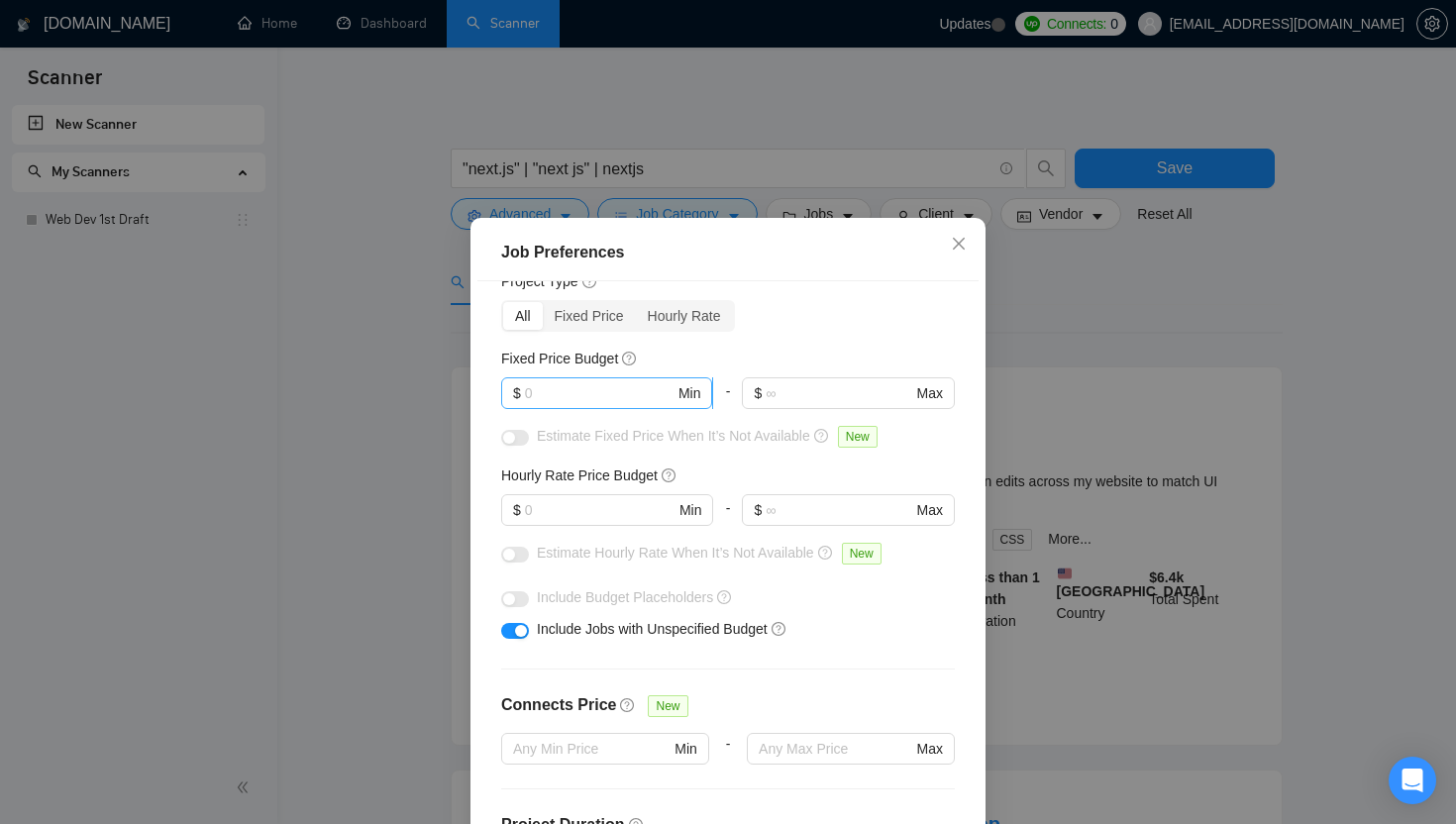click at bounding box center [599, 393] 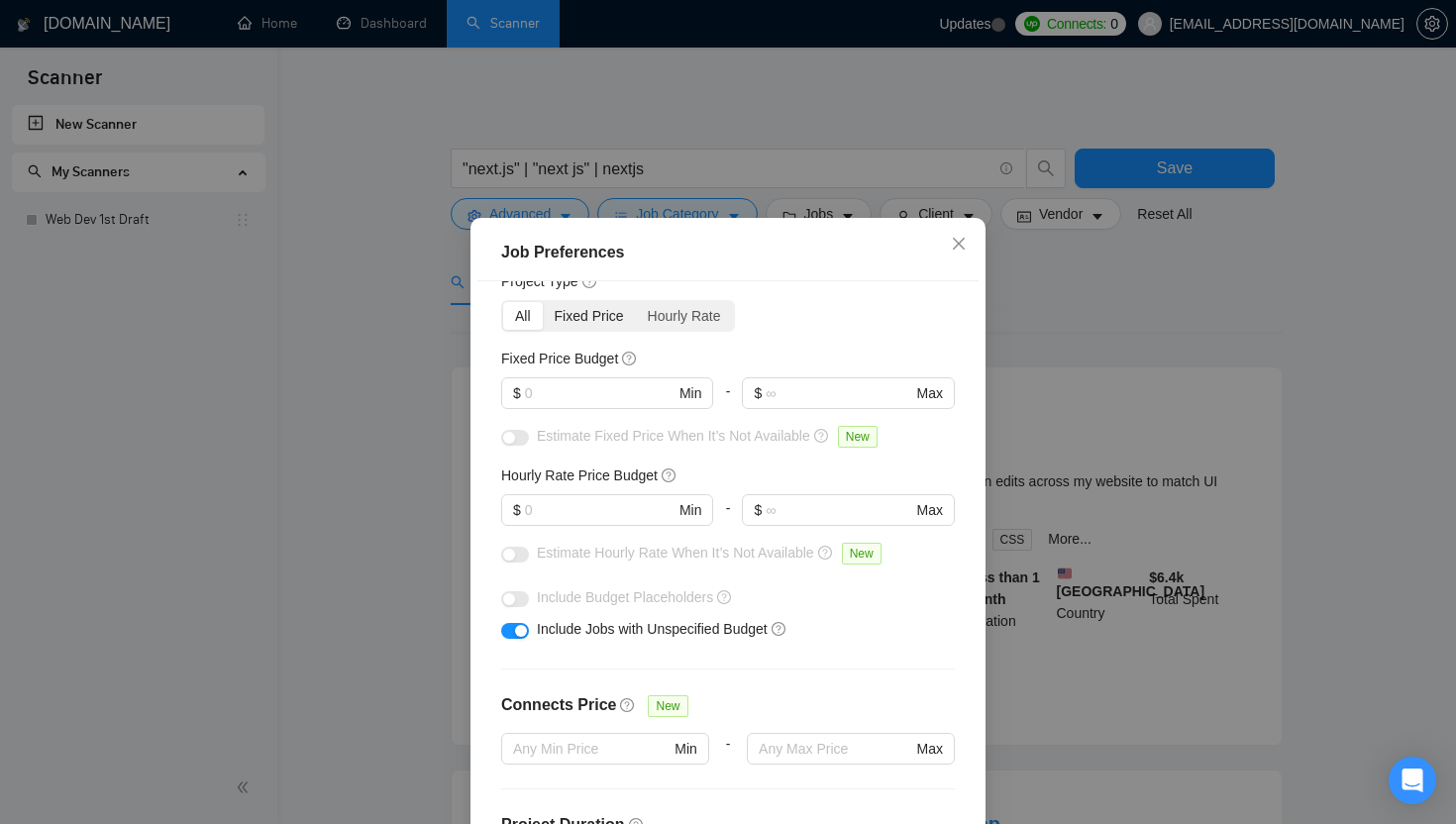 click on "Fixed Price" at bounding box center (589, 316) 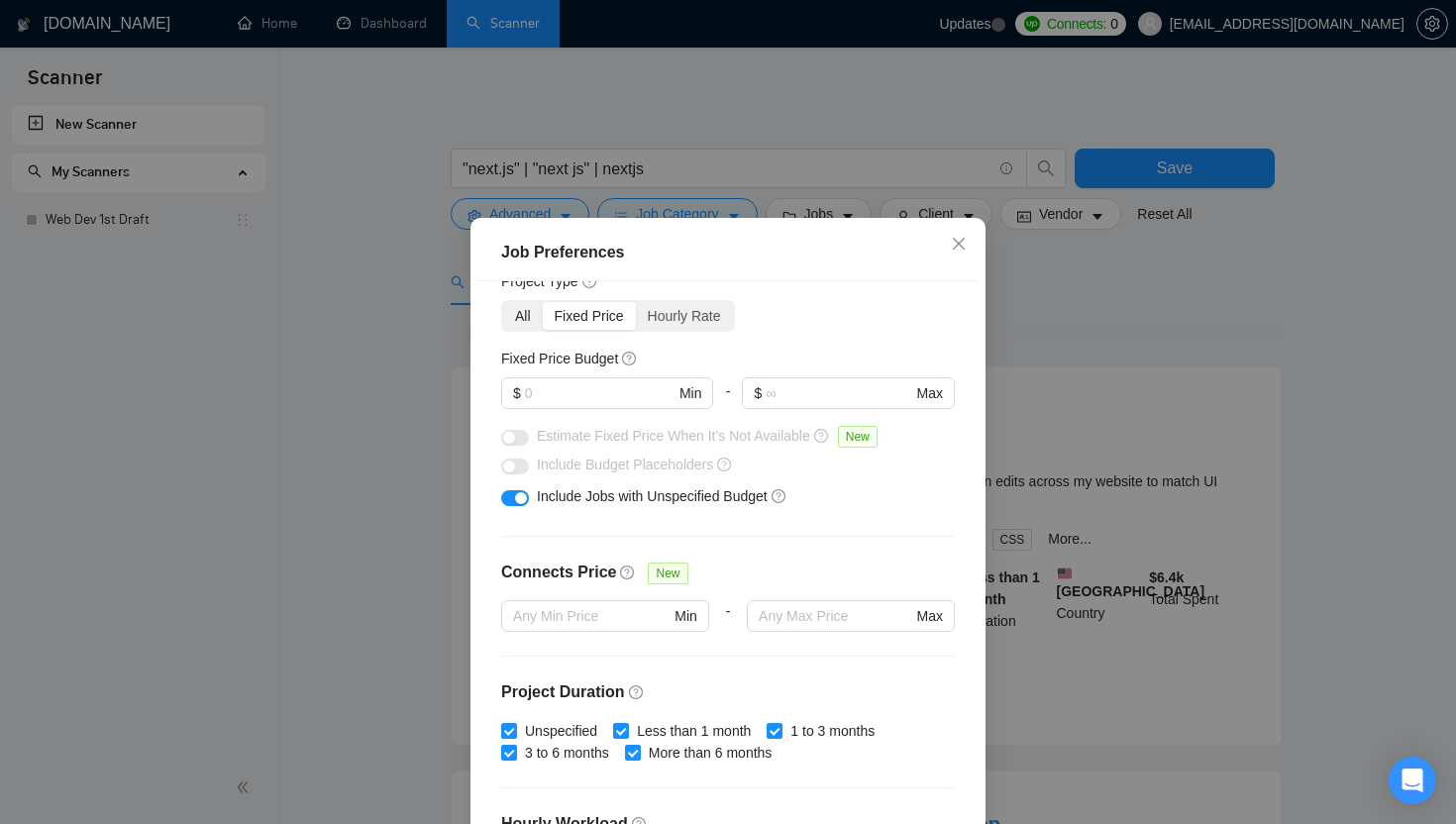 click on "All" at bounding box center [523, 316] 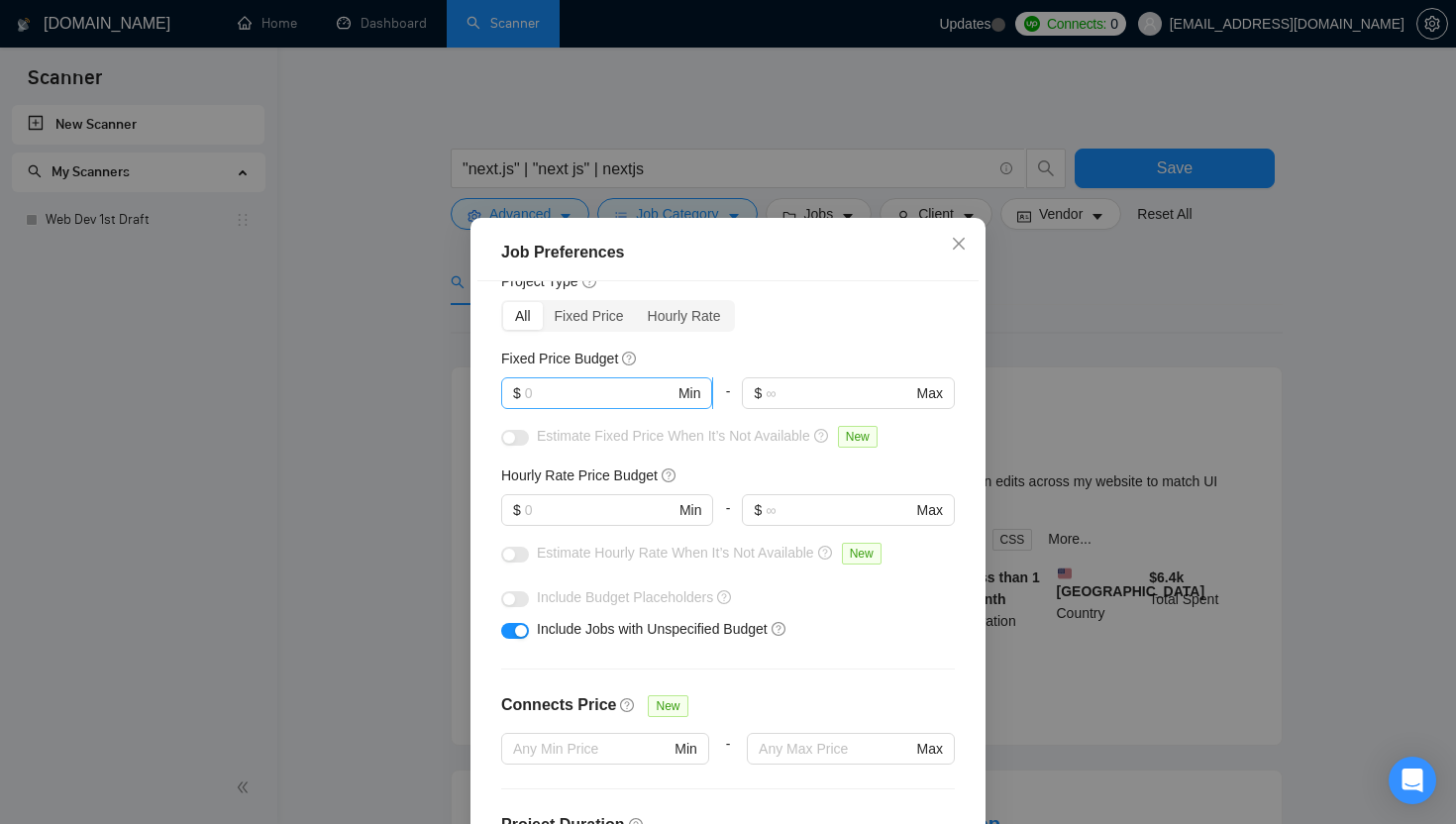 click at bounding box center (599, 393) 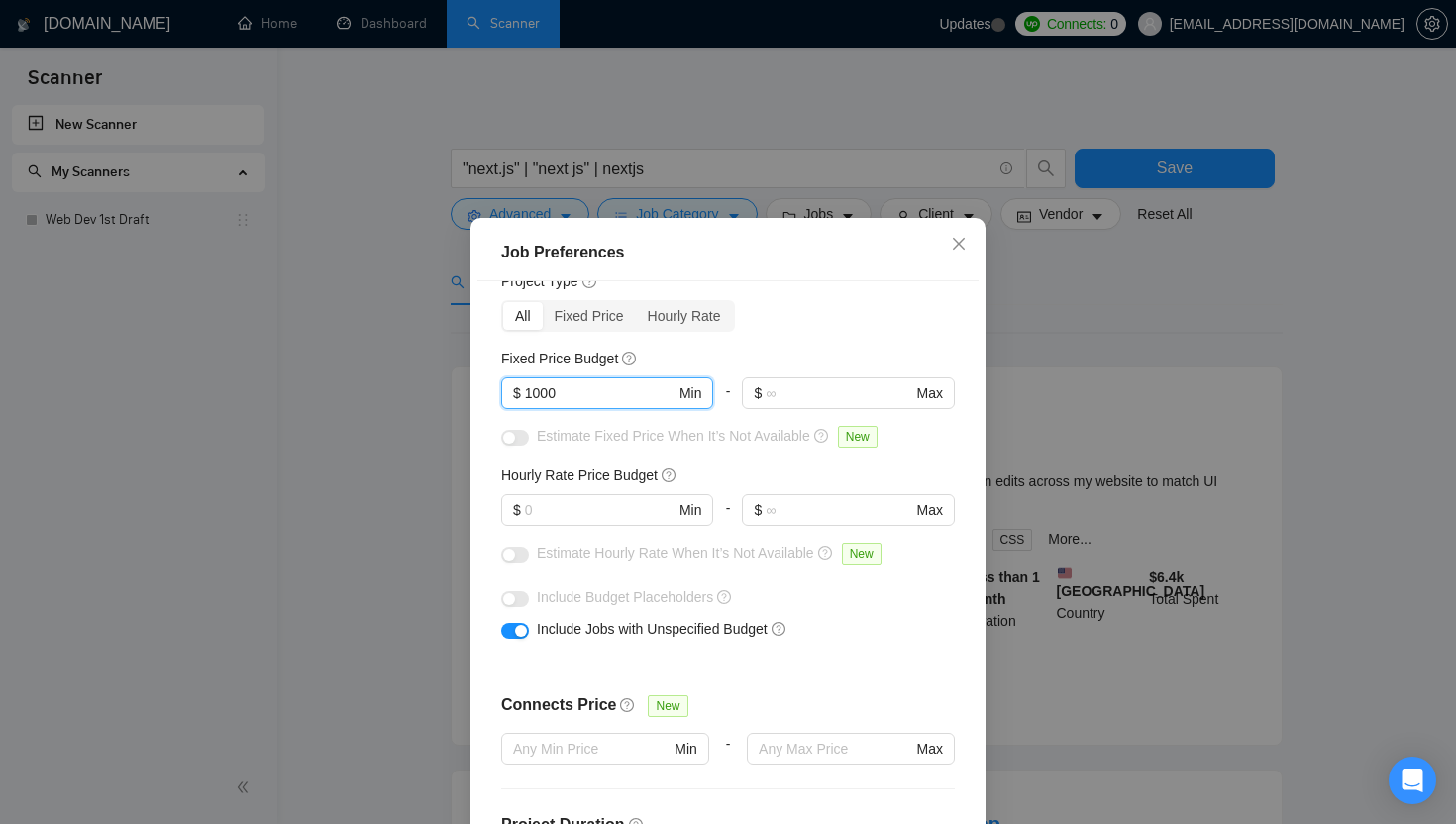 type on "1000" 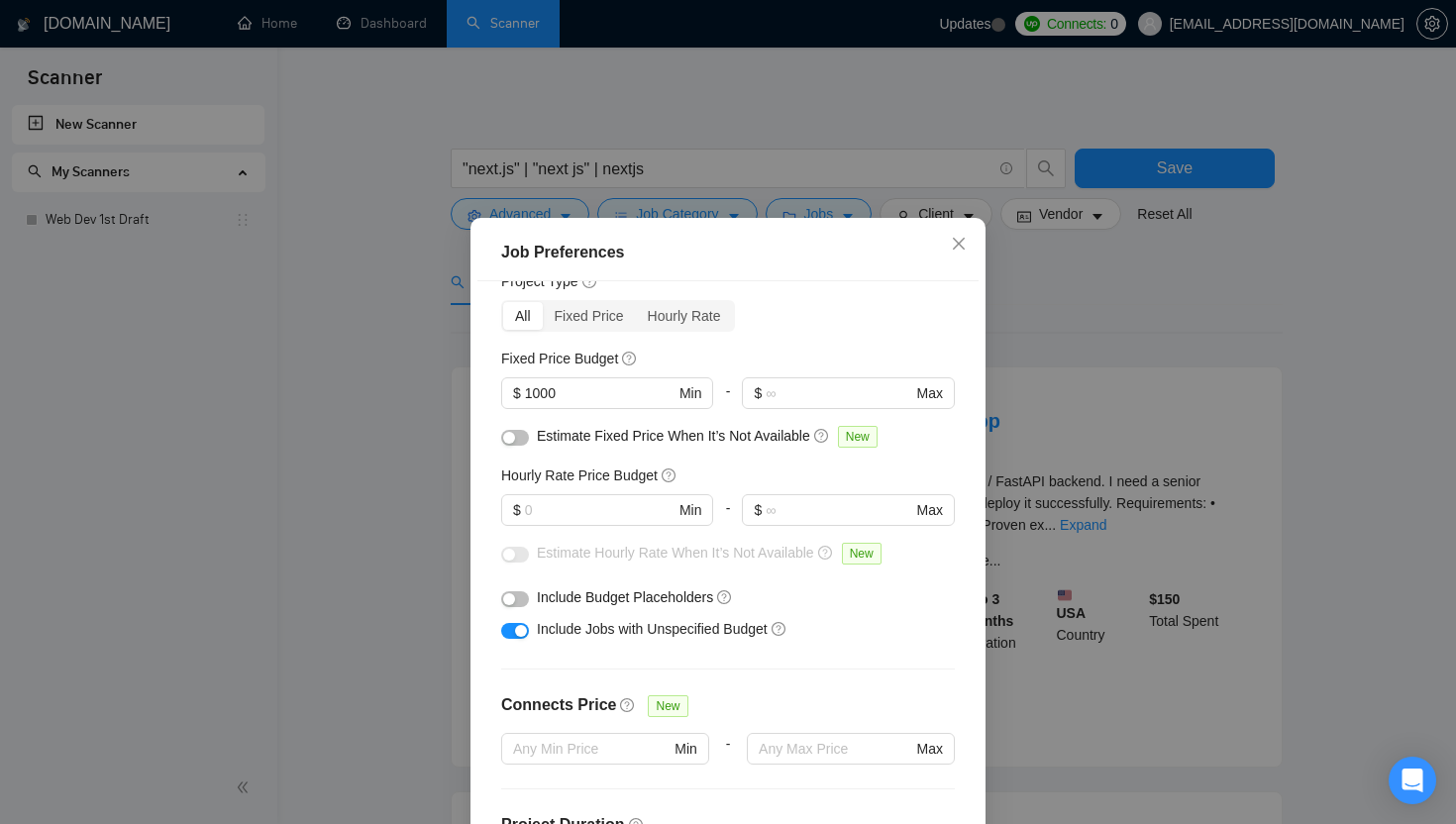 scroll, scrollTop: 92, scrollLeft: 0, axis: vertical 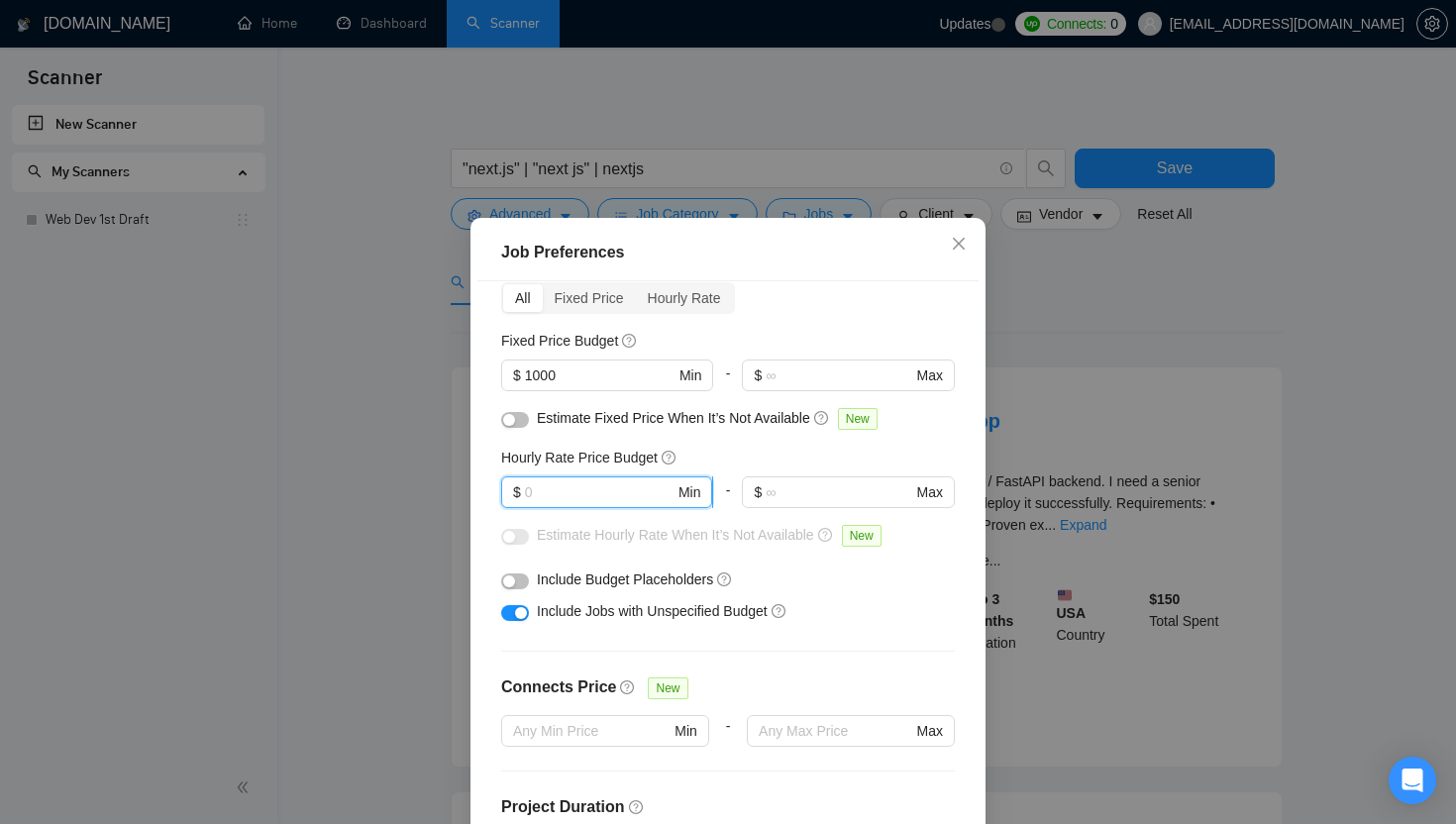click at bounding box center [599, 492] 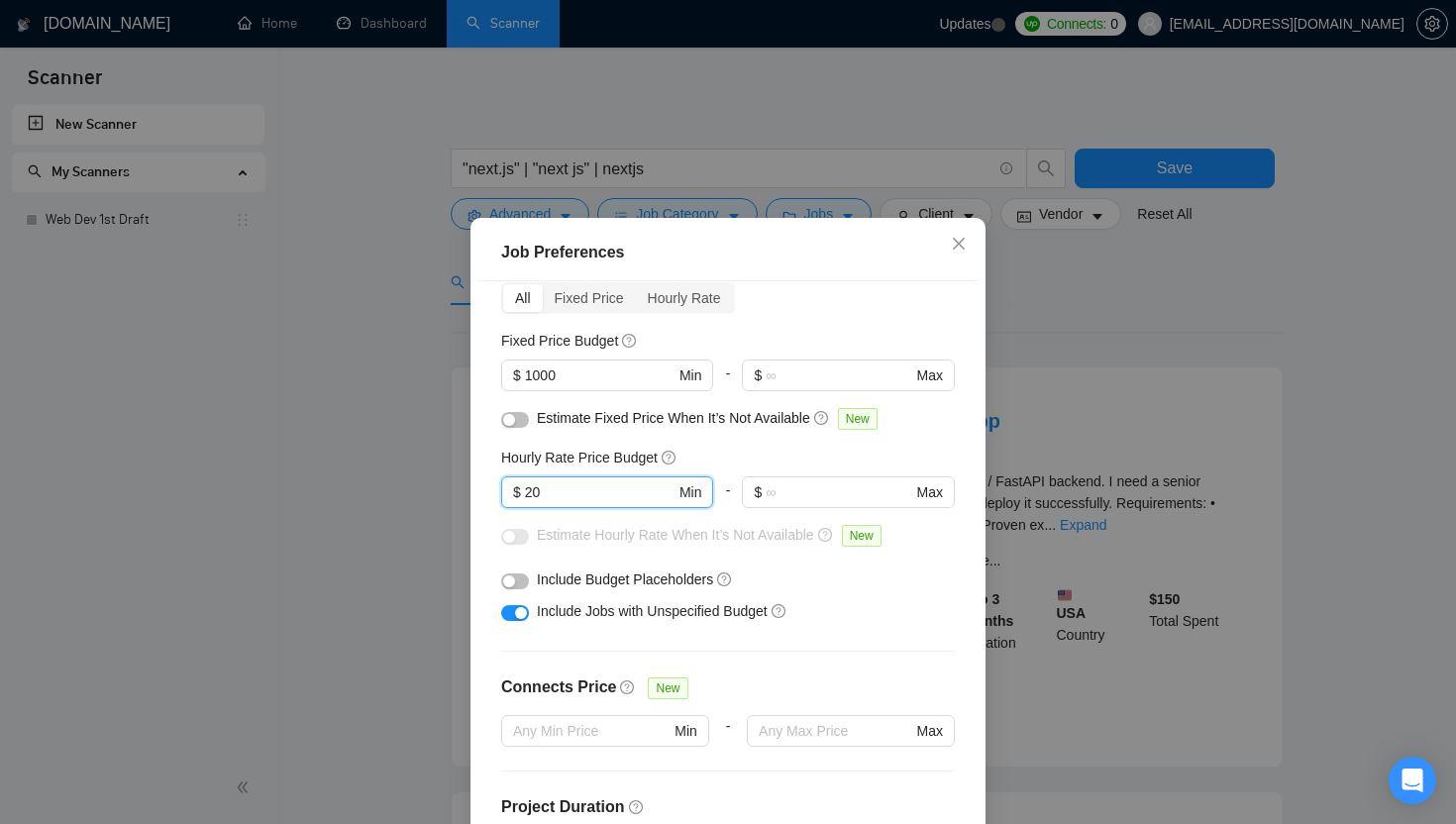 type on "20" 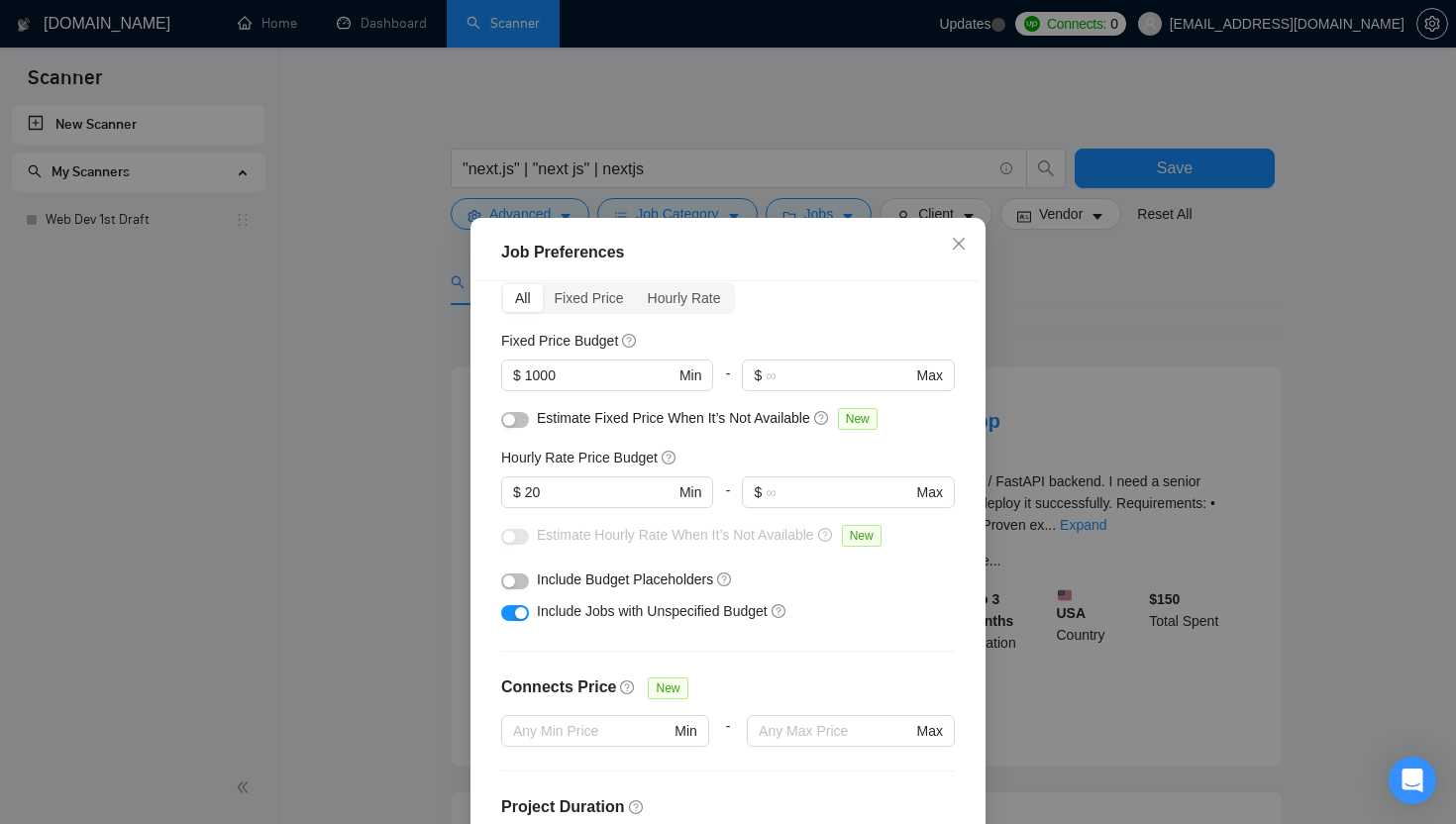 click on "Hourly Rate Price Budget" at bounding box center (728, 458) 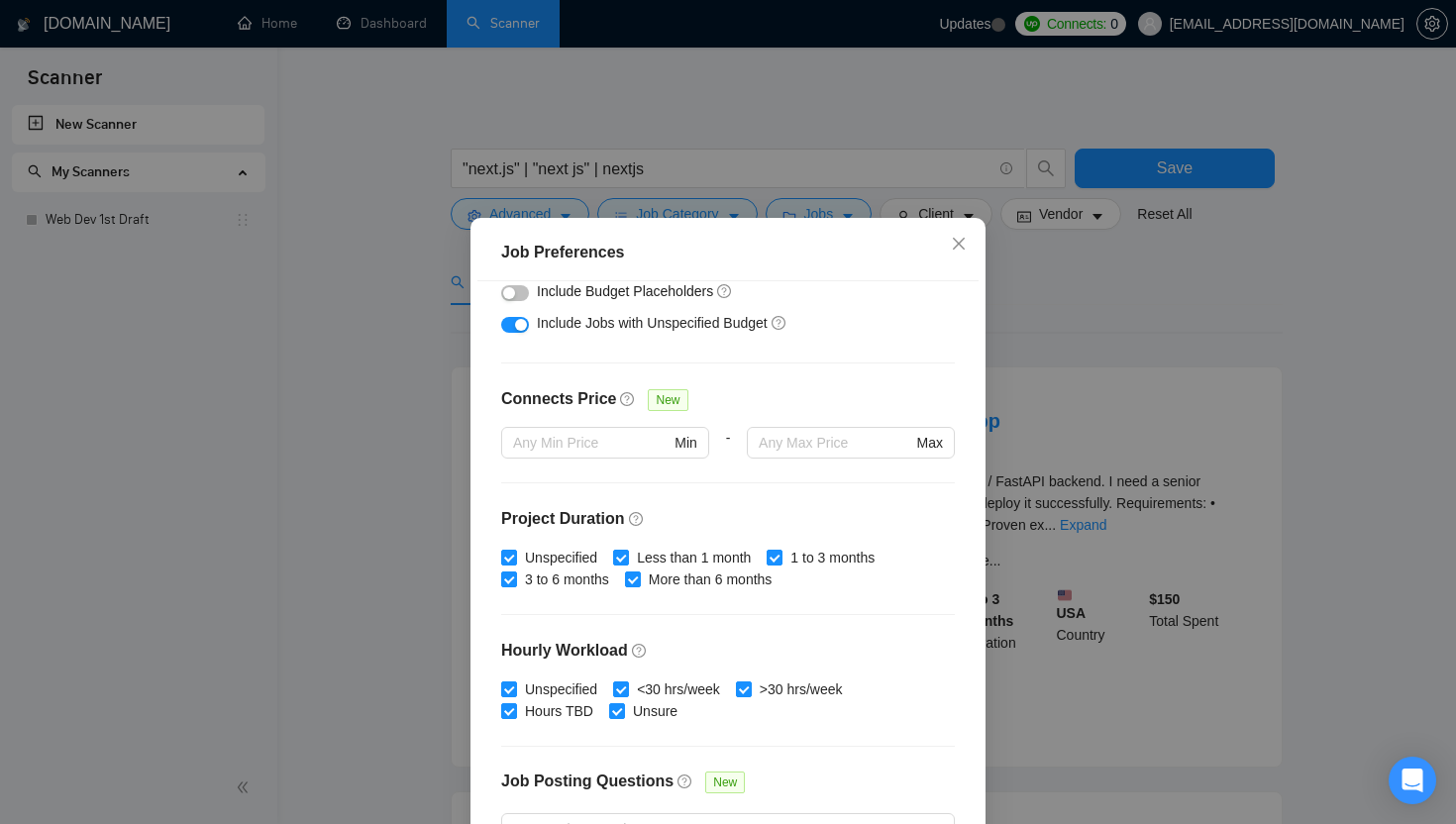 scroll, scrollTop: 398, scrollLeft: 0, axis: vertical 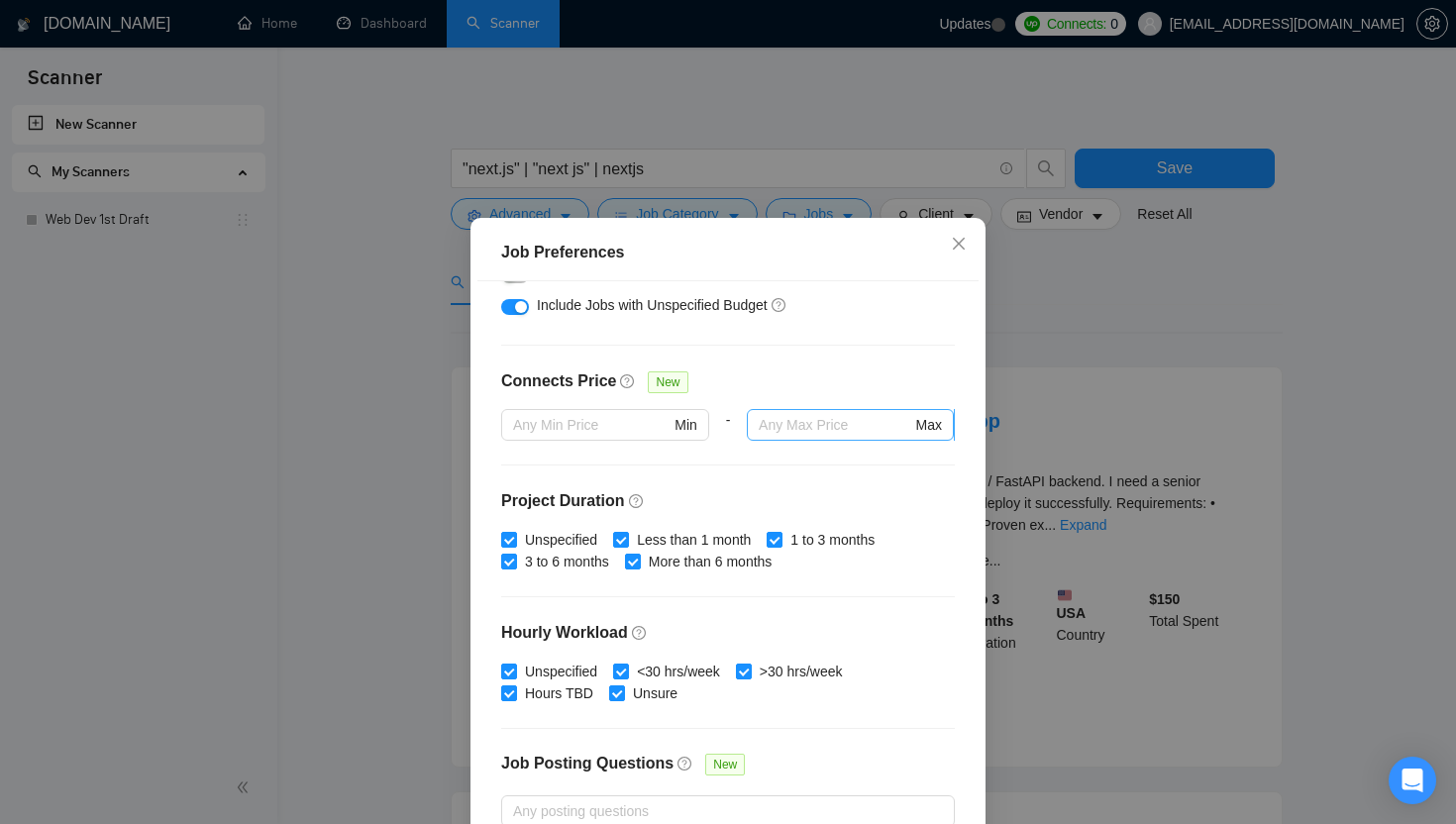 click at bounding box center (835, 425) 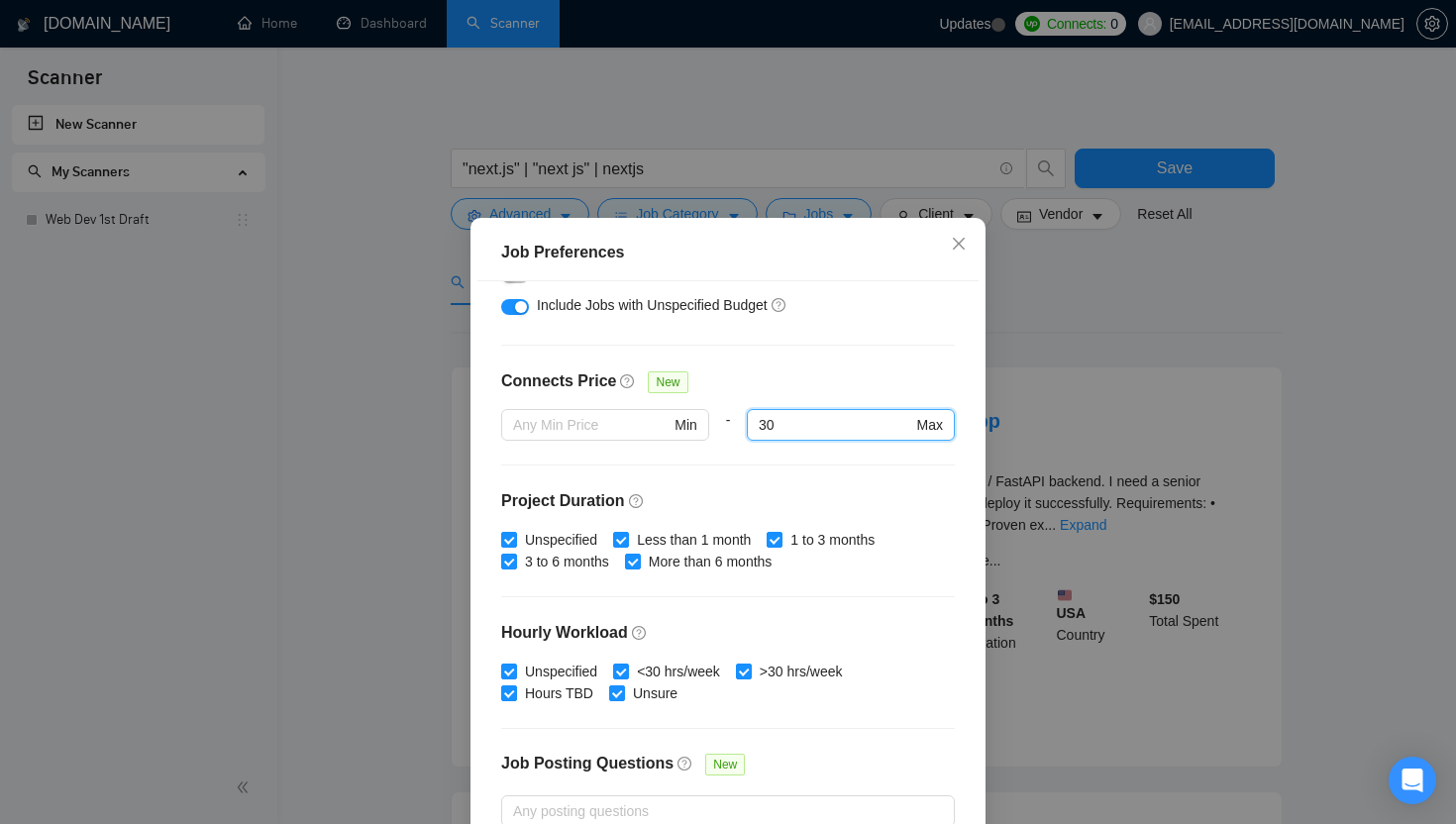 type on "30" 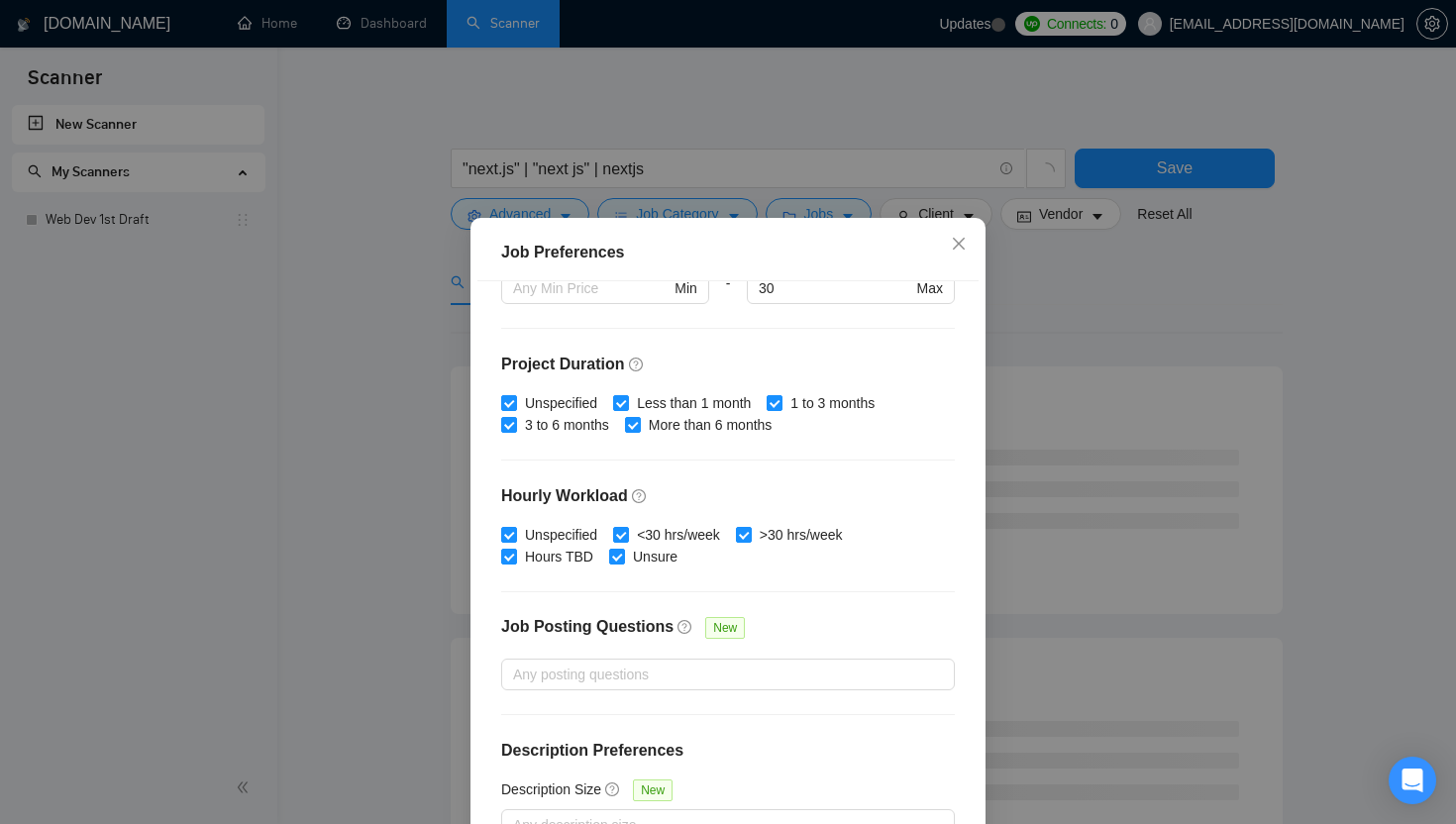 scroll, scrollTop: 540, scrollLeft: 0, axis: vertical 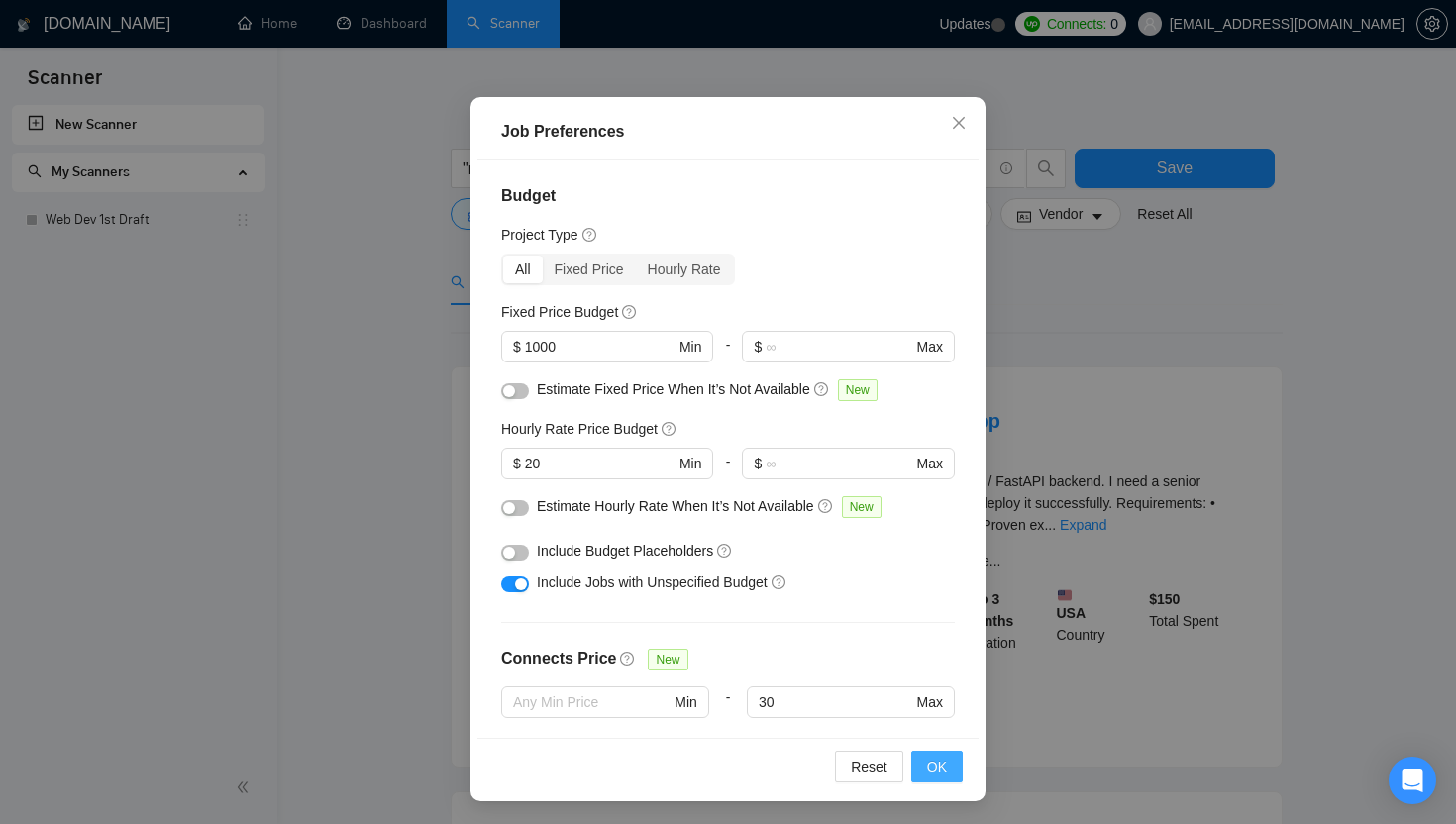 click on "OK" at bounding box center [937, 767] 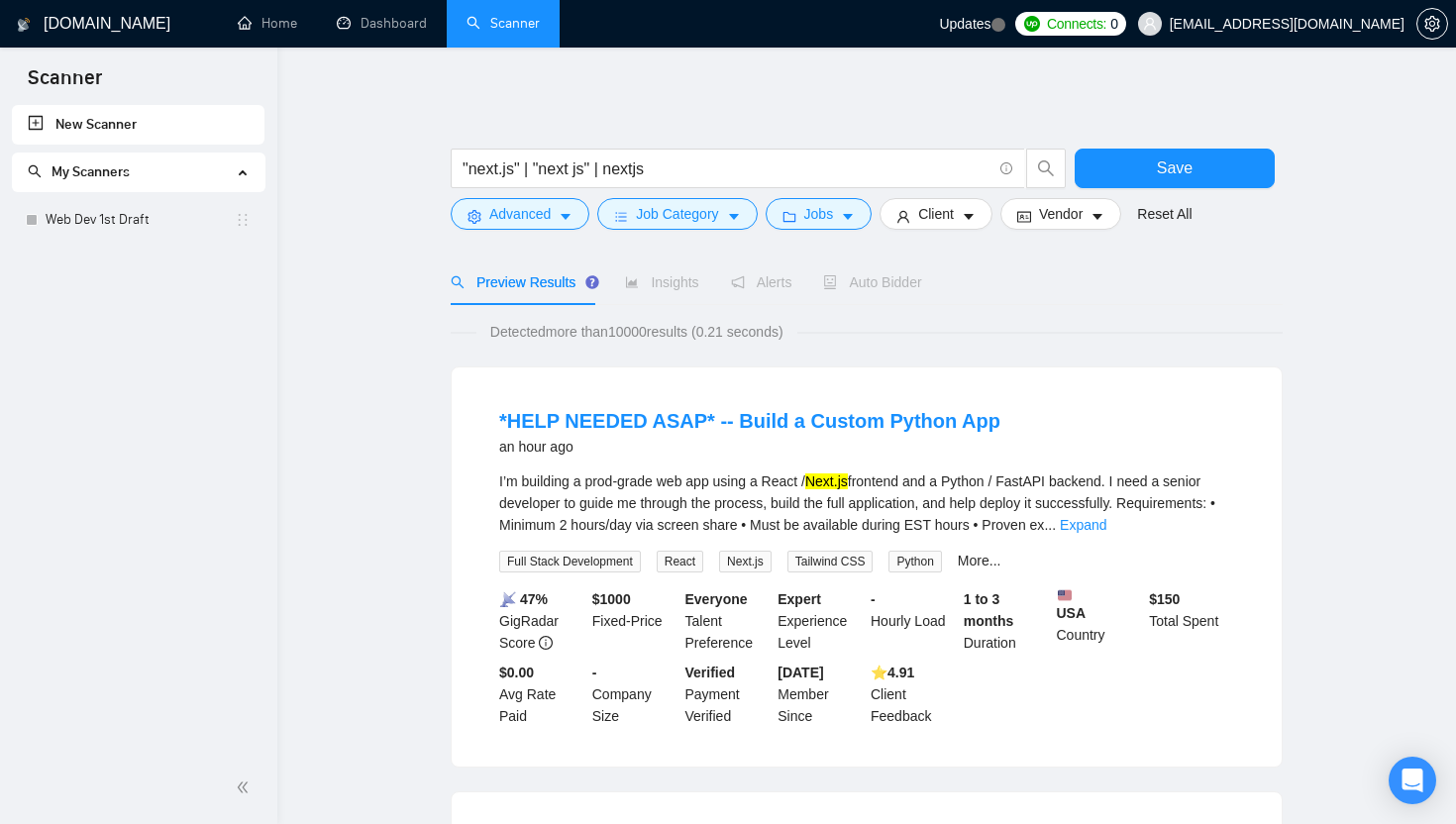 scroll, scrollTop: 22, scrollLeft: 0, axis: vertical 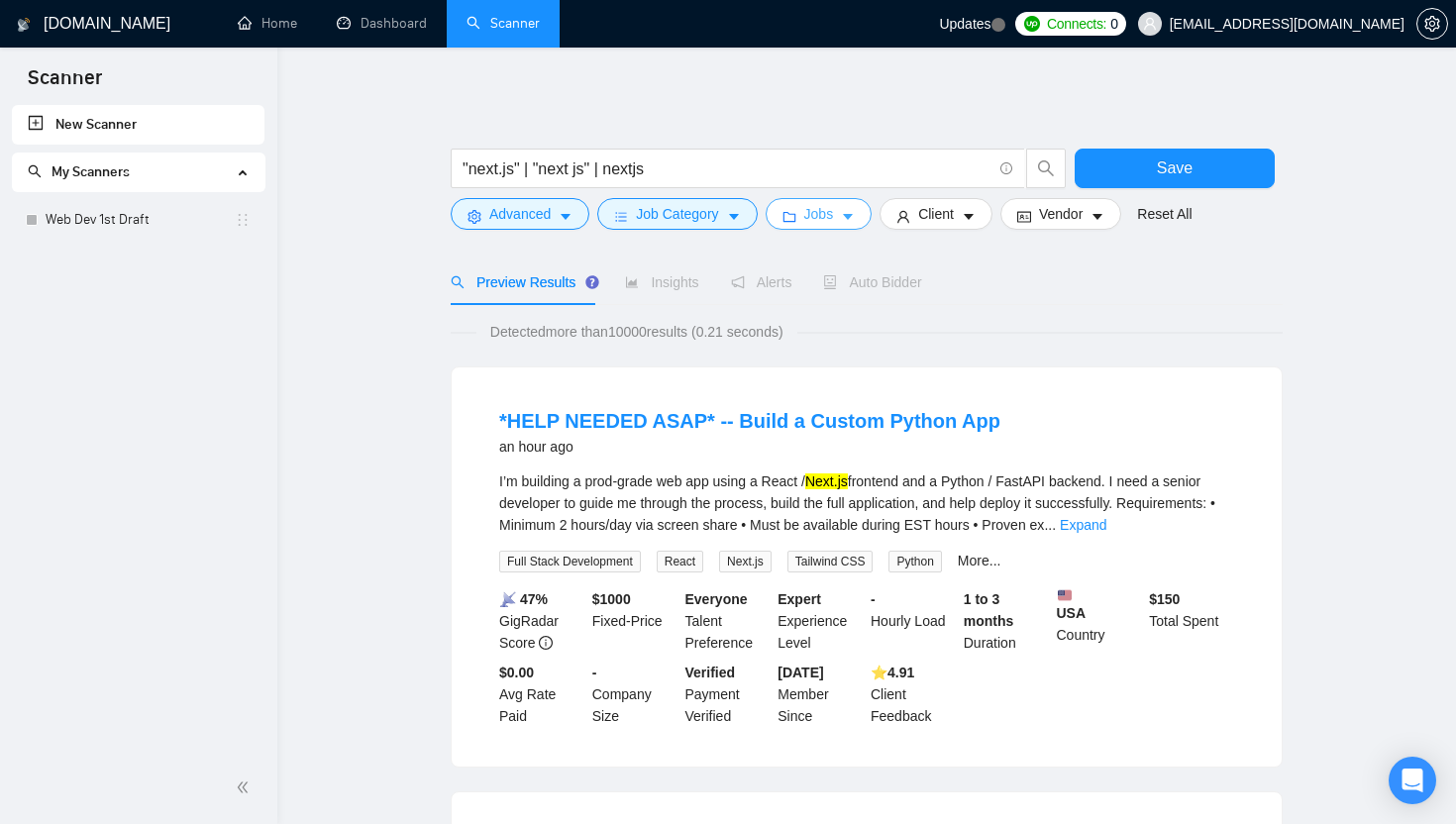 click on "Jobs" at bounding box center (819, 214) 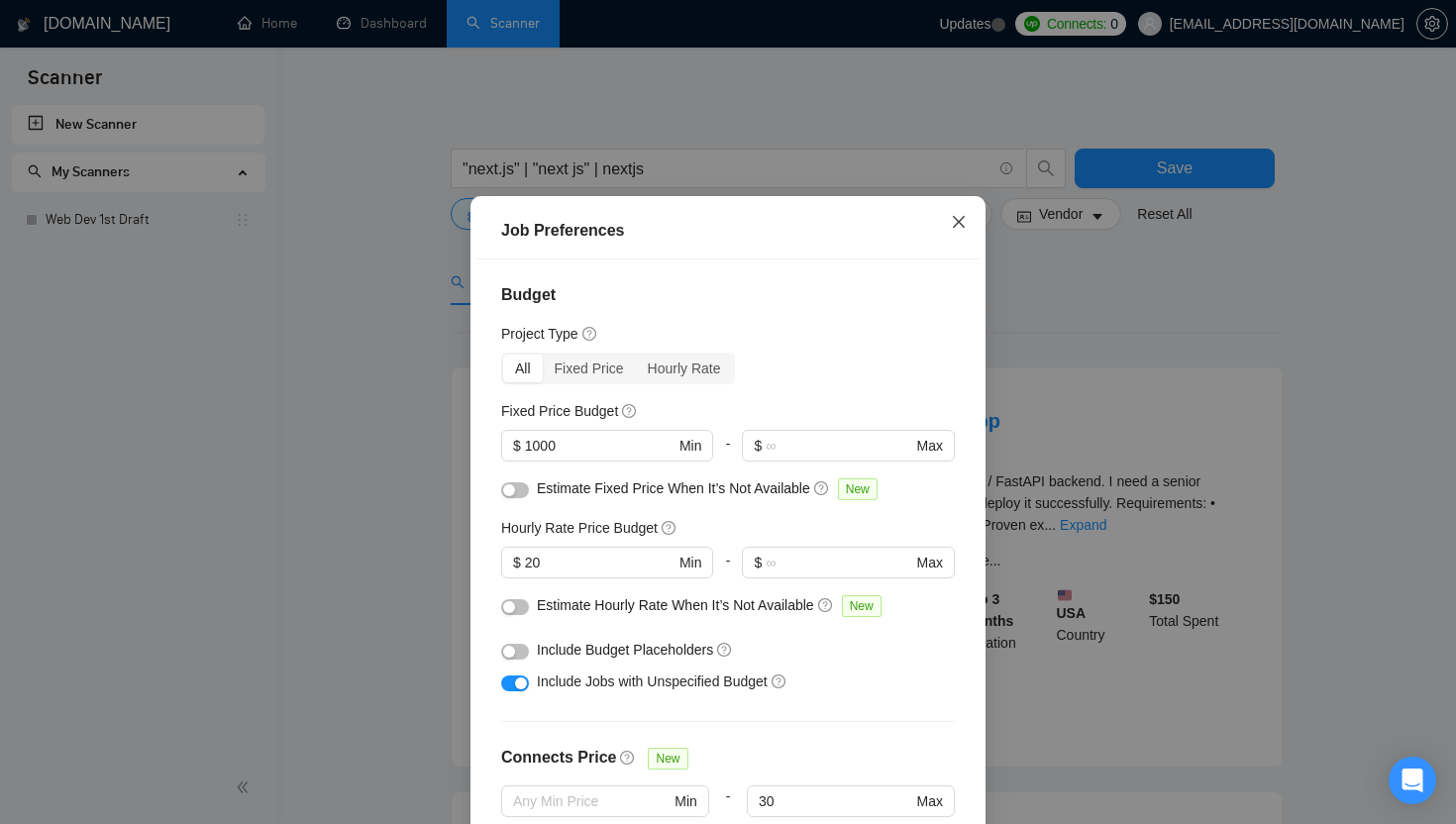click at bounding box center [959, 223] 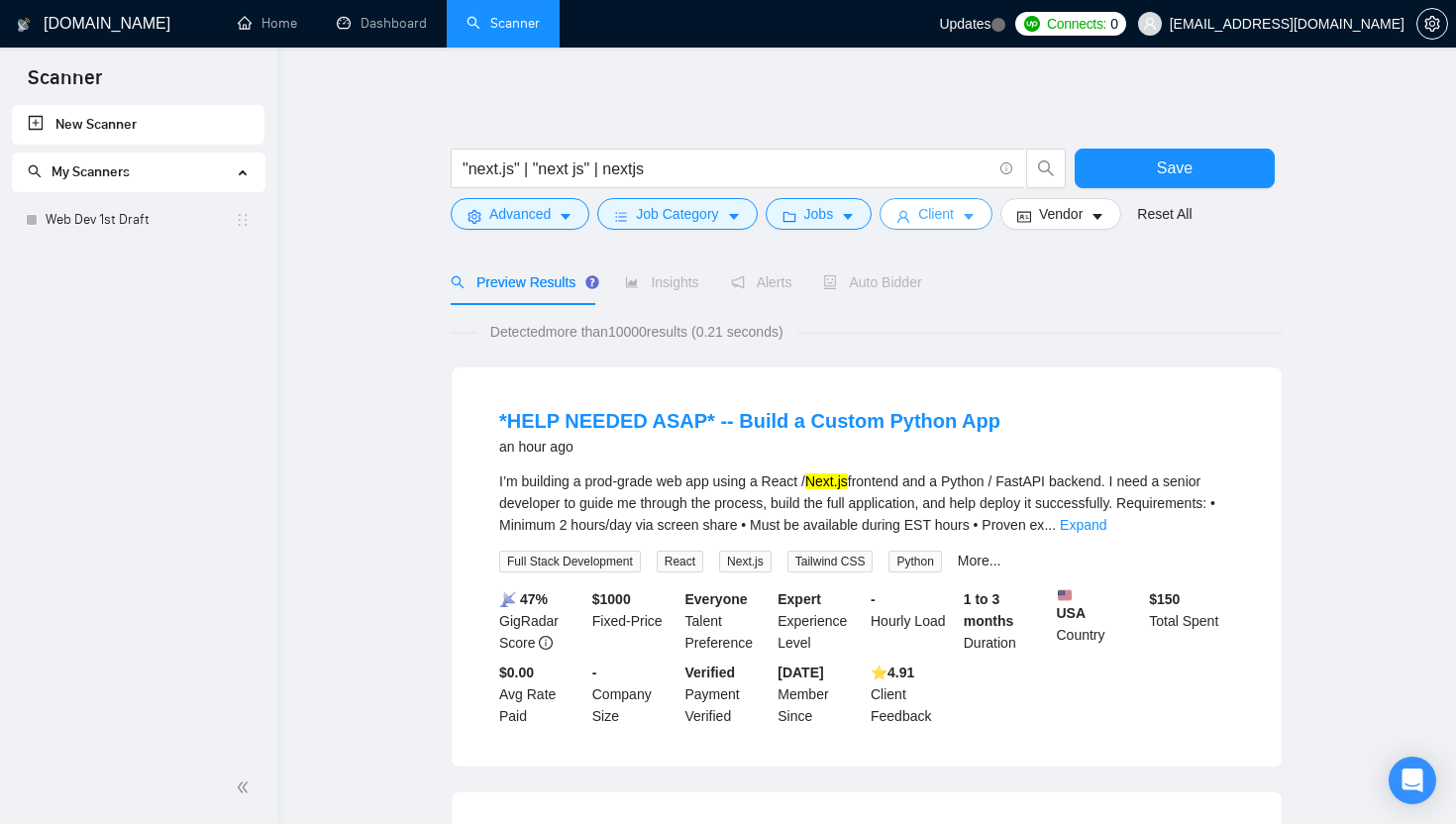 click on "Client" at bounding box center (936, 214) 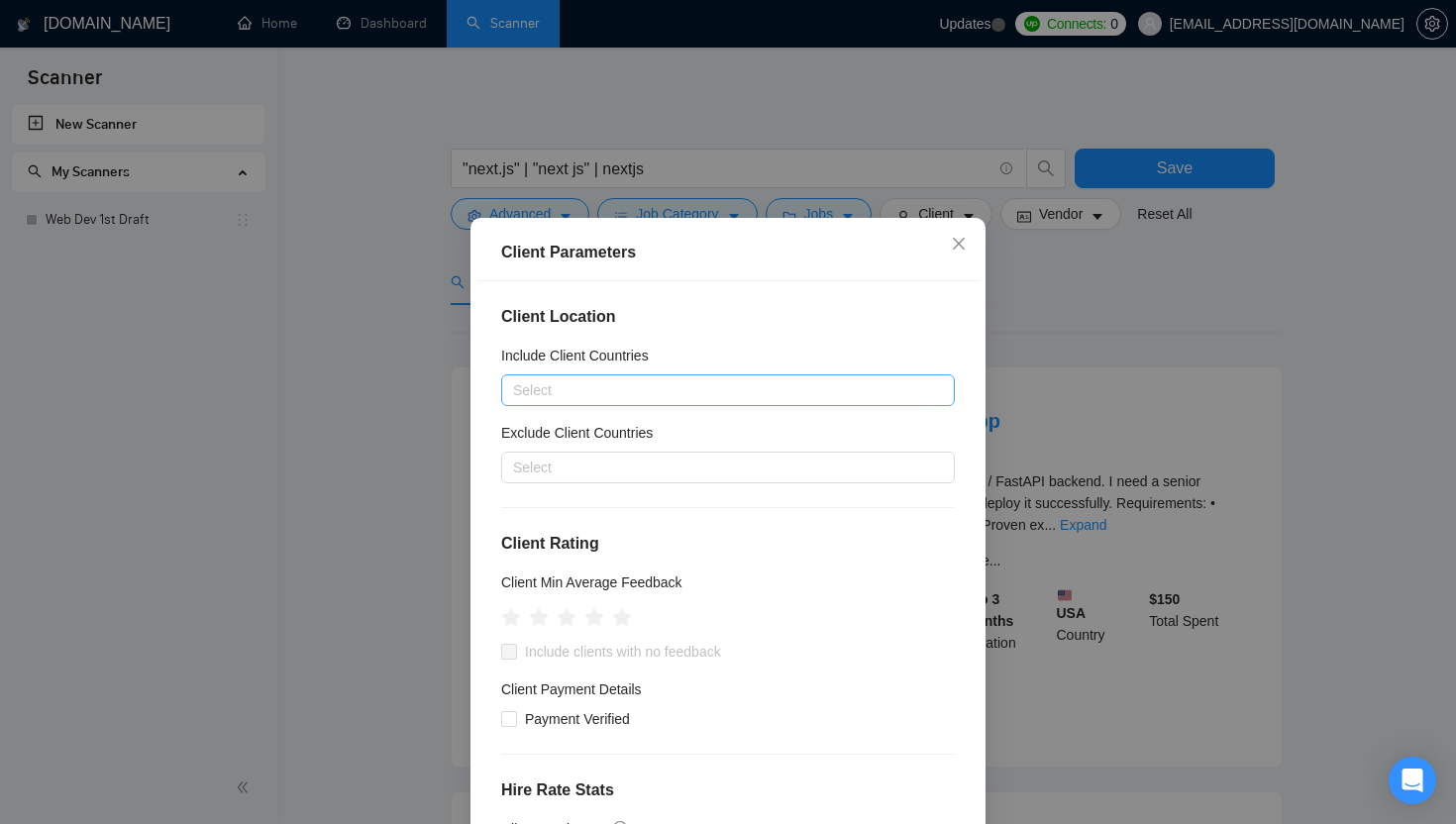 click at bounding box center [718, 390] 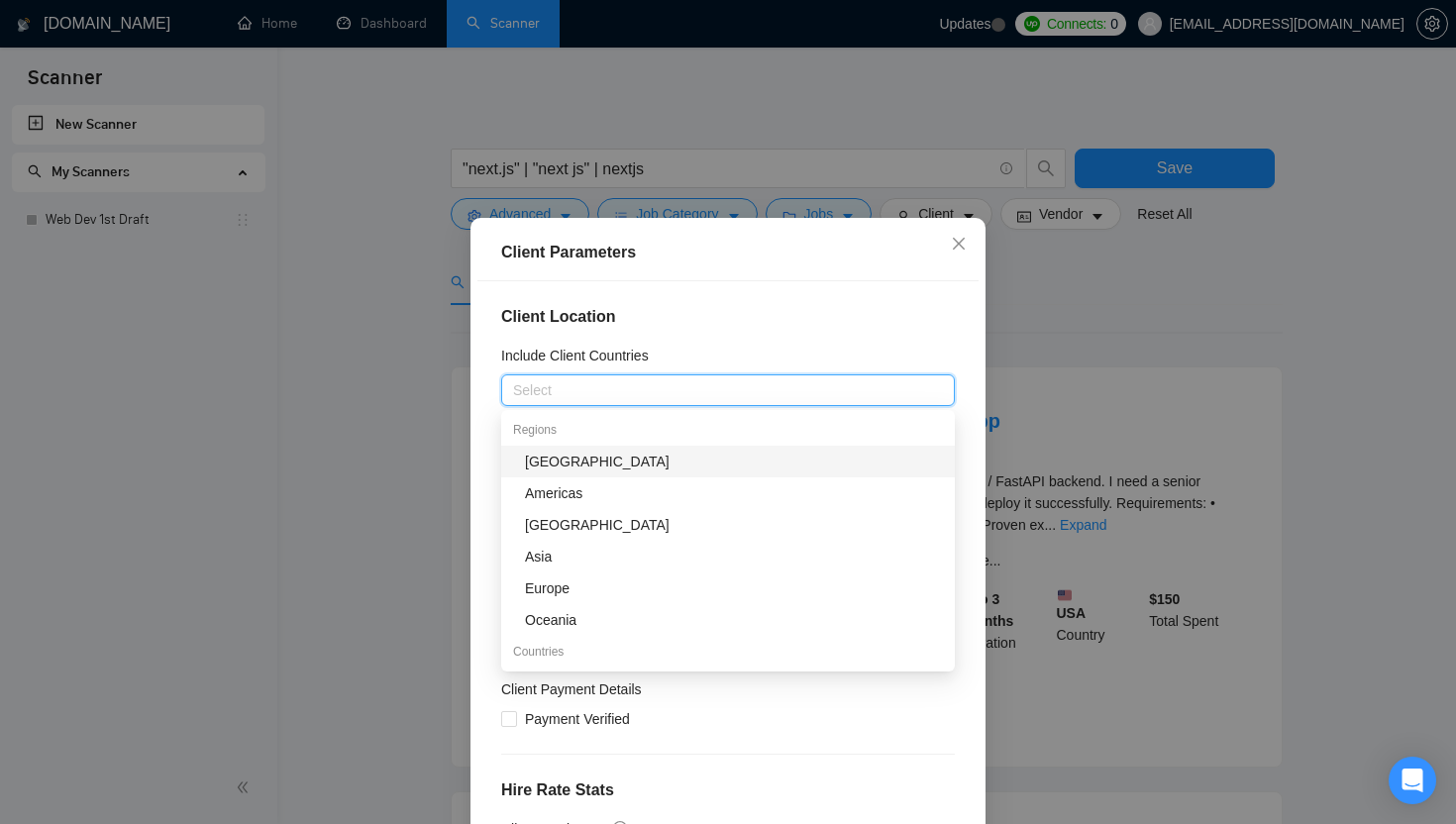 click on "Client Location" at bounding box center [728, 317] 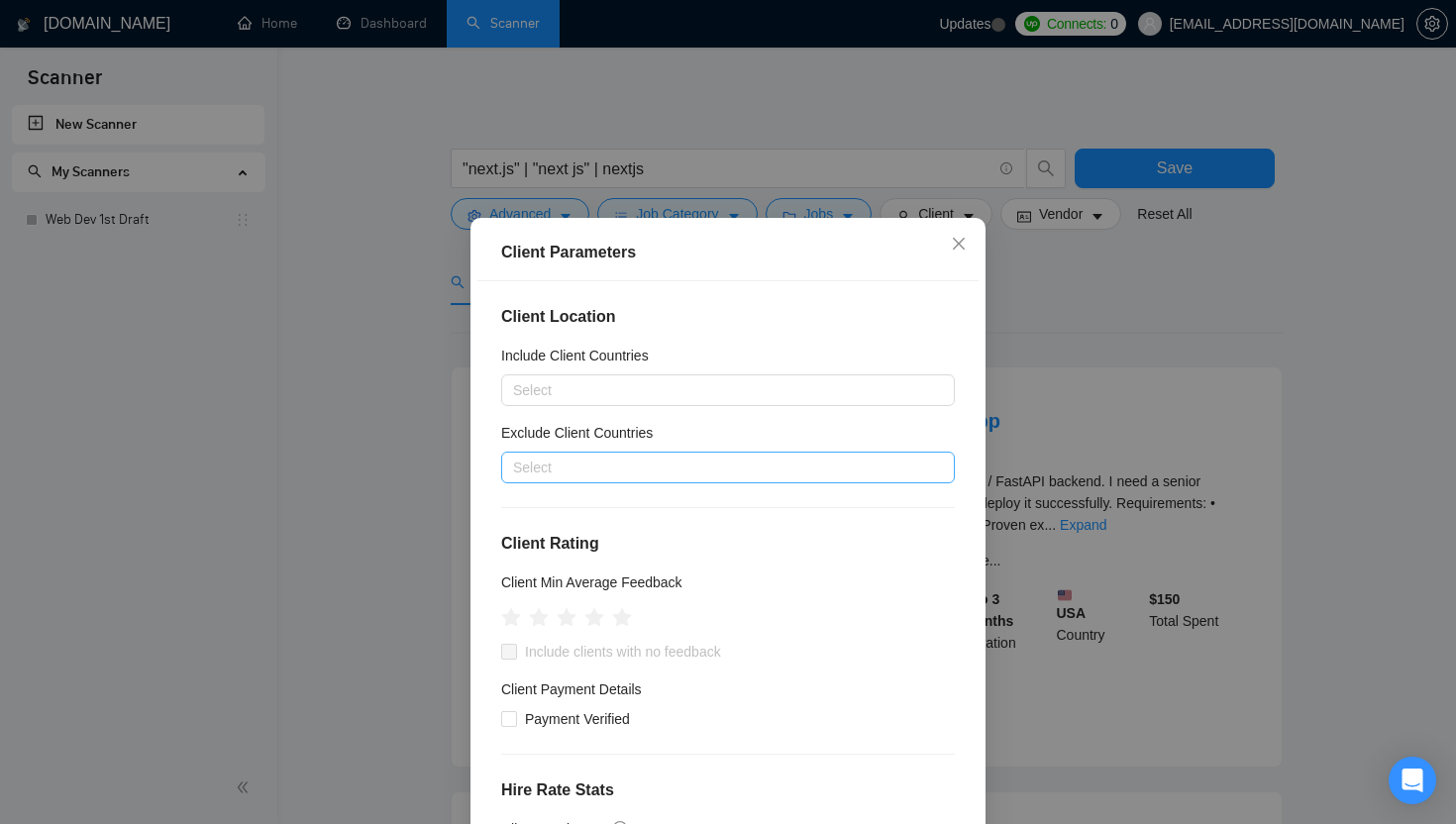 click at bounding box center (718, 467) 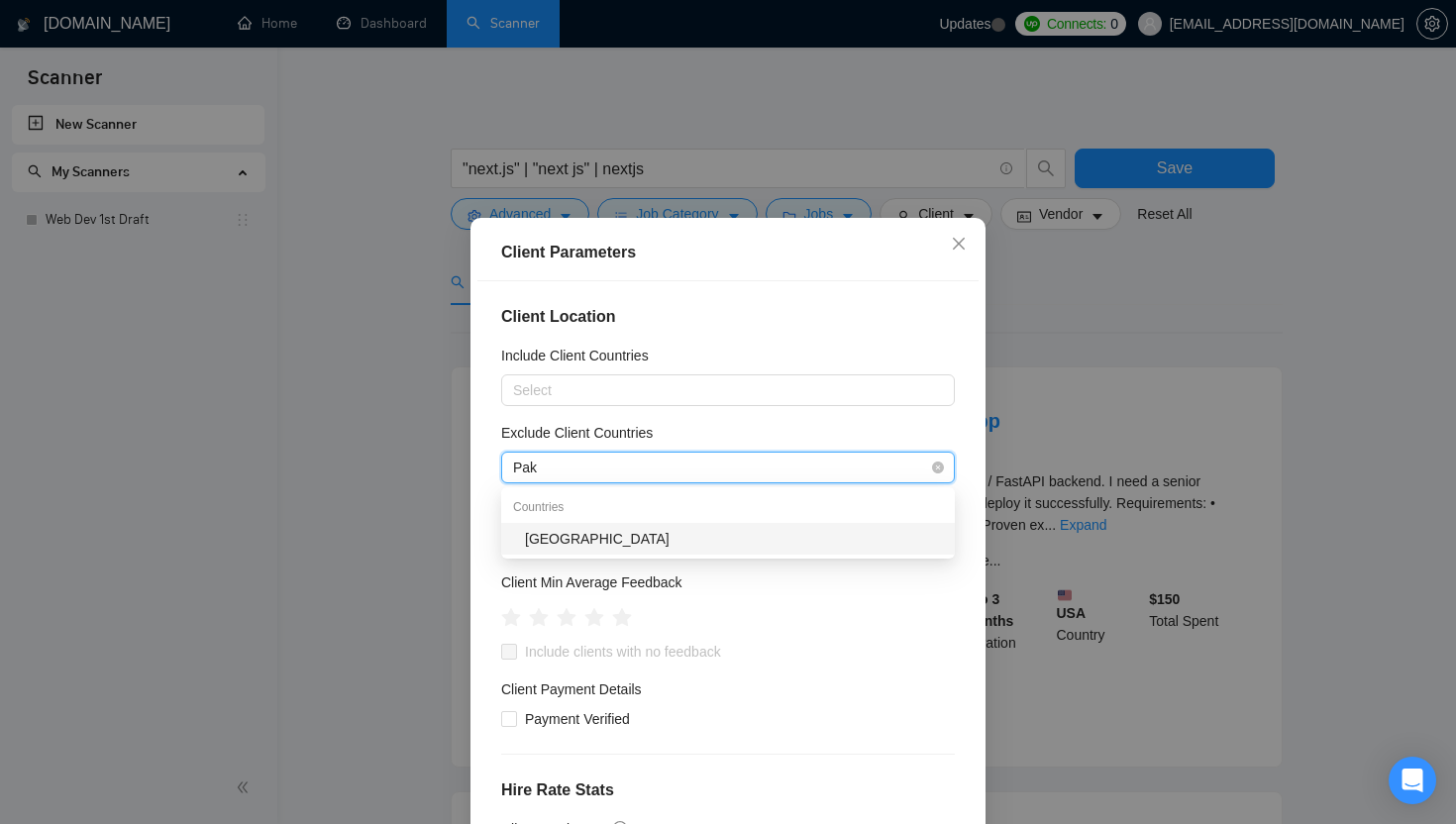 type on "Paki" 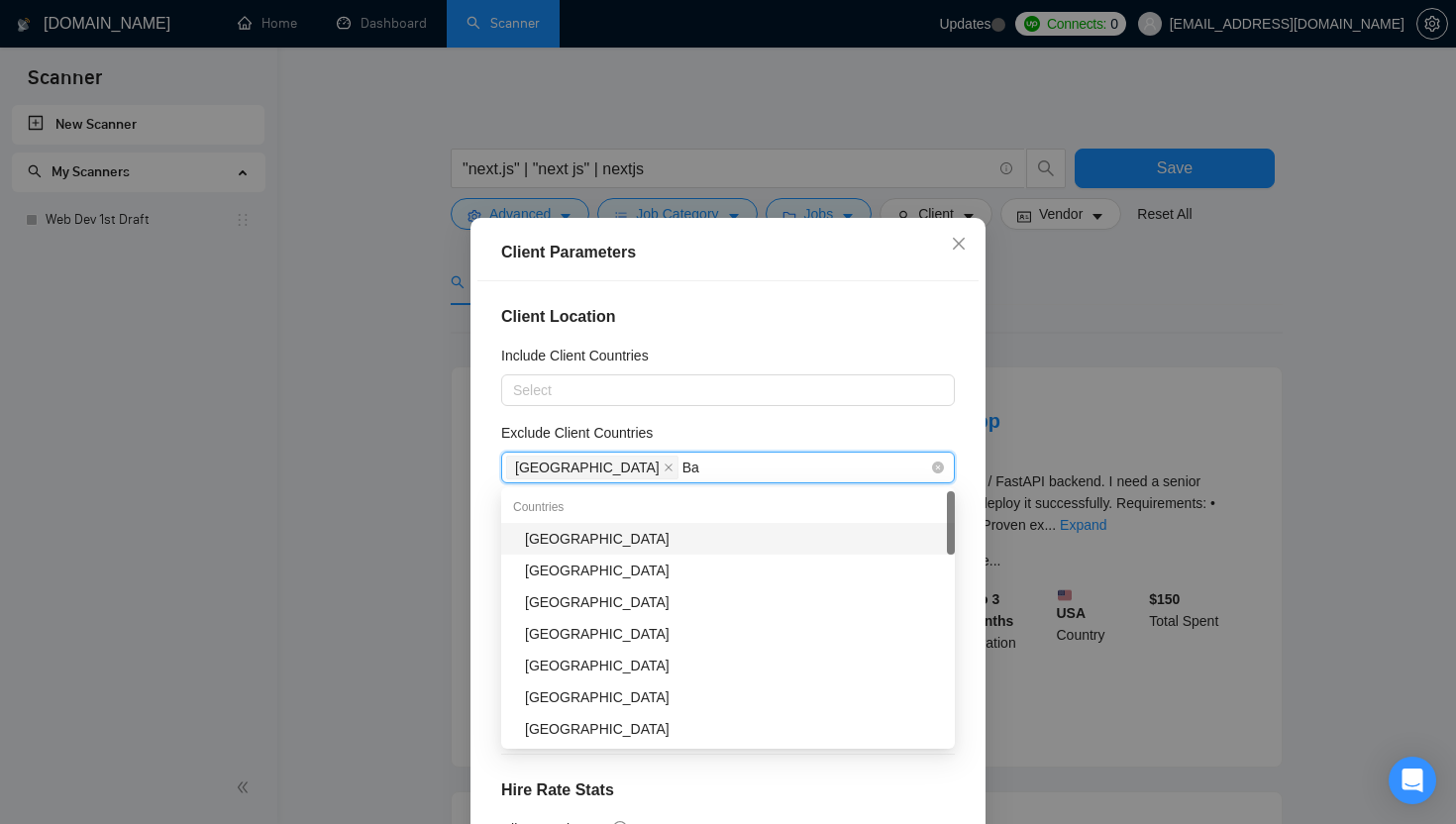 type on "Ban" 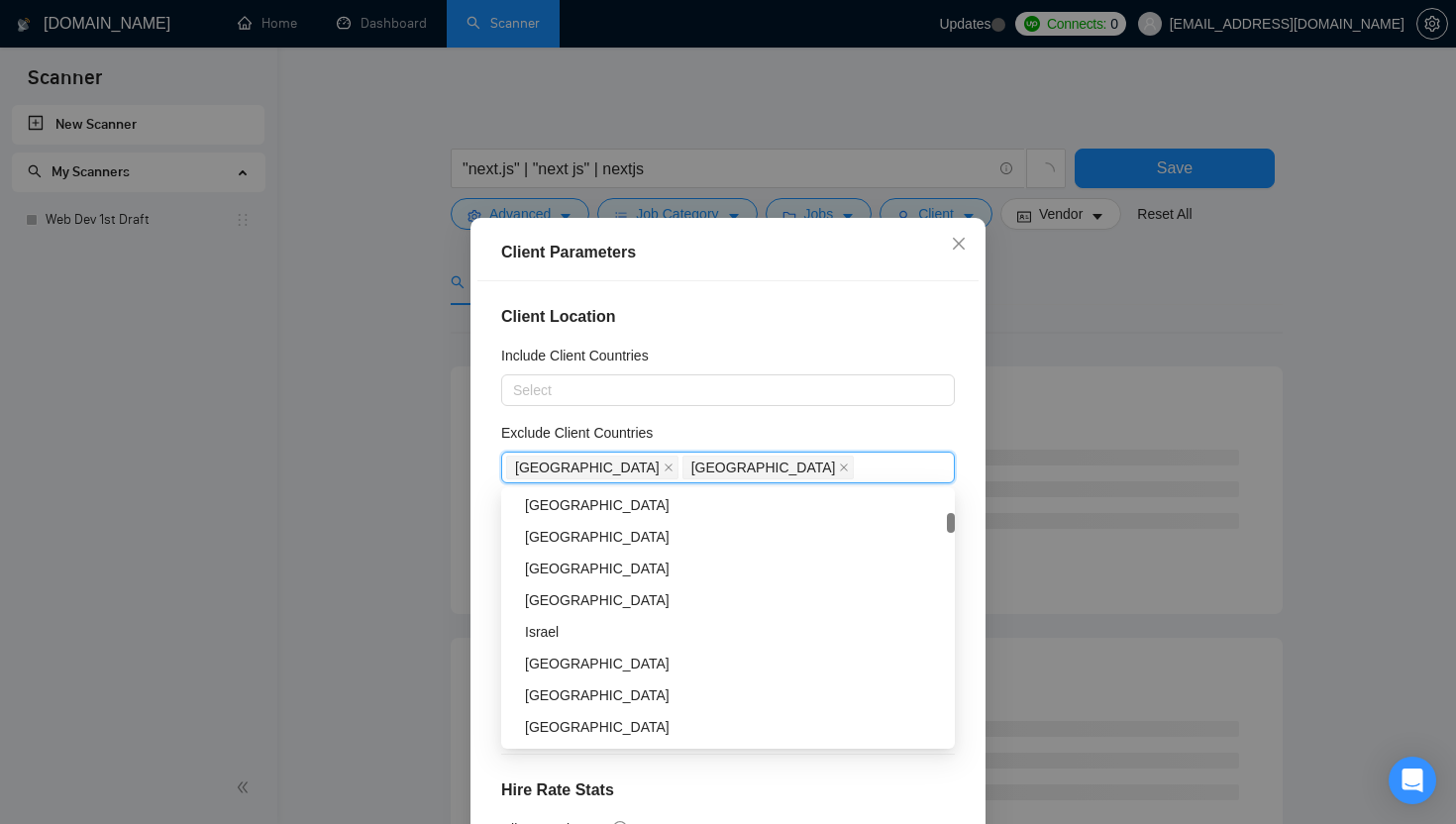 scroll, scrollTop: 479, scrollLeft: 0, axis: vertical 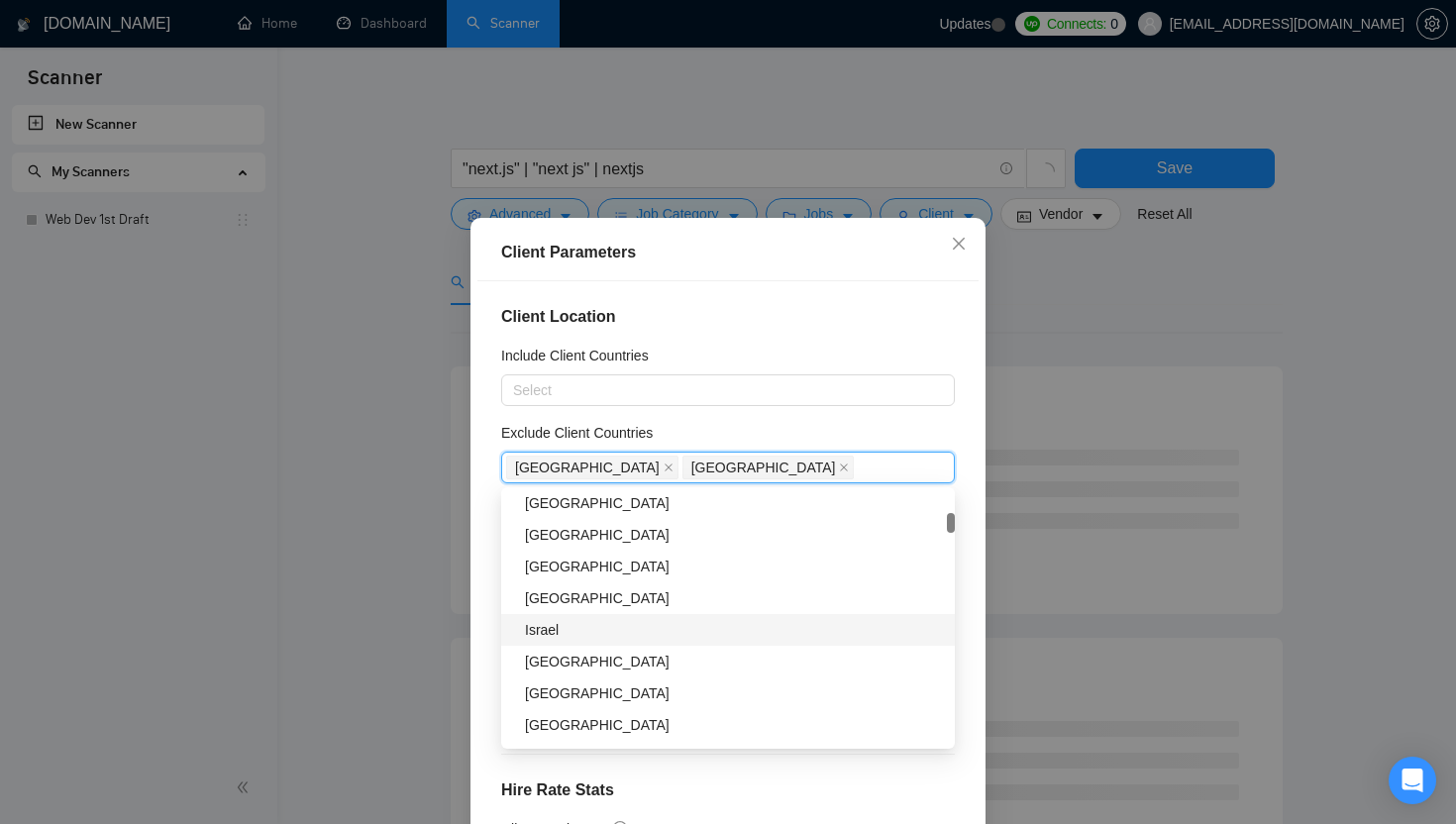 click on "Israel" at bounding box center (734, 630) 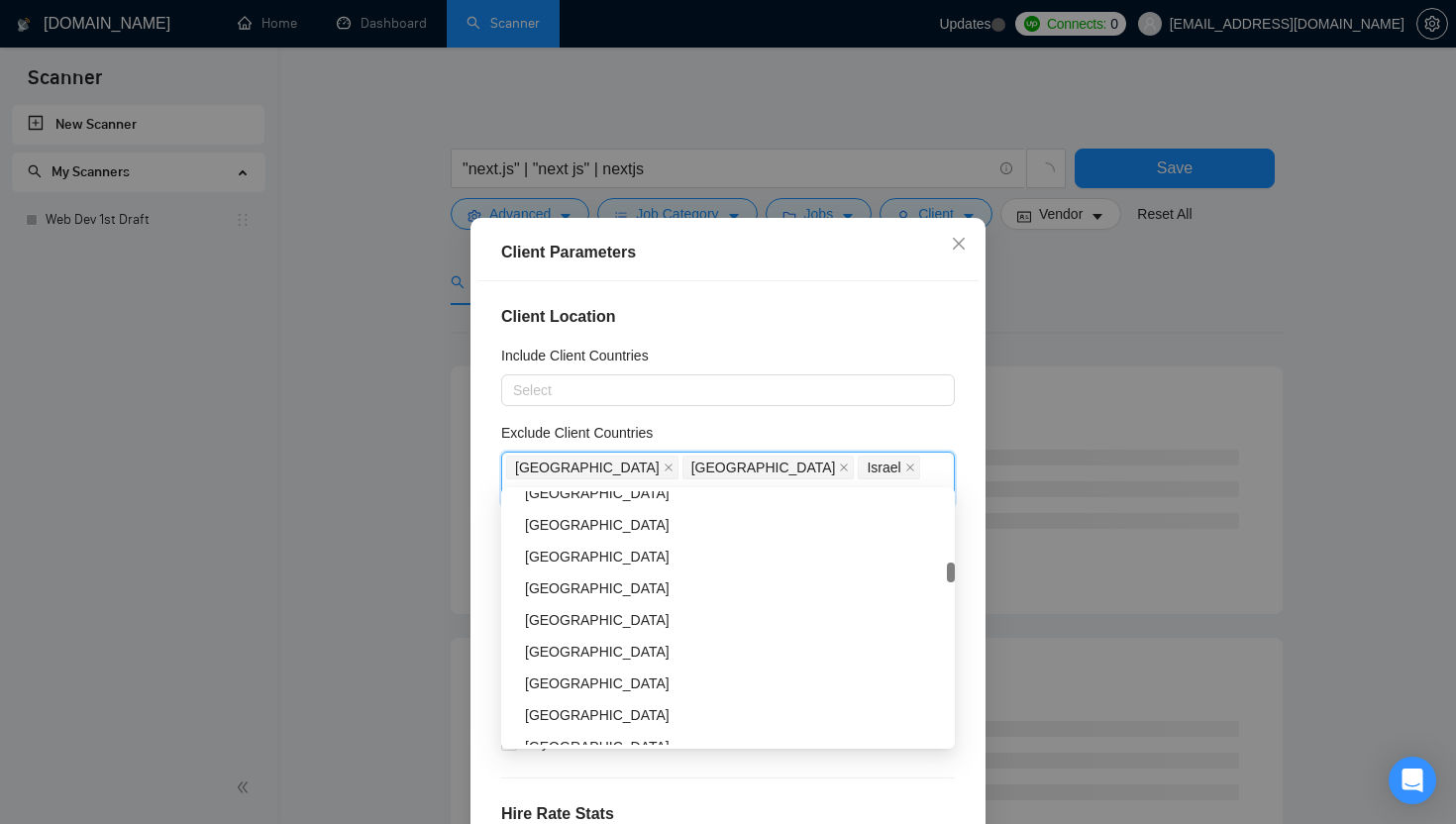 scroll, scrollTop: 586, scrollLeft: 0, axis: vertical 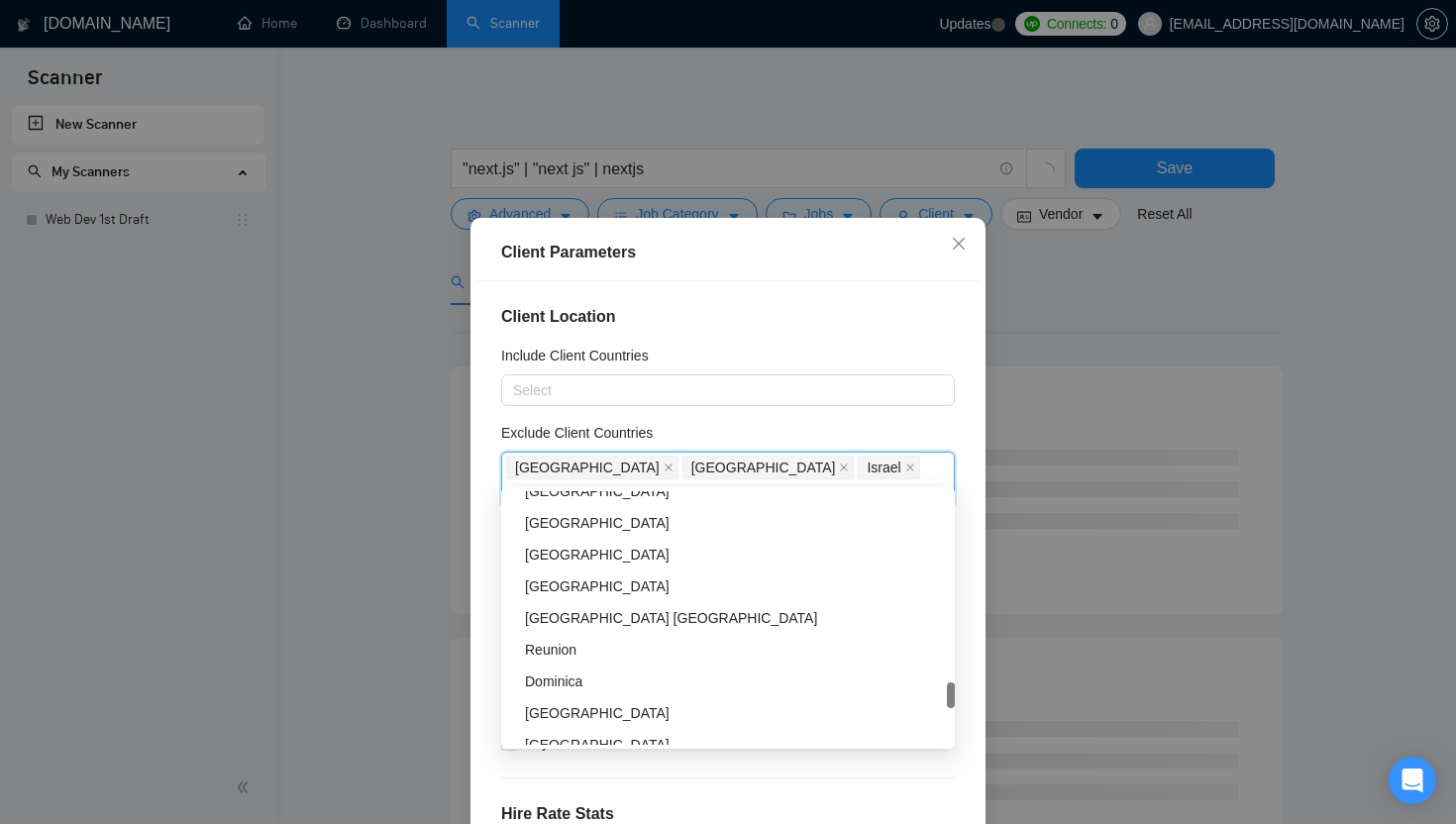 type on "Nig" 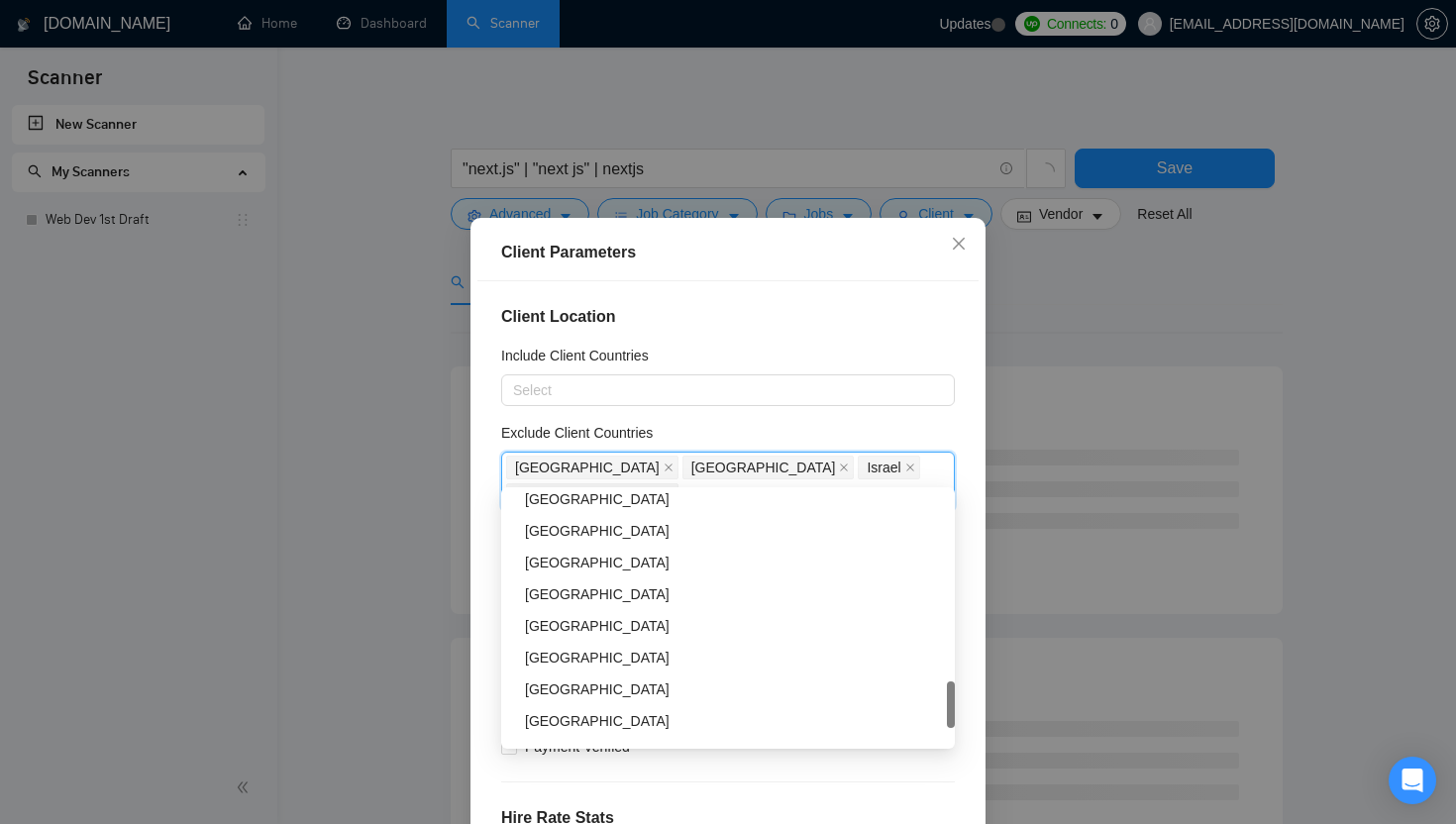 scroll, scrollTop: 0, scrollLeft: 0, axis: both 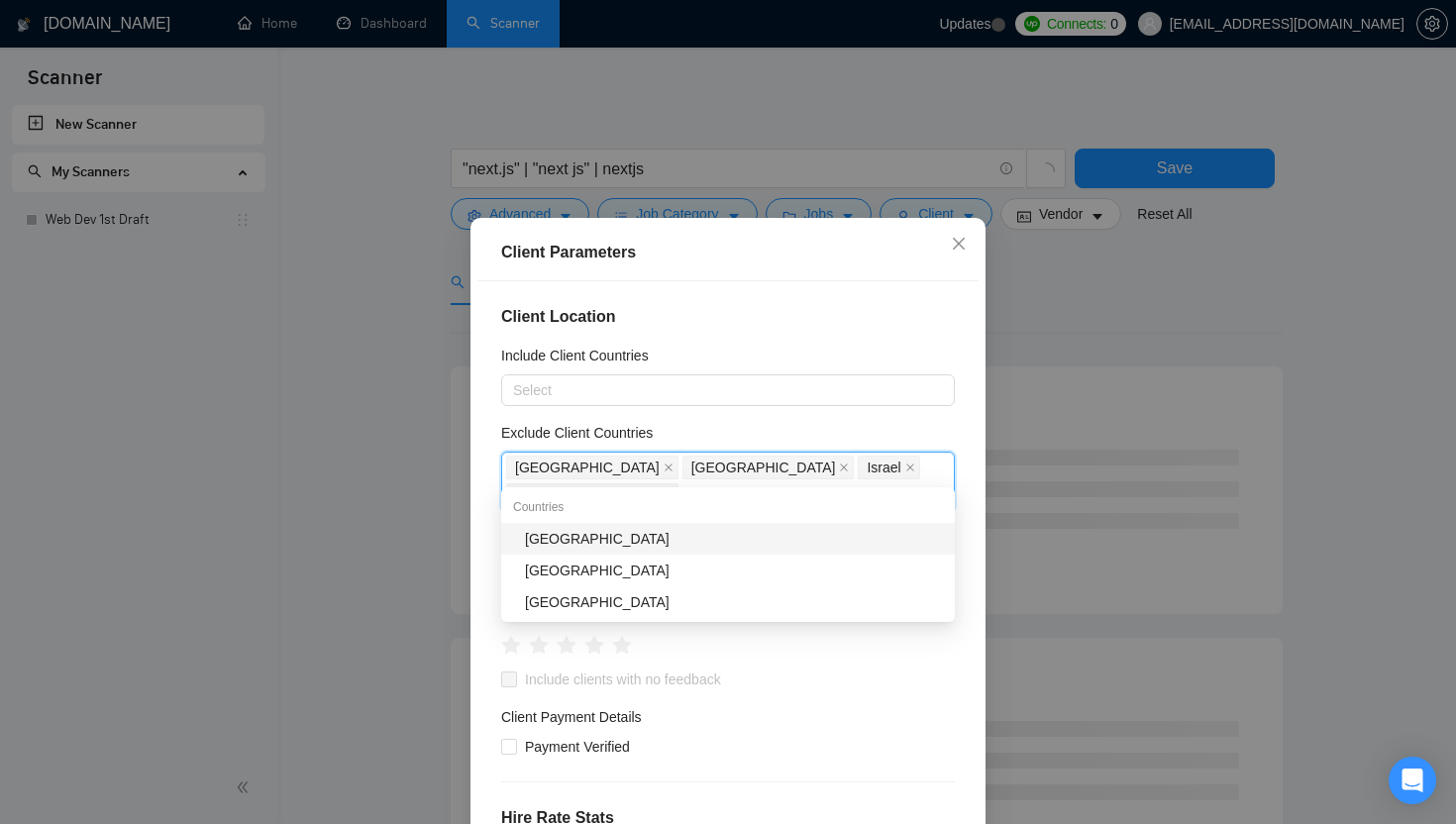 type on "Zim" 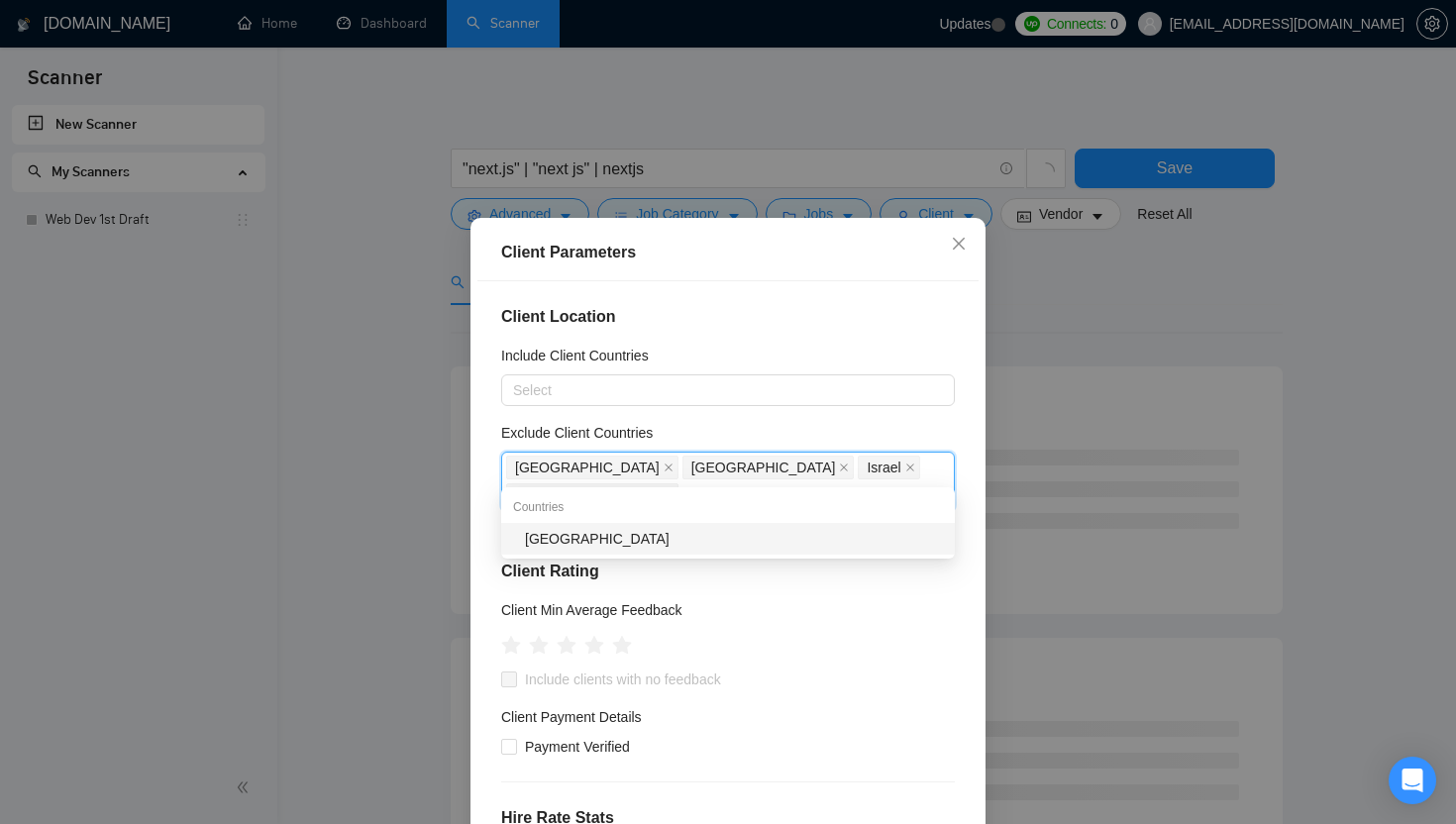 click on "[GEOGRAPHIC_DATA]" at bounding box center [734, 539] 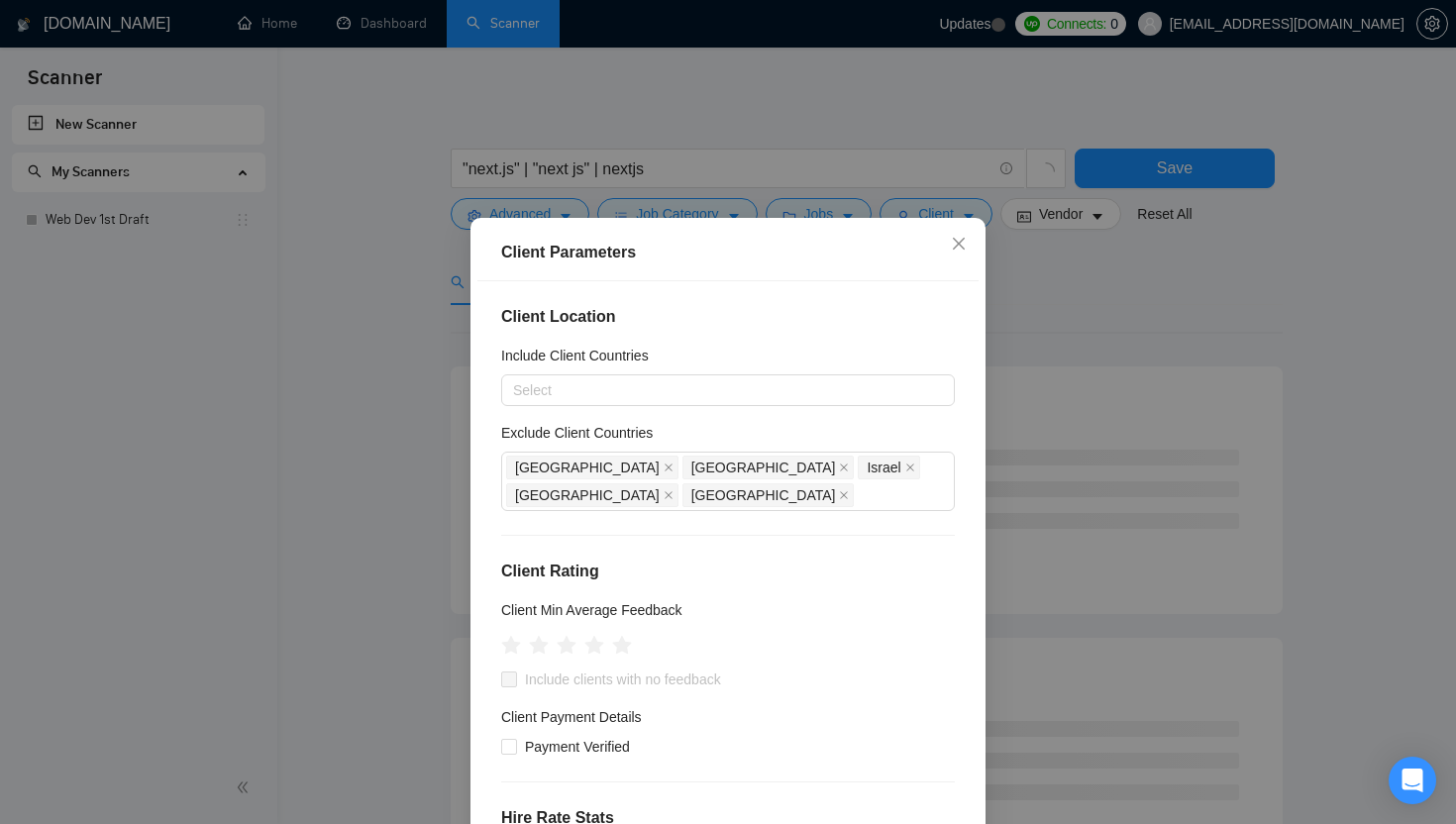 click on "Exclude Client Countries" at bounding box center [728, 437] 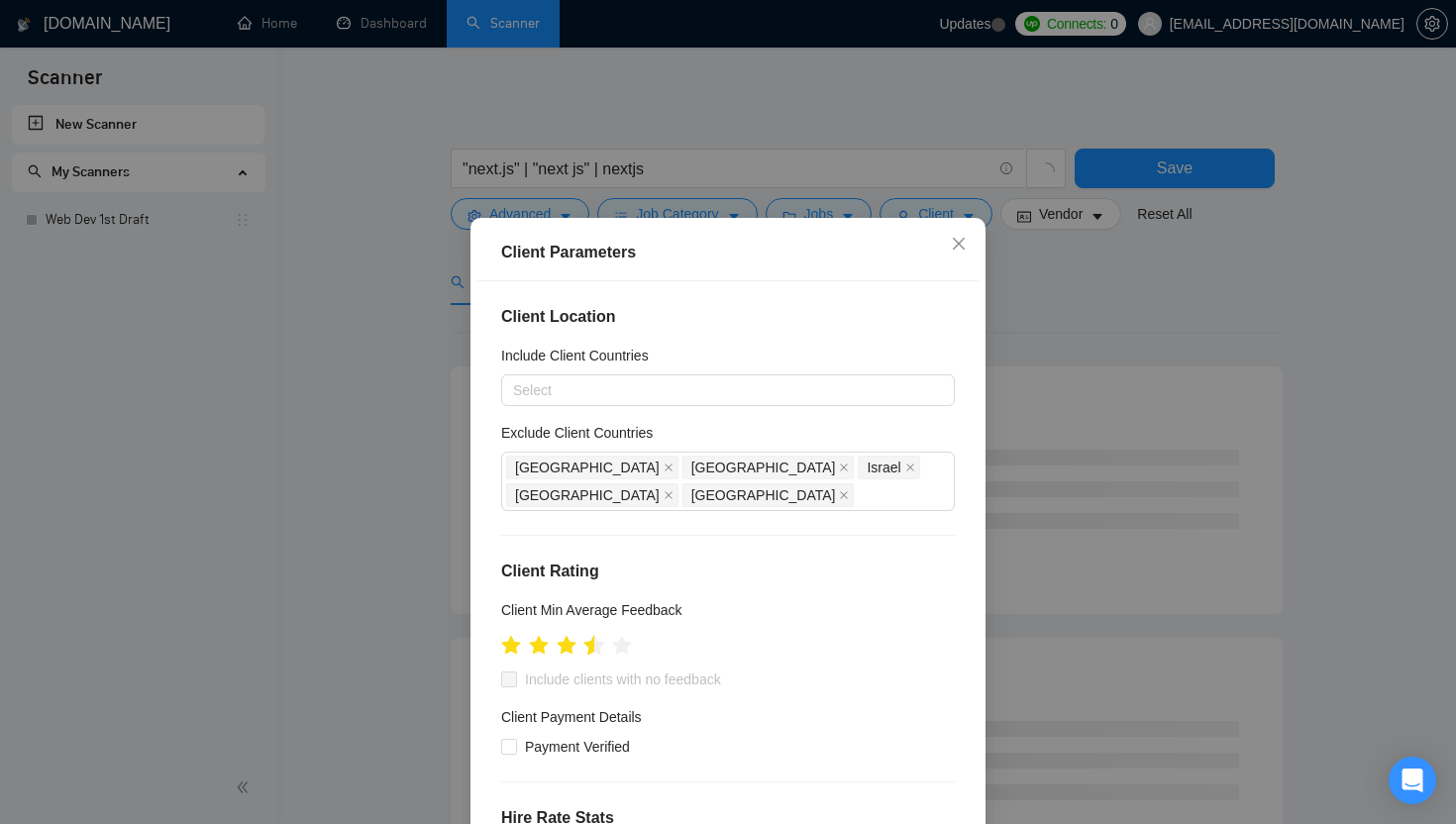 click 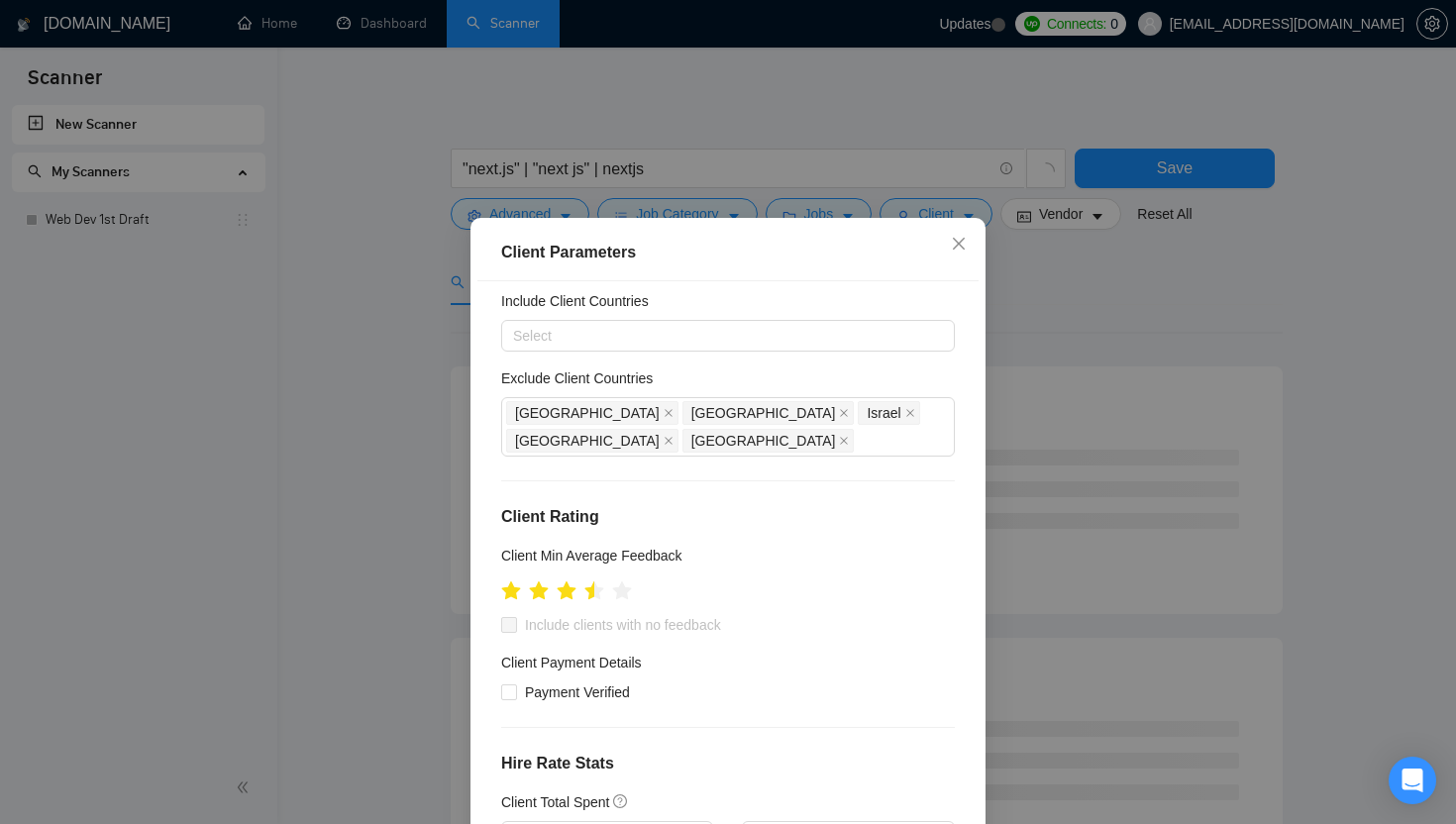 scroll, scrollTop: 55, scrollLeft: 0, axis: vertical 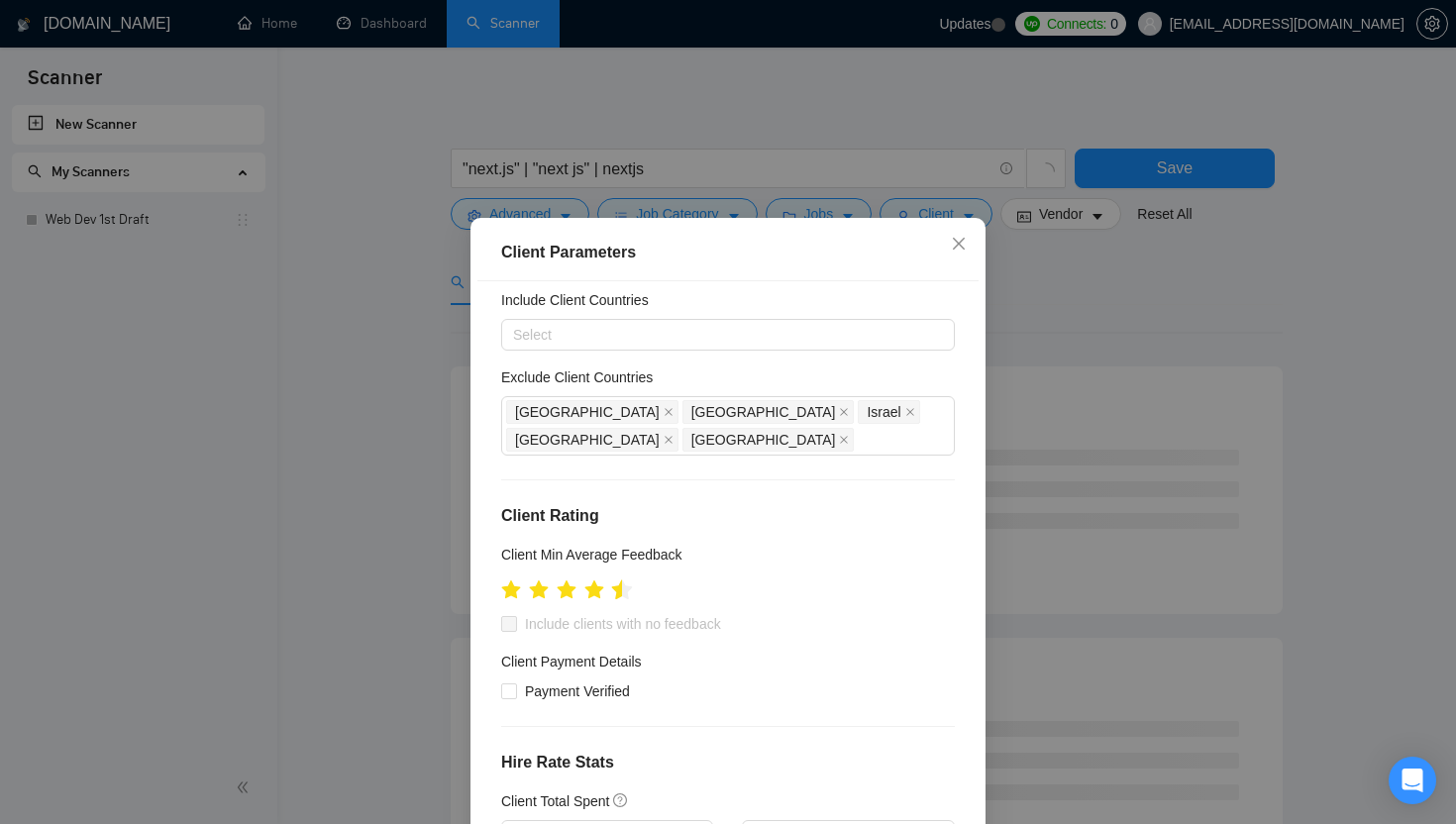 click 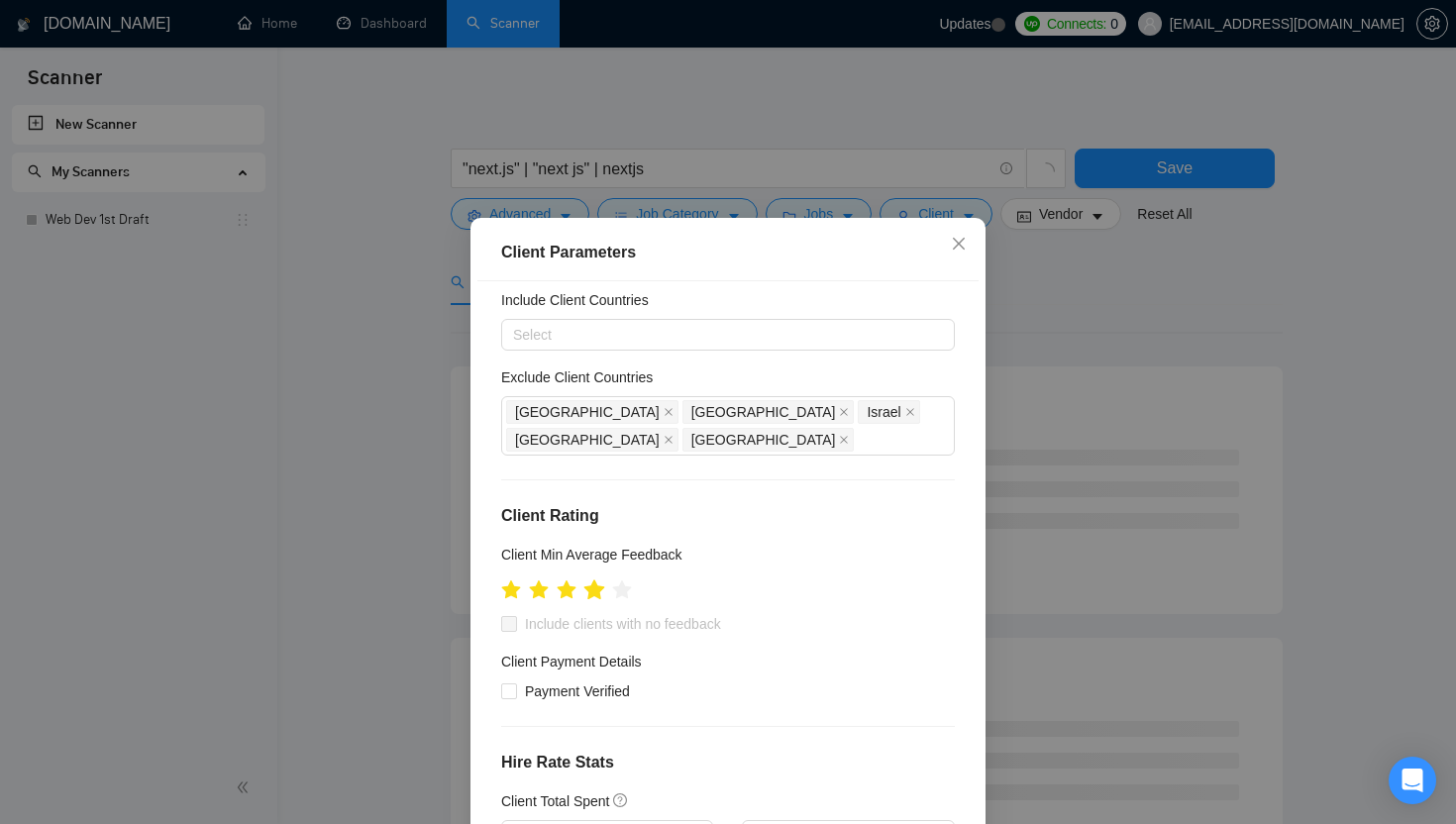 click 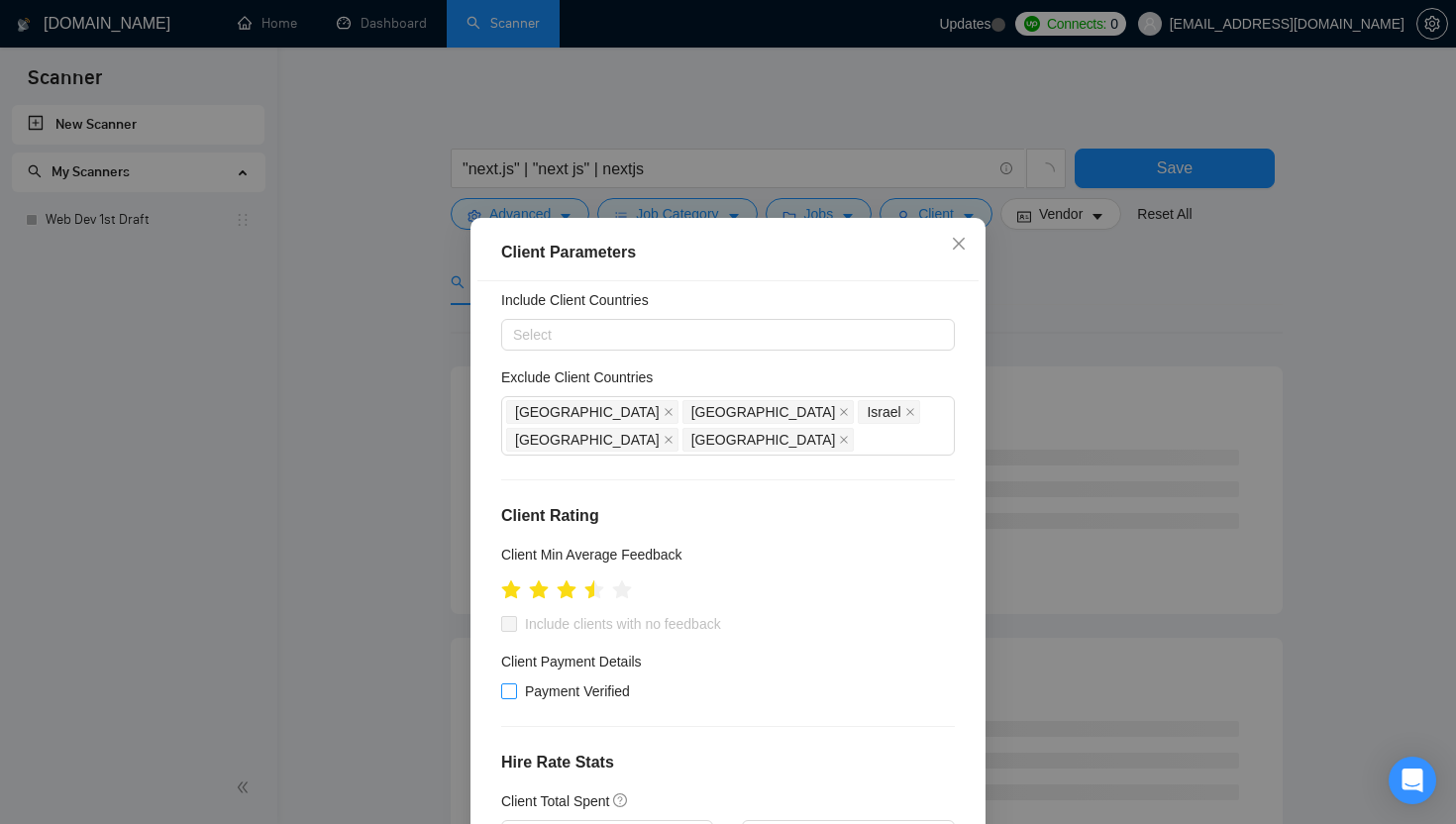 click at bounding box center [509, 691] 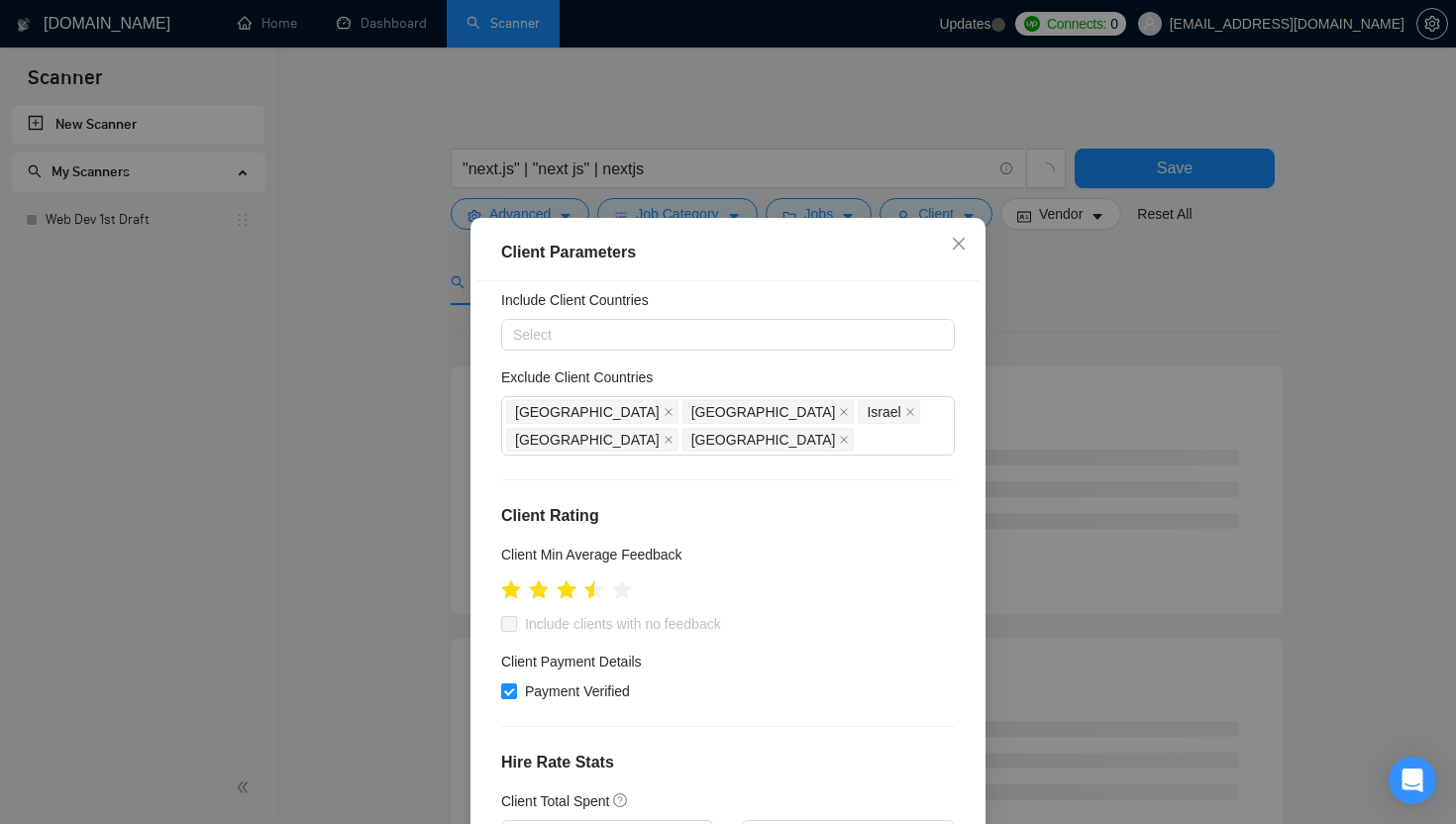 click at bounding box center (509, 624) 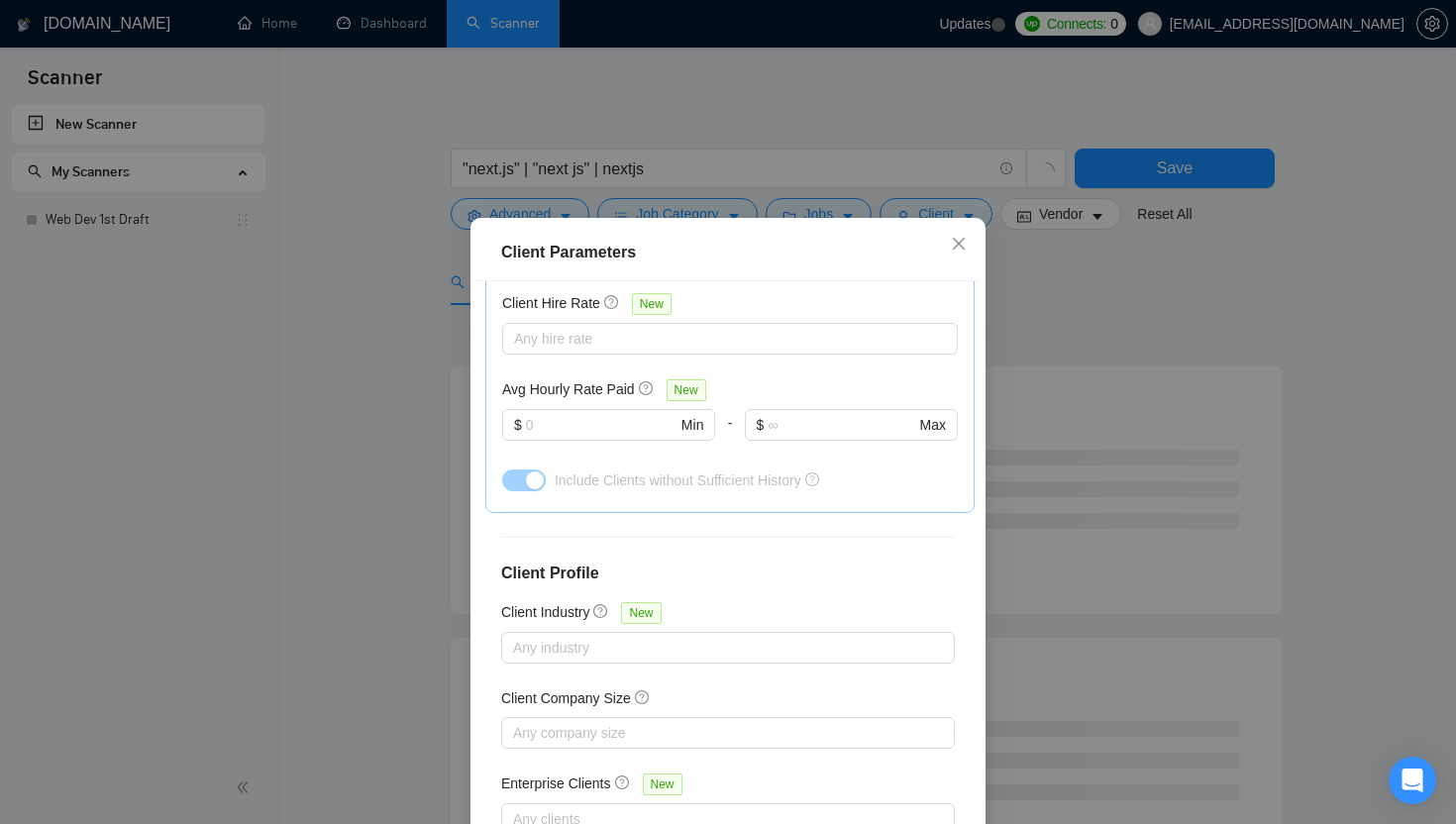 scroll, scrollTop: 685, scrollLeft: 0, axis: vertical 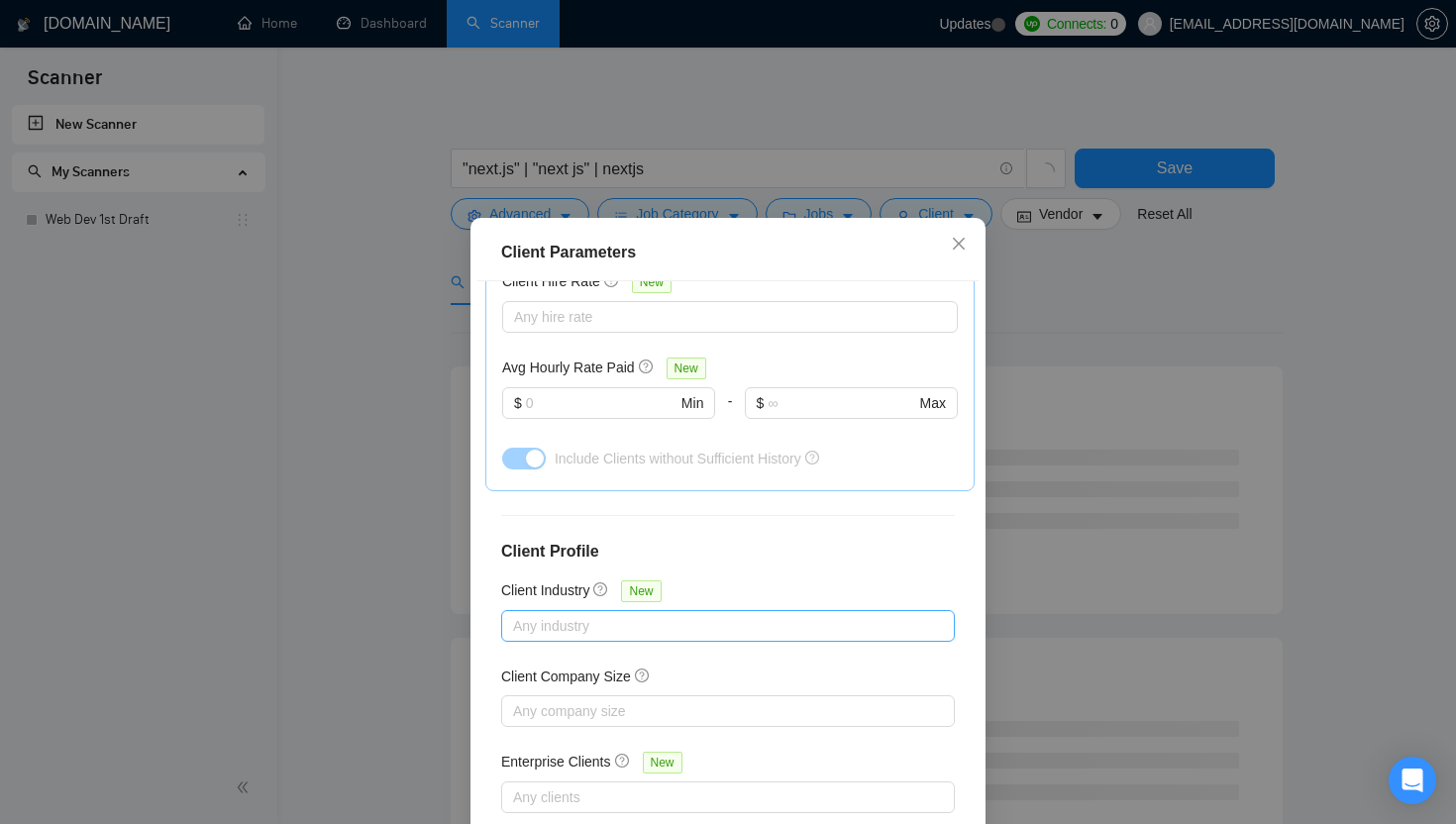 click at bounding box center (718, 626) 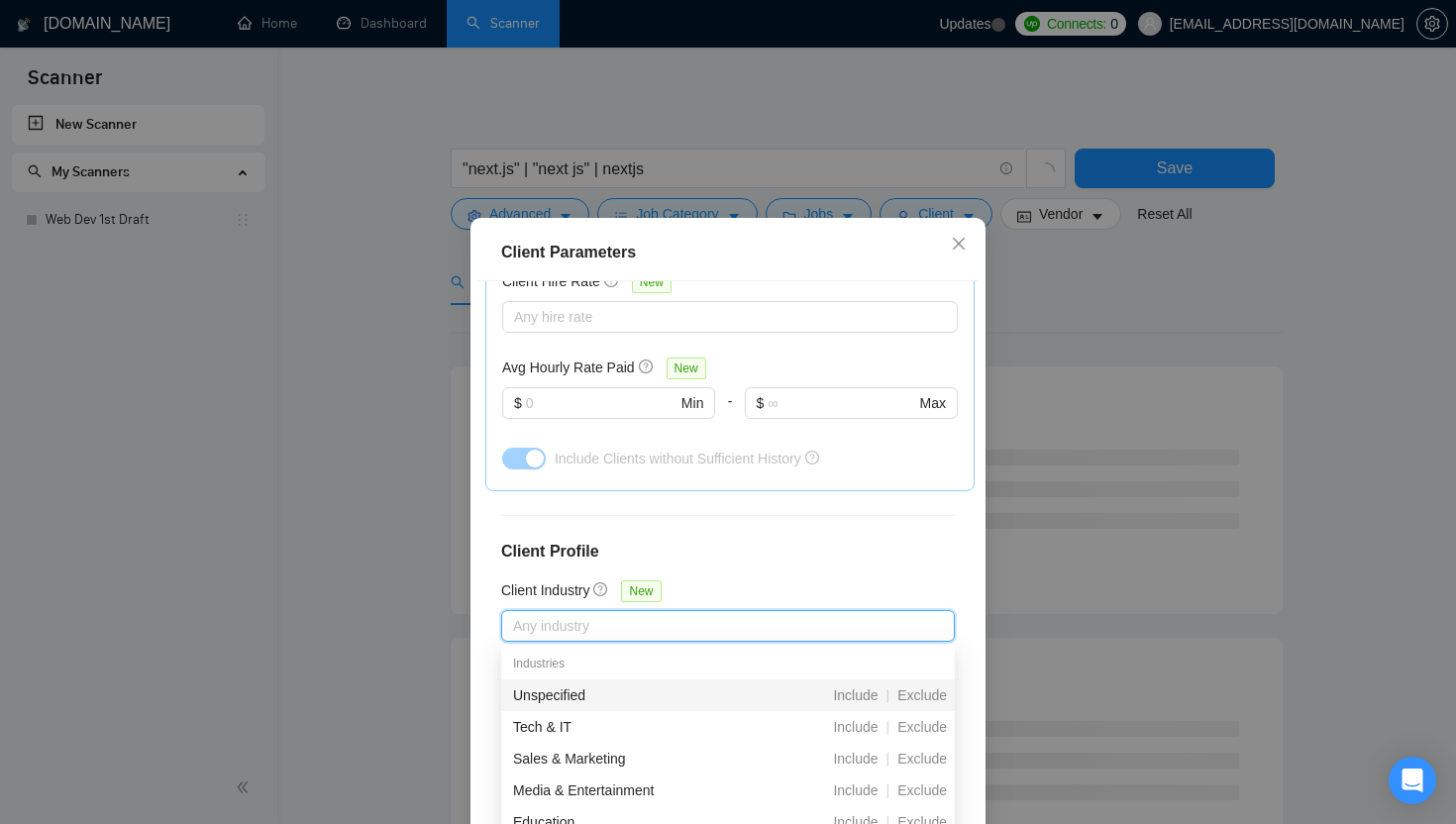 scroll, scrollTop: 121, scrollLeft: 0, axis: vertical 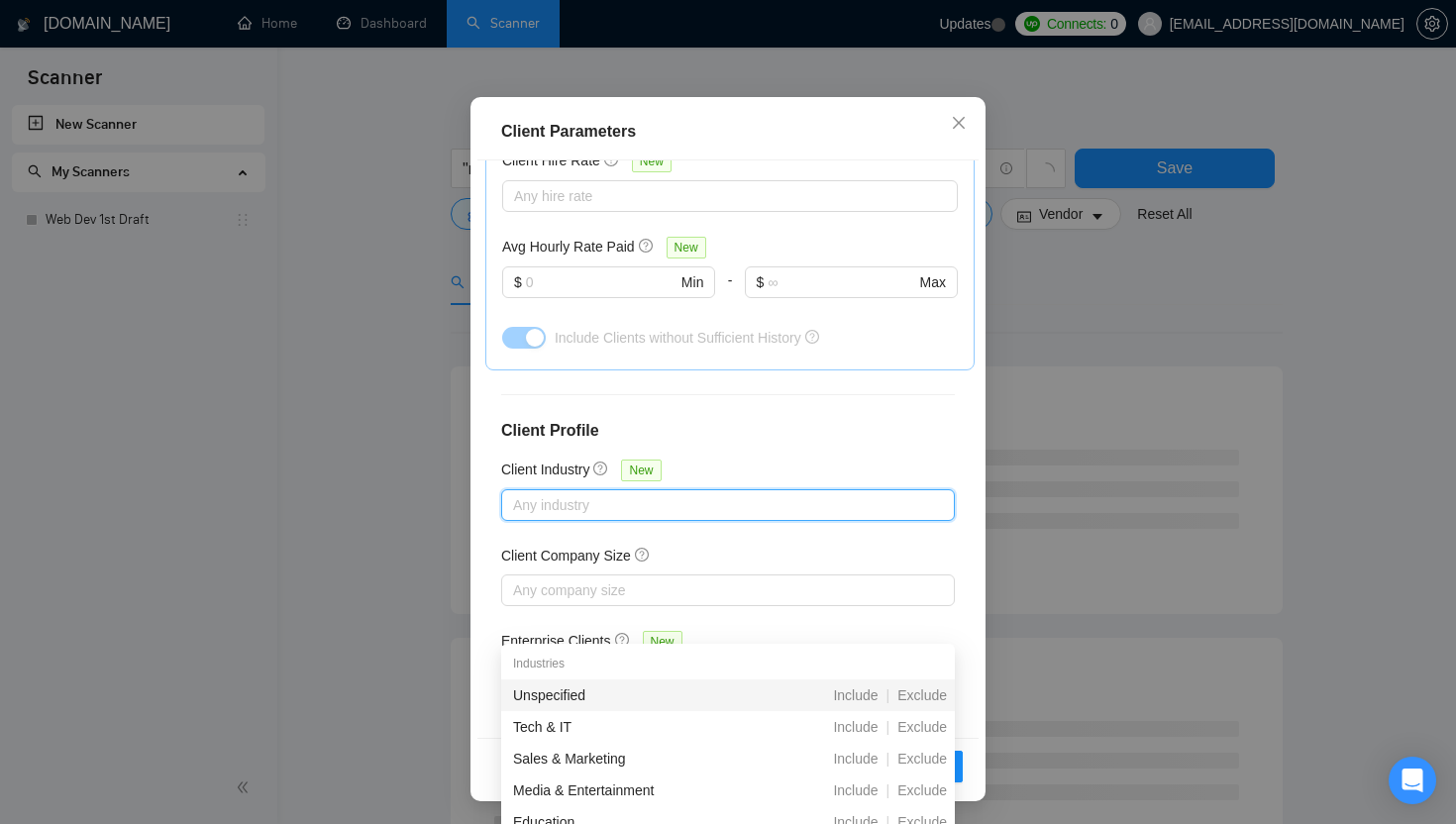 click on "Client Location Include Client Countries   Select Exclude Client Countries Pakistan Bangladesh Israel Nigeria Zimbabwe   Client Rating Client Min Average Feedback Include clients with no feedback Client Payment Details Payment Verified Hire Rate Stats   Client Total Spent $ Min - $ Max Client Hire Rate New   Any hire rate   Avg Hourly Rate Paid New $ Min - $ Max Include Clients without Sufficient History Client Profile Client Industry New   Any industry Client Company Size   Any company size Enterprise Clients New   Any clients" at bounding box center [728, 449] 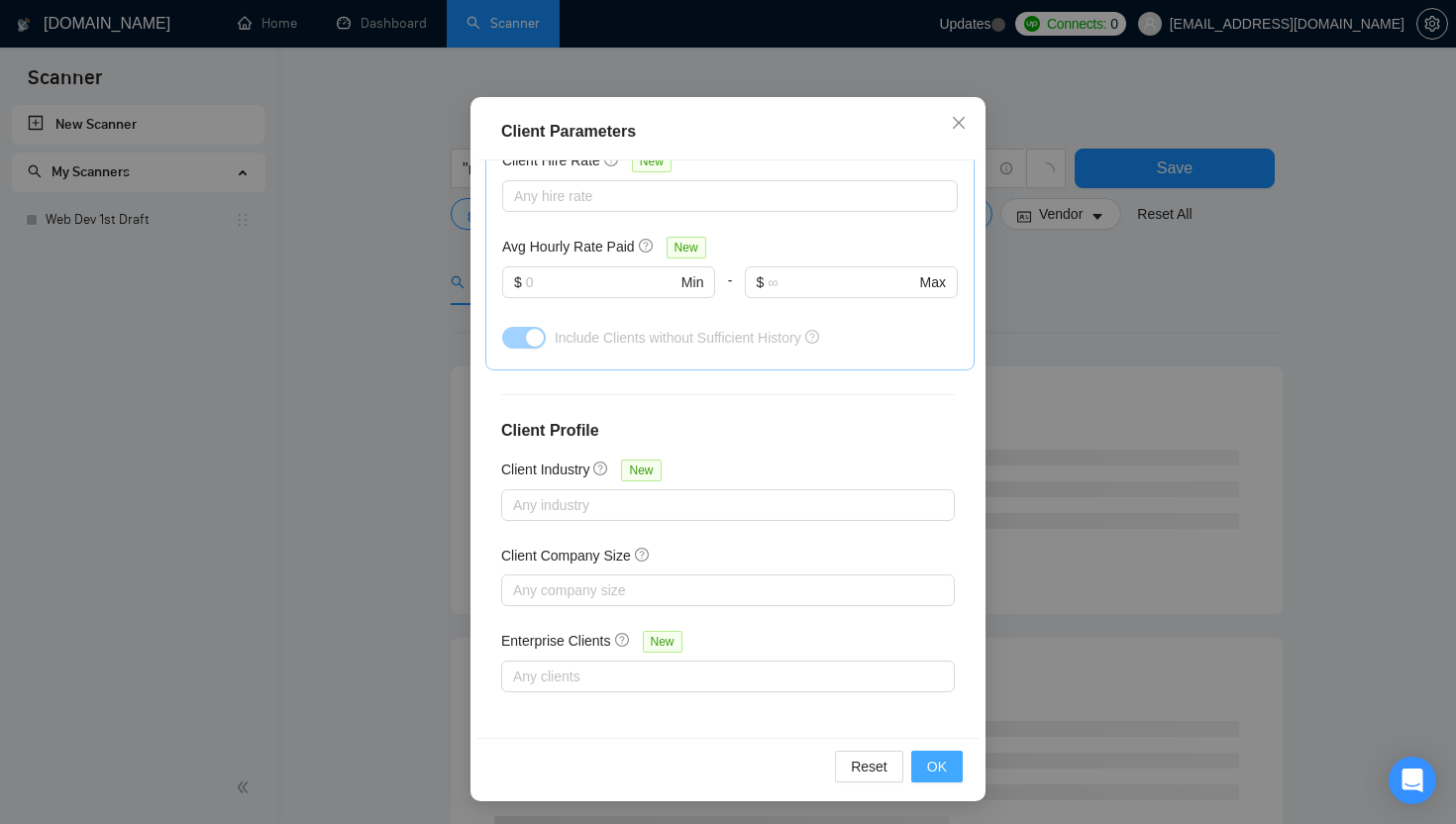 click on "OK" at bounding box center [937, 767] 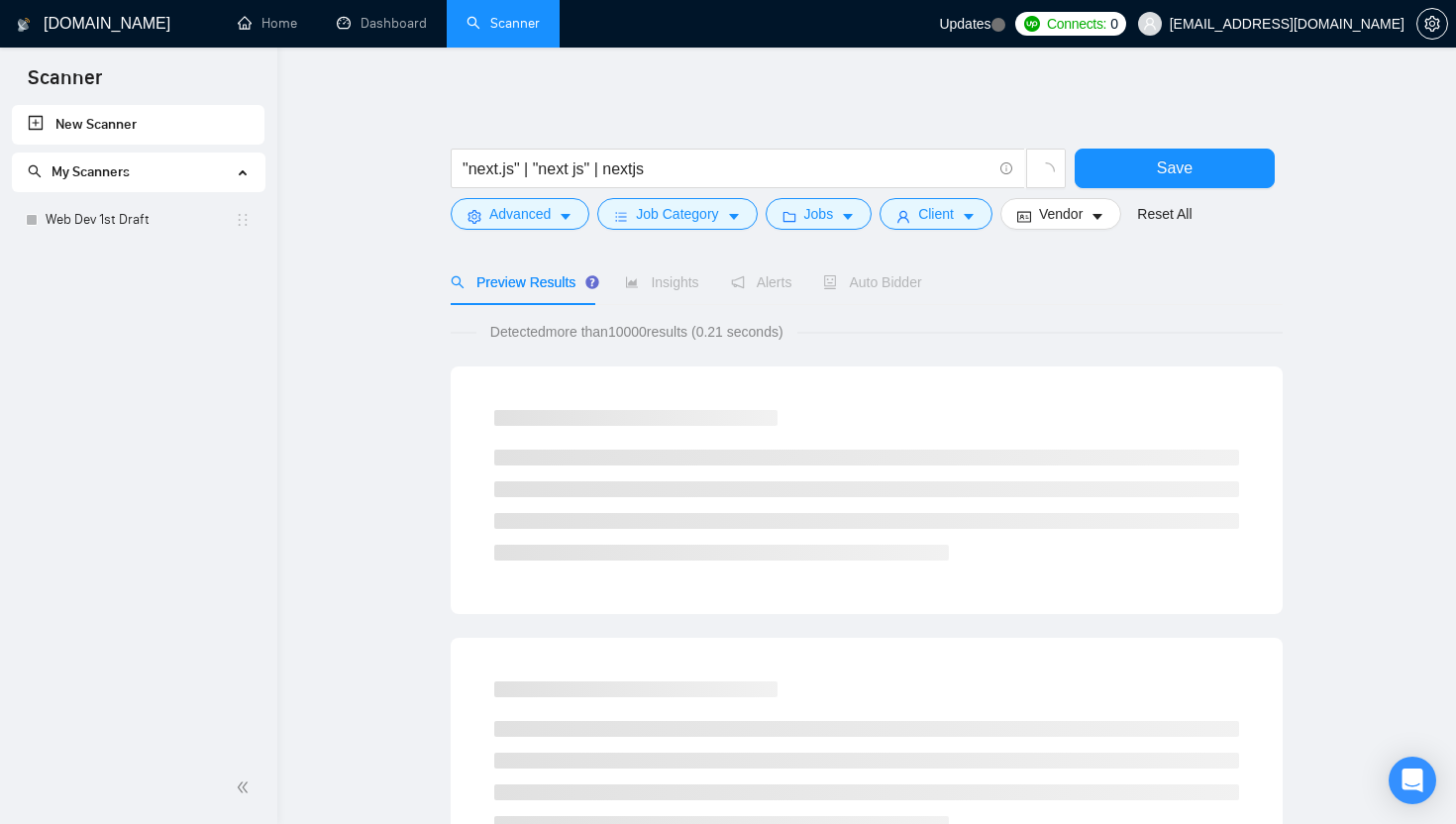 scroll, scrollTop: 22, scrollLeft: 0, axis: vertical 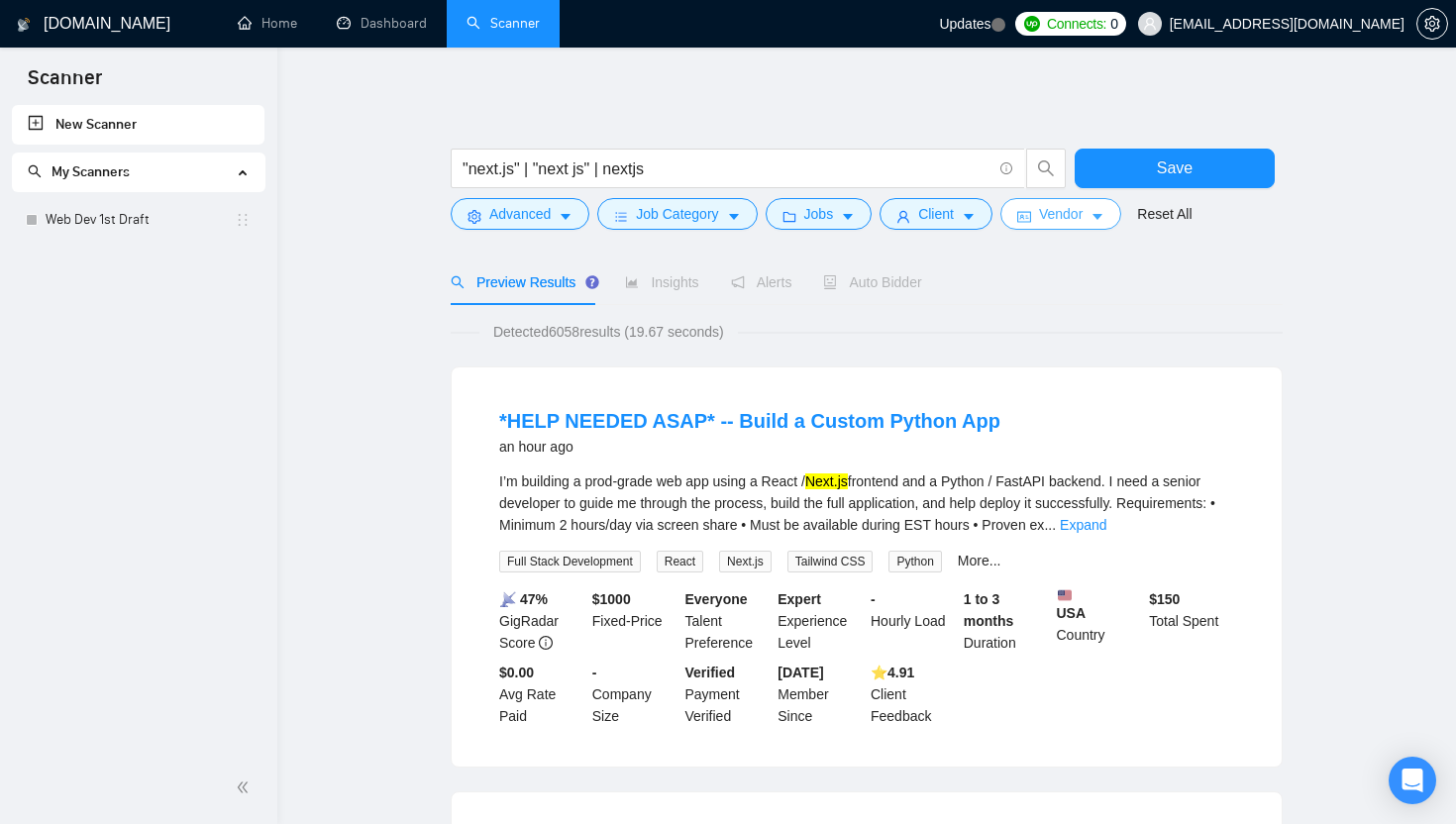 click on "Vendor" at bounding box center (1061, 214) 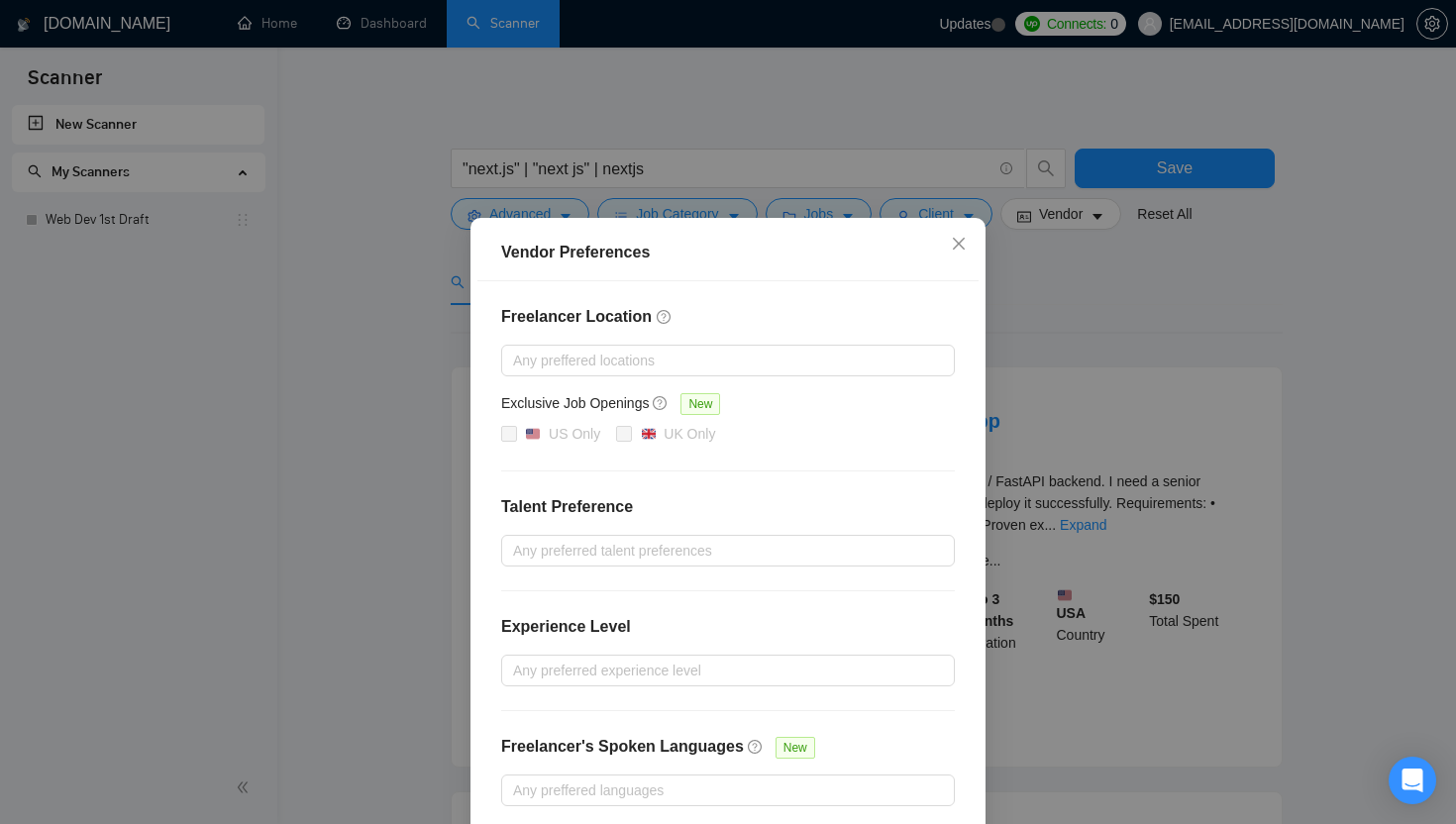scroll, scrollTop: 32, scrollLeft: 0, axis: vertical 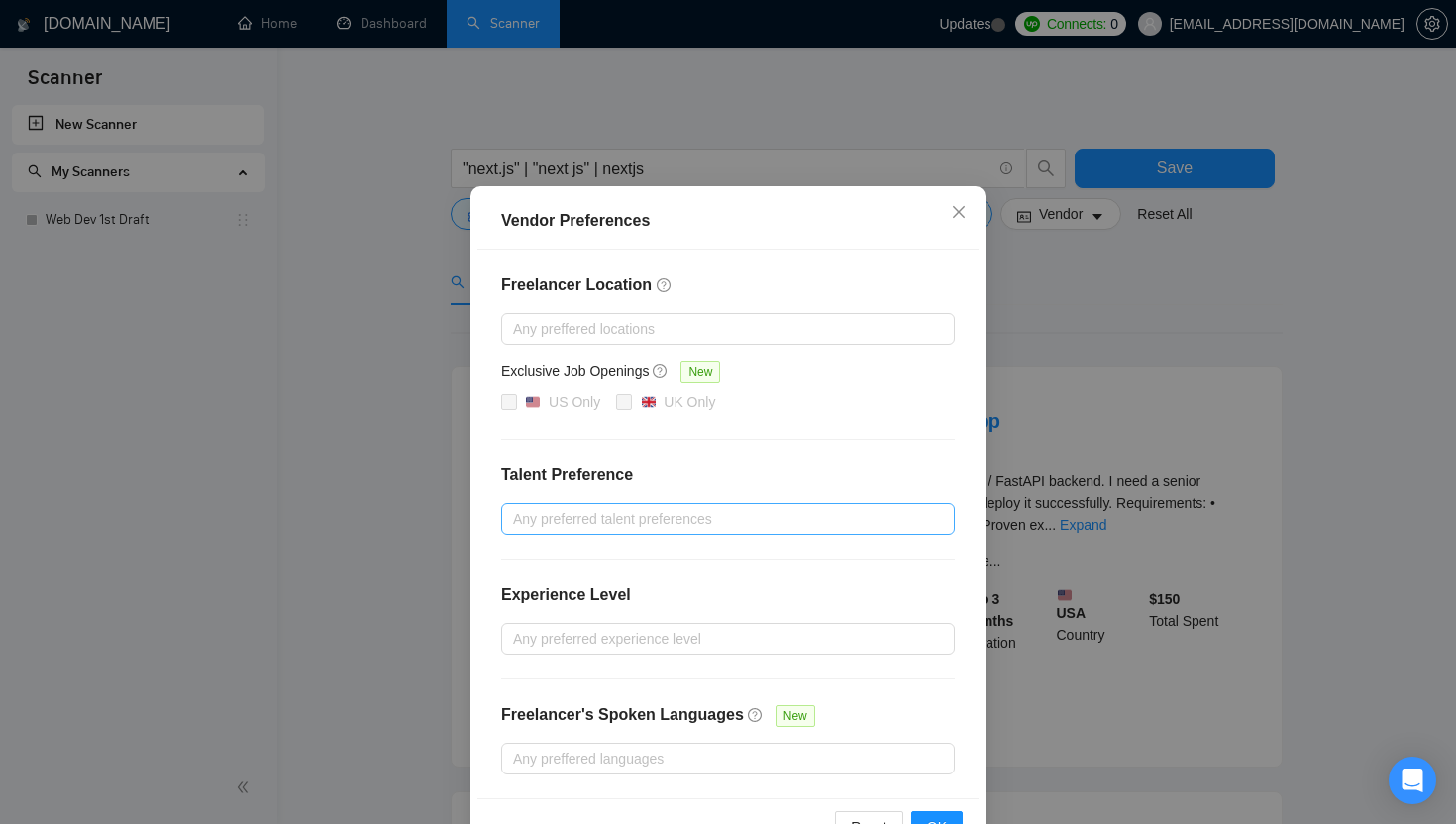 click at bounding box center (718, 519) 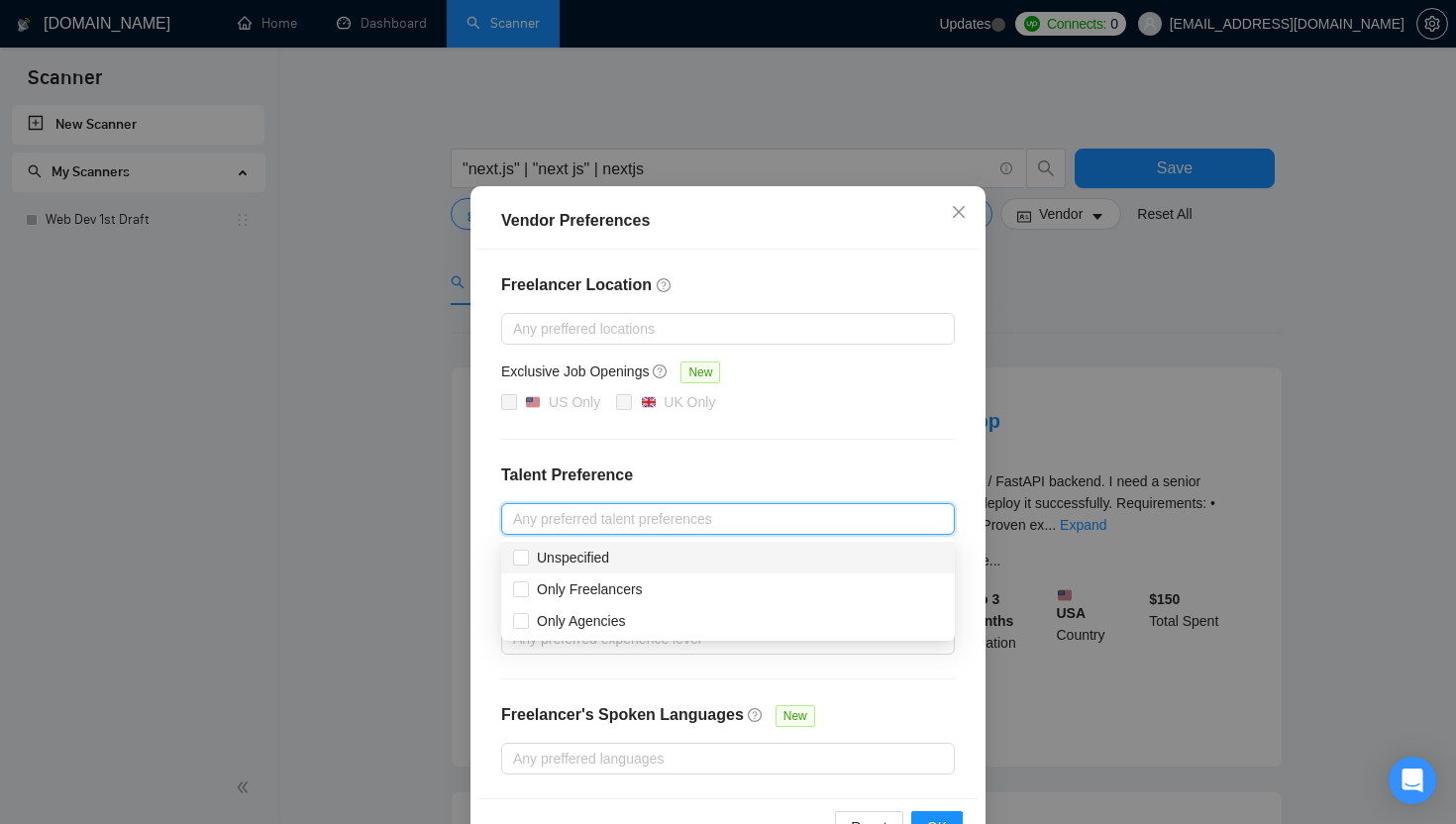 click on "Freelancer Location     Any preffered locations Exclusive Job Openings New US Only UK Only Talent Preference   Any preferred talent preferences Experience Level   Any preferred experience level Freelancer's Spoken Languages New   Any preffered languages" at bounding box center [728, 524] 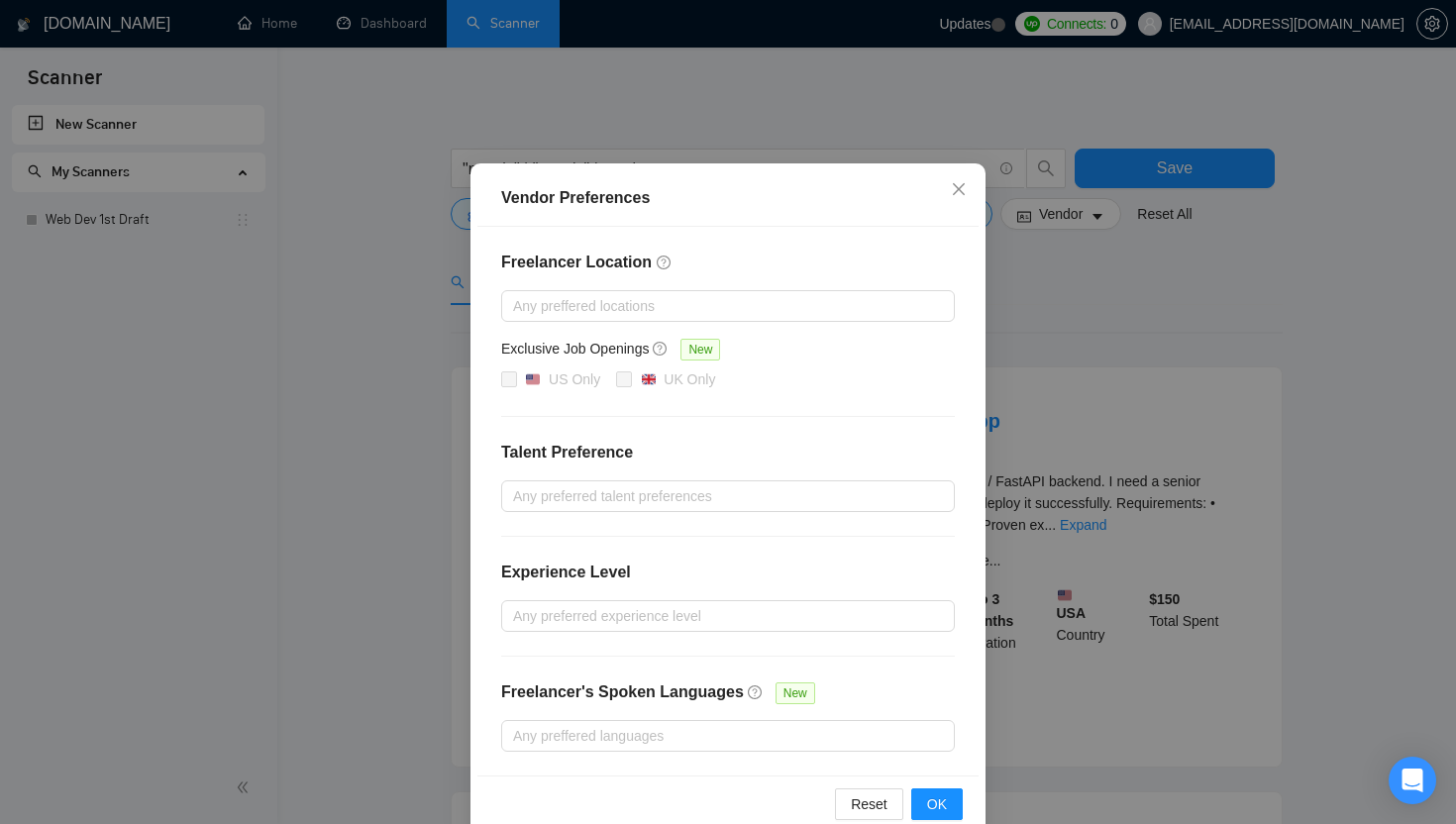 scroll, scrollTop: 57, scrollLeft: 0, axis: vertical 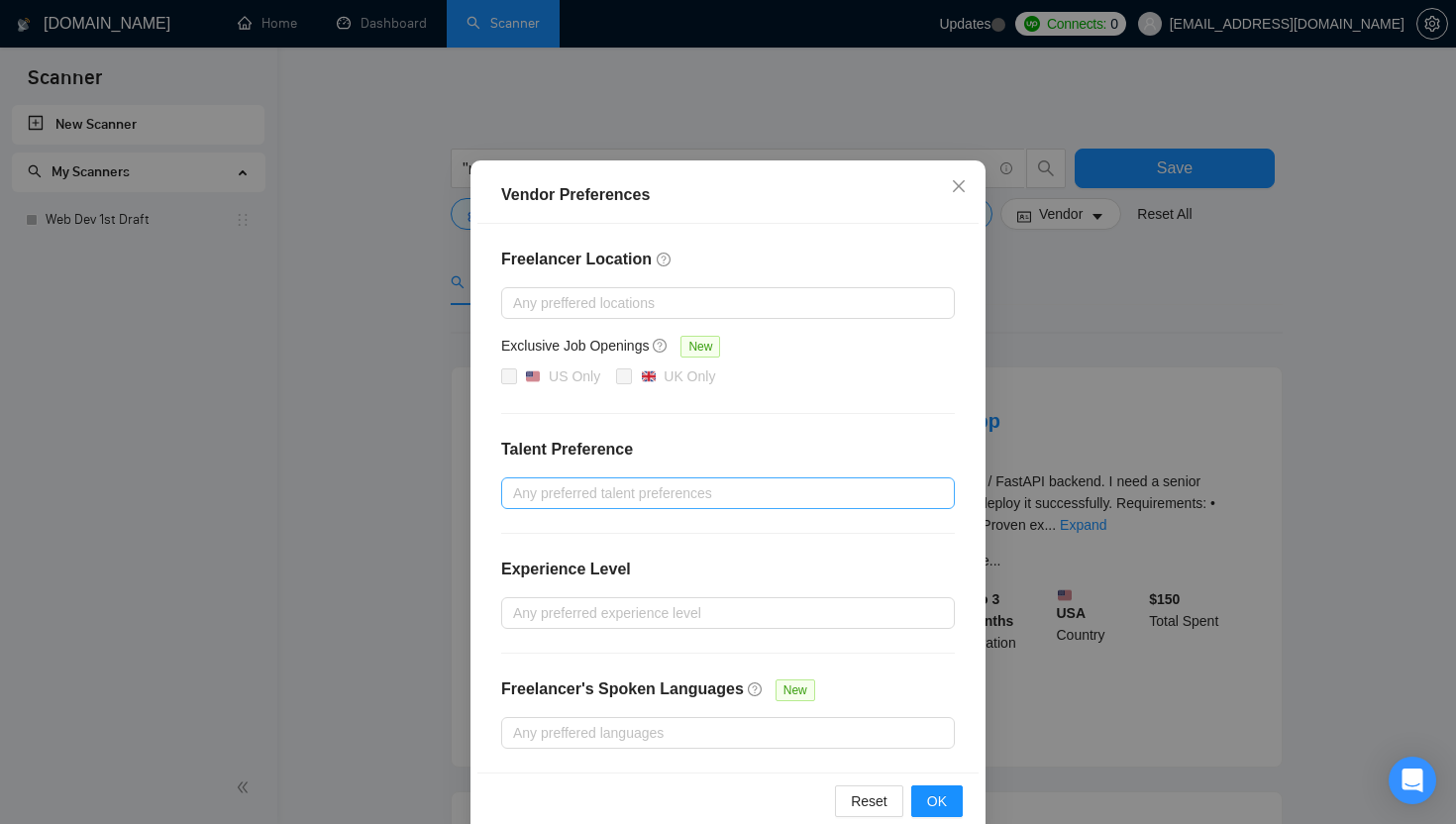 click on "Any preferred talent preferences" at bounding box center (728, 493) 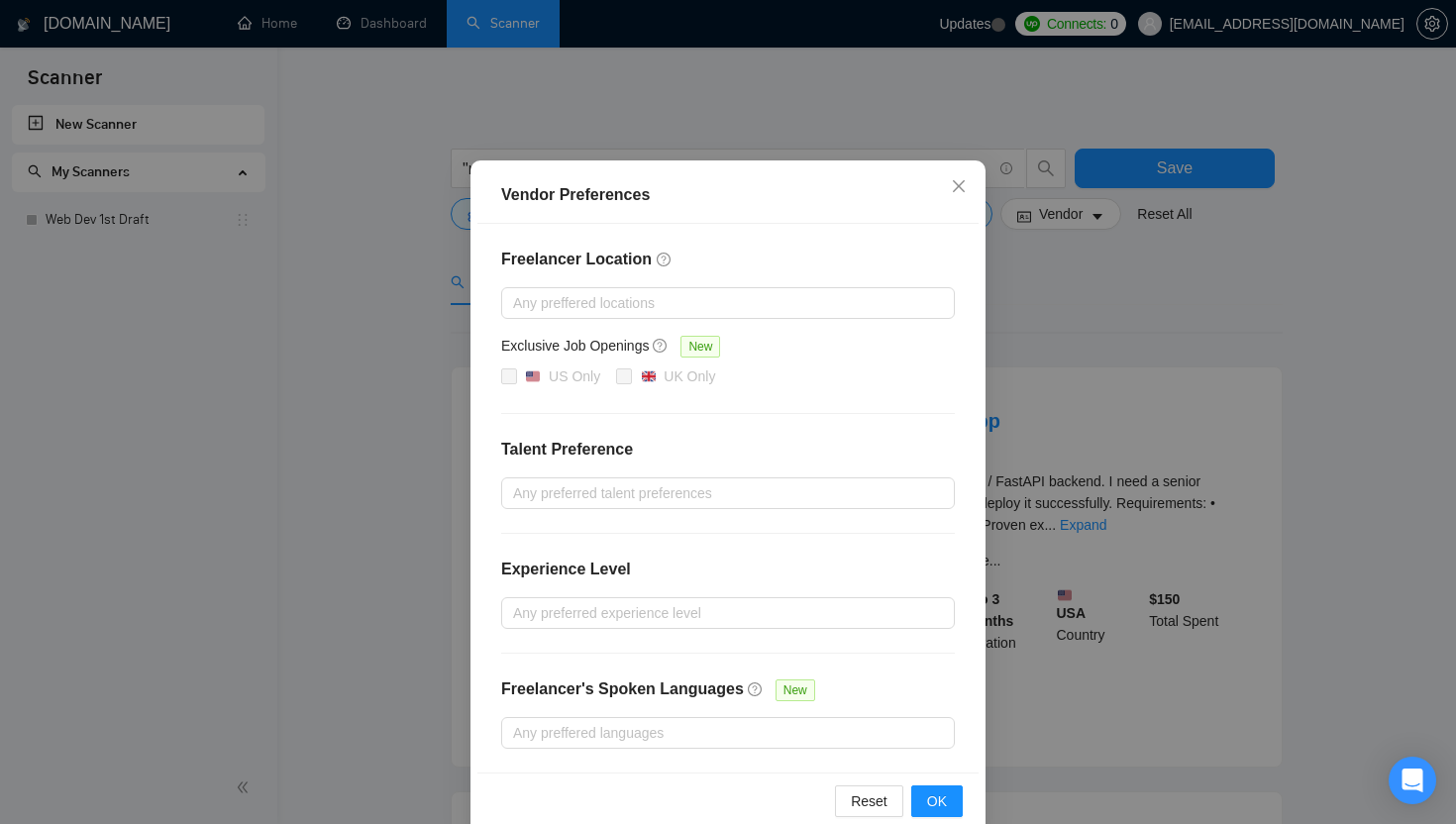 click on "Freelancer Location     Any preffered locations Exclusive Job Openings New US Only UK Only Talent Preference   Any preferred talent preferences Experience Level   Any preferred experience level Freelancer's Spoken Languages New   Any preffered languages" at bounding box center (728, 498) 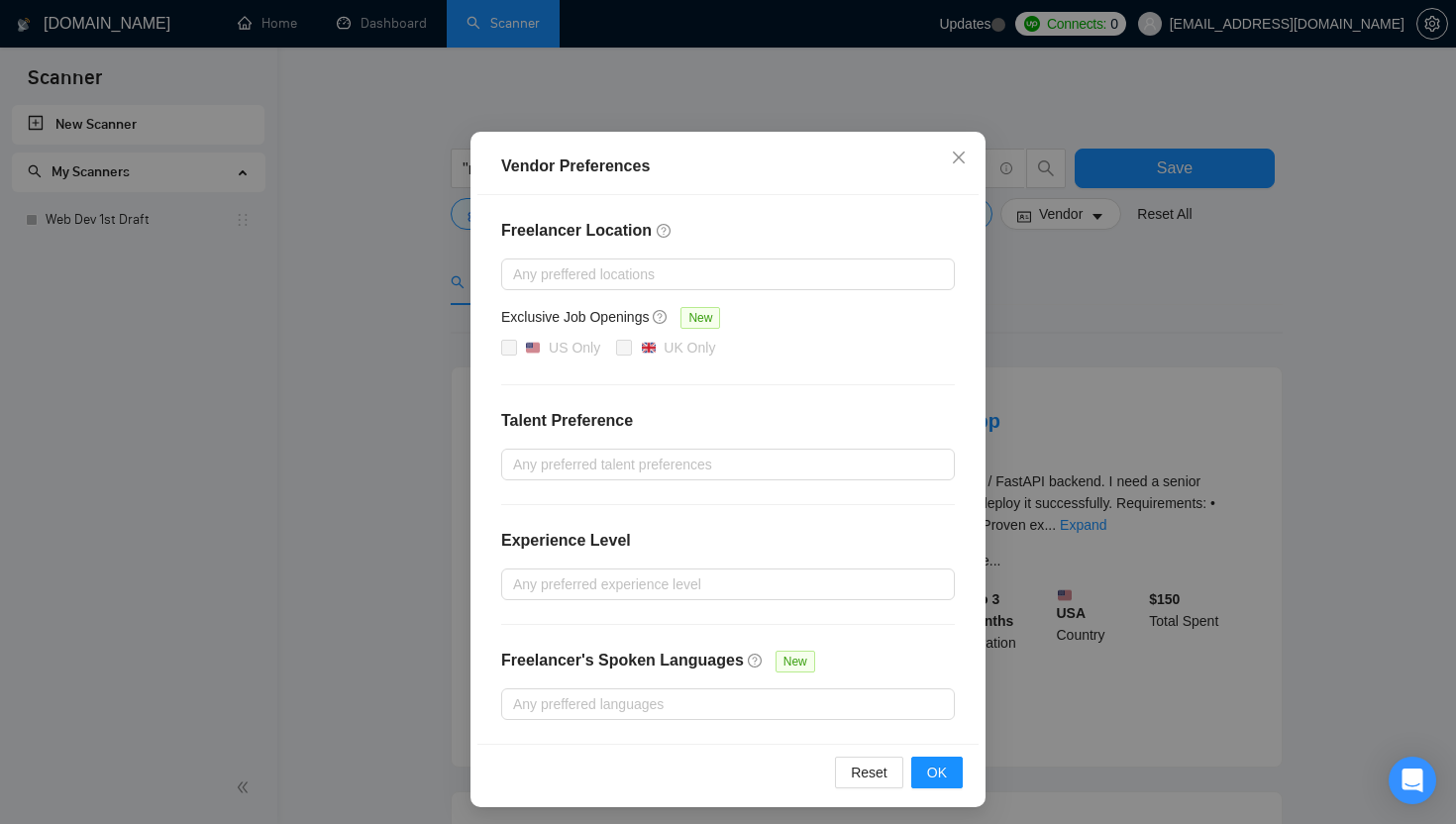 click on "Freelancer Location     Any preffered locations Exclusive Job Openings New US Only UK Only Talent Preference   Any preferred talent preferences Experience Level   Any preferred experience level Freelancer's Spoken Languages New   Any preffered languages" at bounding box center [728, 469] 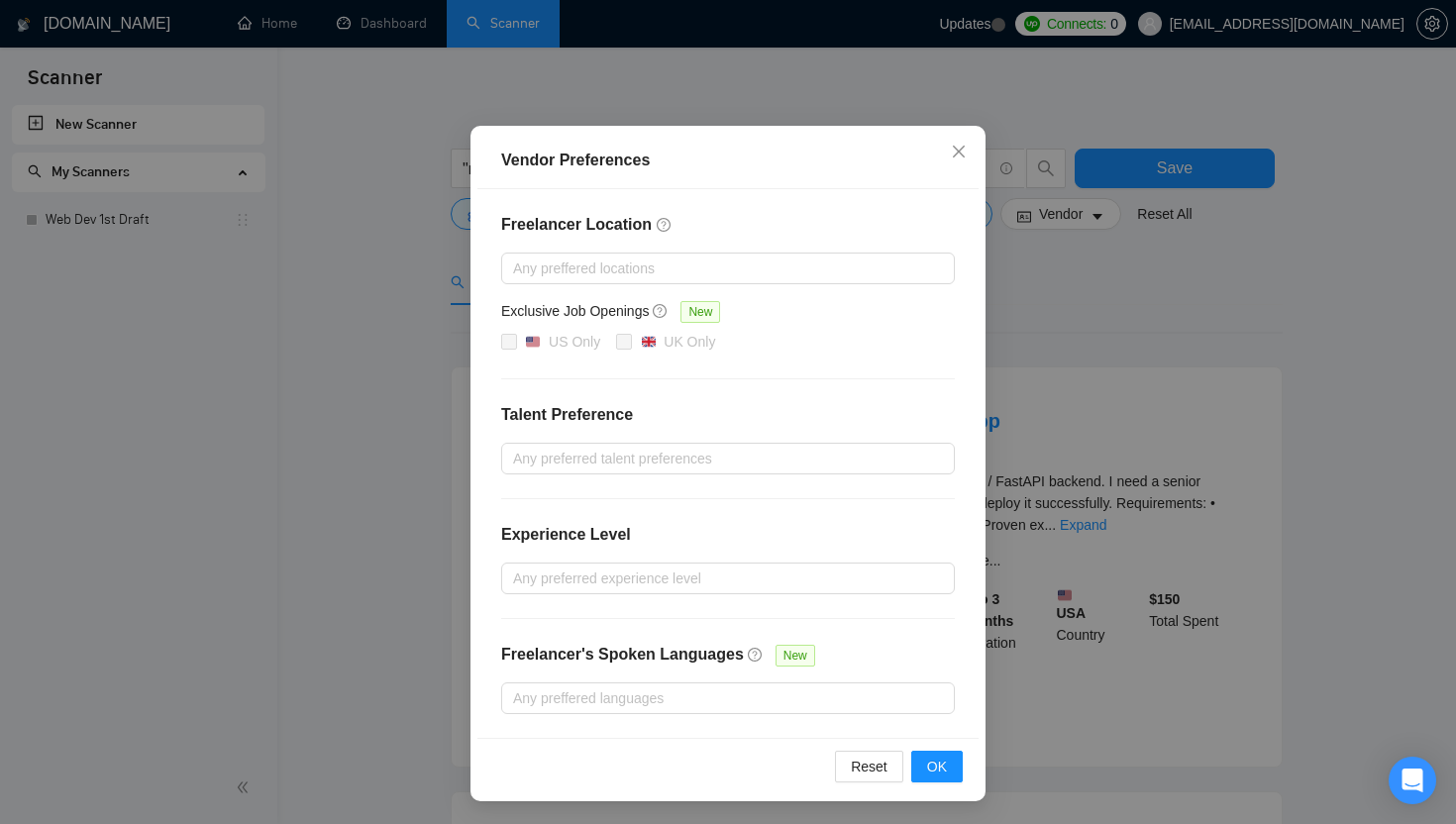 click on "Freelancer Location     Any preffered locations Exclusive Job Openings New US Only UK Only Talent Preference   Any preferred talent preferences Experience Level   Any preferred experience level Freelancer's Spoken Languages New   Any preffered languages" at bounding box center [728, 464] 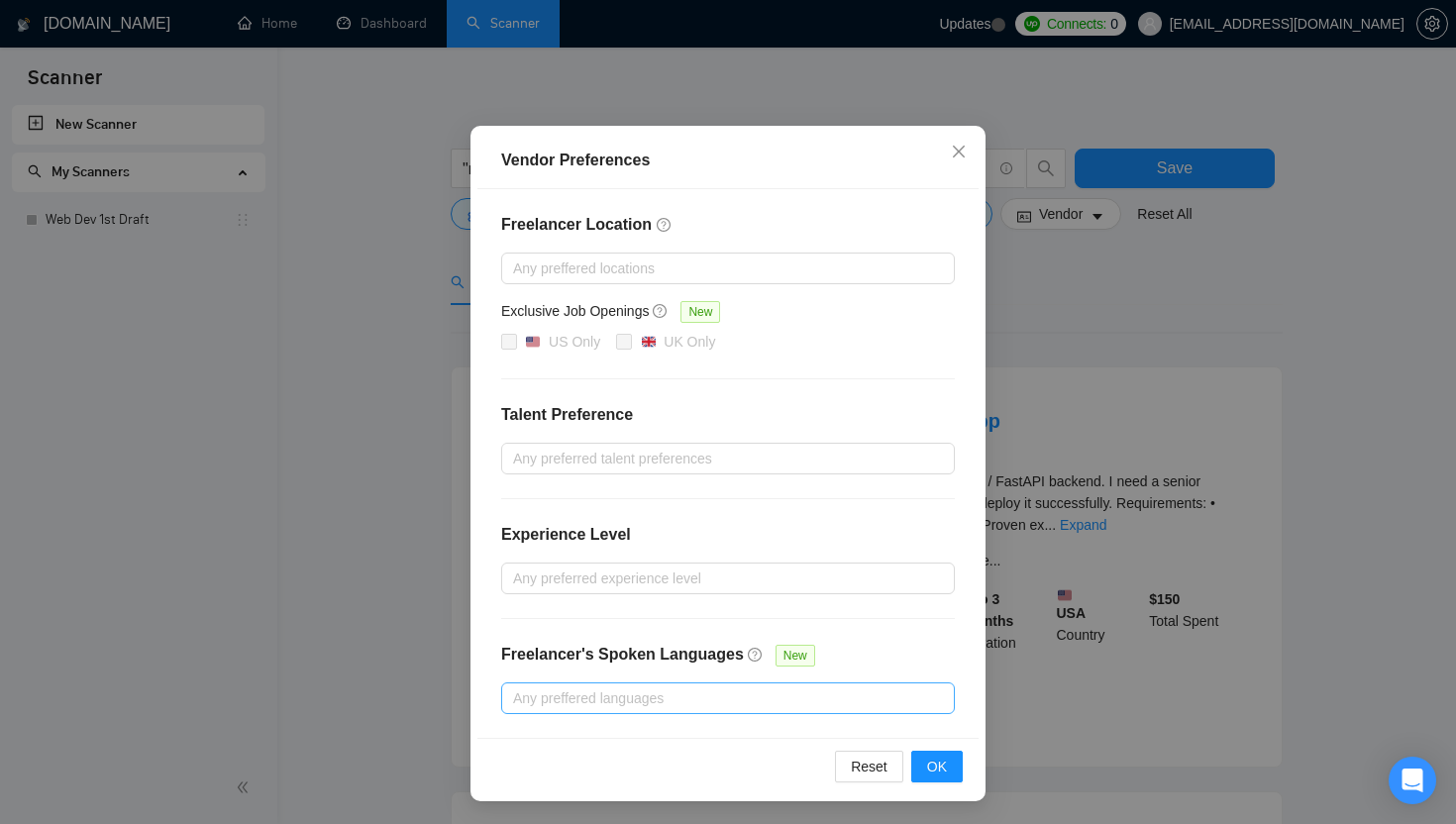 click at bounding box center [718, 698] 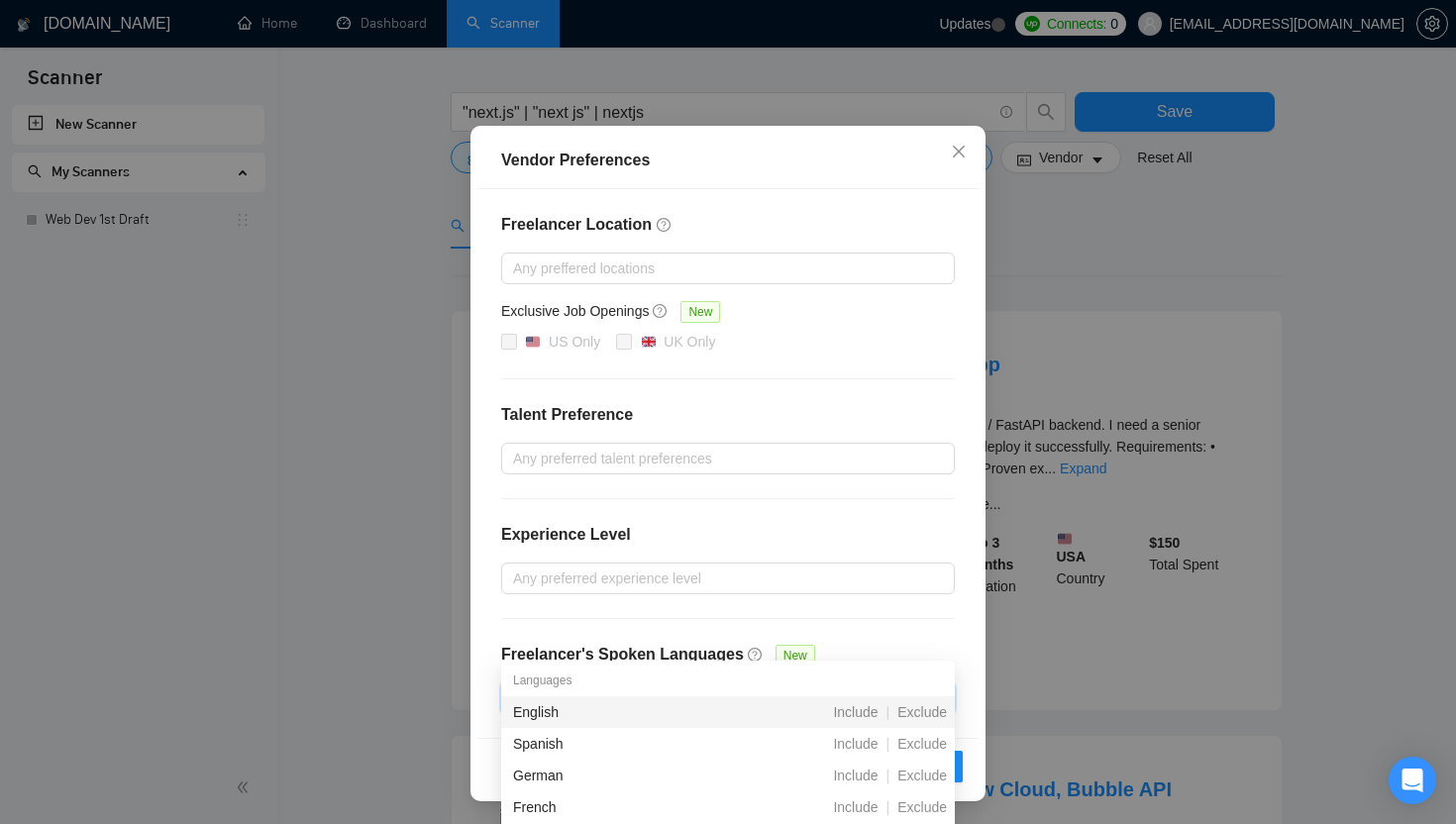 scroll, scrollTop: 69, scrollLeft: 0, axis: vertical 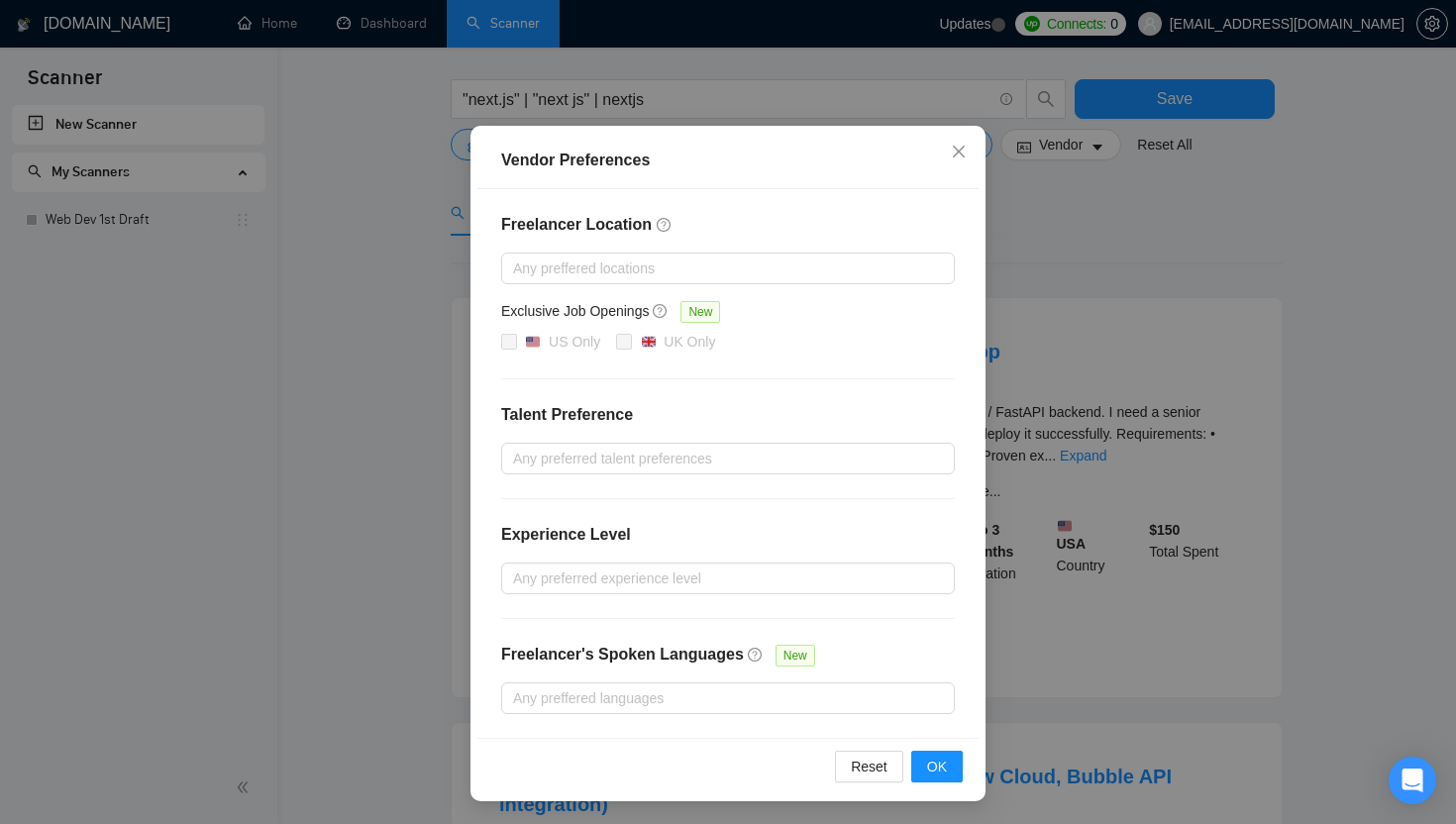 click on "Freelancer Location     Any preffered locations Exclusive Job Openings New US Only UK Only Talent Preference   Any preferred talent preferences Experience Level   Any preferred experience level Freelancer's Spoken Languages New   Any preffered languages" at bounding box center (728, 464) 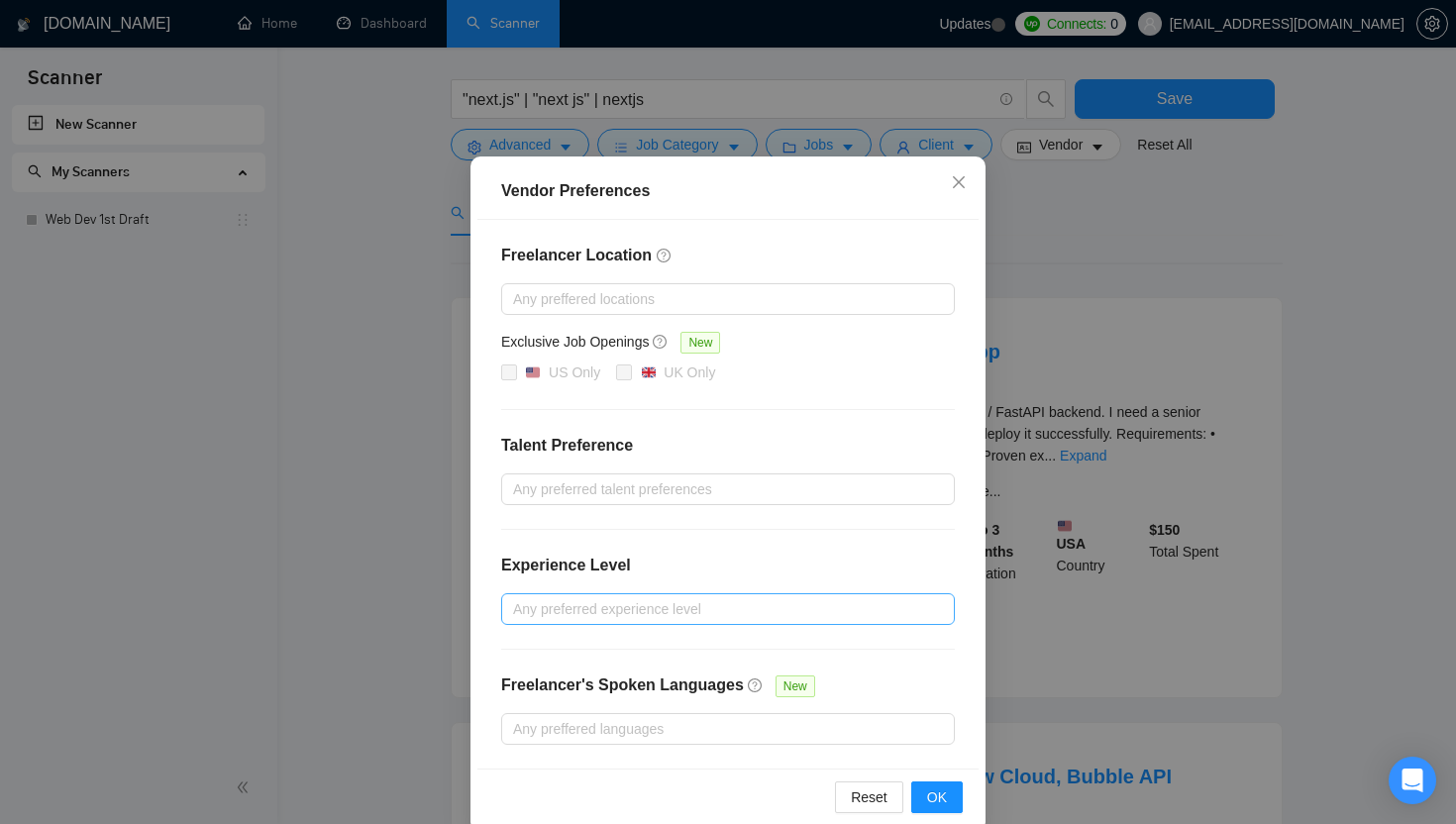 scroll, scrollTop: 77, scrollLeft: 0, axis: vertical 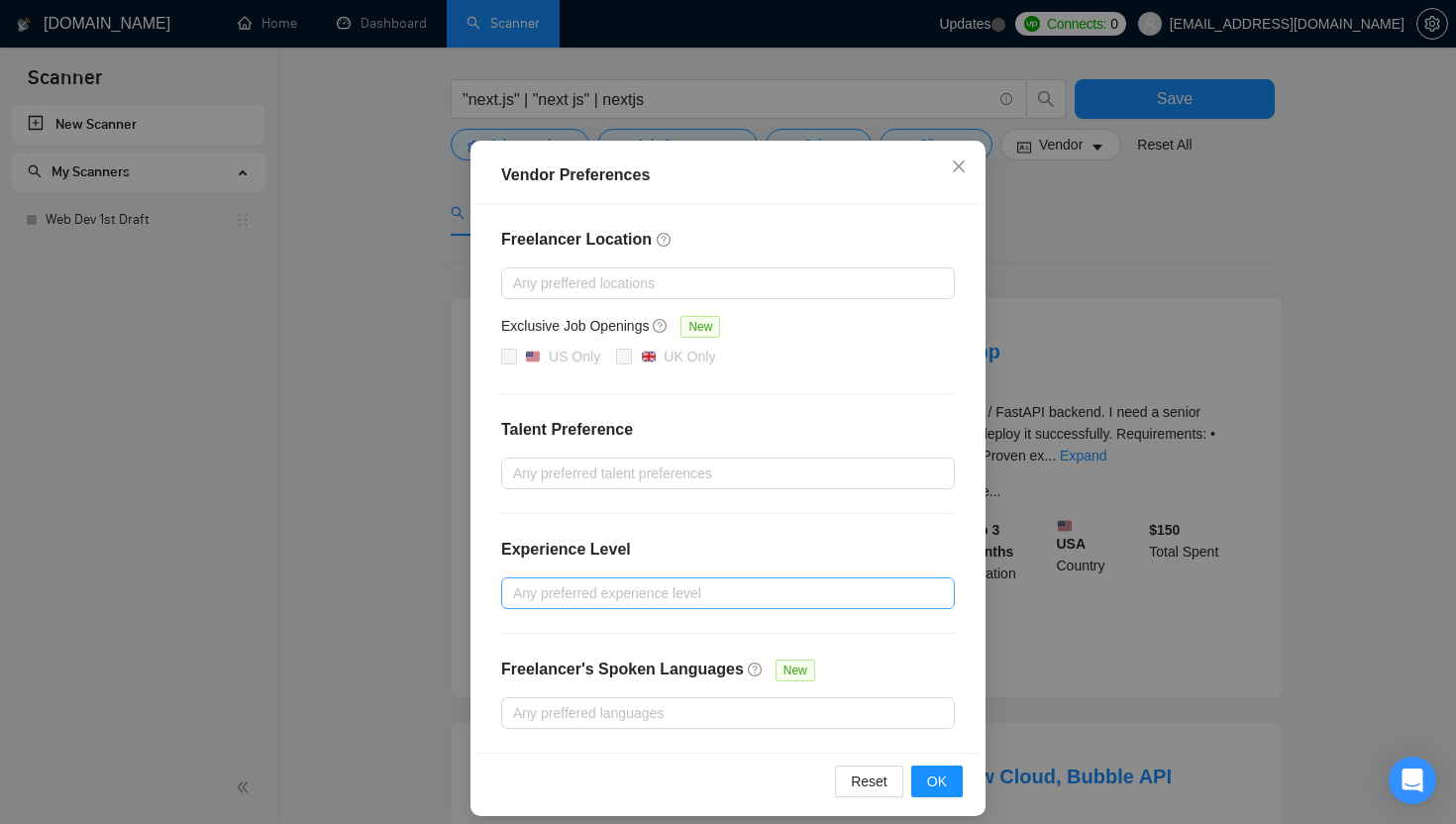 click at bounding box center (718, 593) 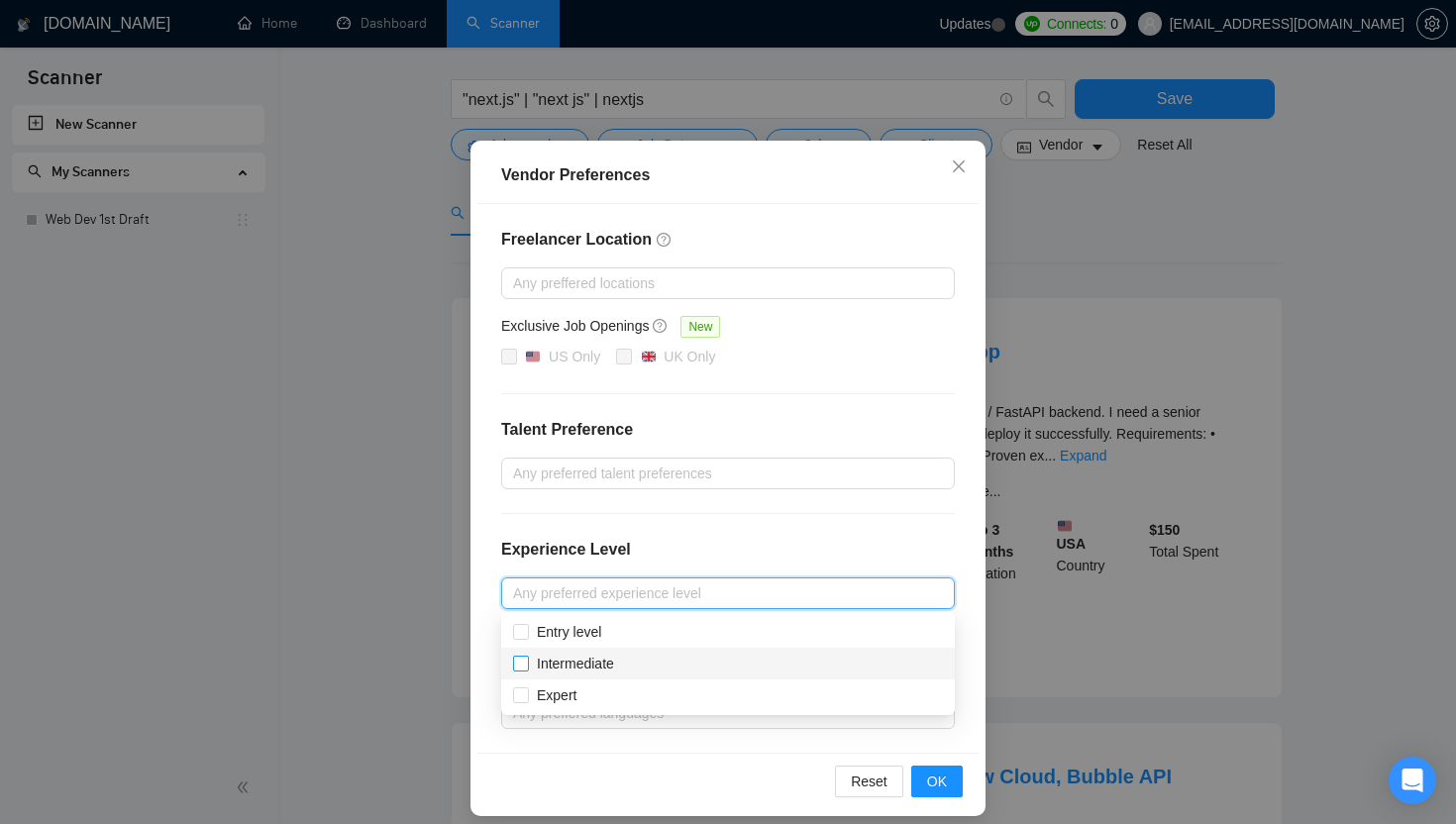 click on "Intermediate" at bounding box center [575, 664] 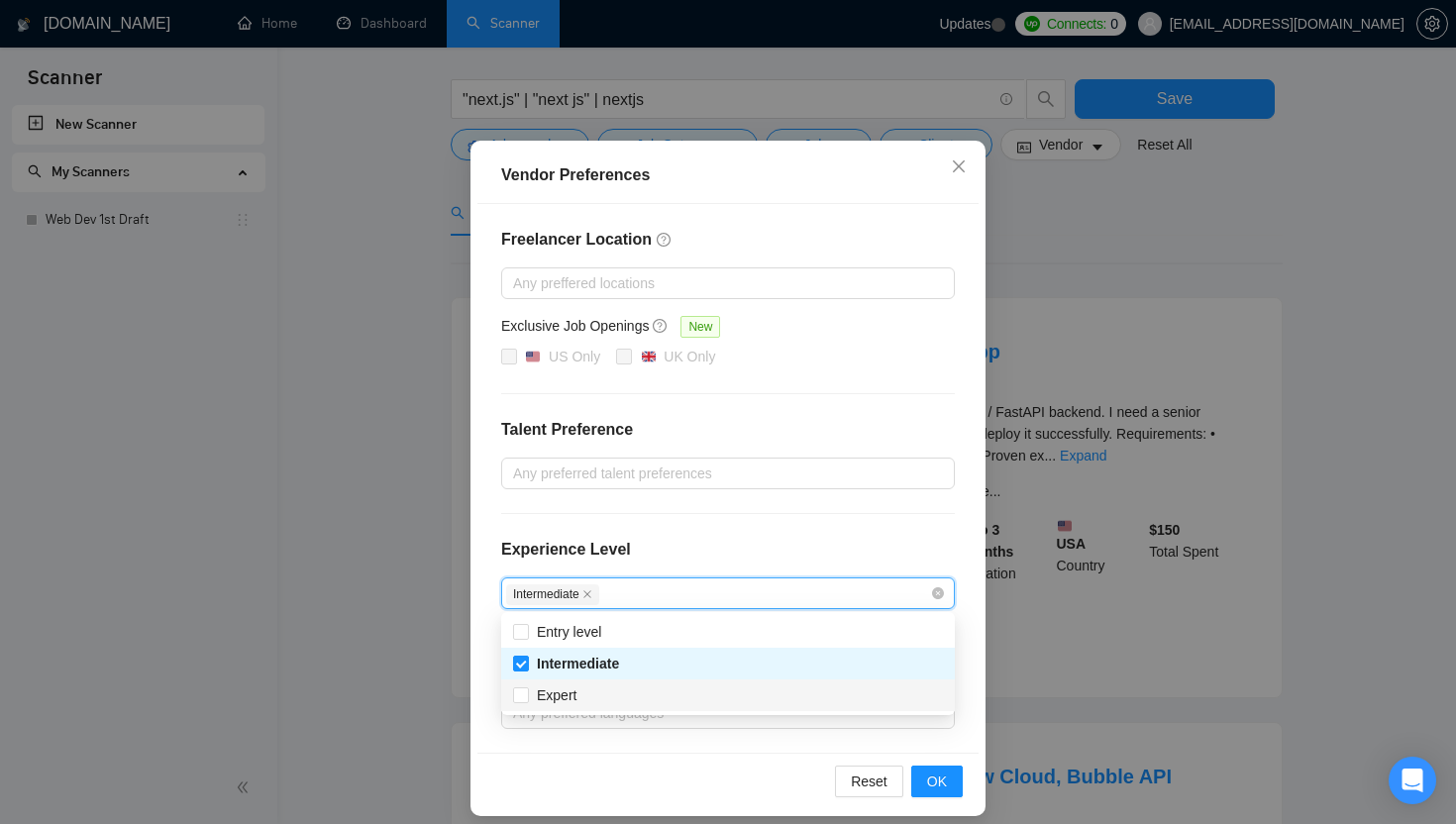 click on "Expert" at bounding box center [728, 695] 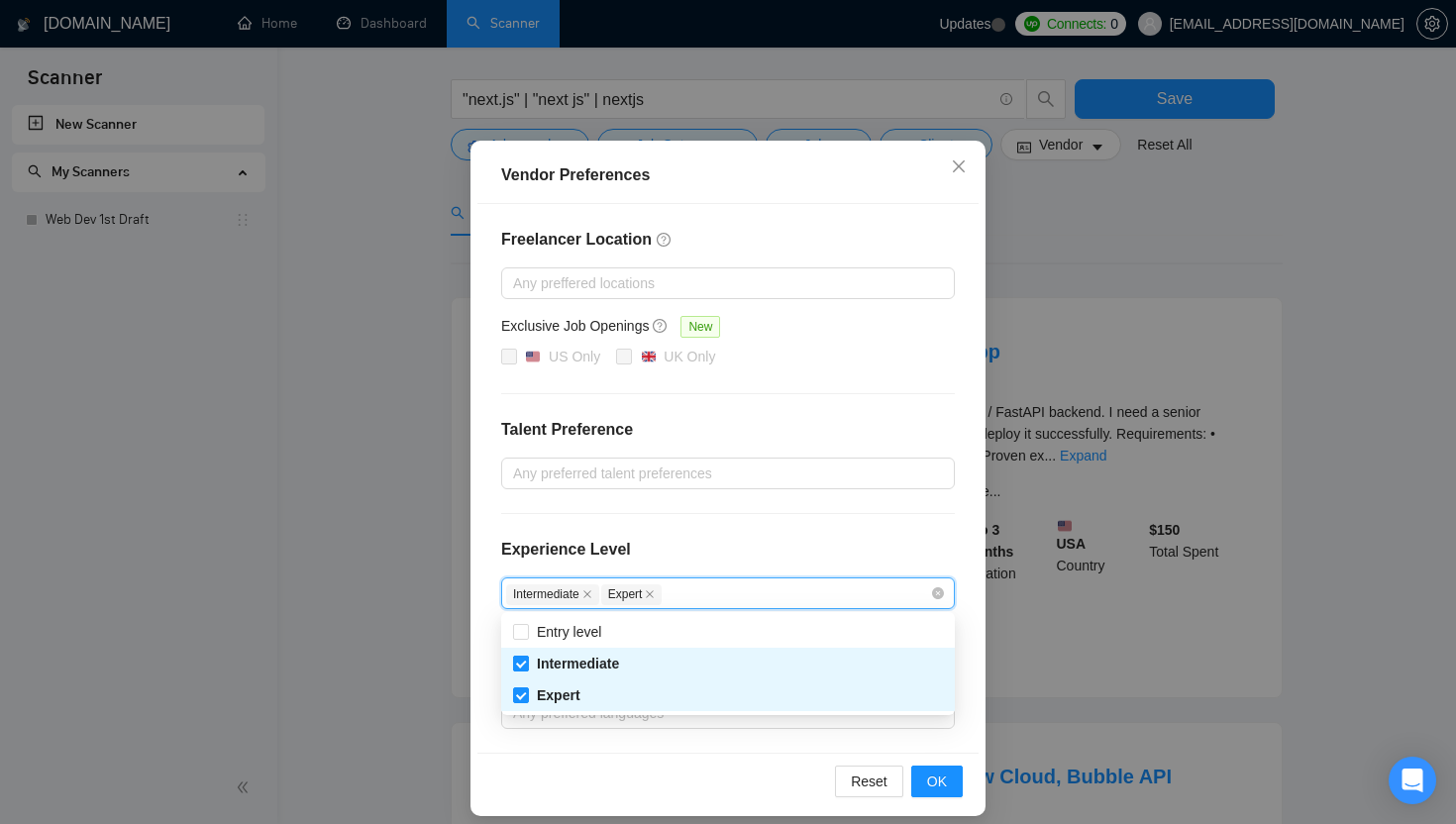 click on "Intermediate" at bounding box center (577, 664) 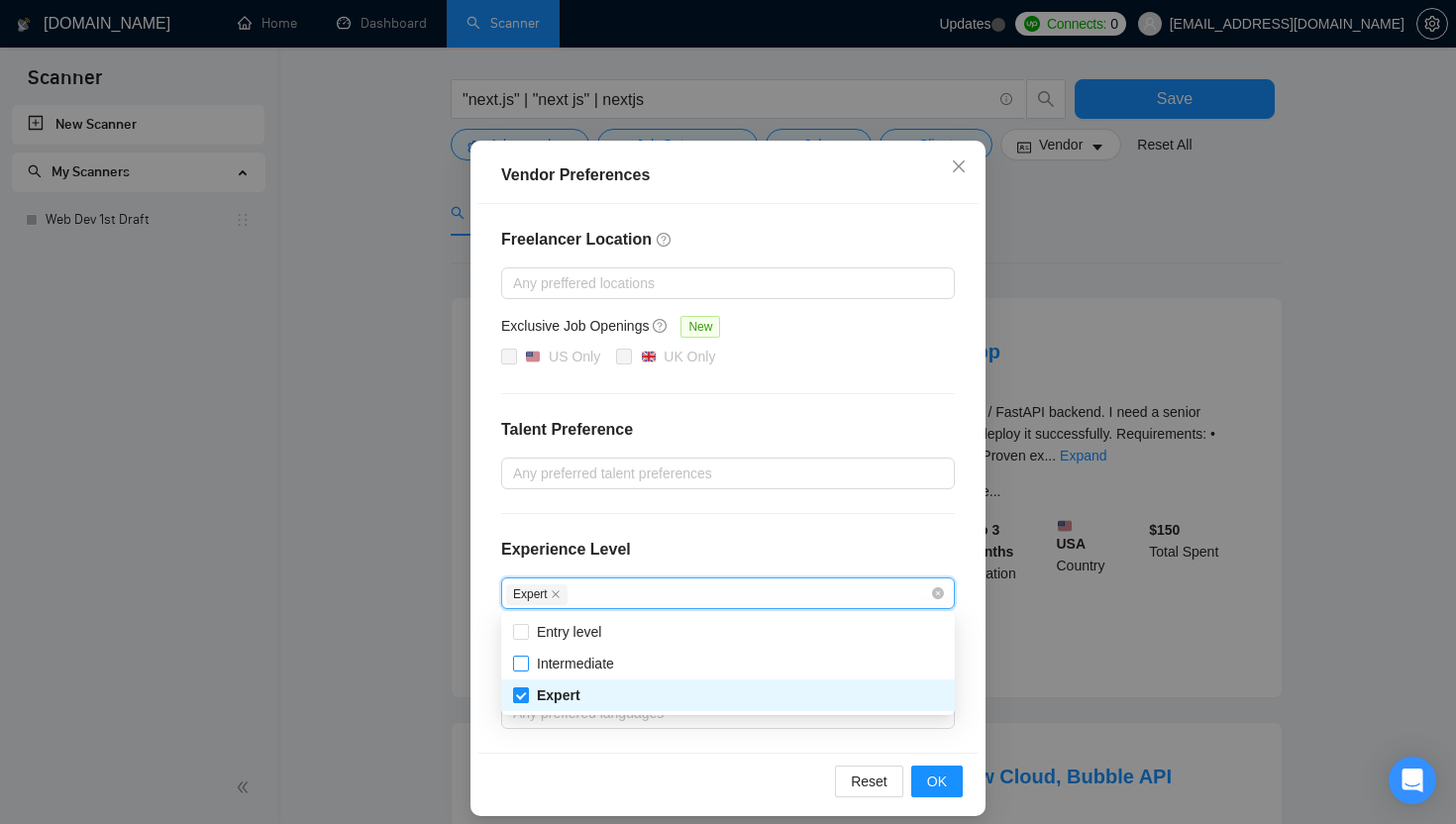 click on "Expert" at bounding box center [559, 695] 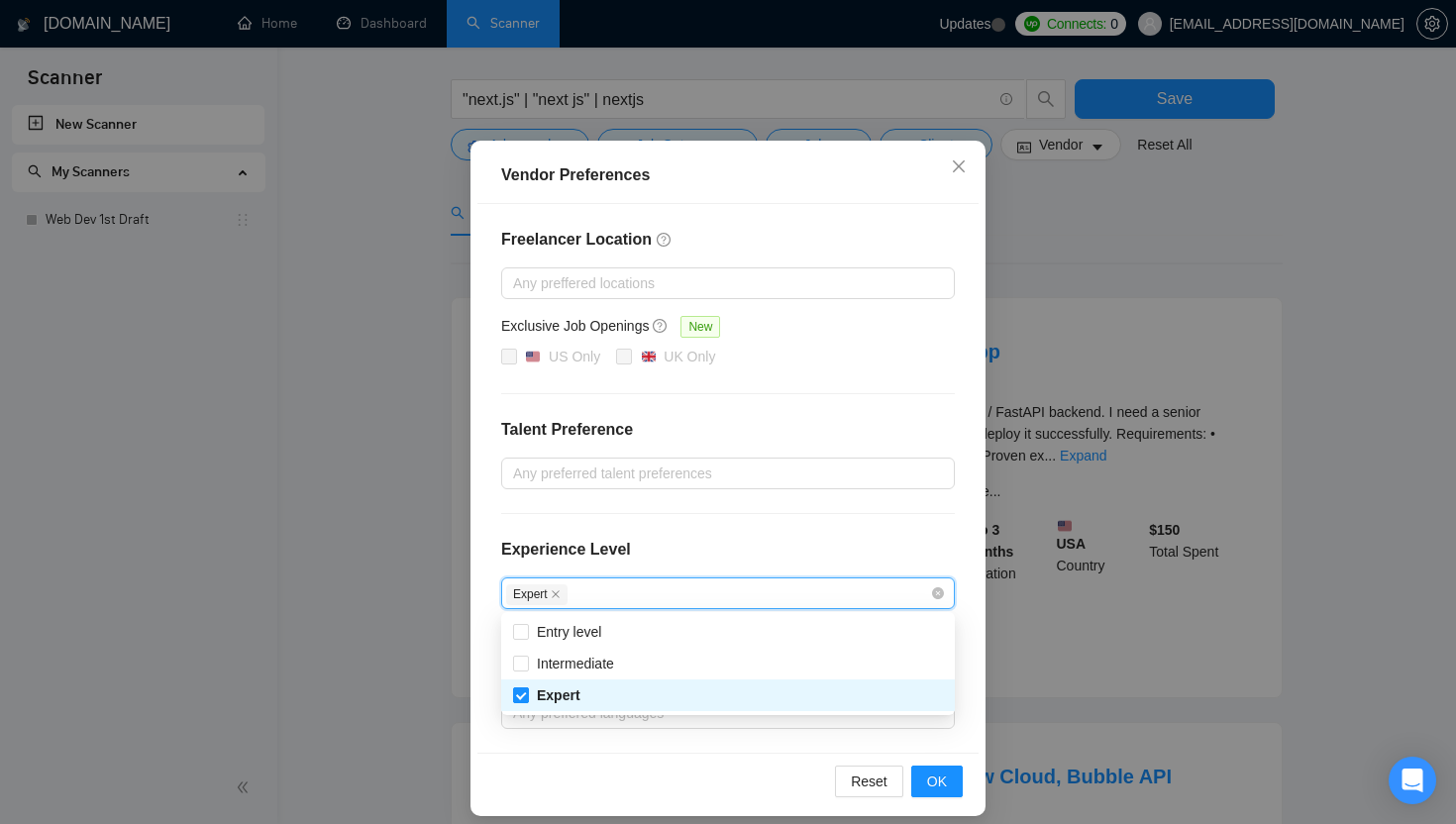 click on "Expert" at bounding box center [520, 694] 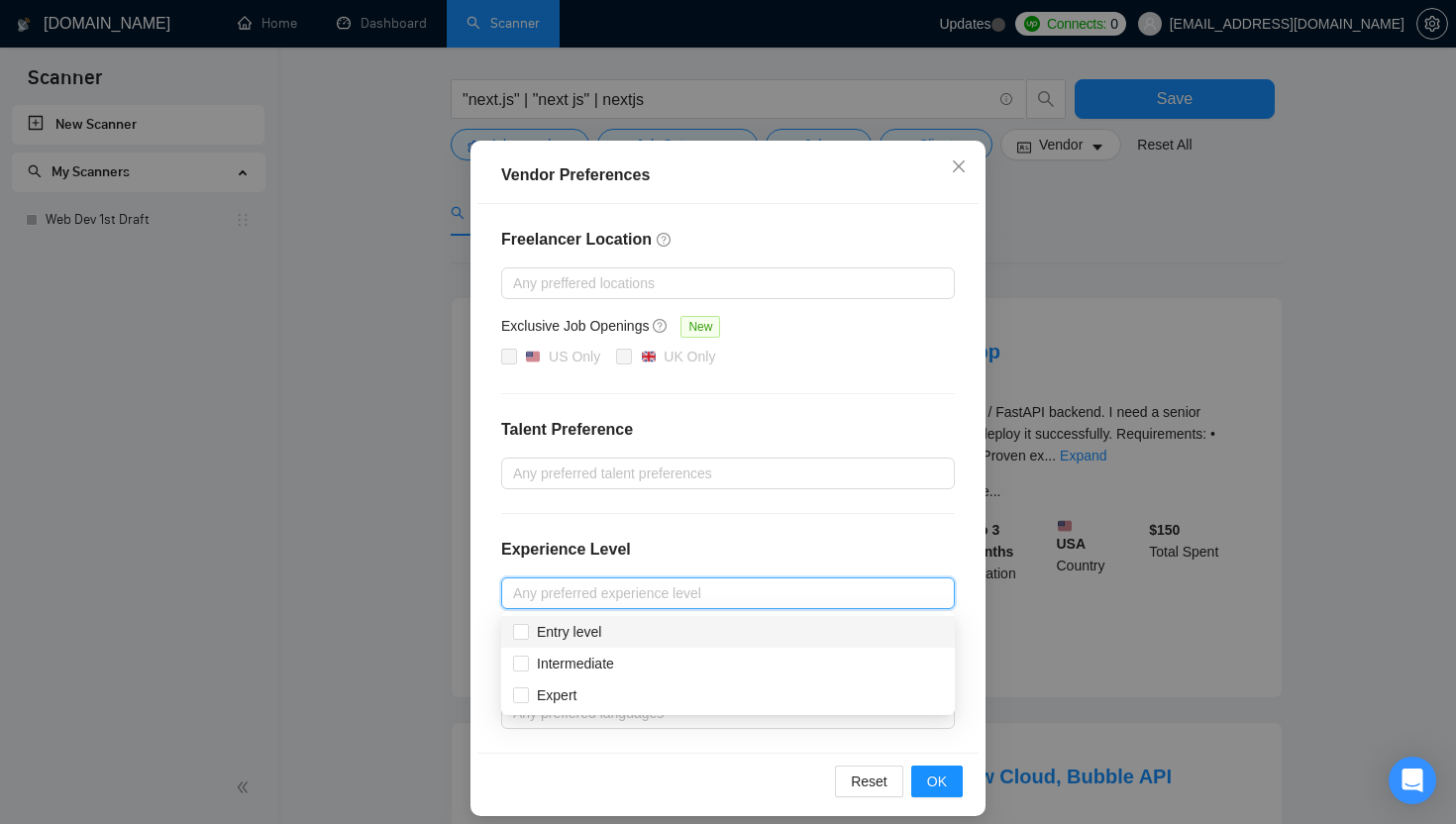 click on "Freelancer Location     Any preffered locations Exclusive Job Openings New US Only UK Only Talent Preference   Any preferred talent preferences Experience Level   Any preferred experience level Freelancer's Spoken Languages New   Any preffered languages" at bounding box center [728, 478] 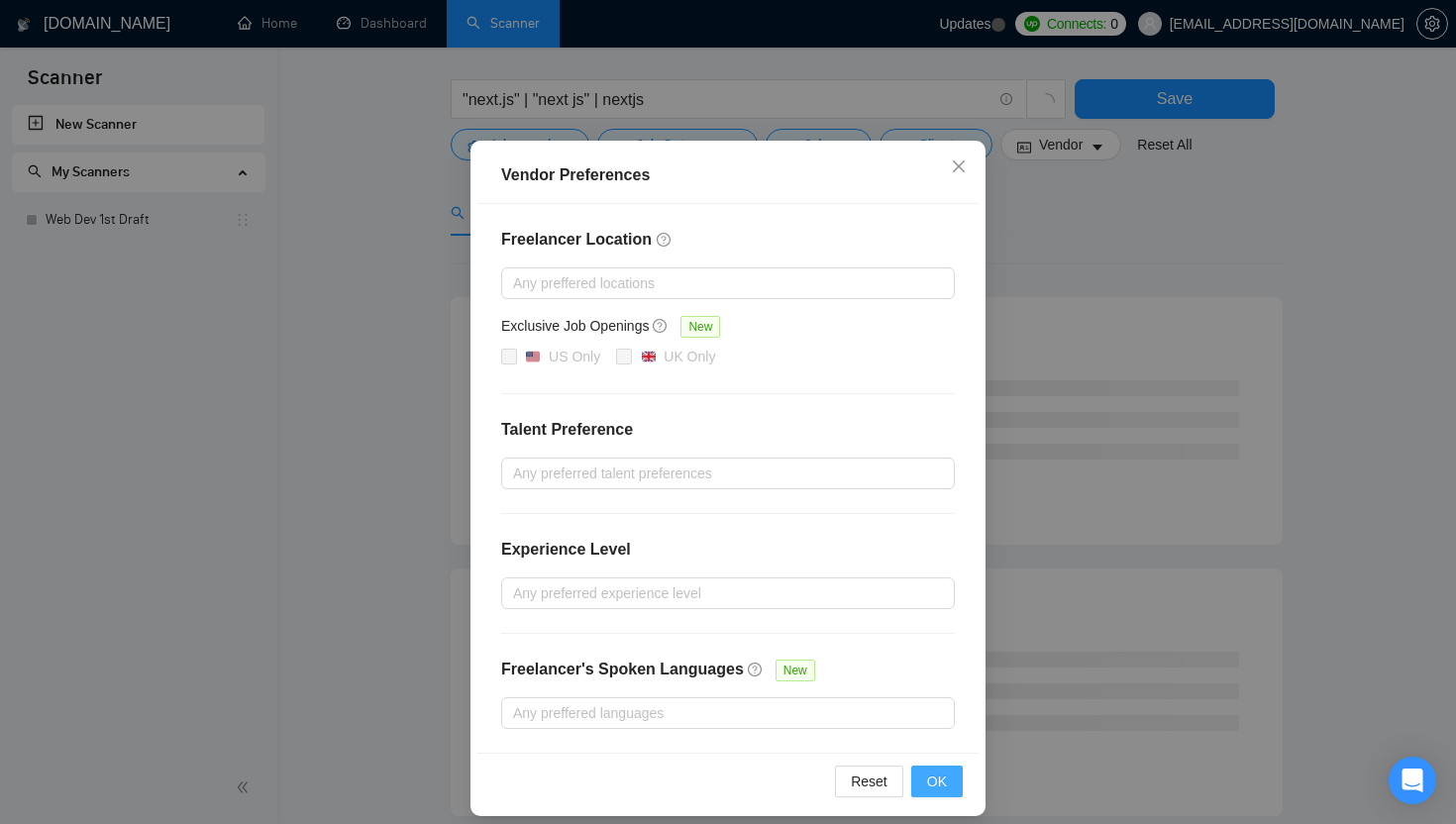 click on "OK" at bounding box center [937, 781] 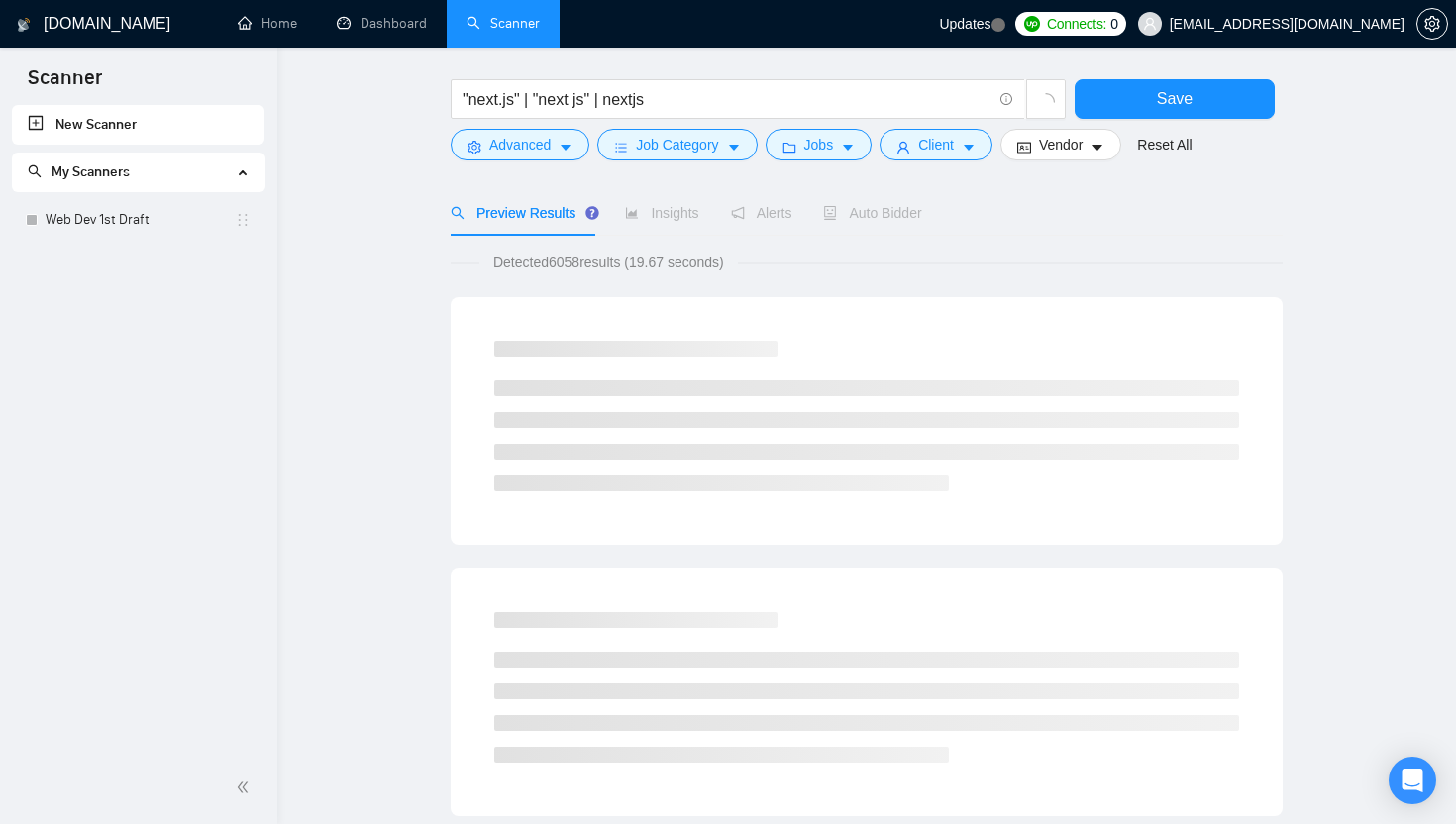 scroll, scrollTop: 0, scrollLeft: 0, axis: both 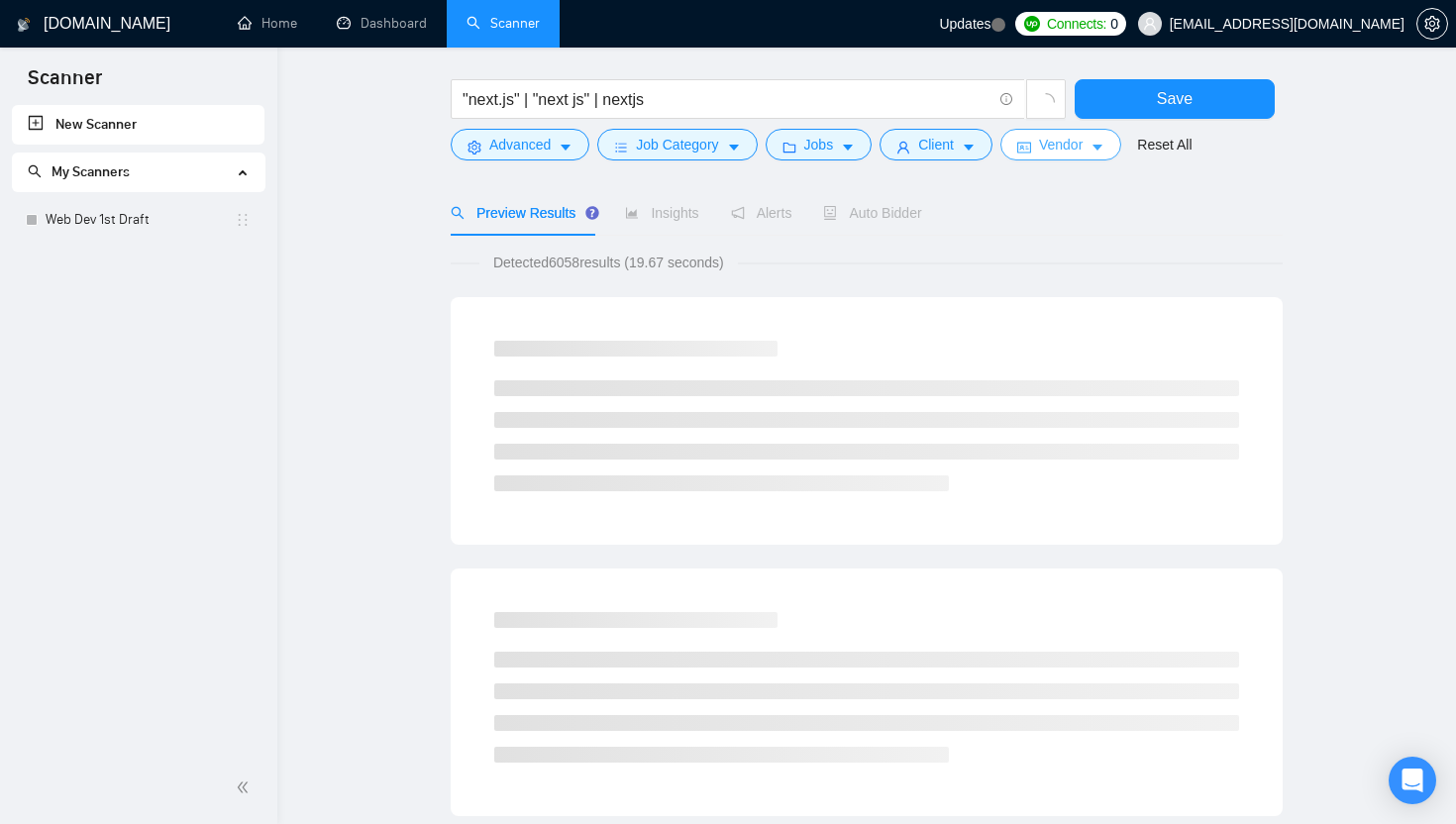 click on "Vendor" at bounding box center [1061, 145] 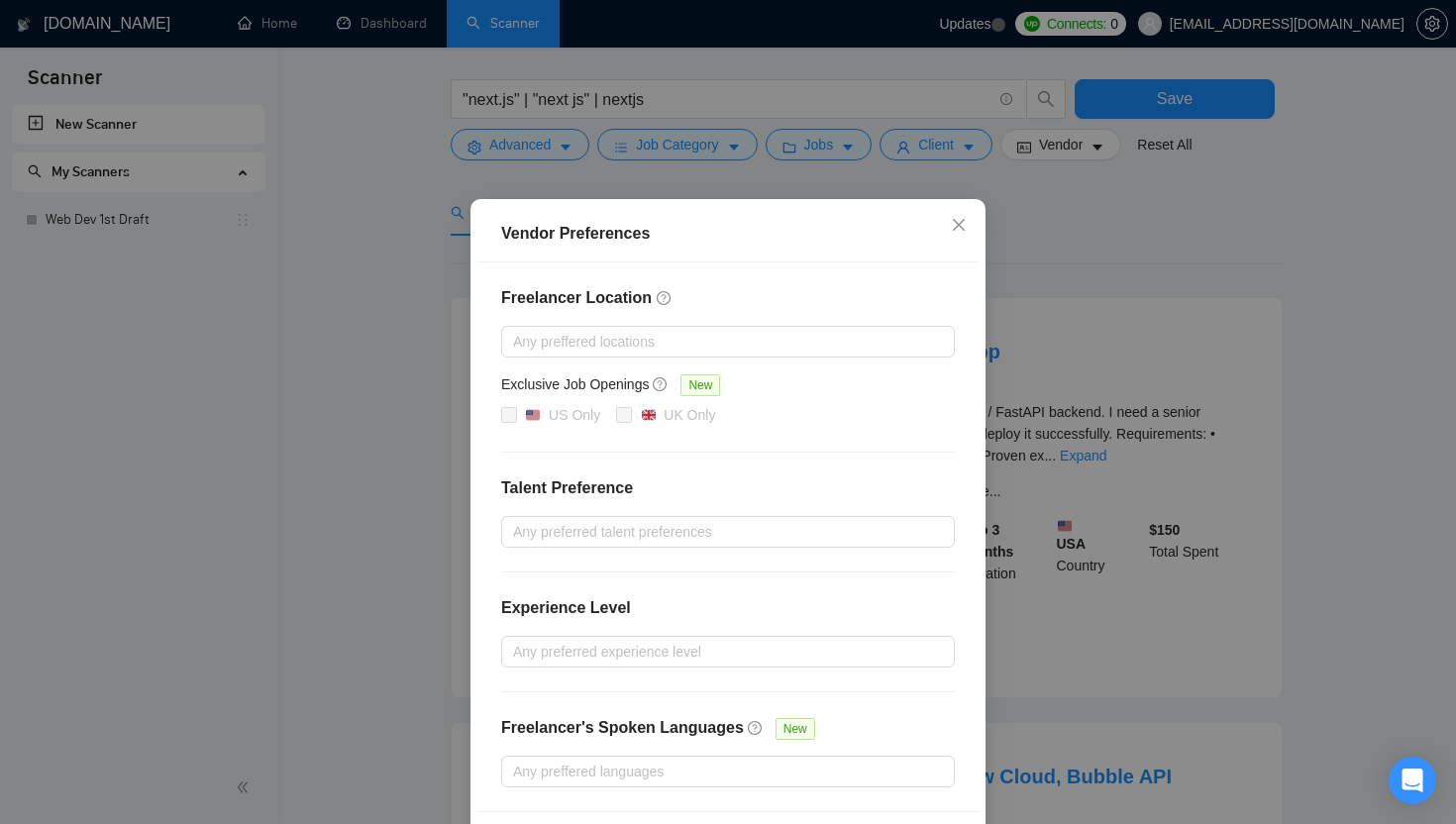 scroll, scrollTop: 20, scrollLeft: 0, axis: vertical 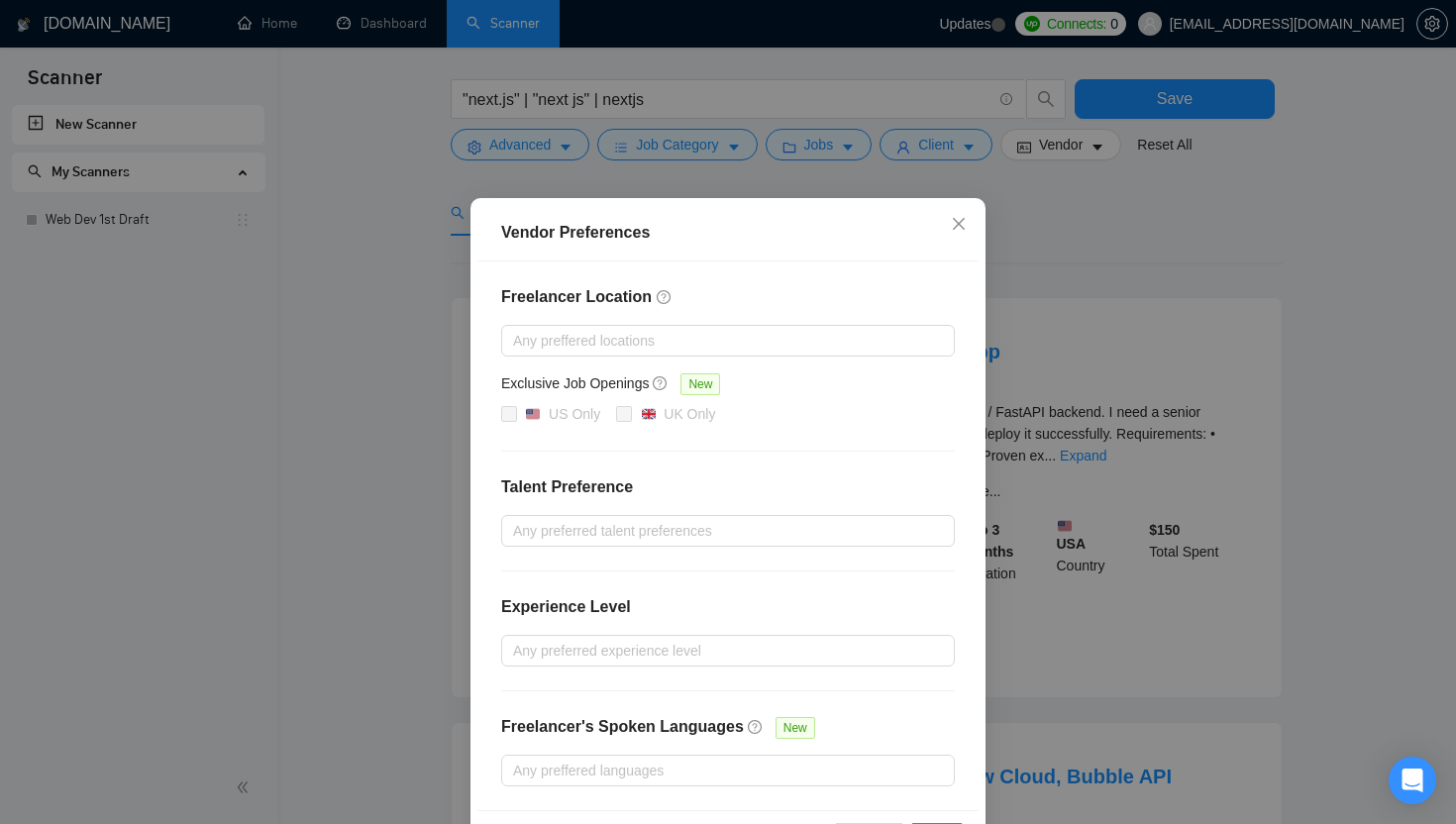 click on "Freelancer Location     Any preffered locations Exclusive Job Openings New US Only UK Only Talent Preference   Any preferred talent preferences Experience Level   Any preferred experience level Freelancer's Spoken Languages New   Any preffered languages" at bounding box center (728, 536) 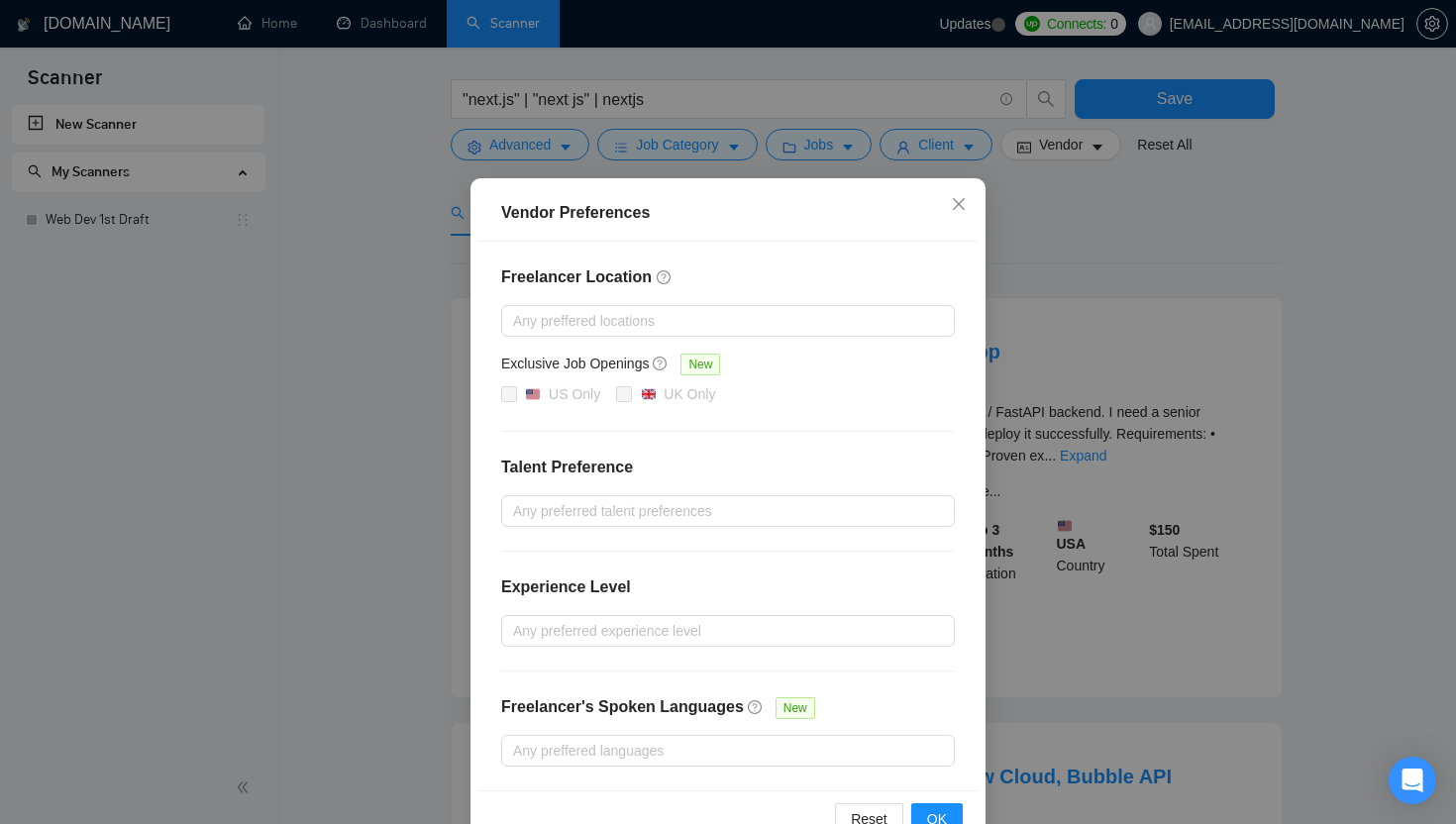 scroll, scrollTop: 43, scrollLeft: 0, axis: vertical 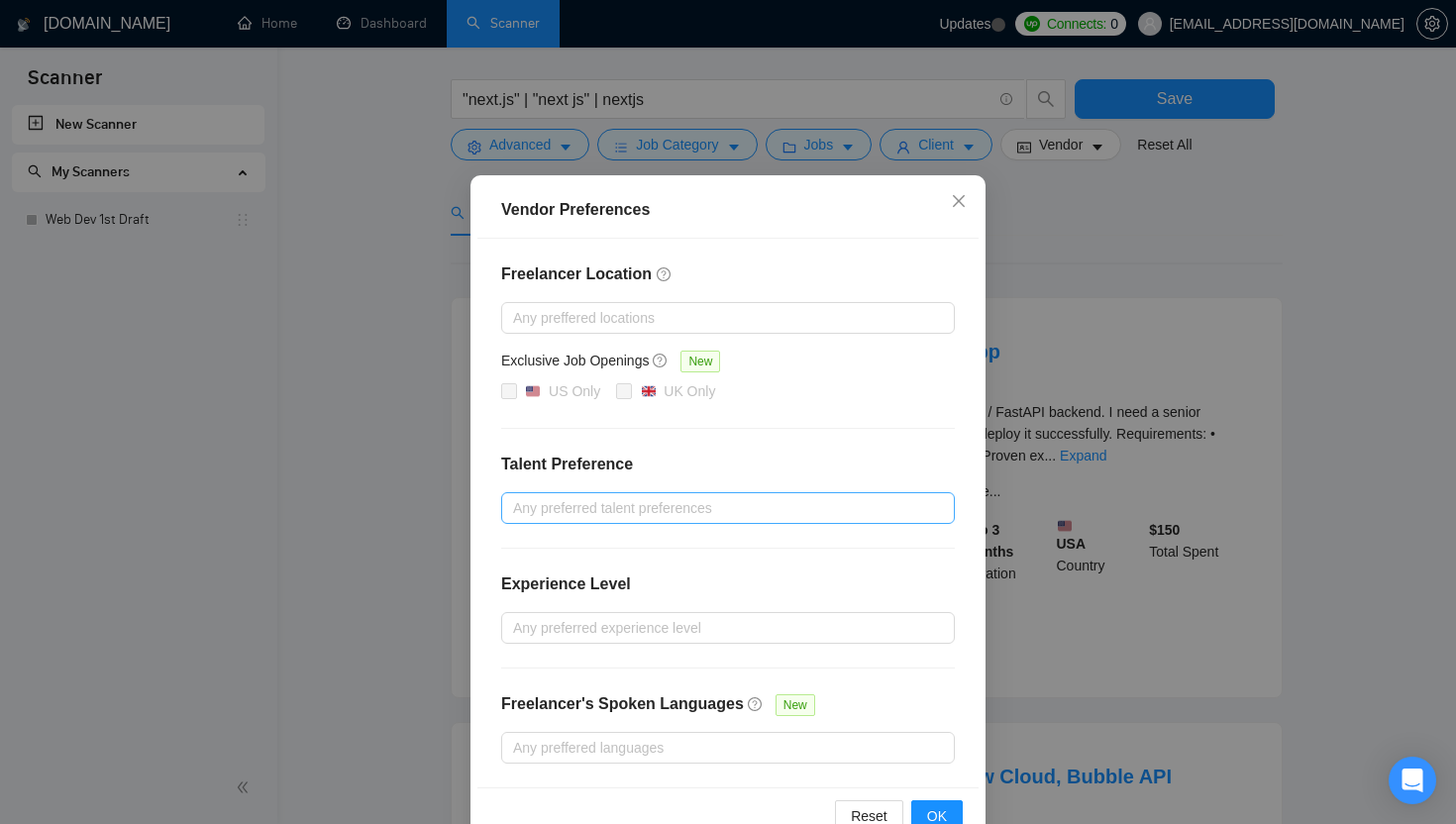 click at bounding box center (718, 508) 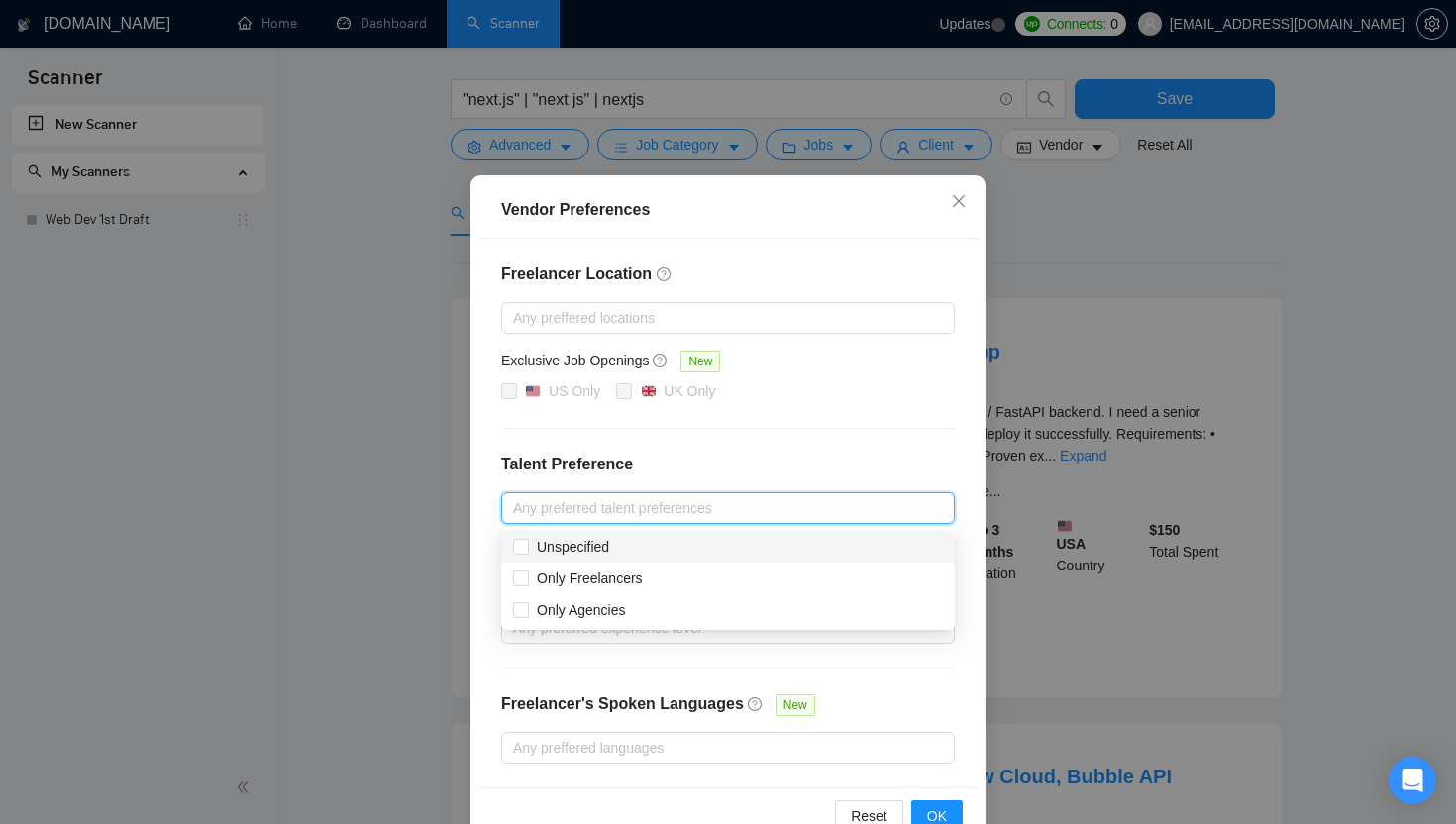 click on "Talent Preference" at bounding box center [728, 464] 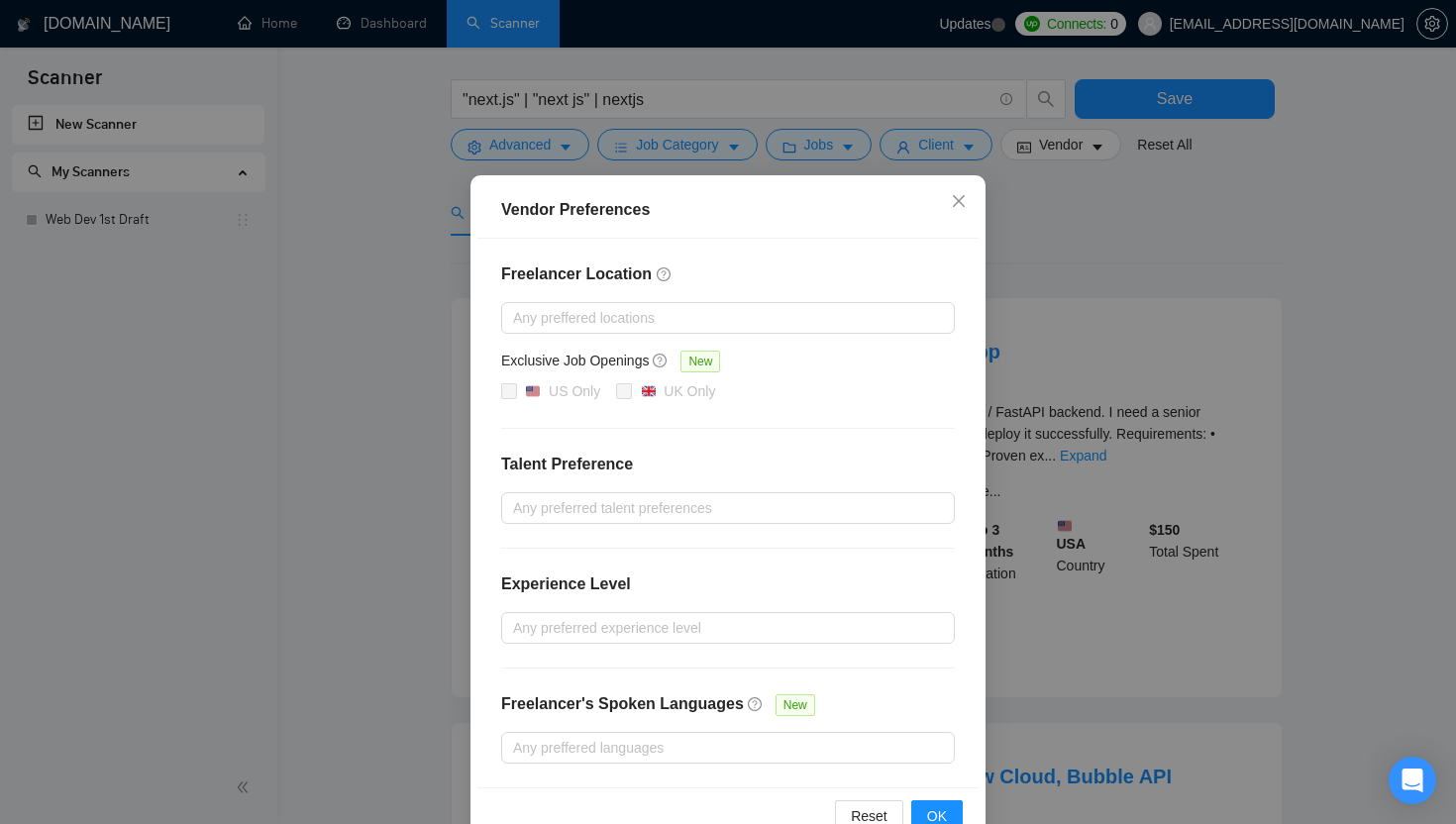 scroll, scrollTop: 92, scrollLeft: 0, axis: vertical 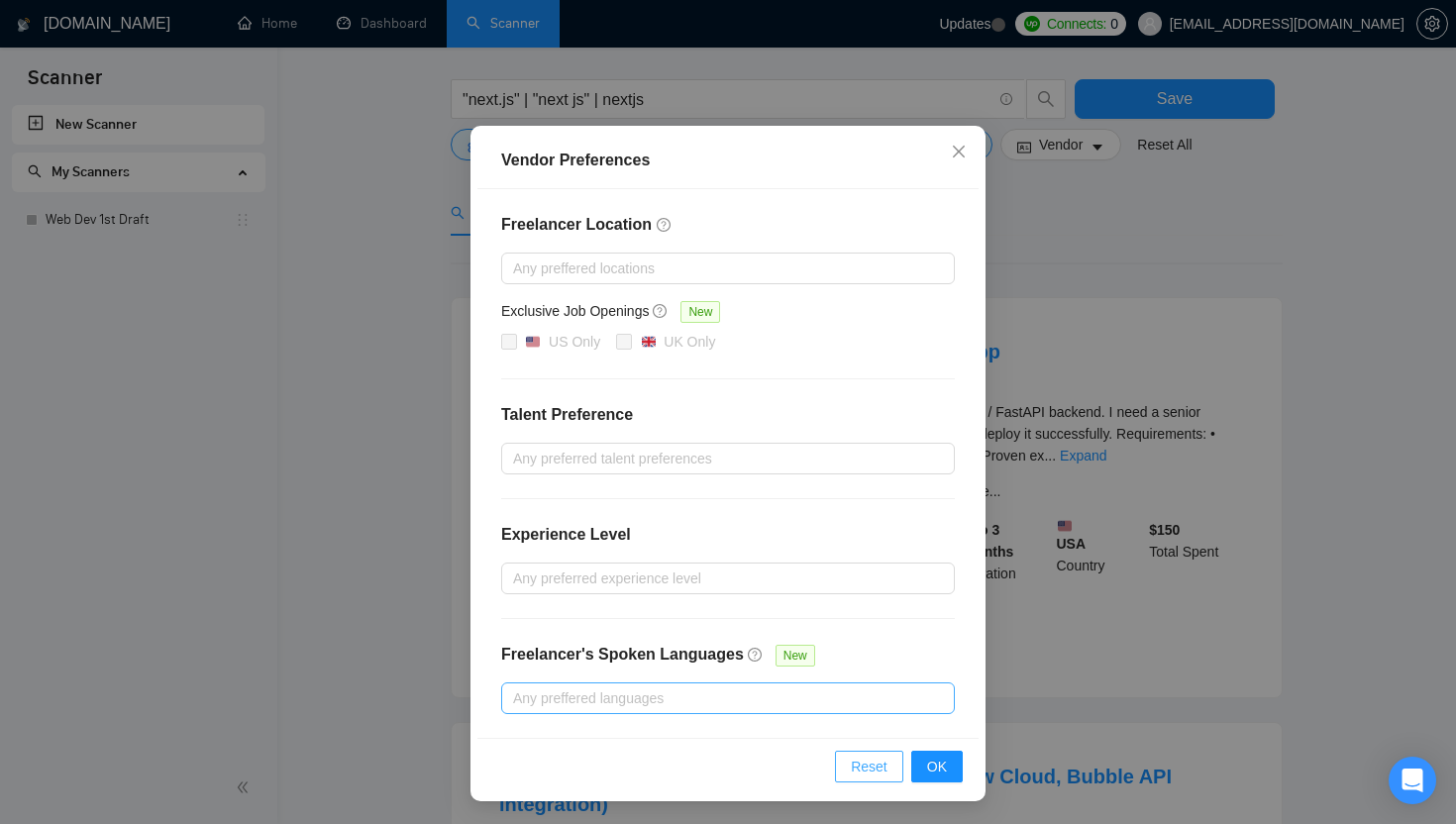 drag, startPoint x: 876, startPoint y: 773, endPoint x: 900, endPoint y: 685, distance: 91.21403 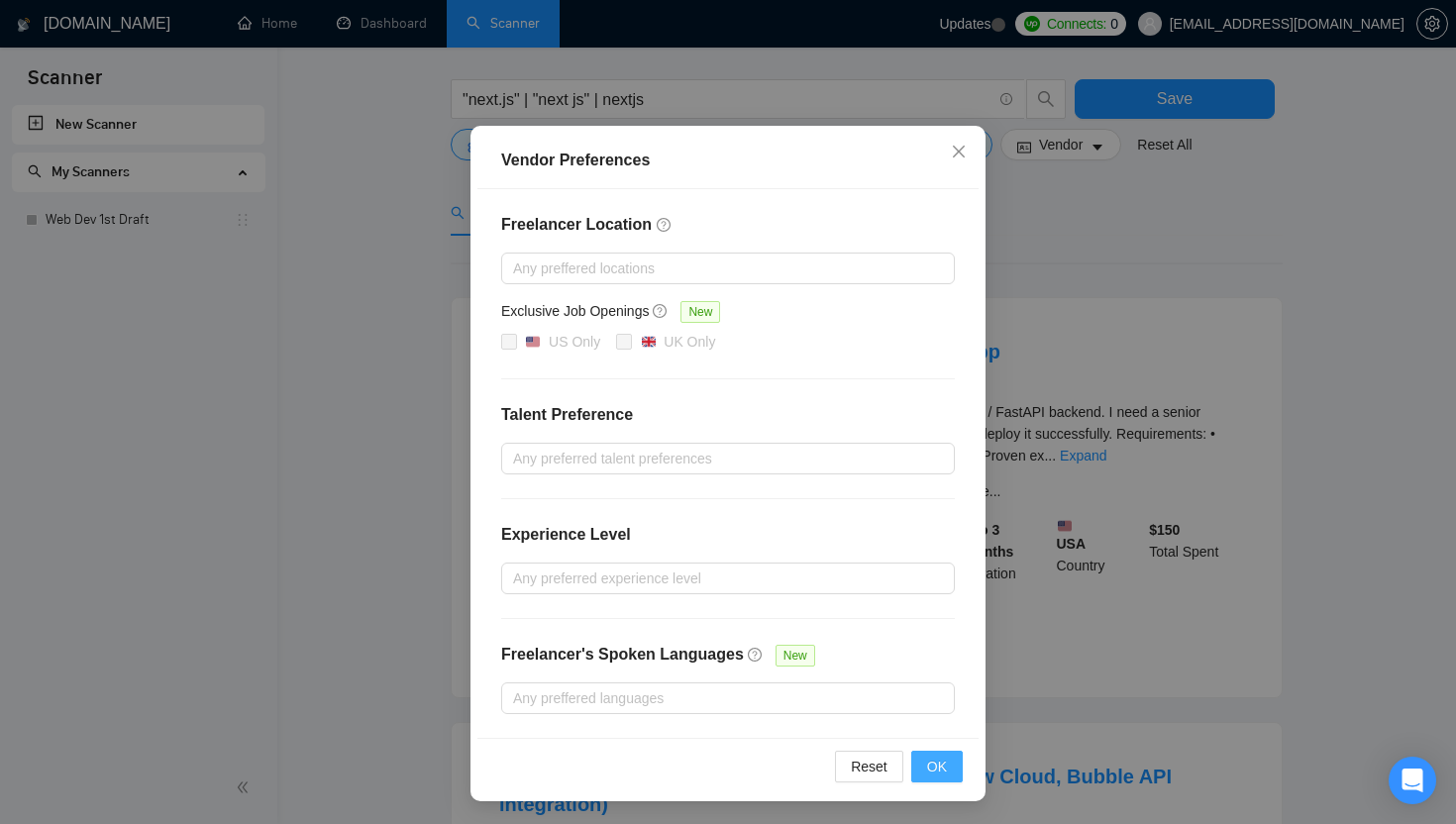 click on "OK" at bounding box center [937, 767] 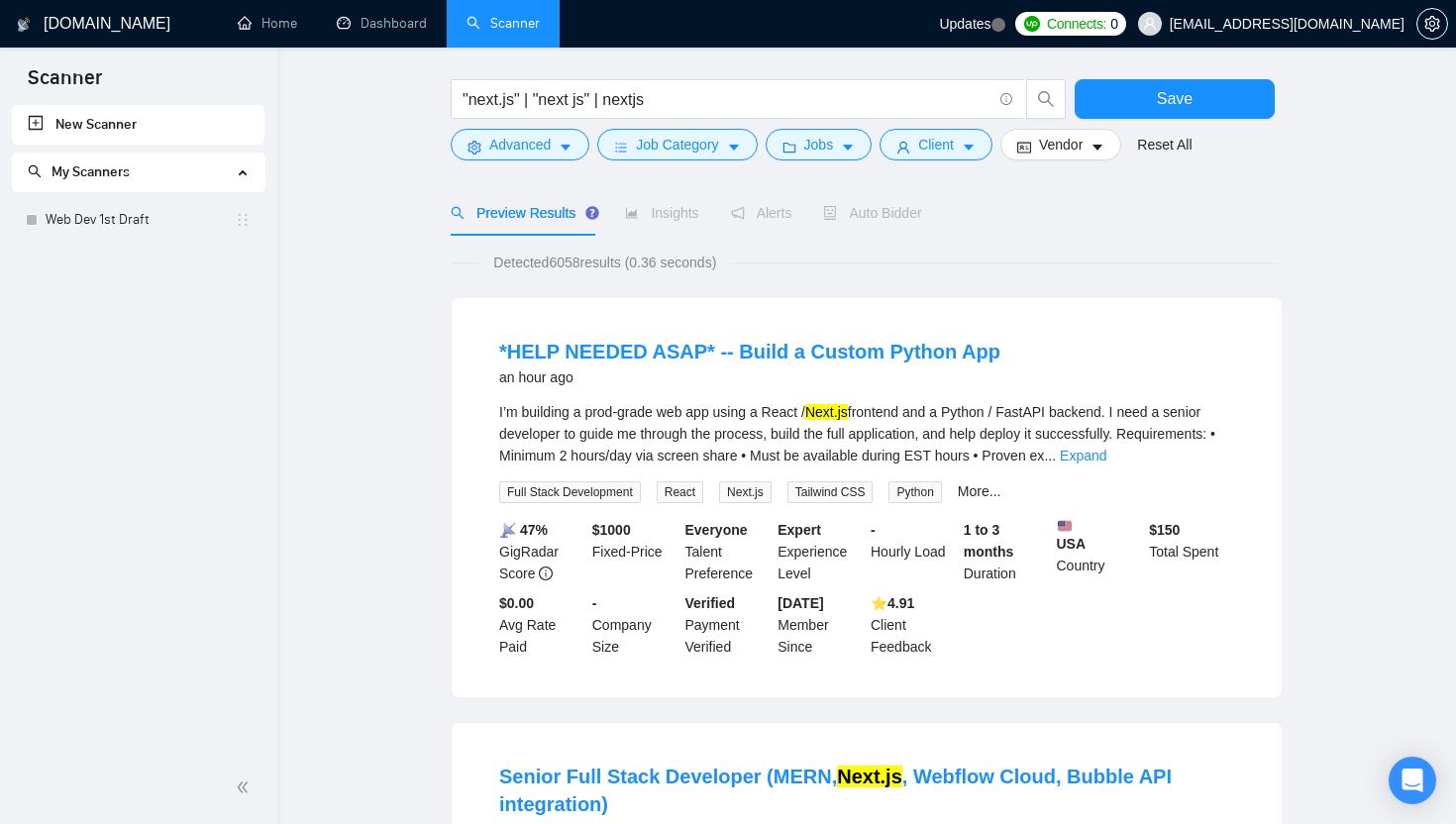 scroll, scrollTop: 0, scrollLeft: 0, axis: both 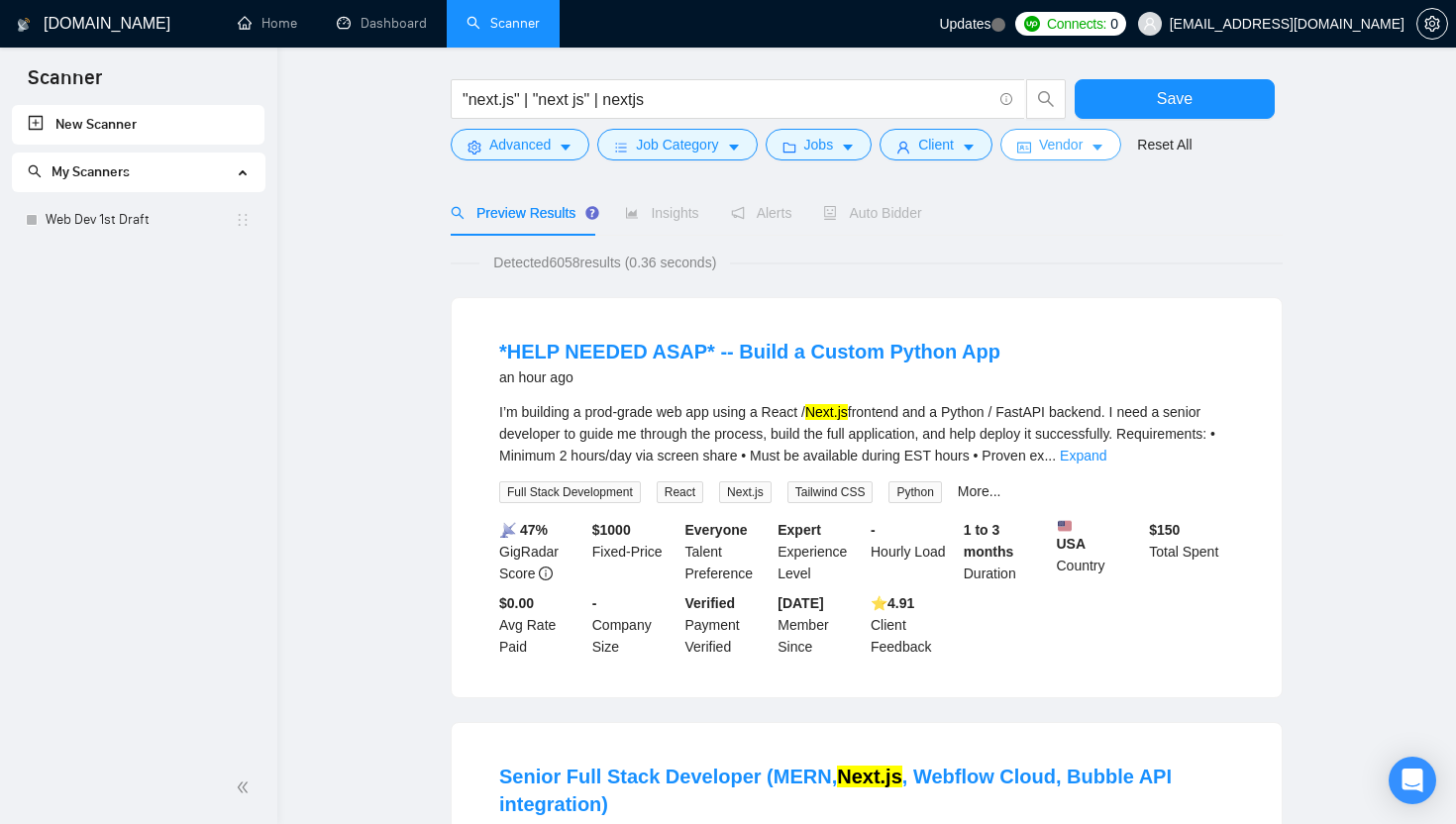 click on "Vendor" at bounding box center (1061, 145) 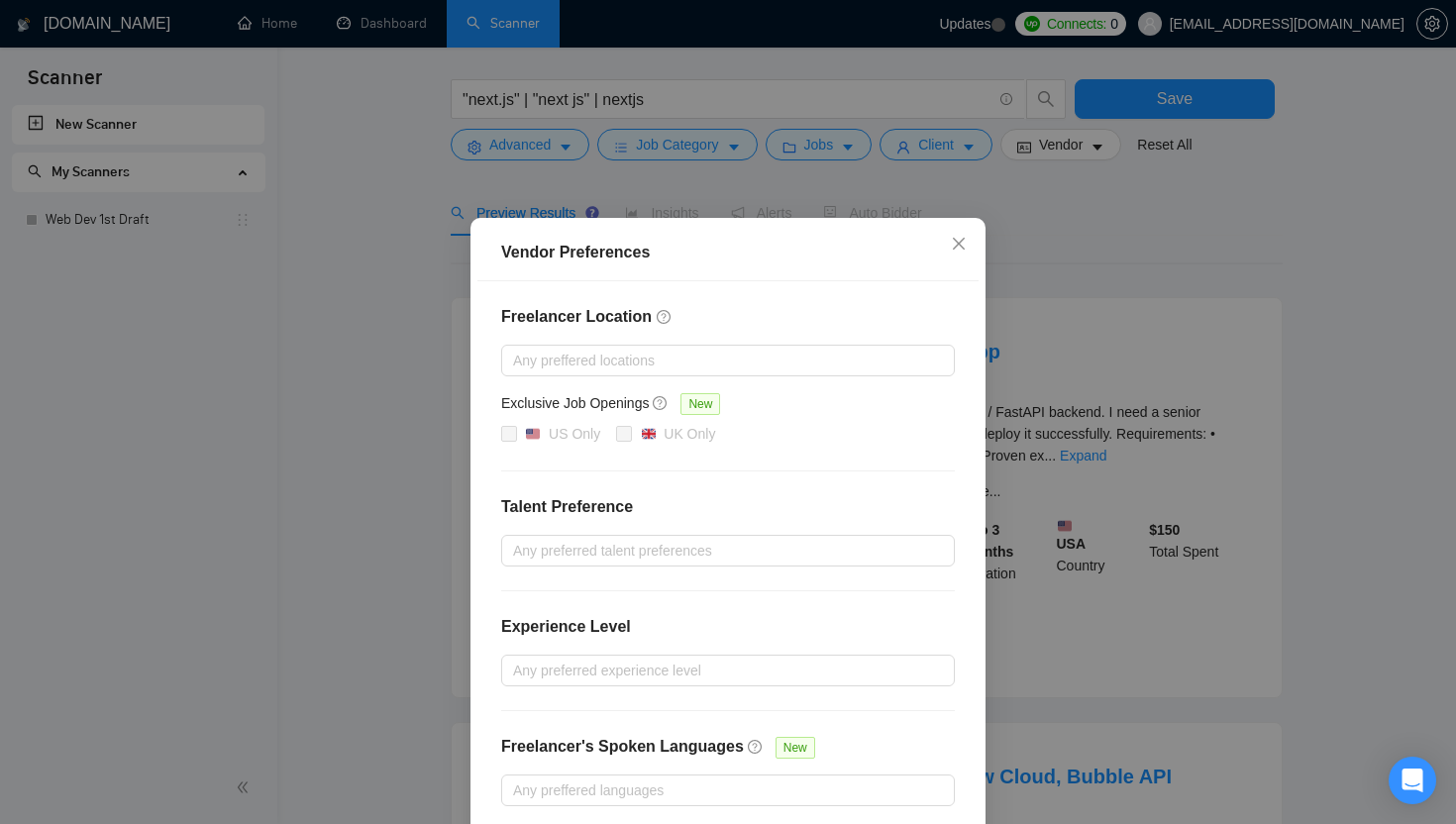 click on "Vendor Preferences Freelancer Location     Any preffered locations Exclusive Job Openings New US Only UK Only Talent Preference   Any preferred talent preferences Experience Level   Any preferred experience level Freelancer's Spoken Languages New   Any preffered languages Reset OK" at bounding box center (728, 412) 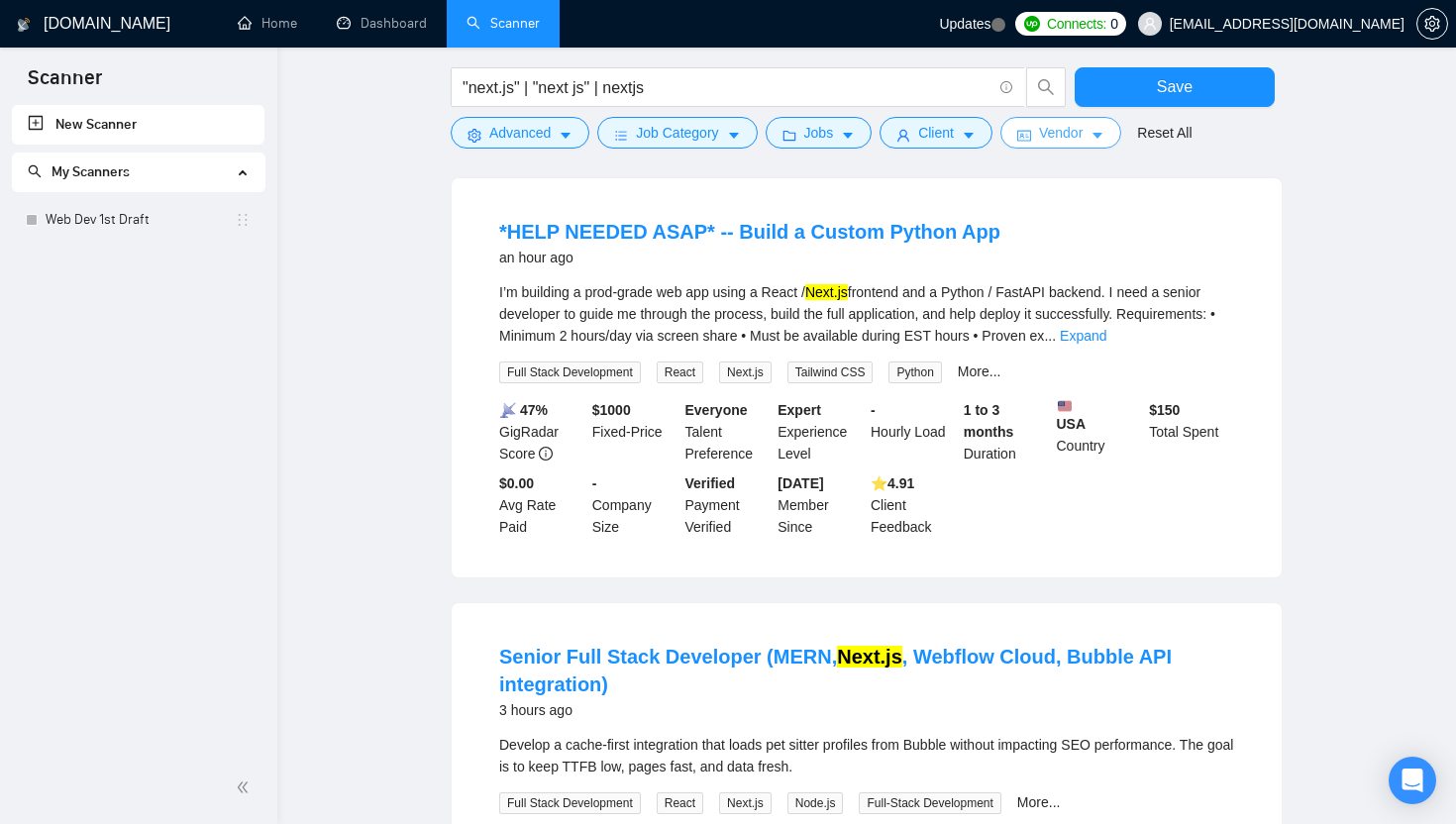 scroll, scrollTop: 0, scrollLeft: 0, axis: both 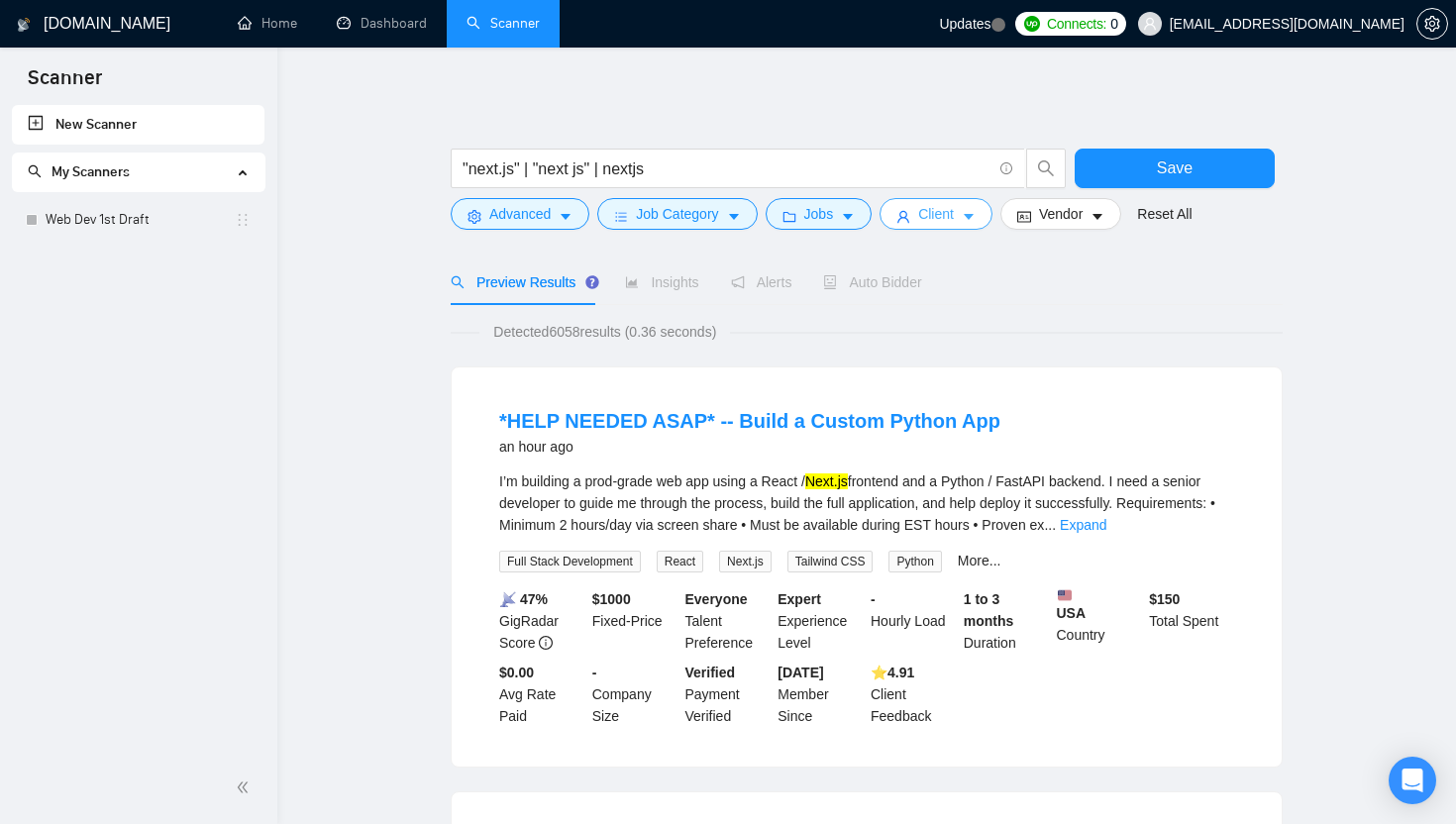 click on "Client" at bounding box center [936, 214] 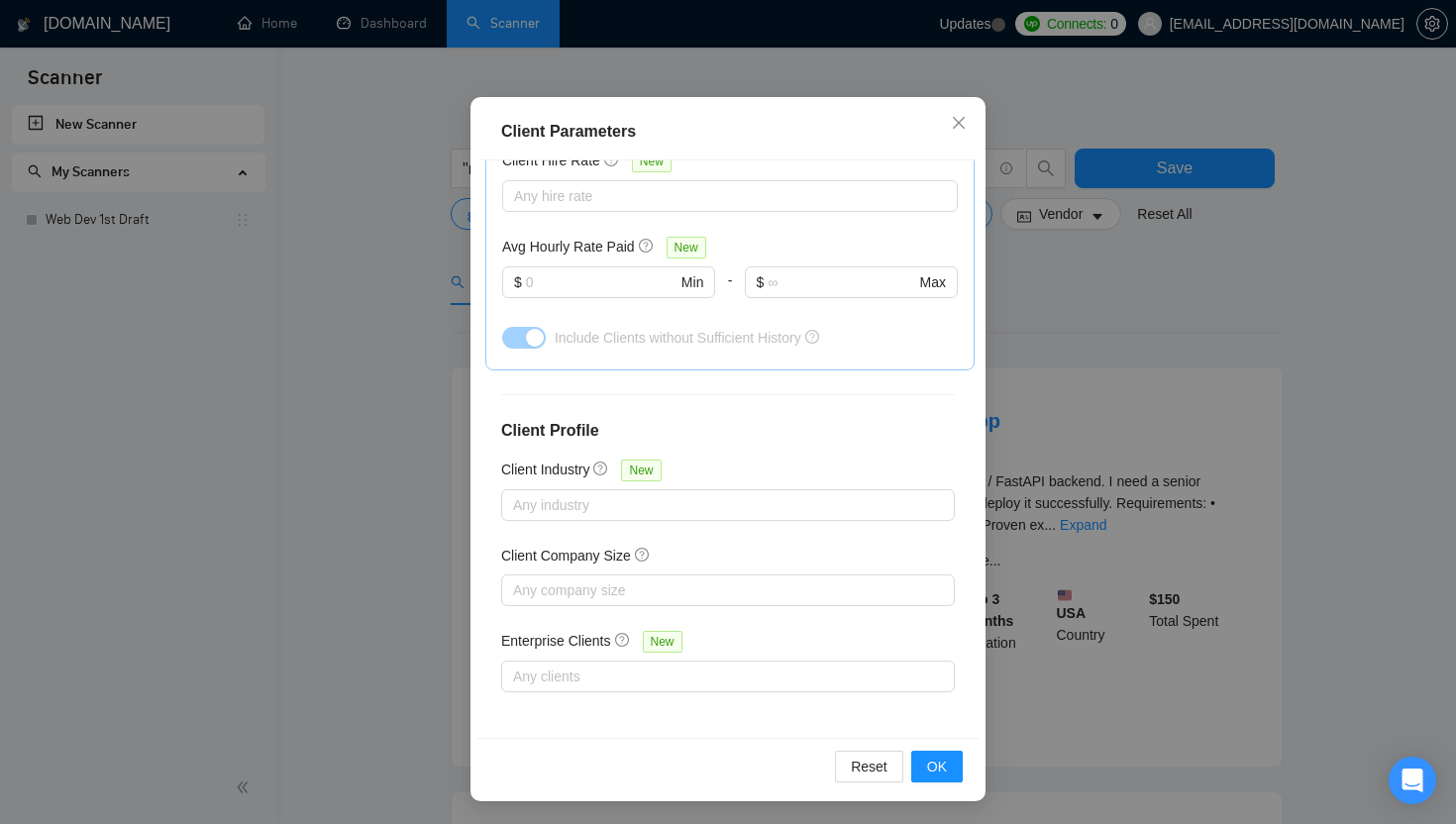 scroll, scrollTop: 0, scrollLeft: 0, axis: both 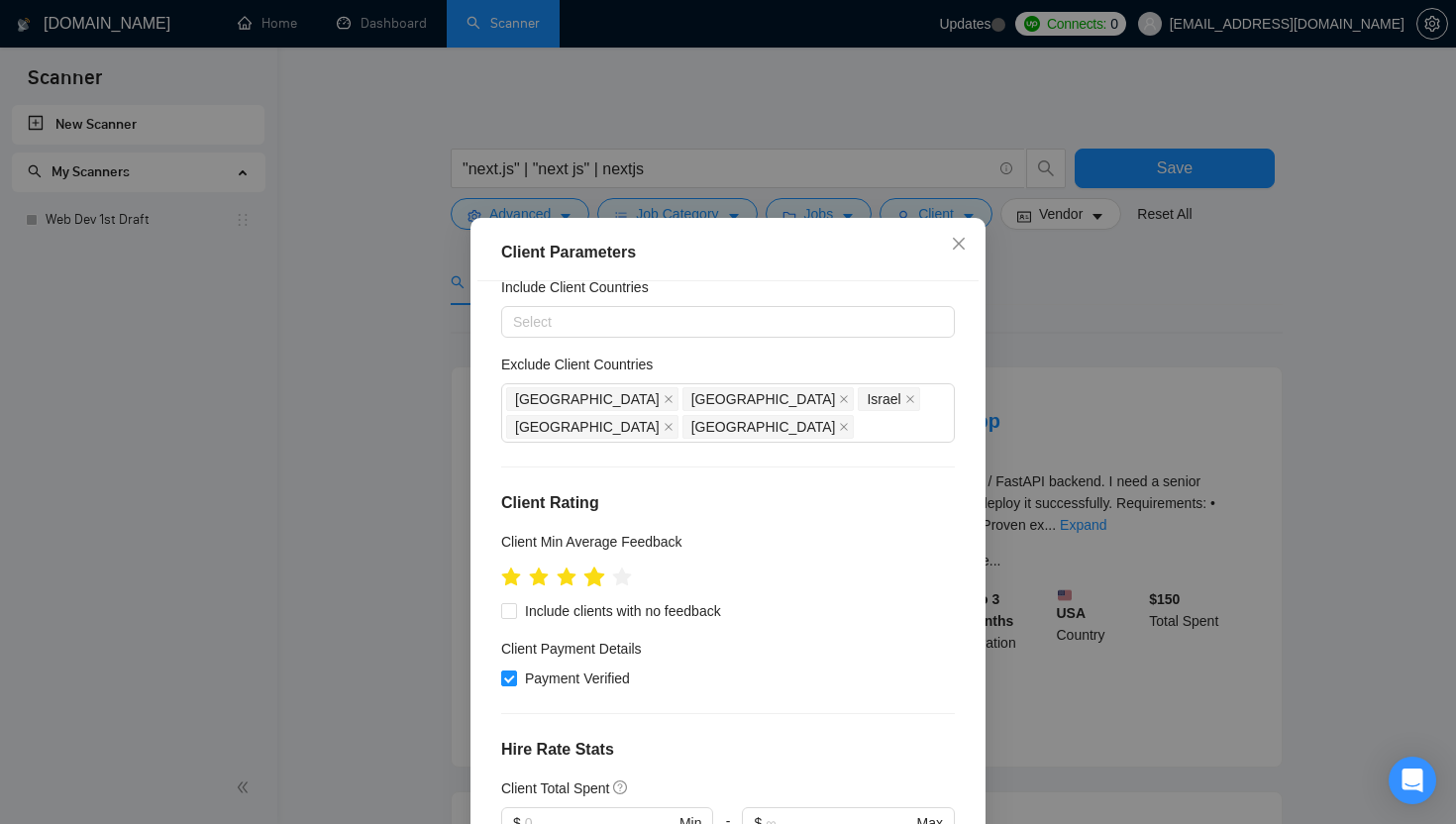 click 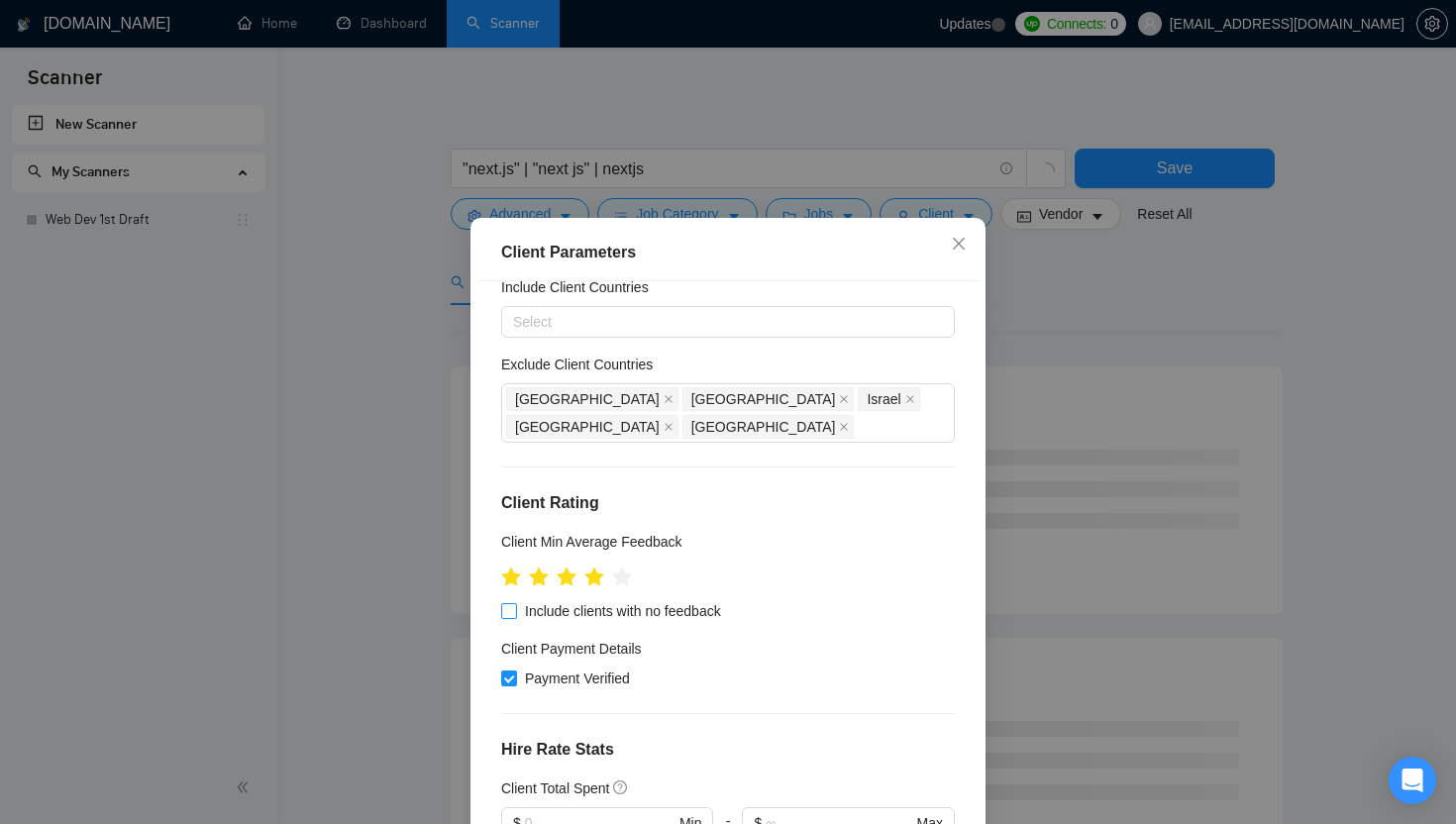 click on "Include clients with no feedback" at bounding box center (508, 610) 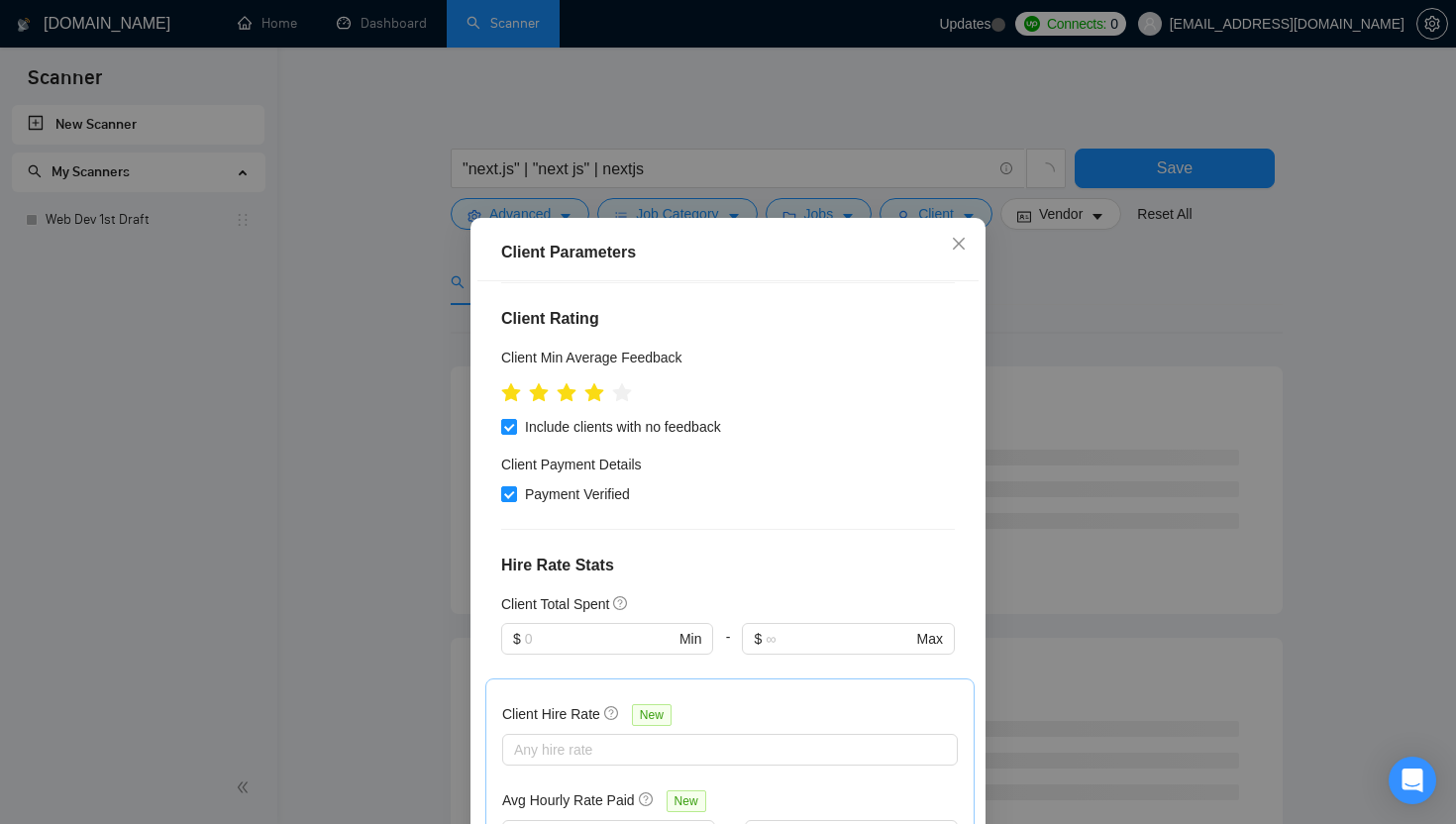 scroll, scrollTop: 685, scrollLeft: 0, axis: vertical 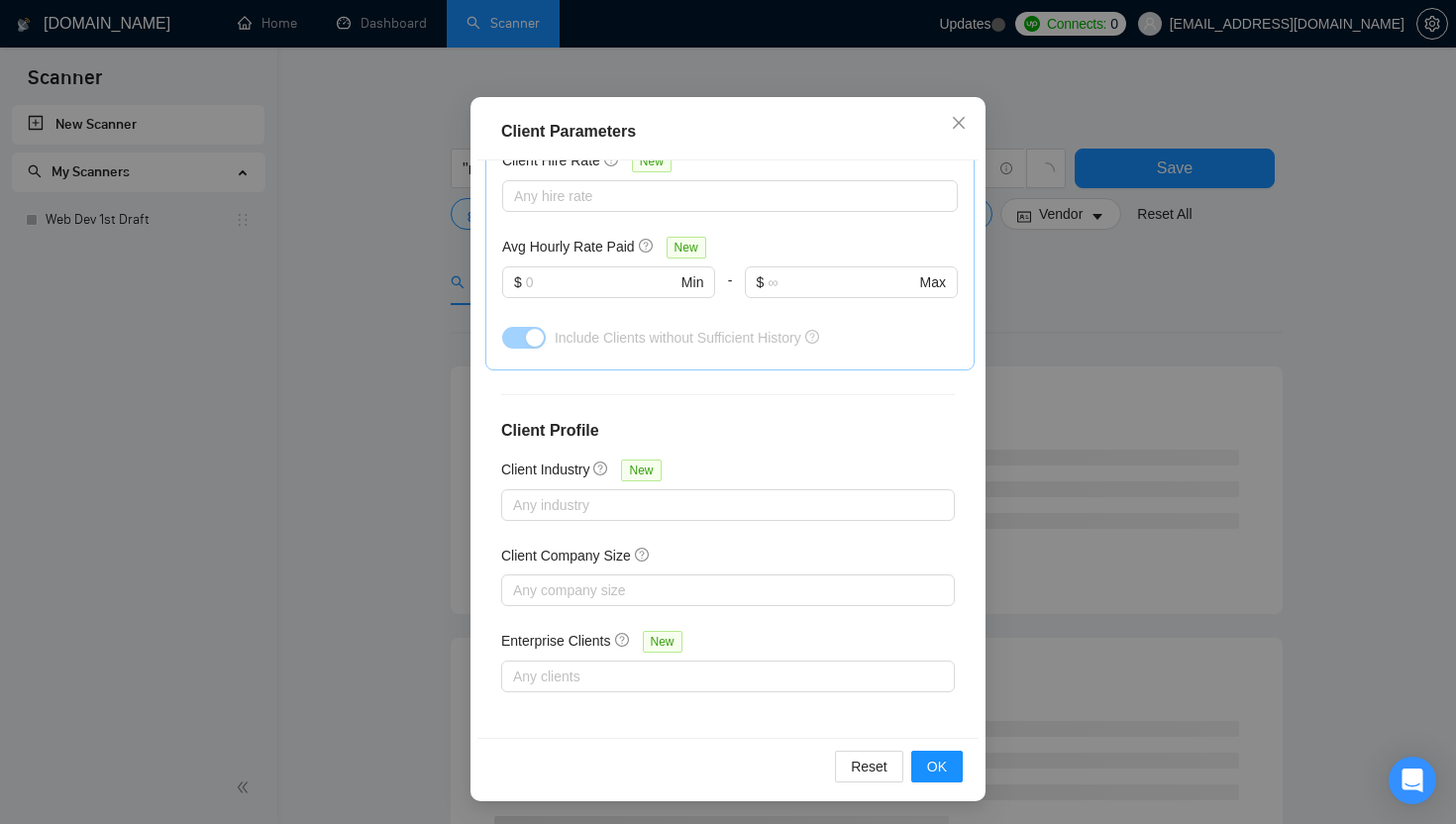 click on "Reset OK" at bounding box center (728, 766) 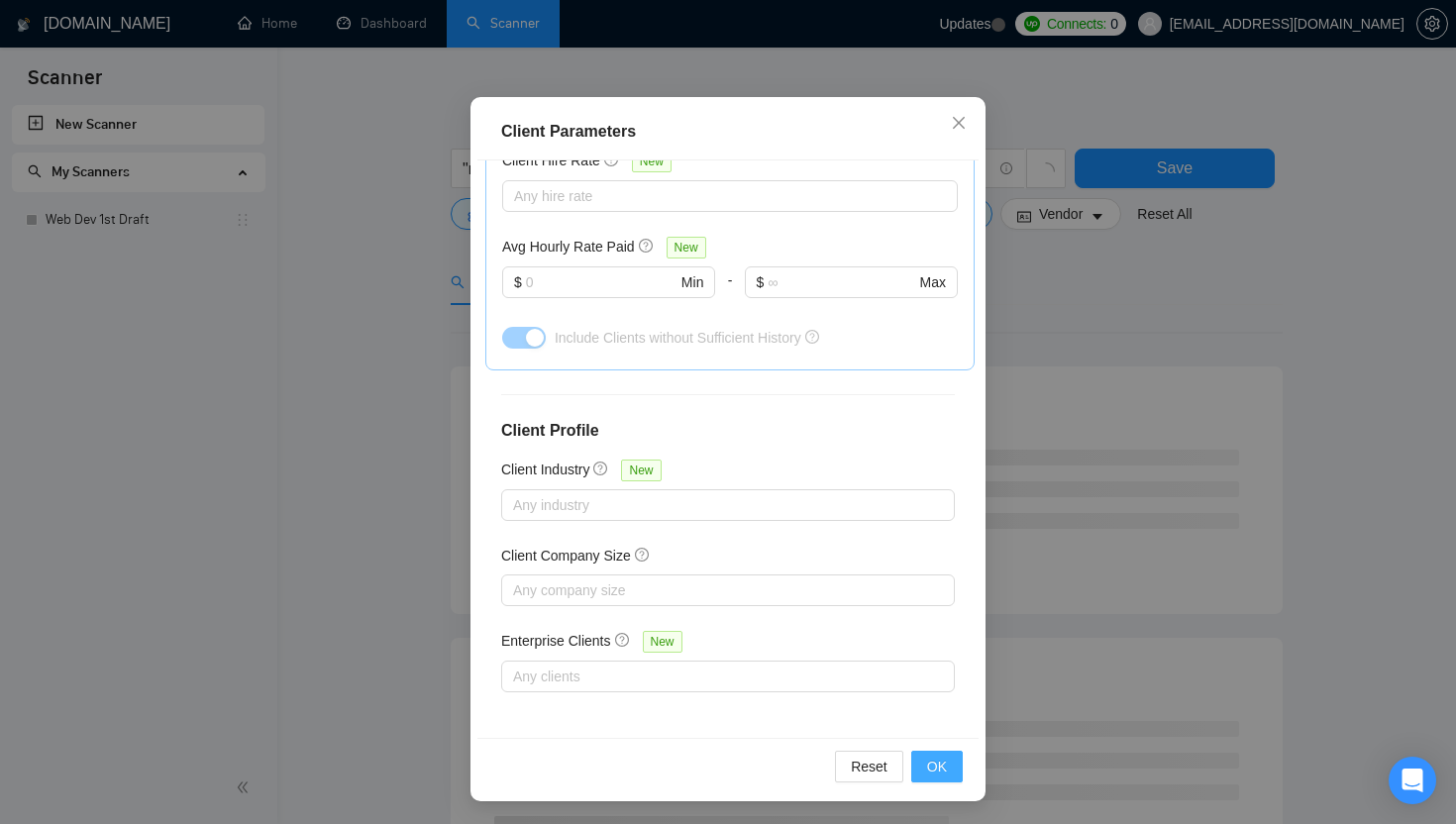 click on "OK" at bounding box center (937, 767) 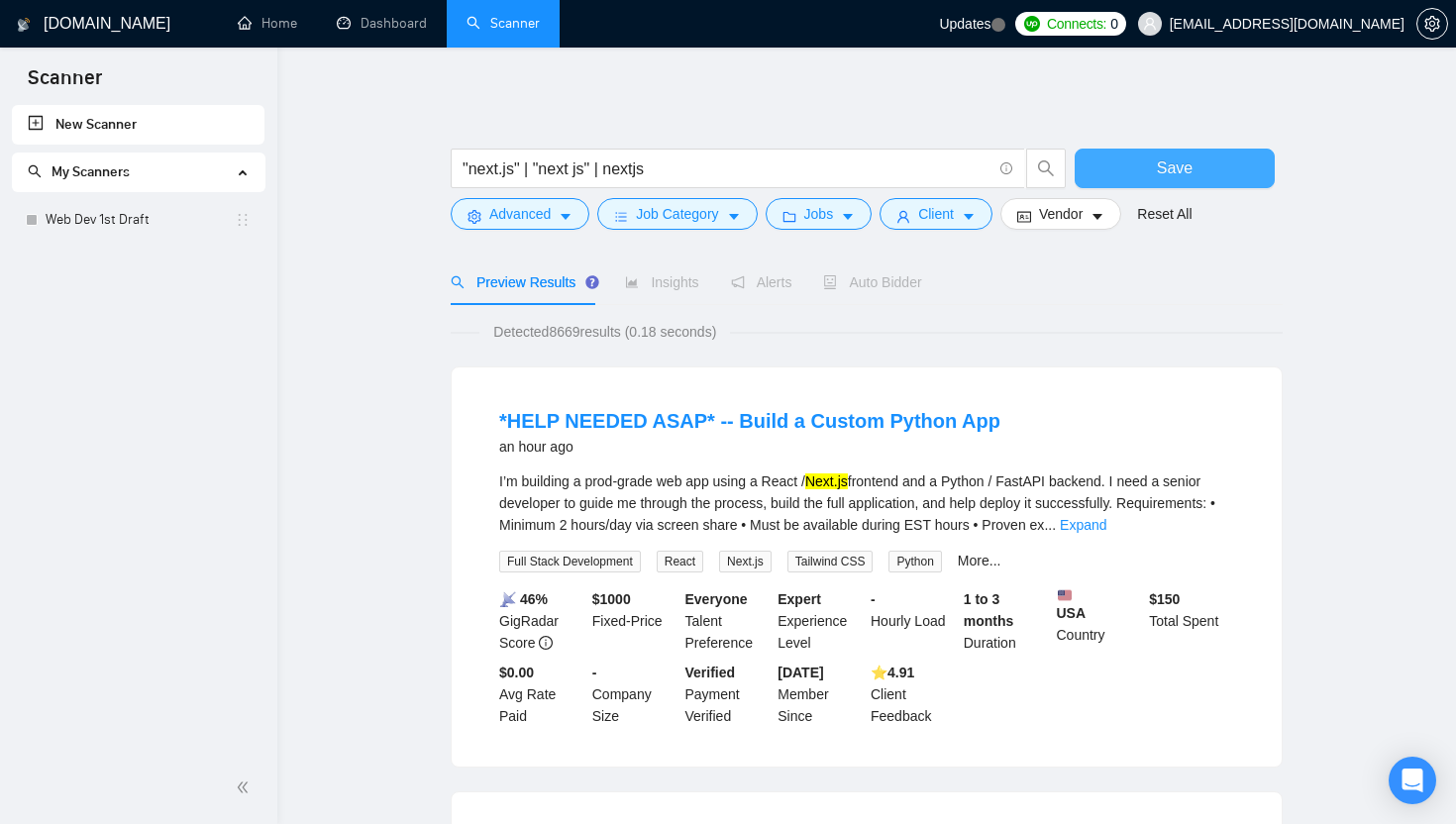 click on "Save" at bounding box center [1175, 168] 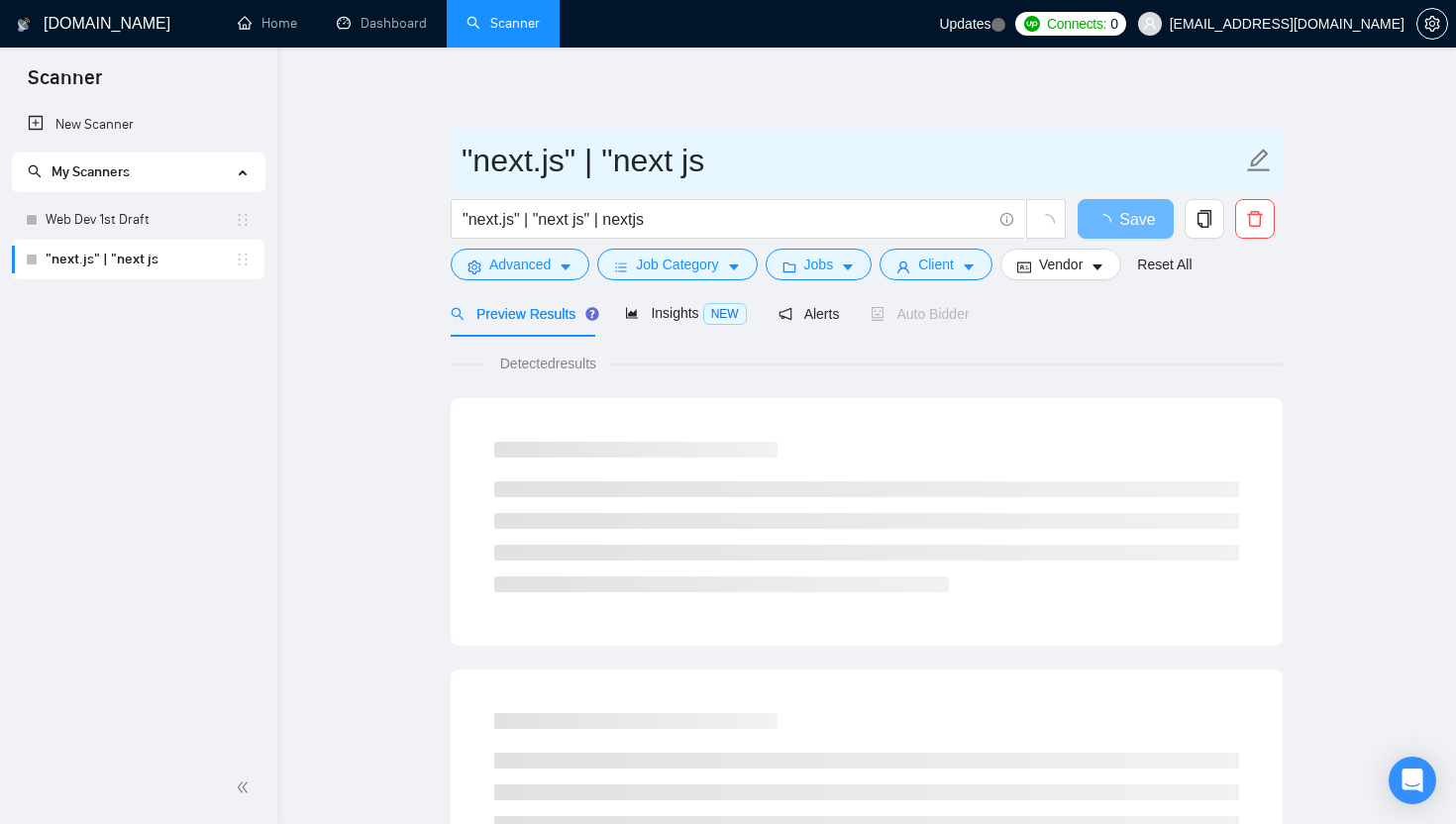 click on ""next.js" | "next js" at bounding box center (852, 160) 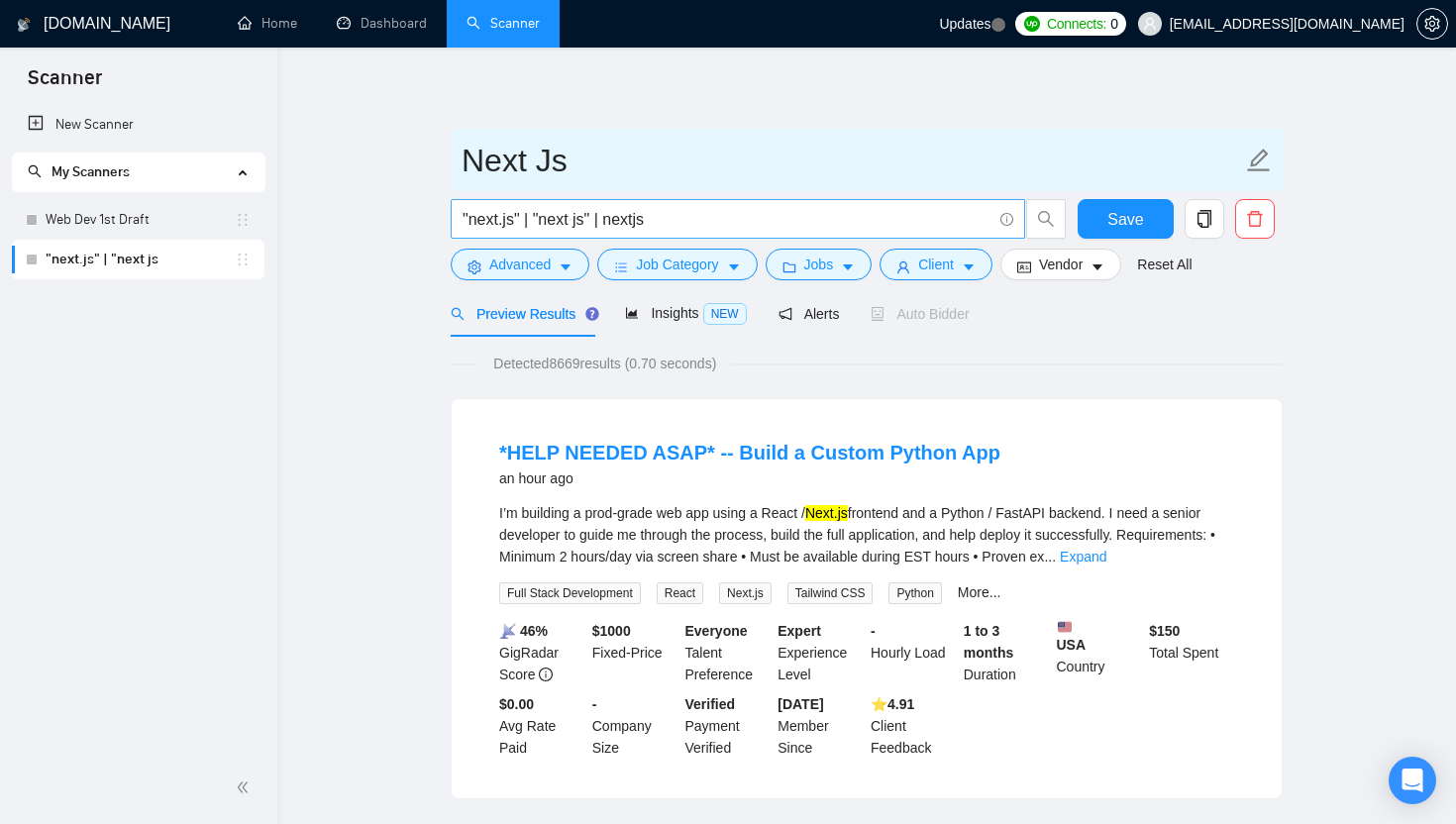 type on "Next Js" 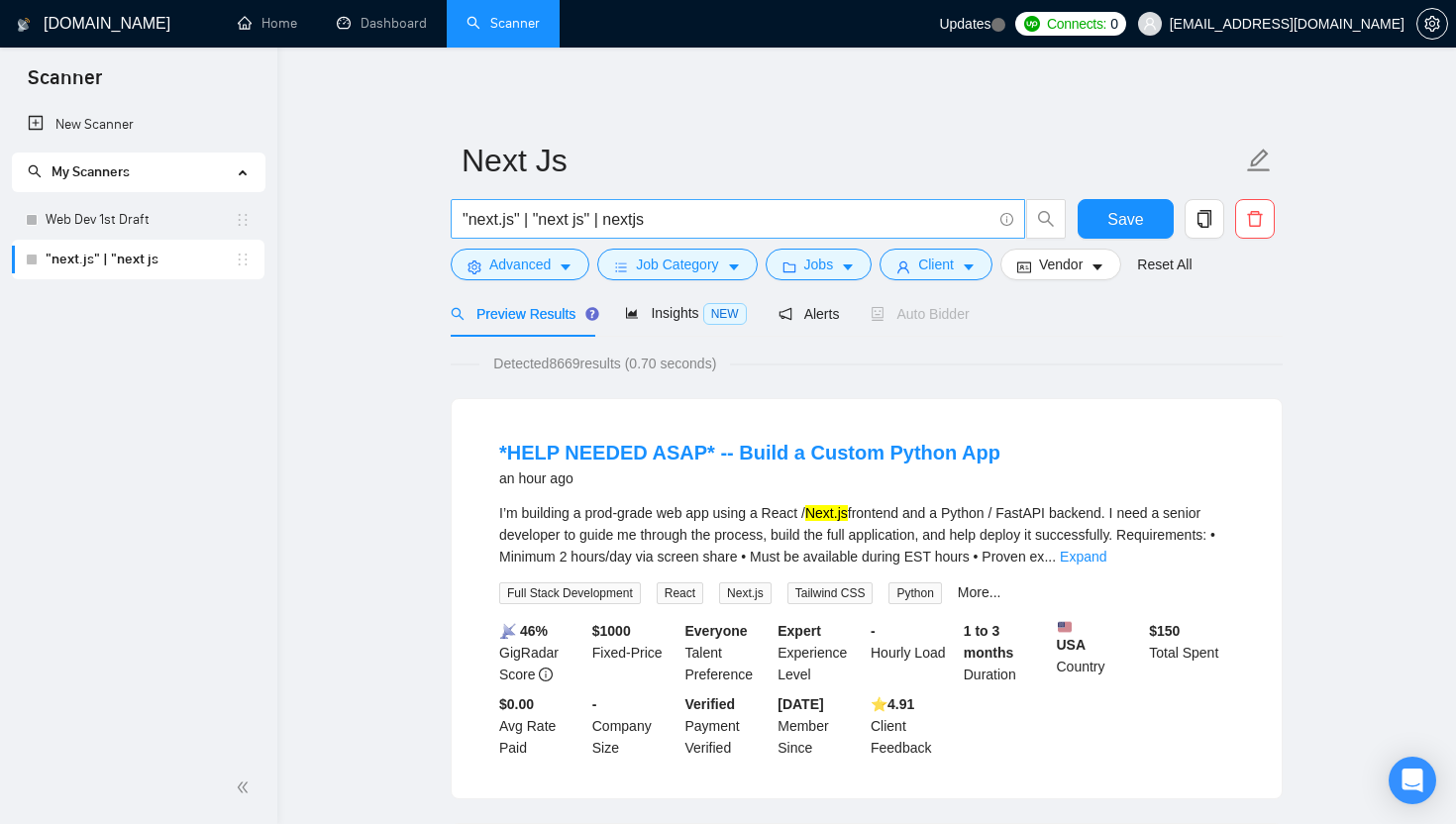 click on ""next.js" | "next js" | nextjs" at bounding box center (727, 219) 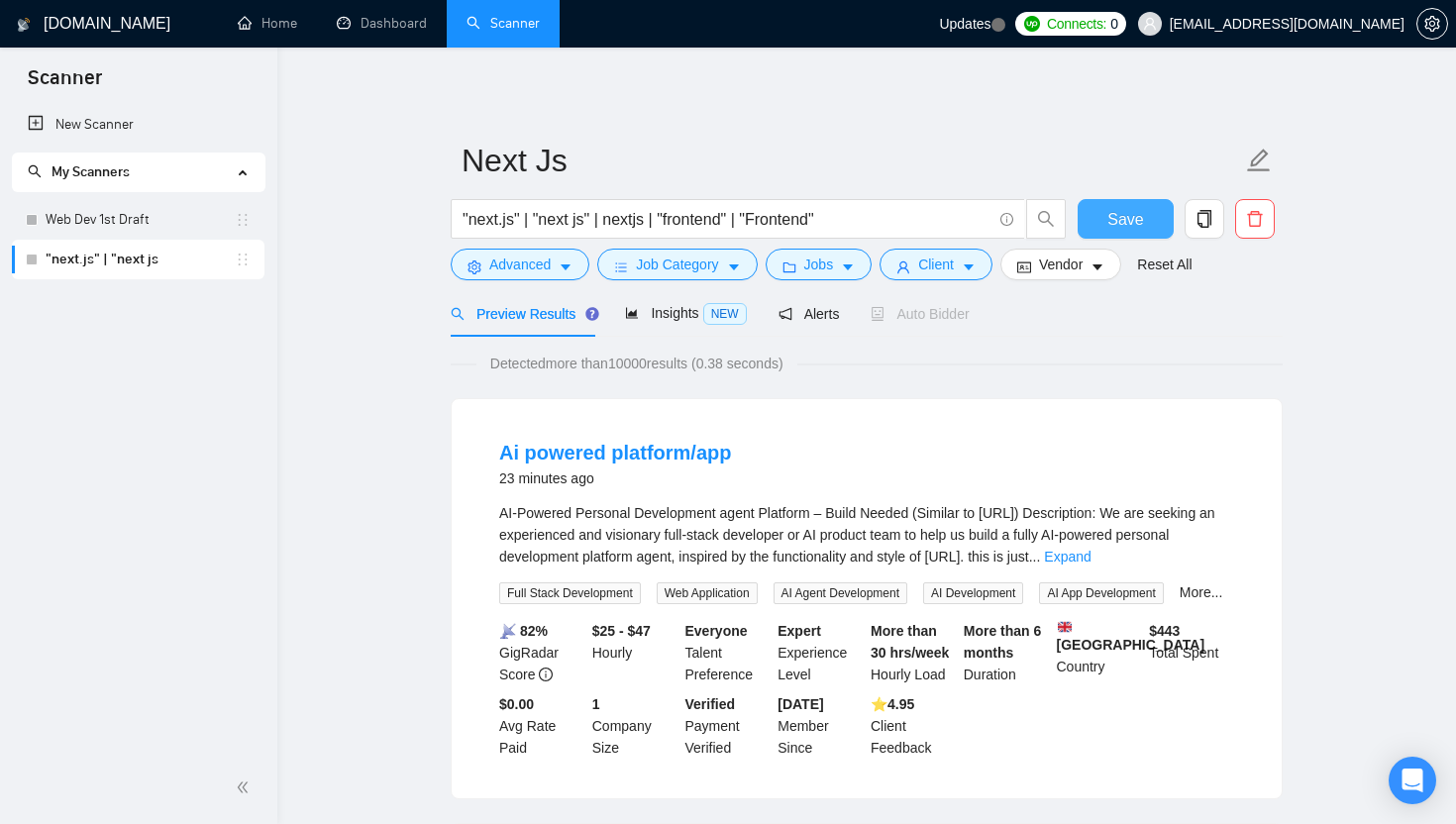 click on "Save" at bounding box center [1125, 219] 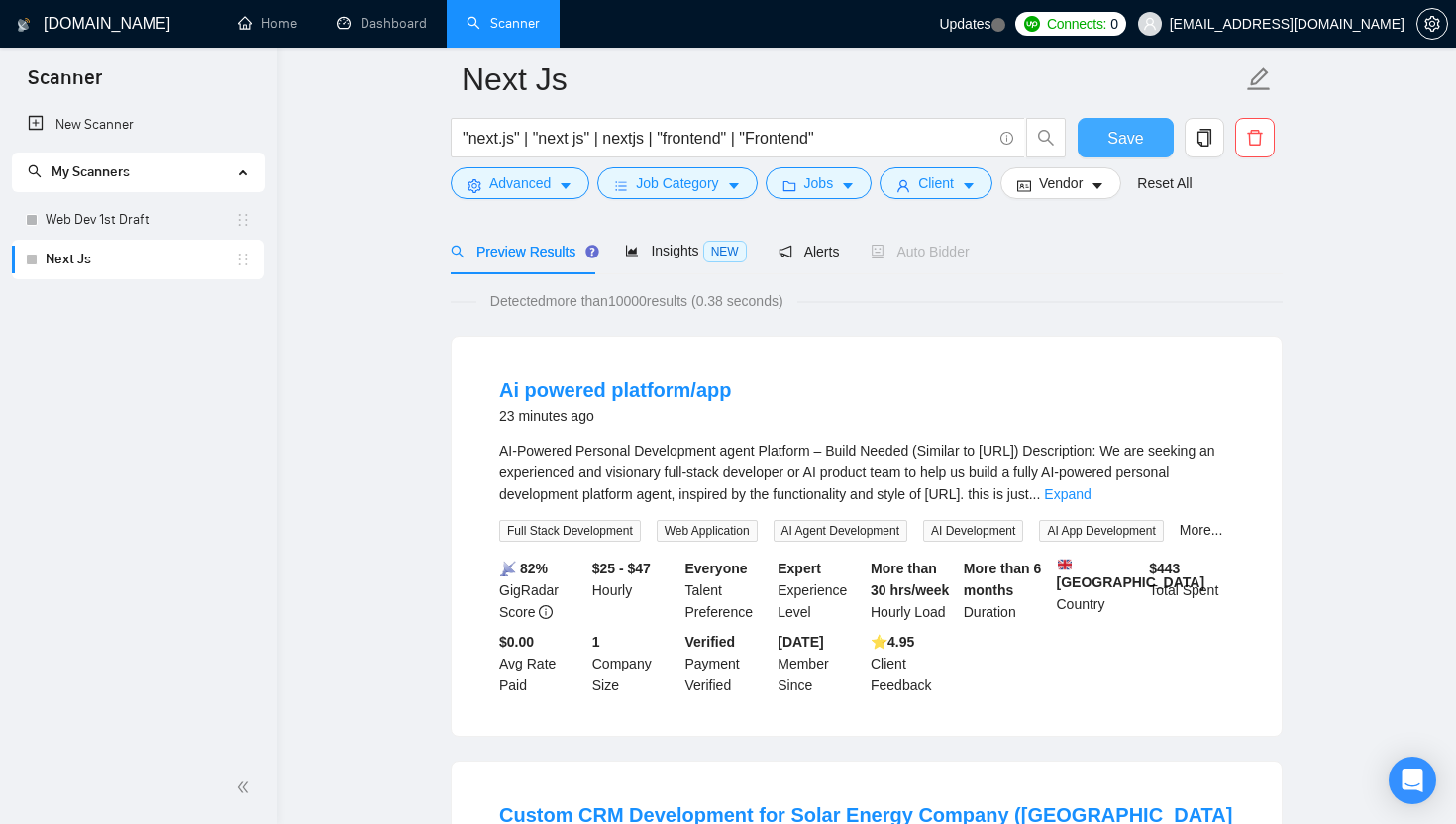 scroll, scrollTop: 43, scrollLeft: 0, axis: vertical 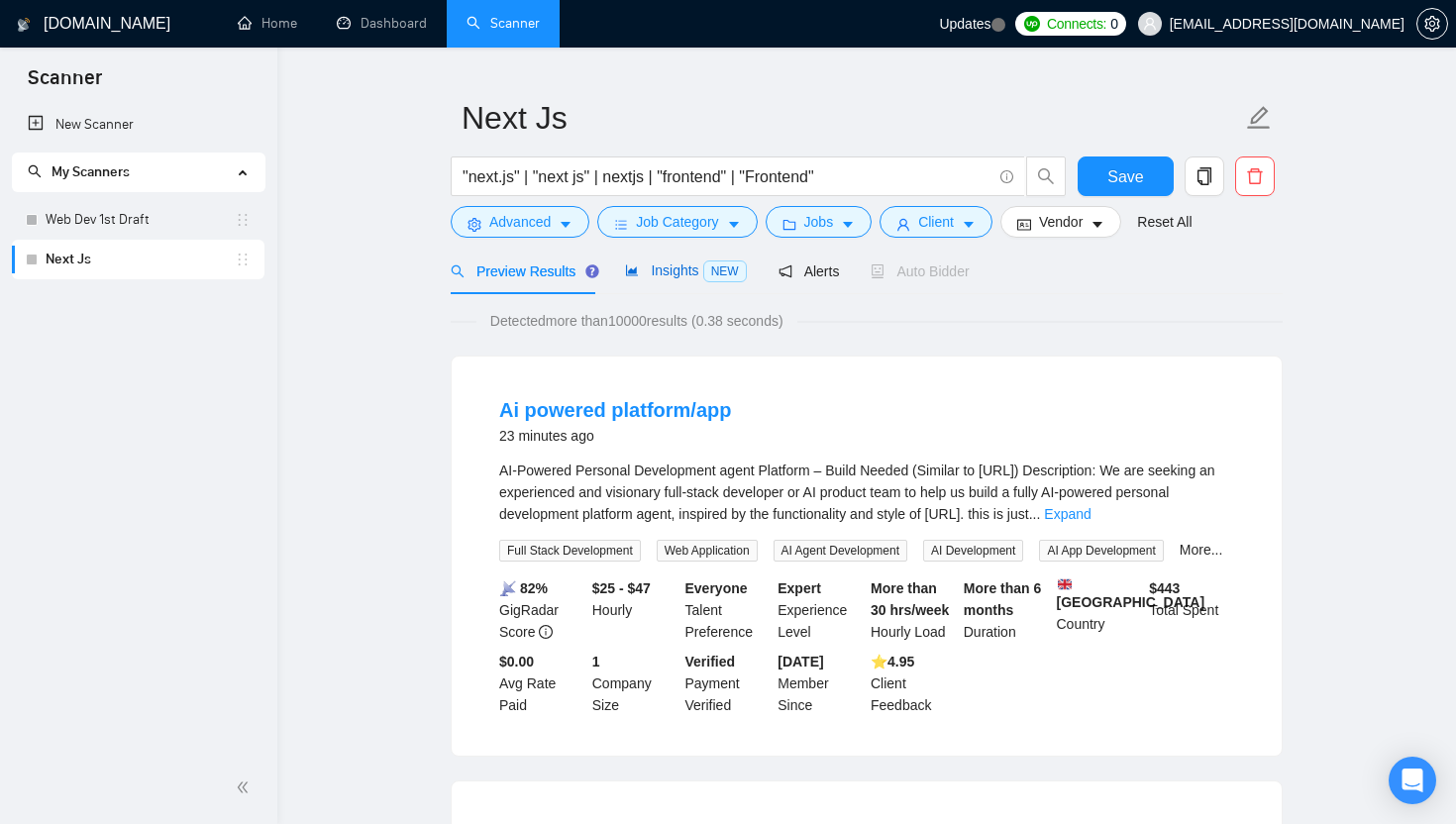 click on "Insights NEW" at bounding box center (685, 270) 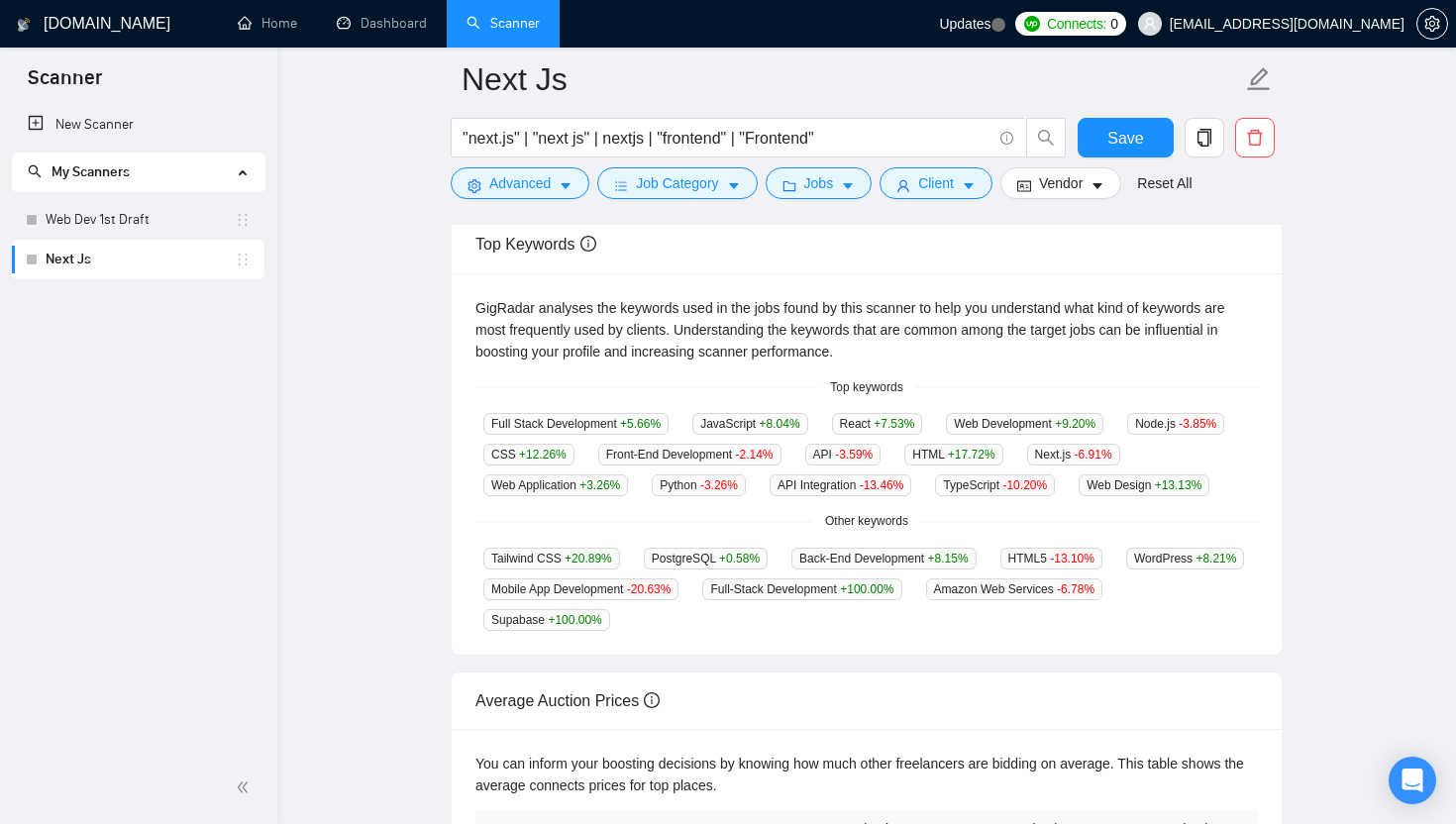scroll, scrollTop: 351, scrollLeft: 0, axis: vertical 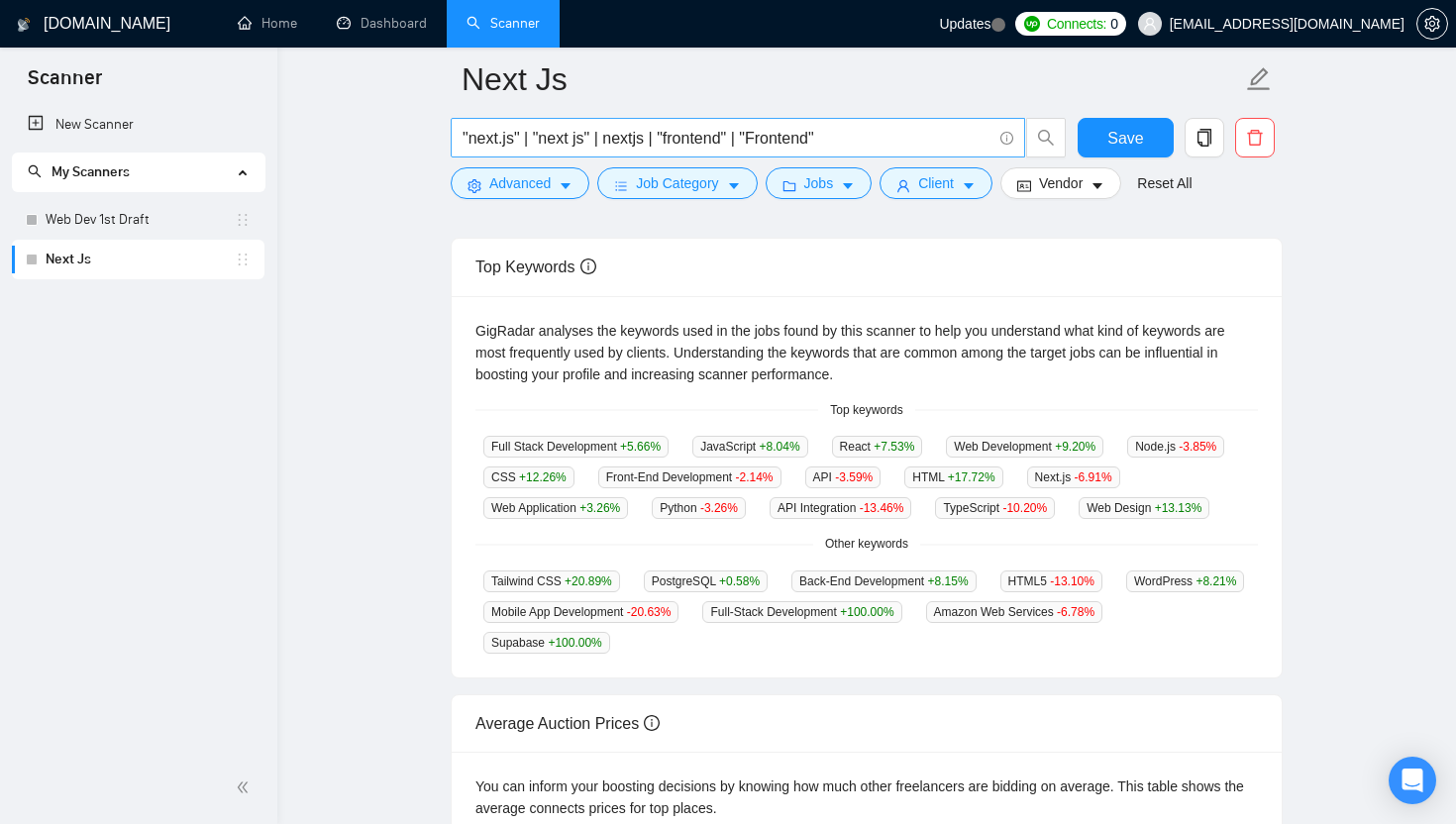 click on ""next.js" | "next js" | nextjs | "frontend" | "Frontend"" at bounding box center [727, 138] 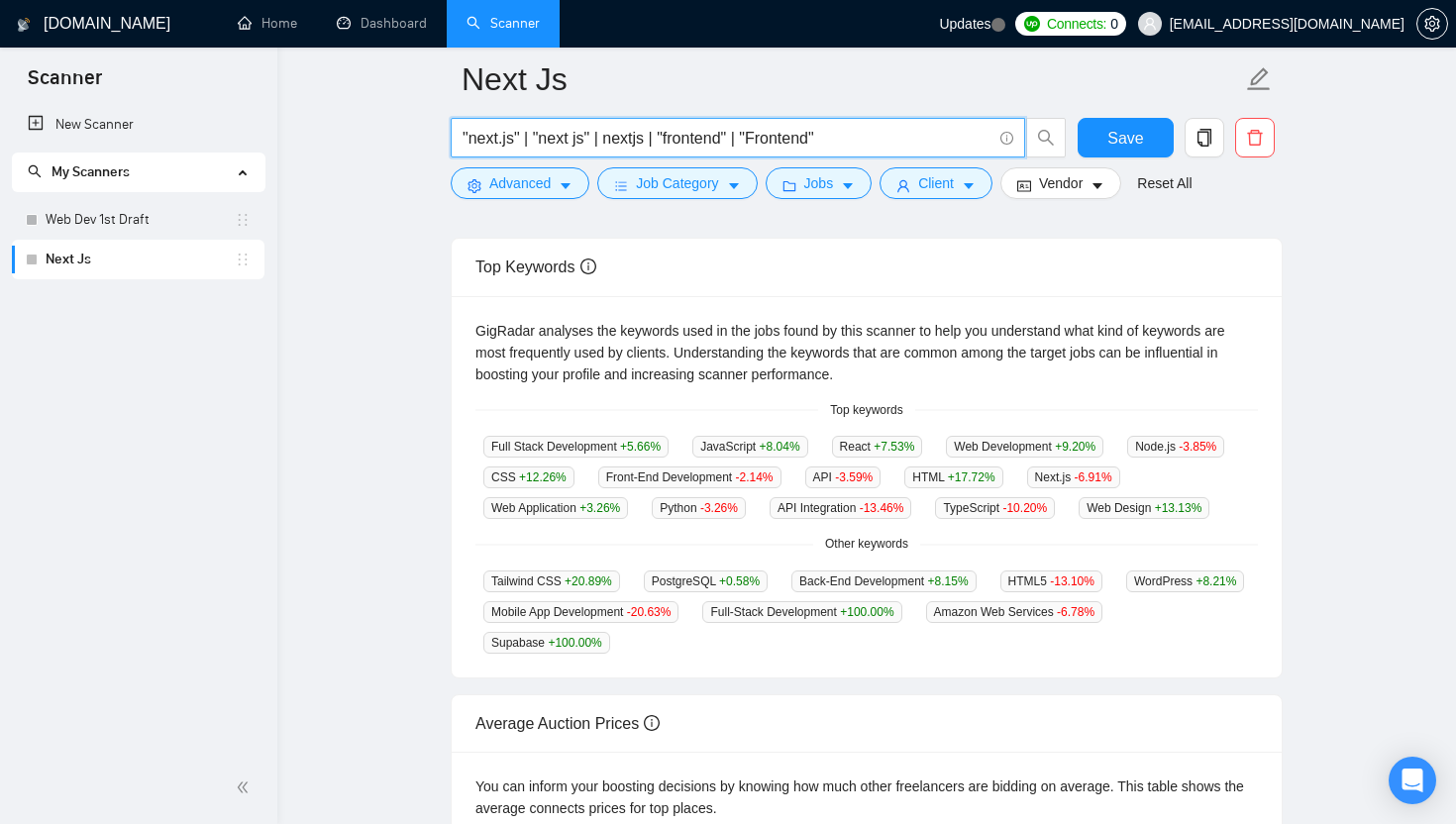 type on ""next.js" | "next js" | nextjs | "frontend" | "Frontend"" 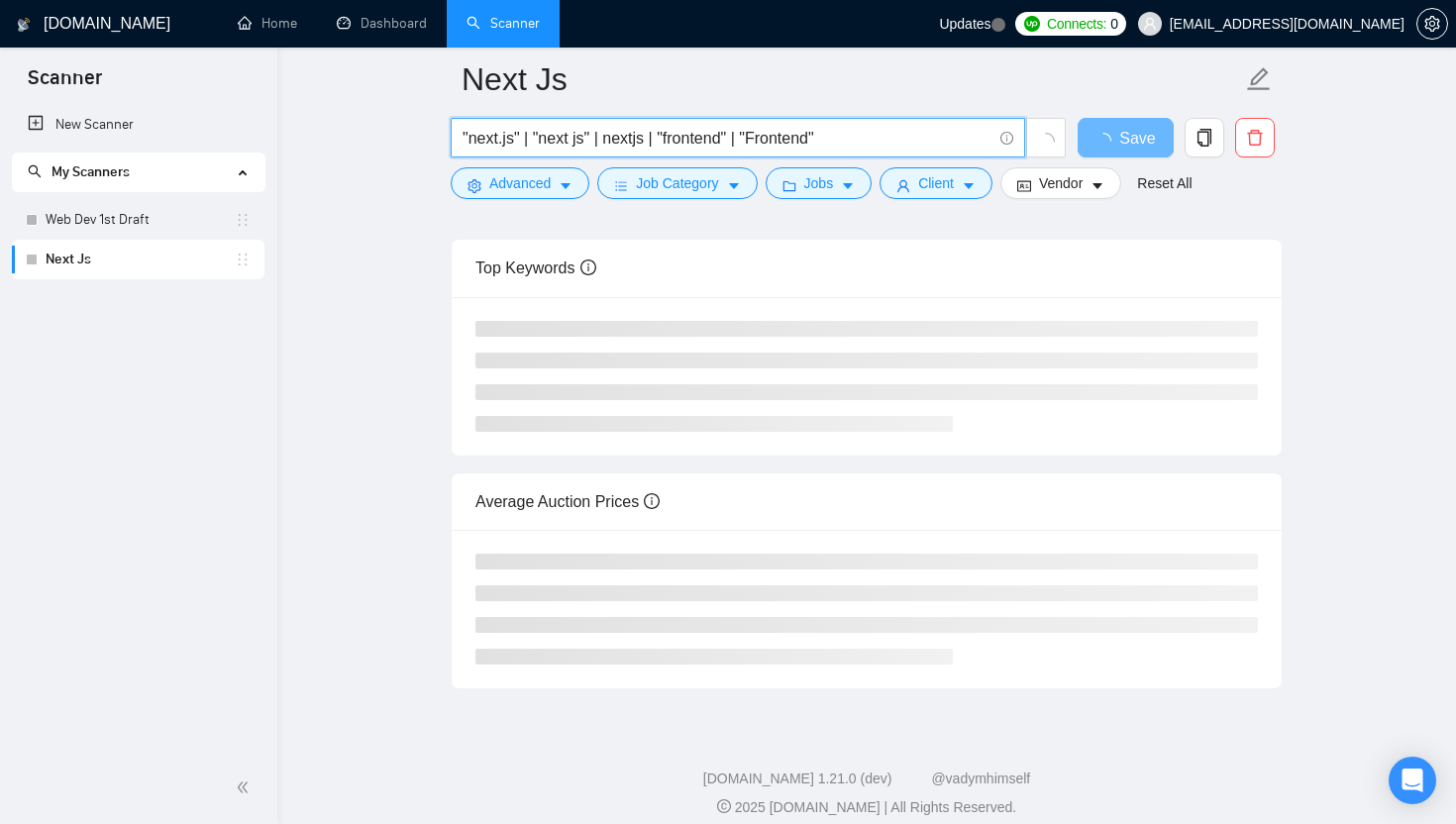 scroll, scrollTop: 283, scrollLeft: 0, axis: vertical 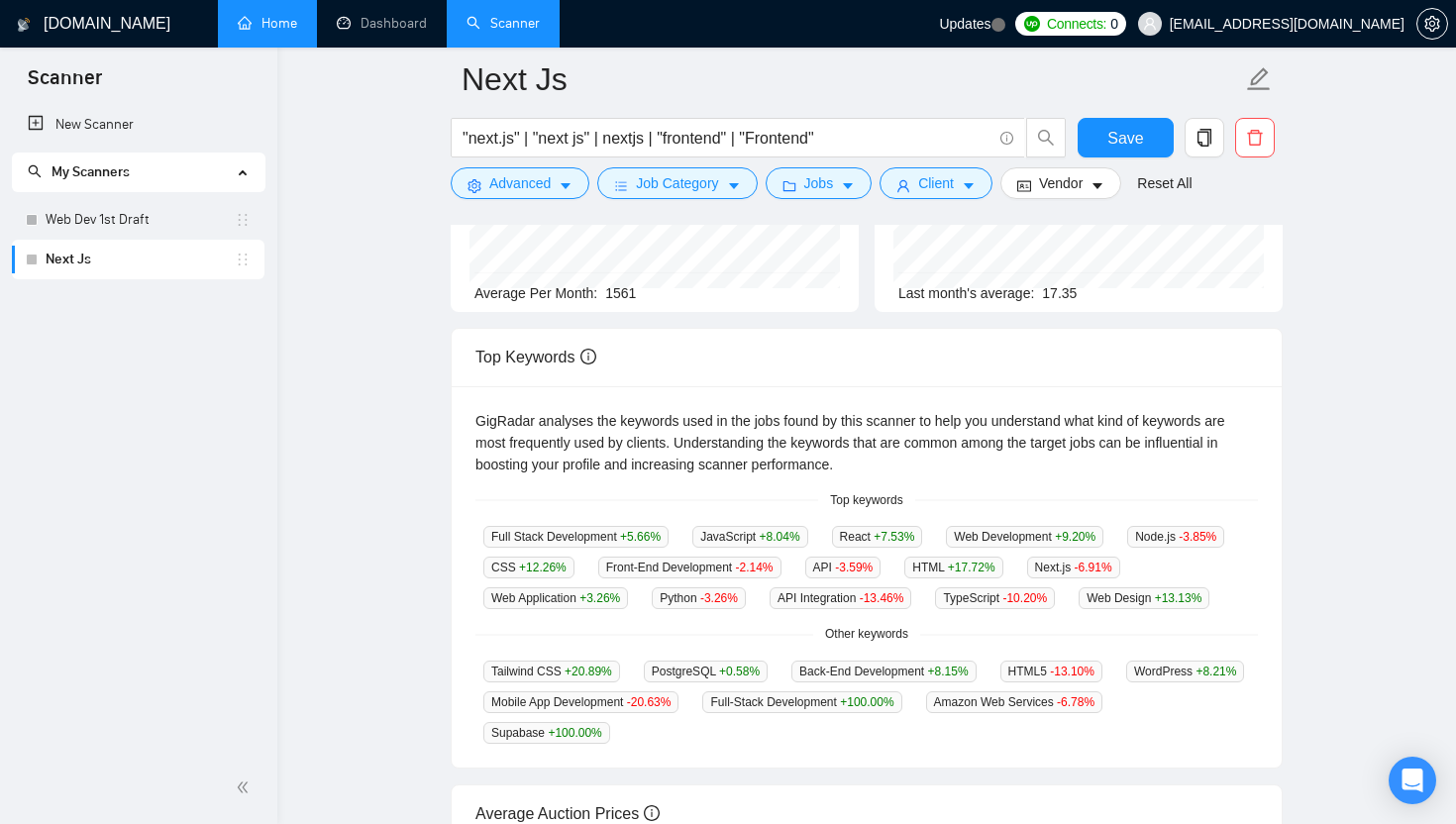click on "Home" at bounding box center [267, 23] 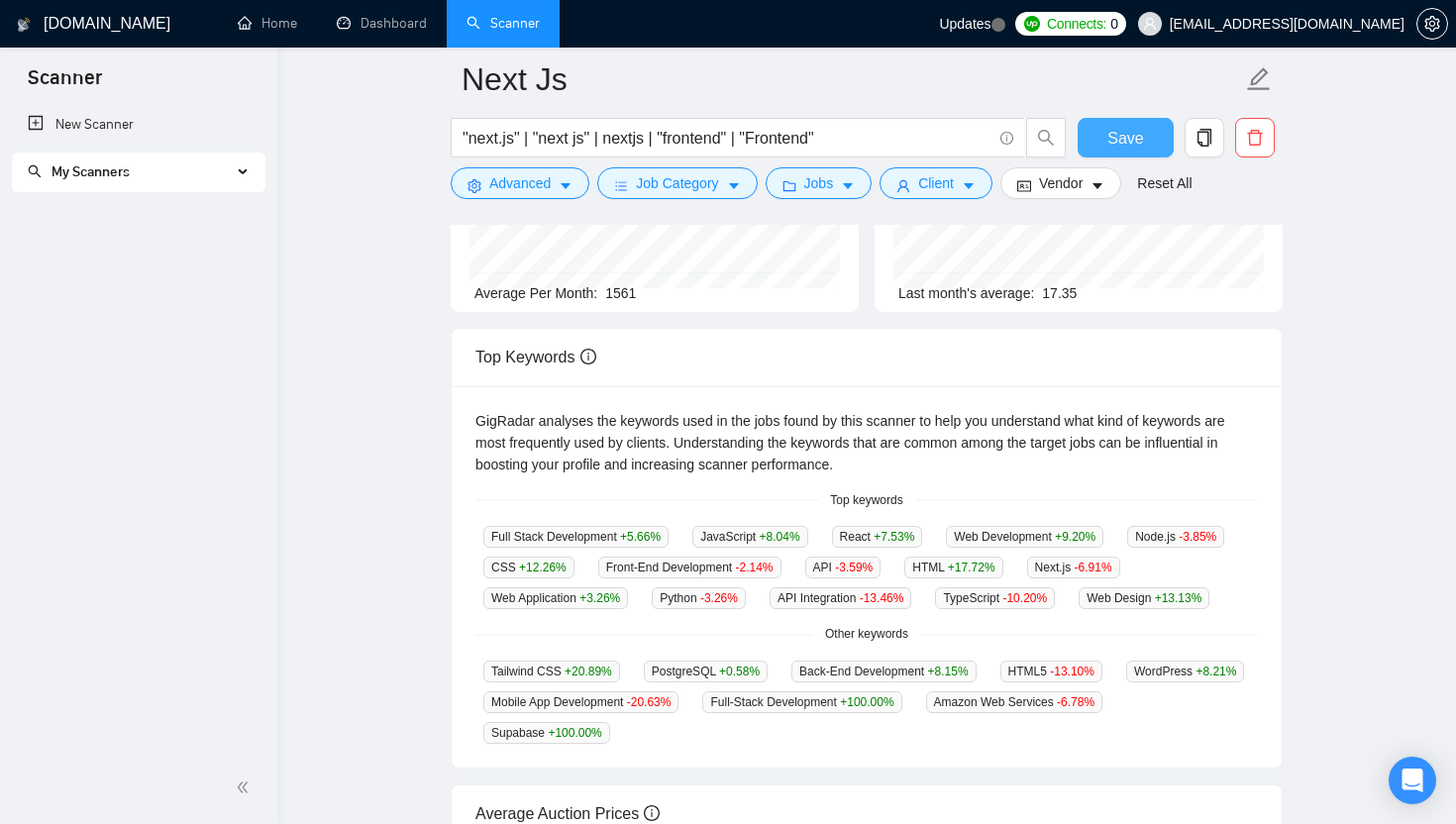 click on "Save" at bounding box center [1125, 138] 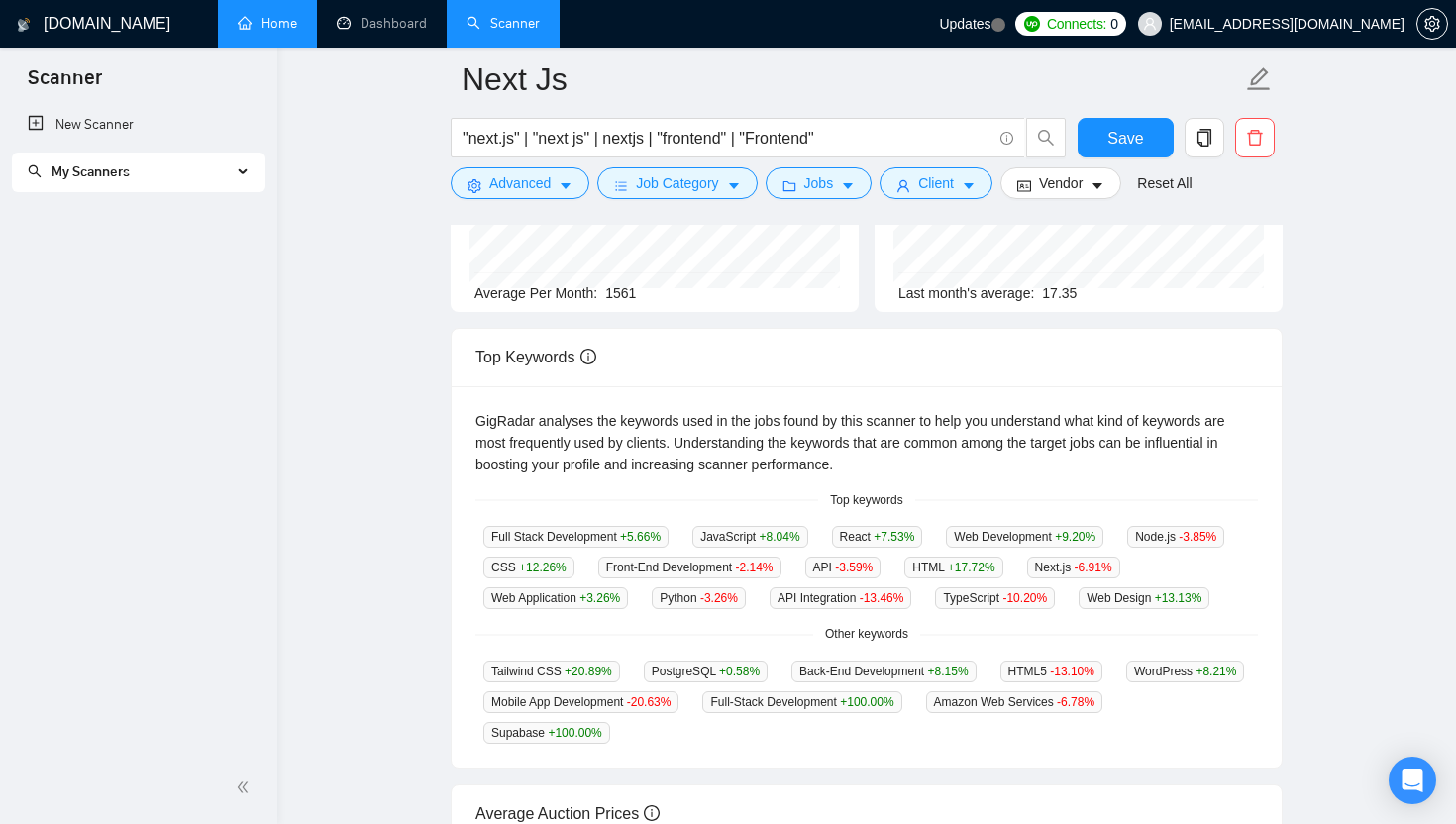 click on "Home" at bounding box center [267, 23] 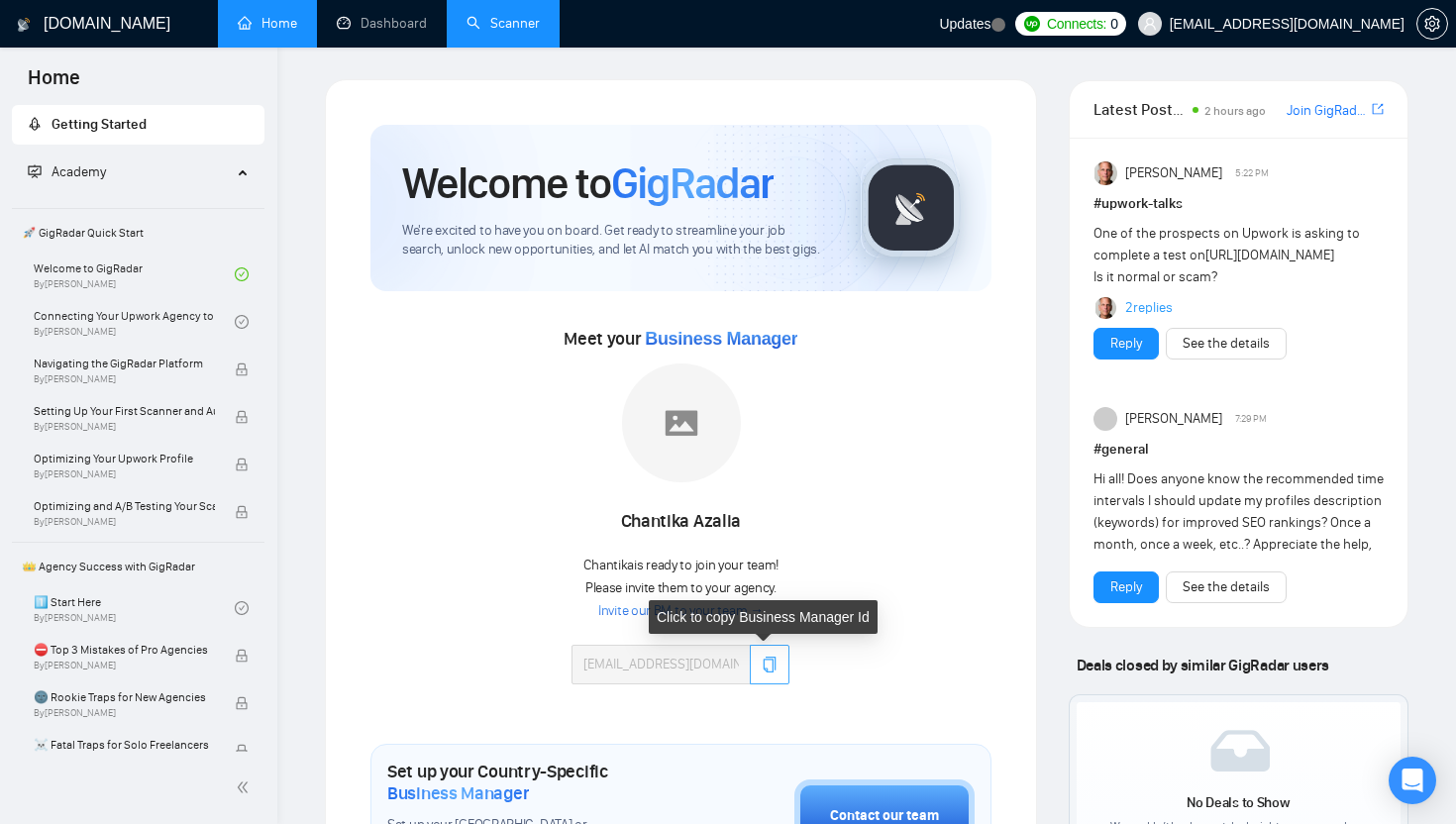 click 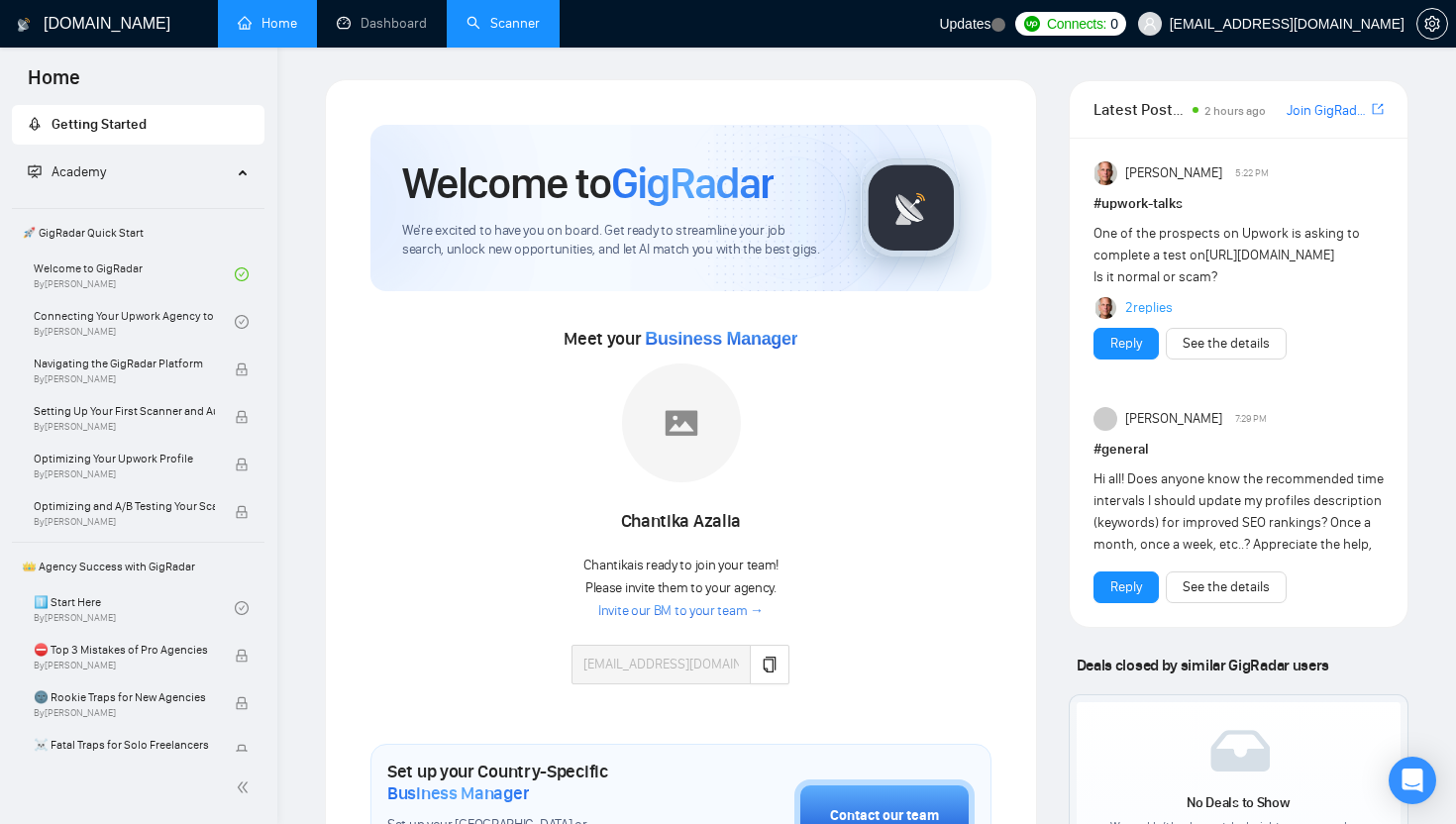 click on "Meet your   Business Manager Chantika   Azalia Chantika  is ready to join your team! Please invite them to your agency. Invite our BM to your team → doausopuskzm493@gmail.com" at bounding box center [680, 513] 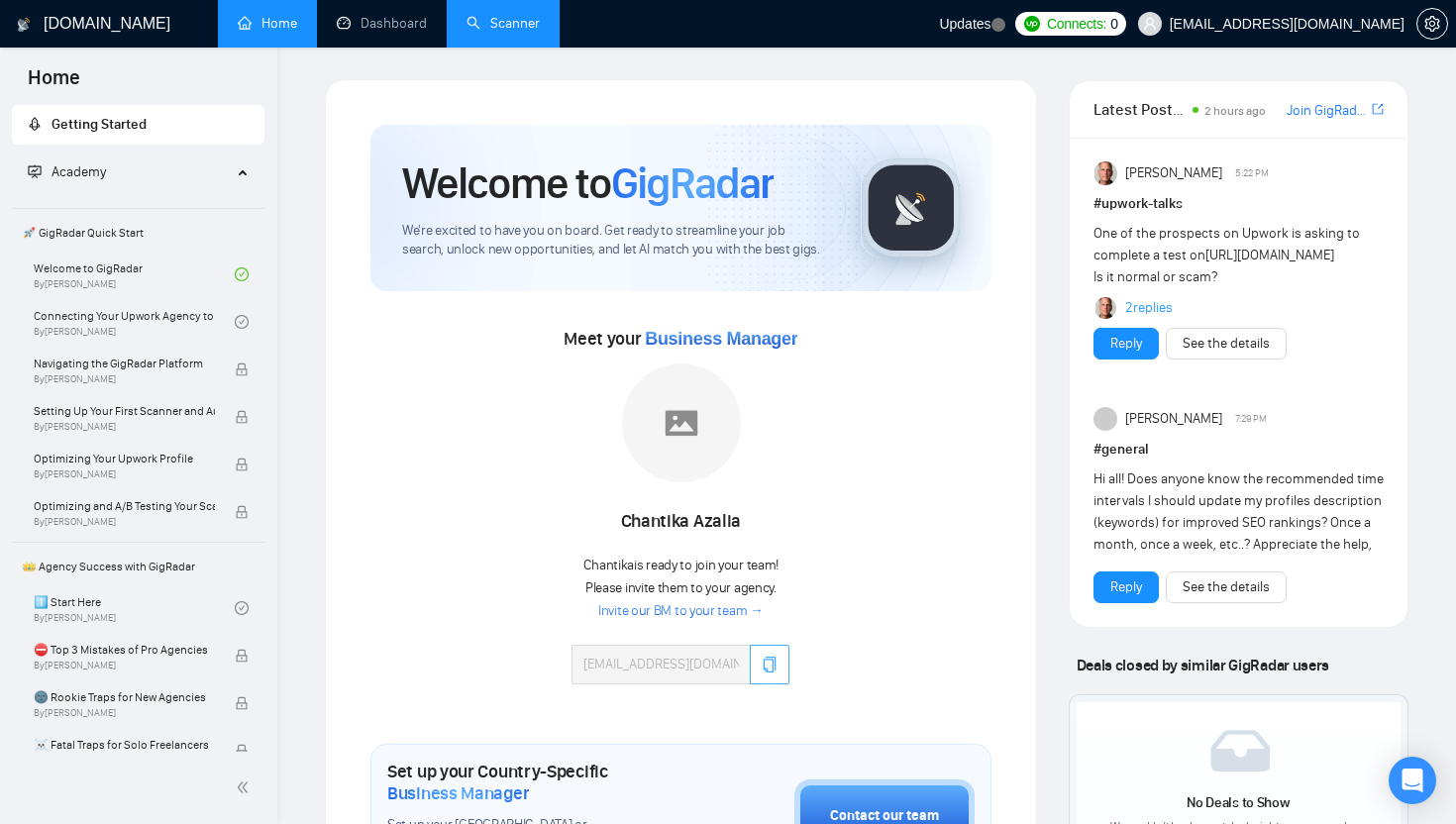 click at bounding box center [770, 665] 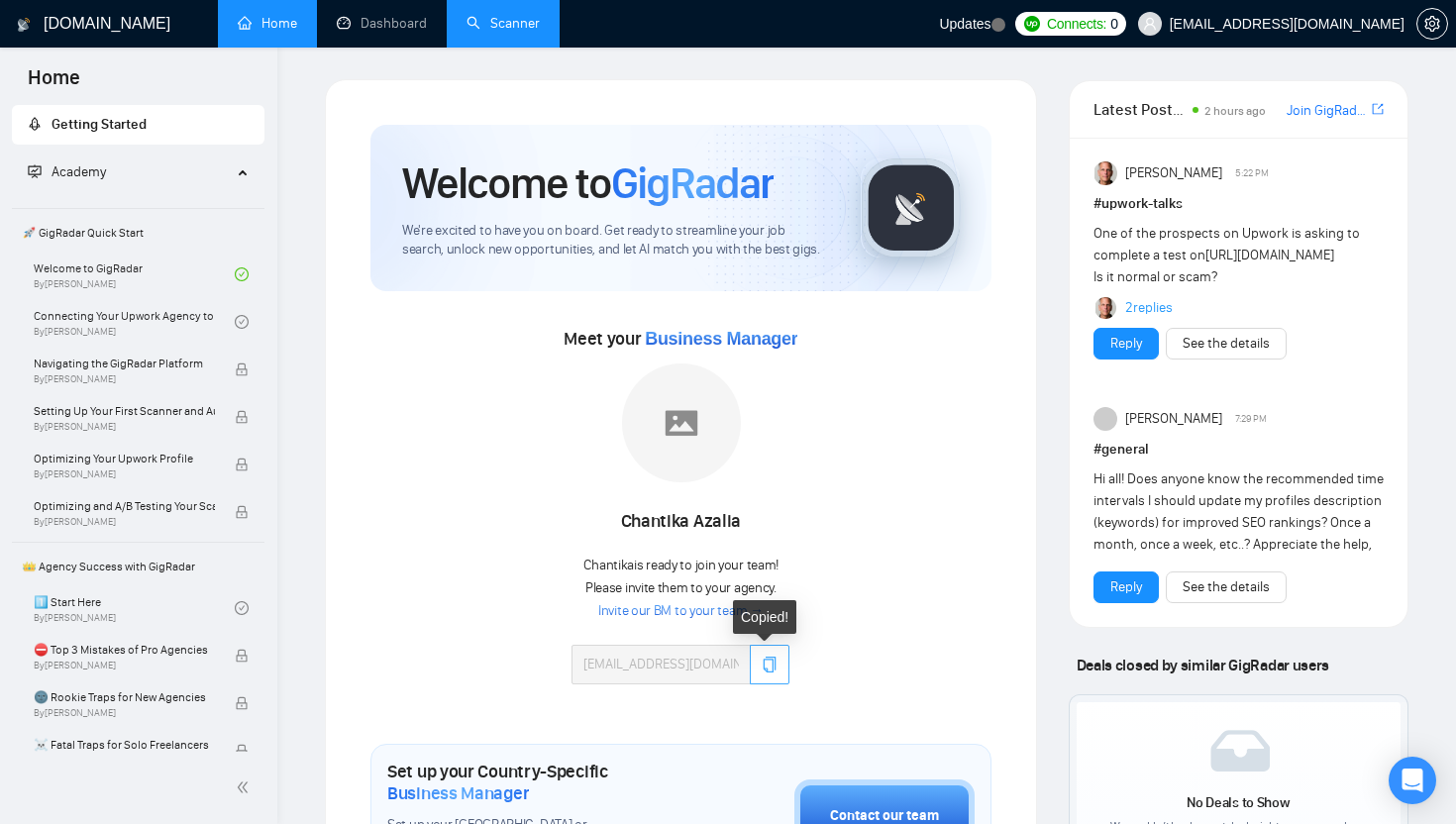 click at bounding box center (770, 665) 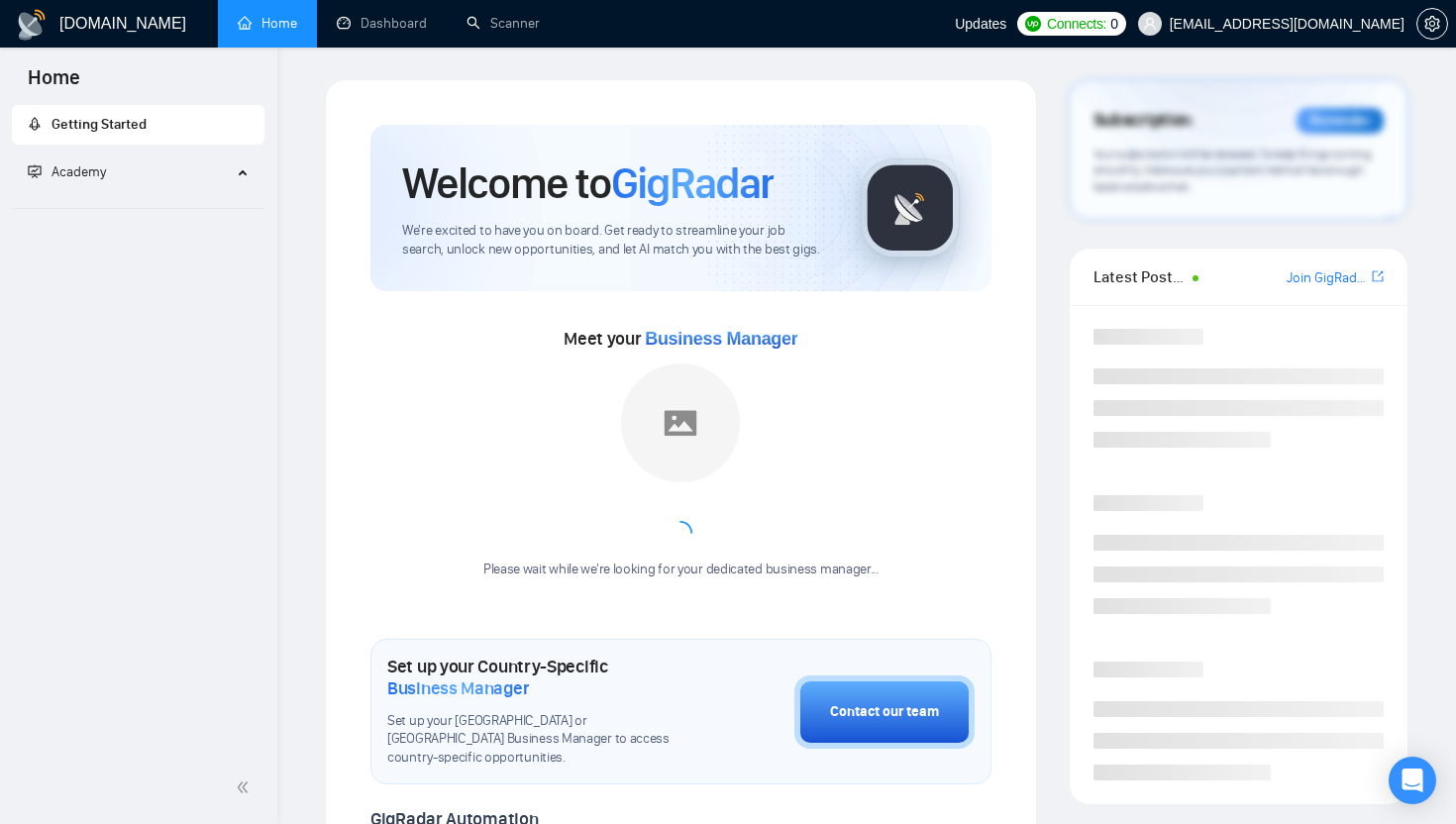scroll, scrollTop: 0, scrollLeft: 0, axis: both 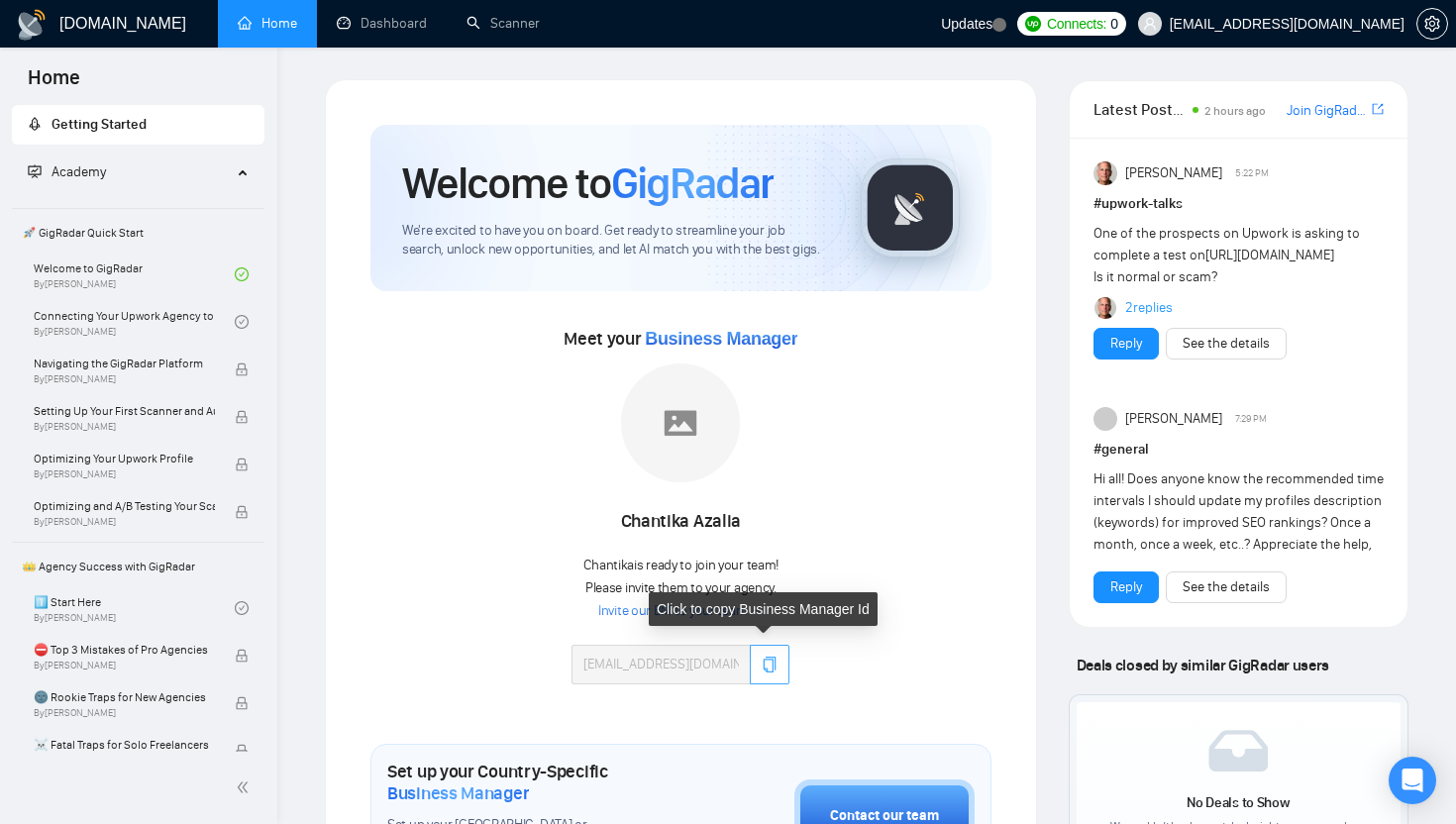 click 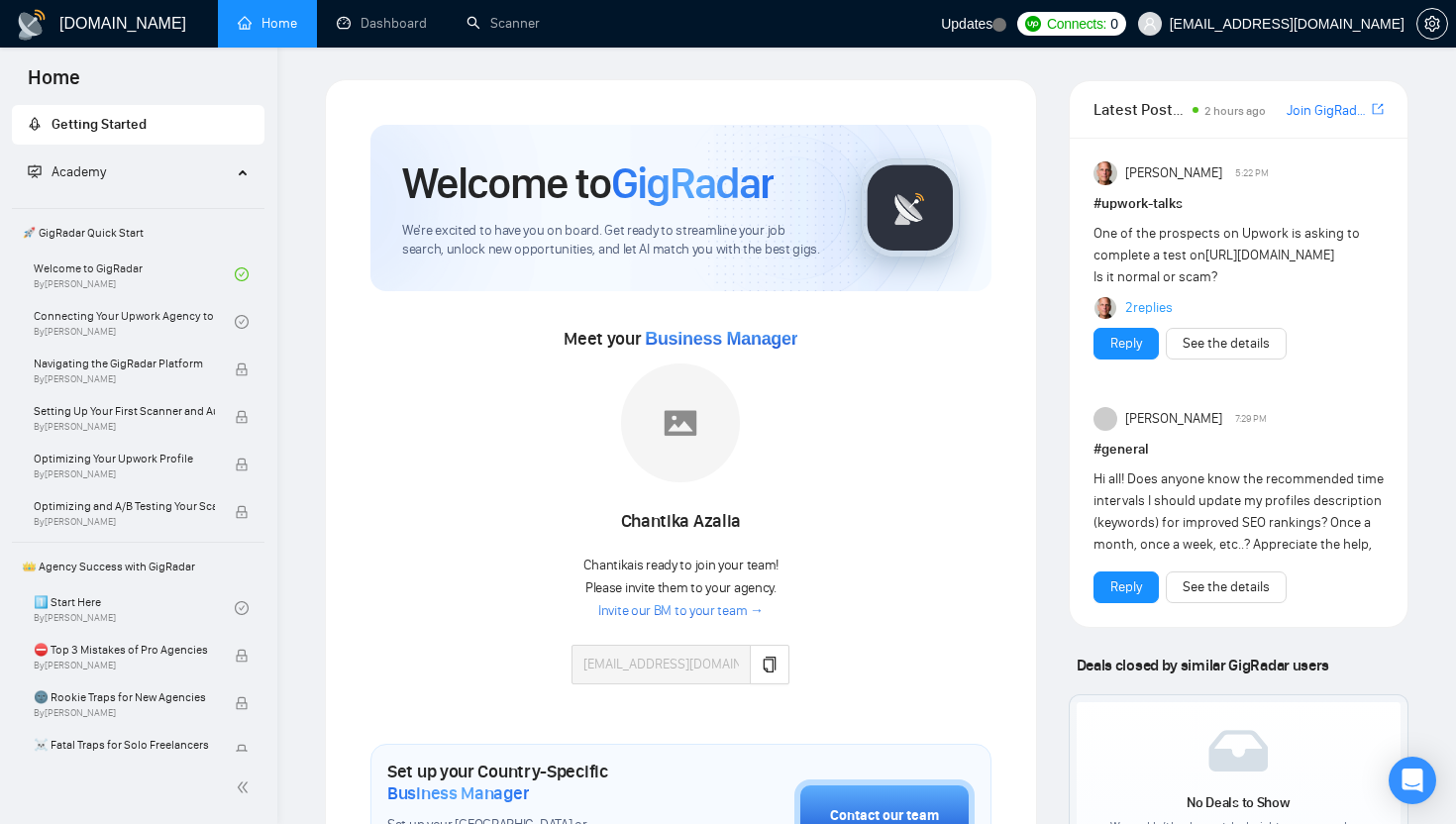 click on "Meet your   Business Manager [PERSON_NAME]  is ready to join your team! Please invite them to your agency. Invite our BM to your team → [EMAIL_ADDRESS][DOMAIN_NAME]" at bounding box center (680, 513) 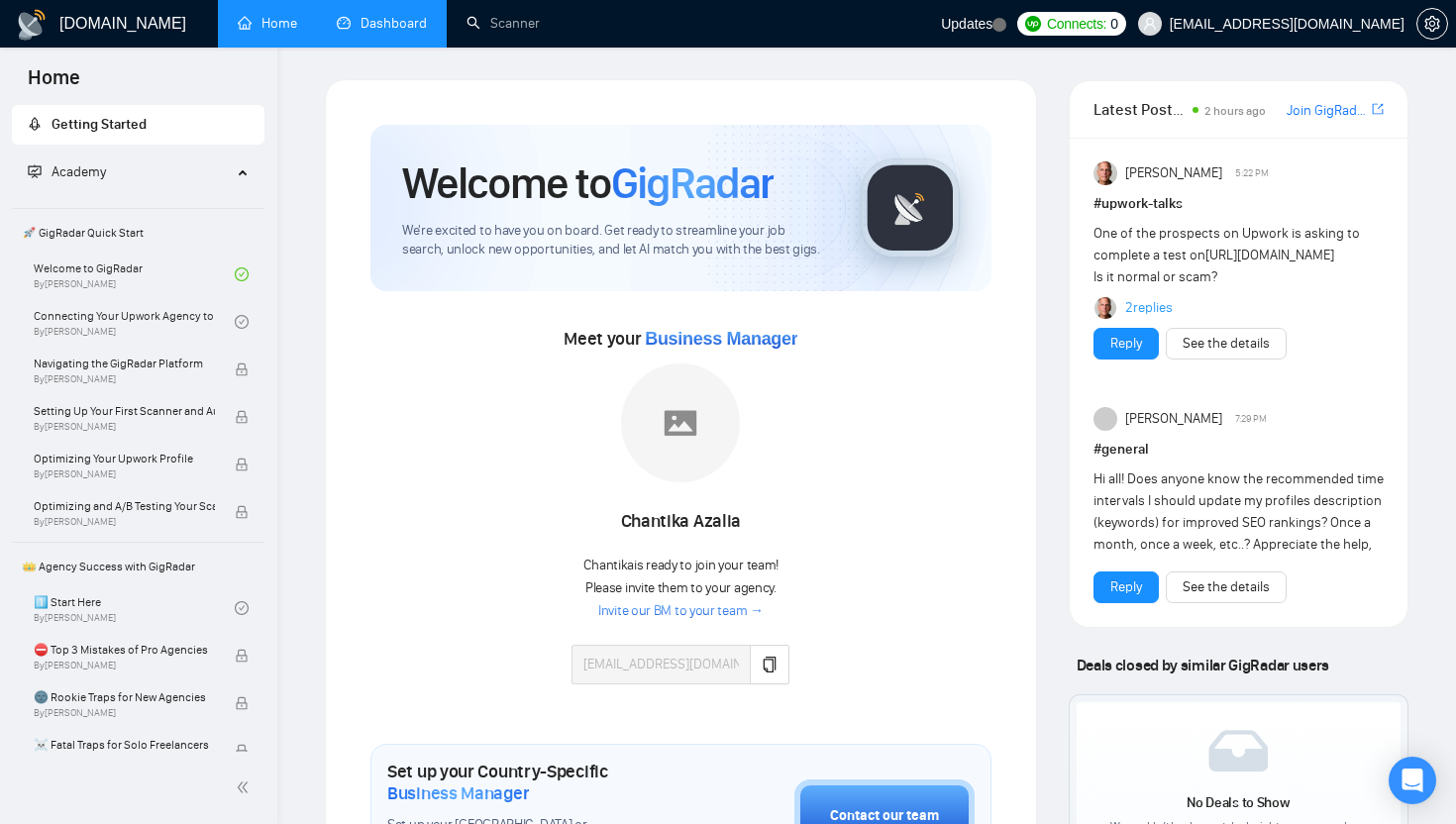 click on "Dashboard" at bounding box center [381, 23] 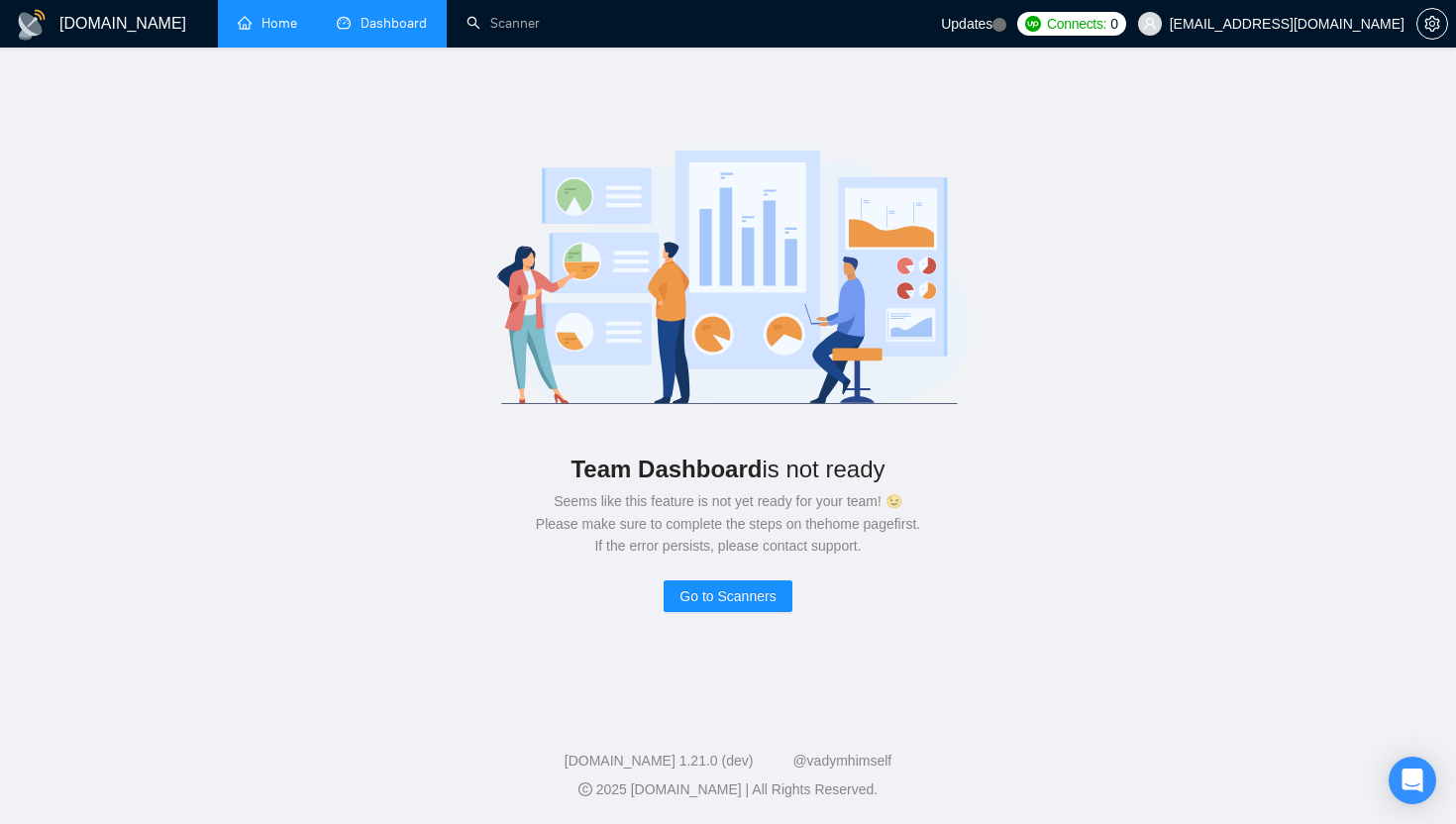 click on "Home" at bounding box center [267, 23] 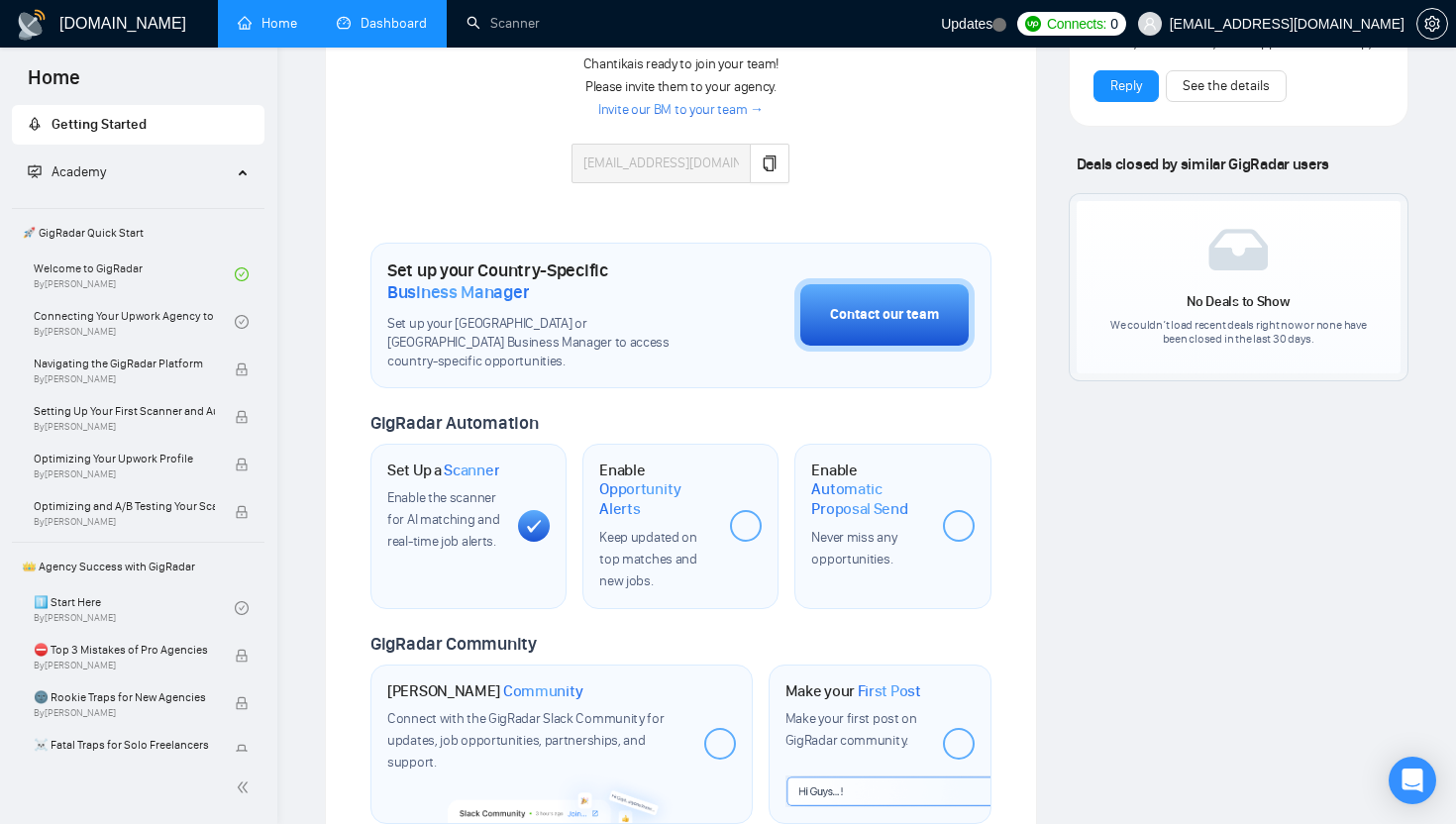 scroll, scrollTop: 0, scrollLeft: 0, axis: both 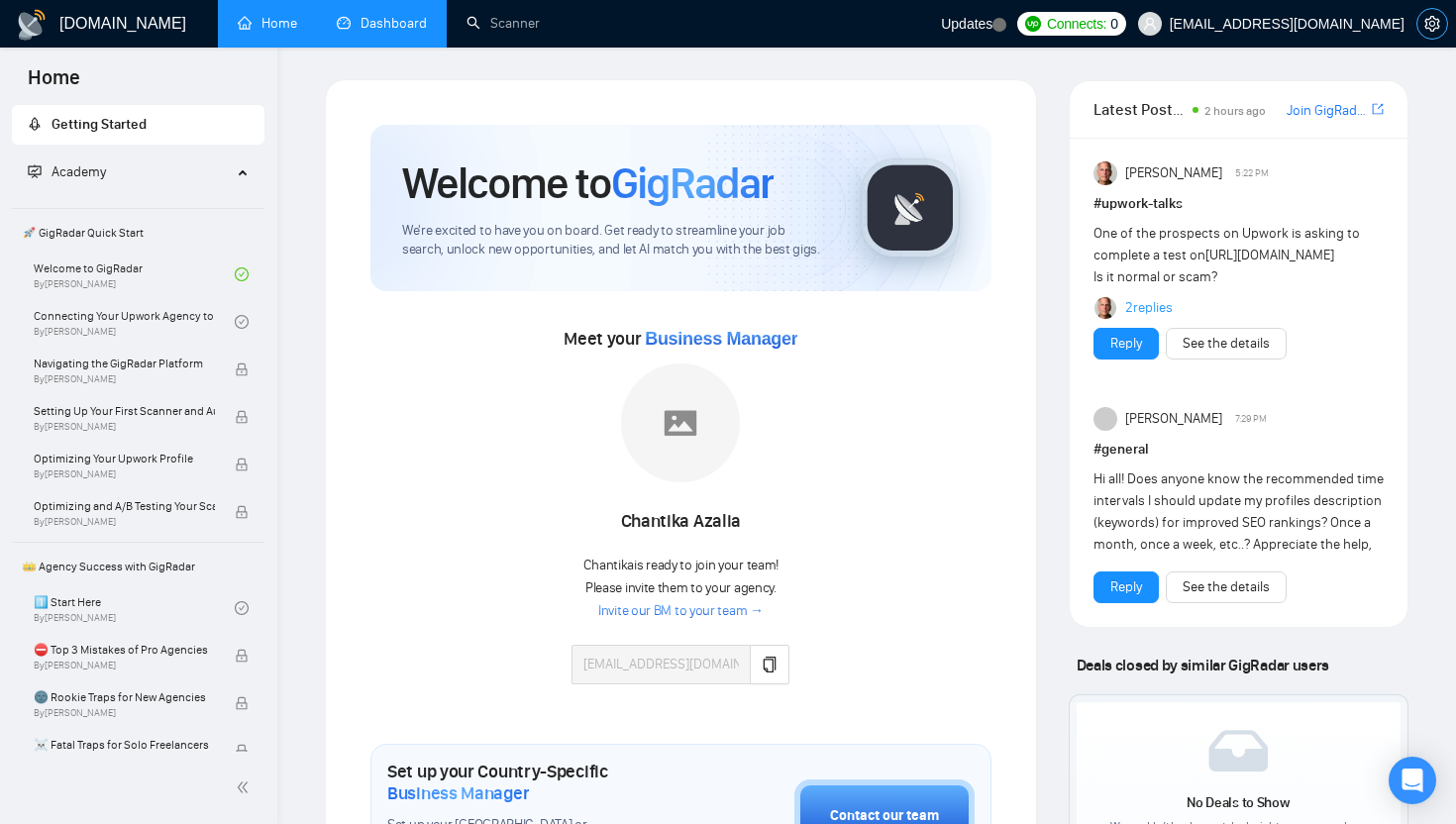 click at bounding box center (1432, 24) 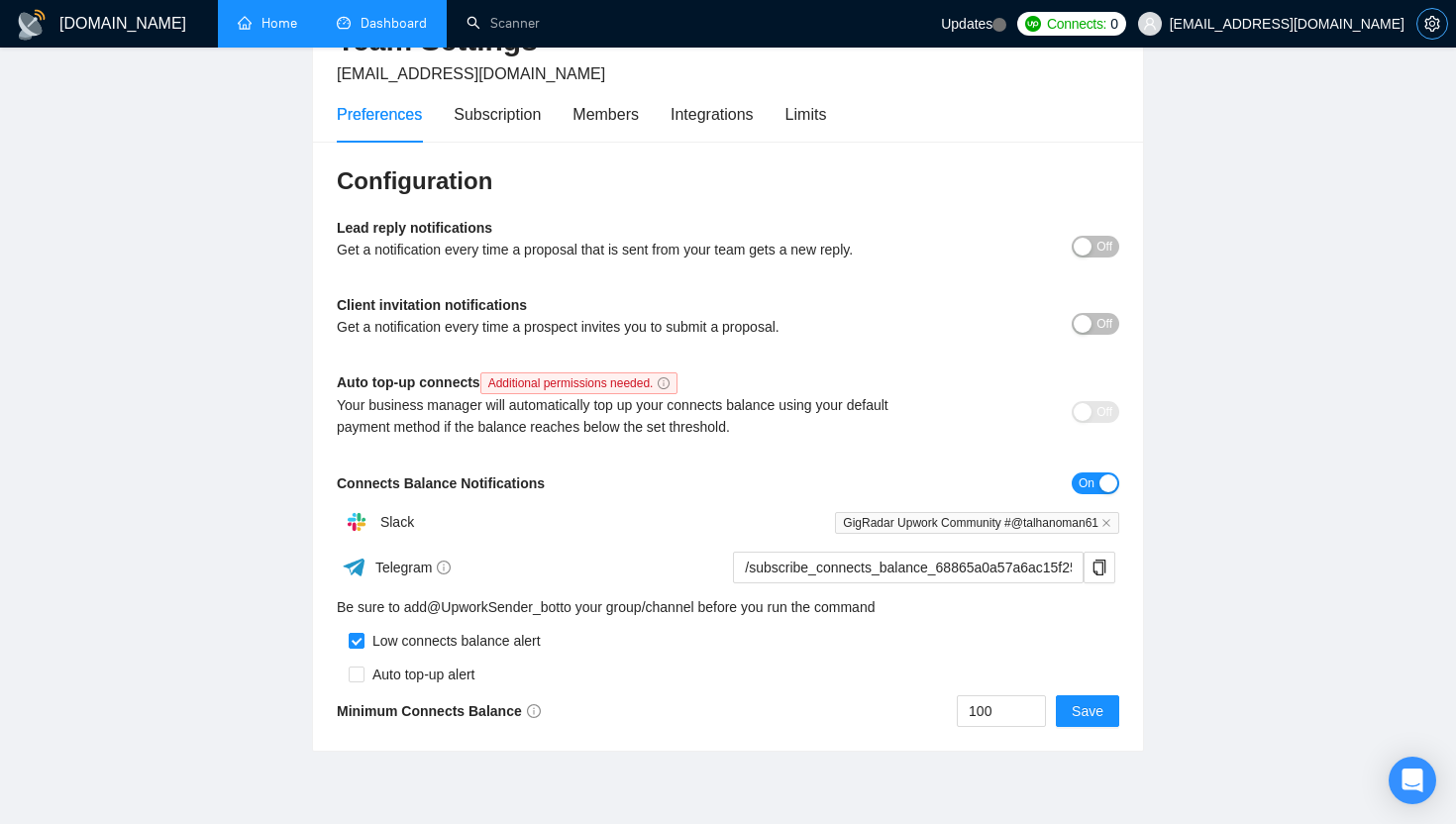 scroll, scrollTop: 0, scrollLeft: 0, axis: both 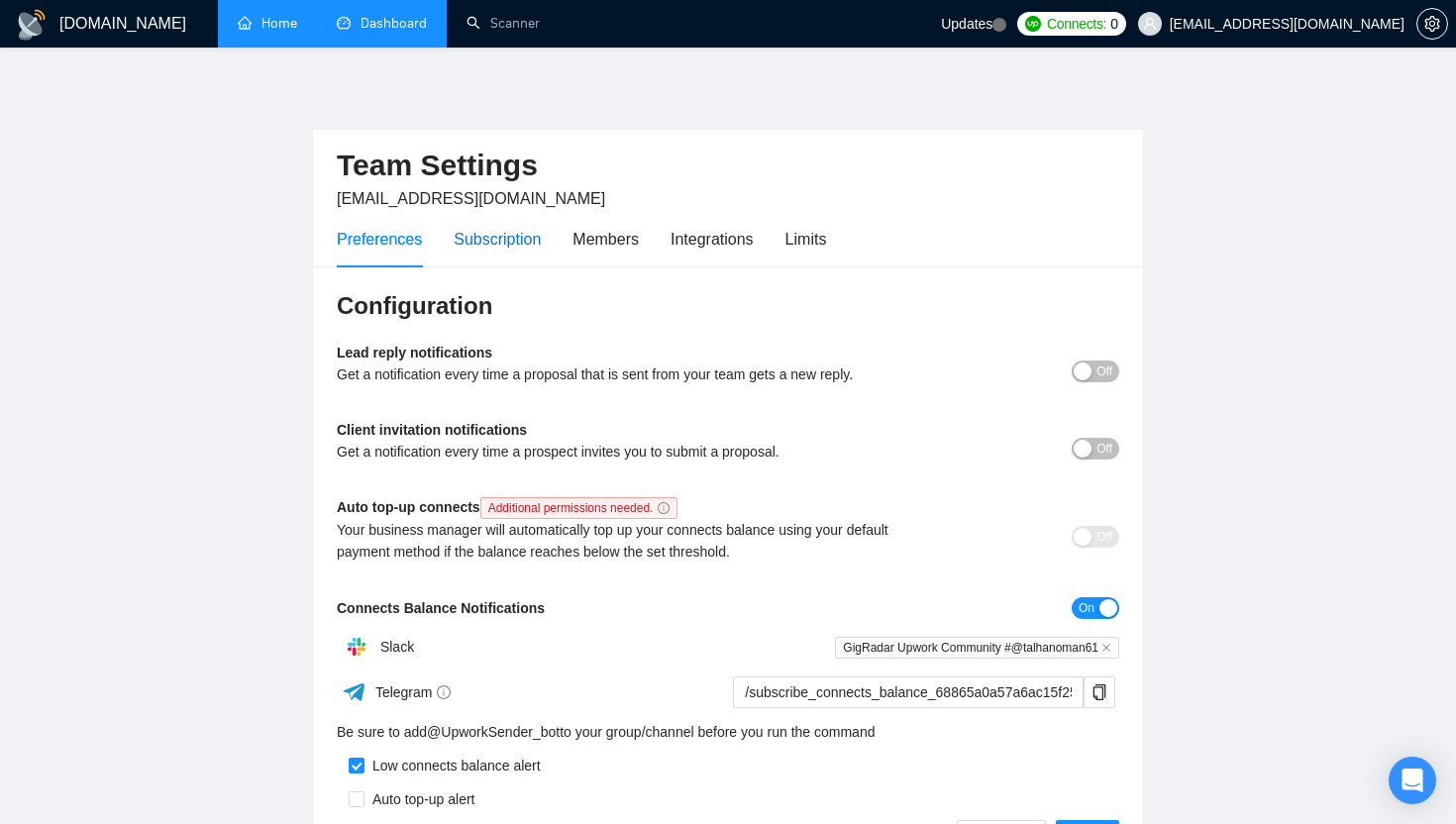 click on "Subscription" at bounding box center [497, 239] 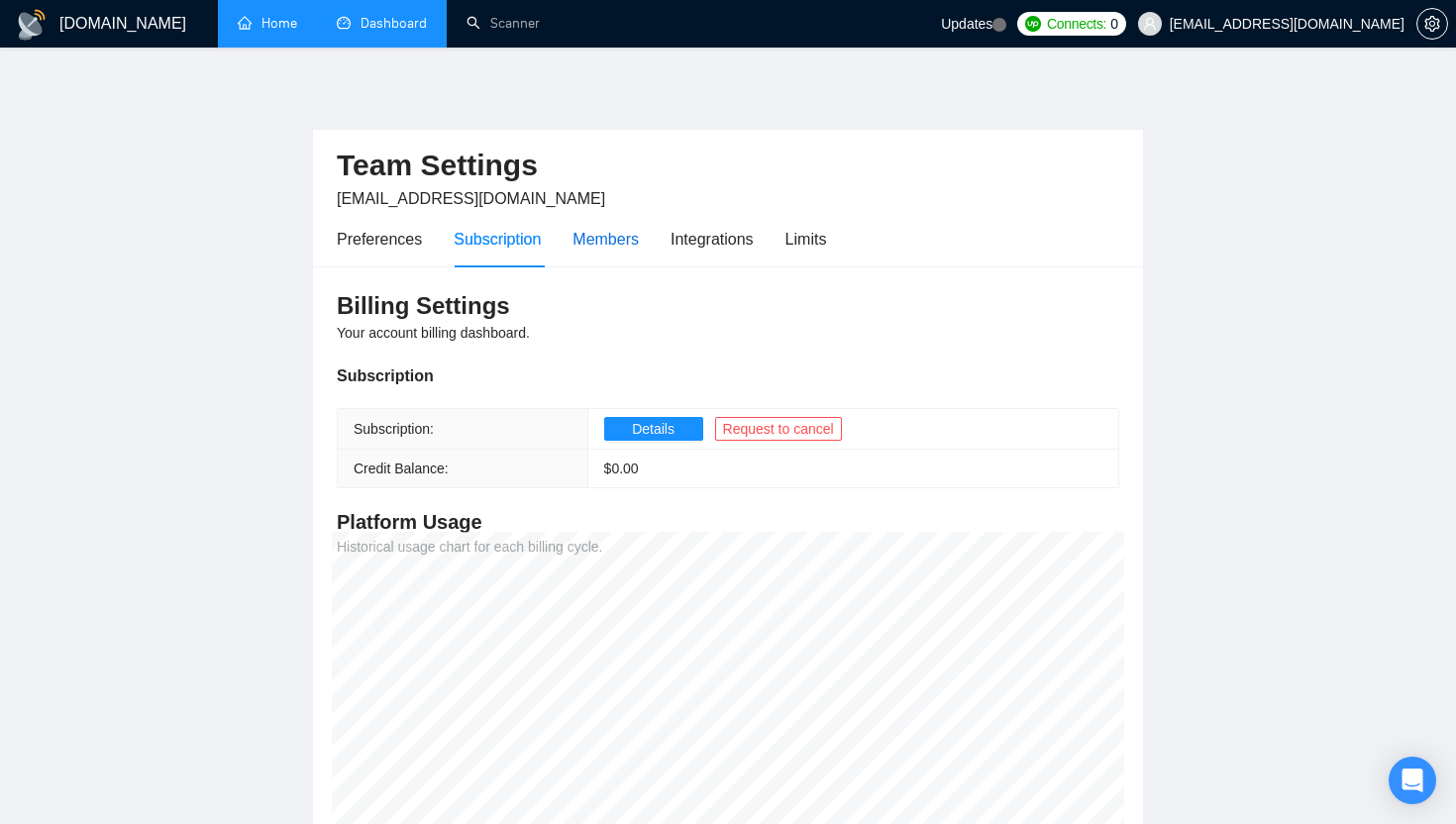 click on "Members" at bounding box center (605, 239) 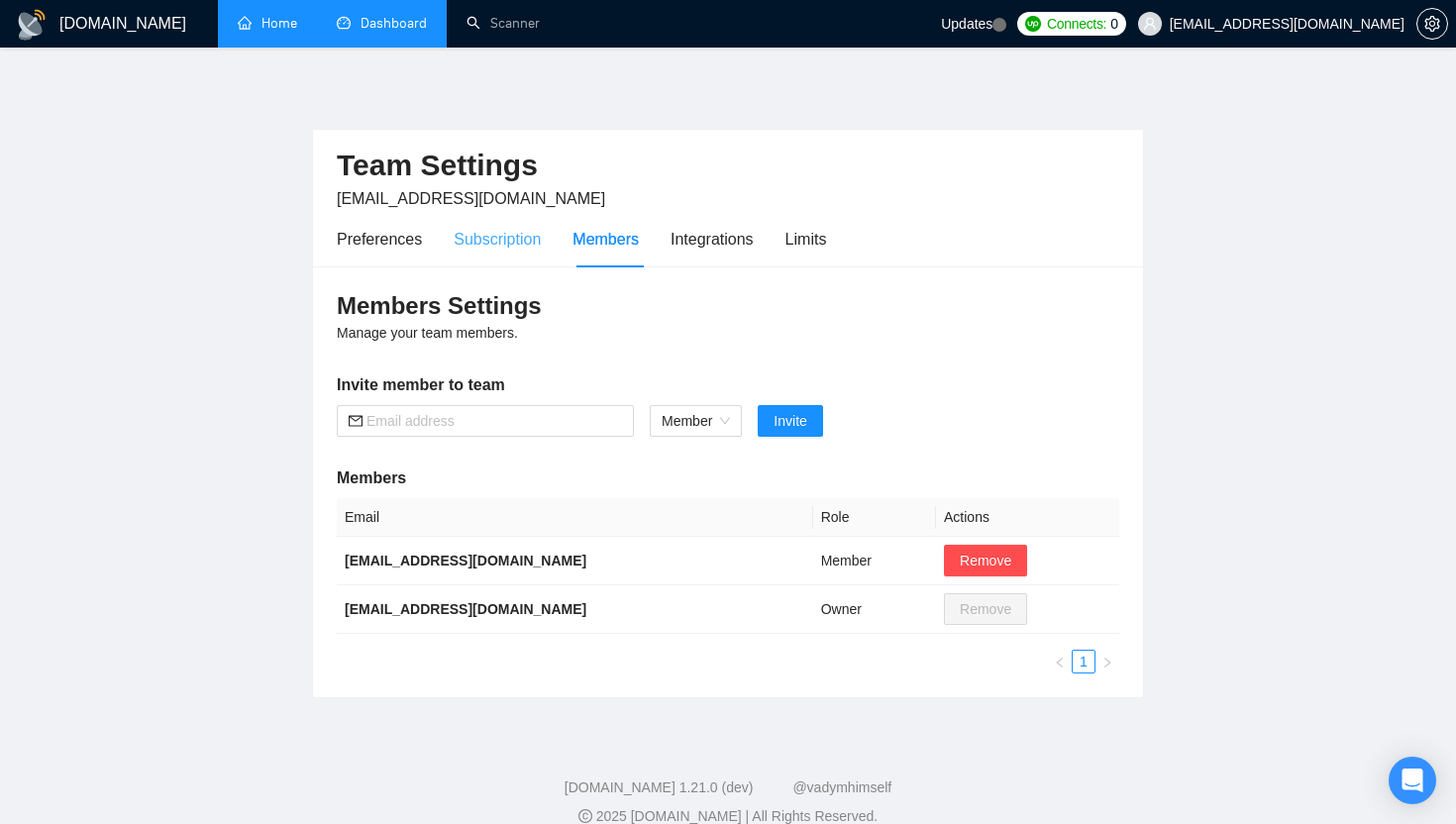 click on "Subscription" at bounding box center [497, 239] 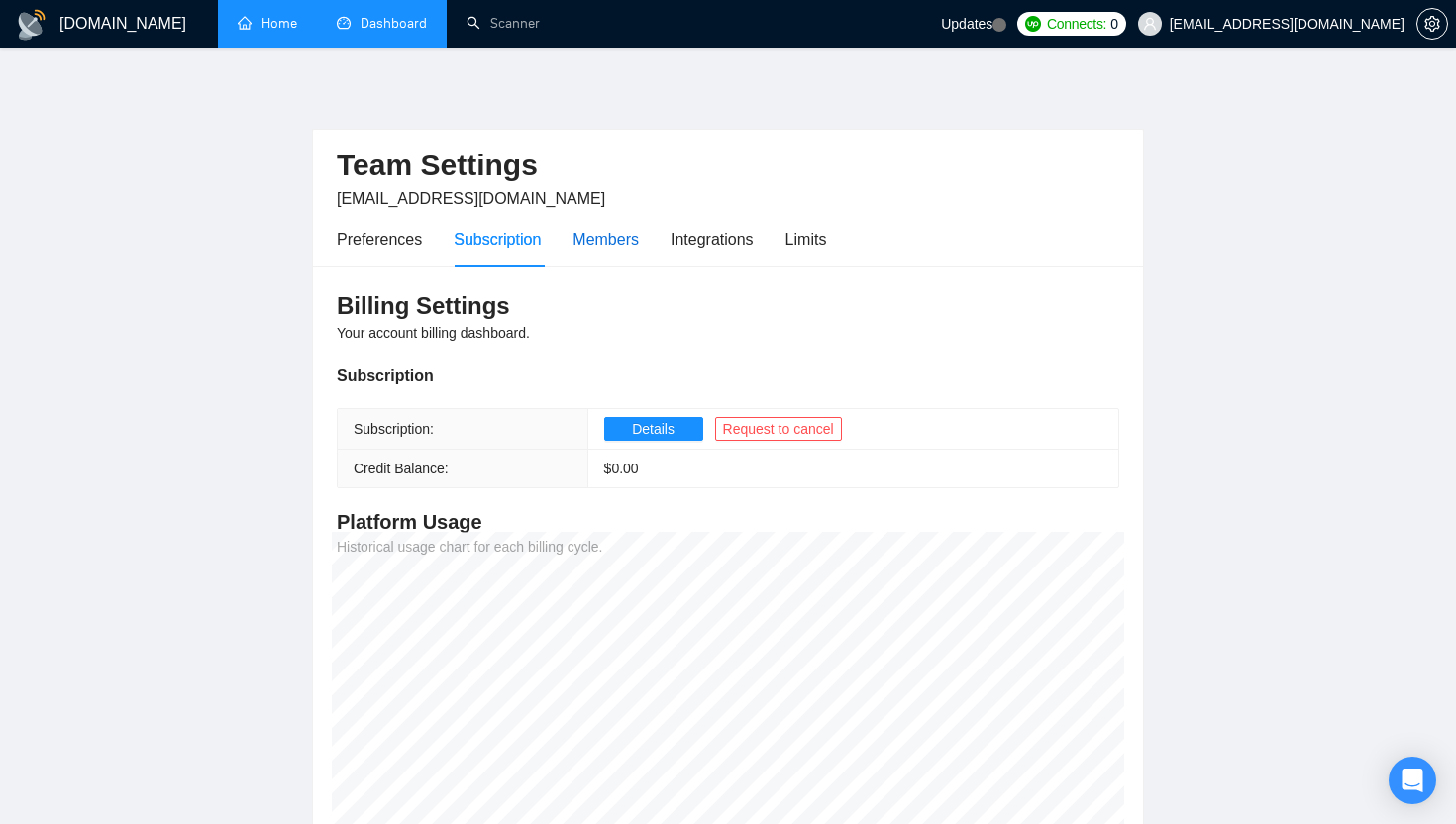 click on "Members" at bounding box center (605, 239) 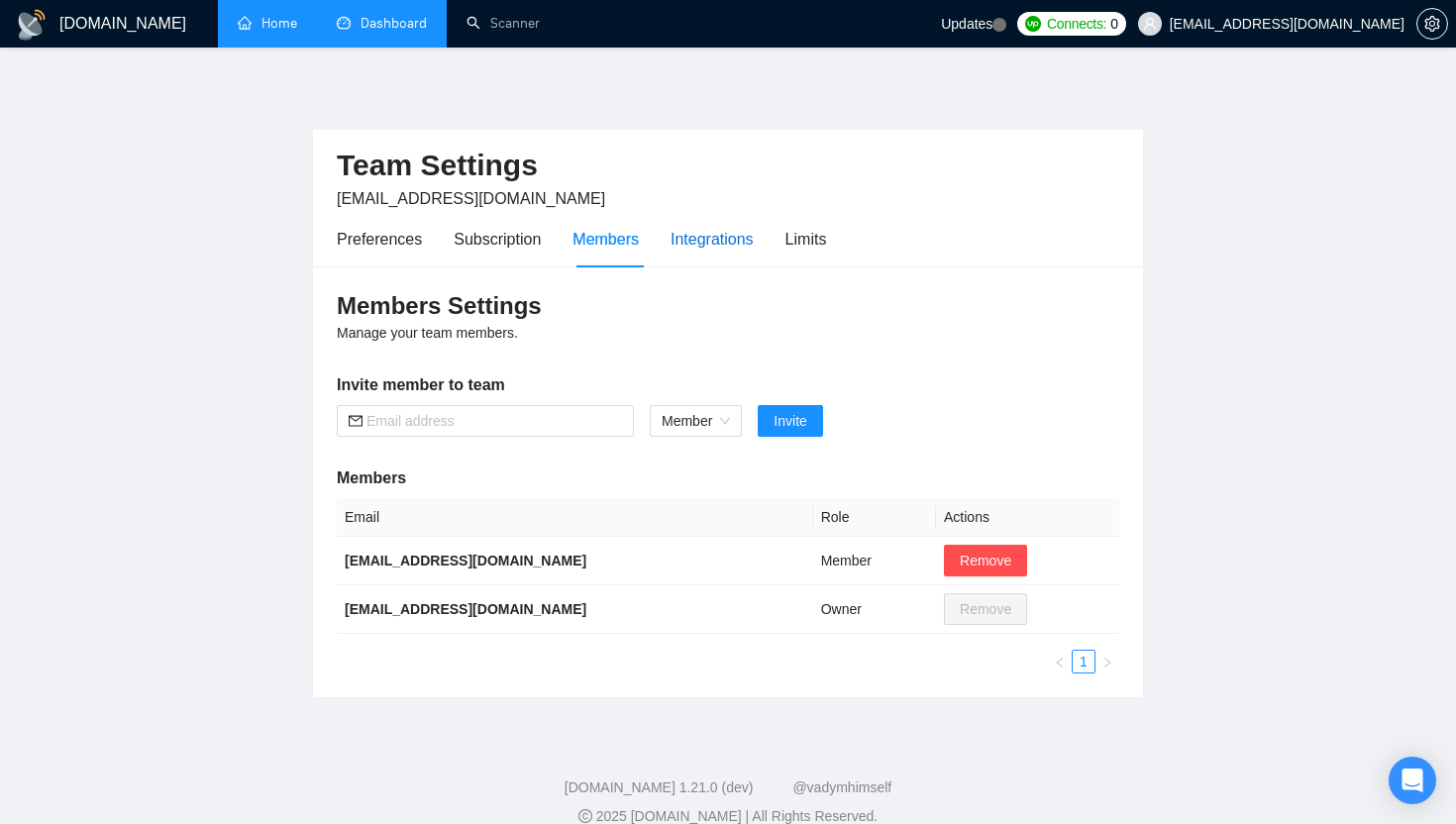 click on "Integrations" at bounding box center [712, 239] 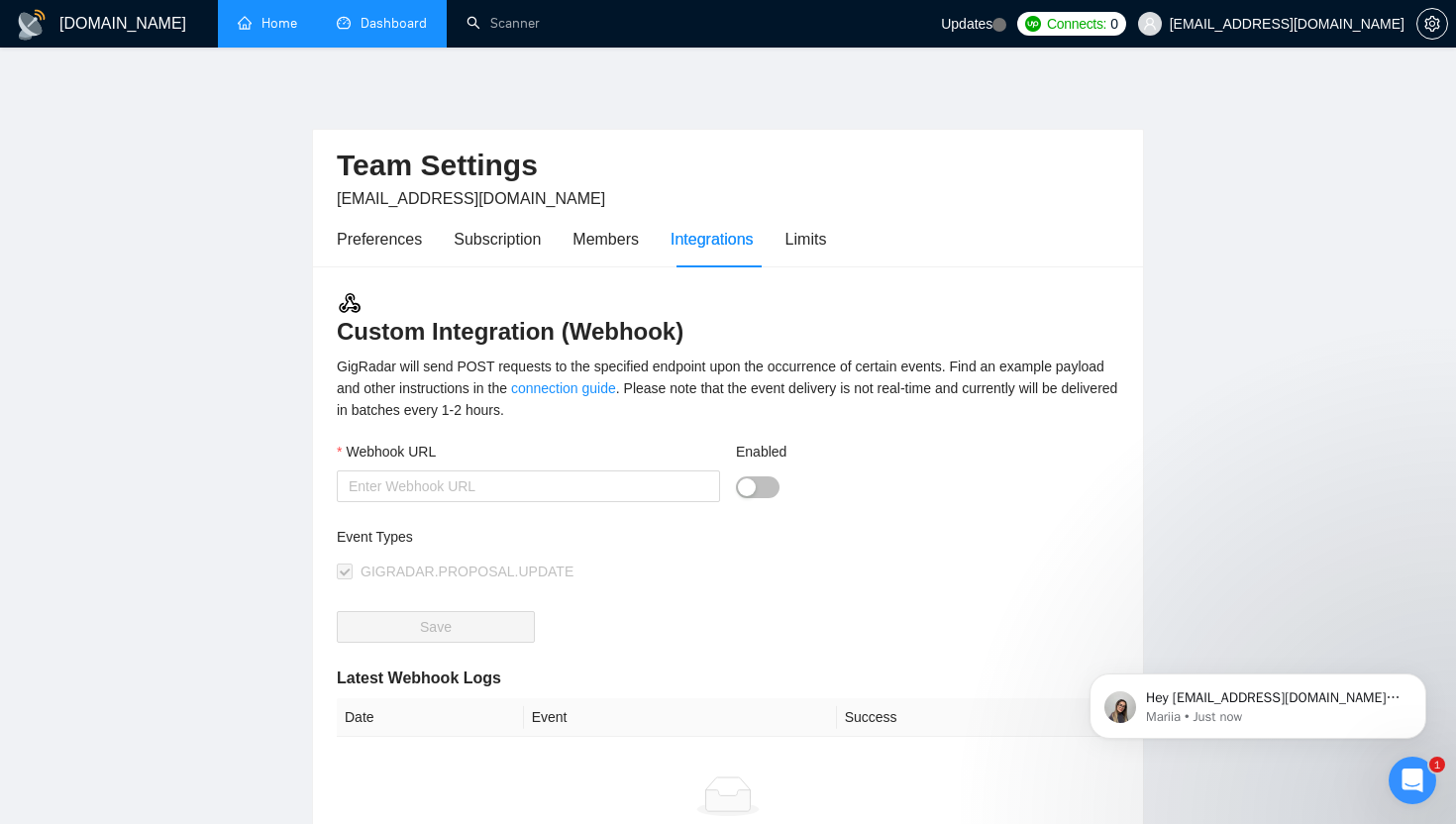 scroll, scrollTop: 0, scrollLeft: 0, axis: both 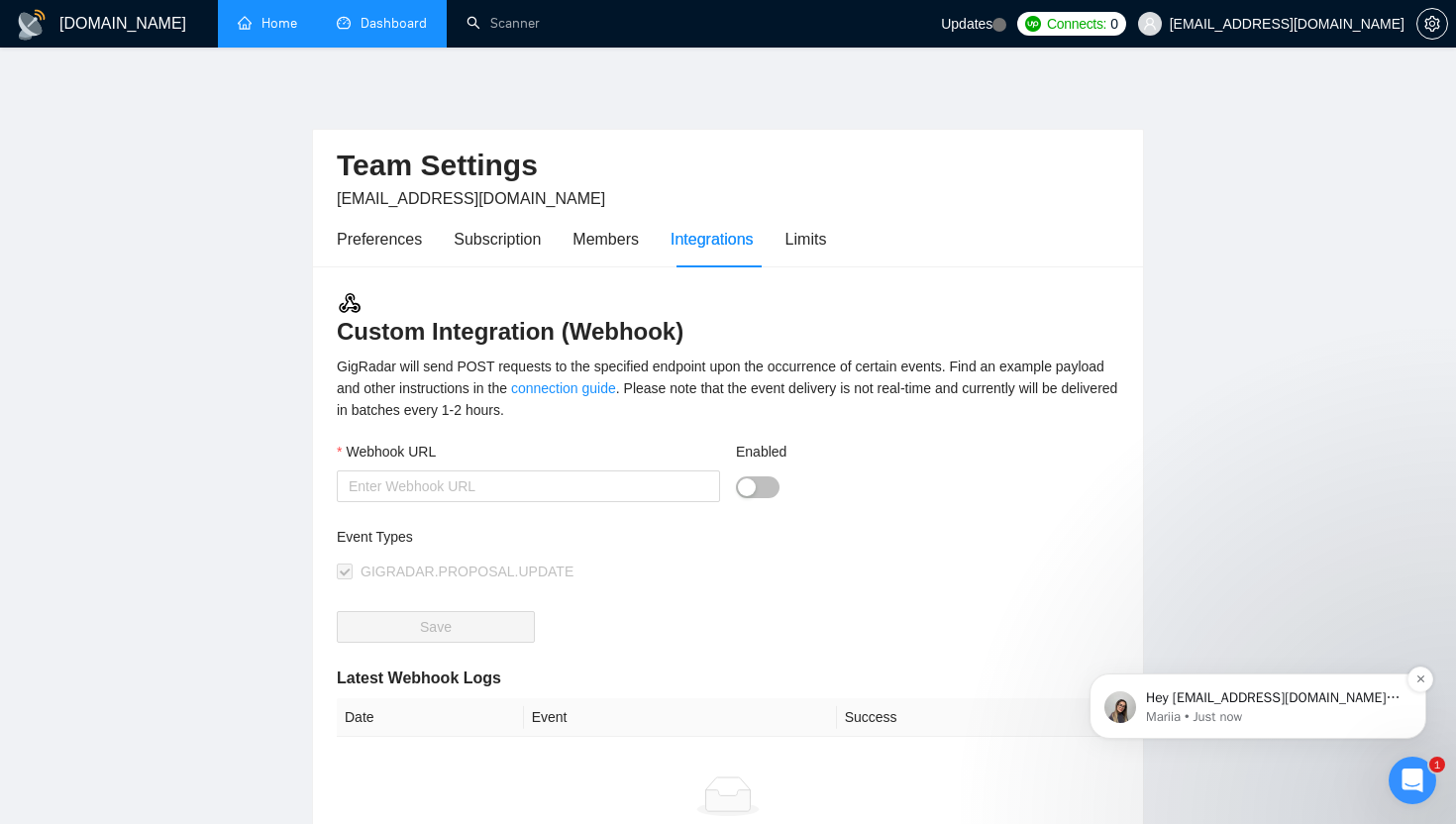 click on "Mariia • Just now" at bounding box center (1274, 717) 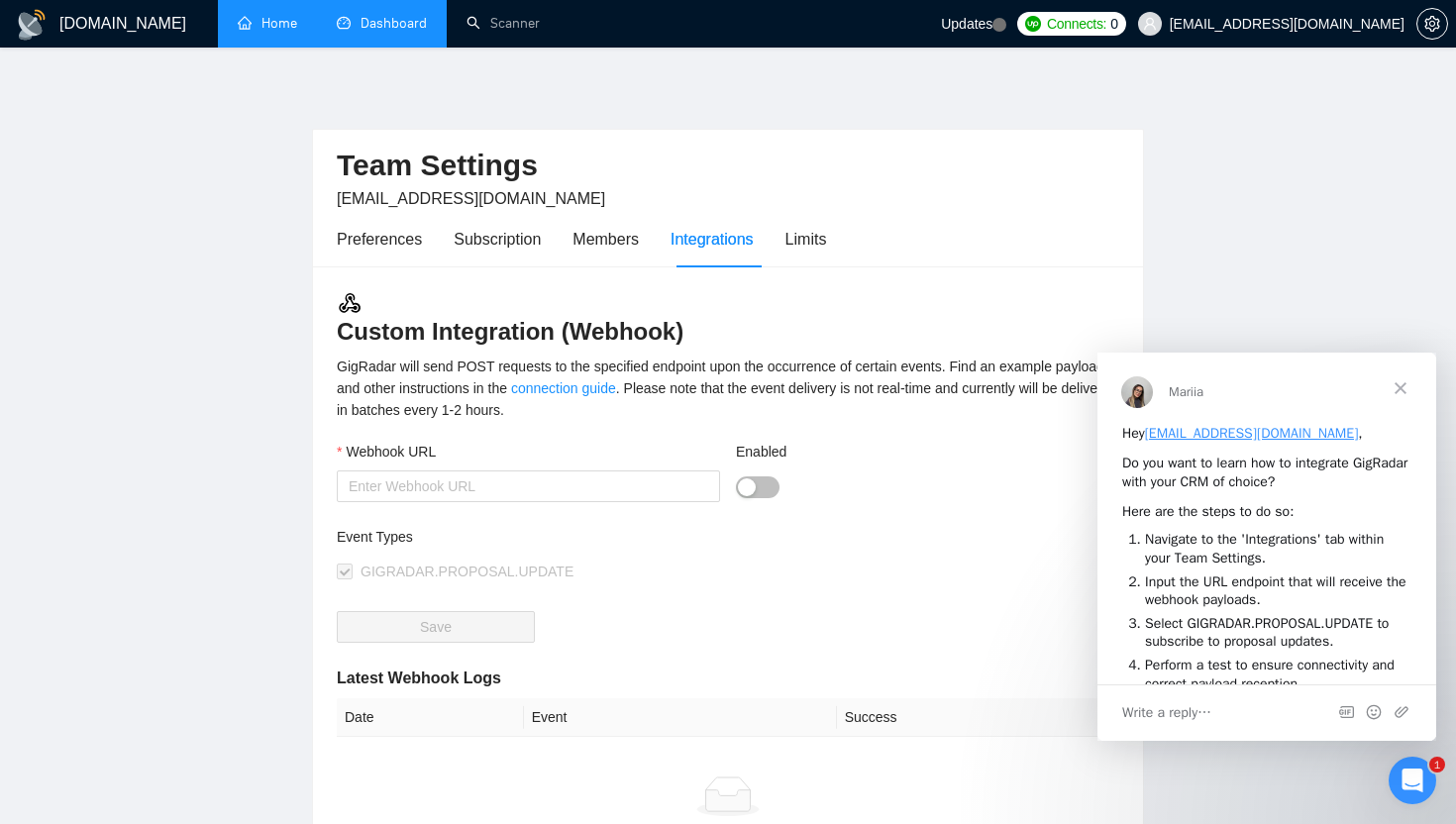 scroll, scrollTop: 0, scrollLeft: 0, axis: both 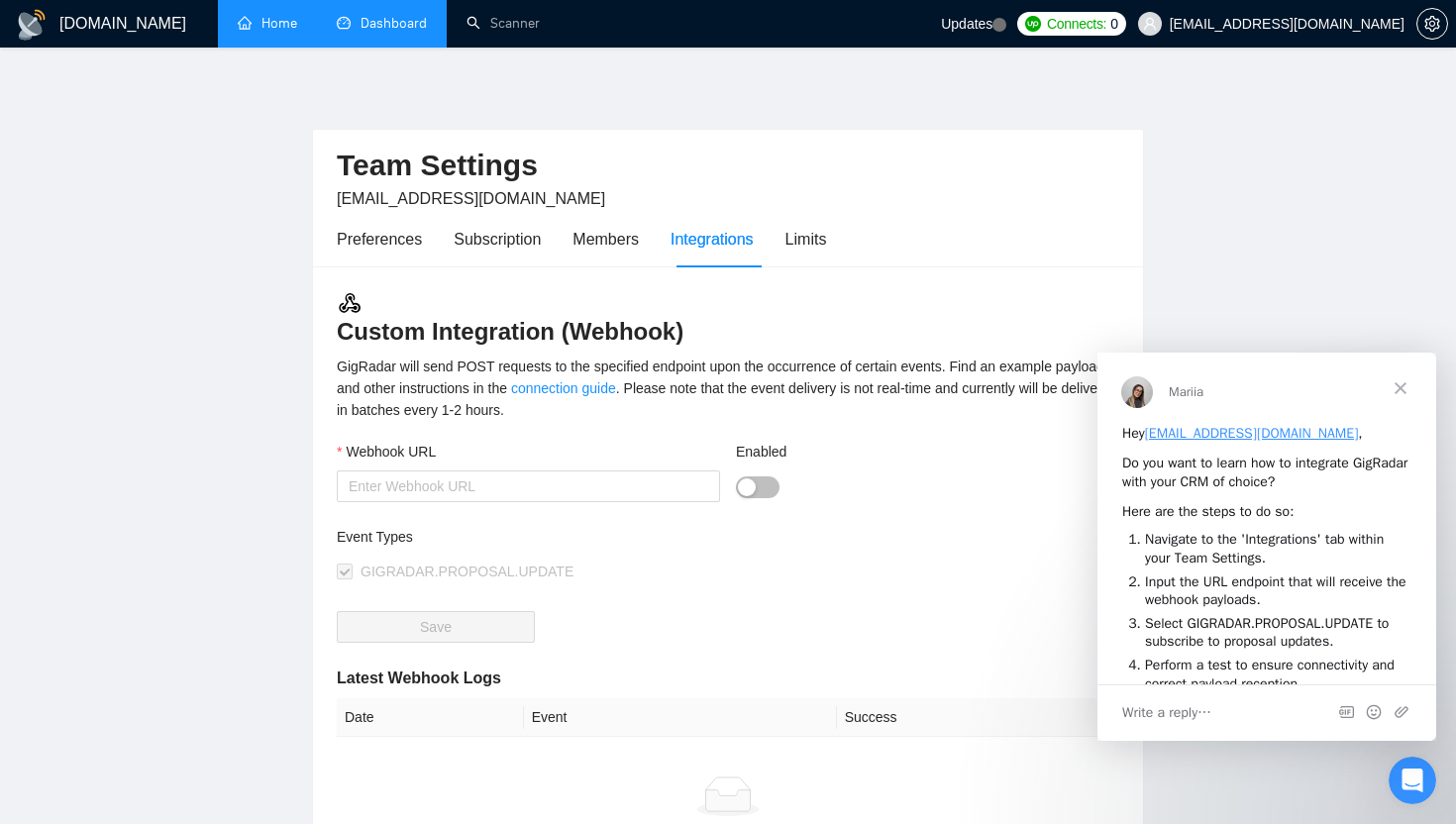 click at bounding box center [1401, 388] 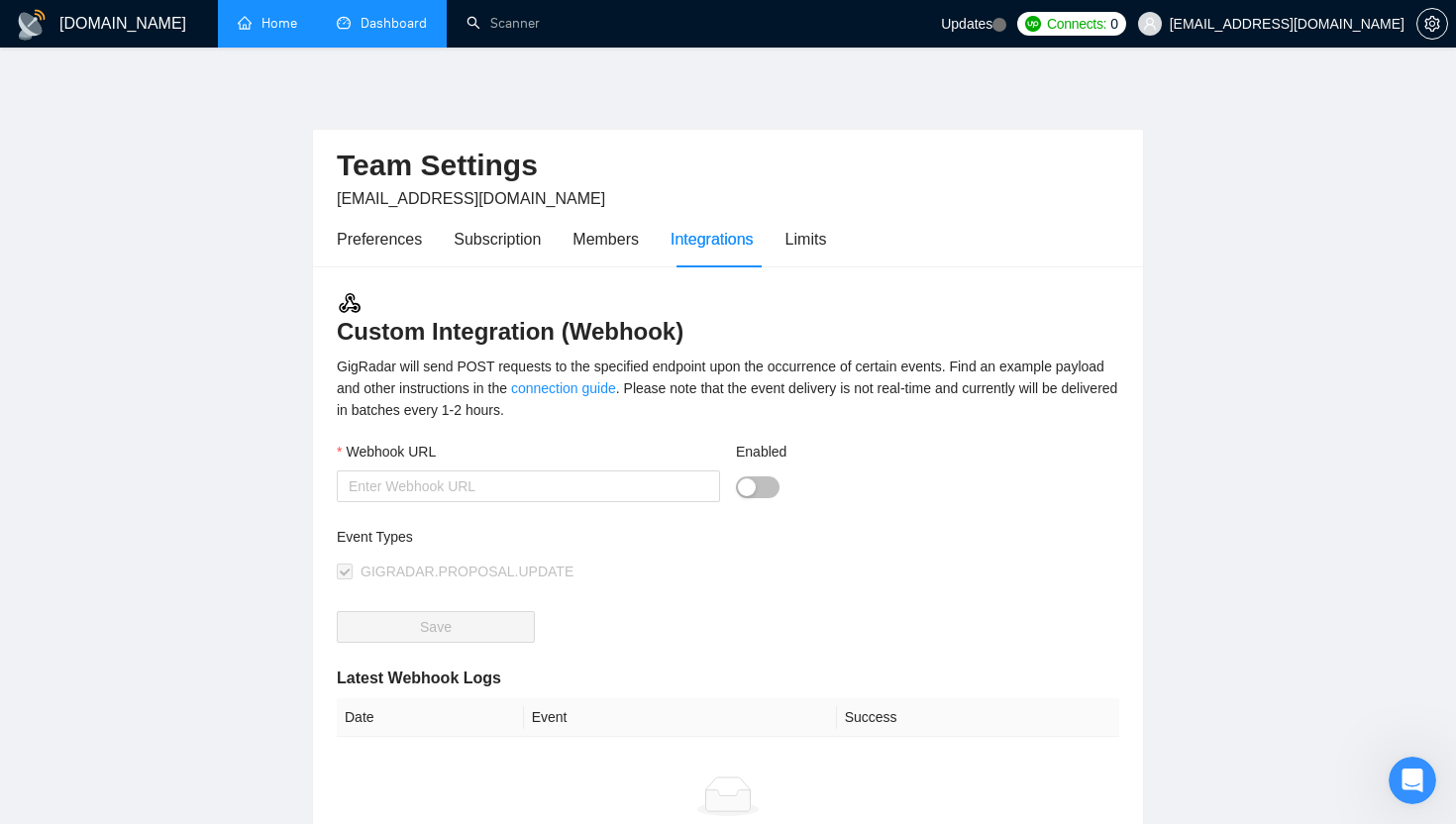 click on "Preferences Subscription Members Integrations Limits" at bounding box center [581, 239] 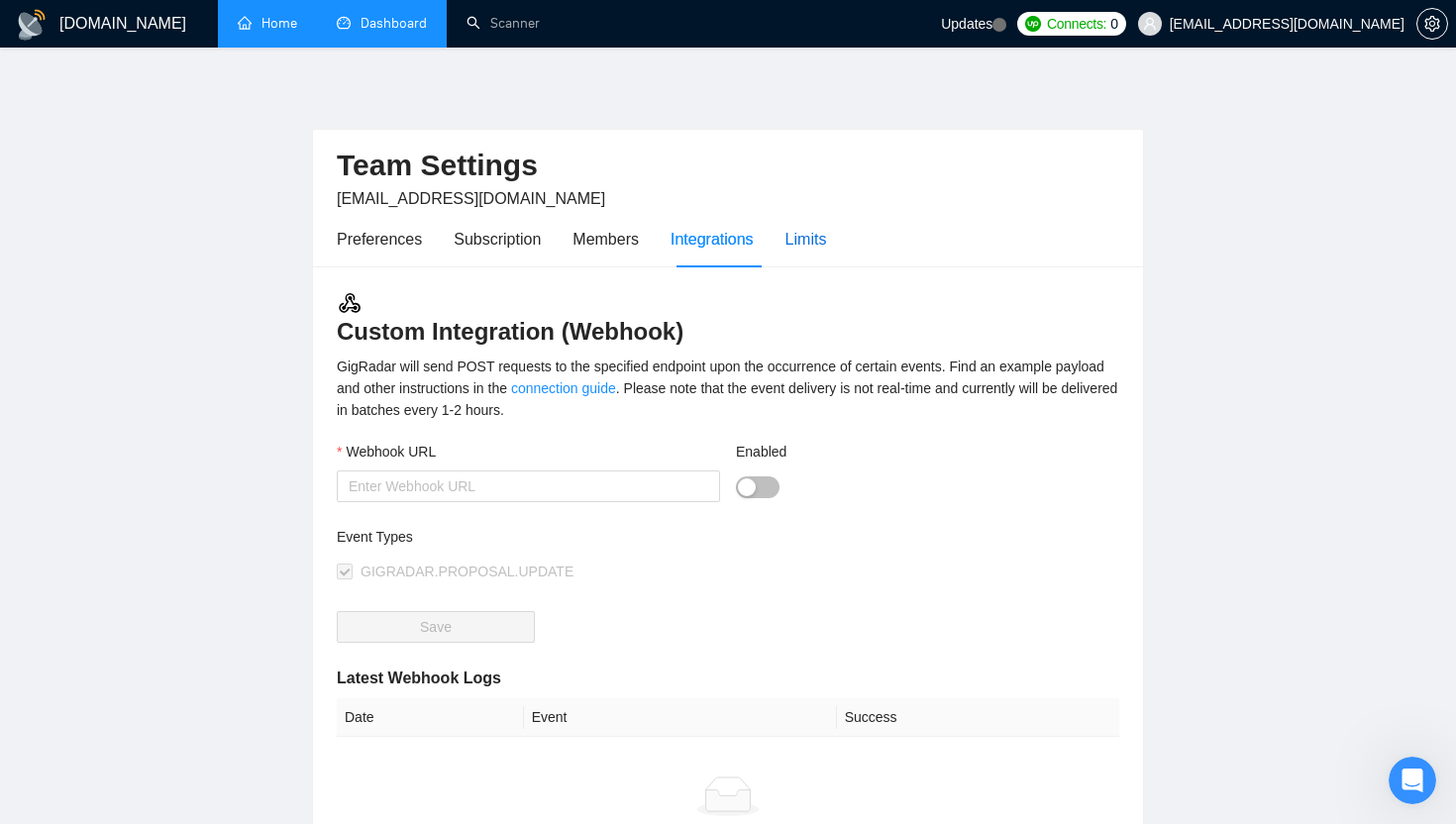 click on "Limits" at bounding box center [806, 239] 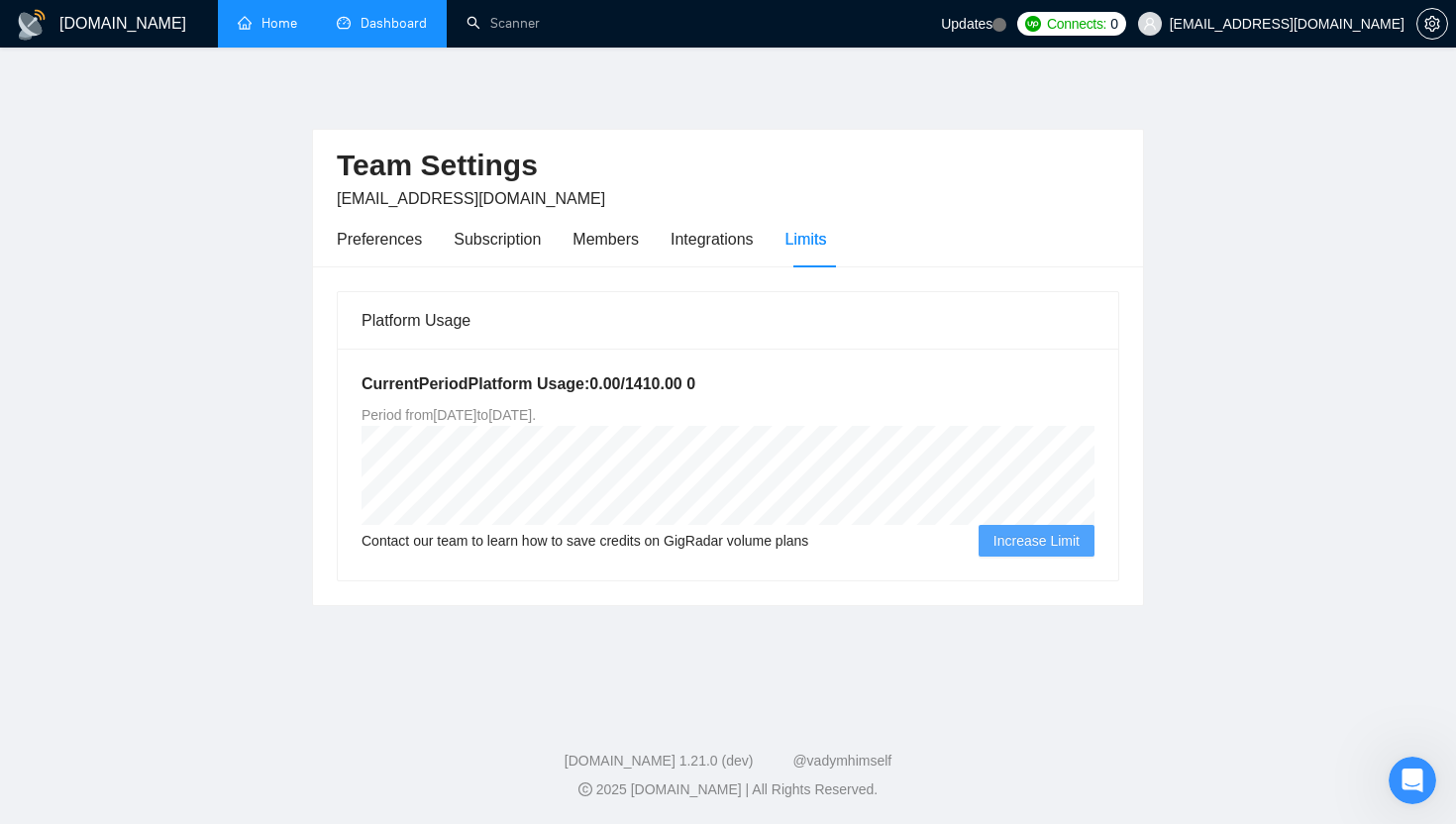 click on "Home" at bounding box center (267, 23) 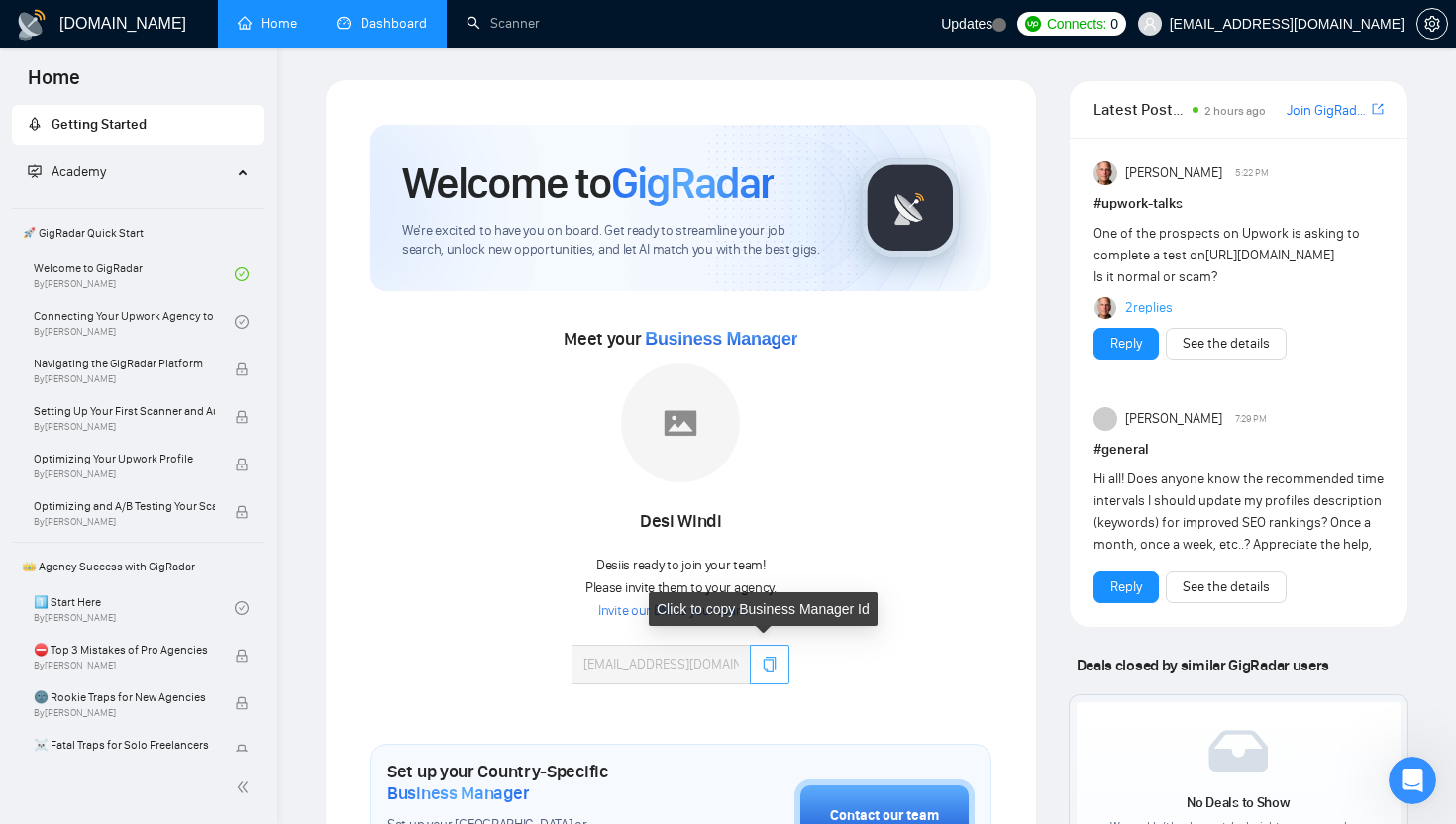 click 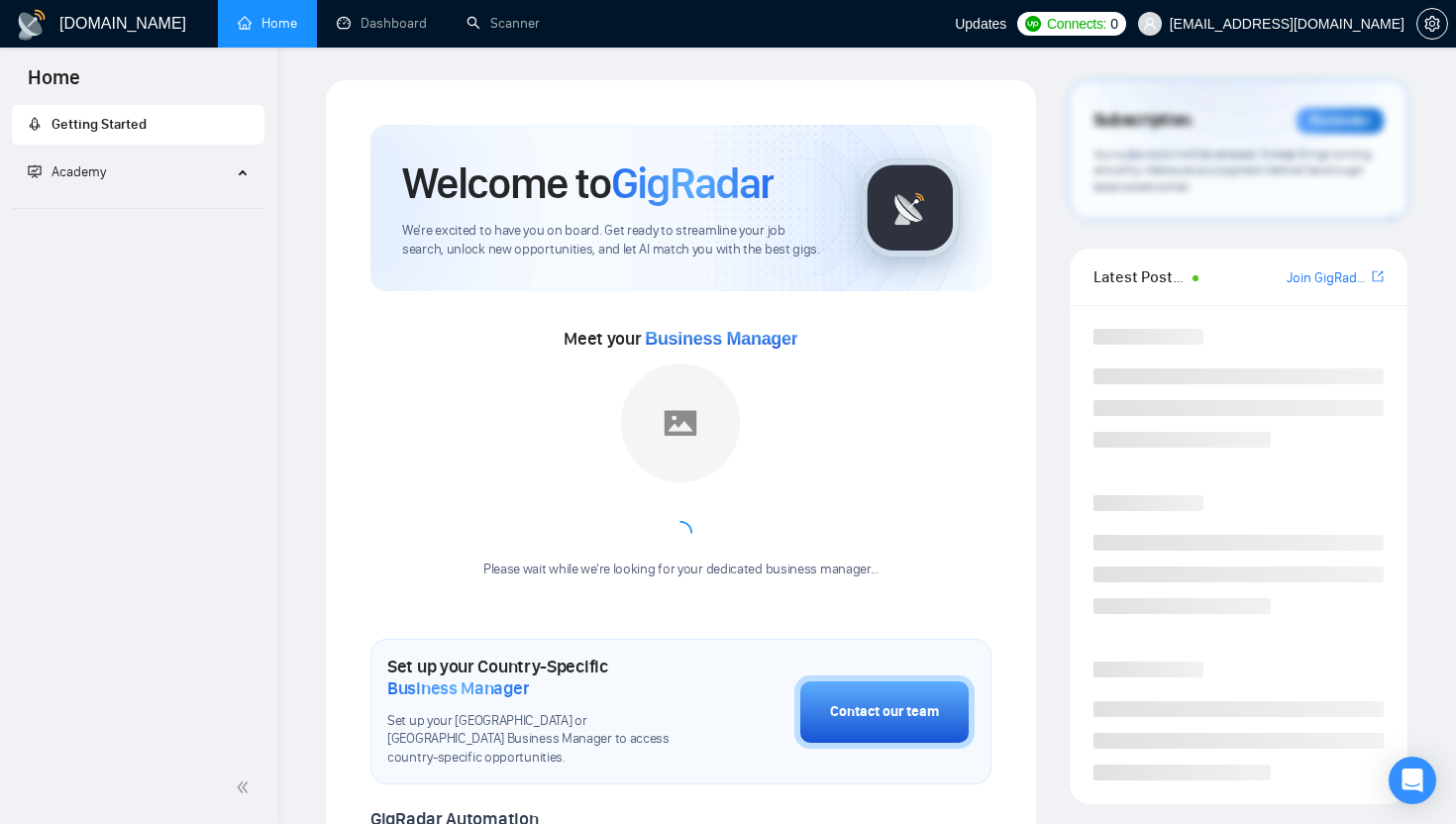 scroll, scrollTop: 0, scrollLeft: 0, axis: both 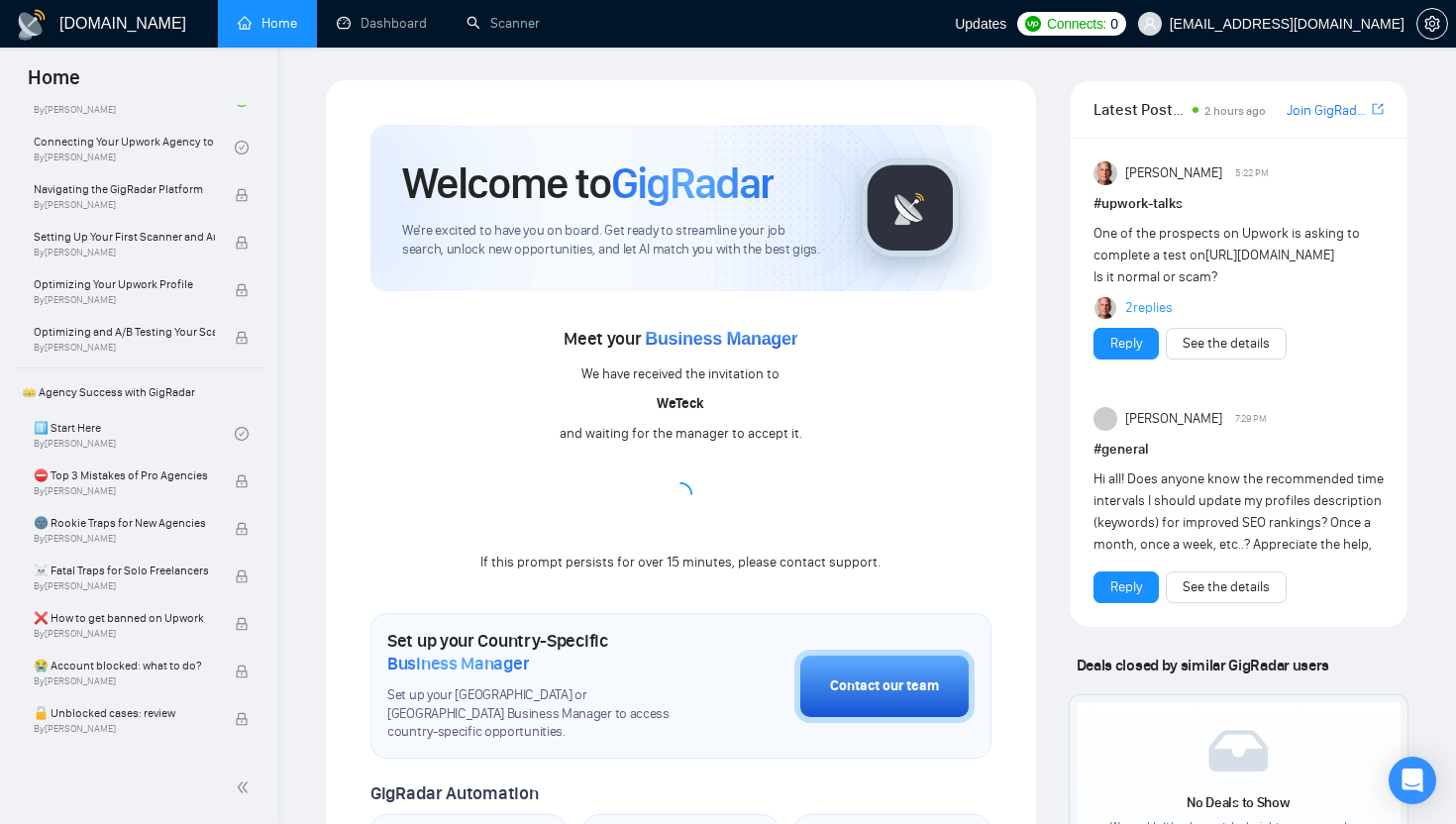 click on "Meet your   Business Manager We have received the invitation to  WeTeck  and waiting for the manager to accept it.    If this prompt persists for over 15 minutes, please contact support." at bounding box center (680, 449) 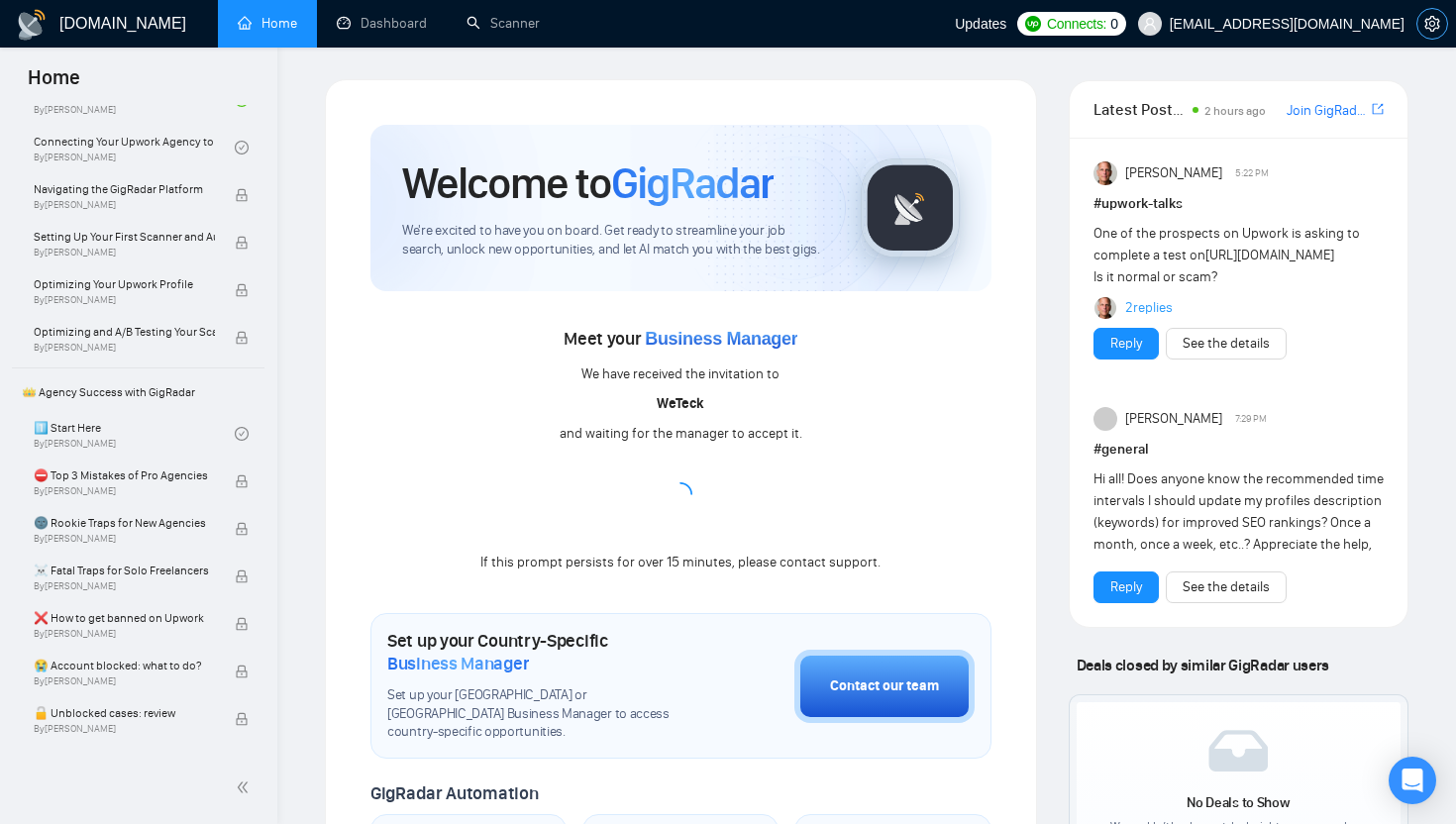click 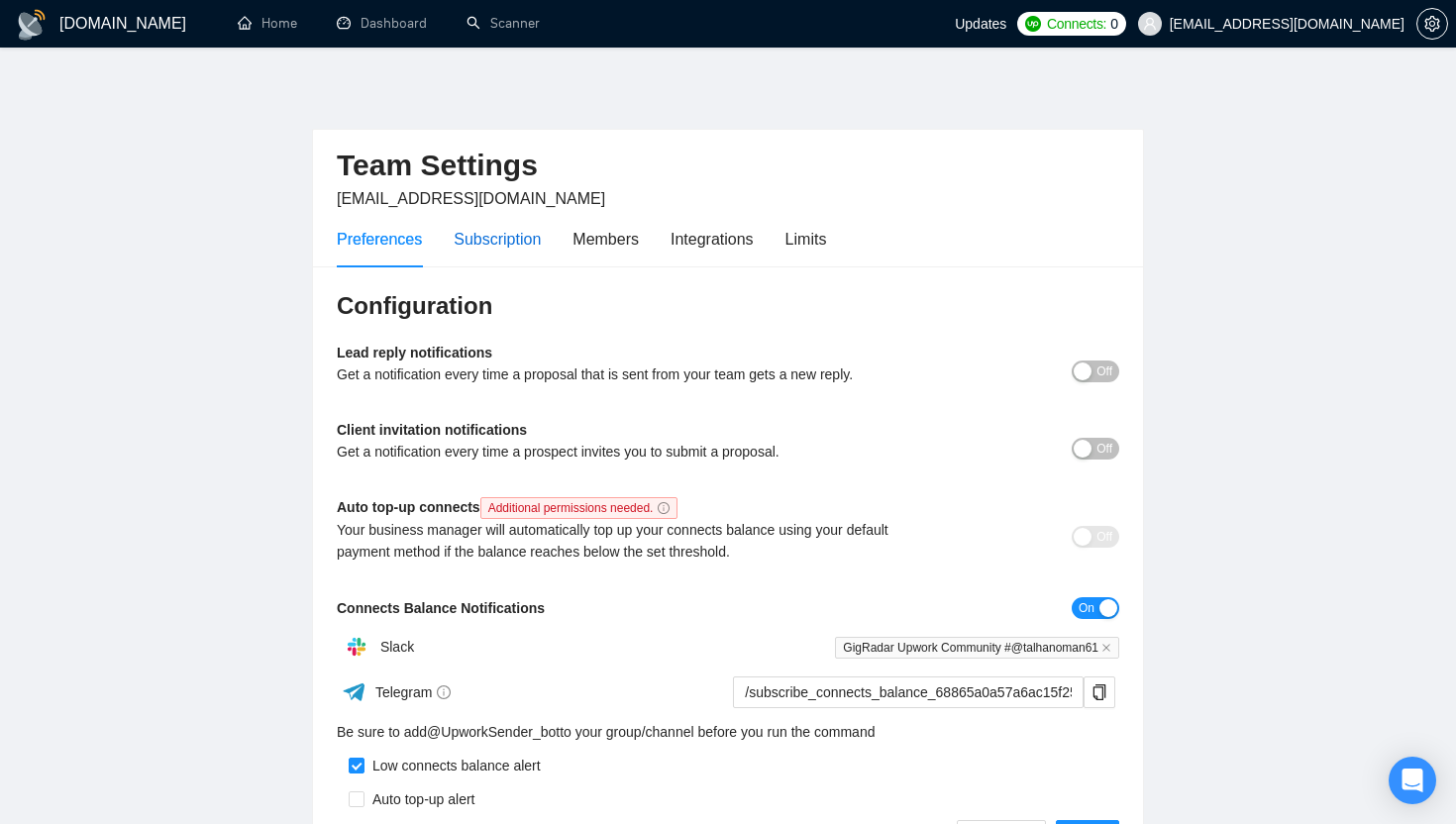click on "Subscription" at bounding box center [497, 239] 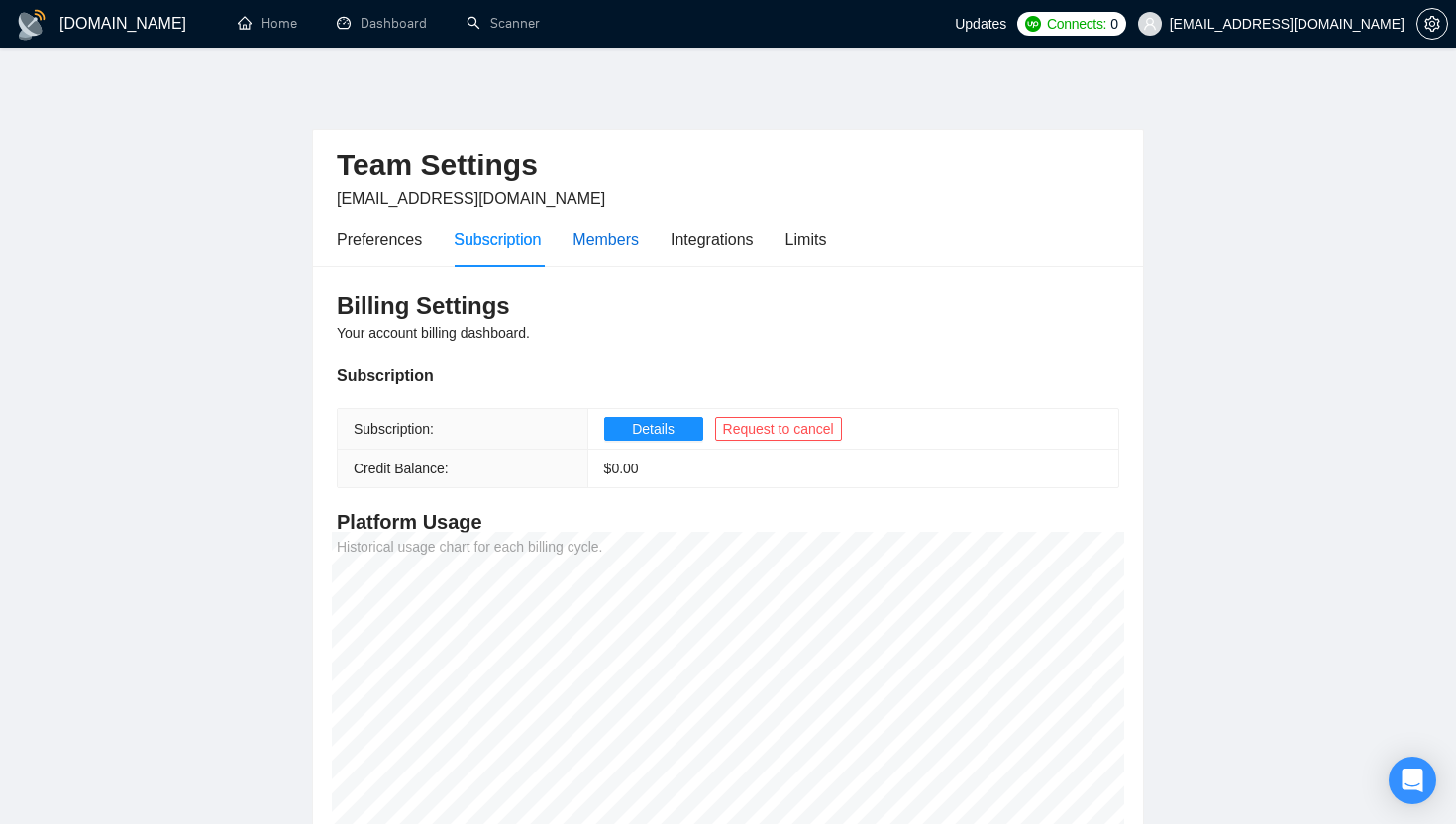 click on "Members" at bounding box center (605, 239) 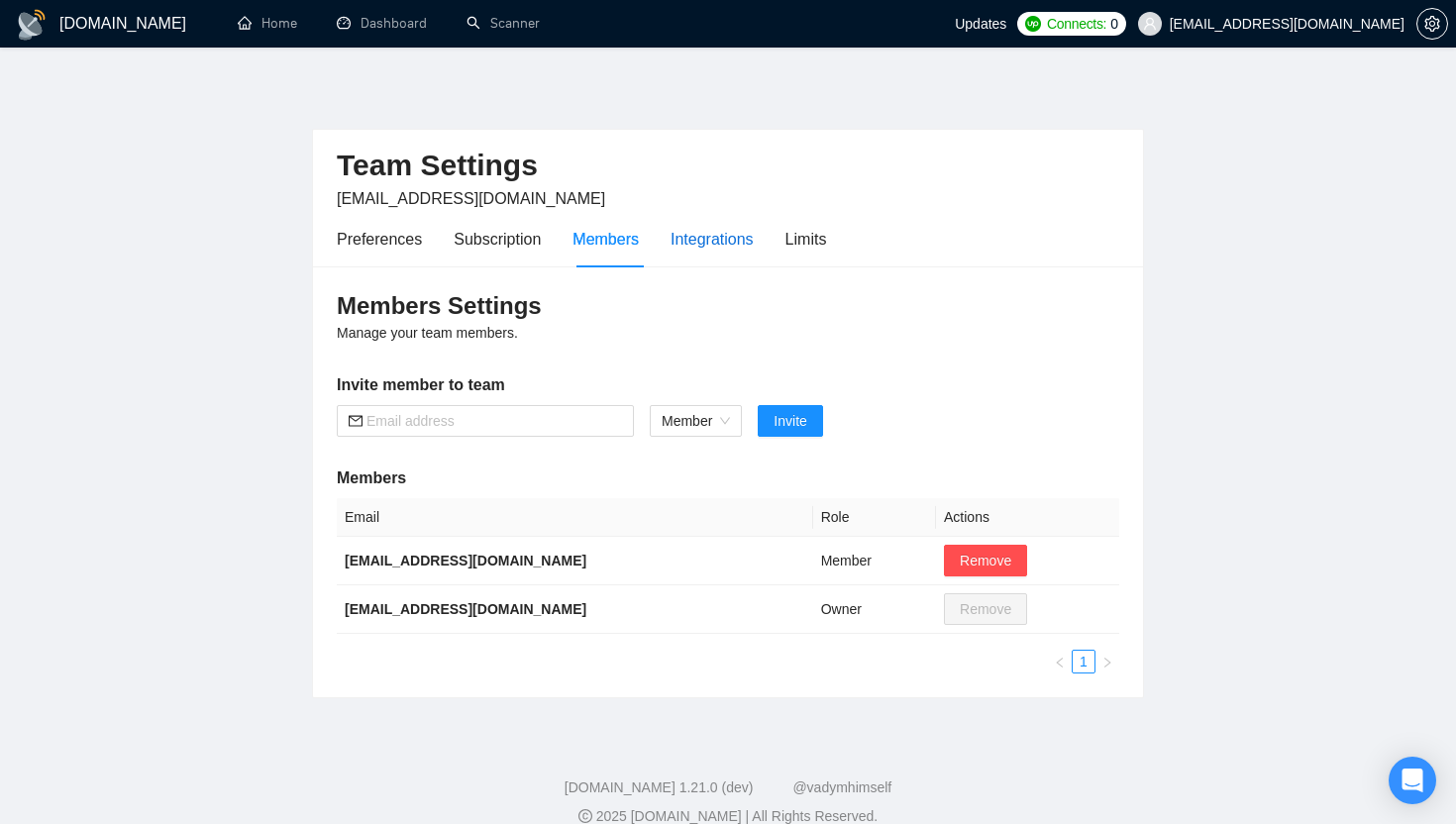 click on "Integrations" at bounding box center (712, 239) 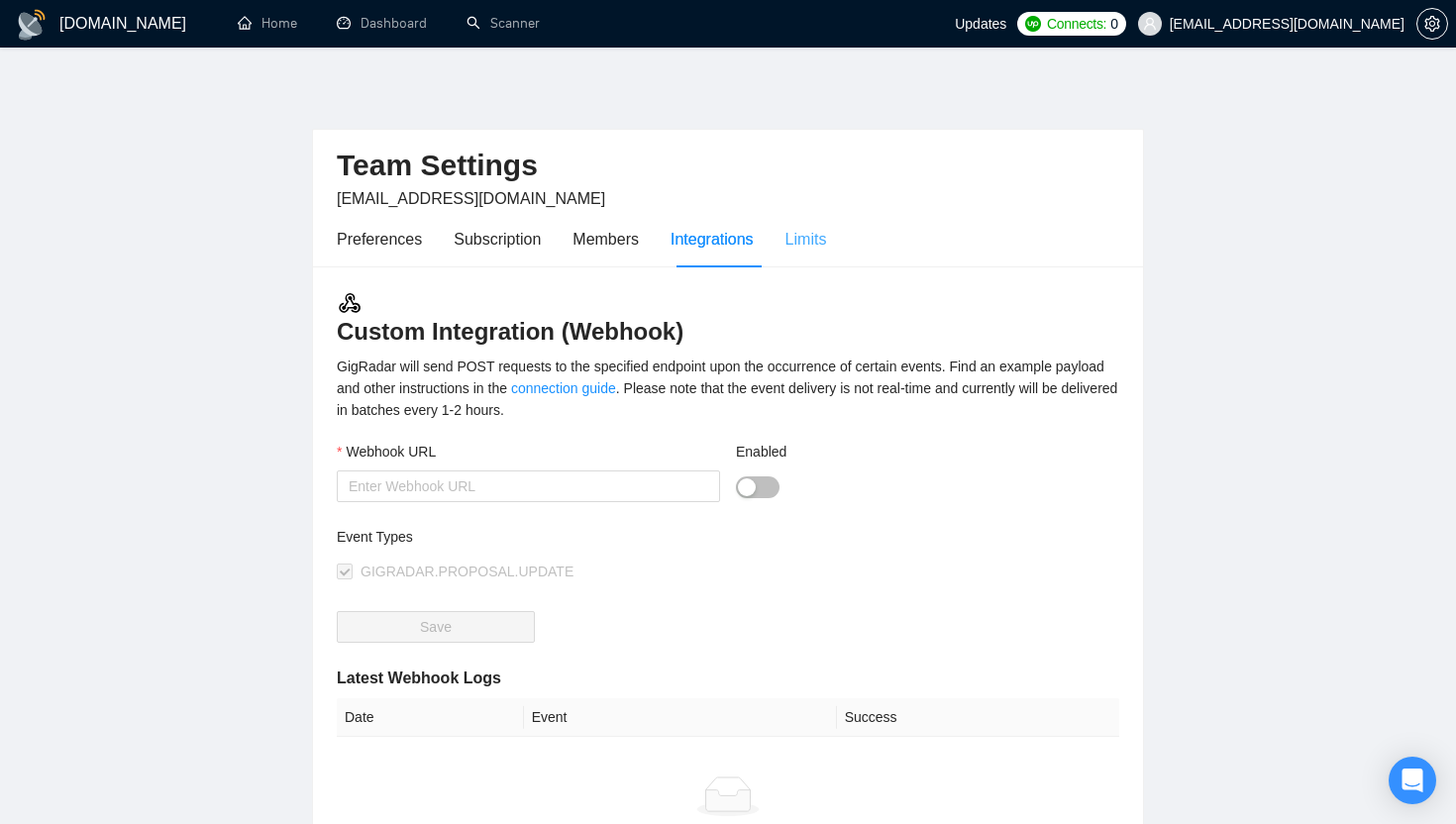 click on "Limits" at bounding box center [806, 239] 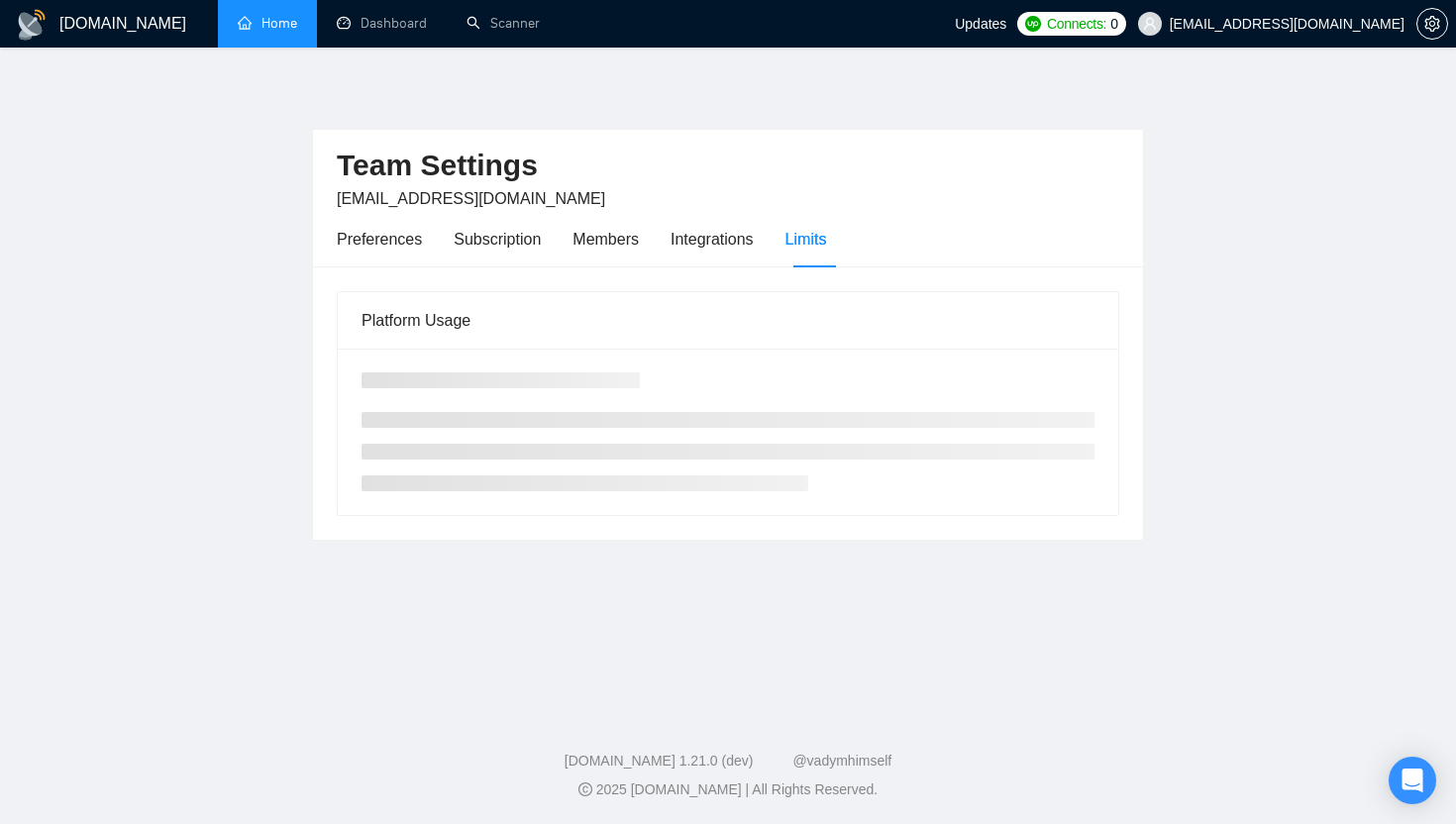 click on "Home" at bounding box center [267, 23] 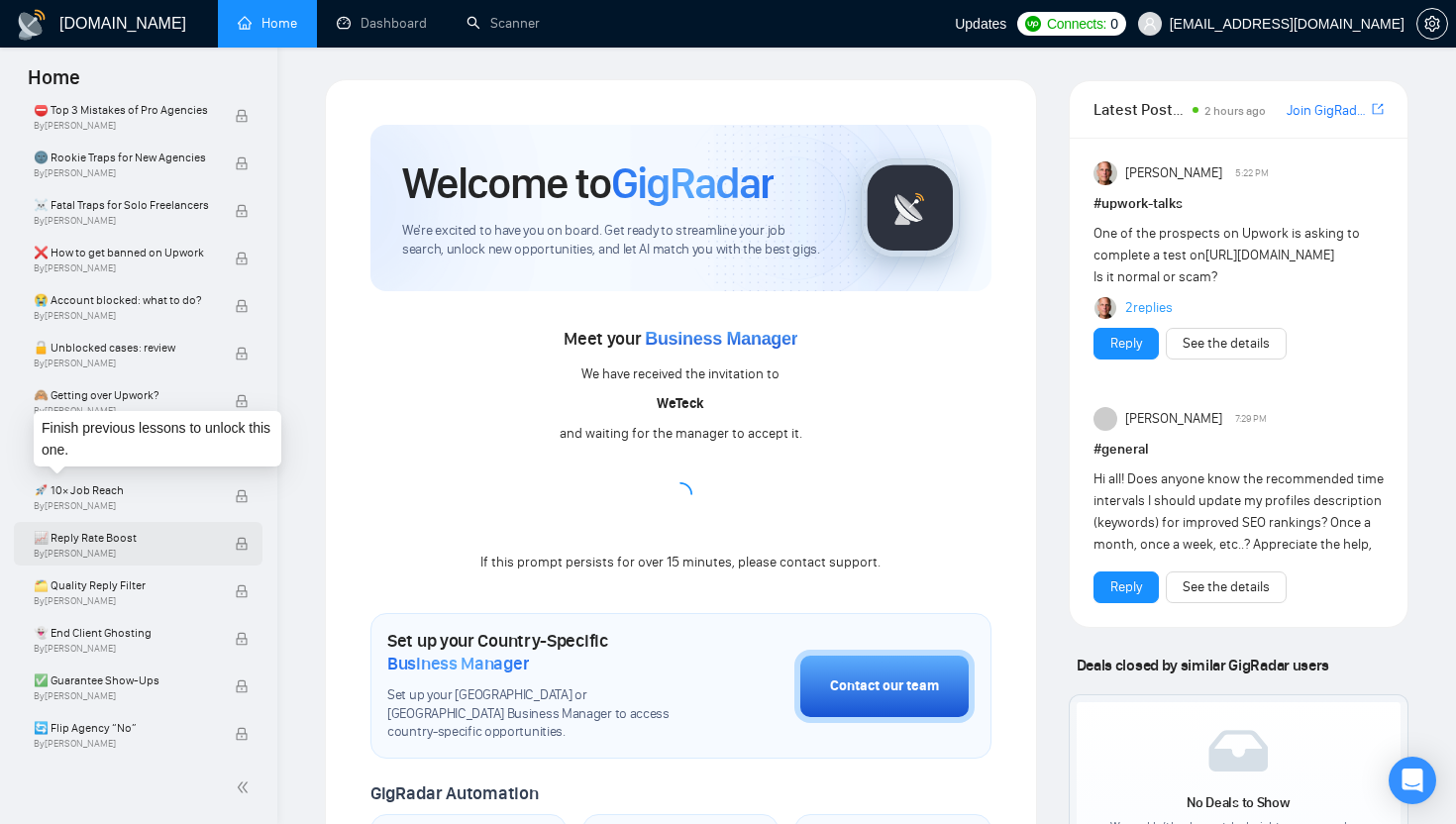 scroll, scrollTop: 538, scrollLeft: 0, axis: vertical 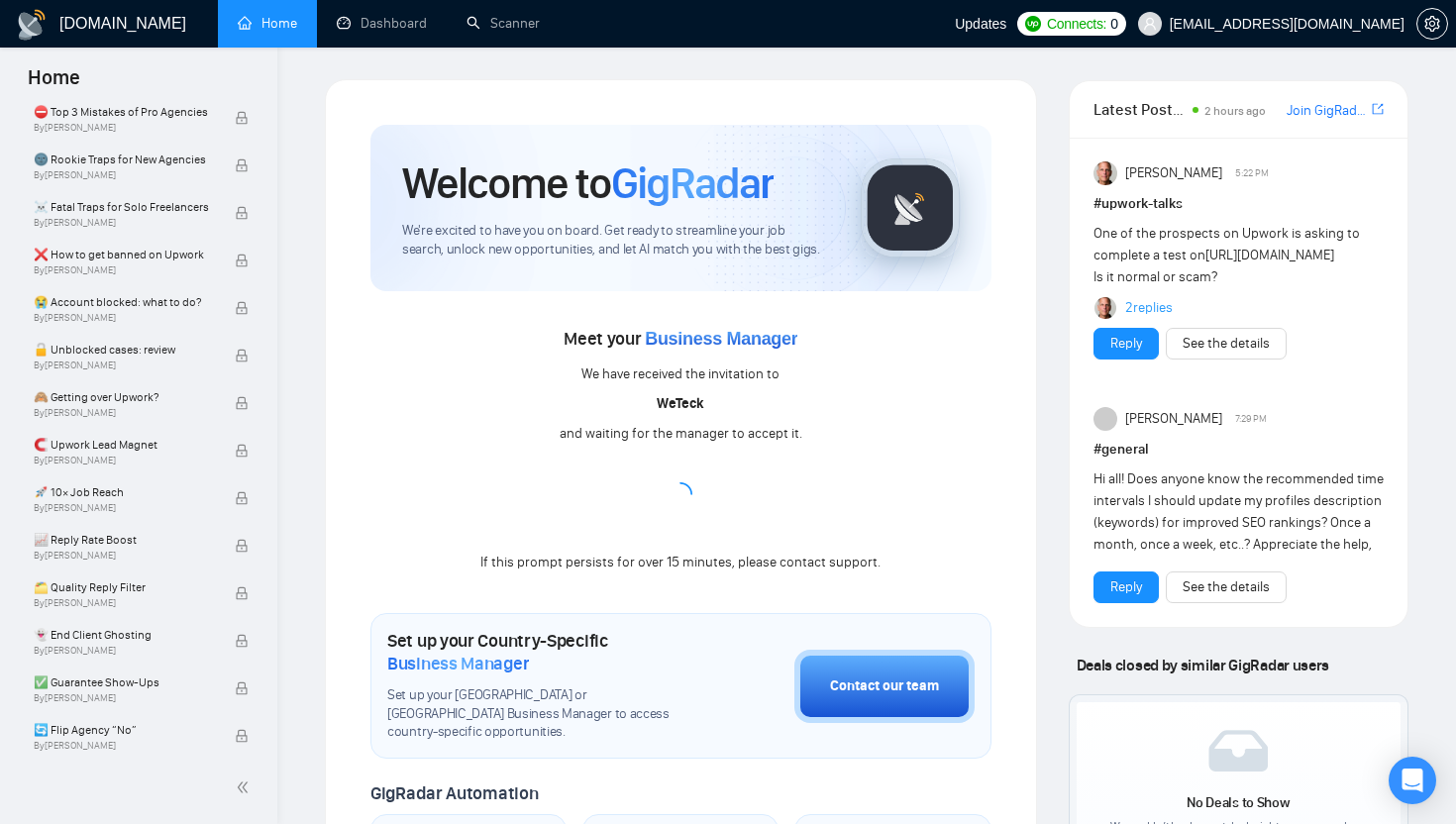 click on "Welcome to  GigRadar We're excited to have you on board. Get ready to streamline your job search, unlock new opportunities, and let AI match you with the best gigs. Meet your   Business Manager We have received the invitation to  WeTeck  and waiting for the manager to accept it.    If this prompt persists for over 15 minutes, please contact support. Set up your Country-Specific  Business Manager Set up your United States or United Kingdom Business Manager to access country-specific opportunities. Contact our team GigRadar Automation Set Up a   Scanner Enable the scanner for AI matching and real-time job alerts. Enable   Opportunity Alerts Keep updated on top matches and new jobs. Enable   Automatic Proposal Send Never miss any opportunities. GigRadar Community Join GigRadar   Community Connect with the GigRadar Slack Community for updates, job opportunities, partnerships, and support. Make your   First Post Make your first post on GigRadar community. Level Up Your Skill Explore   Academy" at bounding box center [680, 781] 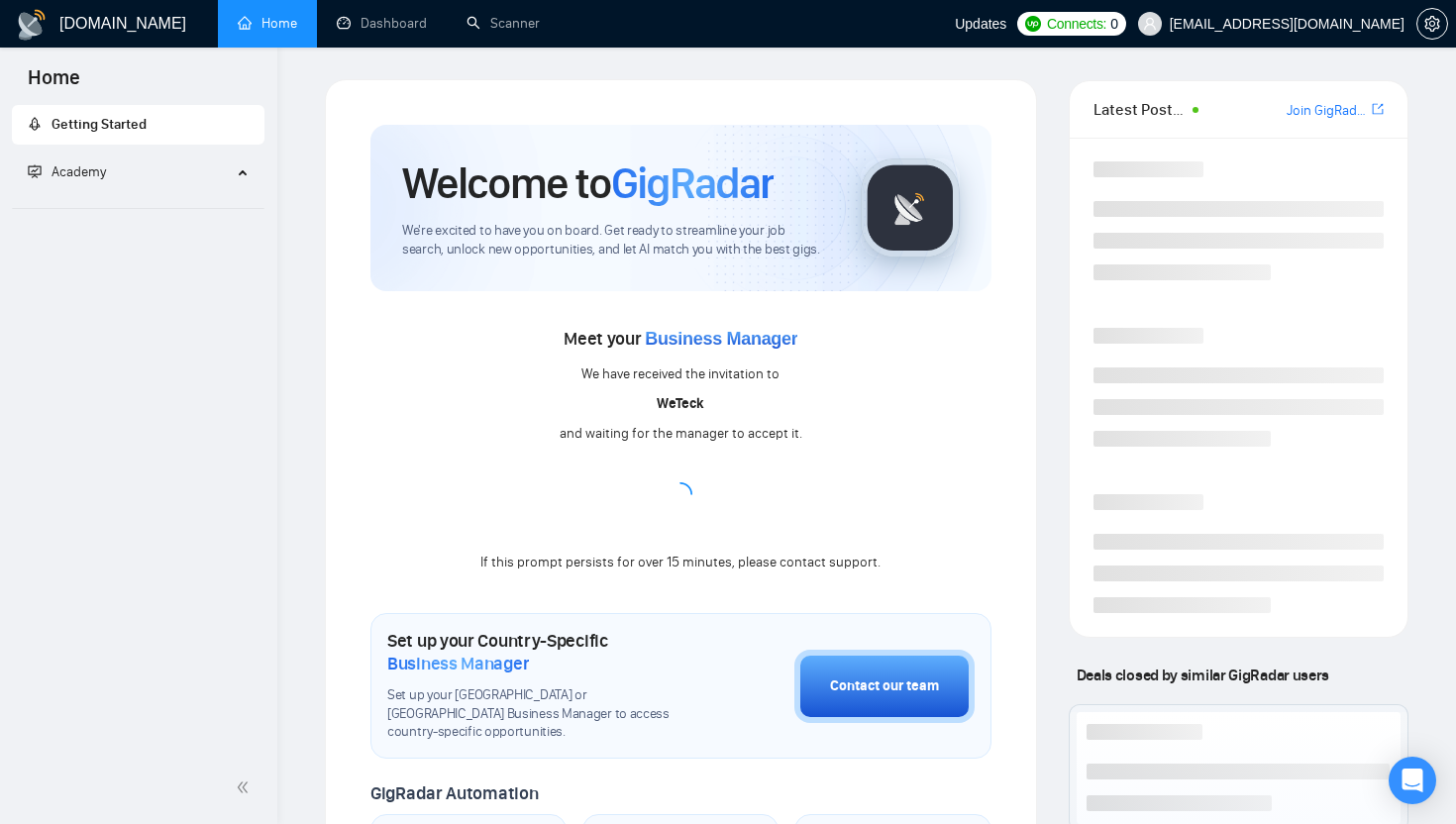 scroll, scrollTop: 0, scrollLeft: 0, axis: both 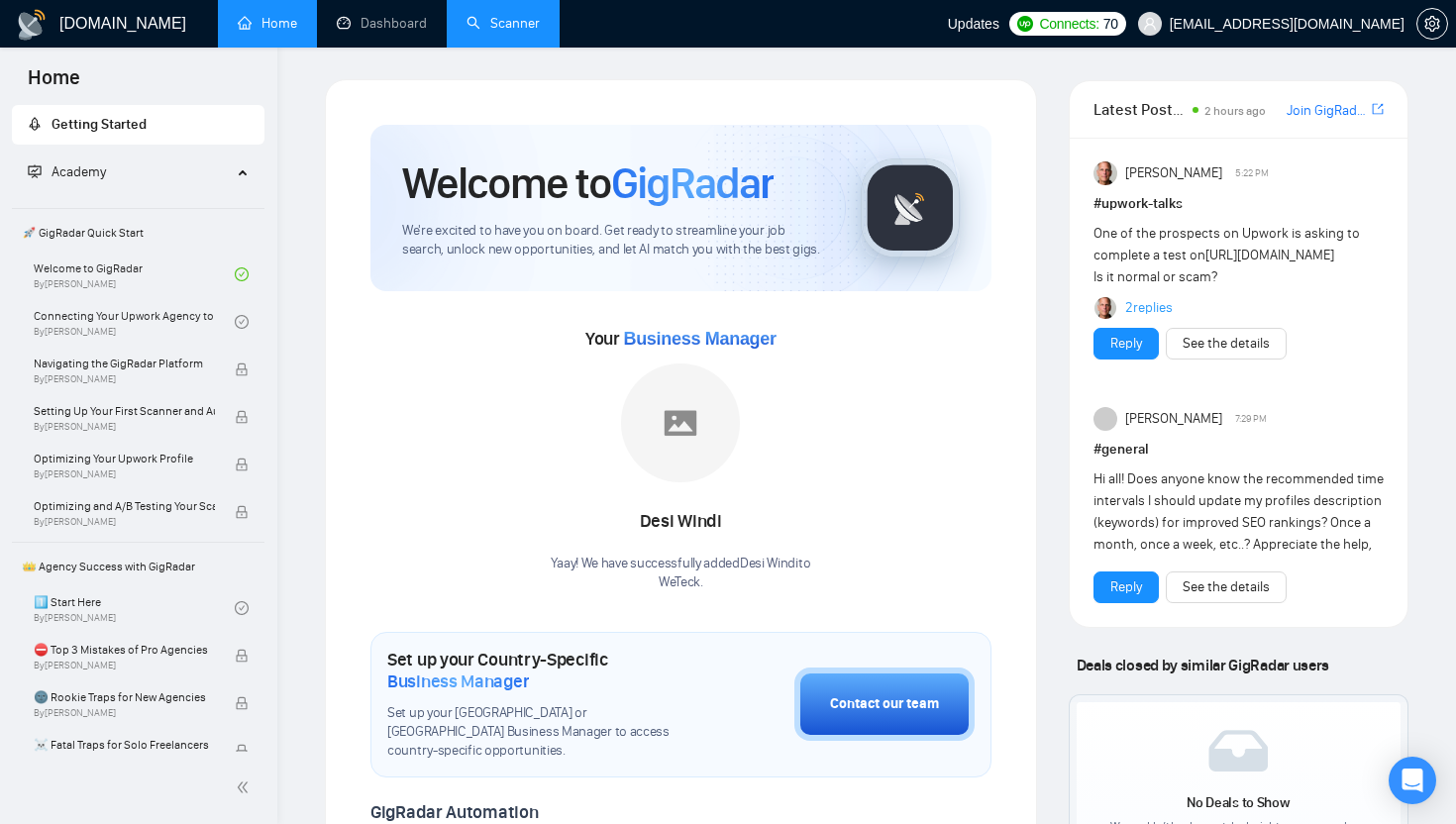 click on "Scanner" at bounding box center (503, 23) 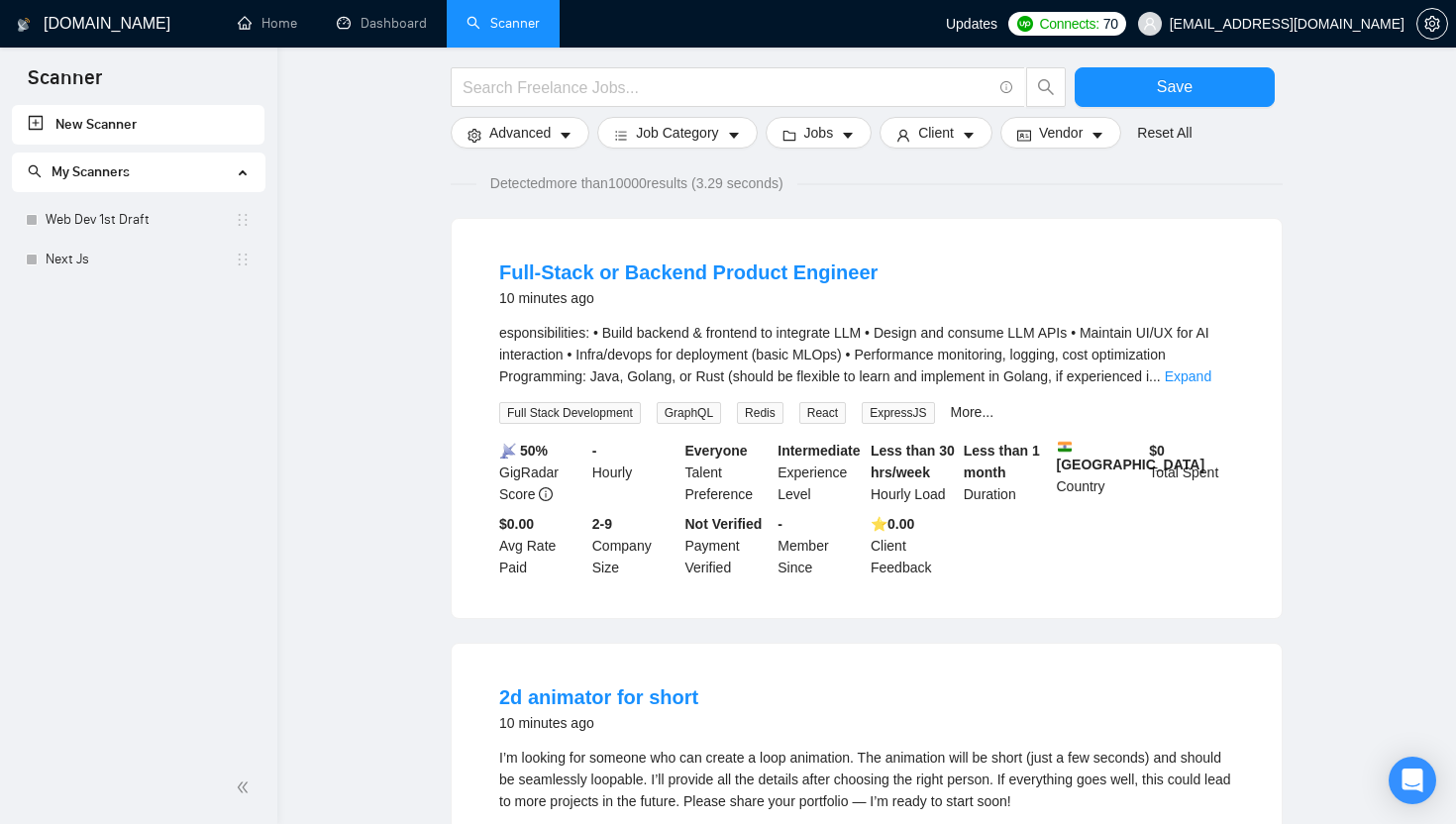 scroll, scrollTop: 0, scrollLeft: 0, axis: both 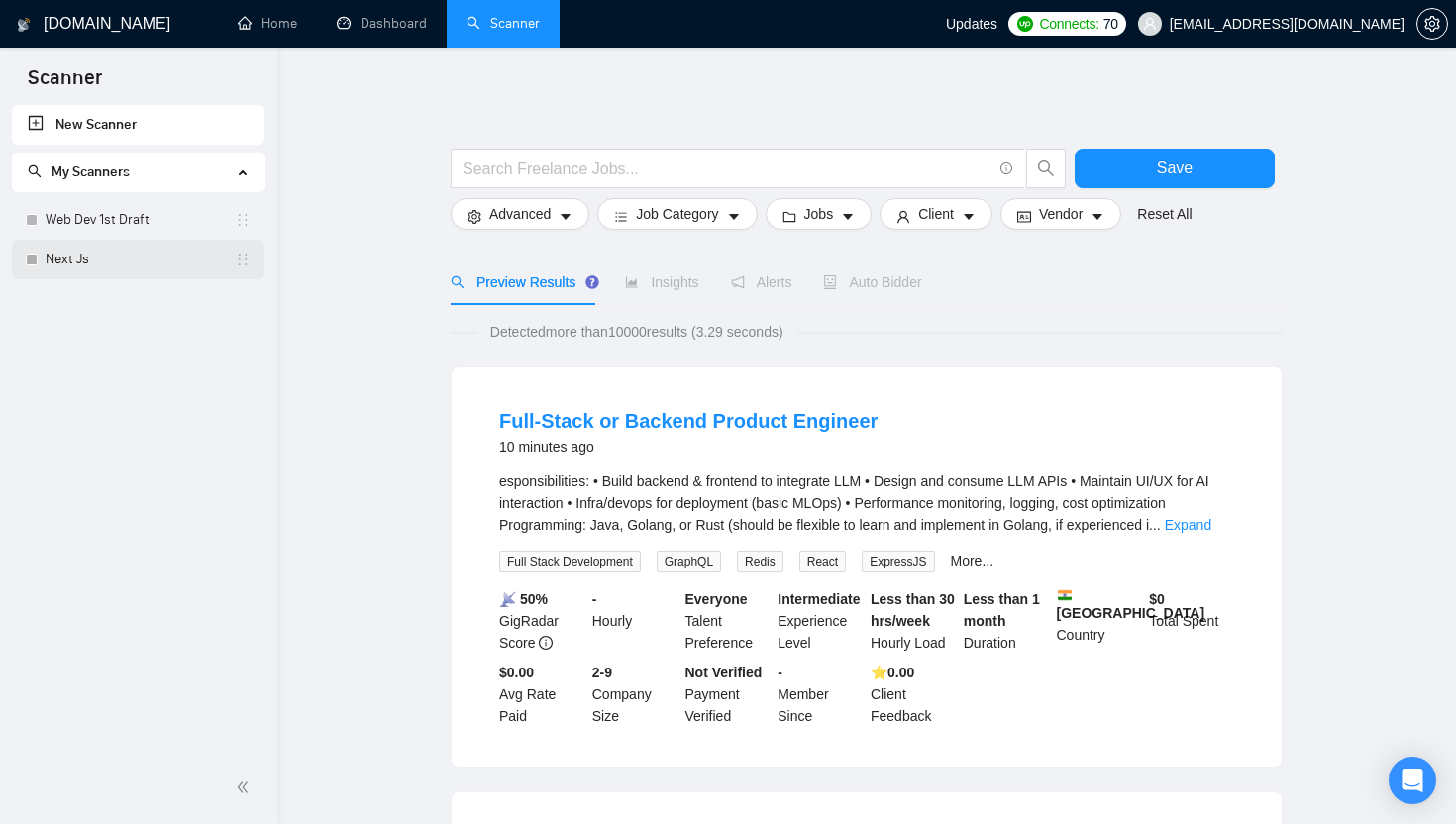 click on "Next Js" at bounding box center [140, 259] 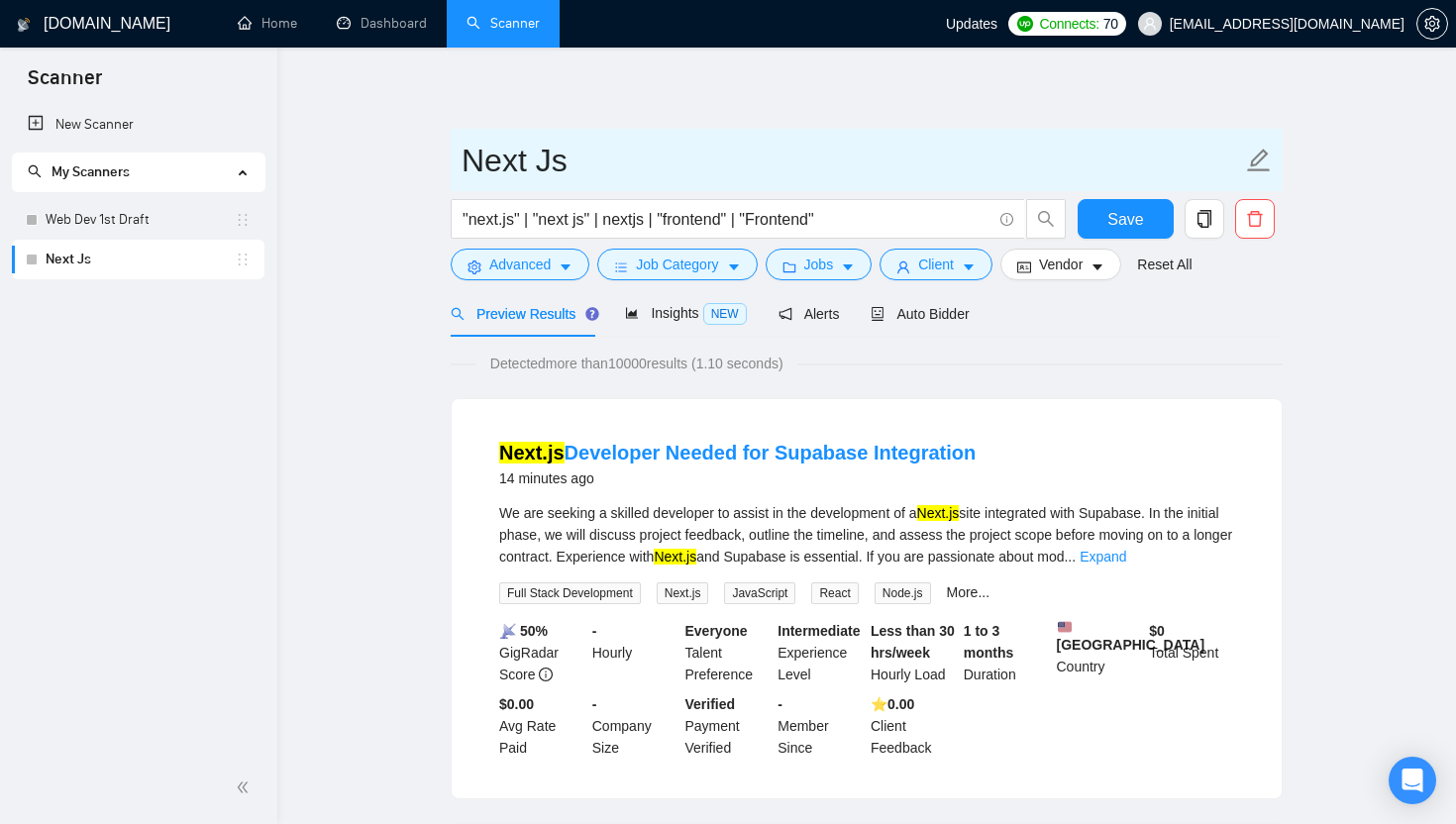 click on "Next Js" at bounding box center [852, 160] 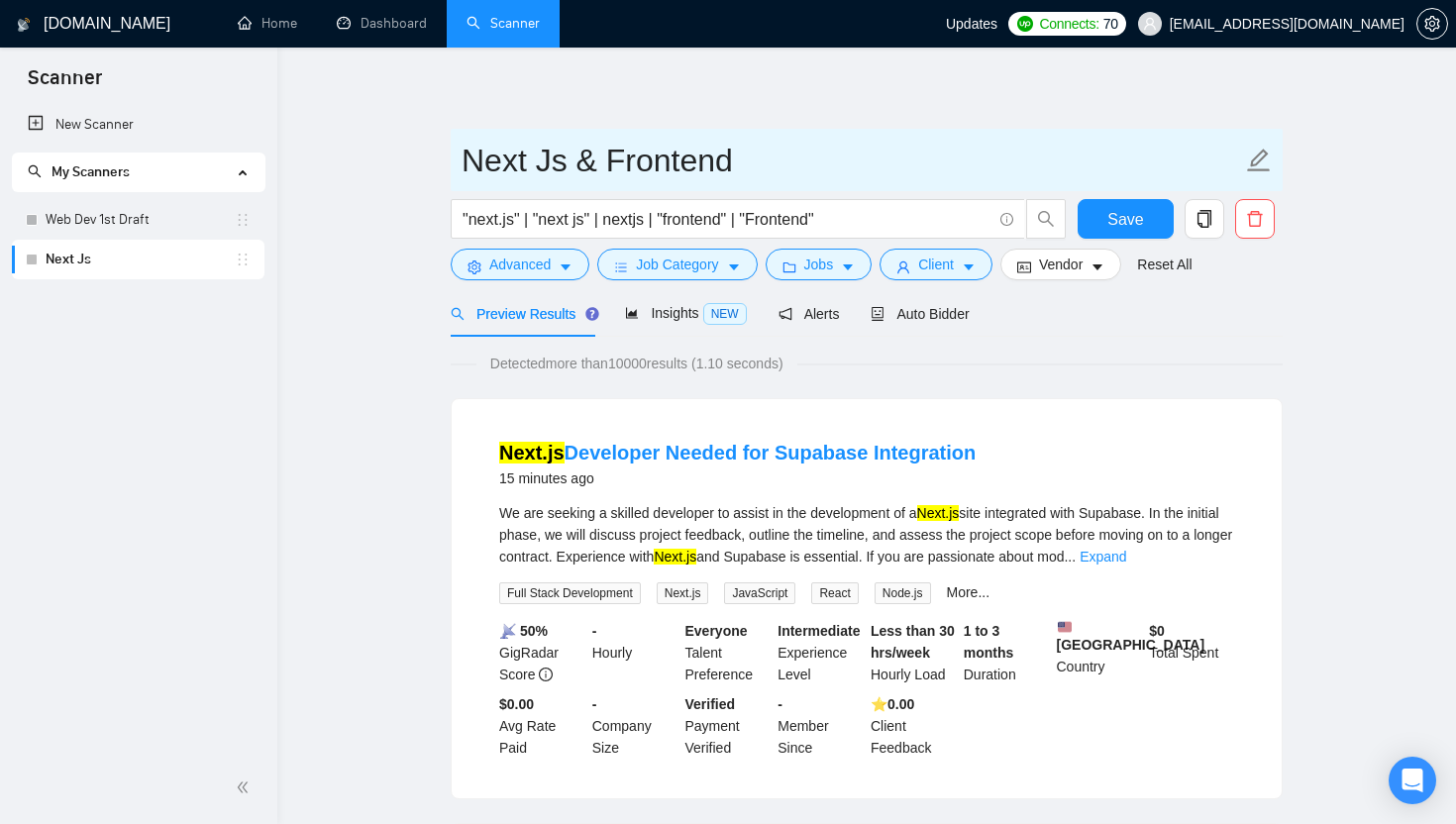 type on "Next Js & Frontend" 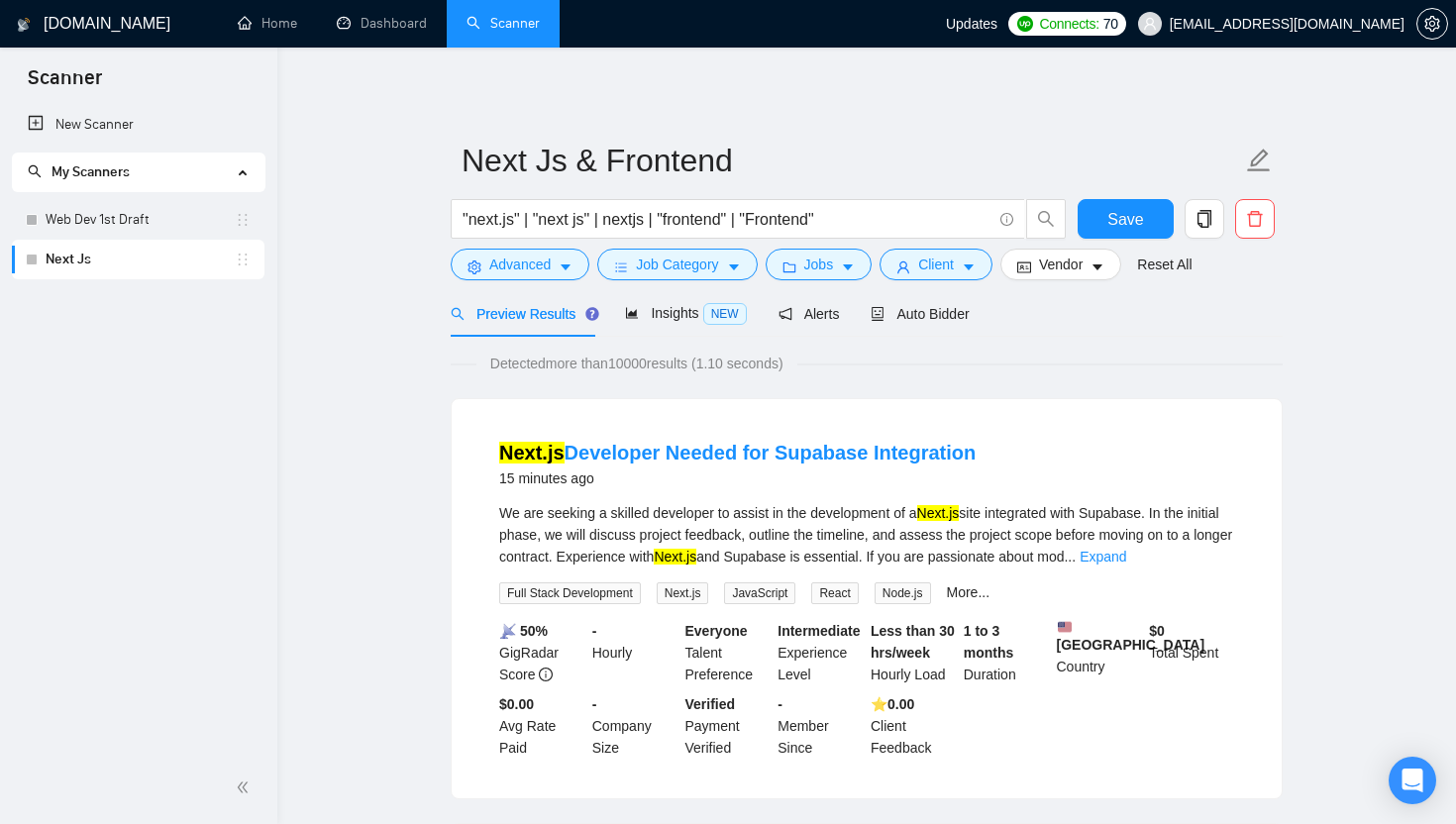 click on "Preview Results Insights NEW Alerts Auto Bidder" at bounding box center (867, 313) 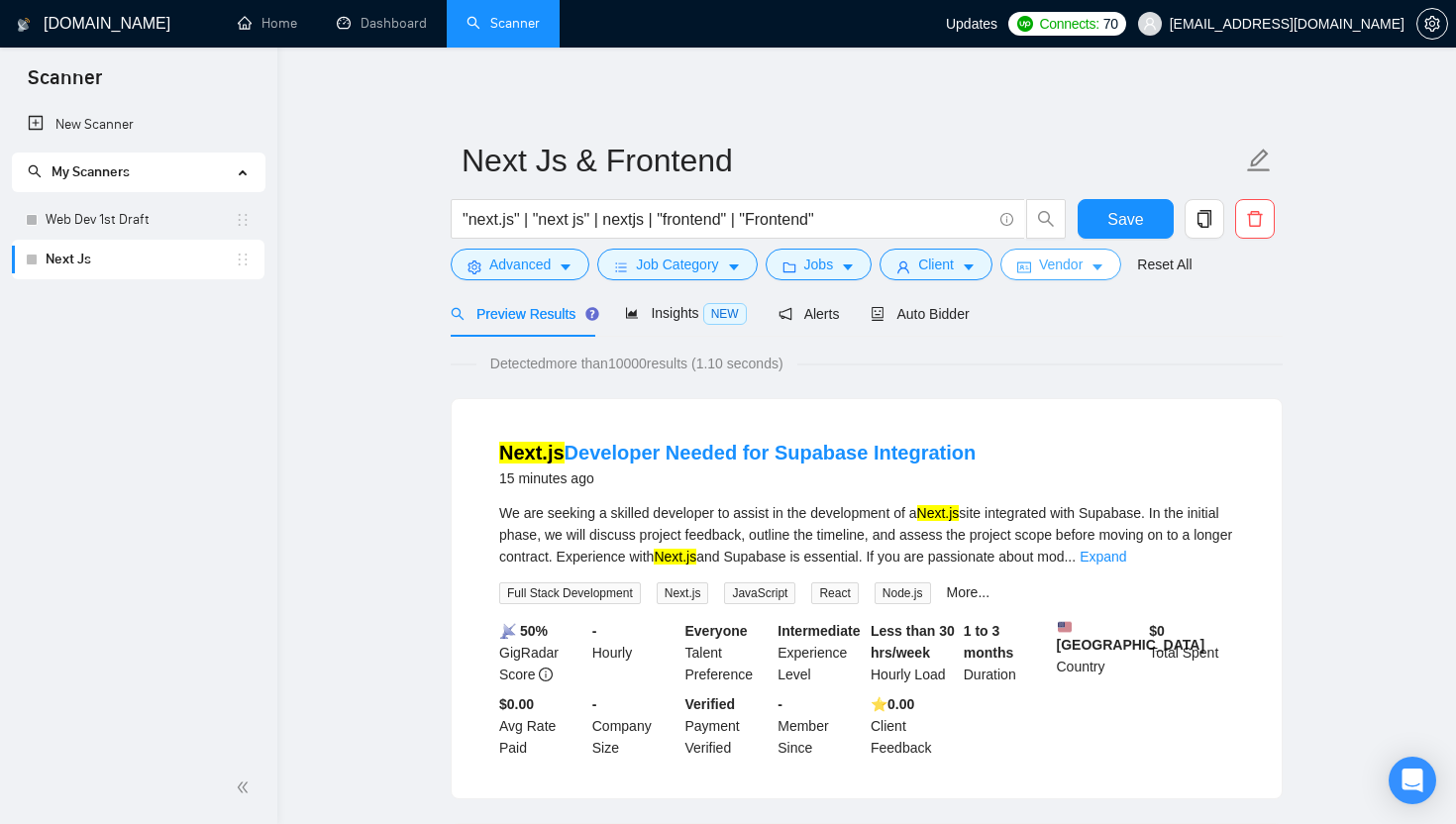 click on "Vendor" at bounding box center [1061, 264] 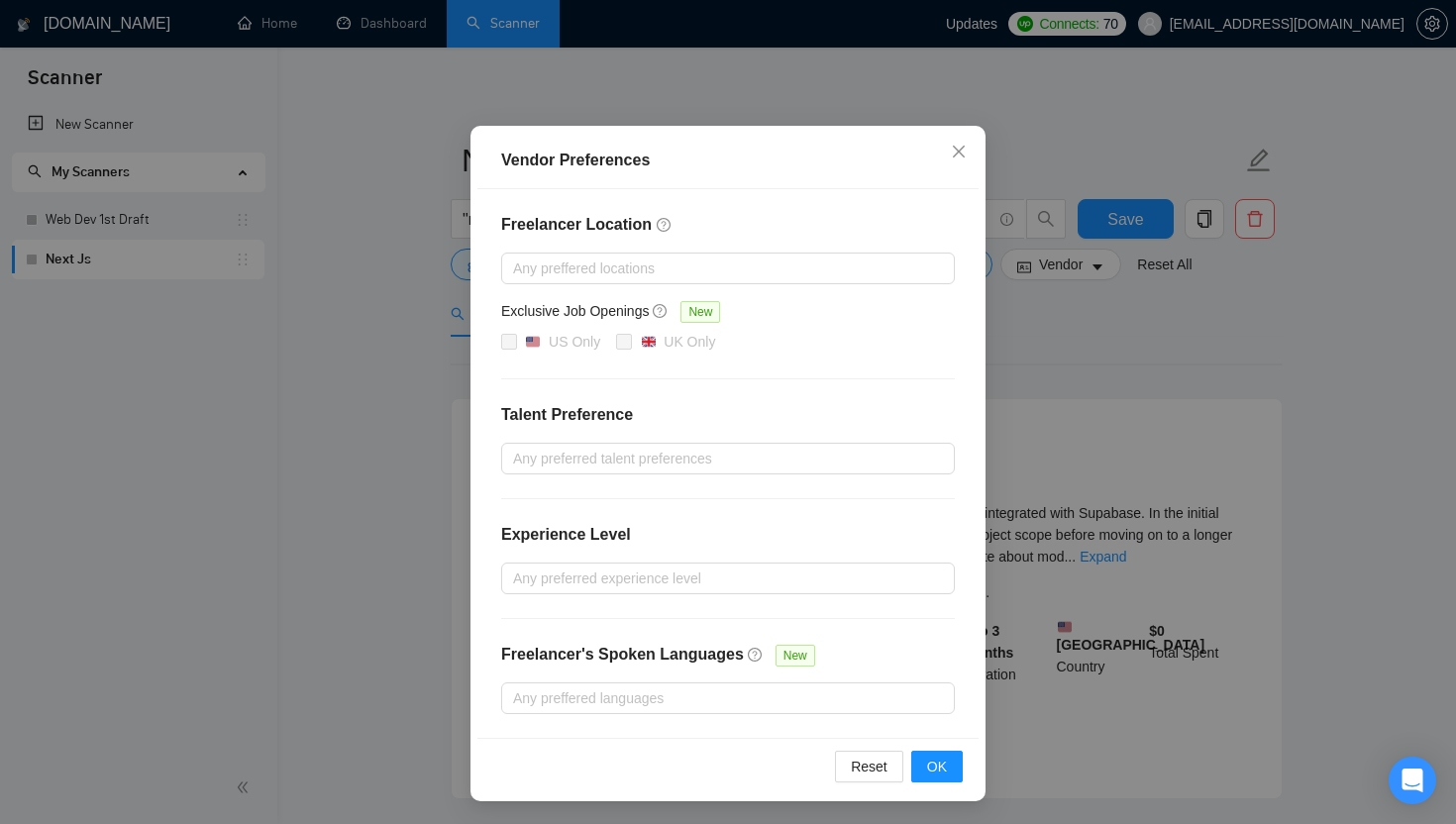 scroll, scrollTop: 91, scrollLeft: 0, axis: vertical 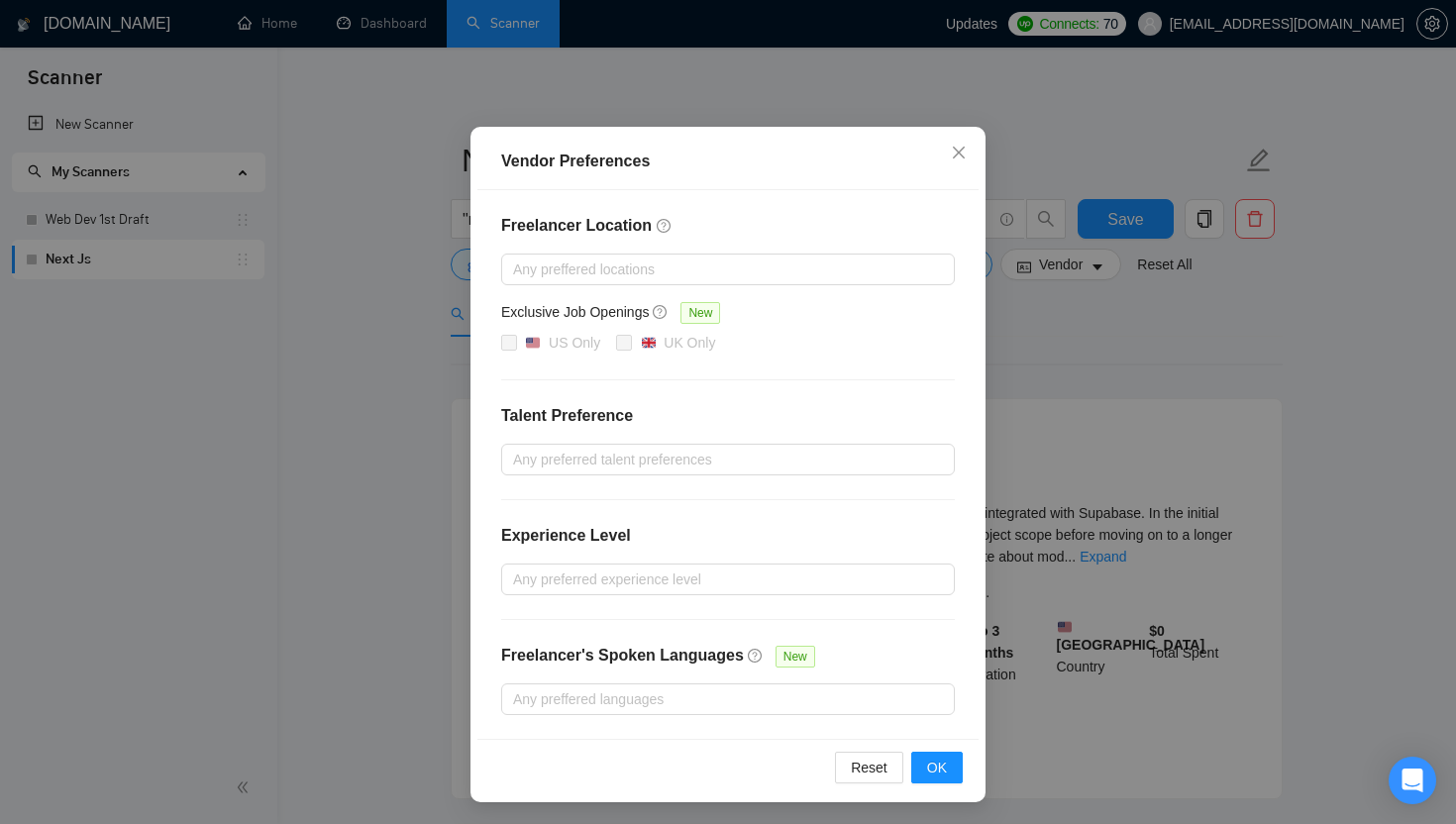 click on "Vendor Preferences Freelancer Location     Any preffered locations Exclusive Job Openings New US Only UK Only Talent Preference   Any preferred talent preferences Experience Level   Any preferred experience level Freelancer's Spoken Languages New   Any preffered languages Reset OK" at bounding box center [728, 412] 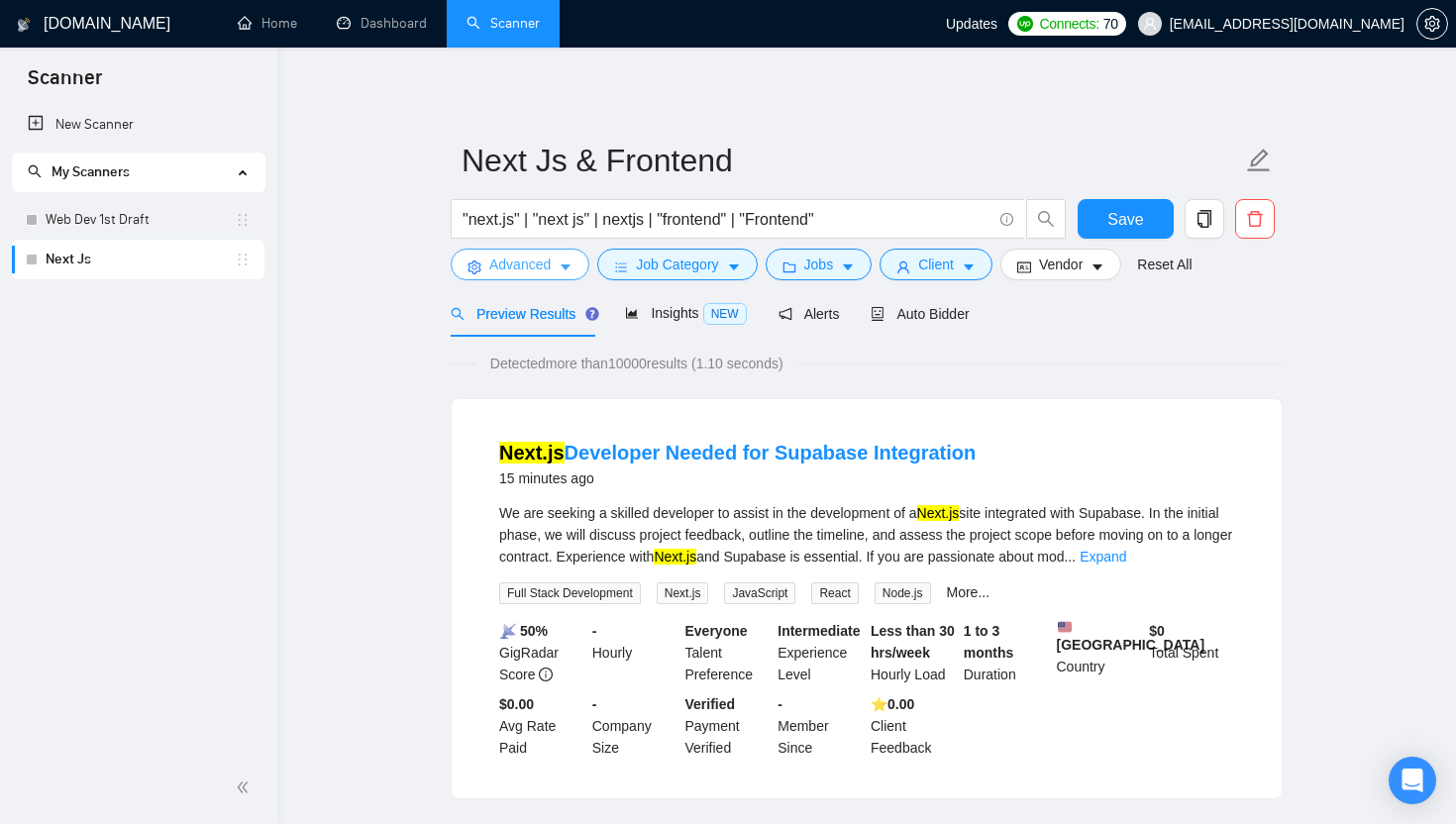 click on "Advanced" at bounding box center (520, 264) 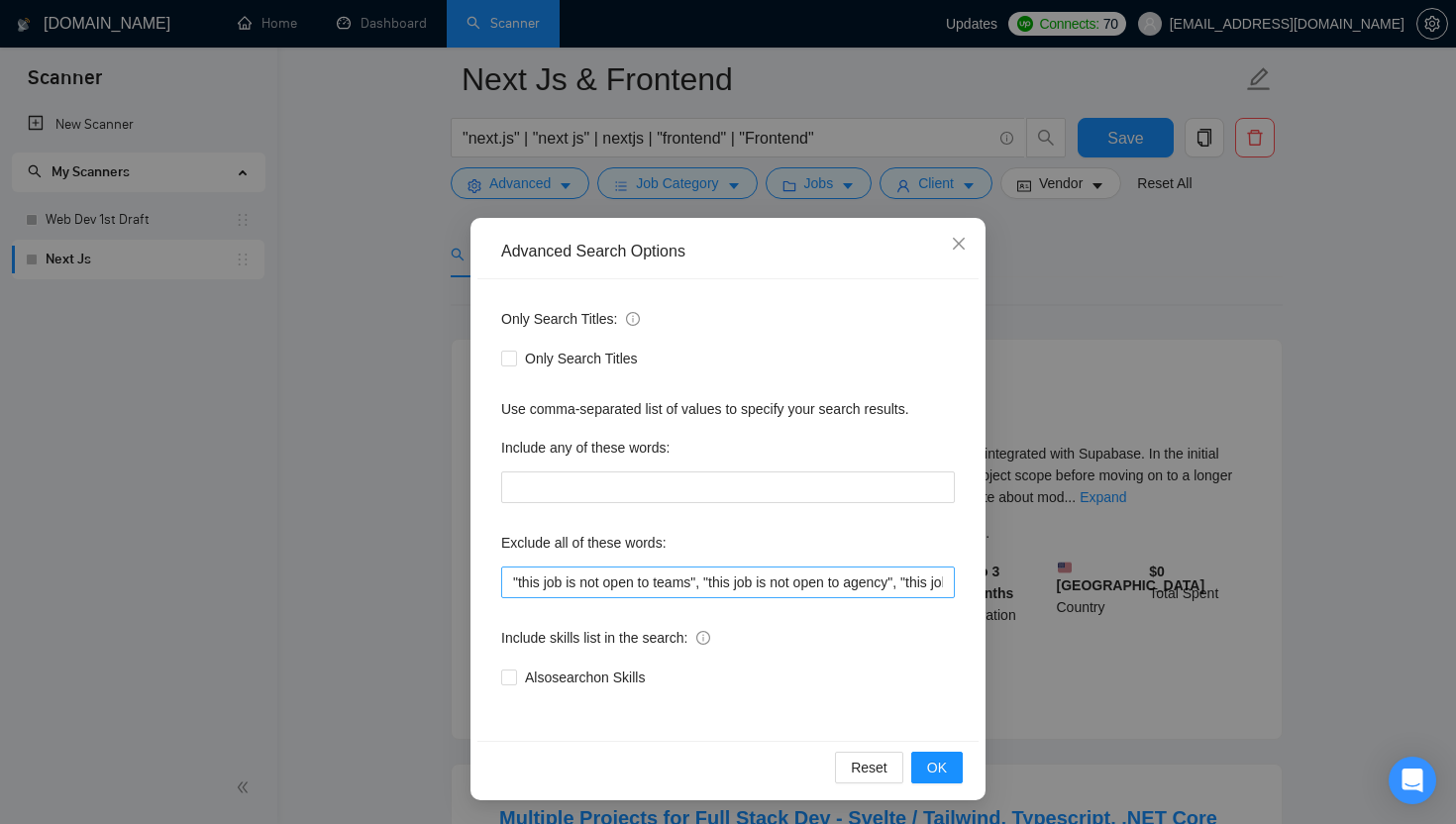 scroll, scrollTop: 126, scrollLeft: 0, axis: vertical 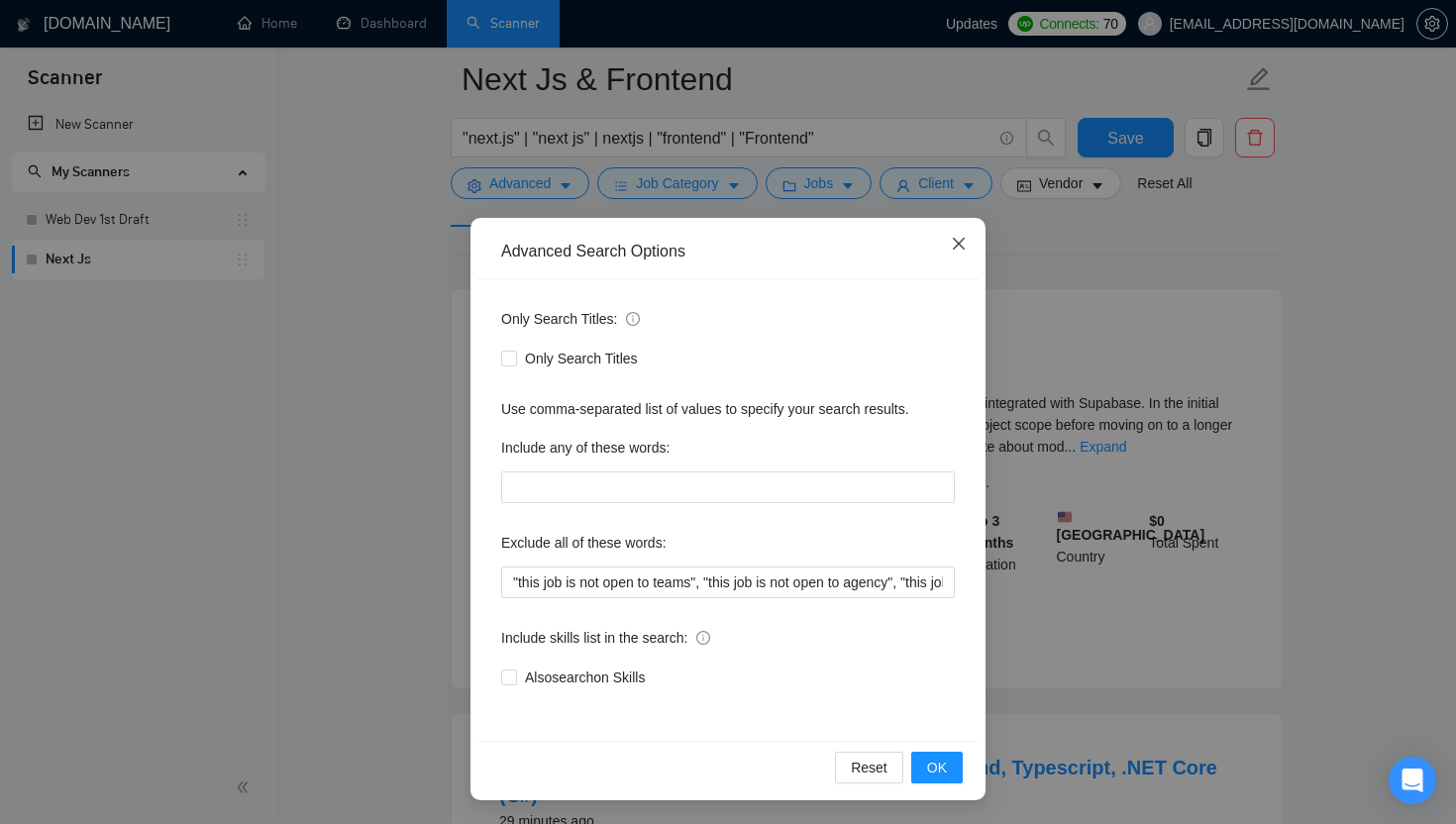 click 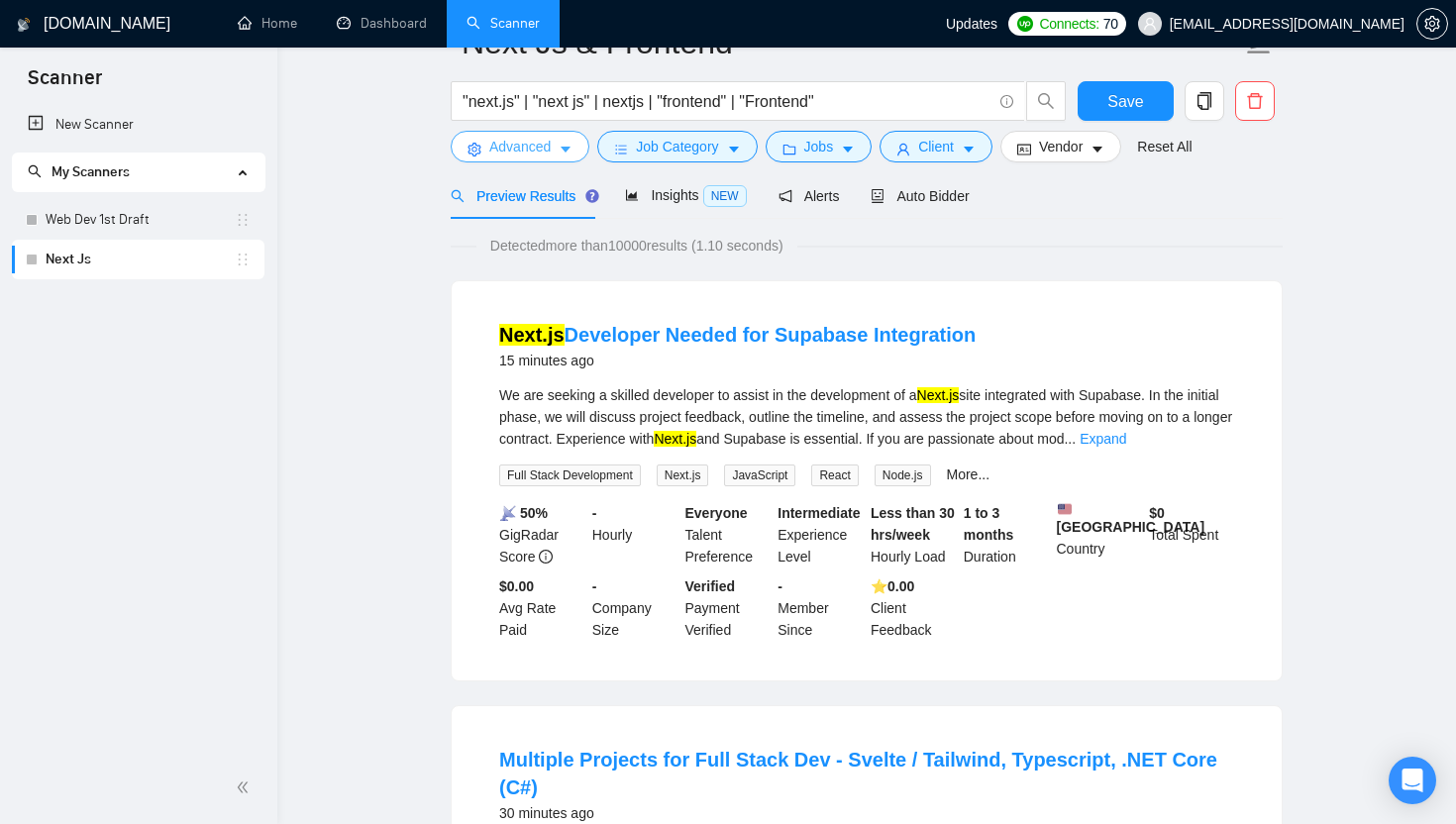 scroll, scrollTop: 58, scrollLeft: 0, axis: vertical 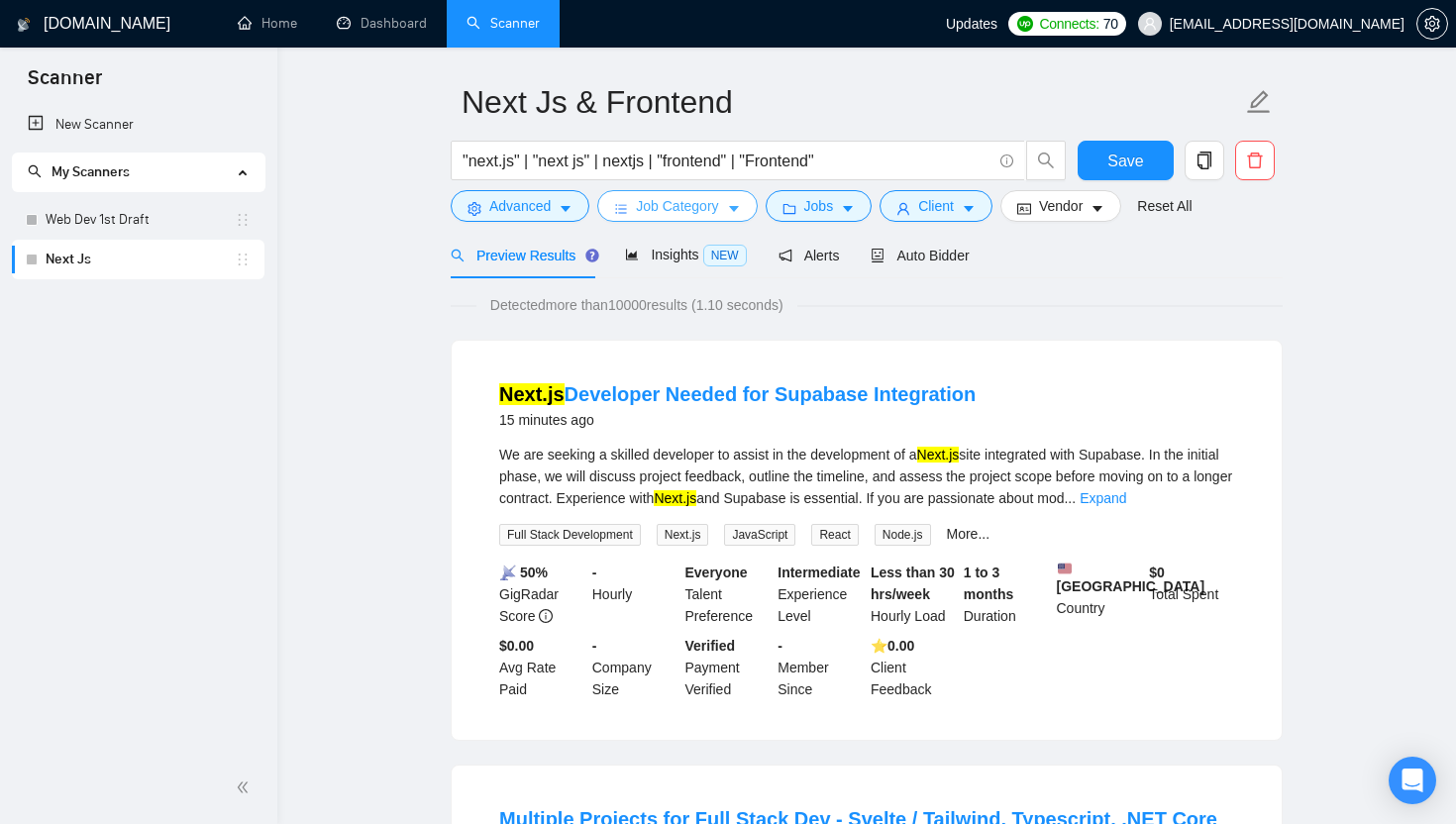 click on "Job Category" at bounding box center (676, 206) 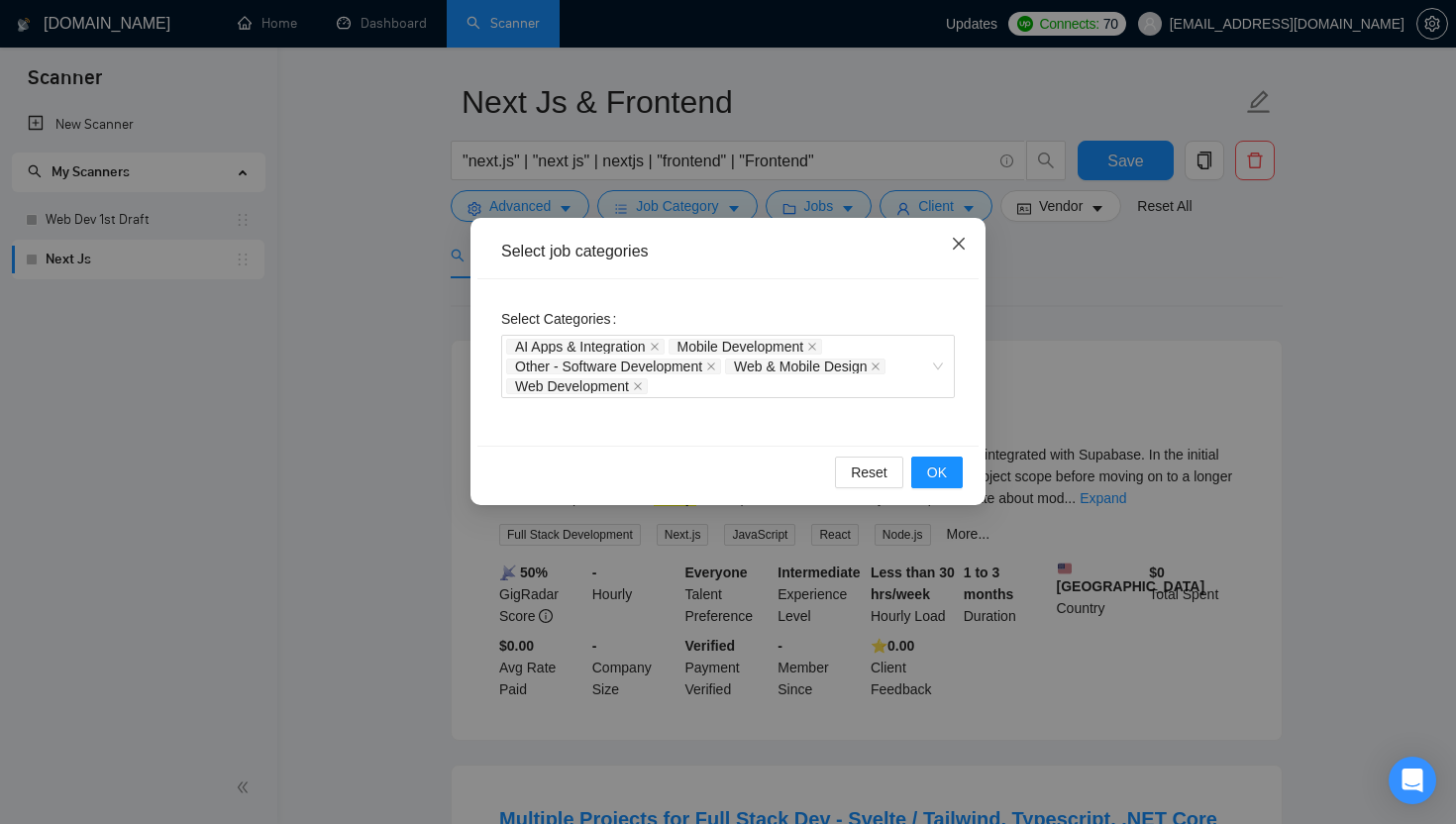 click 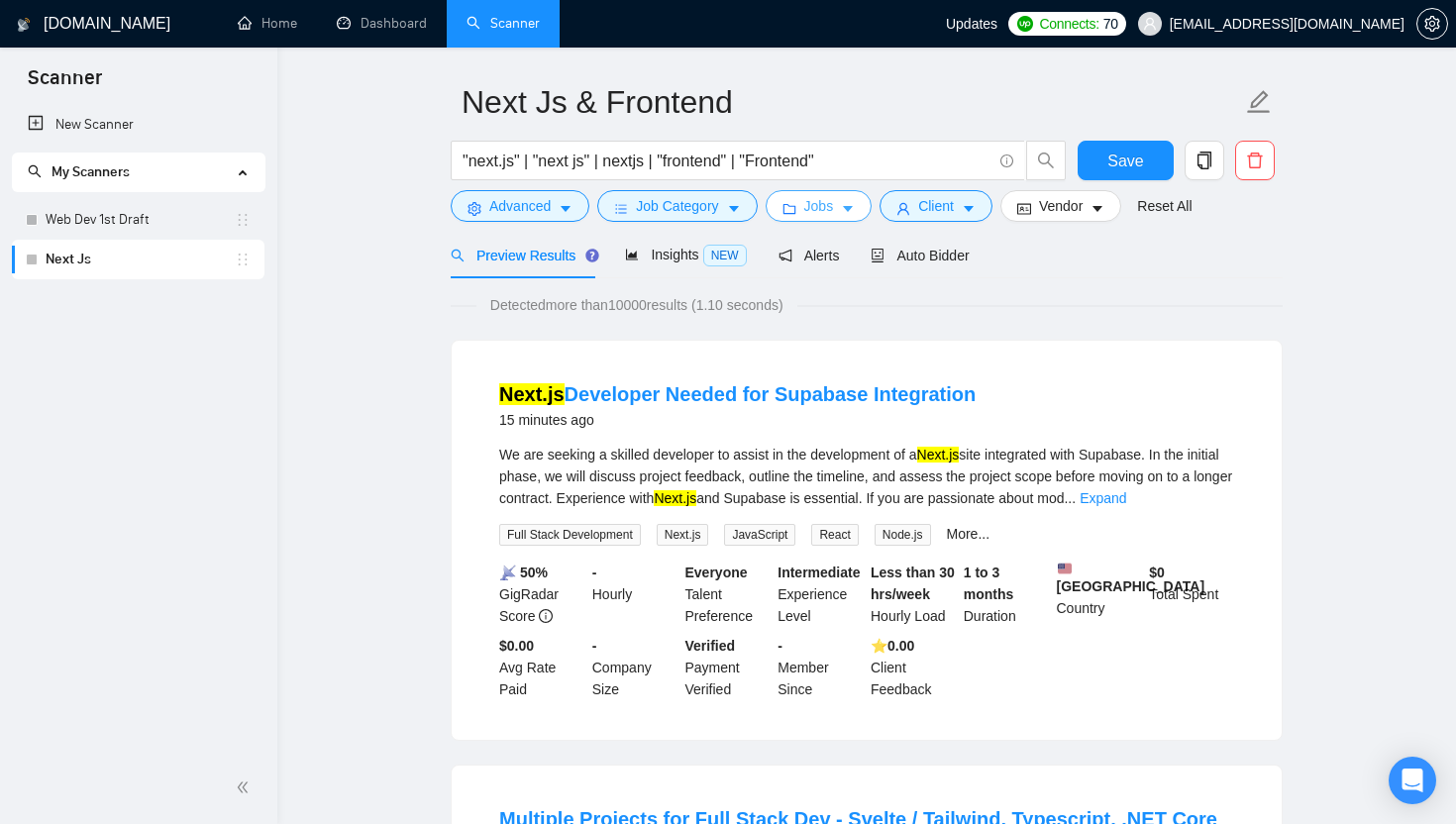 click on "Jobs" at bounding box center [819, 206] 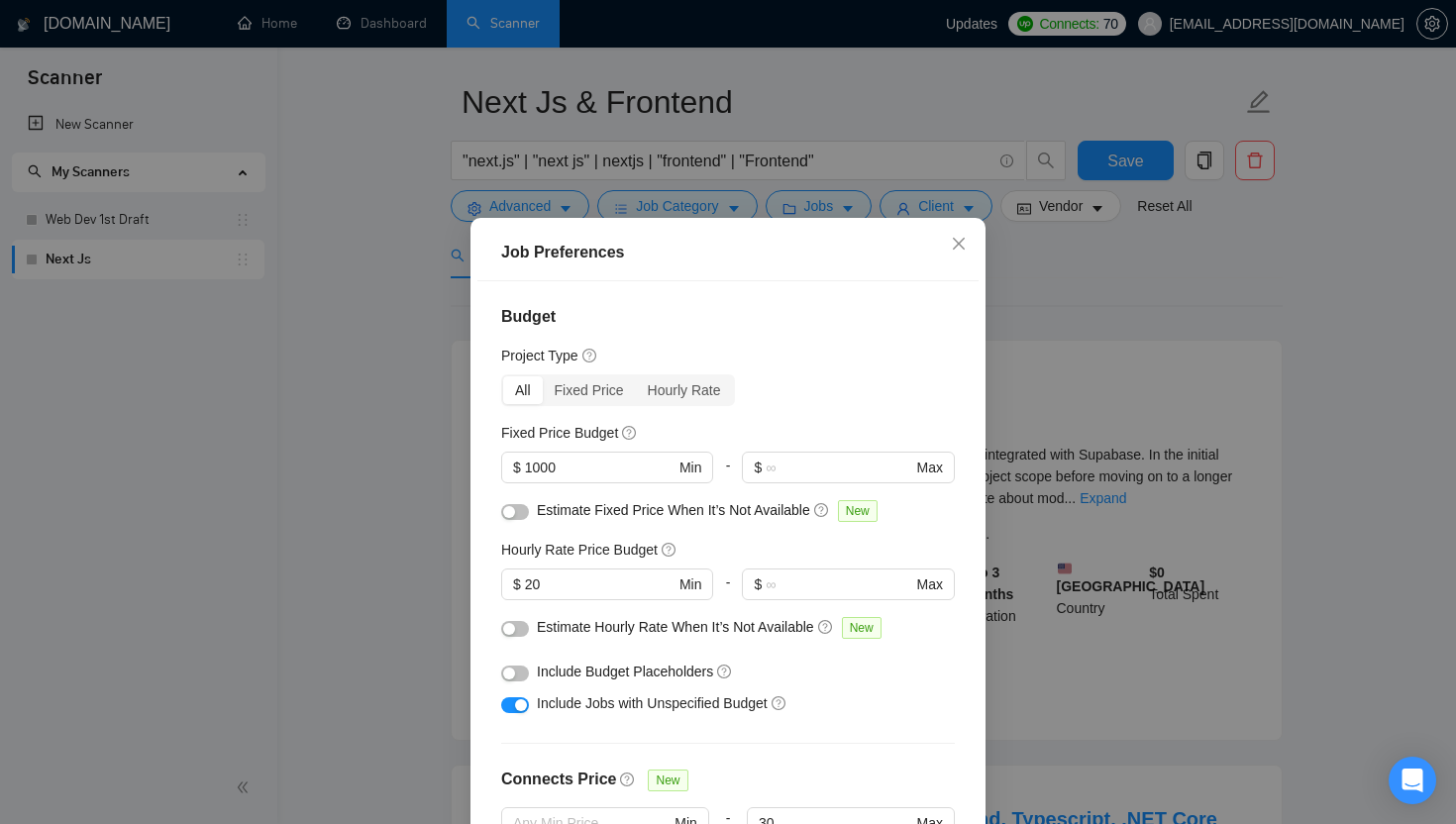 scroll, scrollTop: 20, scrollLeft: 0, axis: vertical 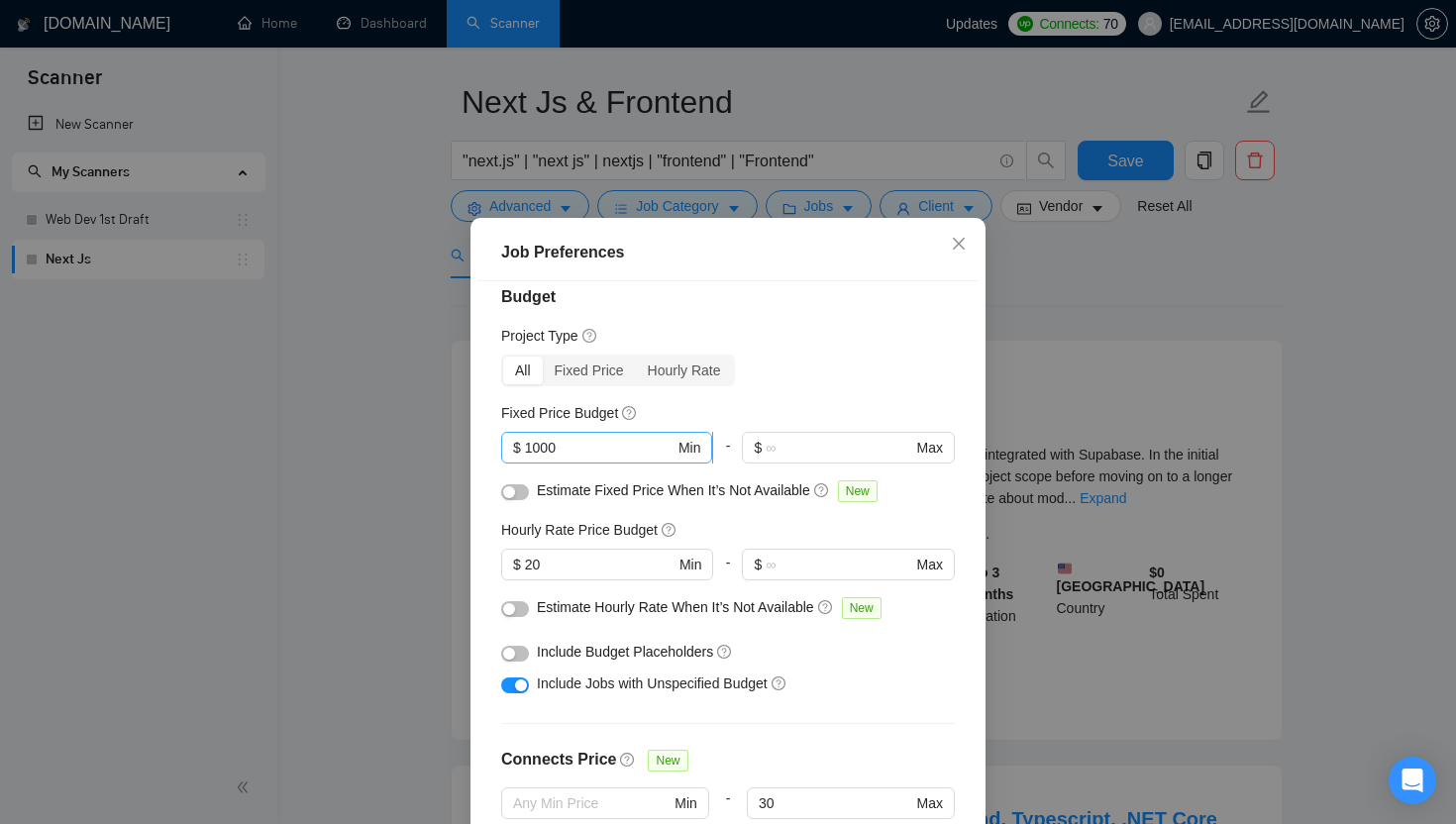 click on "1000" at bounding box center [599, 448] 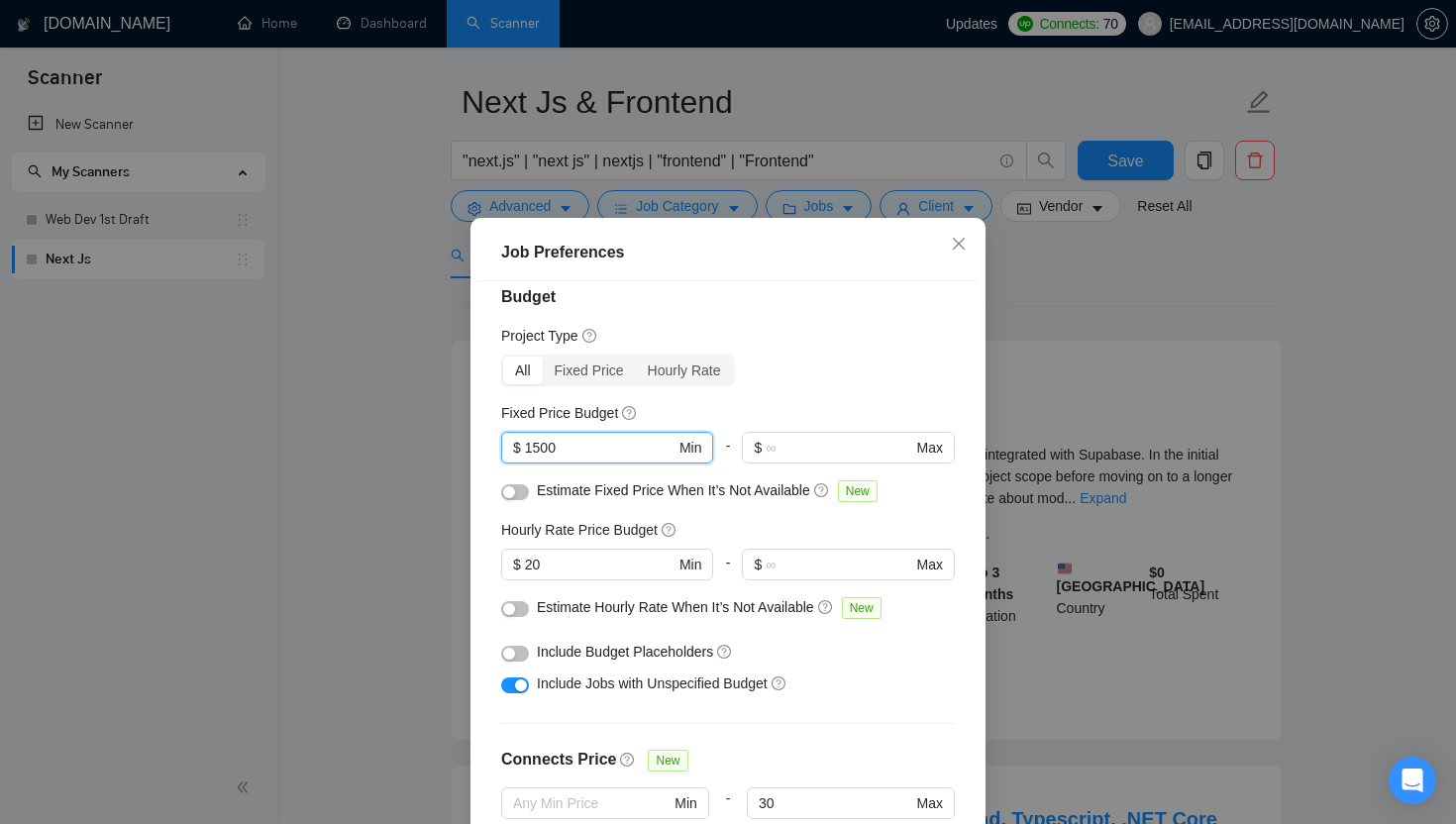 type on "1500" 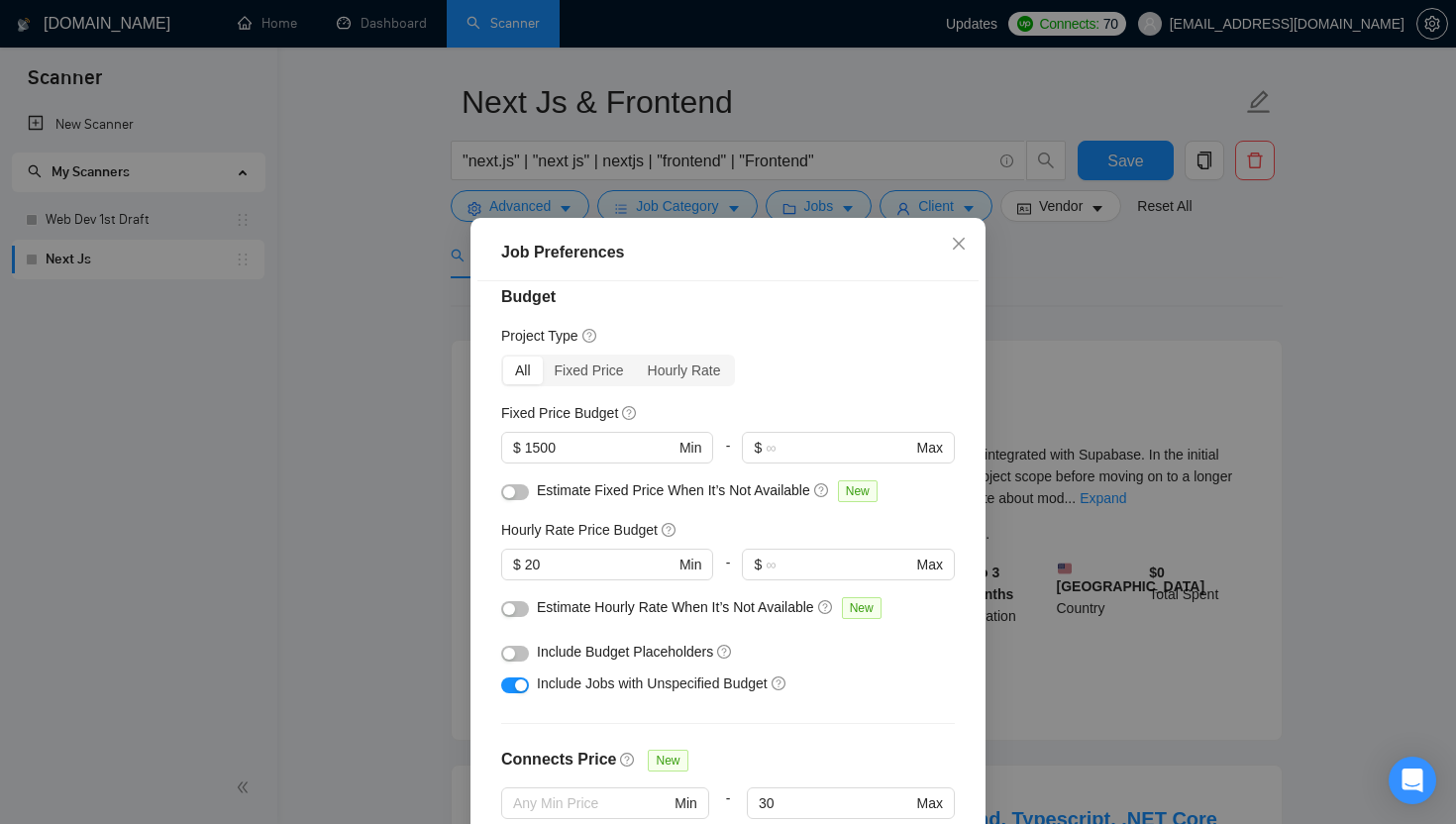 click on "Project Type" at bounding box center [728, 336] 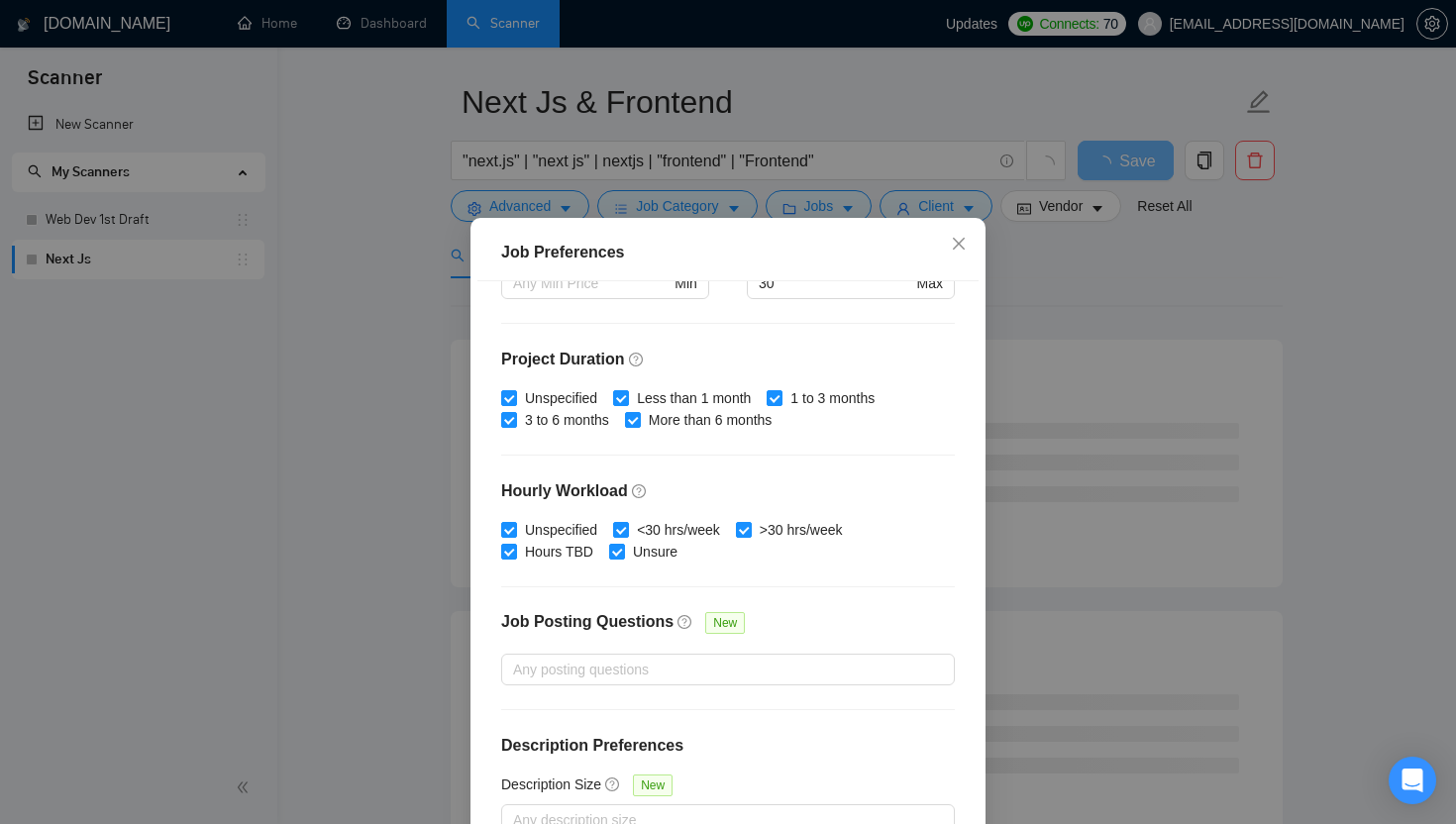 scroll, scrollTop: 540, scrollLeft: 0, axis: vertical 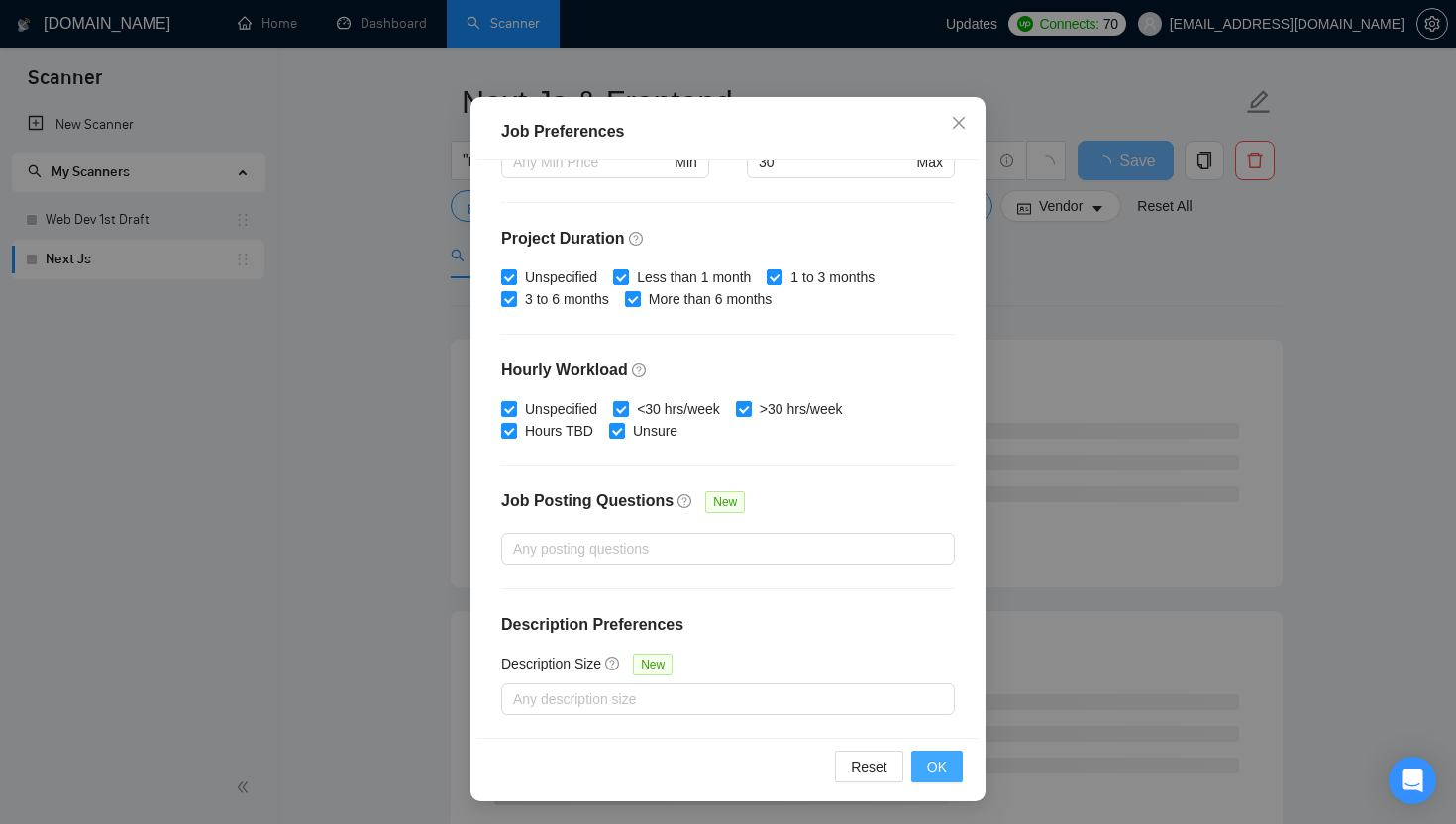 click on "OK" at bounding box center (937, 767) 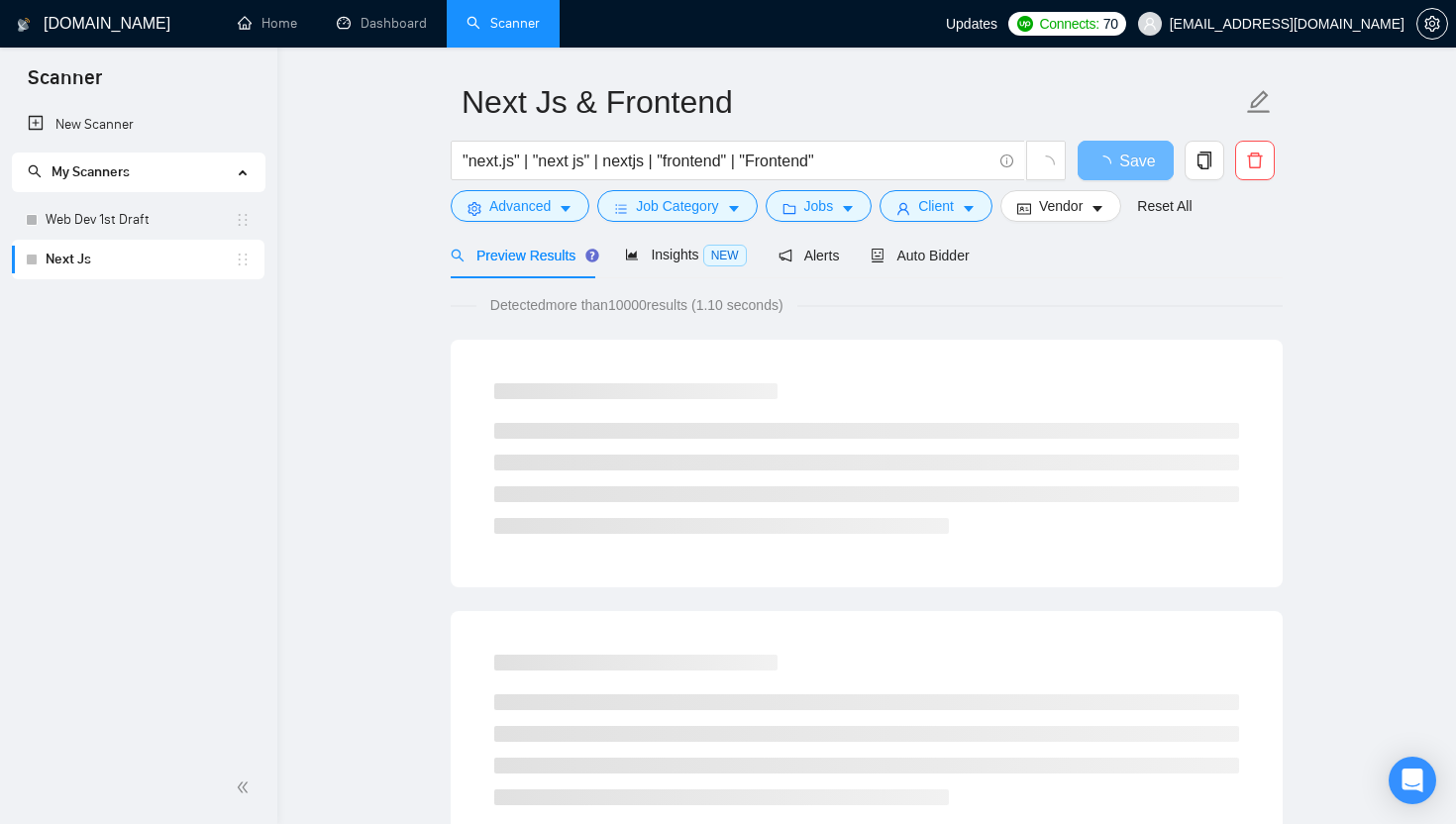 scroll, scrollTop: 22, scrollLeft: 0, axis: vertical 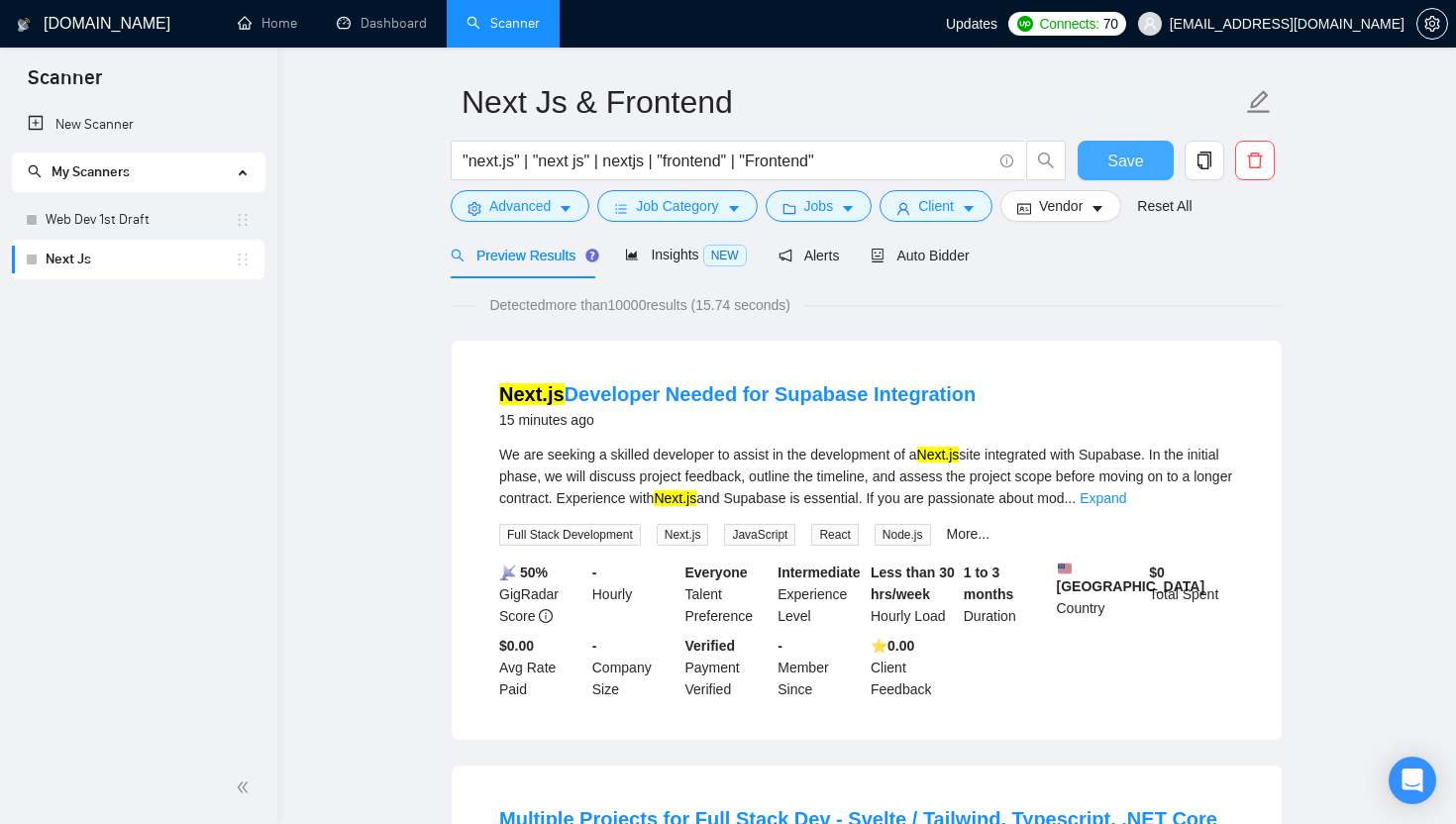 click on "Save" at bounding box center [1125, 160] 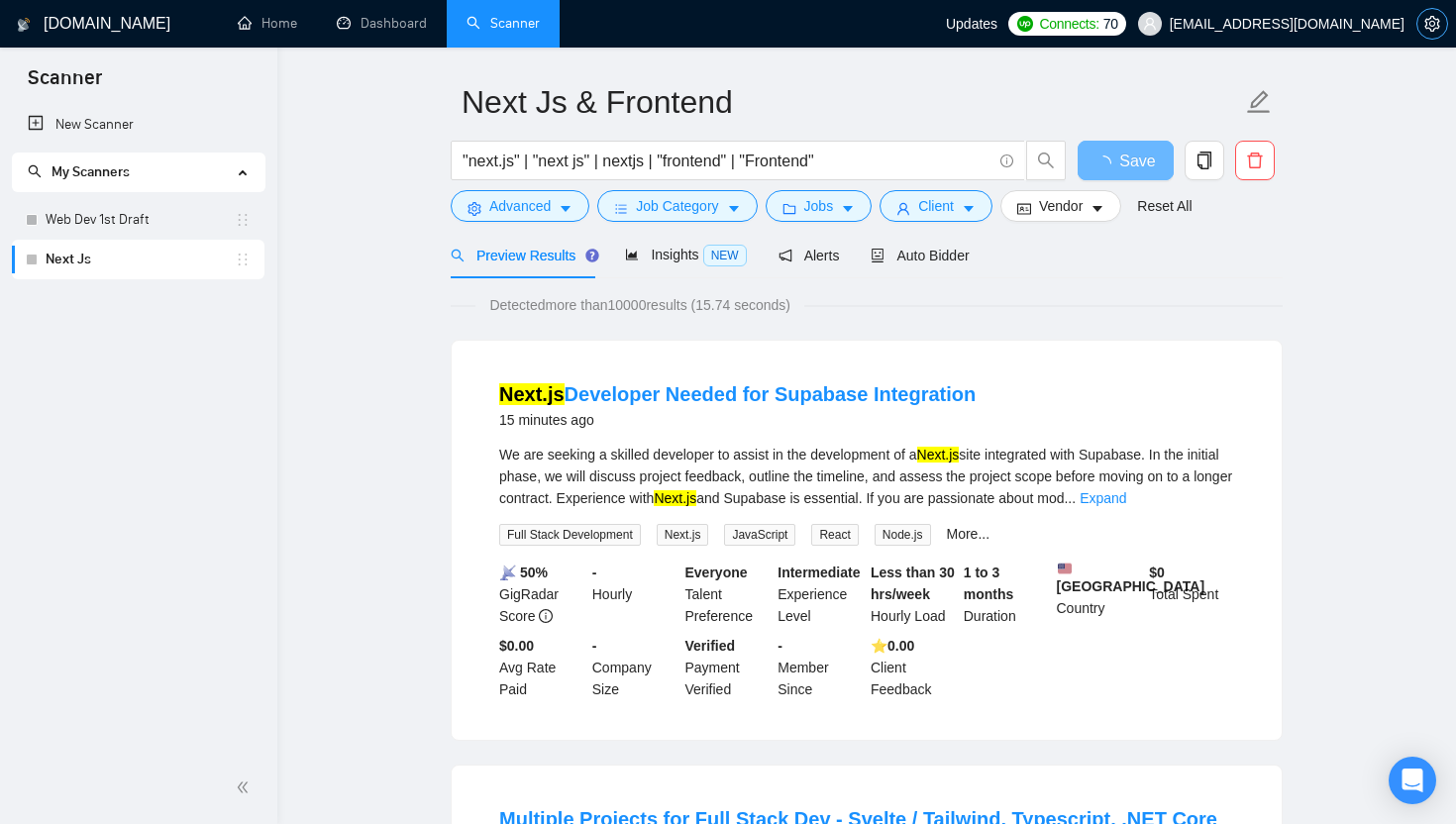 click 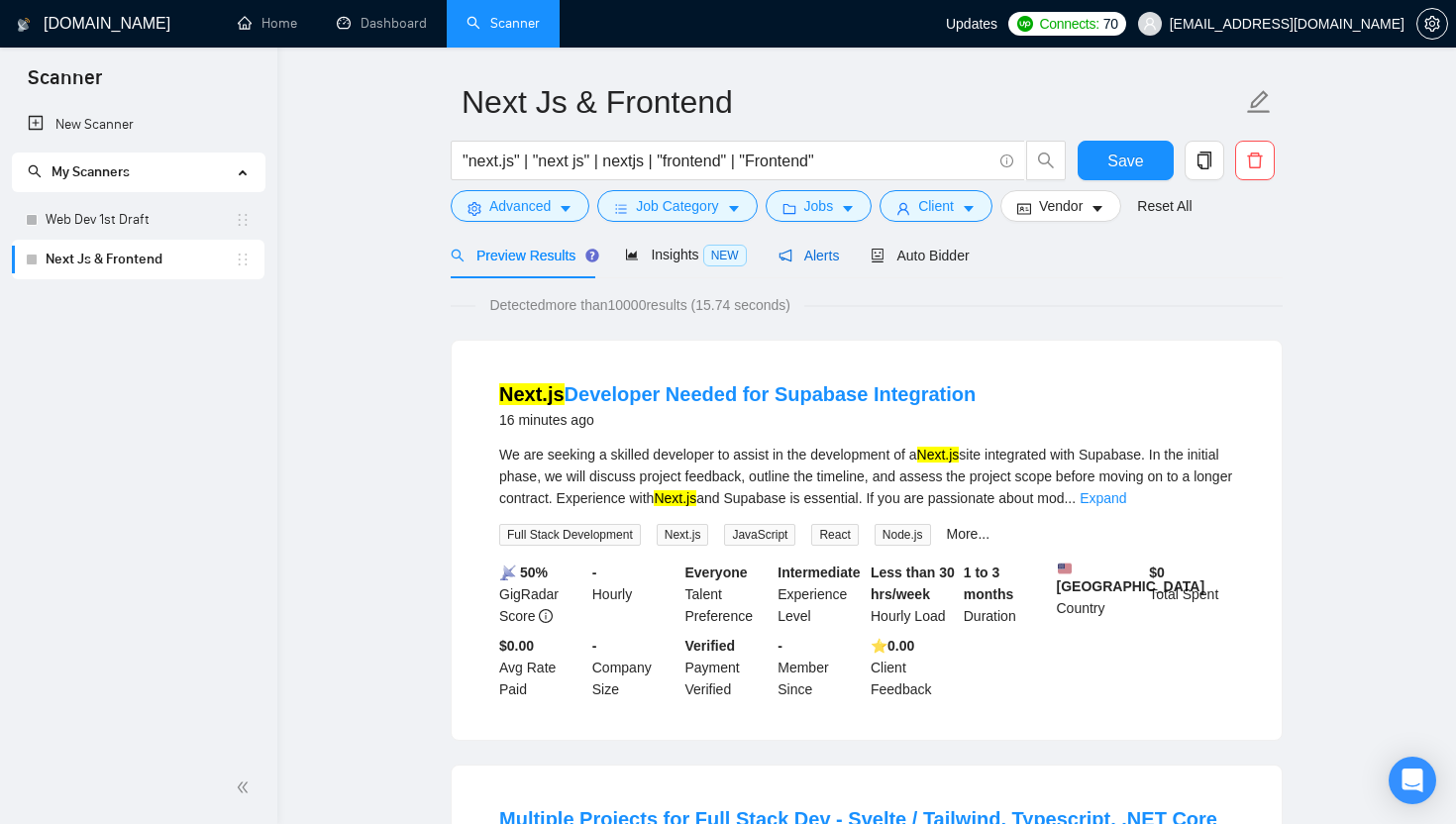 click on "Alerts" at bounding box center [809, 256] 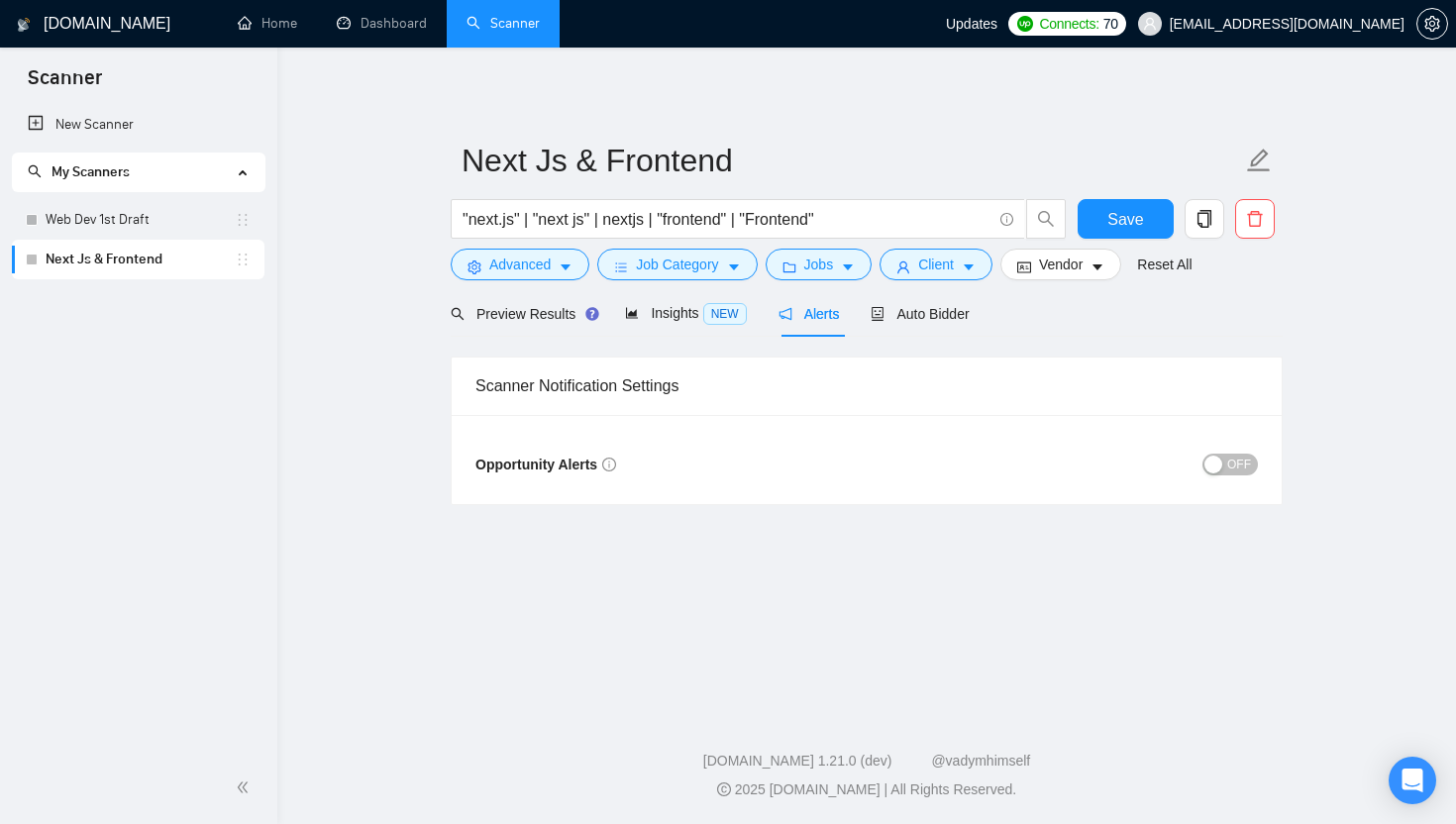 scroll, scrollTop: 0, scrollLeft: 0, axis: both 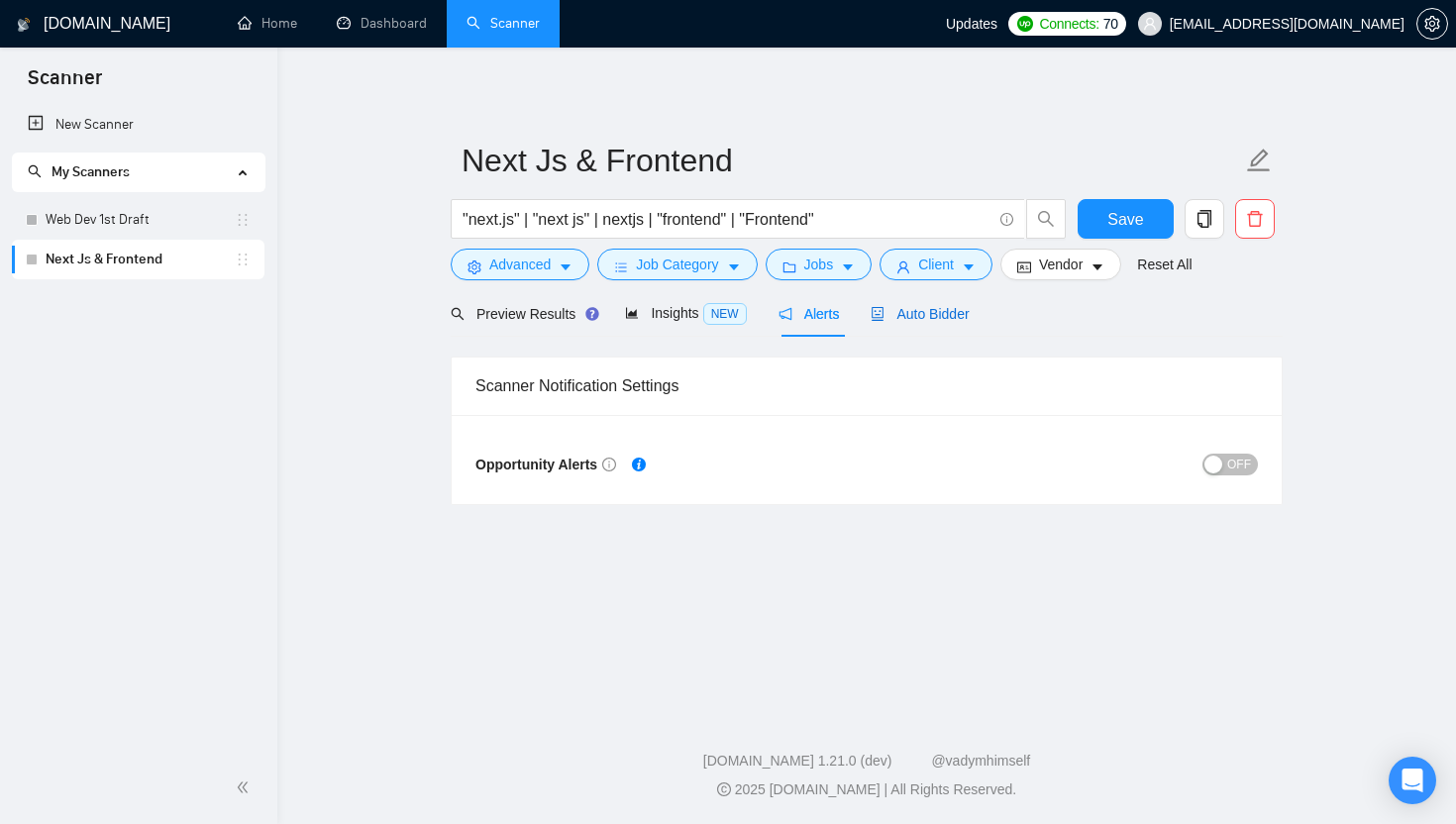 click on "Auto Bidder" at bounding box center [919, 314] 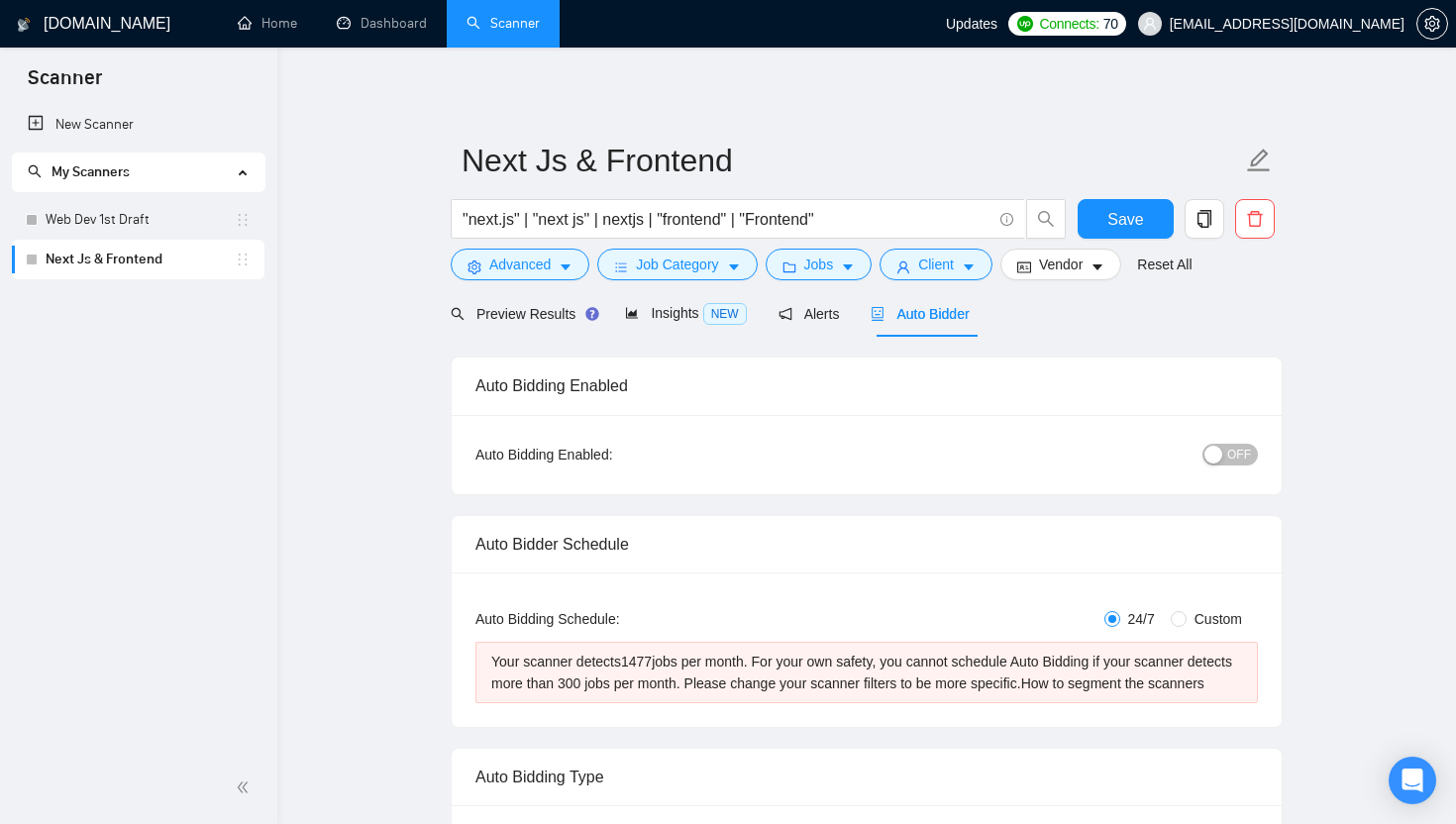 type 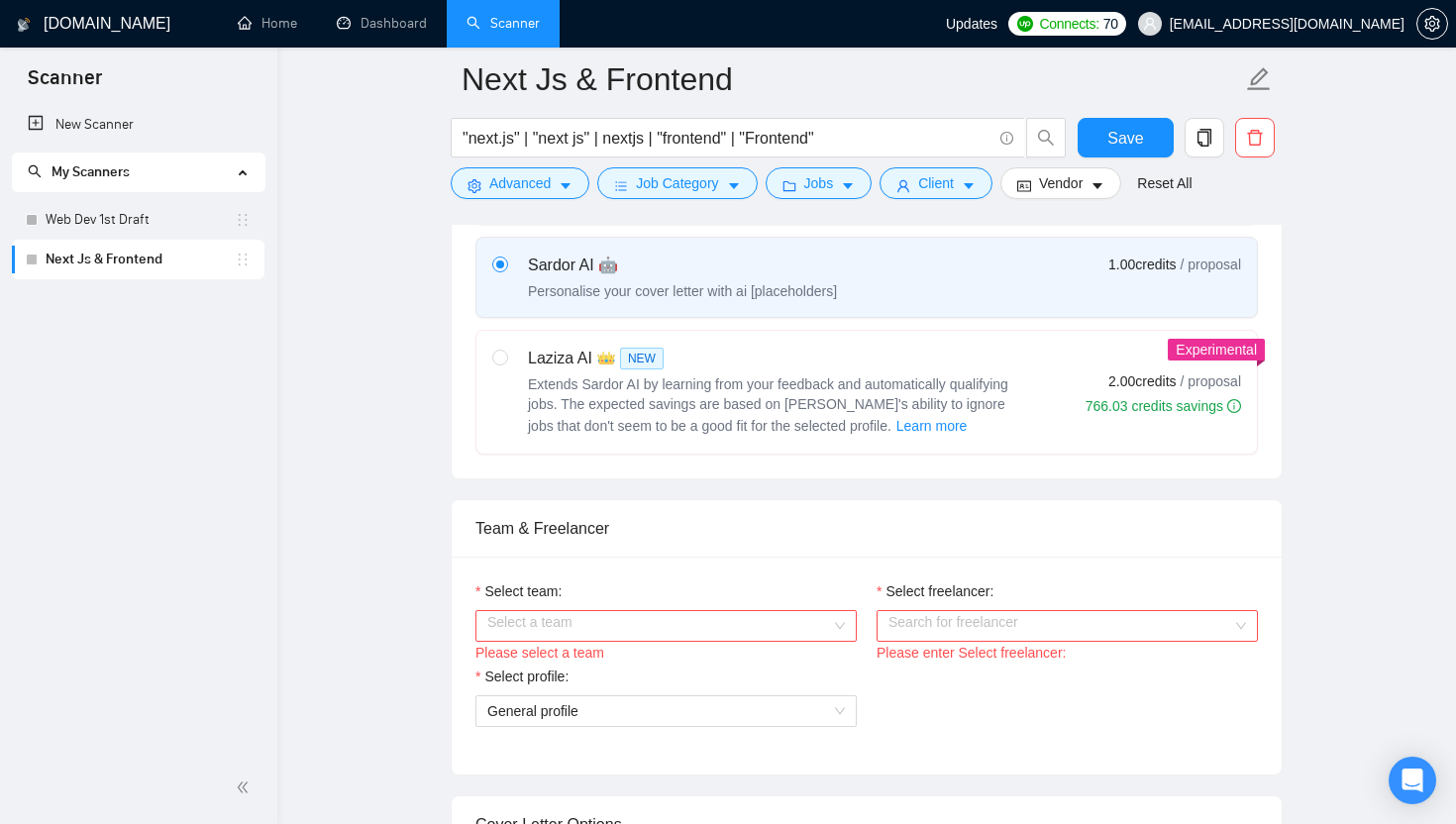 scroll, scrollTop: 799, scrollLeft: 0, axis: vertical 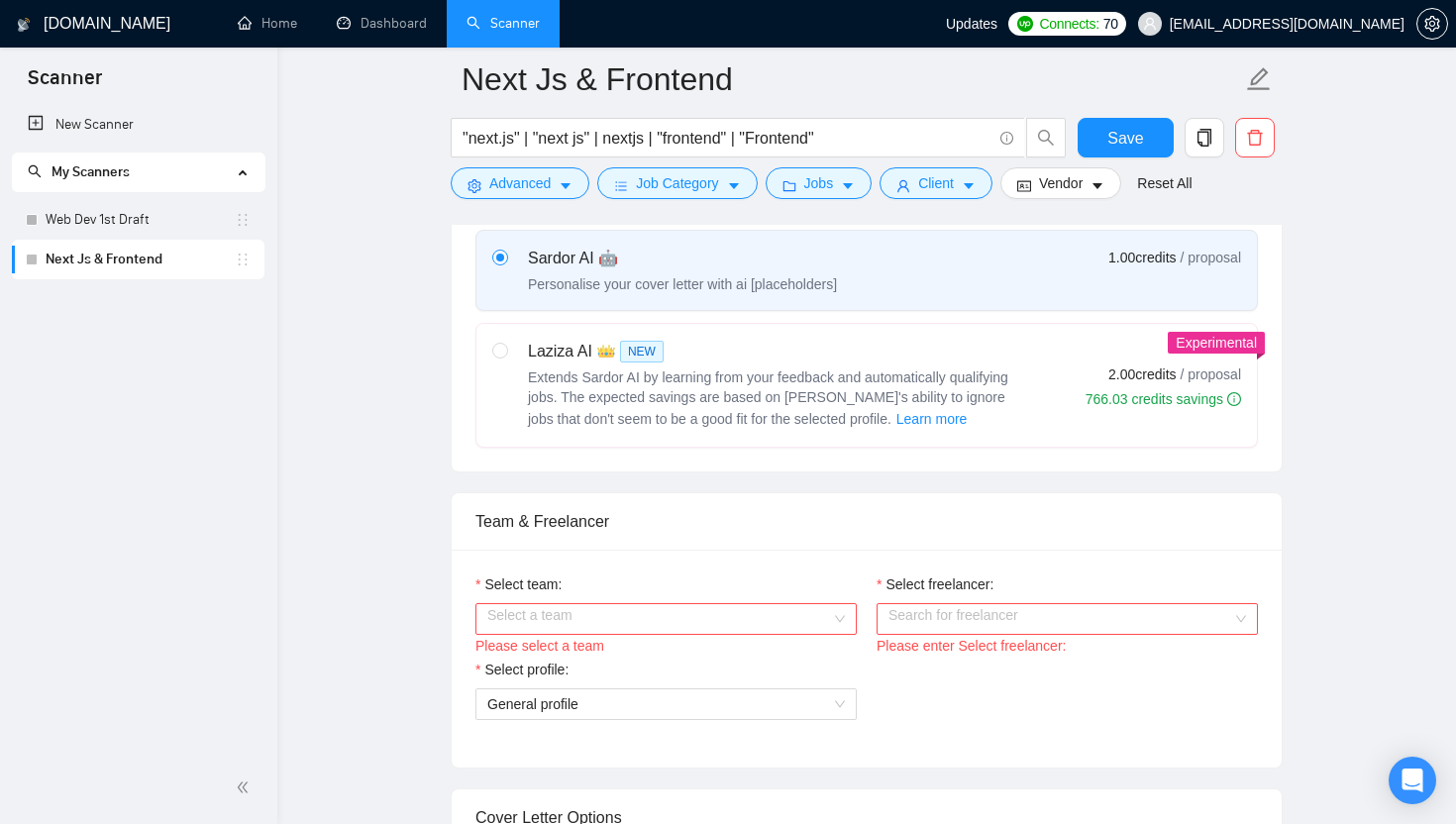 click on "Select team:" at bounding box center [659, 619] 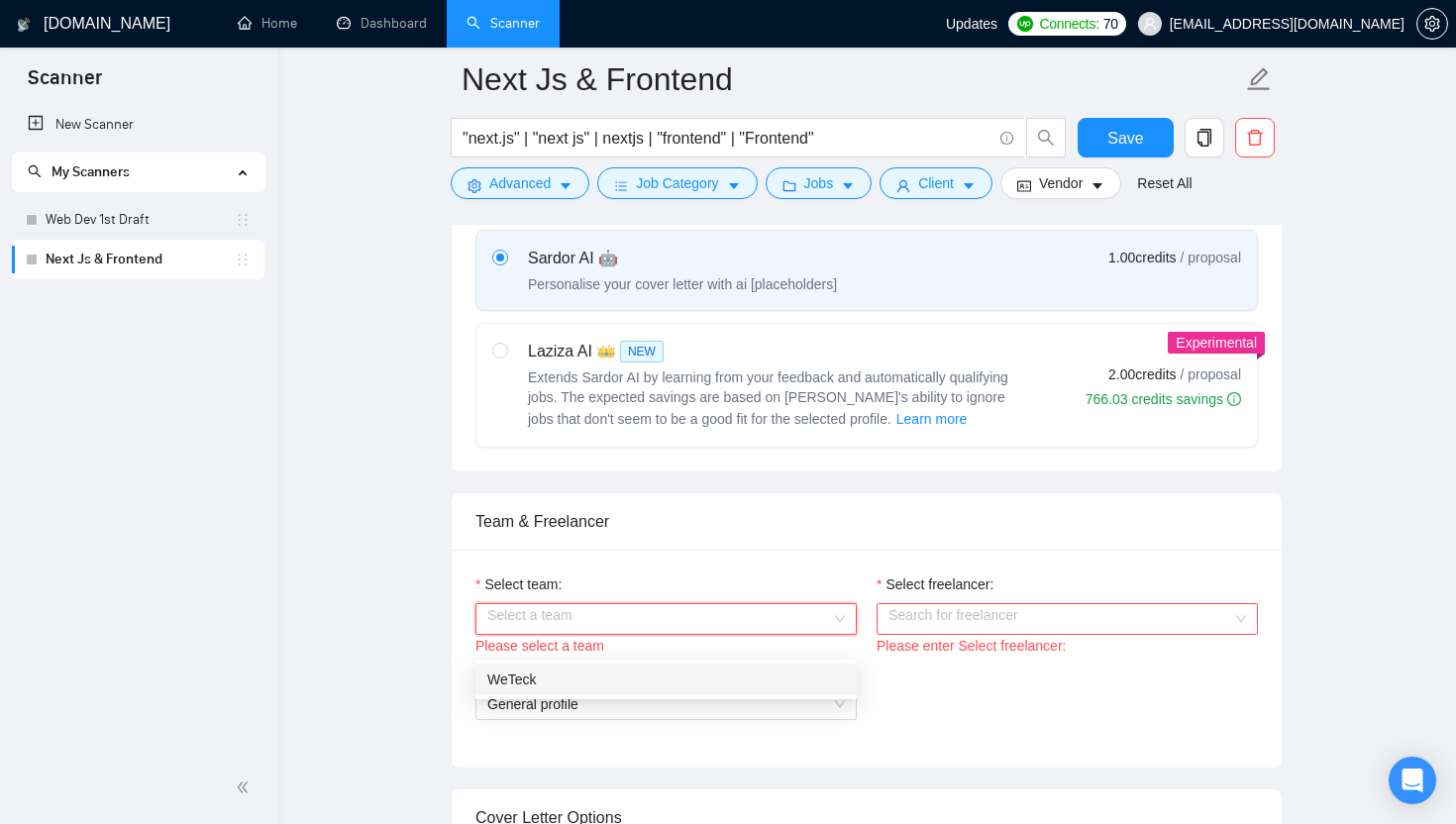 scroll, scrollTop: 814, scrollLeft: 0, axis: vertical 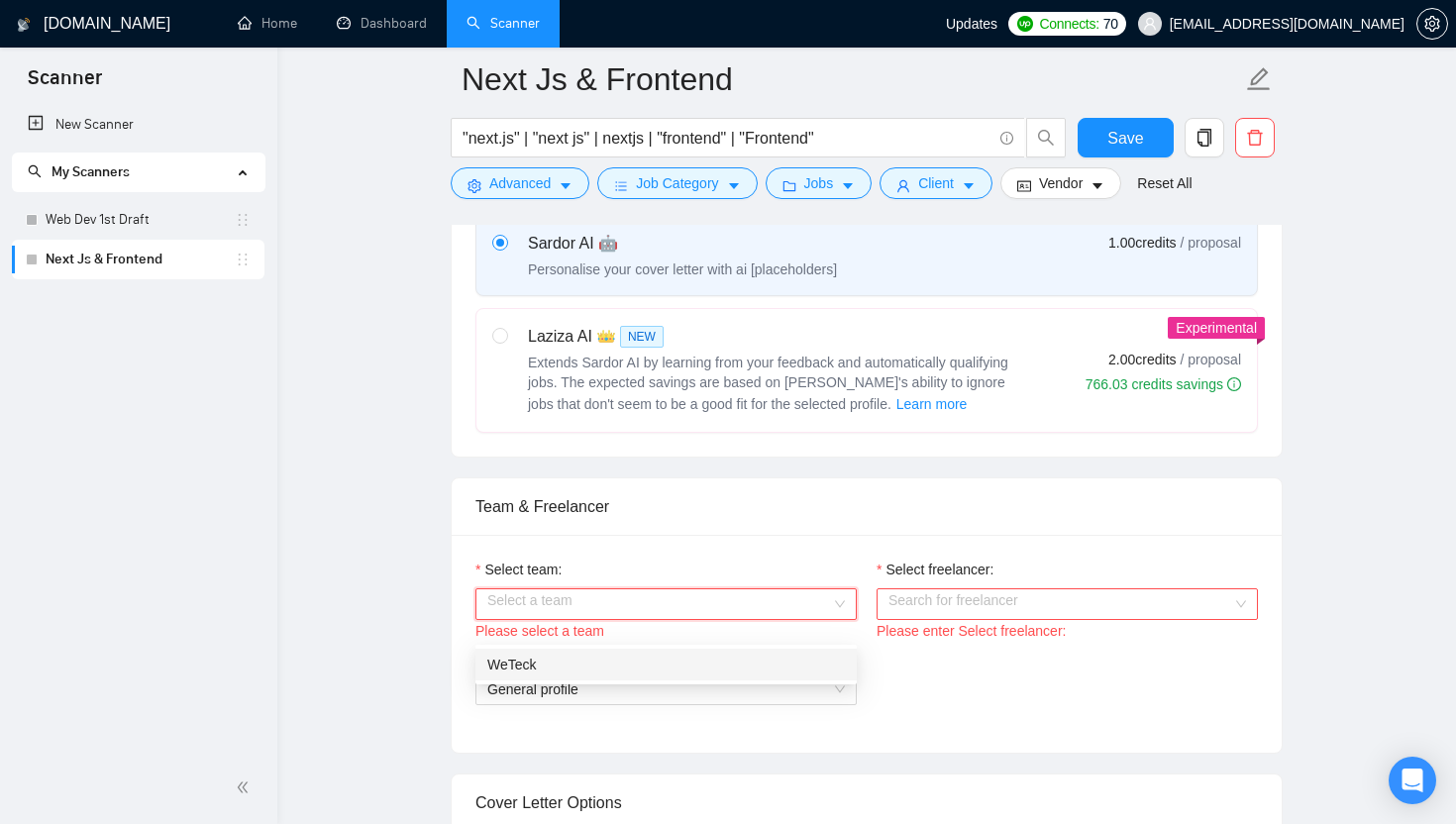 click on "WeTeck" at bounding box center (666, 665) 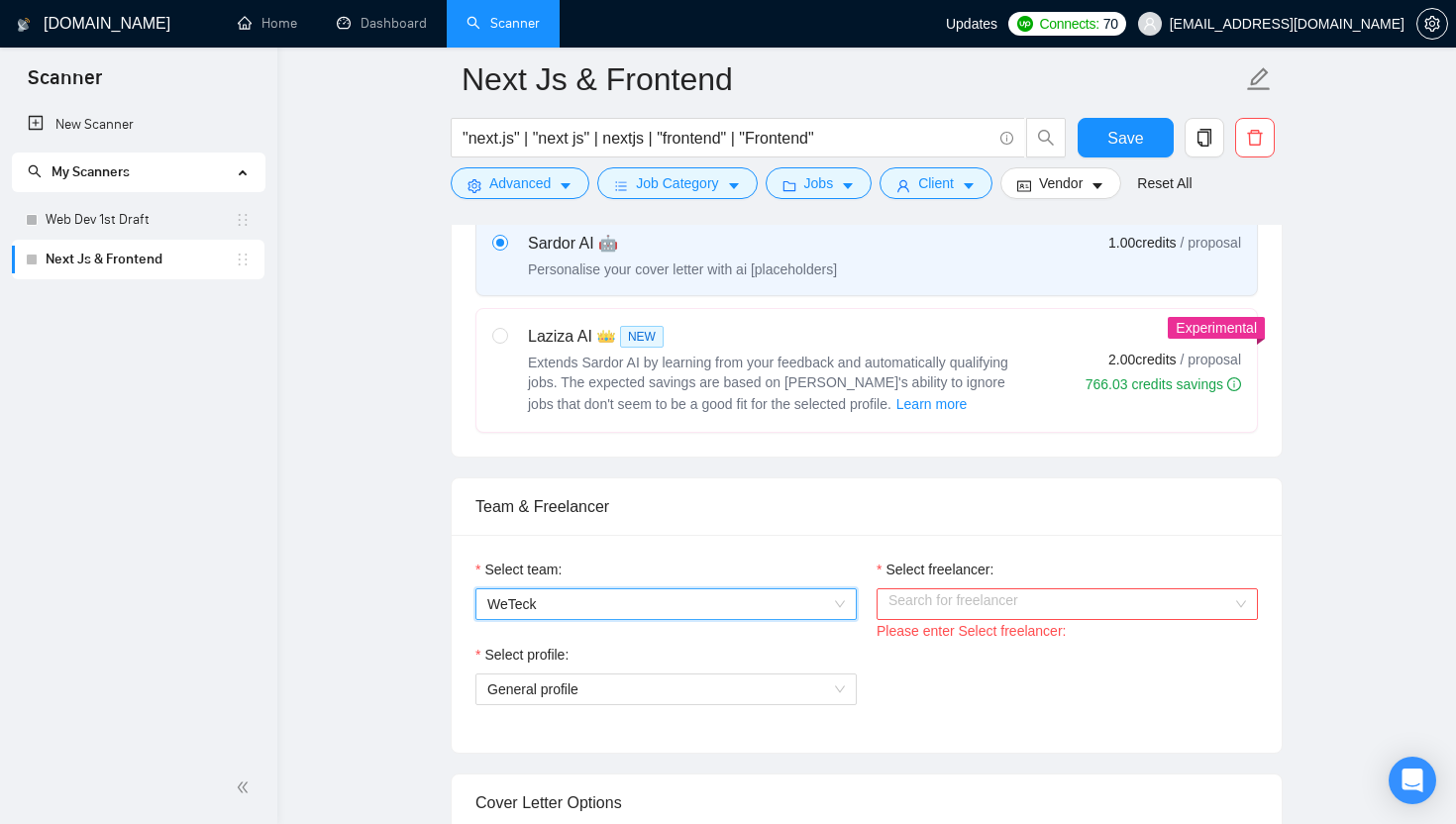 click on "Select freelancer:" at bounding box center [1060, 604] 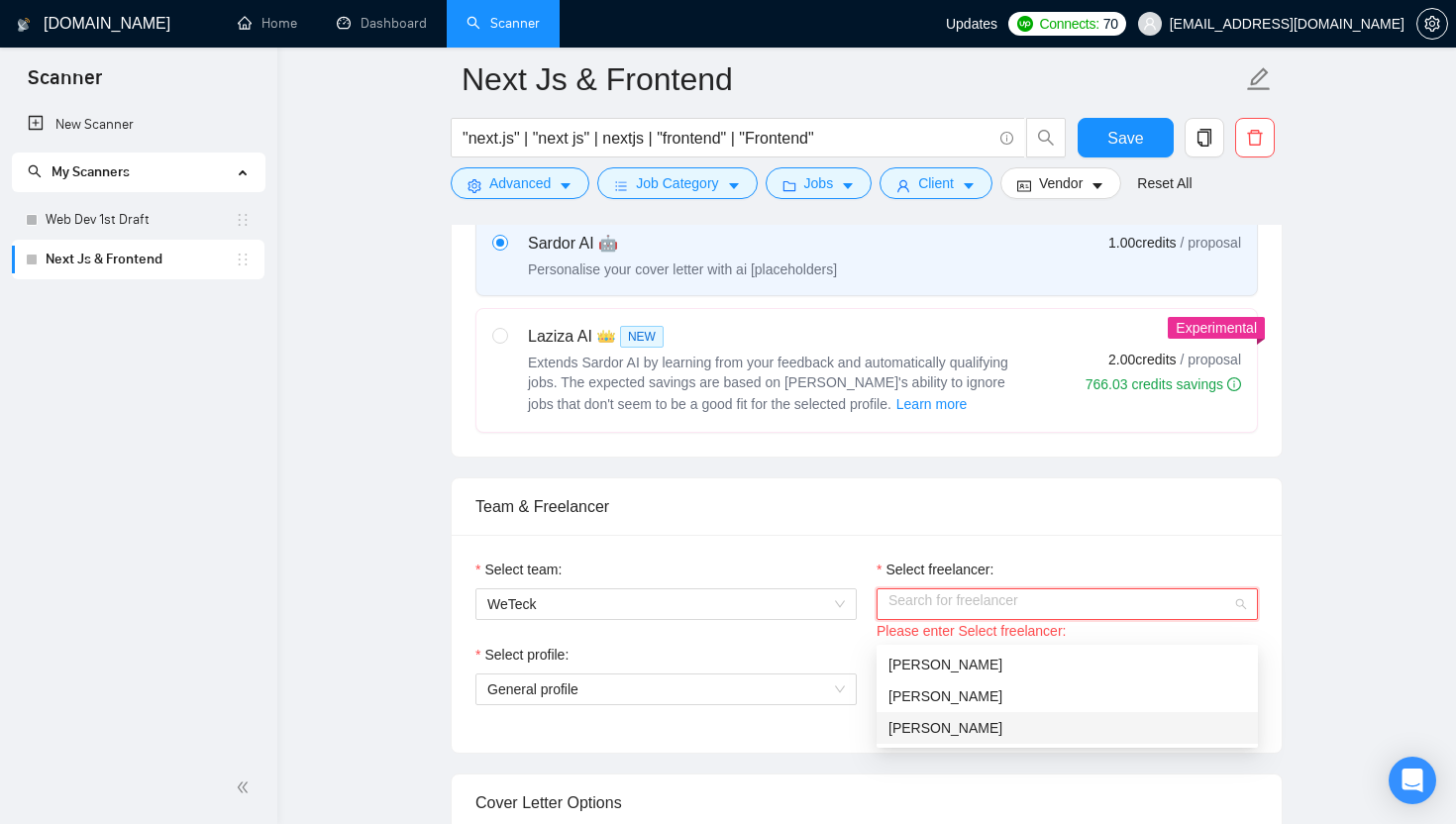 click on "[PERSON_NAME]" at bounding box center (1067, 728) 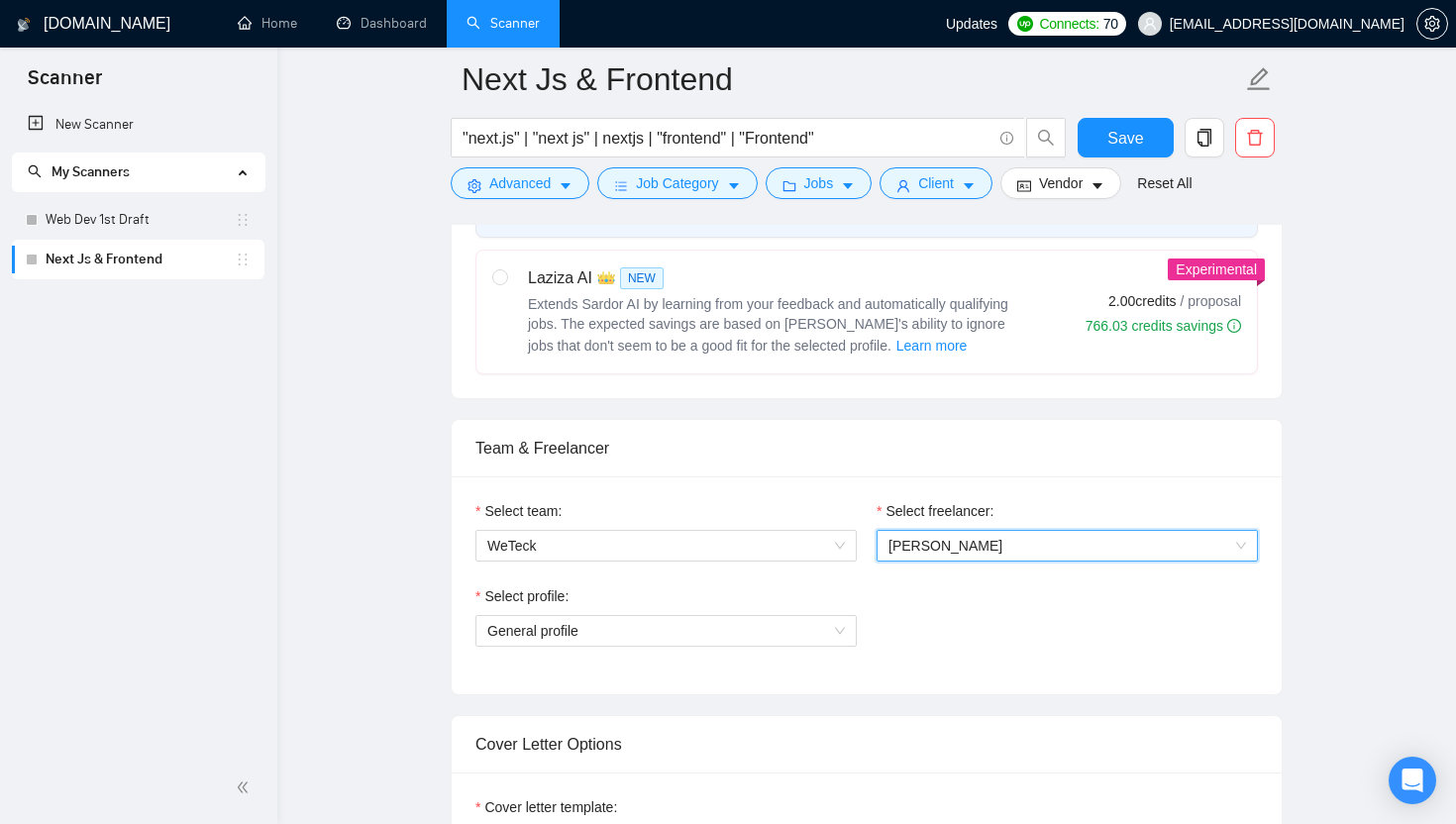scroll, scrollTop: 874, scrollLeft: 0, axis: vertical 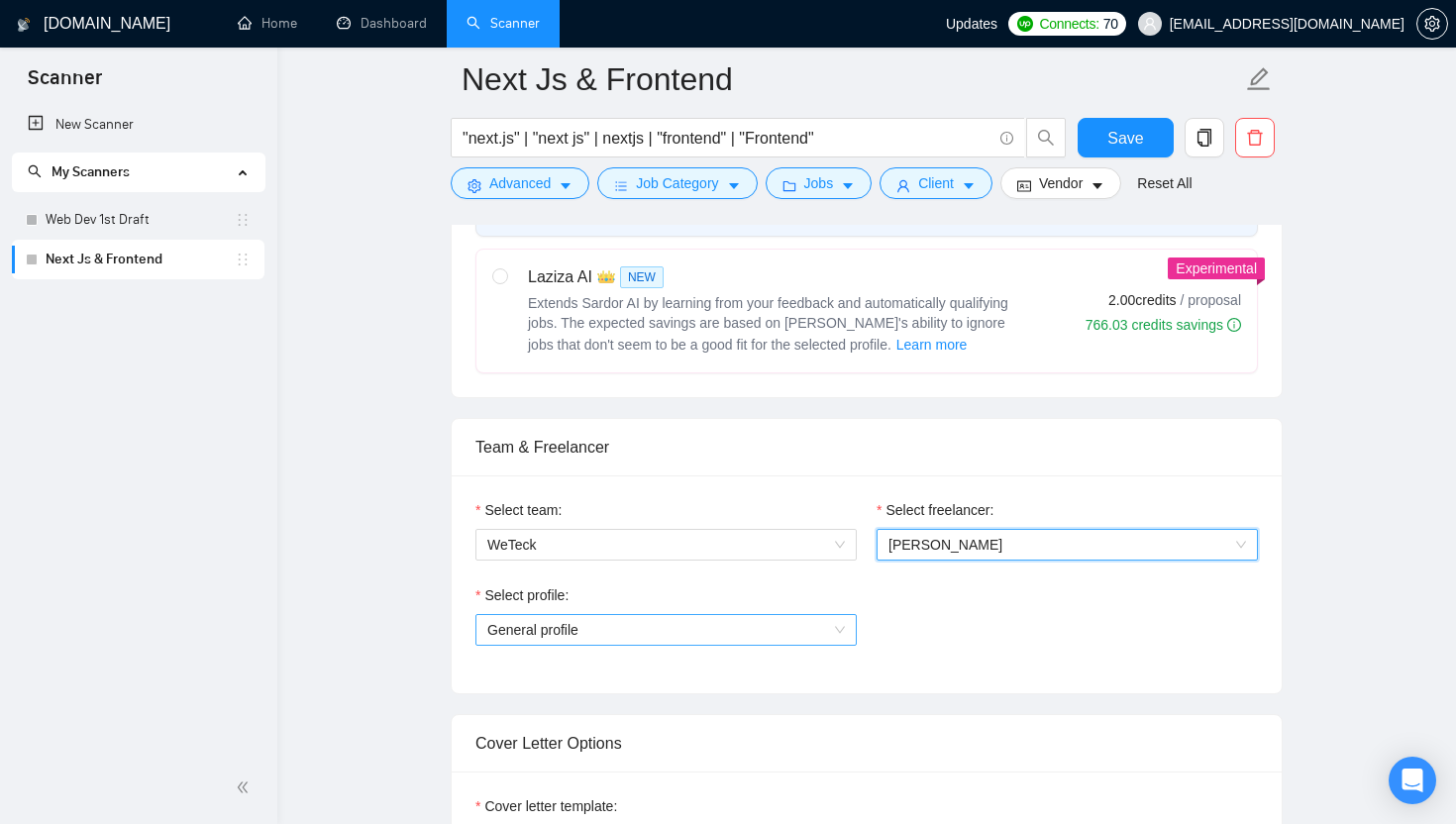click on "General profile" at bounding box center [666, 630] 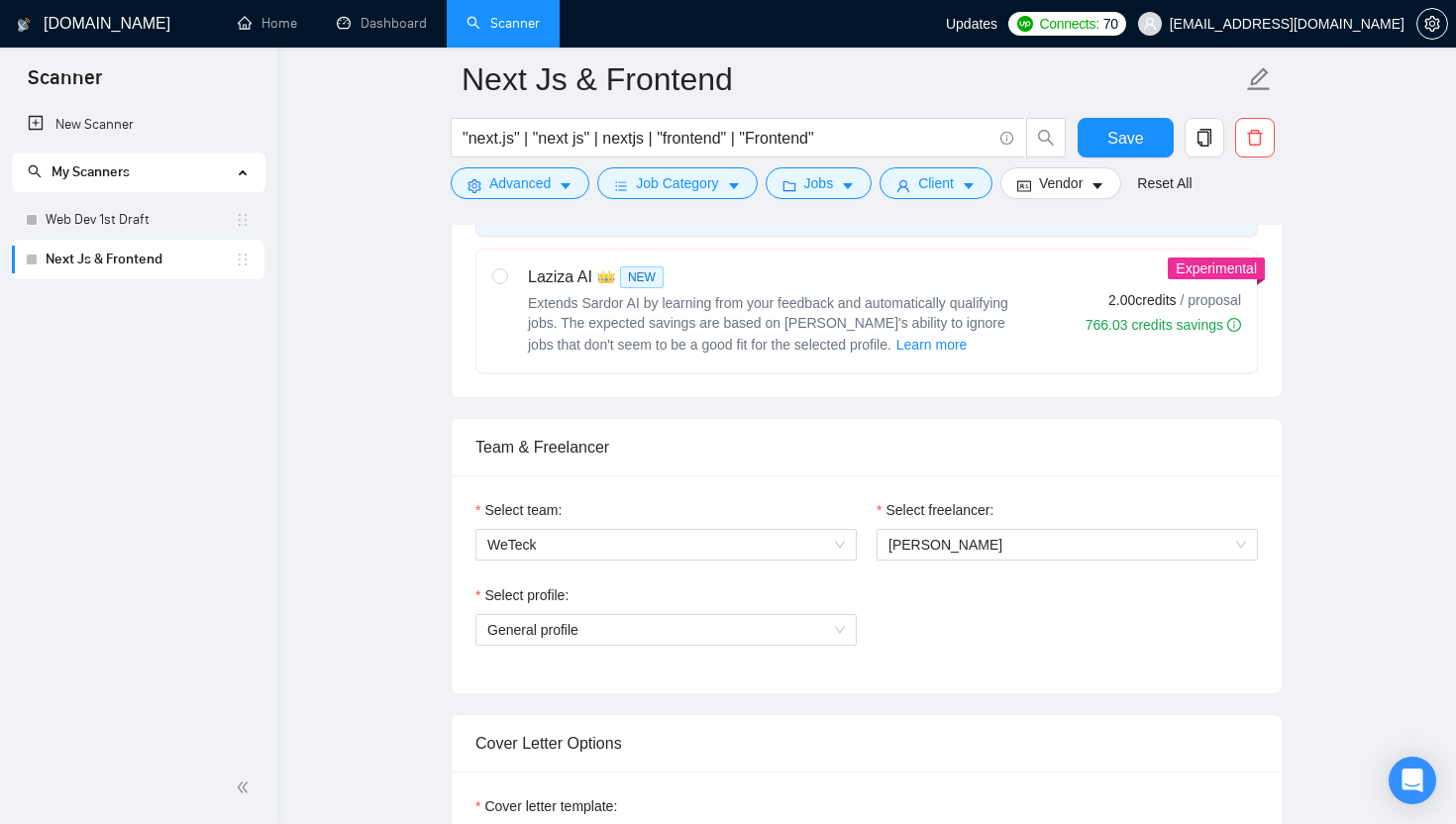 click on "Select profile: General profile" at bounding box center (867, 627) 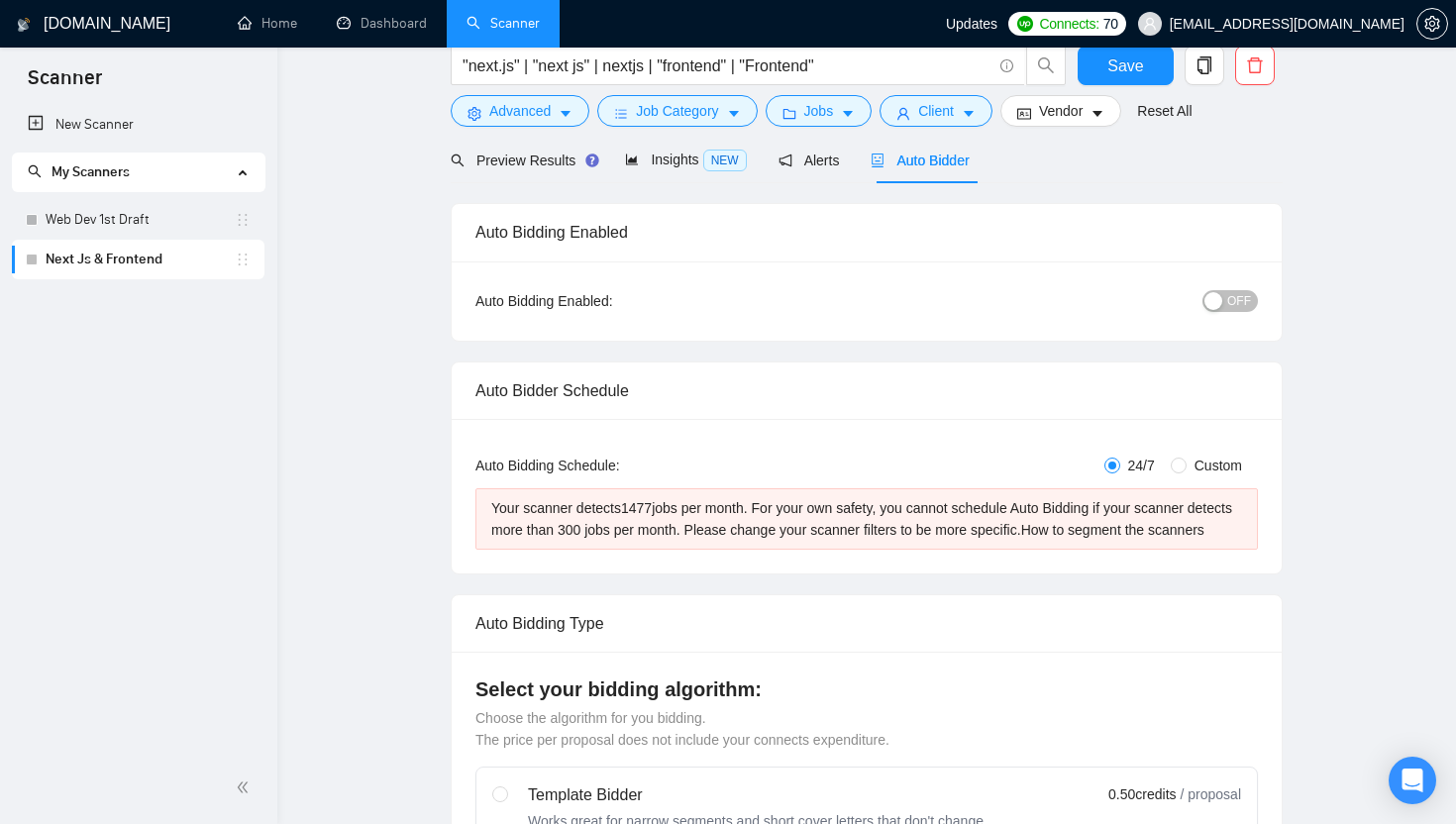 scroll, scrollTop: 0, scrollLeft: 0, axis: both 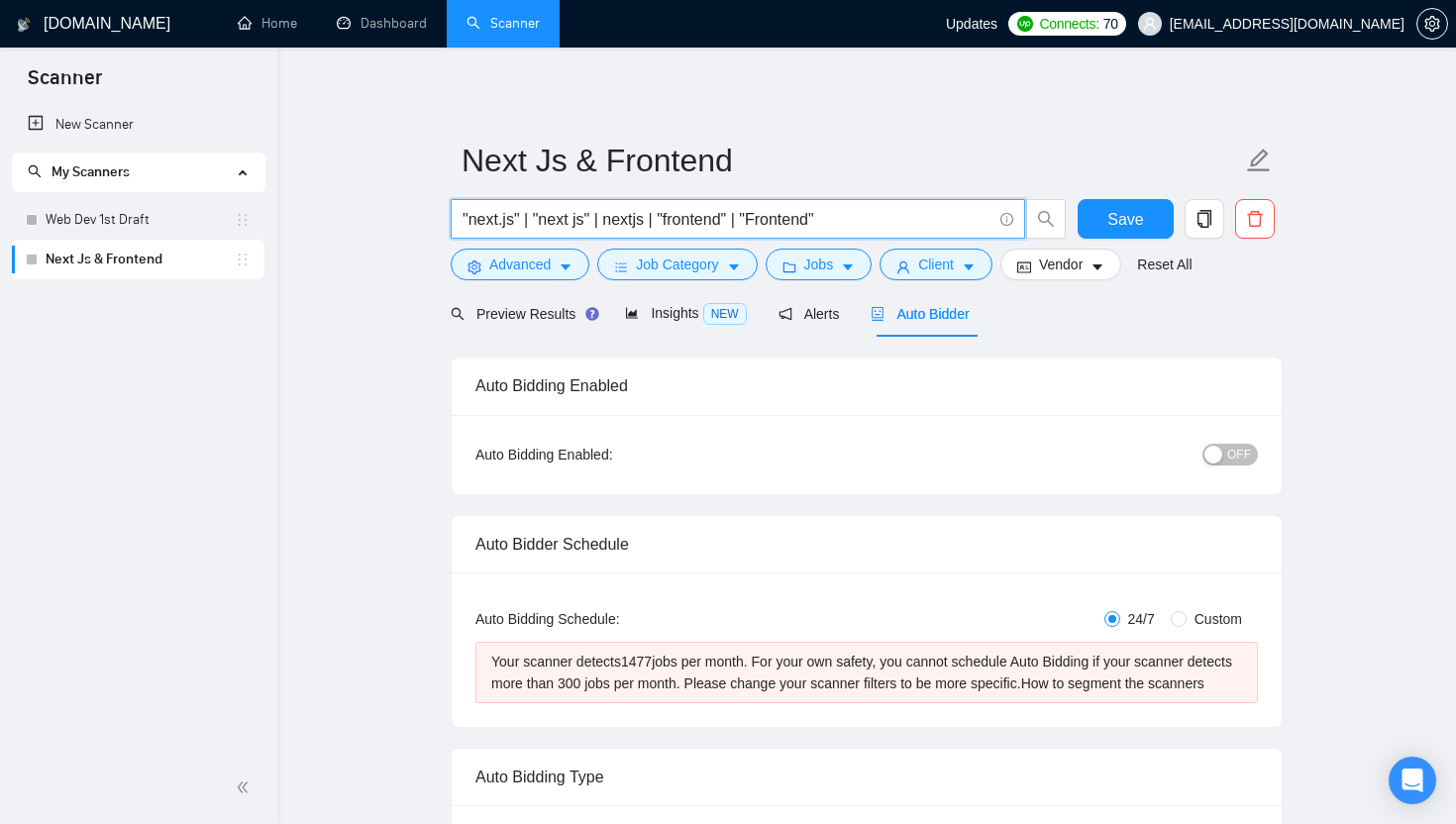 click on ""next.js" | "next js" | nextjs | "frontend" | "Frontend"" at bounding box center [727, 219] 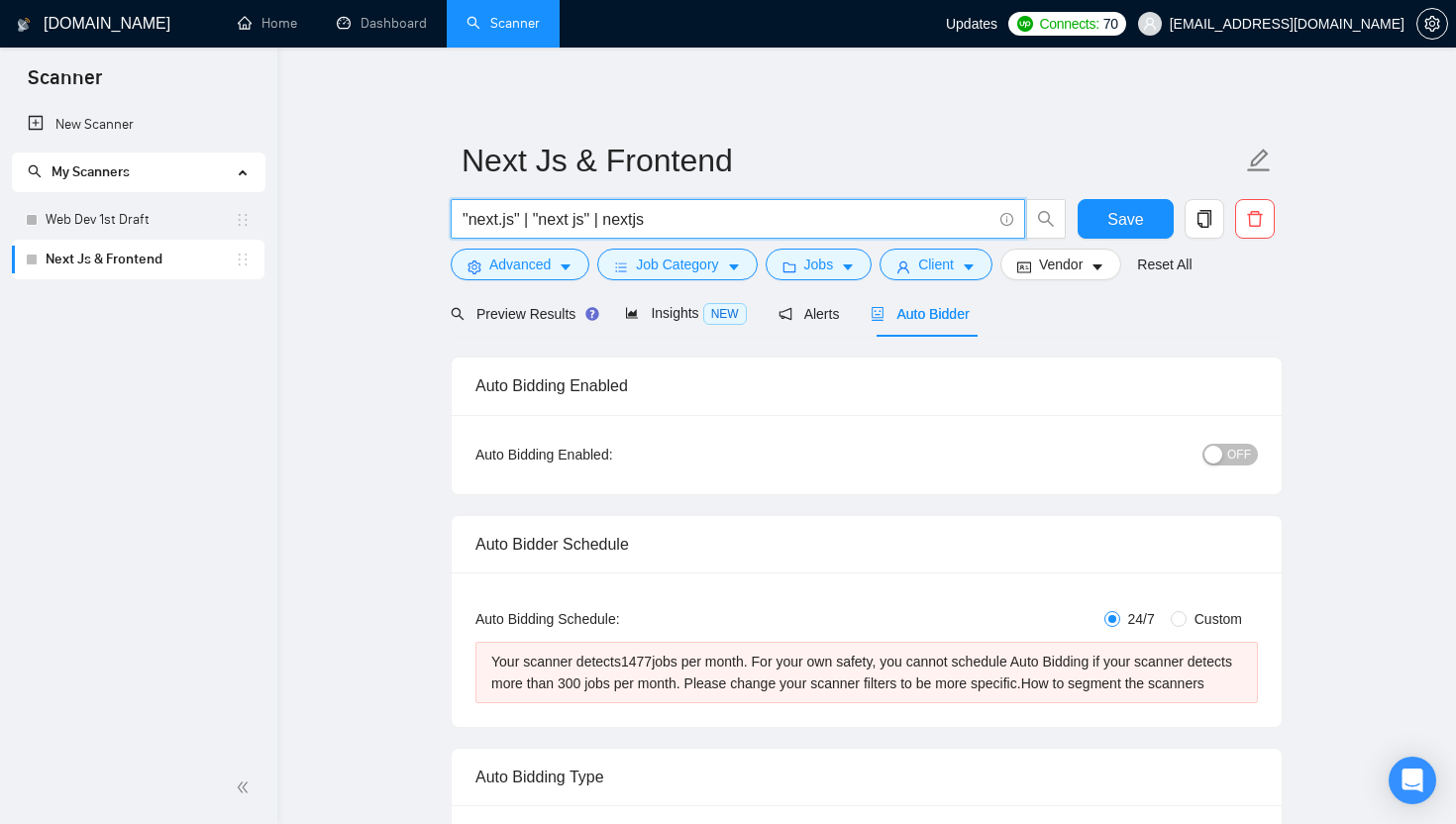 type on ""next.js" | "next js" | nextjs" 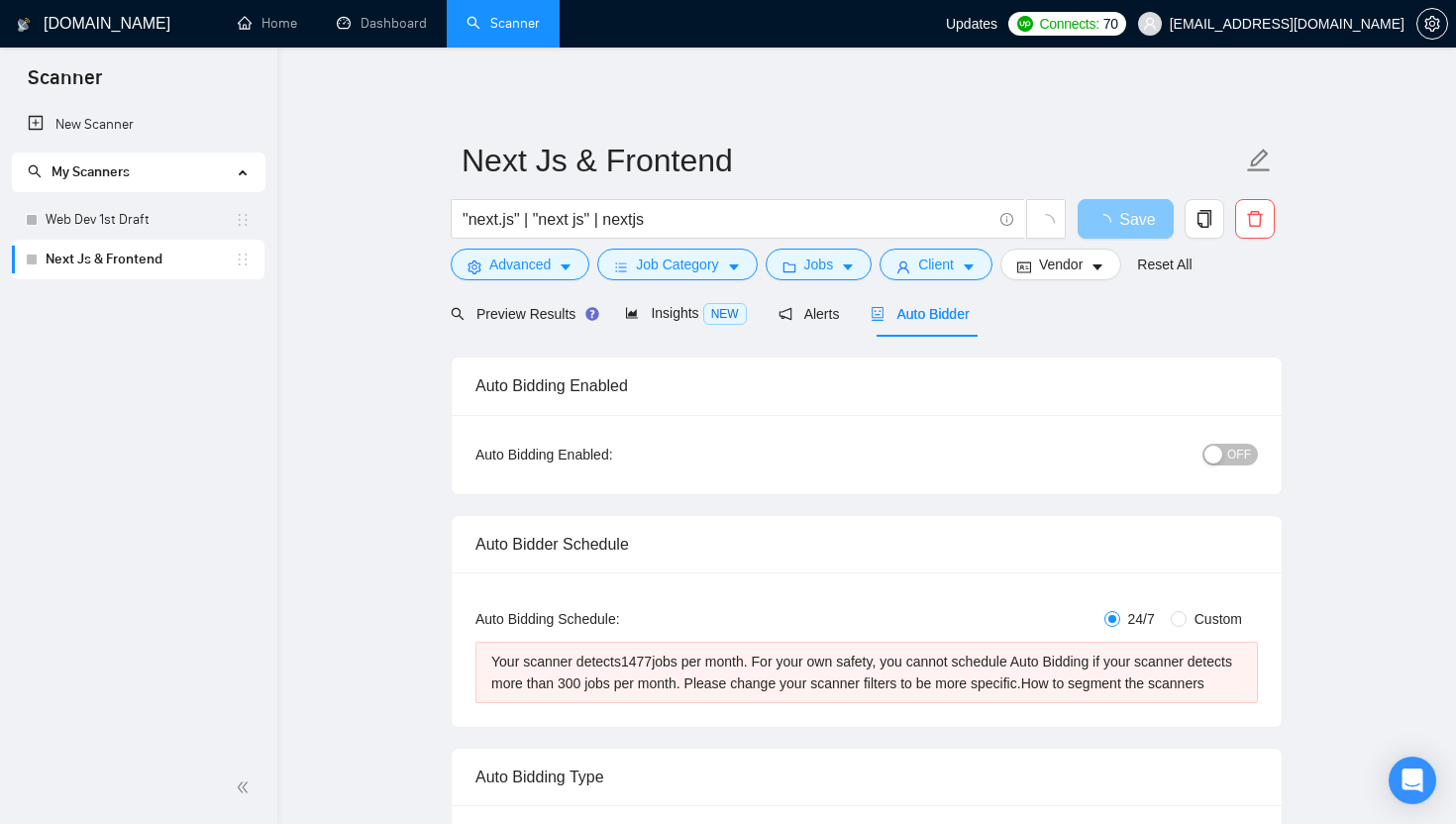 click on "Save" at bounding box center [1125, 219] 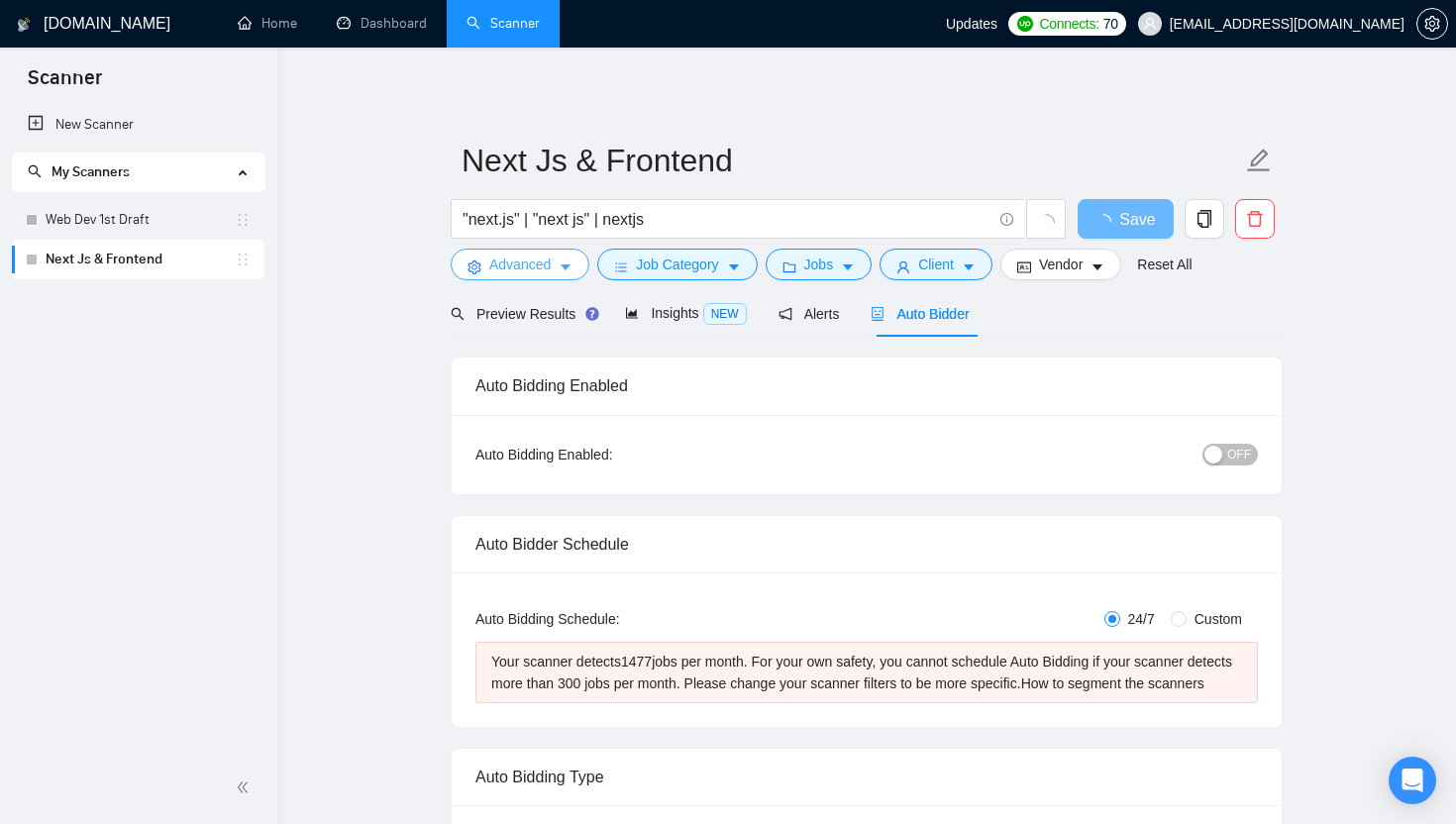 click on "Advanced" at bounding box center (520, 264) 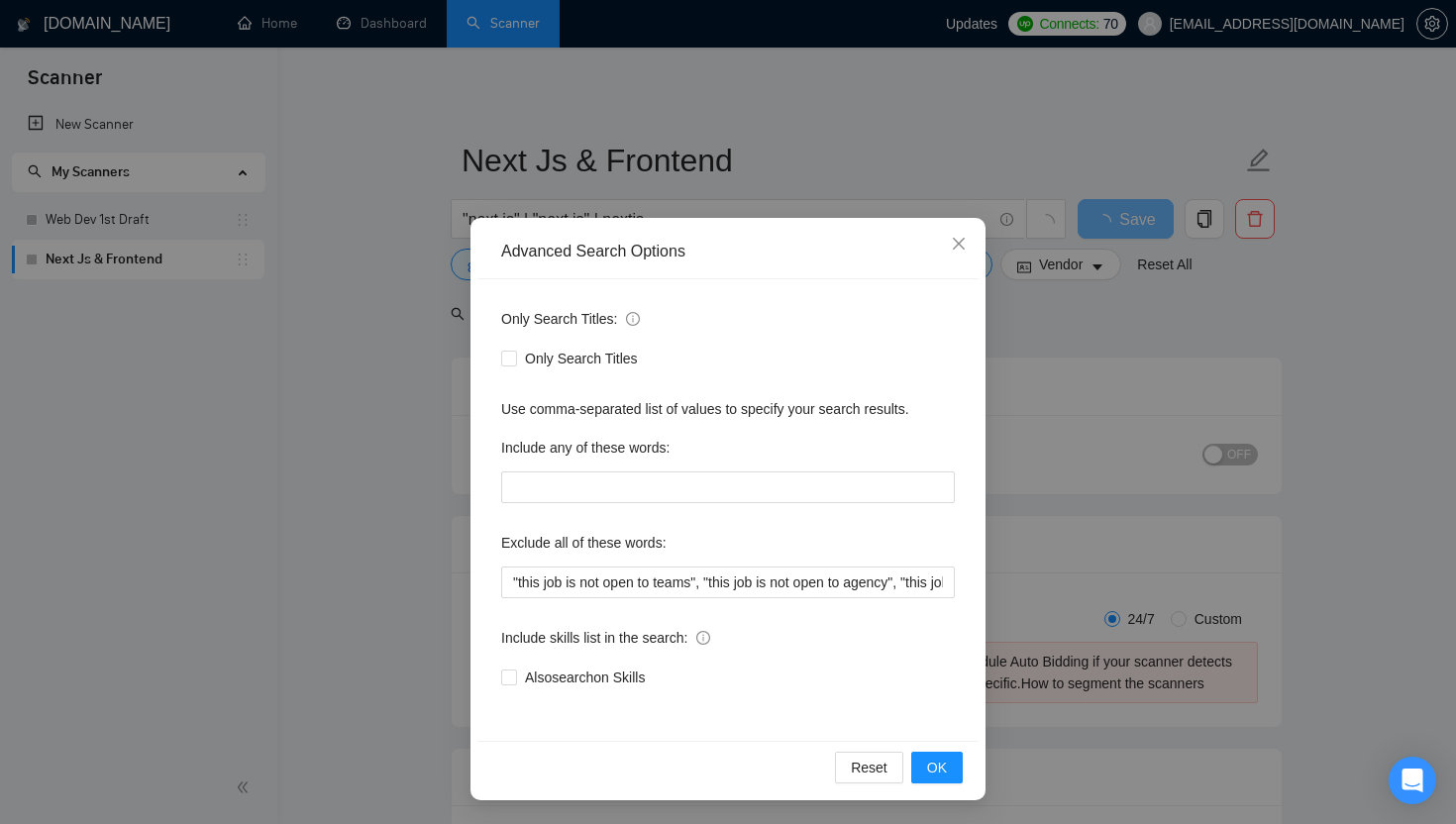 click on "Advanced Search Options Only Search Titles:   Only Search Titles Use comma-separated list of values to specify your search results. Include any of these words: Exclude all of these words: "this job is not open to teams", "this job is not open to agency", "this job is not open to companies", "NO AGENCY", "Freelancers Only", "NOT AGENCY", "no agency", "no agencies", "individual only", "freelancers only", "No Agencies!", "independent contractors only", "***Freelancers Only," "/Freelancers Only", ".Freelancers Only", ",Freelancers Only." Include skills list in the search:   Also  search  on Skills Reset OK" at bounding box center (728, 412) 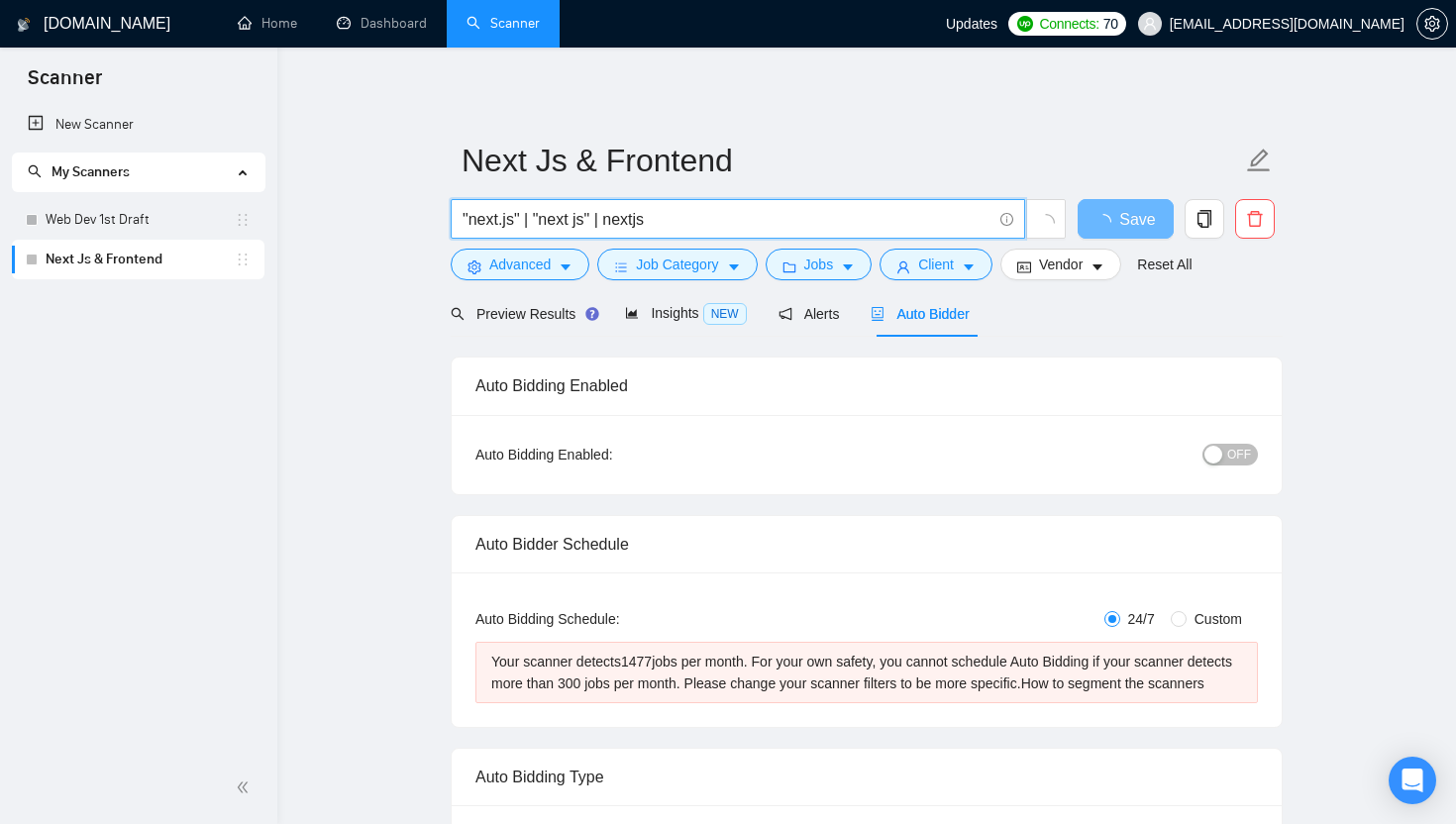 click on ""next.js" | "next js" | nextjs" at bounding box center (727, 219) 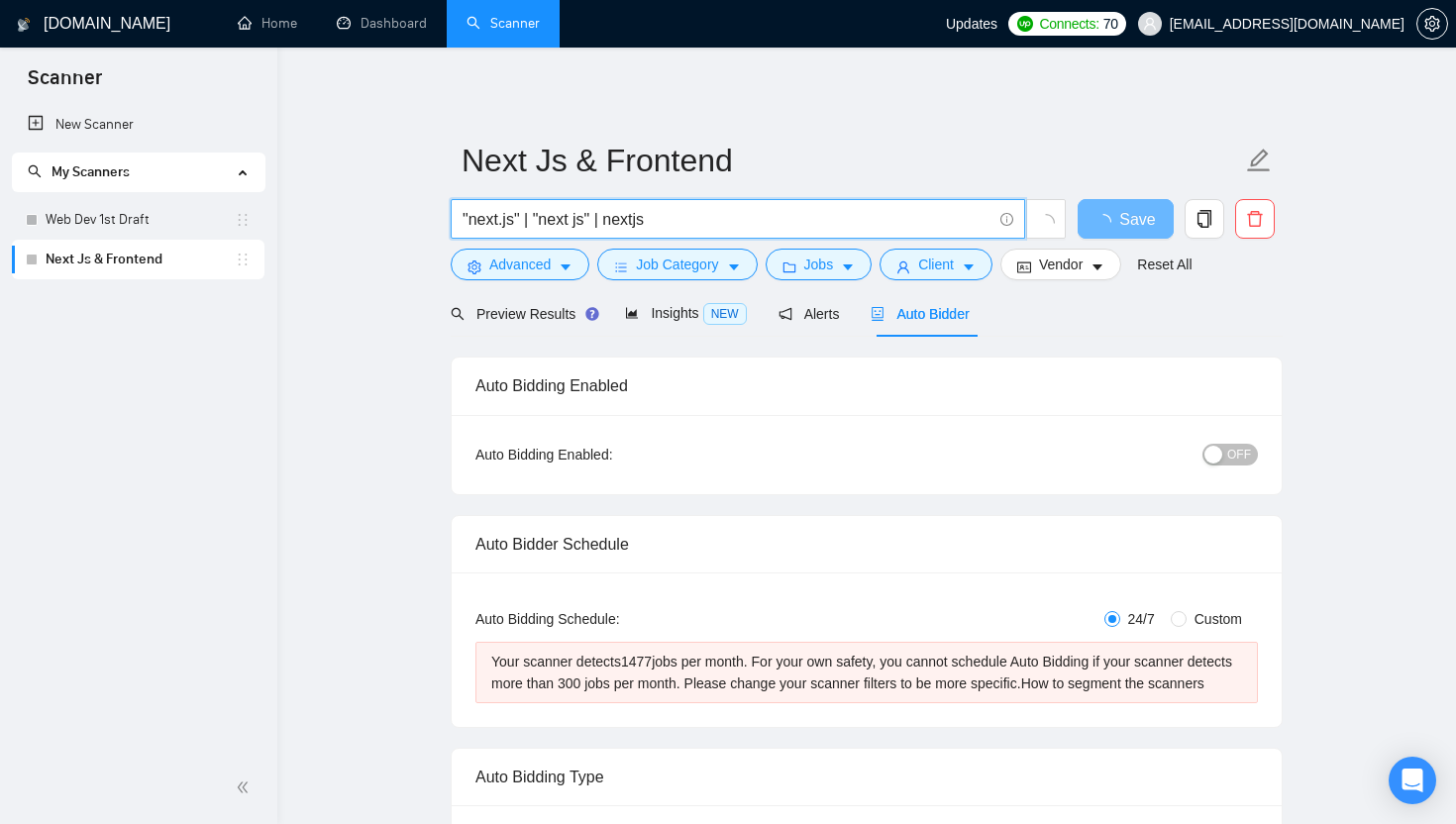click on ""next.js" | "next js" | nextjs" at bounding box center [727, 219] 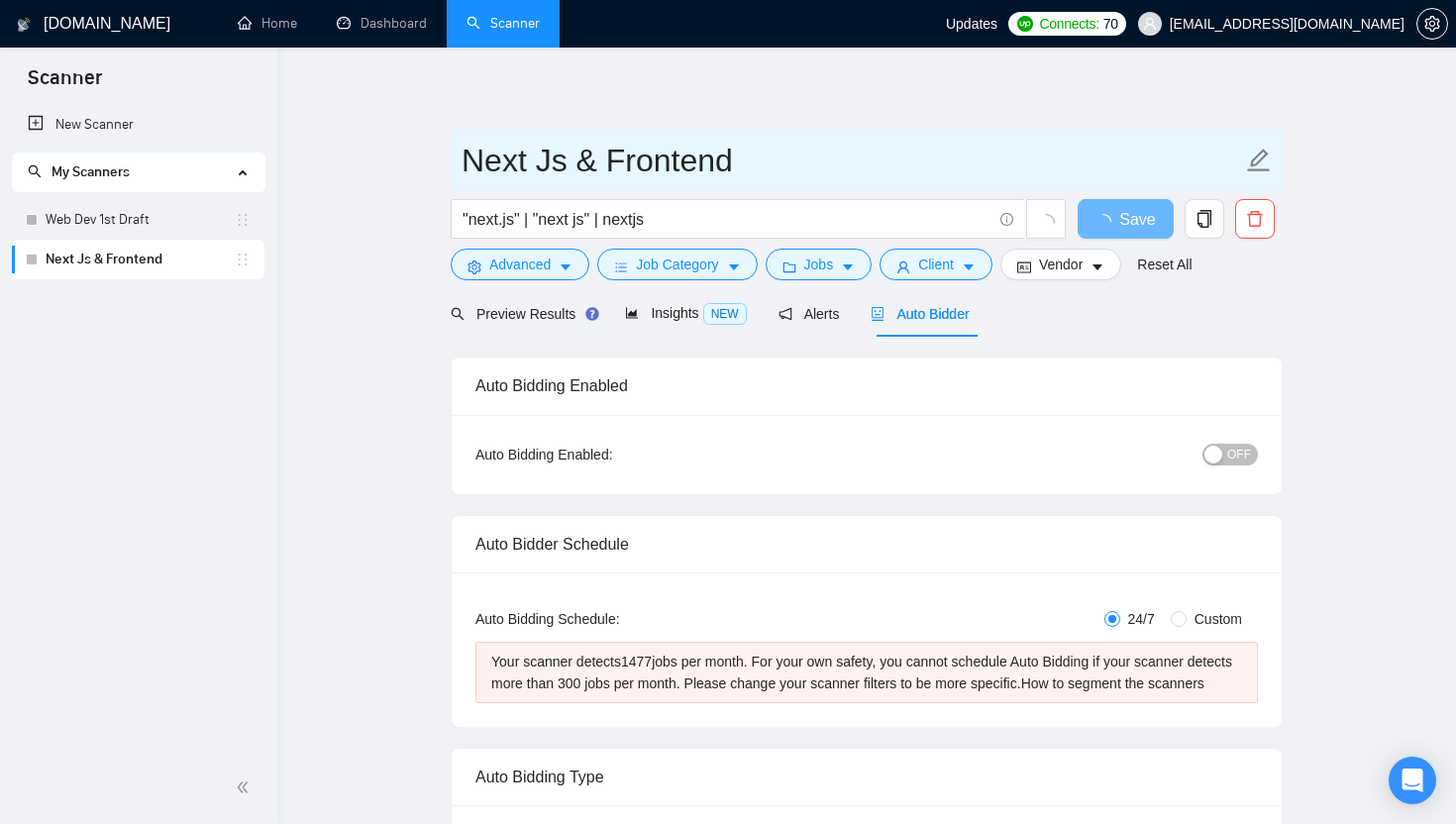 click on "Next Js & Frontend" at bounding box center [852, 160] 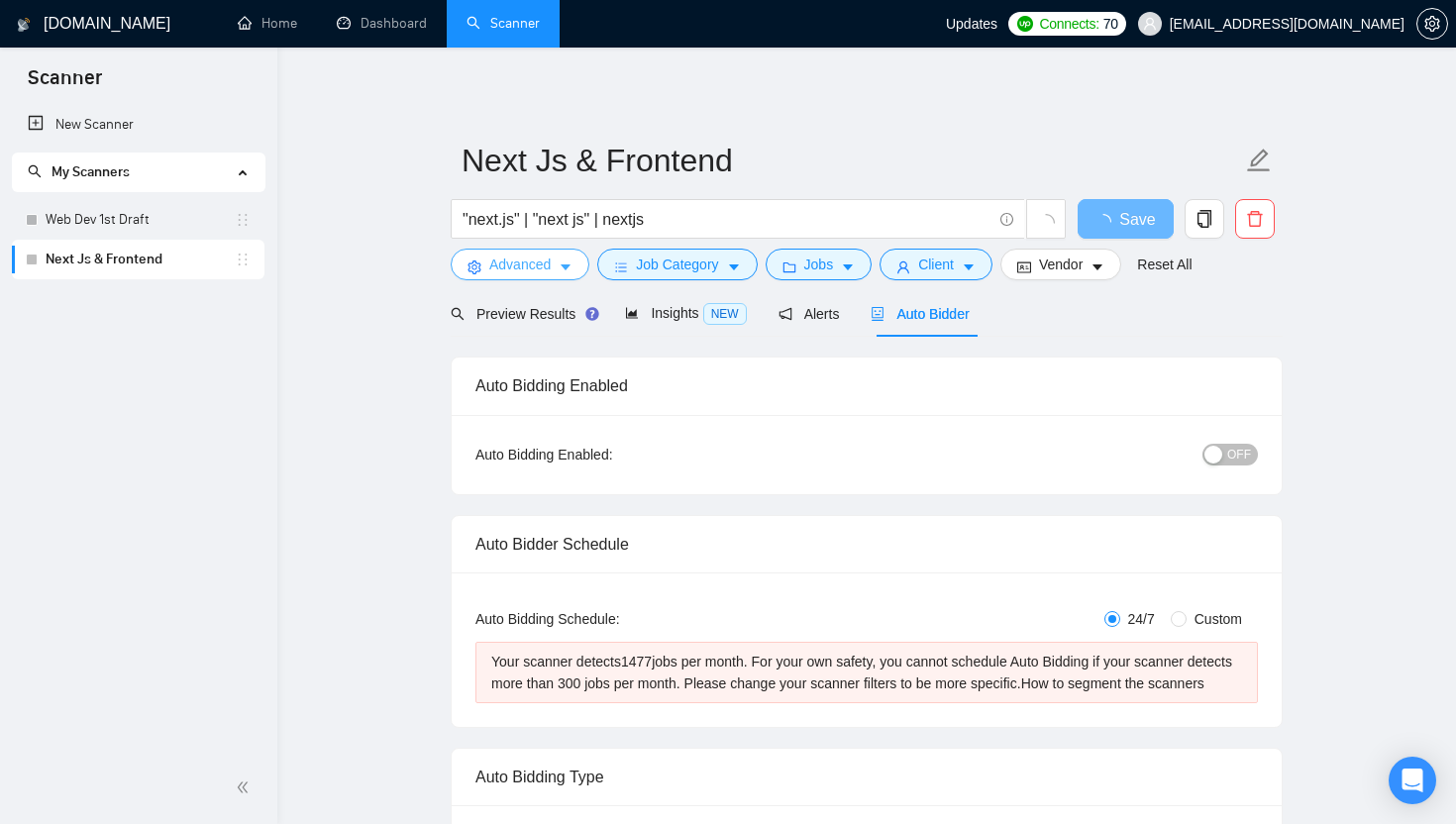 click on "Advanced" at bounding box center (520, 264) 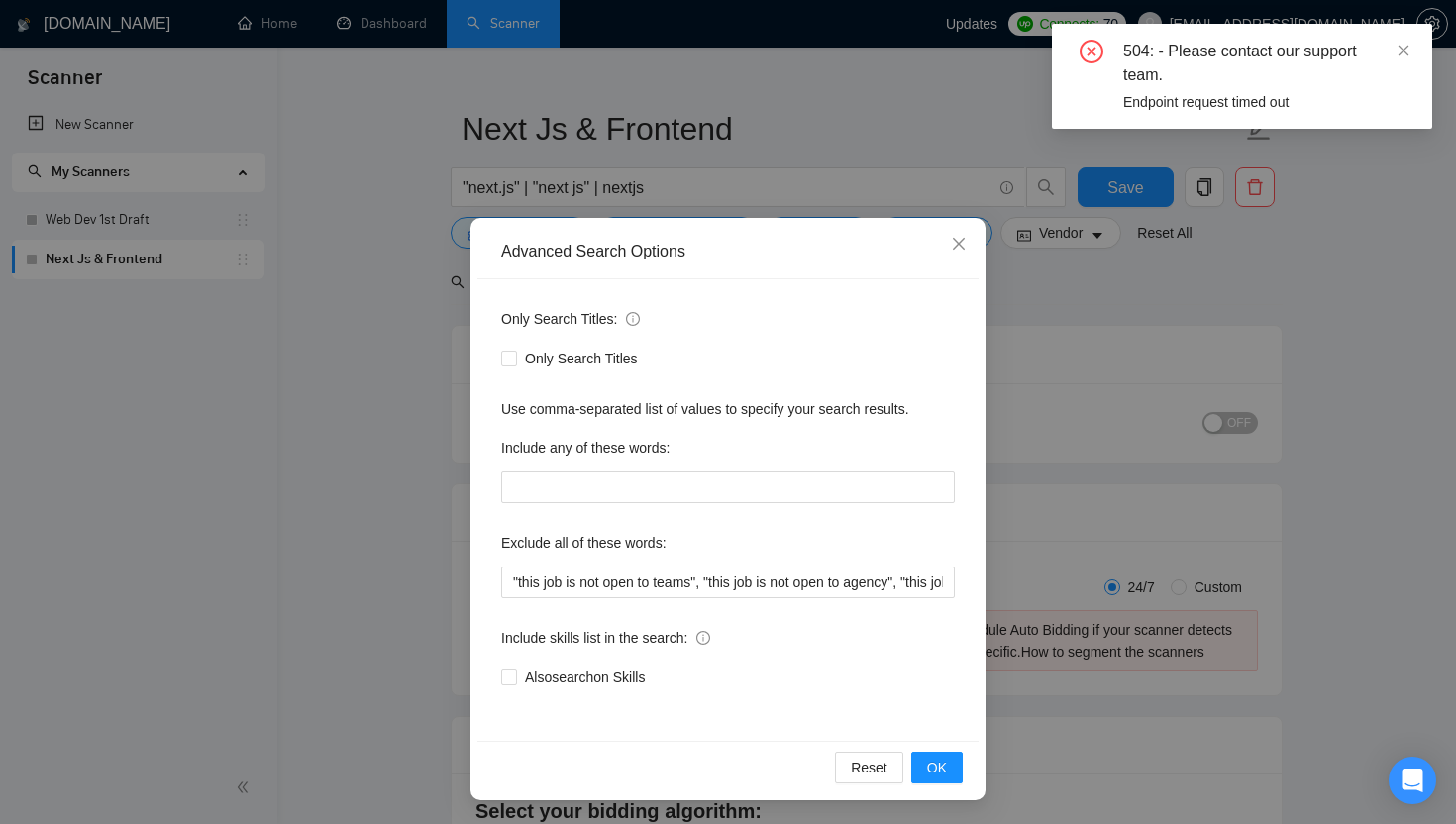 scroll, scrollTop: 30, scrollLeft: 0, axis: vertical 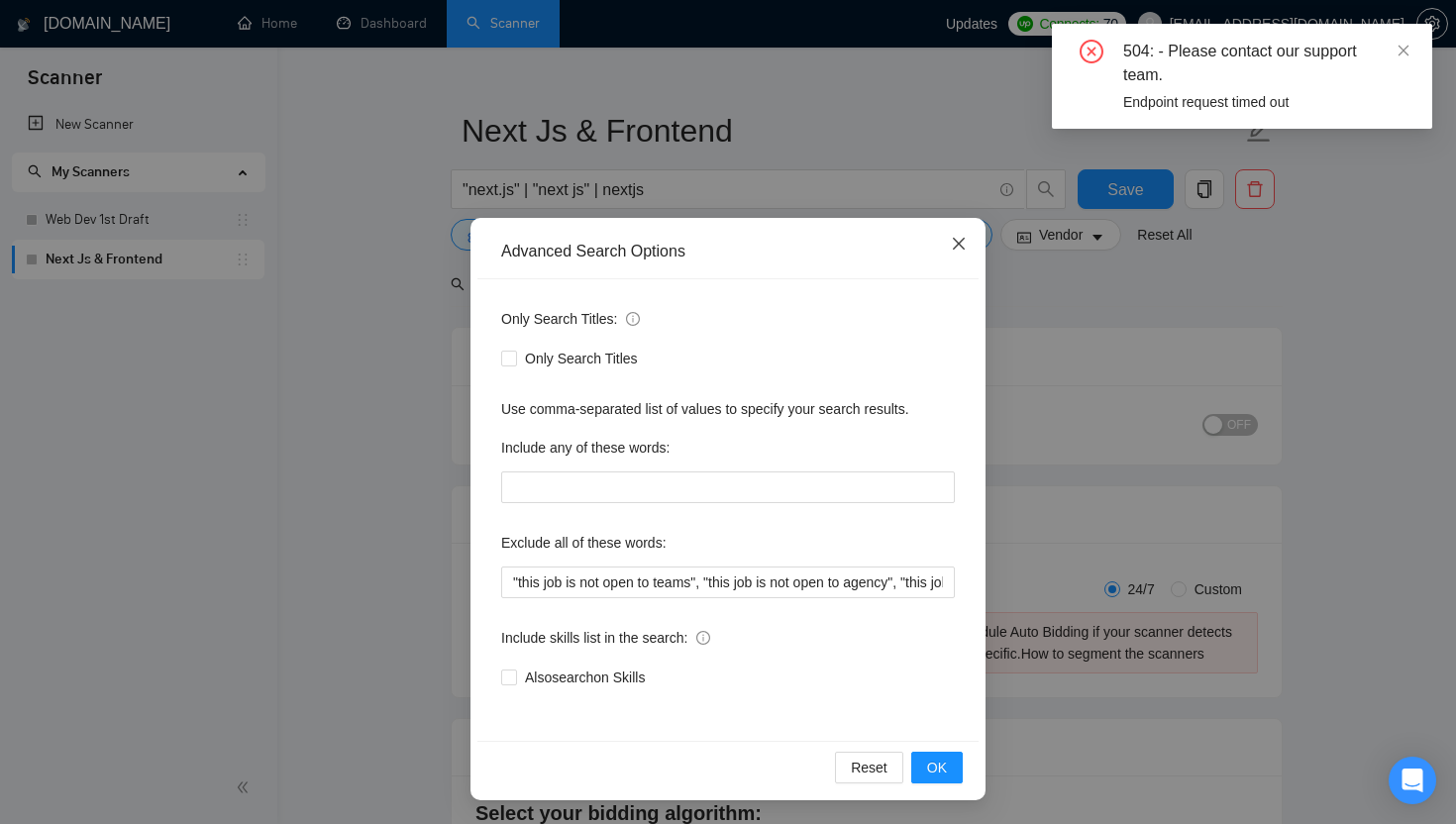 click 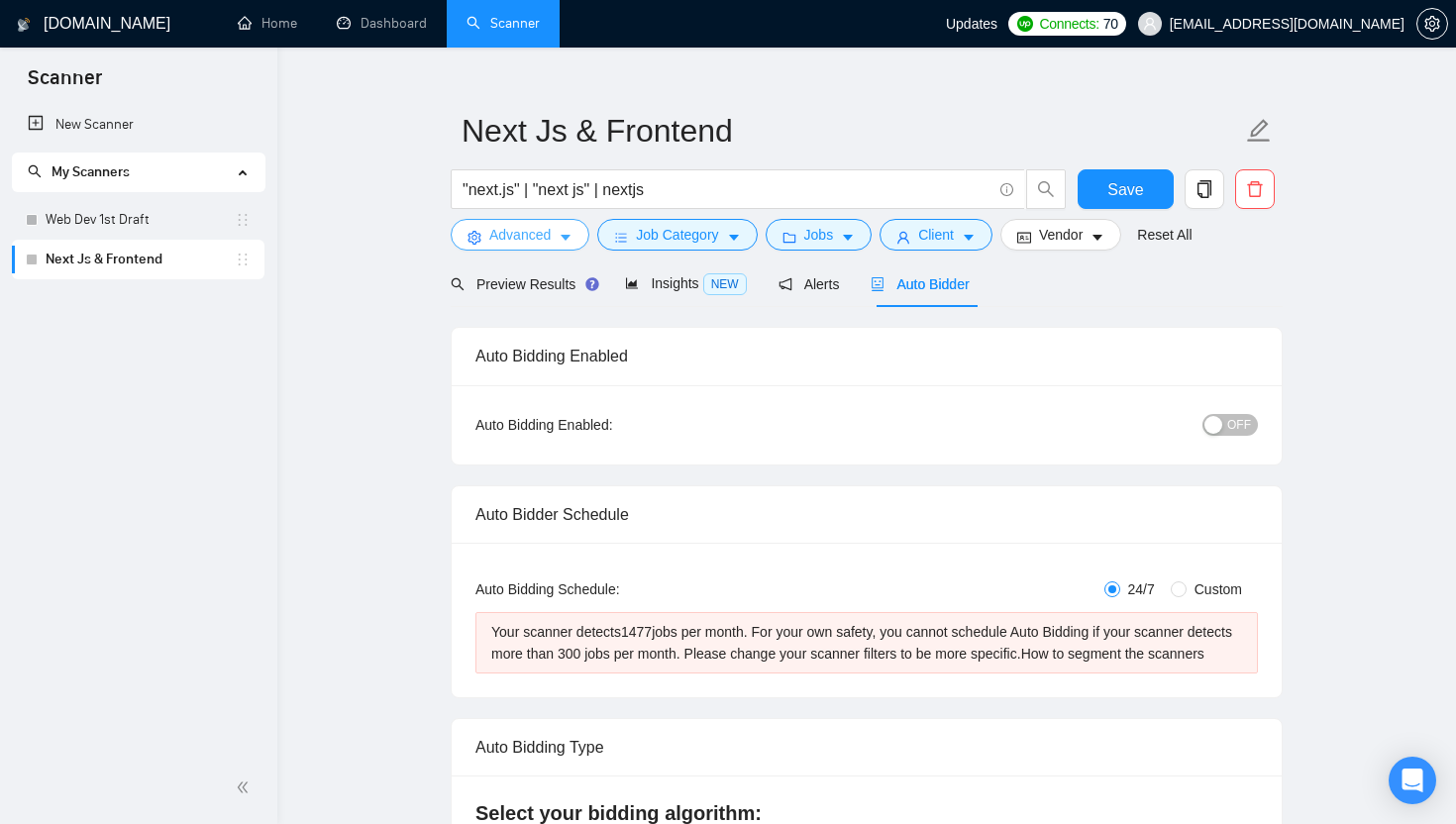 click on "Advanced" at bounding box center (520, 235) 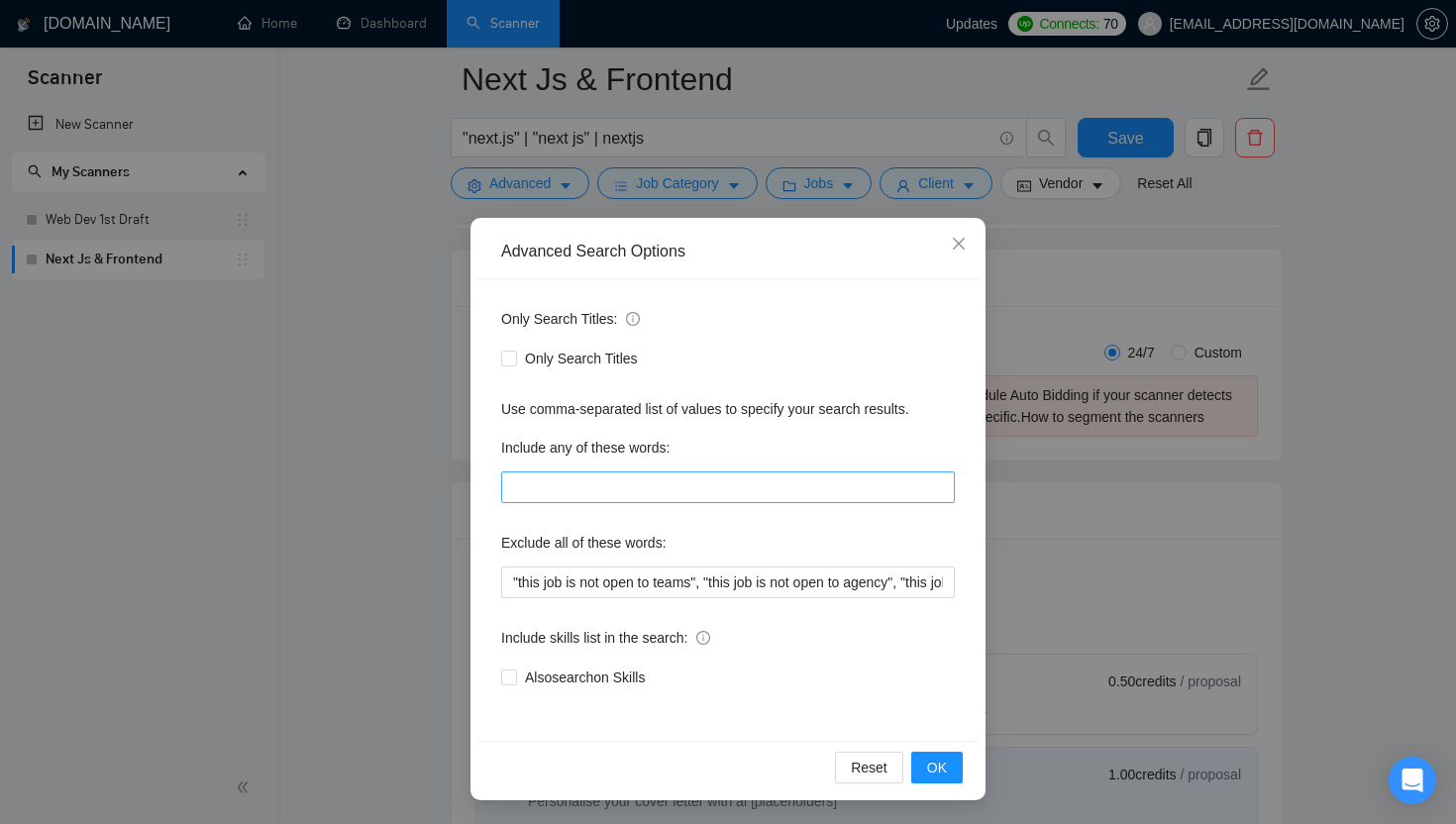 scroll, scrollTop: 283, scrollLeft: 0, axis: vertical 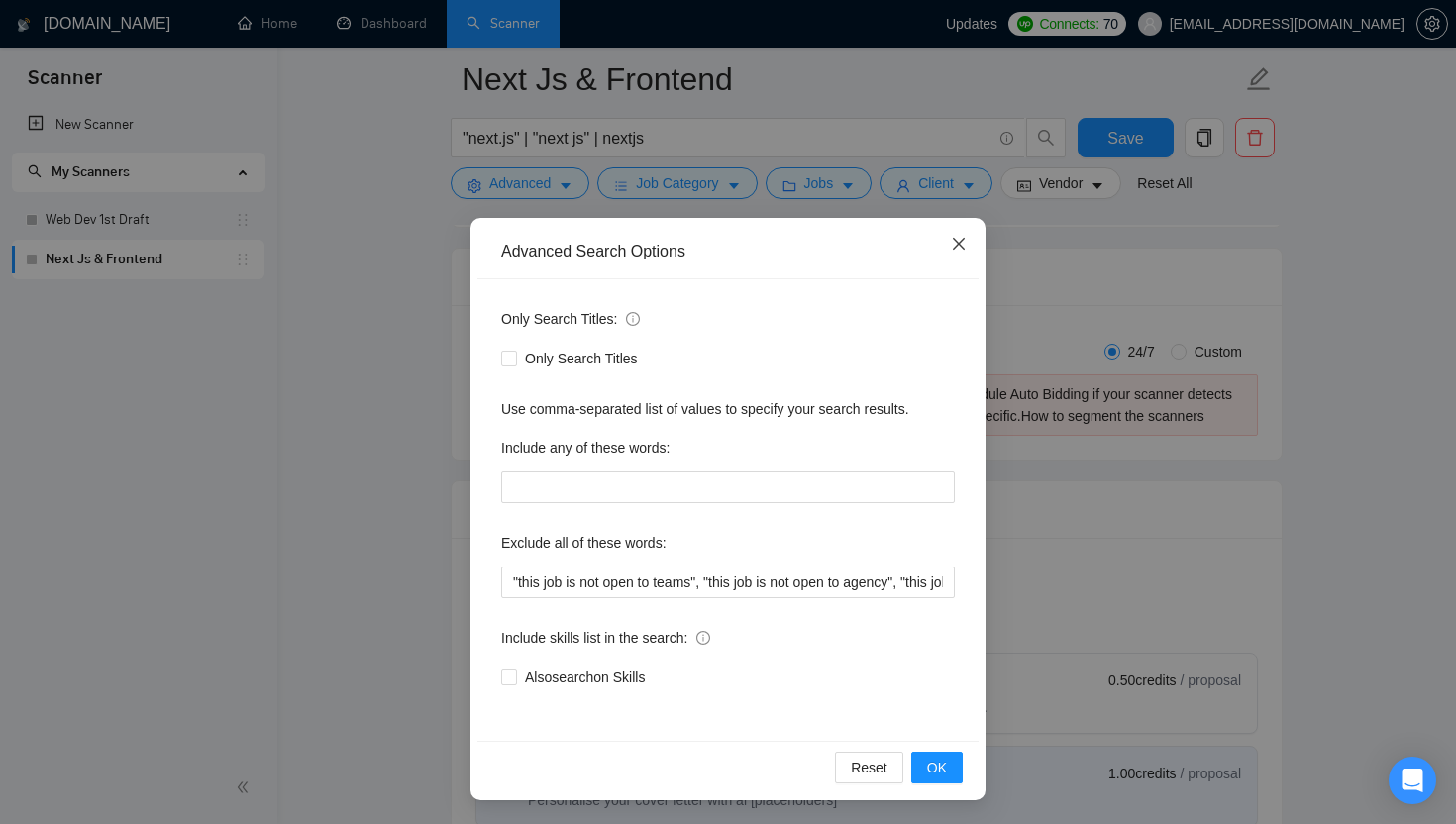 click 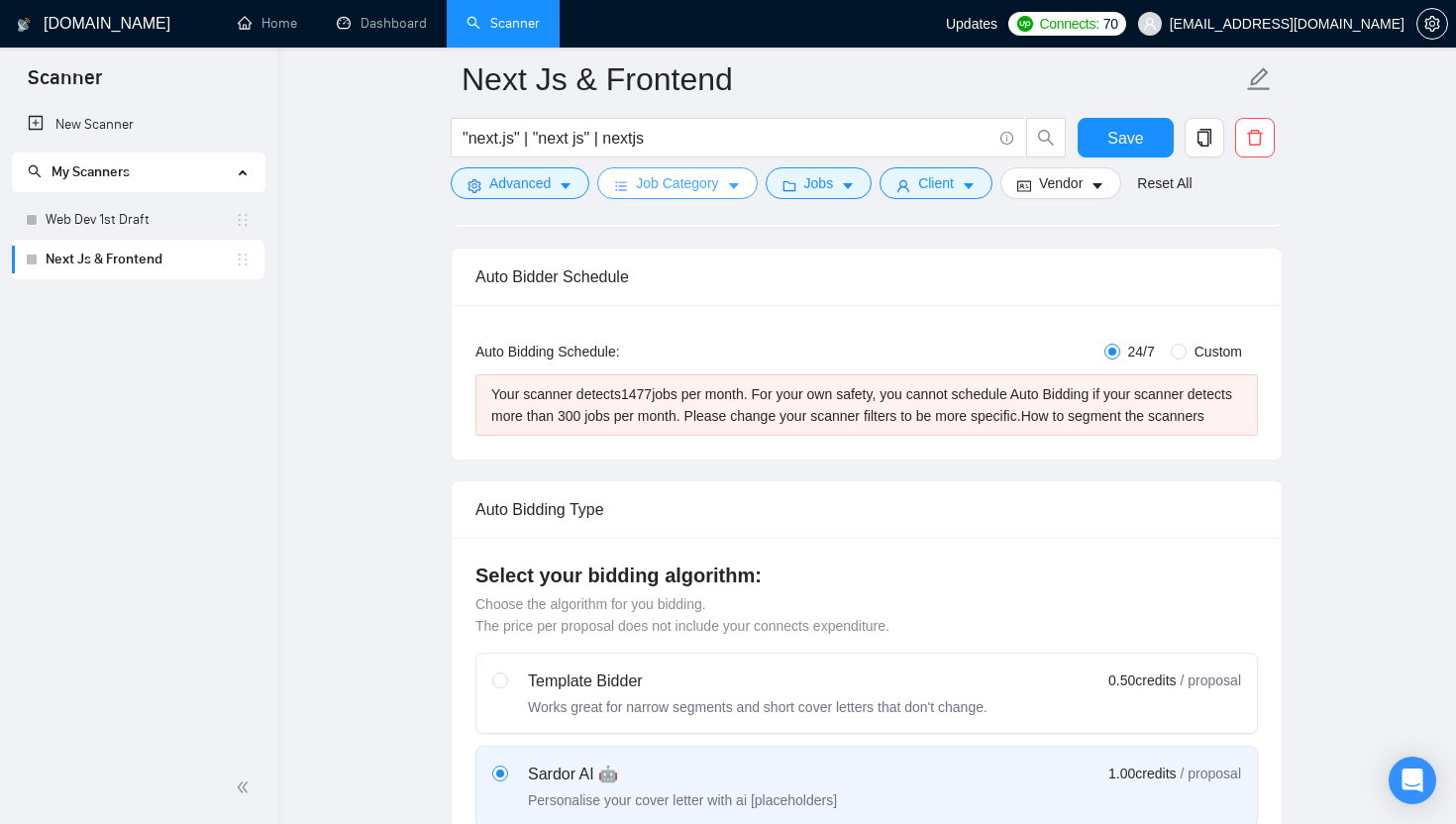 click on "Job Category" at bounding box center [676, 183] 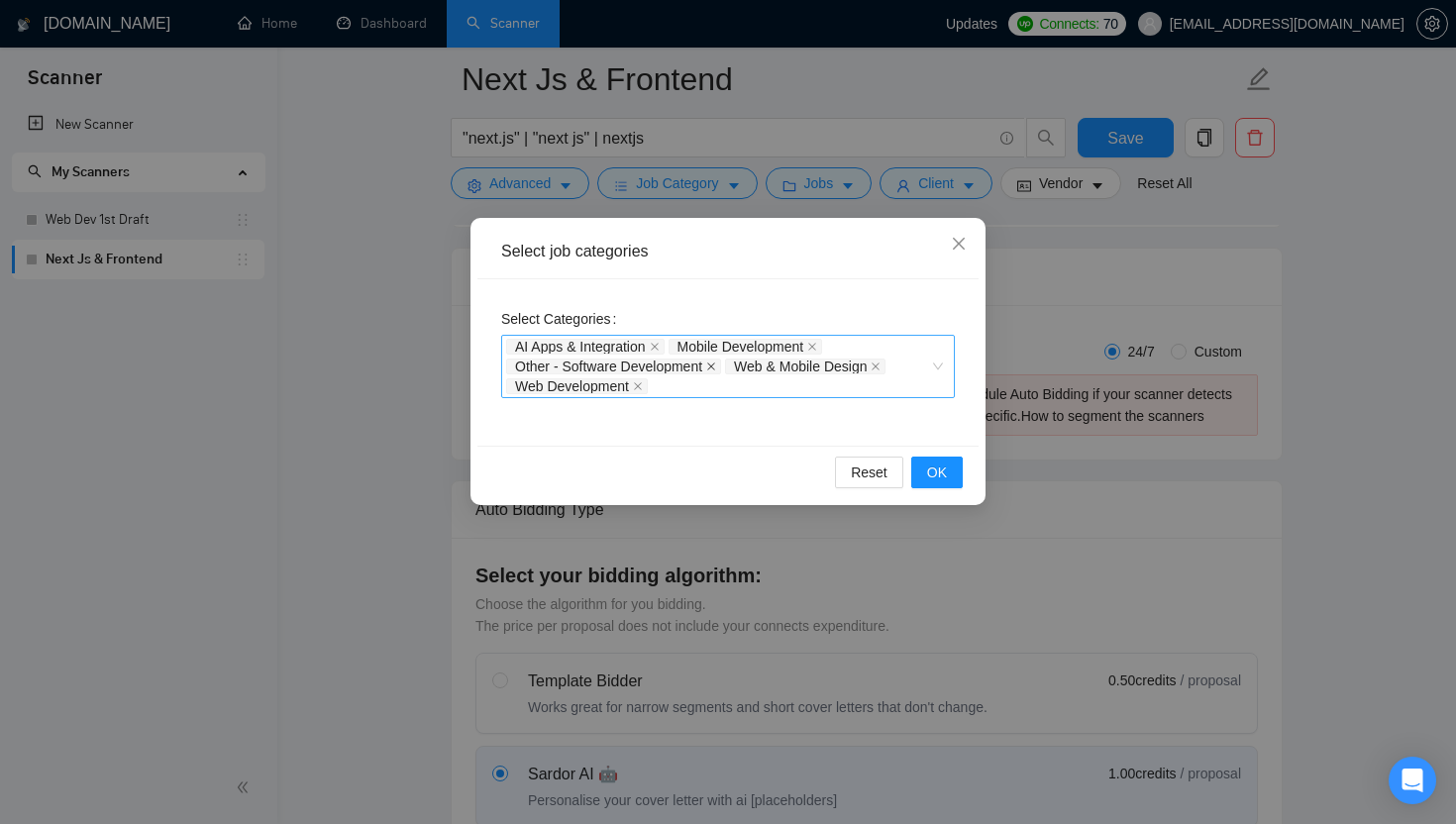 click 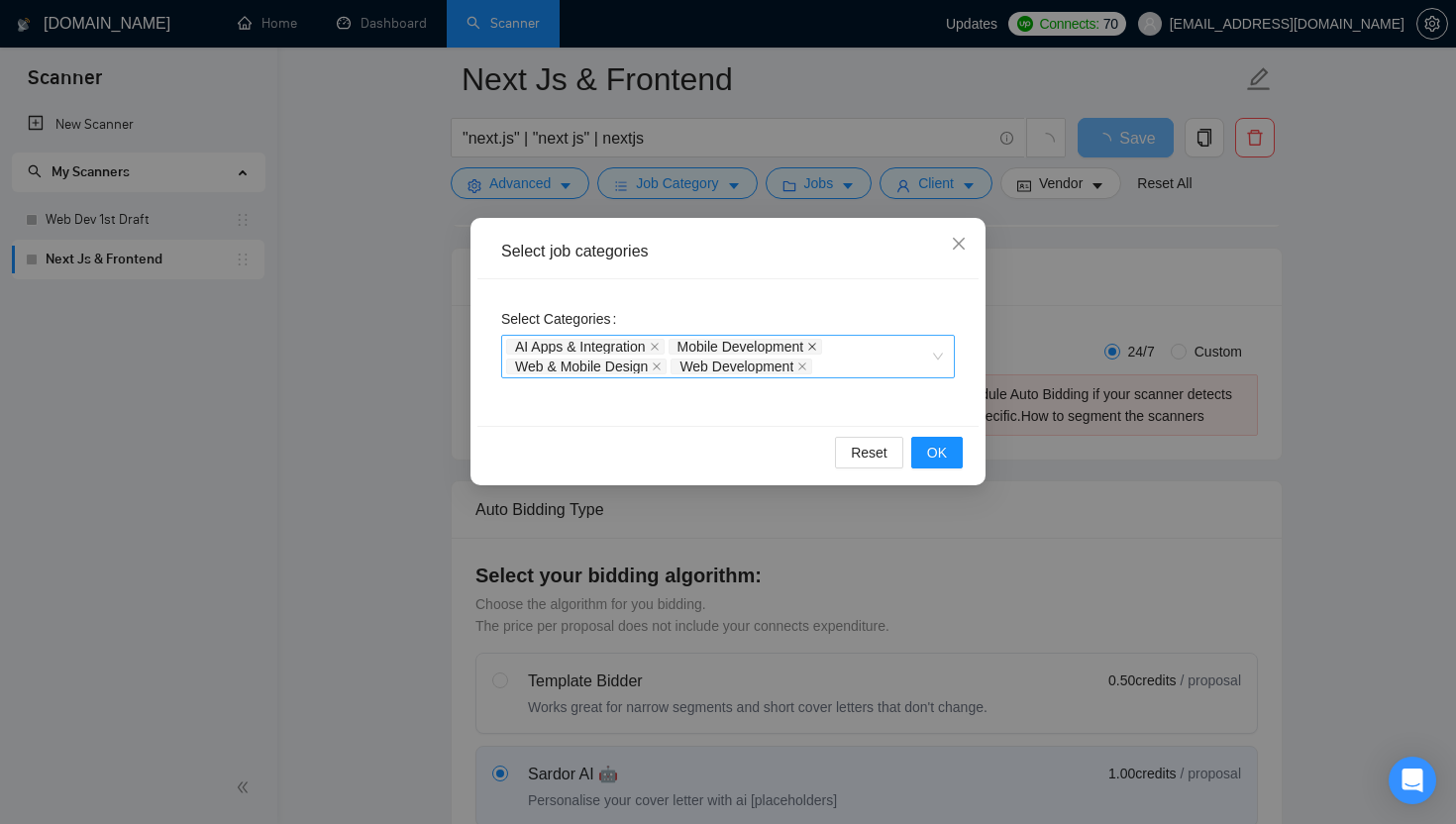 click 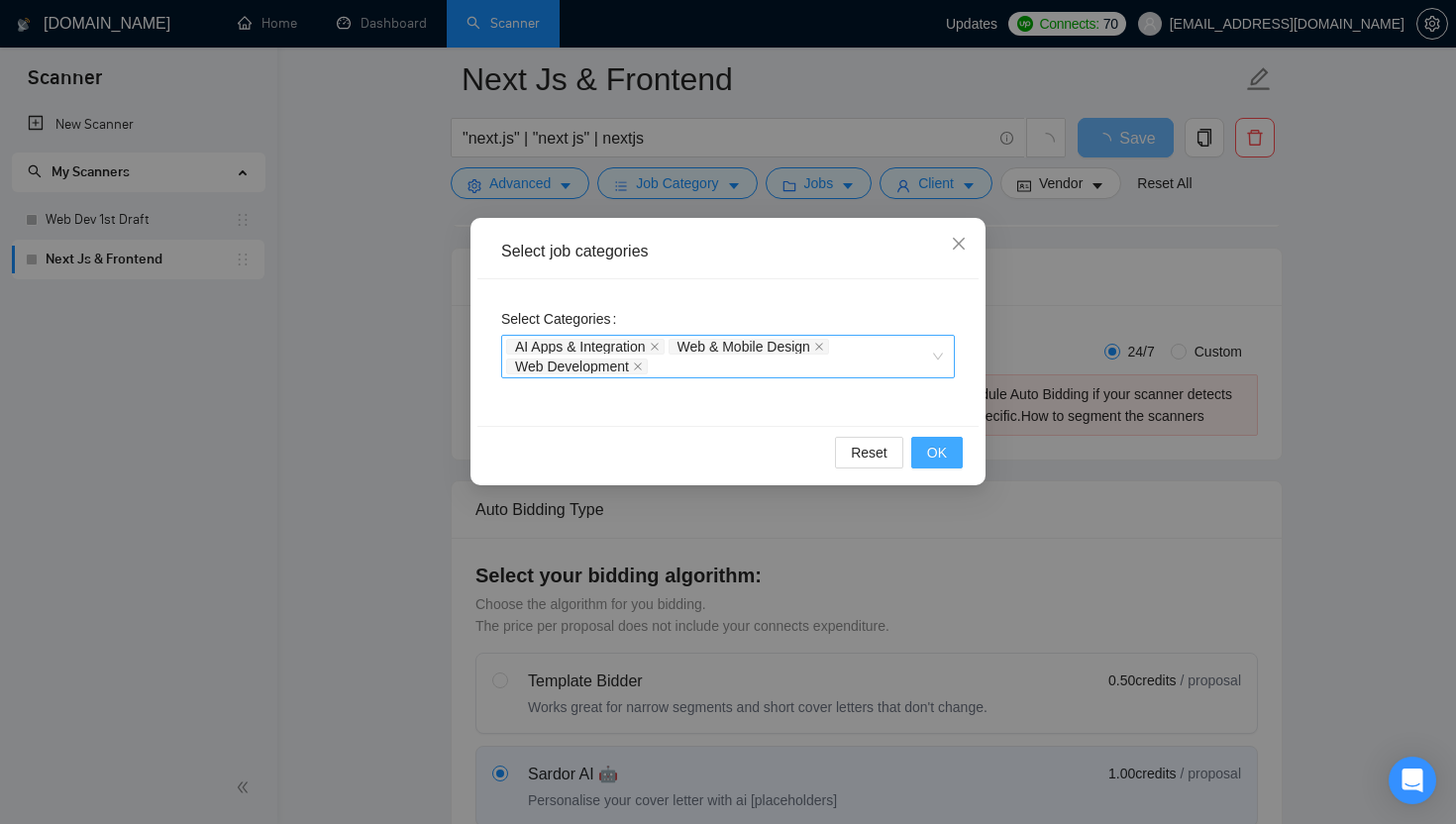 click on "OK" at bounding box center [937, 453] 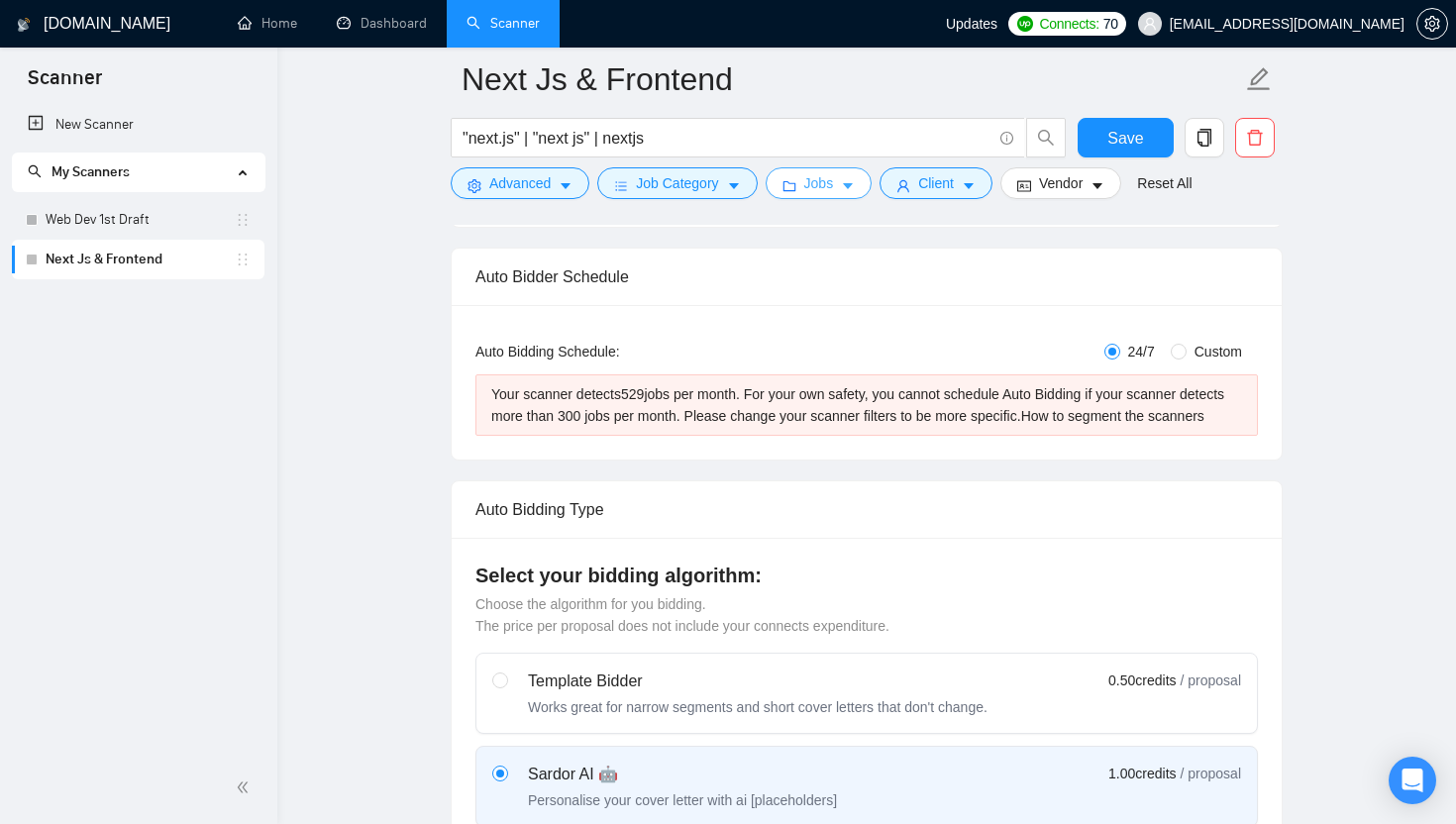 click on "Jobs" at bounding box center [819, 183] 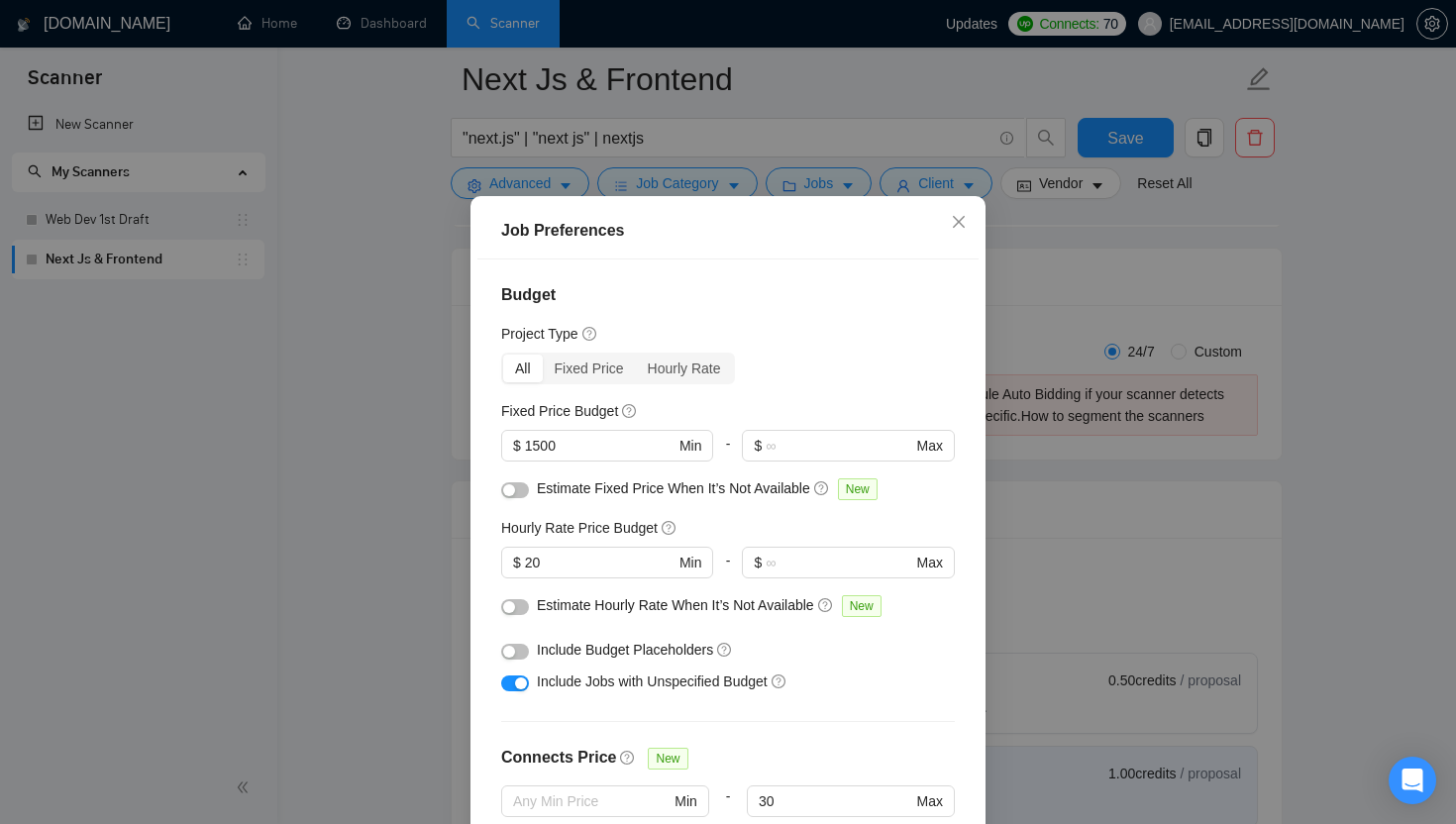 scroll, scrollTop: 540, scrollLeft: 0, axis: vertical 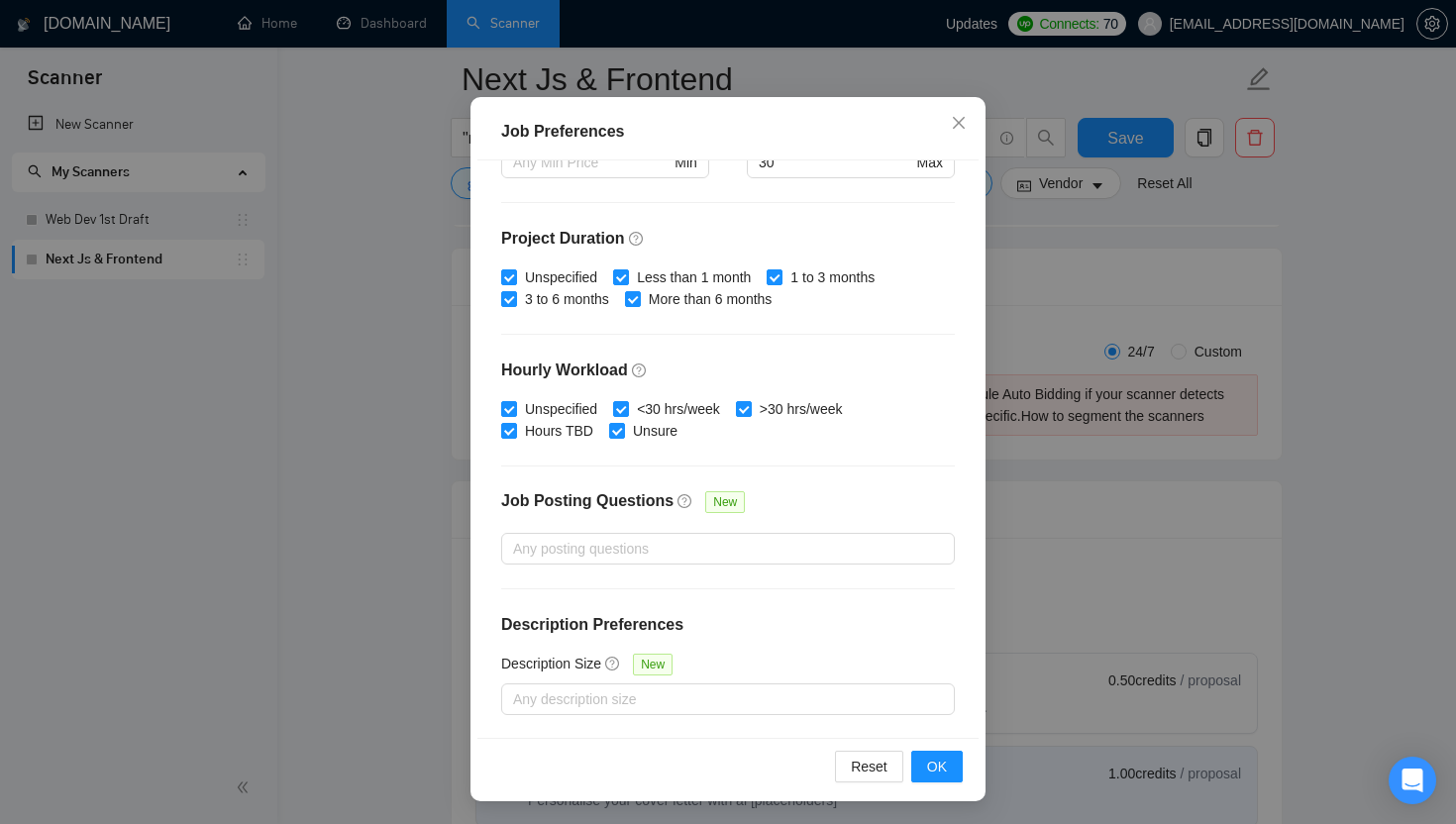 click on "Reset OK" at bounding box center [728, 766] 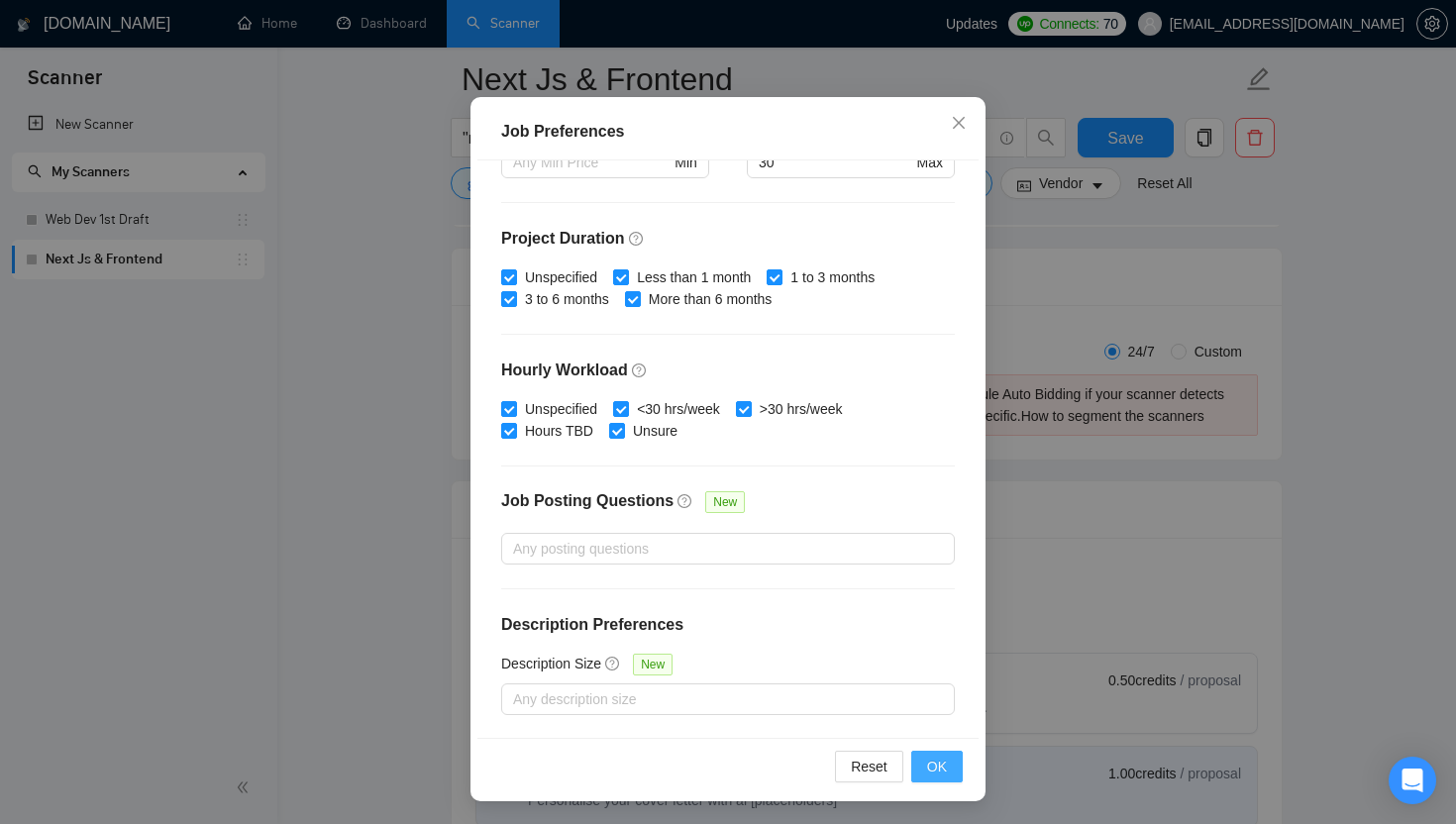 click on "OK" at bounding box center (937, 767) 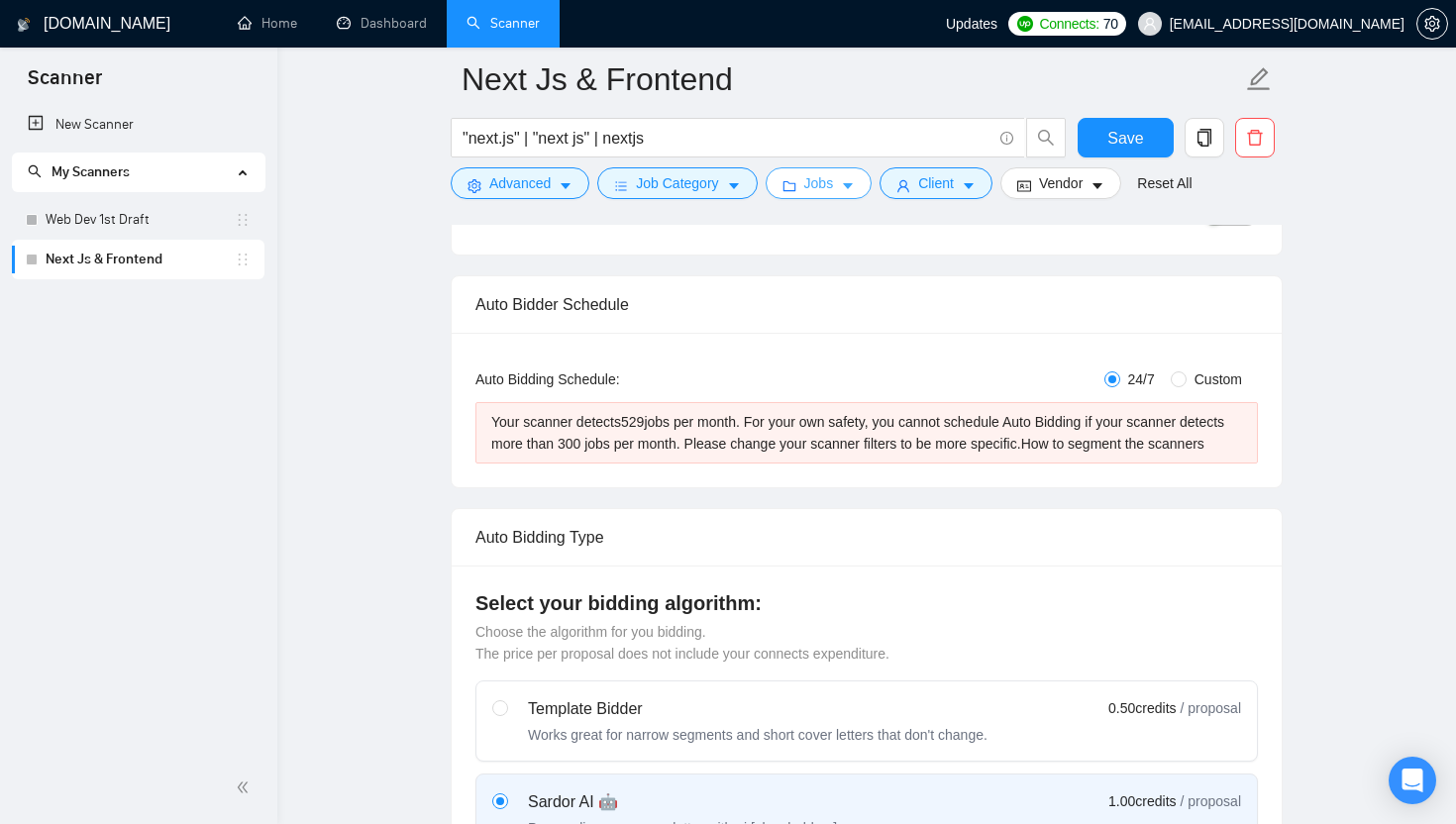 scroll, scrollTop: 254, scrollLeft: 0, axis: vertical 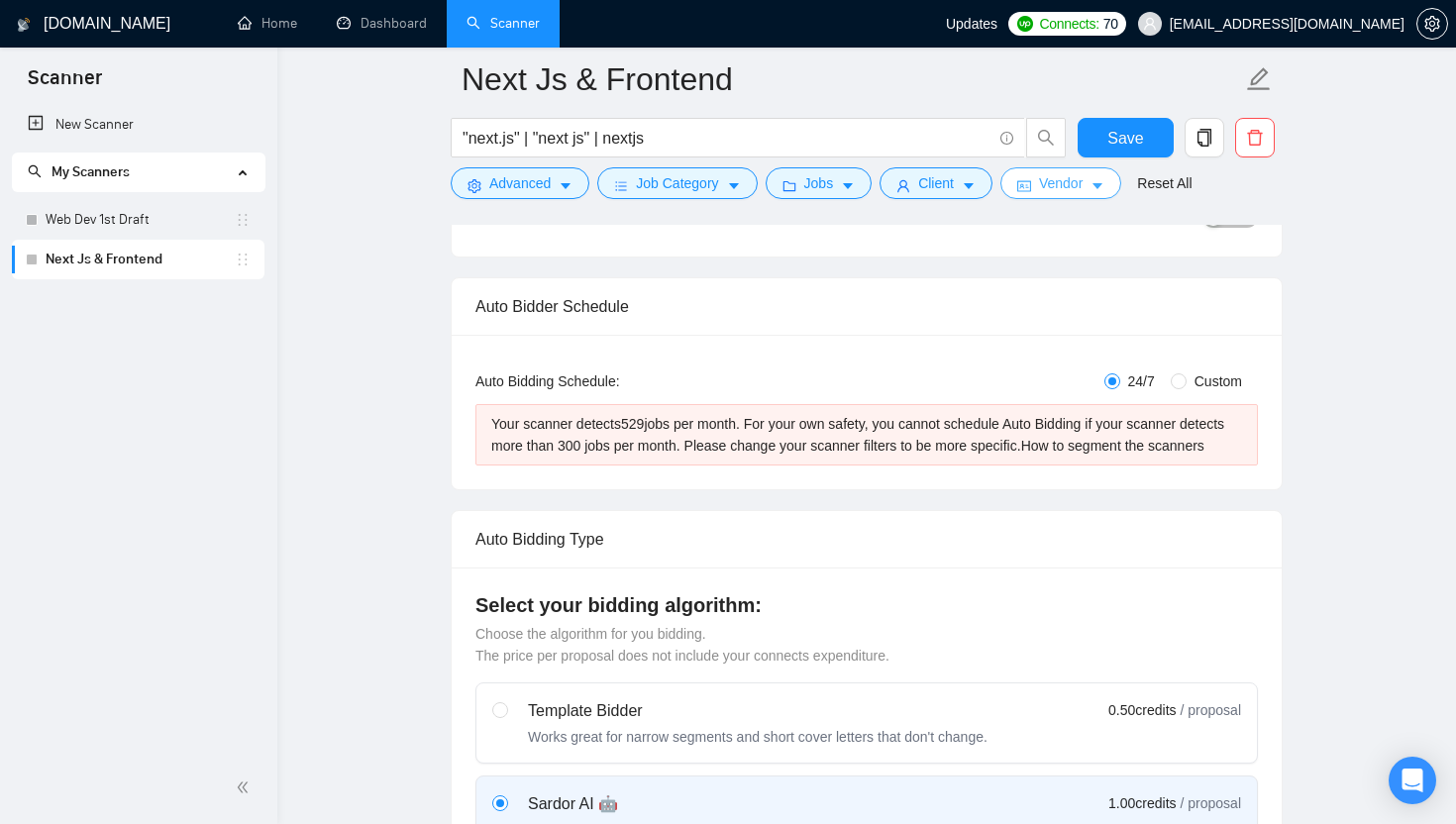 click on "Vendor" at bounding box center (1061, 183) 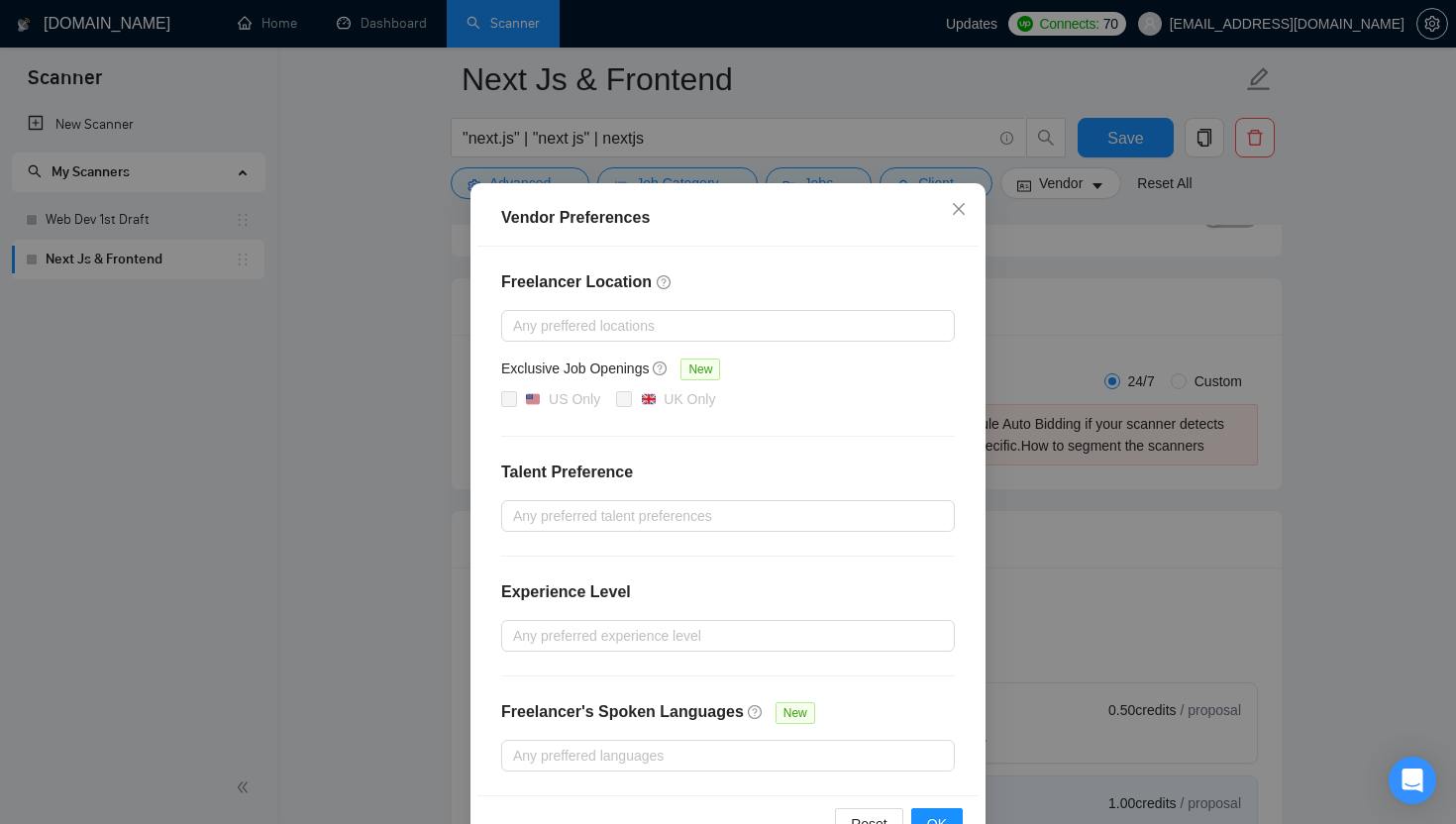 scroll, scrollTop: 39, scrollLeft: 0, axis: vertical 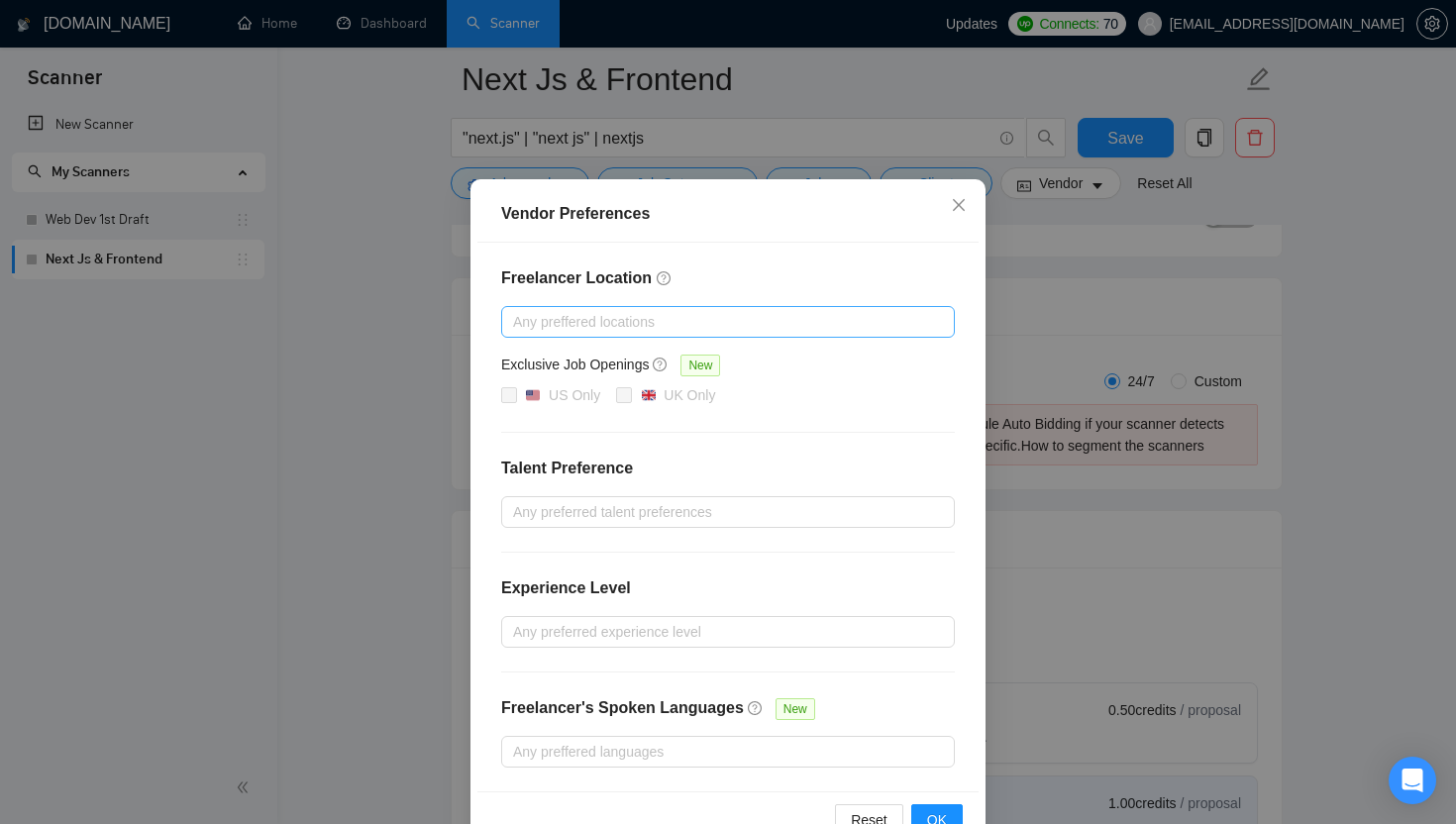 click at bounding box center (718, 322) 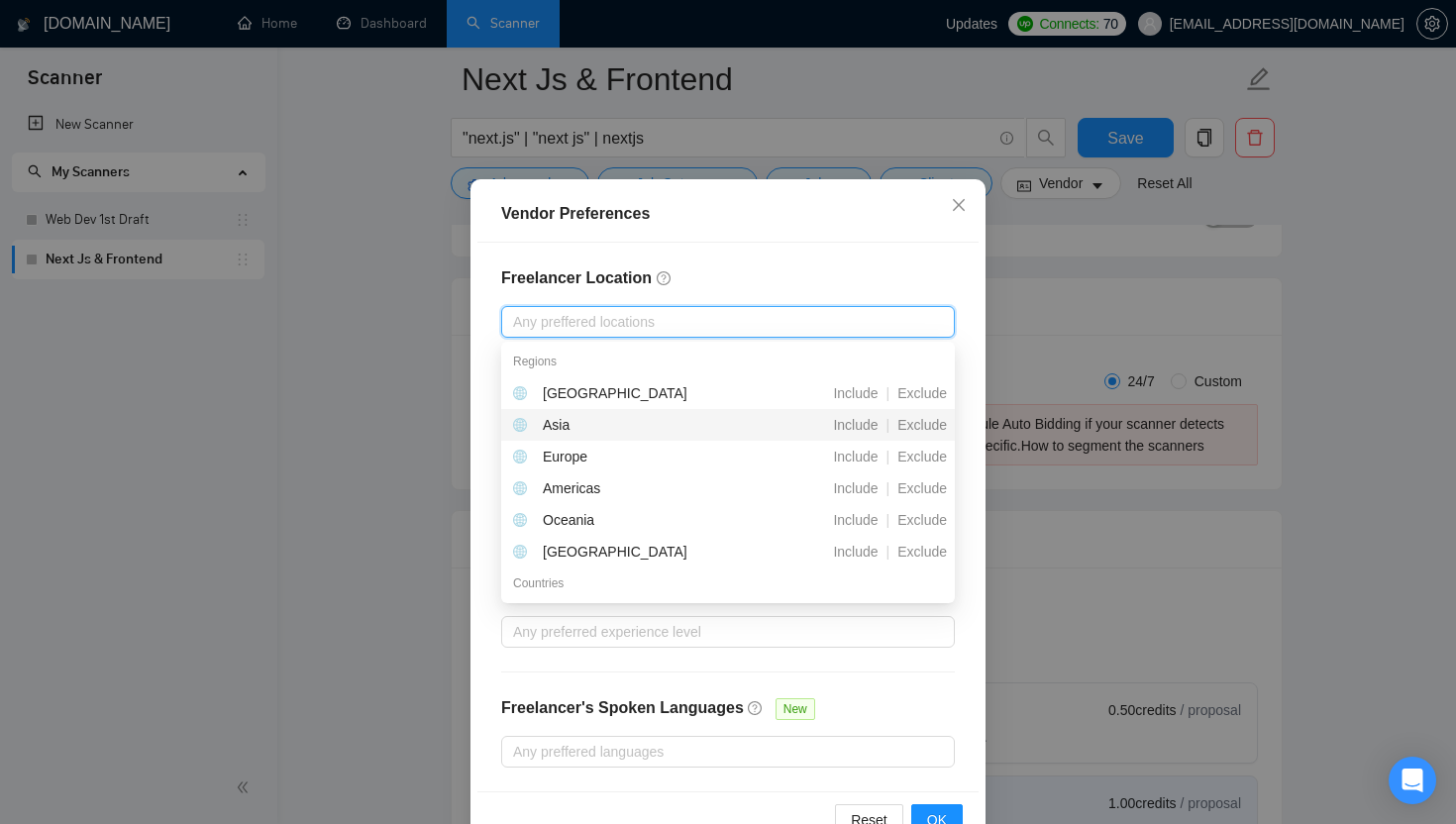 click on "Freelancer Location     Any preffered locations Exclusive Job Openings New US Only UK Only Talent Preference   Any preferred talent preferences Experience Level   Any preferred experience level Freelancer's Spoken Languages New   Any preffered languages" at bounding box center (728, 517) 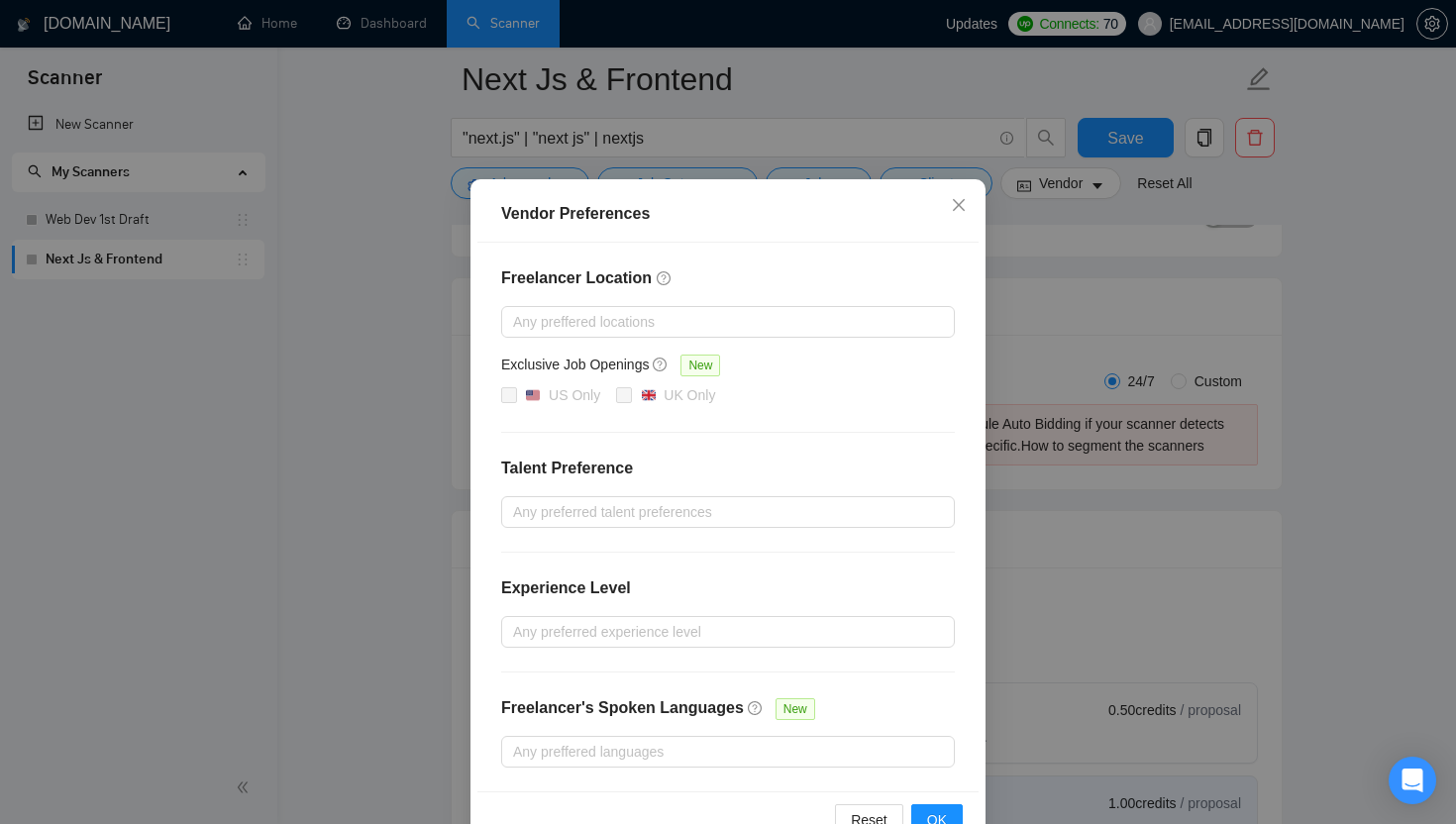 scroll, scrollTop: 89, scrollLeft: 0, axis: vertical 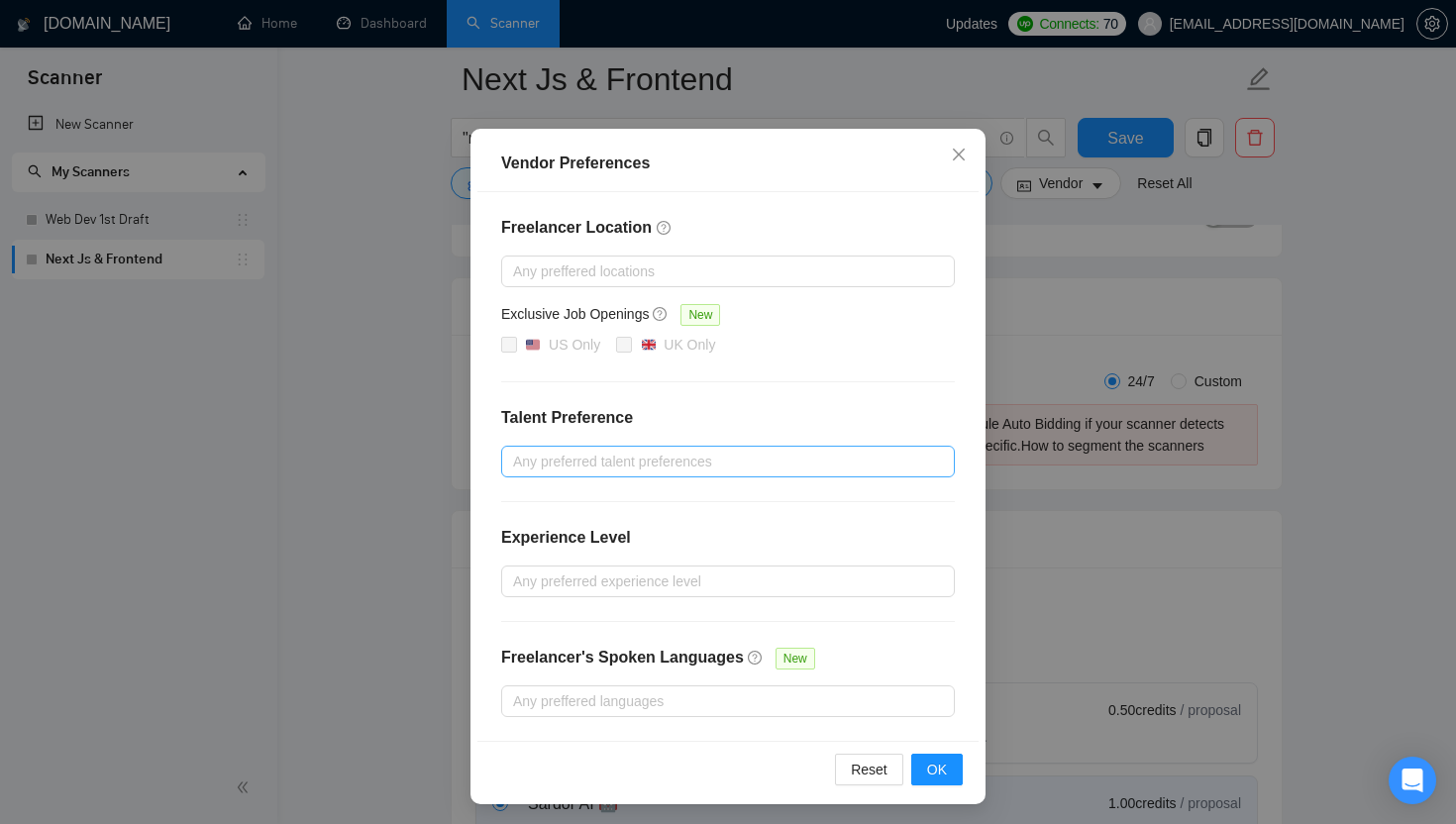 click at bounding box center (718, 462) 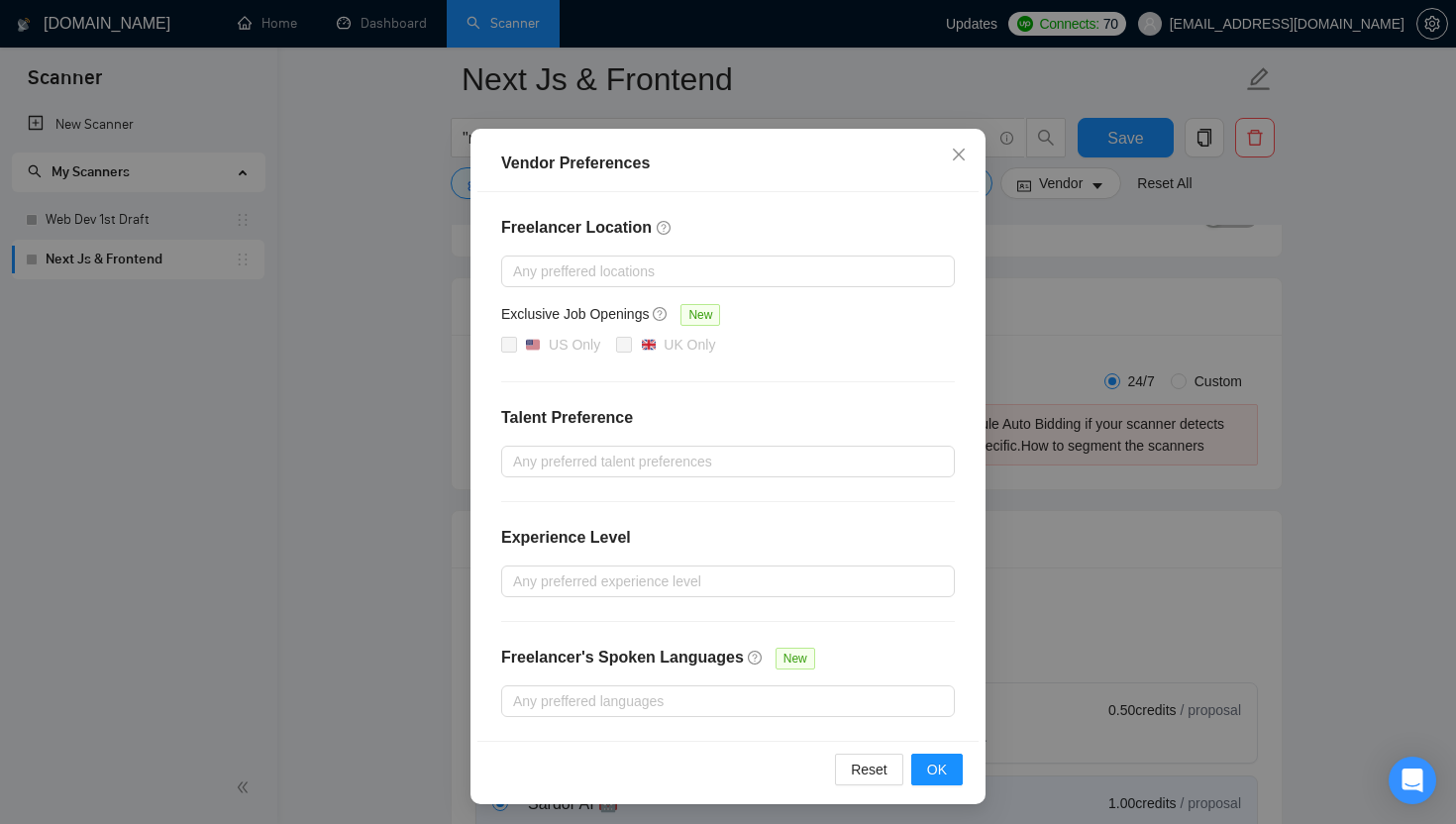 click on "Talent Preference" at bounding box center [728, 418] 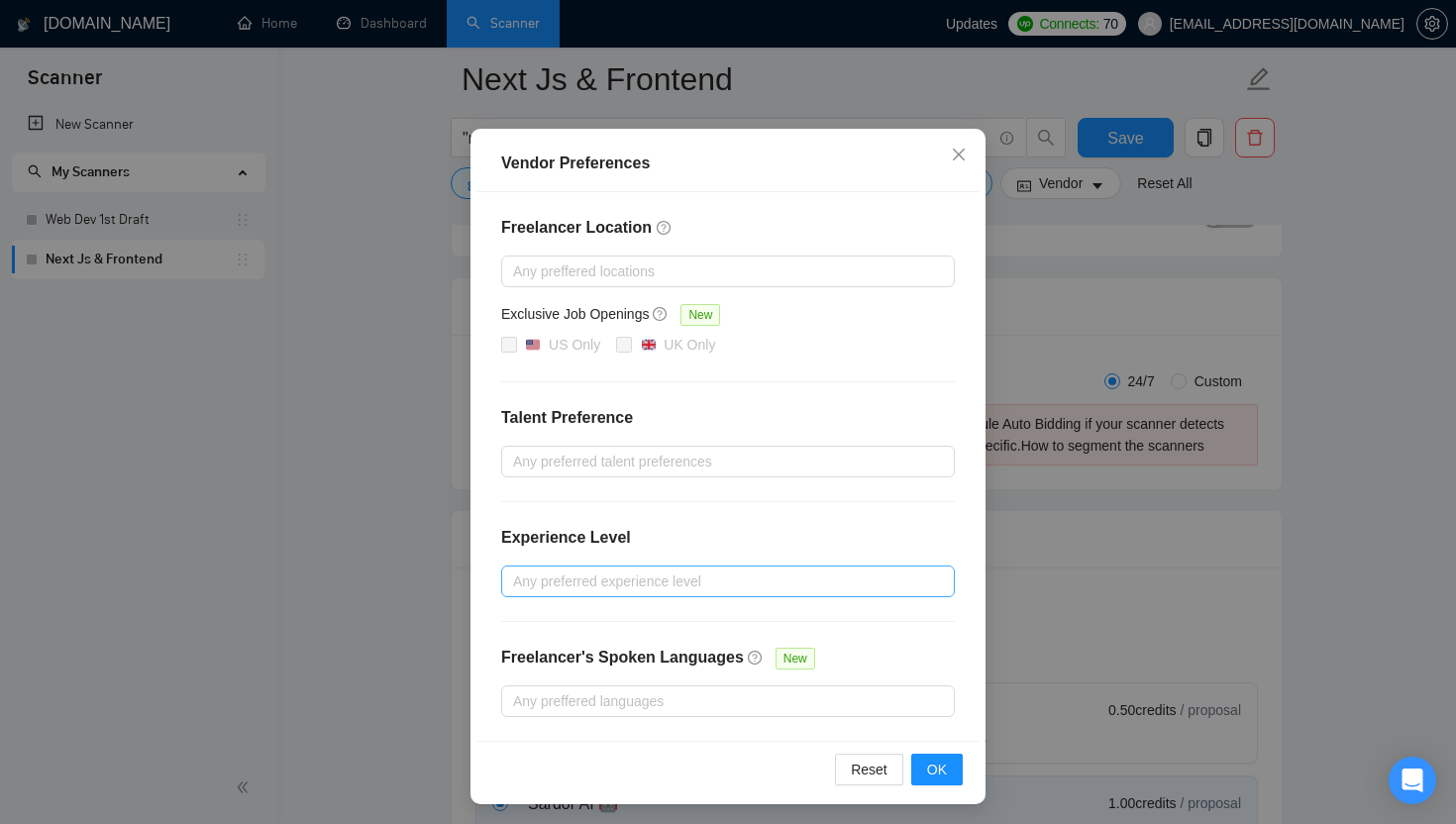 click at bounding box center (718, 581) 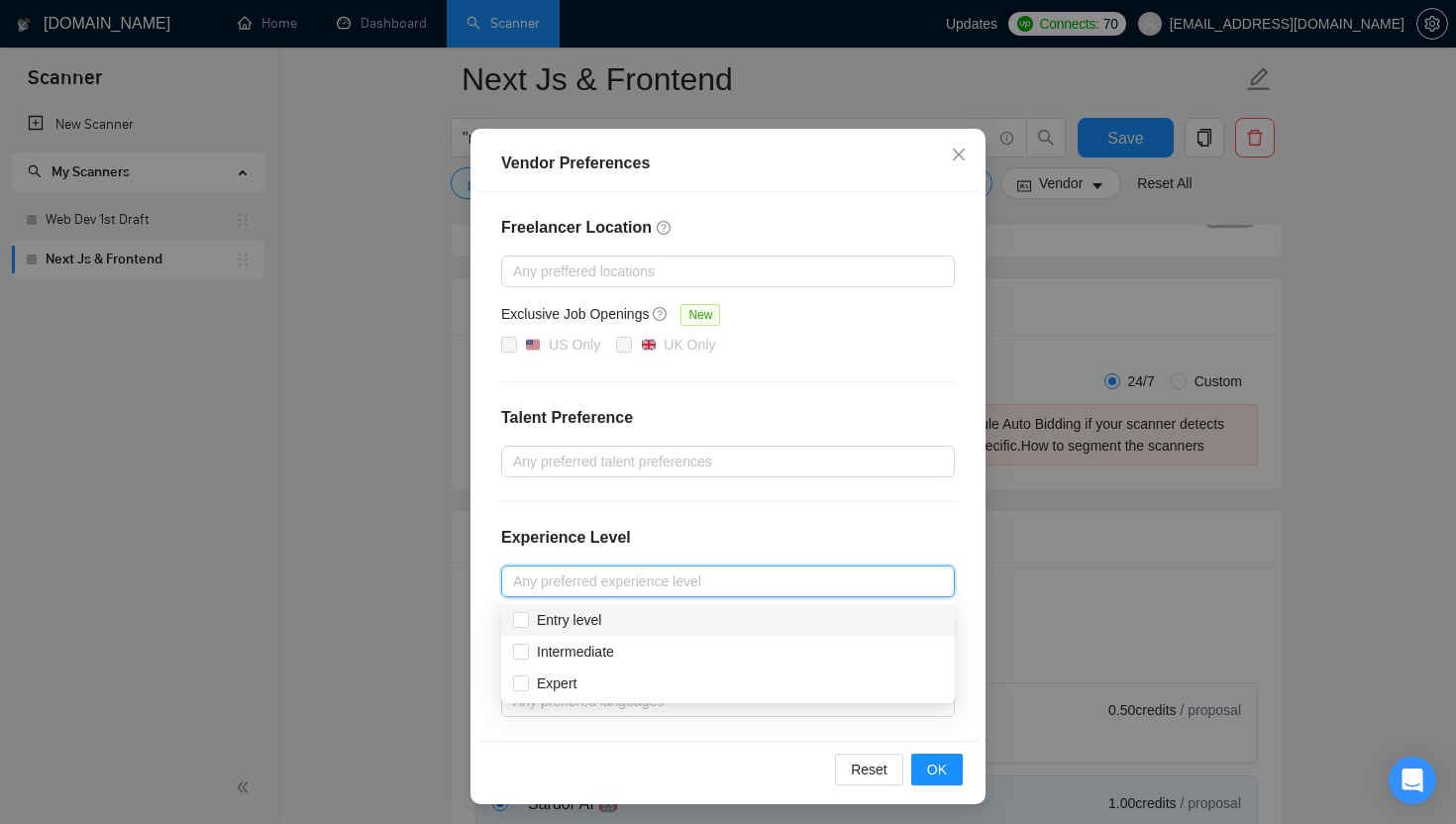 click on "Freelancer Location     Any preffered locations Exclusive Job Openings New US Only UK Only Talent Preference   Any preferred talent preferences Experience Level   Any preferred experience level Freelancer's Spoken Languages New   Any preffered languages" at bounding box center [728, 466] 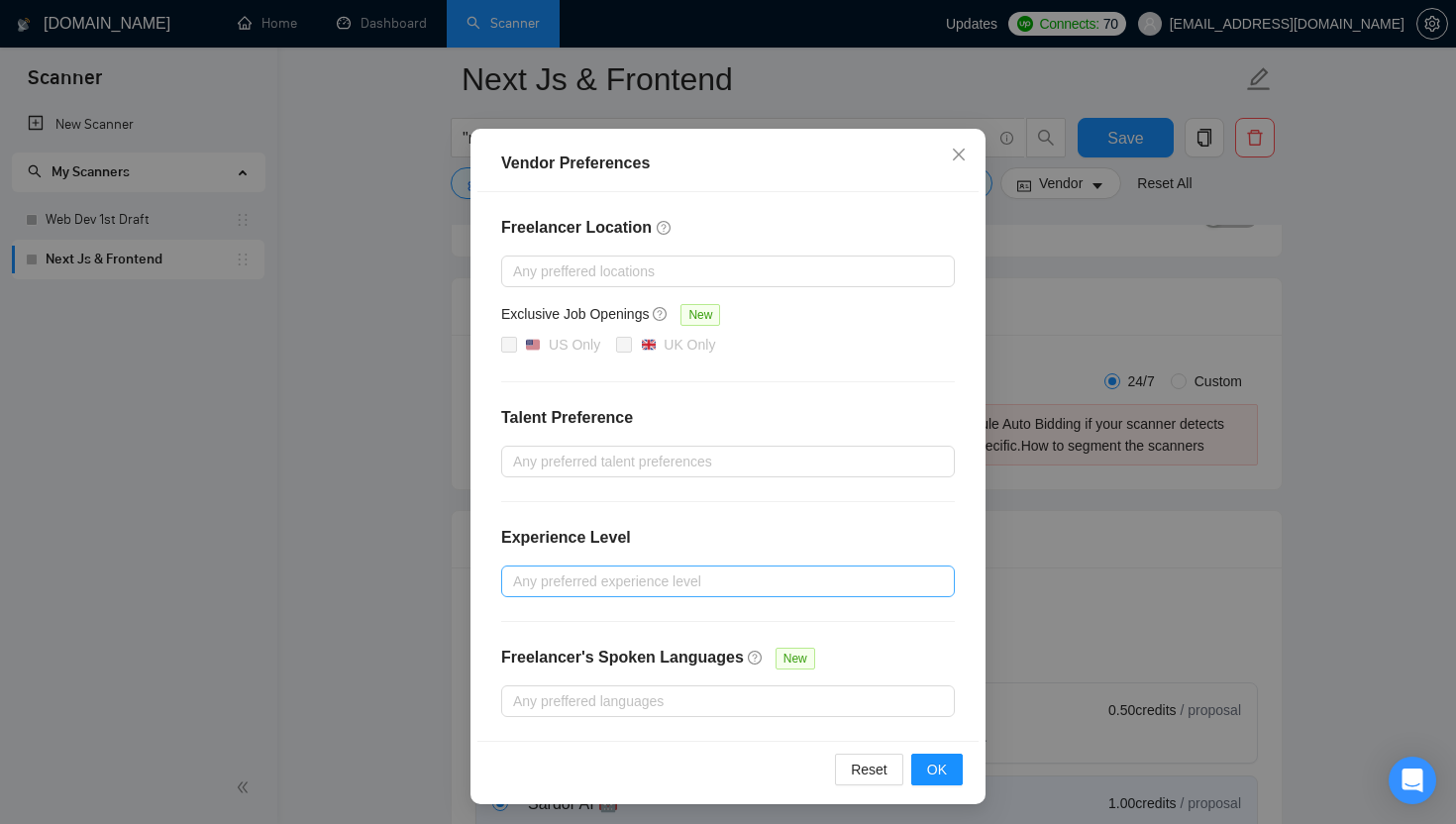 click at bounding box center (718, 581) 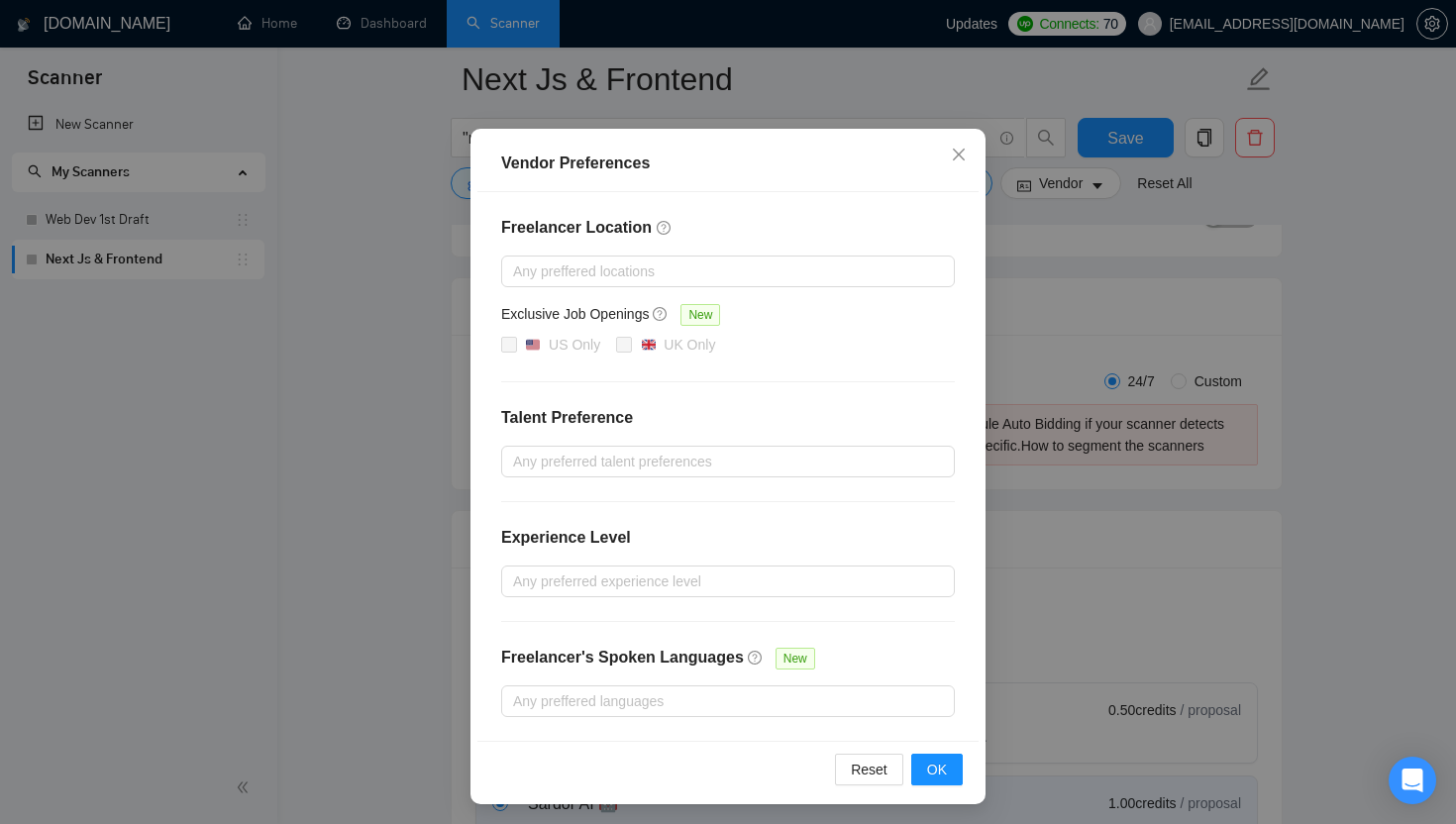 click on "Experience Level" at bounding box center [728, 546] 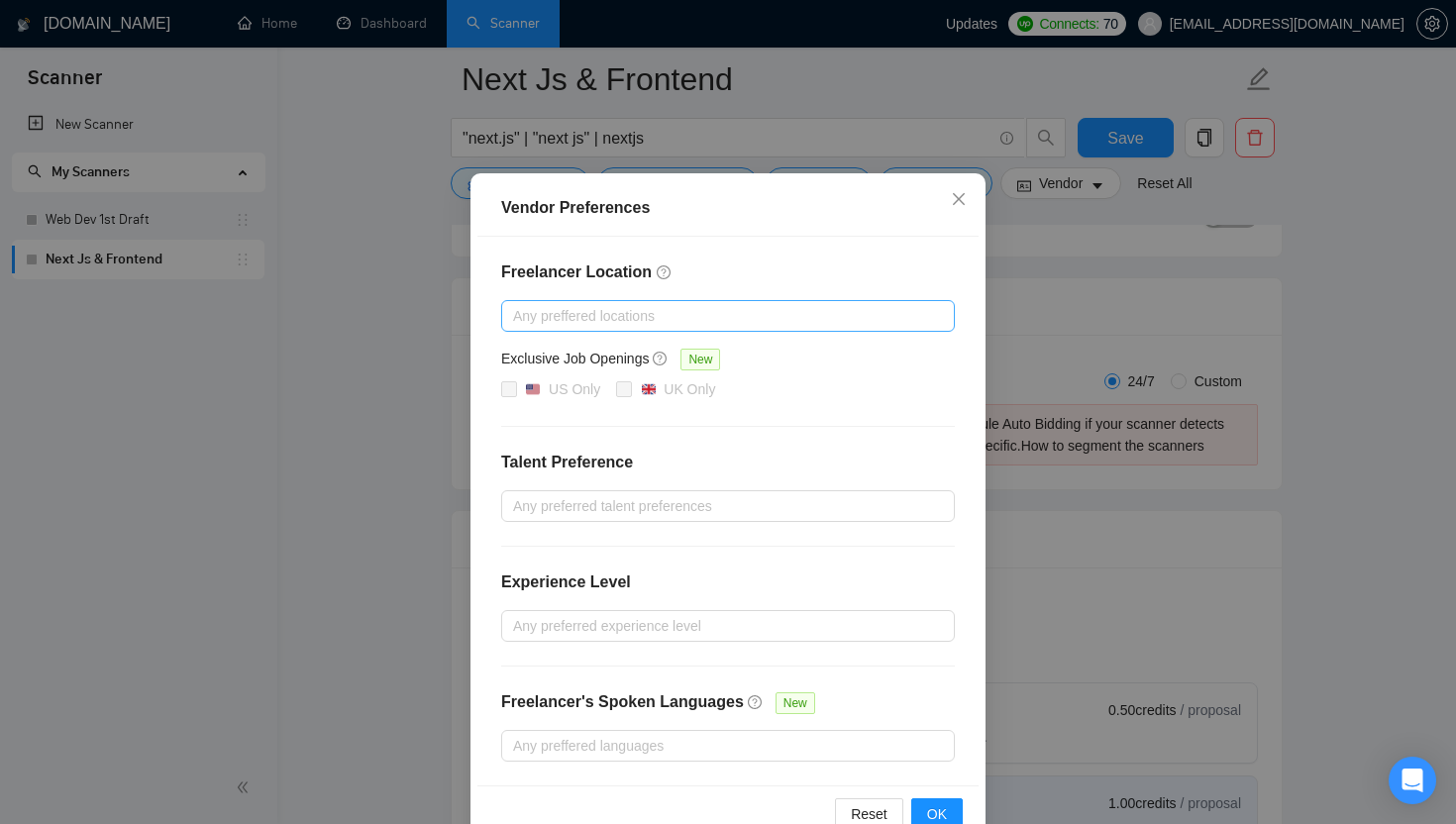 scroll, scrollTop: 92, scrollLeft: 0, axis: vertical 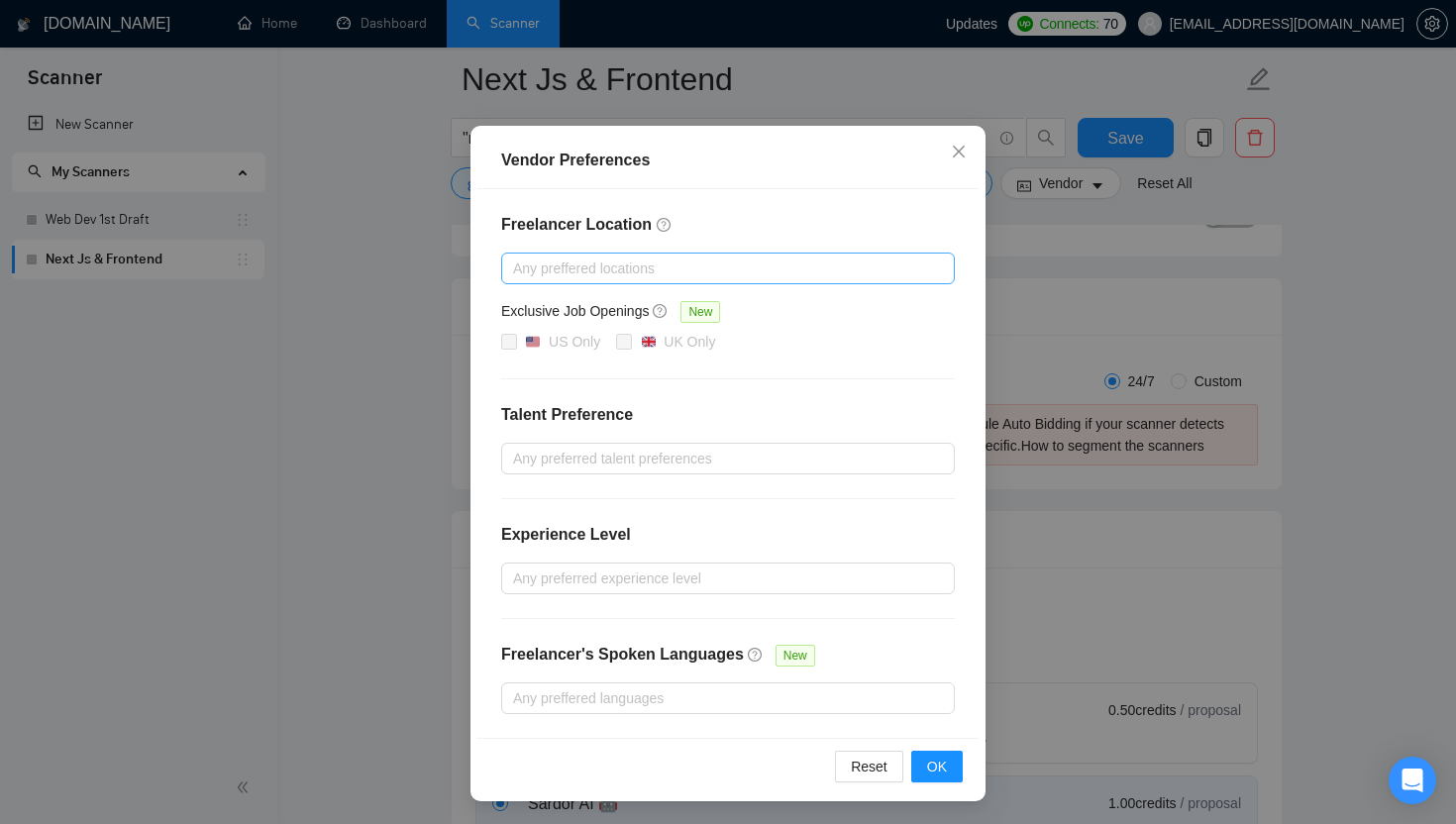 click at bounding box center [718, 268] 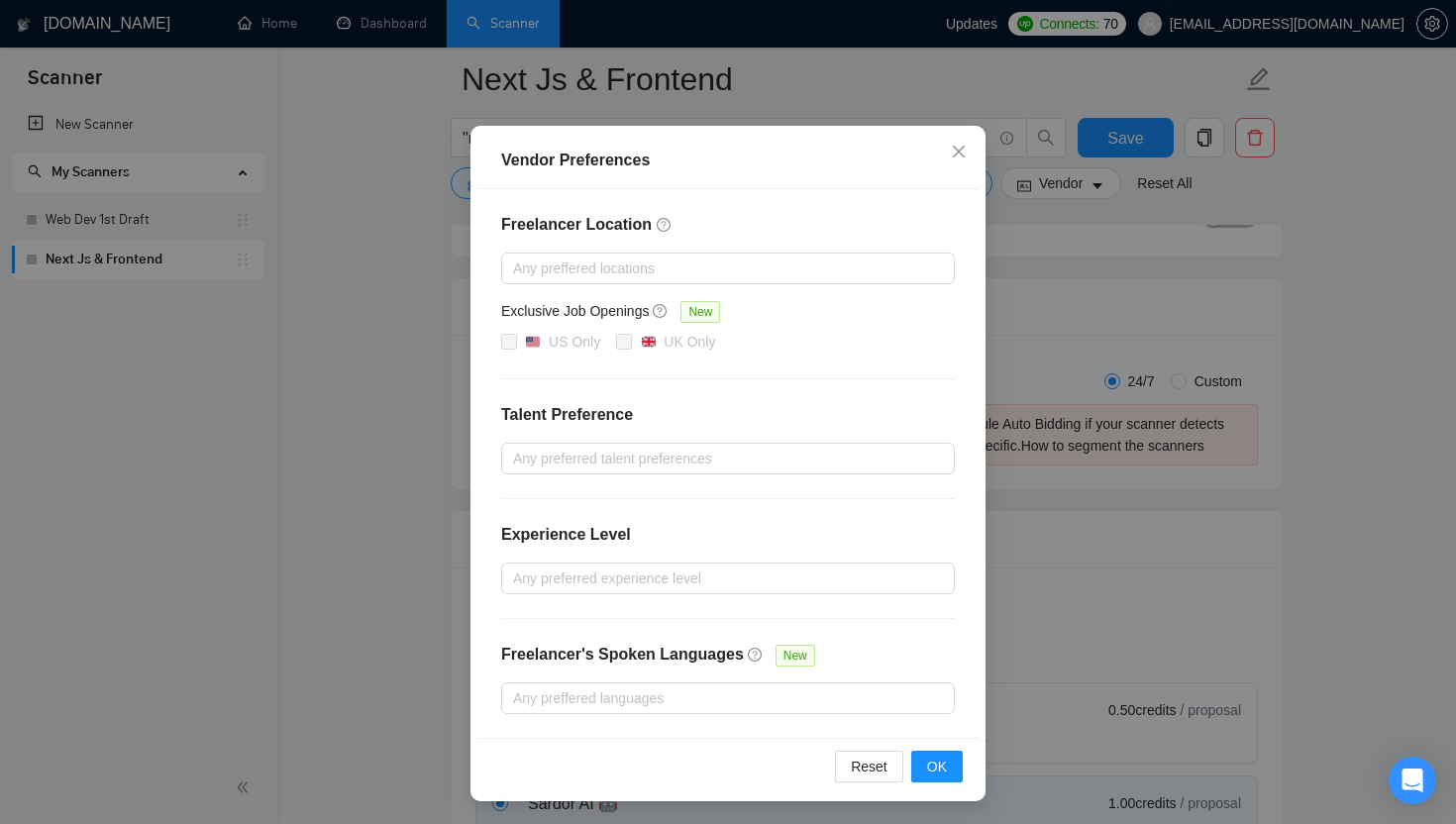 click on "Freelancer Location" at bounding box center (728, 225) 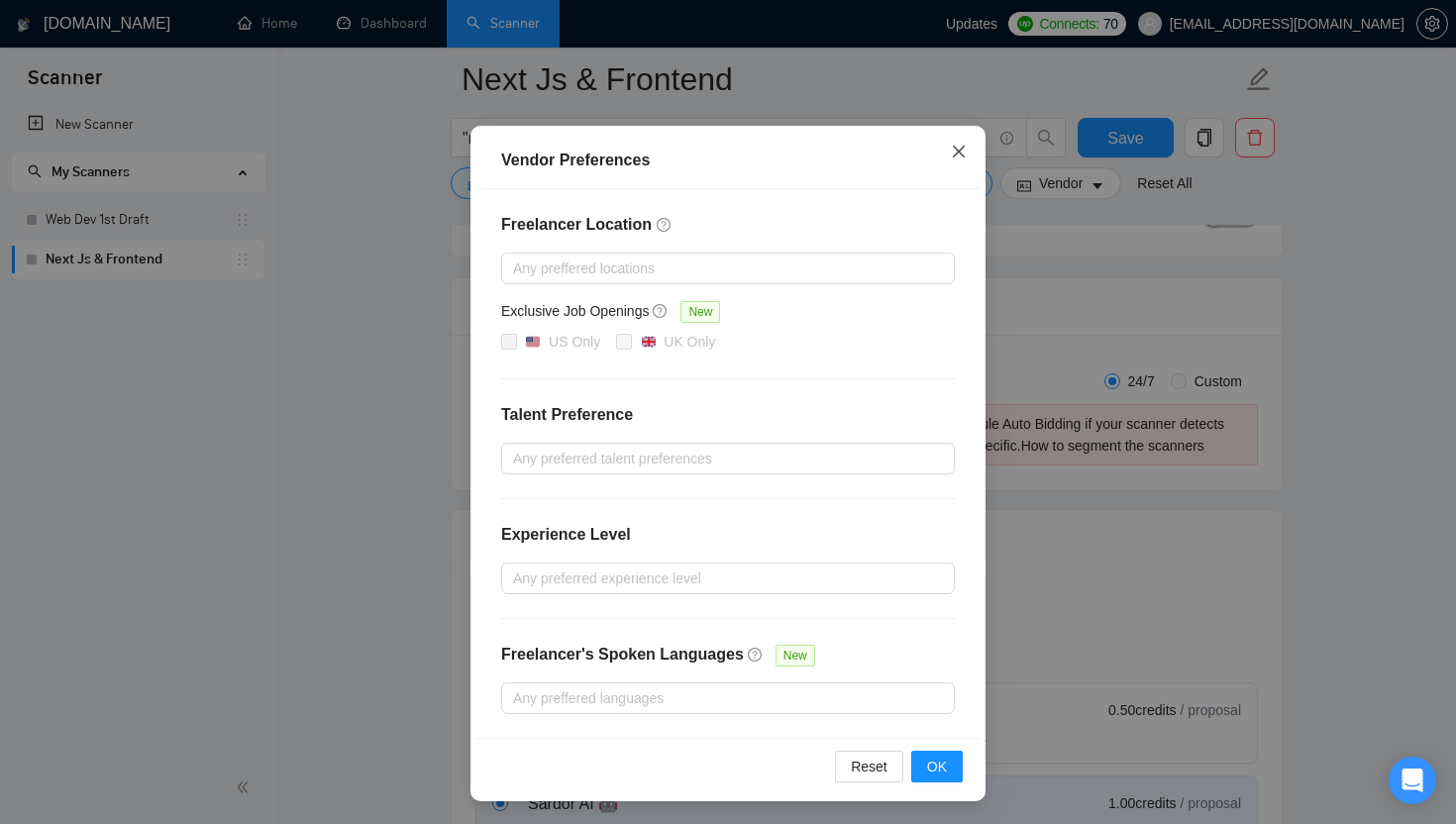 click at bounding box center (959, 153) 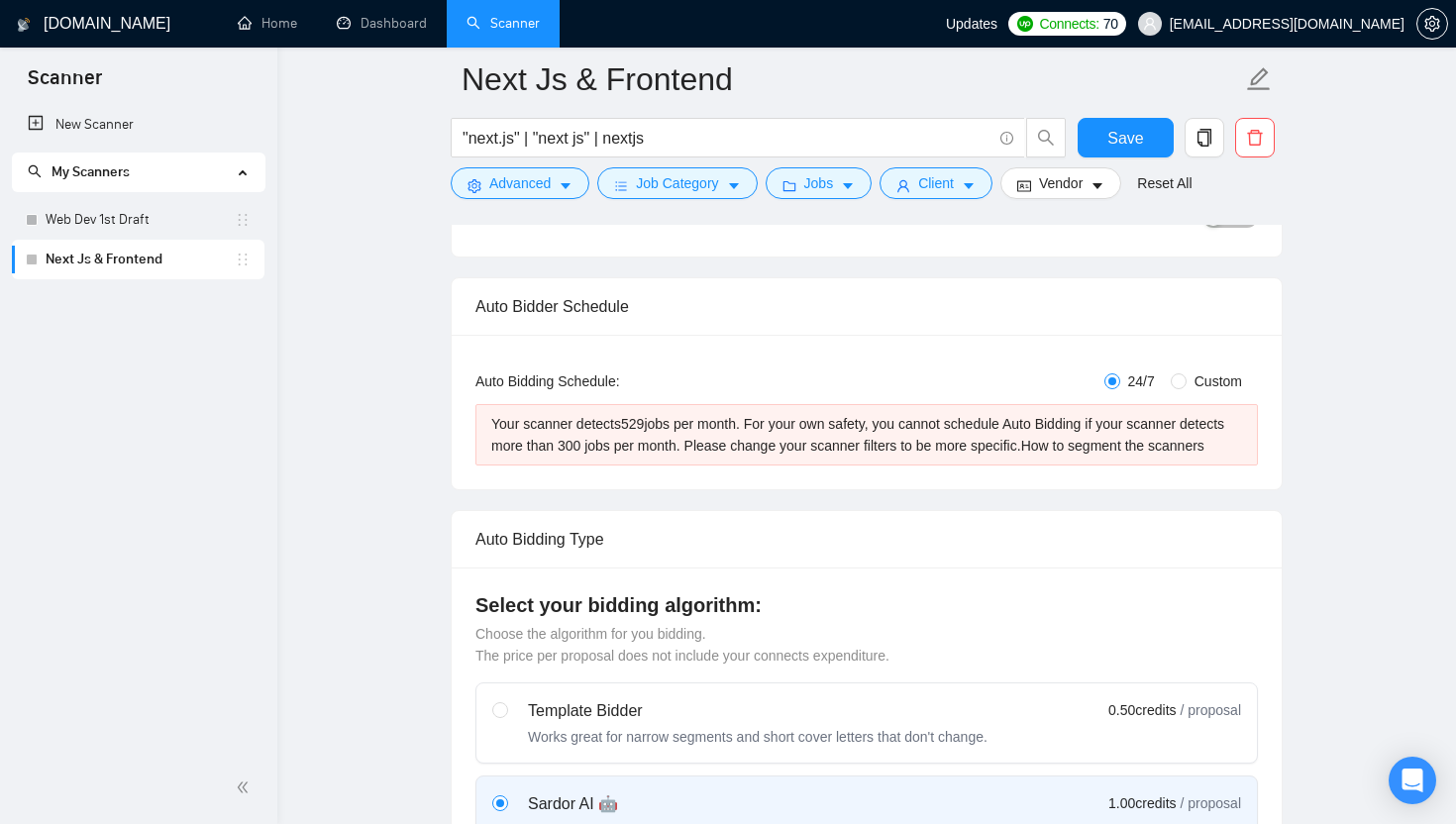 scroll, scrollTop: 0, scrollLeft: 0, axis: both 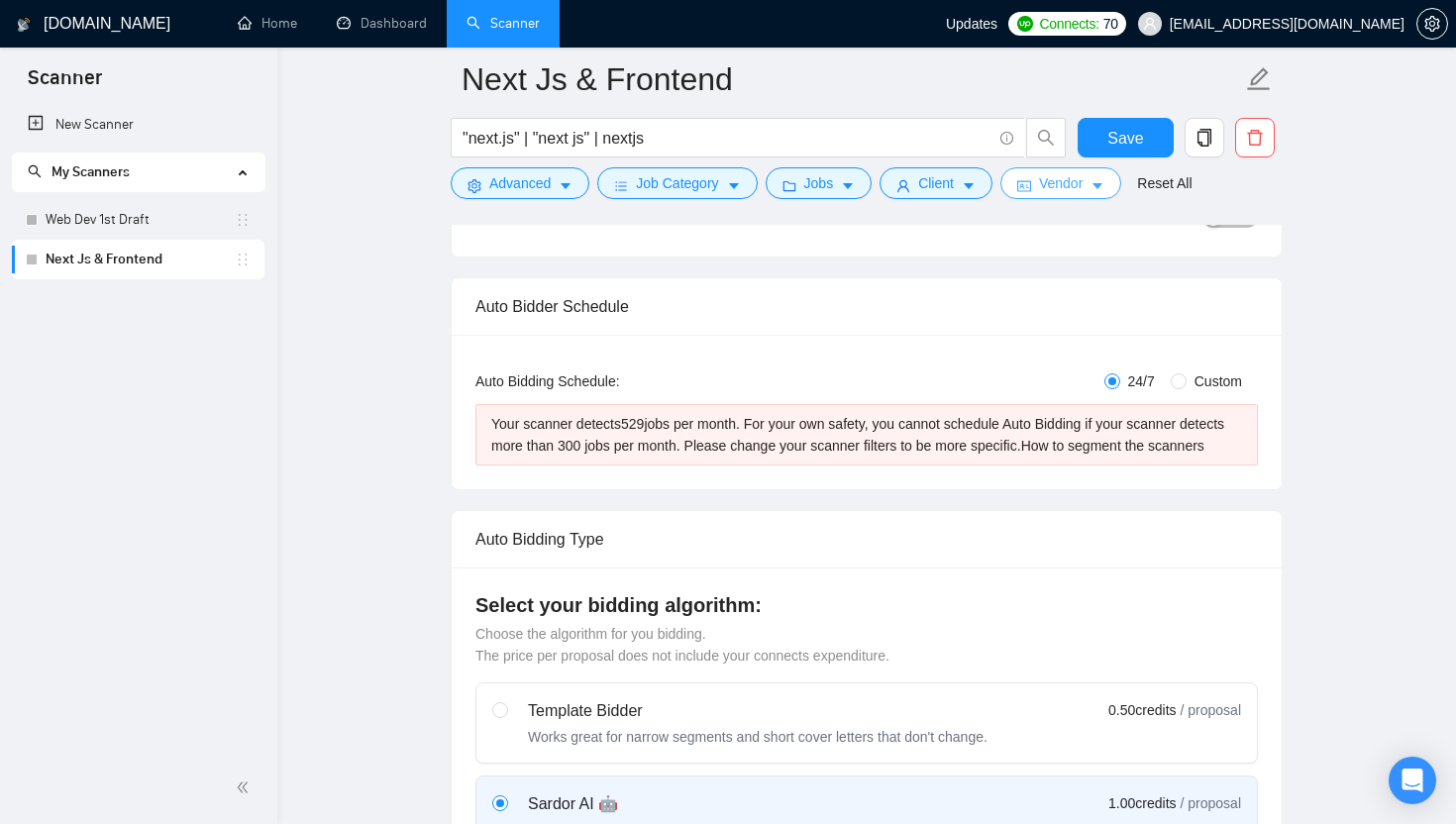 click on "Vendor" at bounding box center [1061, 183] 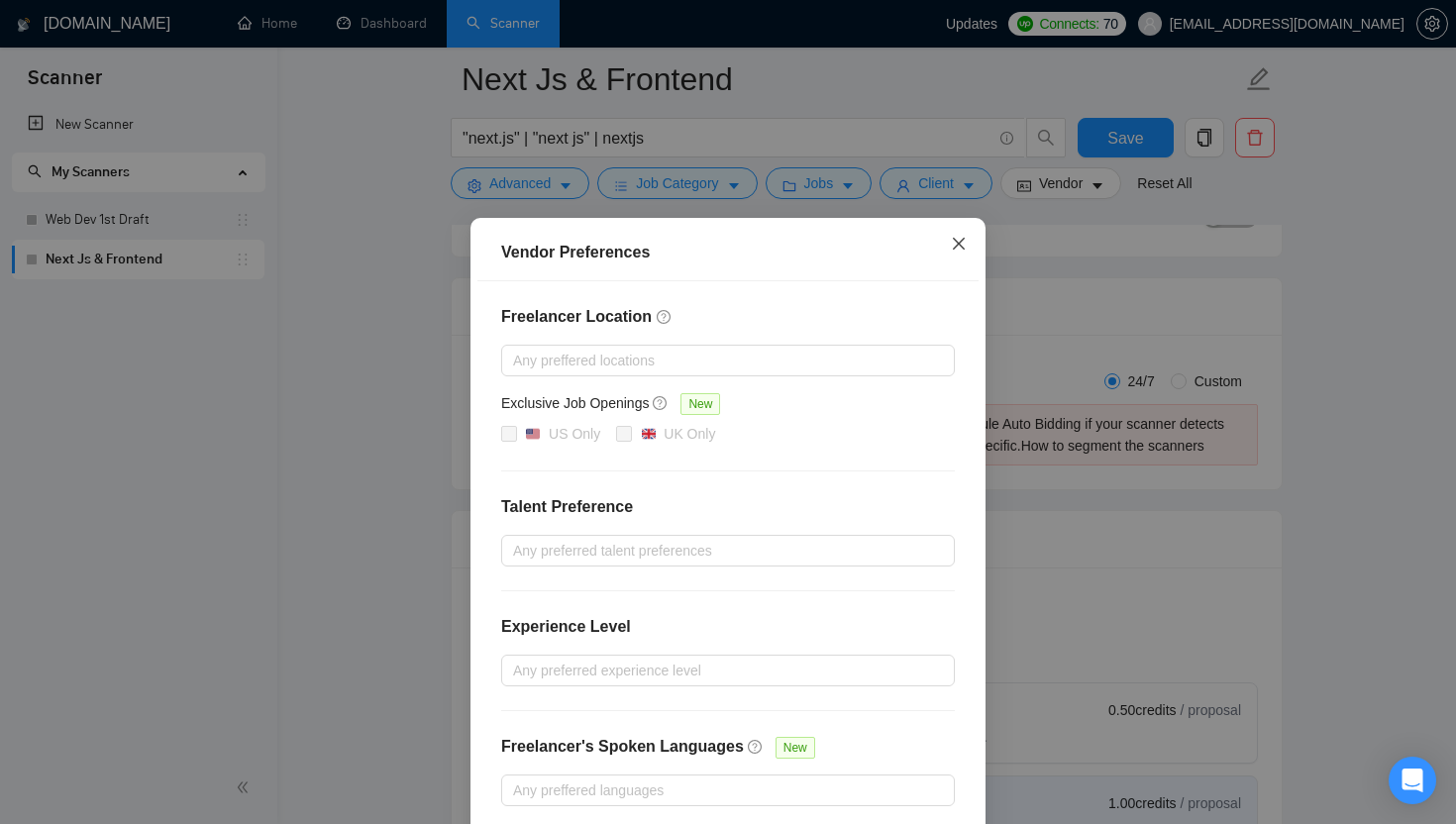 click at bounding box center [959, 245] 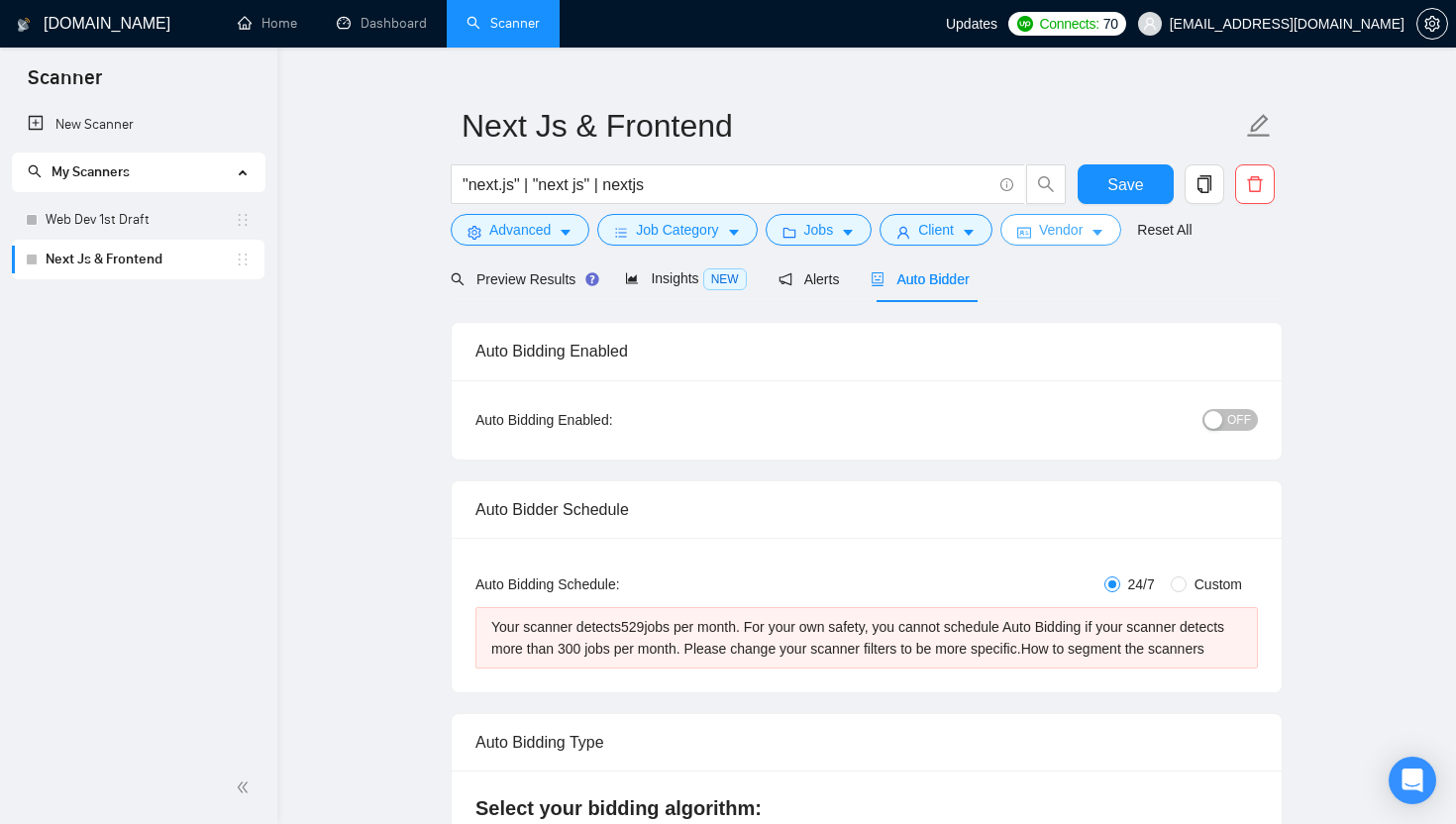 scroll, scrollTop: 7, scrollLeft: 0, axis: vertical 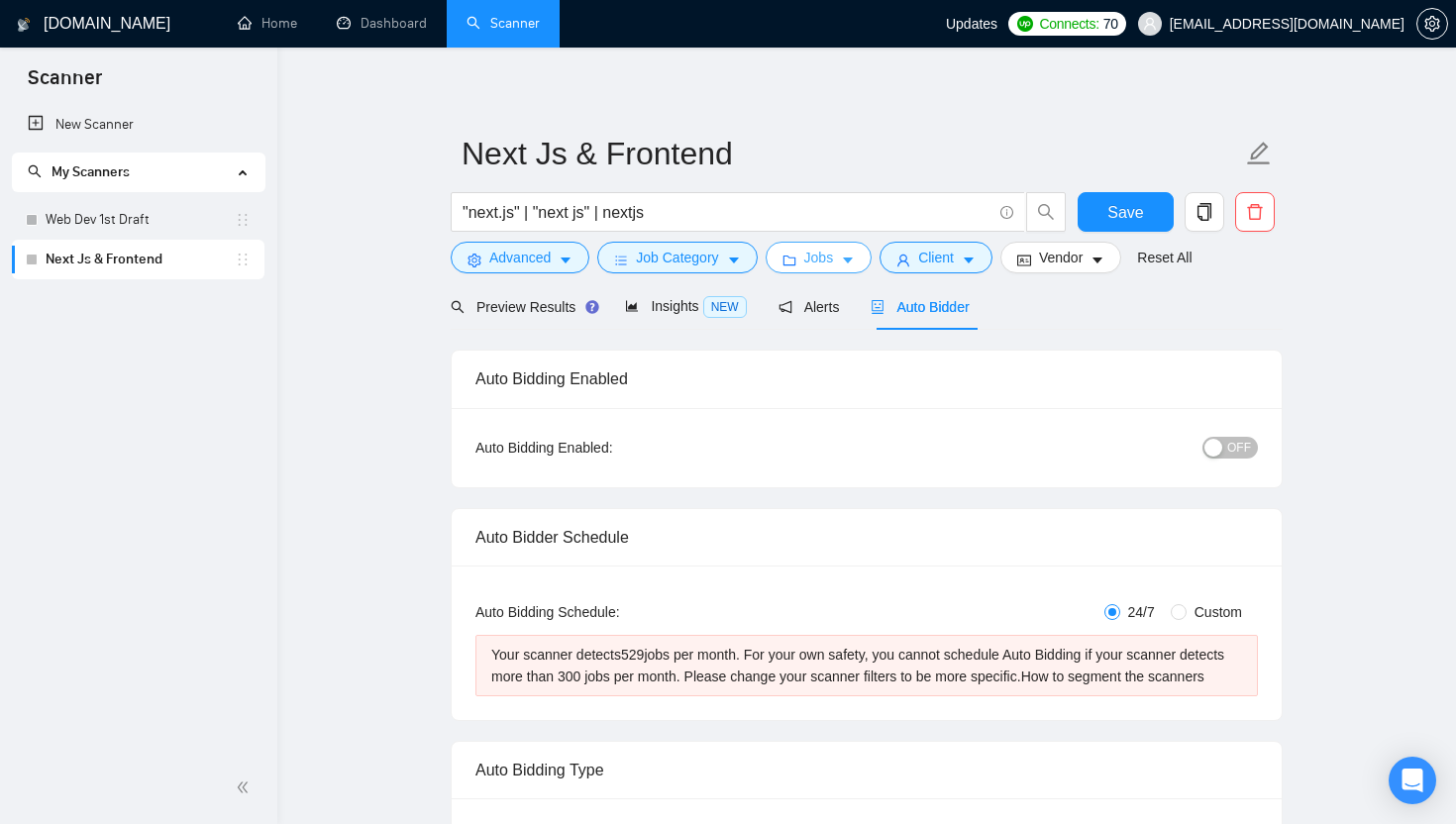 click on "Jobs" at bounding box center [819, 258] 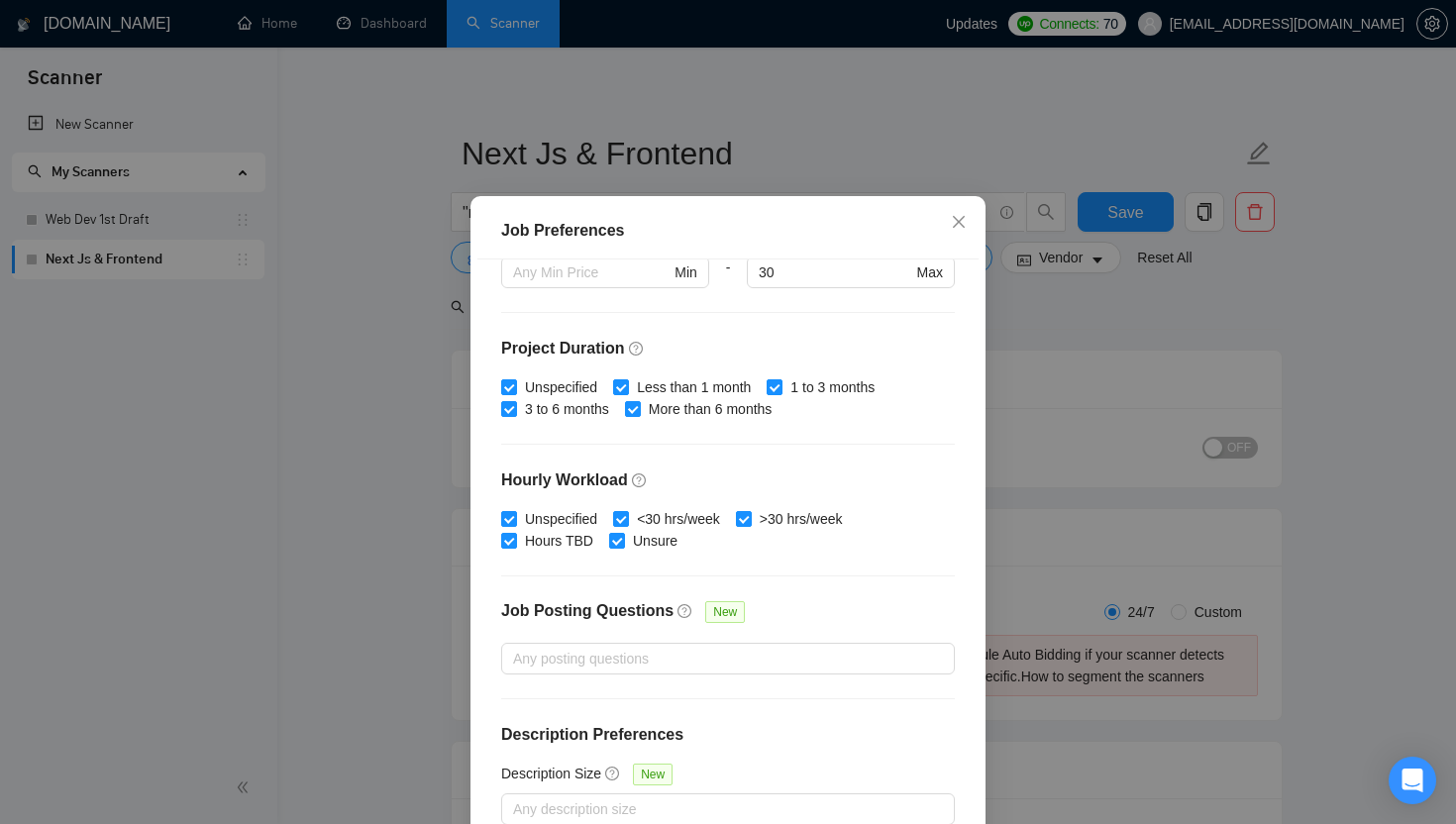 scroll, scrollTop: 540, scrollLeft: 0, axis: vertical 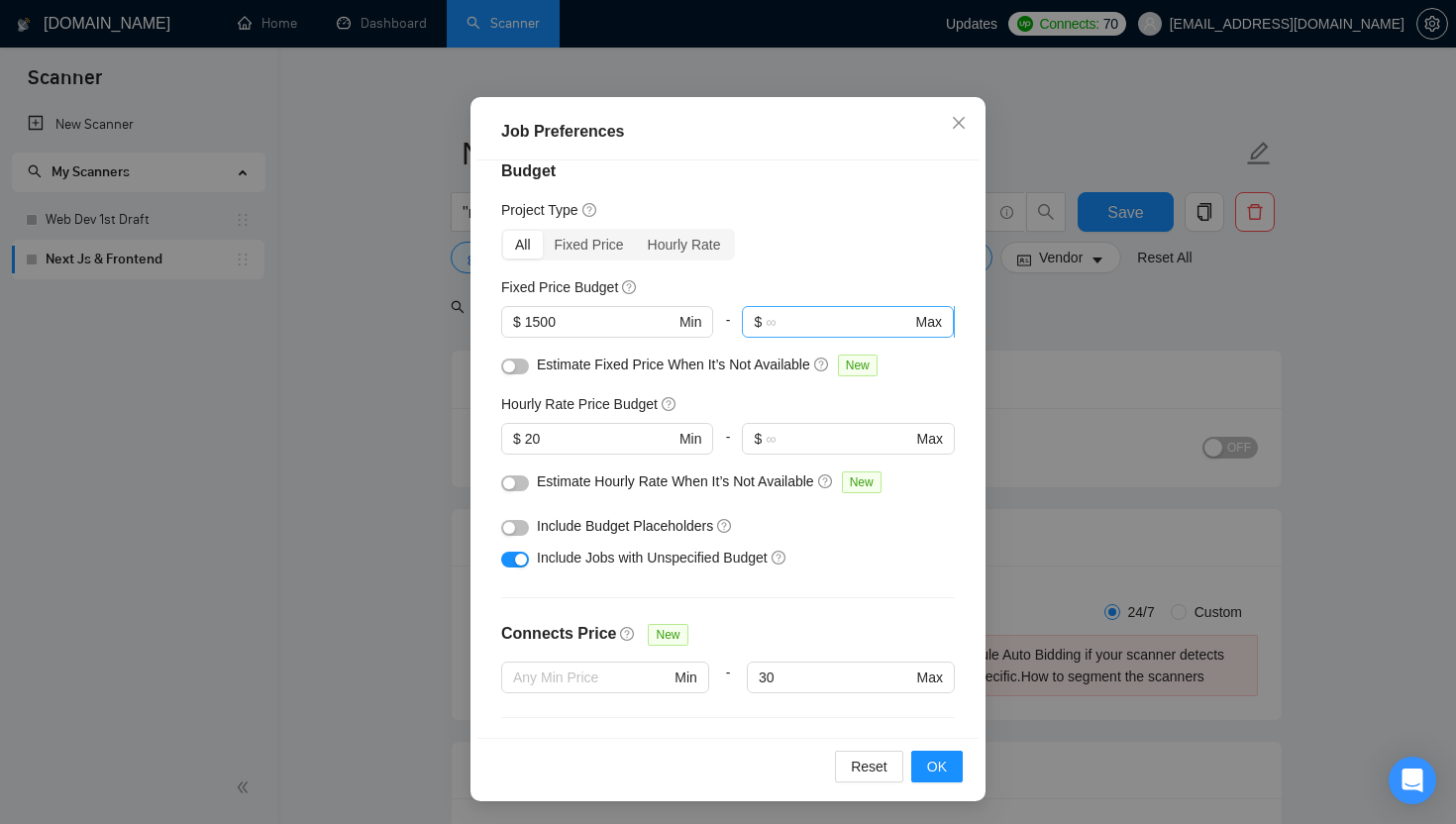 click at bounding box center [838, 322] 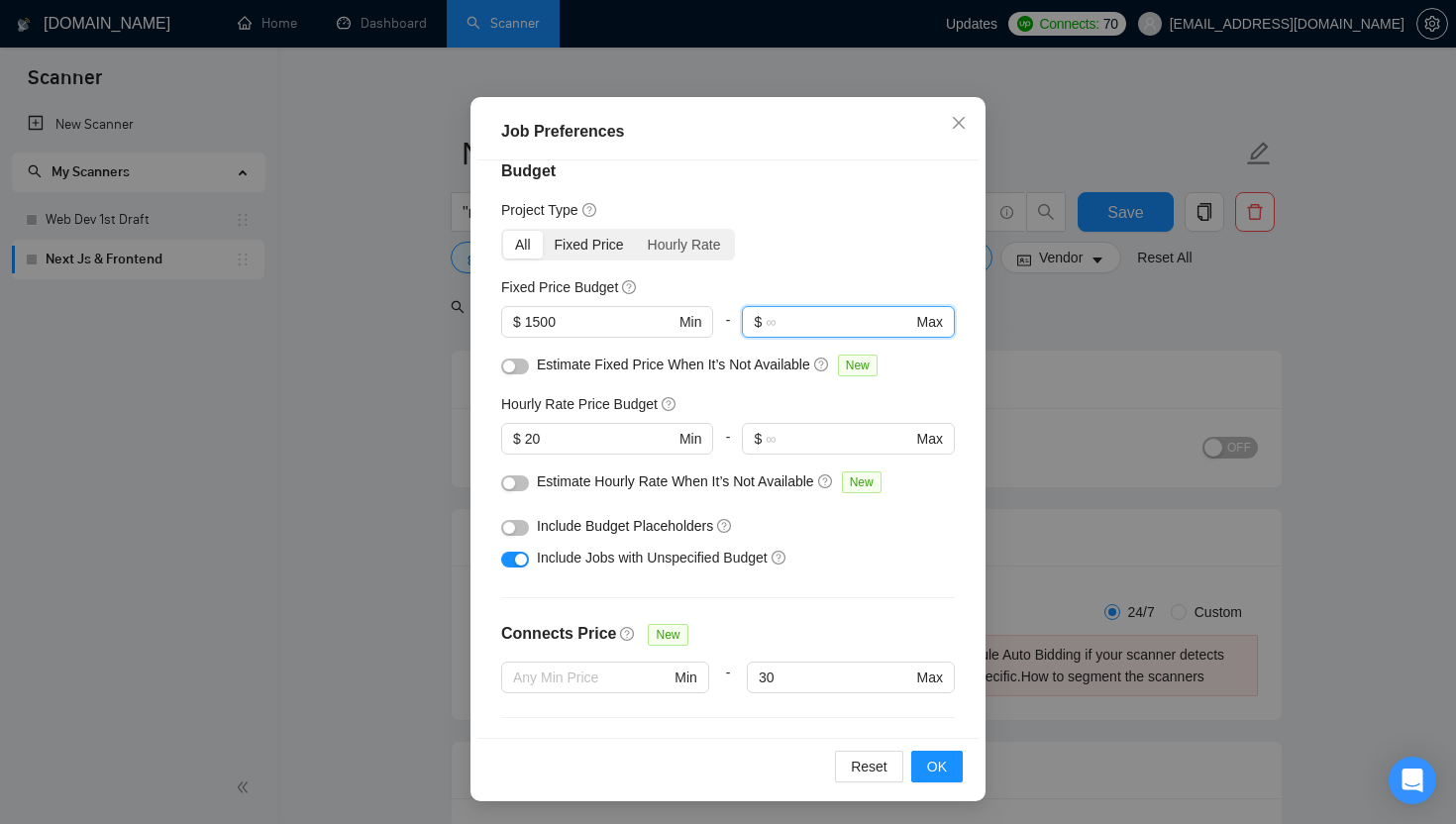 click on "Fixed Price" at bounding box center [589, 245] 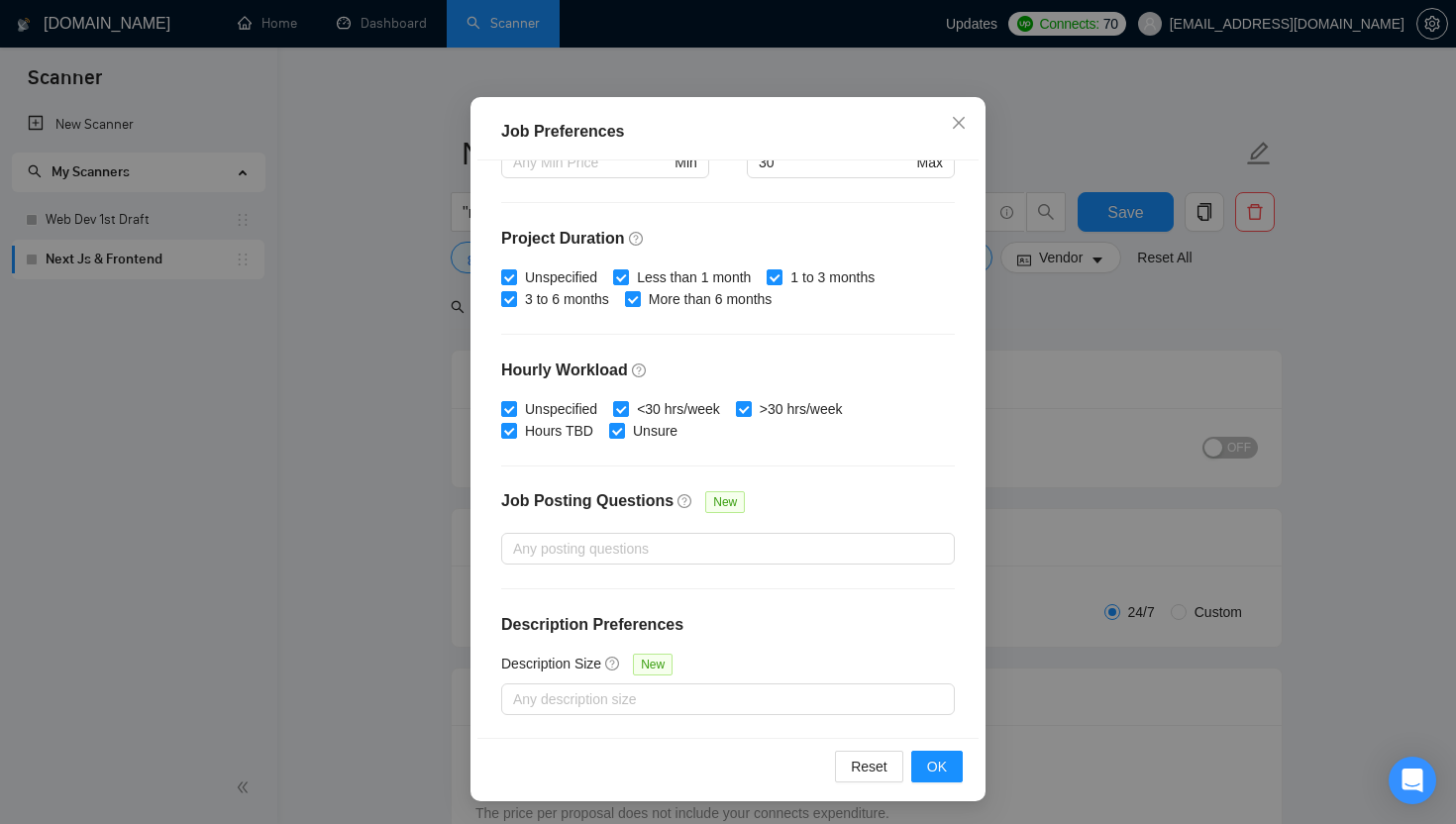 scroll, scrollTop: 0, scrollLeft: 0, axis: both 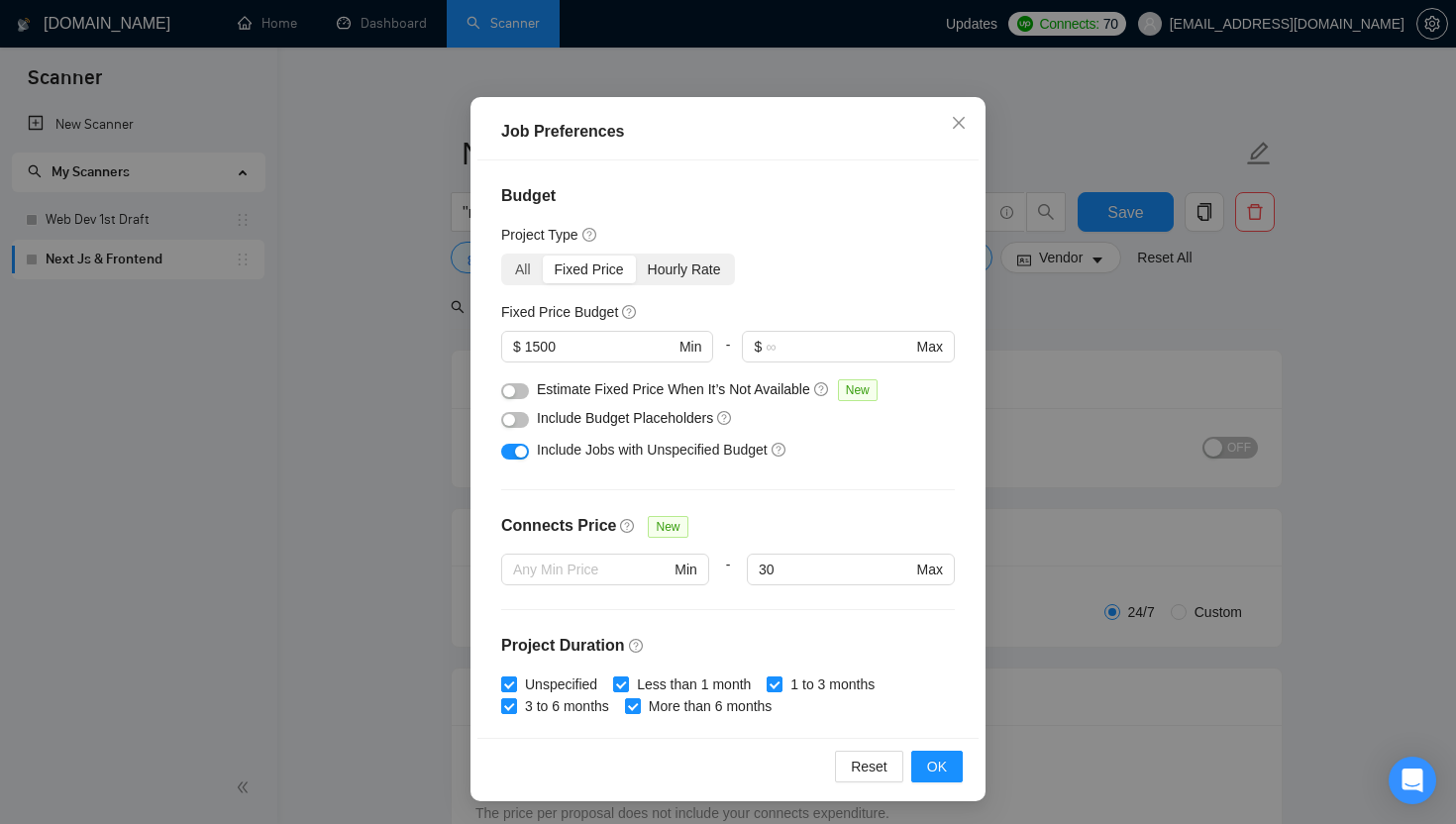 click on "Hourly Rate" at bounding box center (684, 269) 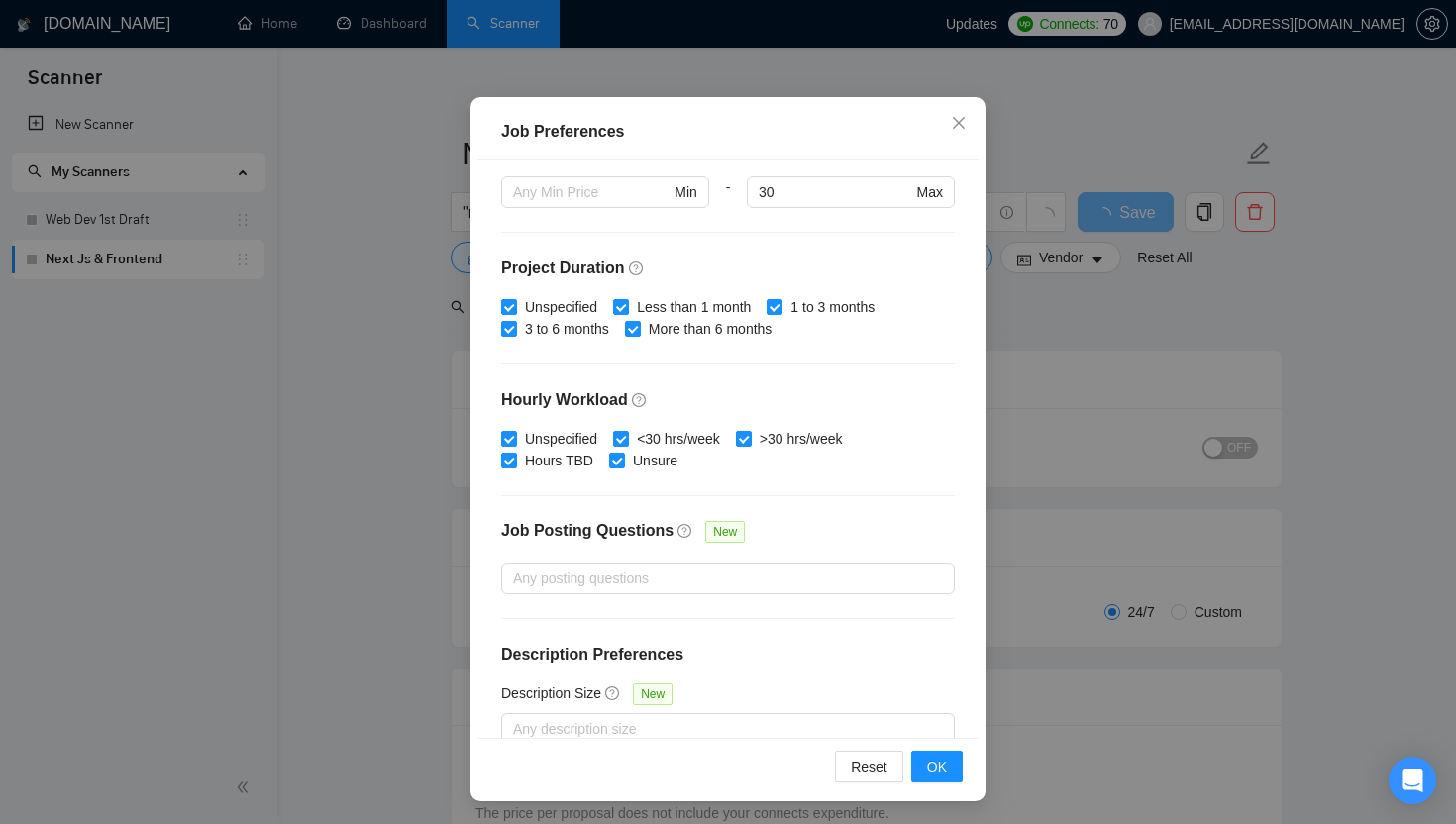 scroll, scrollTop: 375, scrollLeft: 0, axis: vertical 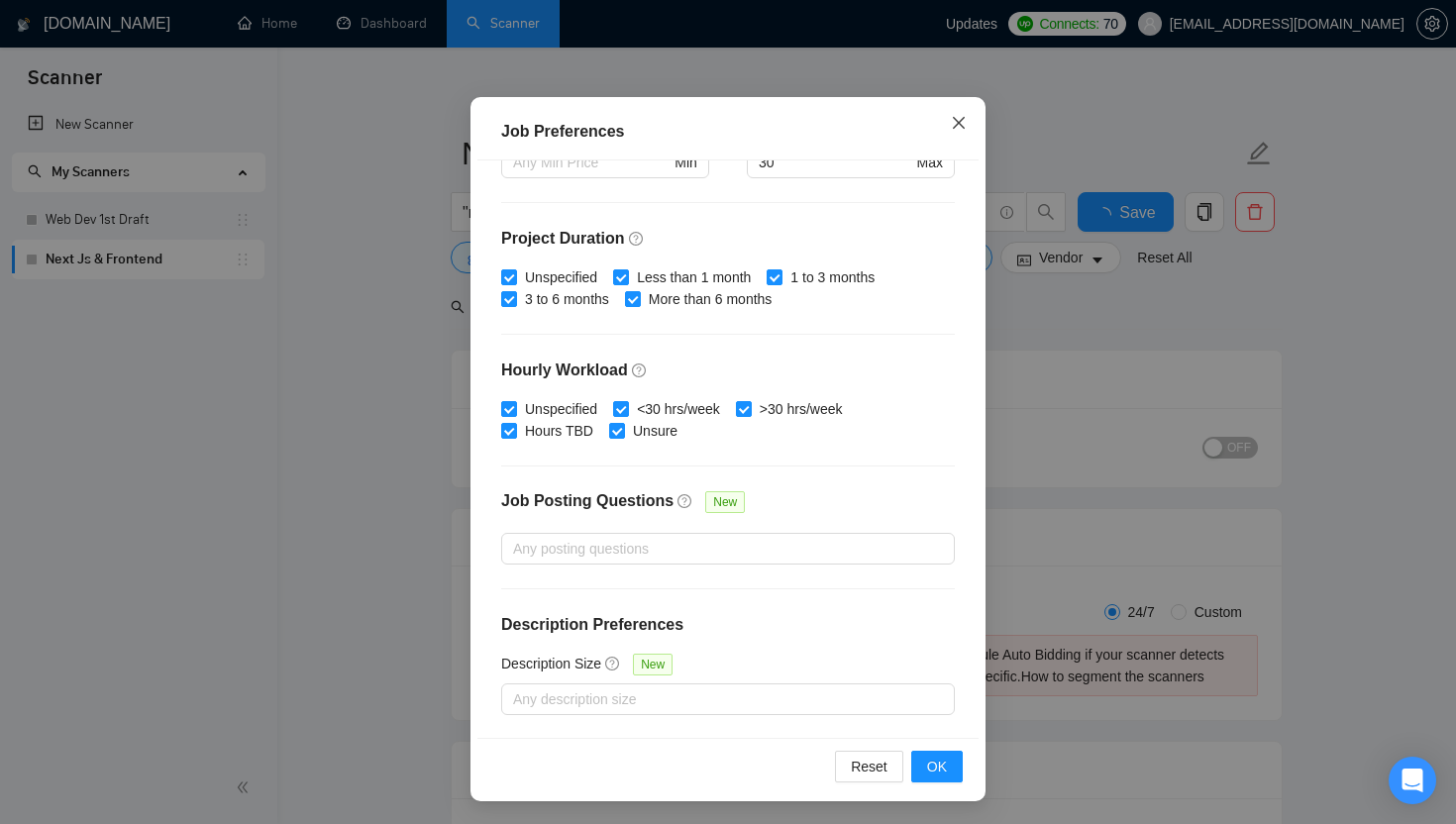 click 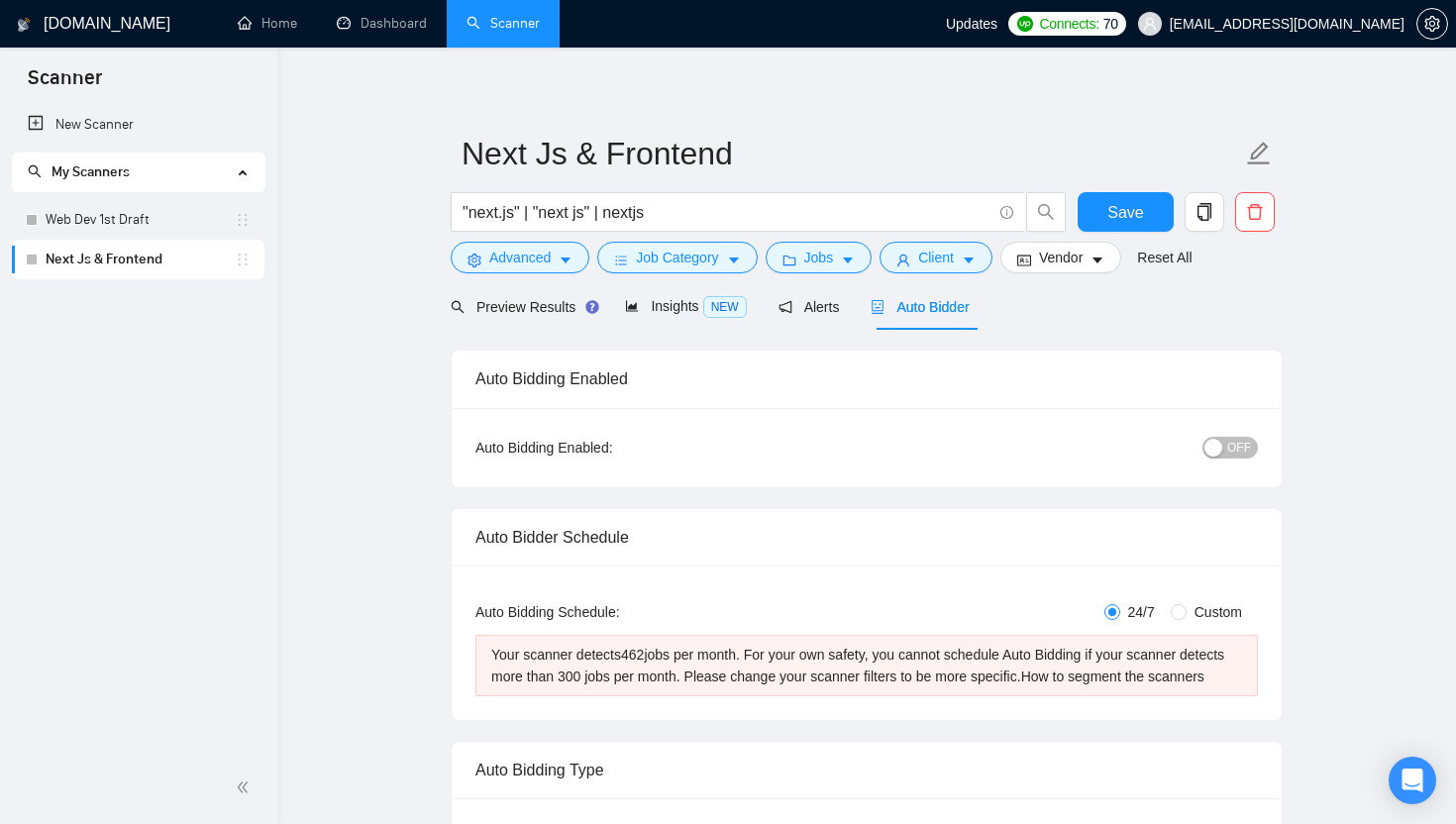 scroll, scrollTop: 22, scrollLeft: 0, axis: vertical 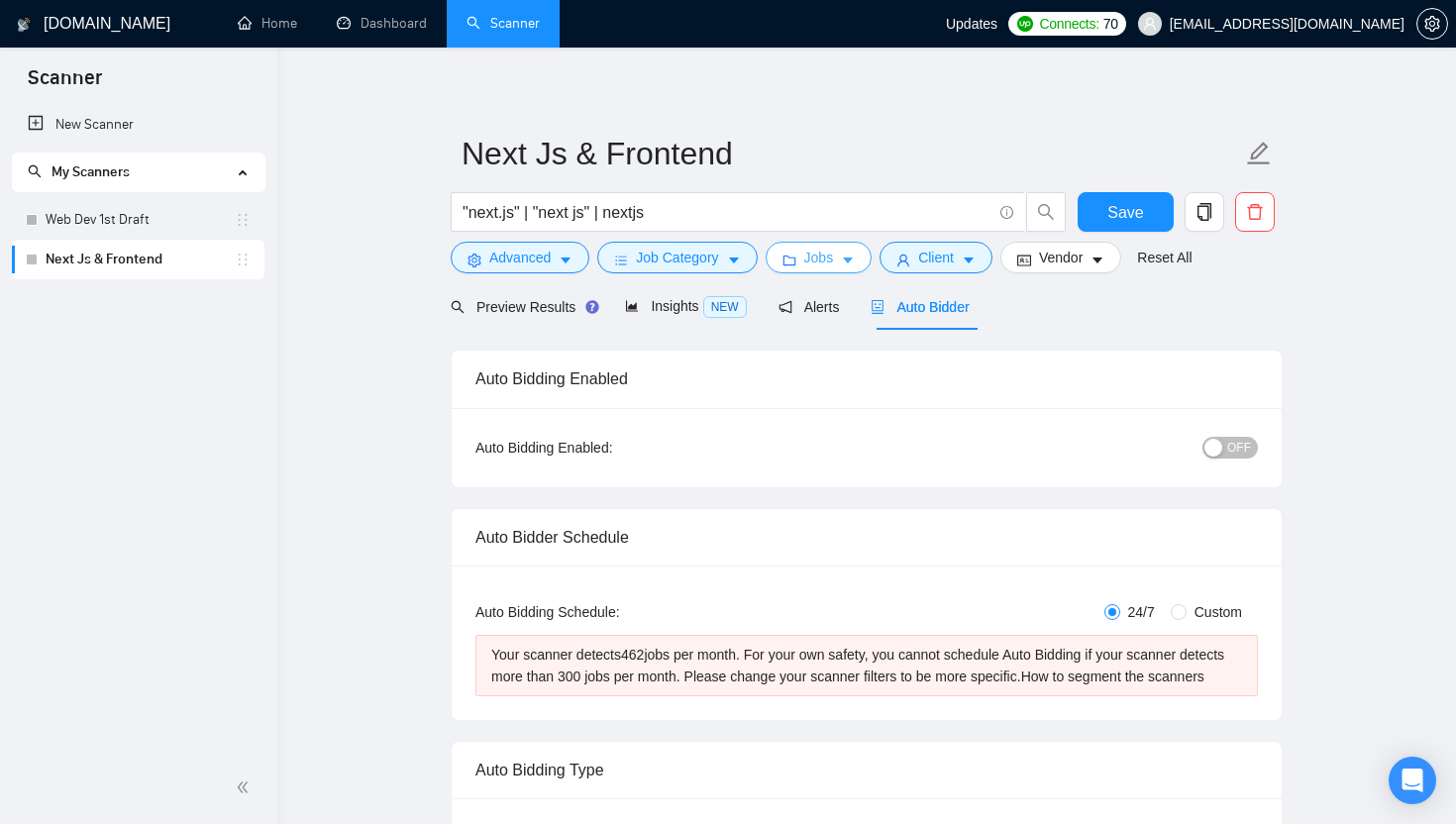 click on "Jobs" at bounding box center [819, 258] 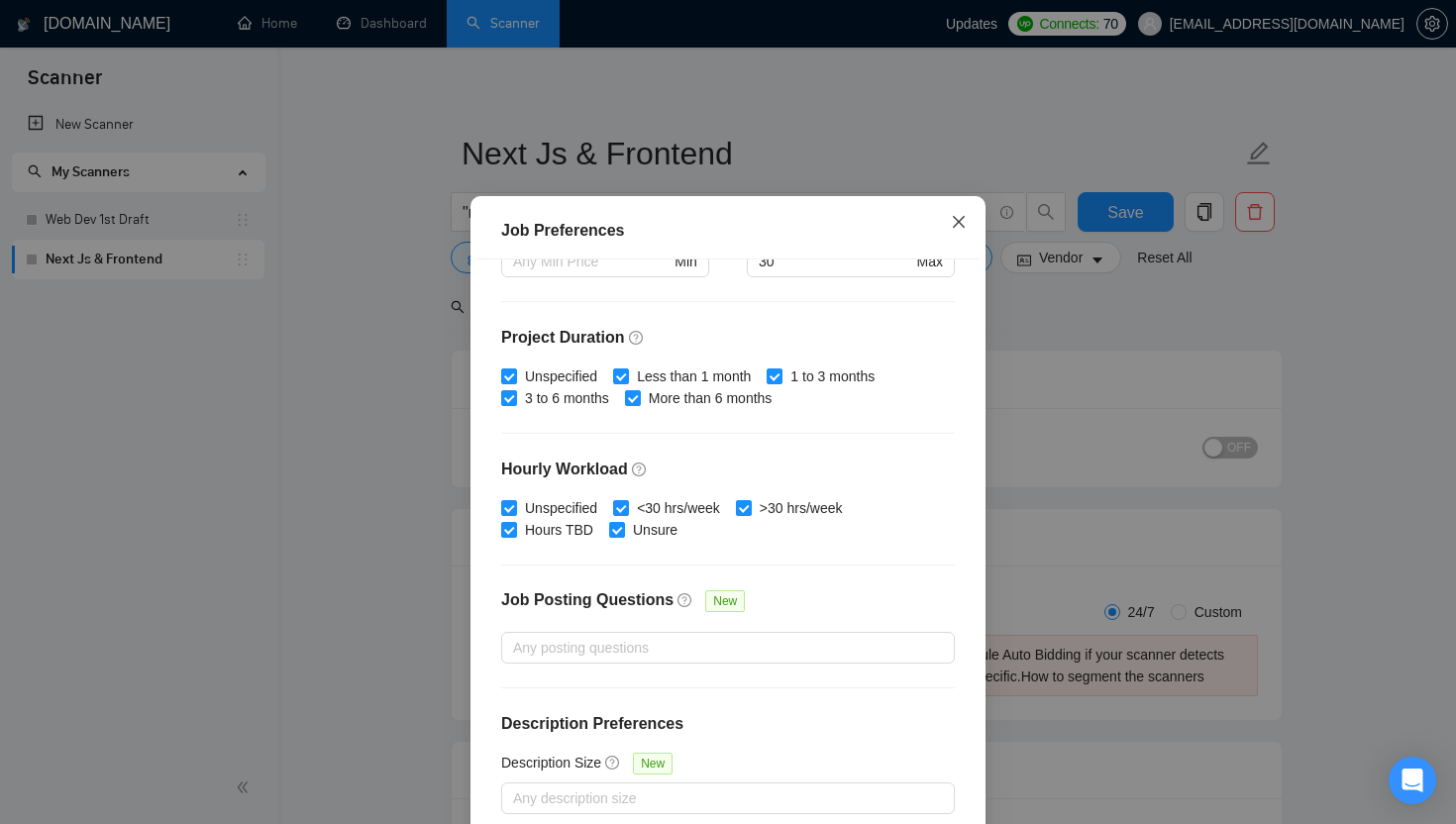 click at bounding box center [959, 223] 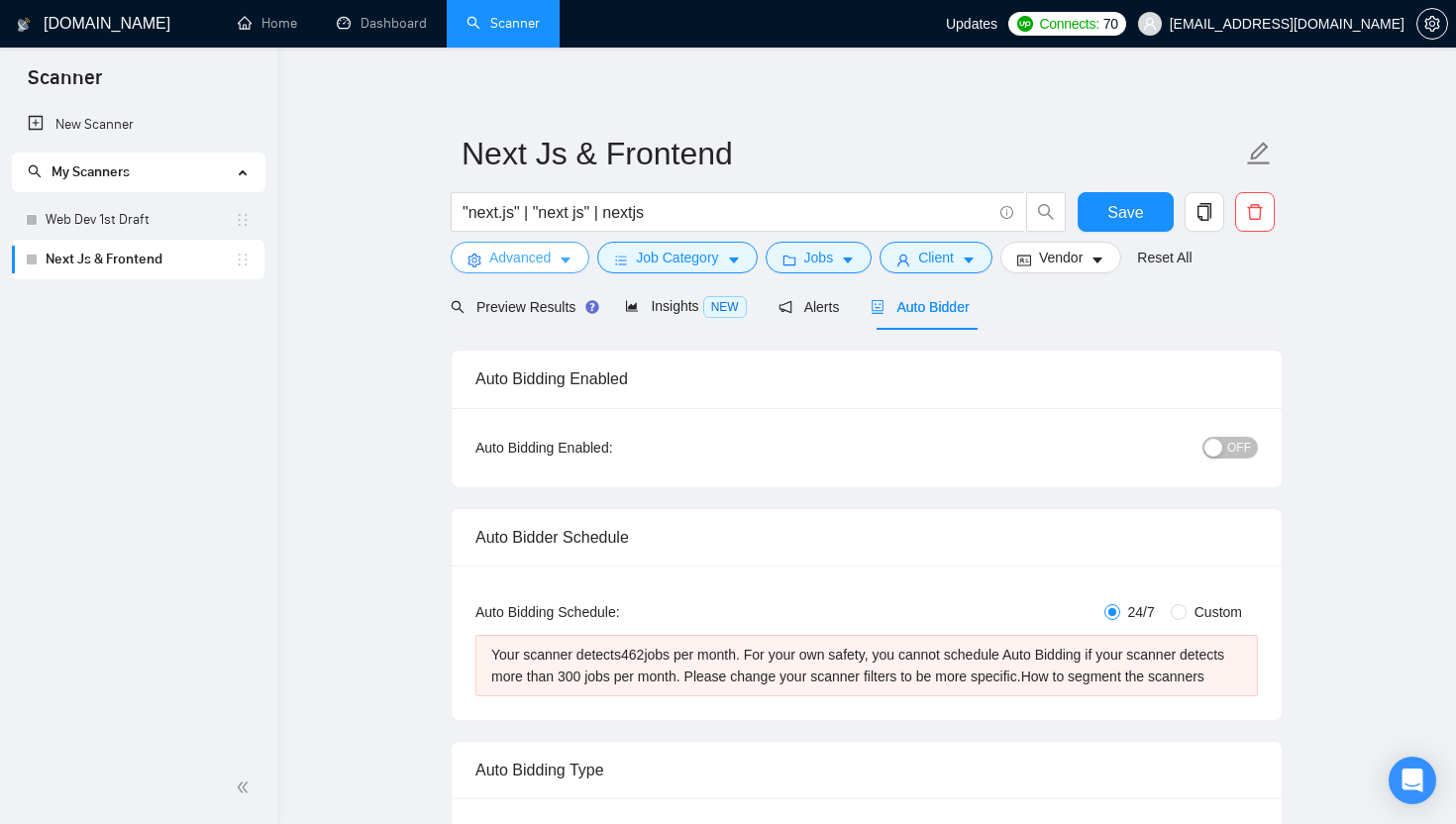 click on "Advanced" at bounding box center [520, 258] 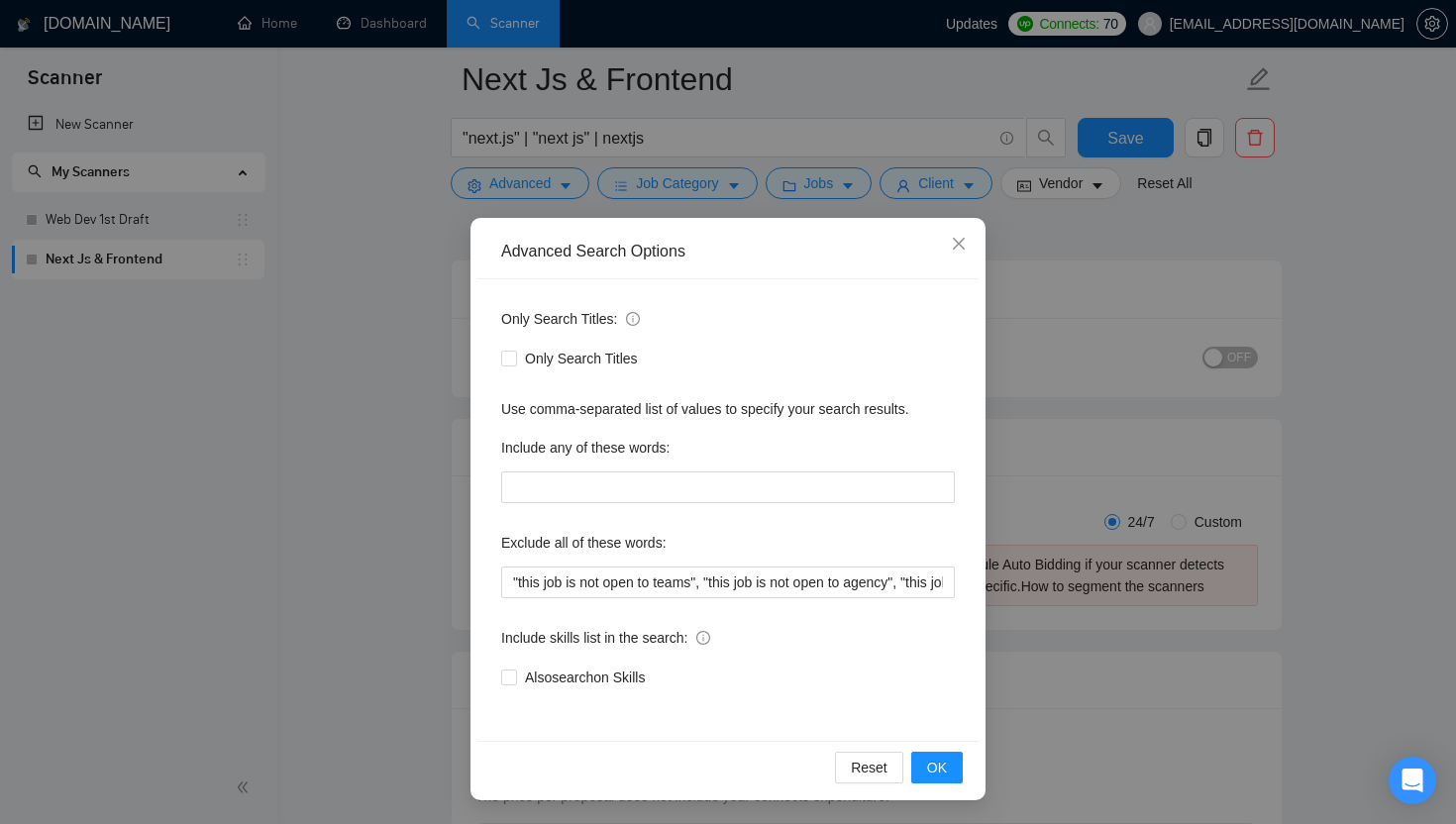 scroll, scrollTop: 114, scrollLeft: 0, axis: vertical 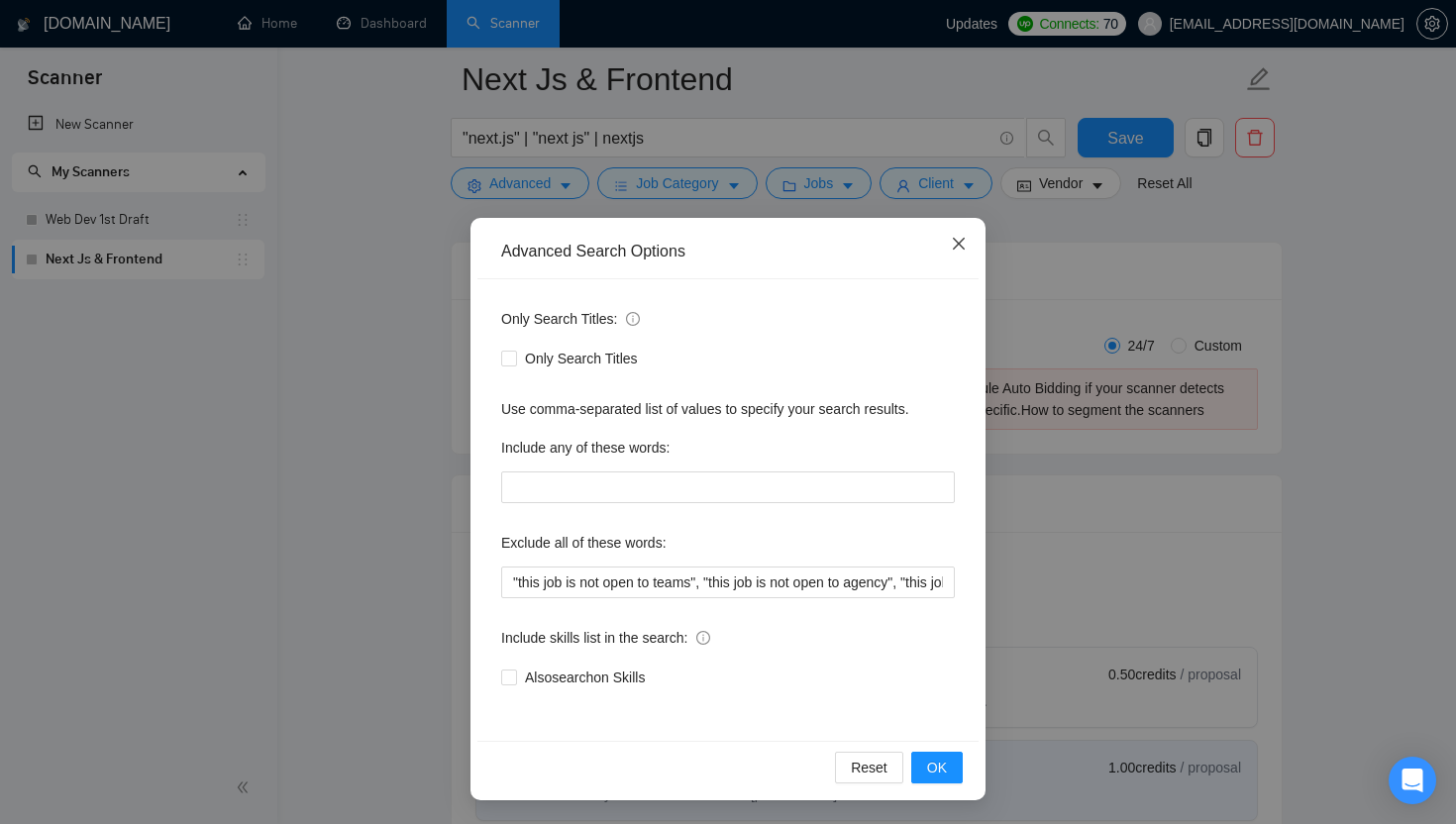 click 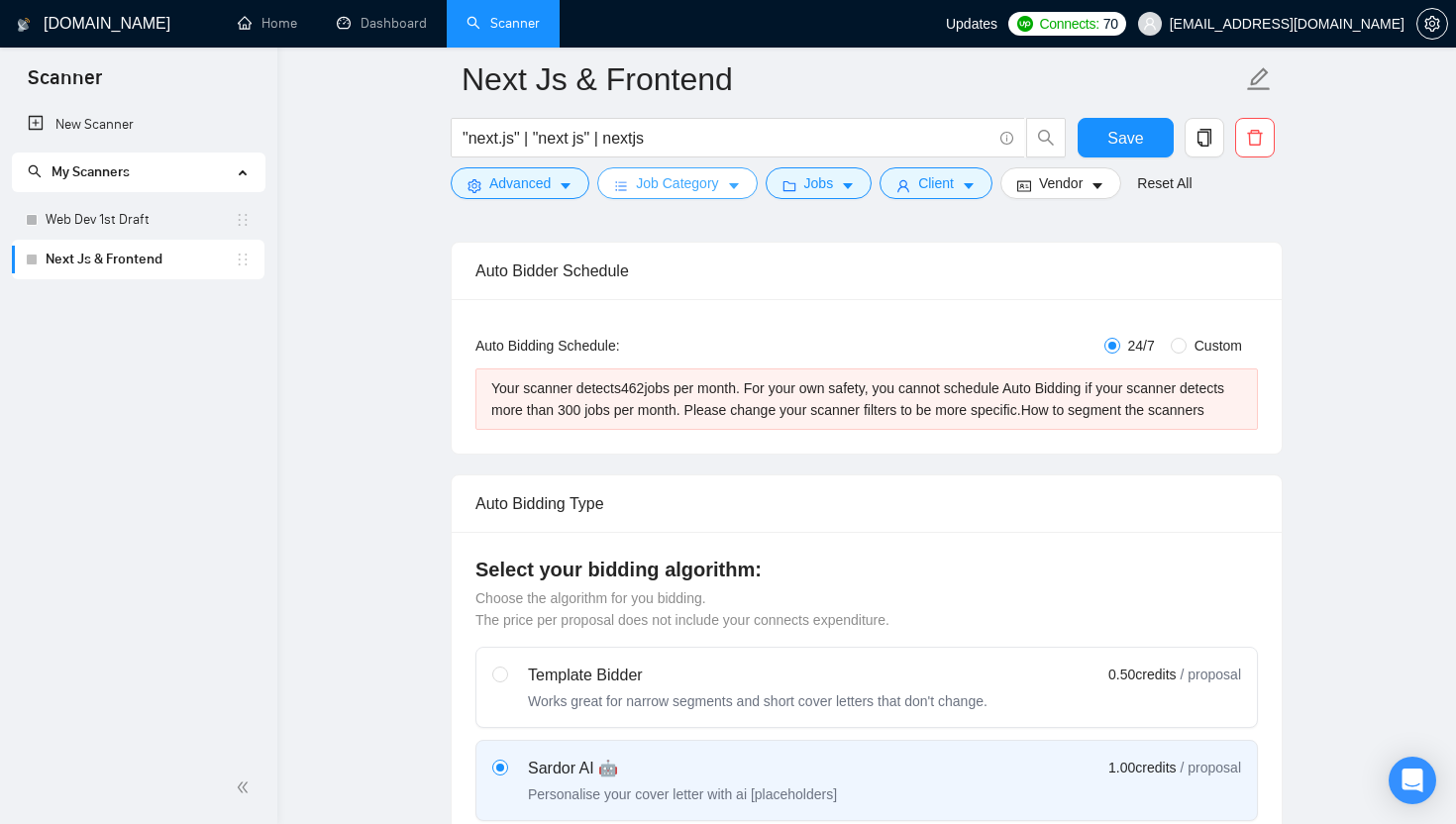 click on "Job Category" at bounding box center [676, 183] 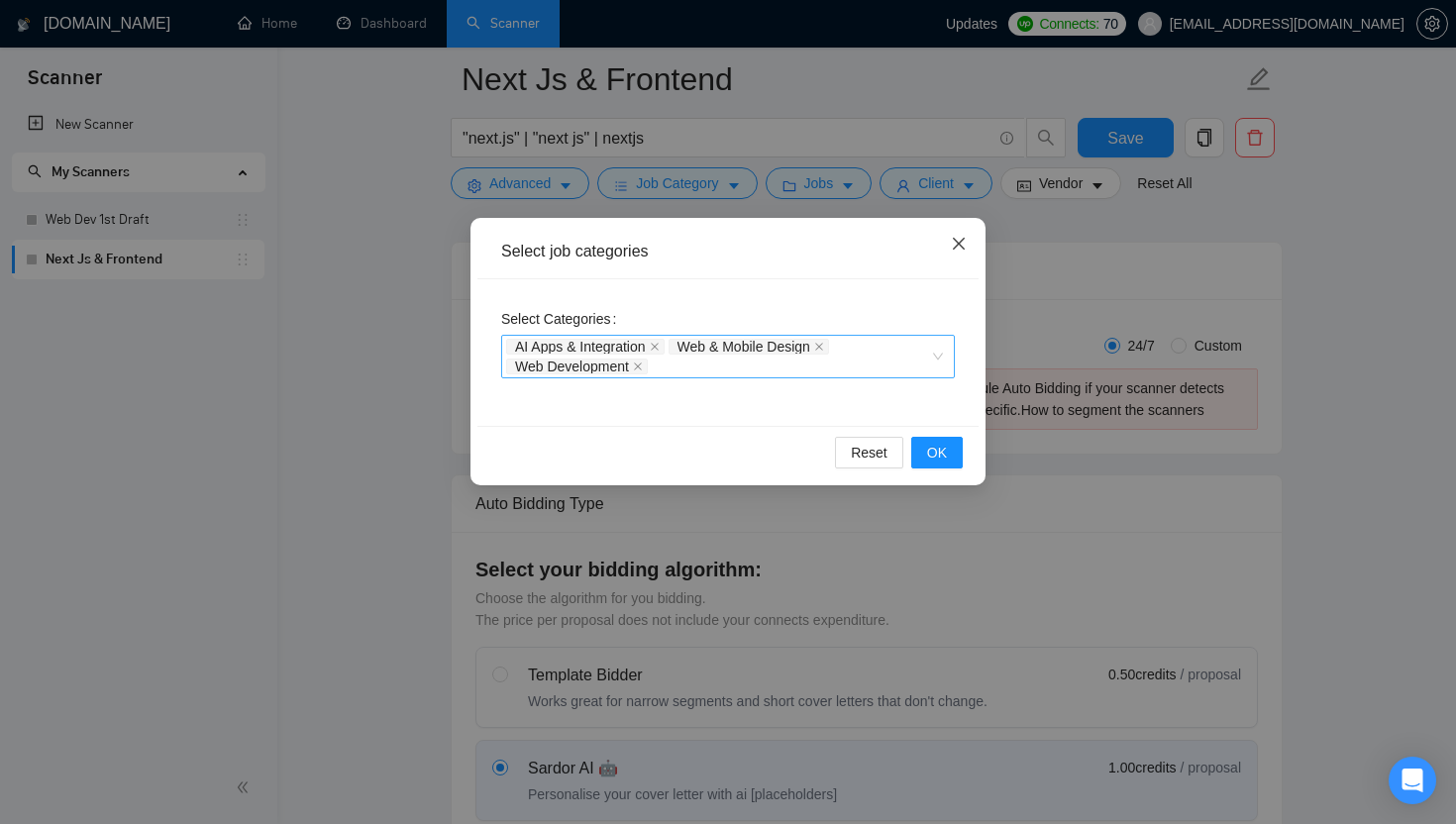 click 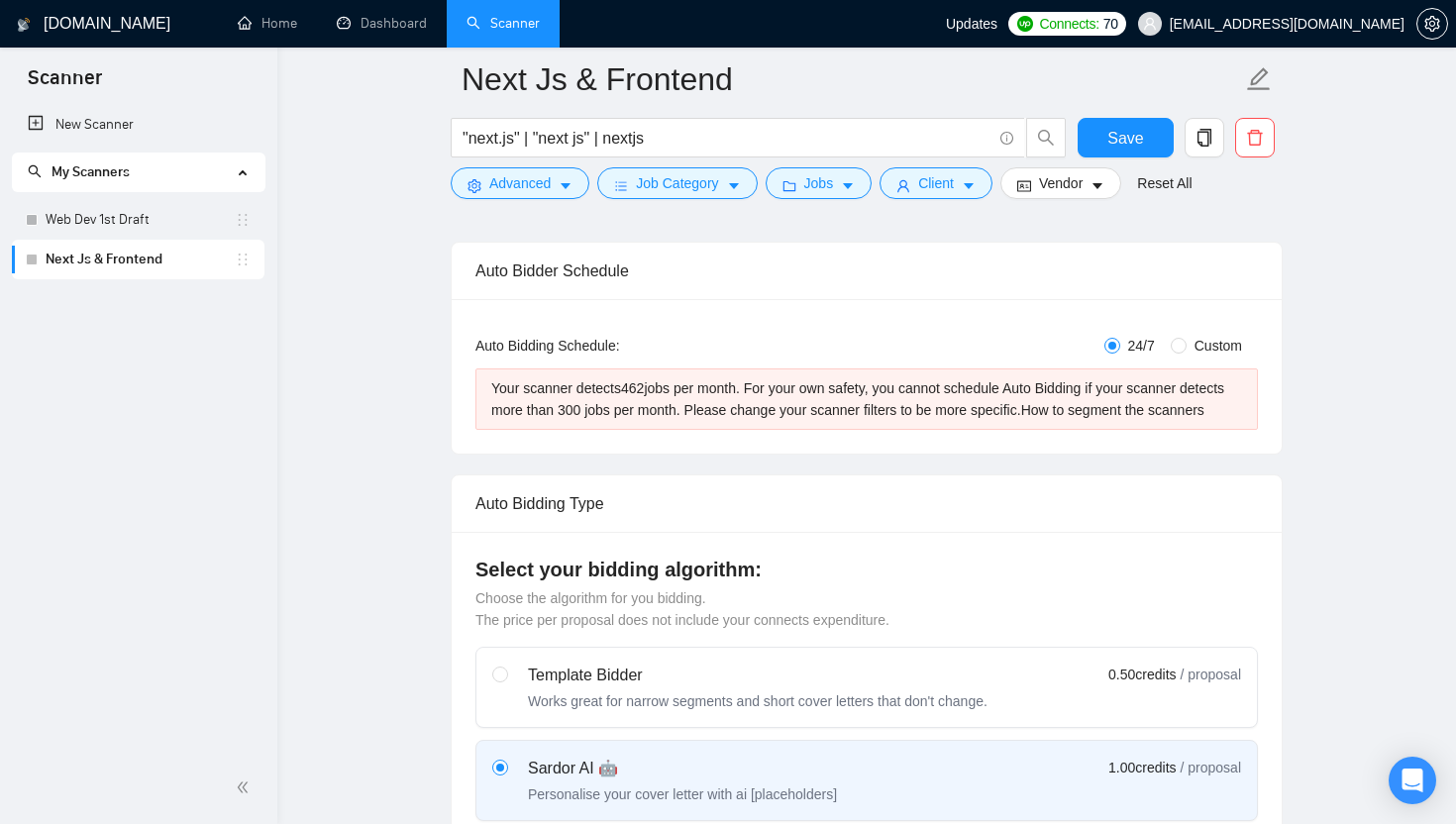 click on "Next Js & Frontend "next.js" | "next js" | nextjs Save Advanced   Job Category   Jobs   Client   Vendor   Reset All" at bounding box center (867, 128) 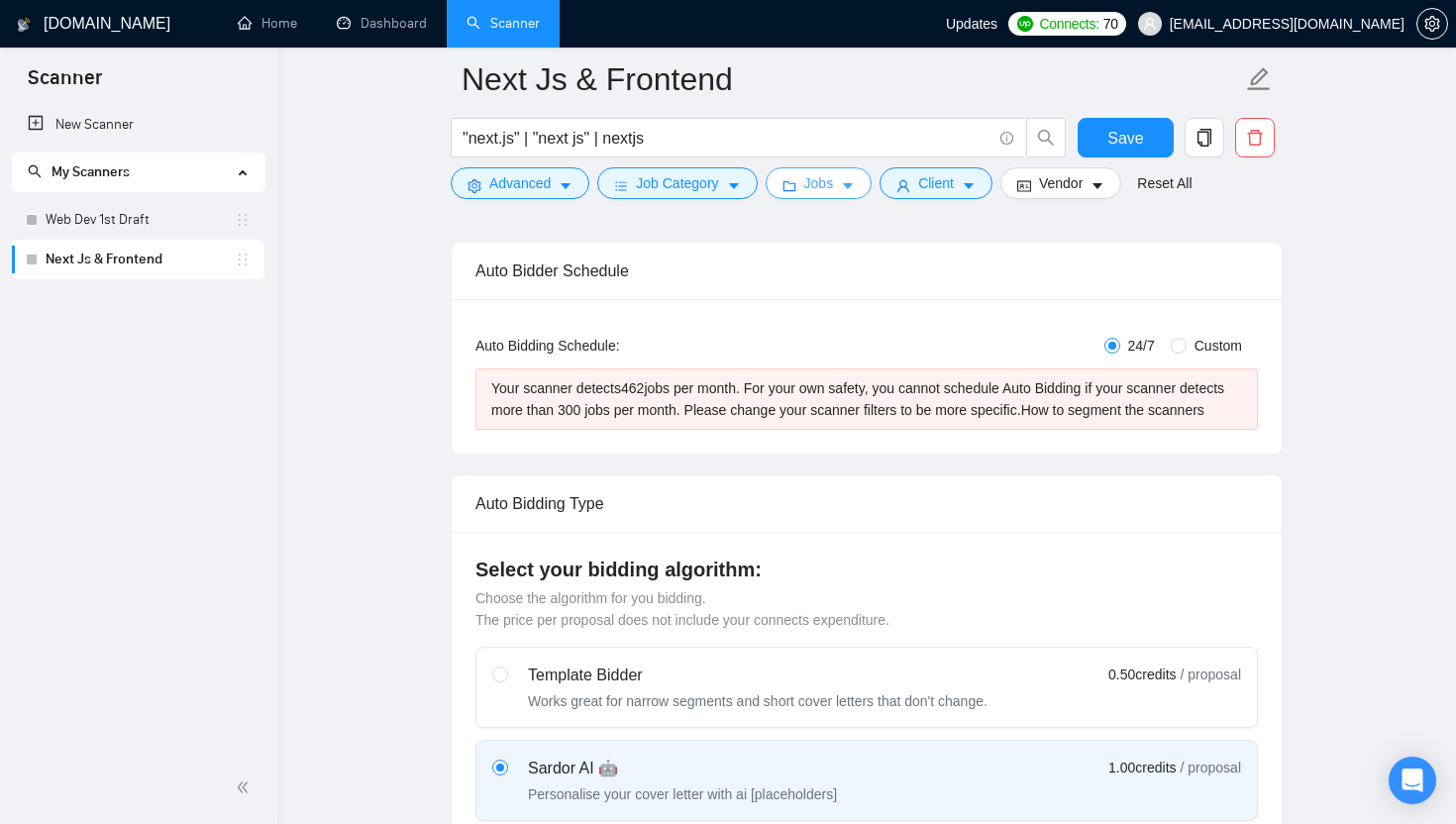 click on "Jobs" at bounding box center (819, 183) 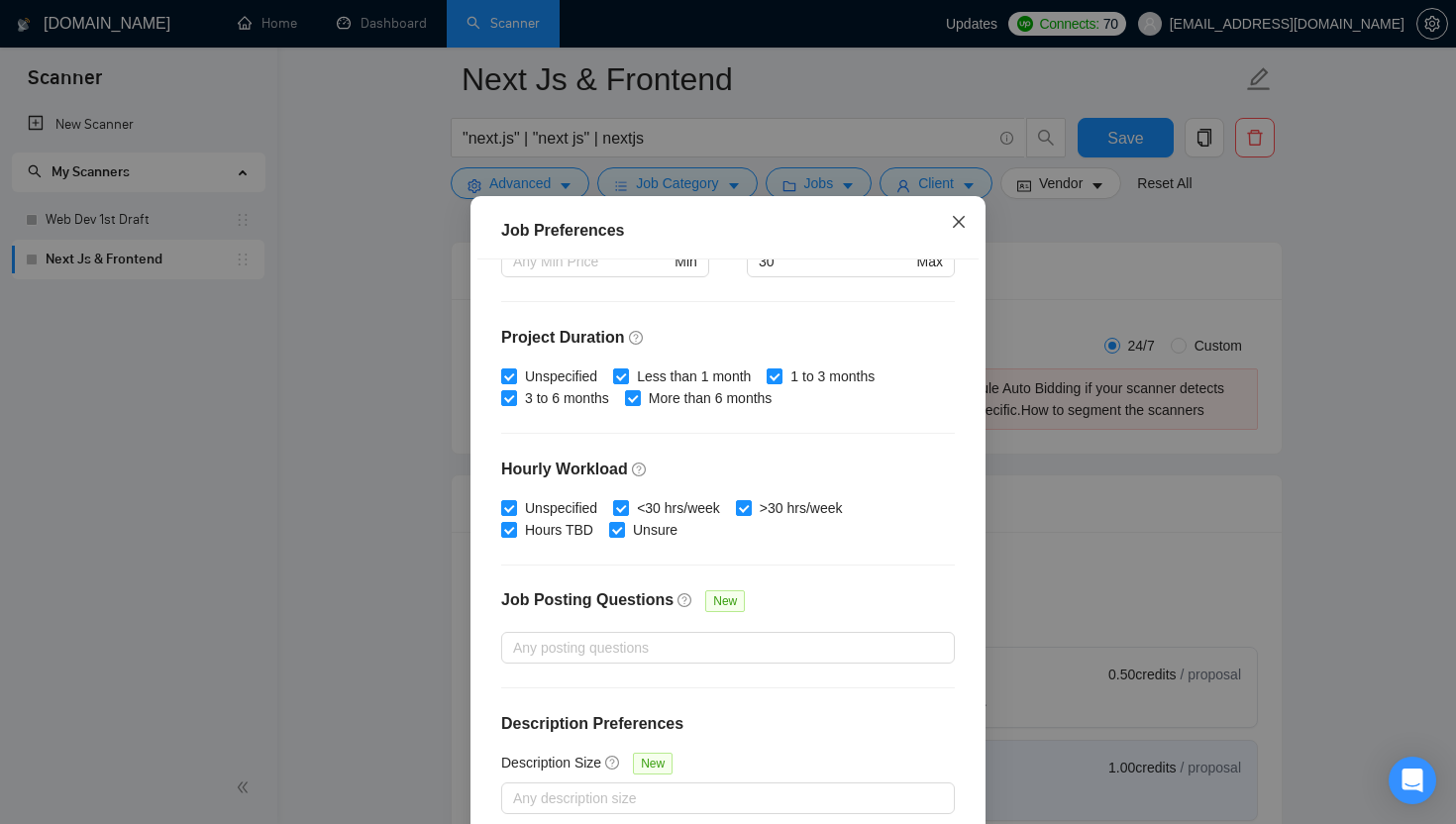 click 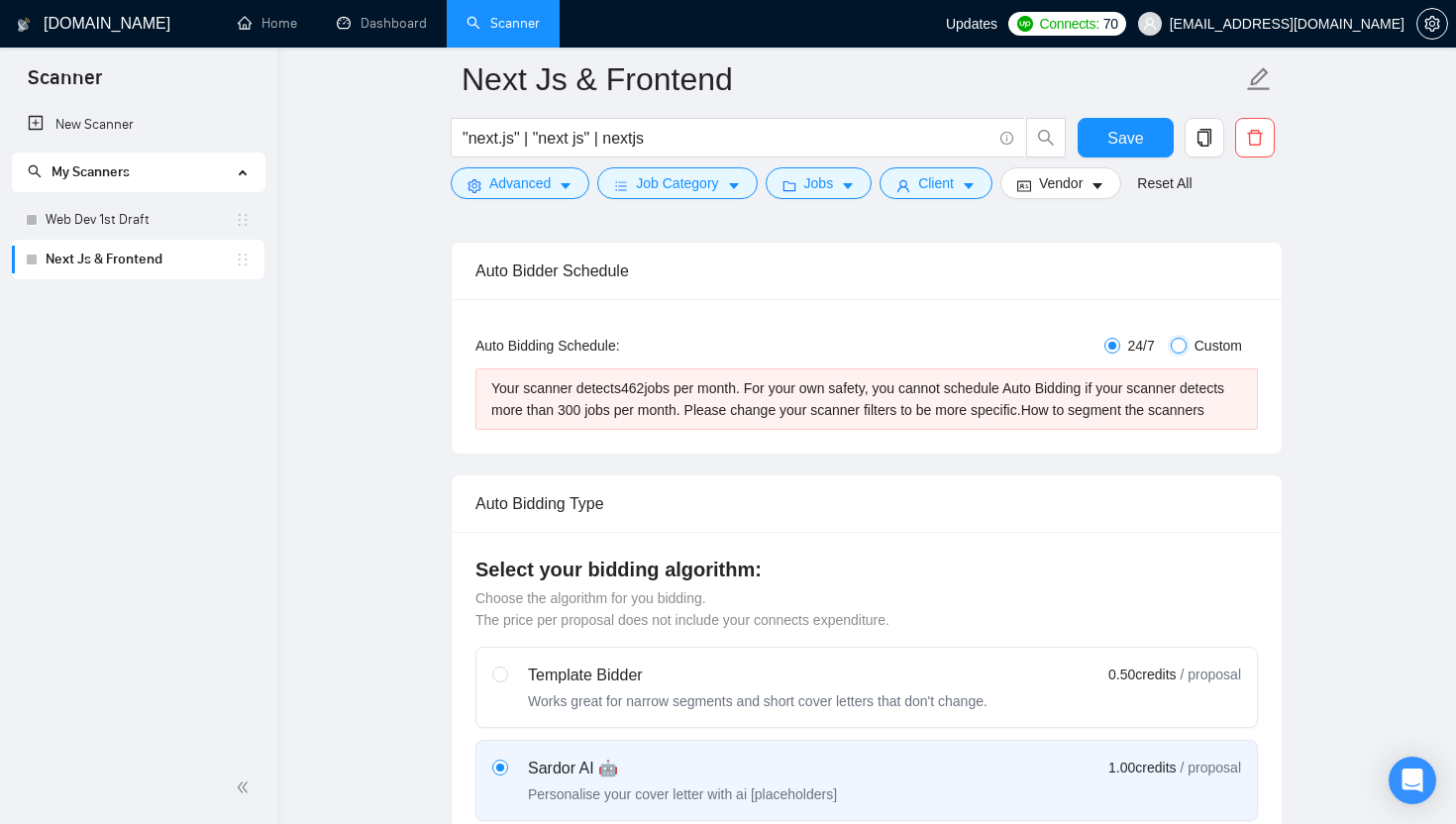 click on "Custom" at bounding box center [1179, 346] 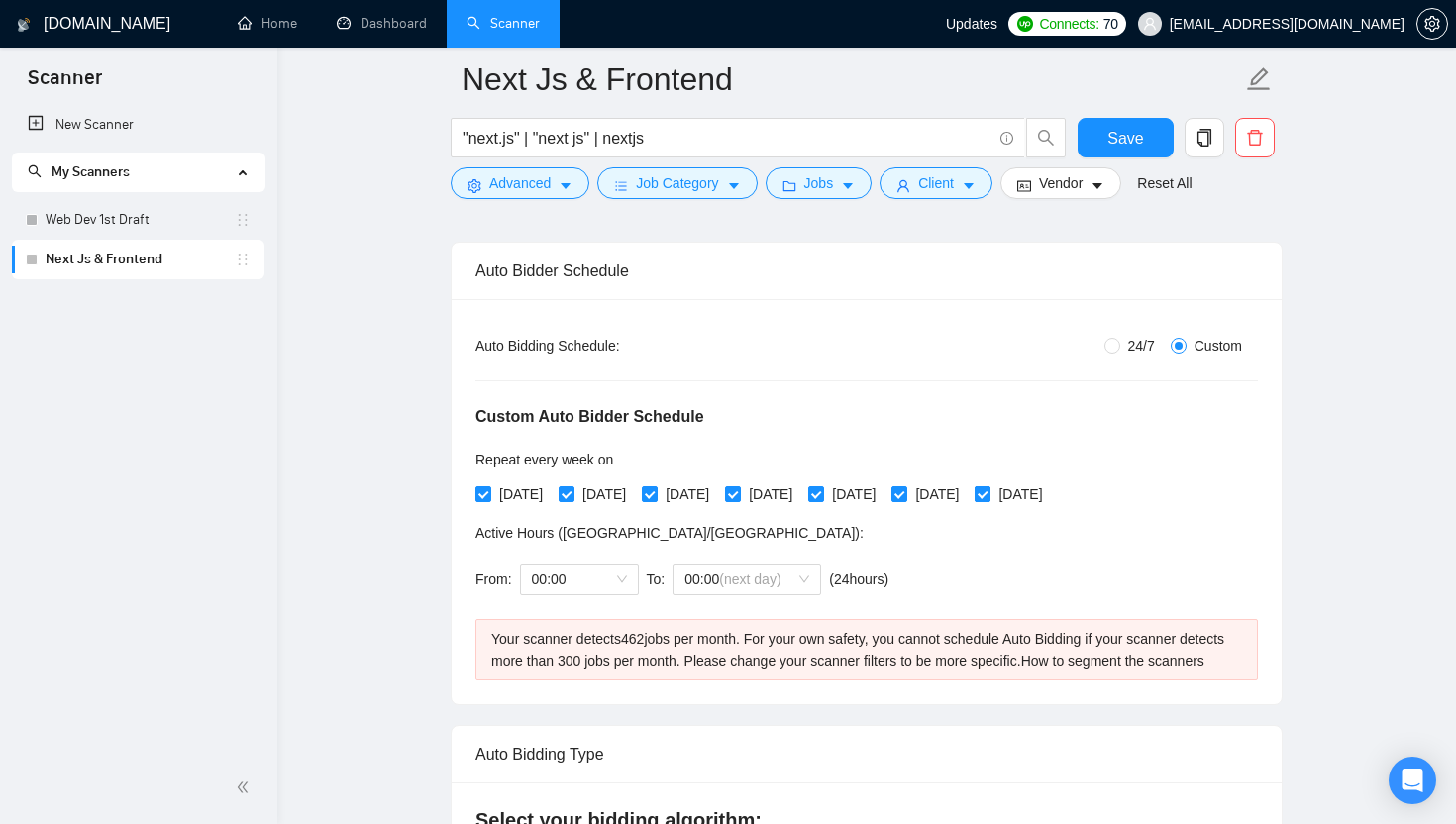 click on "[DATE]" at bounding box center (982, 493) 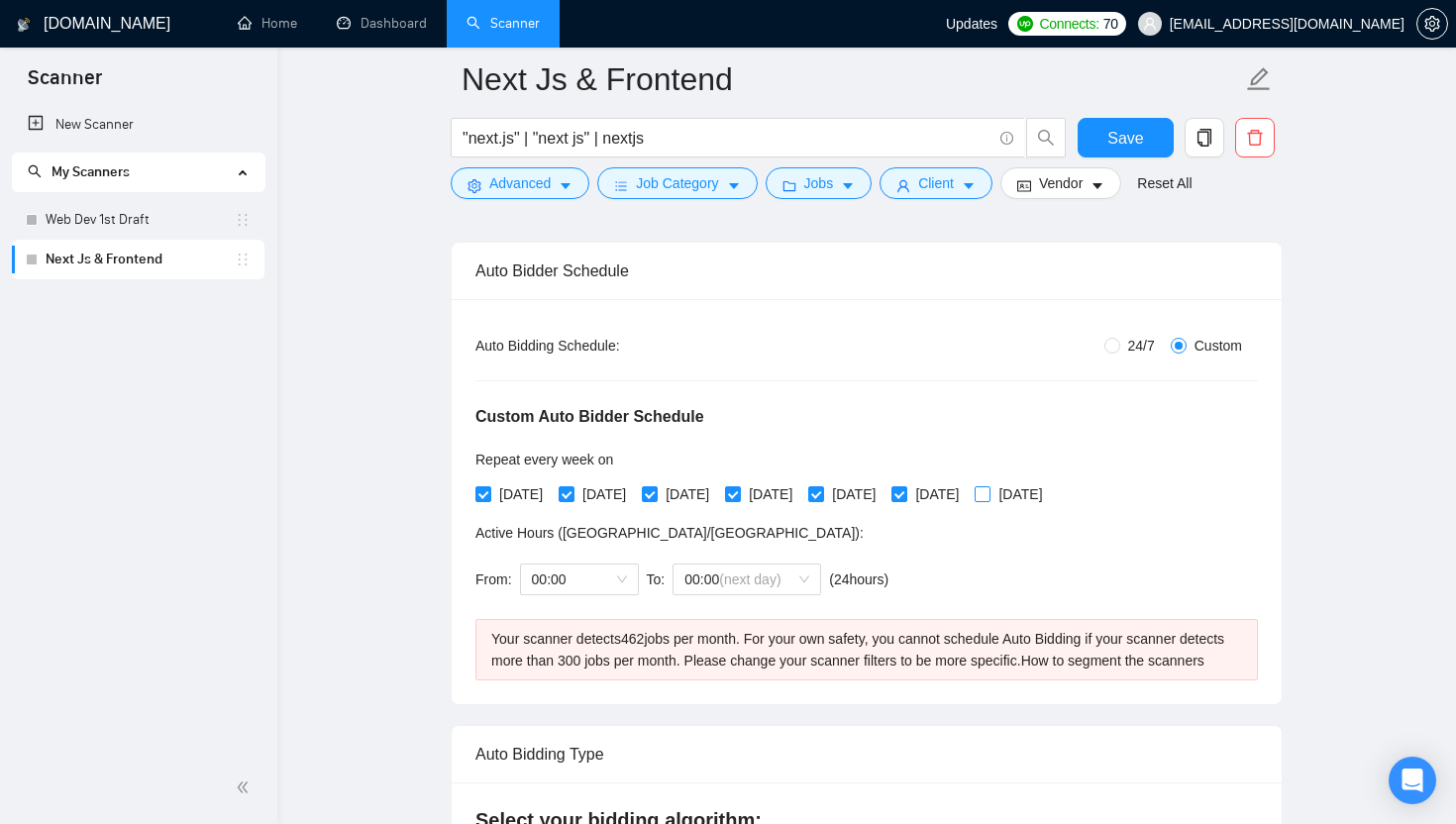 click at bounding box center [983, 494] 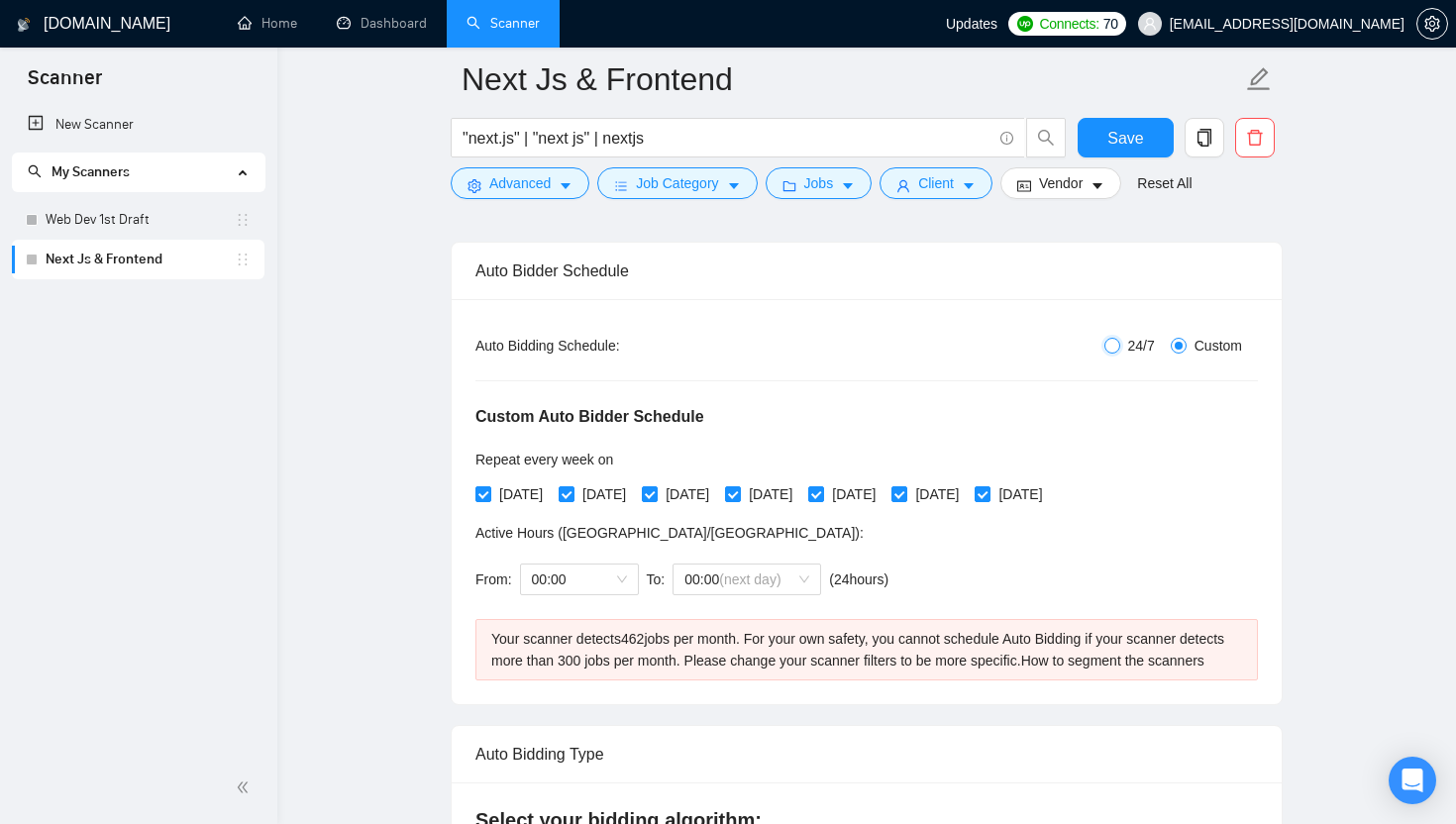 click on "24/7" at bounding box center [1112, 346] 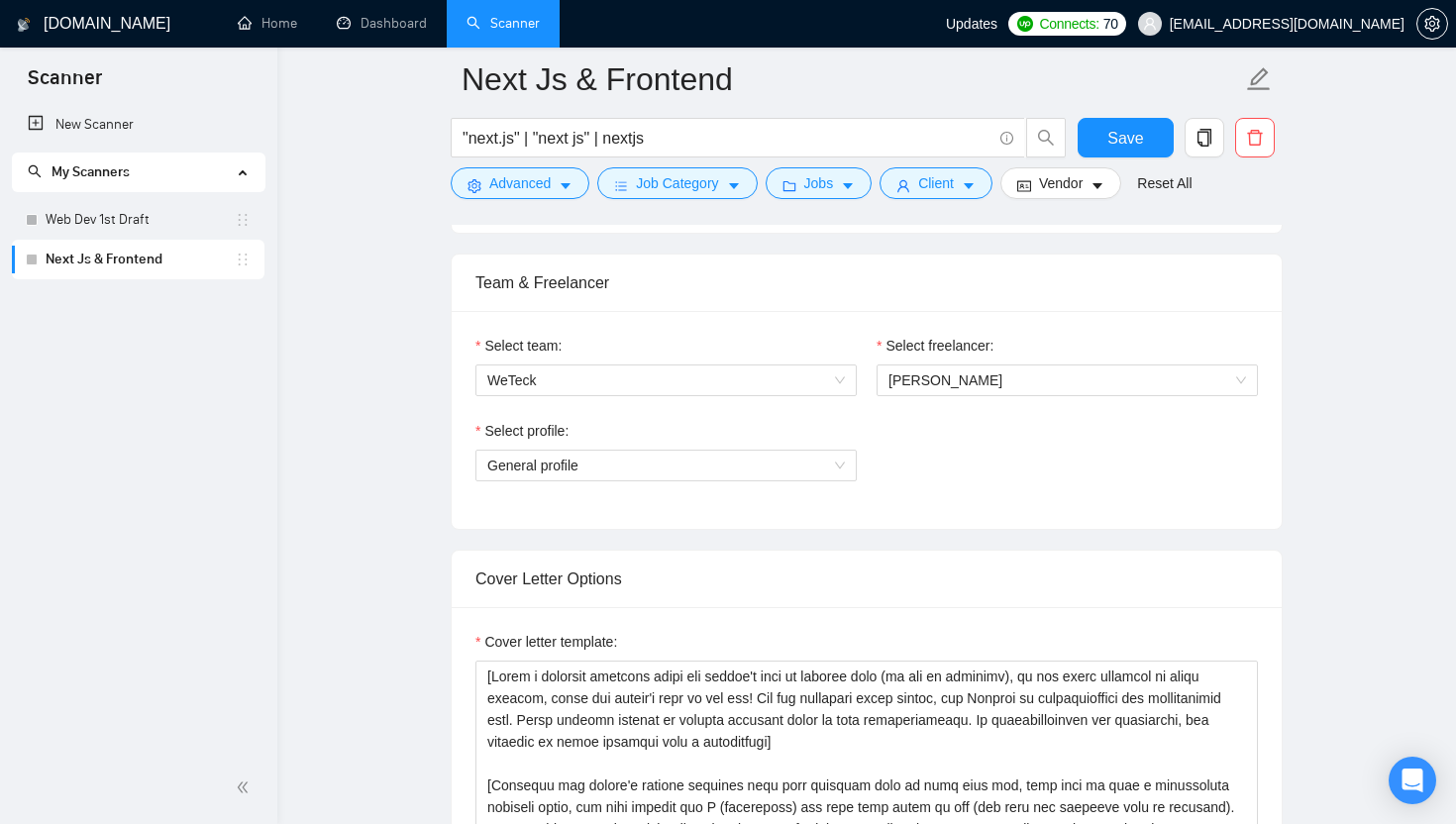 scroll, scrollTop: 1065, scrollLeft: 0, axis: vertical 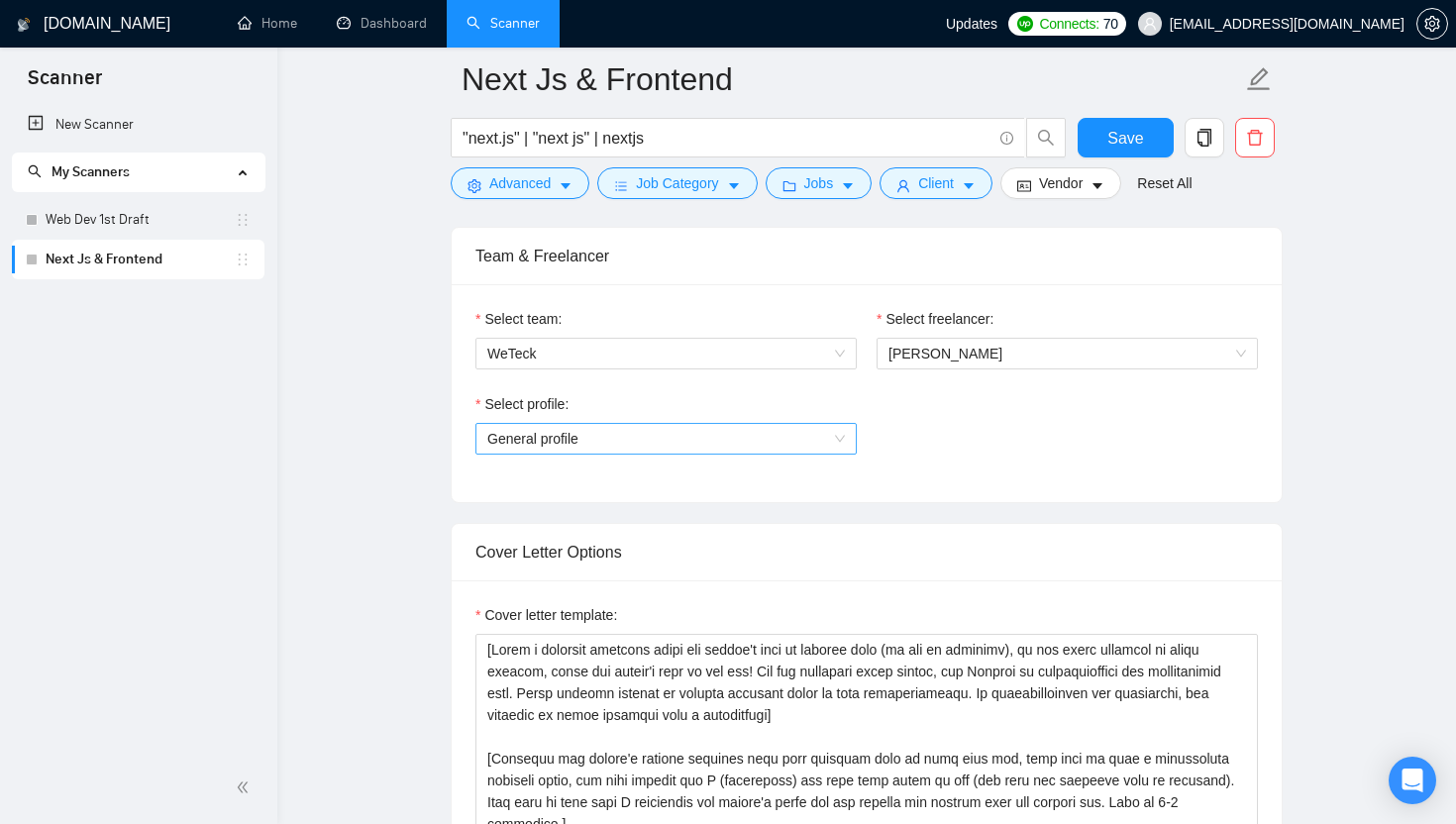 click on "General profile" at bounding box center [666, 439] 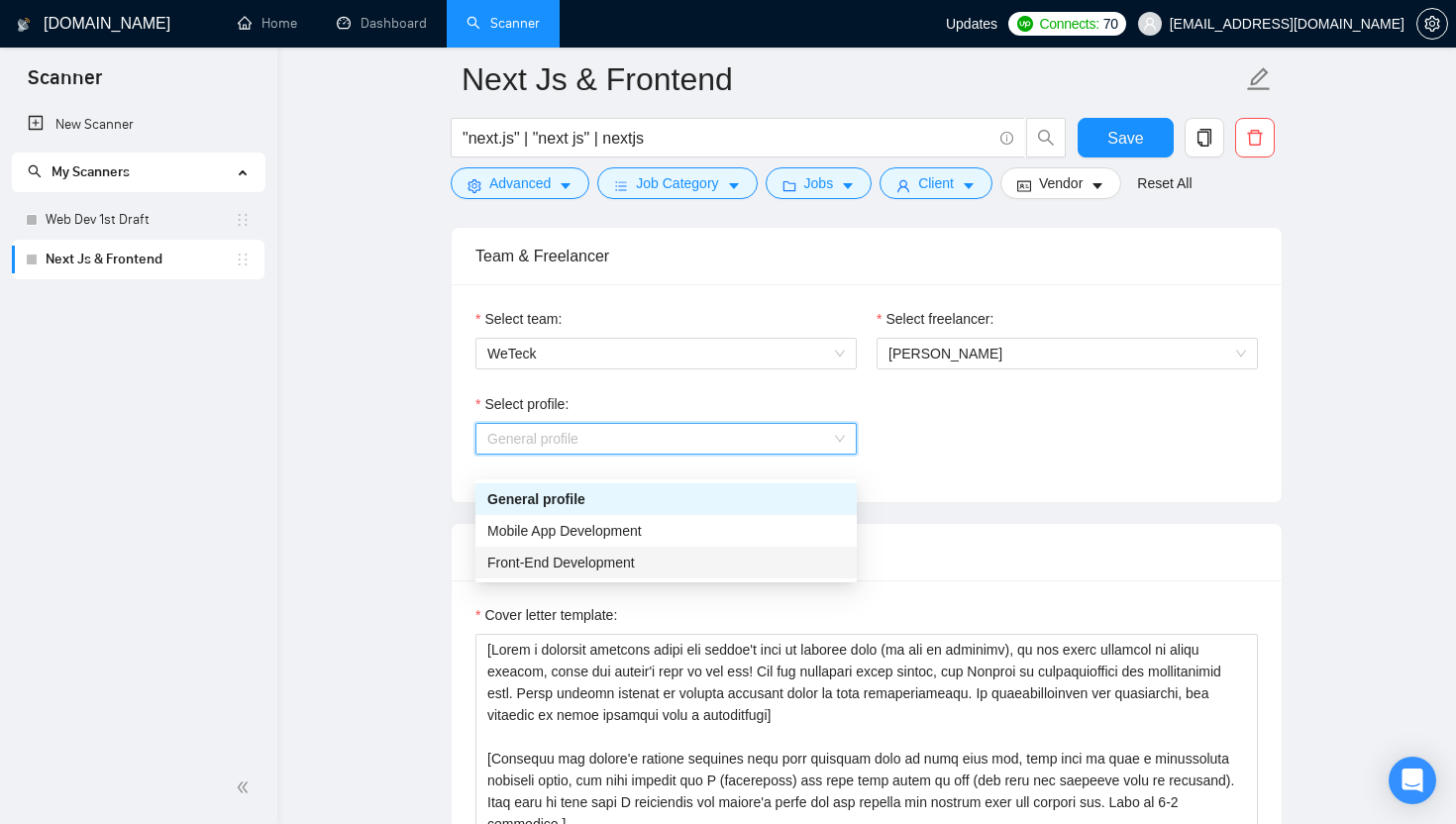 click on "Front-End Development" at bounding box center [666, 563] 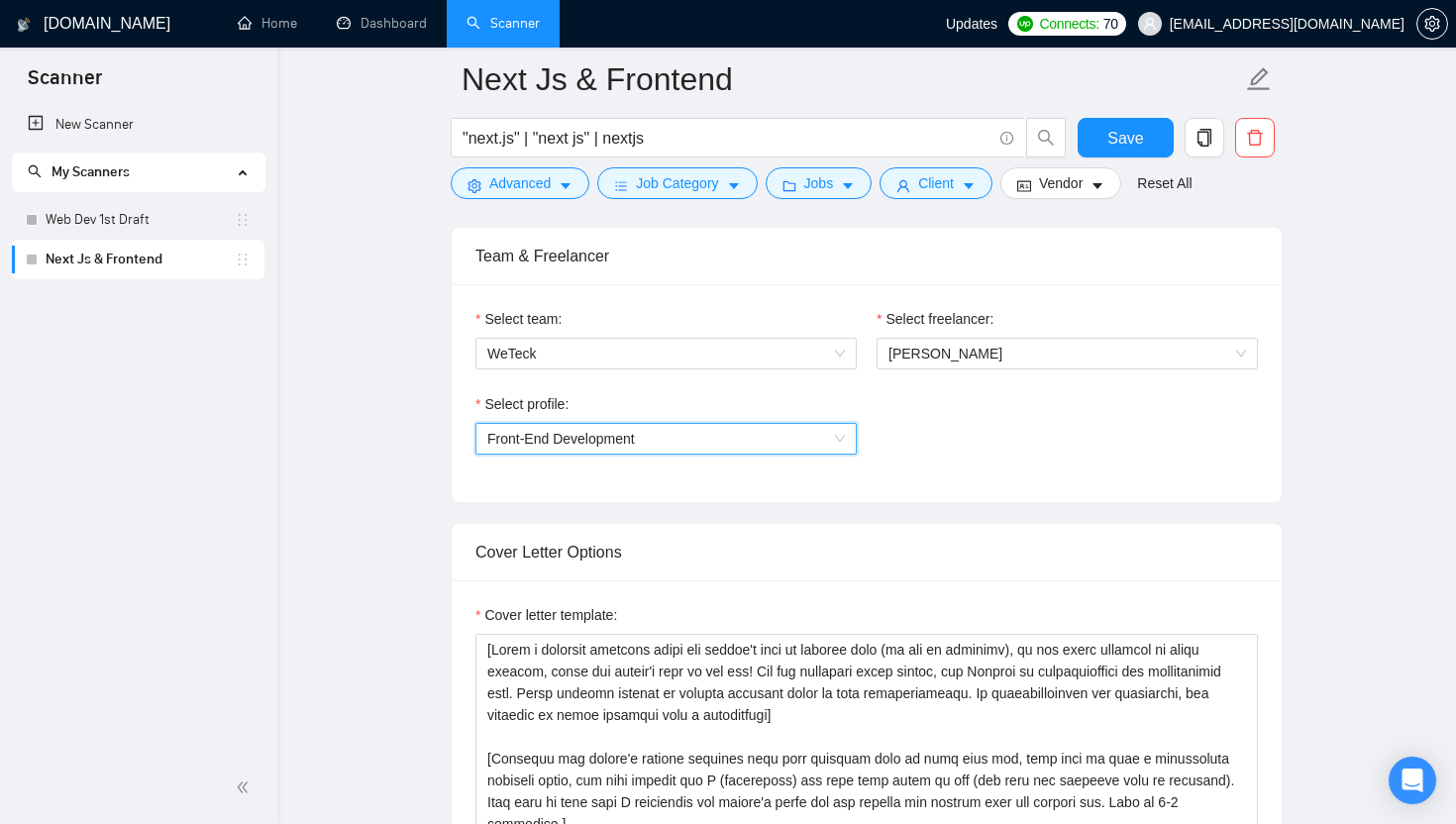 click on "Select team: WeTeck Select freelancer: Talha Noman Select profile: 1110580755057594368 Front-End Development" at bounding box center (867, 393) 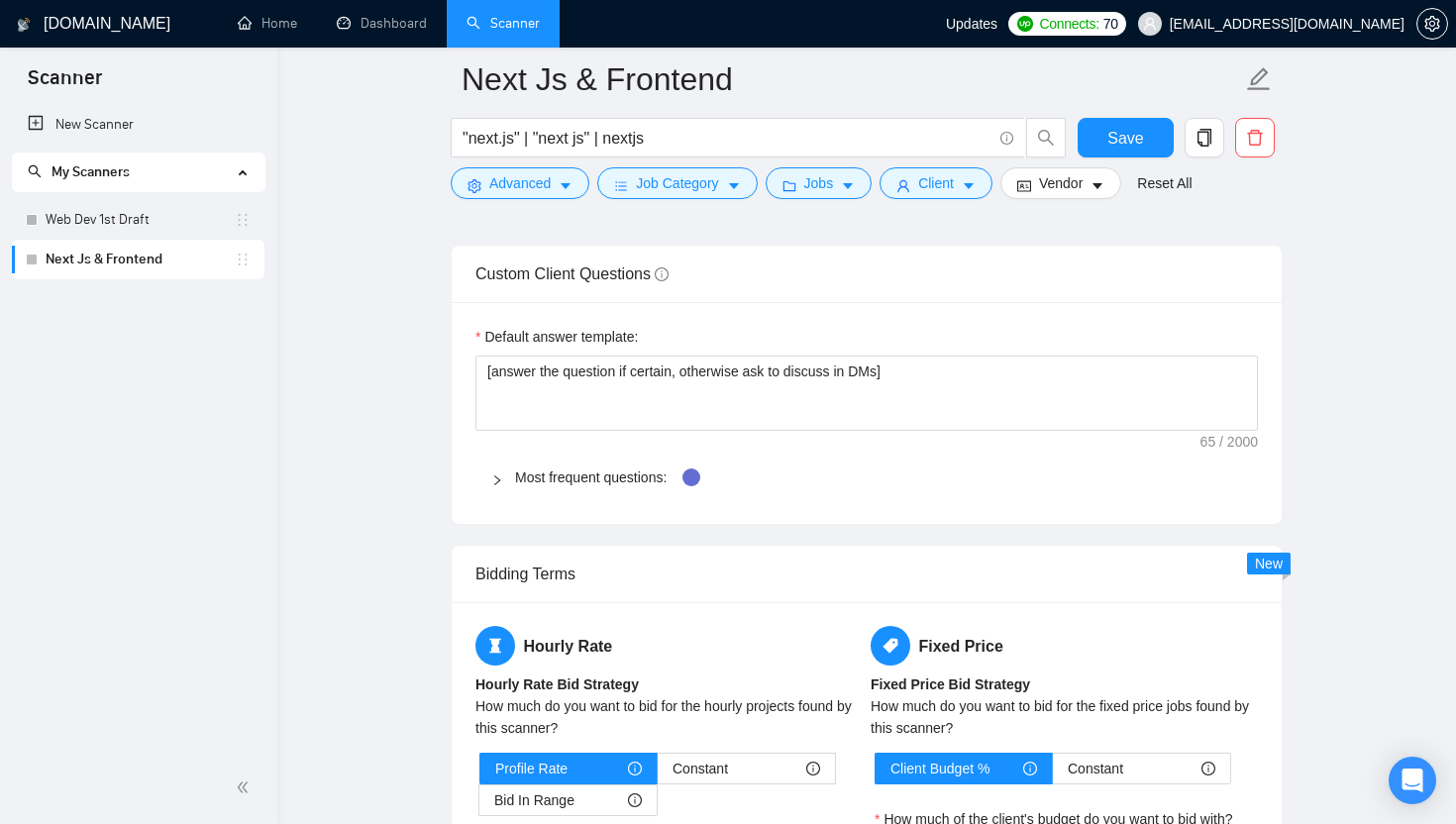 scroll, scrollTop: 1969, scrollLeft: 0, axis: vertical 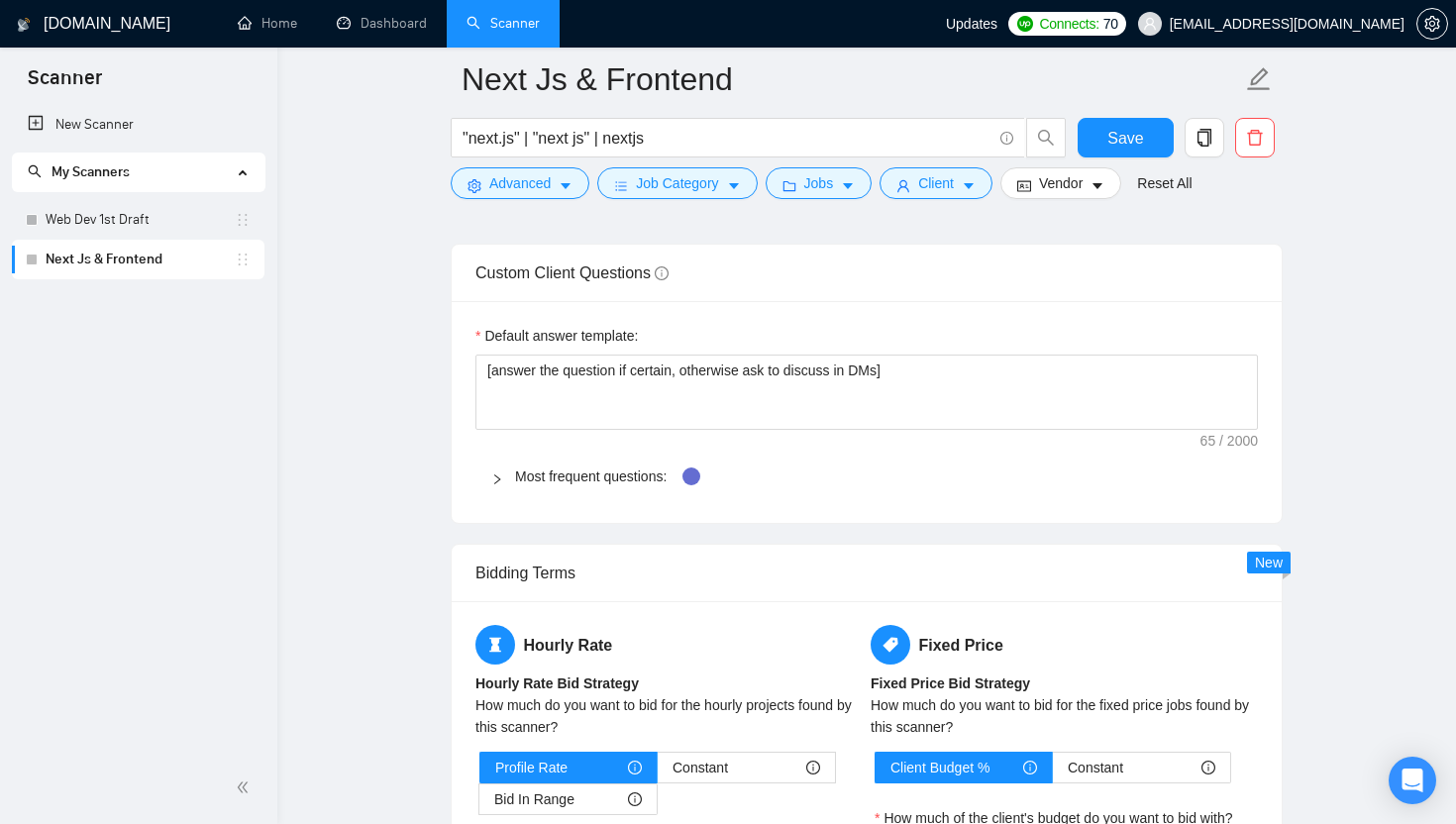 click 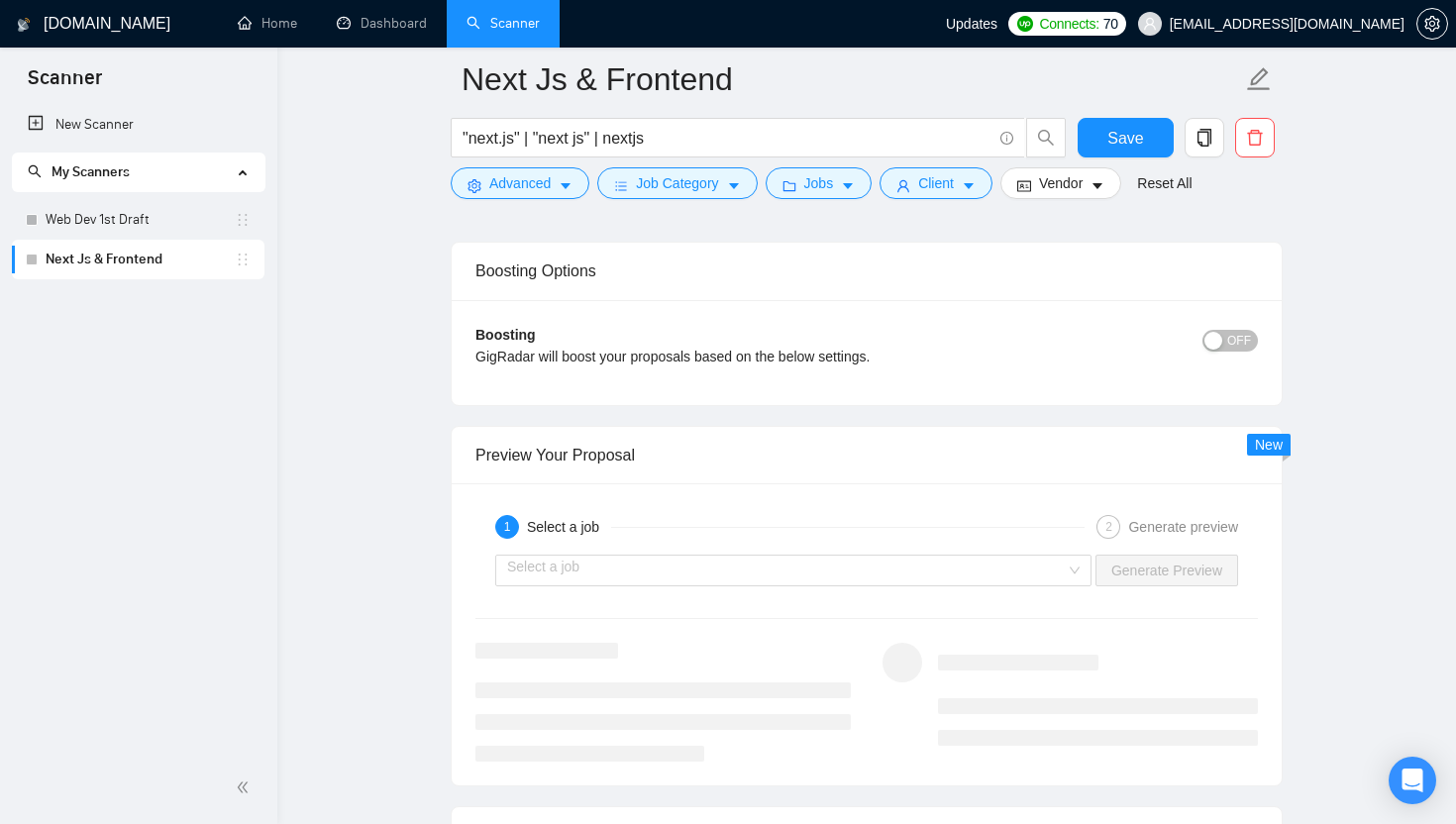 scroll, scrollTop: 3351, scrollLeft: 0, axis: vertical 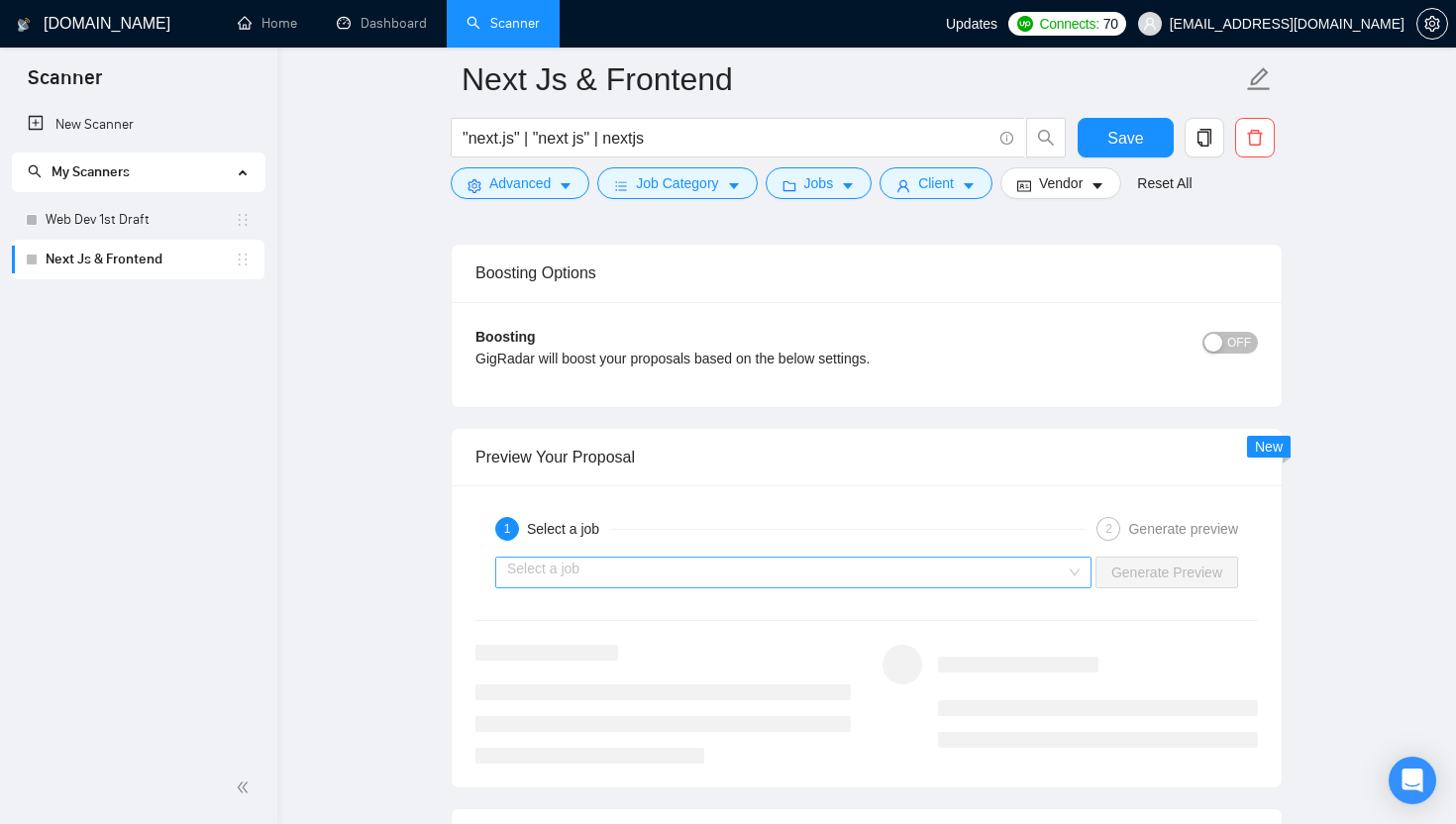 click at bounding box center [786, 572] 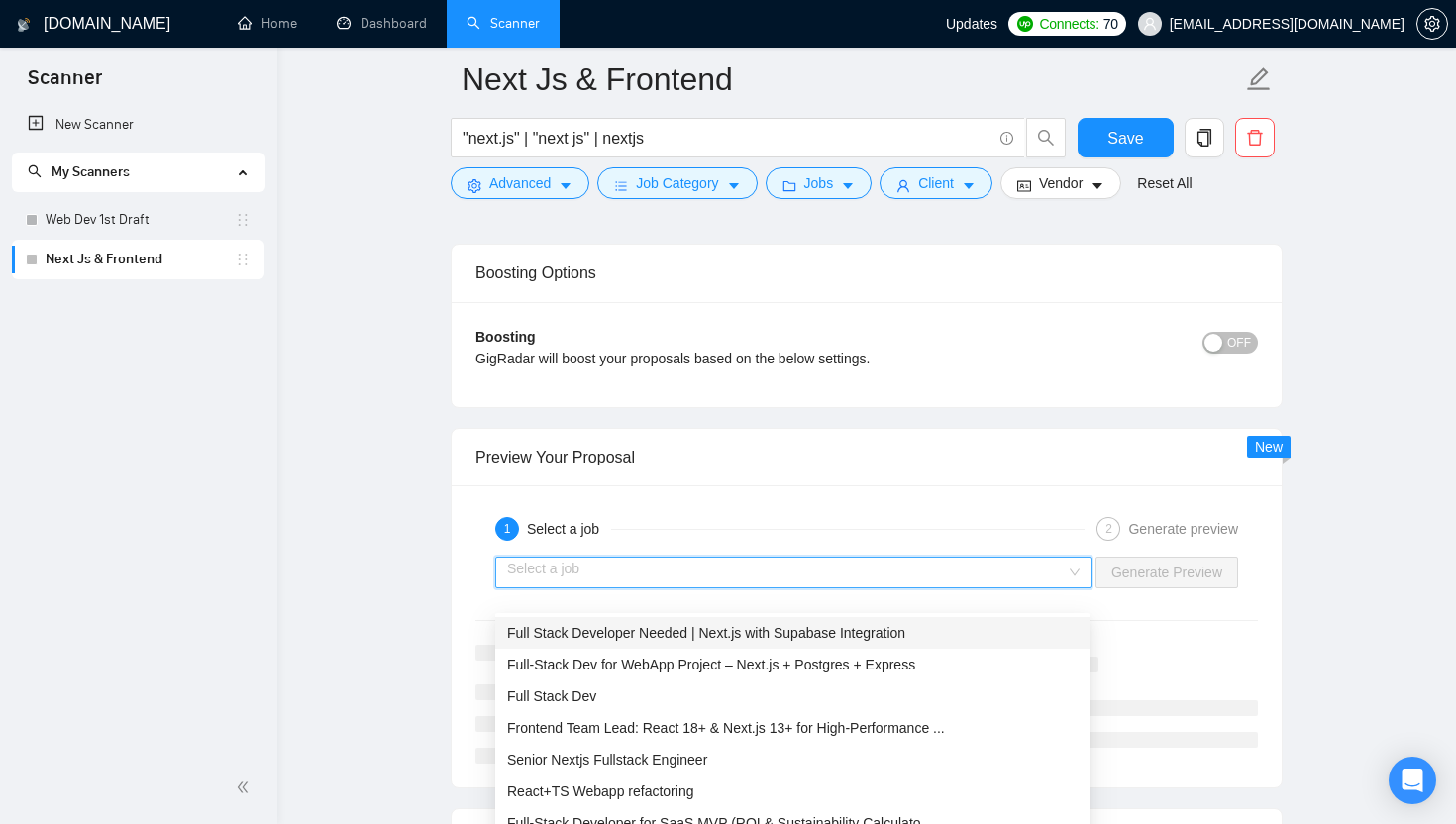 click on "Select a job" at bounding box center (569, 529) 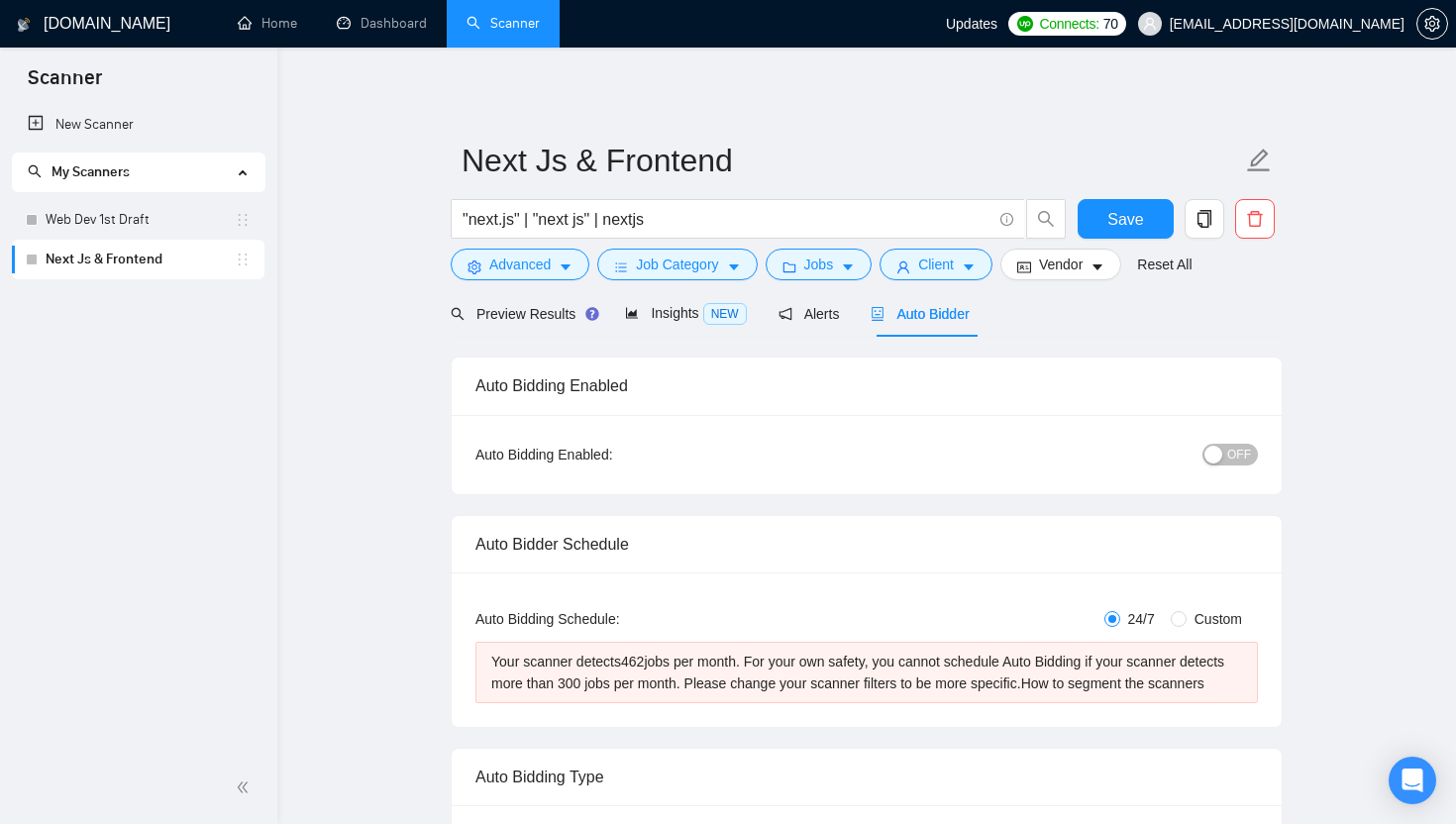 scroll, scrollTop: 24, scrollLeft: 0, axis: vertical 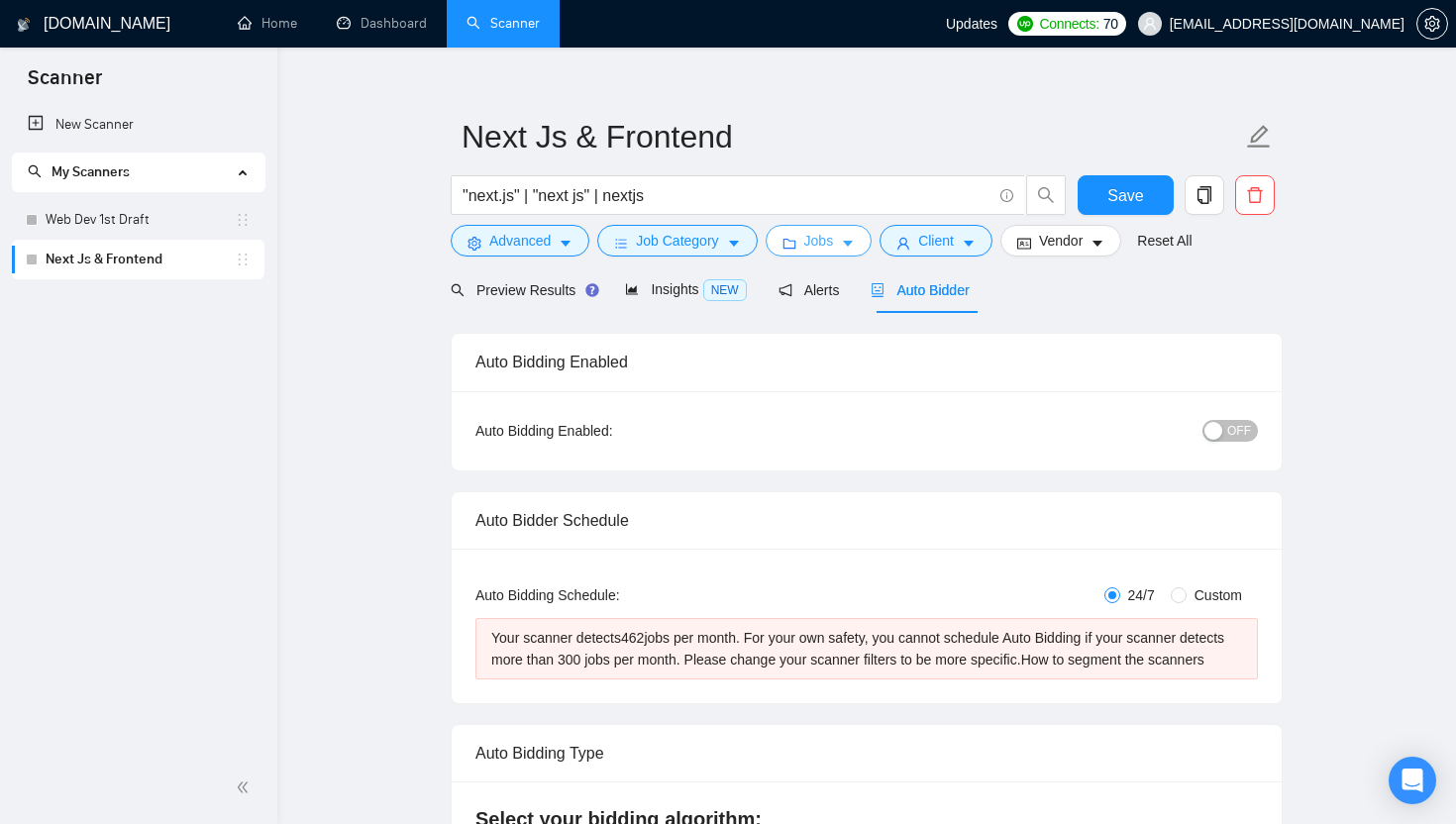 click on "Jobs" at bounding box center [819, 241] 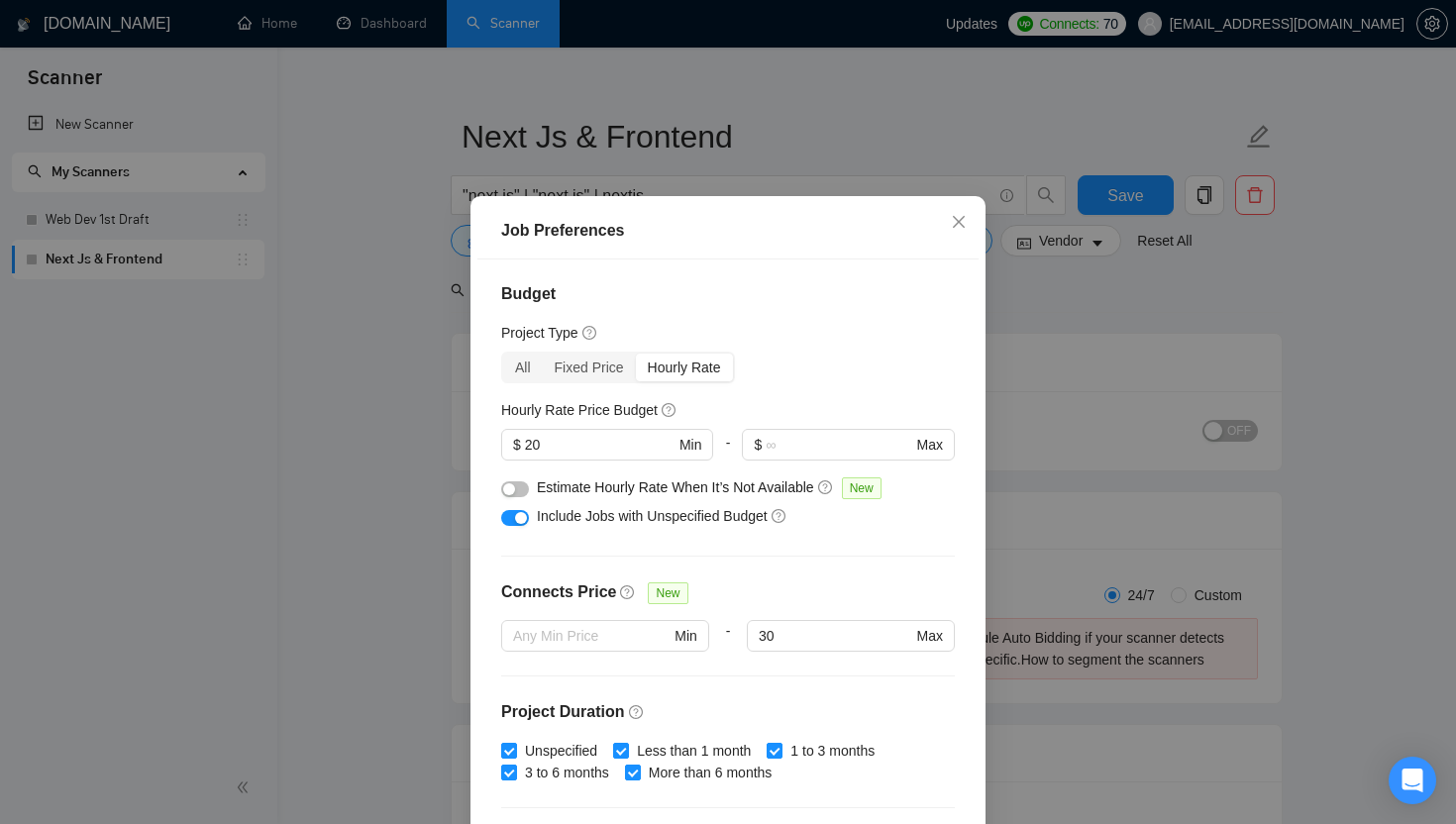 scroll, scrollTop: 0, scrollLeft: 0, axis: both 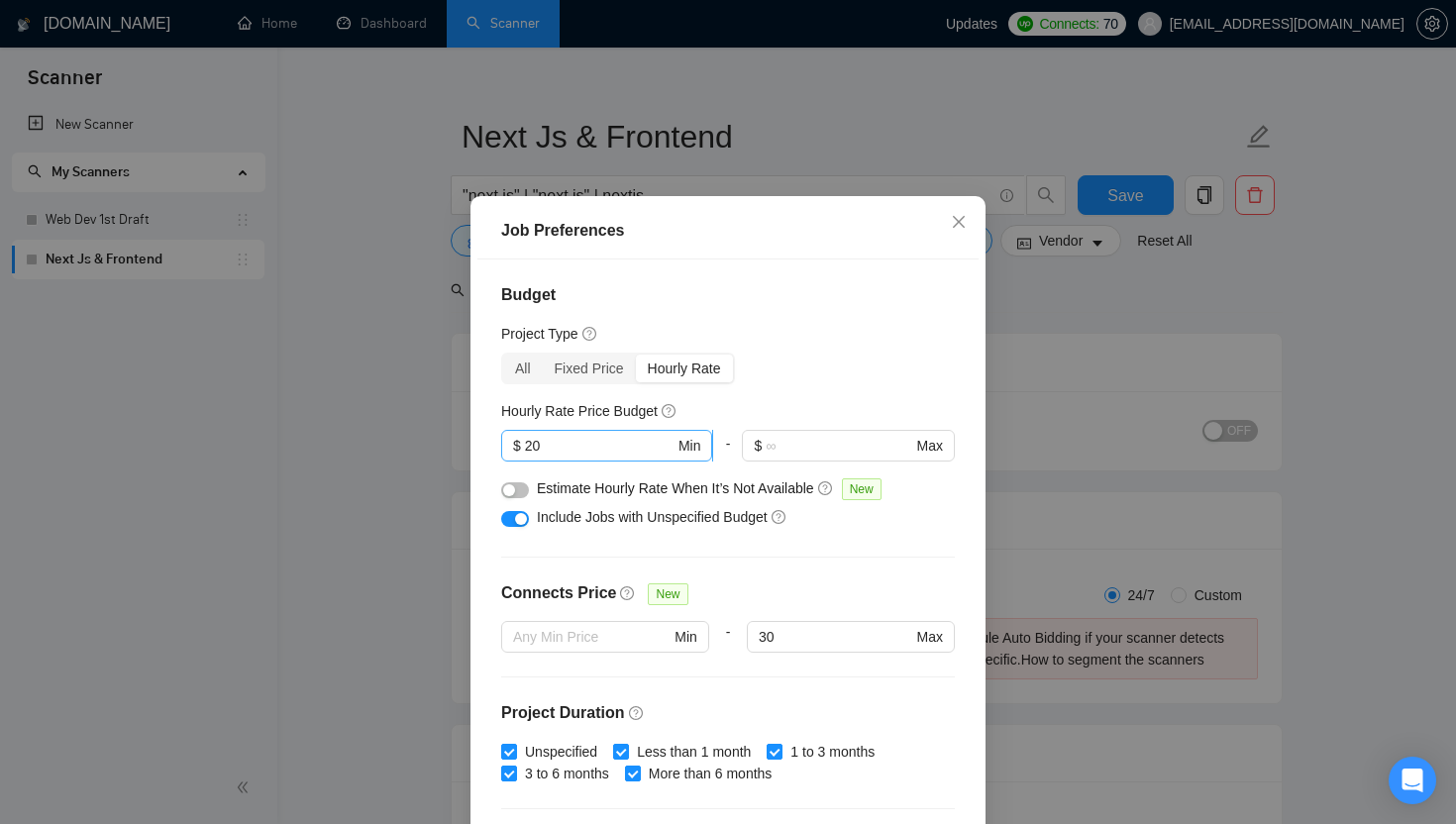 click on "20" at bounding box center [599, 446] 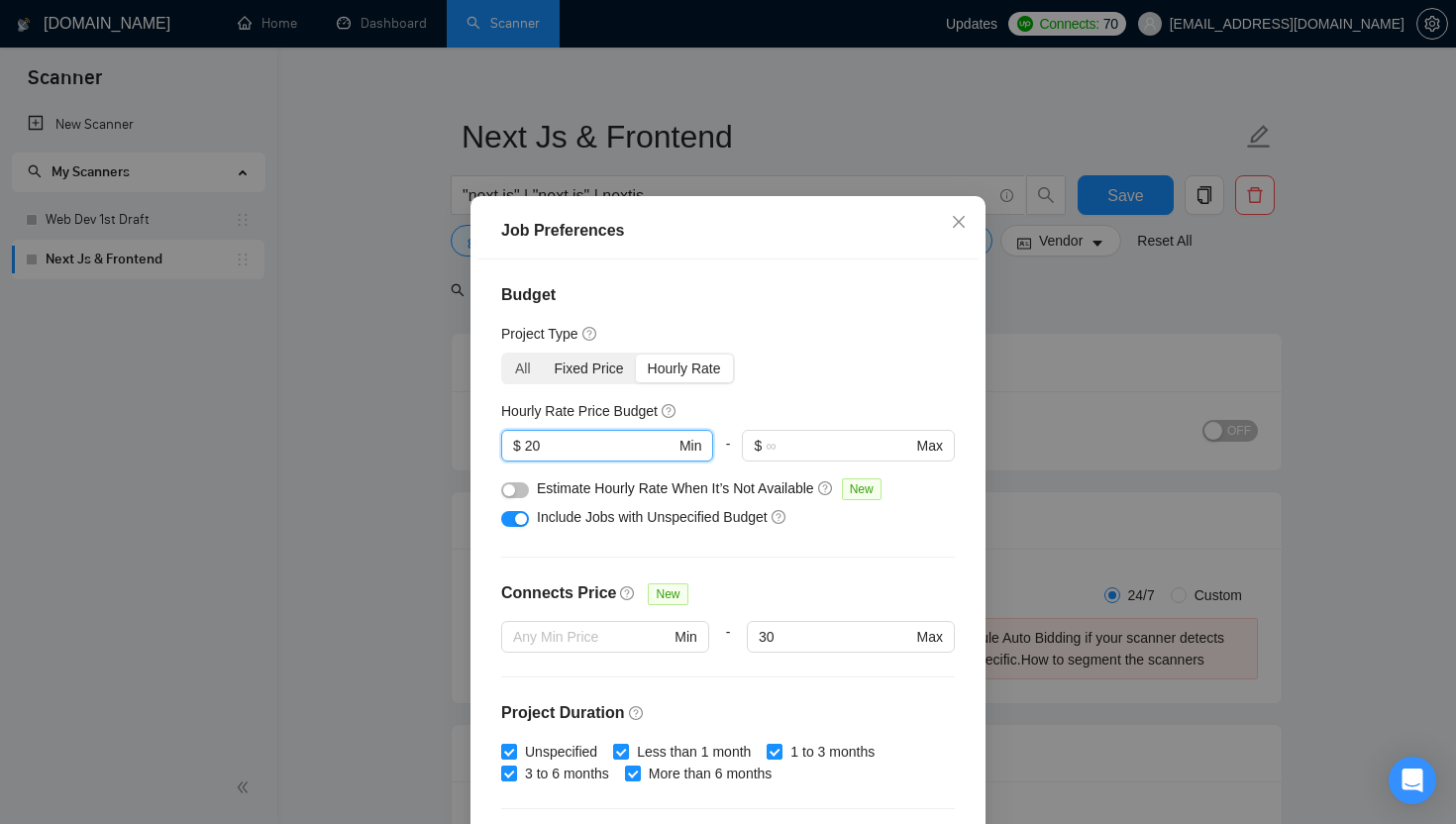click on "Fixed Price" at bounding box center [589, 368] 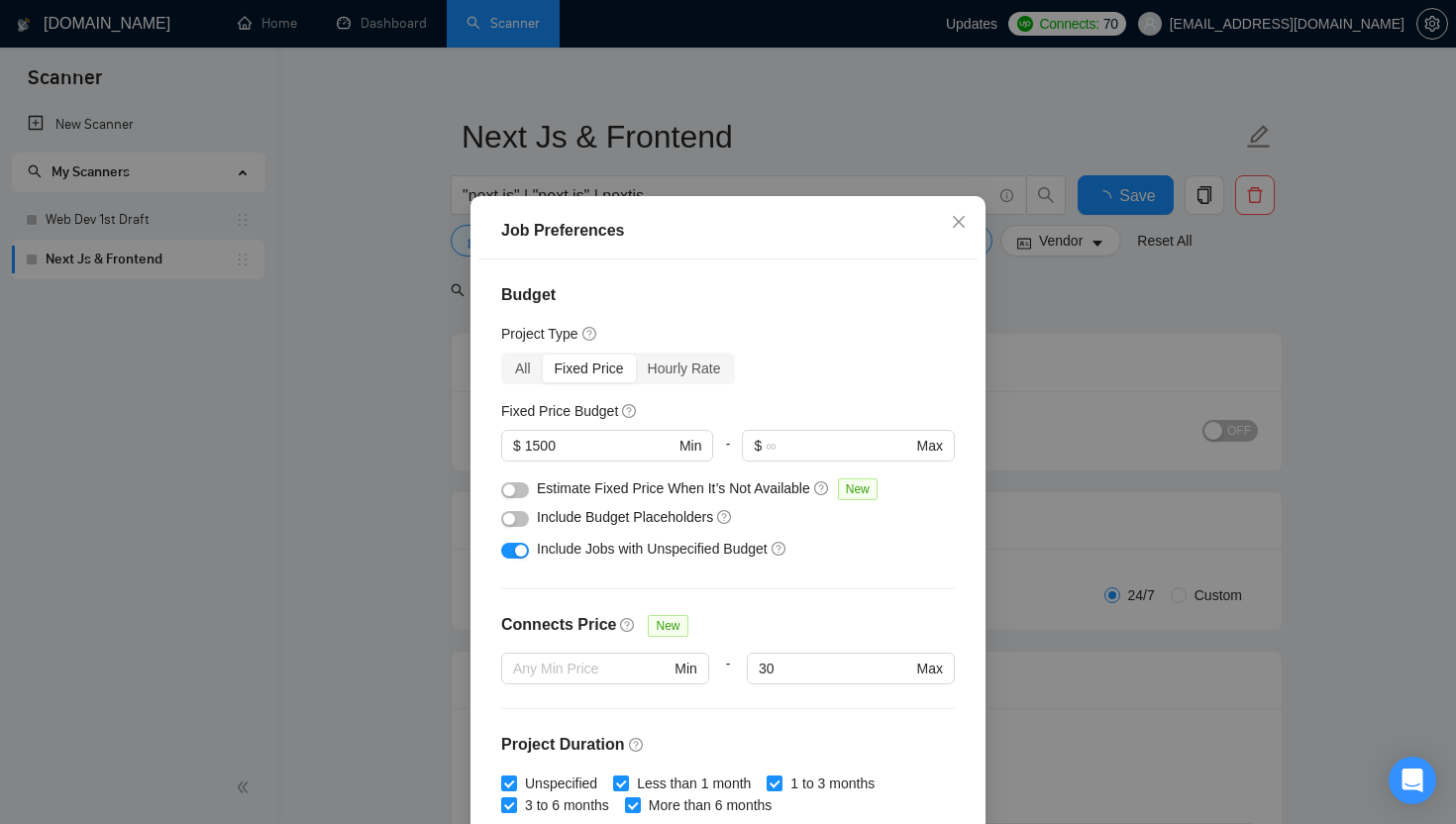 type 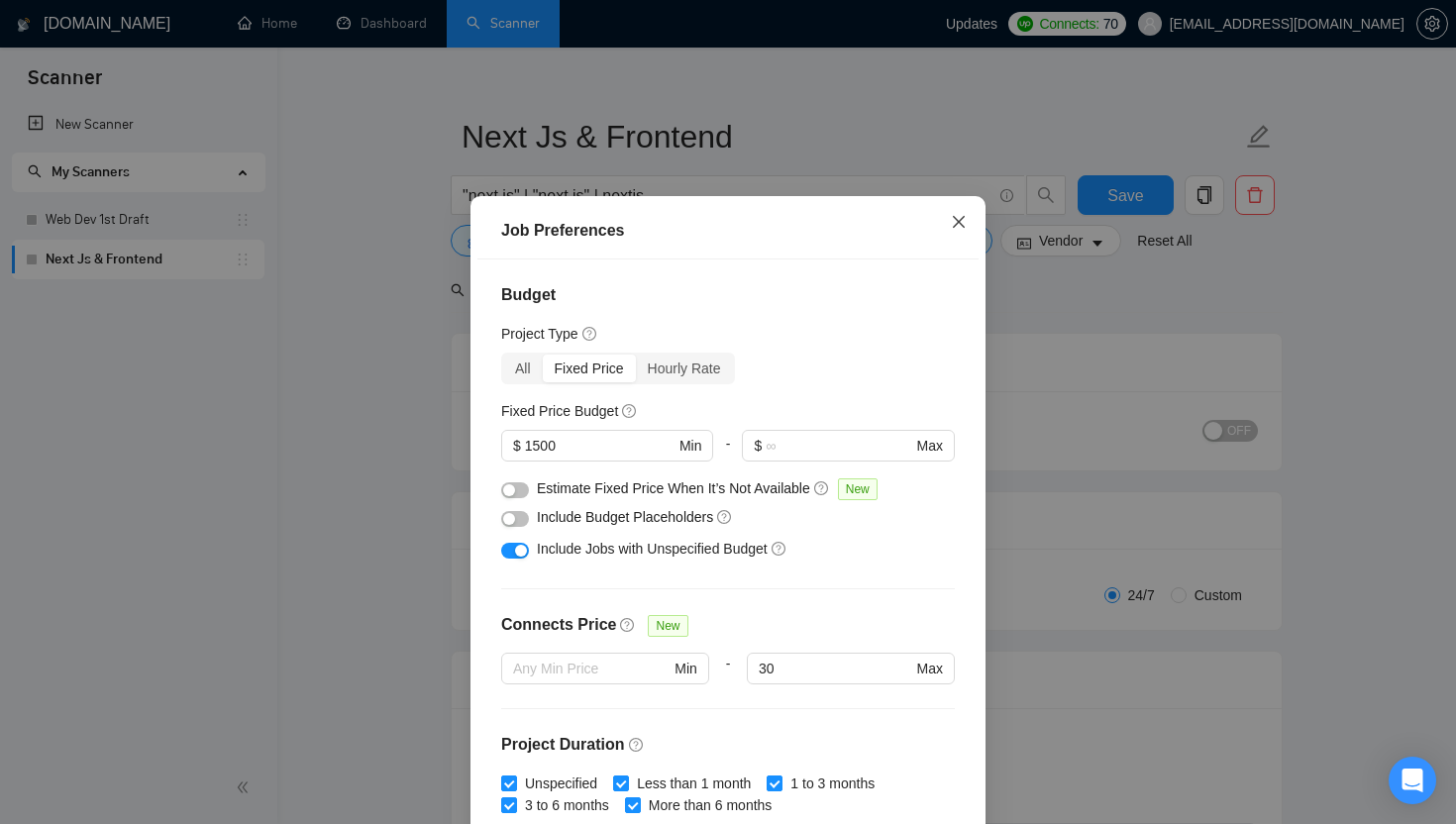 click 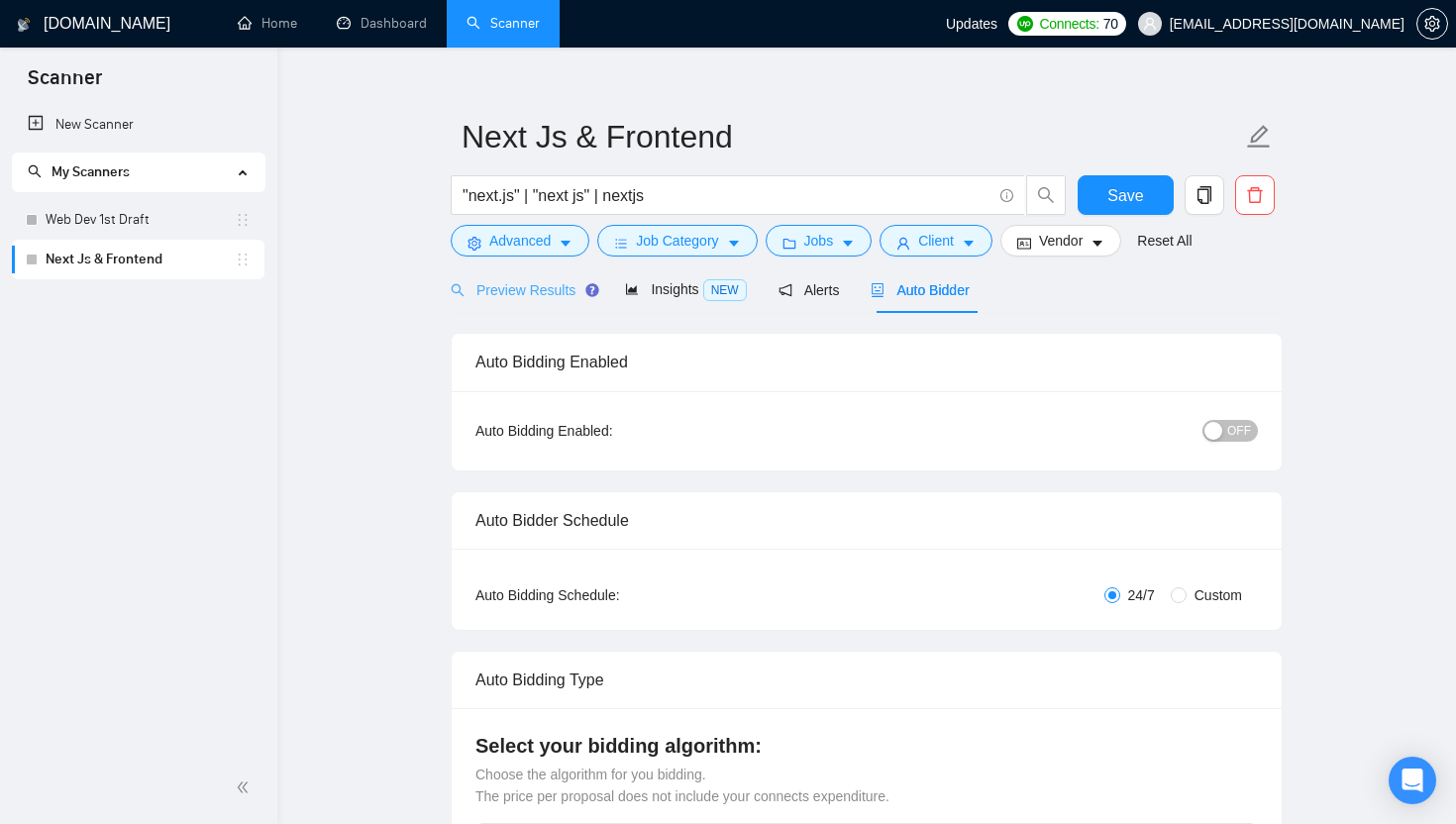 click on "Preview Results" at bounding box center (522, 289) 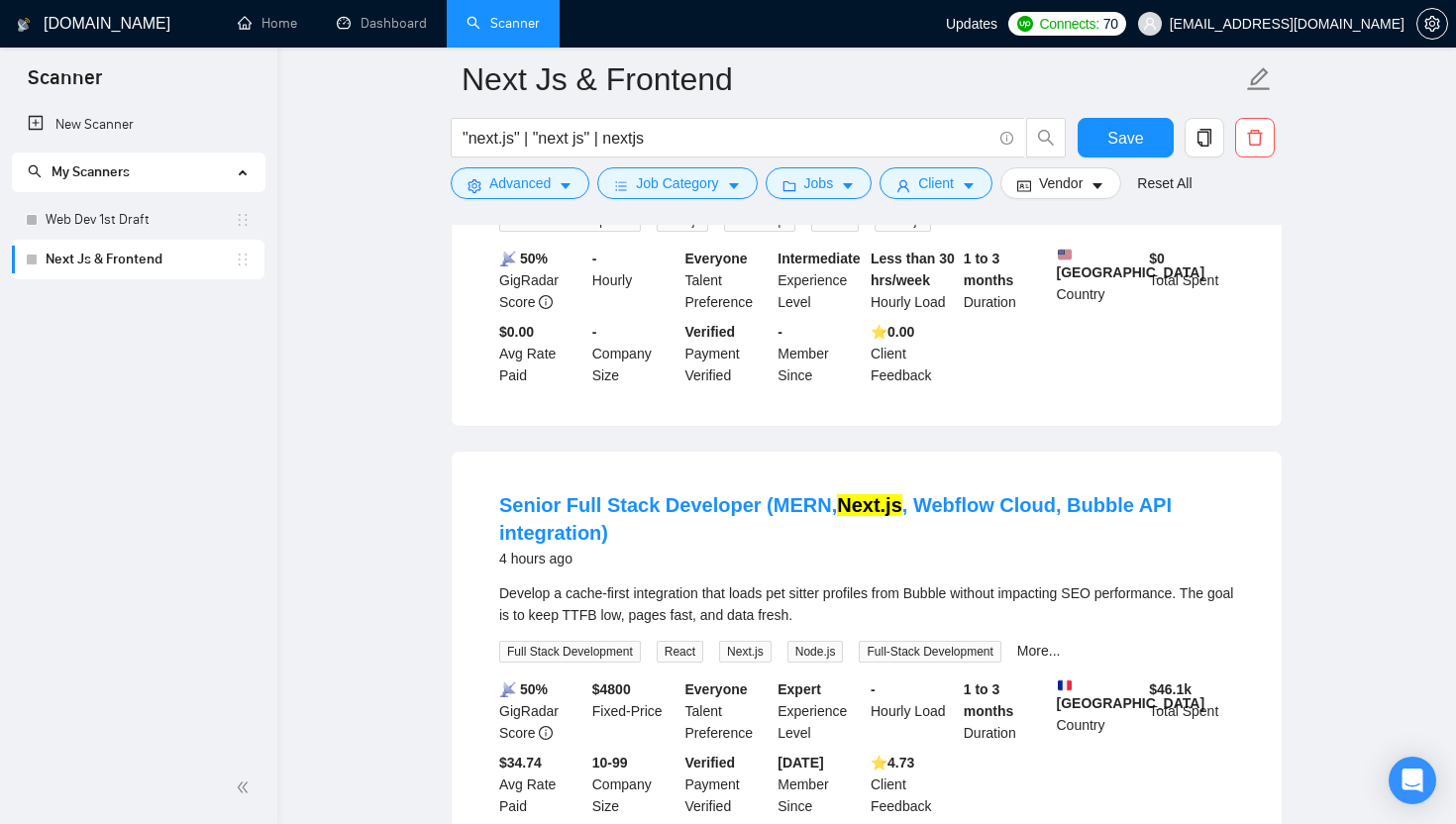 scroll, scrollTop: 0, scrollLeft: 0, axis: both 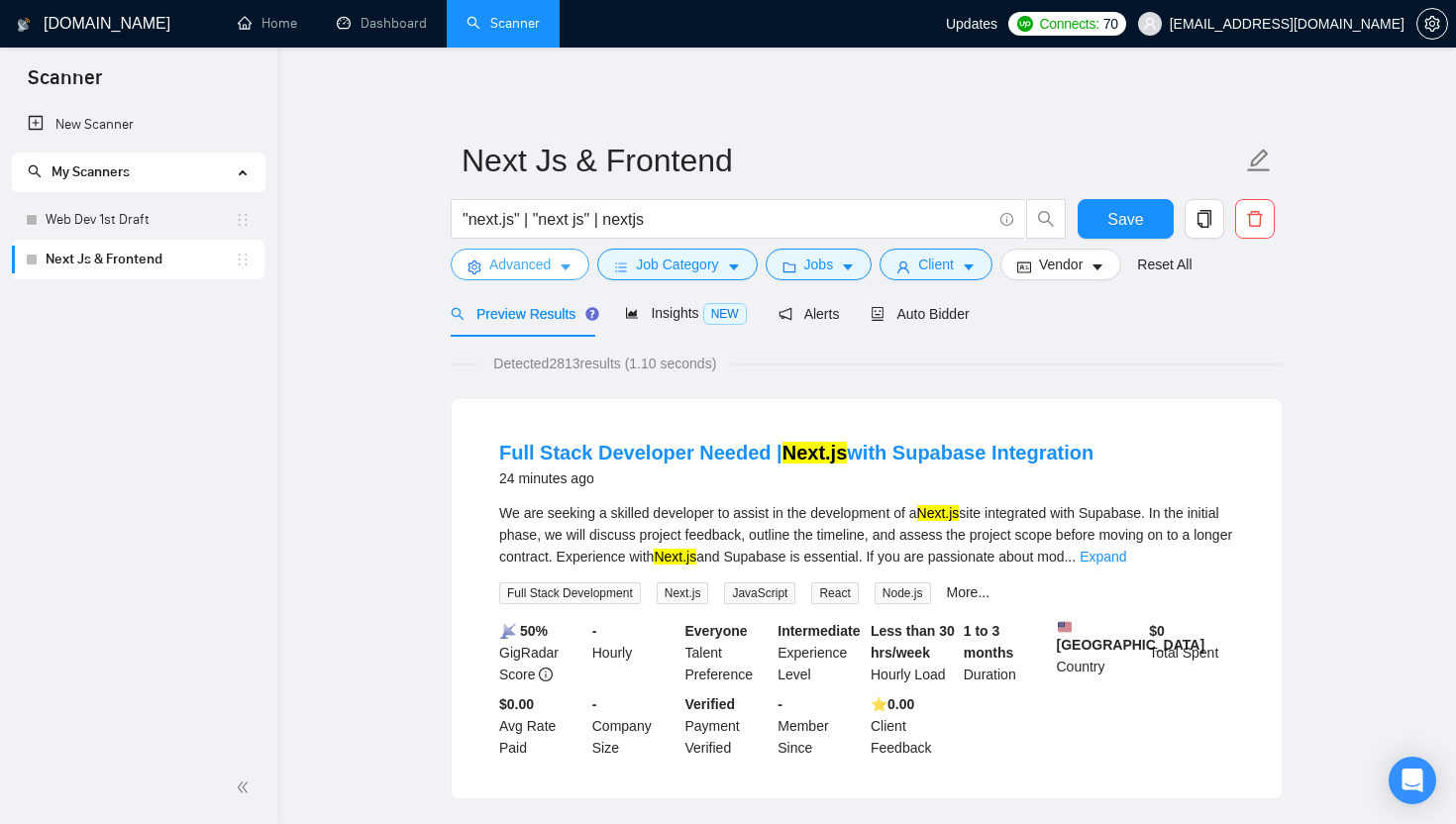 click on "Advanced" at bounding box center (520, 264) 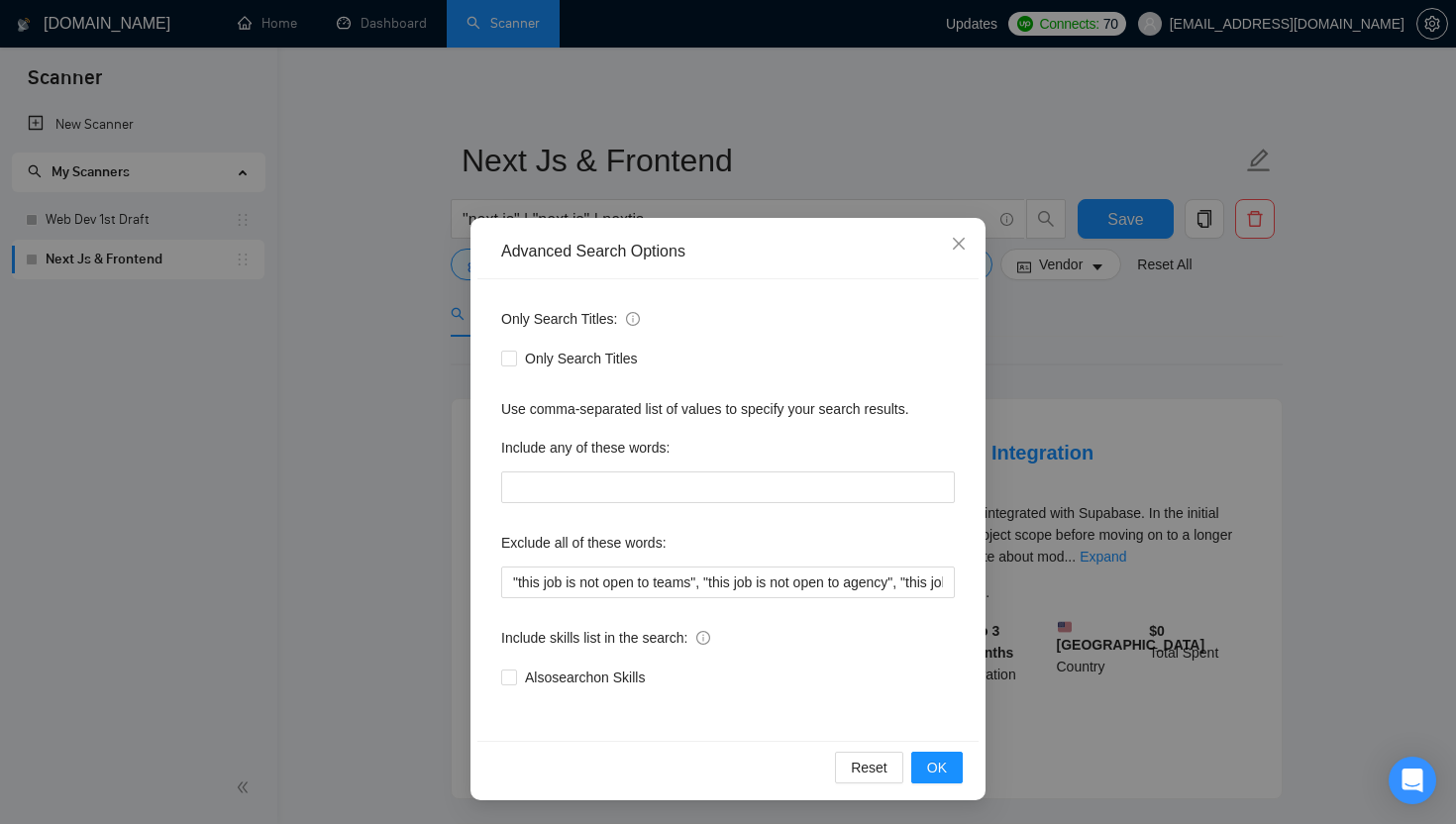 scroll, scrollTop: 146, scrollLeft: 0, axis: vertical 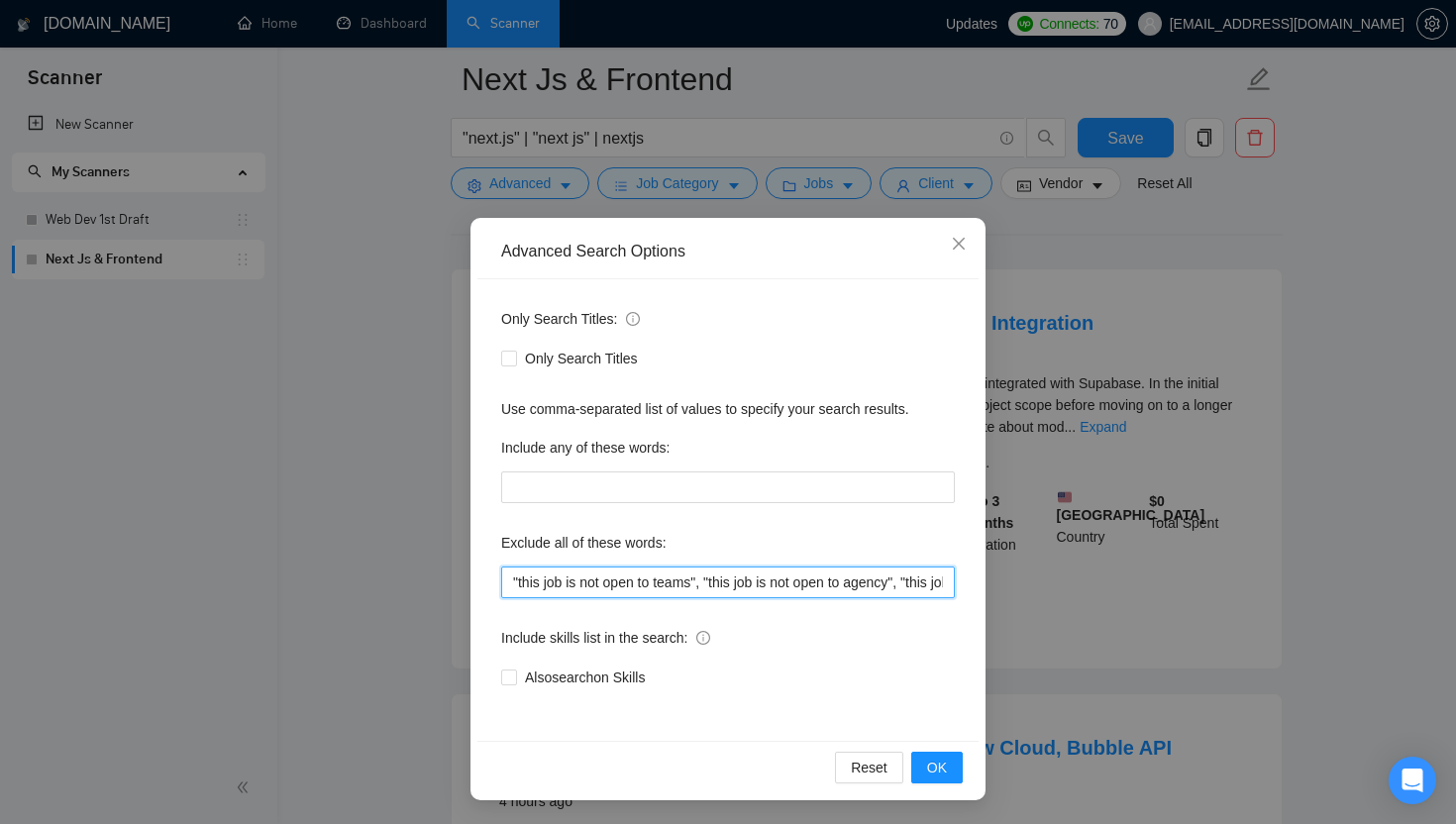 click on ""this job is not open to teams", "this job is not open to agency", "this job is not open to companies", "NO AGENCY", "Freelancers Only", "NOT AGENCY", "no agency", "no agencies", "individual only", "freelancers only", "No Agencies!", "independent contractors only", "***Freelancers Only," "/Freelancers Only", ".Freelancers Only", ",Freelancers Only."" at bounding box center (728, 582) 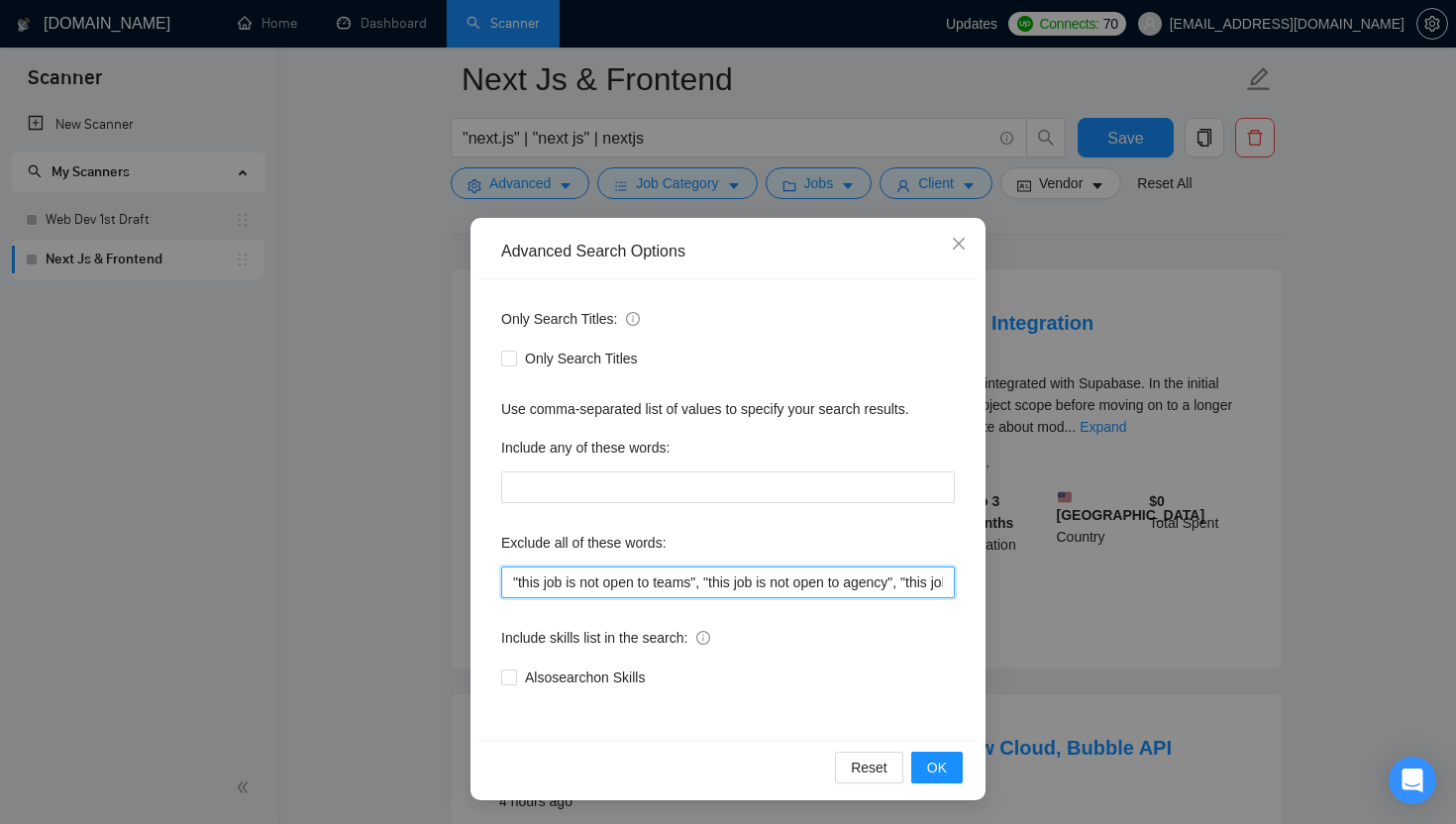 click on ""this job is not open to teams", "this job is not open to agency", "this job is not open to companies", "NO AGENCY", "Freelancers Only", "NOT AGENCY", "no agency", "no agencies", "individual only", "freelancers only", "No Agencies!", "independent contractors only", "***Freelancers Only," "/Freelancers Only", ".Freelancers Only", ",Freelancers Only."" at bounding box center (728, 582) 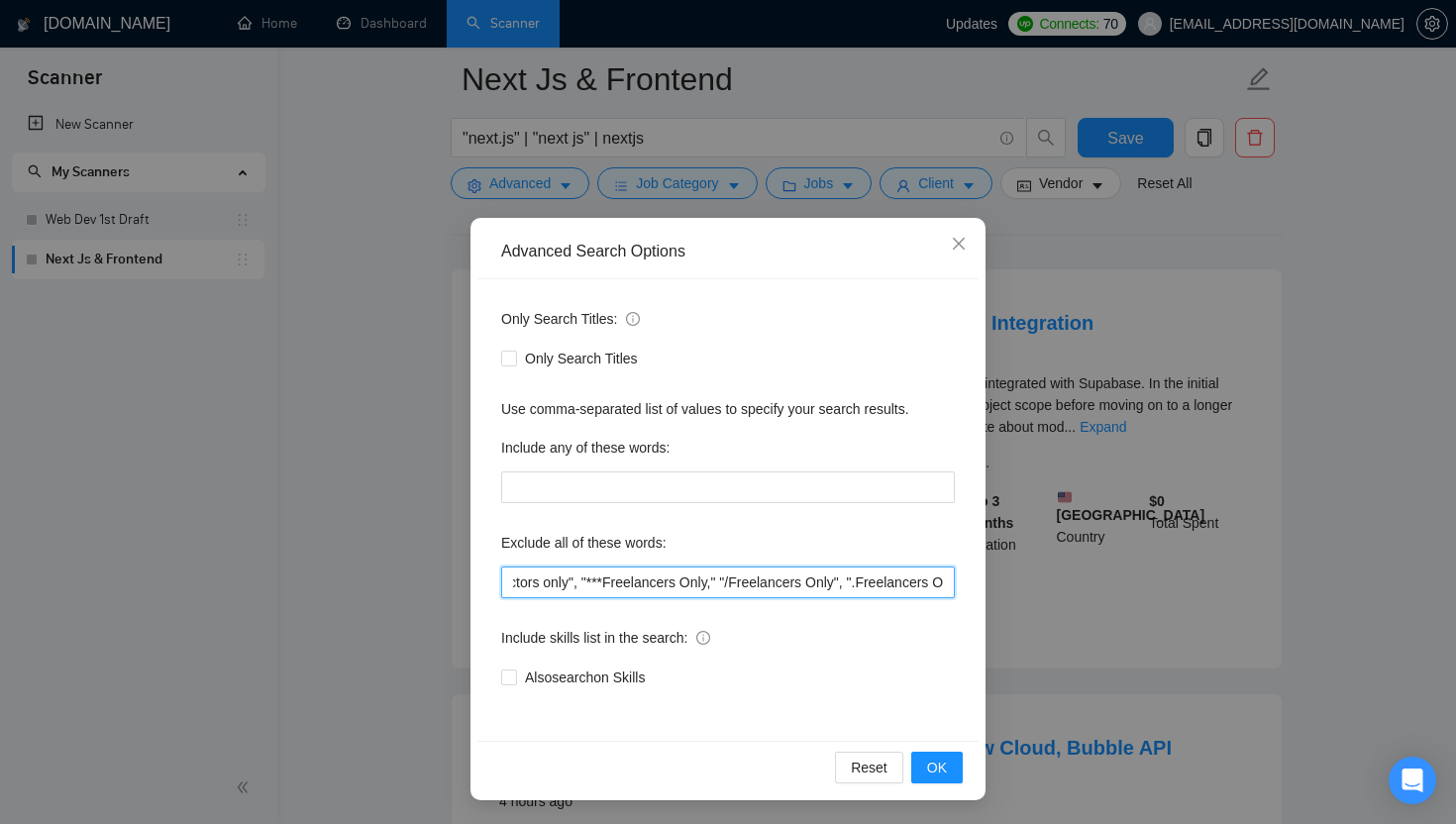 scroll, scrollTop: 0, scrollLeft: 1799, axis: horizontal 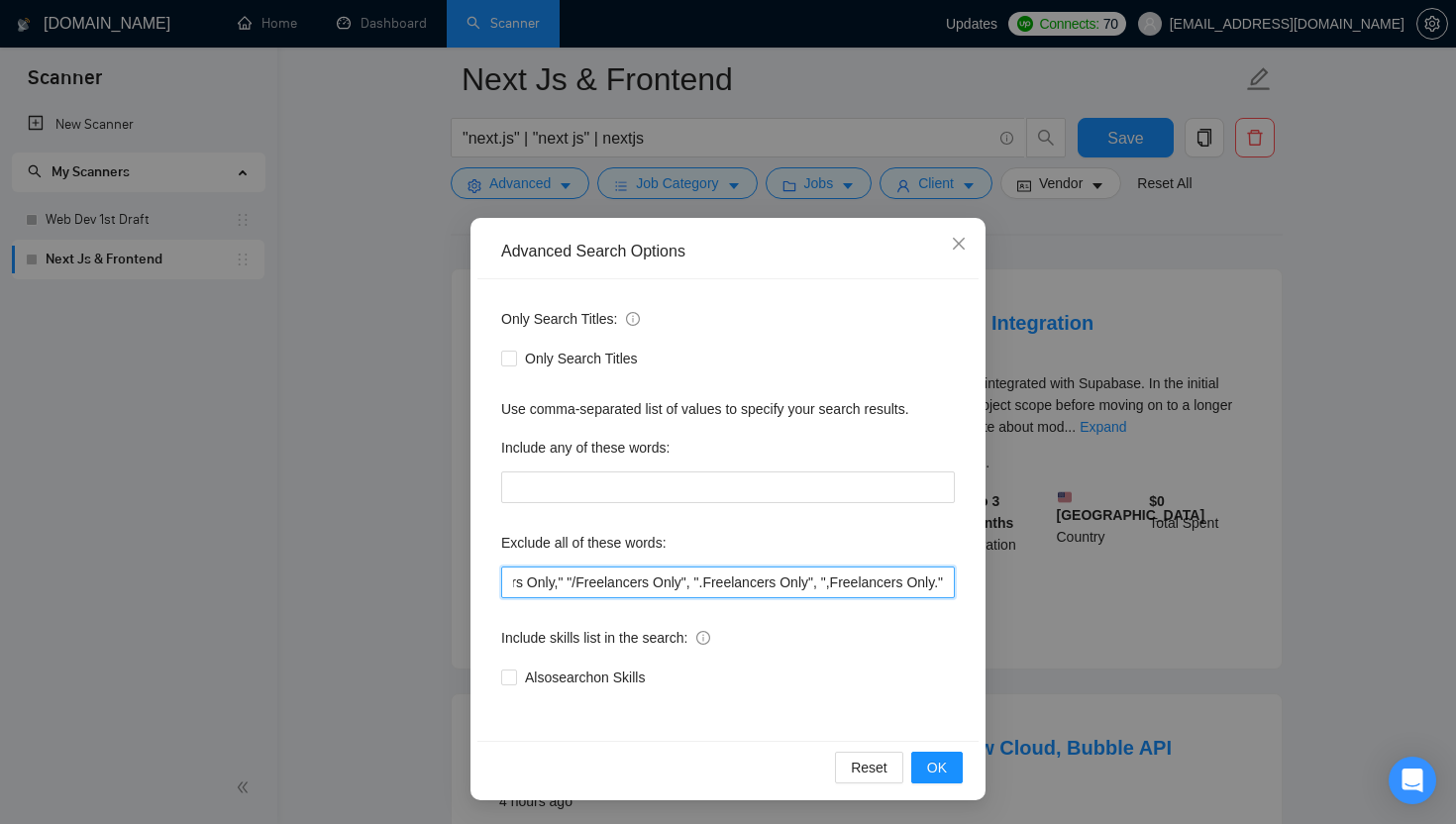click on ""this job is not open to teams", "this job is not open to agency", "this job is not open to companies", "NO AGENCY", "Freelancers Only", "NOT AGENCY", "no agency", "no agencies", "individual only", "freelancers only", "No Agencies!", "independent contractors only", "***Freelancers Only," "/Freelancers Only", ".Freelancers Only", ",Freelancers Only."" at bounding box center [728, 582] 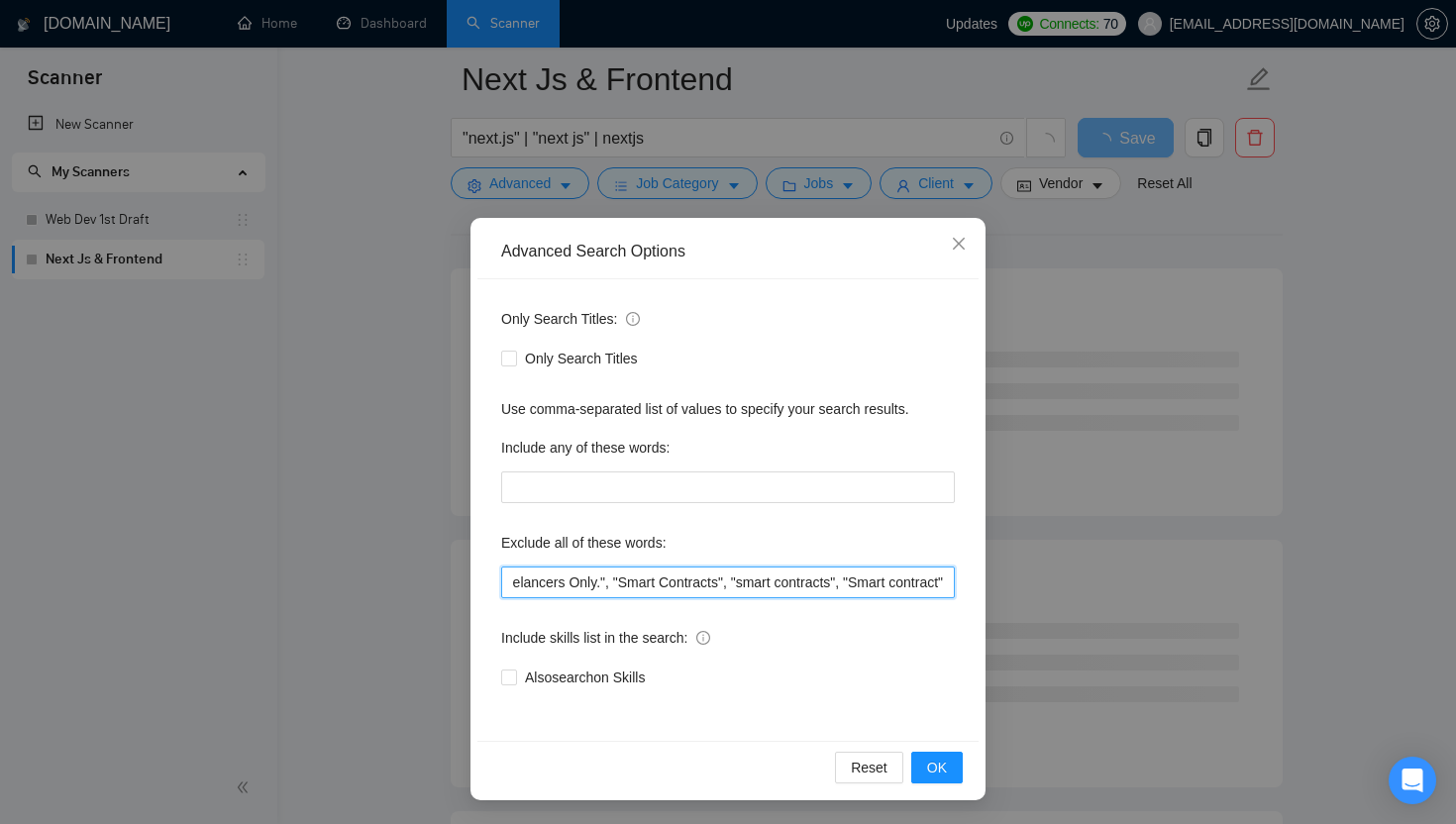 scroll, scrollTop: 0, scrollLeft: 2158, axis: horizontal 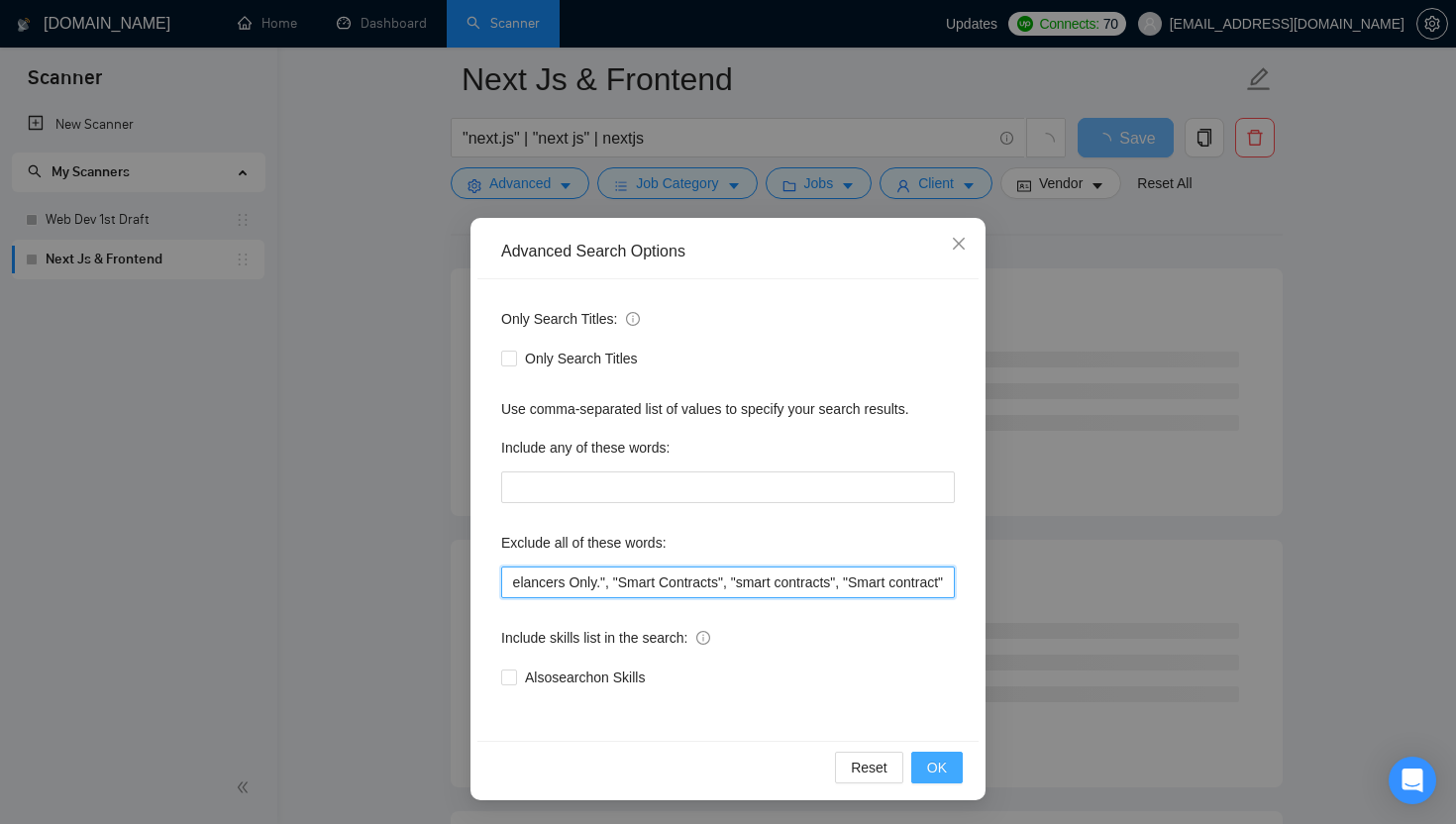 type on ""this job is not open to teams", "this job is not open to agency", "this job is not open to companies", "NO AGENCY", "Freelancers Only", "NOT AGENCY", "no agency", "no agencies", "individual only", "freelancers only", "No Agencies!", "independent contractors only", "***Freelancers Only," "/Freelancers Only", ".Freelancers Only", ",Freelancers Only.", "Smart Contracts", "smart contracts", "Smart contract"" 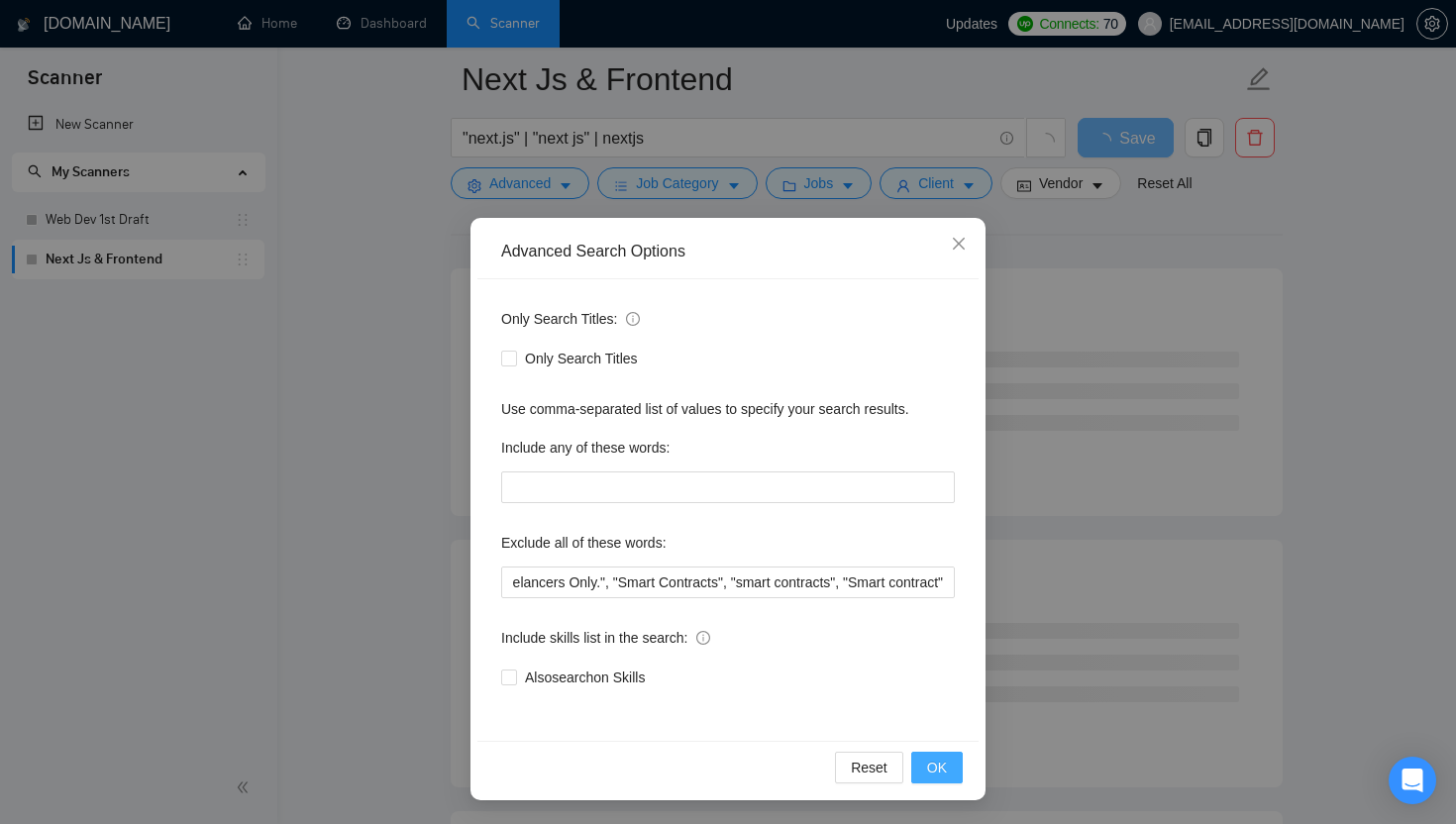 click on "OK" at bounding box center (937, 768) 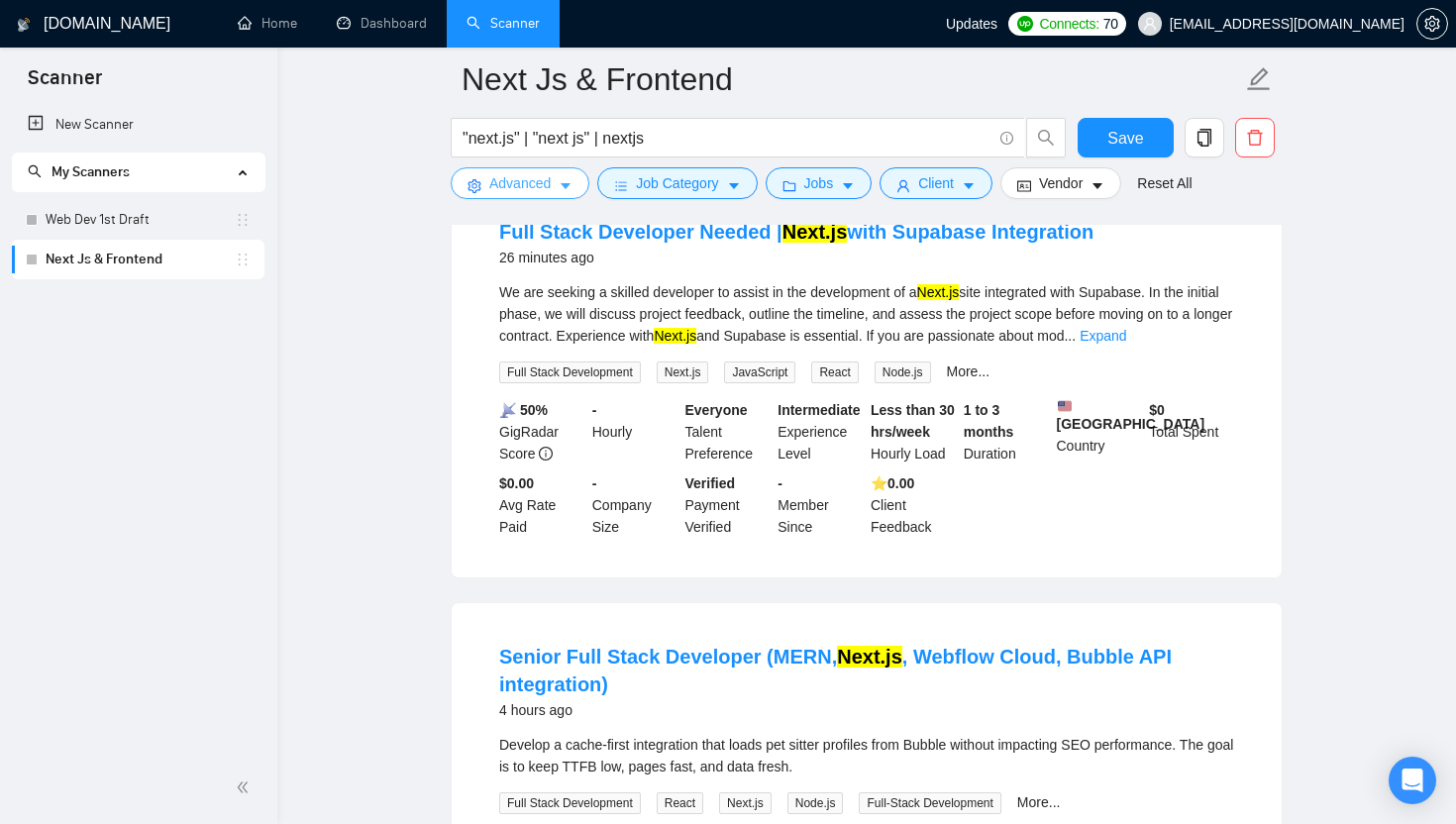 scroll, scrollTop: 0, scrollLeft: 0, axis: both 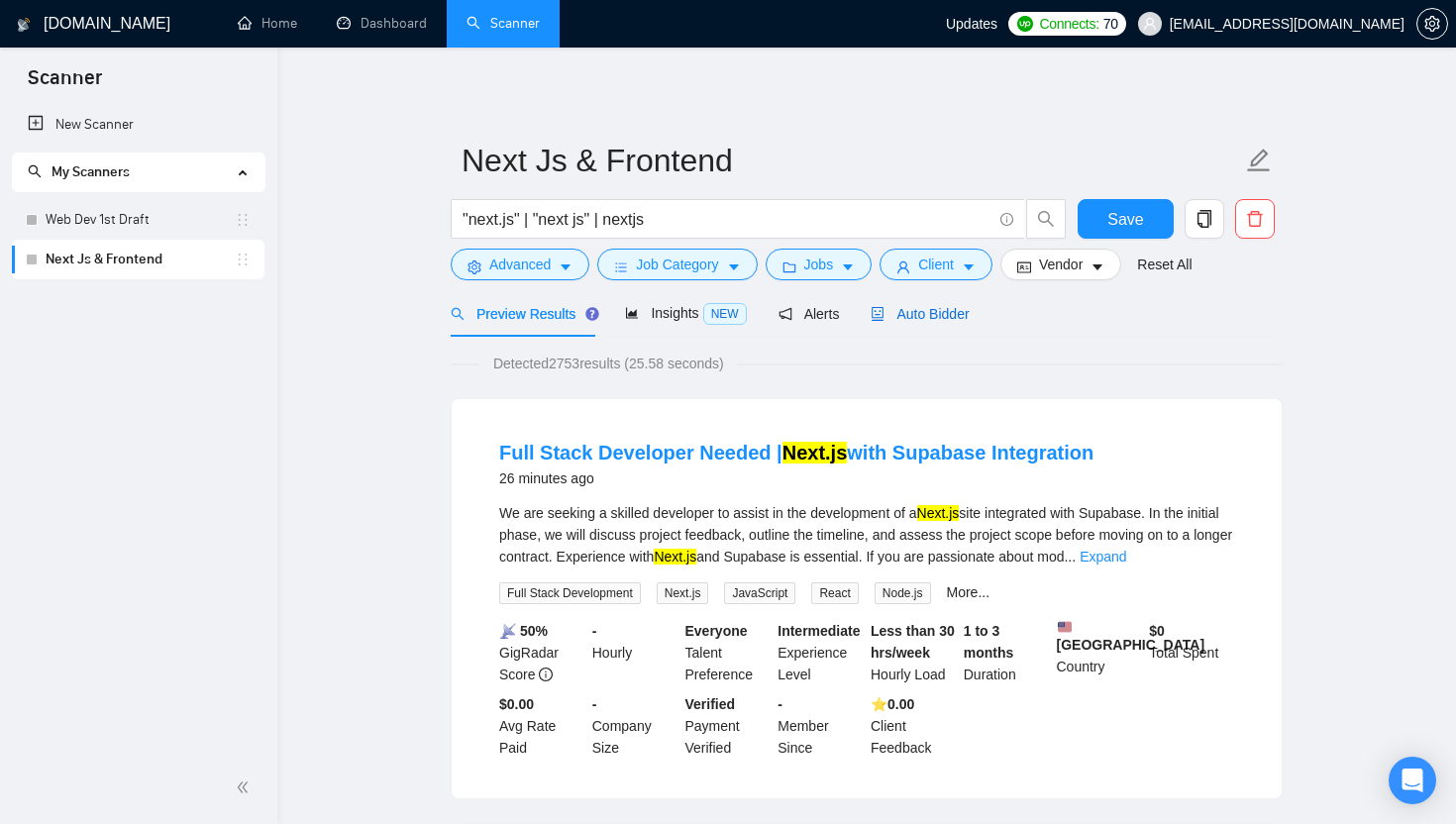 click on "Auto Bidder" at bounding box center [919, 314] 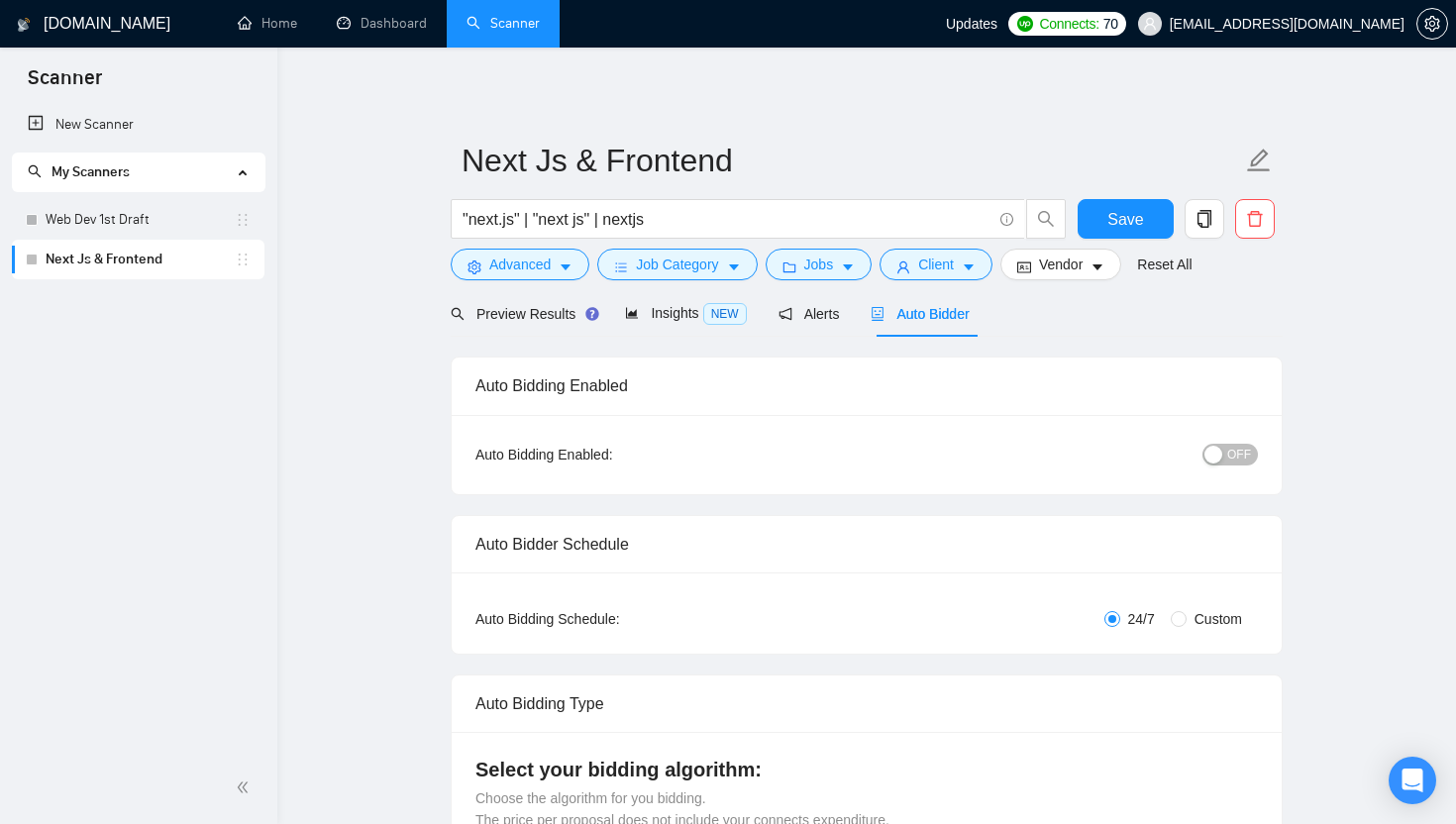 type 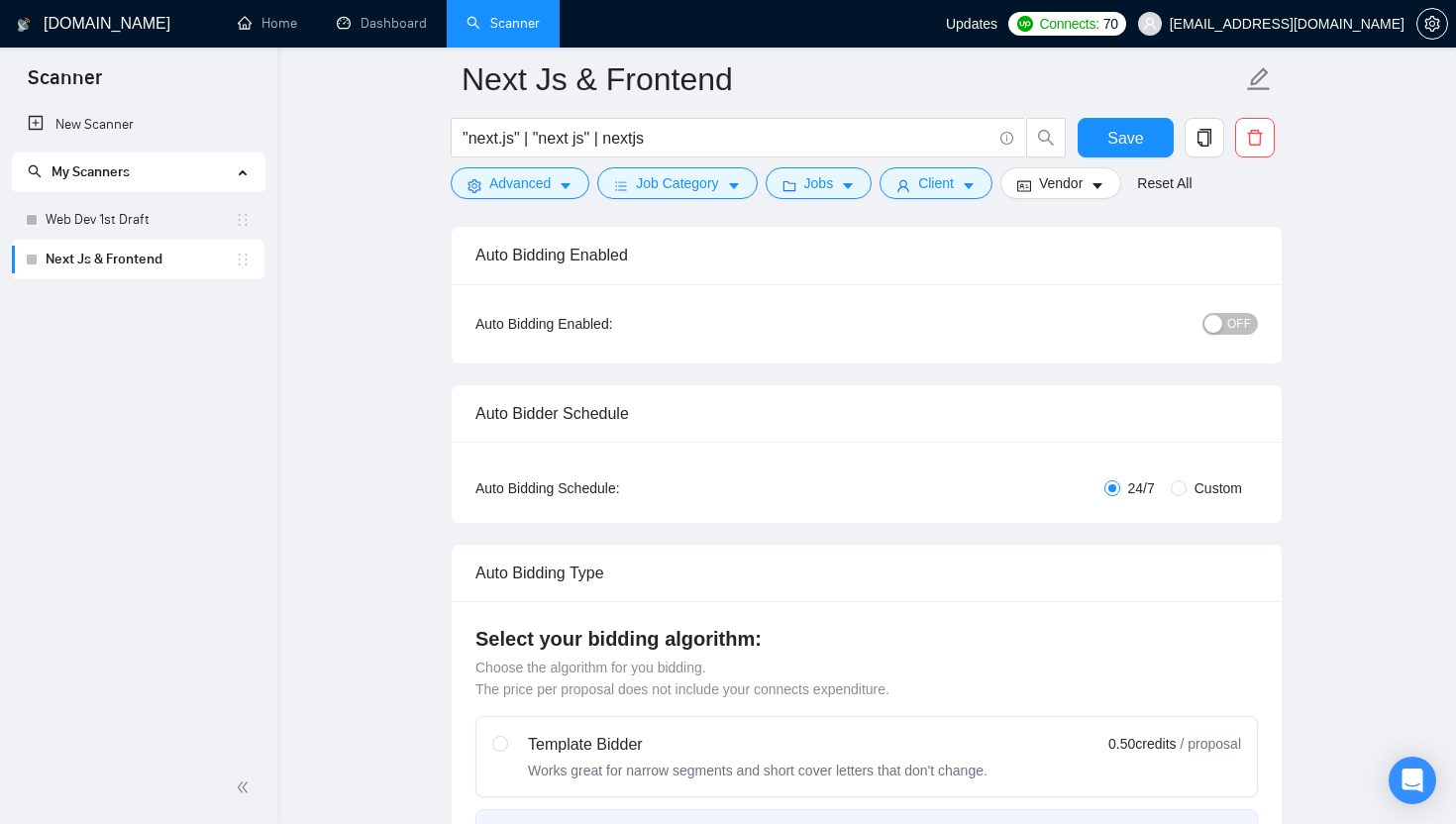 scroll, scrollTop: 0, scrollLeft: 0, axis: both 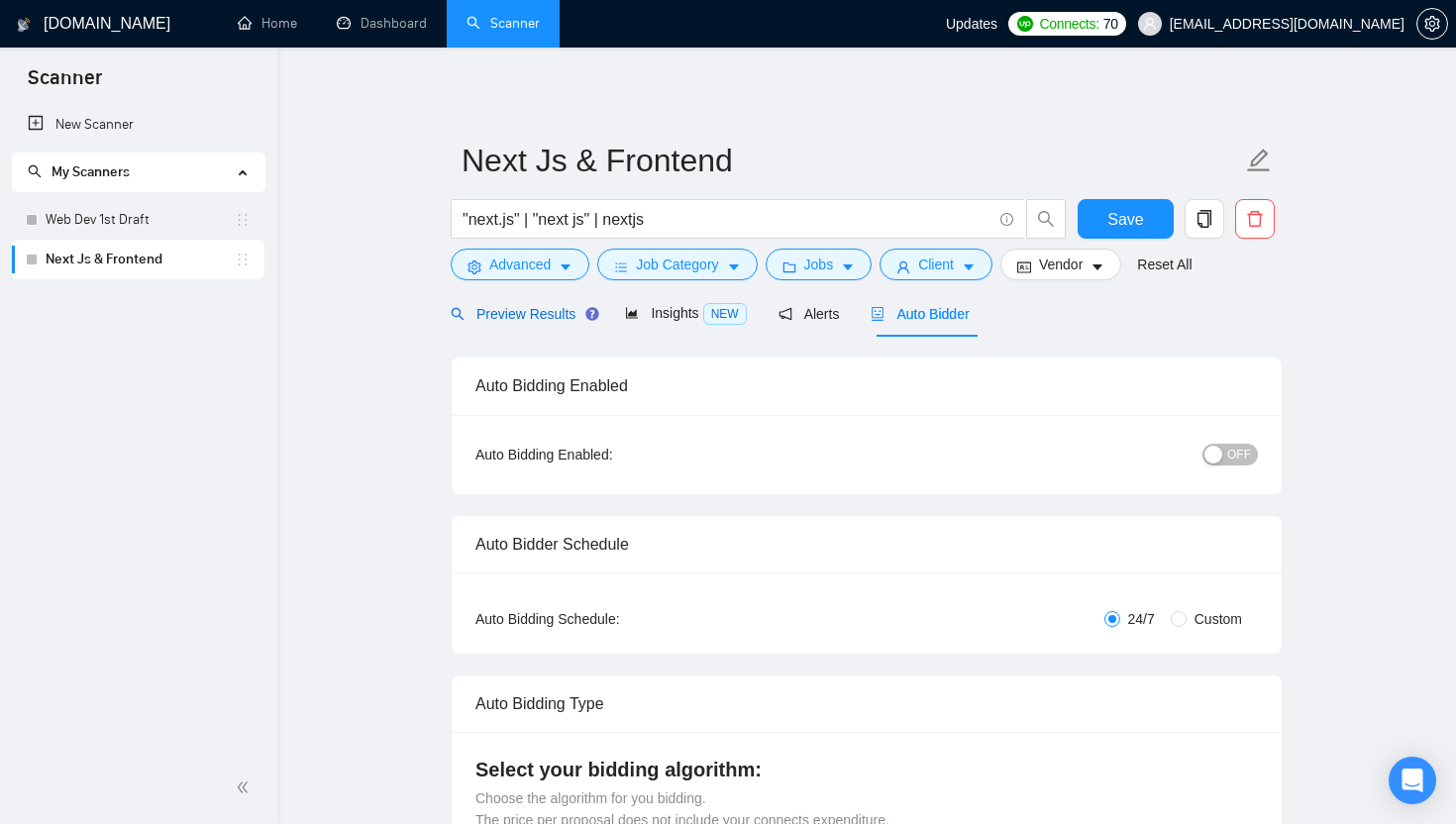 click on "Preview Results" at bounding box center (522, 314) 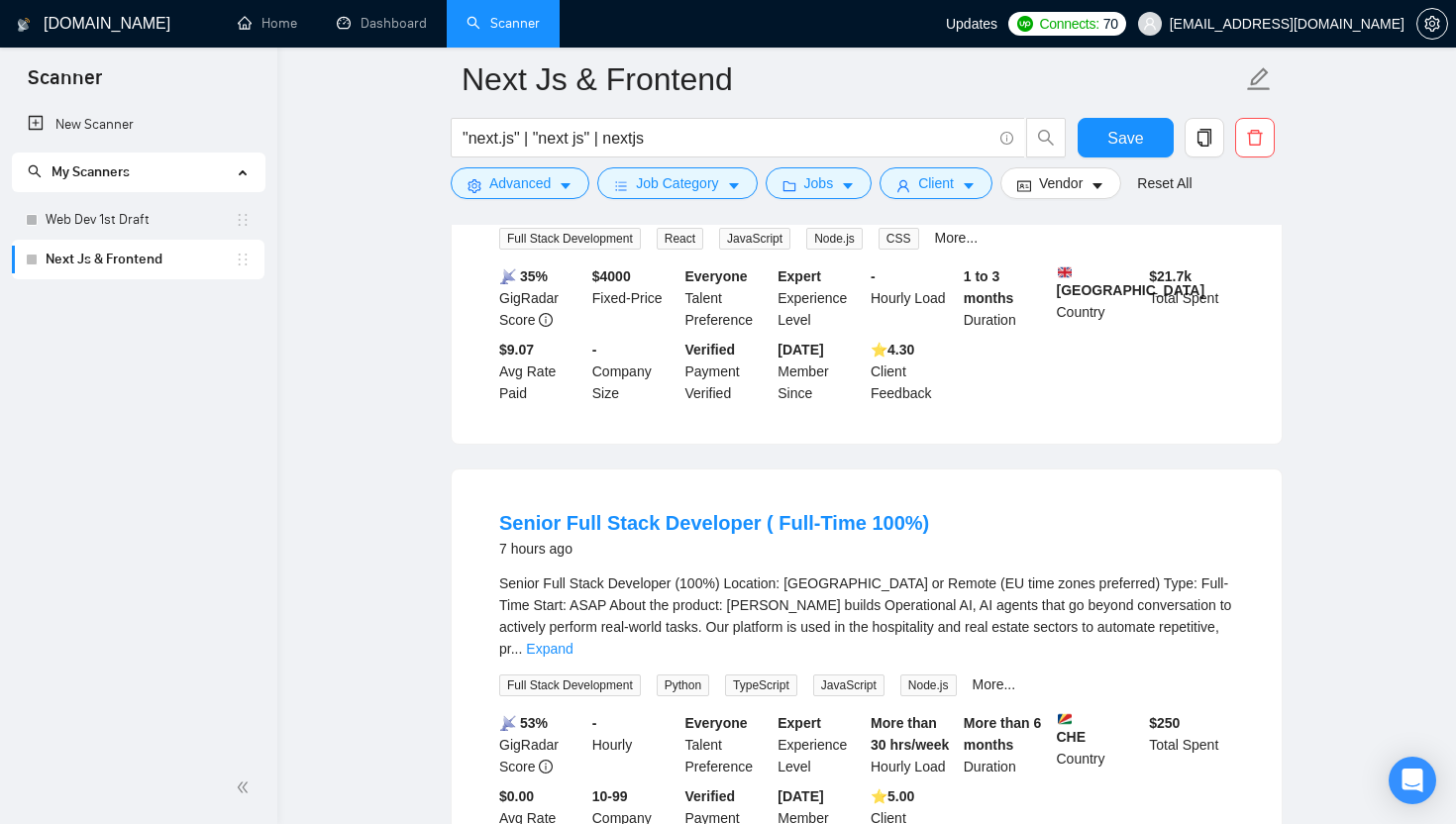 scroll, scrollTop: 2097, scrollLeft: 0, axis: vertical 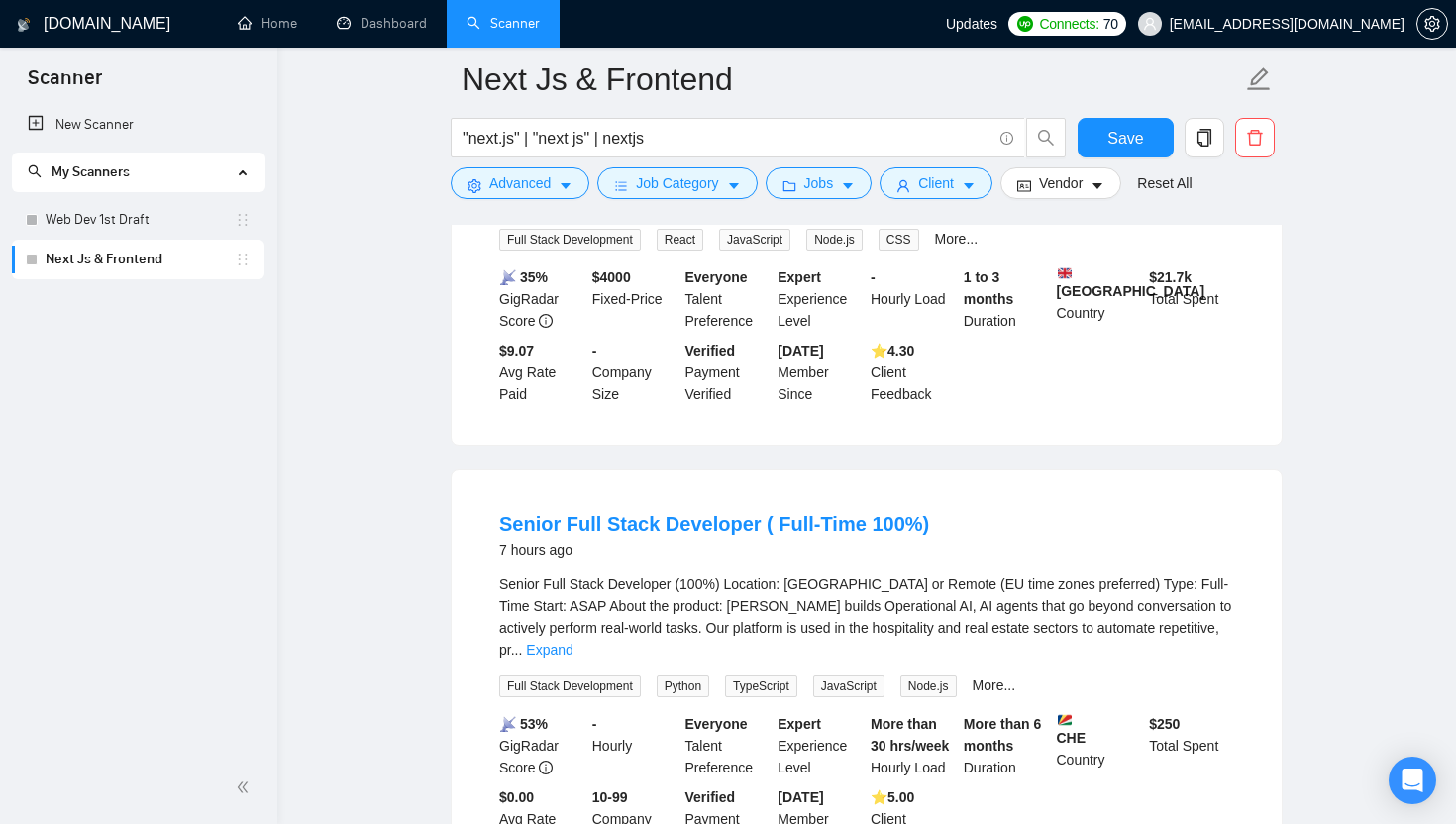 drag, startPoint x: 1119, startPoint y: 589, endPoint x: 1180, endPoint y: 594, distance: 61.204575 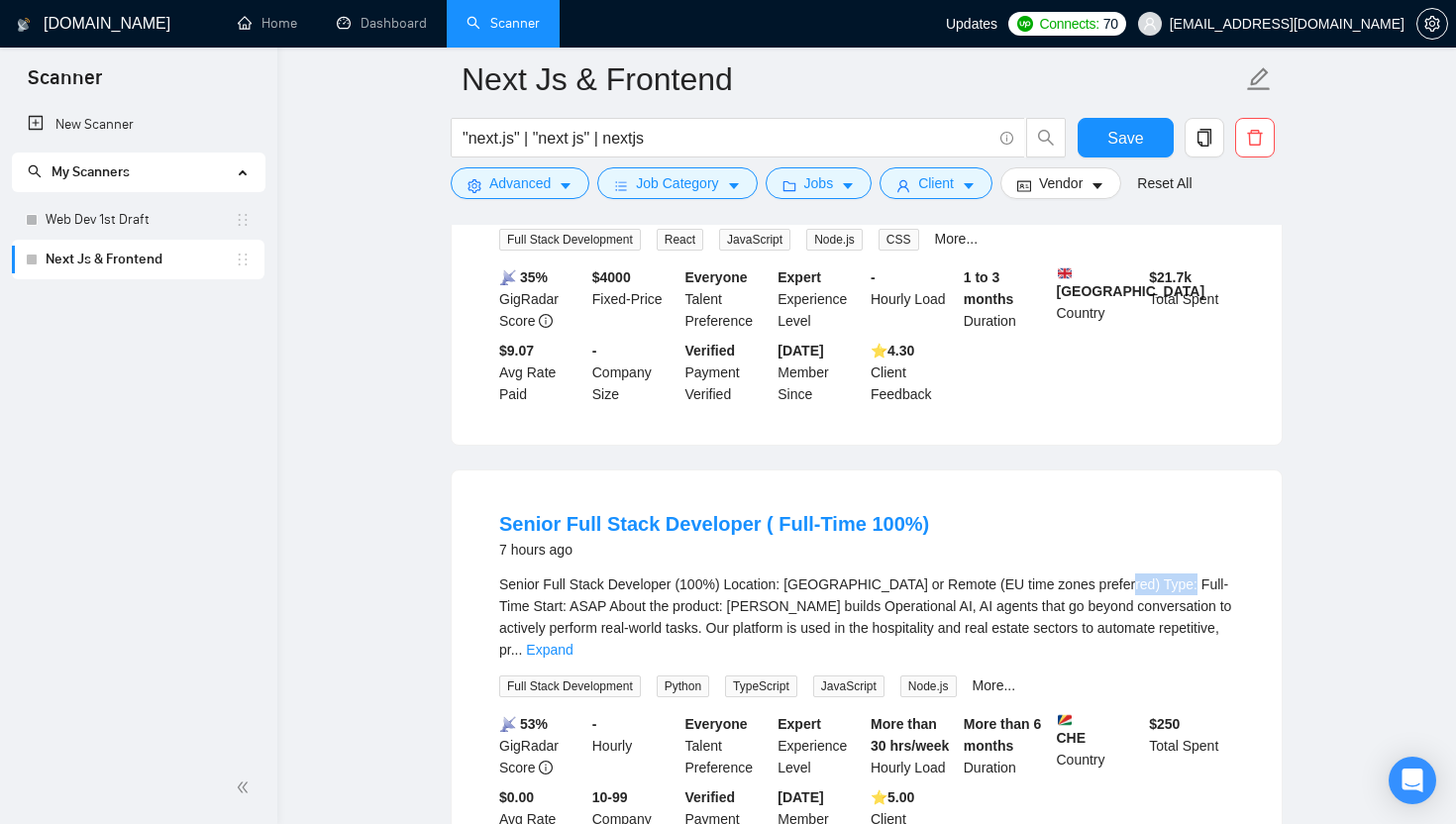drag, startPoint x: 1117, startPoint y: 584, endPoint x: 1177, endPoint y: 590, distance: 60.299254 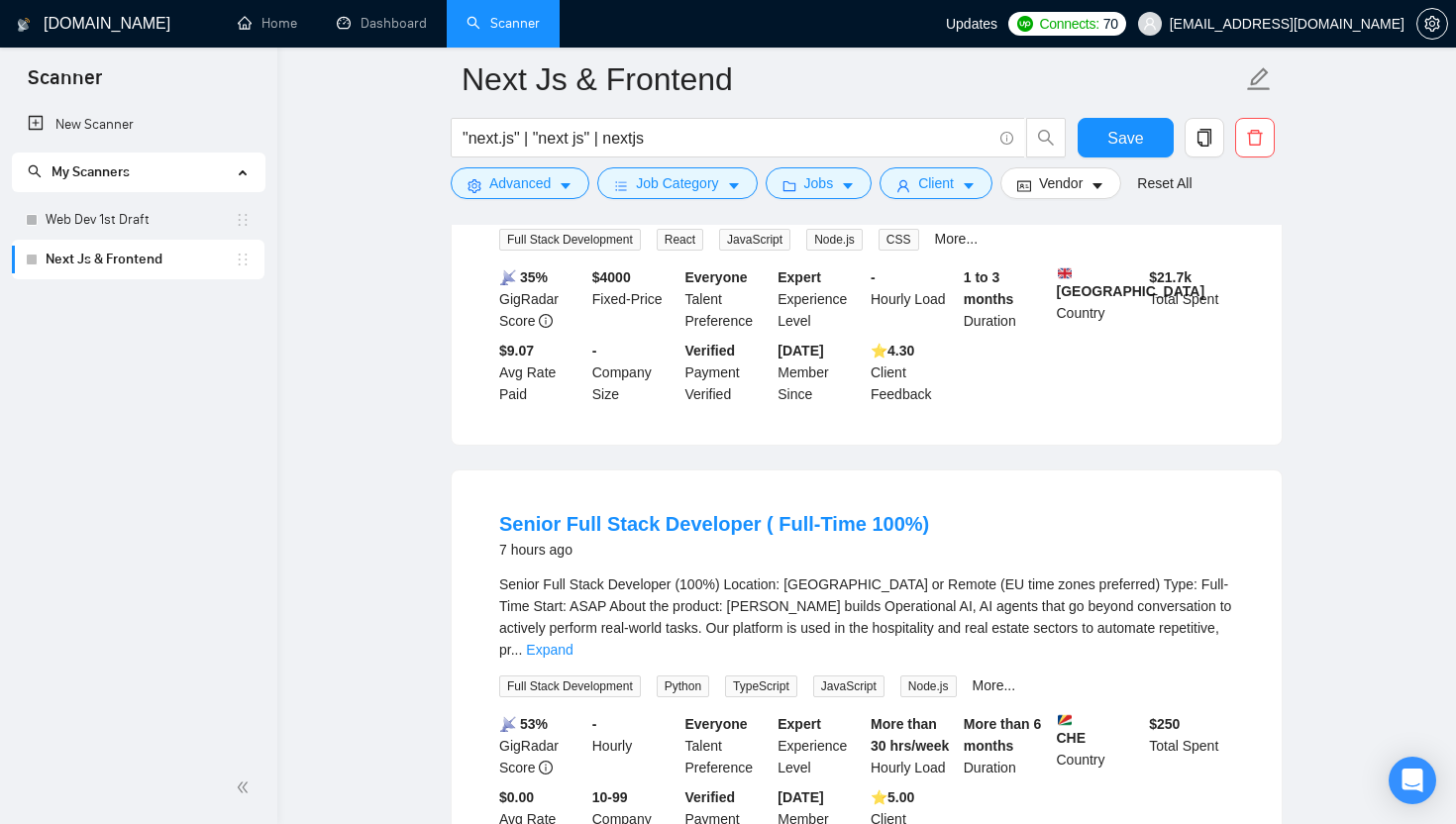 click on "Senior Full Stack Developer (100%)
Location: Zürich or Remote (EU time zones preferred)
Type: Full-Time
Start: ASAP
About the product:
Ailean builds Operational AI, AI agents that go beyond conversation to actively perform real-world tasks. Our platform is used in the hospitality and real estate sectors to automate repetitive, pr ... Expand" at bounding box center (867, 617) 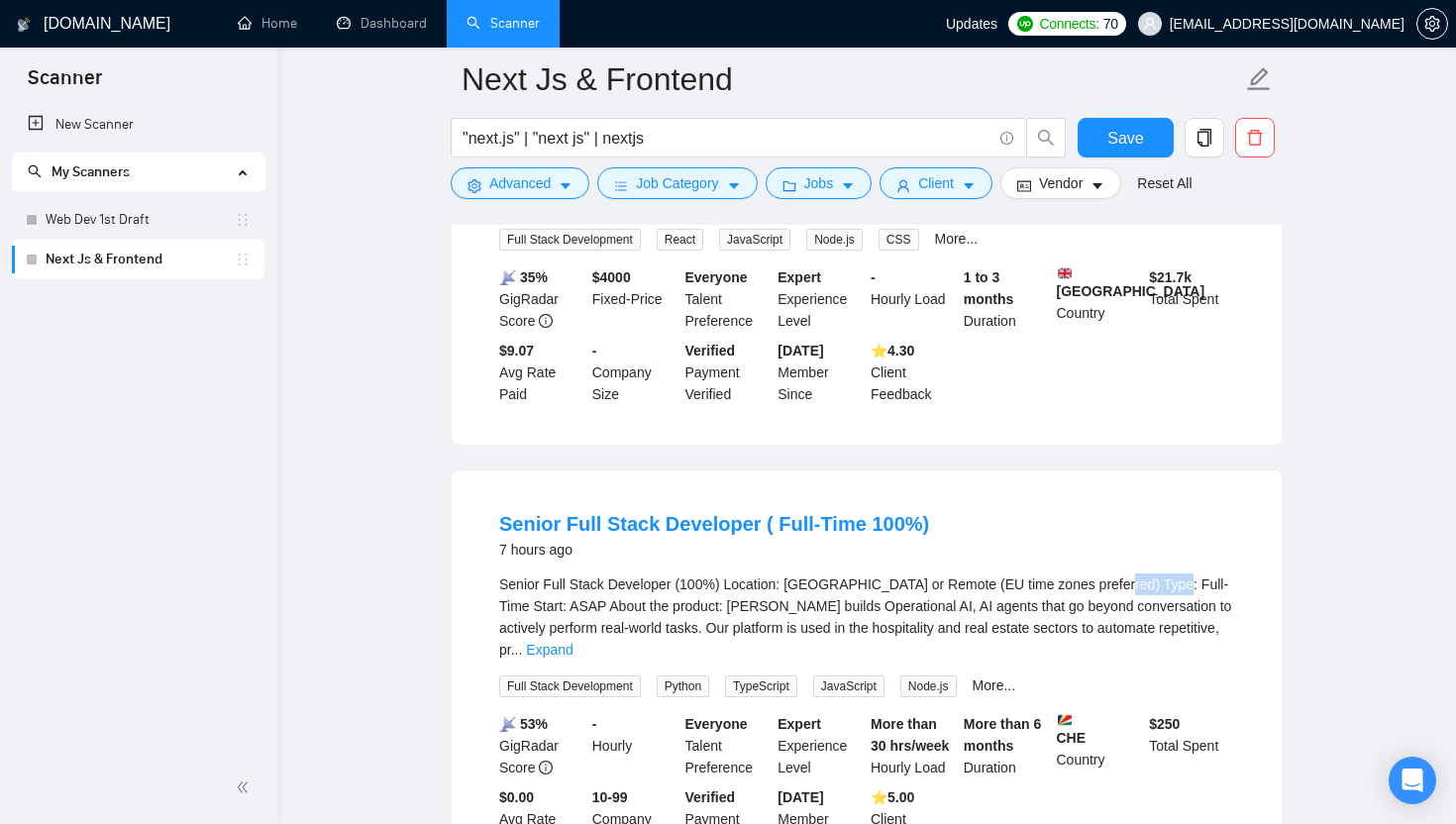drag, startPoint x: 1116, startPoint y: 585, endPoint x: 1175, endPoint y: 590, distance: 59.211485 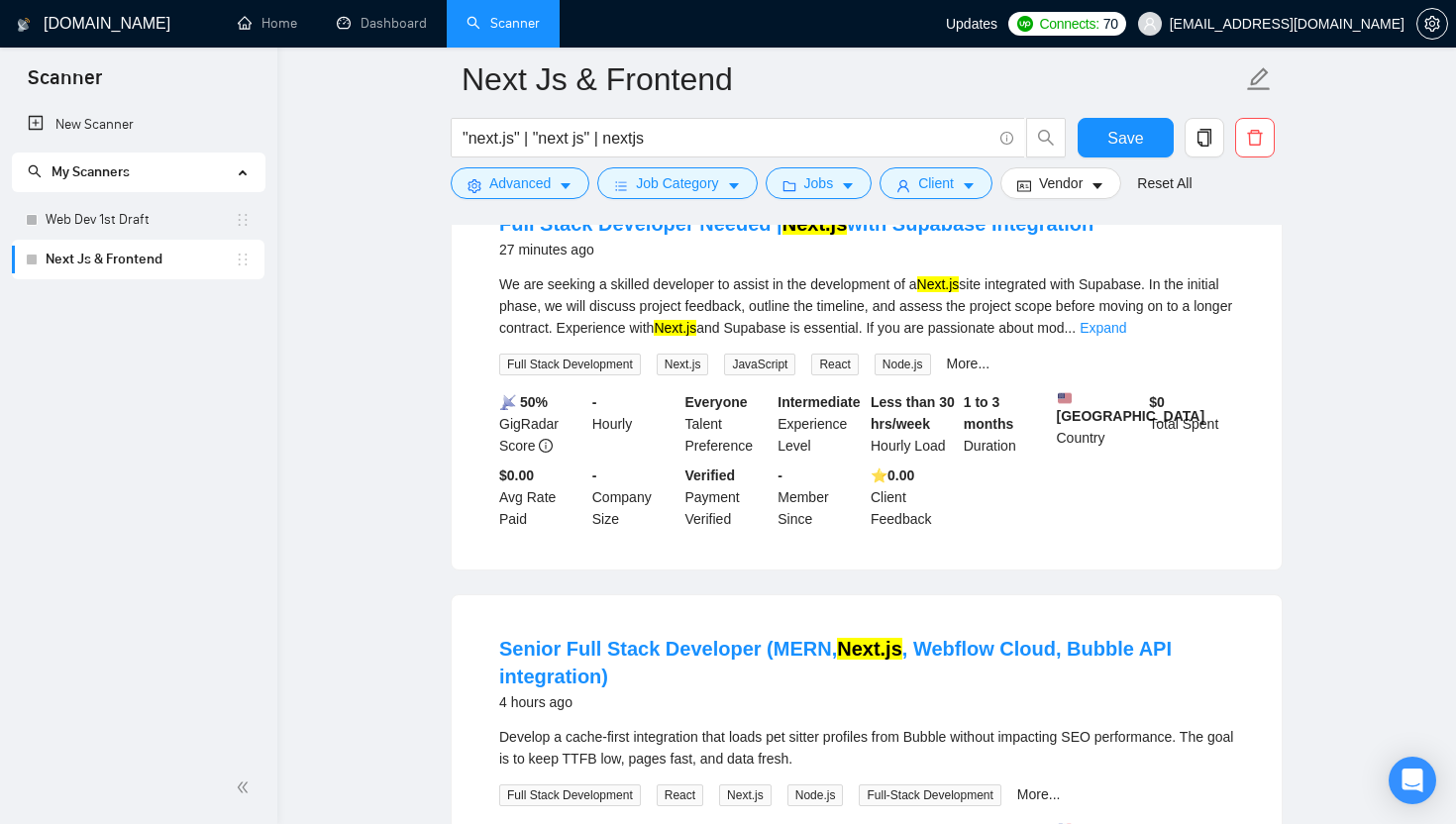 scroll, scrollTop: 0, scrollLeft: 0, axis: both 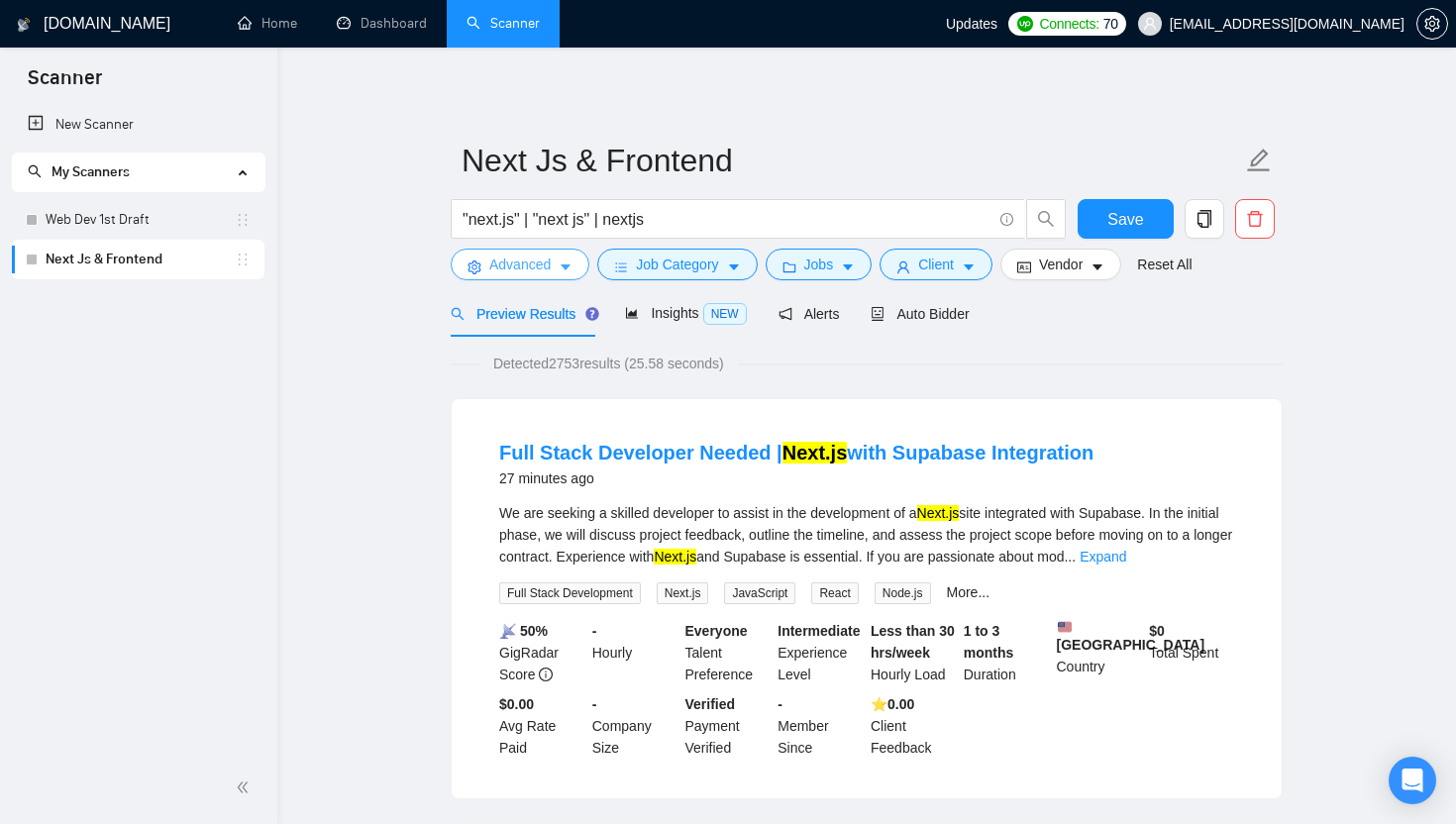 click on "Advanced" at bounding box center (520, 264) 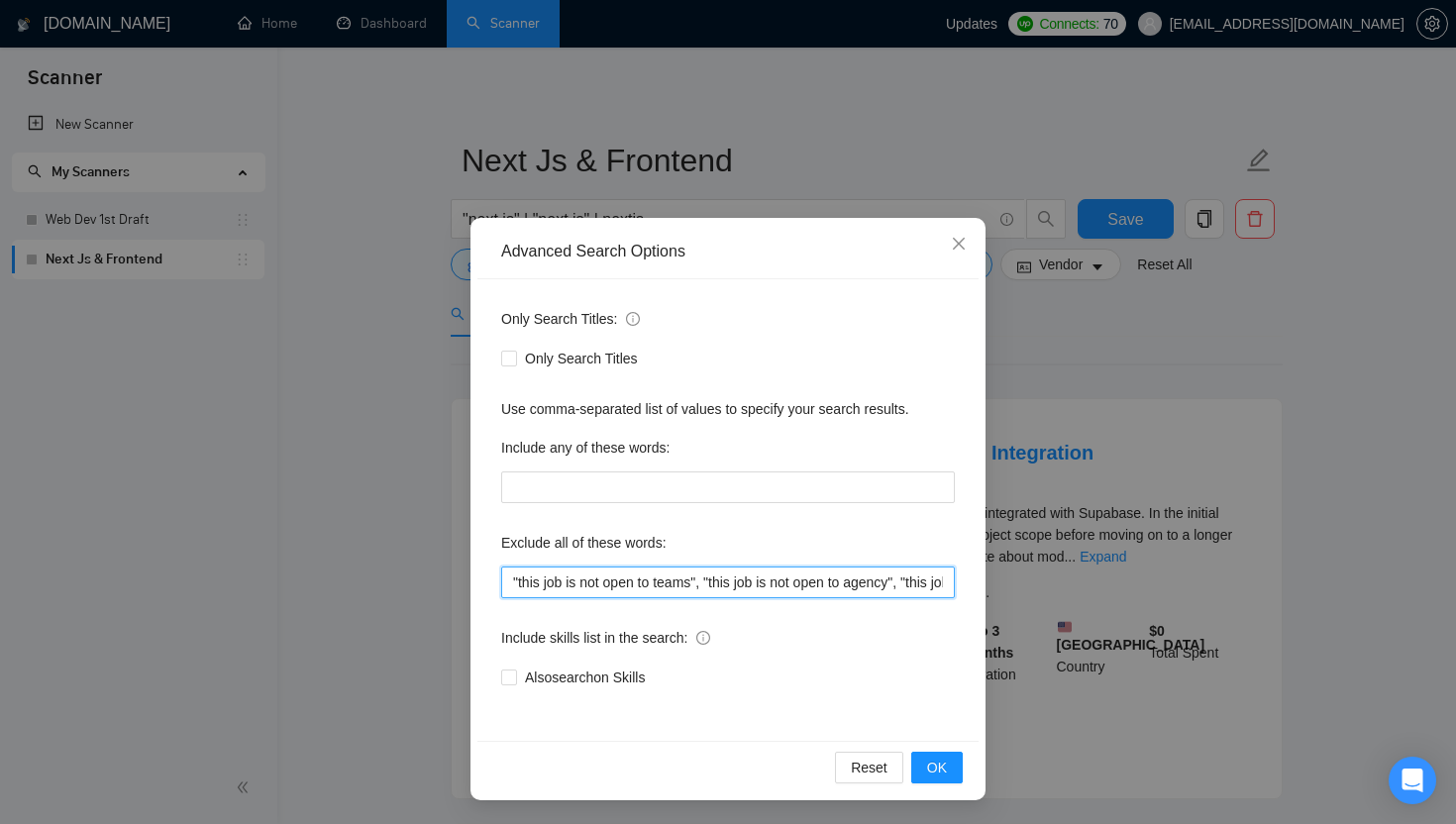 click on ""this job is not open to teams", "this job is not open to agency", "this job is not open to companies", "NO AGENCY", "Freelancers Only", "NOT AGENCY", "no agency", "no agencies", "individual only", "freelancers only", "No Agencies!", "independent contractors only", "***Freelancers Only," "/Freelancers Only", ".Freelancers Only", ",Freelancers Only.", "Smart Contracts", "smart contracts", "Smart contract"" at bounding box center [728, 582] 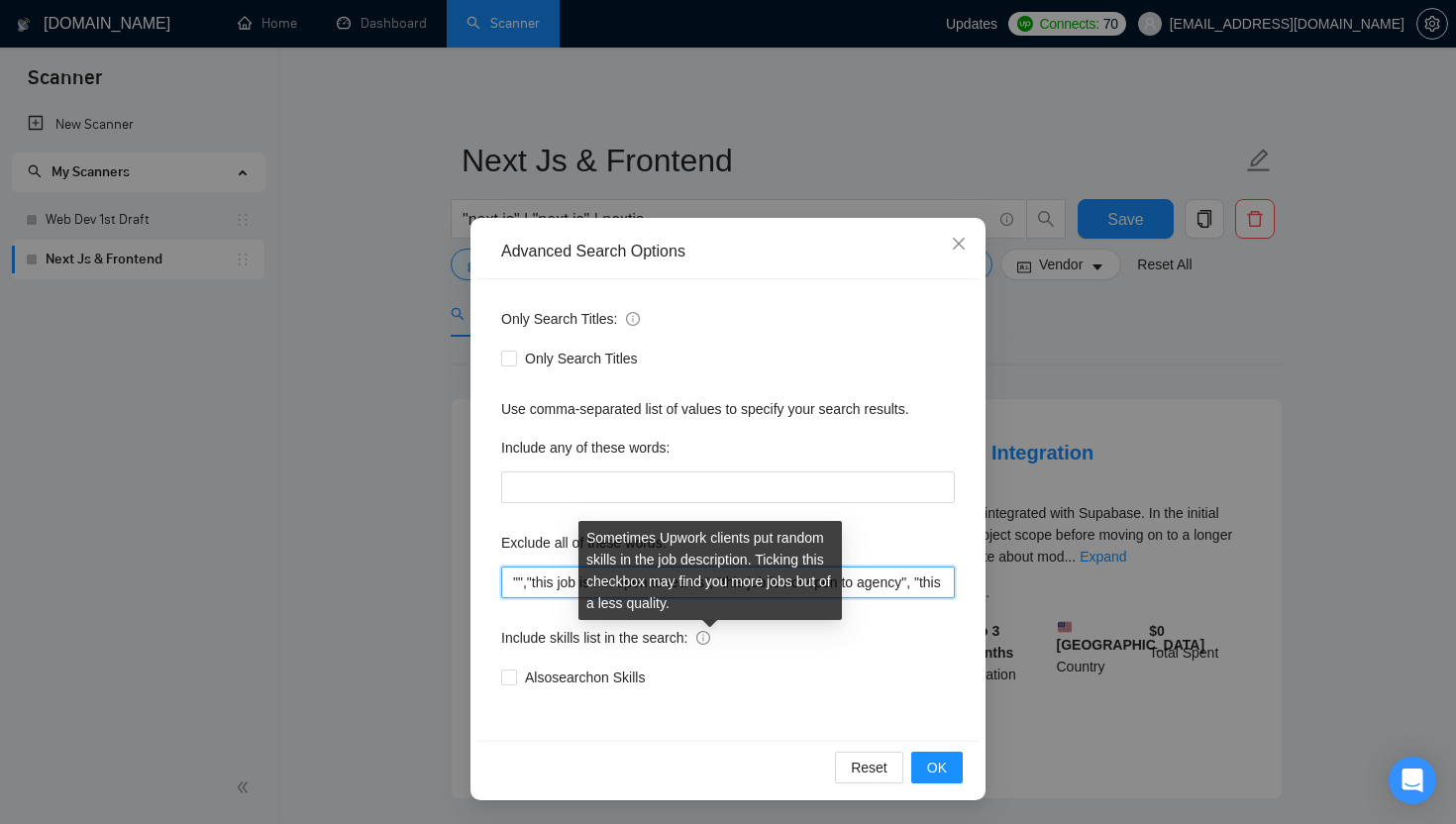 paste on "Full-Time" 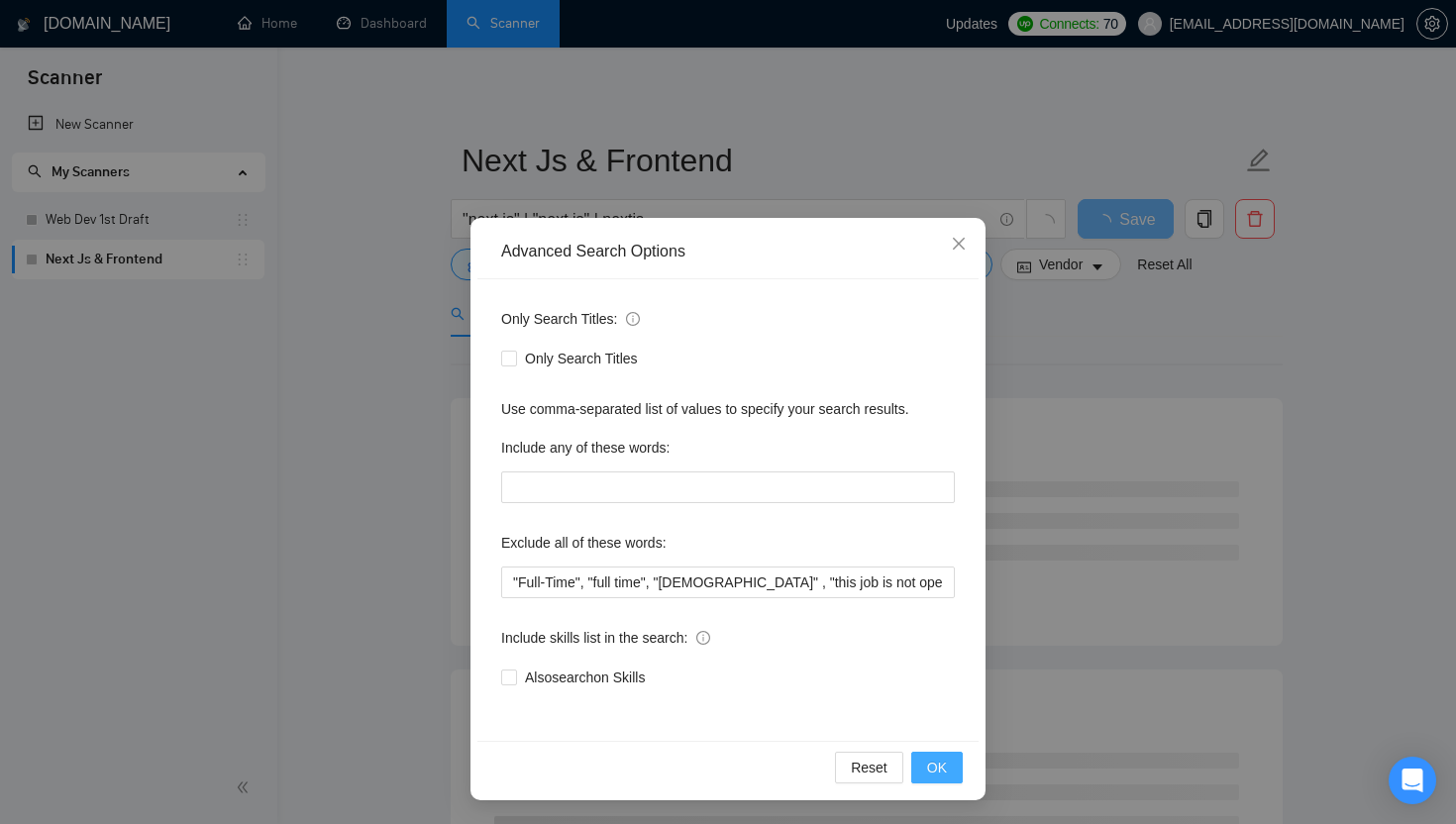 click on "OK" at bounding box center (937, 768) 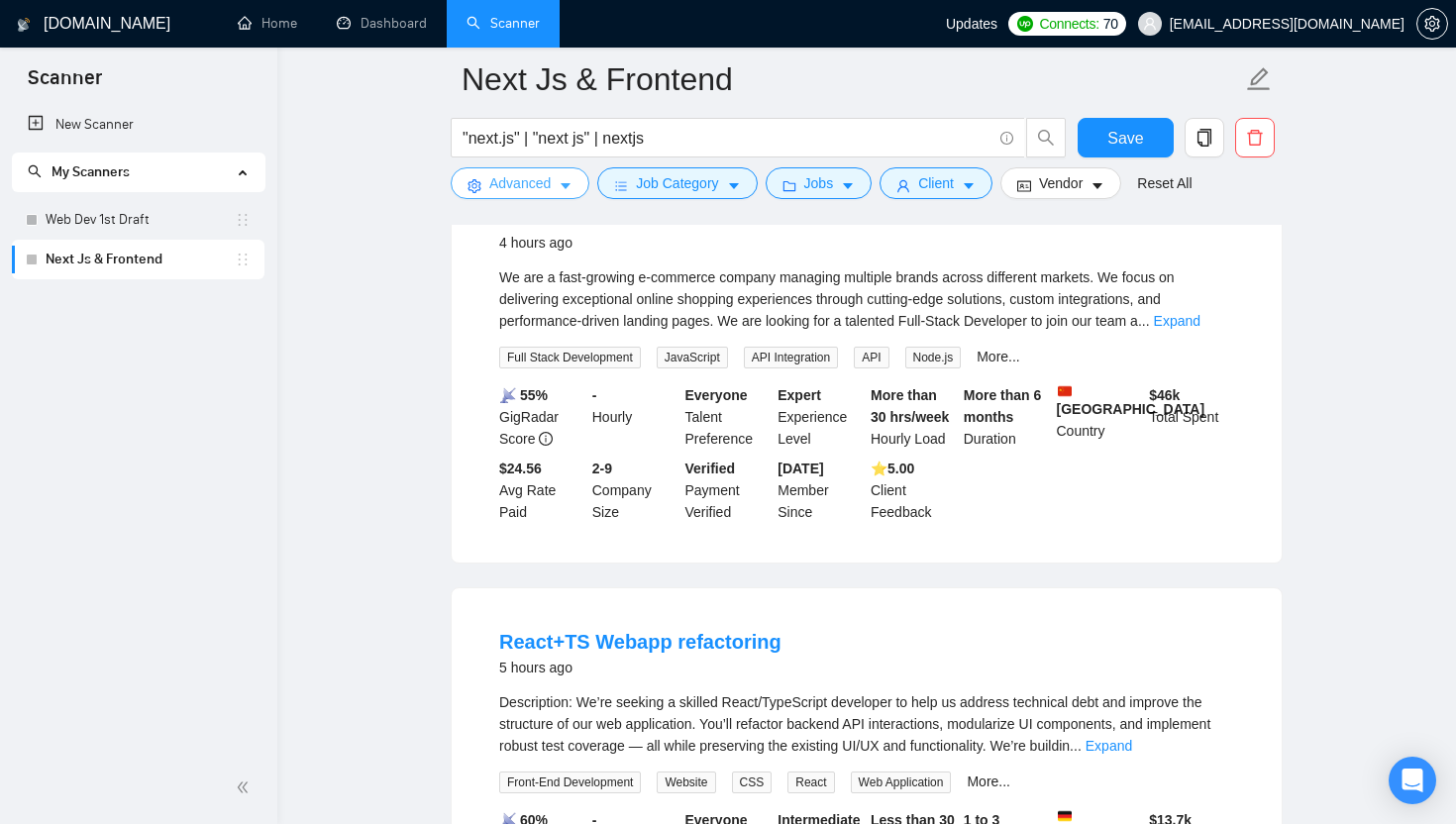 scroll, scrollTop: 1104, scrollLeft: 0, axis: vertical 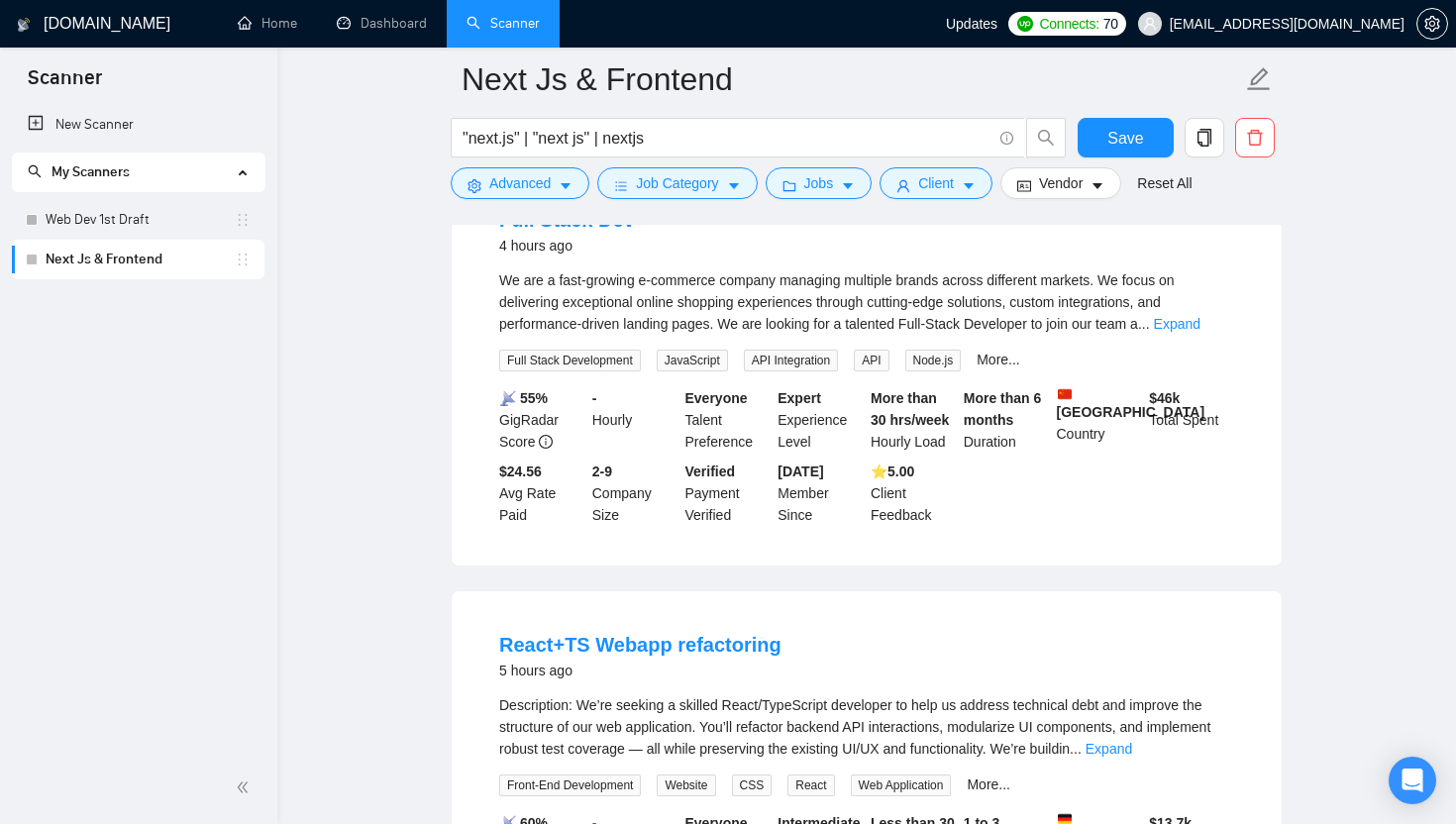 click on "React+TS Webapp refactoring 5 hours ago Description:
We’re seeking a skilled React/TypeScript developer to help us address technical debt and improve the structure of our web application. You’ll refactor backend API interactions, modularize UI components, and implement robust test coverage — all while preserving the existing UI/UX and functionality.
We’re buildin ... Expand Front-End Development Website CSS React Web Application More... 📡   60% GigRadar Score   - Hourly Everyone Talent Preference Intermediate Experience Level Less than 30 hrs/week Hourly Load 1 to 3 months Duration   Germany Country $ 13.7k Total Spent $50.84 Avg Rate Paid 10-99 Company Size Verified Payment Verified Feb, 2021 Member Since ⭐️  4.87 Client Feedback" at bounding box center (867, 790) 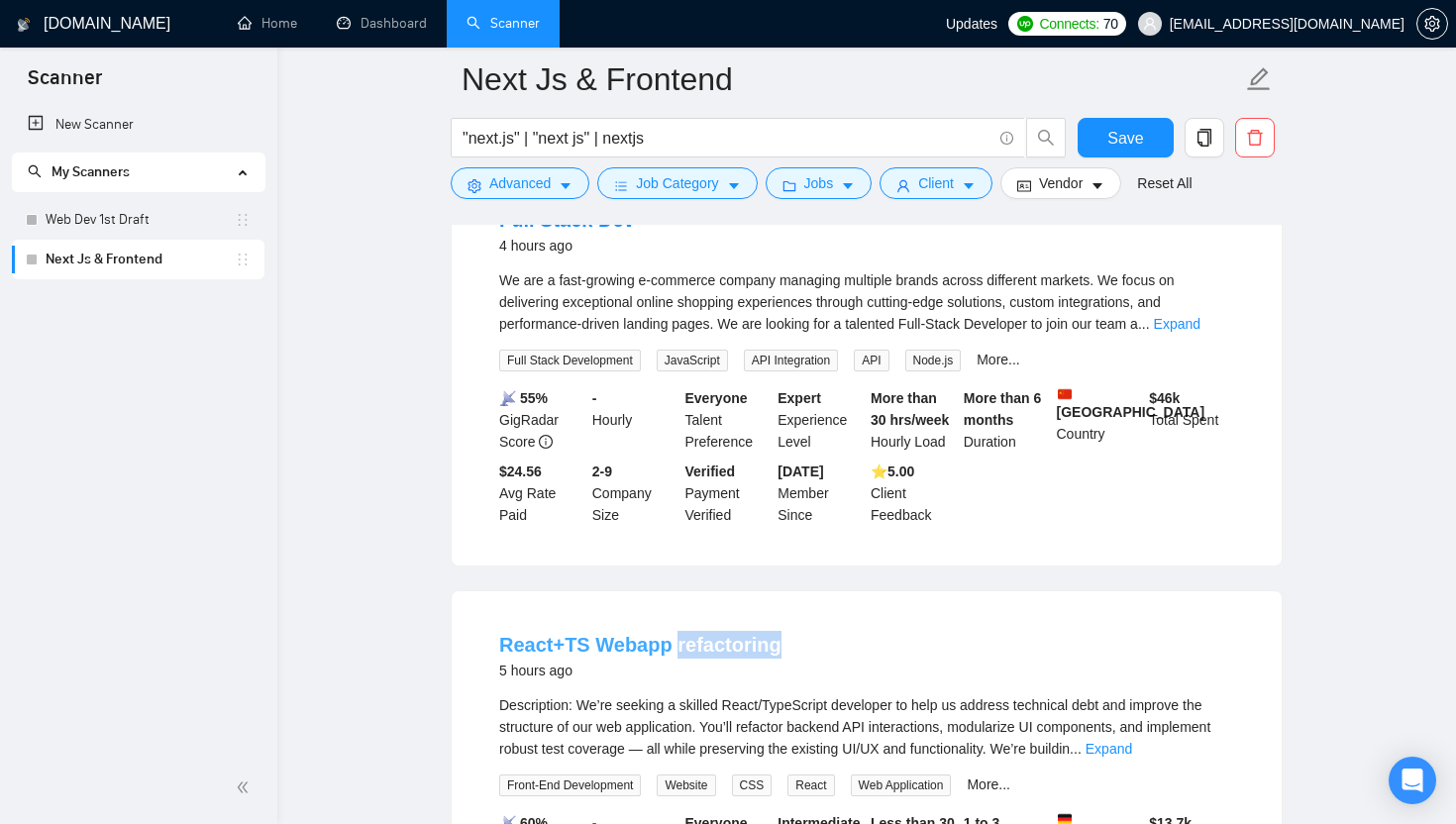 drag, startPoint x: 777, startPoint y: 655, endPoint x: 672, endPoint y: 660, distance: 105.11898 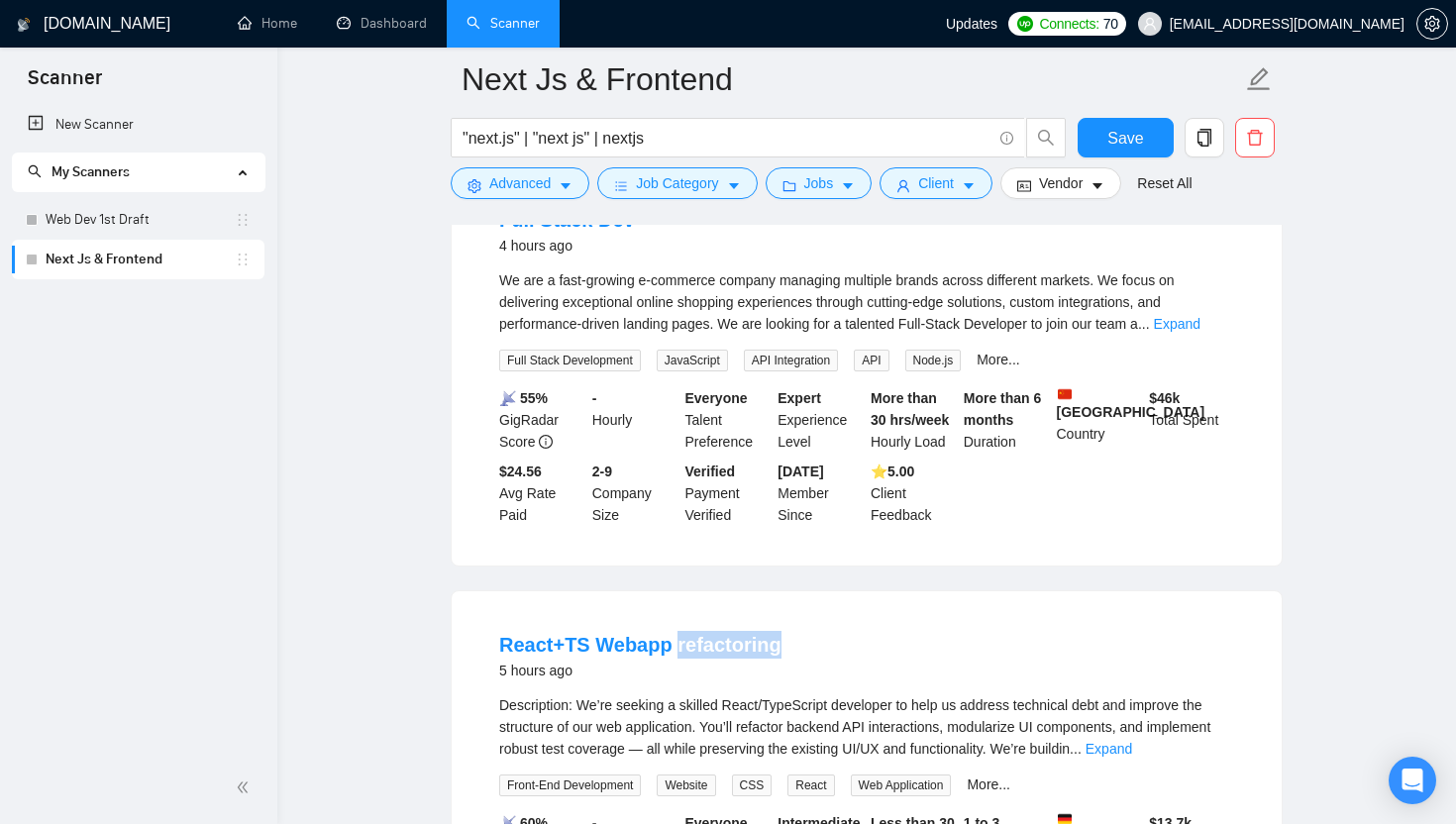 copy on "refactoring" 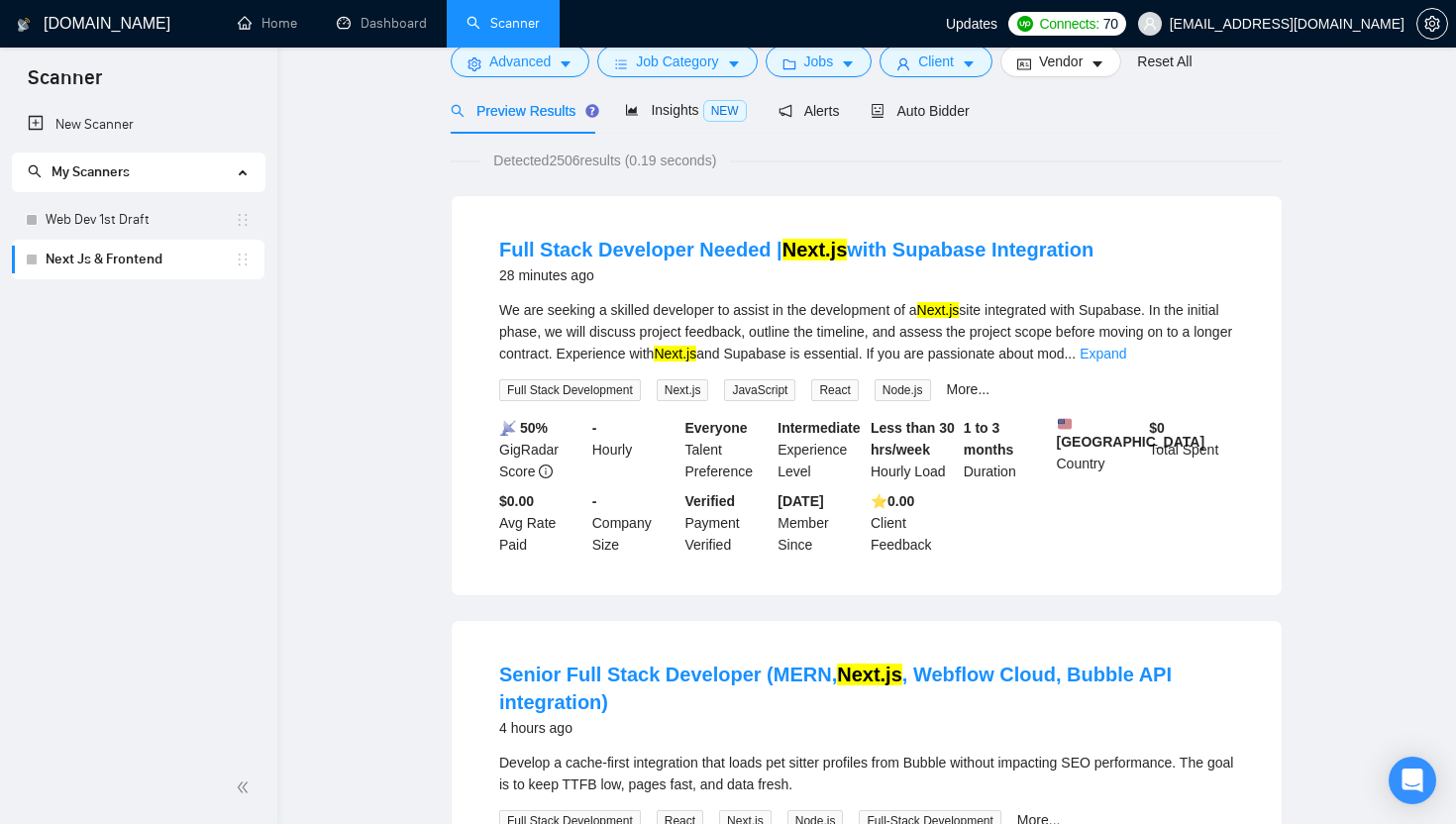 scroll, scrollTop: 0, scrollLeft: 0, axis: both 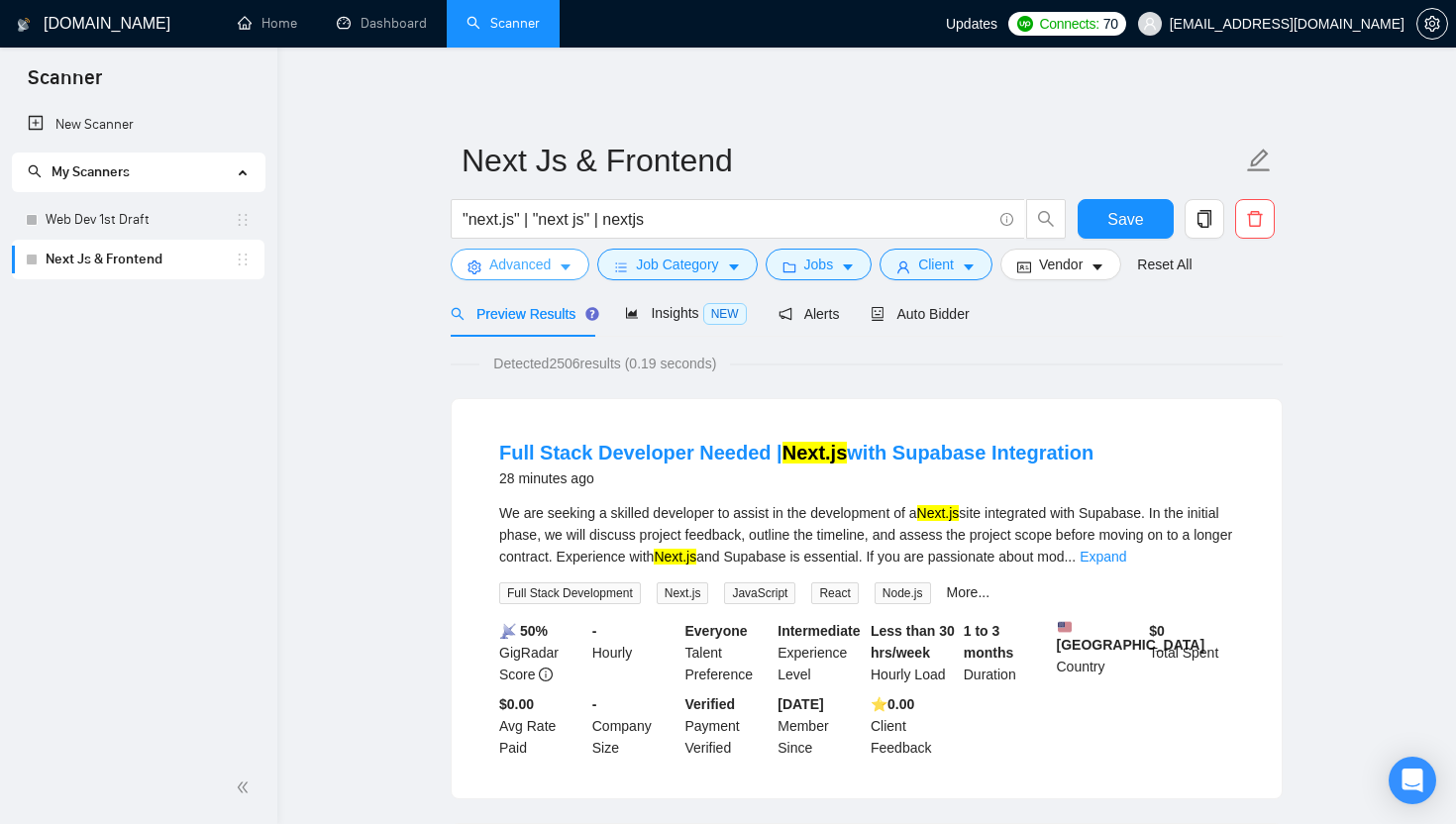 click on "Advanced" at bounding box center (520, 264) 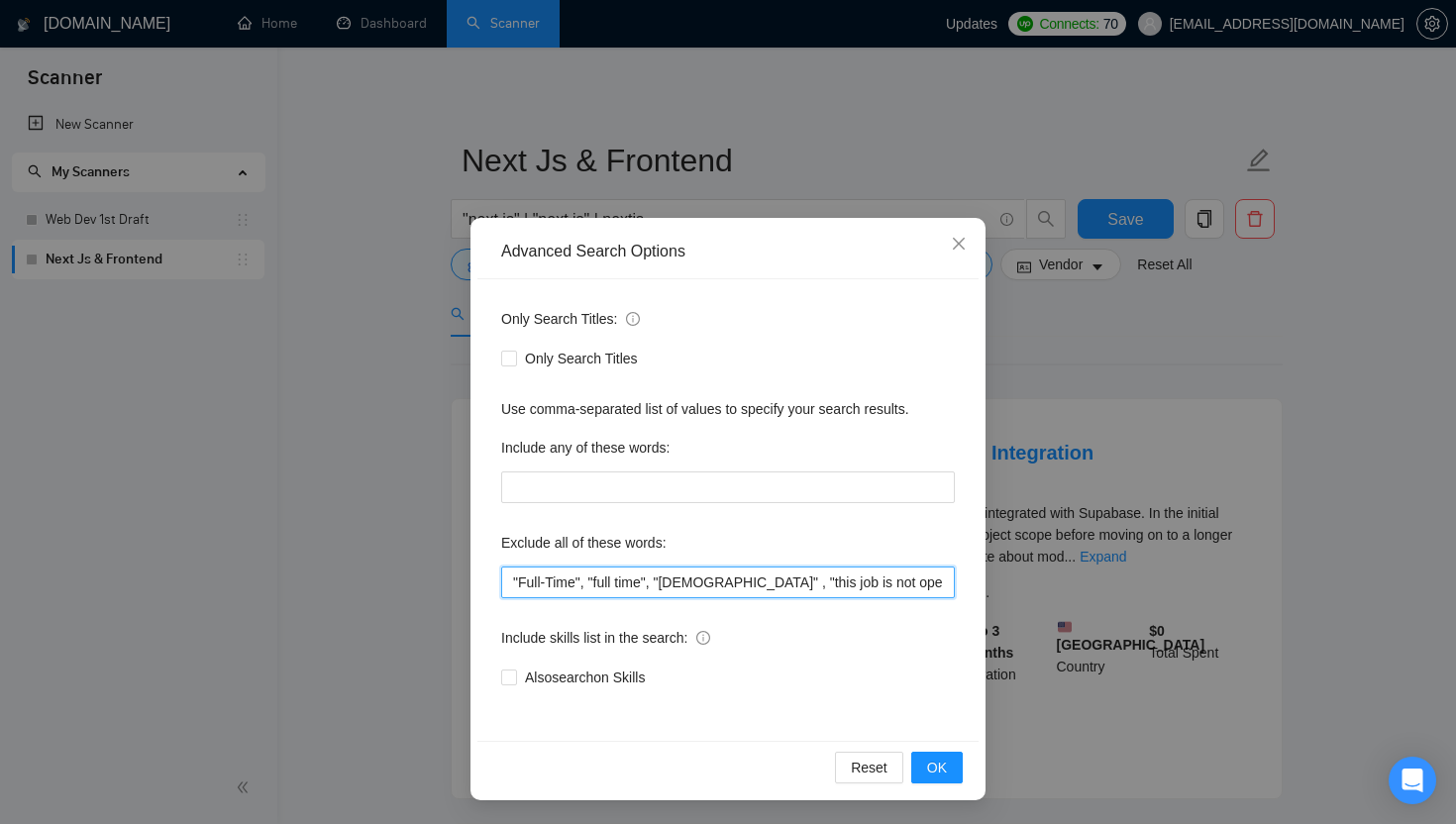 click on ""Full-Time", "full time", "Full time" , "this job is not open to teams", "this job is not open to agency", "this job is not open to companies", "NO AGENCY", "Freelancers Only", "NOT AGENCY", "no agency", "no agencies", "individual only", "freelancers only", "No Agencies!", "independent contractors only", "***Freelancers Only," "/Freelancers Only", ".Freelancers Only", ",Freelancers Only.", "Smart Contracts", "smart contracts", "Smart contract"" at bounding box center (728, 582) 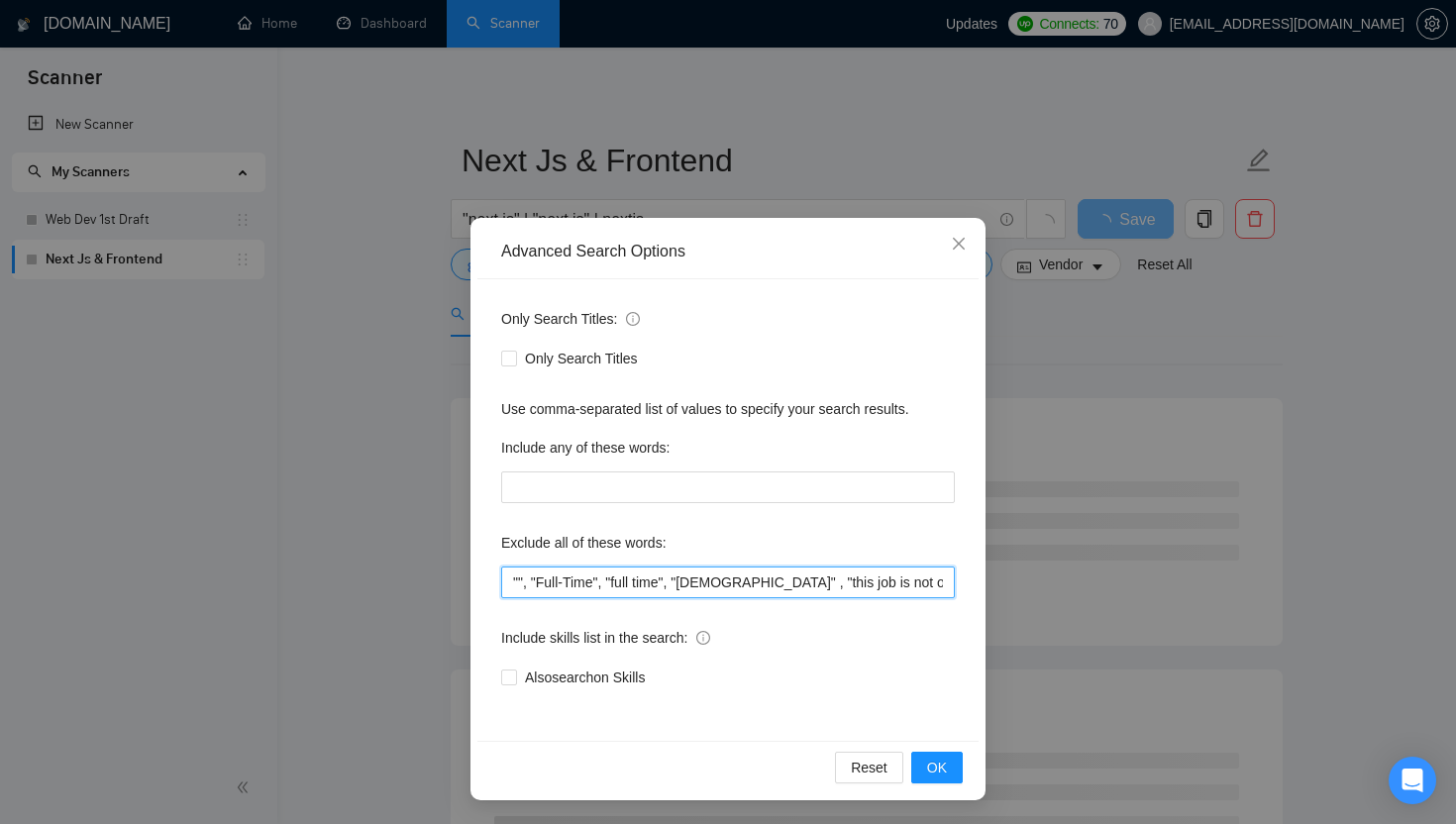 paste on "refactoring" 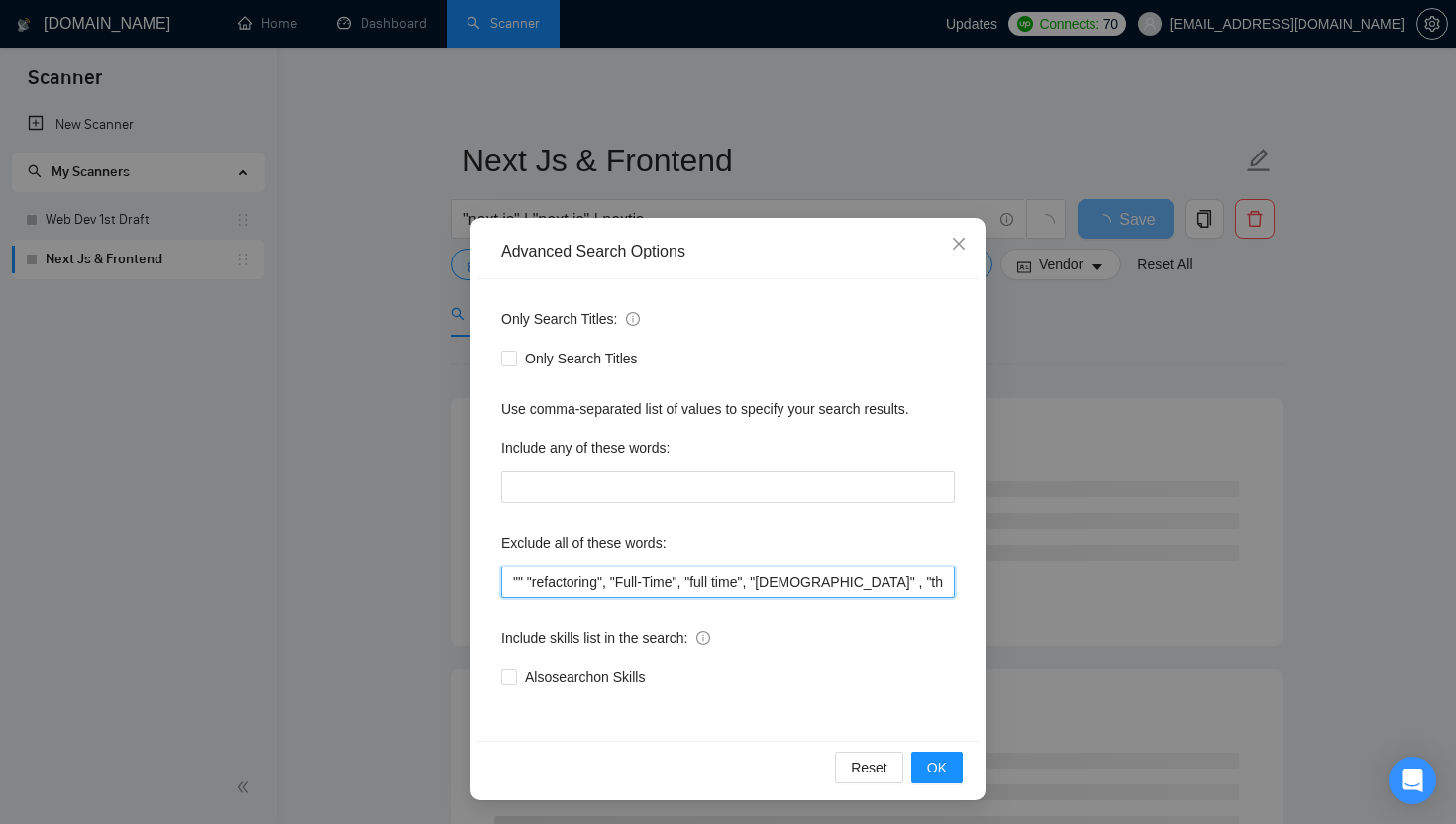 click on """ "refactoring", "Full-Time", "full time", "Full time" , "this job is not open to teams", "this job is not open to agency", "this job is not open to companies", "NO AGENCY", "Freelancers Only", "NOT AGENCY", "no agency", "no agencies", "individual only", "freelancers only", "No Agencies!", "independent contractors only", "***Freelancers Only," "/Freelancers Only", ".Freelancers Only", ",Freelancers Only.", "Smart Contracts", "smart contracts", "Smart contract"" at bounding box center [728, 582] 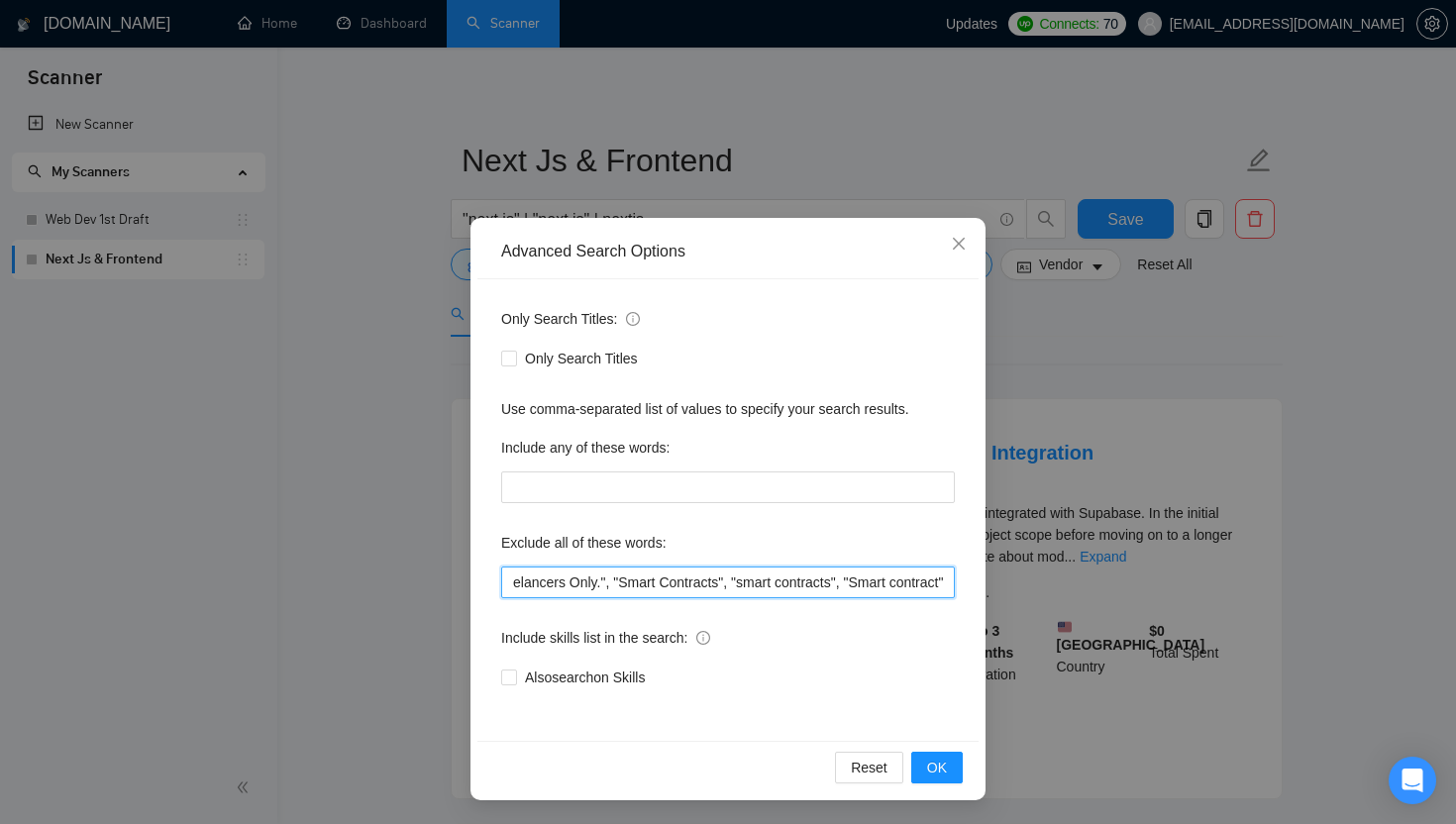 click on """ "refactoring", "Full-Time", "full time", "Full time" , "this job is not open to teams", "this job is not open to agency", "this job is not open to companies", "NO AGENCY", "Freelancers Only", "NOT AGENCY", "no agency", "no agencies", "individual only", "freelancers only", "No Agencies!", "independent contractors only", "***Freelancers Only," "/Freelancers Only", ".Freelancers Only", ",Freelancers Only.", "Smart Contracts", "smart contracts", "Smart contract"" at bounding box center [728, 582] 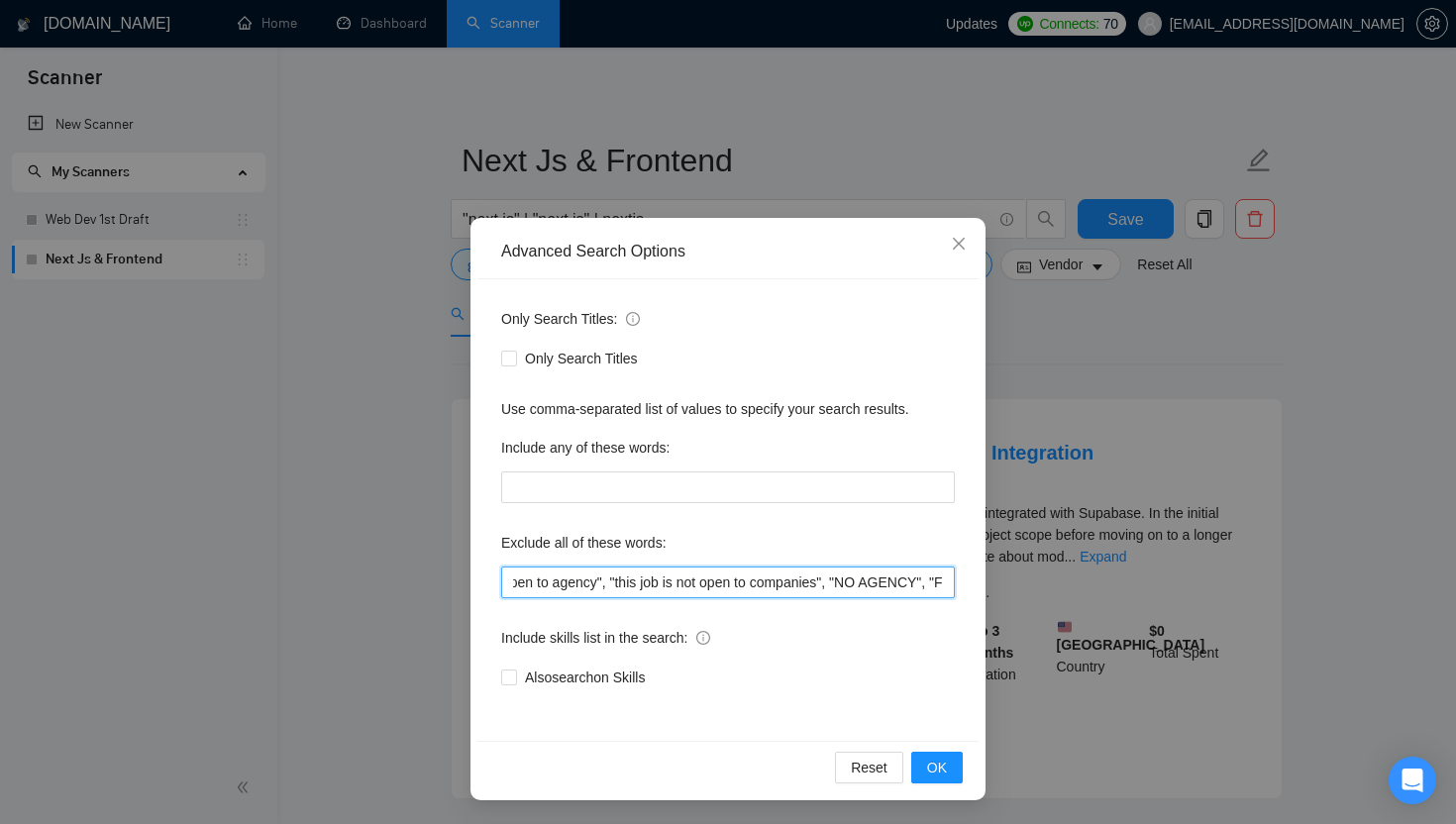 scroll, scrollTop: 0, scrollLeft: 0, axis: both 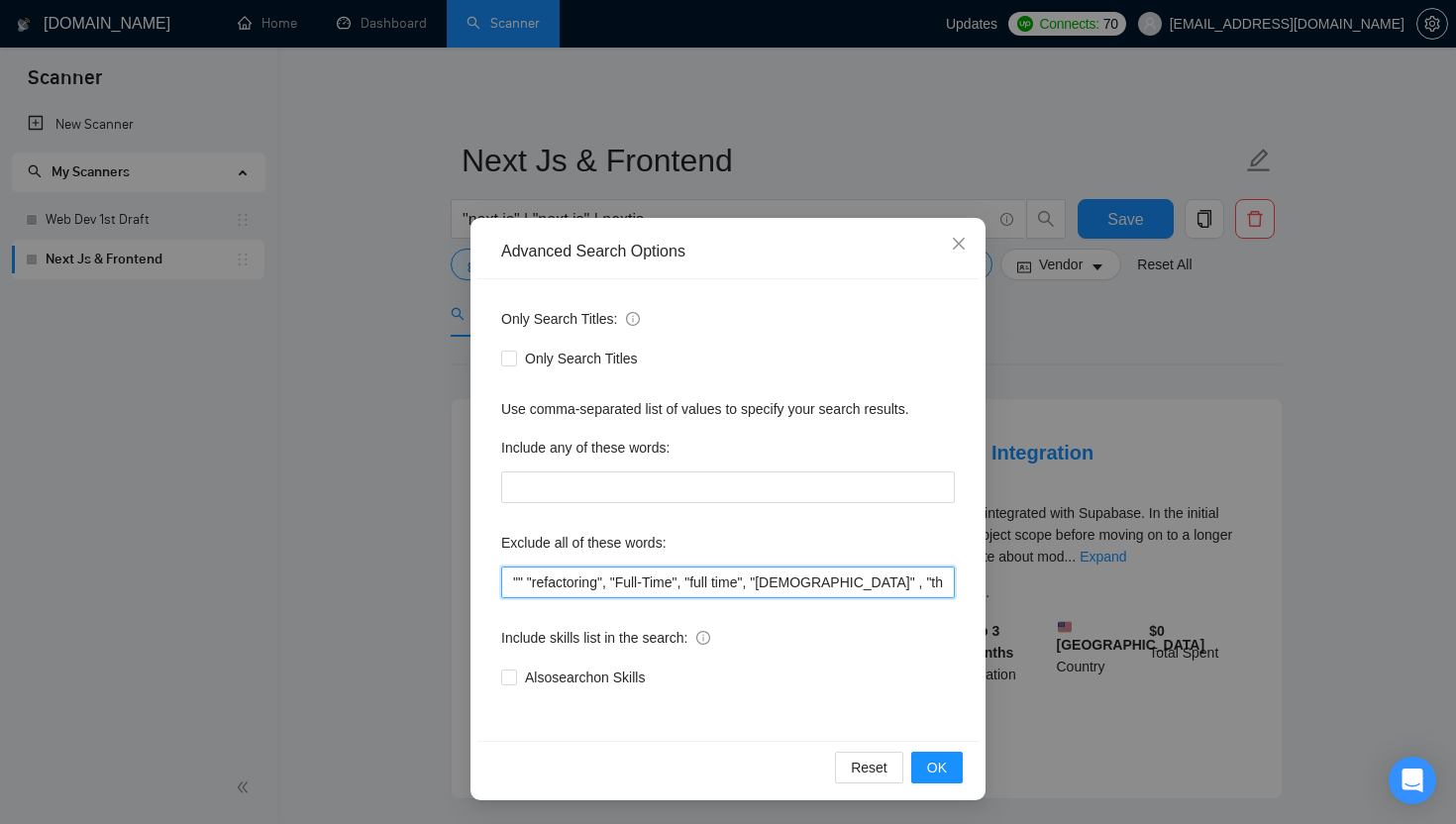 click on """ "refactoring", "Full-Time", "full time", "Full time" , "this job is not open to teams", "this job is not open to agency", "this job is not open to companies", "NO AGENCY", "Freelancers Only", "NOT AGENCY", "no agency", "no agencies", "individual only", "freelancers only", "No Agencies!", "independent contractors only", "***Freelancers Only," "/Freelancers Only", ".Freelancers Only", ",Freelancers Only.", "Smart Contracts", "smart contracts", "Smart contract"" at bounding box center (728, 582) 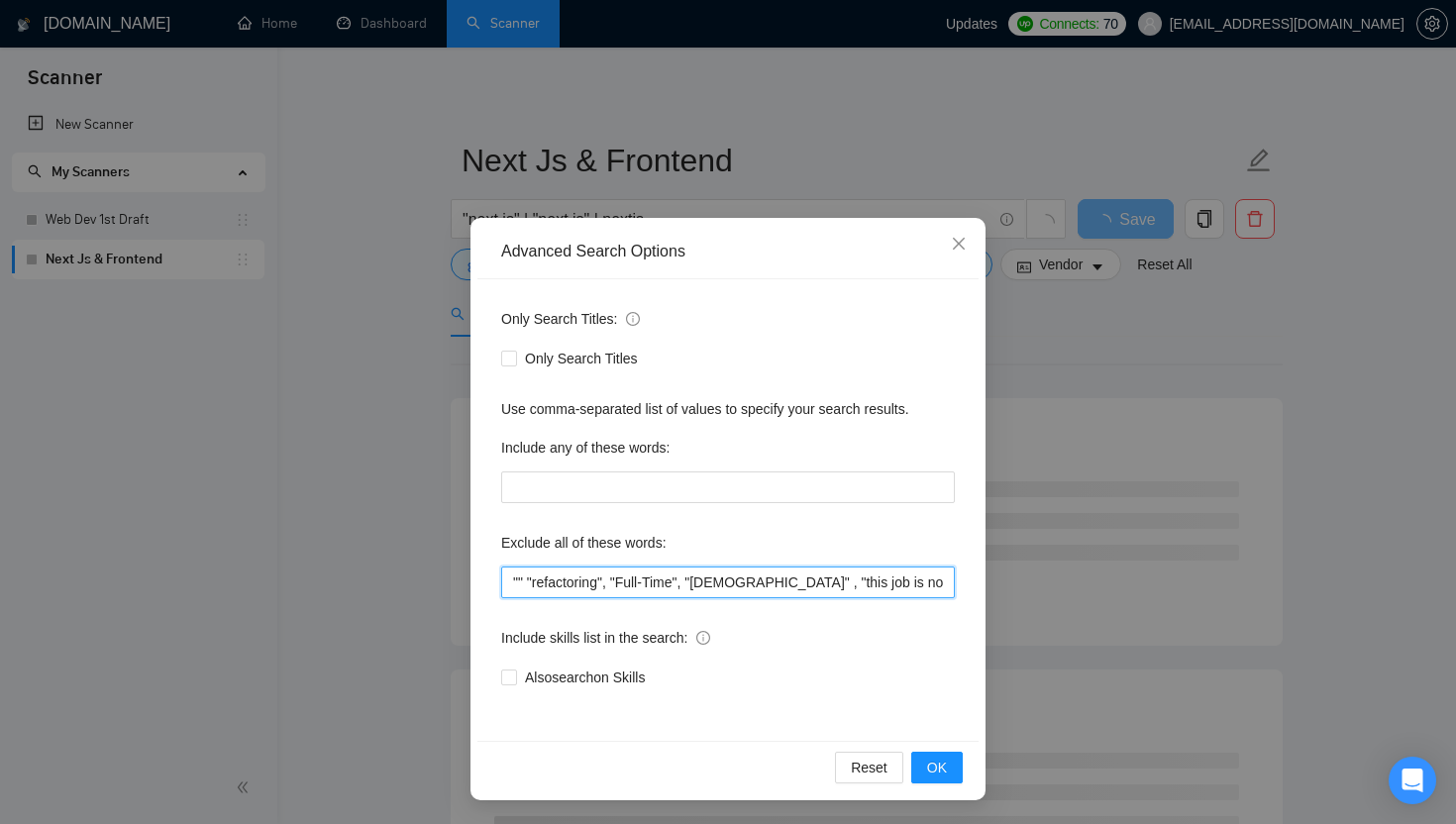 click on """ "refactoring", "Full-Time", "full time" , "this job is not open to teams", "this job is not open to agency", "this job is not open to companies", "NO AGENCY", "Freelancers Only", "NOT AGENCY", "no agency", "no agencies", "individual only", "freelancers only", "No Agencies!", "independent contractors only", "***Freelancers Only," "/Freelancers Only", ".Freelancers Only", ",Freelancers Only.", "Smart Contracts", "smart contracts", "Smart contract"" at bounding box center [728, 582] 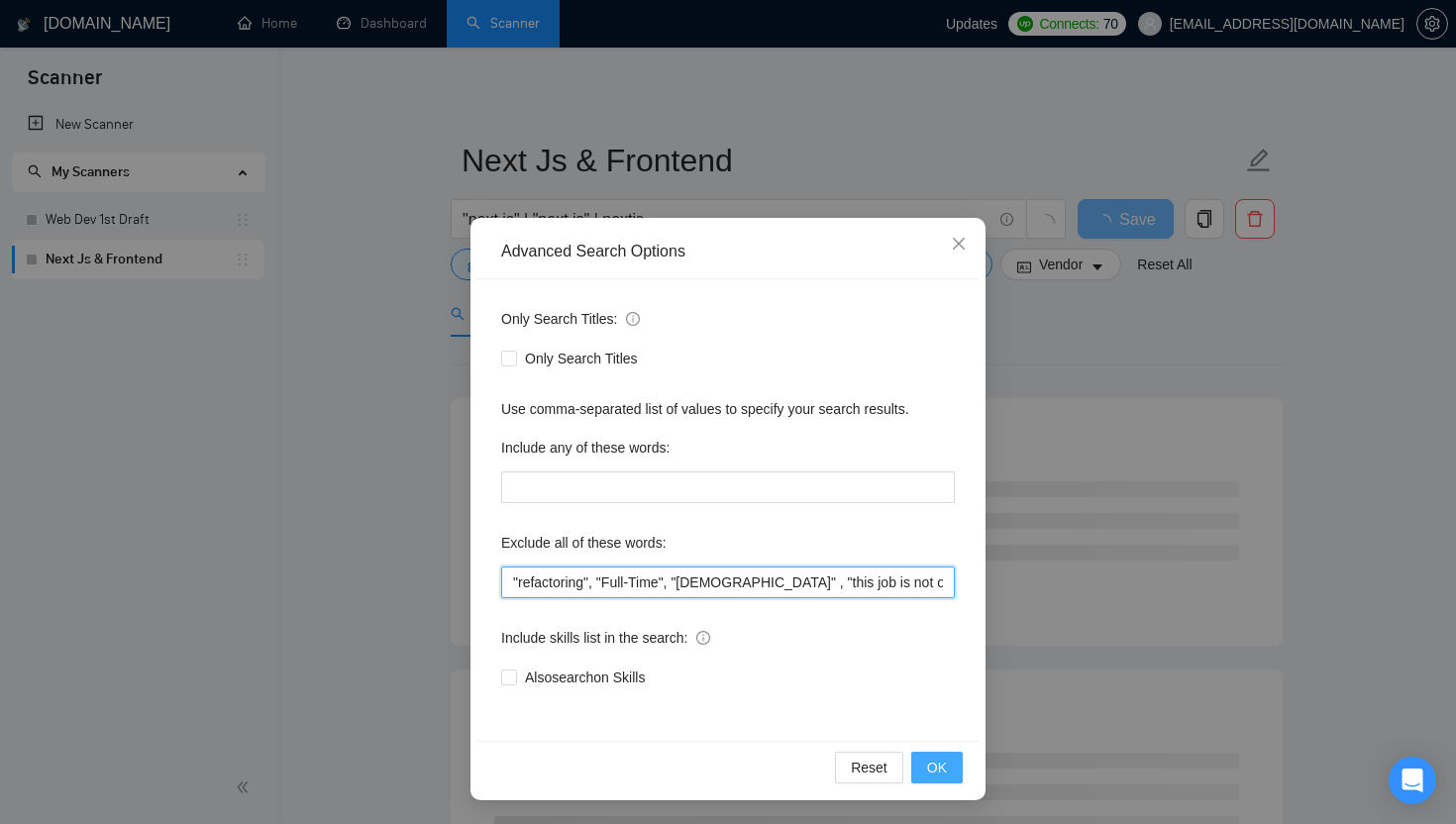 type on ""refactoring", "Full-Time", "full time" , "this job is not open to teams", "this job is not open to agency", "this job is not open to companies", "NO AGENCY", "Freelancers Only", "NOT AGENCY", "no agency", "no agencies", "individual only", "freelancers only", "No Agencies!", "independent contractors only", "***Freelancers Only," "/Freelancers Only", ".Freelancers Only", ",Freelancers Only.", "Smart Contracts", "smart contracts", "Smart contract"" 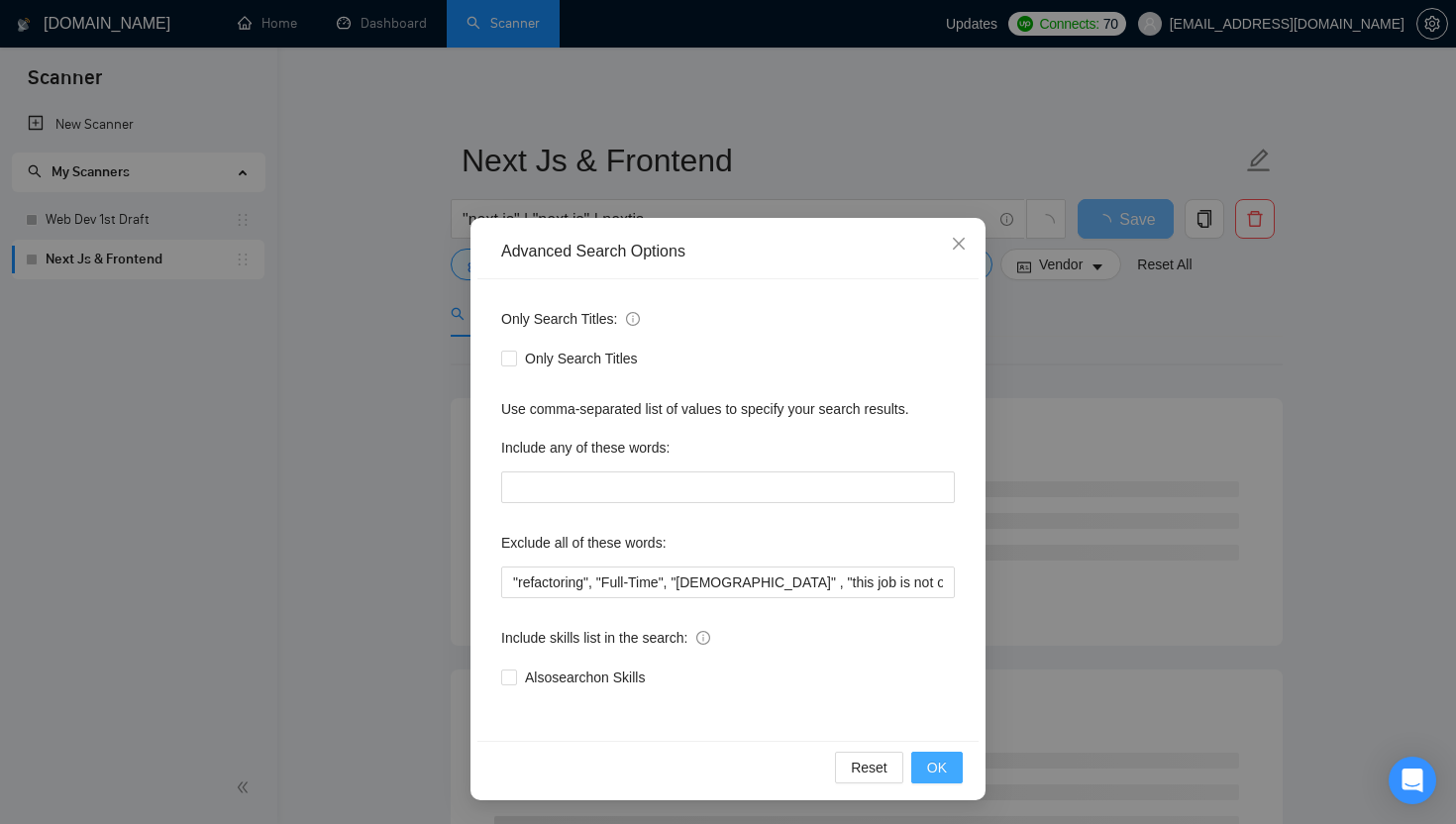 click on "OK" at bounding box center (937, 768) 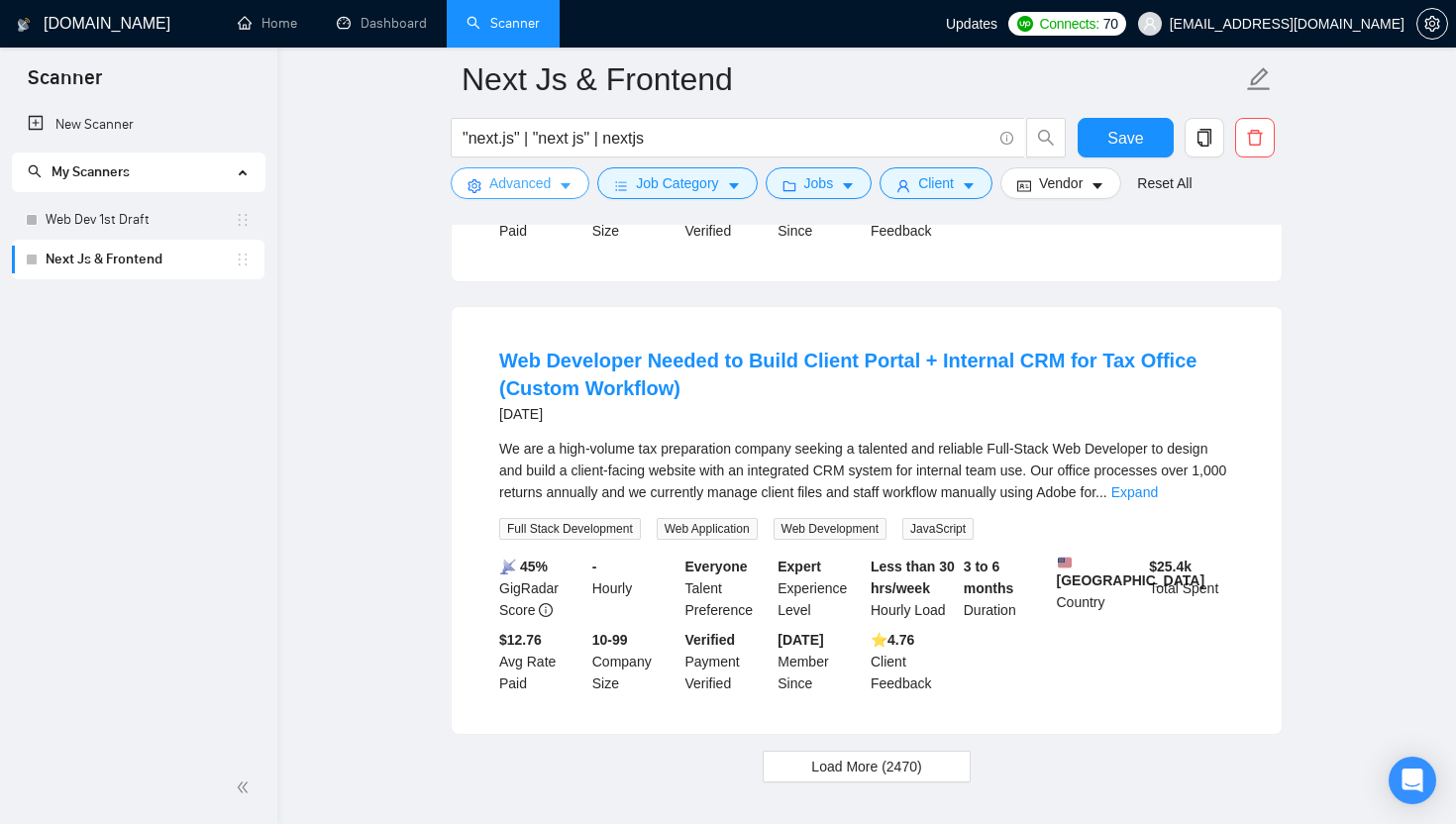 scroll, scrollTop: 4155, scrollLeft: 0, axis: vertical 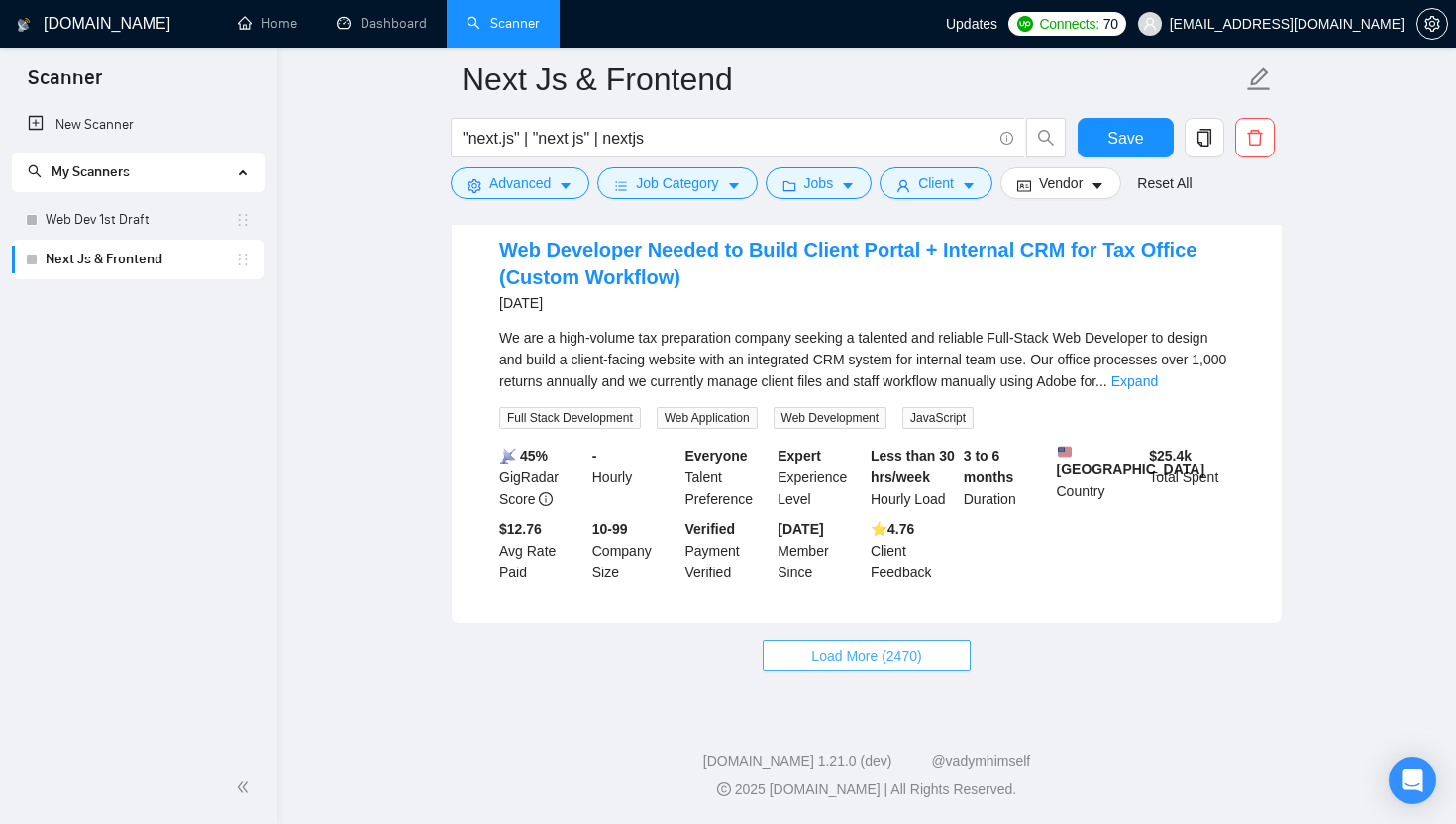 click on "Load More (2470)" at bounding box center [866, 656] 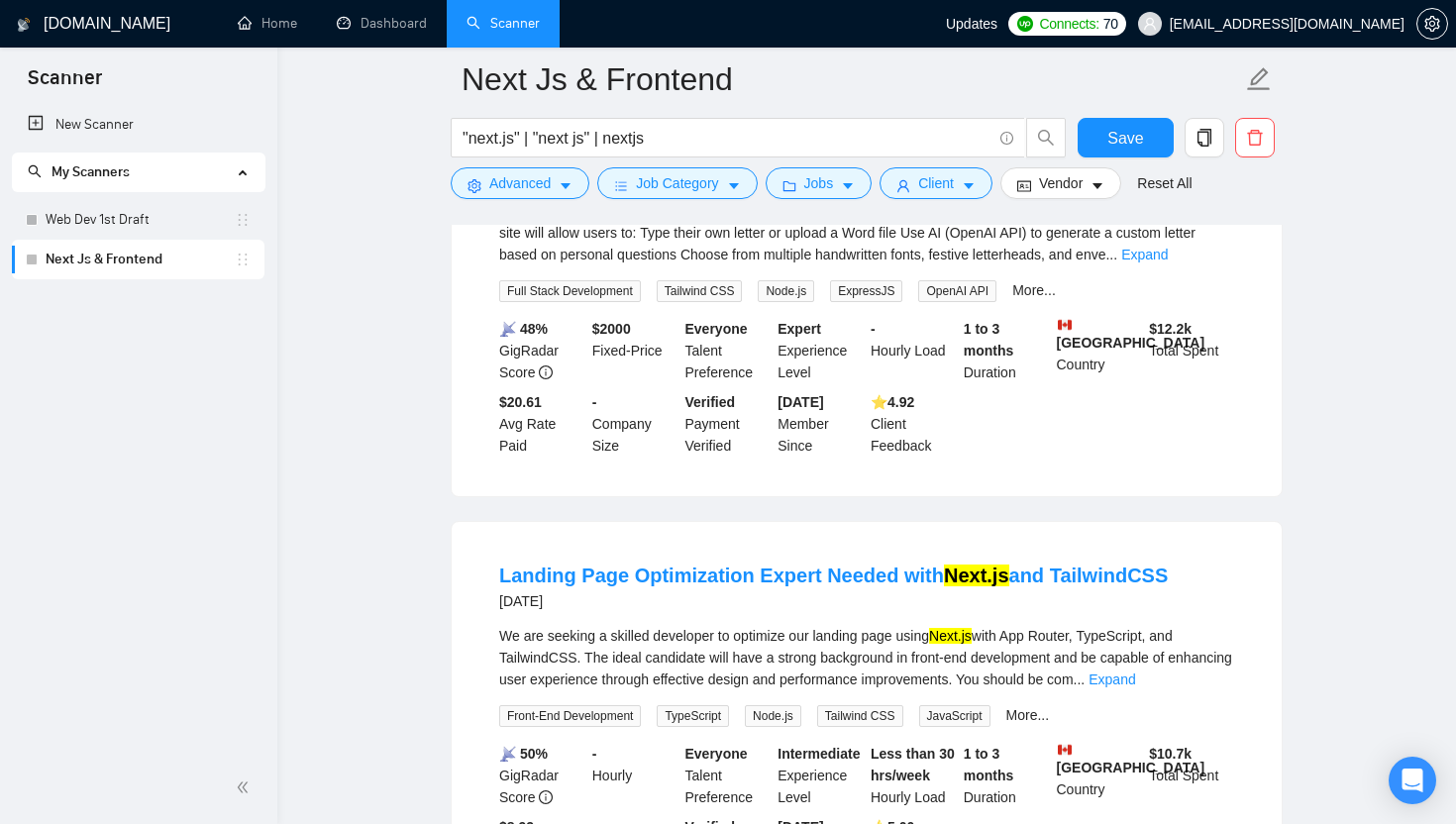 scroll, scrollTop: 5178, scrollLeft: 0, axis: vertical 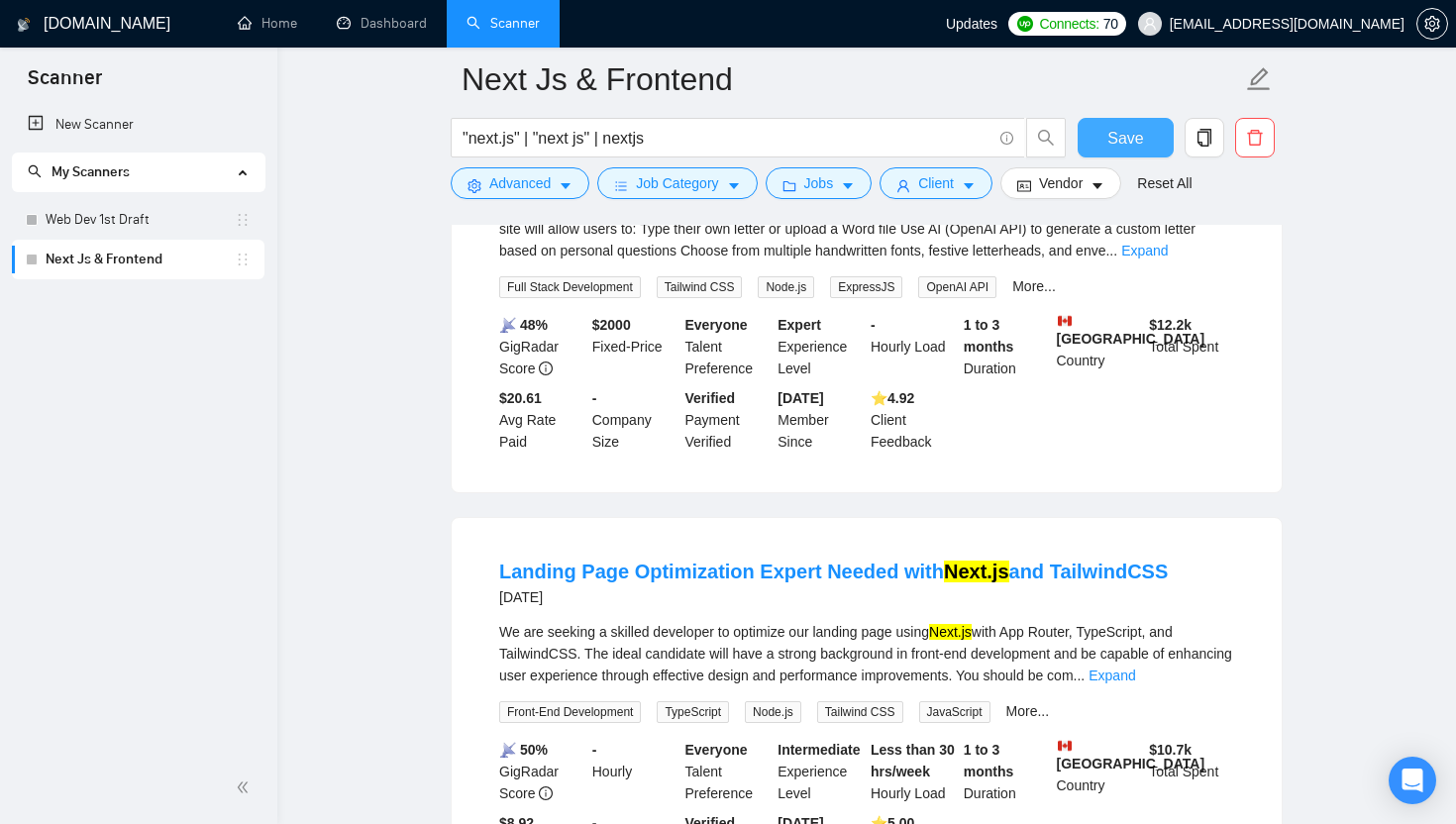 click on "Save" at bounding box center (1125, 138) 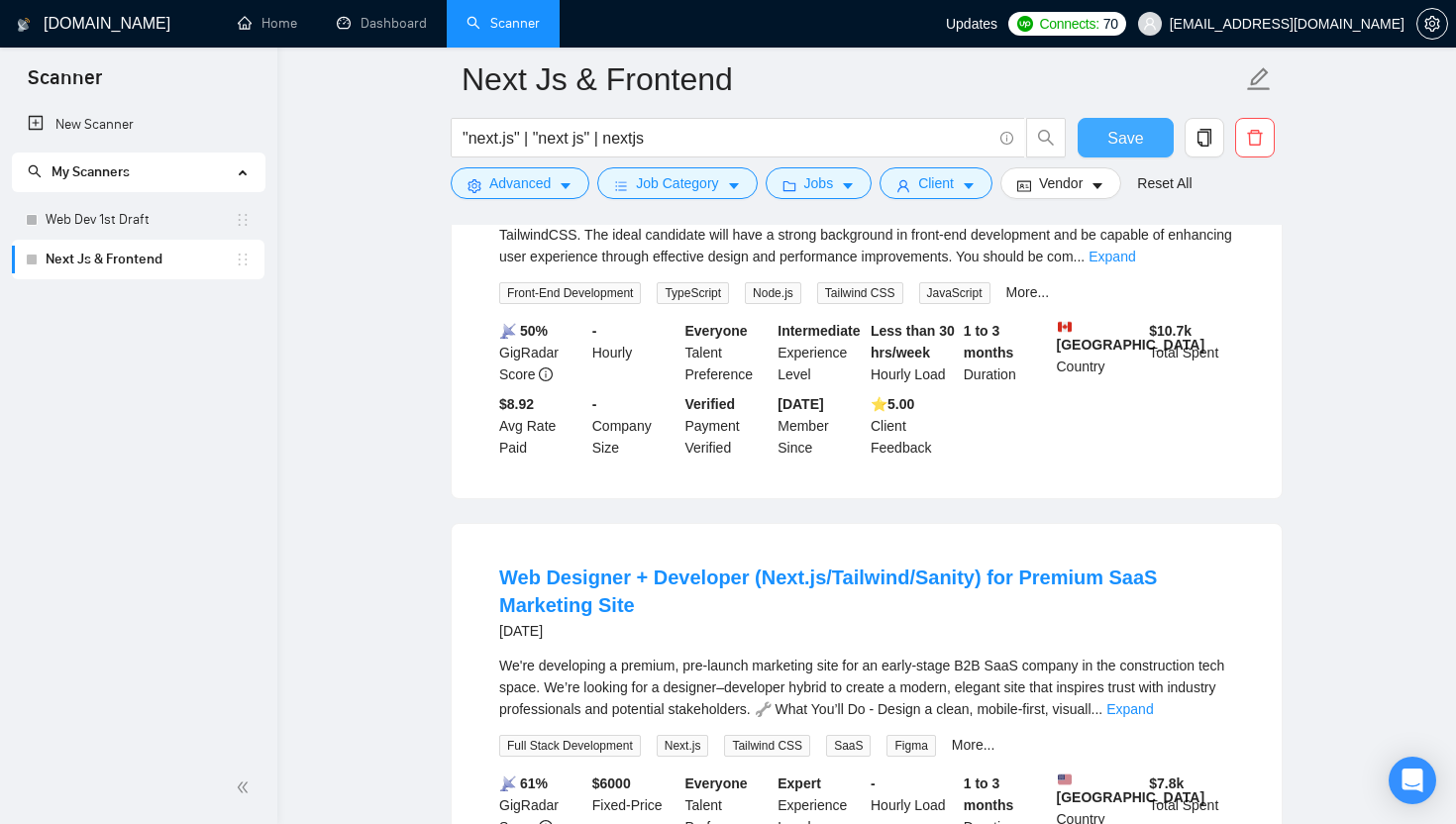 scroll, scrollTop: 5606, scrollLeft: 0, axis: vertical 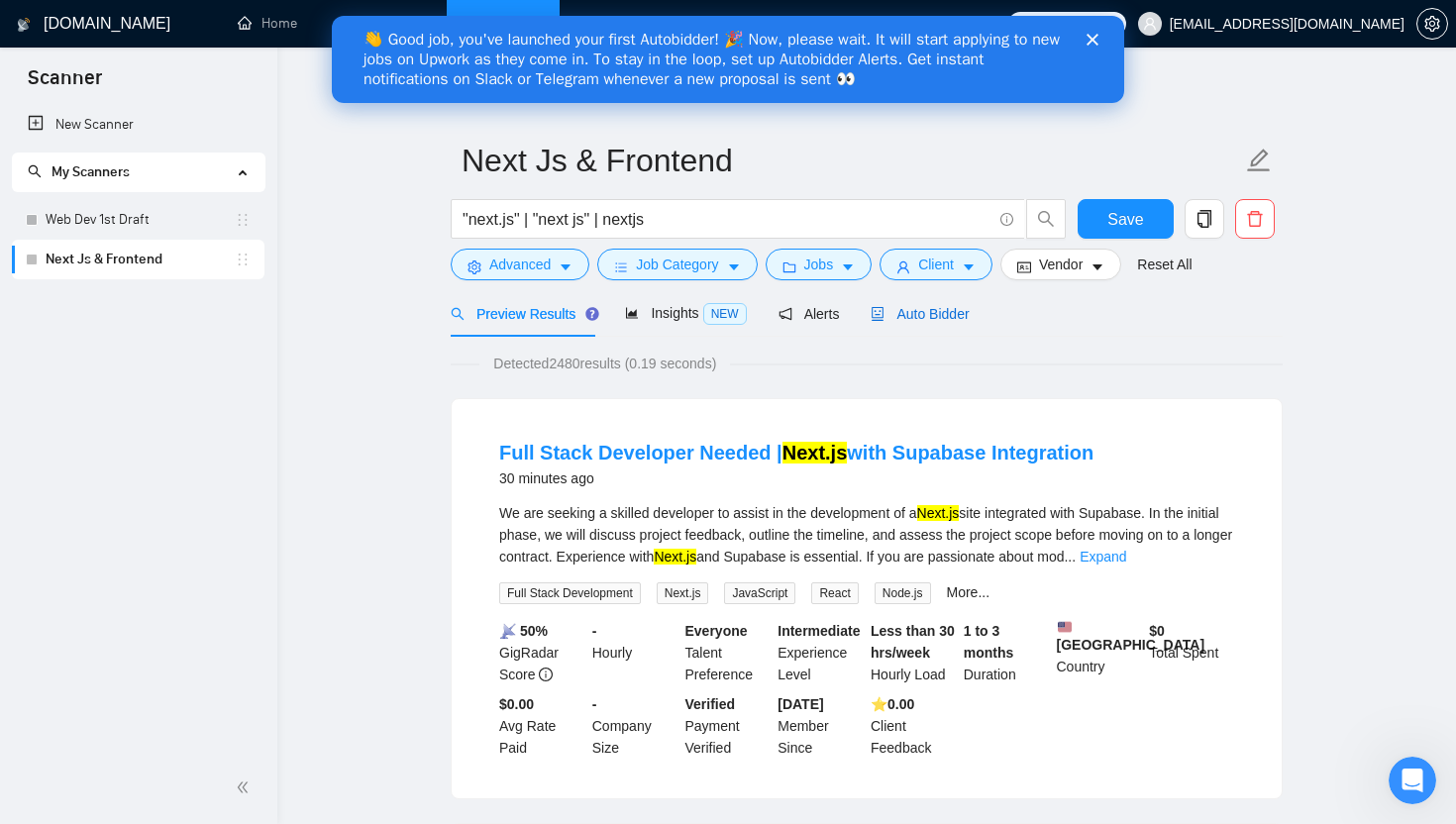 click on "Auto Bidder" at bounding box center [919, 314] 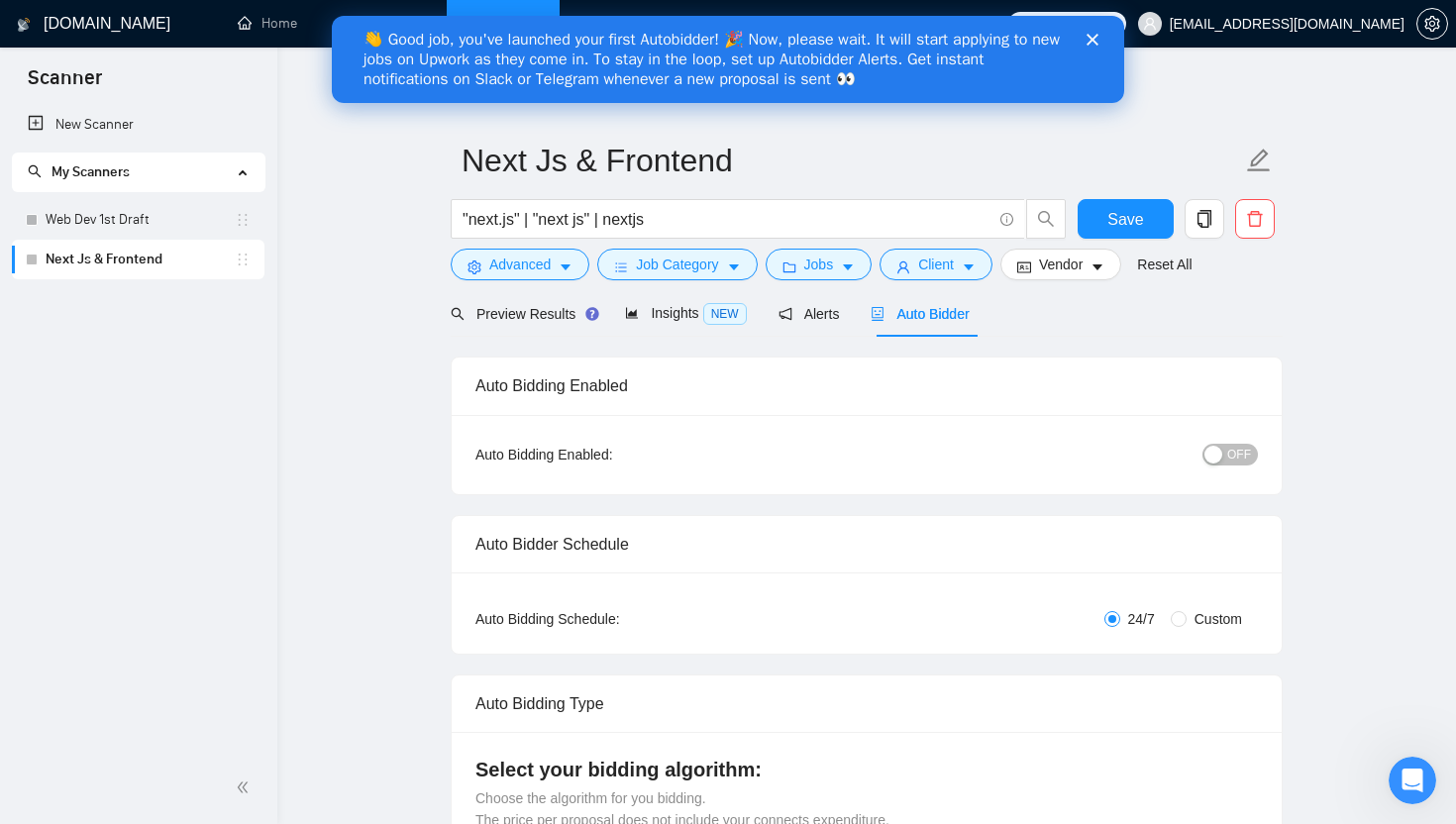 type 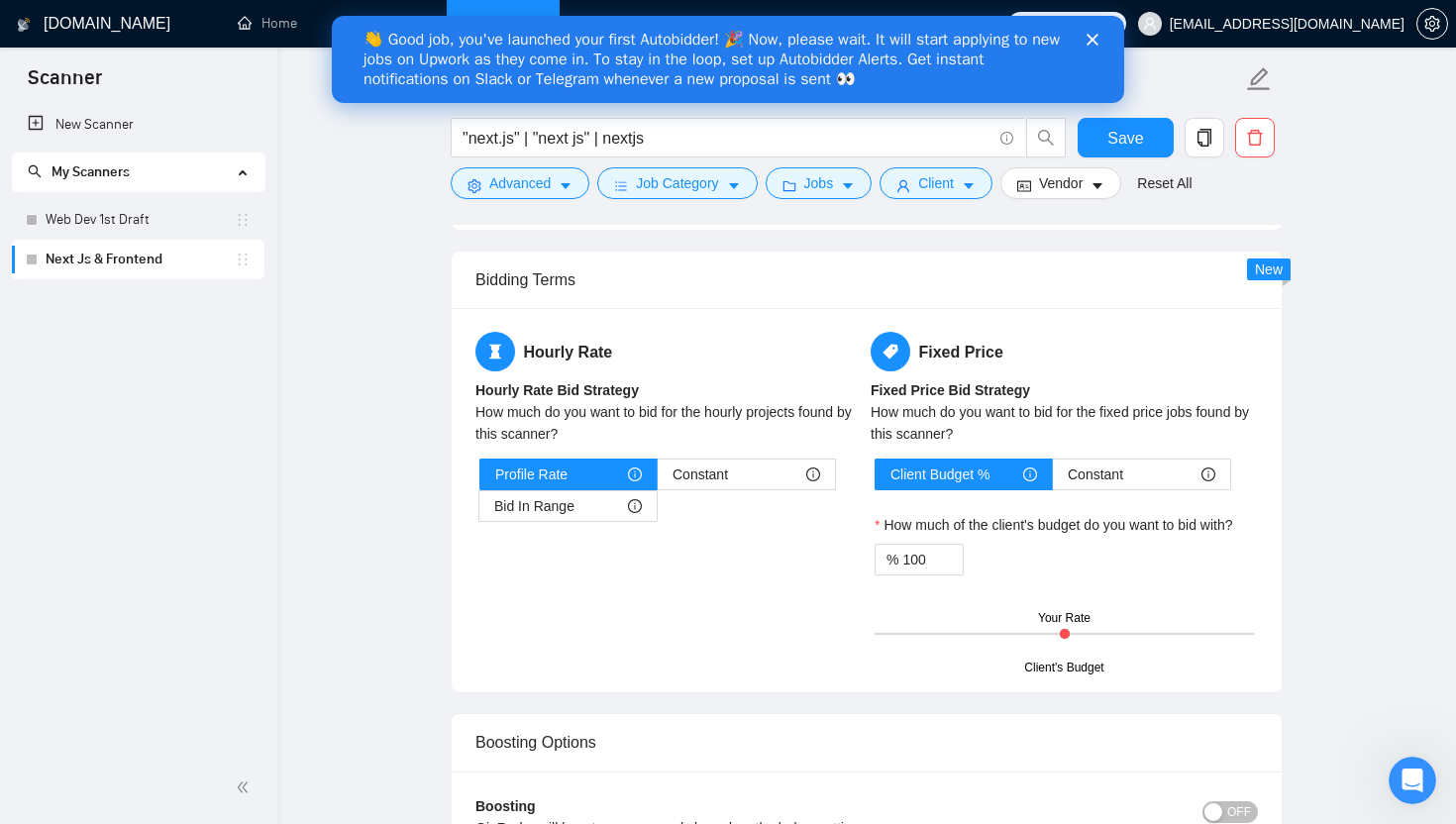 scroll, scrollTop: 2213, scrollLeft: 0, axis: vertical 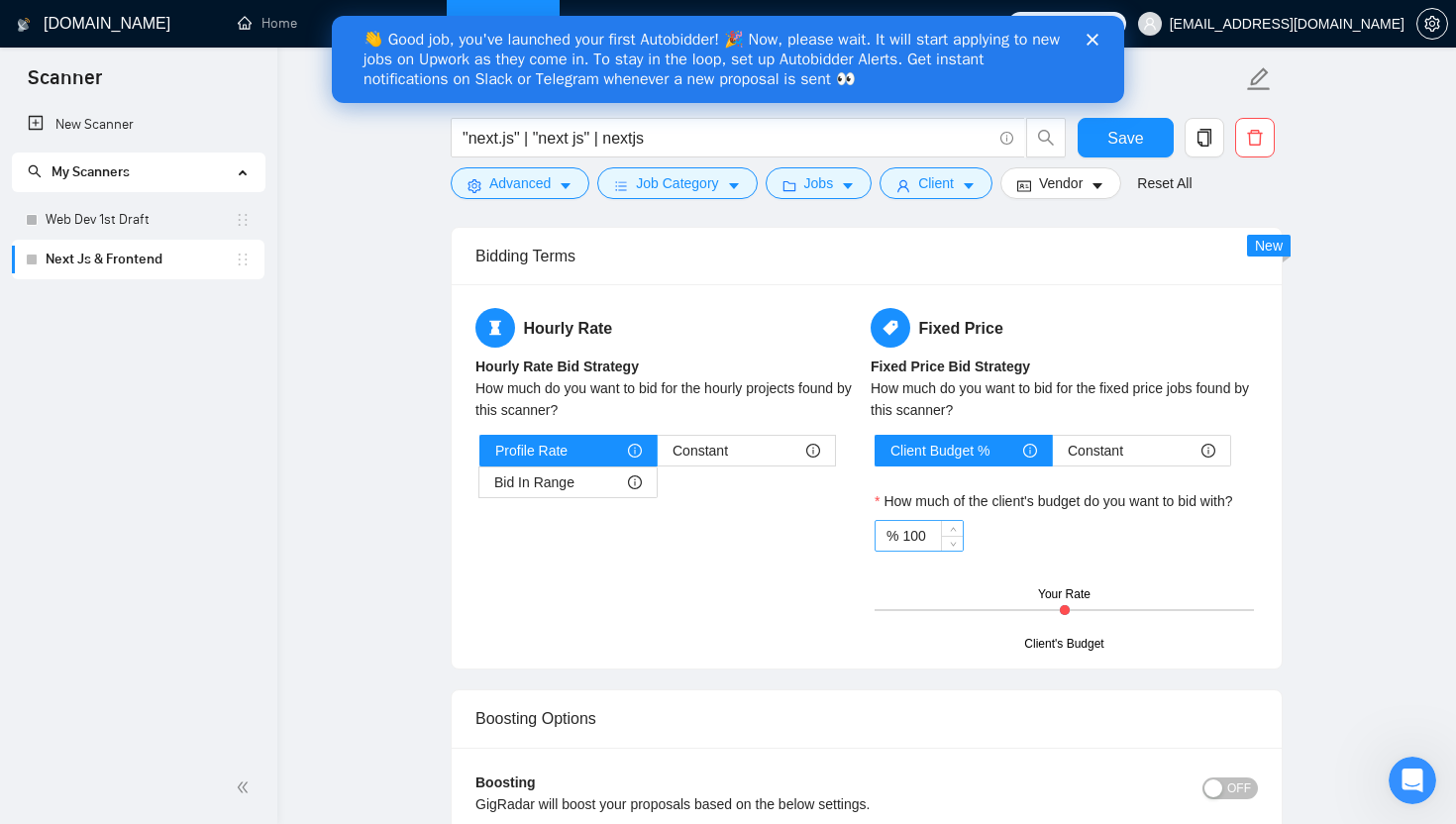 click on "100" at bounding box center (932, 536) 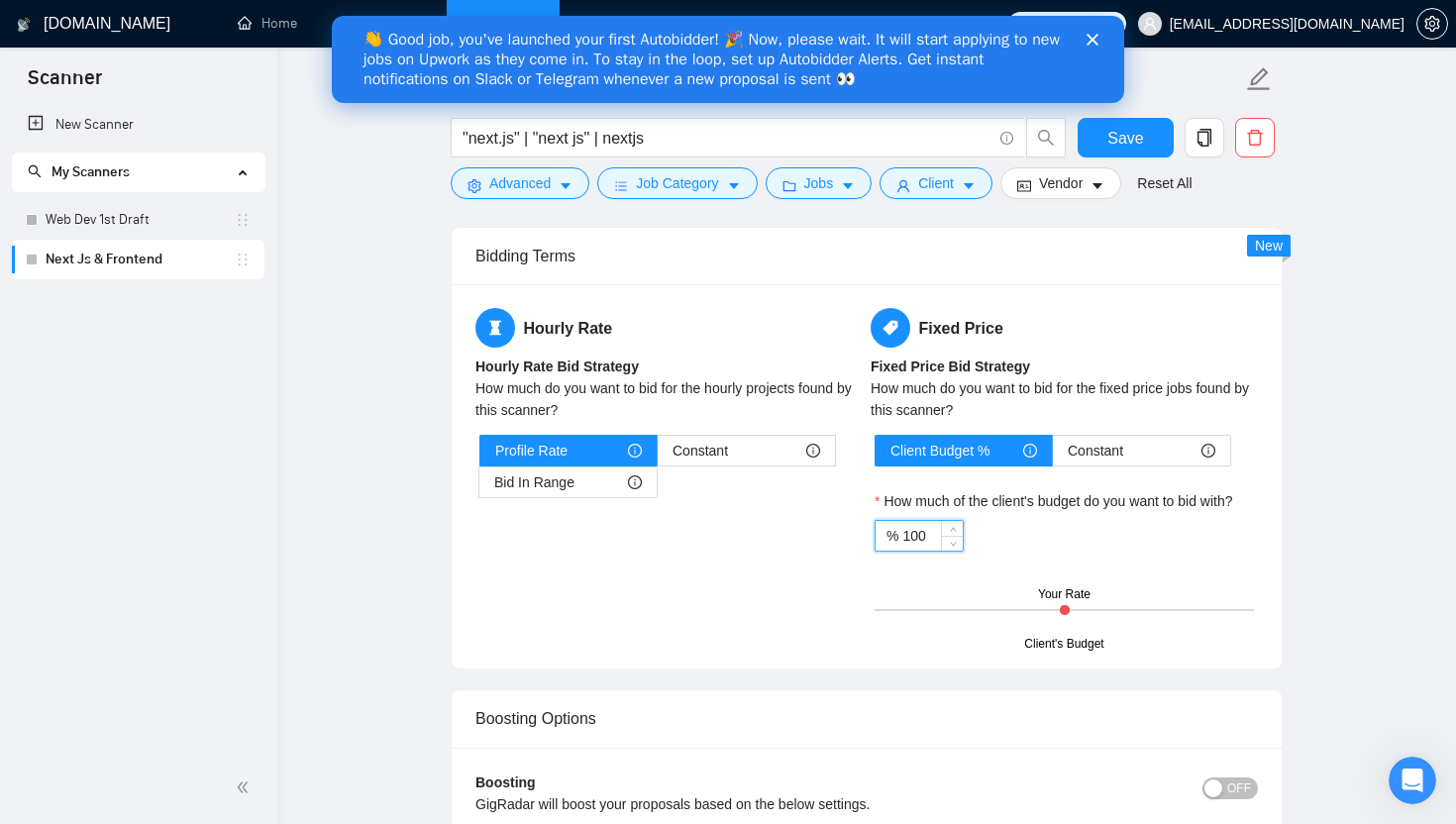 click on "% 100" at bounding box center (919, 536) 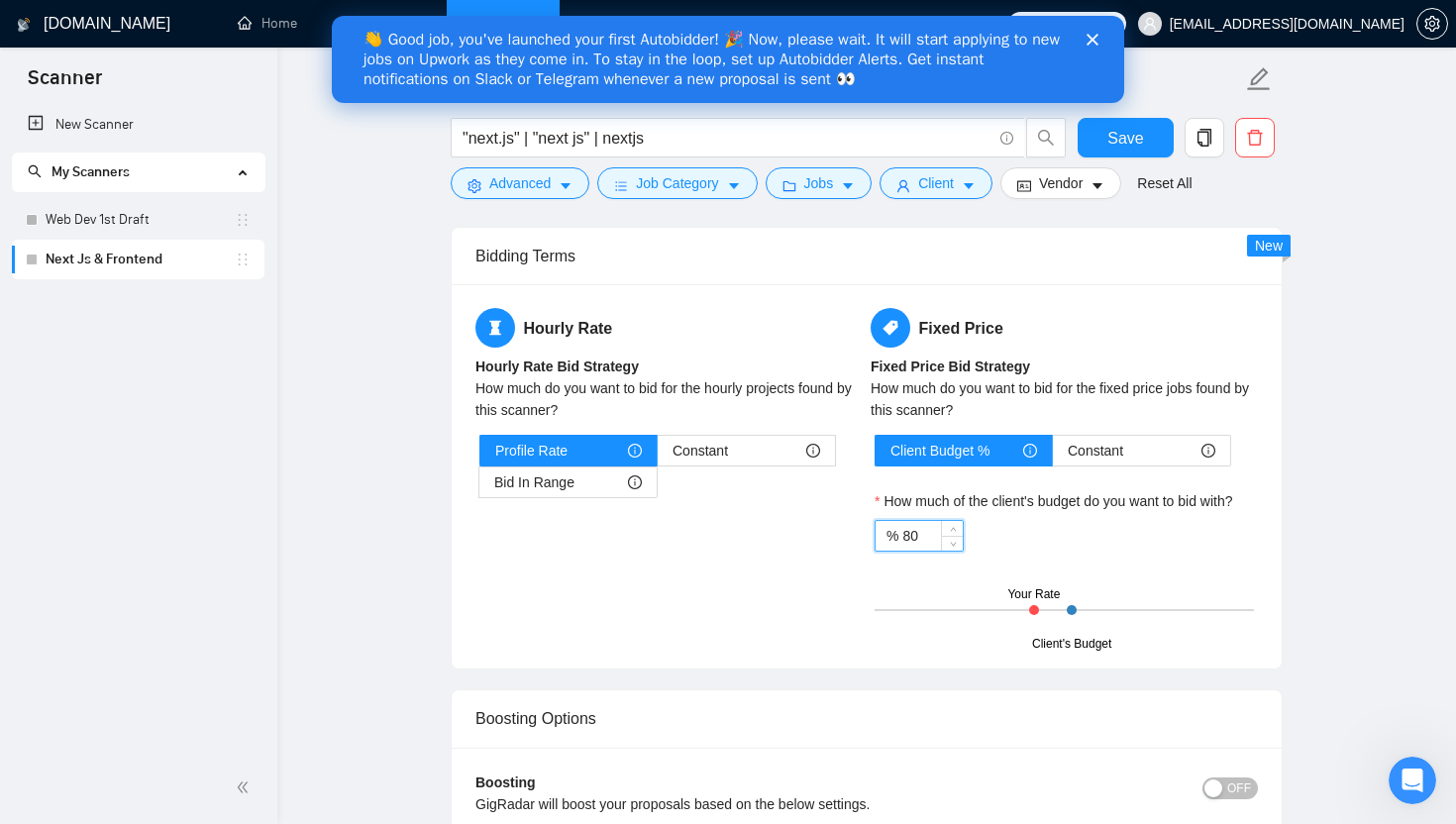 type on "80" 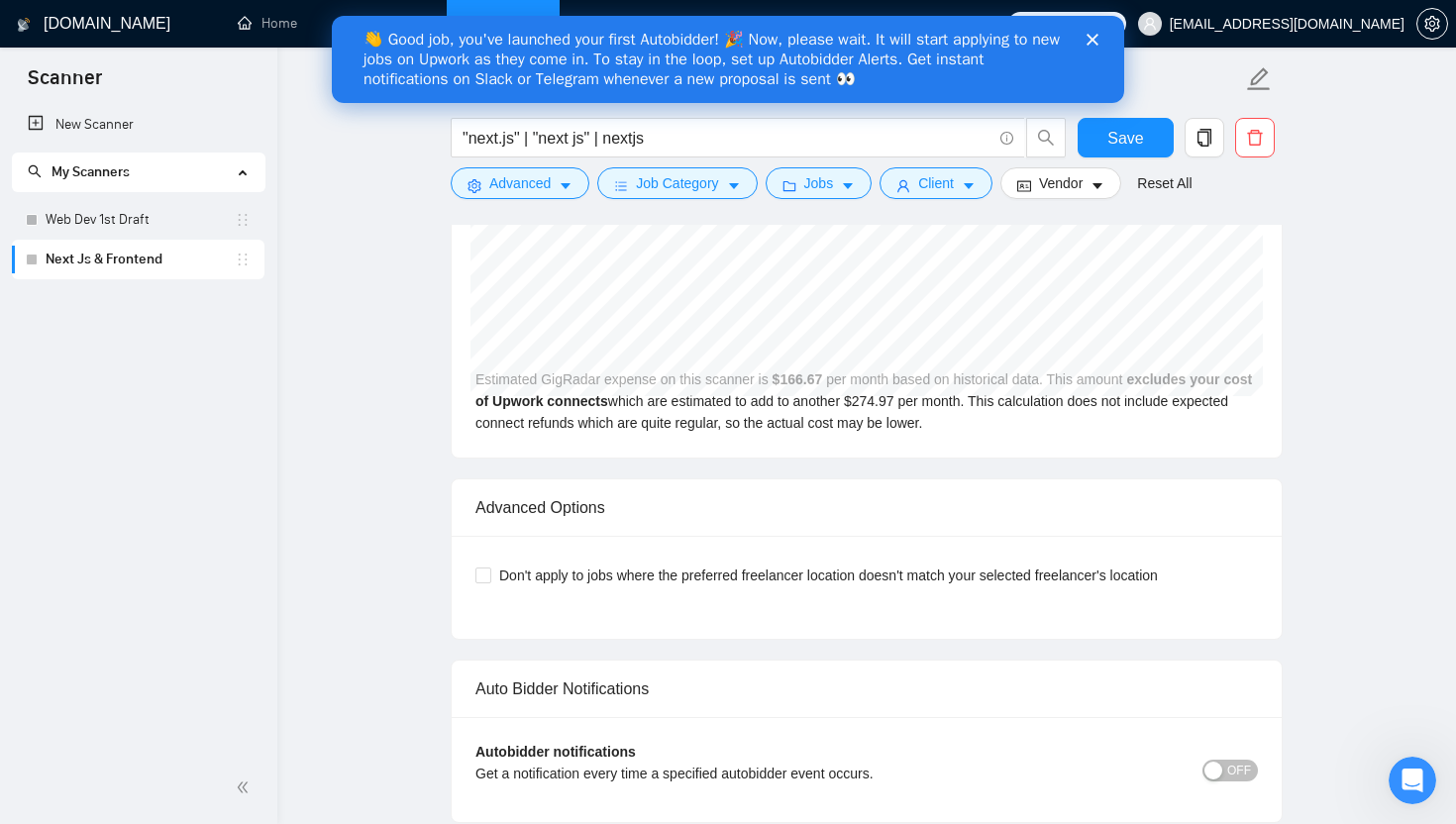 scroll, scrollTop: 3378, scrollLeft: 0, axis: vertical 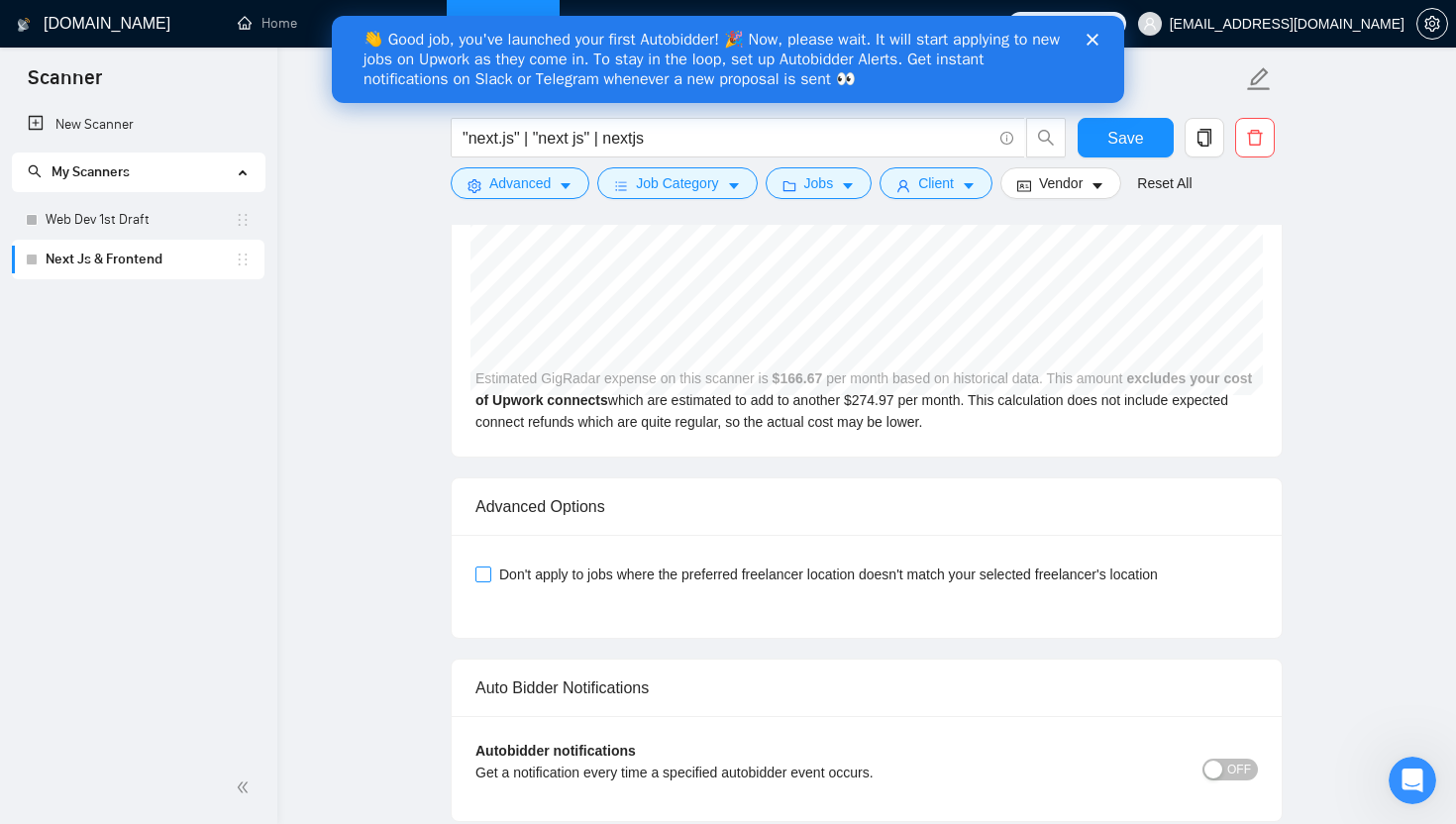 click at bounding box center [483, 574] 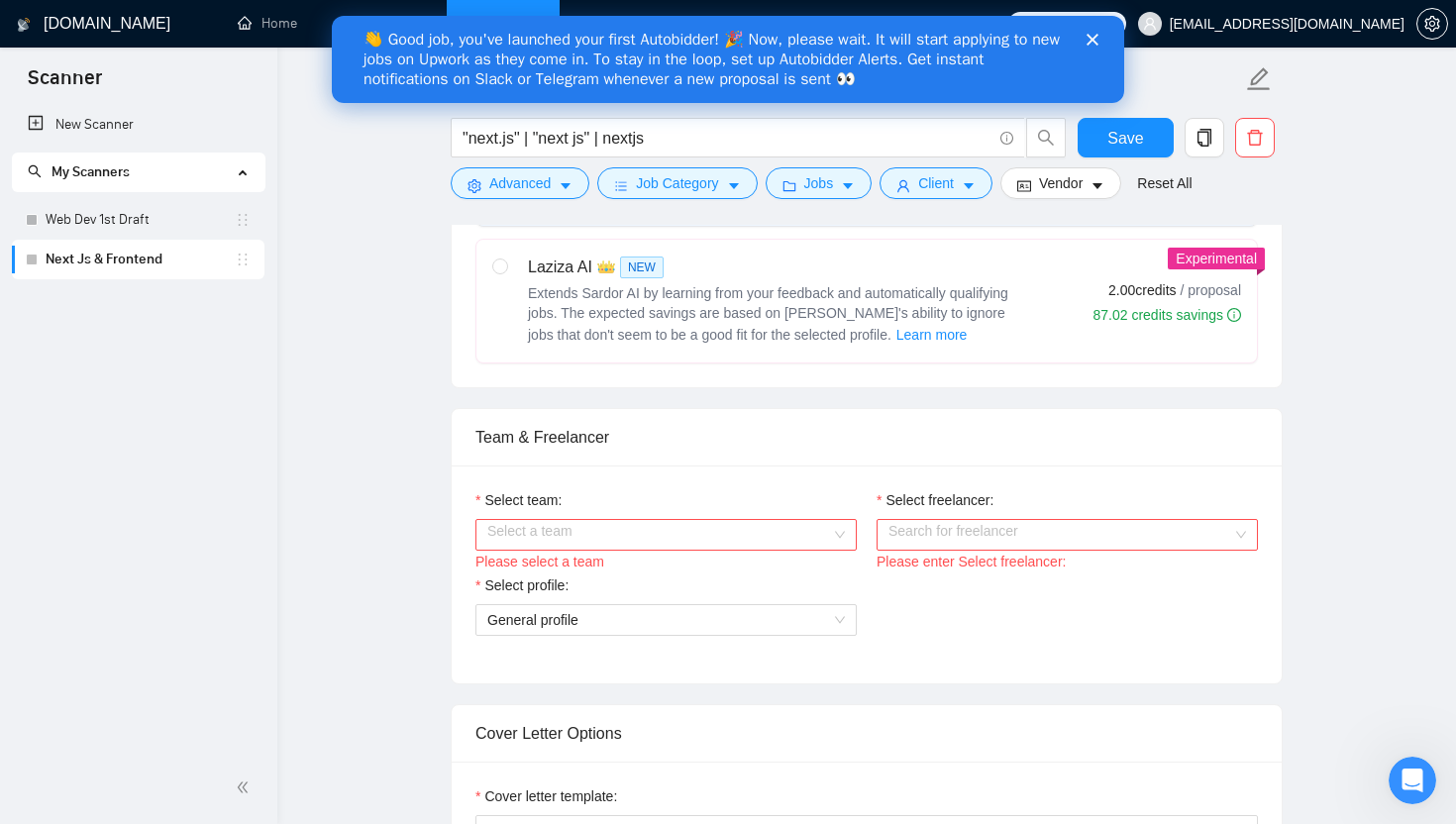scroll, scrollTop: 805, scrollLeft: 0, axis: vertical 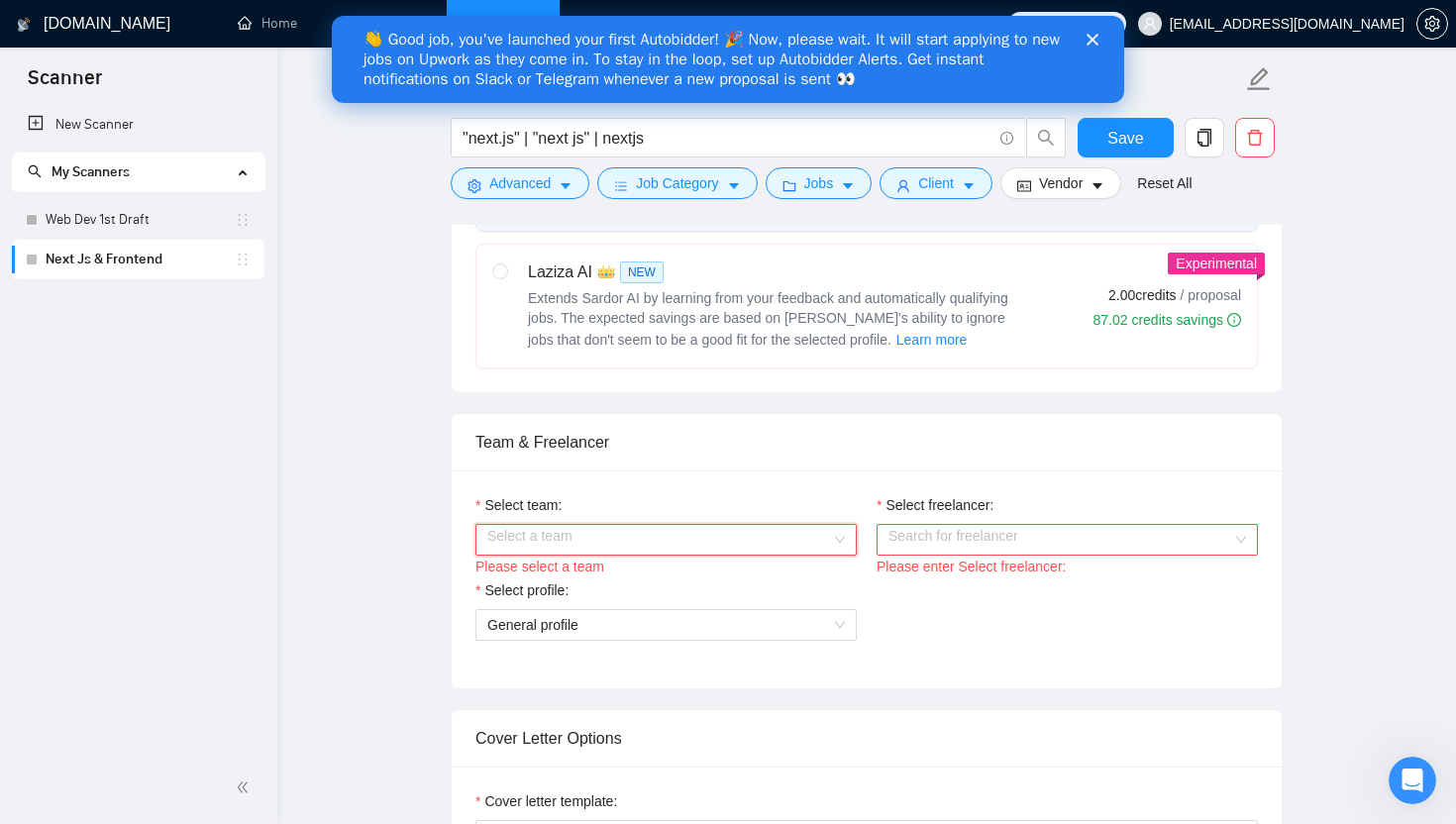 click on "Select team:" at bounding box center [659, 540] 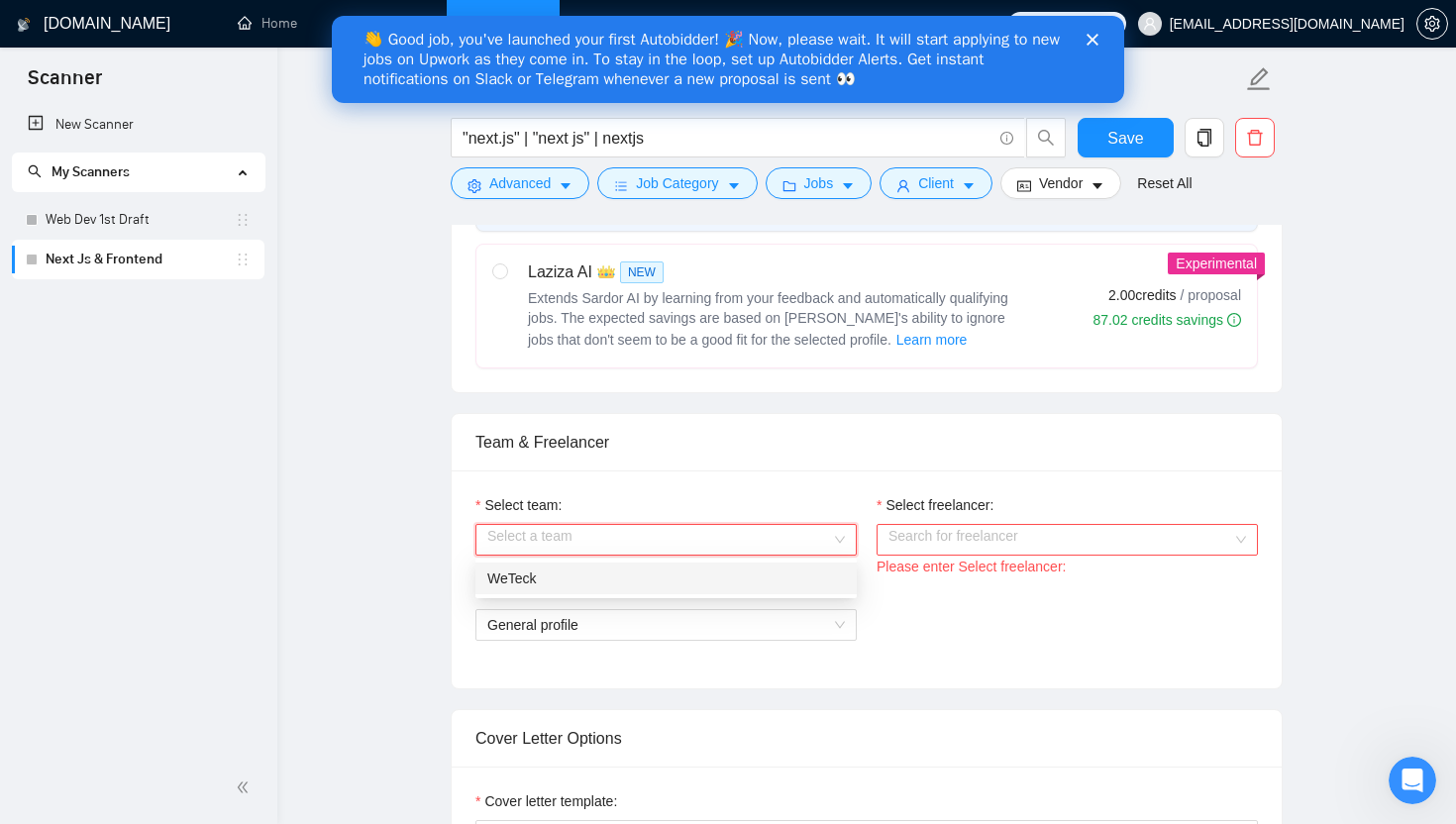 click on "WeTeck" at bounding box center (666, 578) 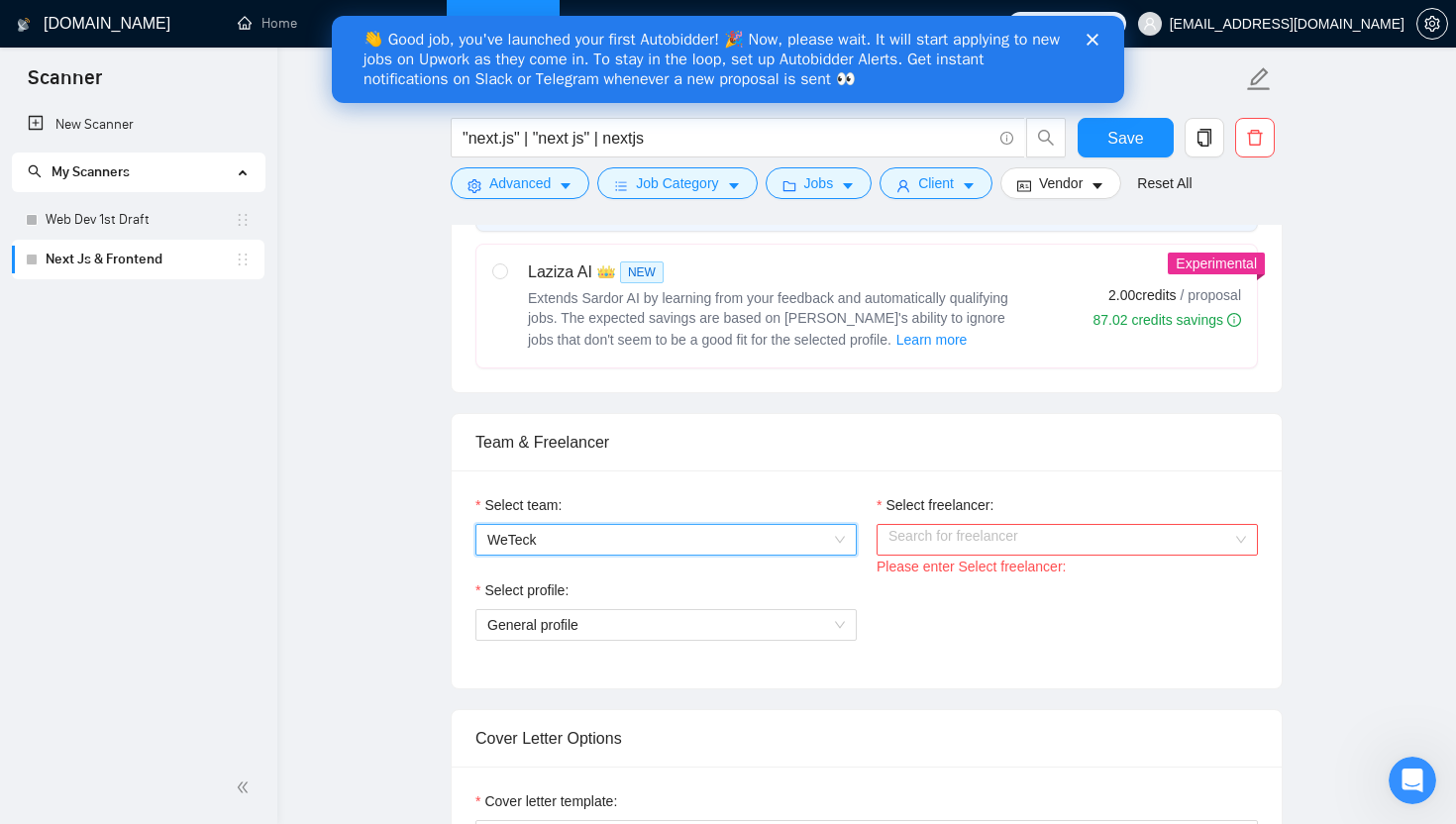 click on "Select freelancer:" at bounding box center (1060, 540) 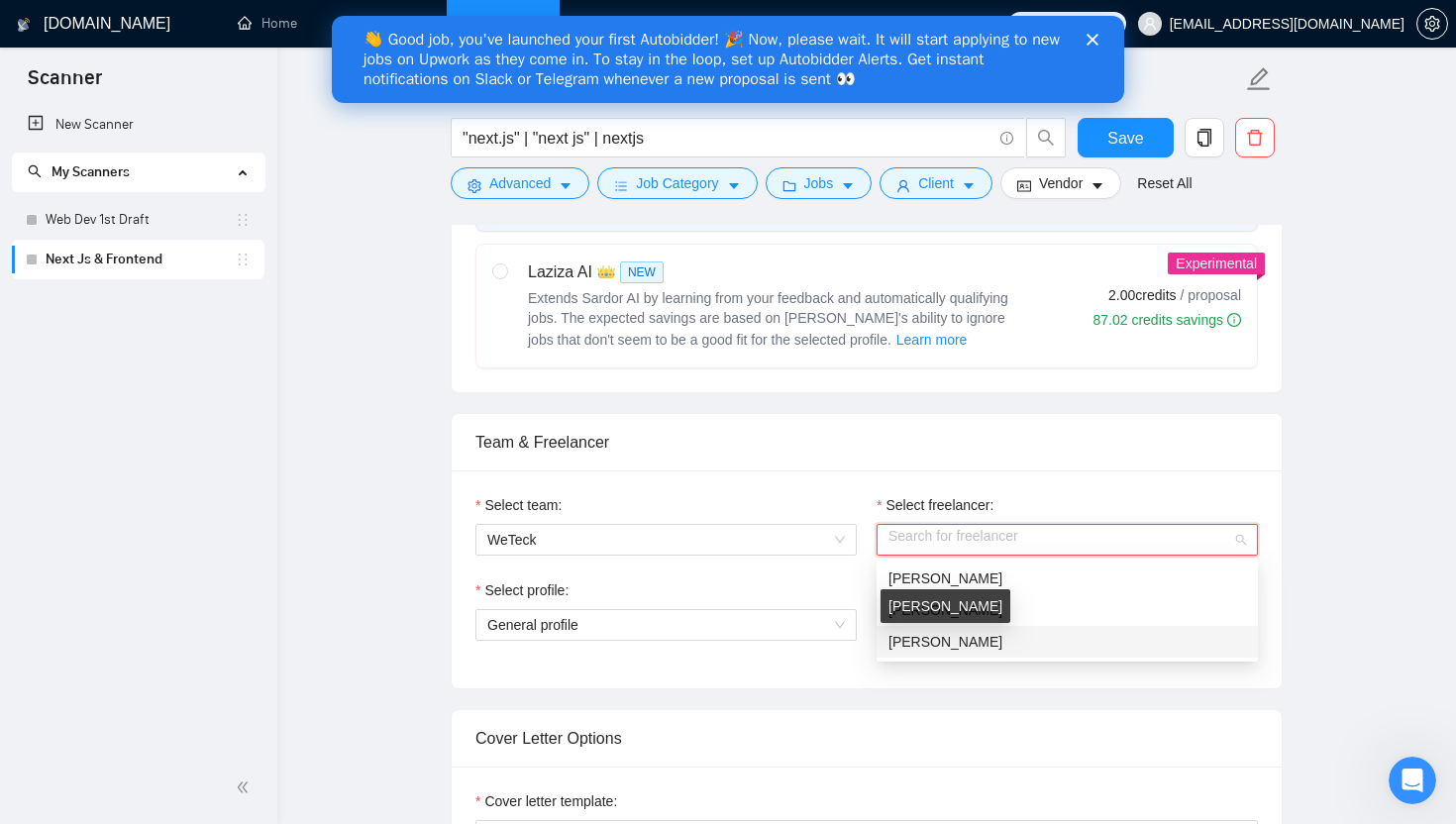 click on "[PERSON_NAME]" at bounding box center (945, 642) 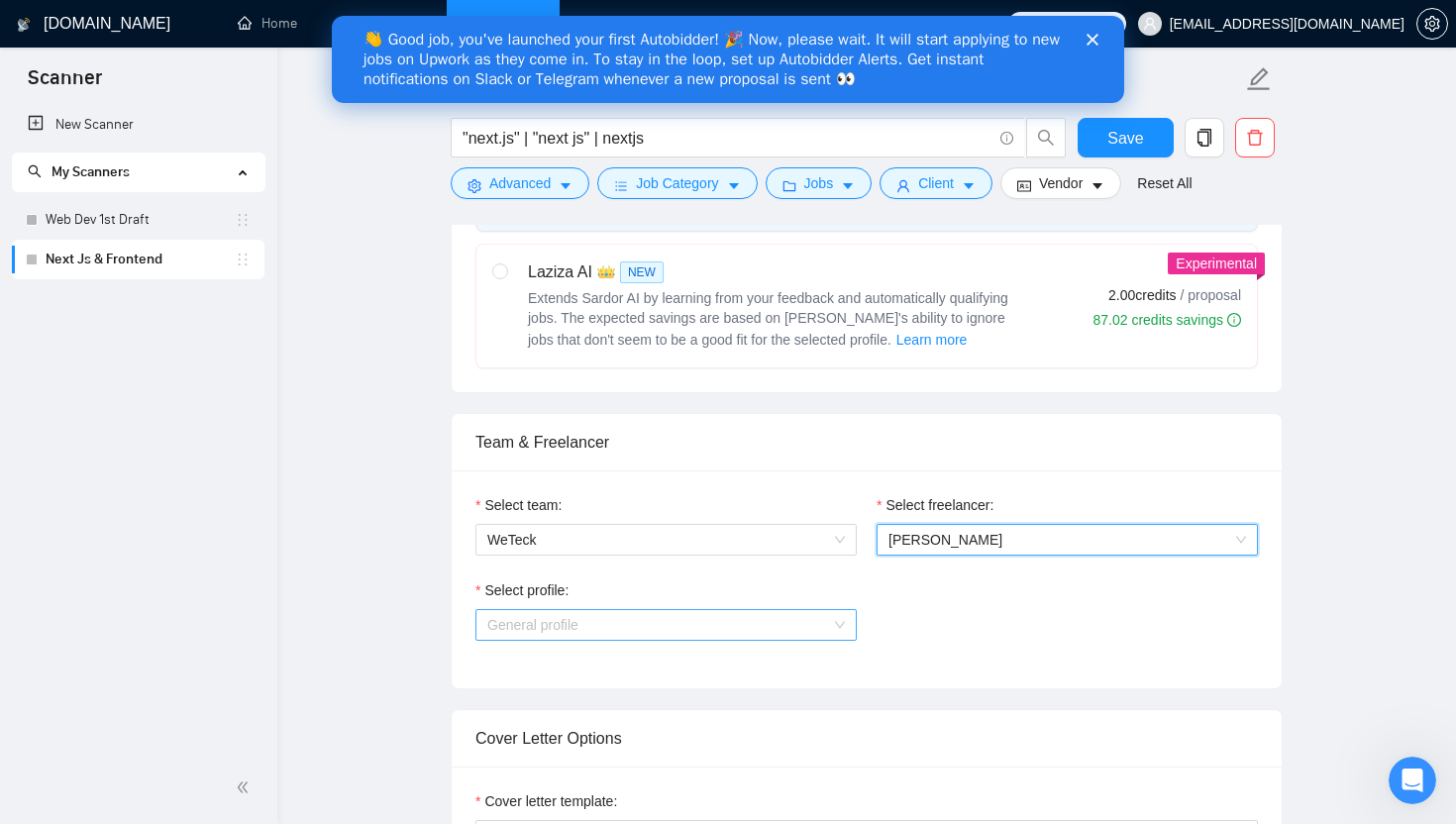 click on "General profile" at bounding box center (666, 625) 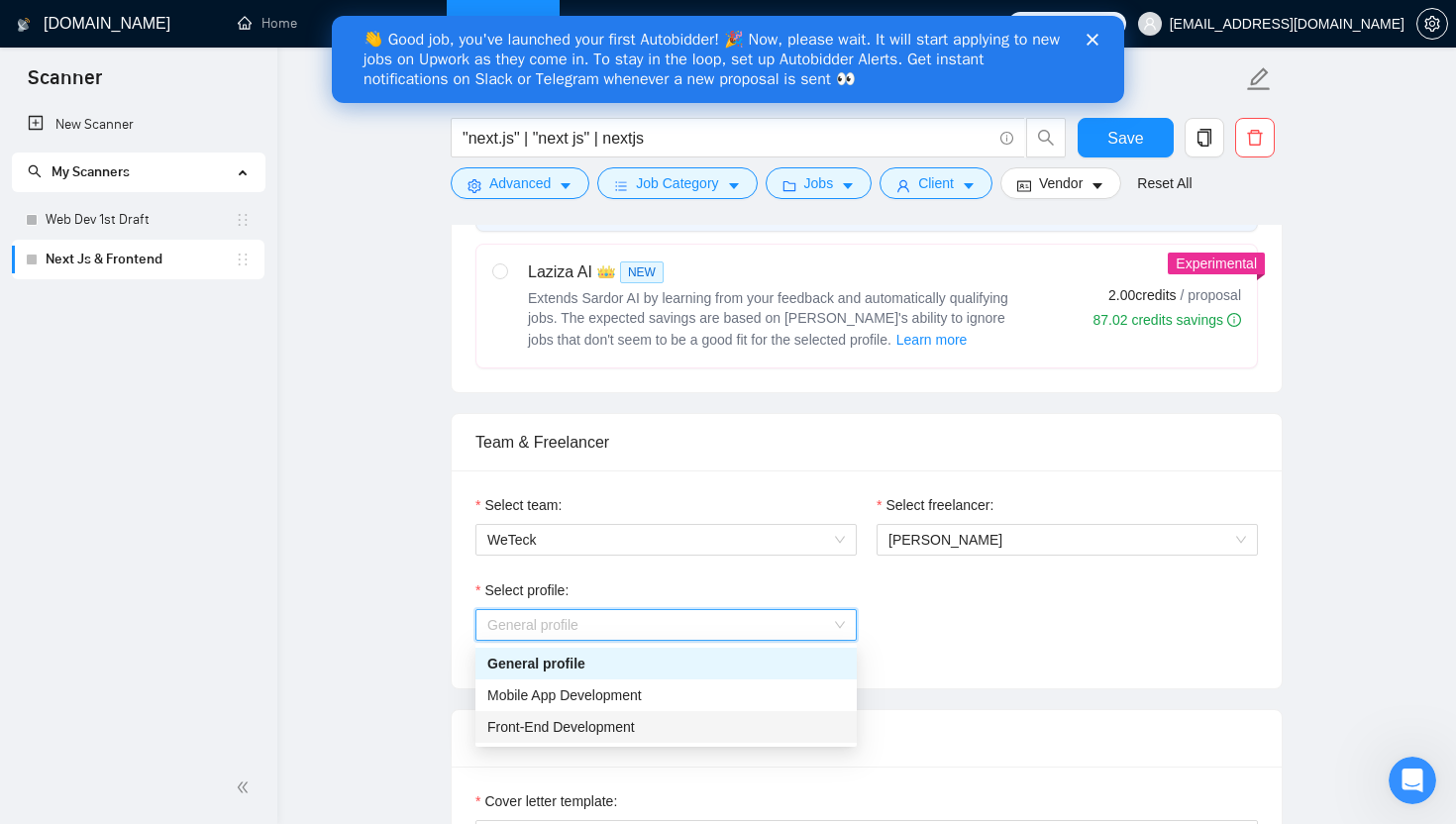 click on "Front-End Development" at bounding box center (561, 727) 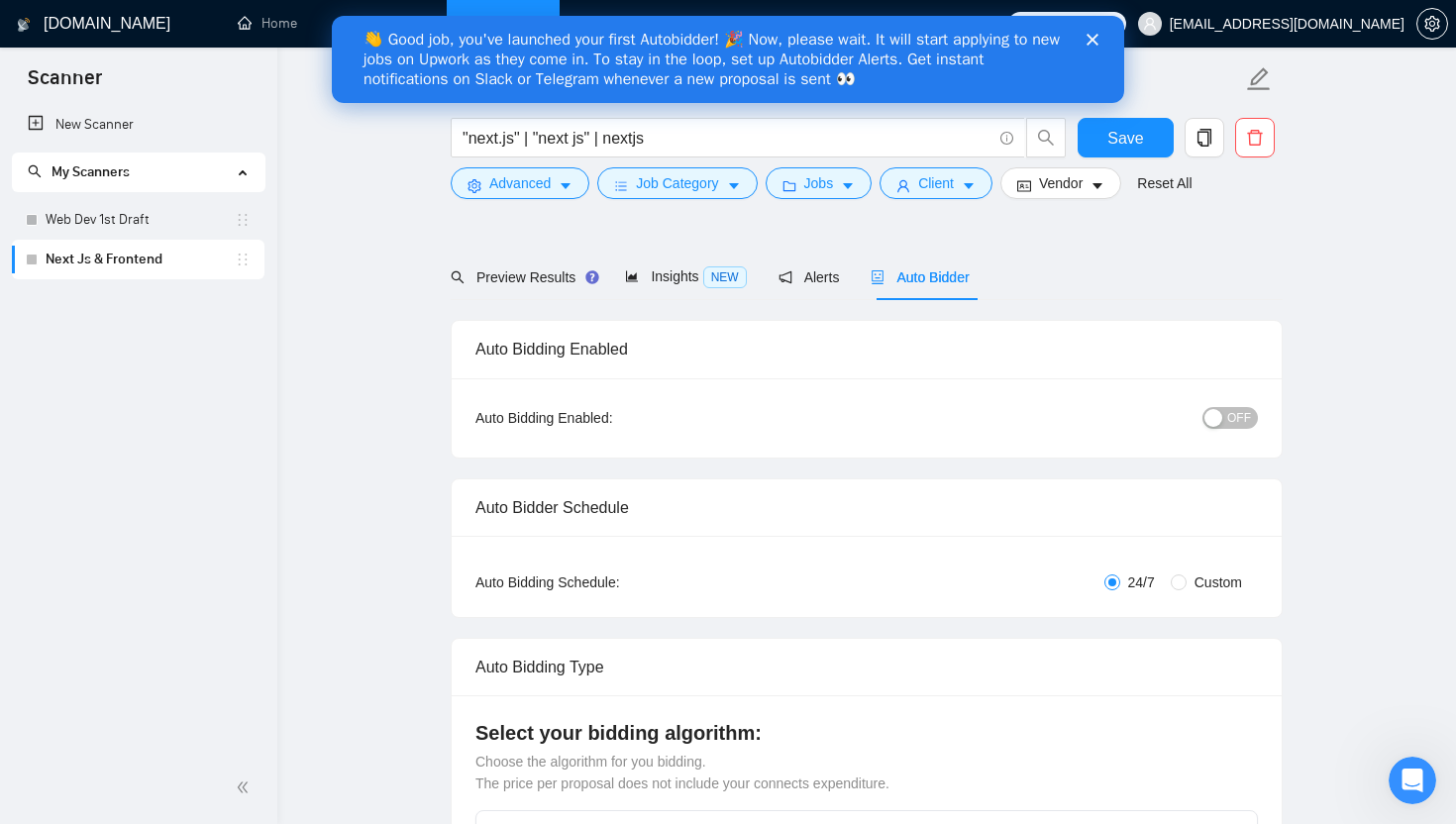 scroll, scrollTop: 0, scrollLeft: 0, axis: both 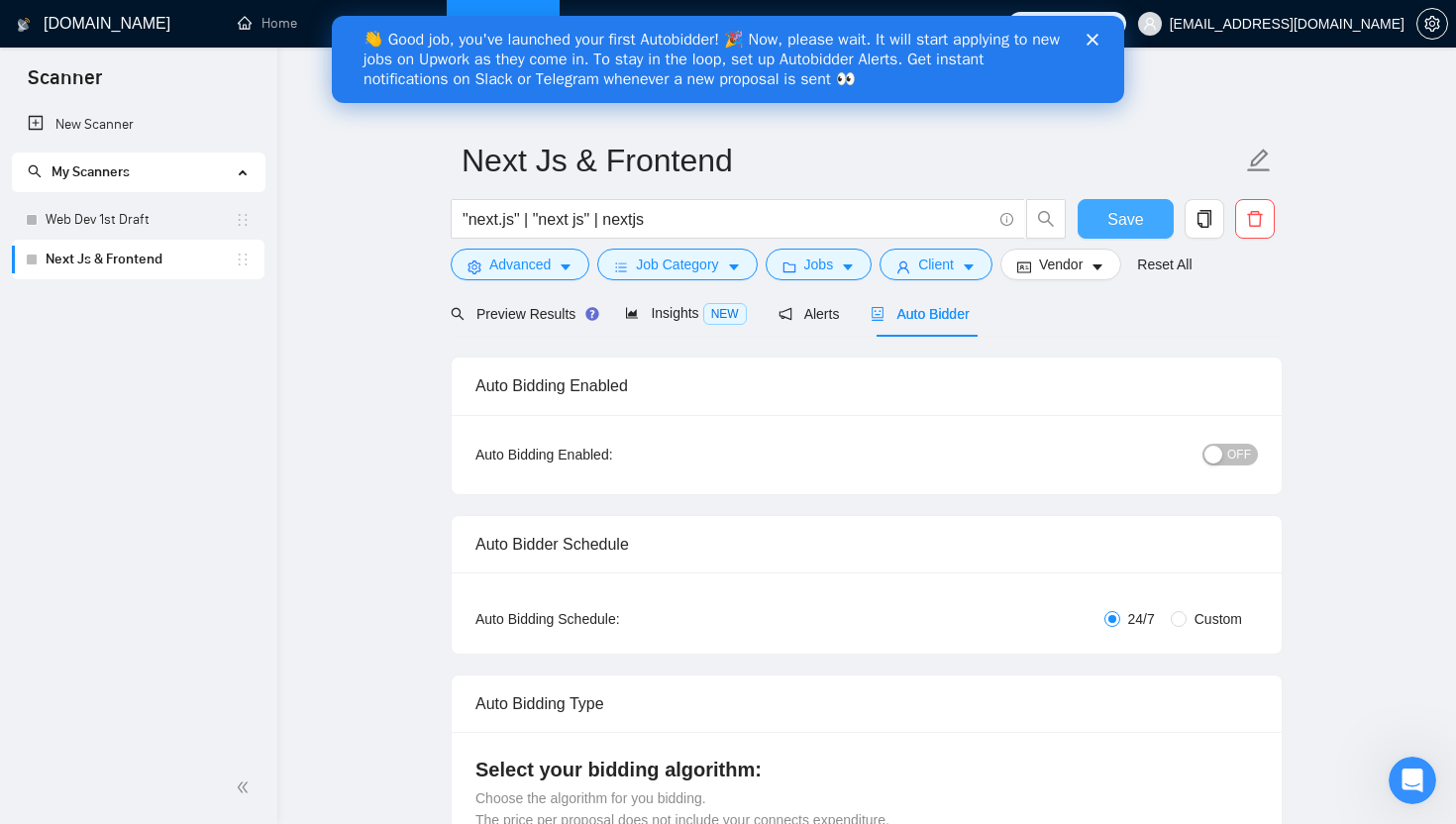 click on "Save" at bounding box center [1125, 219] 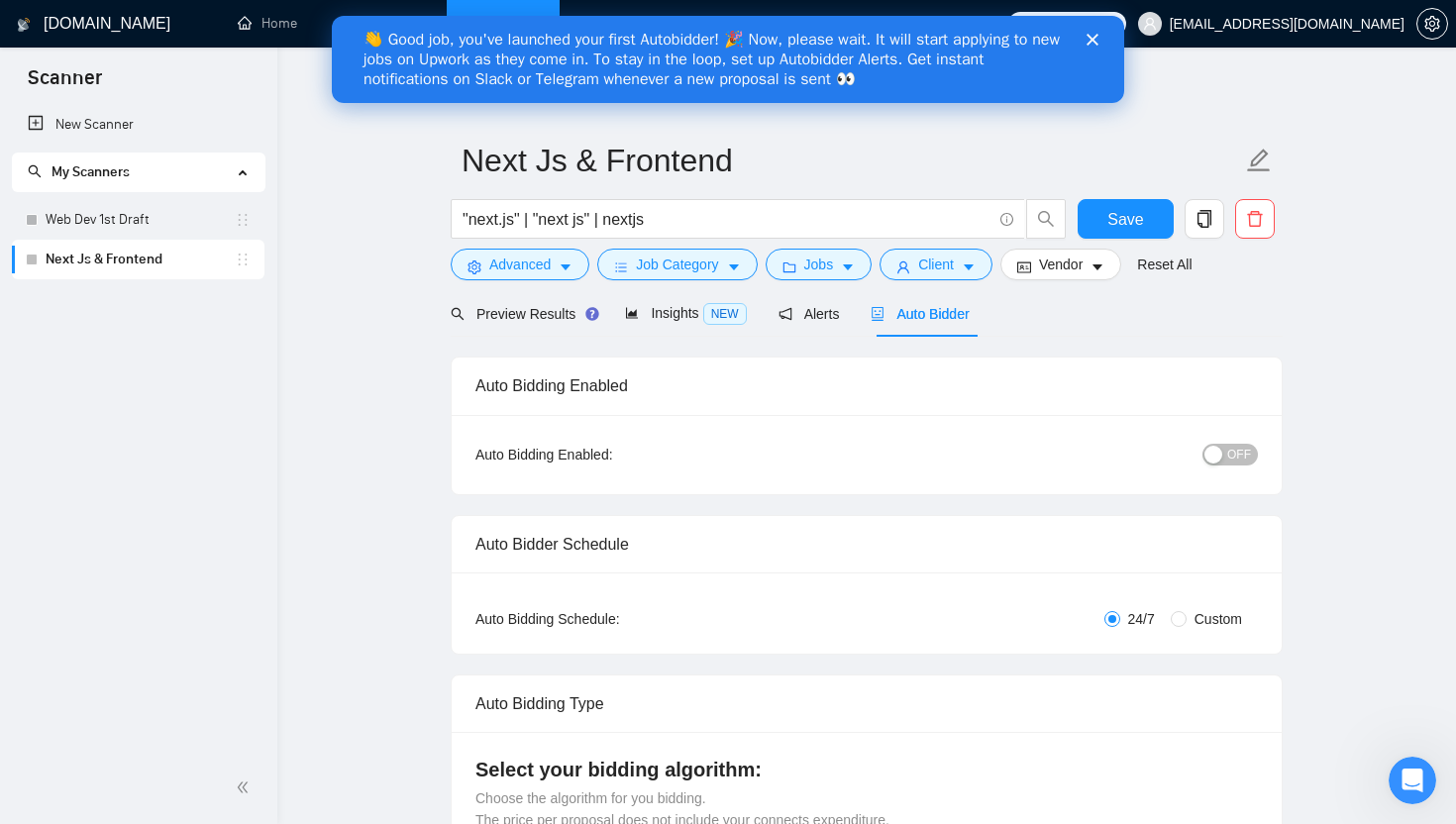 click on "👋 Good job, you've launched your first Autobidder! 🎉 Now, please wait. It will start applying to new jobs on Upwork as they come in. To stay in the loop, set up Autobidder Alerts. Get instant notifications on Slack or Telegram whenever a new proposal is sent 👀" at bounding box center [728, 59] 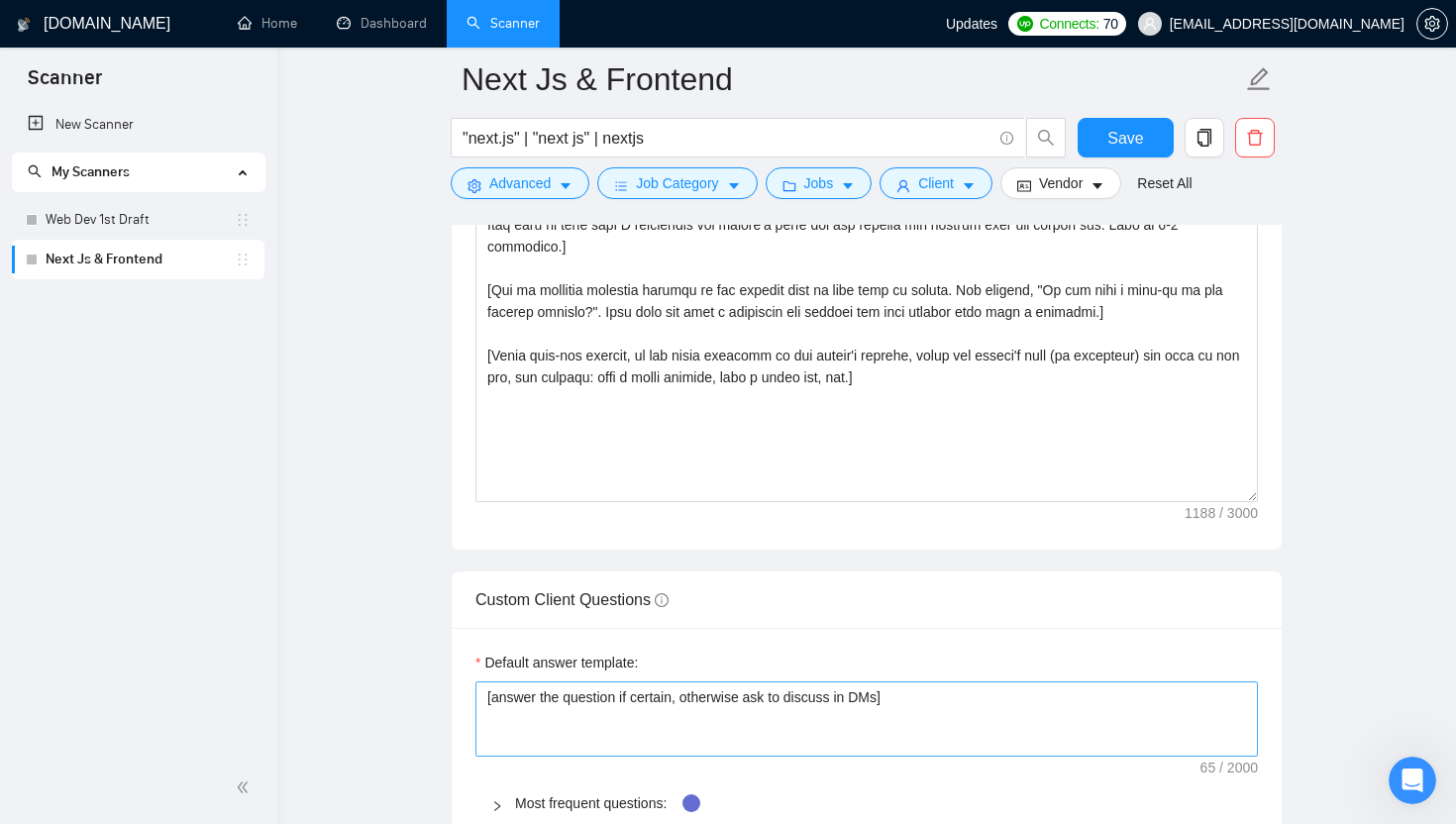 scroll, scrollTop: 1681, scrollLeft: 0, axis: vertical 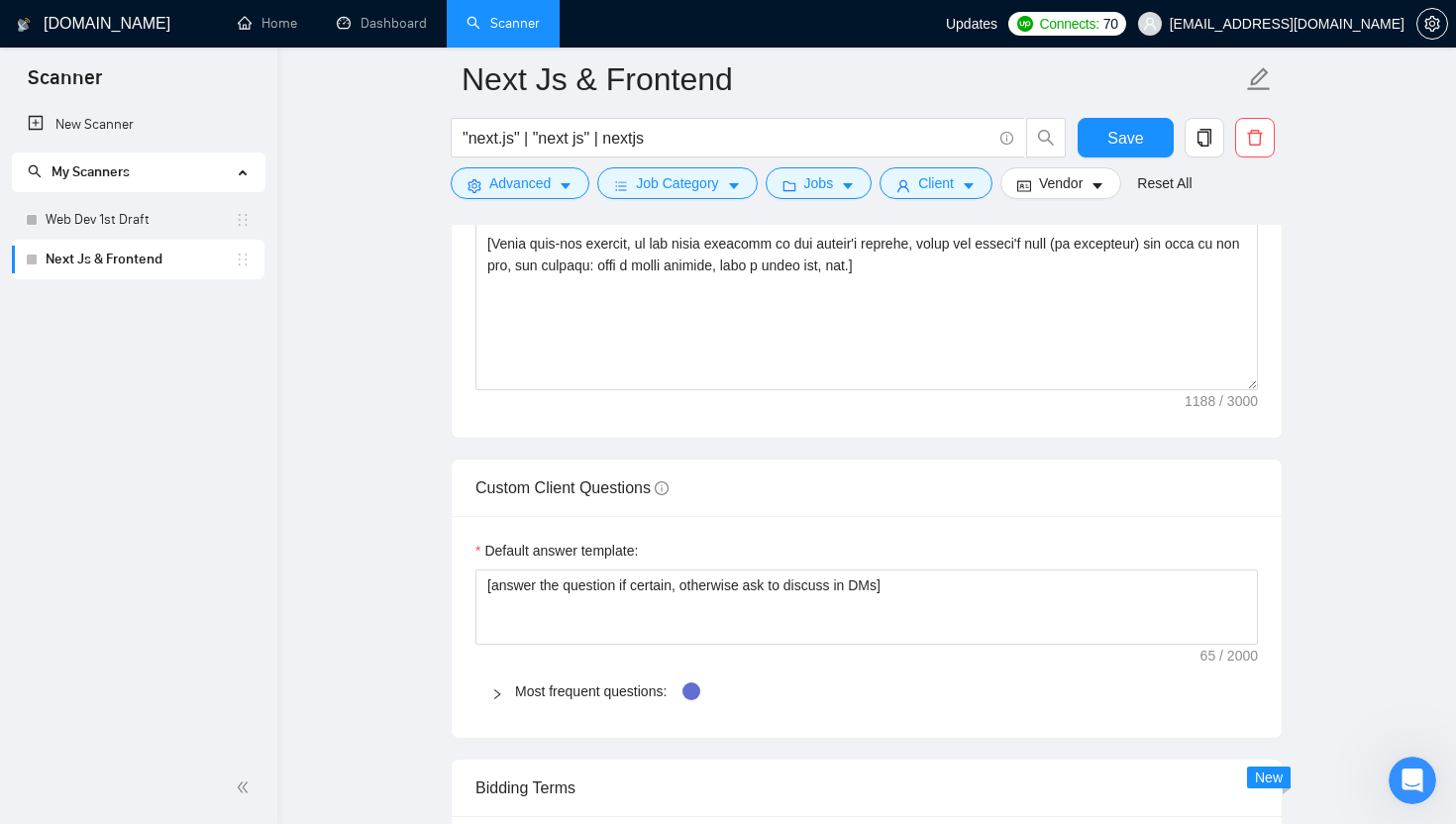 click on "Most frequent questions:" at bounding box center (867, 691) 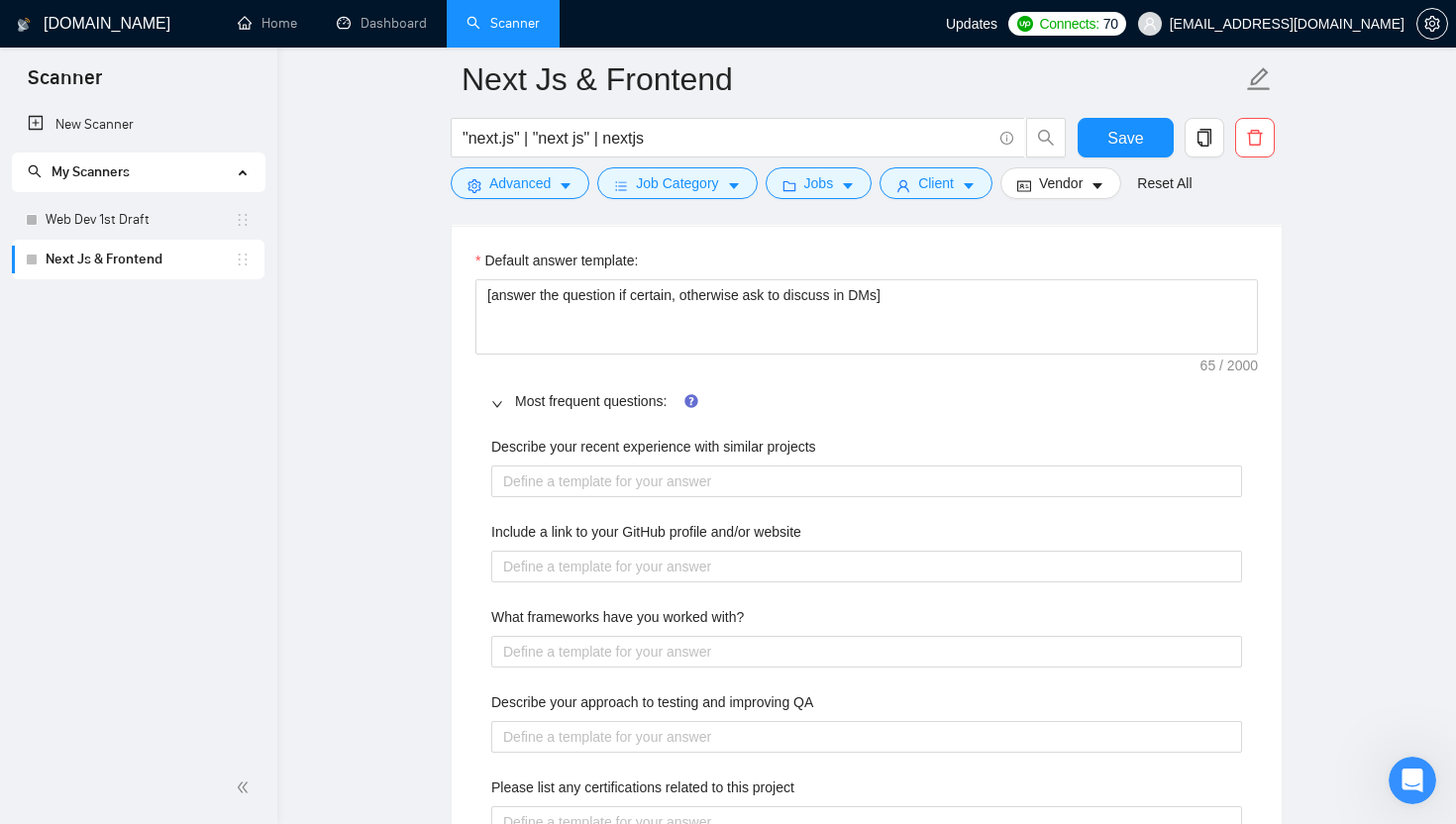 scroll, scrollTop: 1981, scrollLeft: 0, axis: vertical 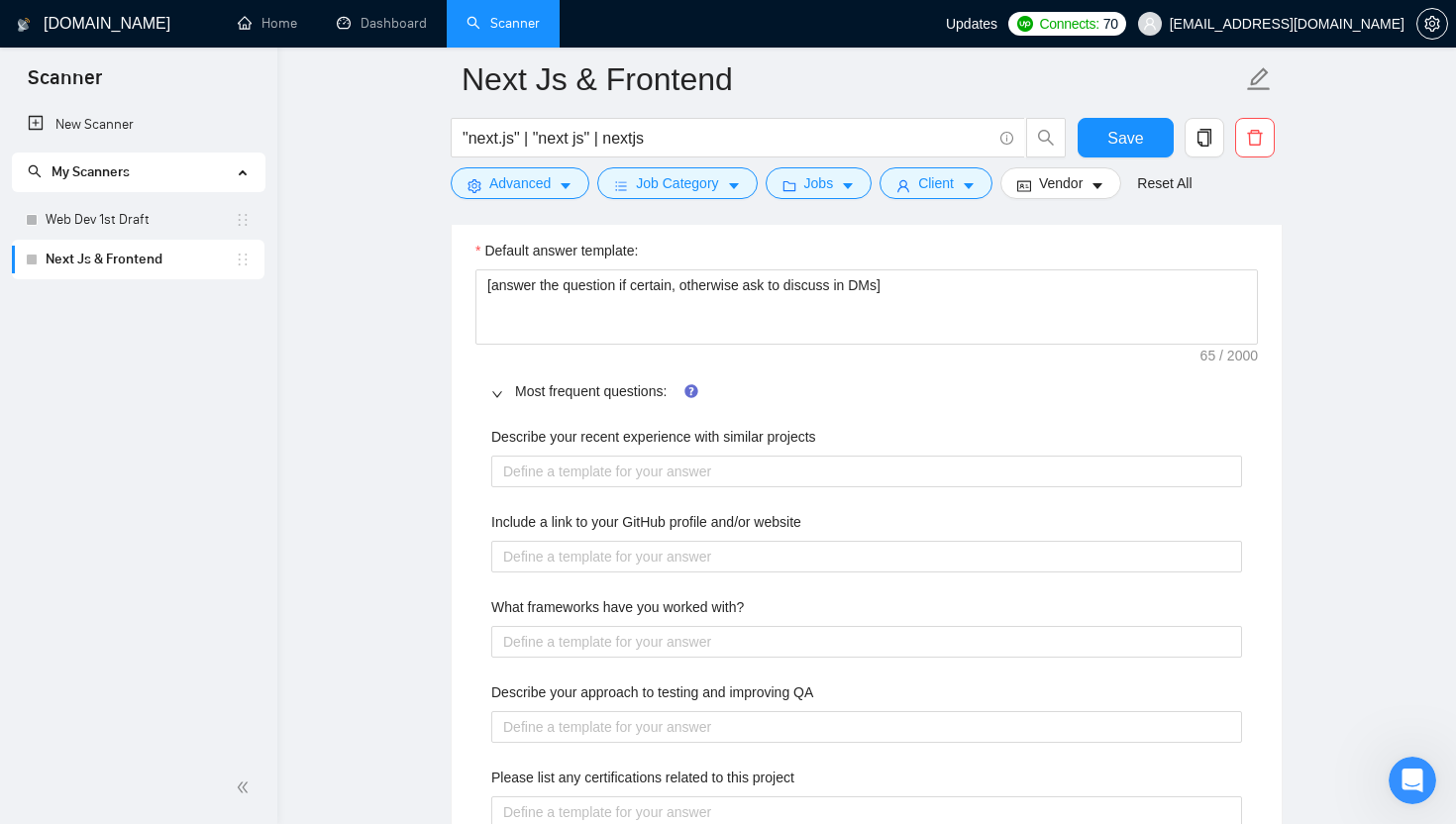 click on "Include a link to your GitHub profile and/or website" at bounding box center (867, 526) 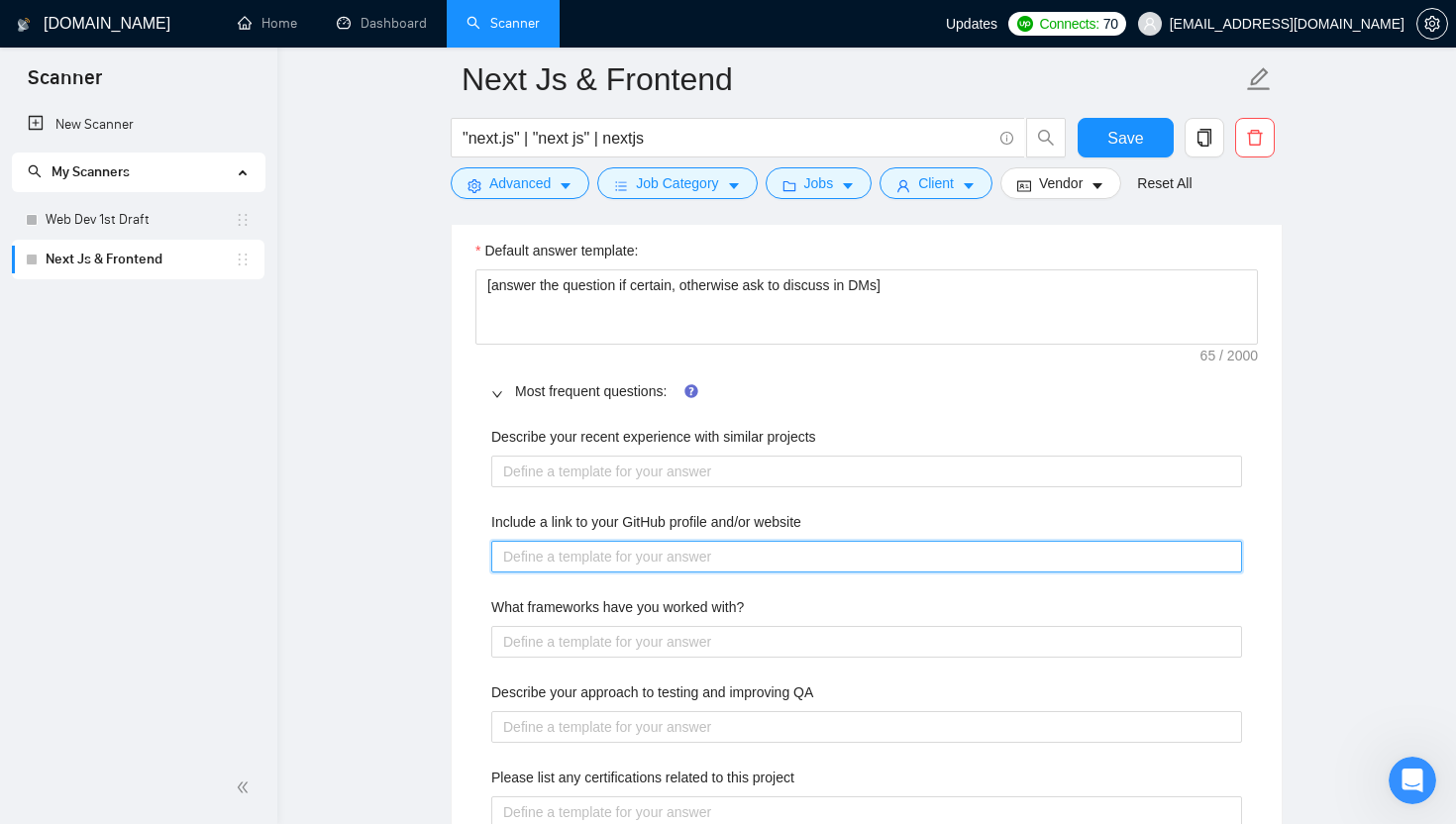 click on "Include a link to your GitHub profile and/or website" at bounding box center (867, 557) 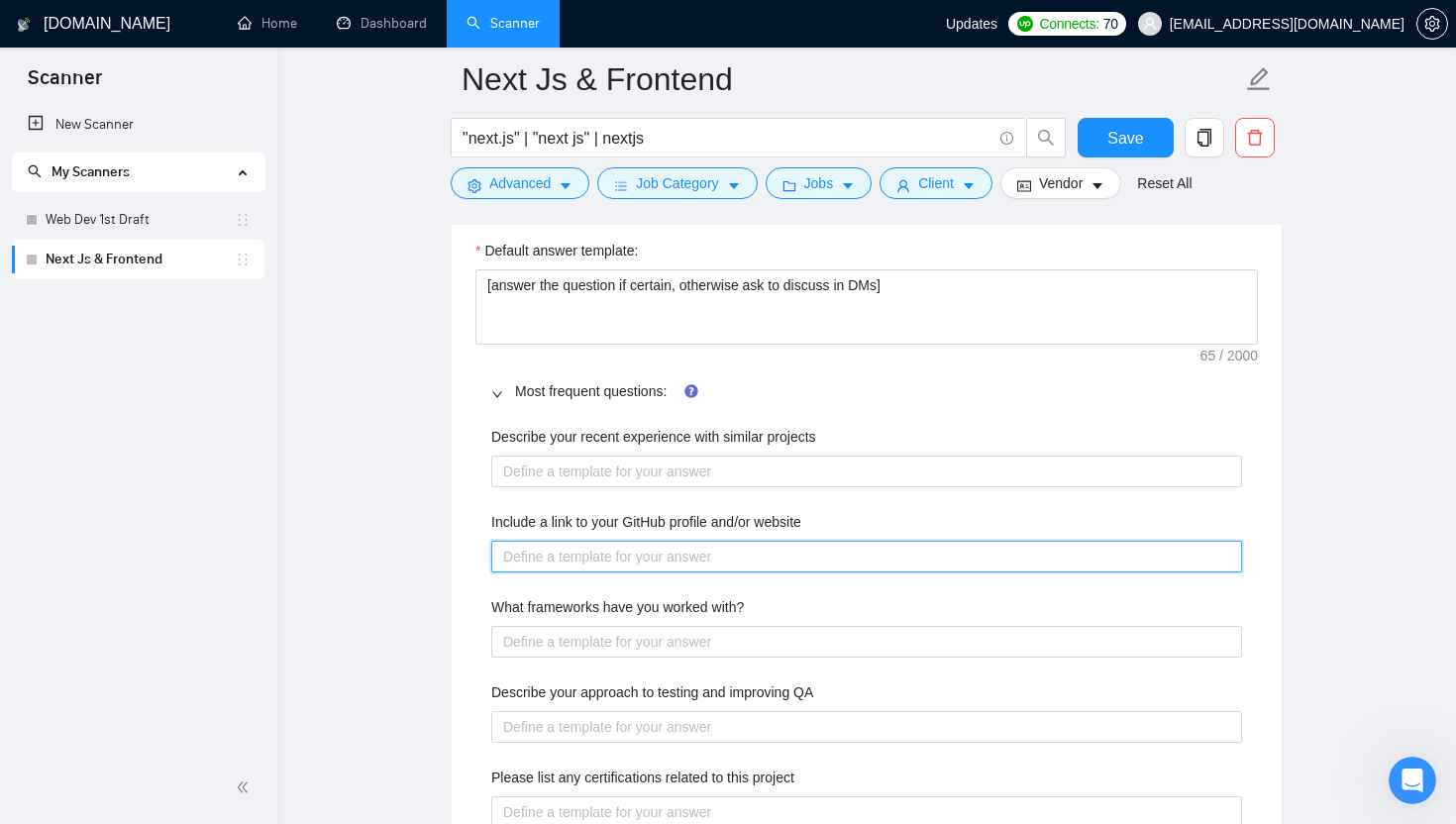click on "Include a link to your GitHub profile and/or website" at bounding box center [867, 557] 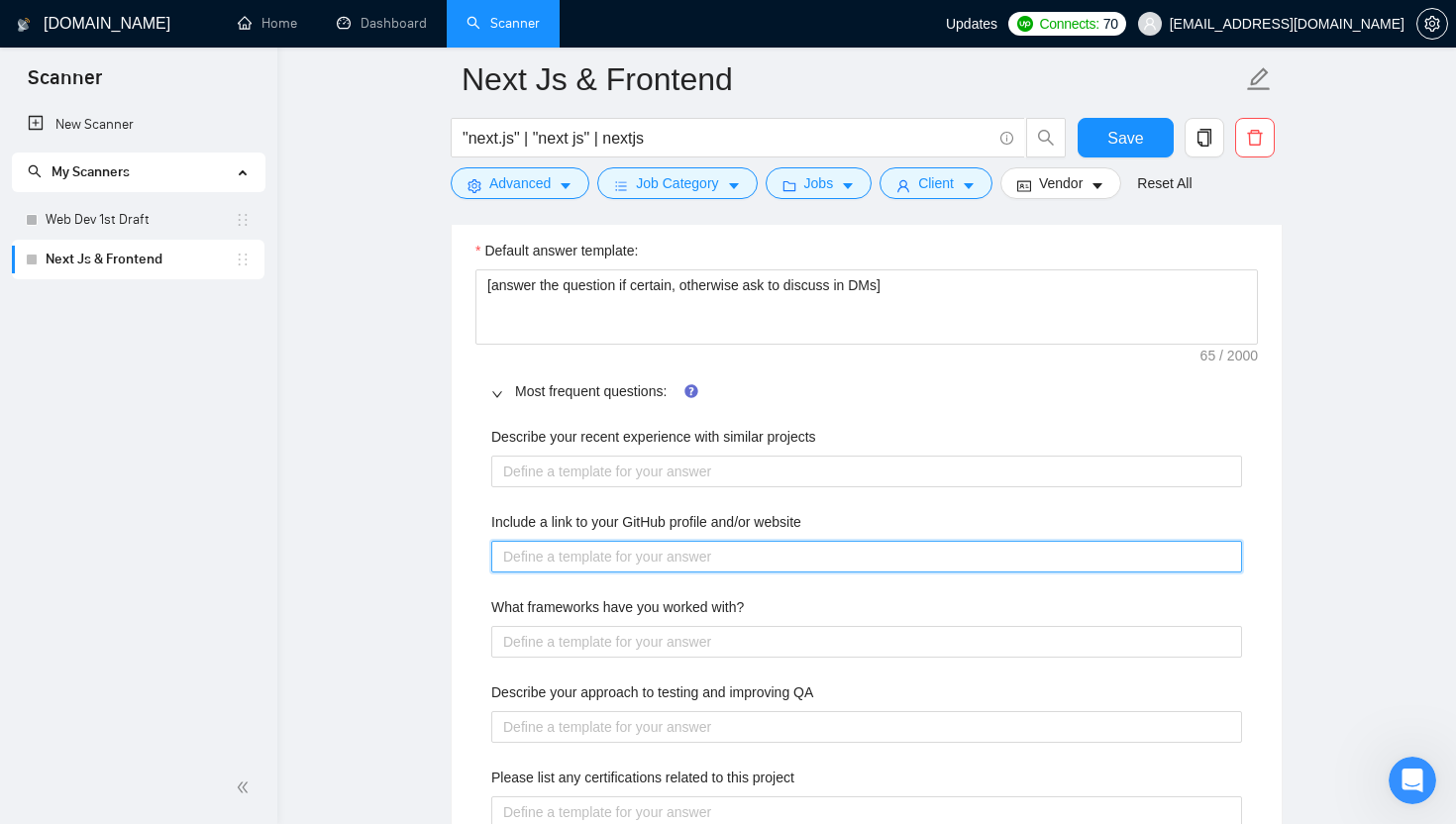 type 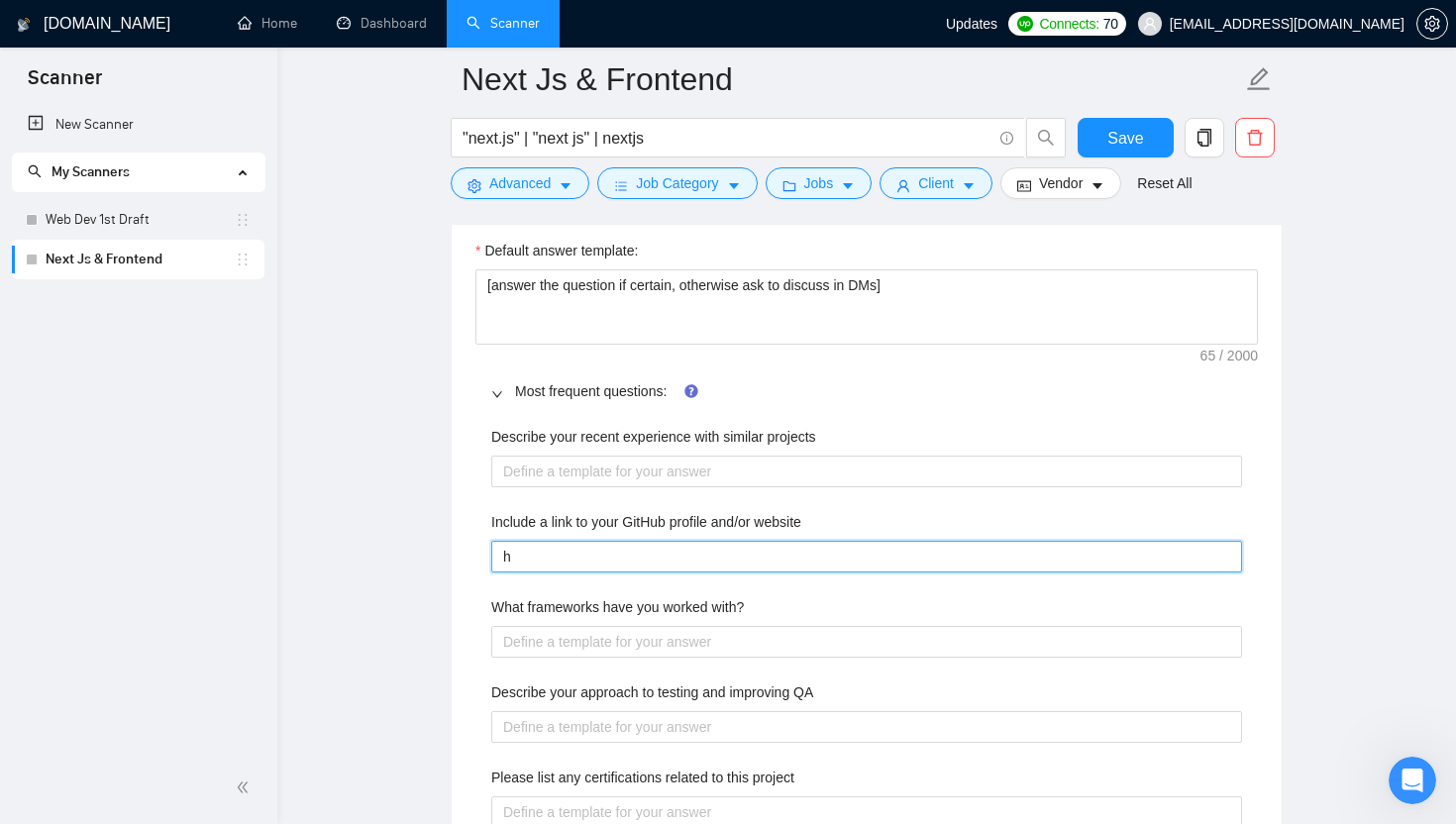 type 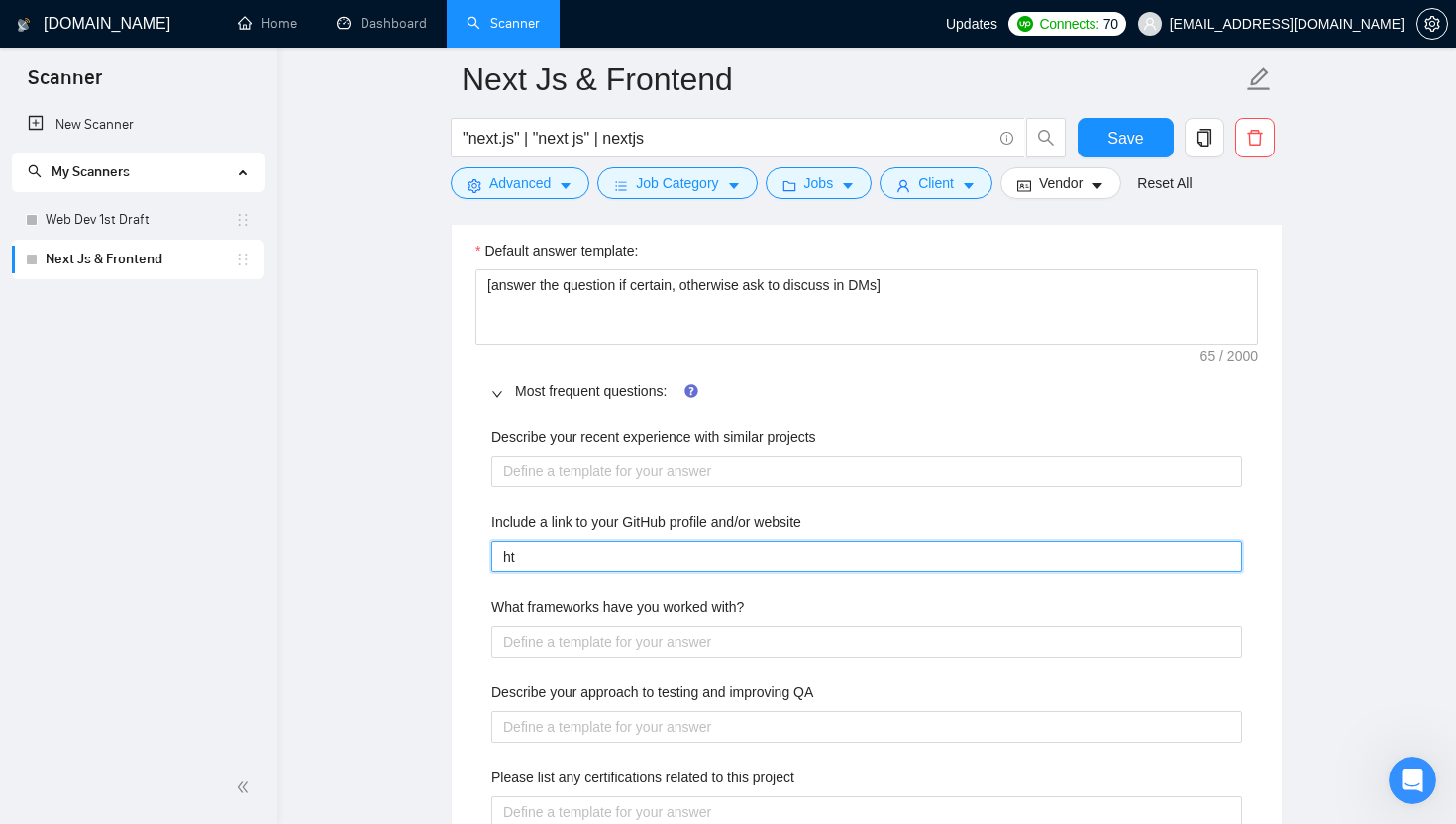 type 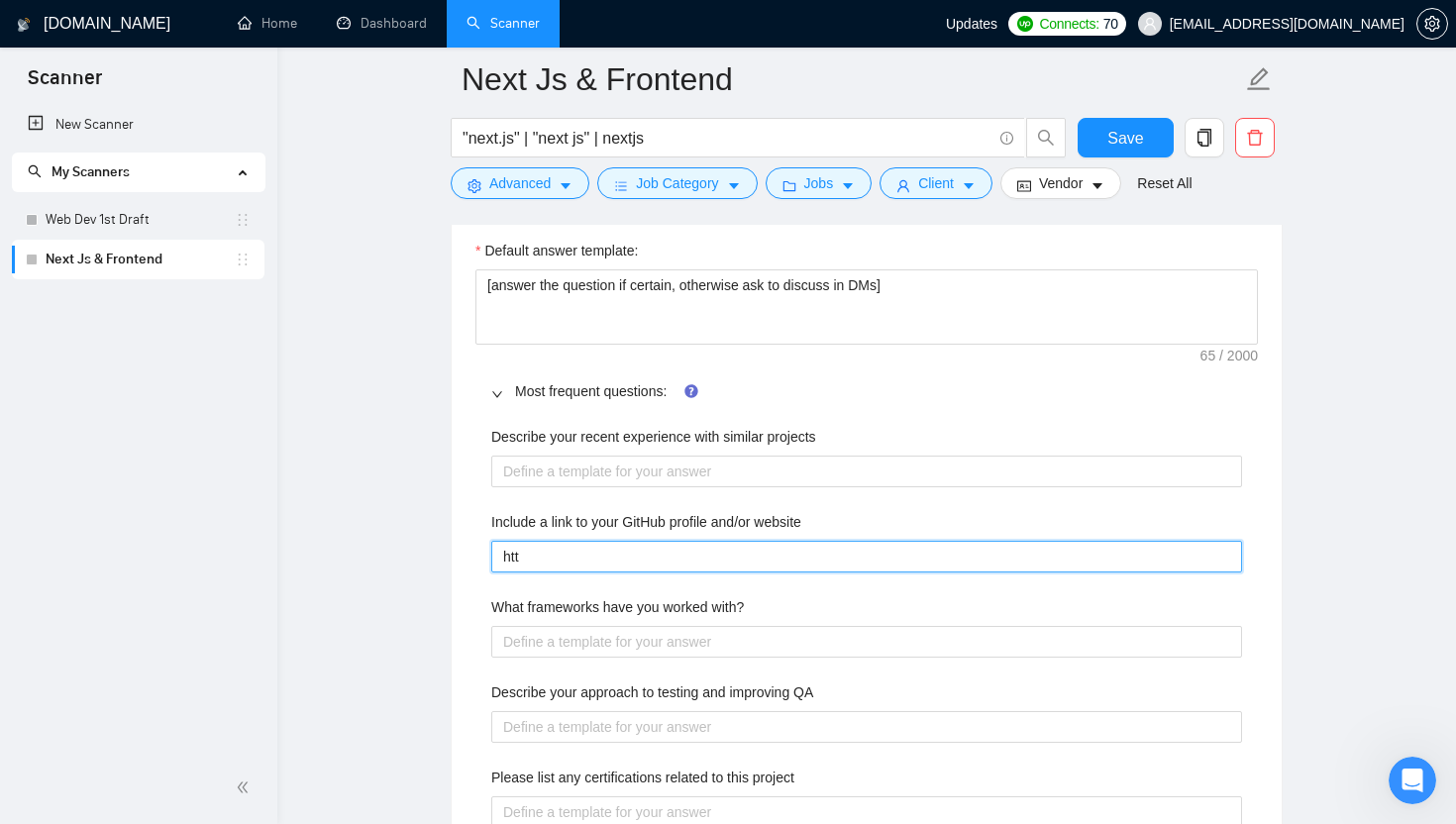 type 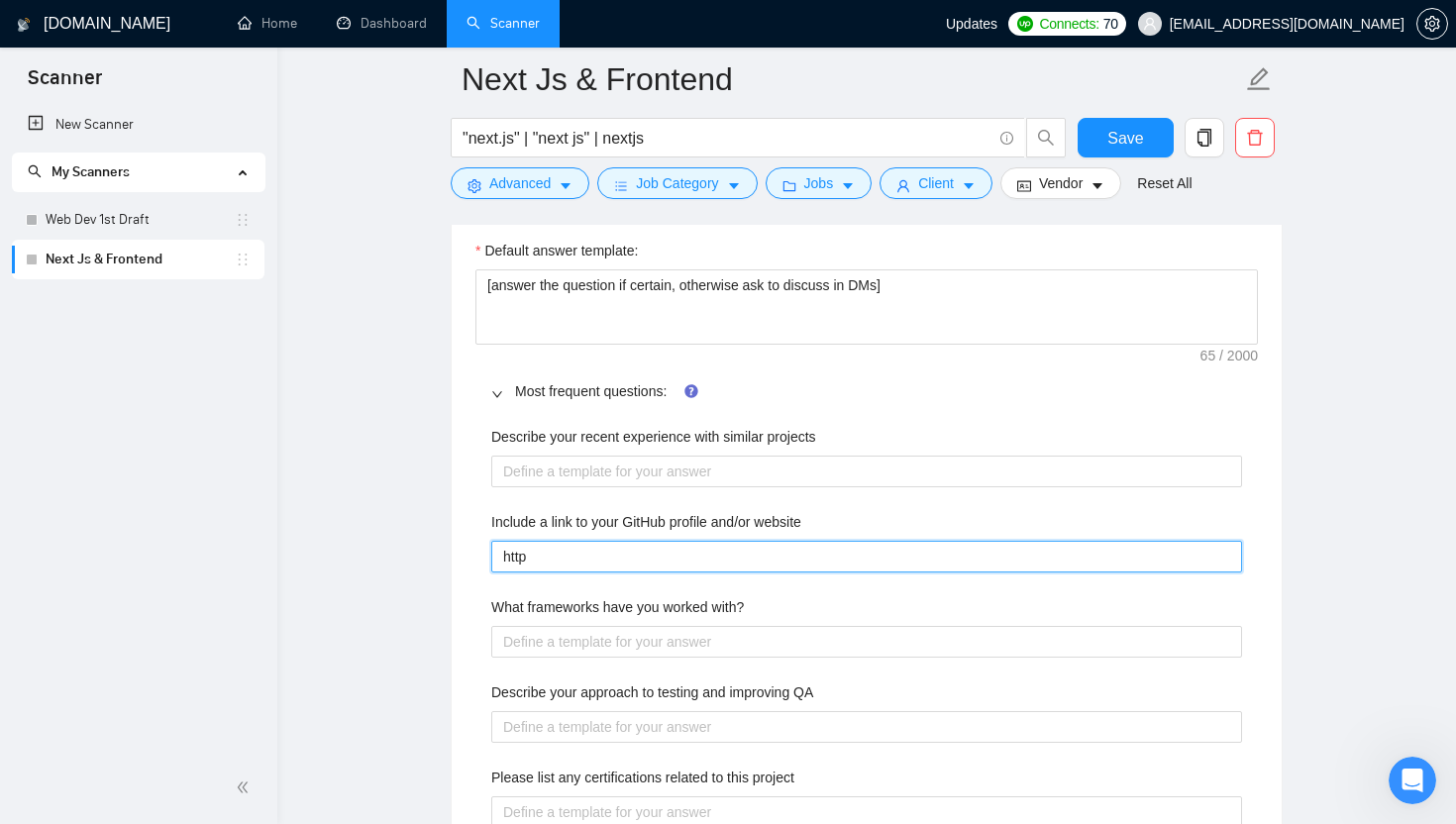 type 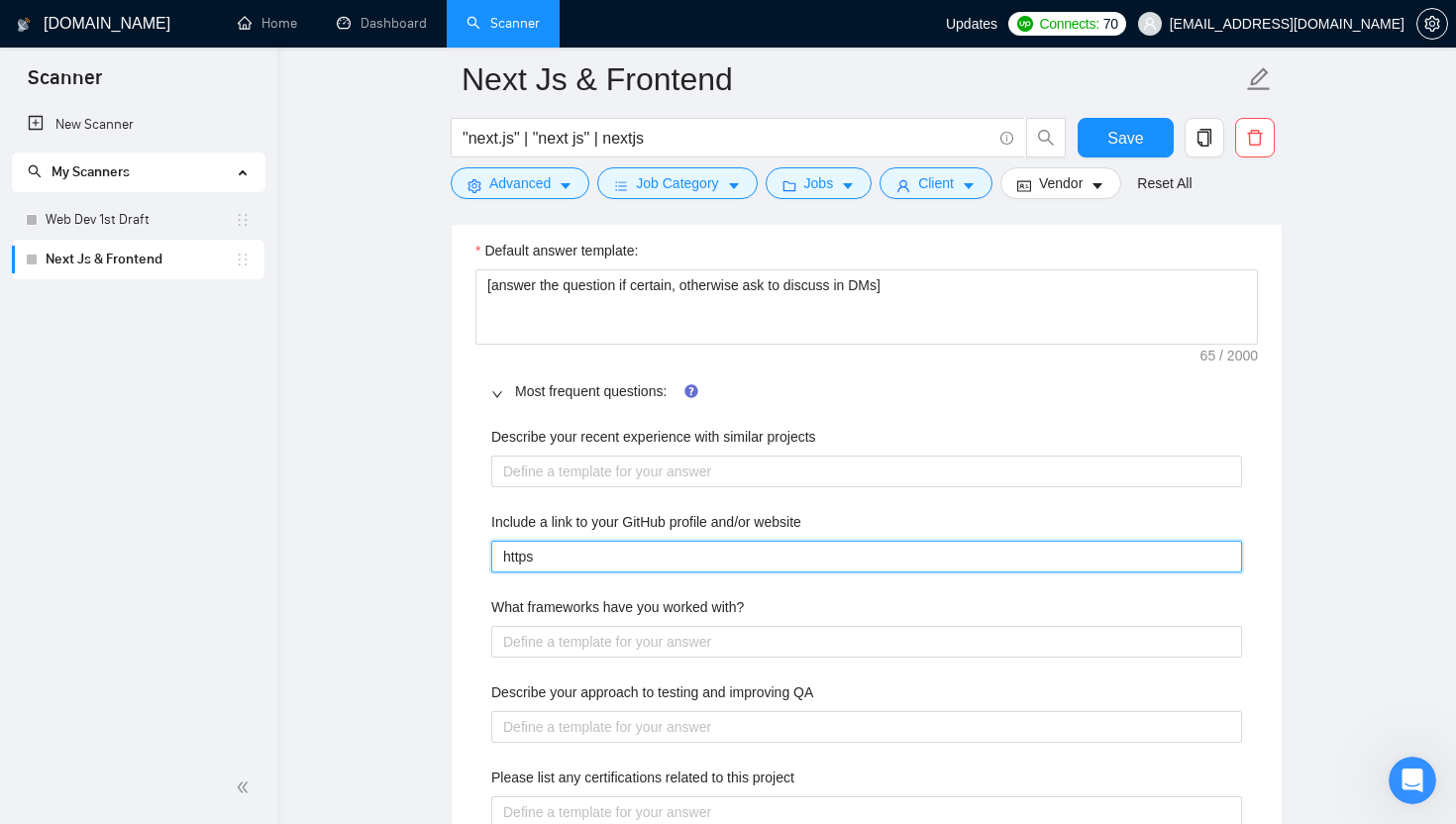 type 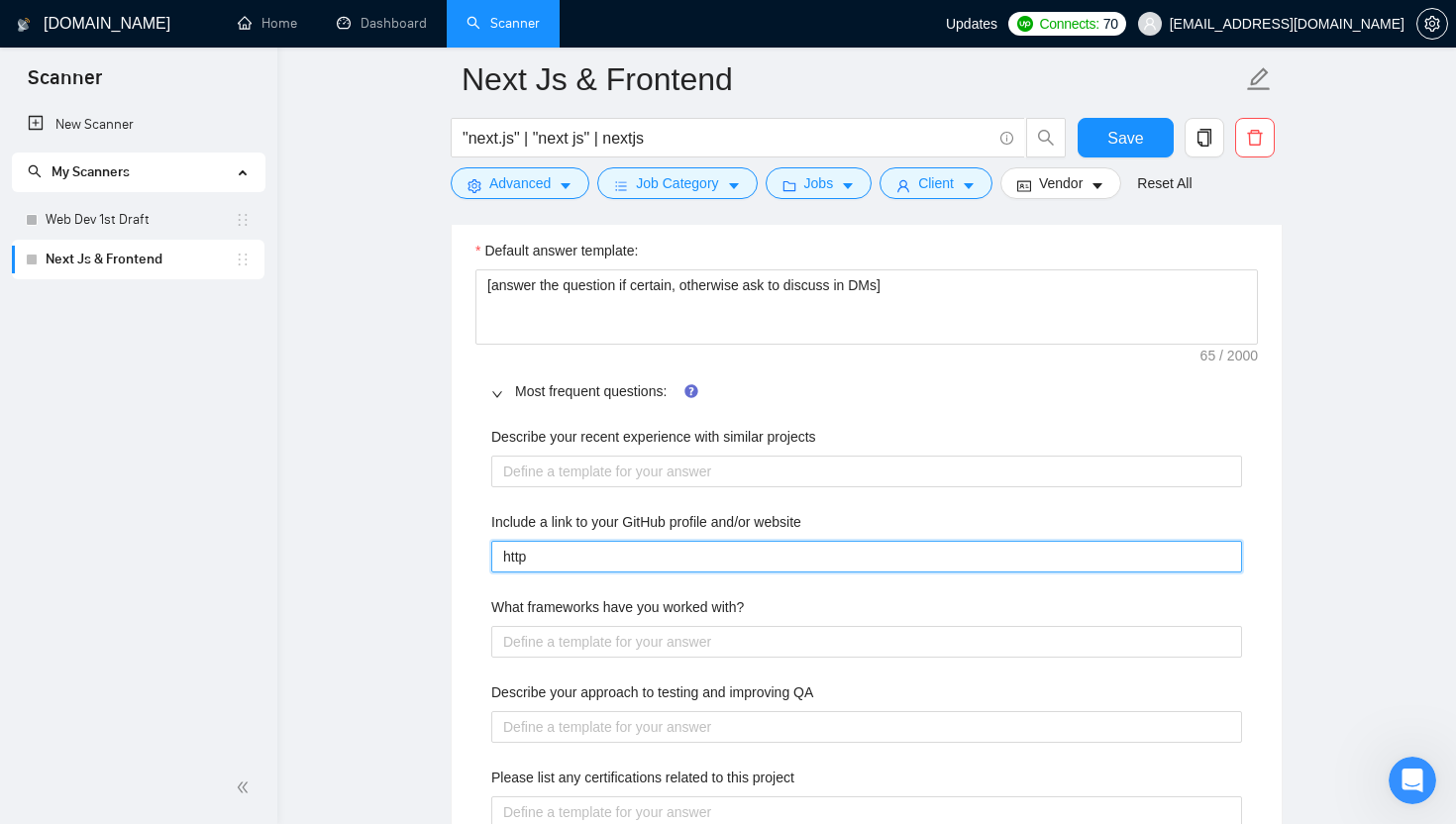 type 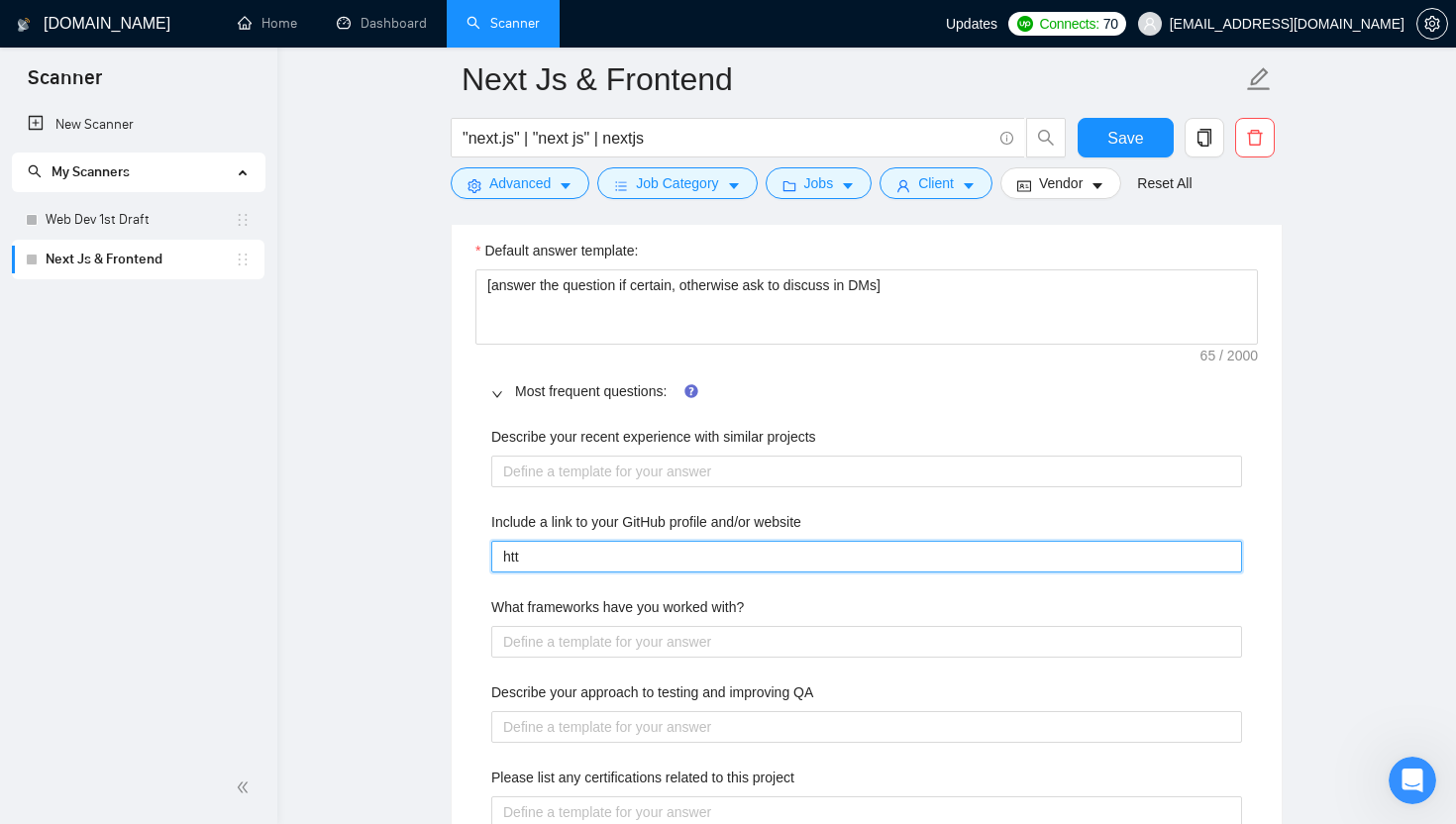 type 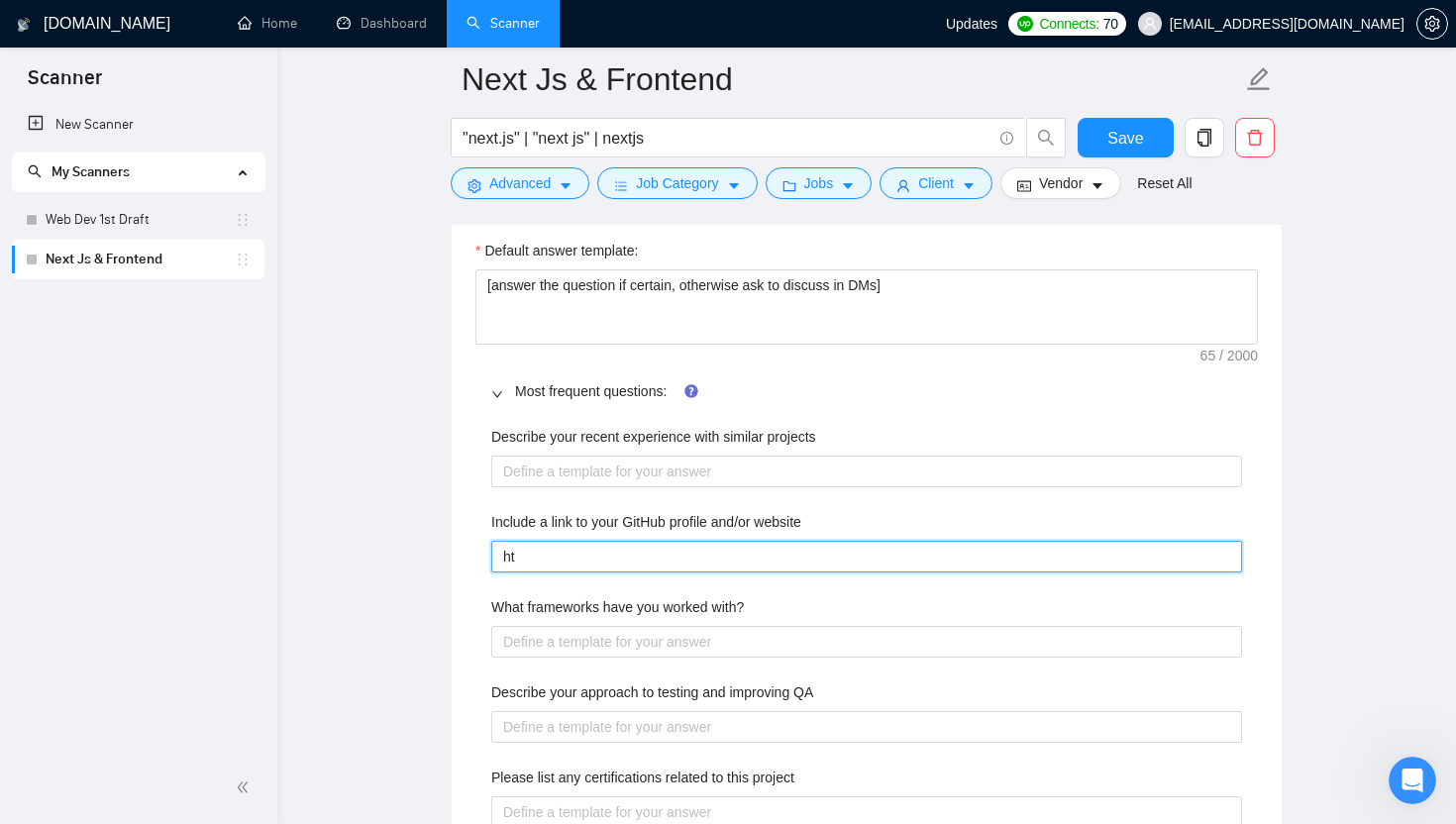 type 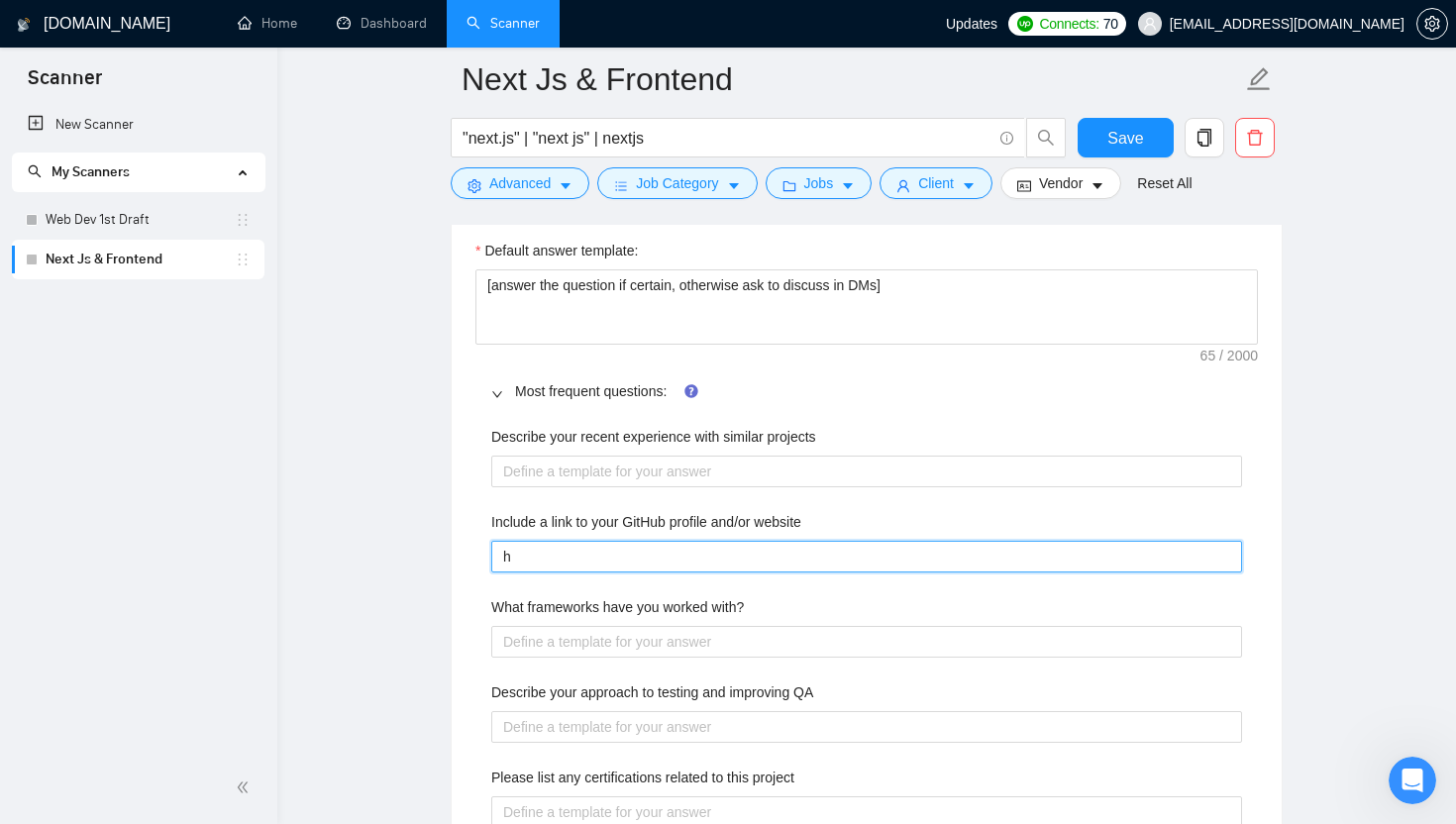 type 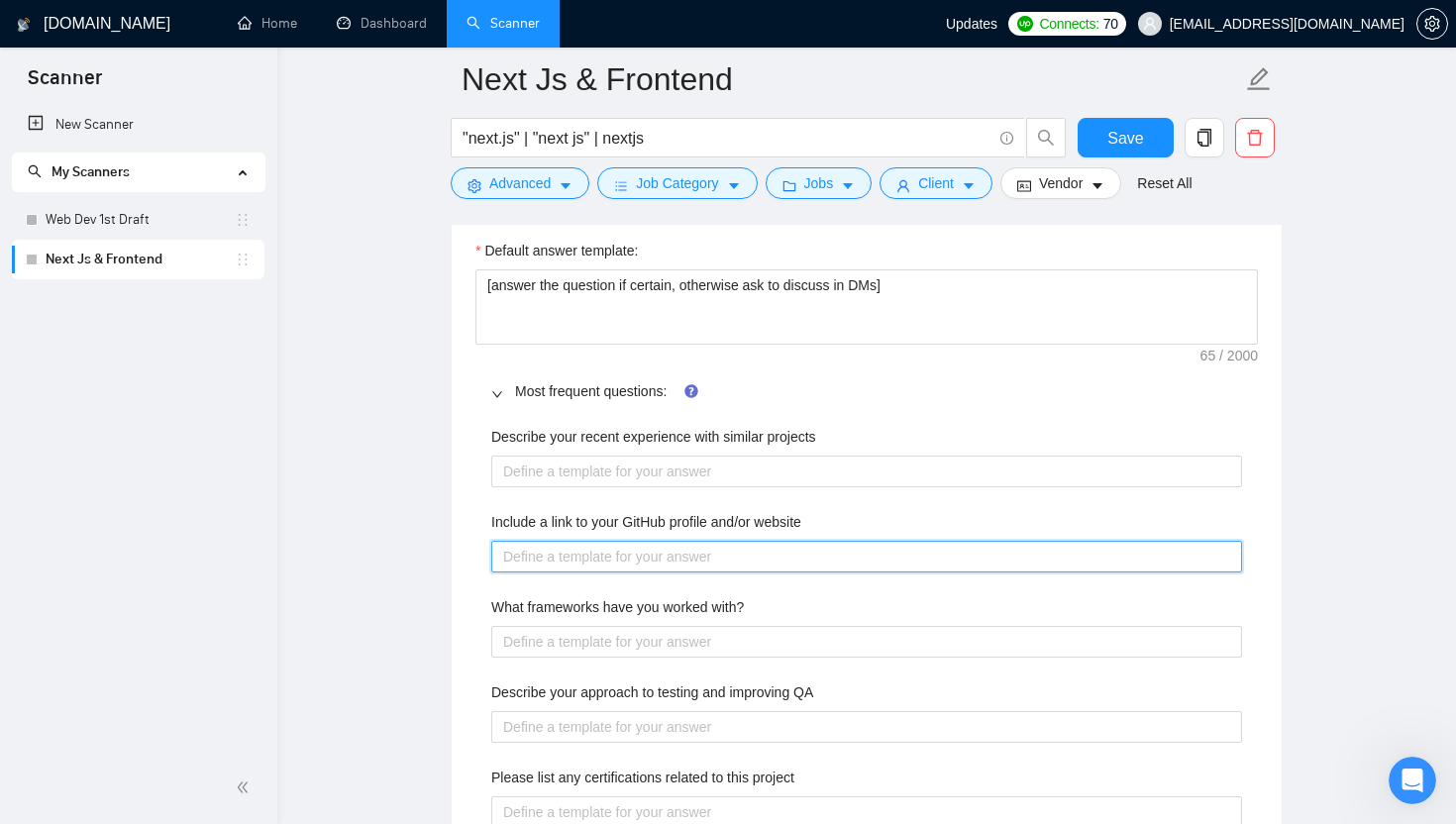 click on "Include a link to your GitHub profile and/or website" at bounding box center (867, 557) 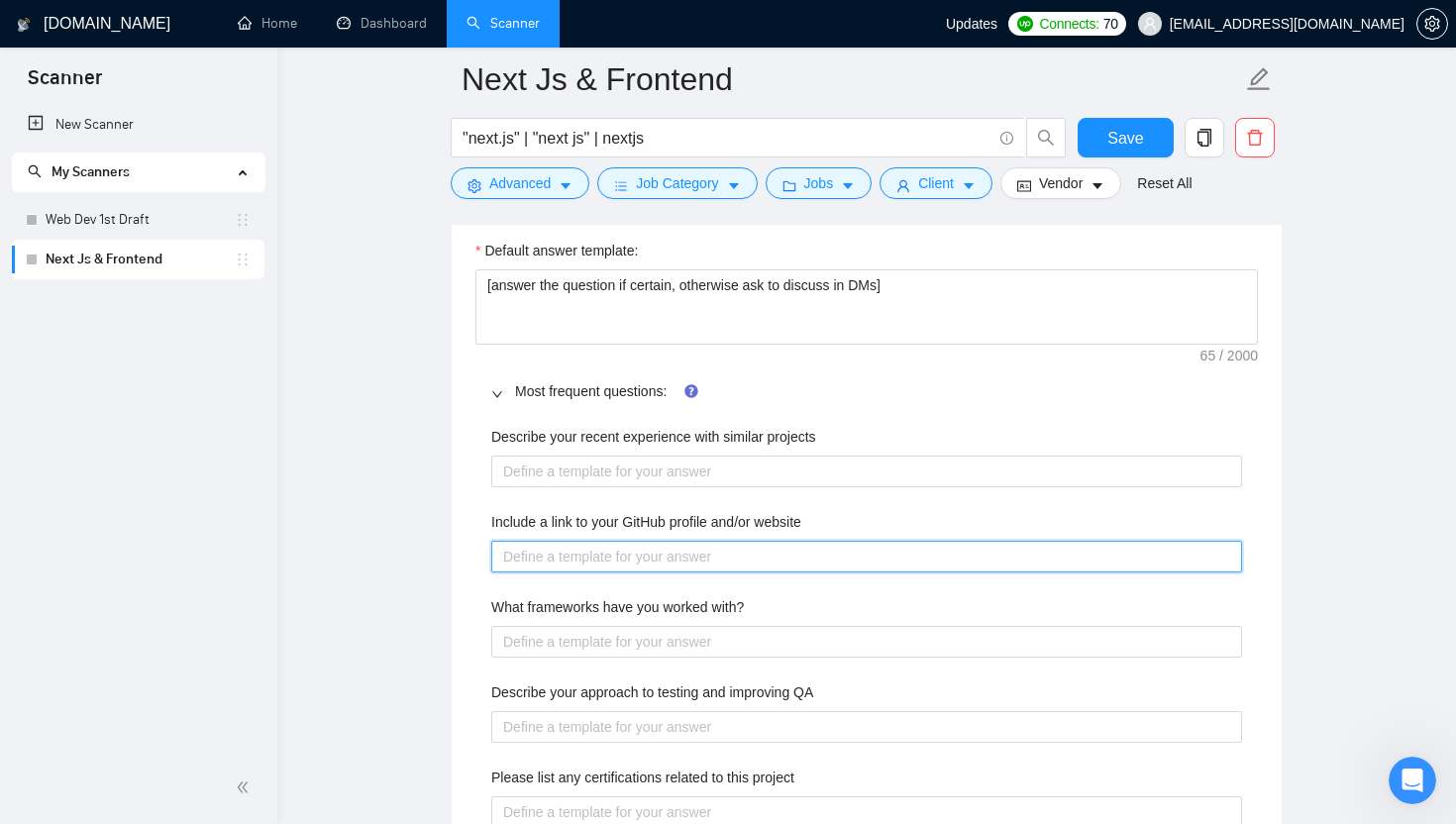 type 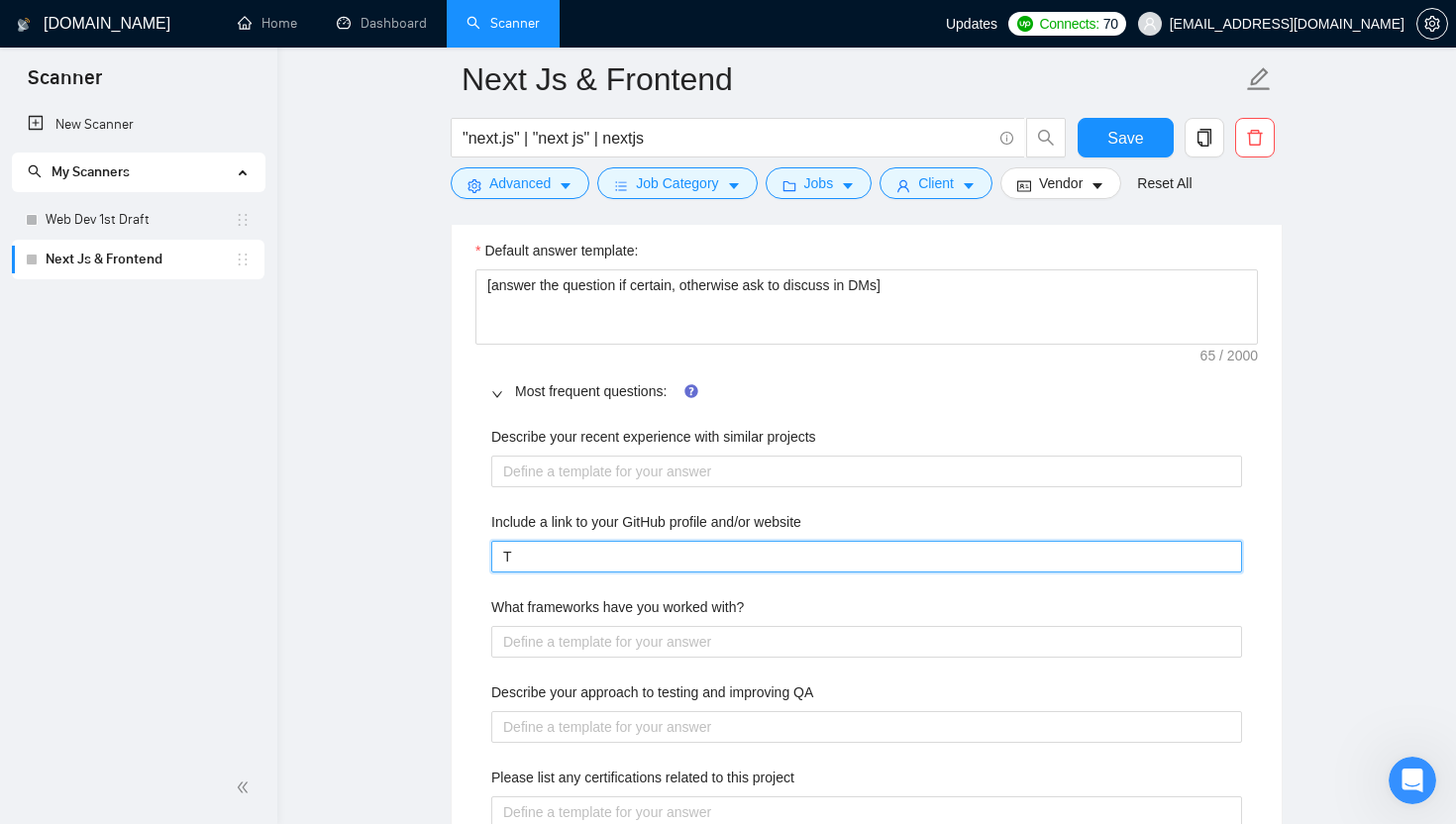 type 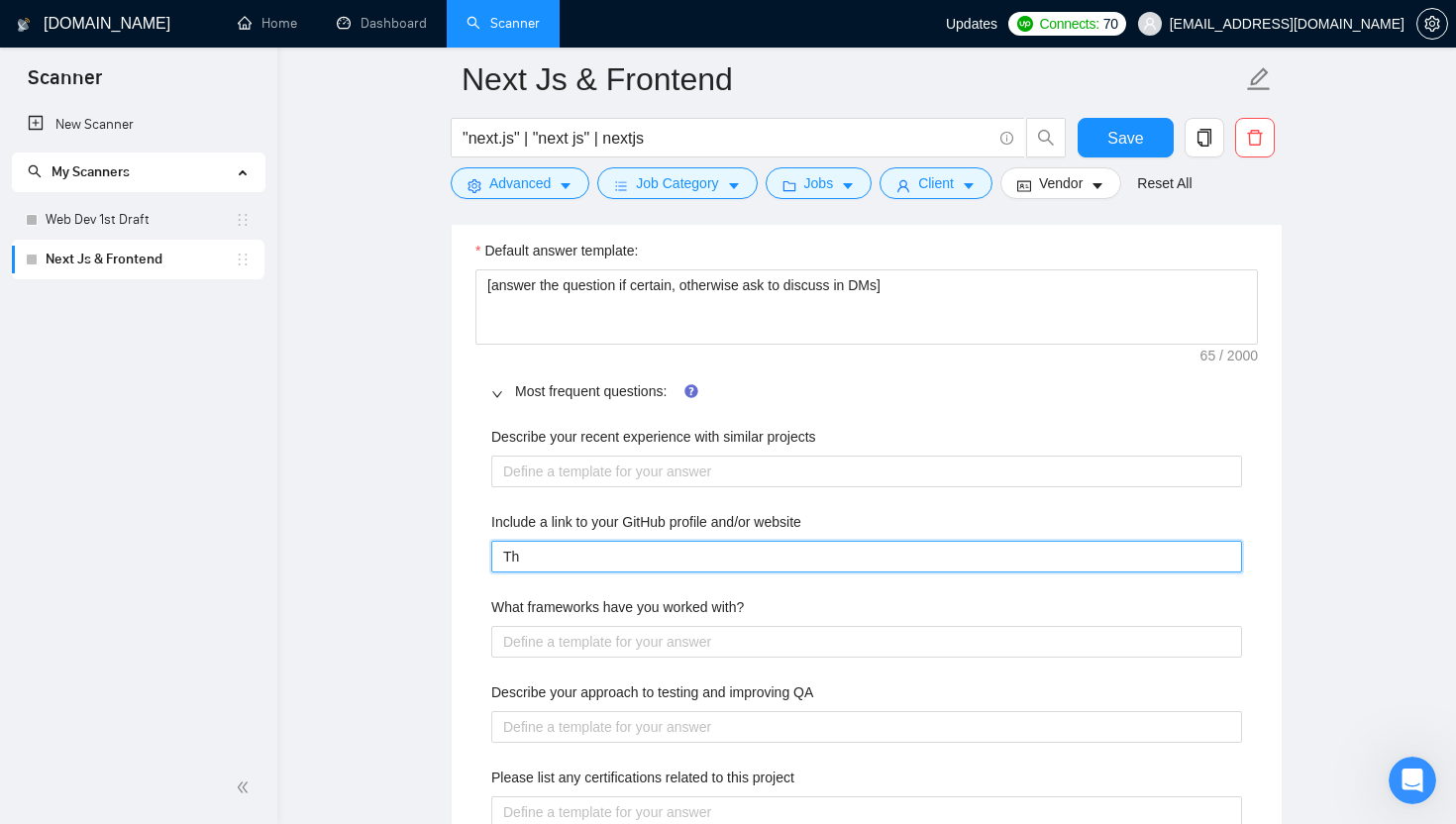 type 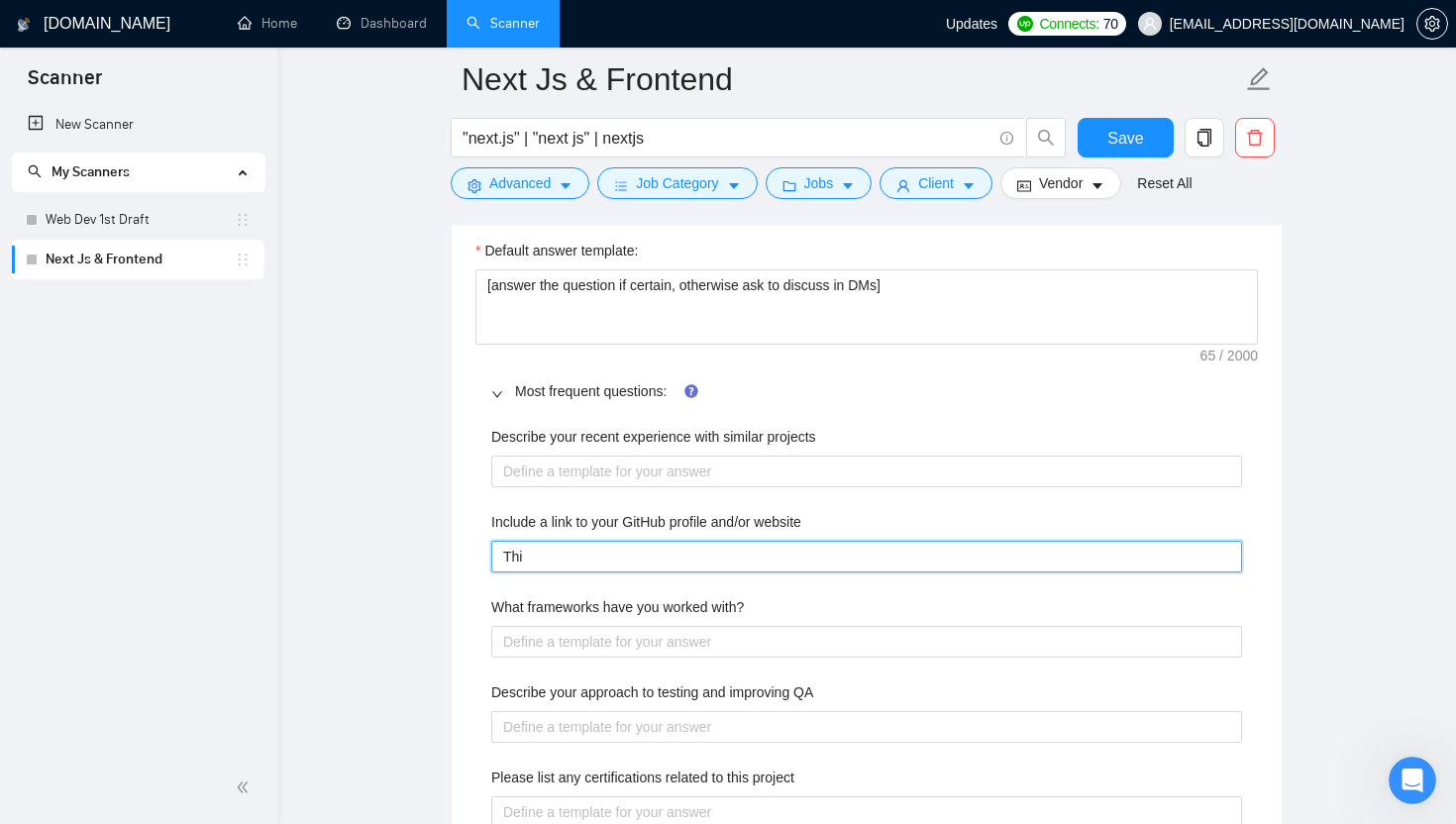 type 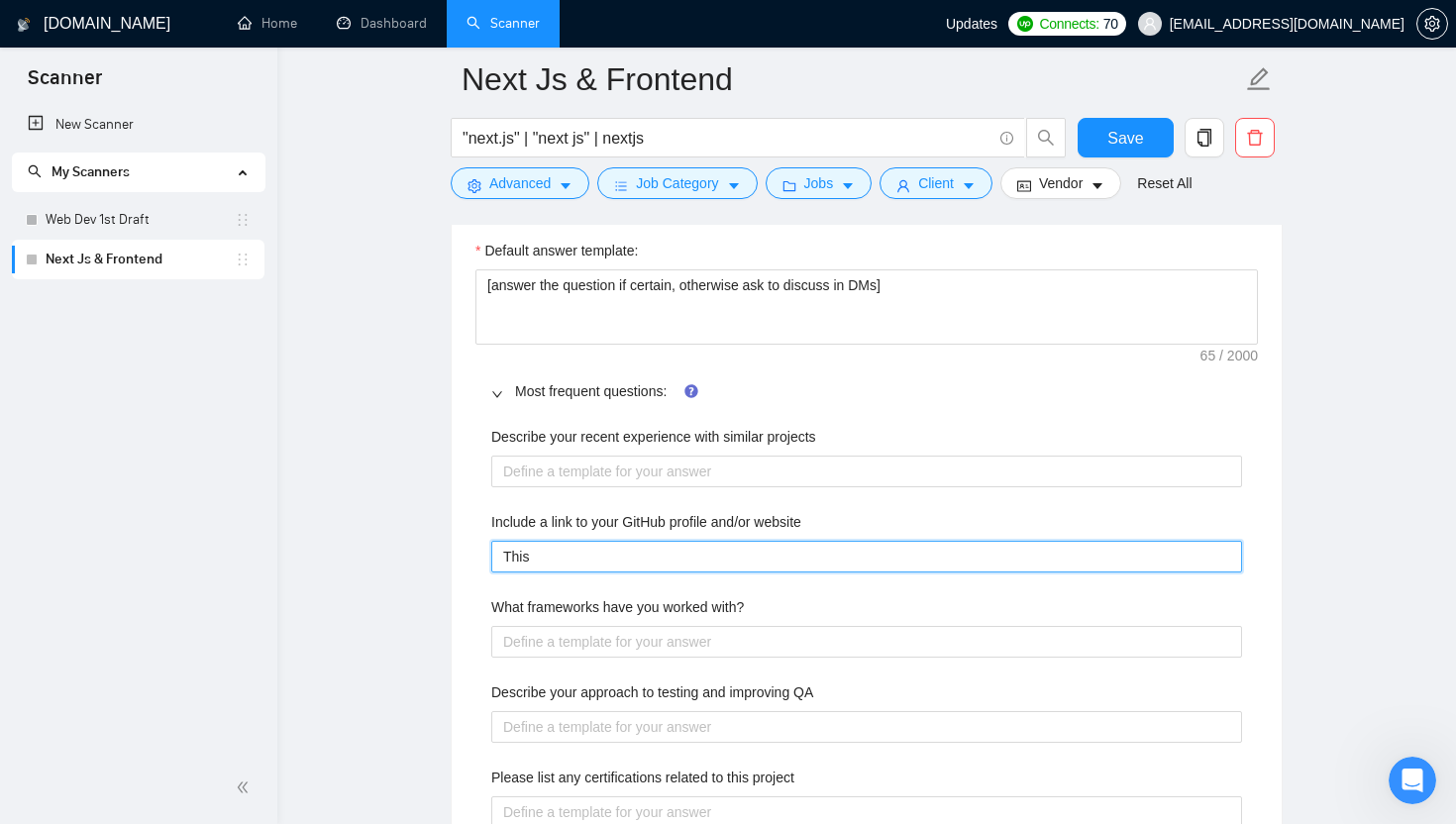 type 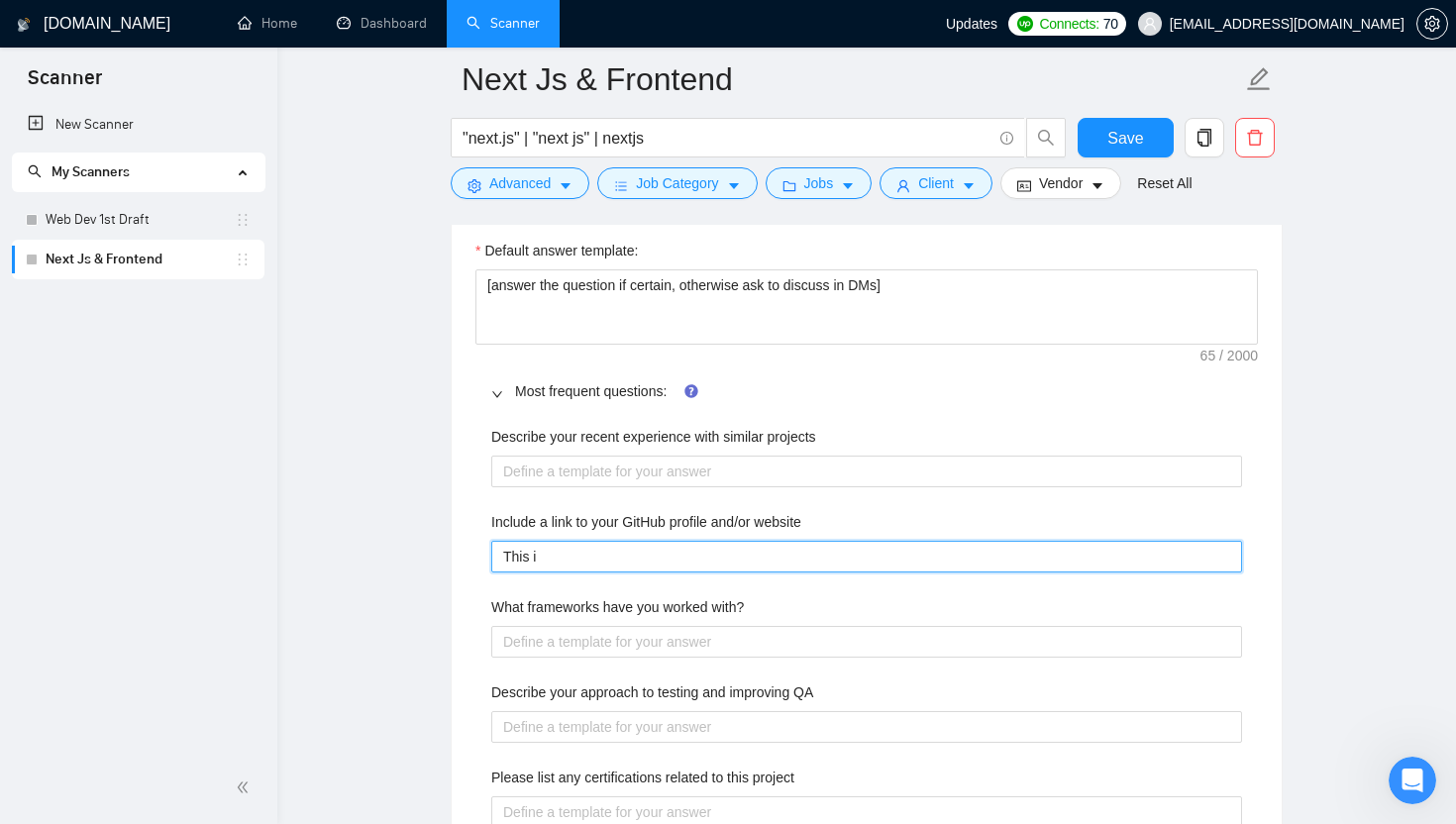 type 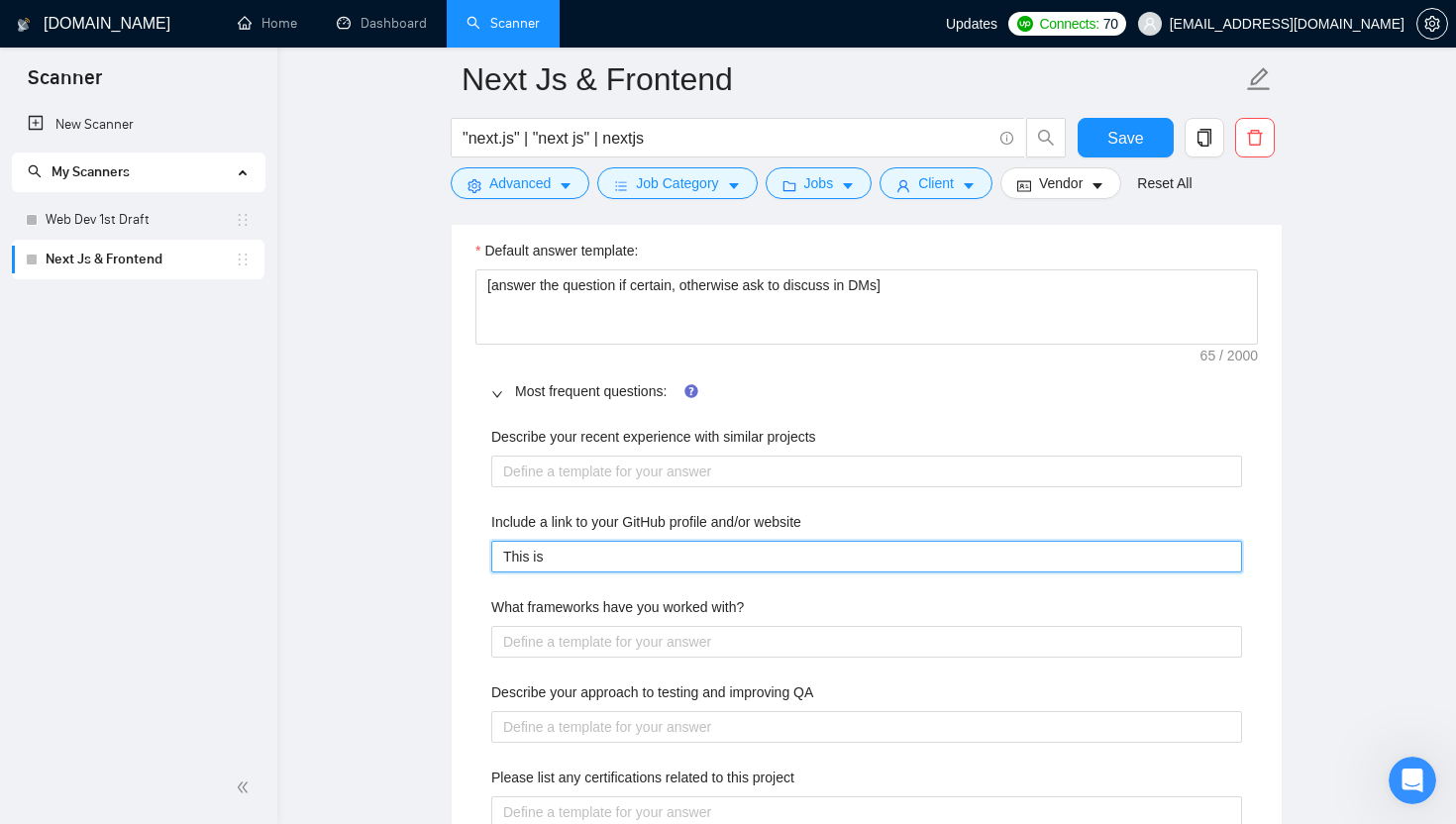 type 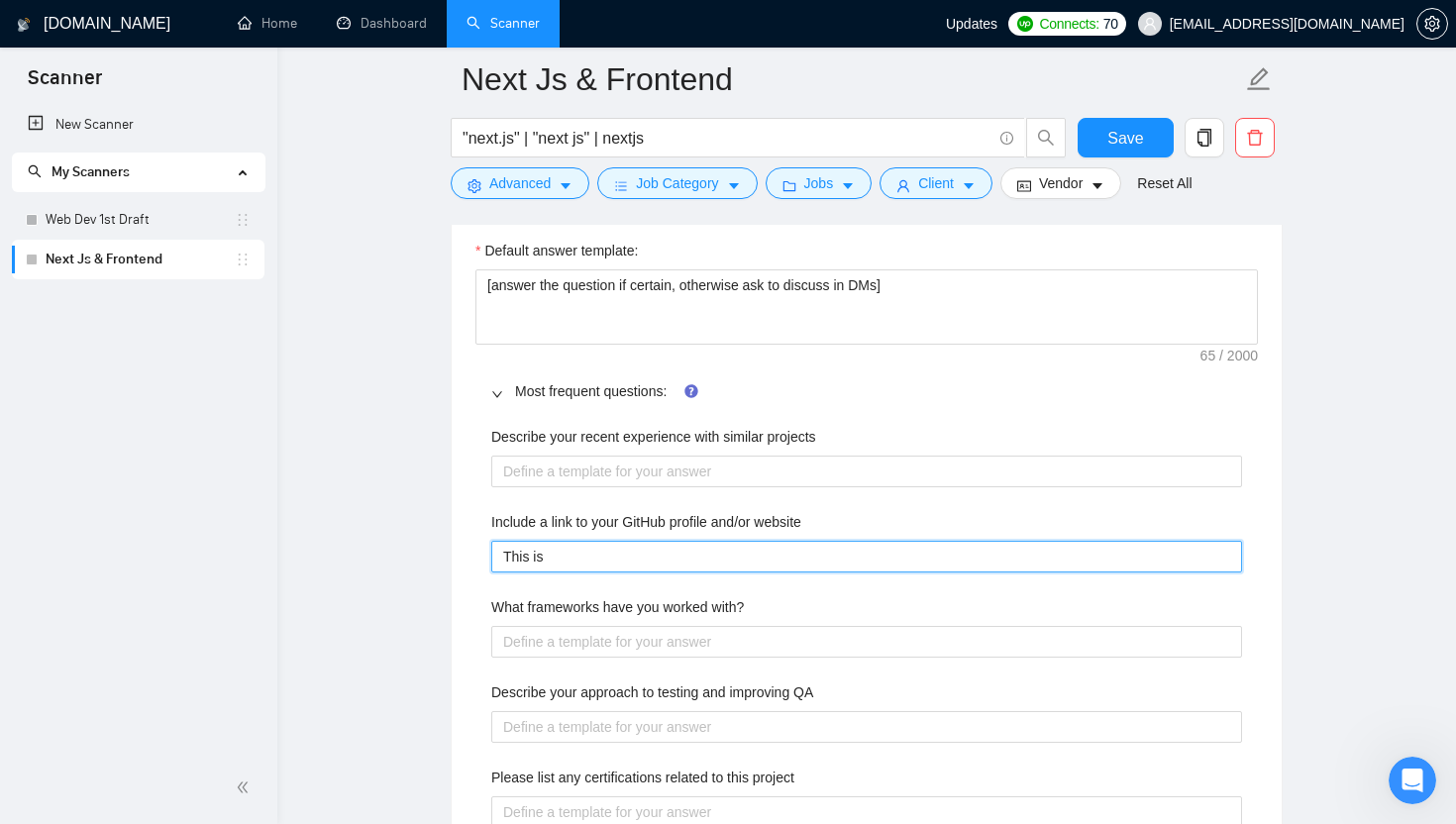 type 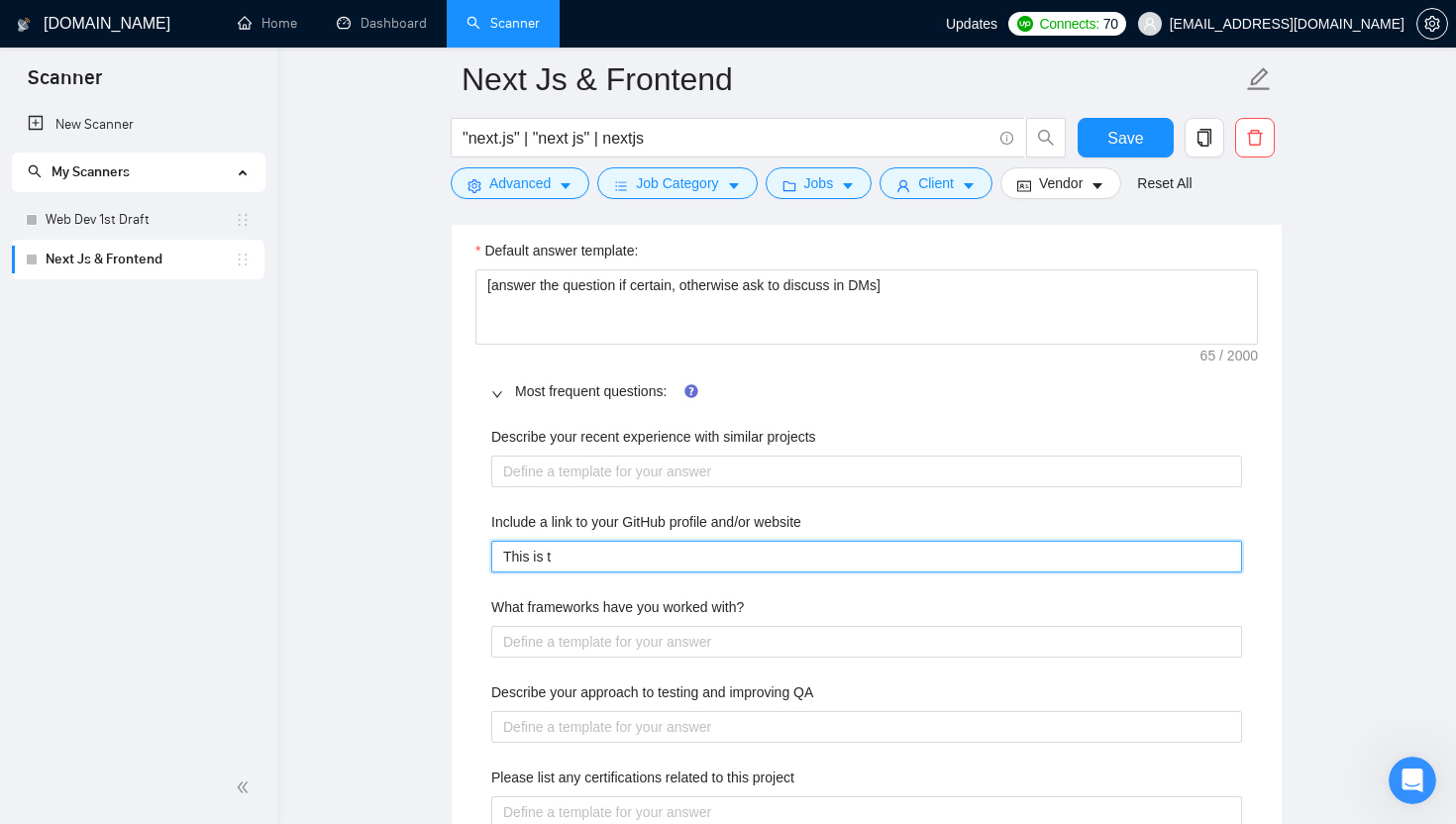 type 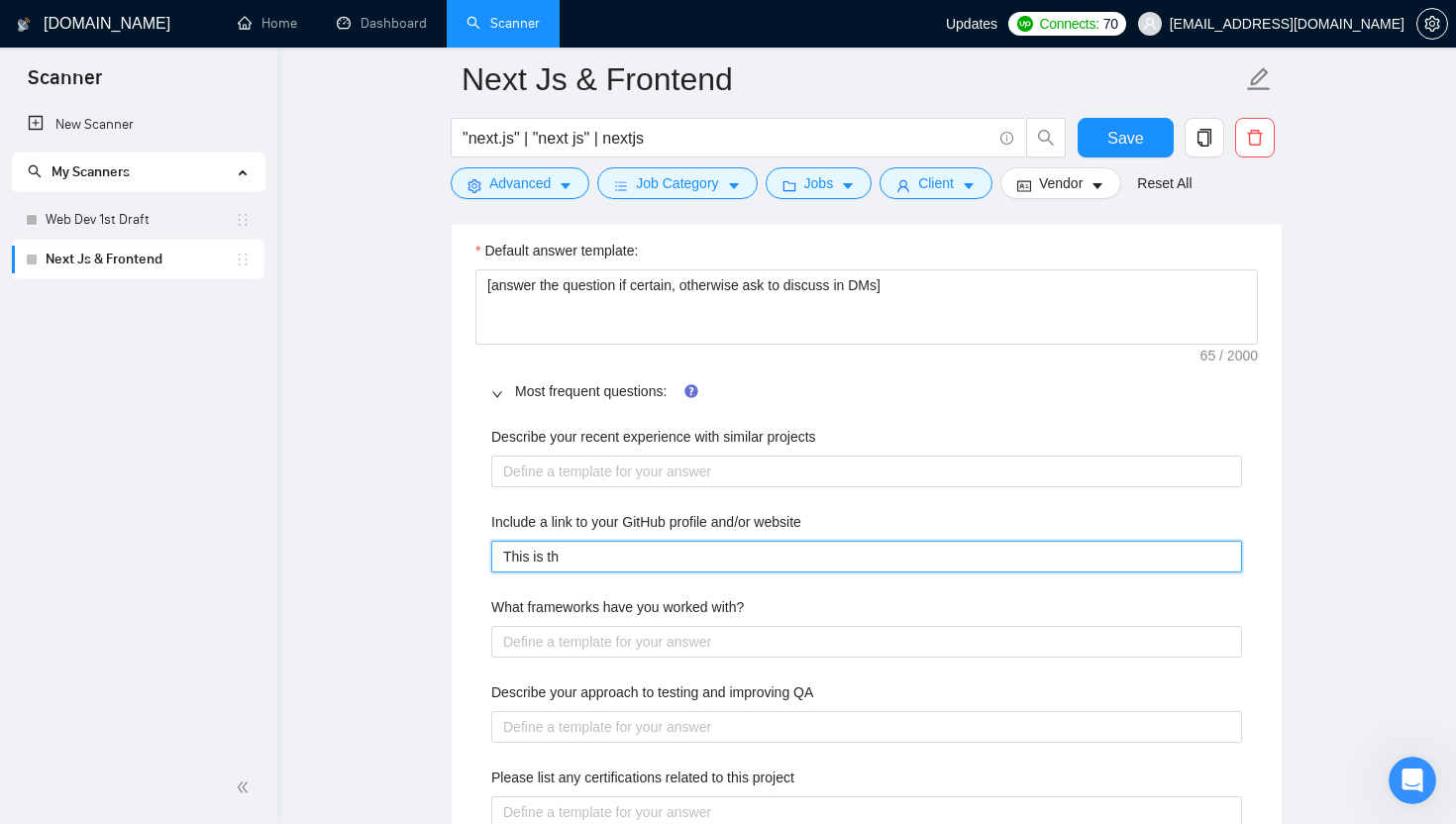 type on "This is the" 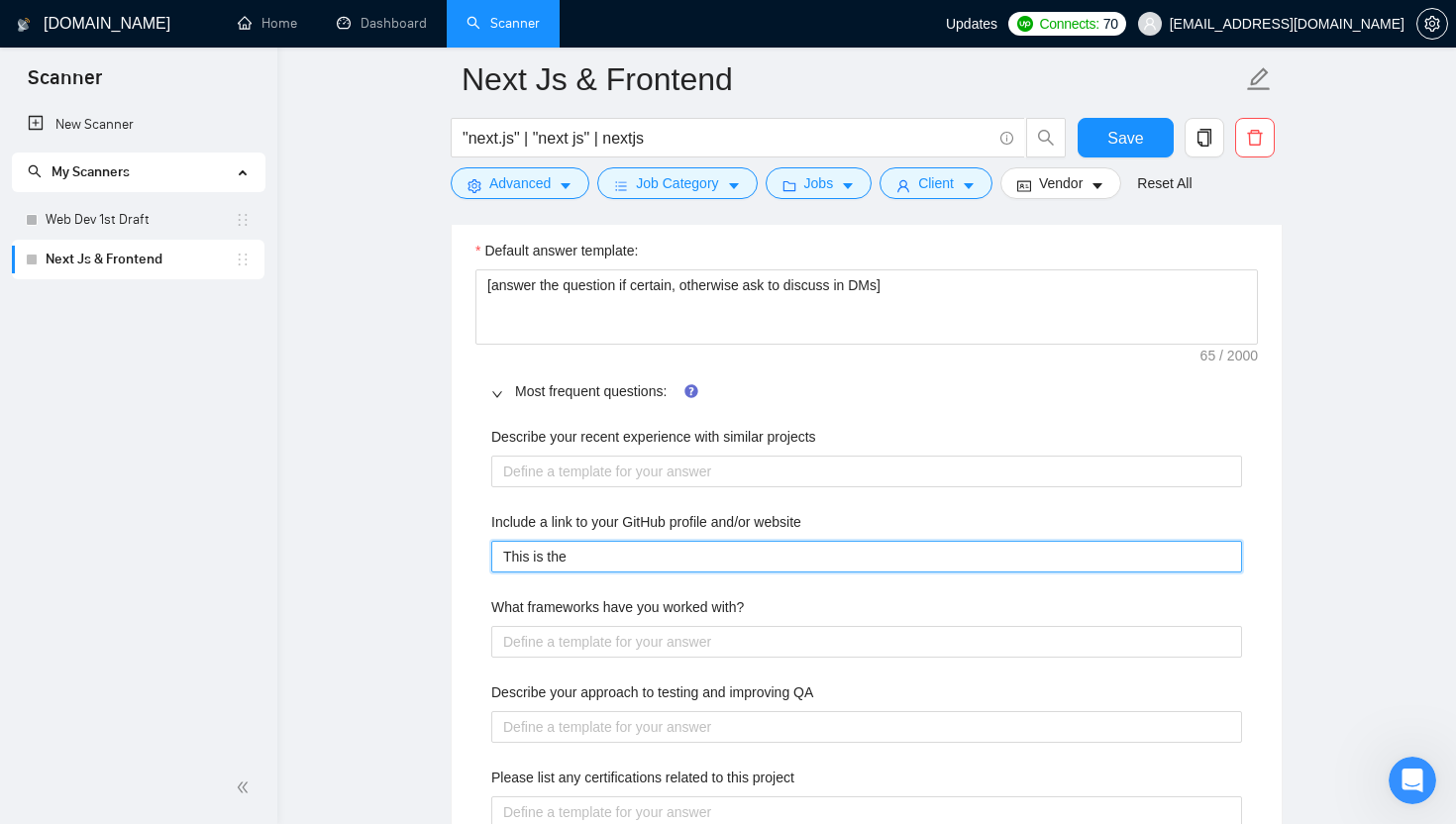 type 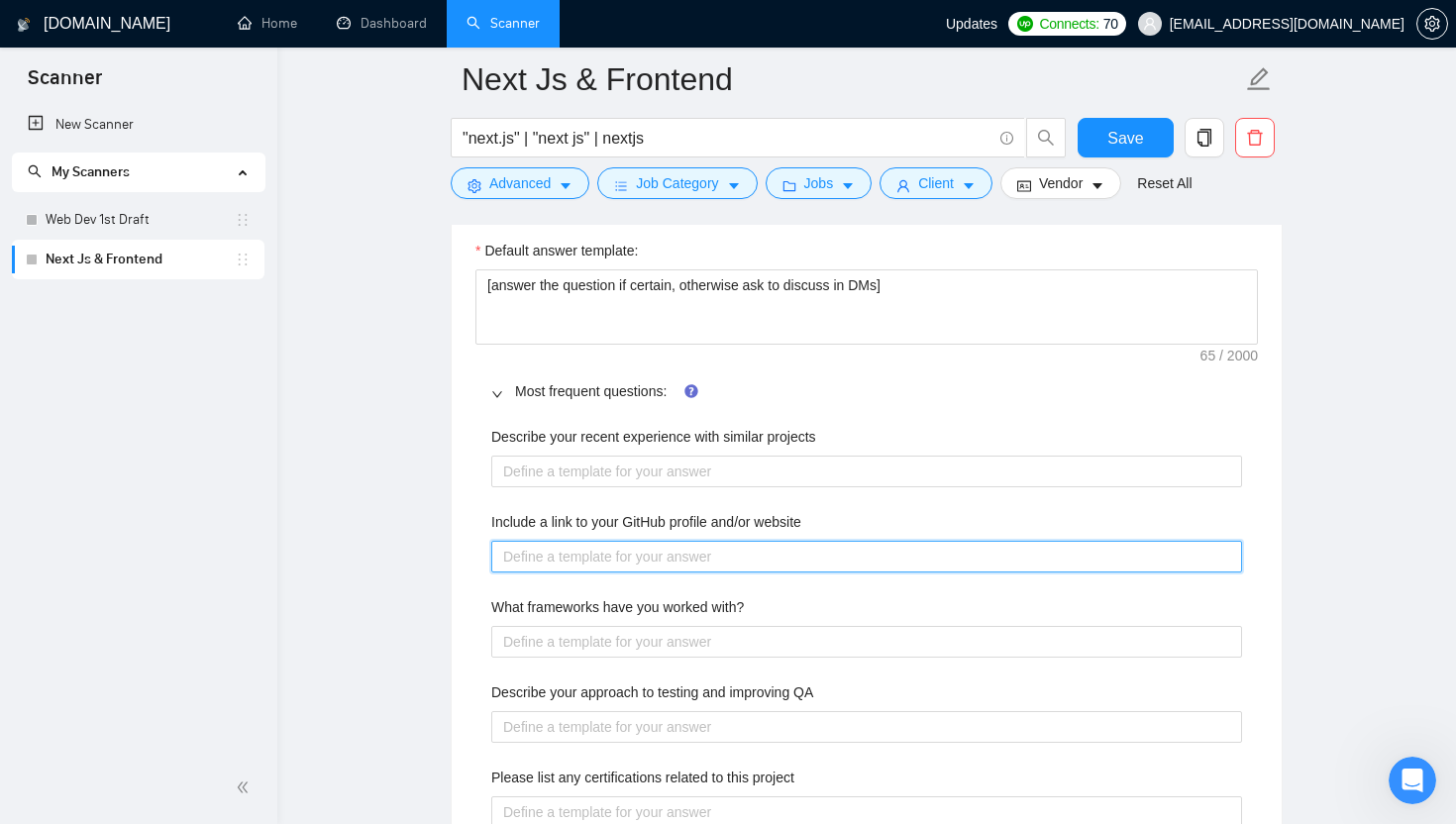 type 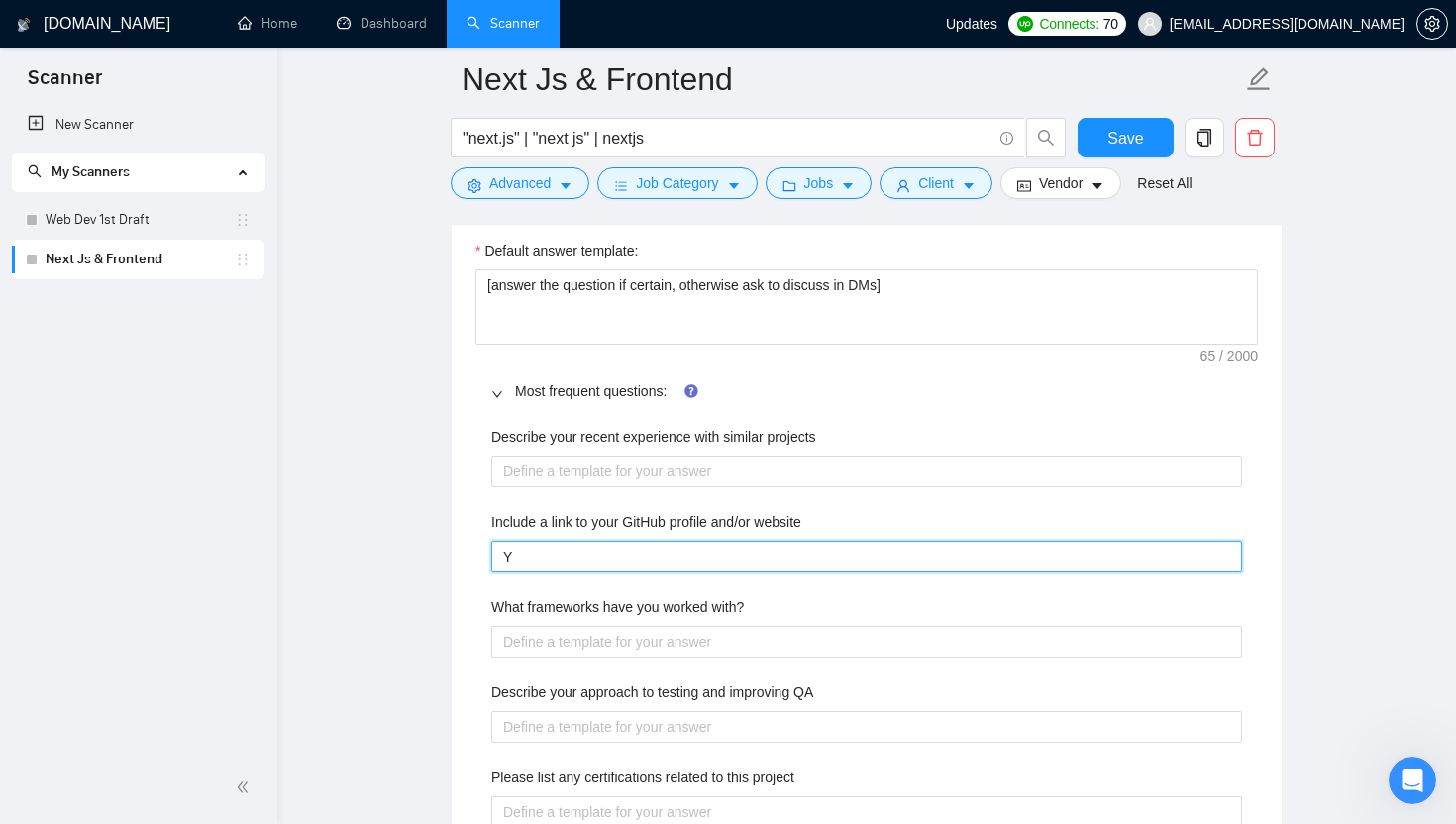 type 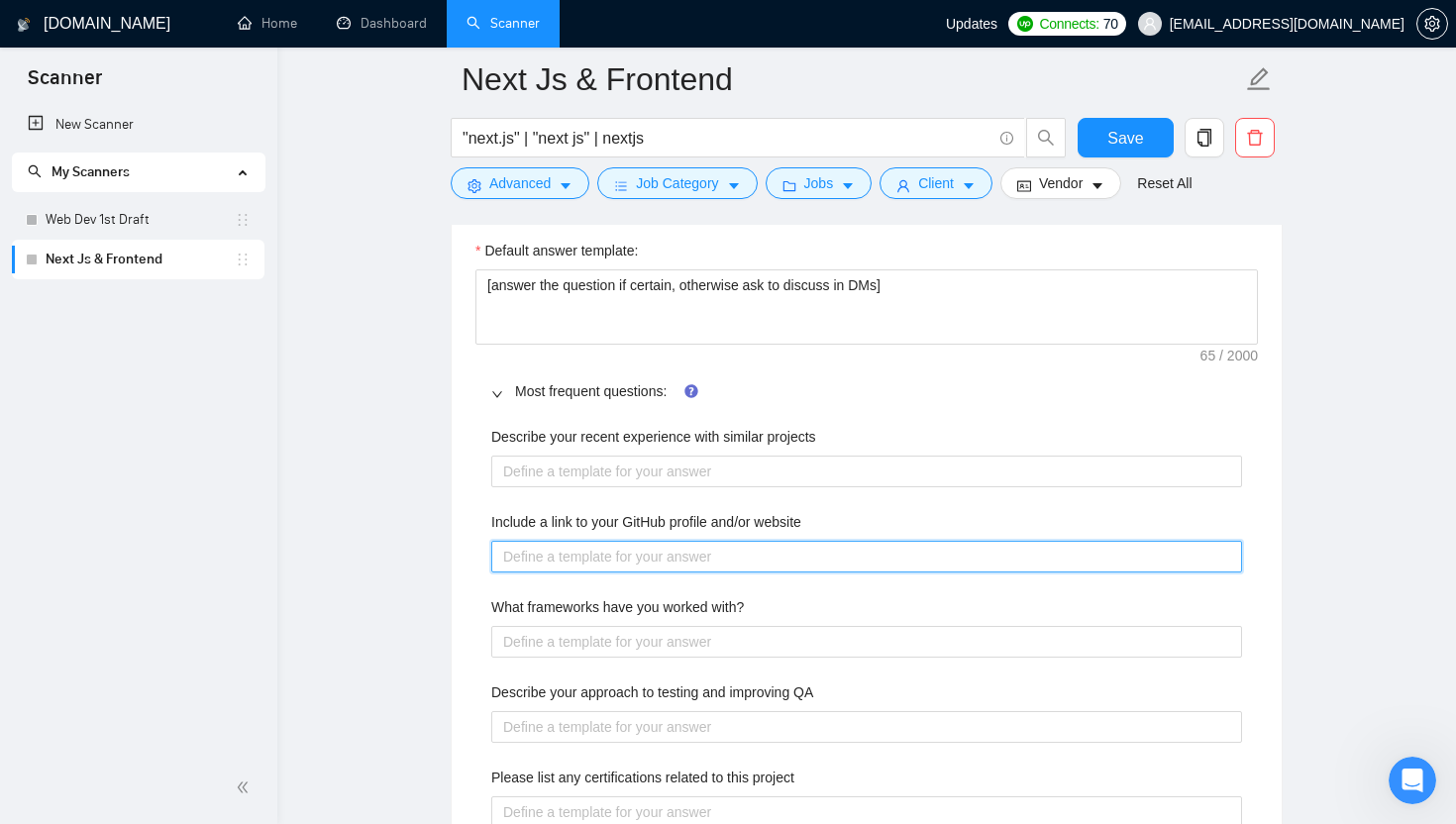 type 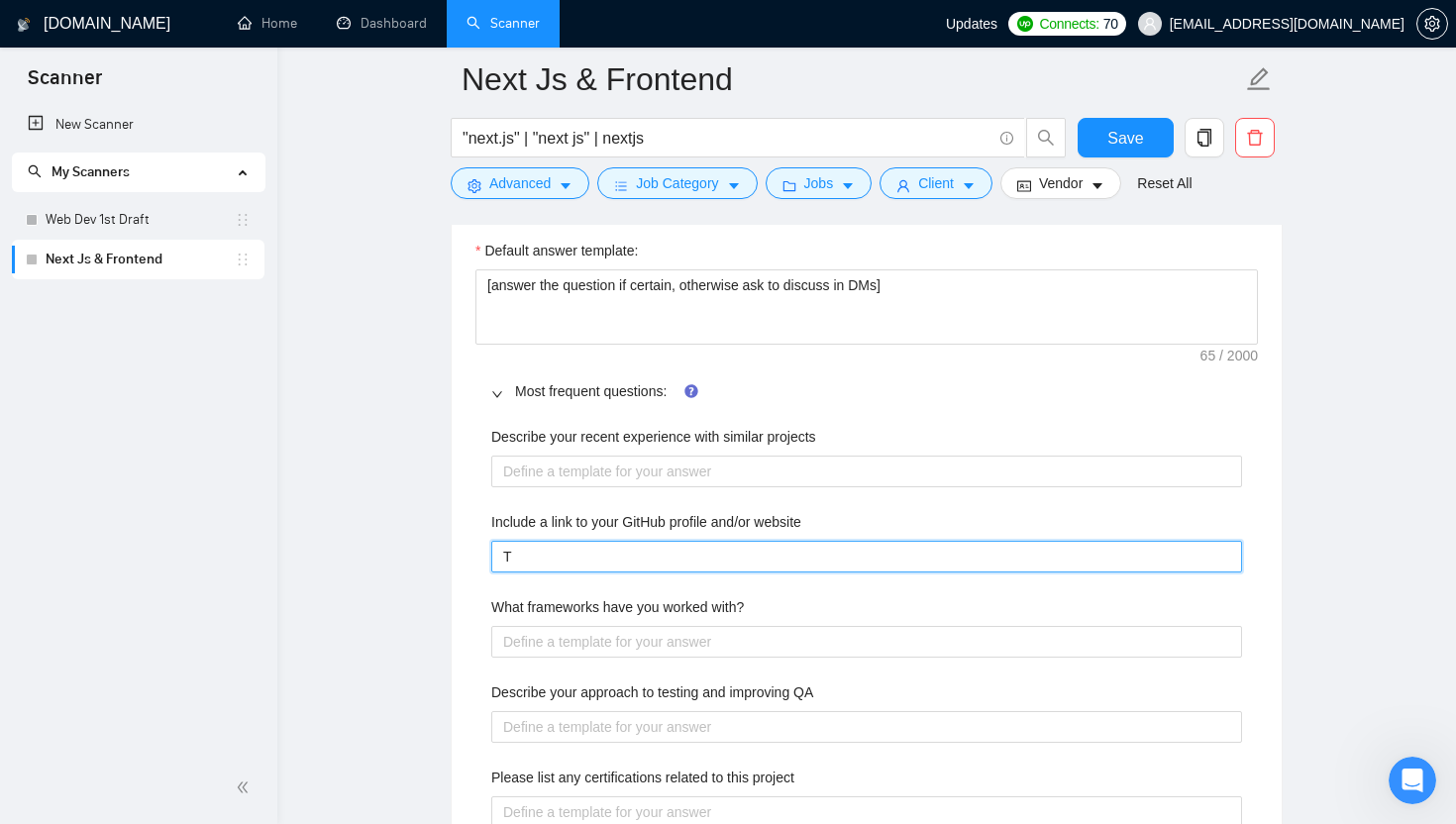 type 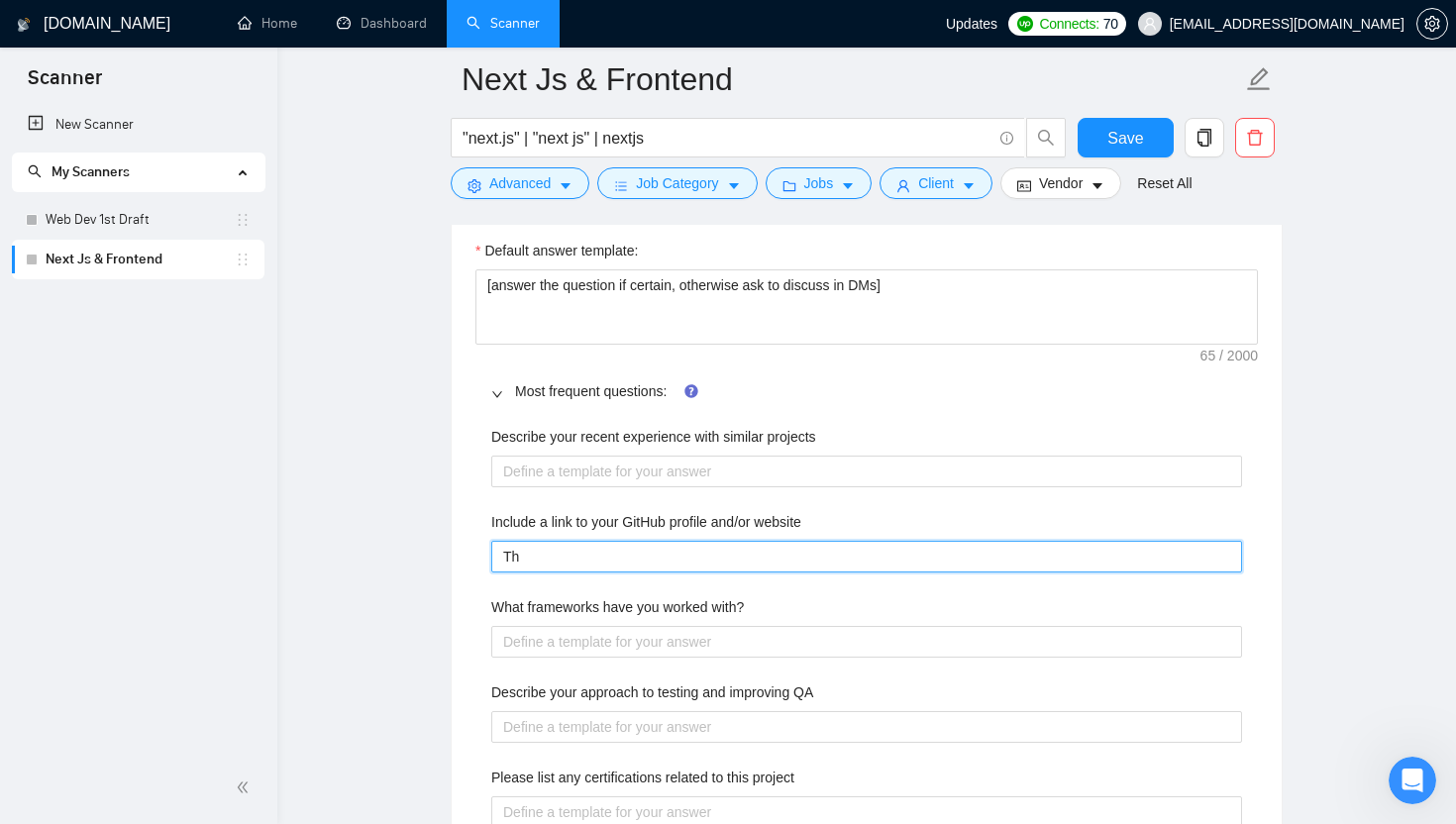 type 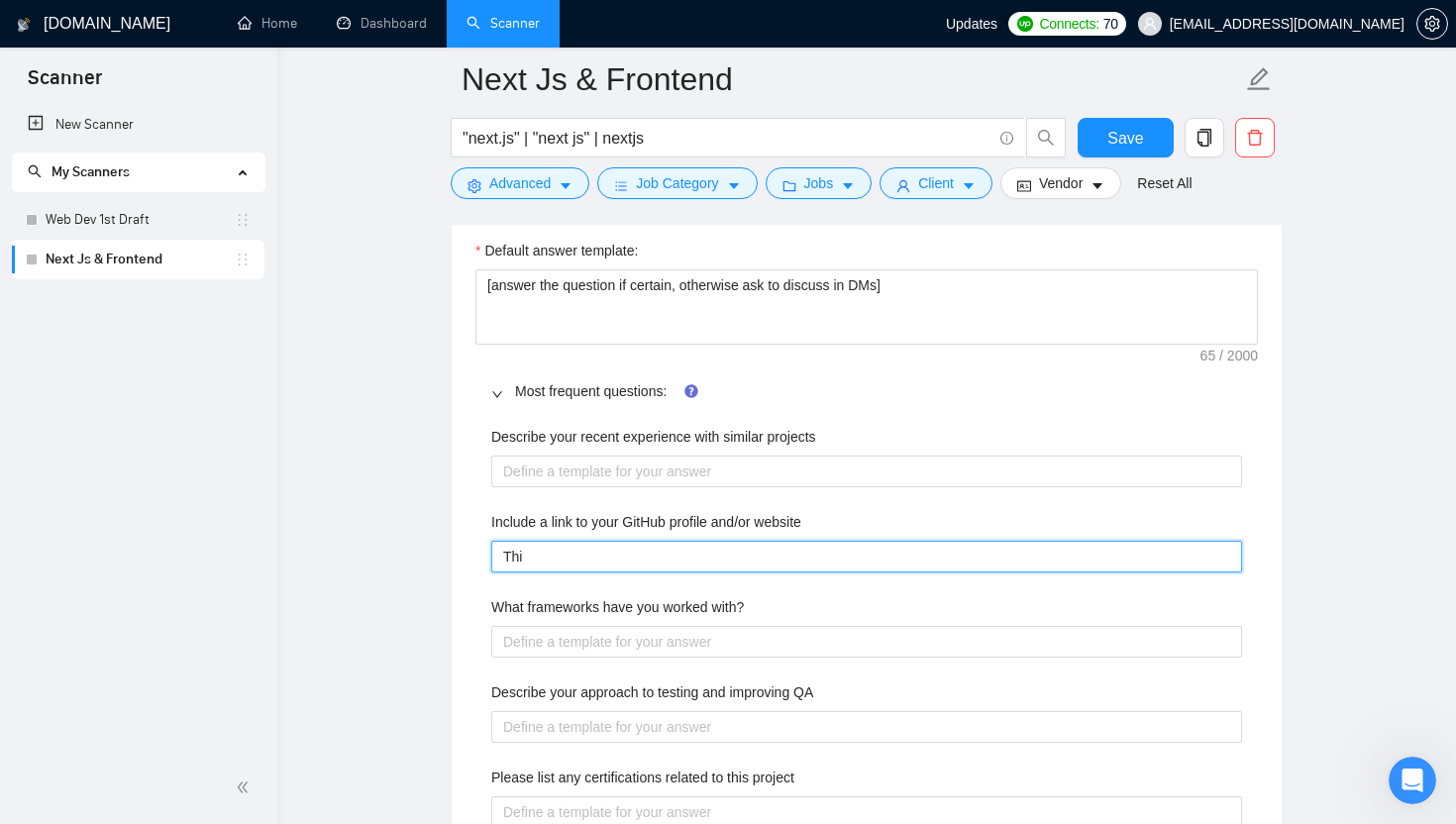 type 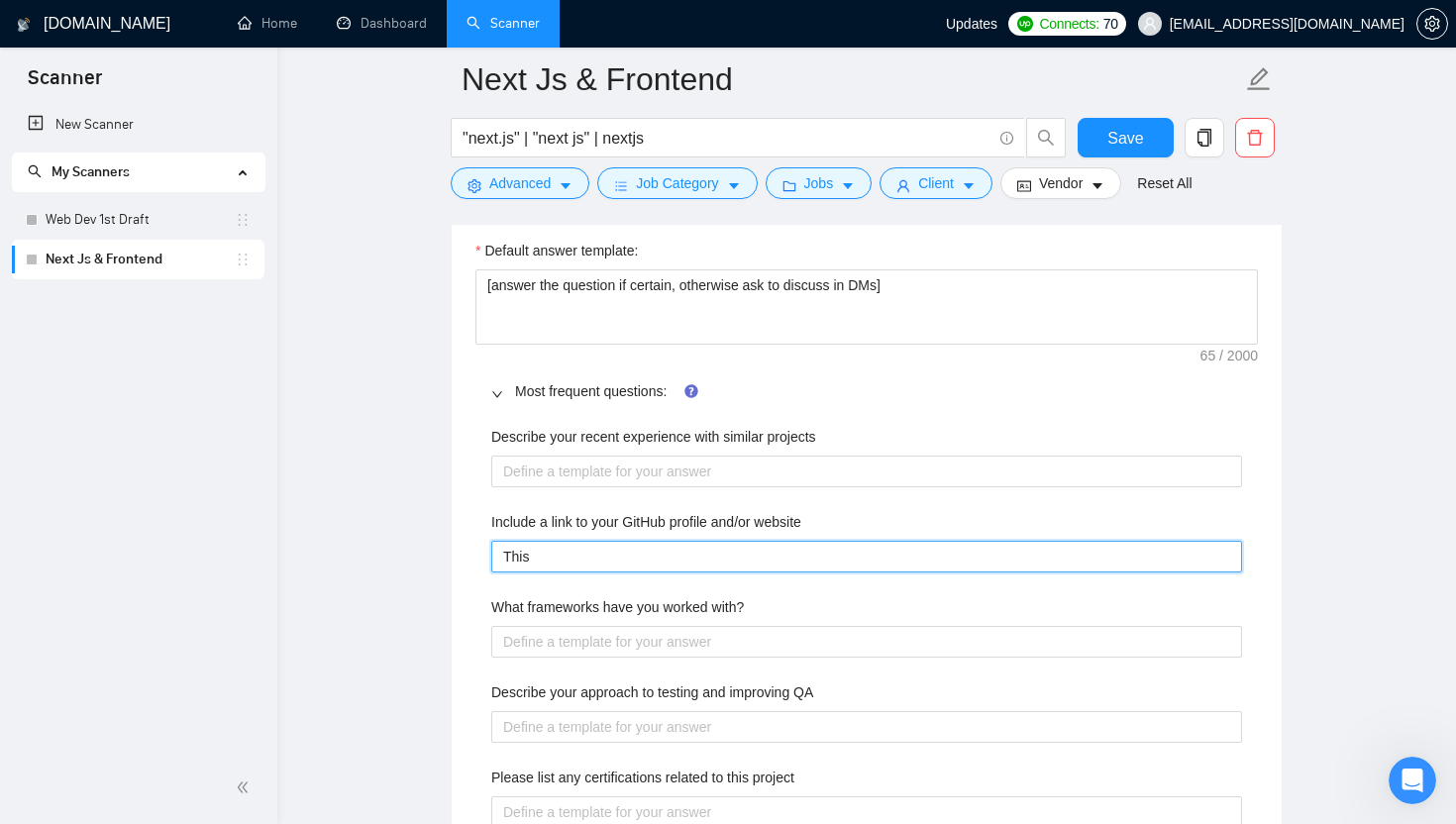type 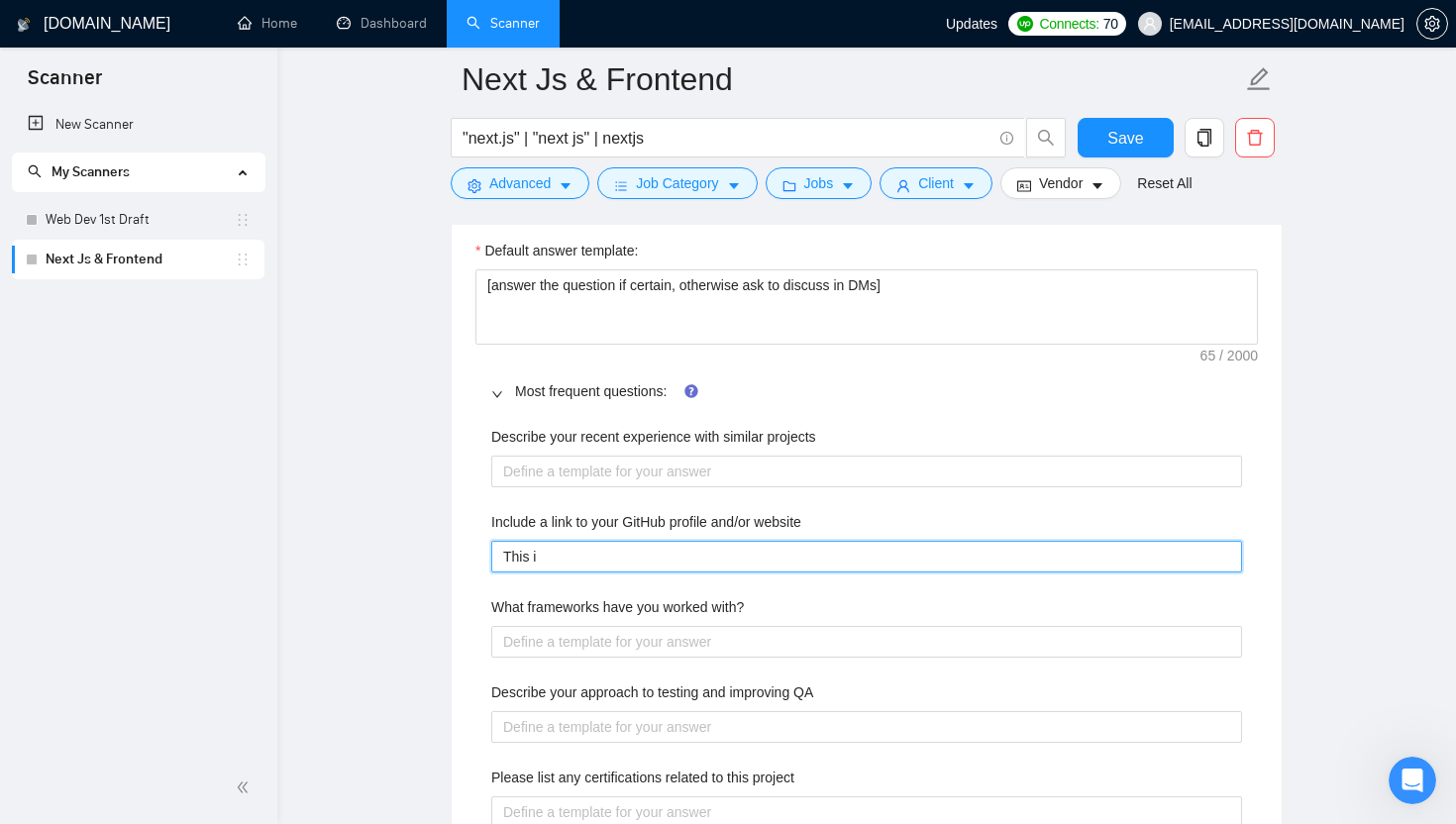 type 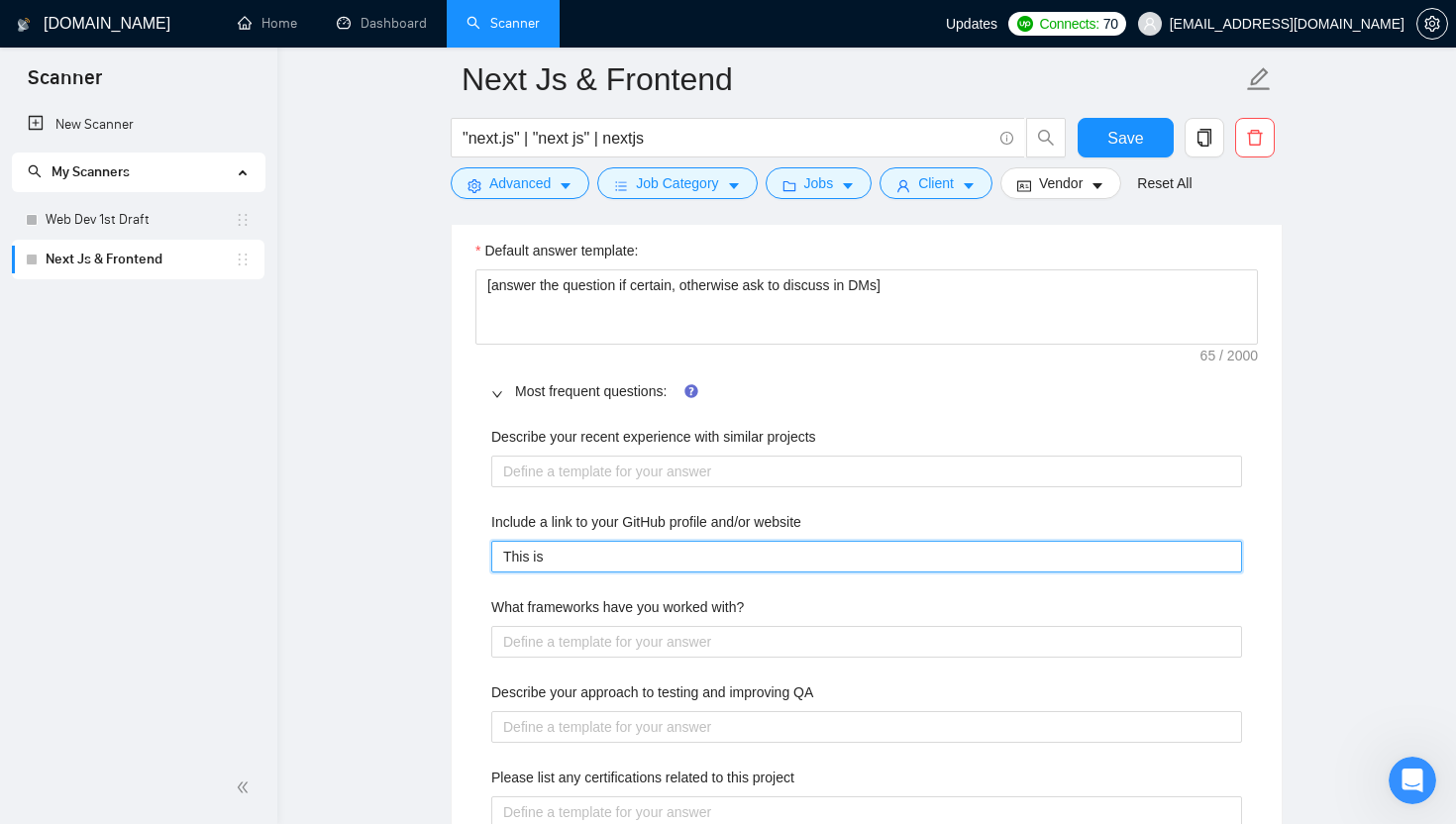 type 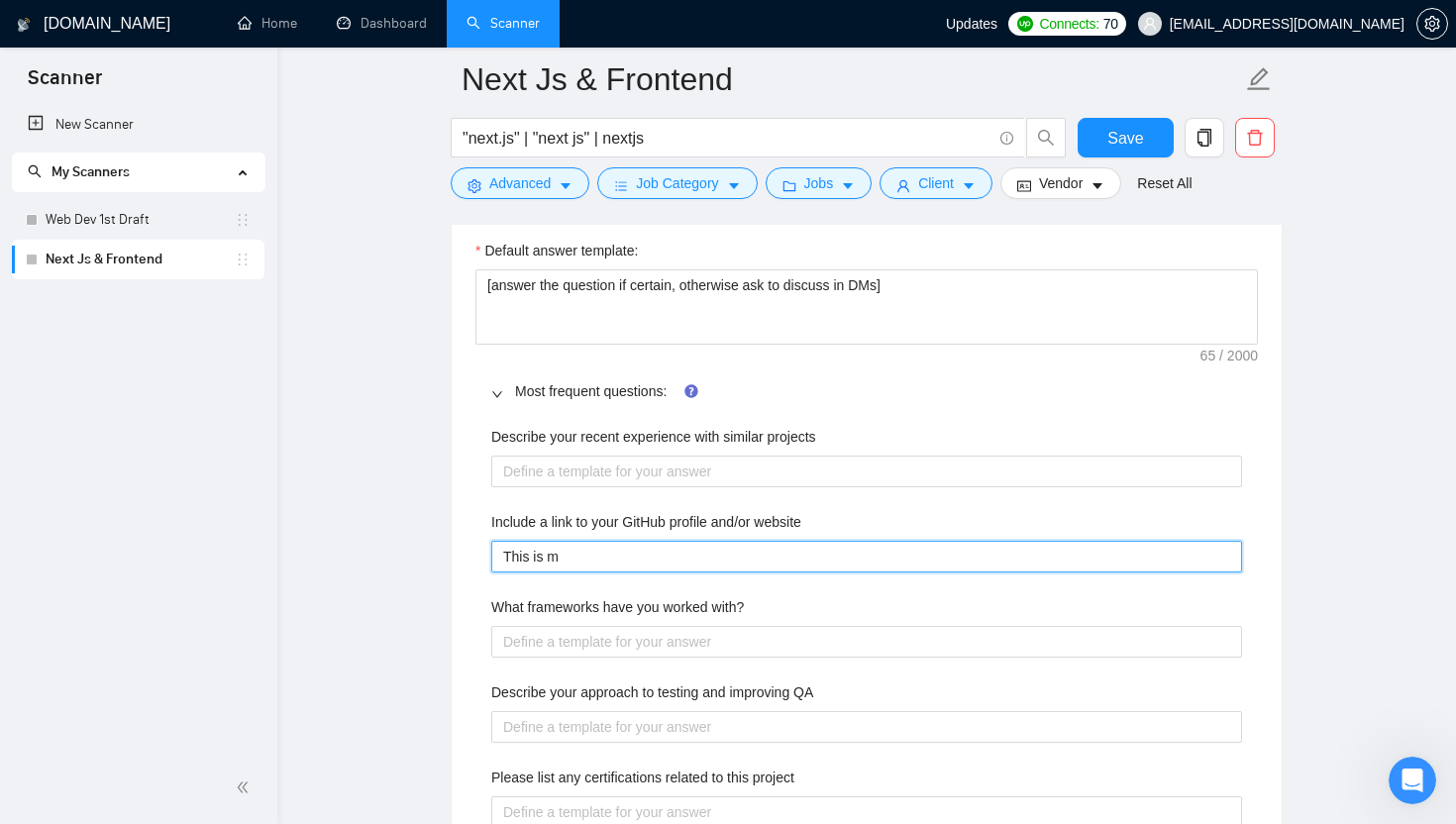 type 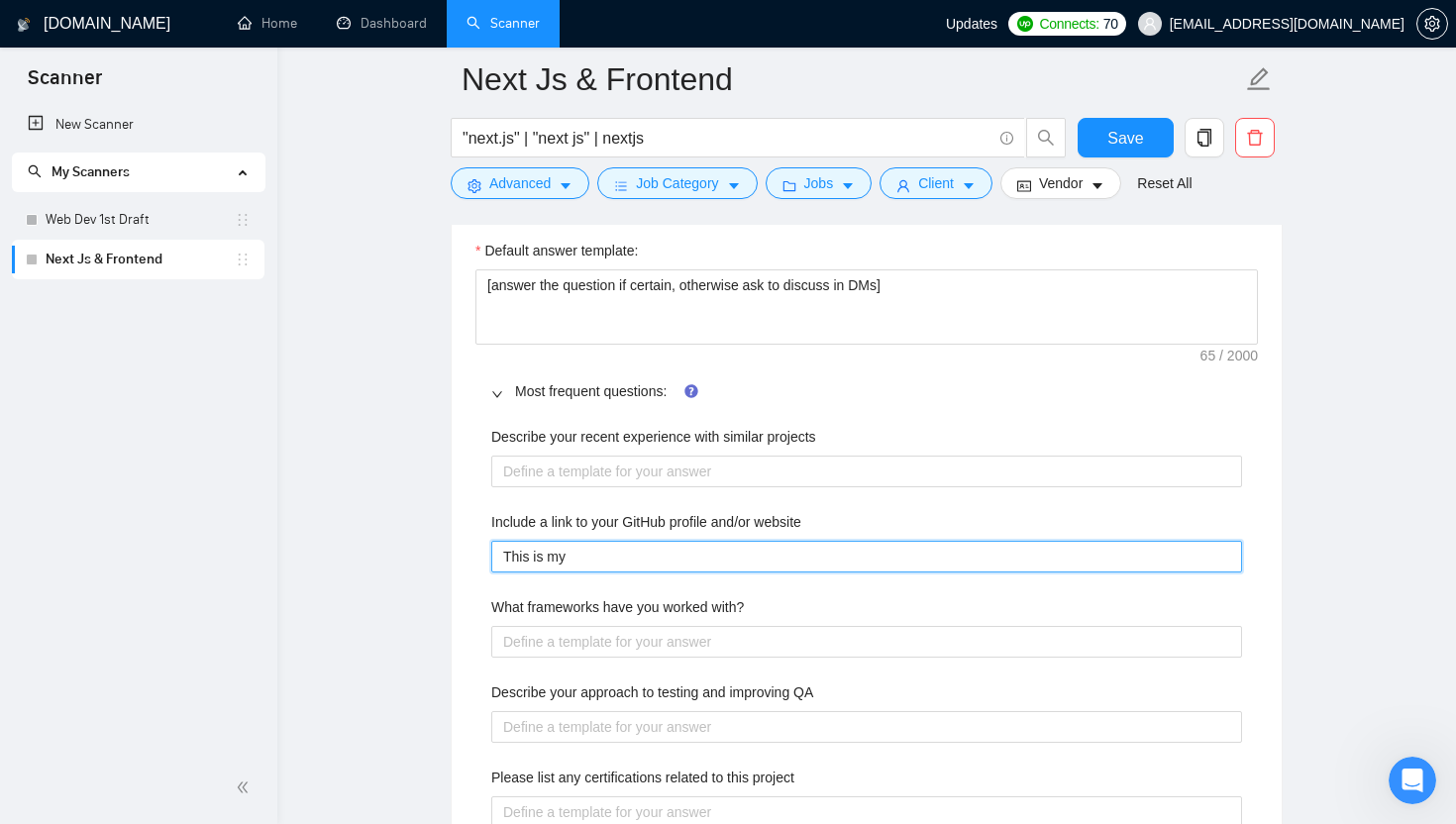 type 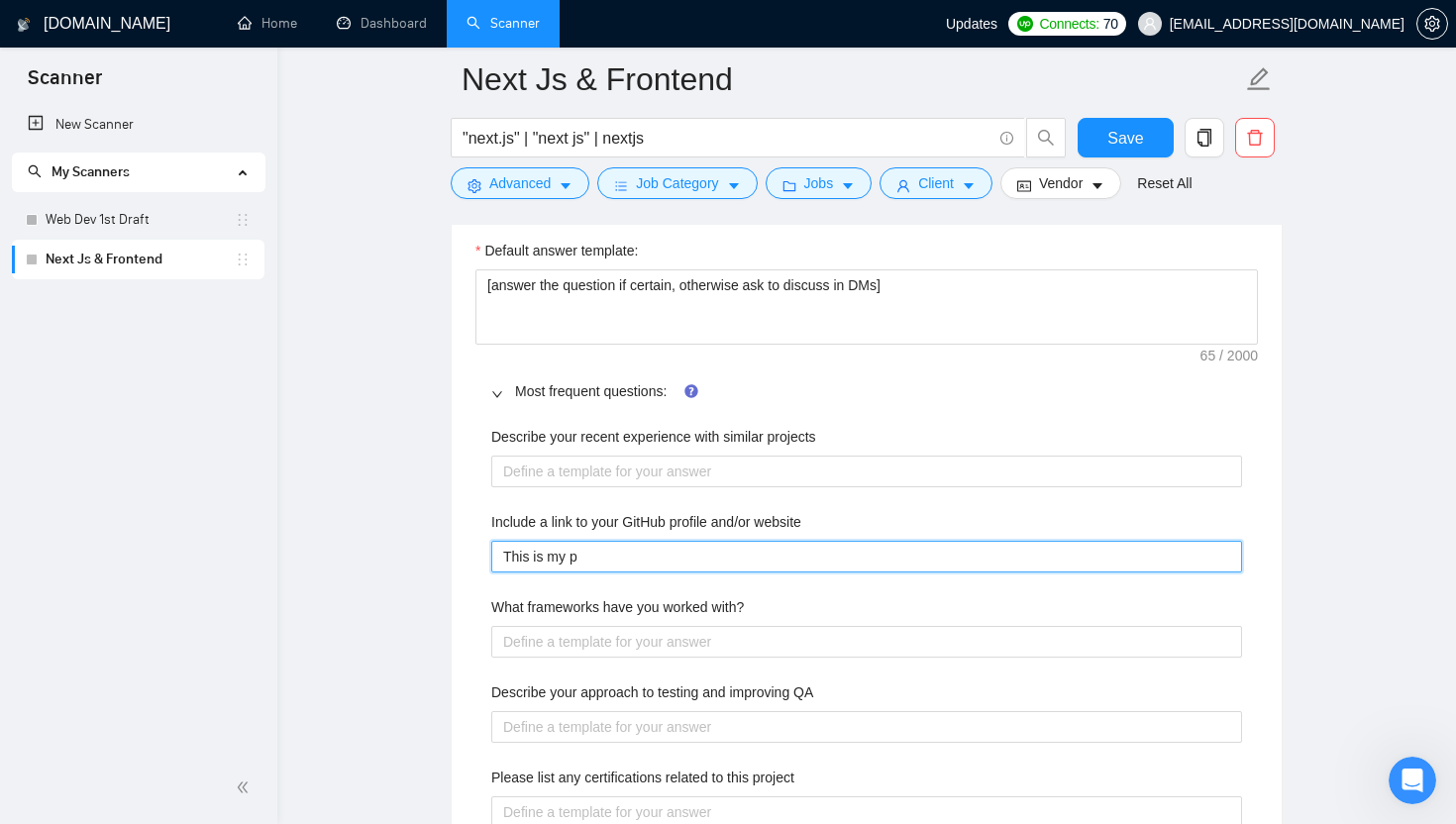 type 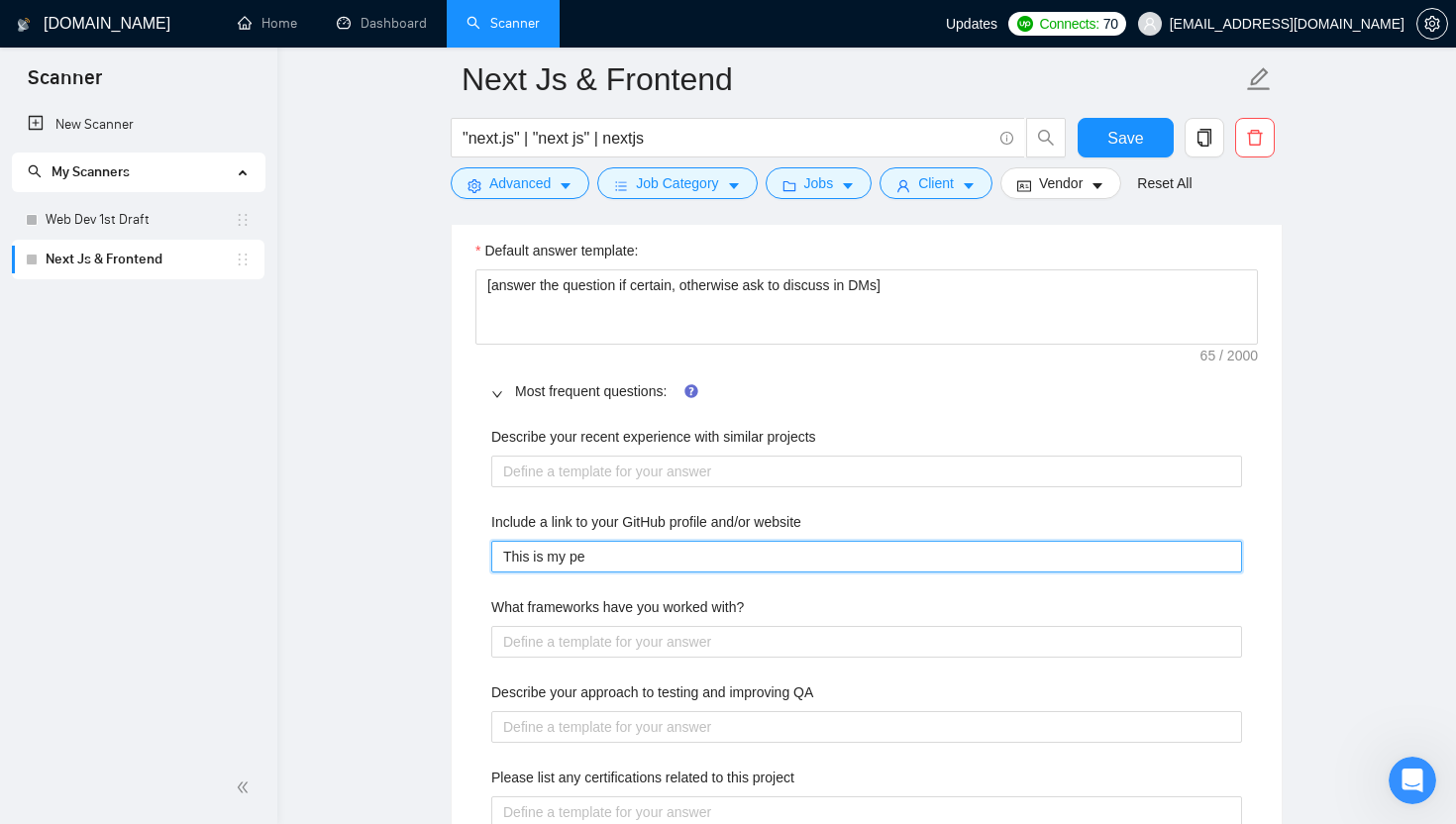 type 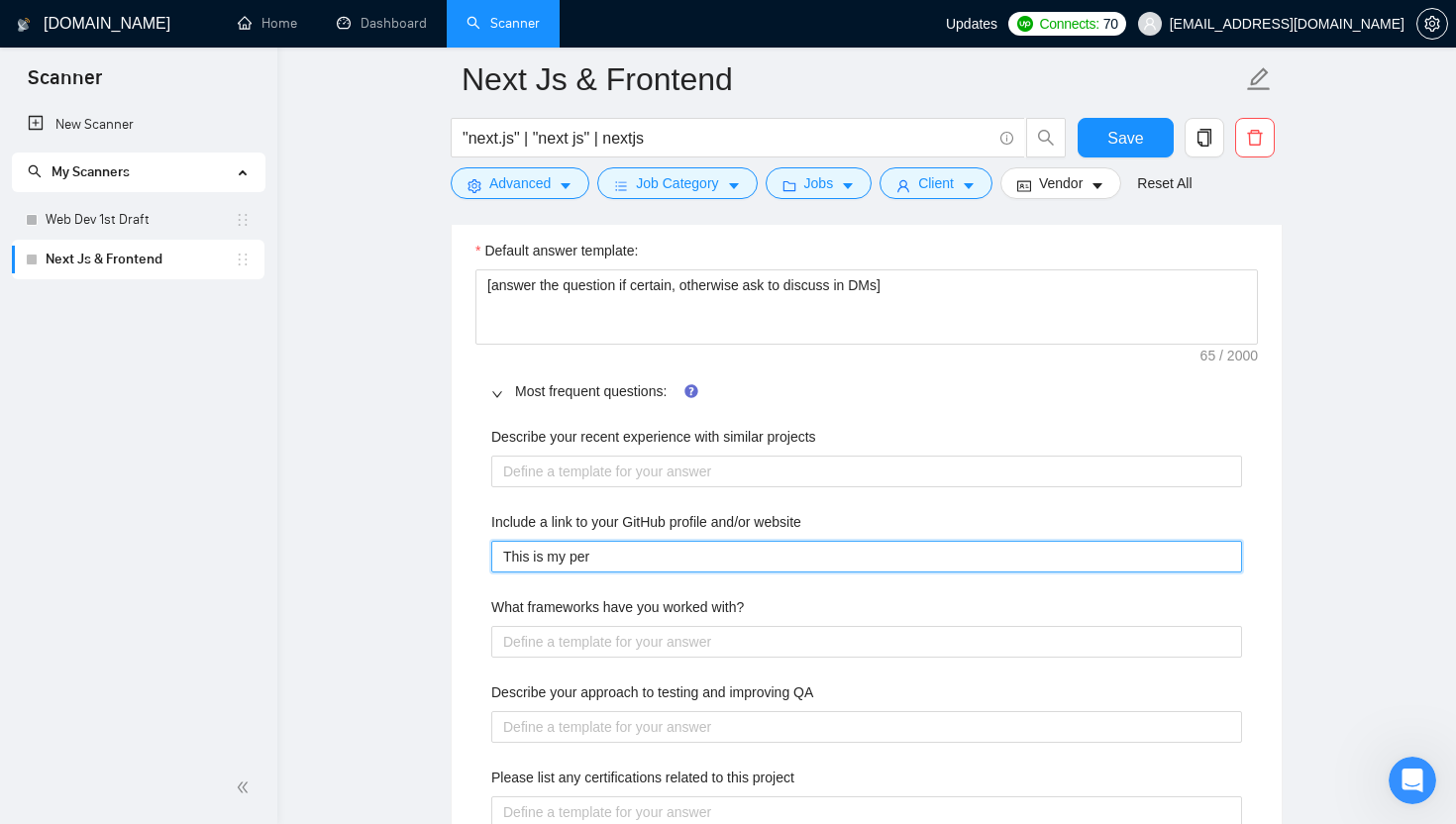 type 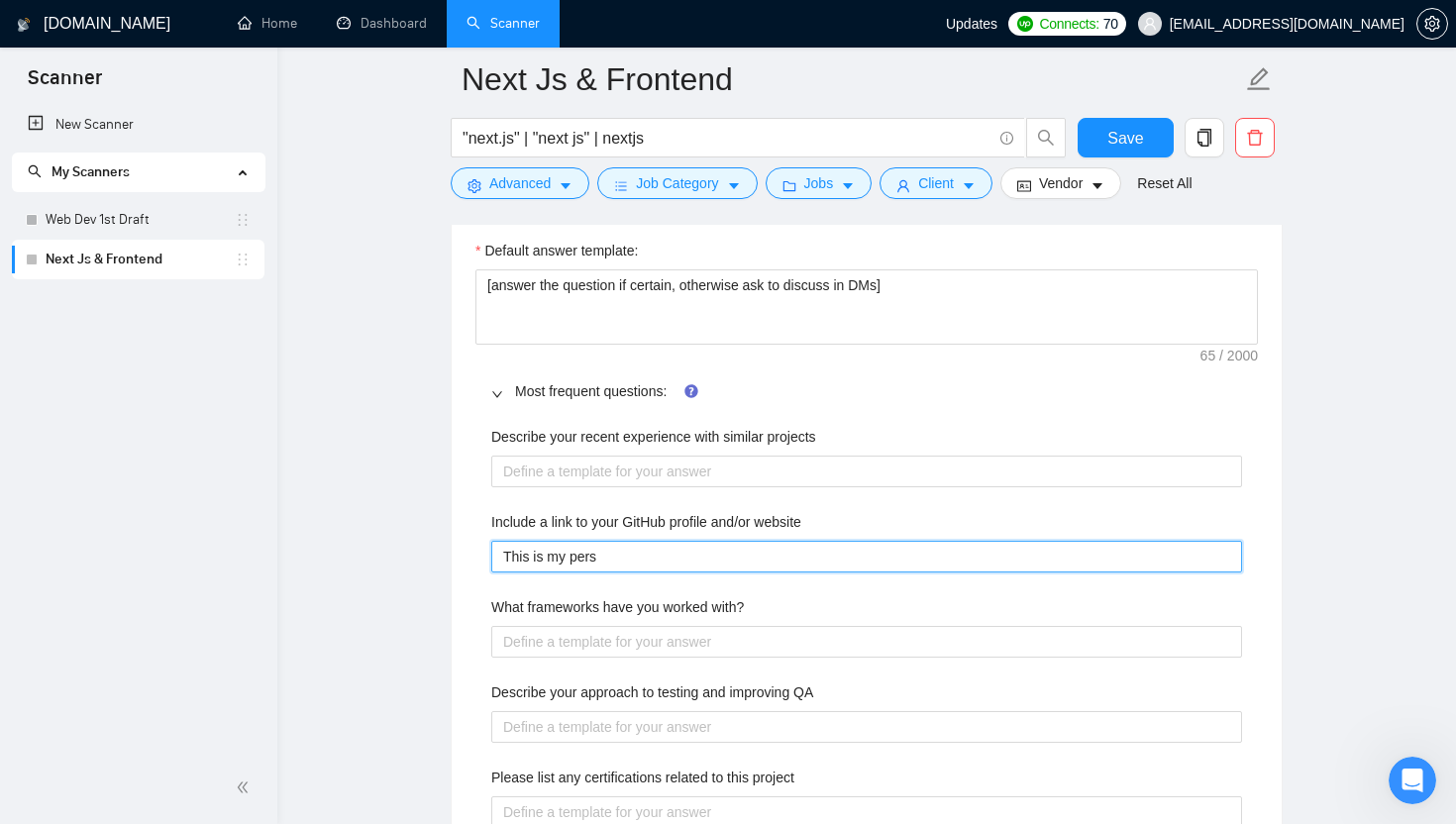 type on "This is my perso" 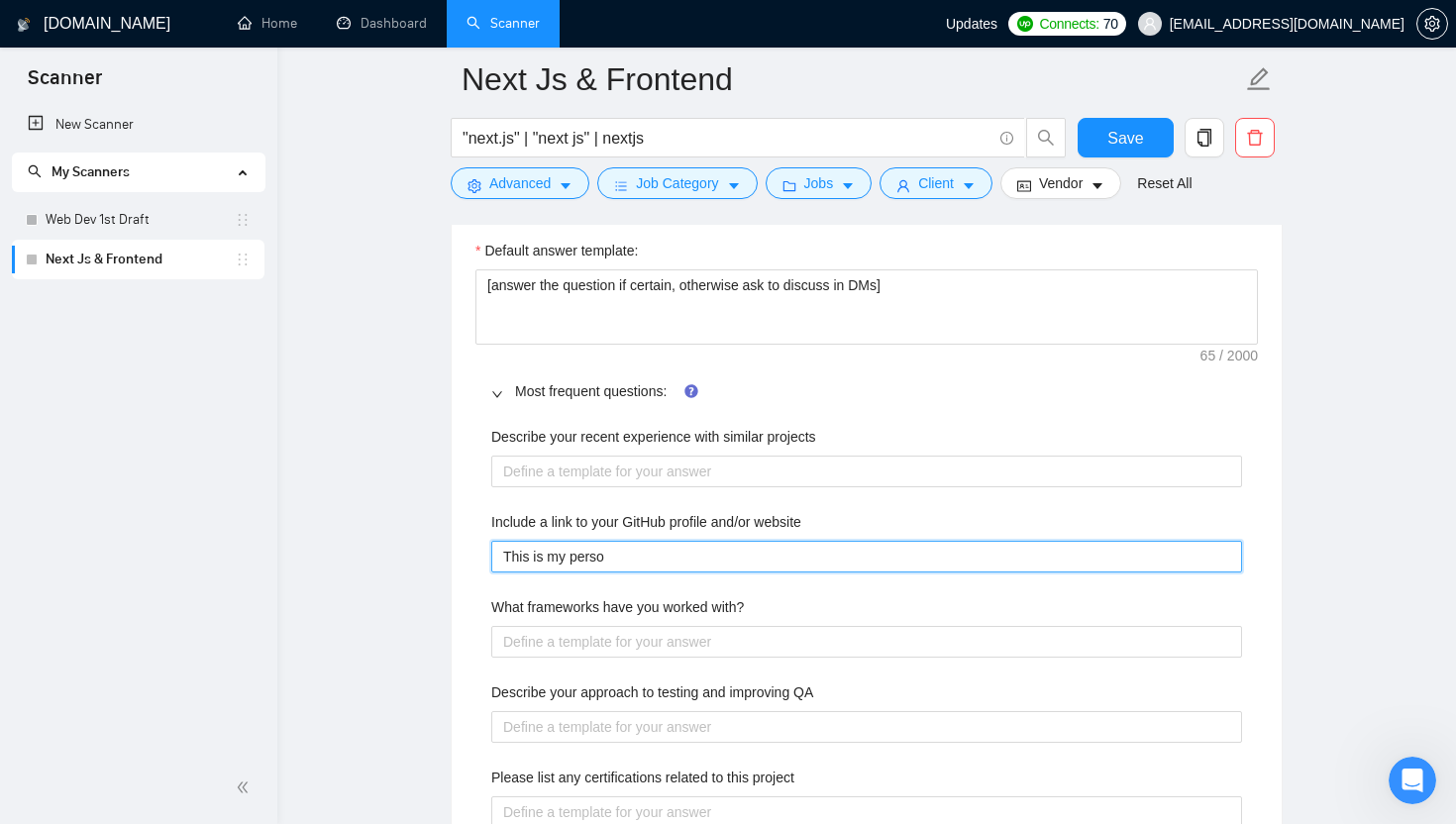 type 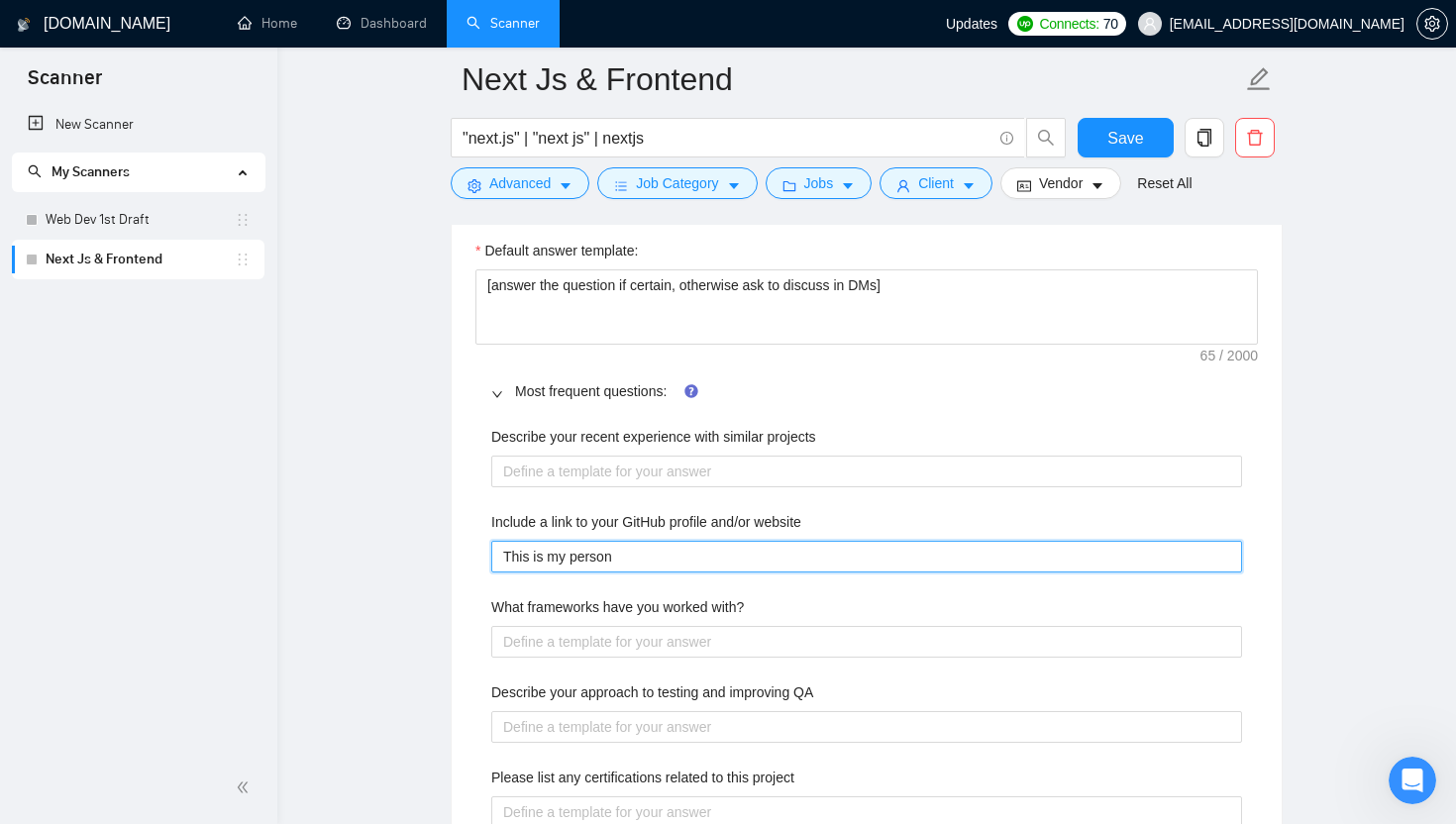 type 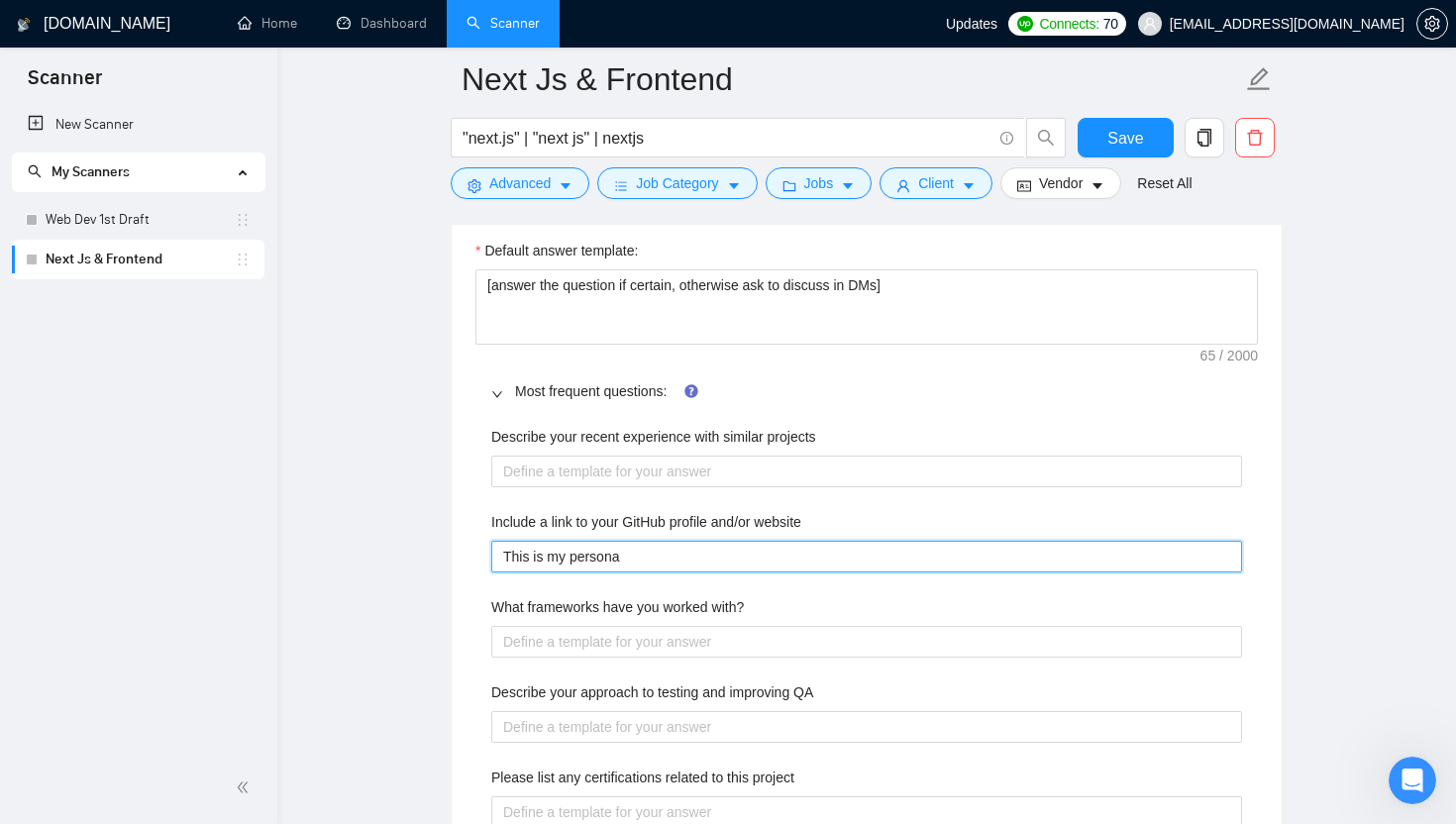 type 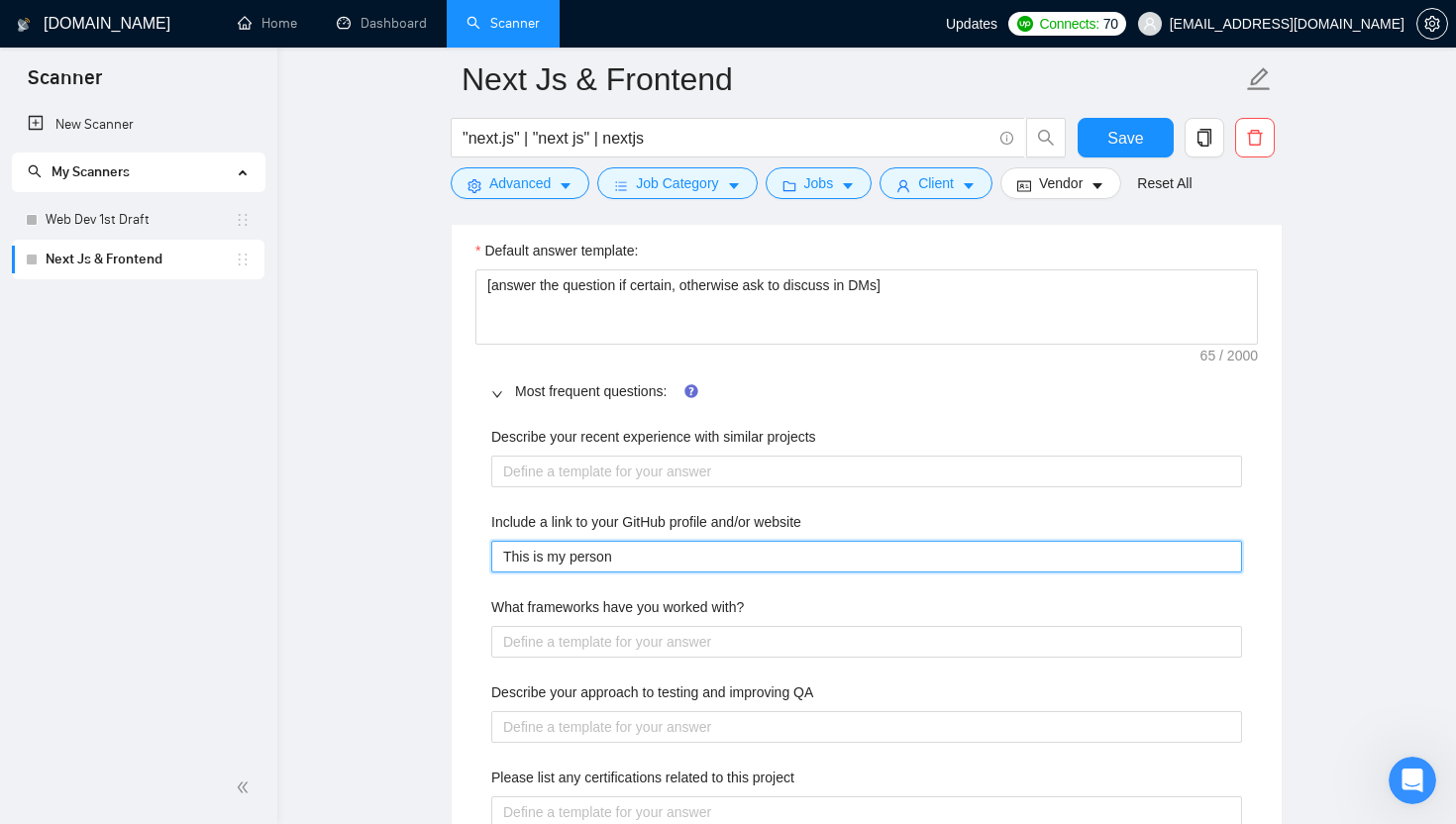 type 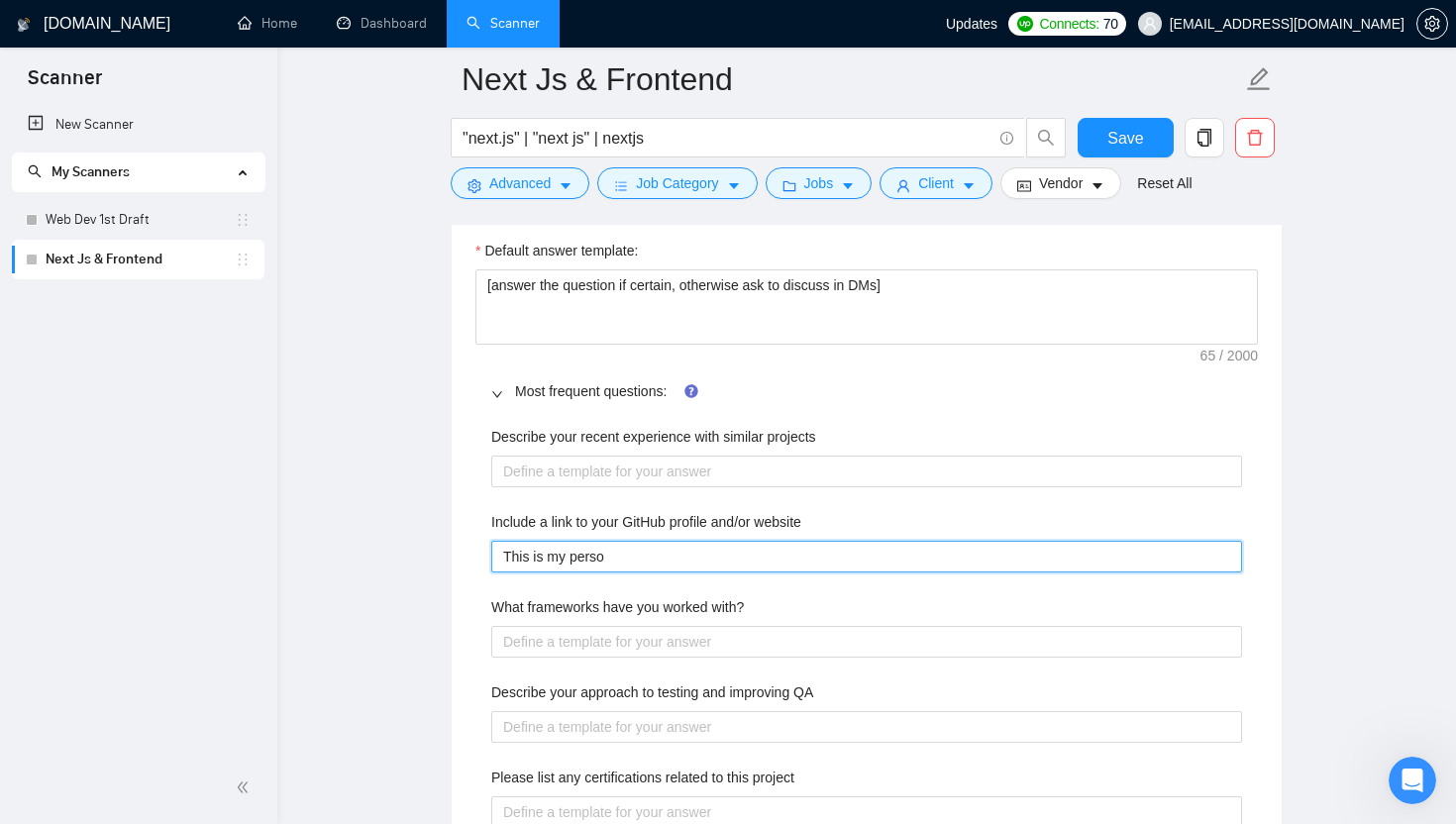type 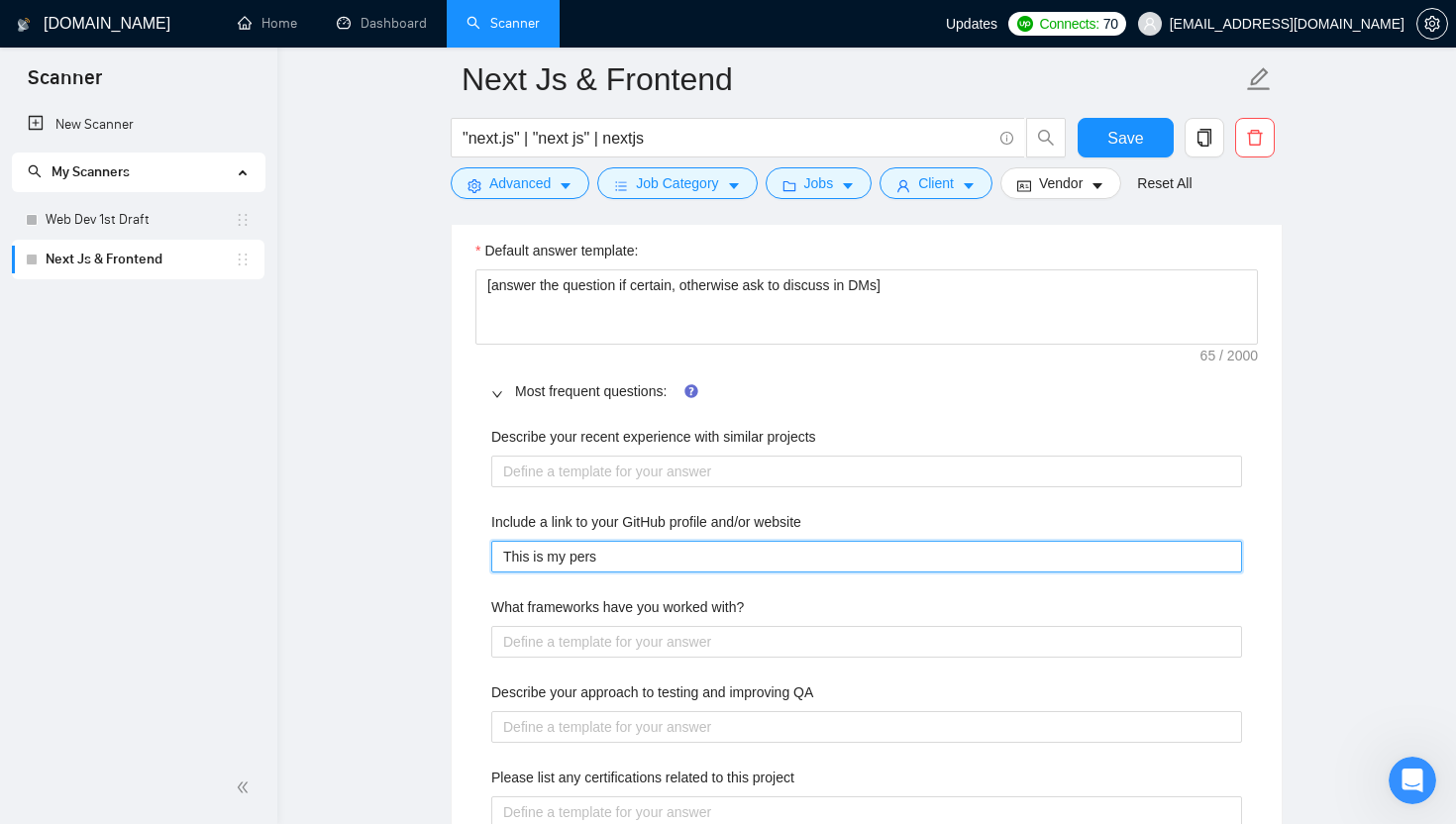 type 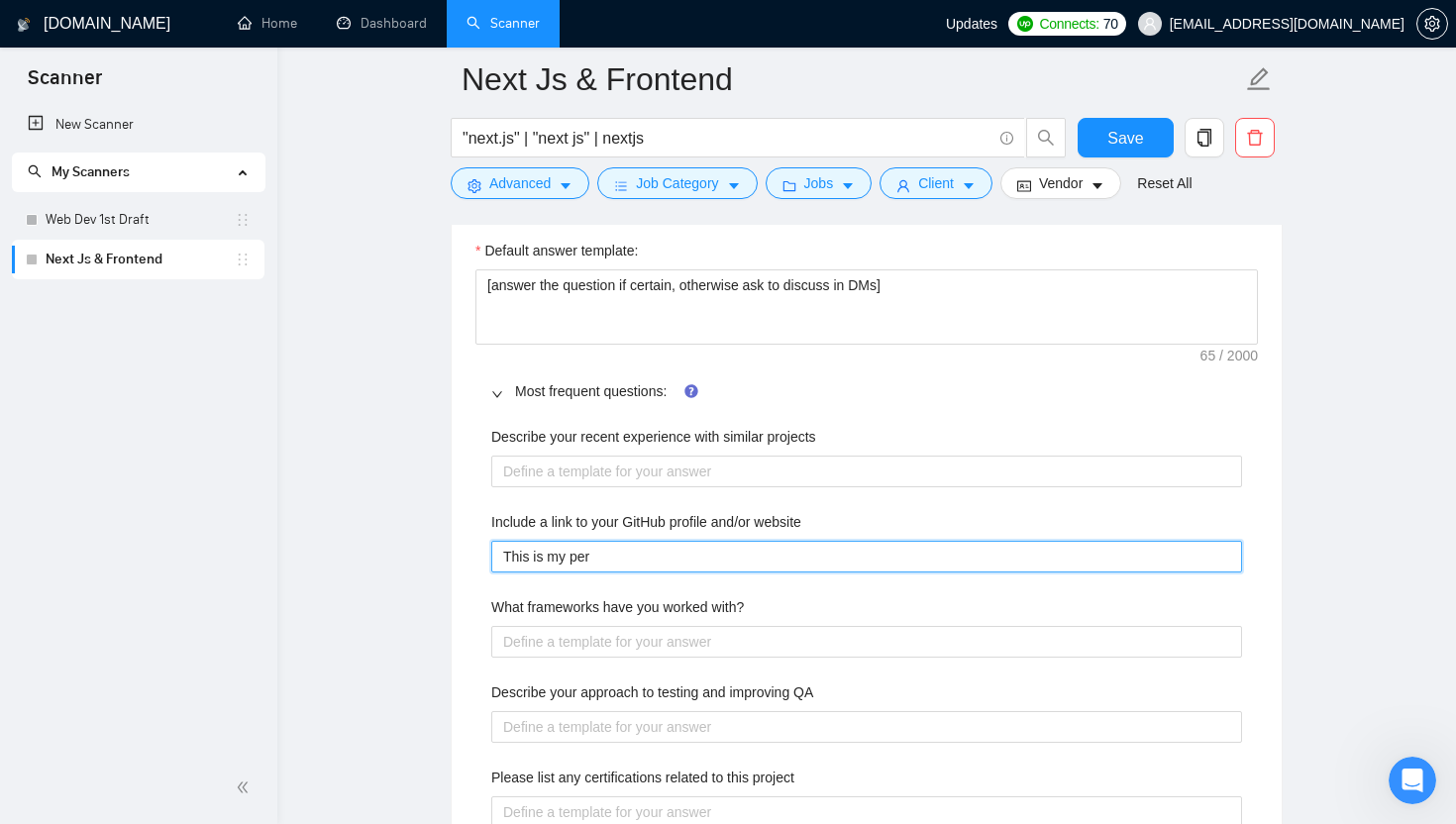 type 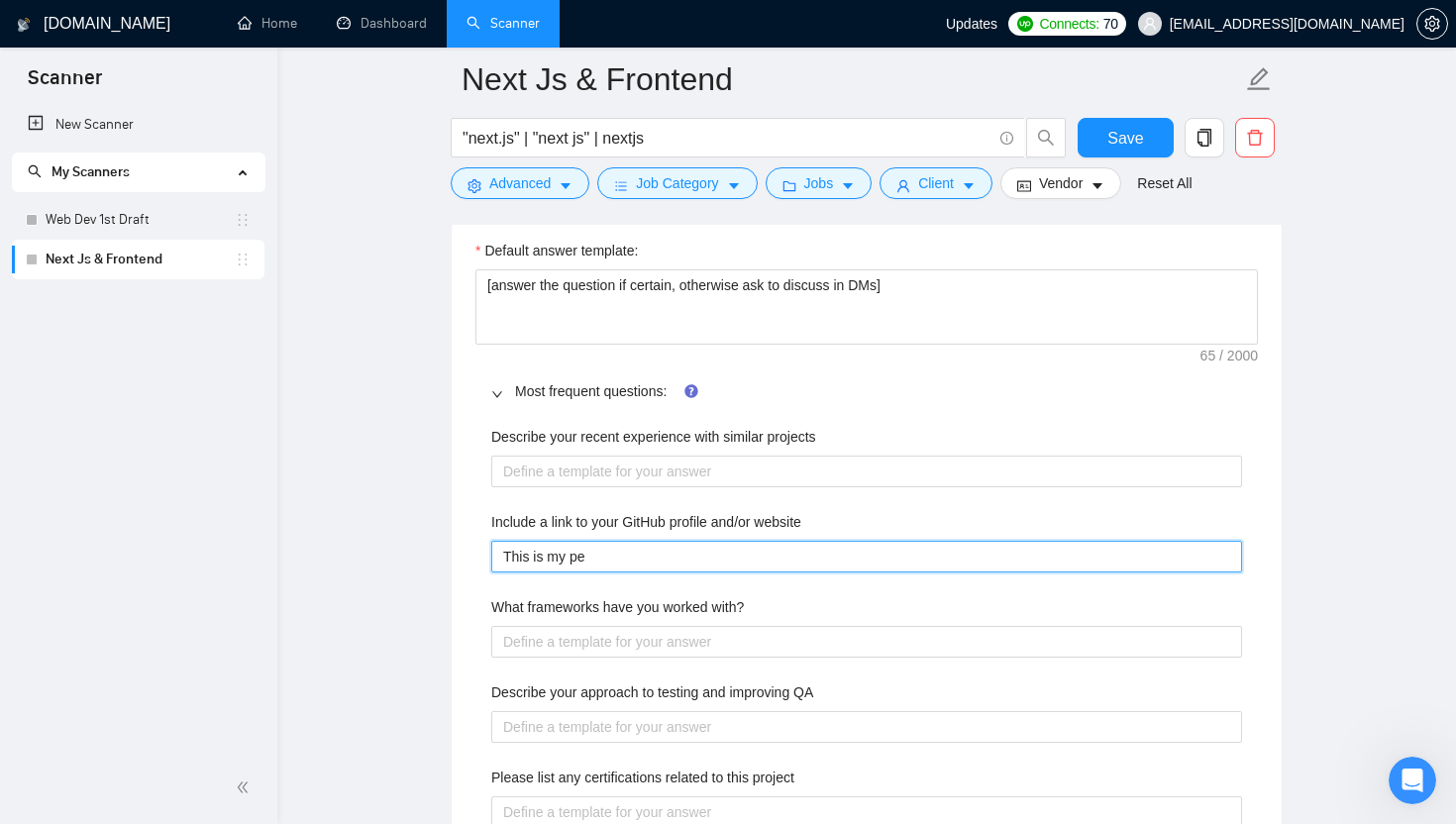 type 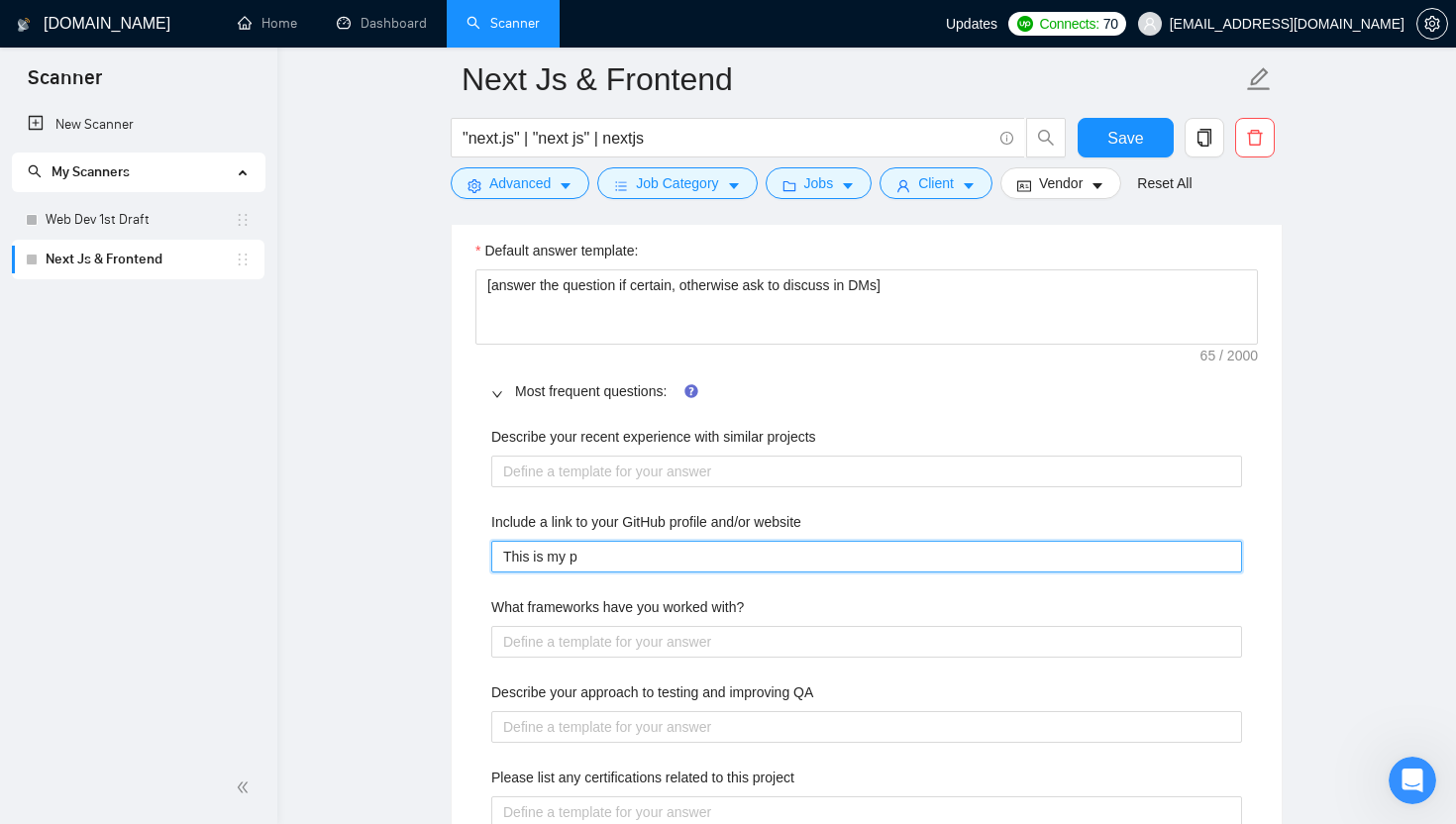 type 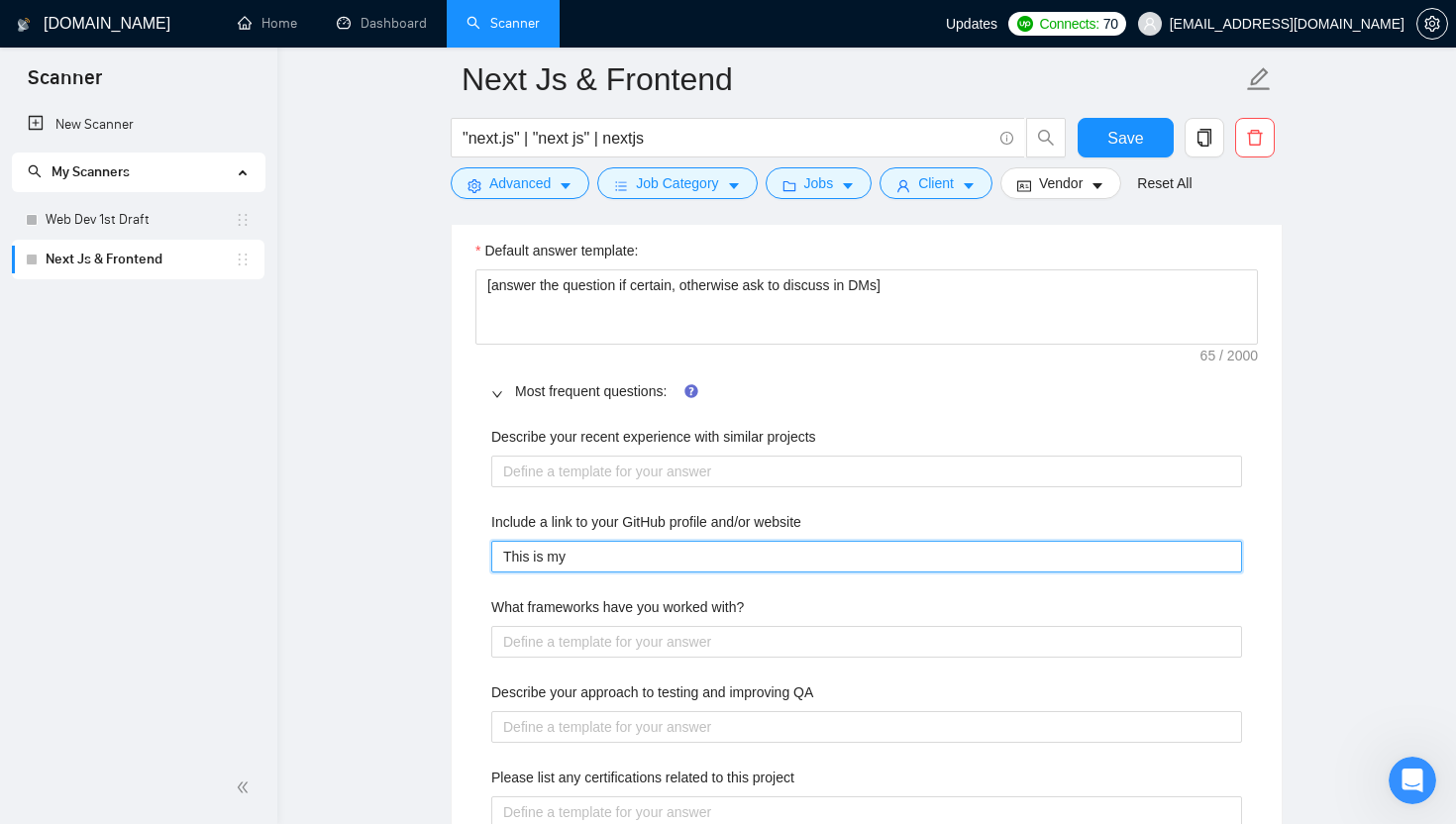type 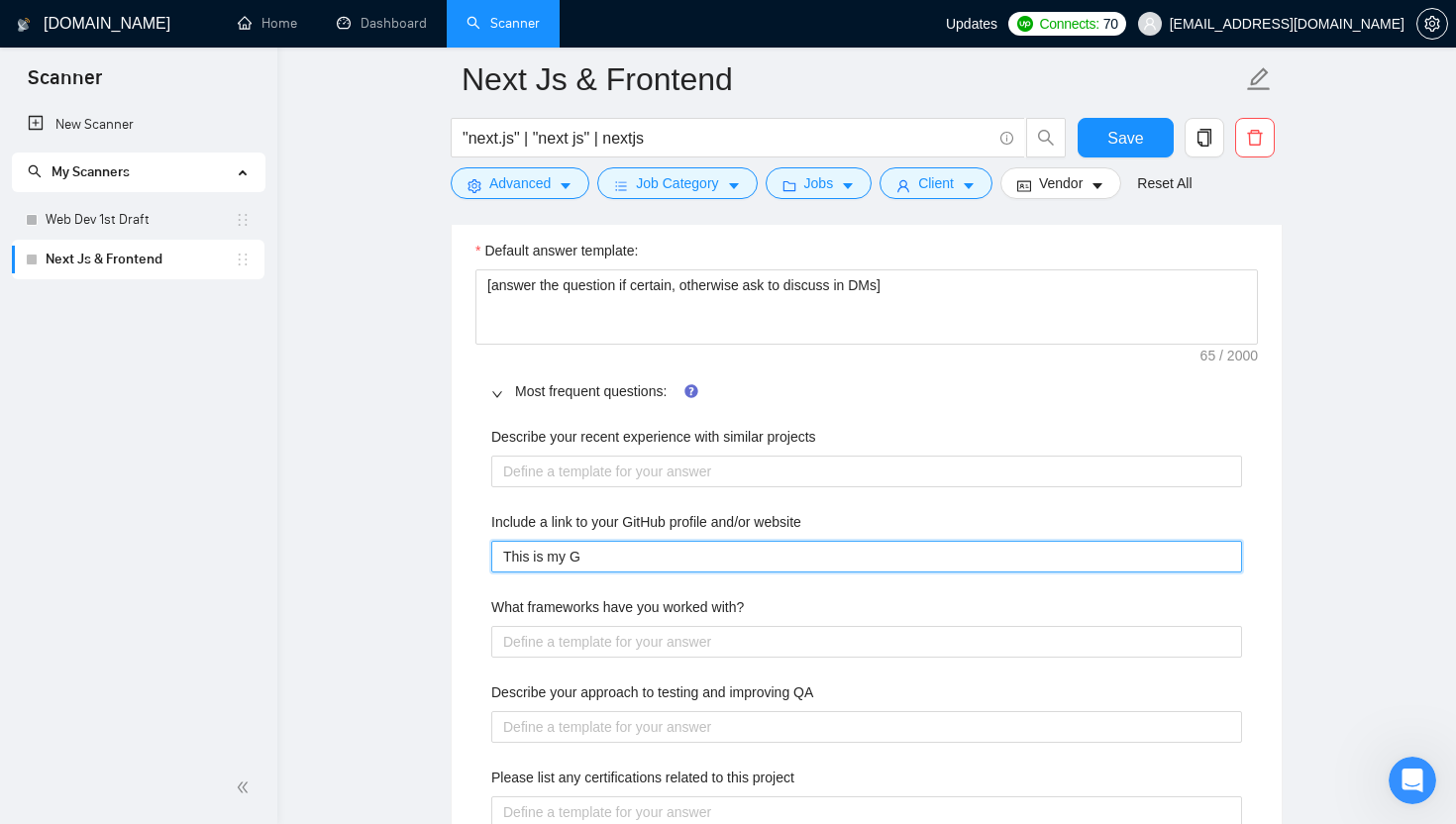 type 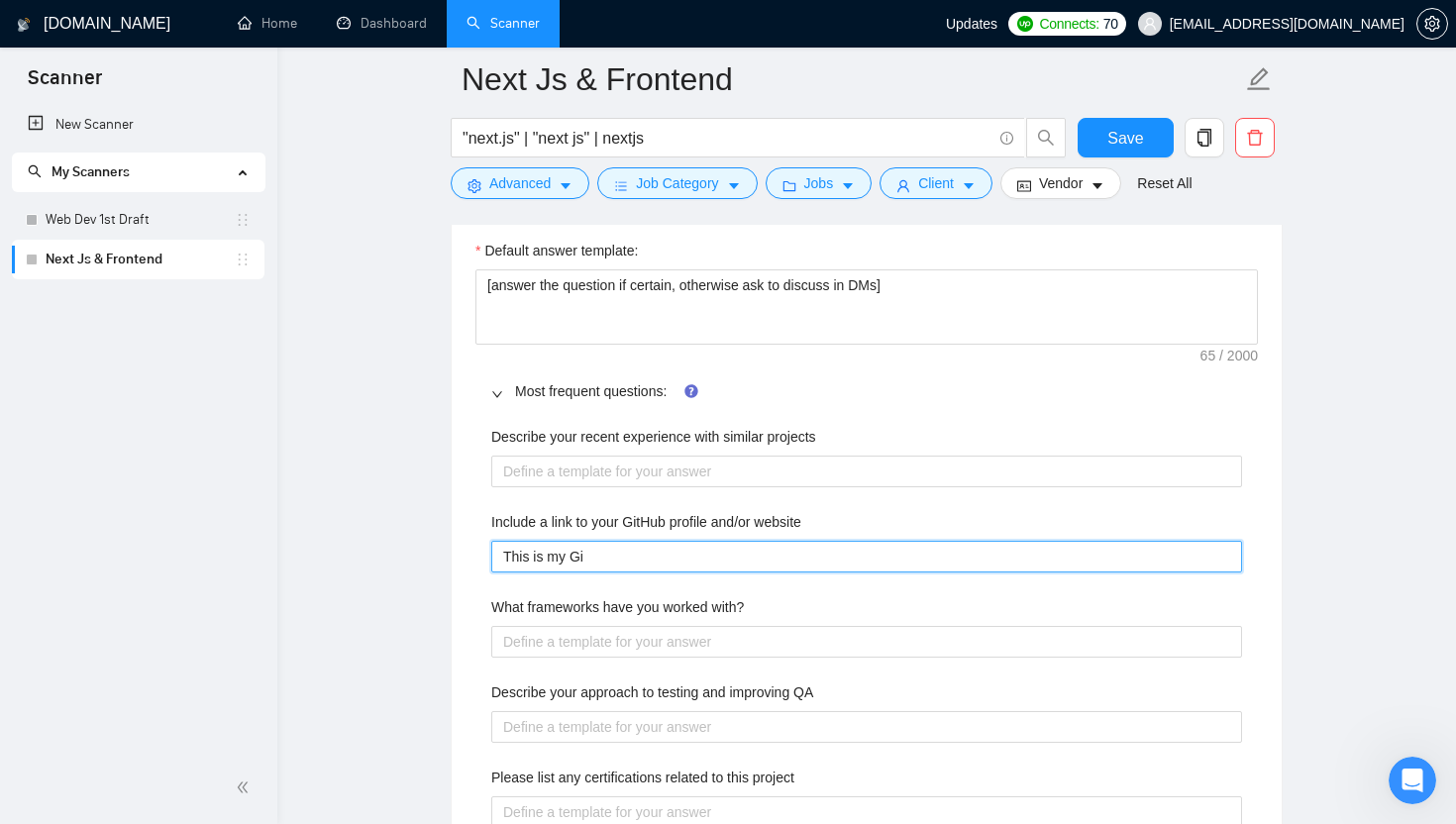 type 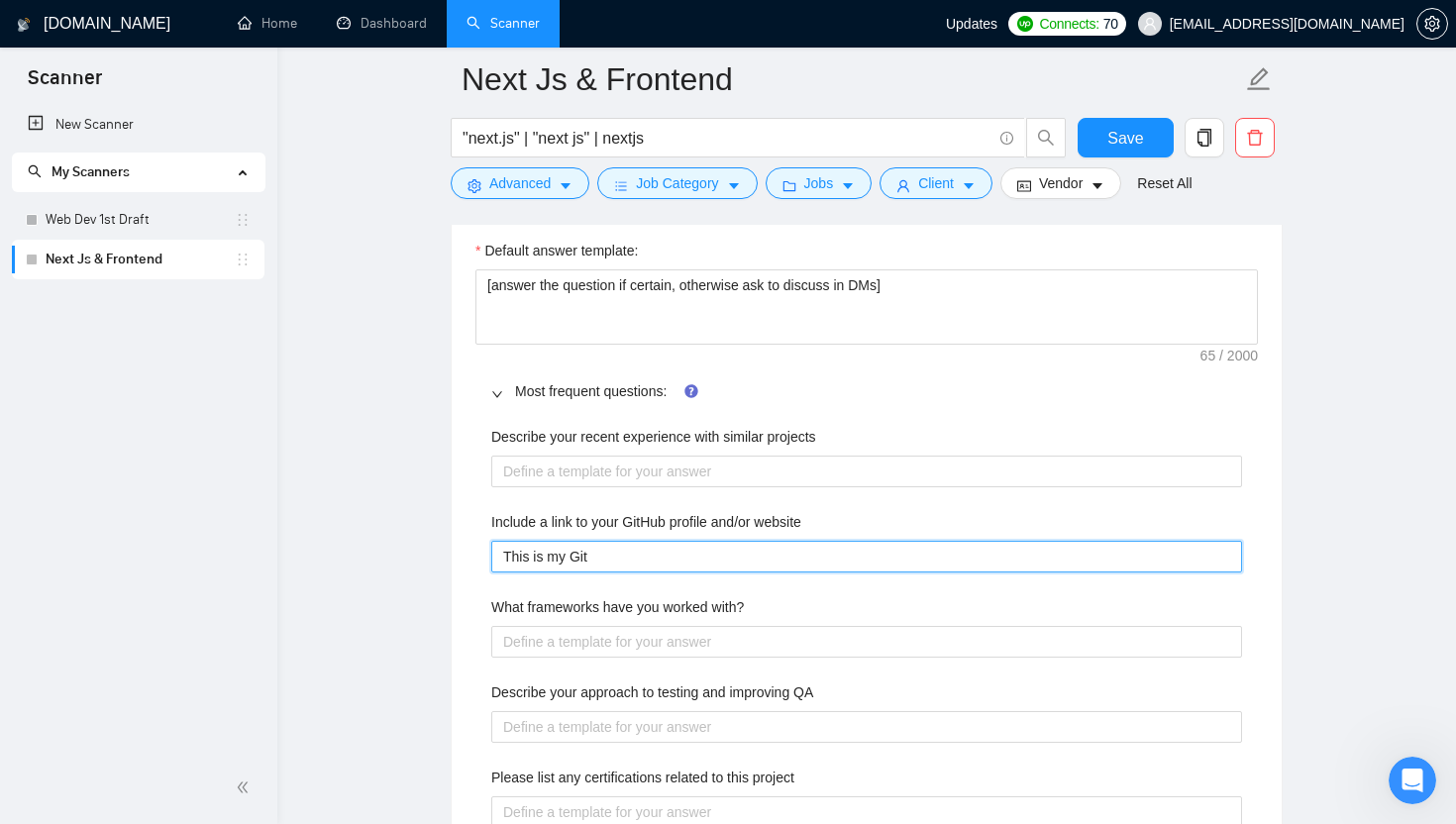 type 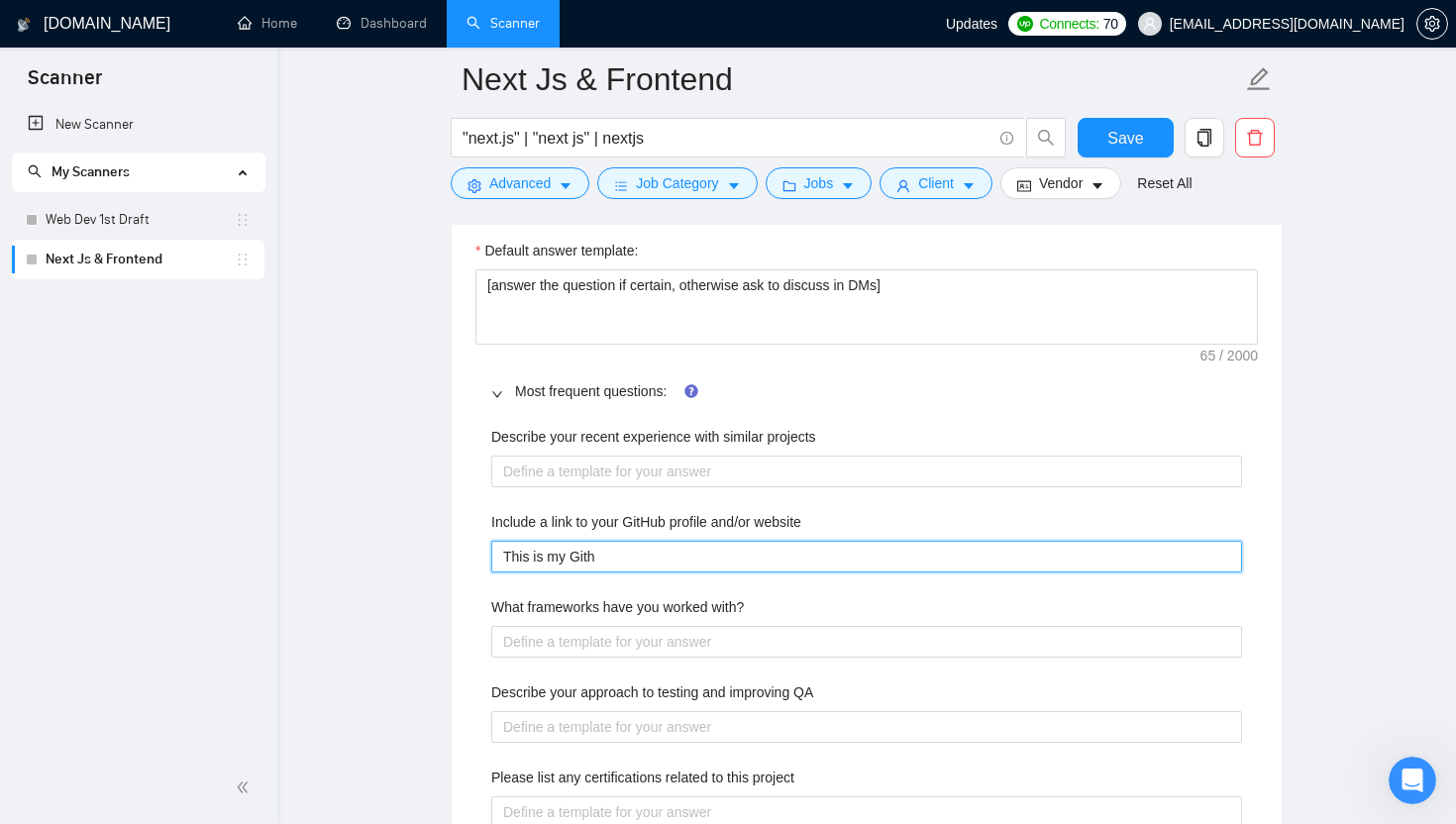 type 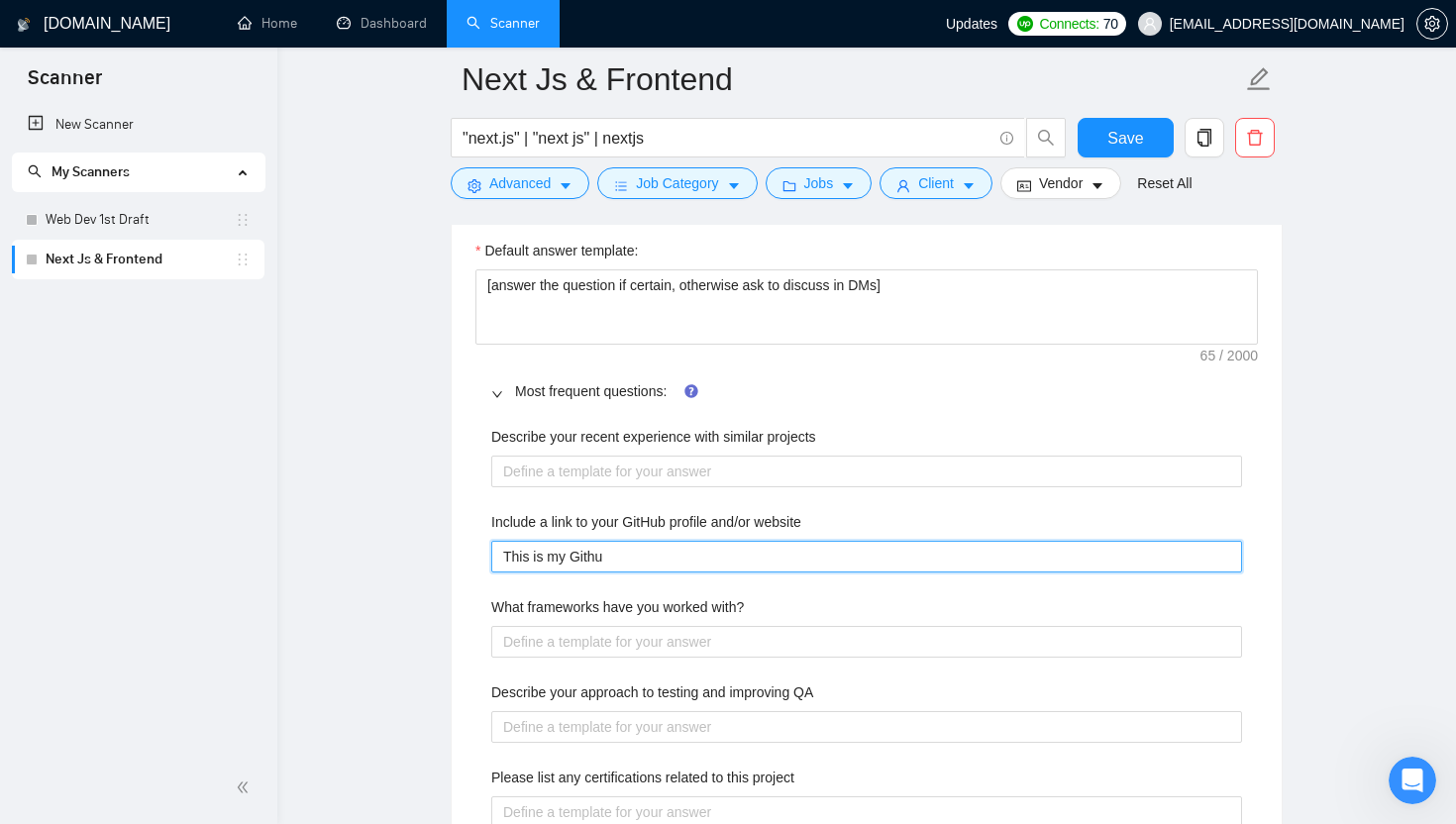 type 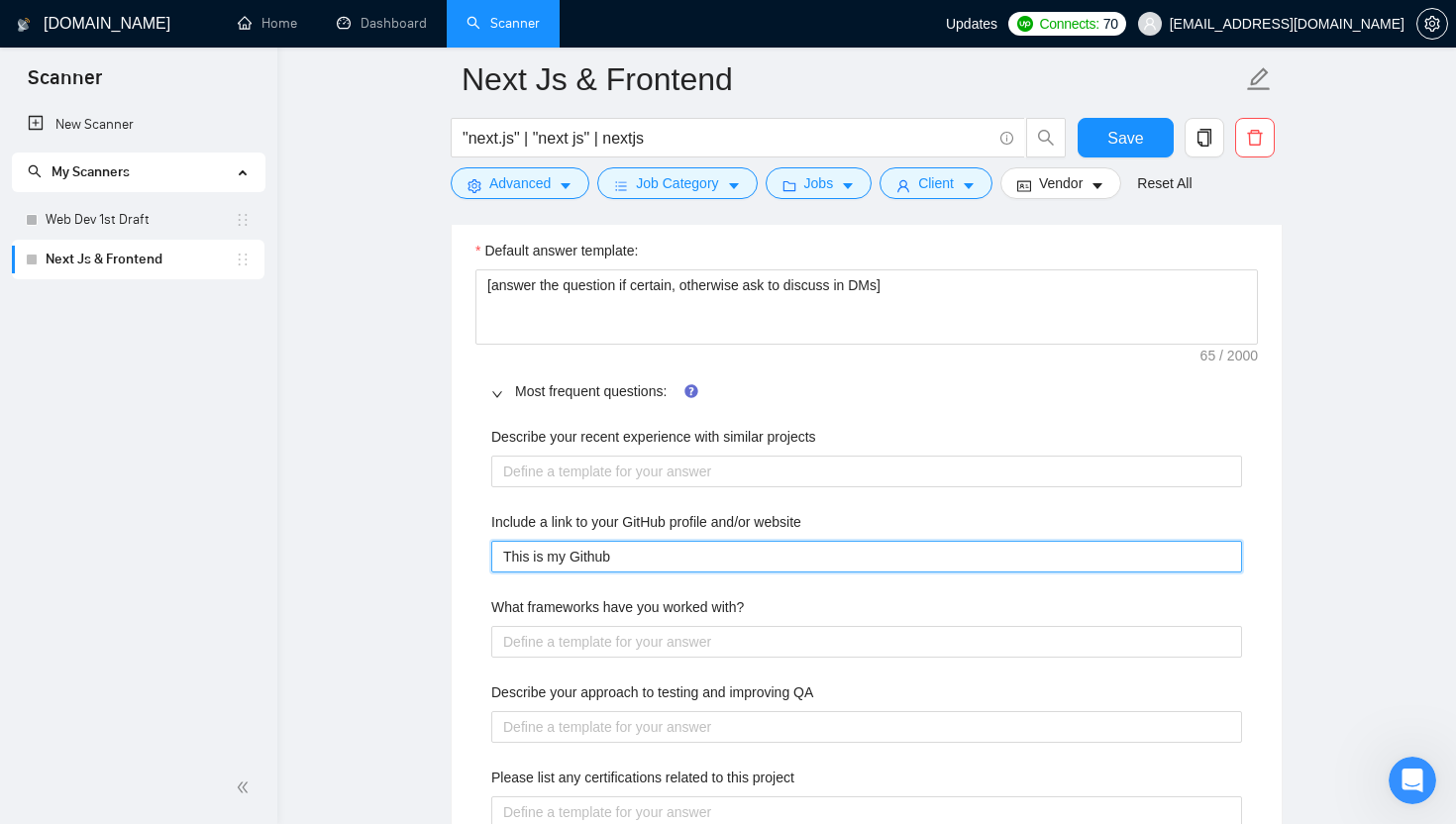 type 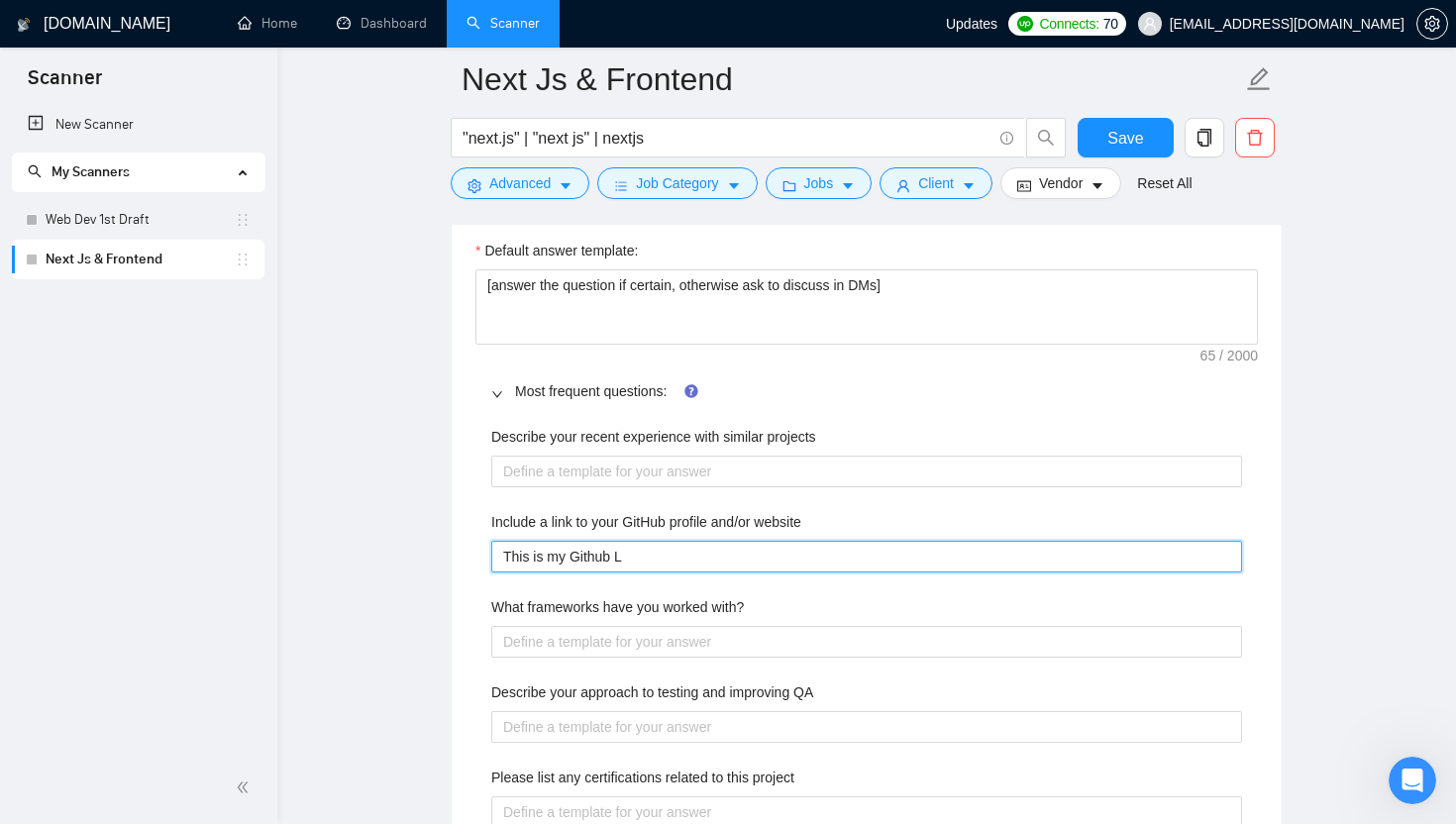 type 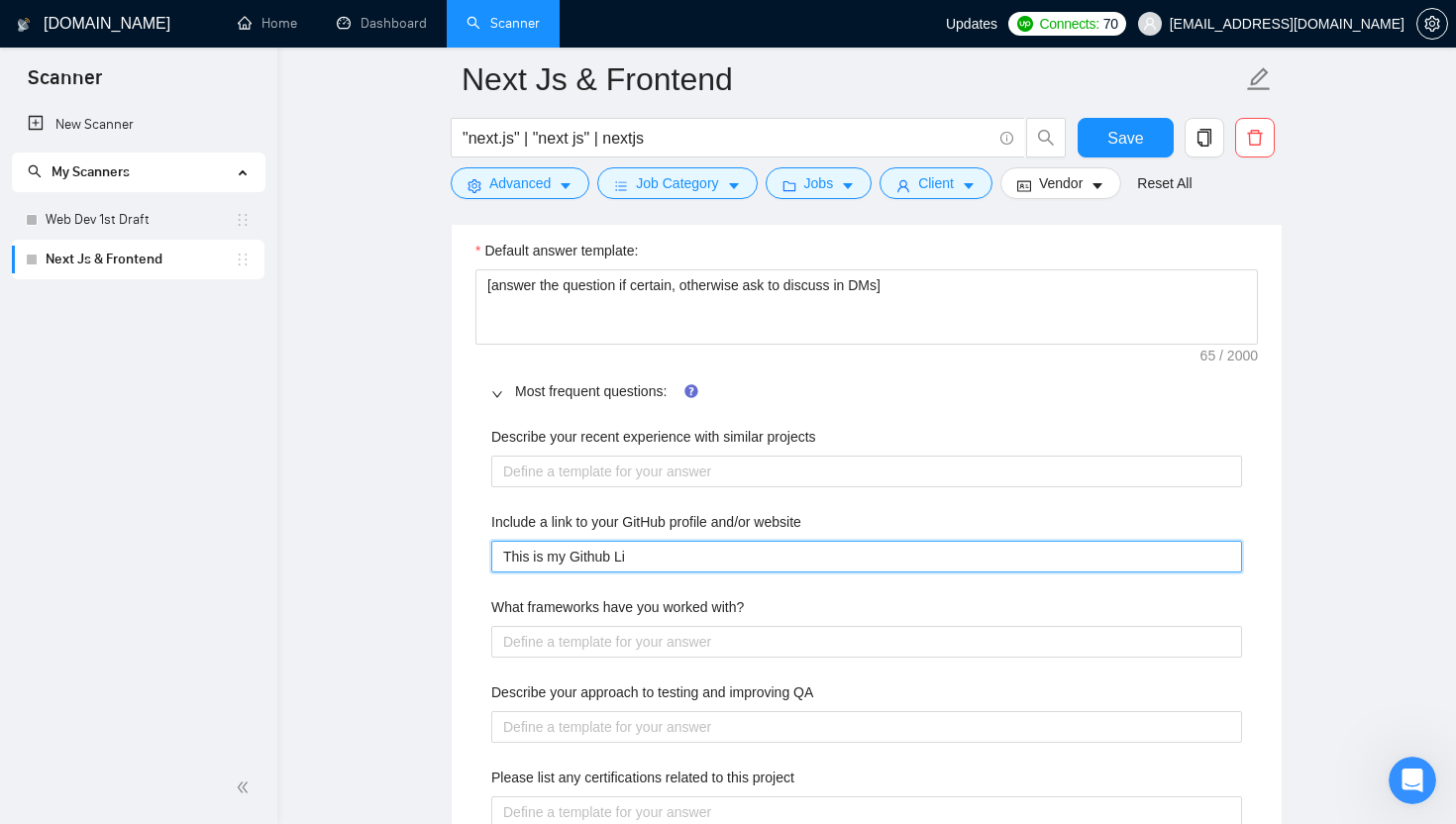 type 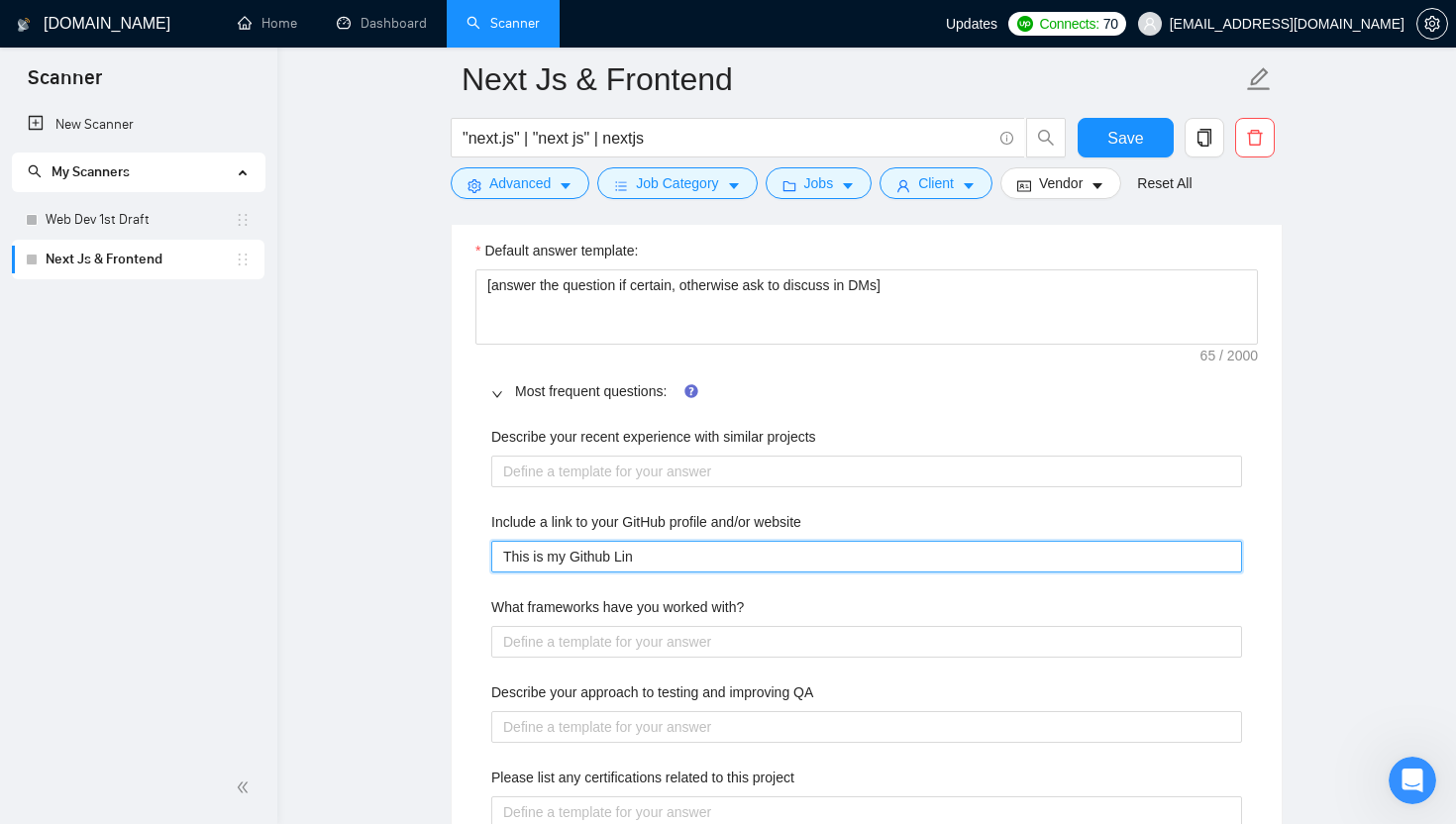 type 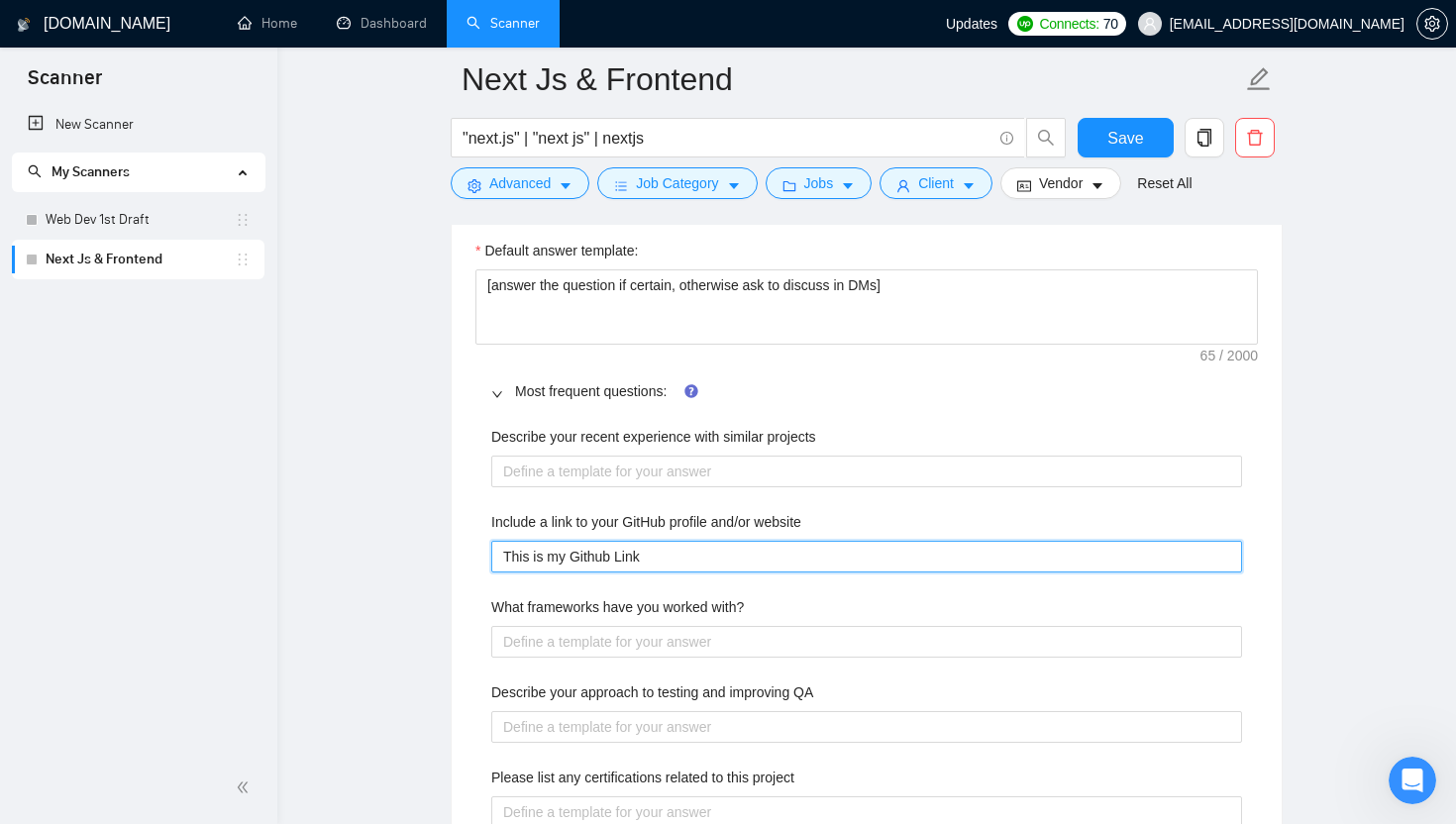 type 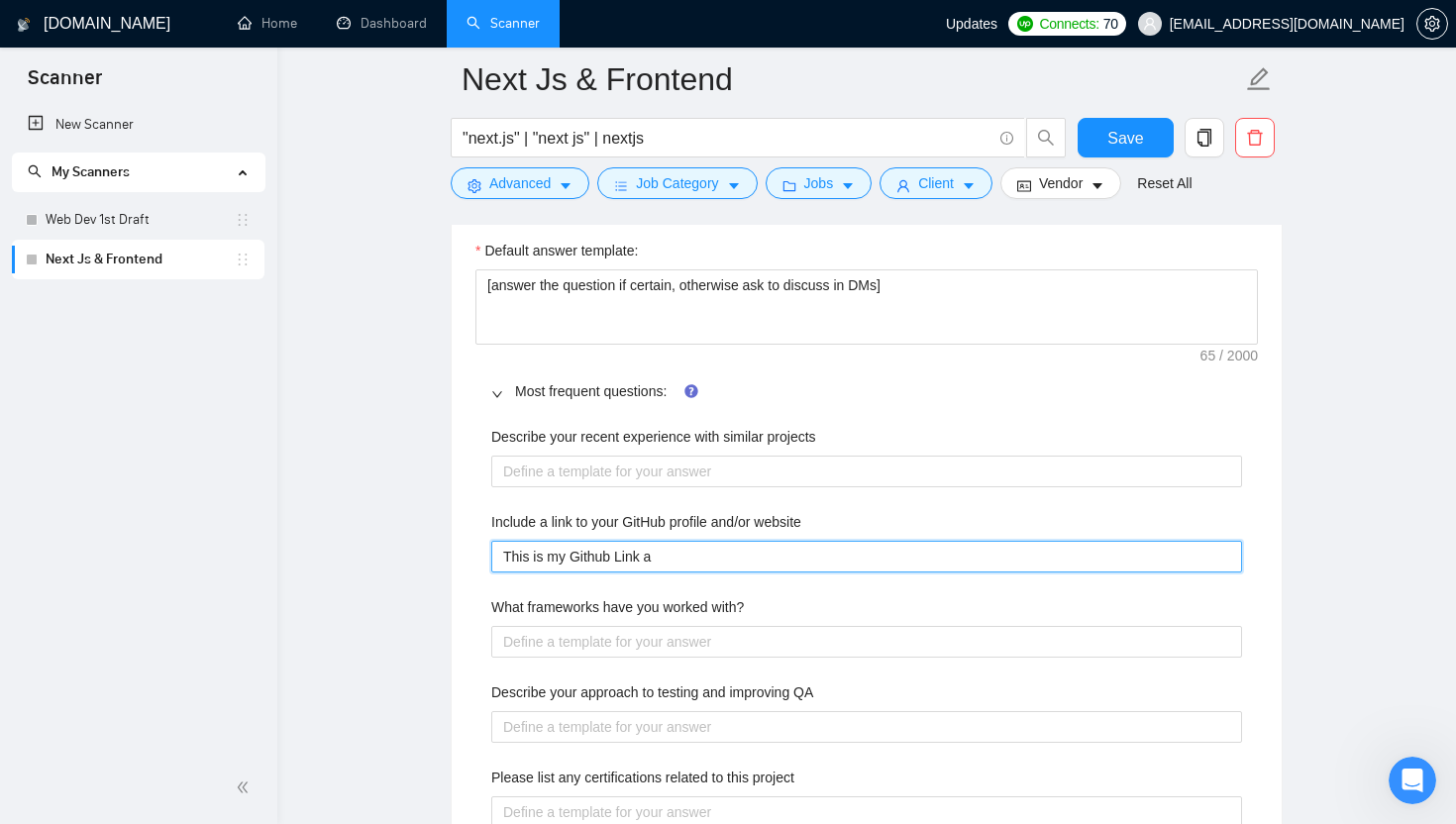 type on "This is my Github Link an" 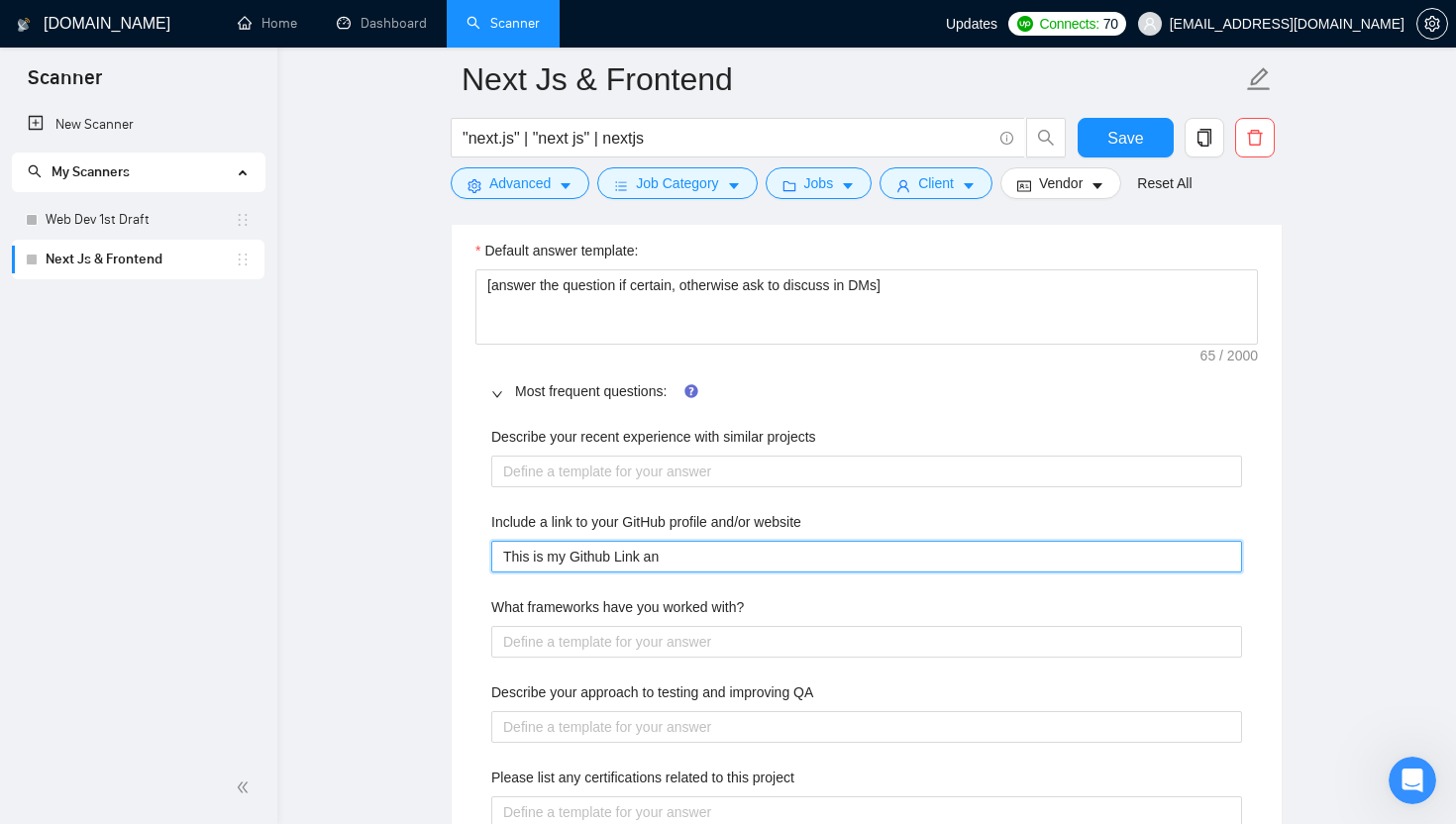 type 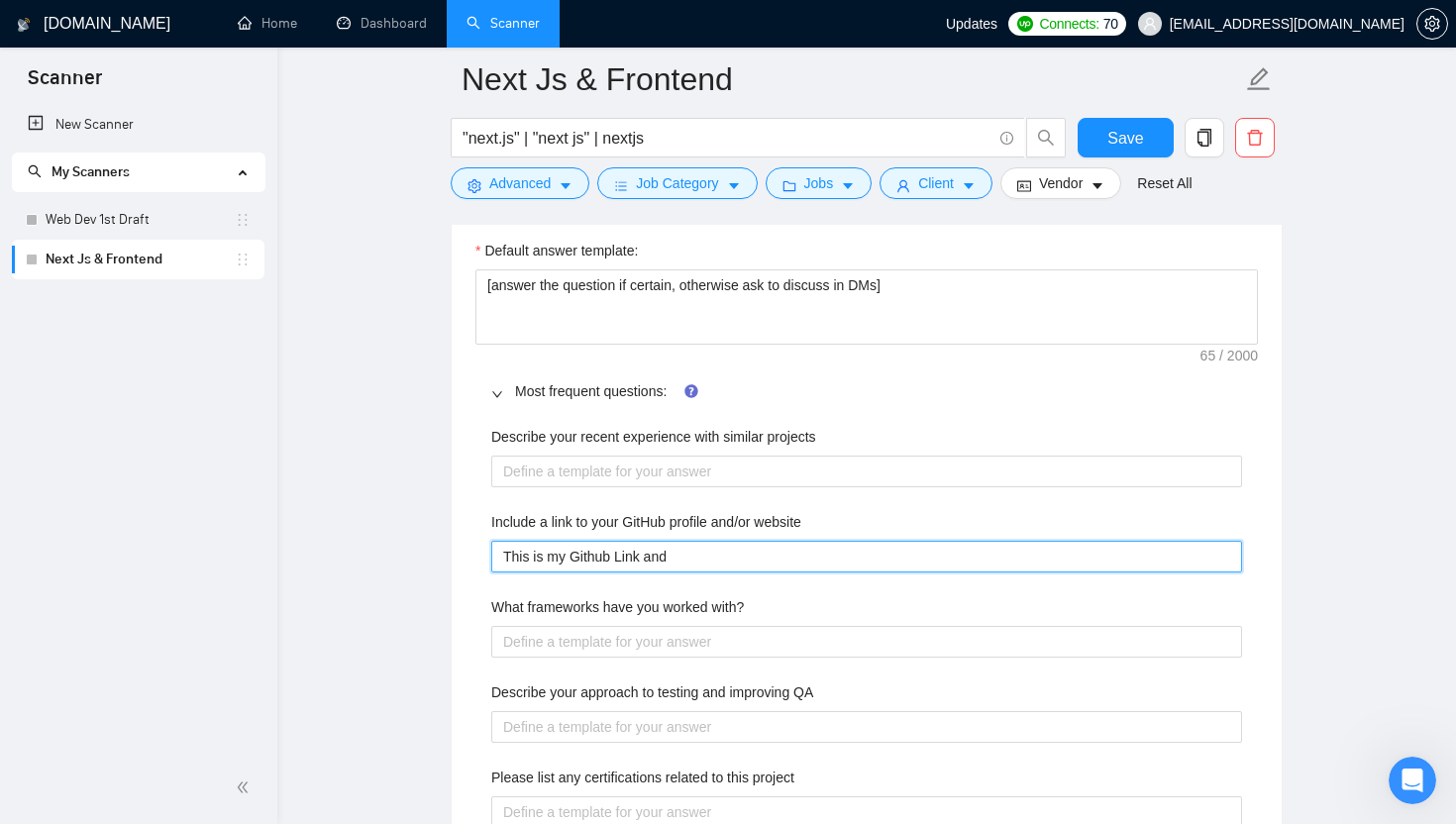 type 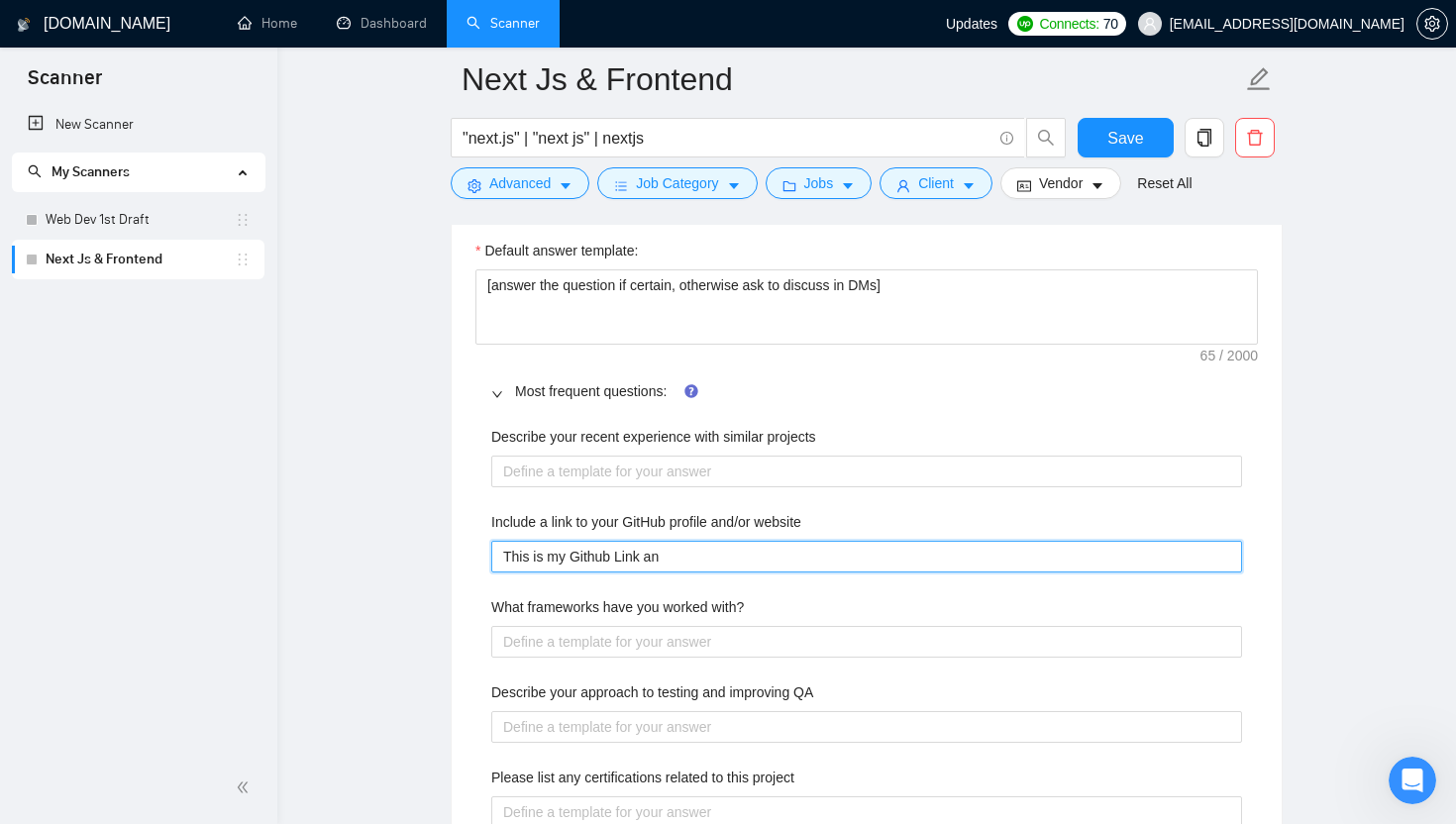 type 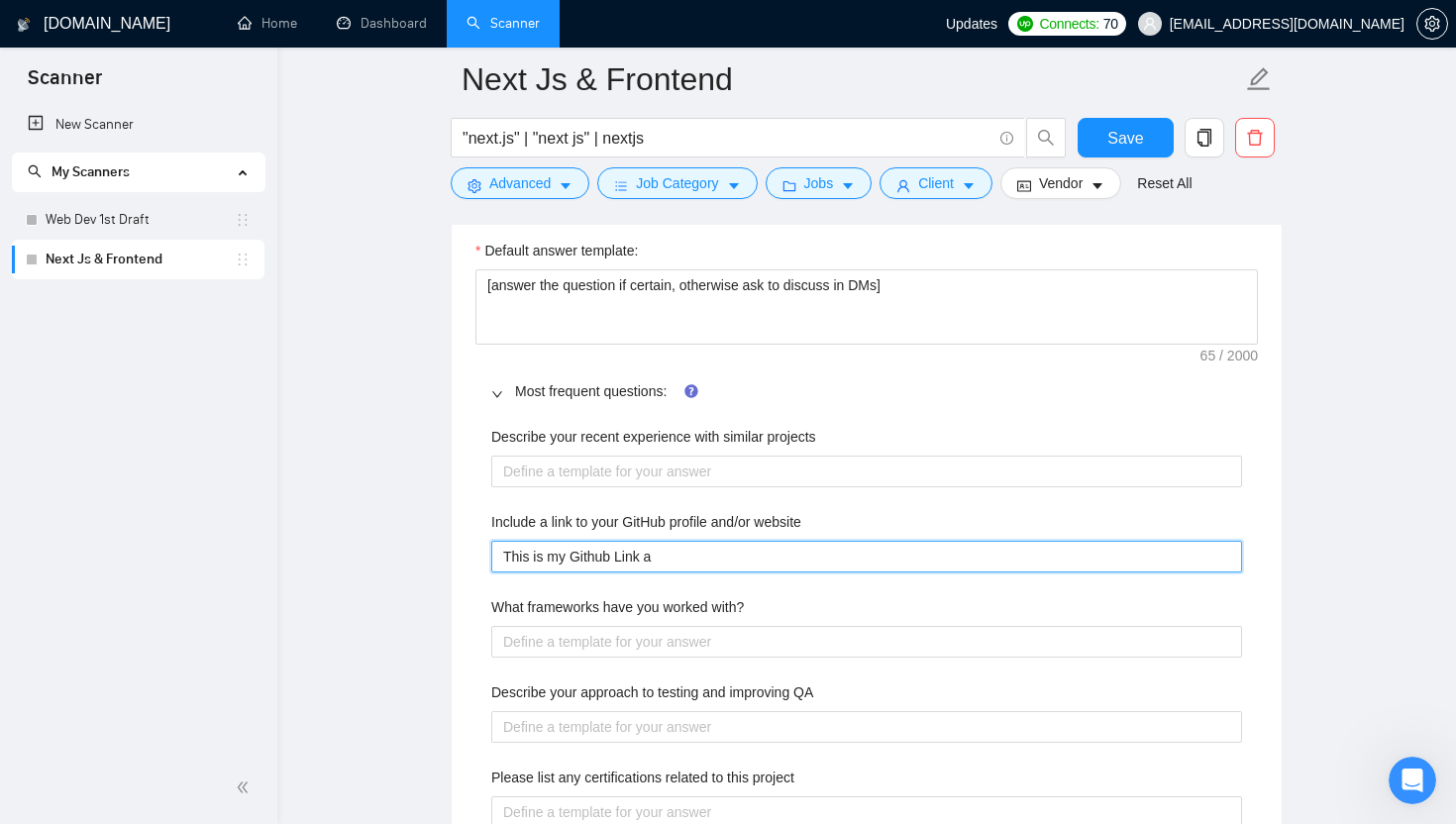 type 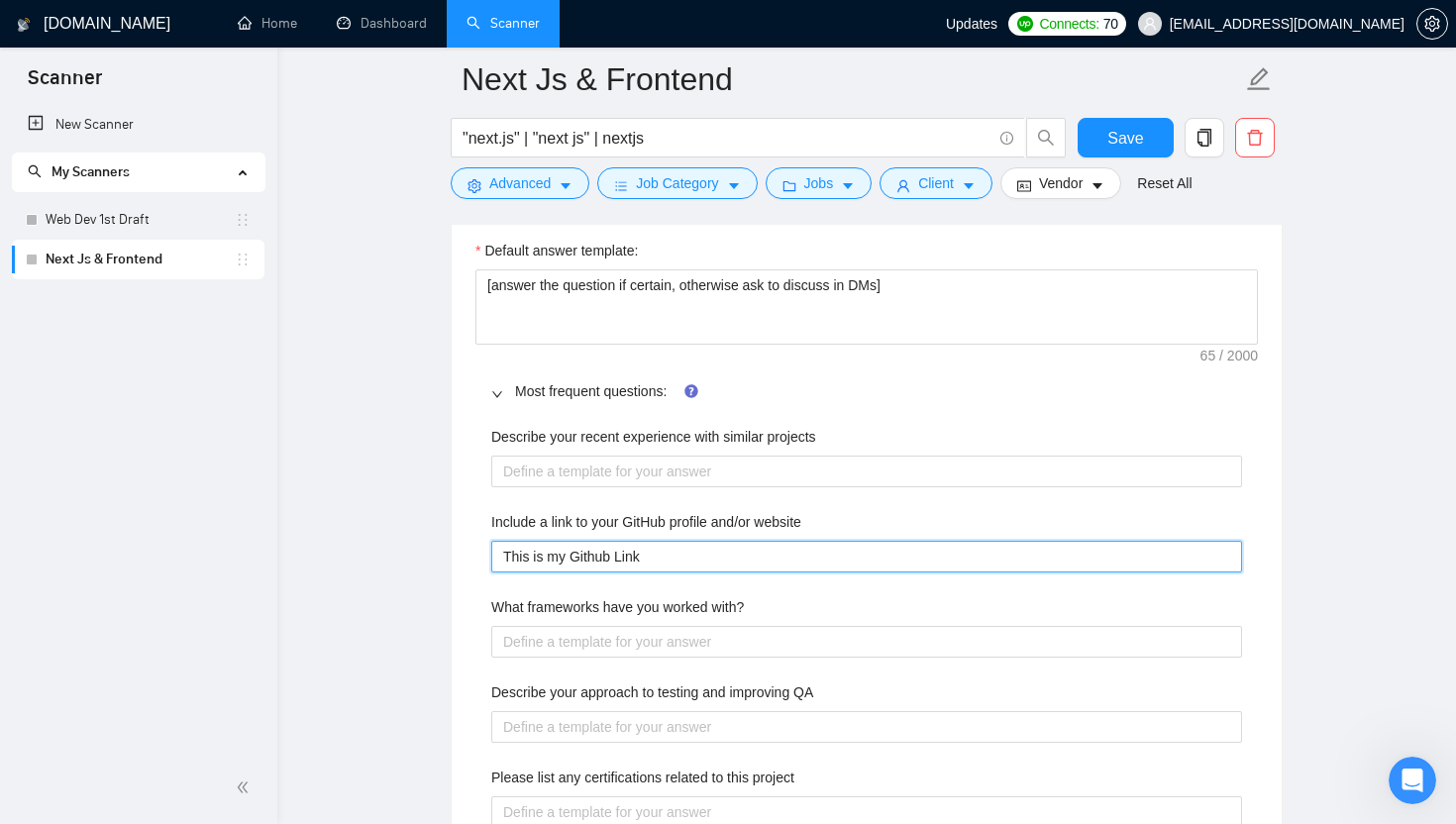 type 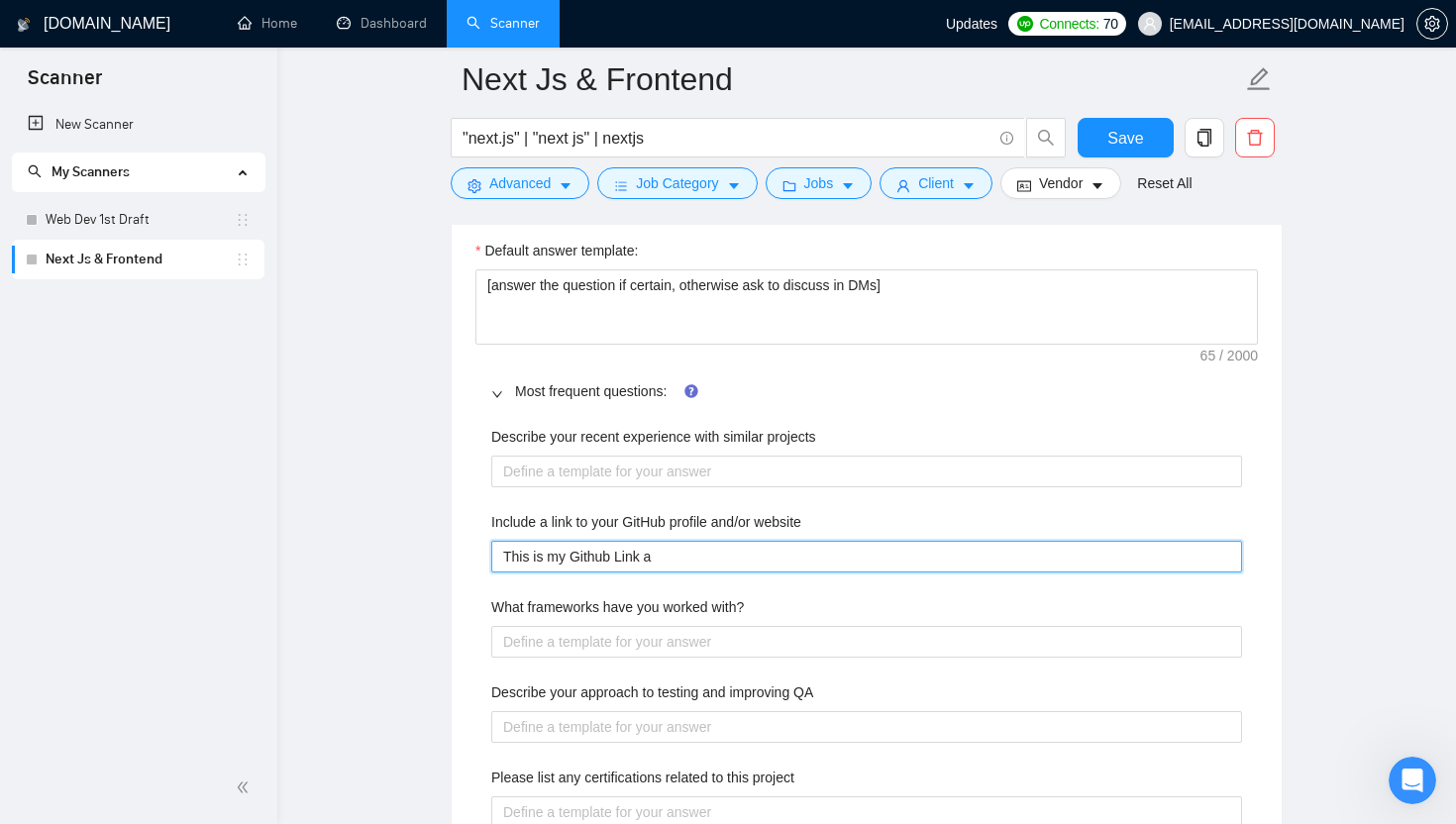 type on "This is my Github Link an" 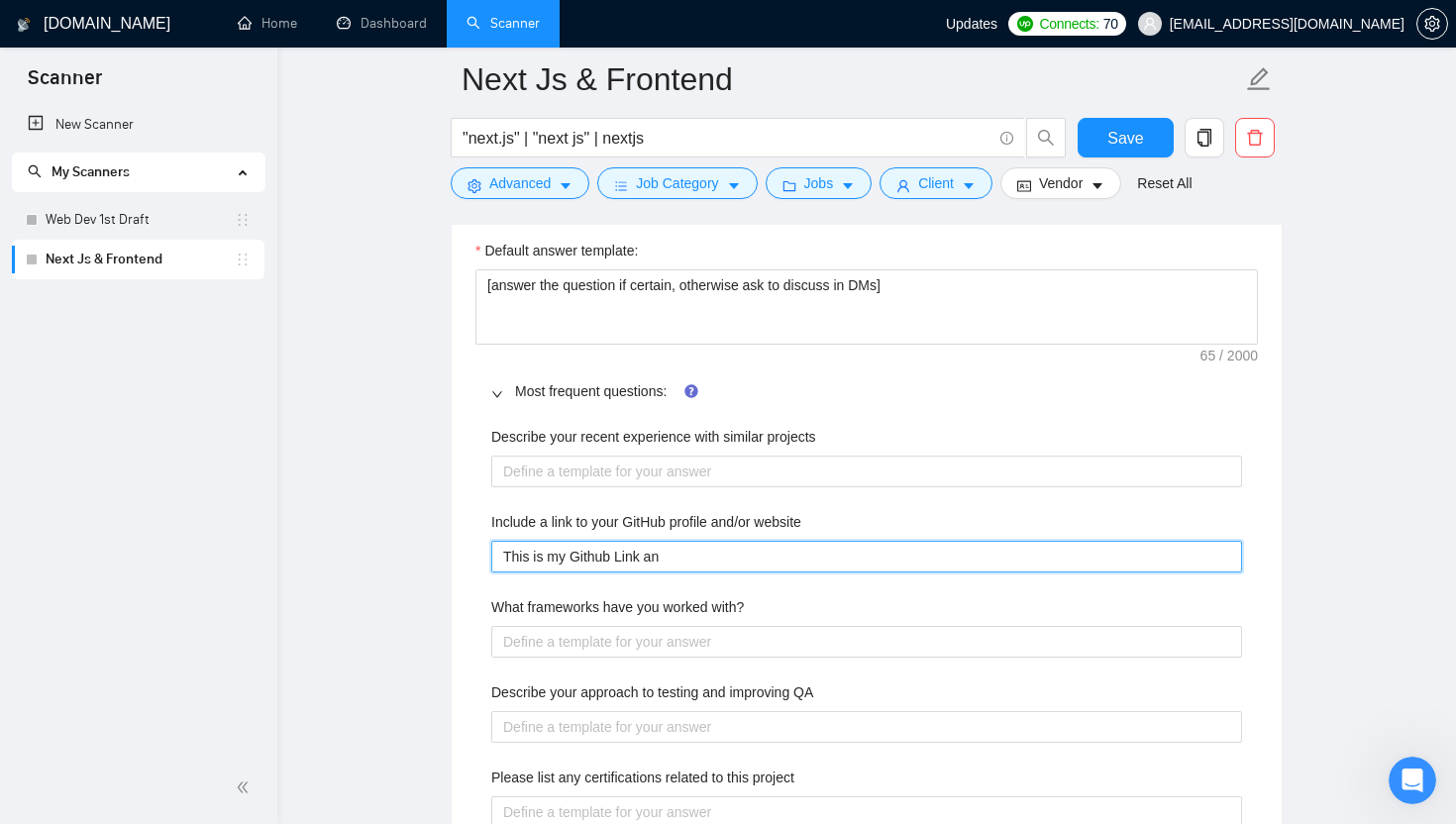 type 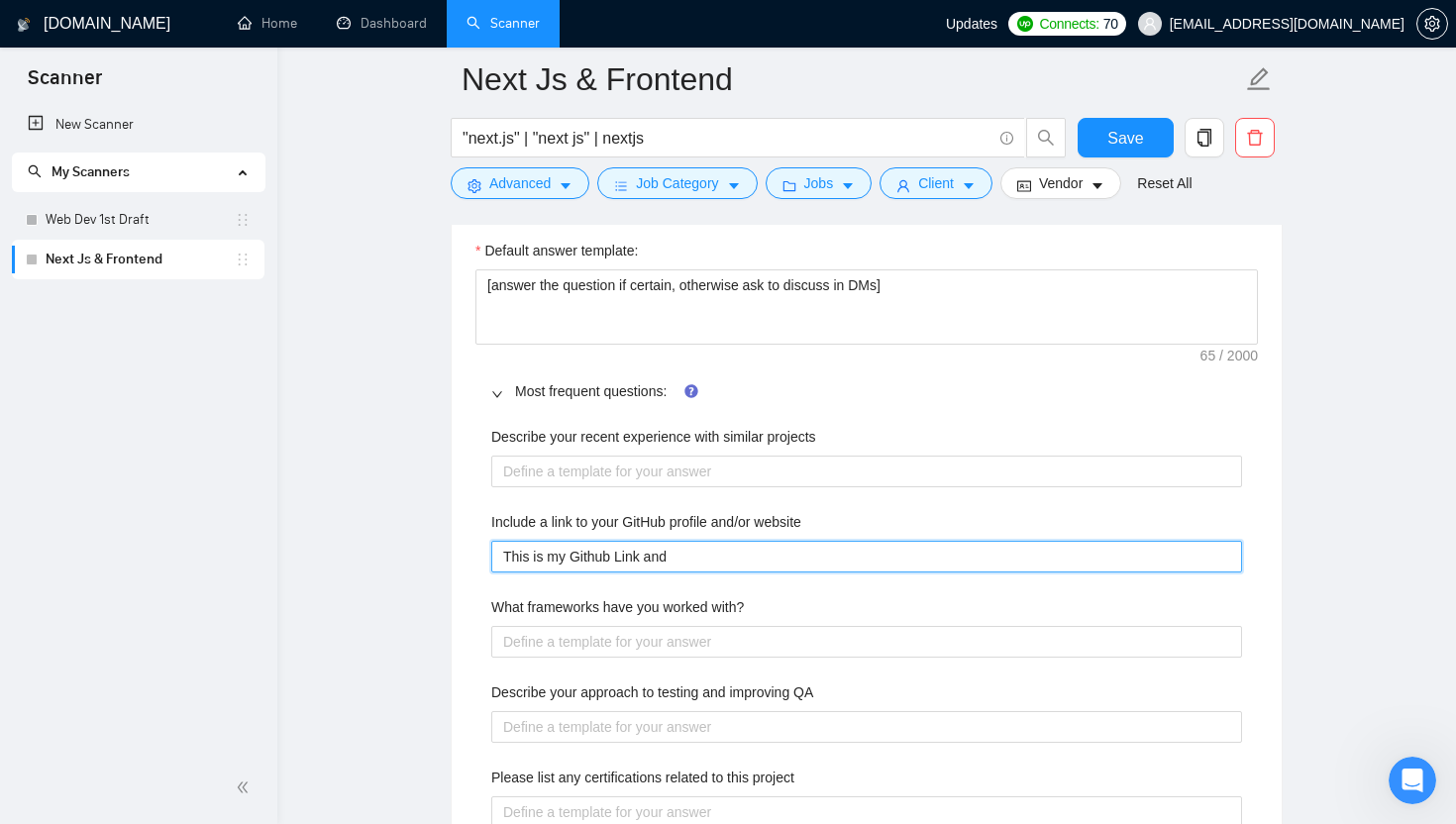 type on "This is my Github Link and" 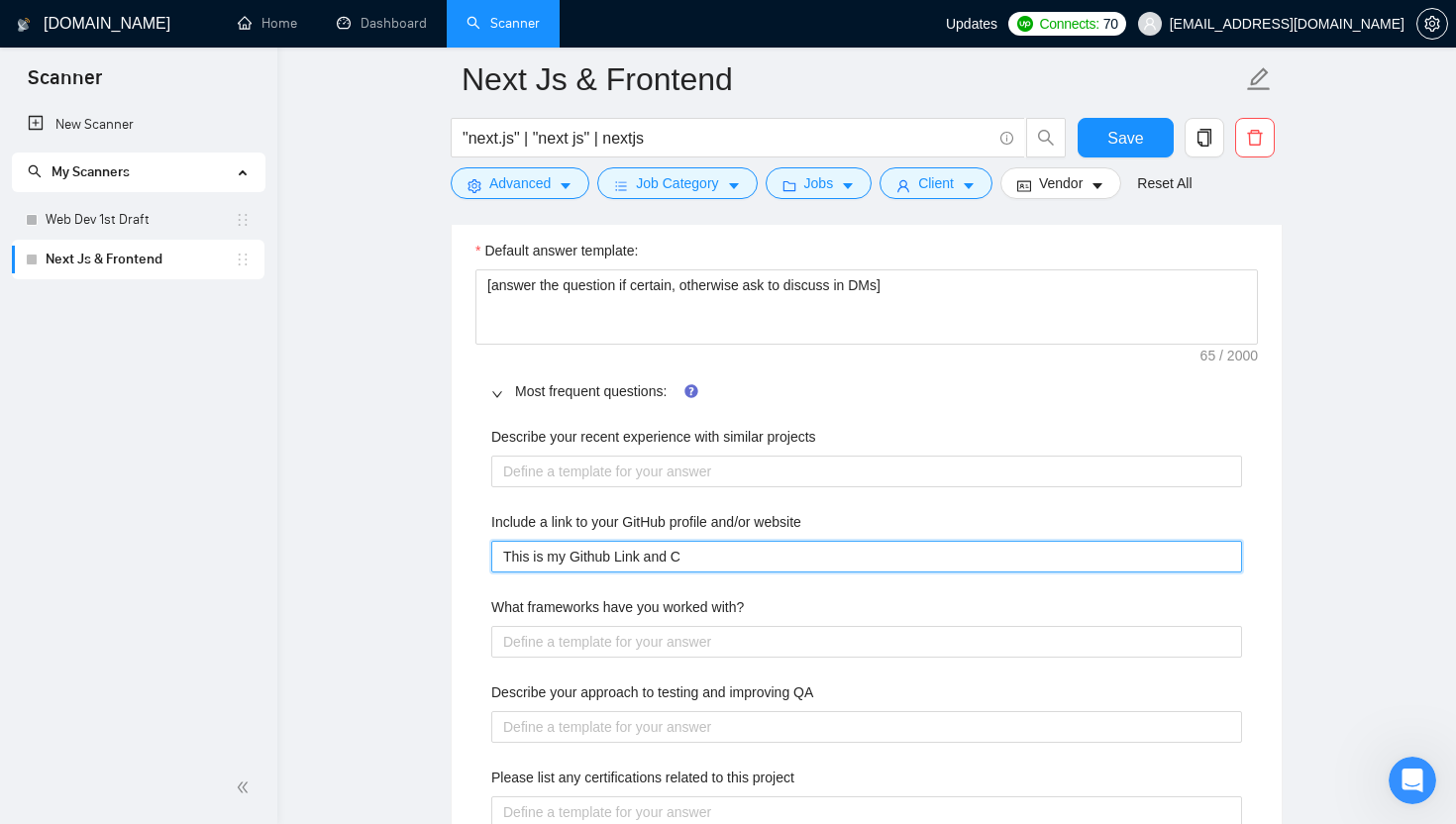 type 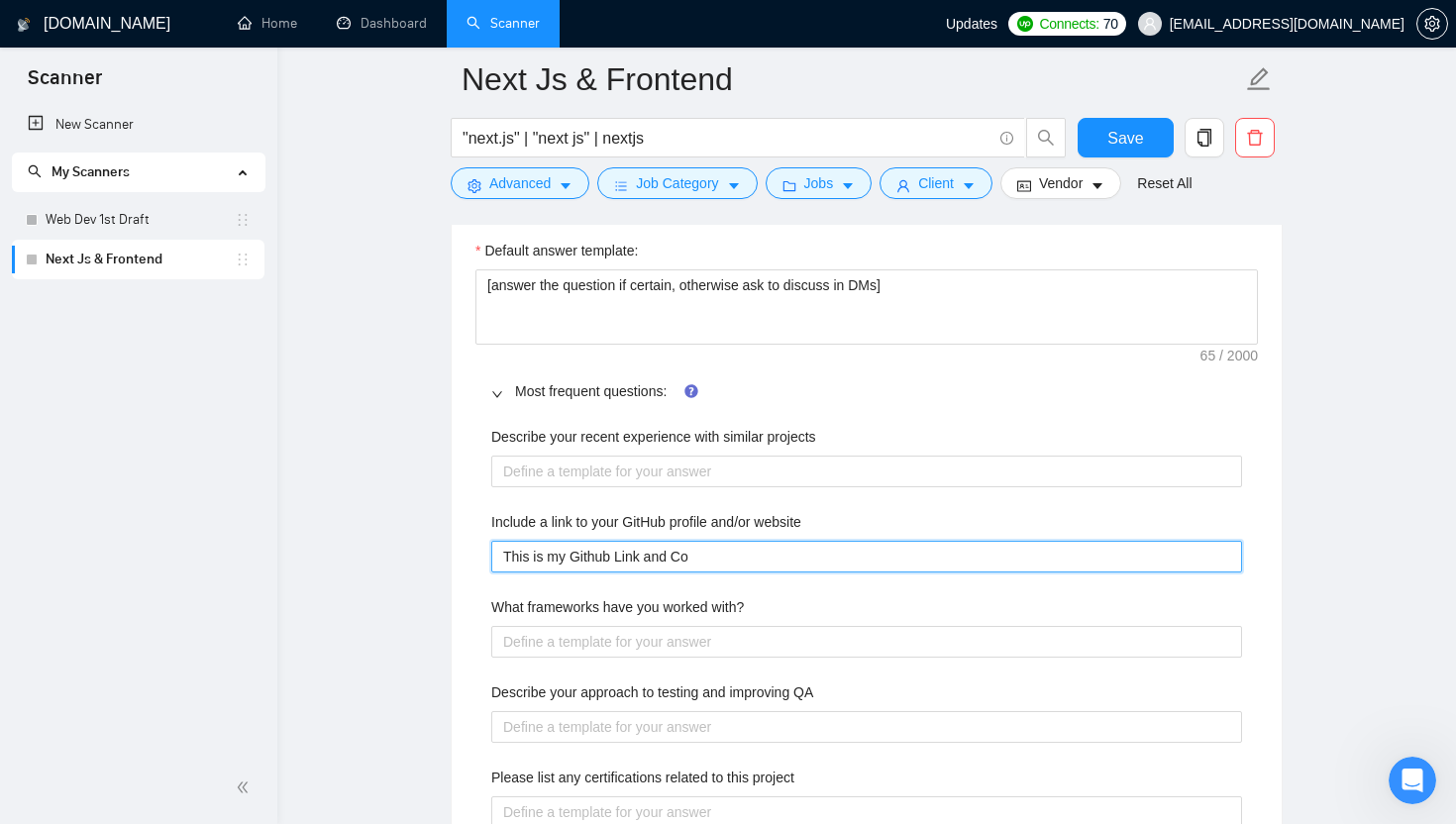 type 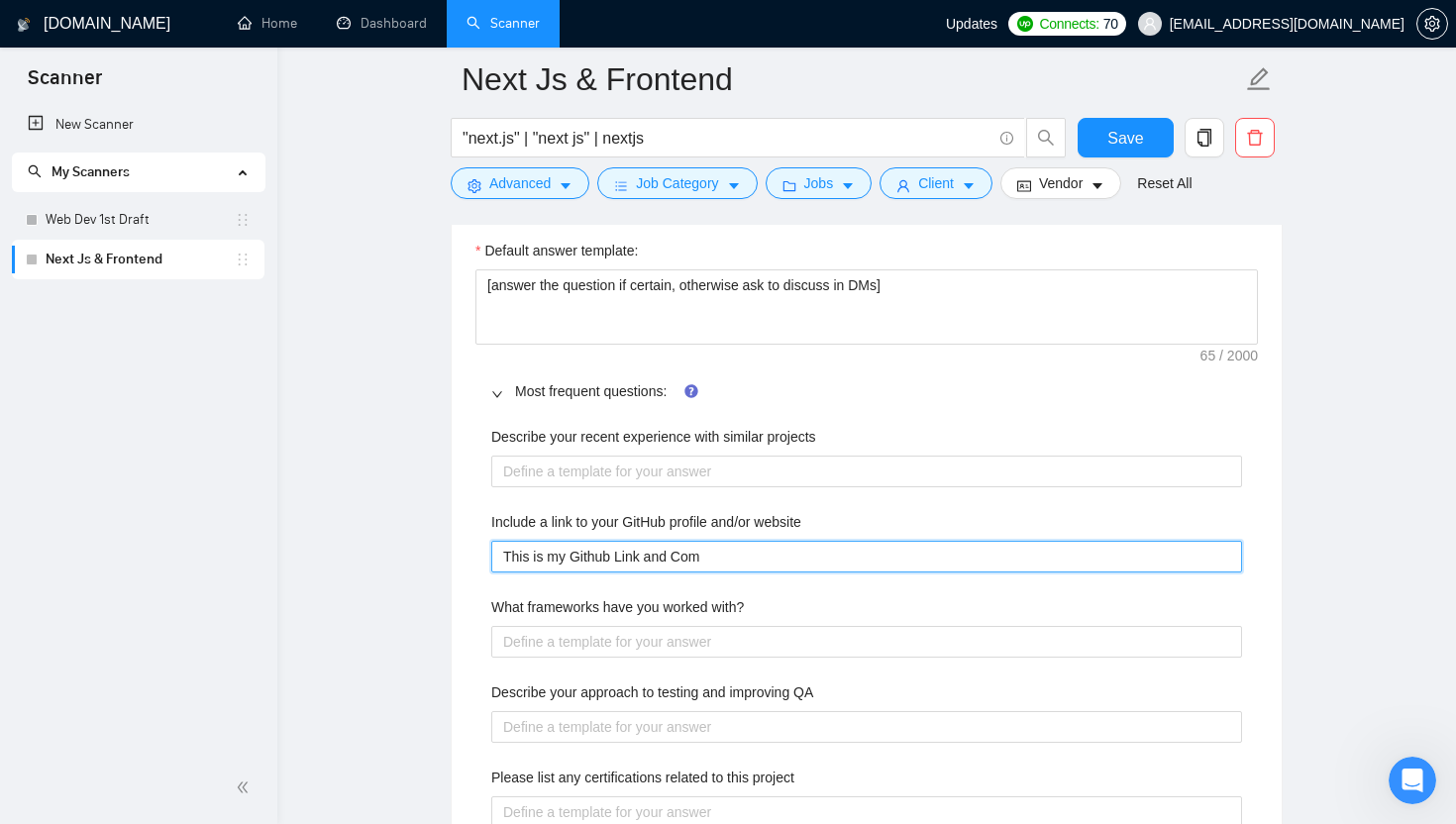 type 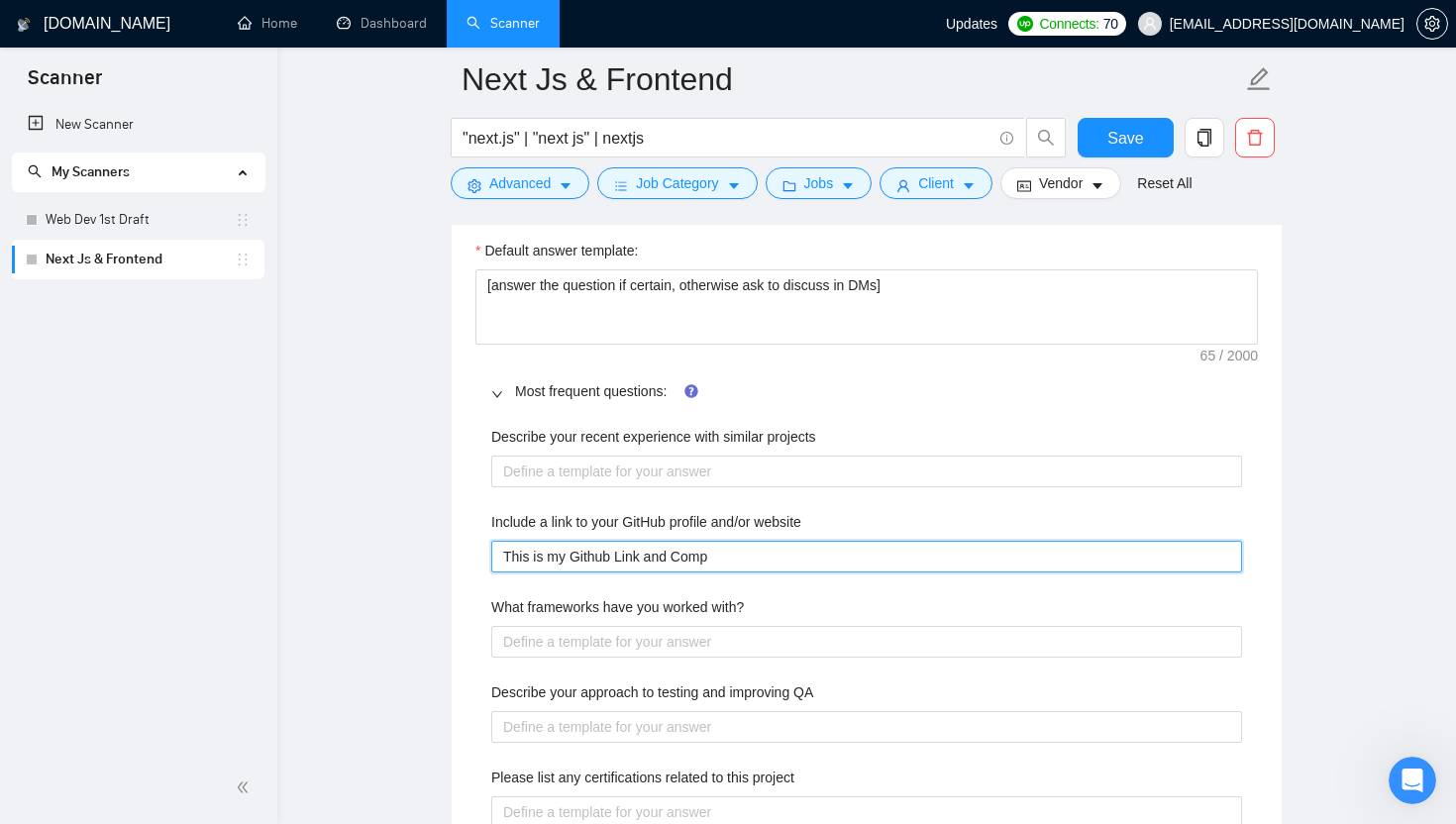 type 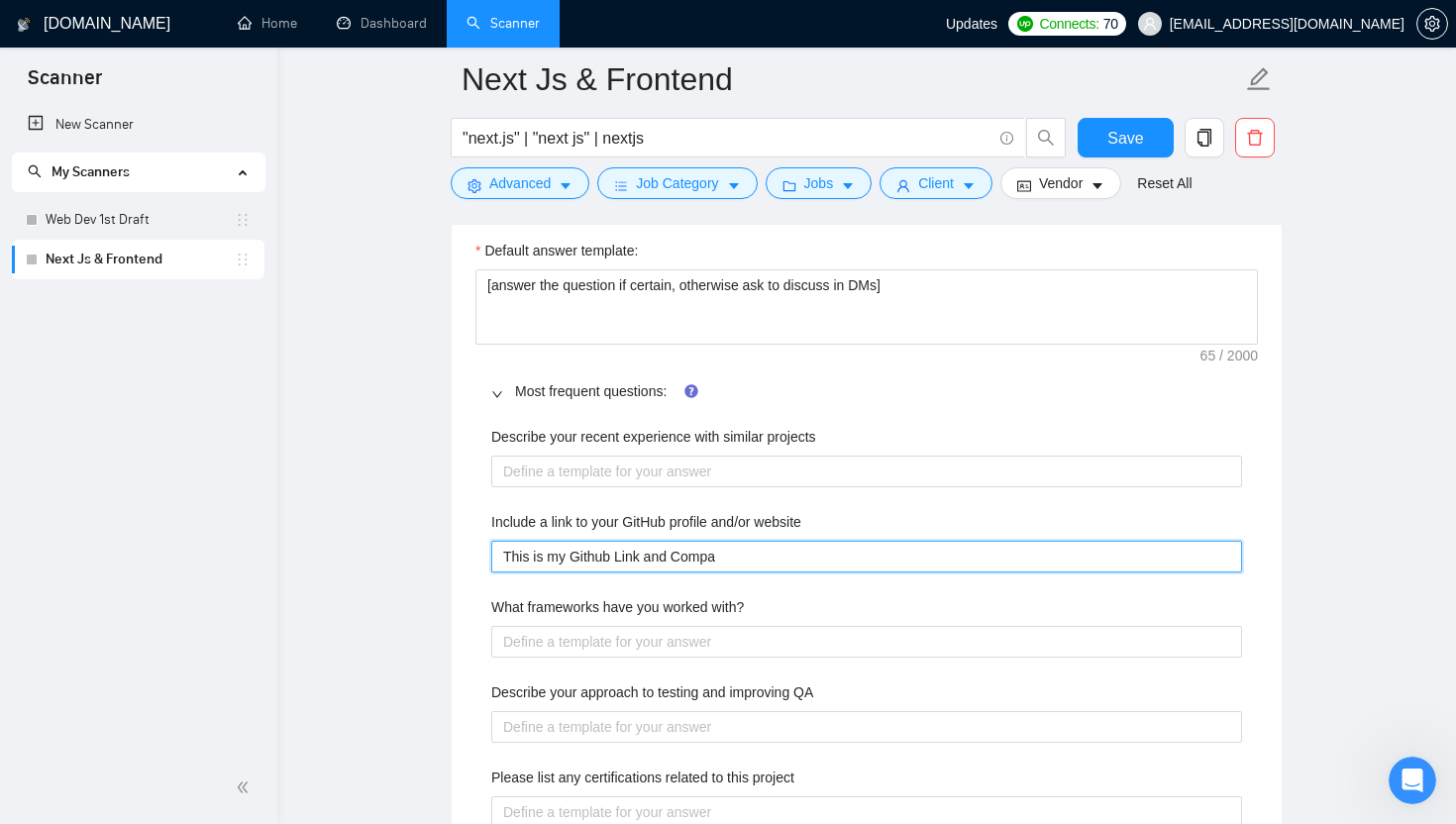 type 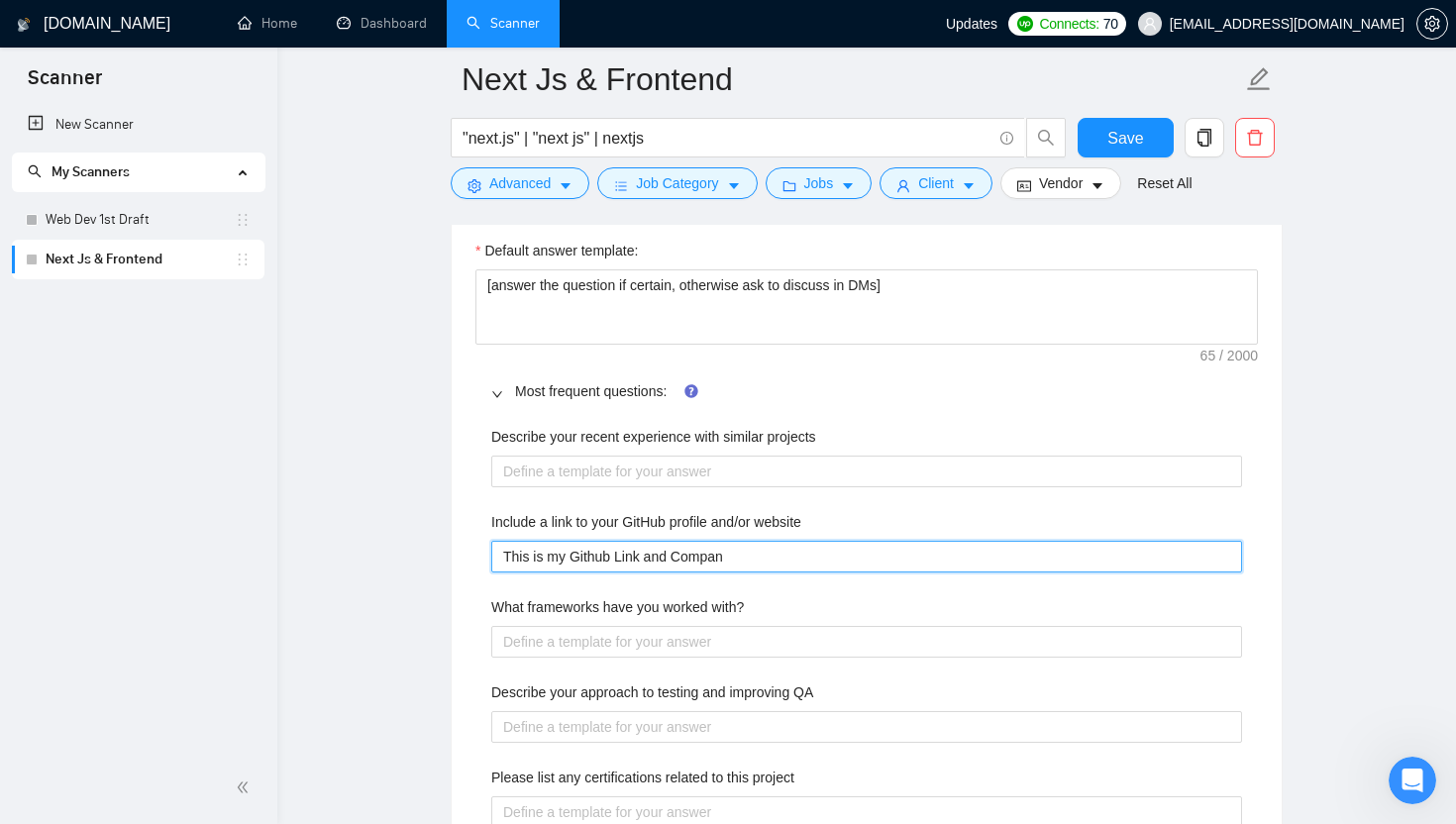 type 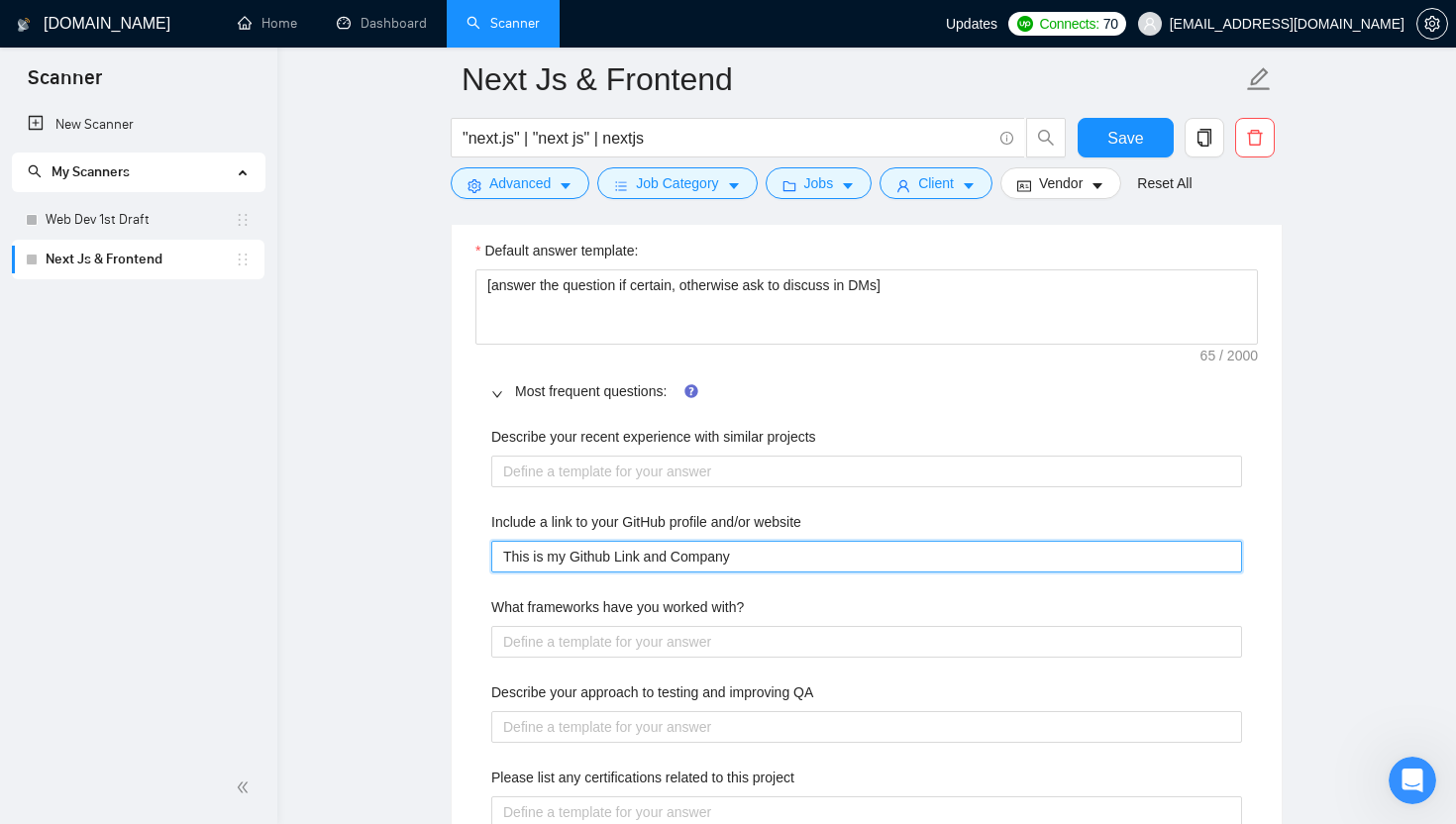 type 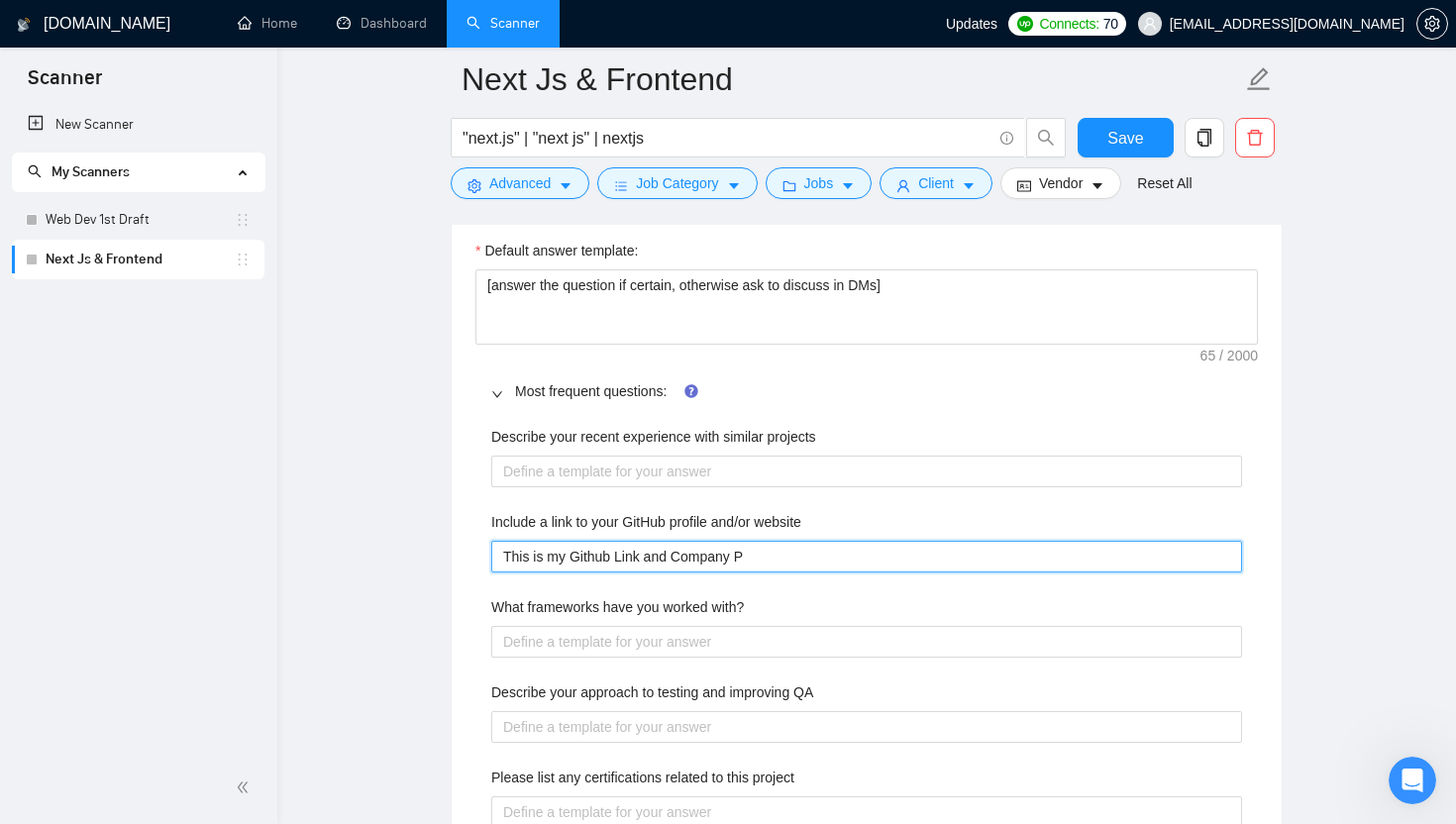 type 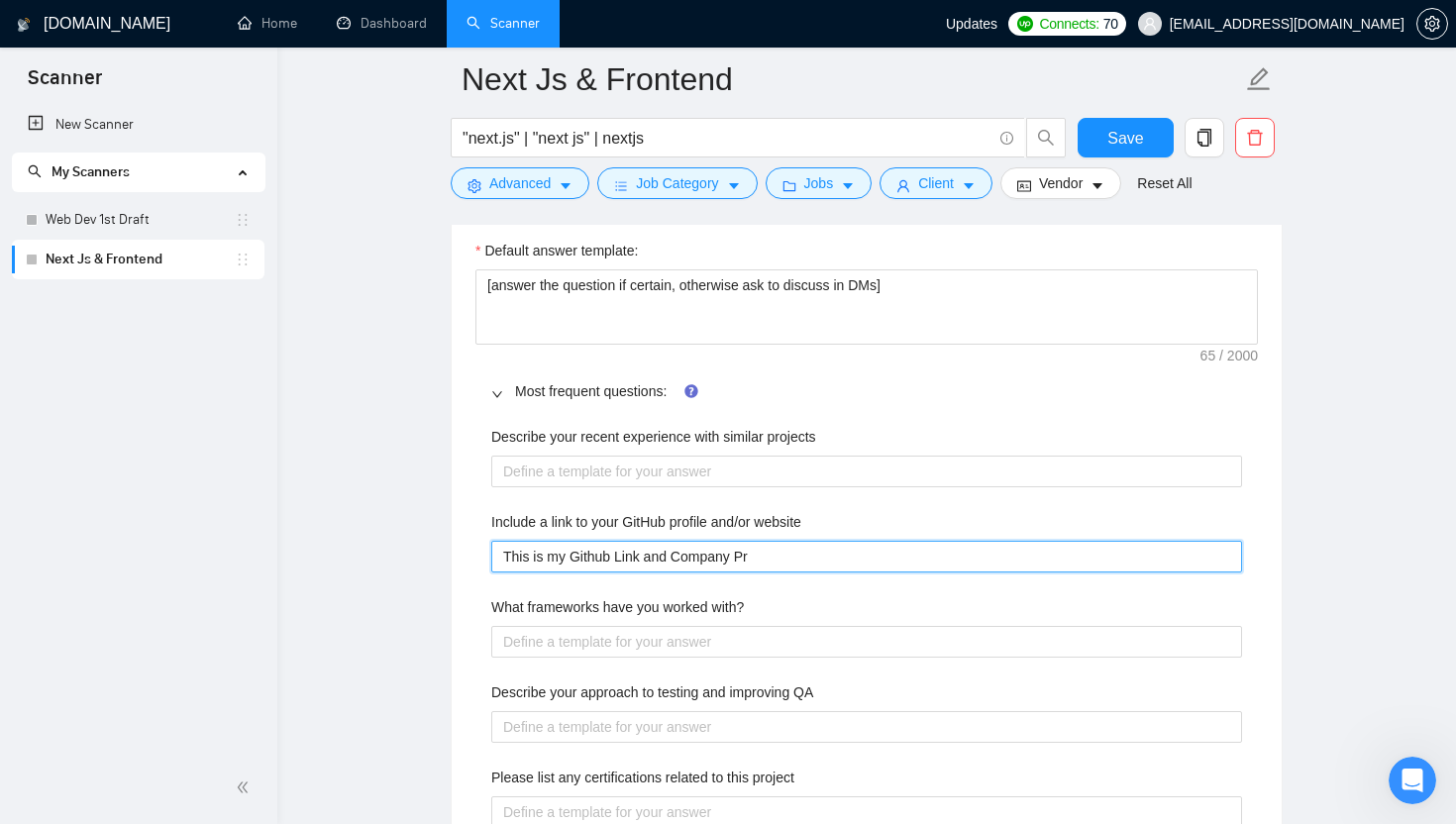 type 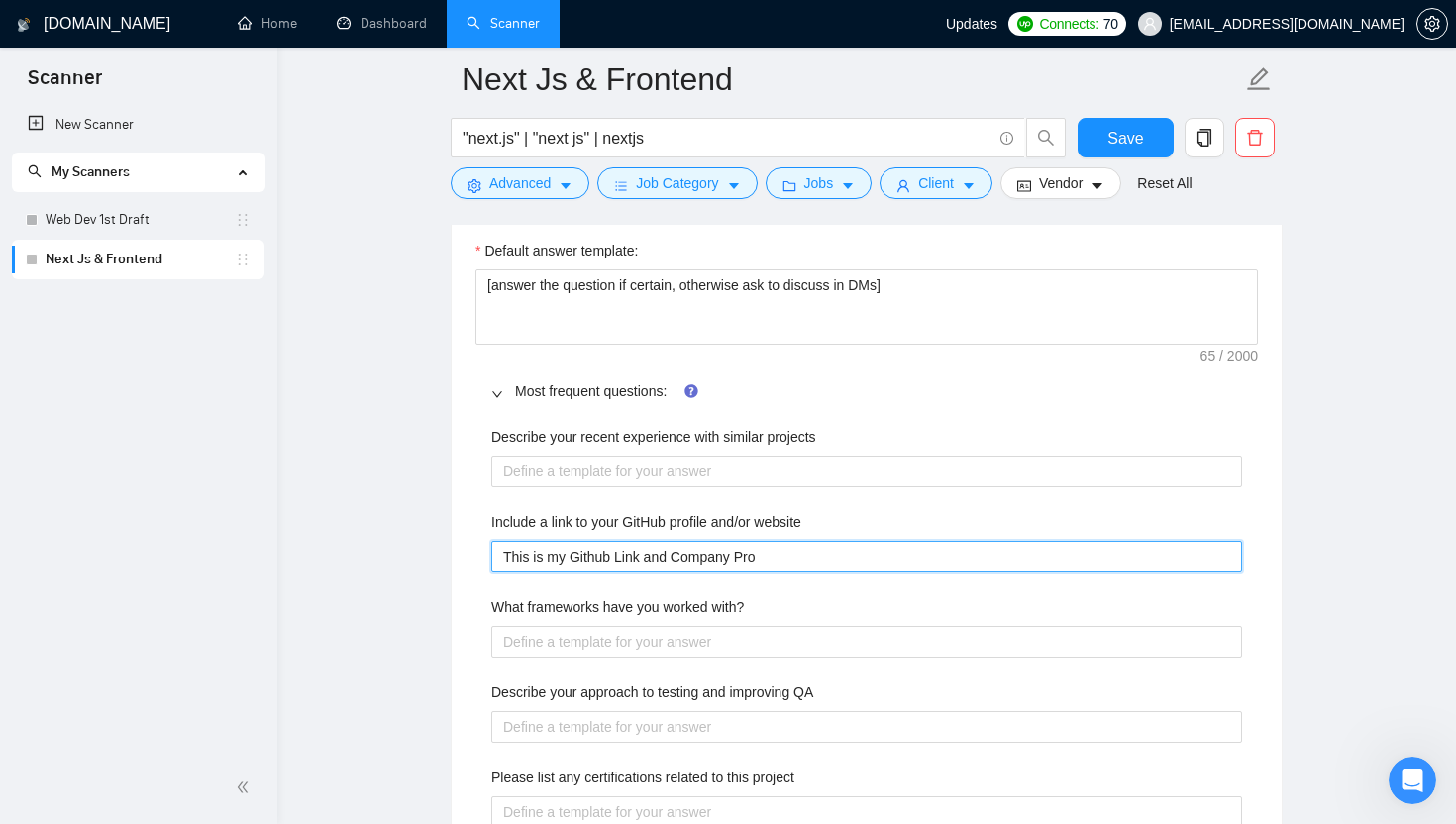 type 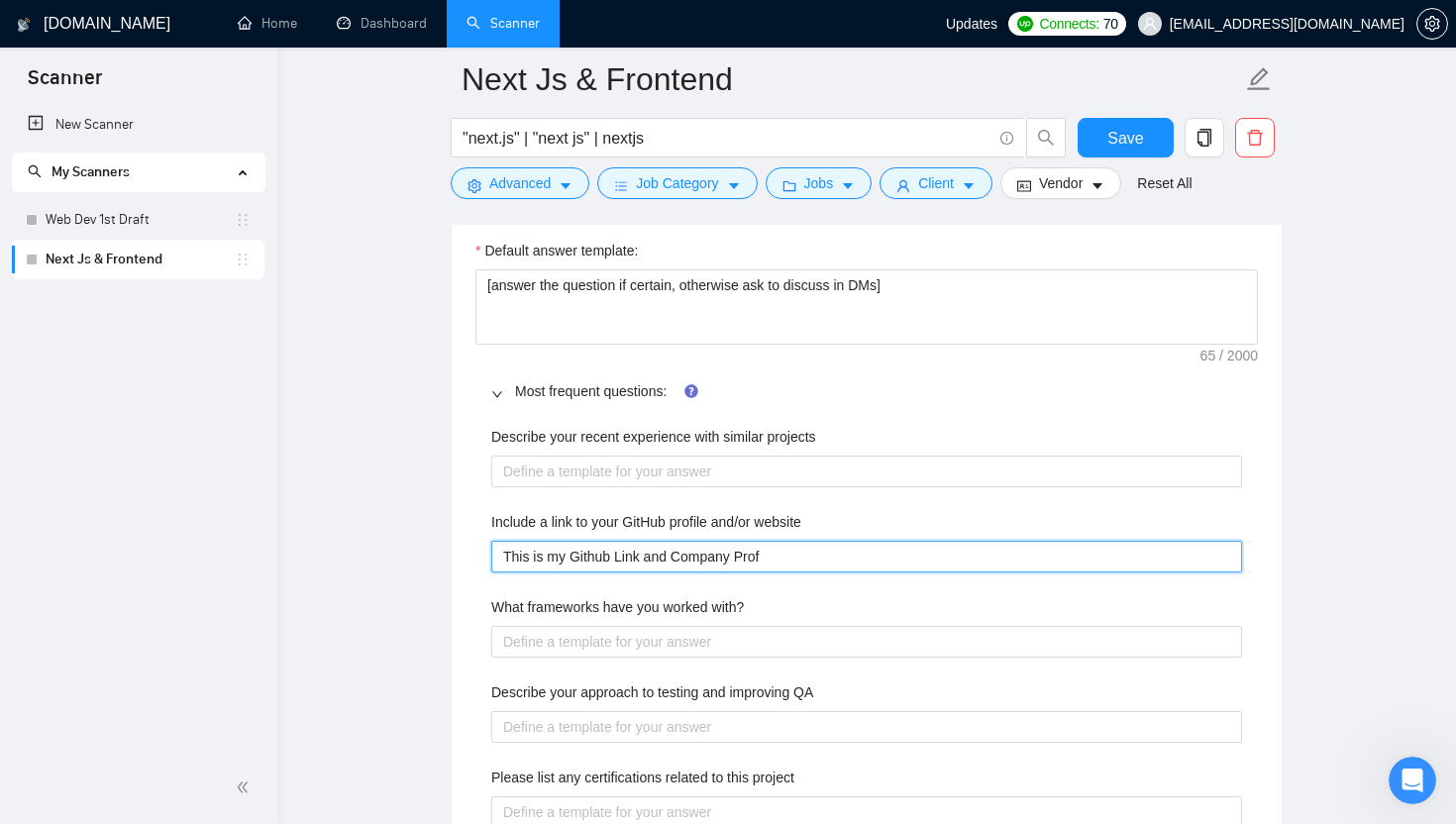 type 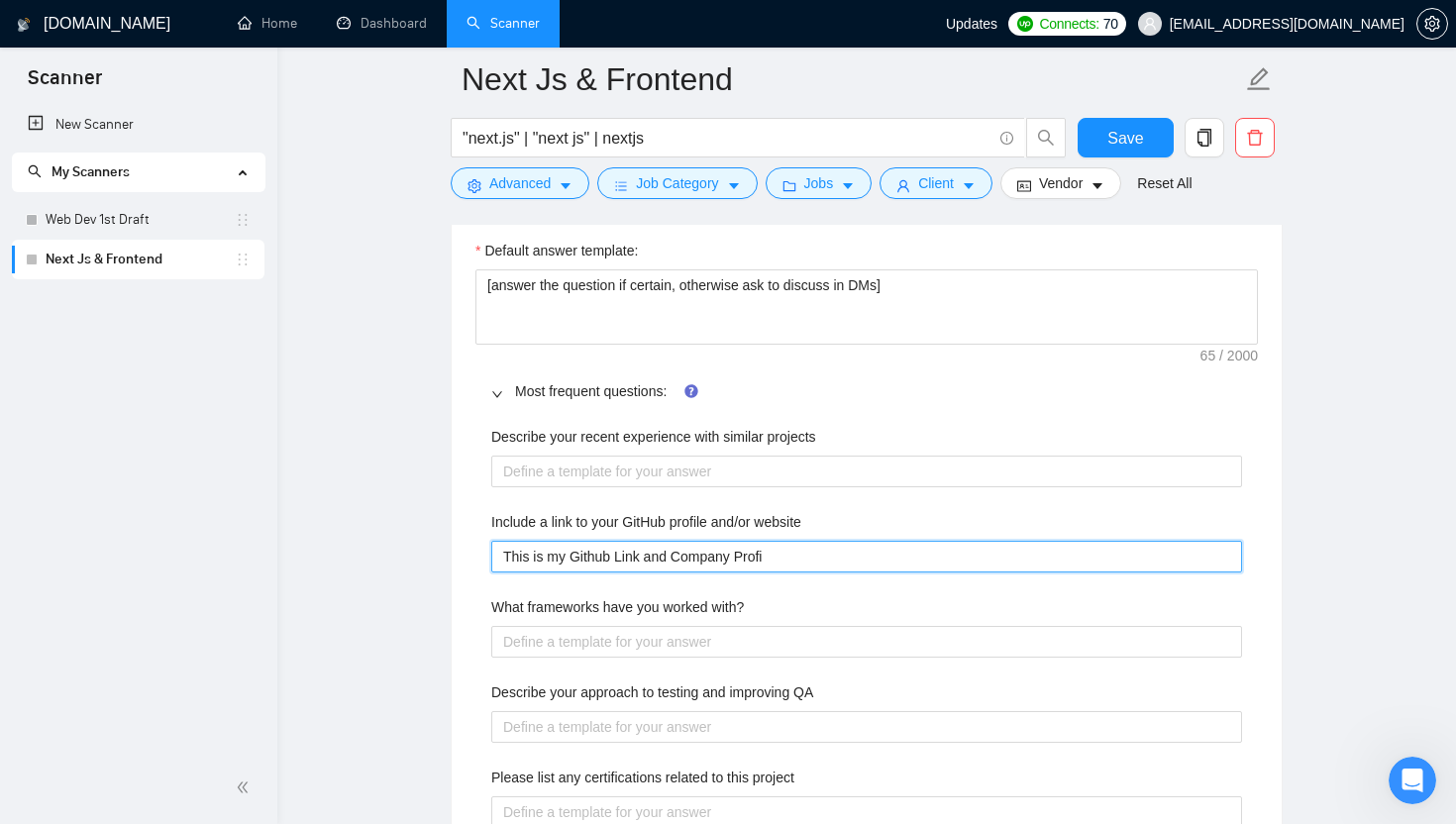 type 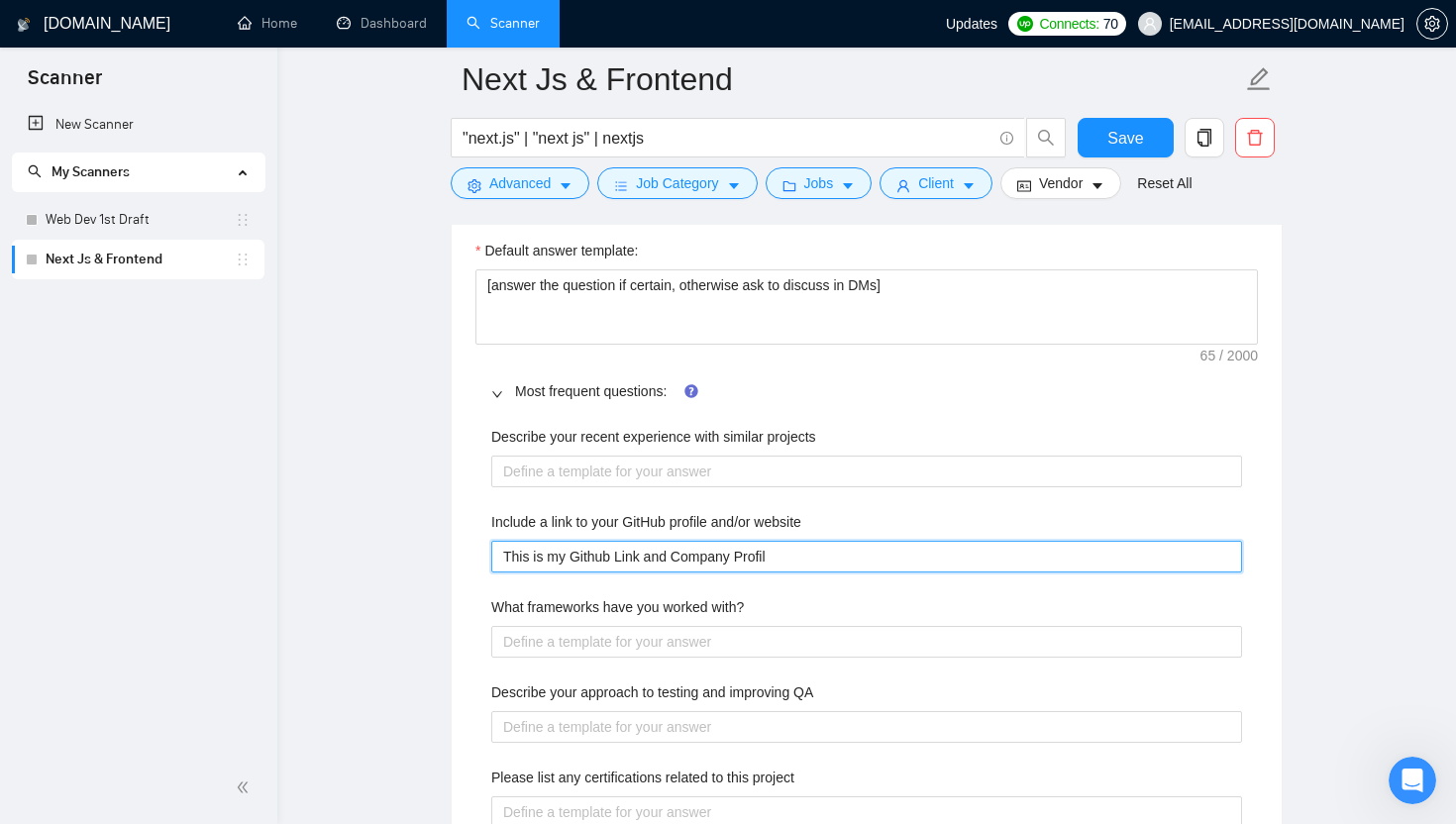 type 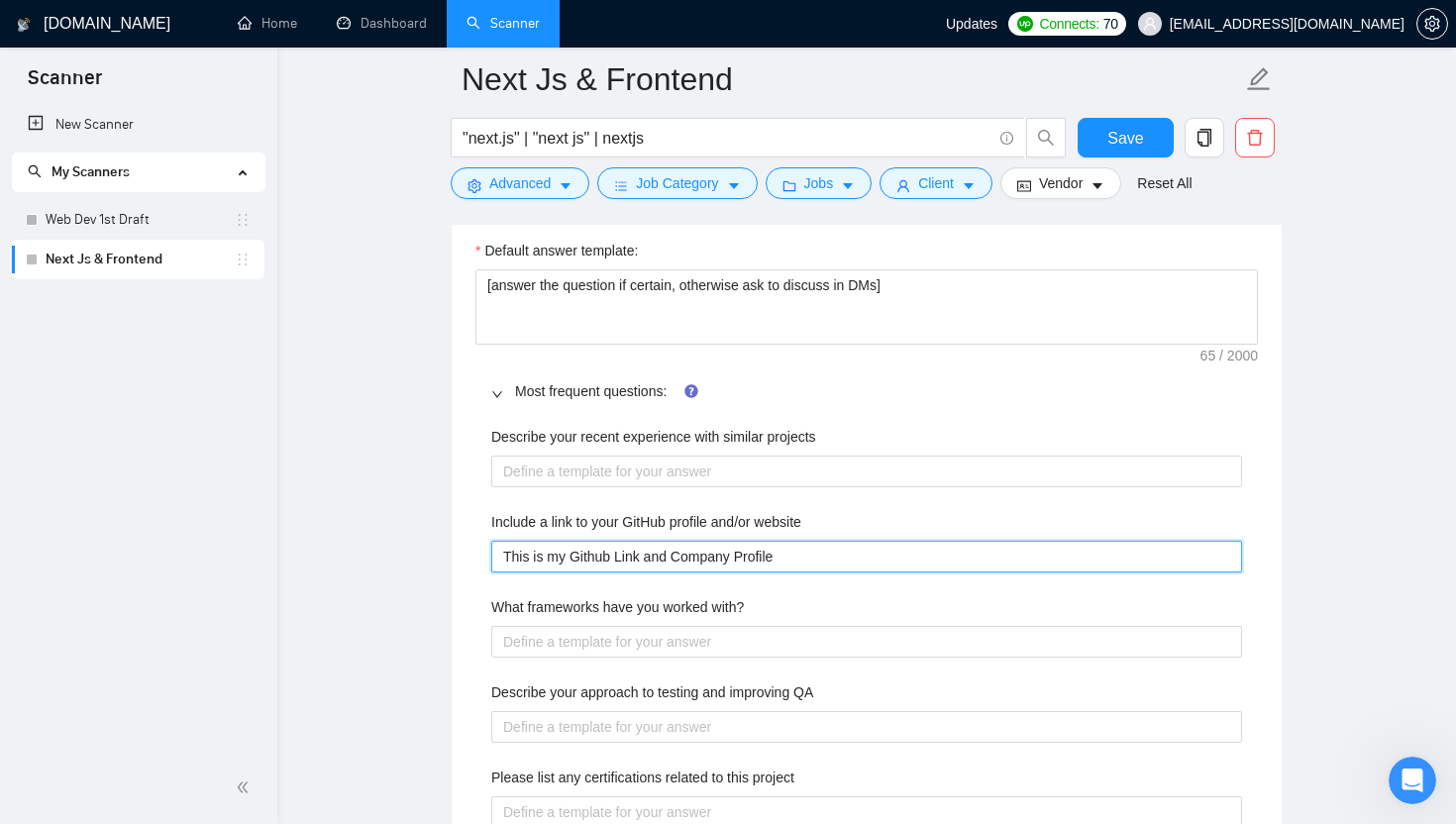 type 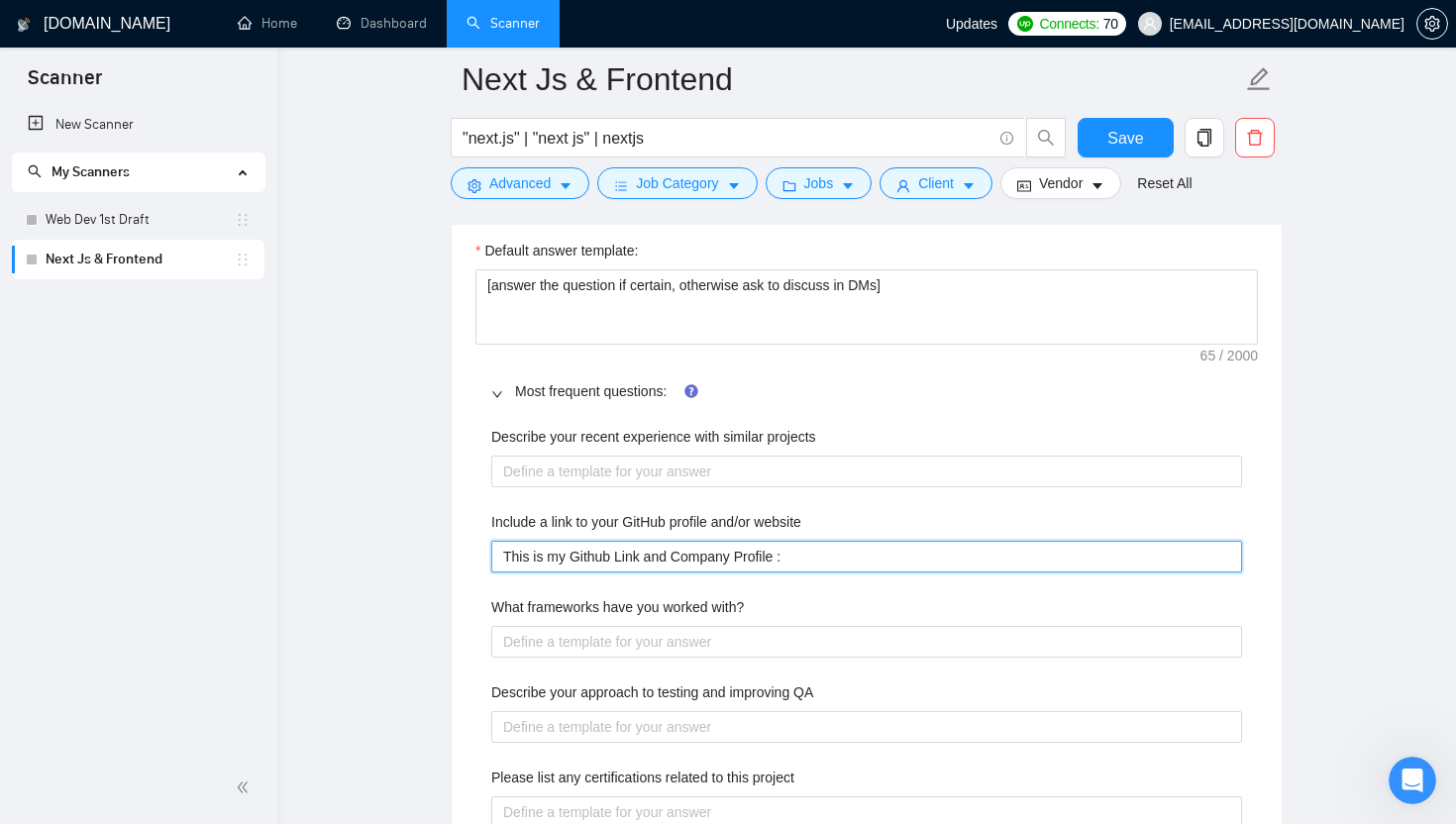 type 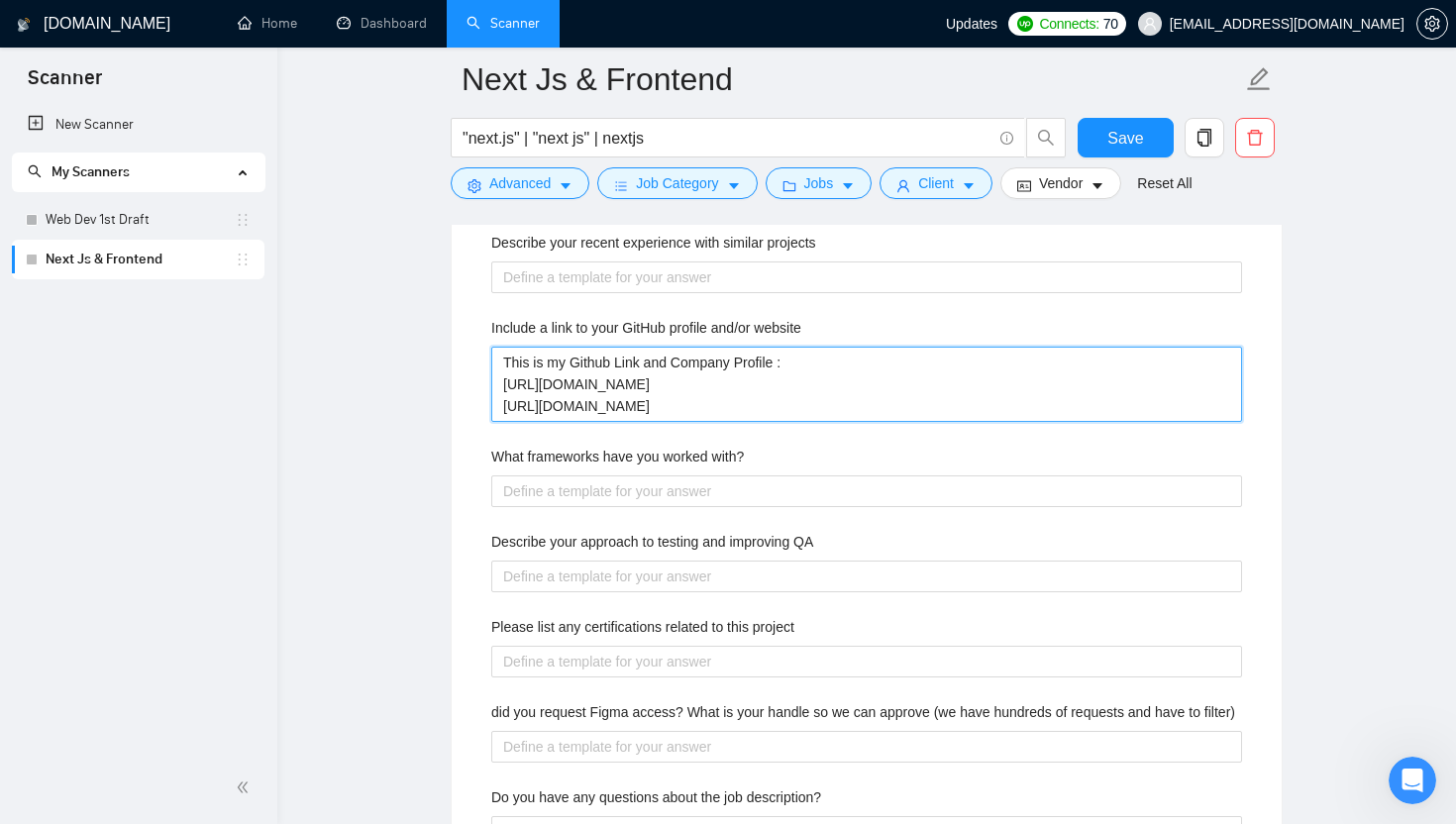 scroll, scrollTop: 2155, scrollLeft: 0, axis: vertical 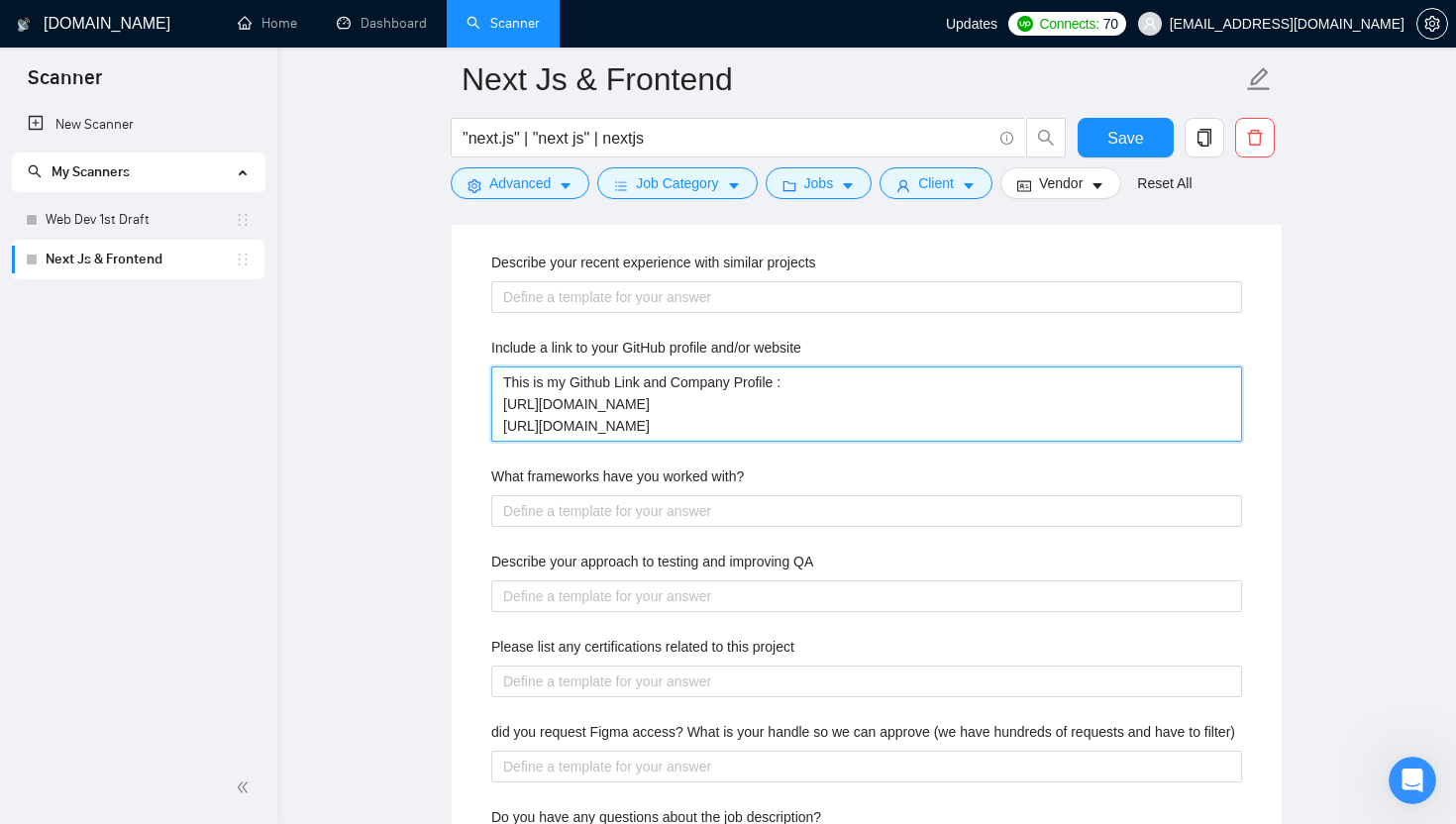 click on "This is my Github Link and Company Profile :
https://weteck.co
https://github.com/talhanoman" at bounding box center (867, 404) 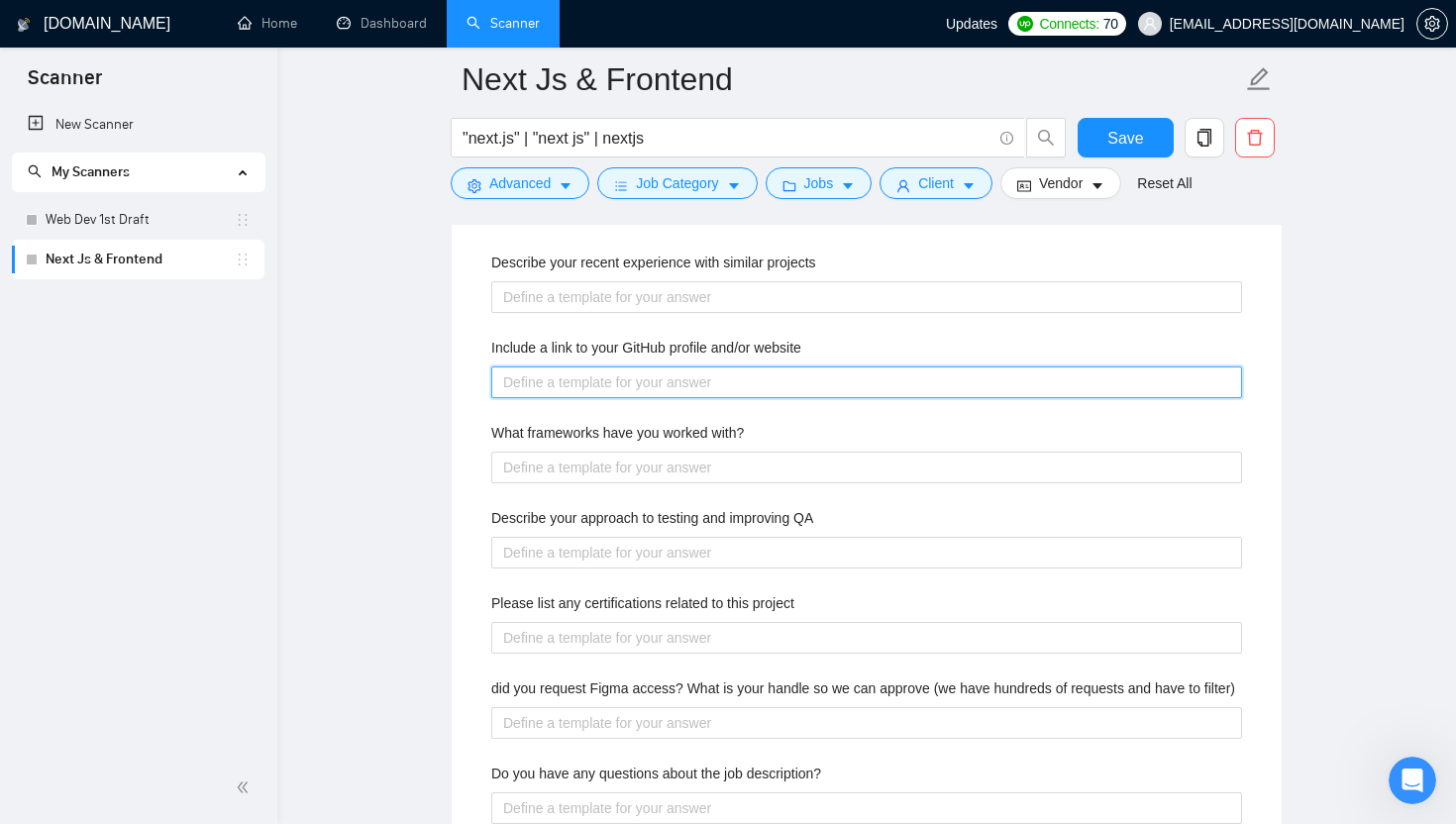 paste on "Here’s my GitHub and company profile:
🔗 GitHub: [URL][DOMAIN_NAME]
🏢 Company: [URL][DOMAIN_NAME]" 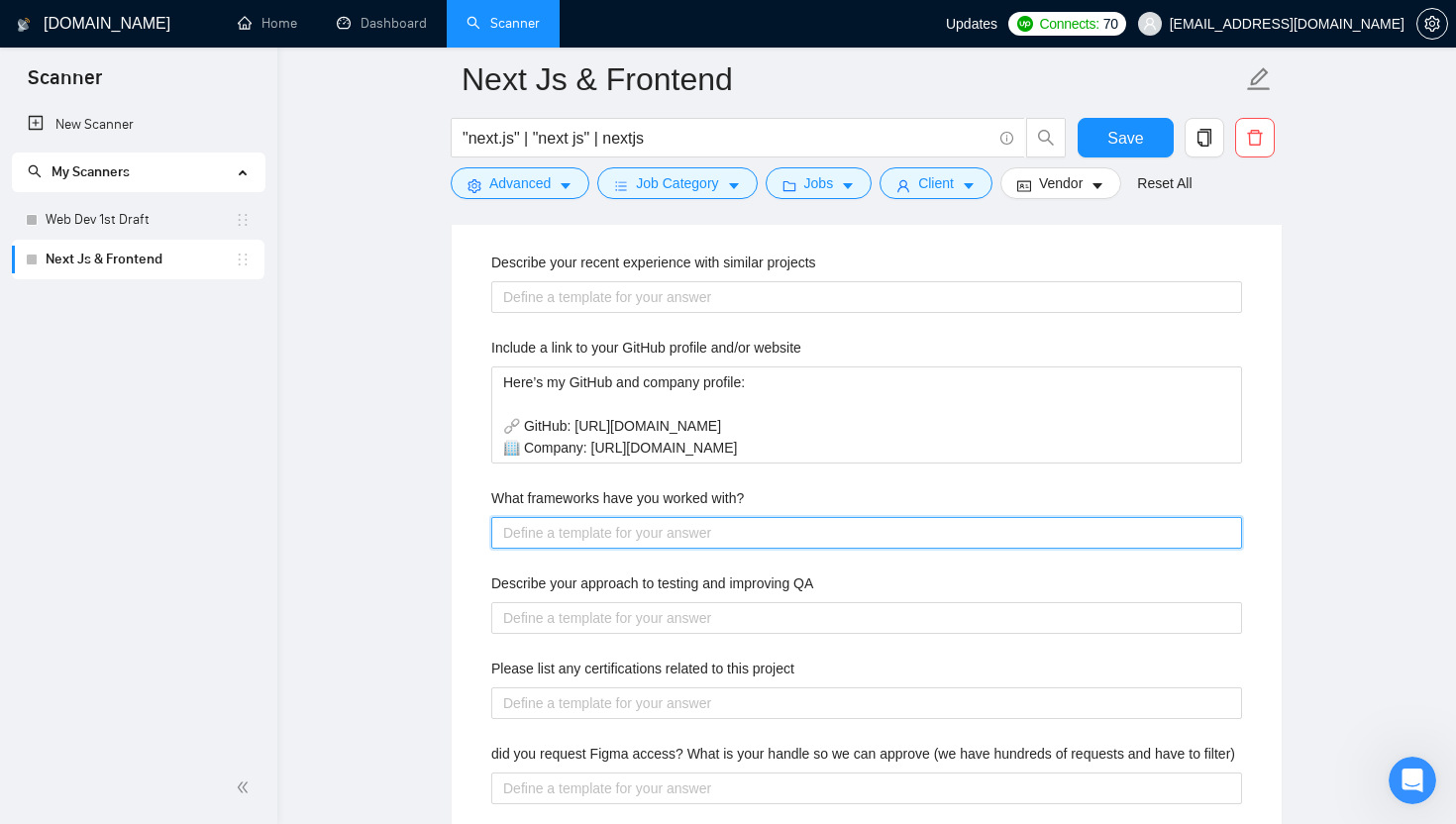 click on "What frameworks have you worked with?" at bounding box center [867, 533] 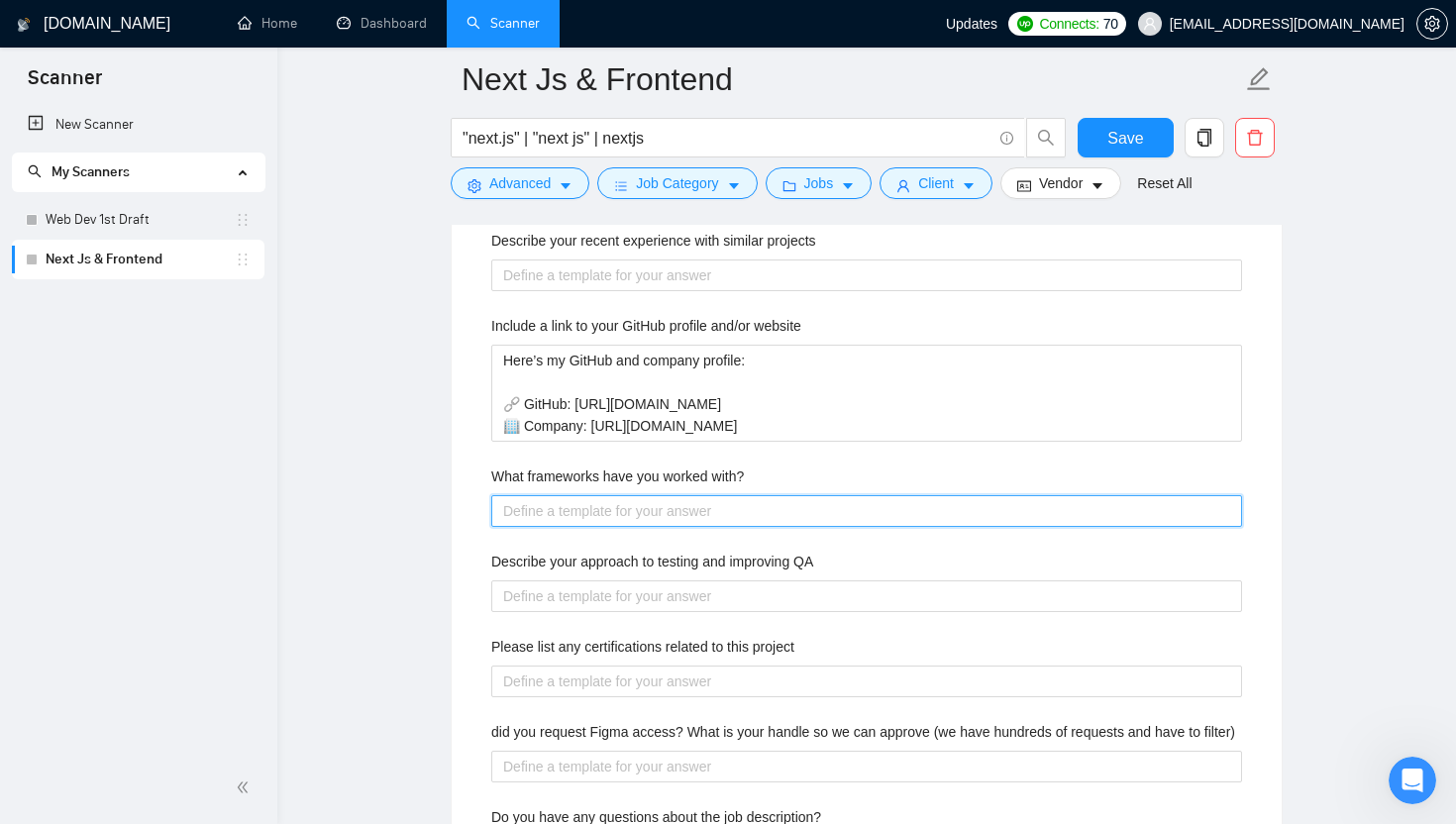 scroll, scrollTop: 2185, scrollLeft: 0, axis: vertical 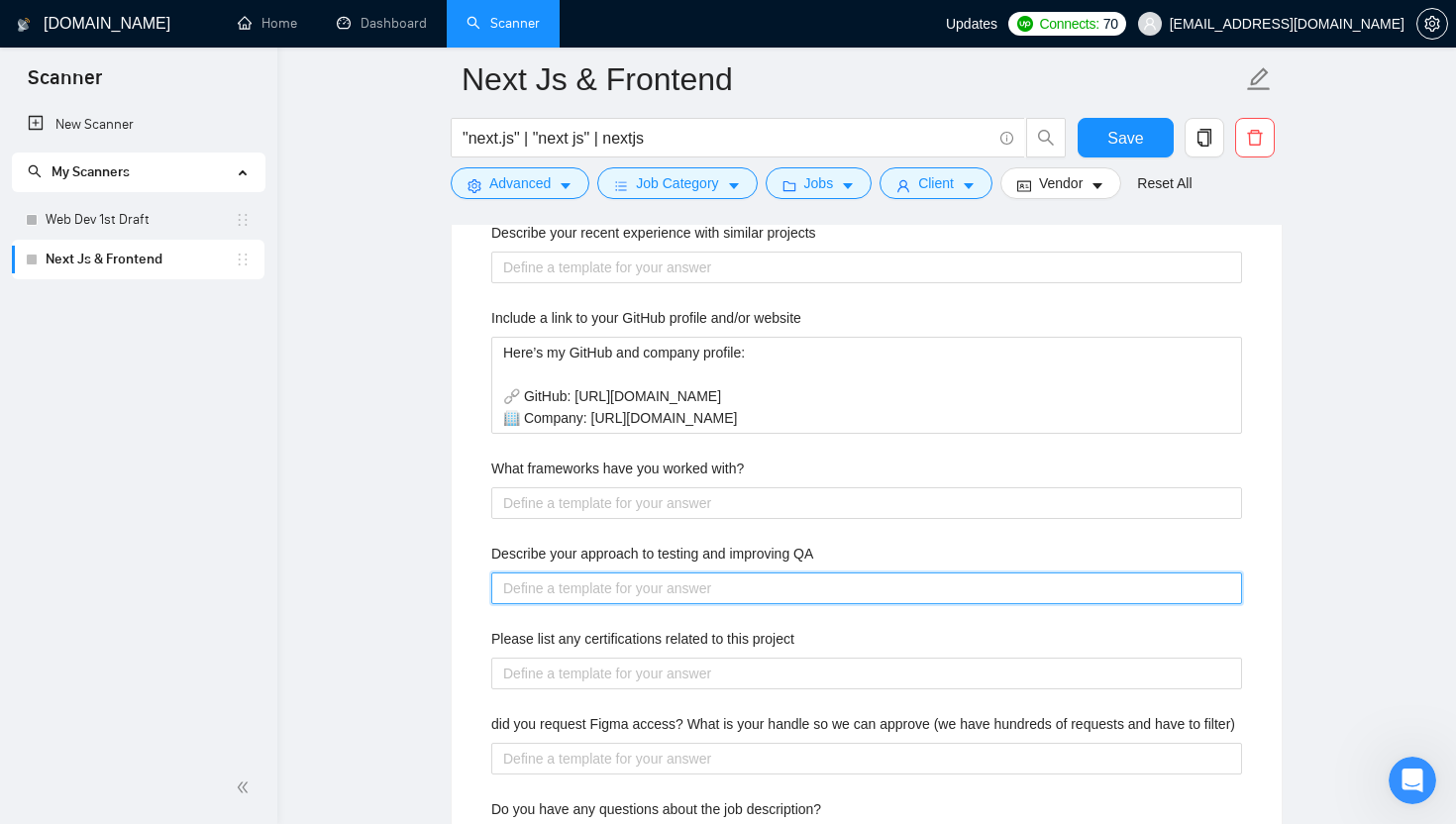 click on "Describe your approach to testing and improving QA" at bounding box center (867, 588) 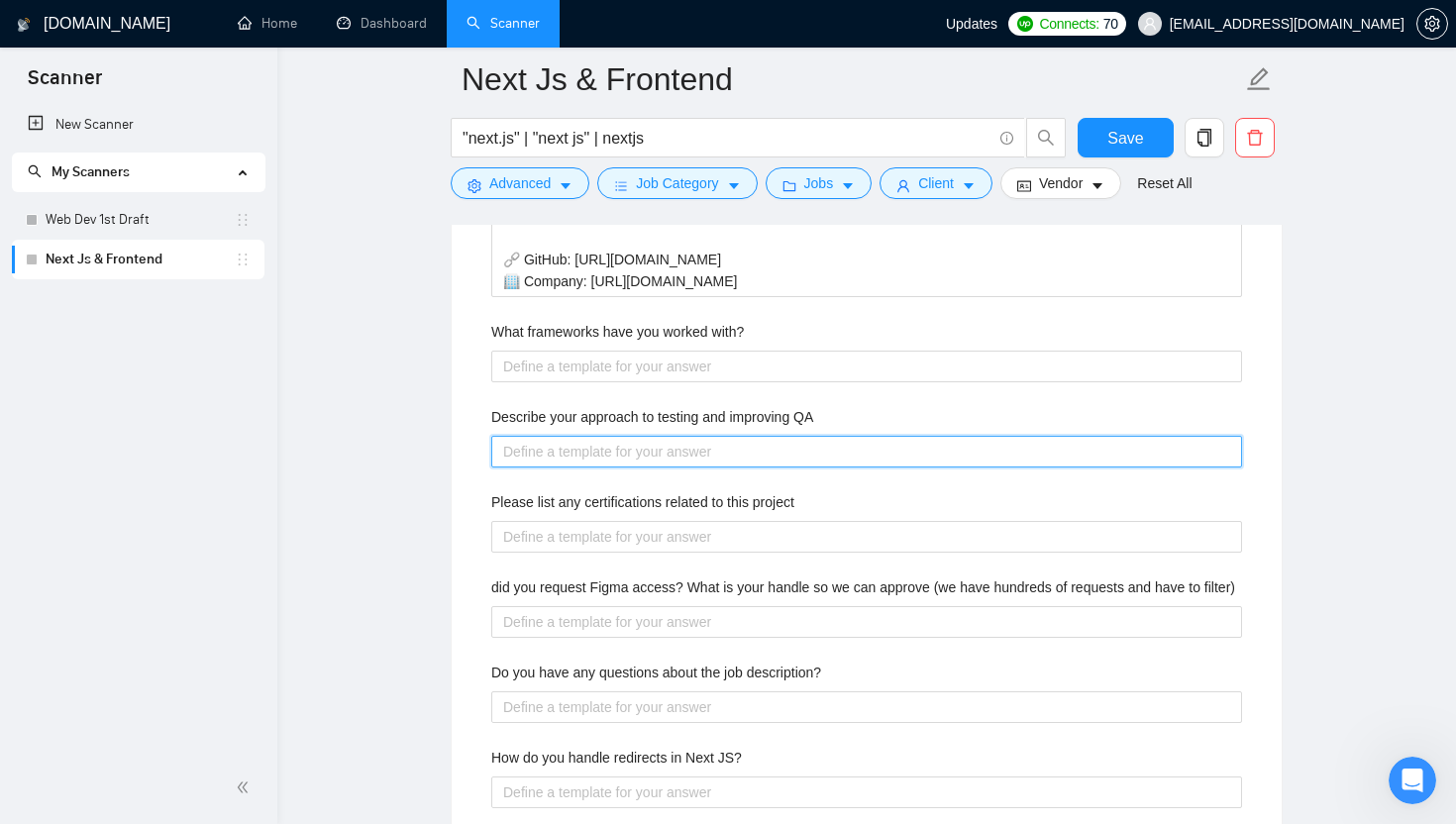 scroll, scrollTop: 2322, scrollLeft: 0, axis: vertical 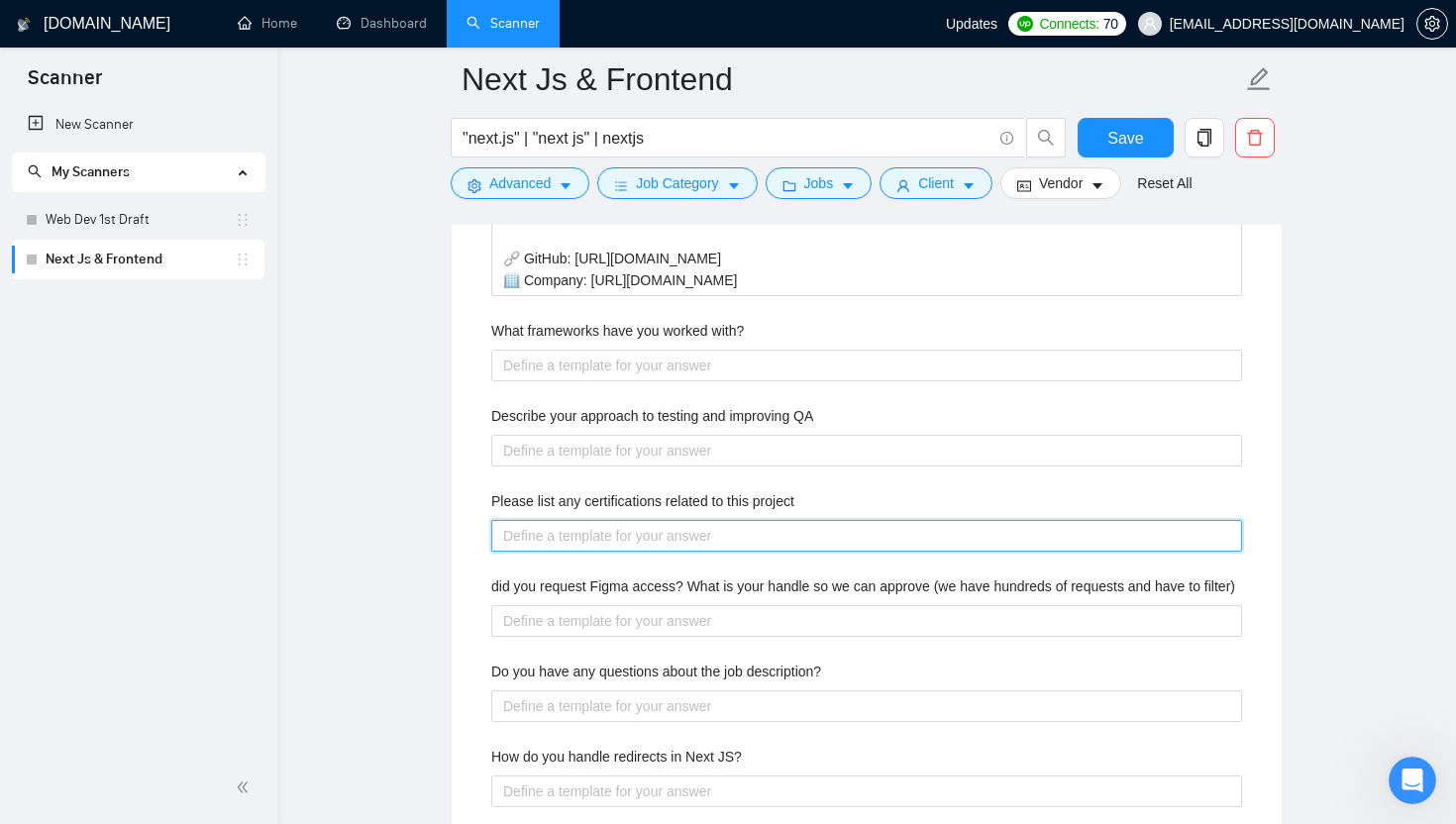 click on "Please list any certifications related to this project" at bounding box center [867, 536] 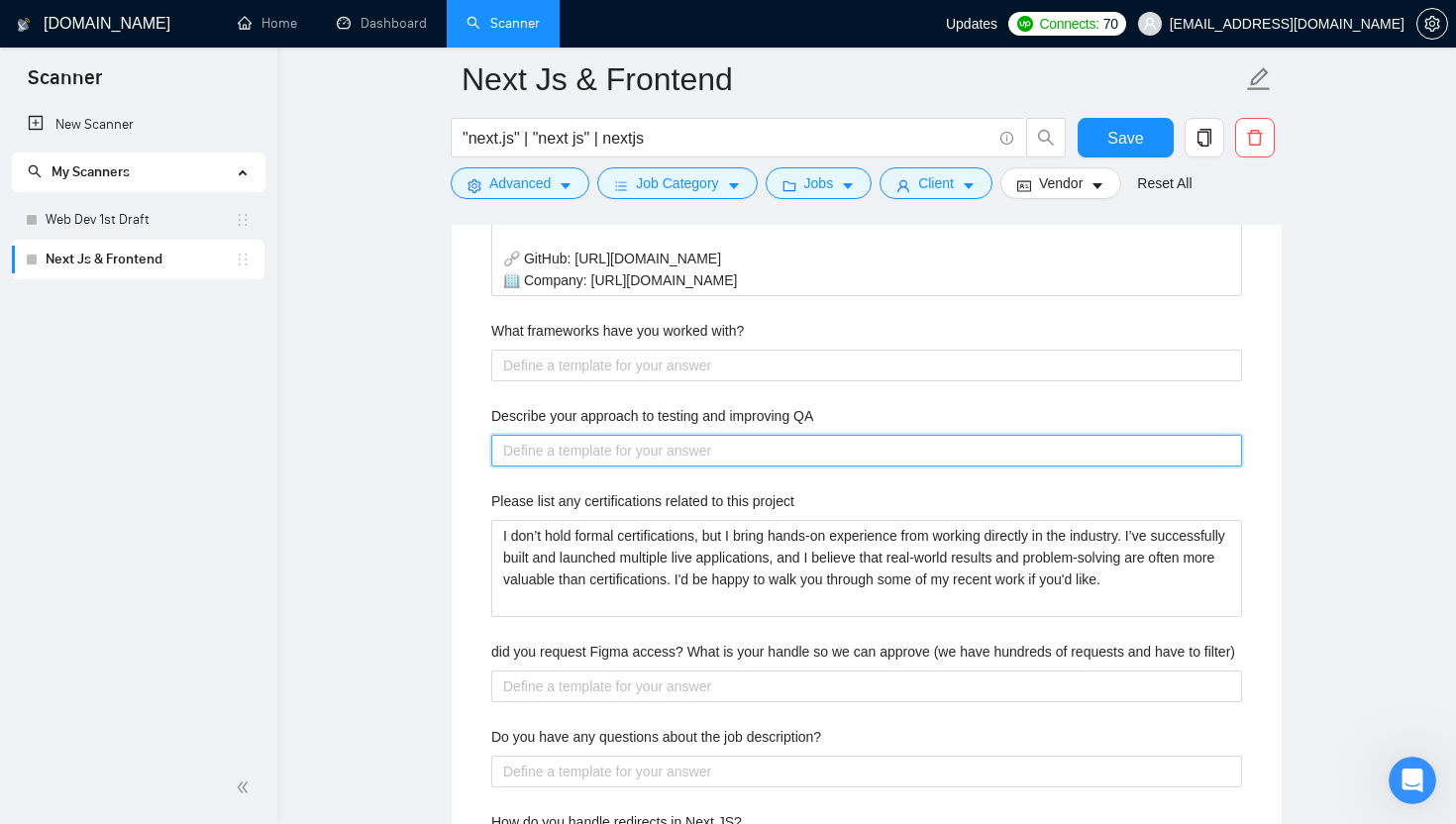 click on "Describe your approach to testing and improving QA" at bounding box center (867, 451) 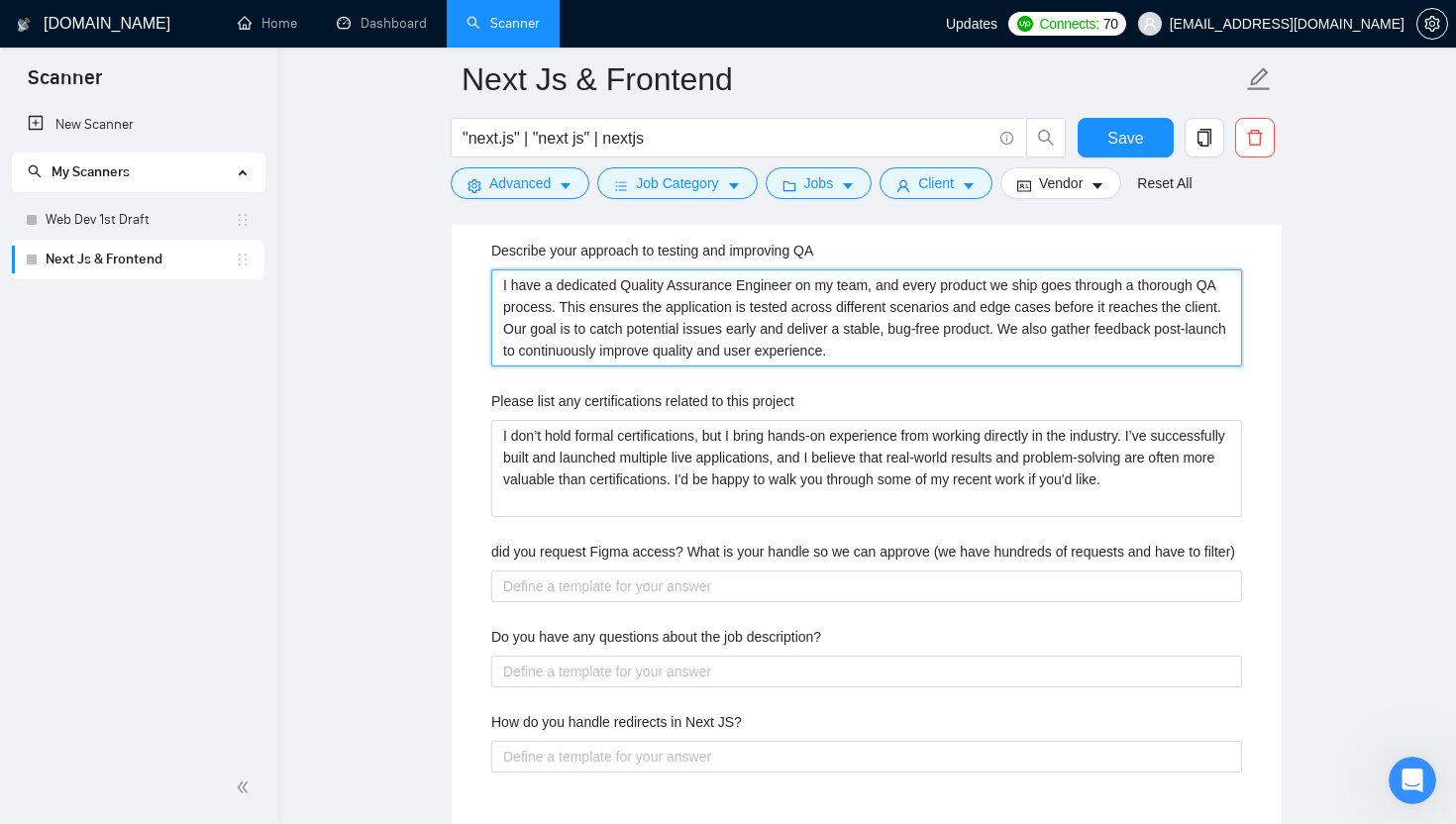 scroll, scrollTop: 2500, scrollLeft: 0, axis: vertical 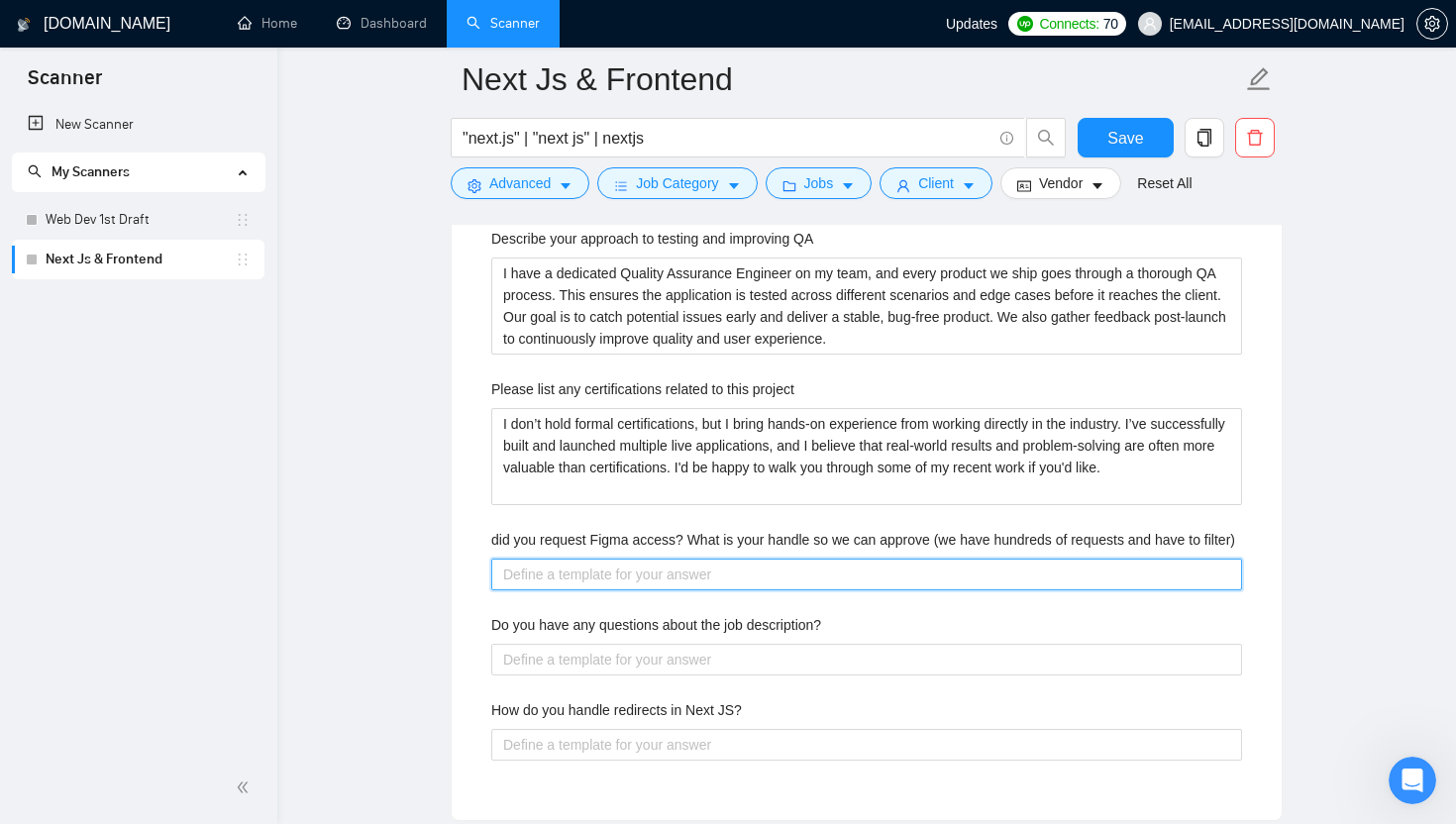 click on "did you request Figma access? What is your handle so we can approve (we have hundreds of requests and have to filter)" at bounding box center (867, 574) 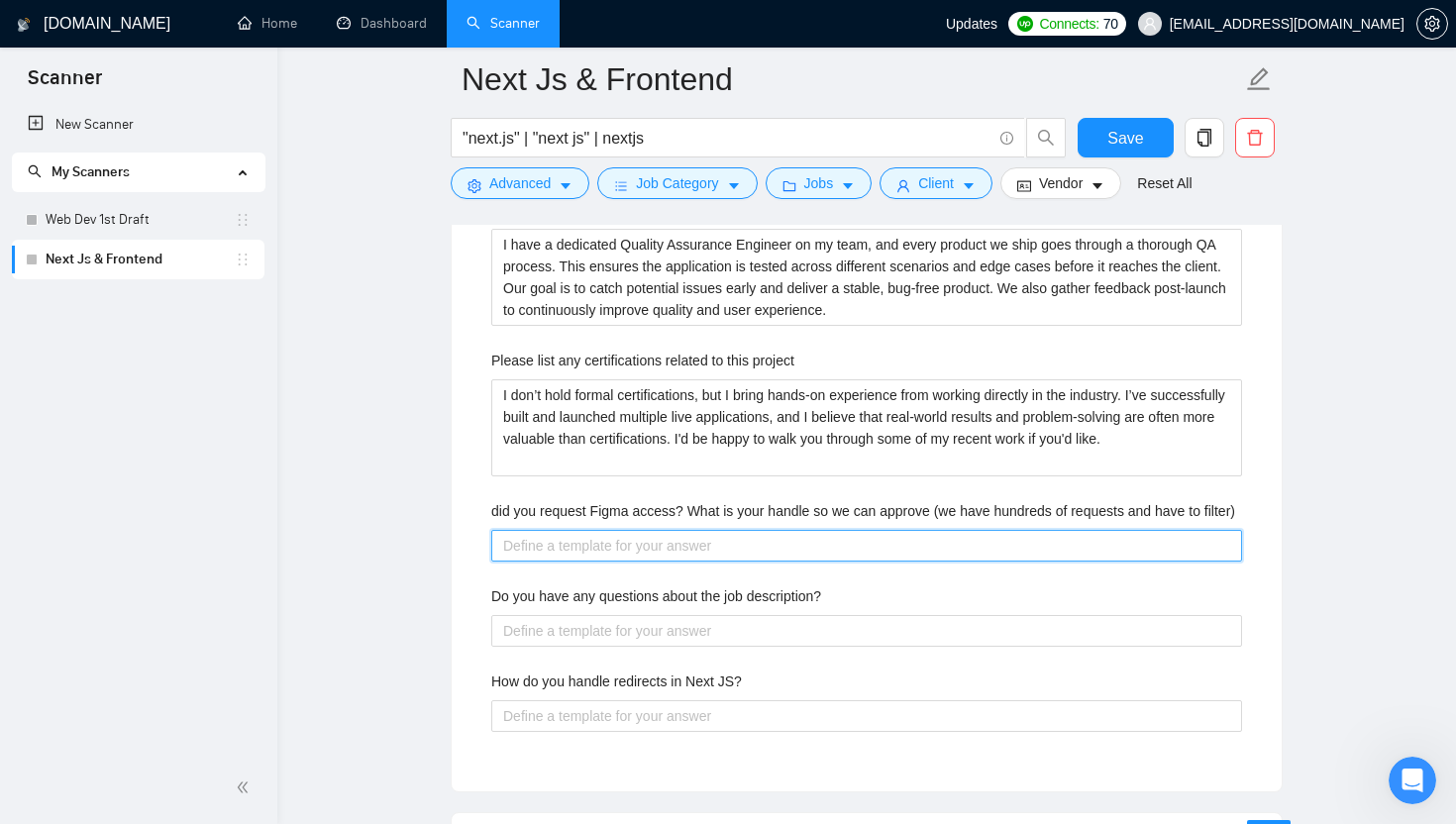 scroll, scrollTop: 2531, scrollLeft: 0, axis: vertical 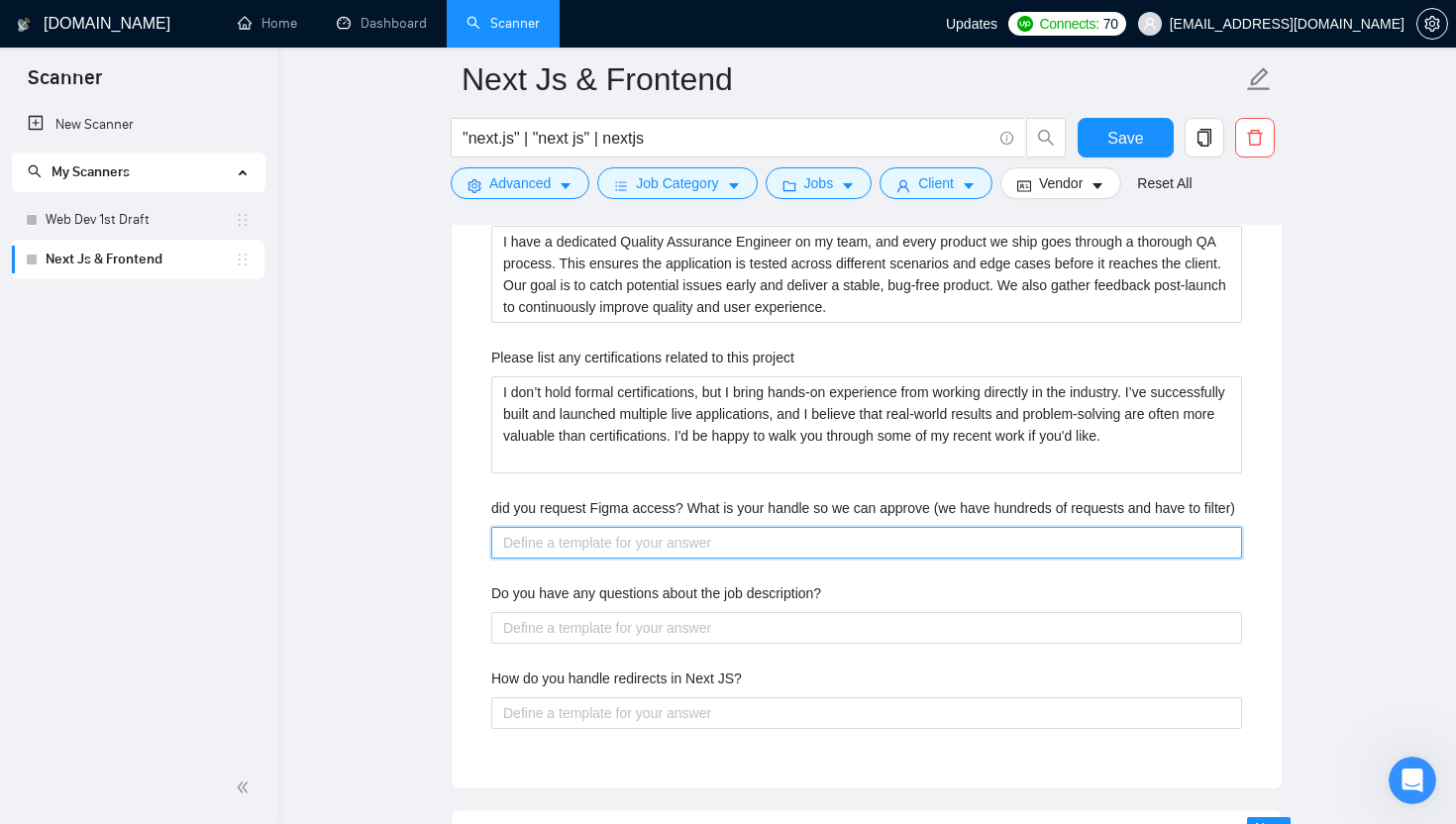 click on "did you request Figma access? What is your handle so we can approve (we have hundreds of requests and have to filter)" at bounding box center [867, 543] 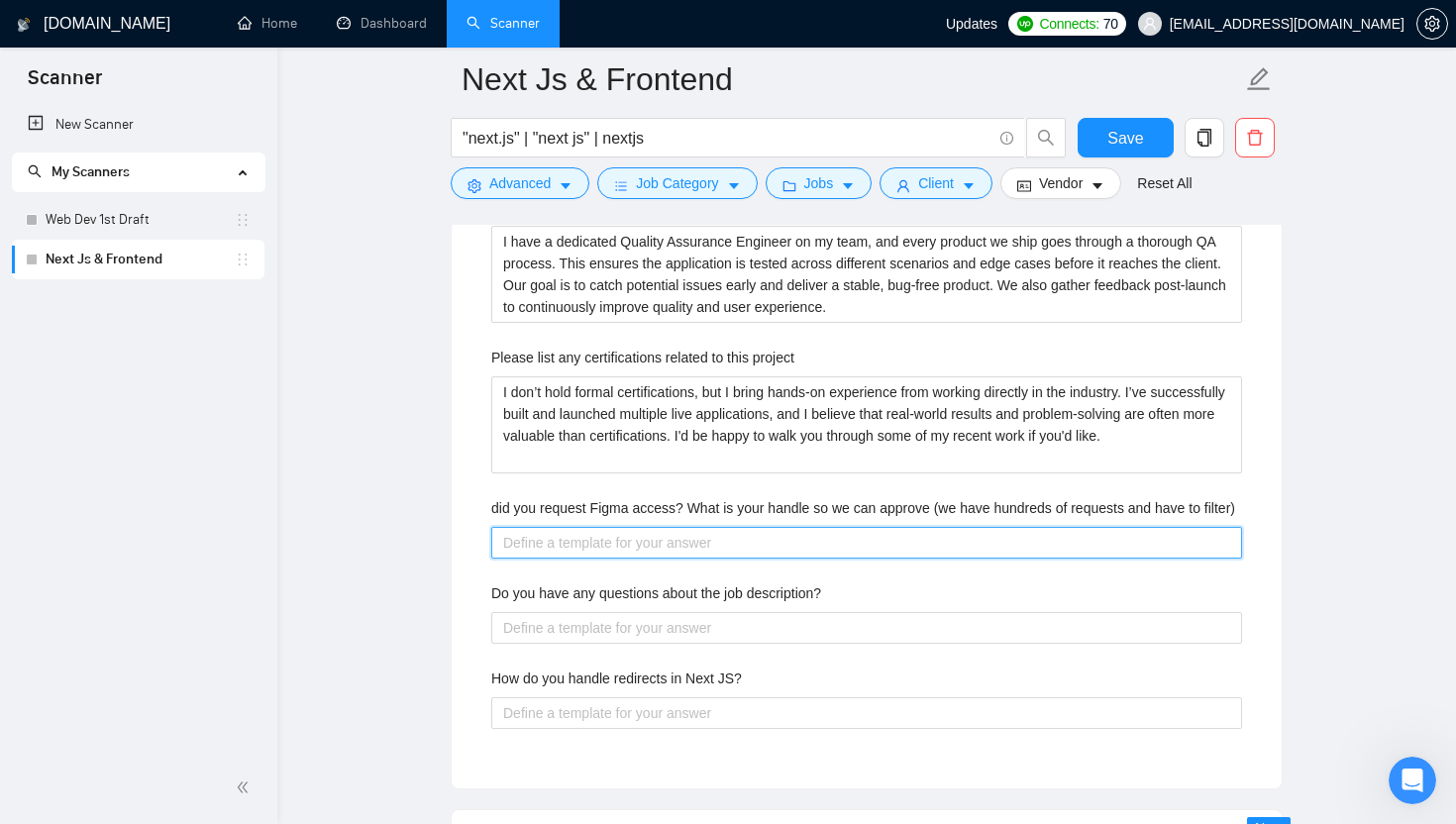 click on "did you request Figma access? What is your handle so we can approve (we have hundreds of requests and have to filter)" at bounding box center (867, 543) 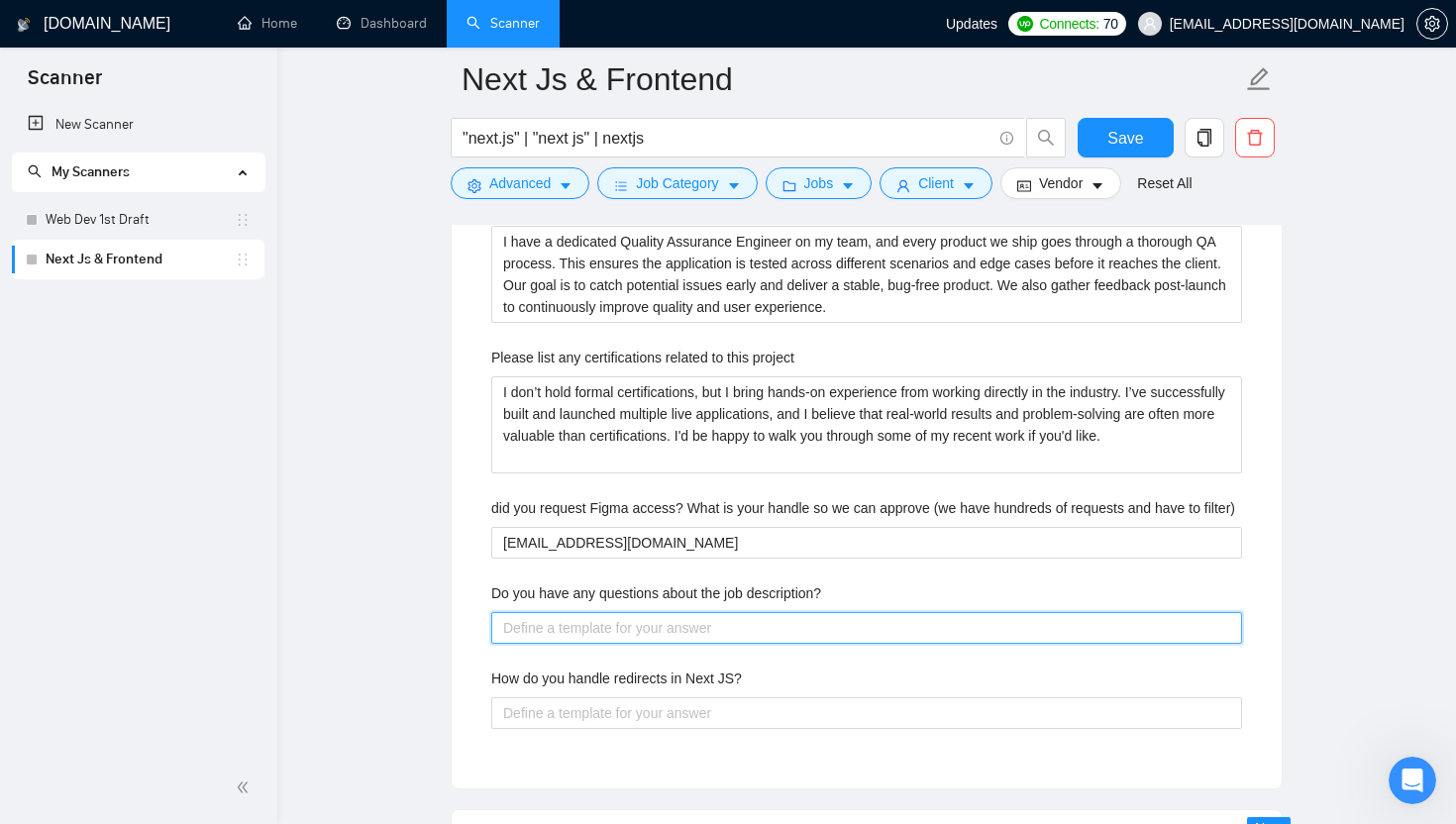 click on "Do you have any questions about the job description?" at bounding box center [867, 628] 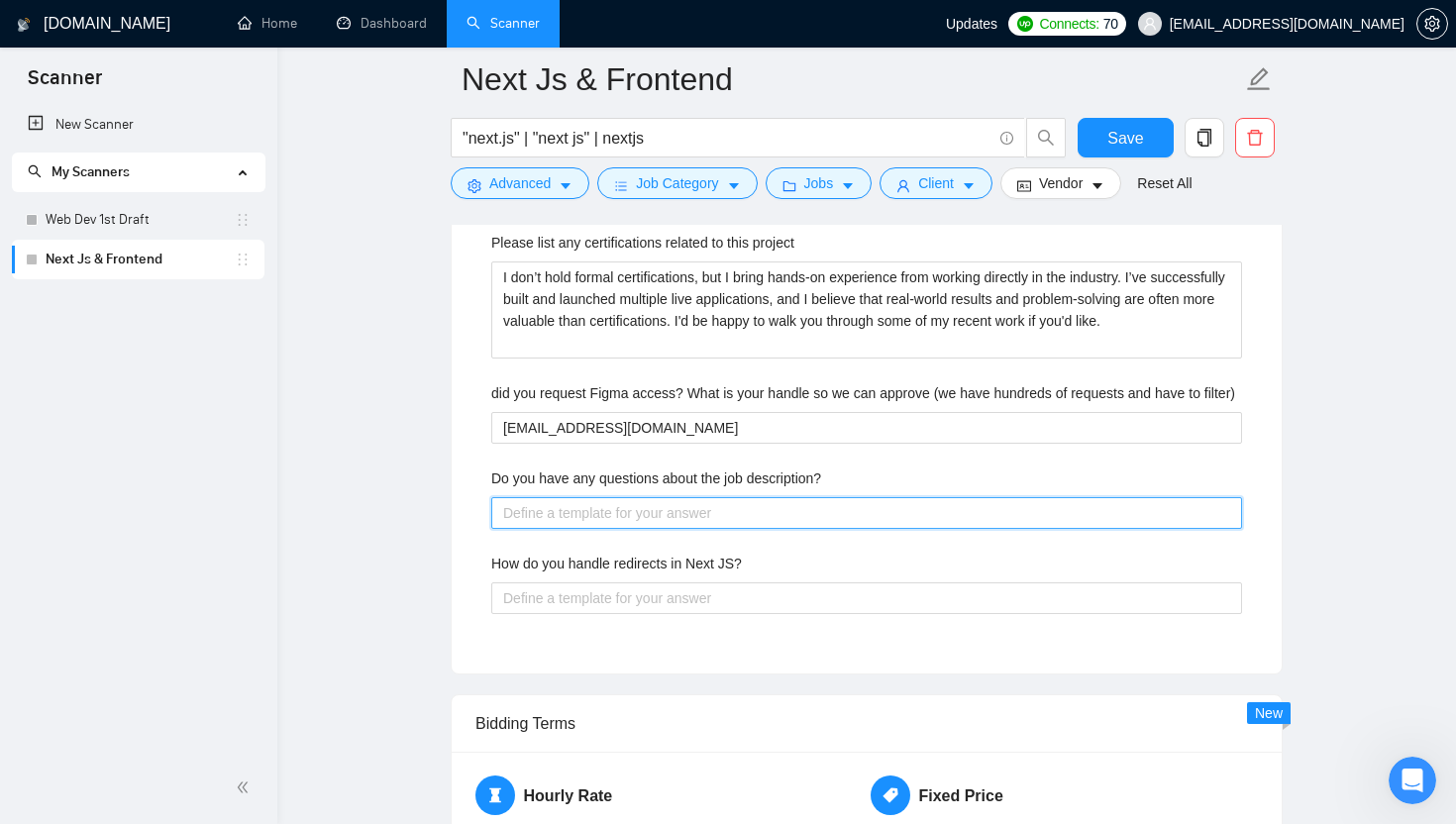 scroll, scrollTop: 2648, scrollLeft: 0, axis: vertical 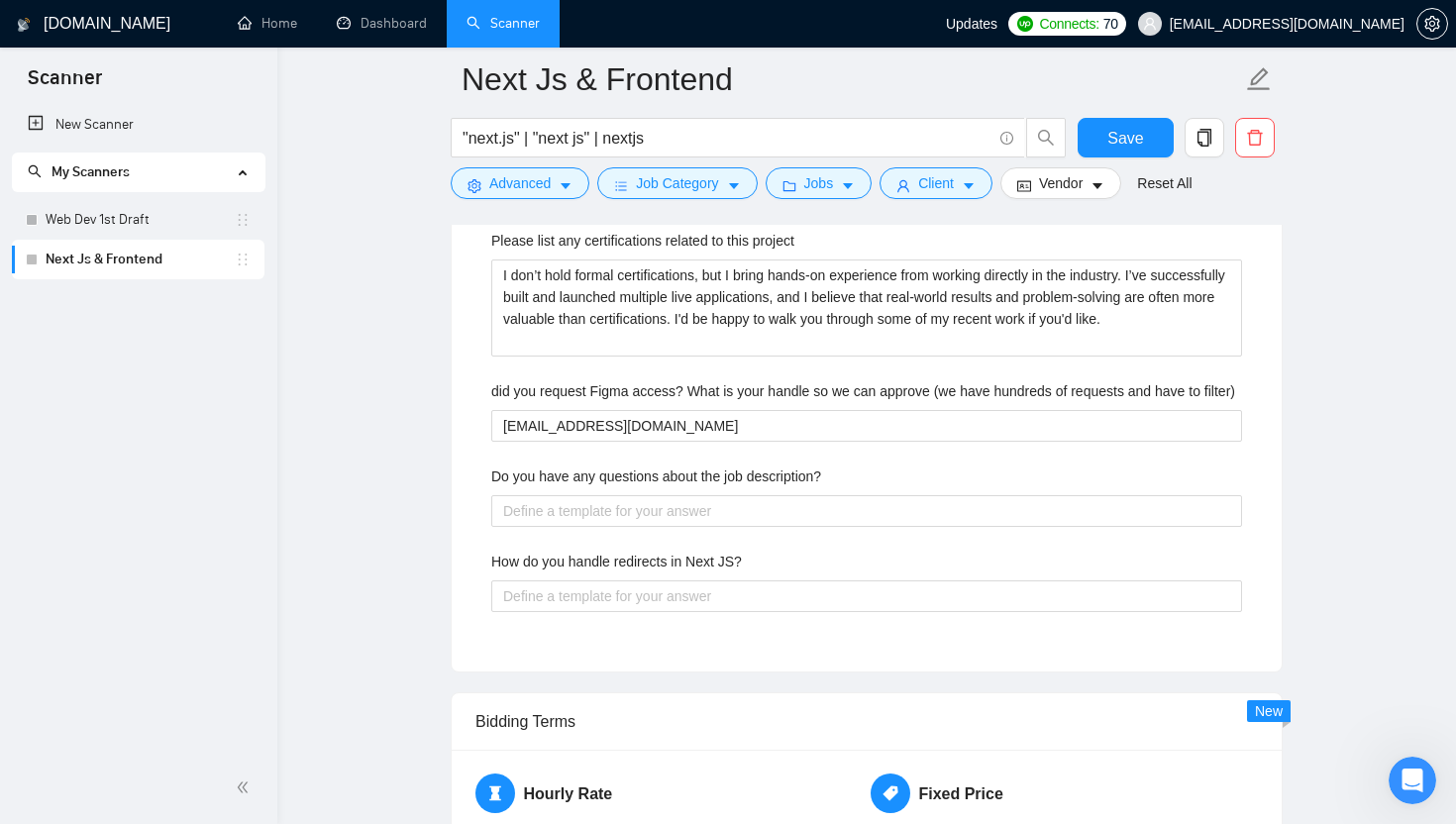 click on "How do you handle redirects in Next JS?" at bounding box center (616, 562) 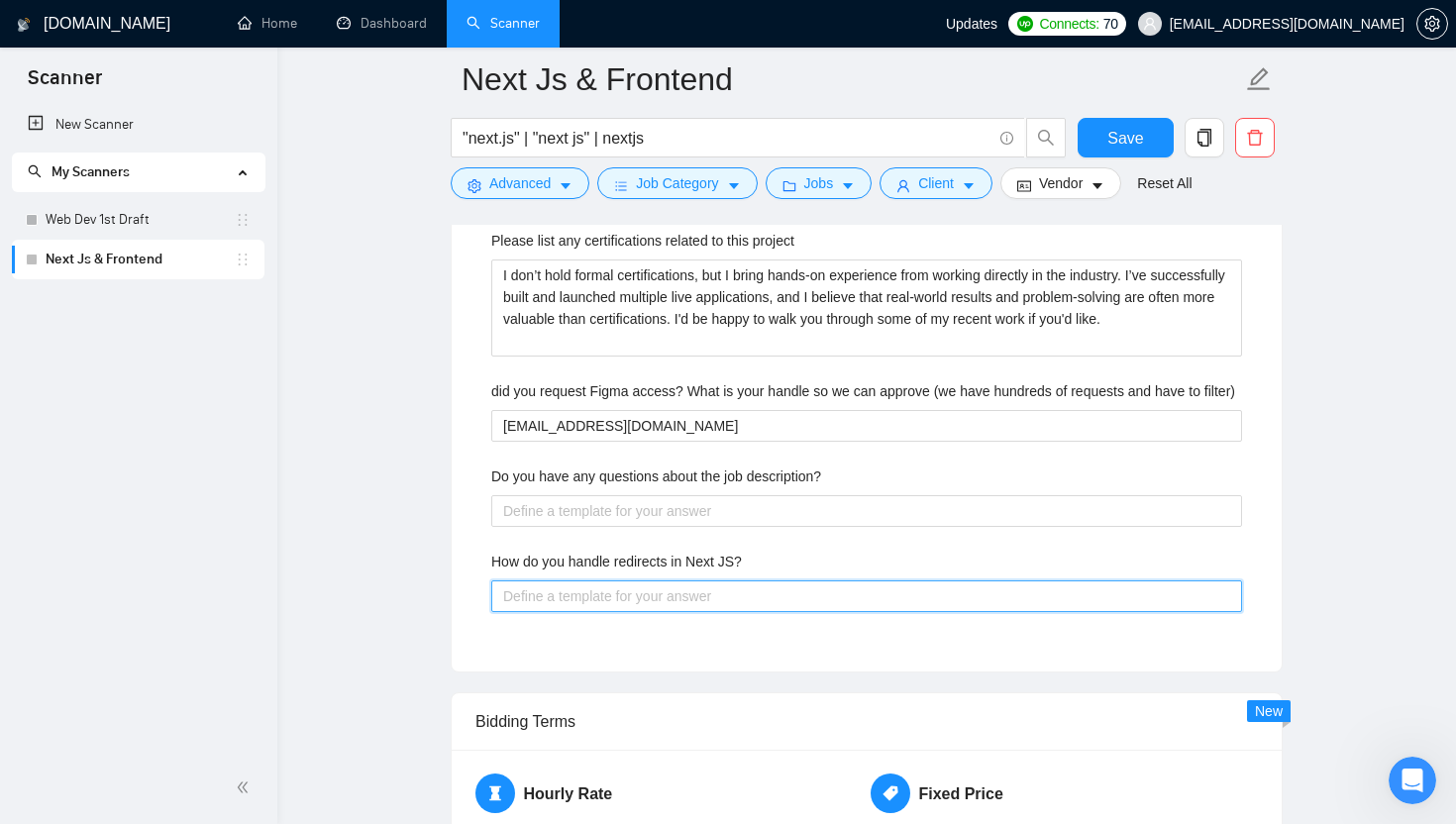 click on "How do you handle redirects in Next JS?" at bounding box center (867, 596) 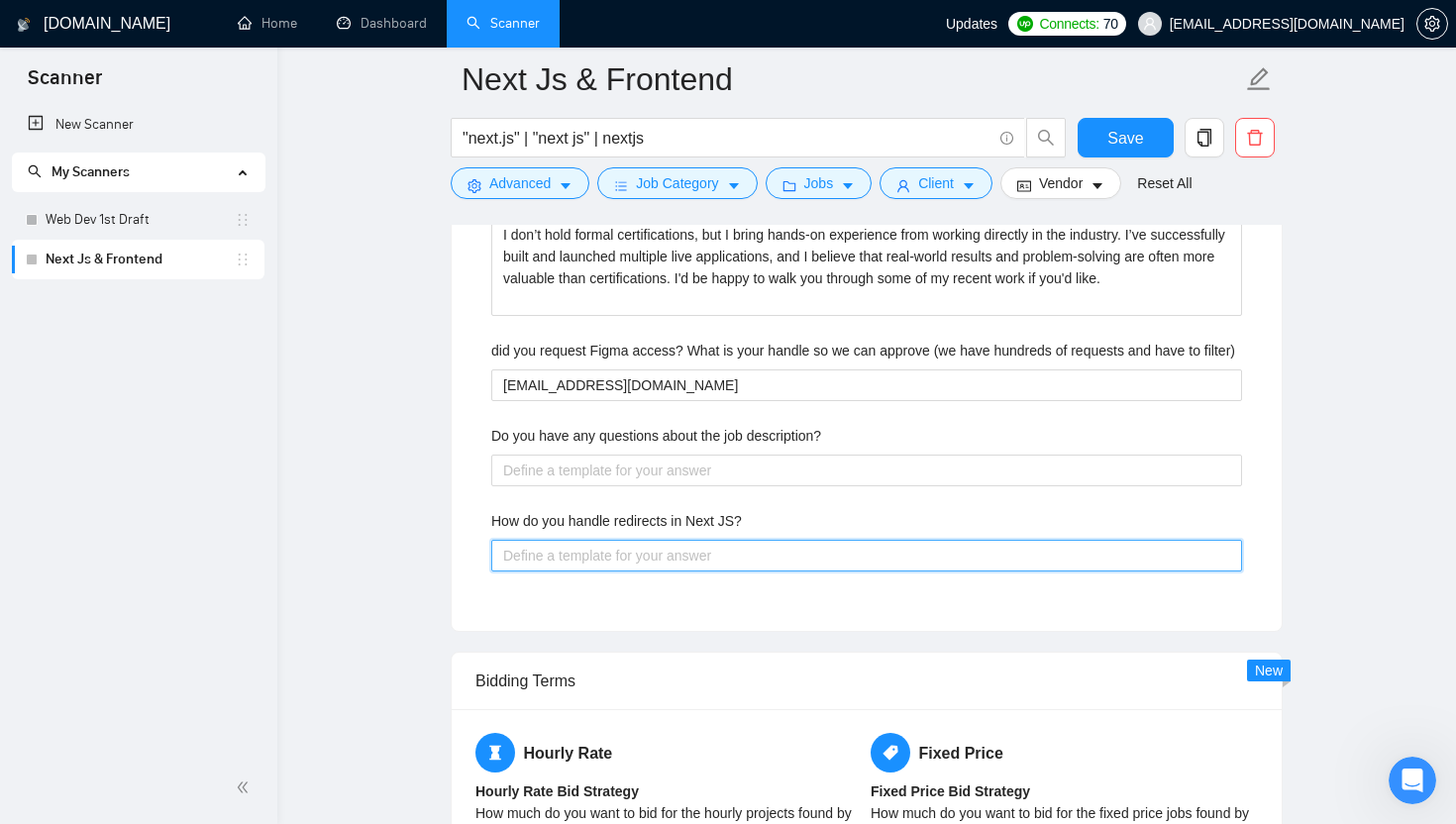 scroll, scrollTop: 2690, scrollLeft: 0, axis: vertical 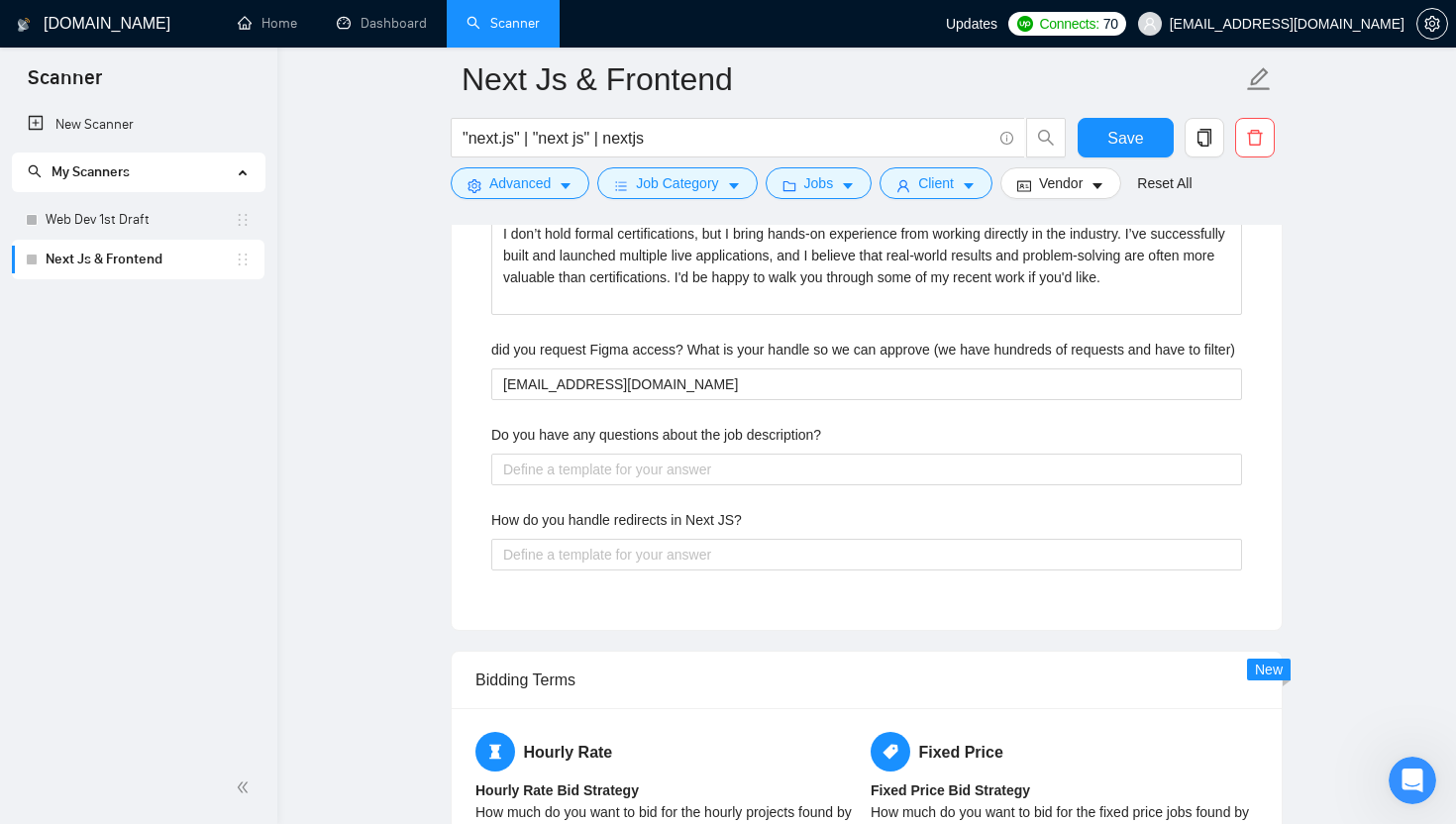 click on "Default answer template: [answer the question if certain, otherwise ask to discuss in DMs] Most frequent questions:  Describe your recent experience with similar projects Include a link to your GitHub profile and/or website Here’s my GitHub and company profile:
🔗 GitHub: https://github.com/talhanoman
🏢 Company: https://weteck.co What frameworks have you worked with? Describe your approach to testing and improving QA I have a dedicated Quality Assurance Engineer on my team, and every product we ship goes through a thorough QA process. This ensures the application is tested across different scenarios and edge cases before it reaches the client. Our goal is to catch potential issues early and deliver a stable, bug-free product. We also gather feedback post-launch to continuously improve quality and user experience. Please list any certifications related to this project did you request Figma access? What is your handle so we can approve (we have hundreds of requests and have to filter)" at bounding box center [867, 68] 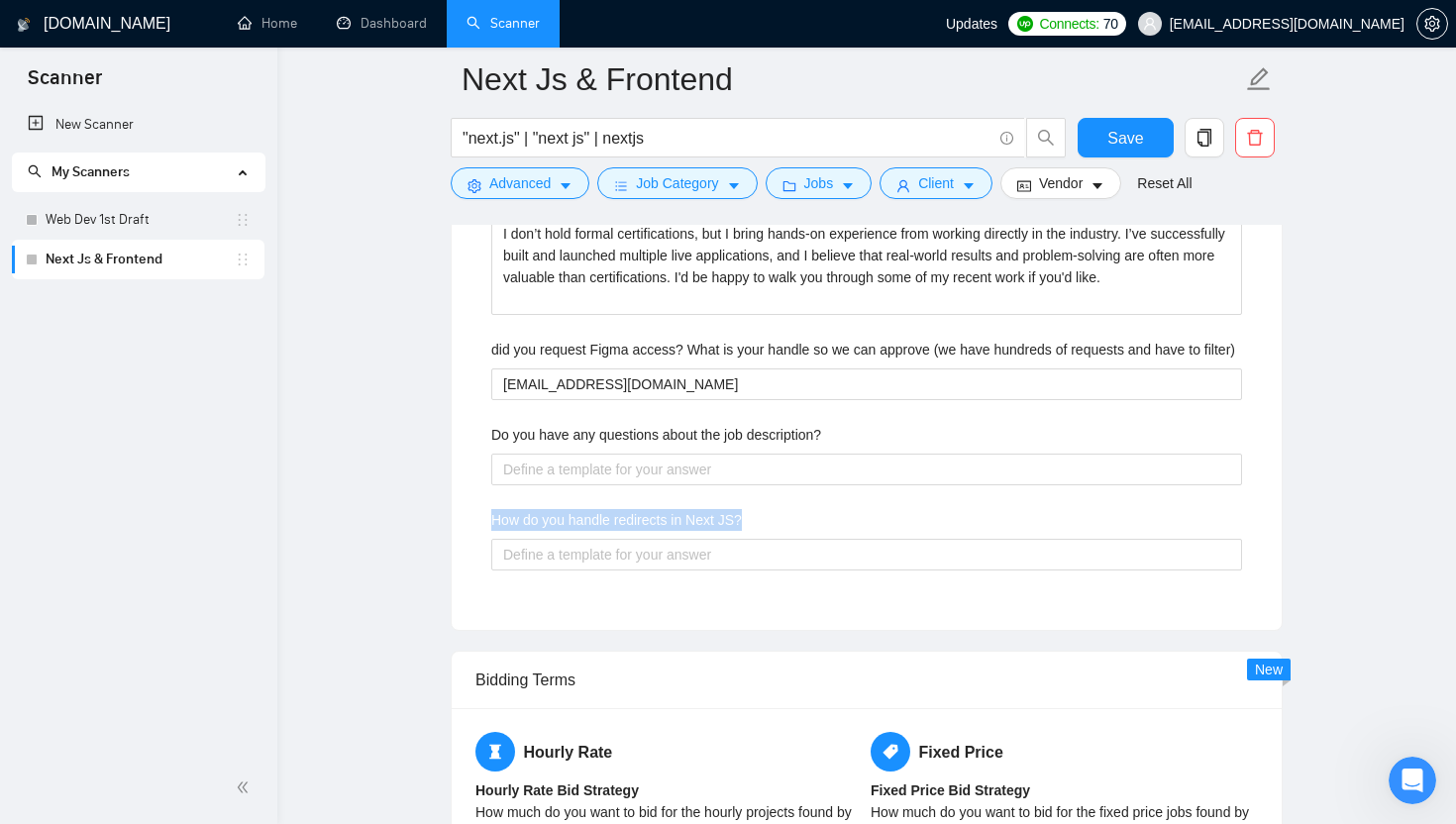 drag, startPoint x: 504, startPoint y: 544, endPoint x: 787, endPoint y: 552, distance: 283.11305 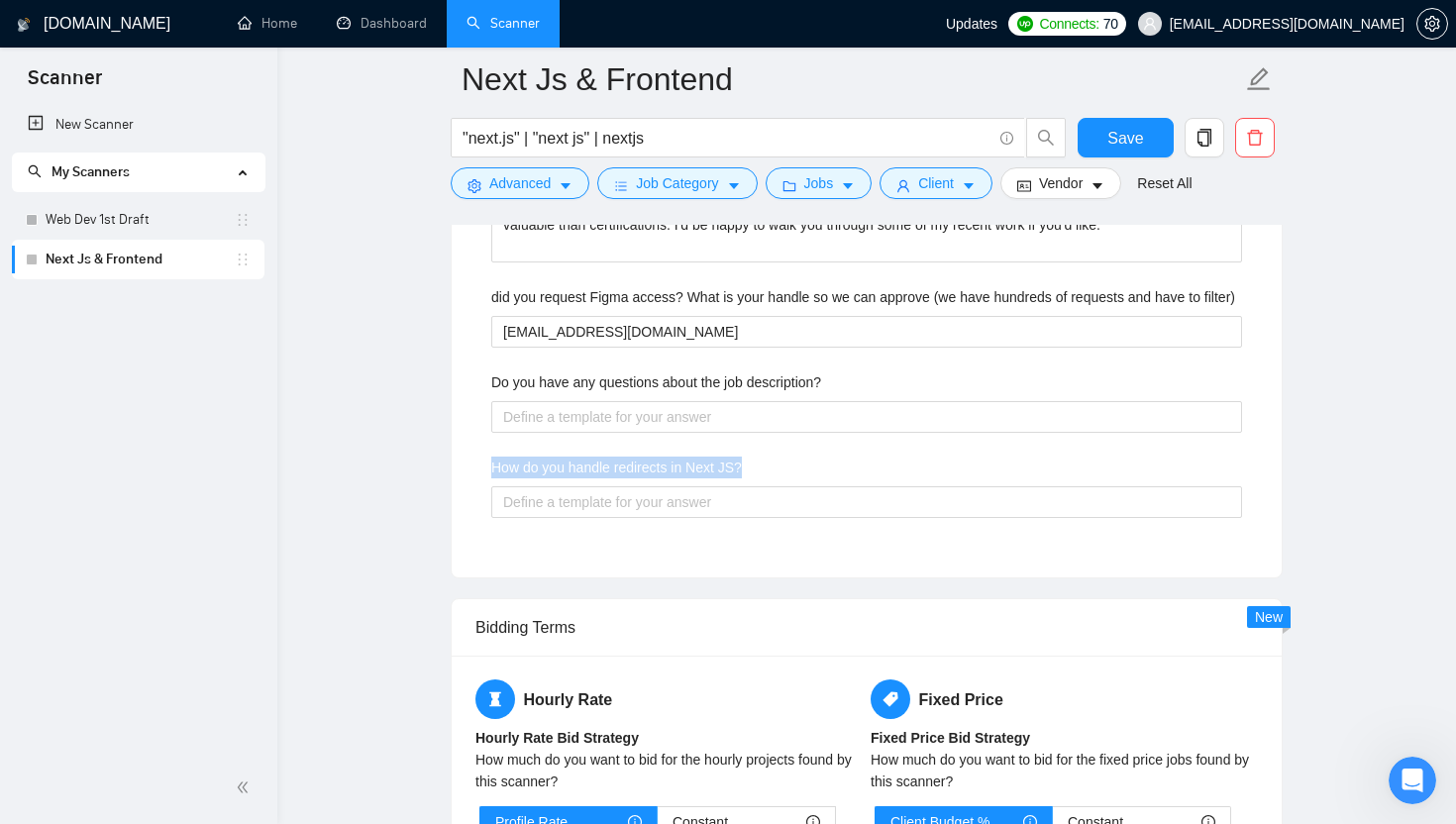 scroll, scrollTop: 2745, scrollLeft: 0, axis: vertical 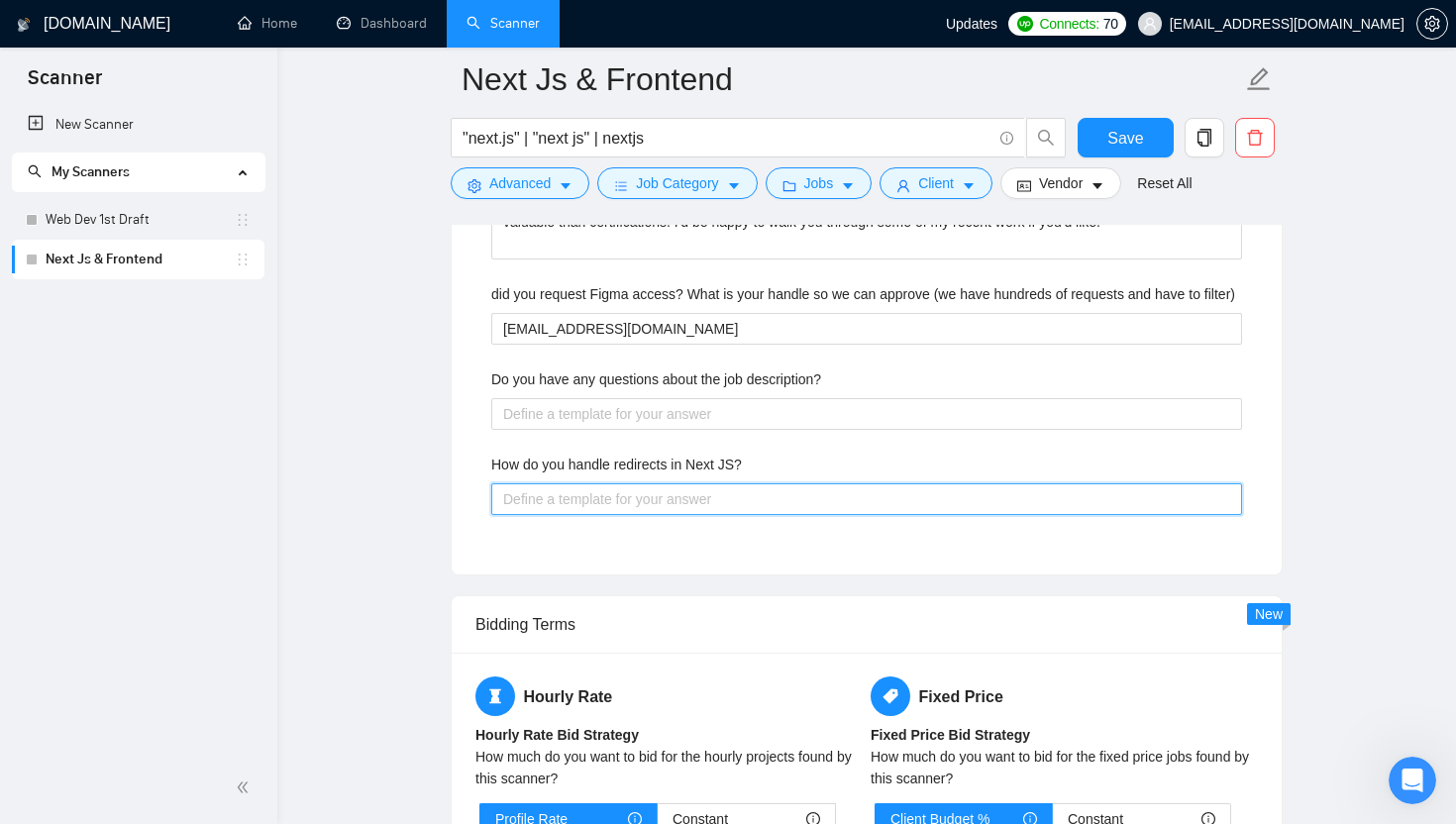 click on "How do you handle redirects in Next JS?" at bounding box center (867, 499) 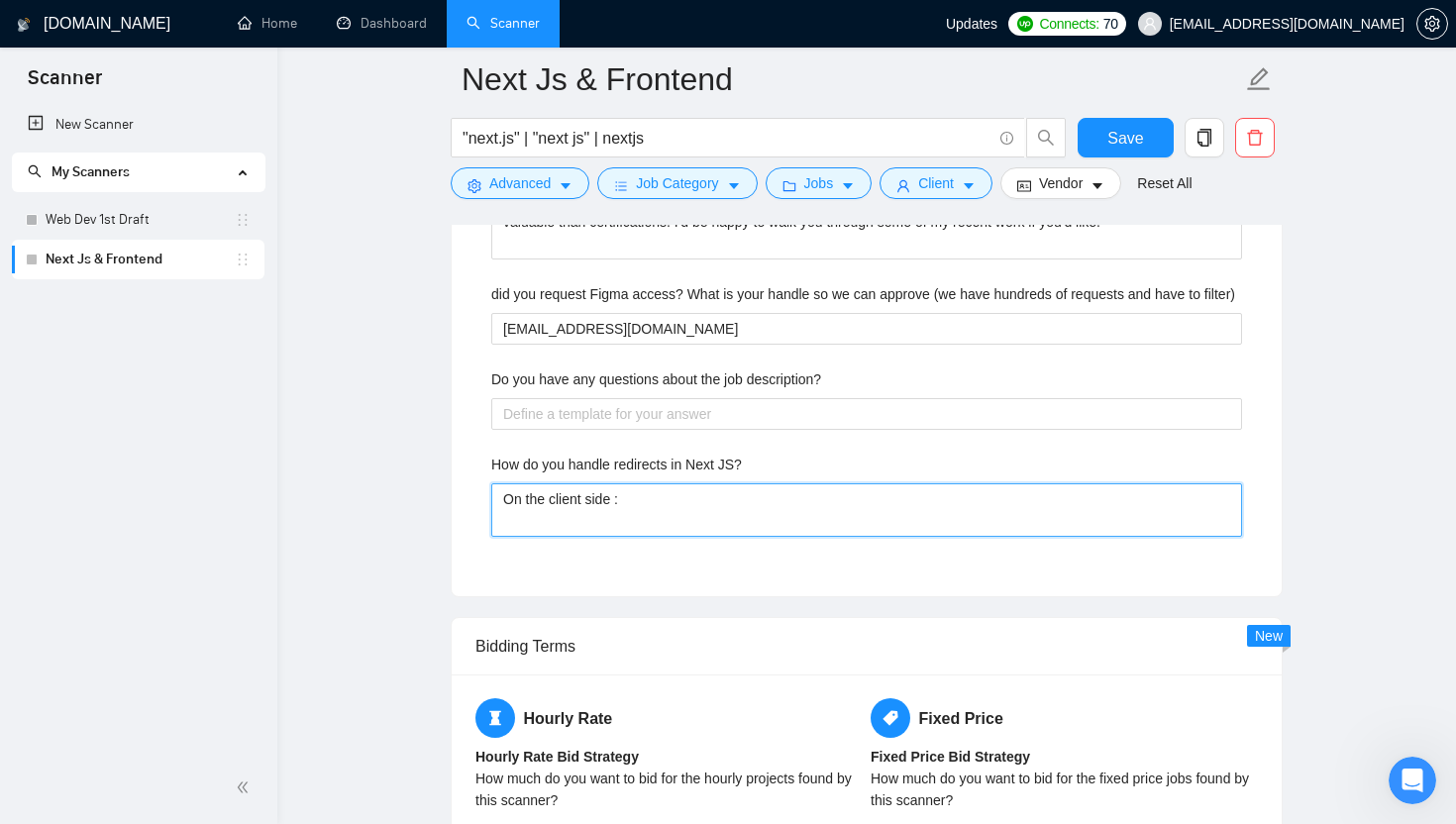 paste on "const router = useRouter();
useEffect(() => {
router.replace('/new-path'); // or router.push
}, []);" 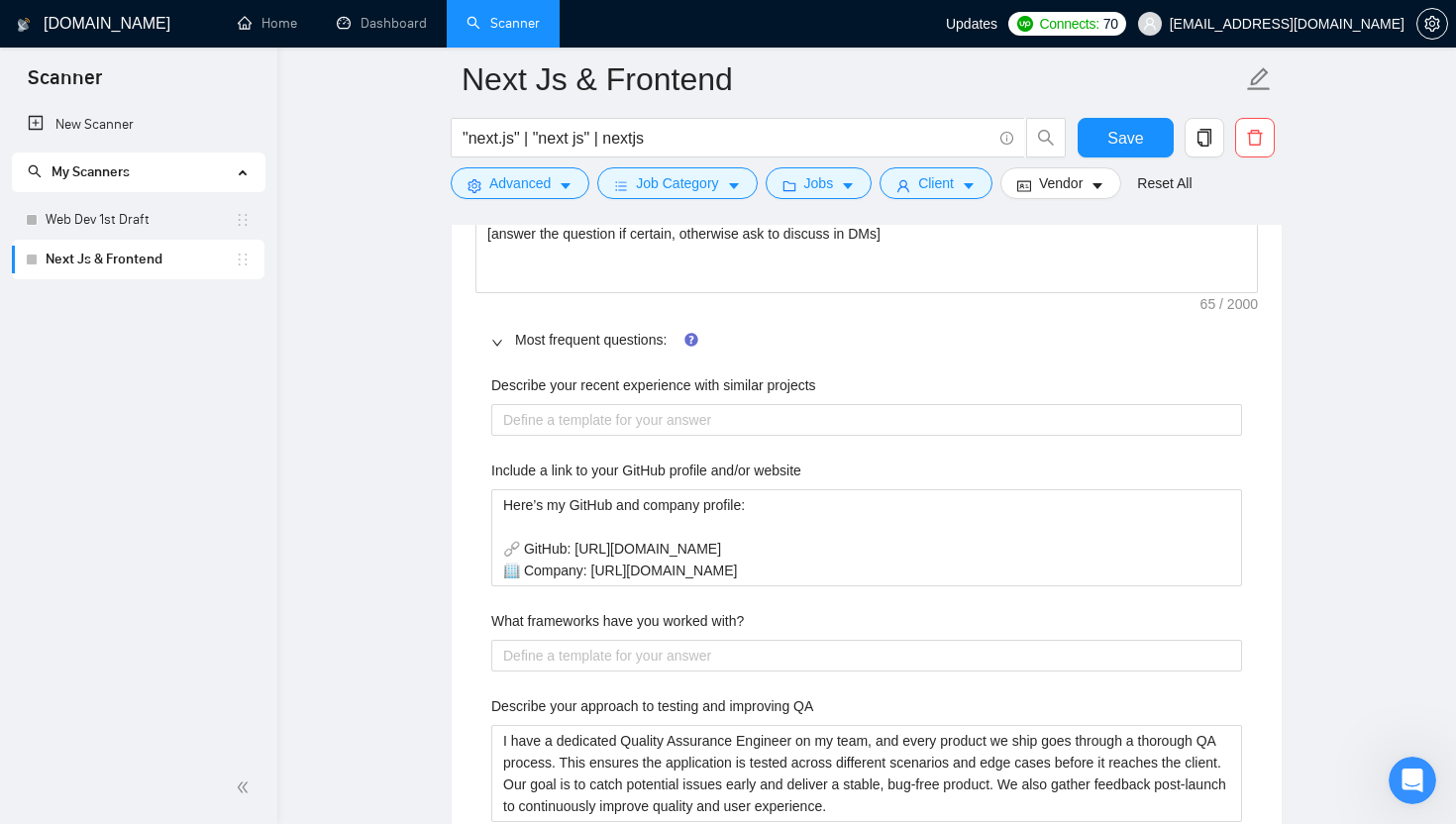scroll, scrollTop: 2021, scrollLeft: 0, axis: vertical 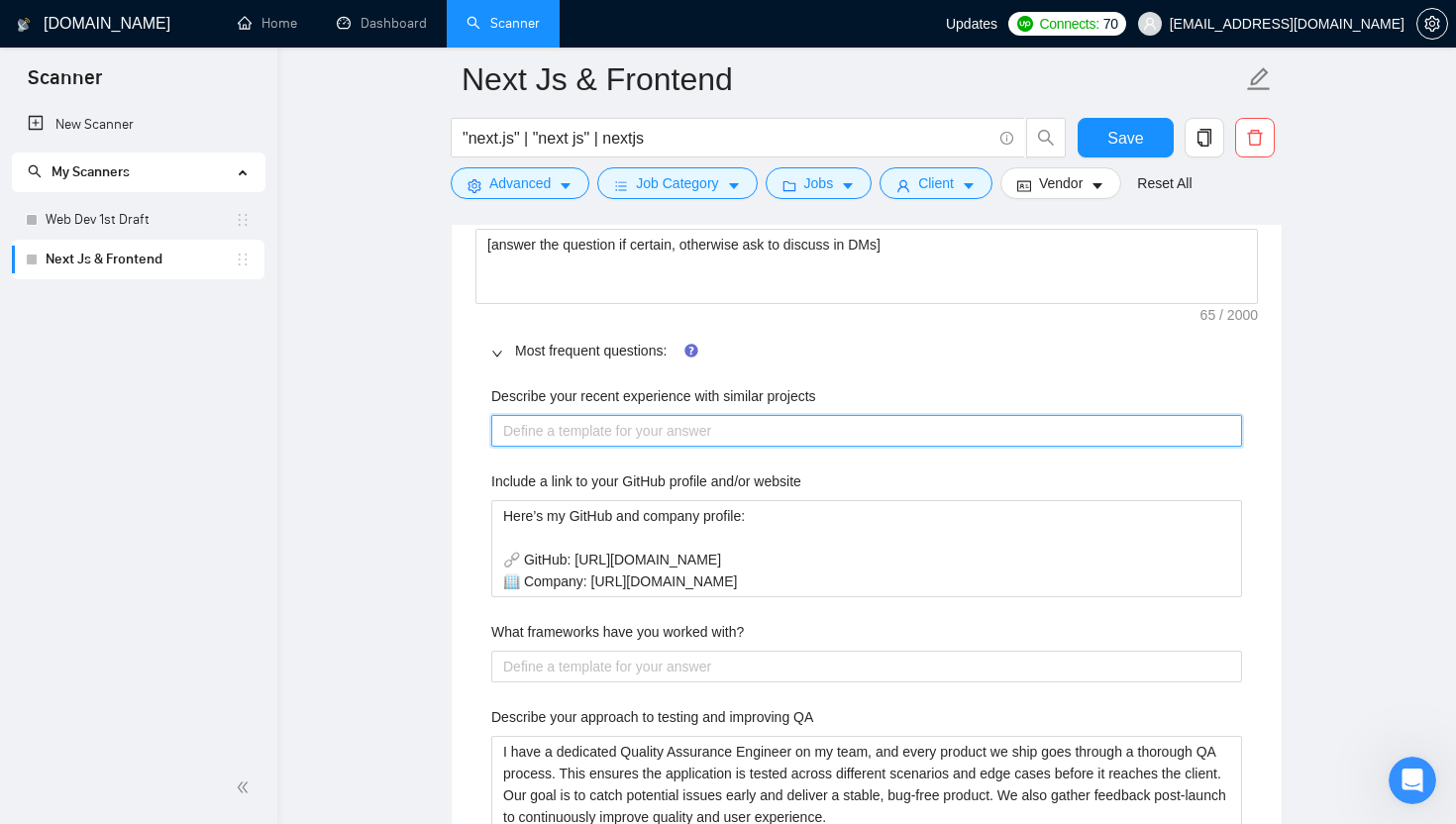 click on "Describe your recent experience with similar projects" at bounding box center [867, 431] 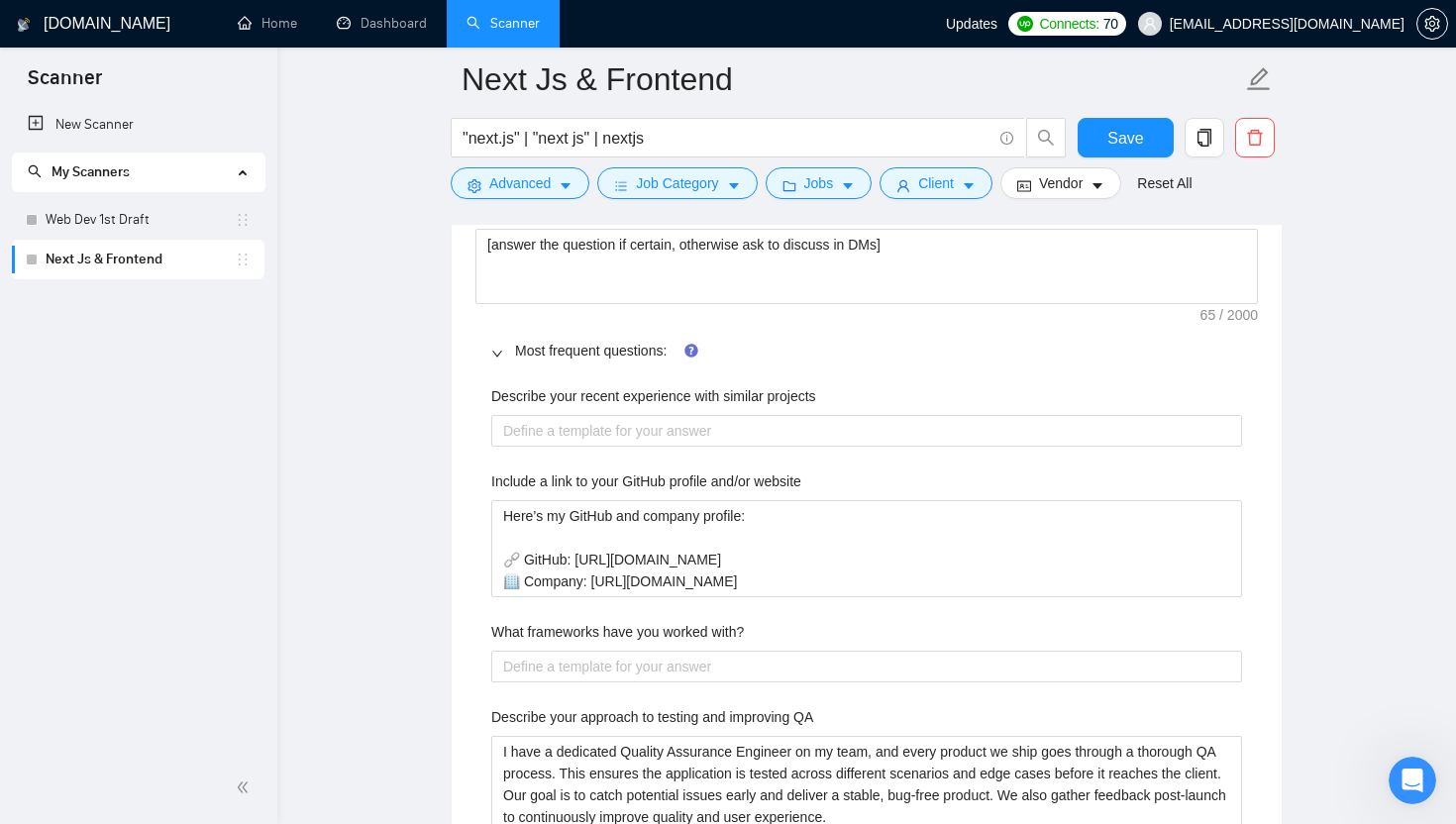 click on "Most frequent questions:" at bounding box center (879, 351) 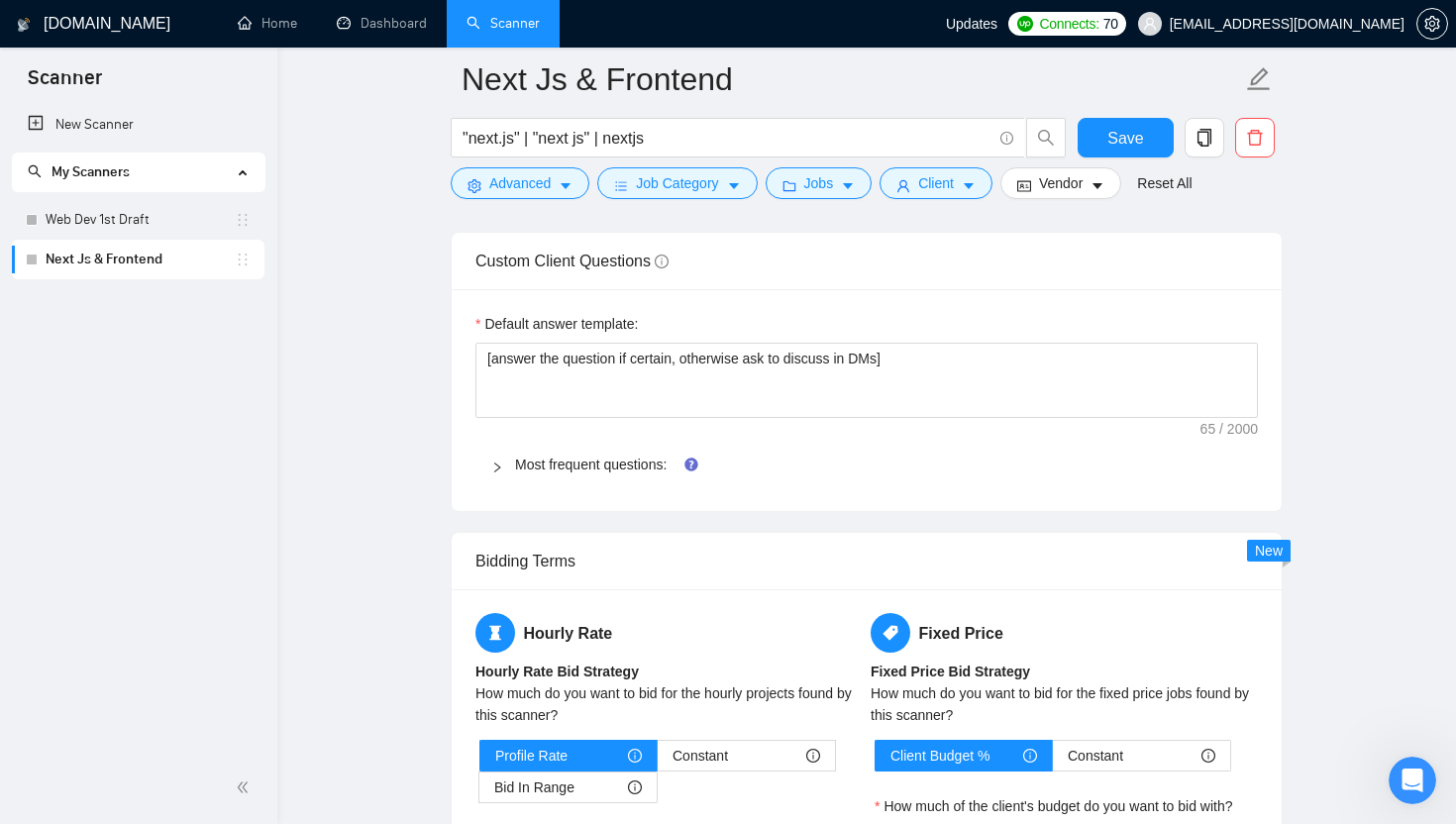 scroll, scrollTop: 2036, scrollLeft: 0, axis: vertical 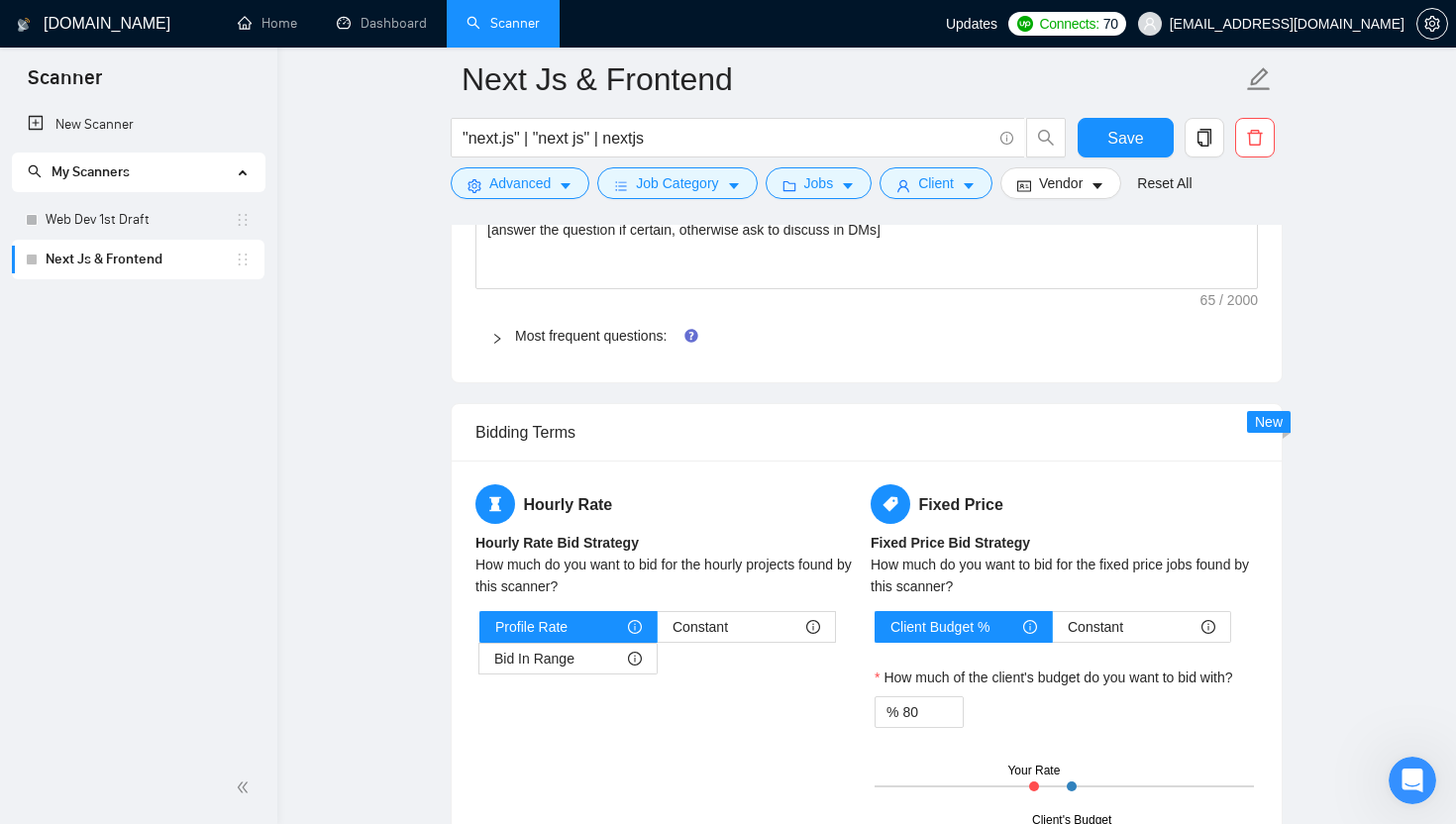 click 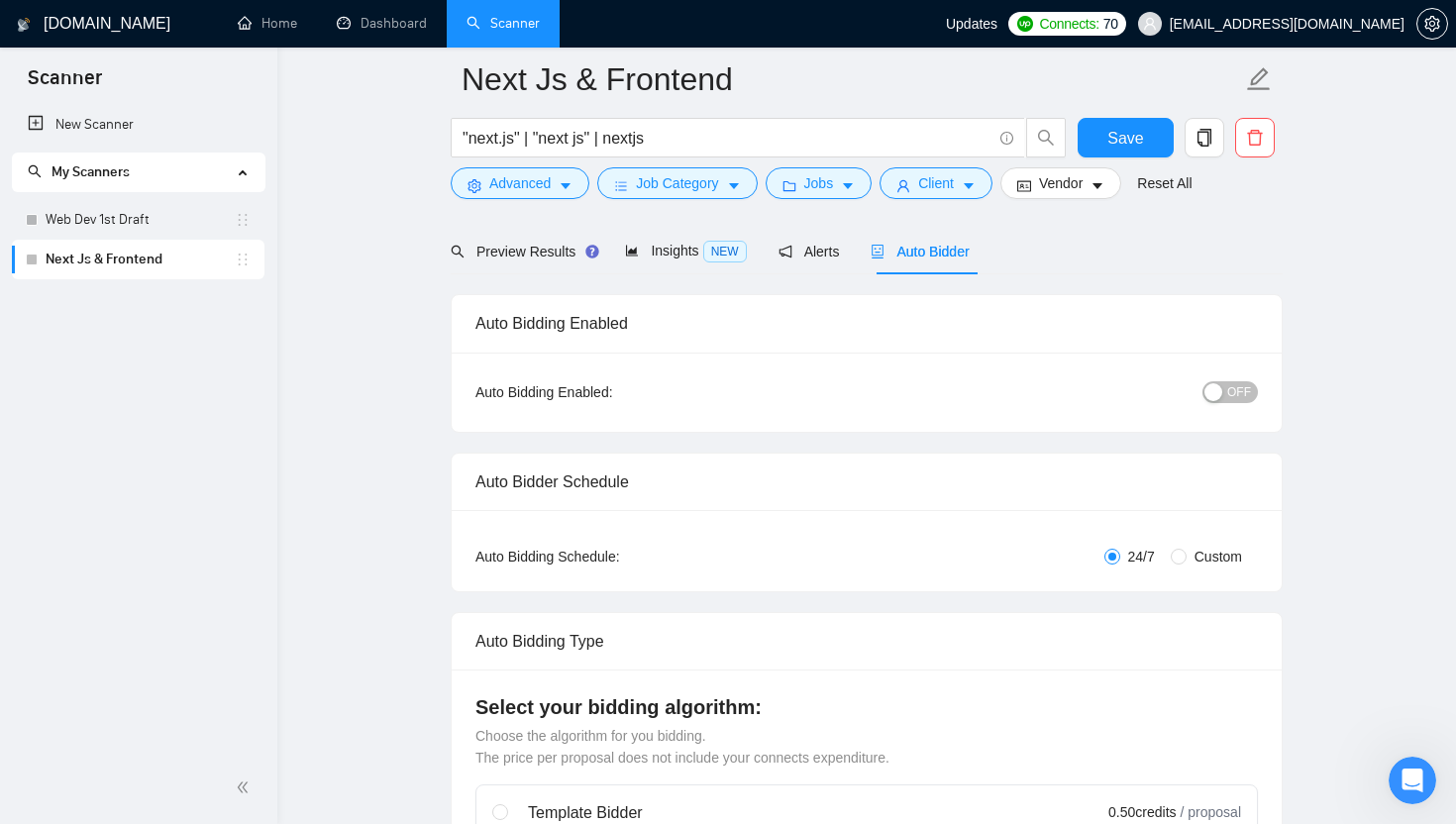 scroll, scrollTop: 107, scrollLeft: 0, axis: vertical 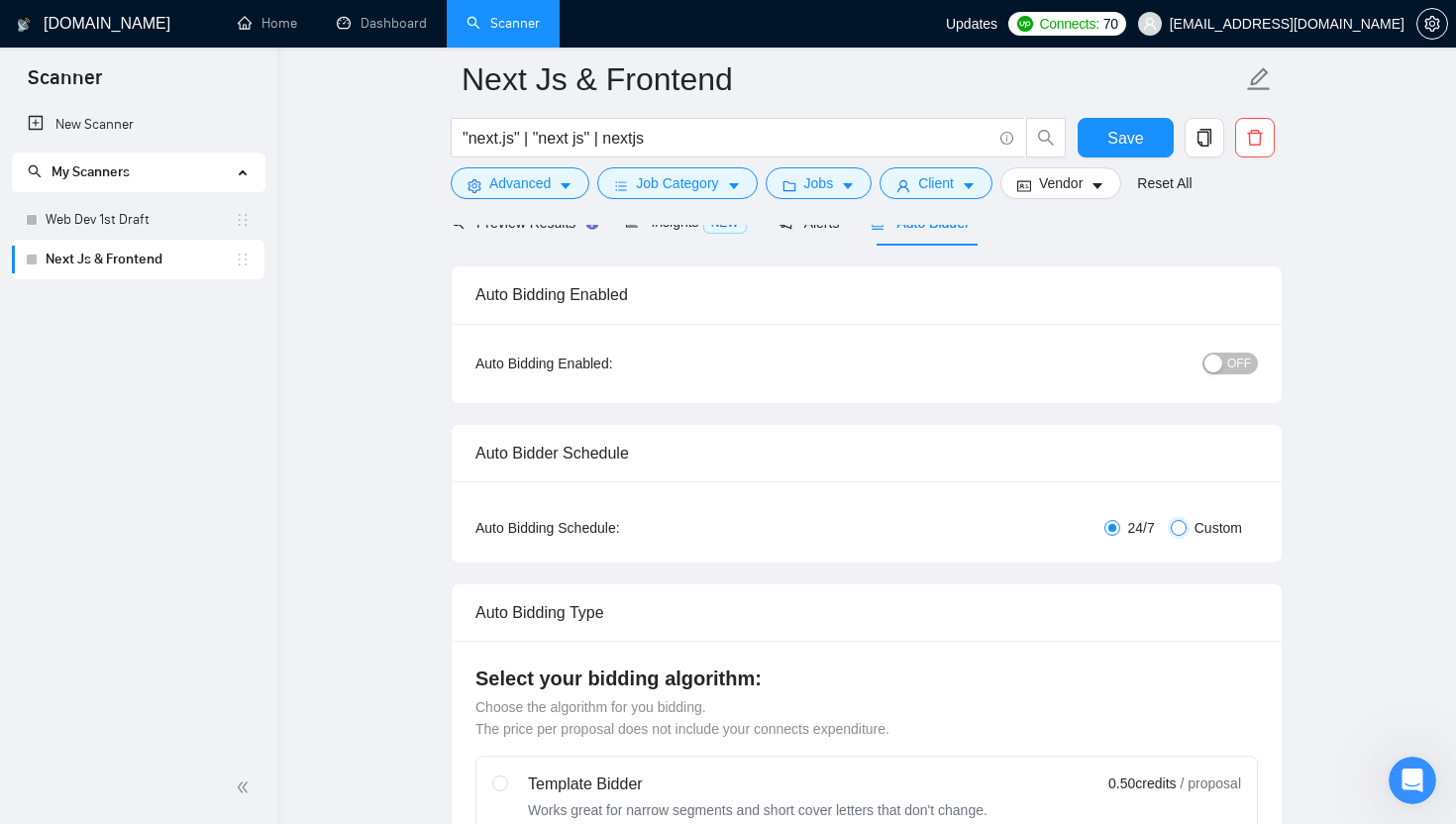 click on "Custom" at bounding box center [1179, 528] 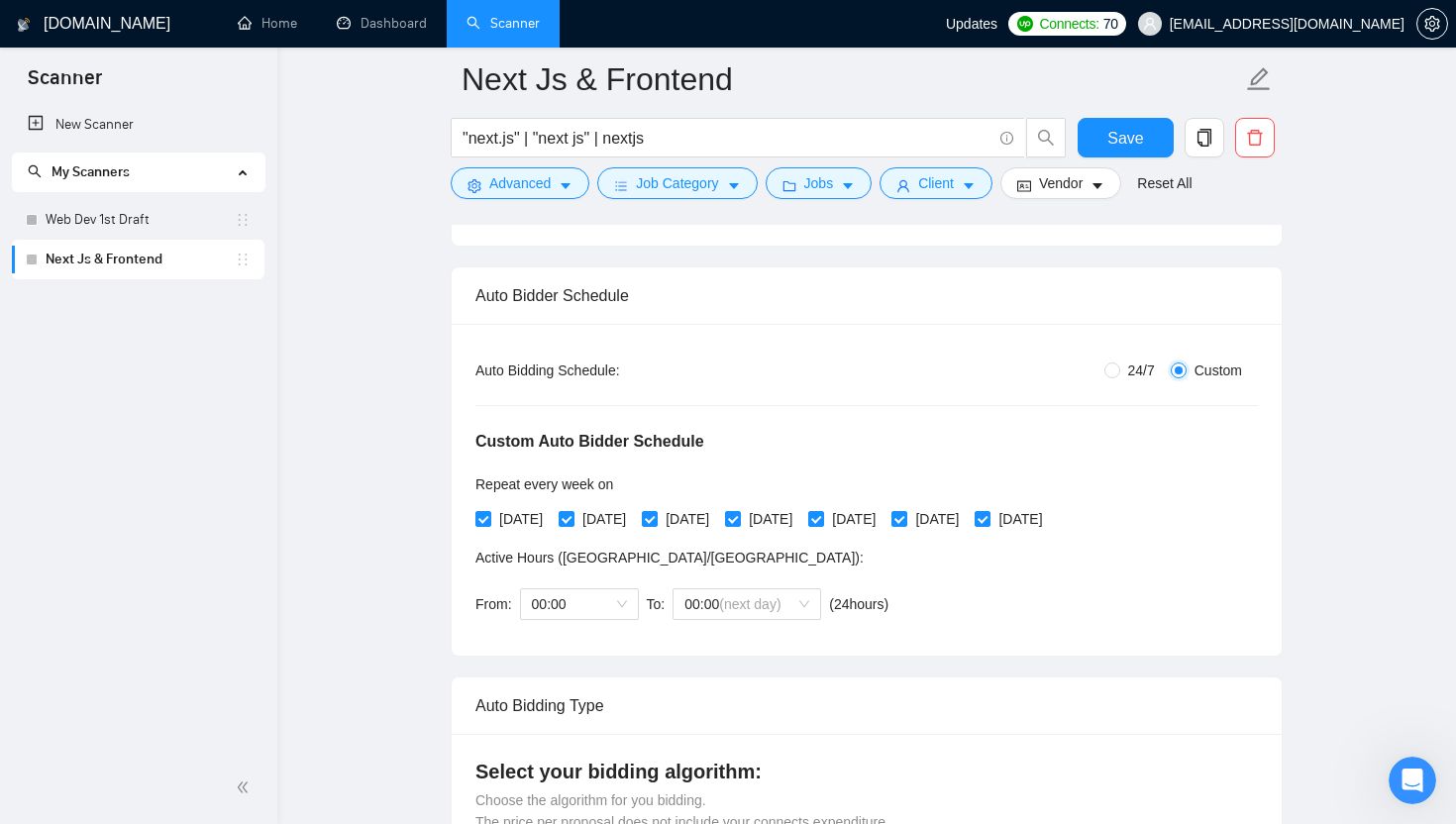 scroll, scrollTop: 350, scrollLeft: 0, axis: vertical 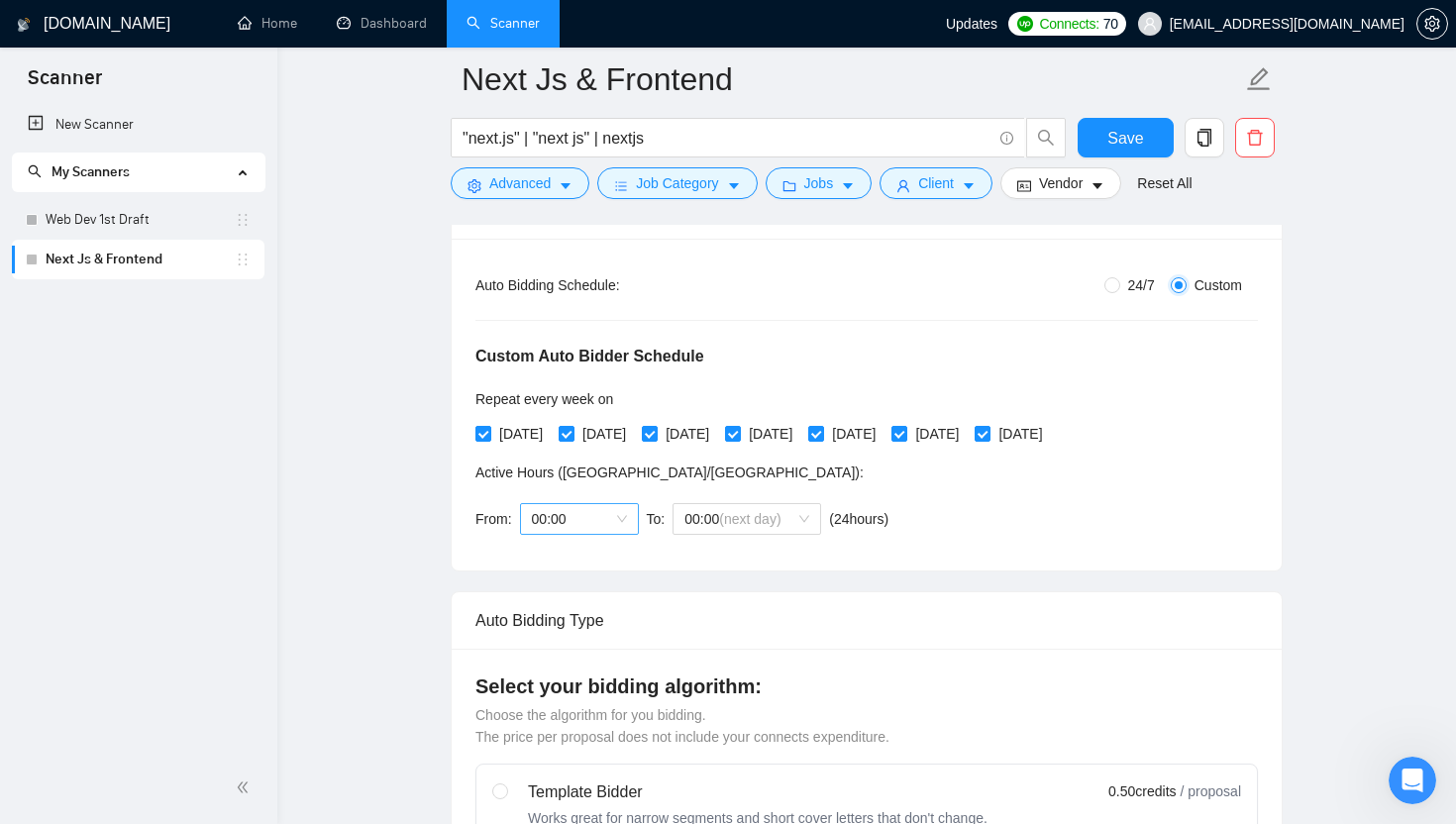 click on "00:00" at bounding box center (579, 519) 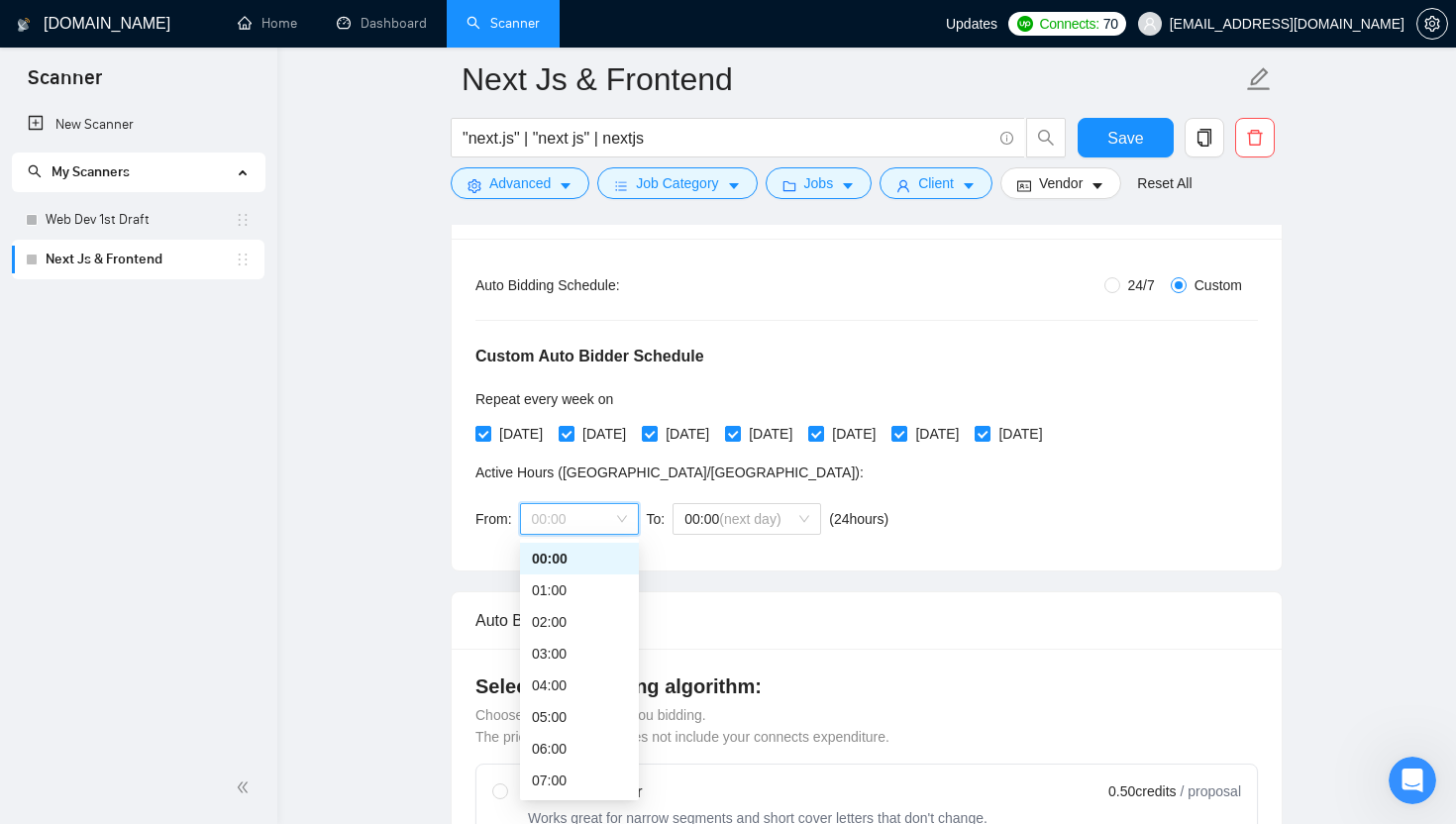 click on "Active Hours ( Asia/Karachi ):" at bounding box center [685, 472] 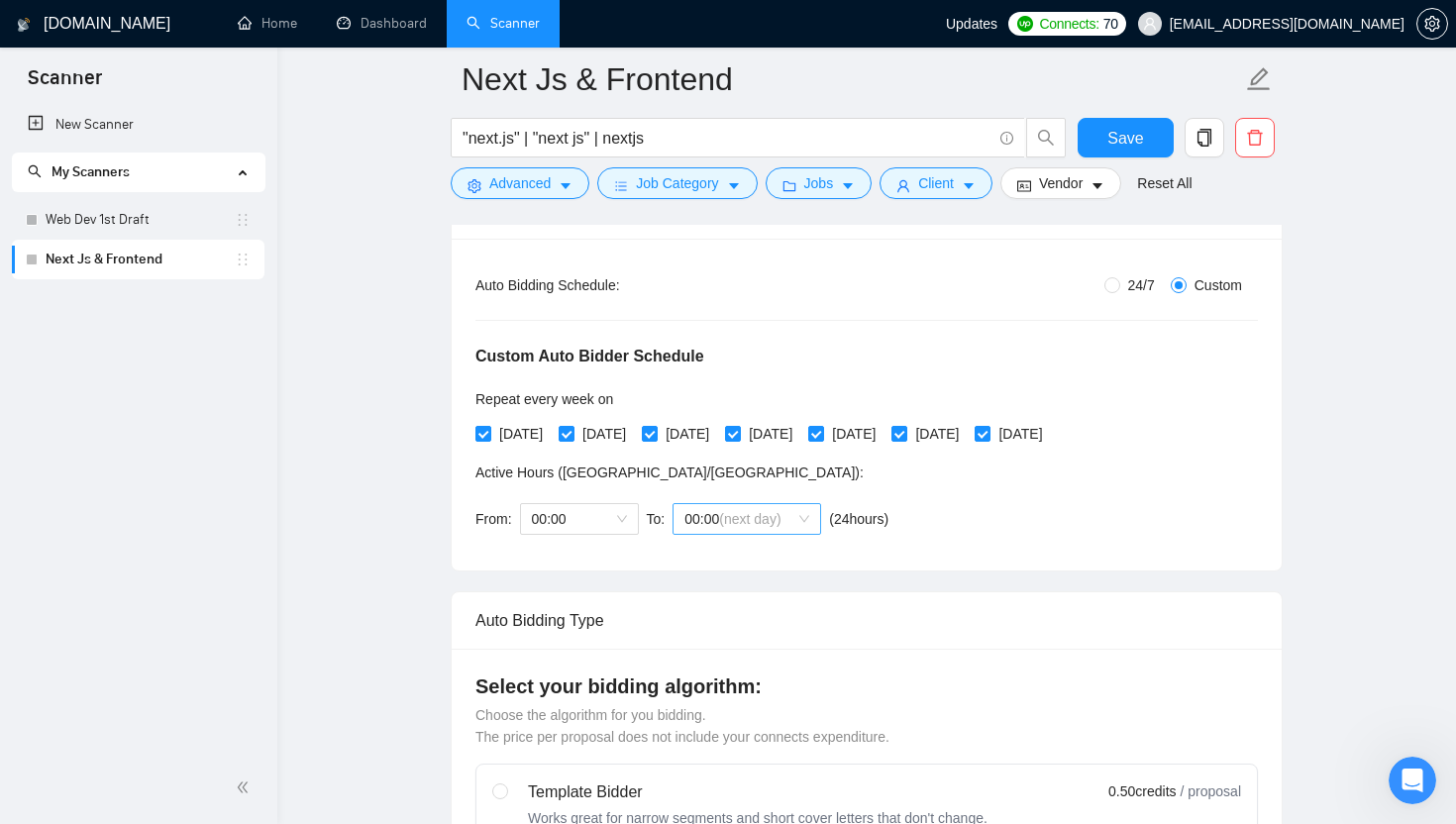 click on "(next day)" at bounding box center (750, 519) 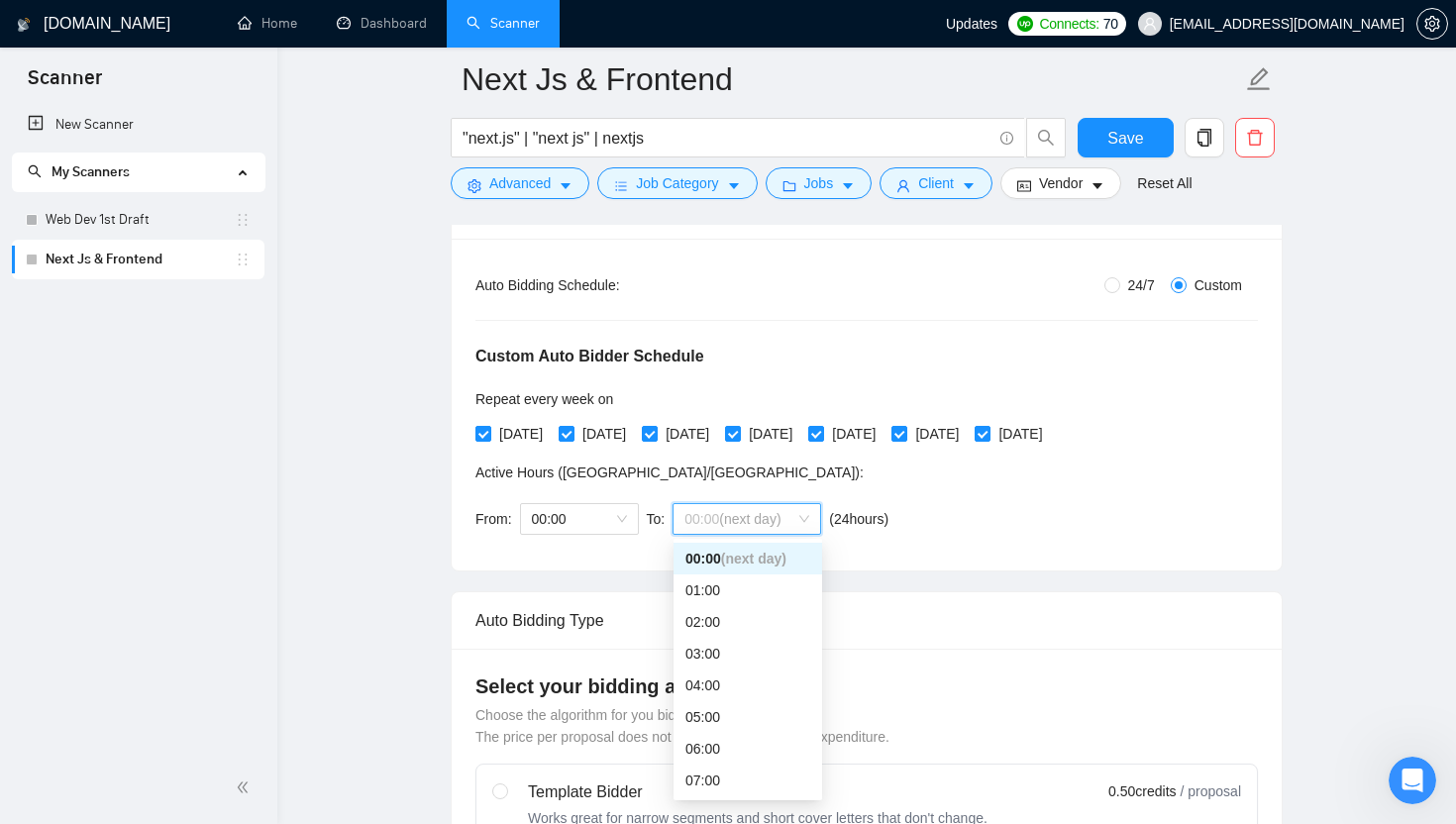 click on "Active Hours ( Asia/Karachi ):" at bounding box center [685, 472] 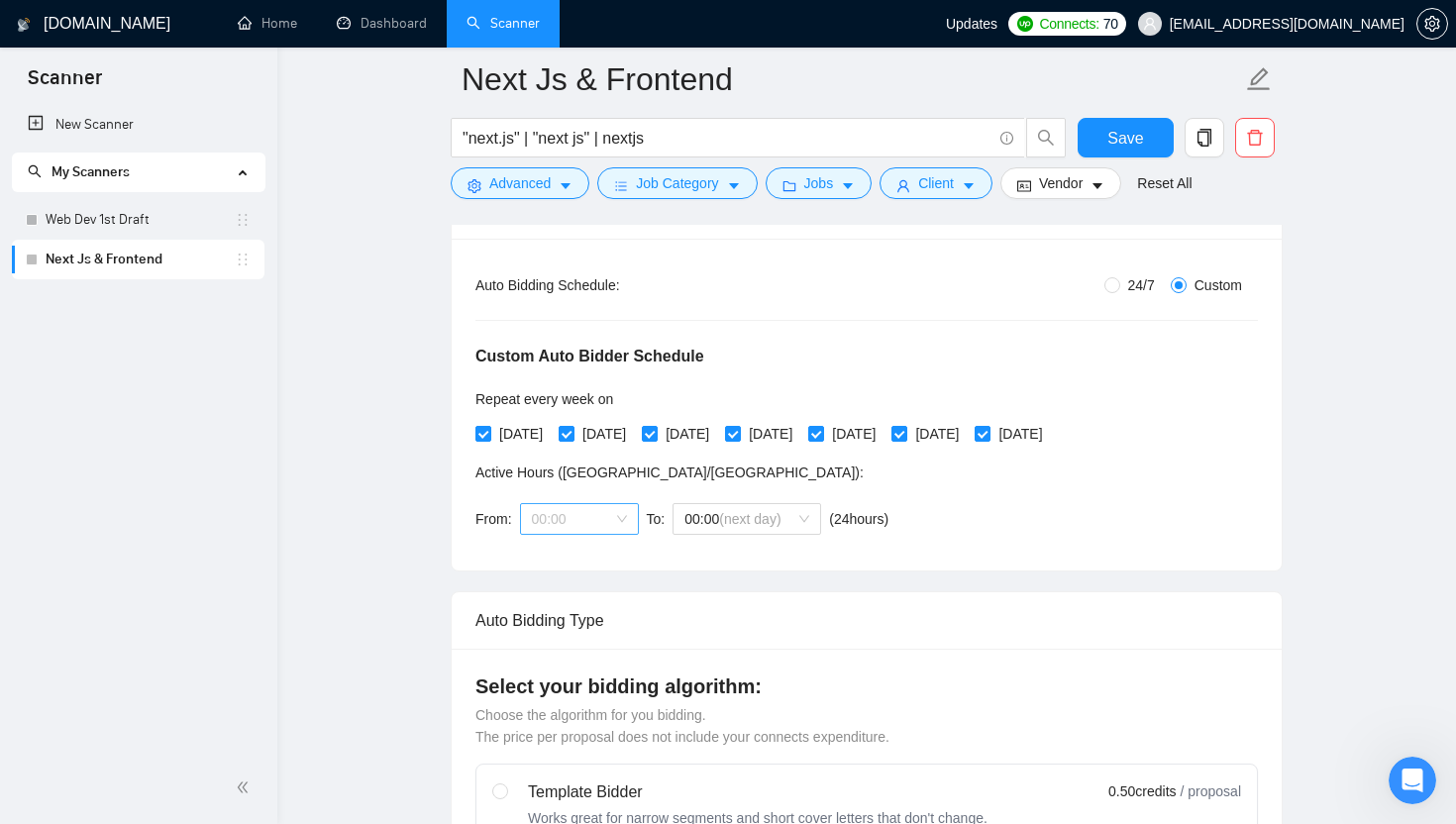 click on "00:00" at bounding box center (579, 519) 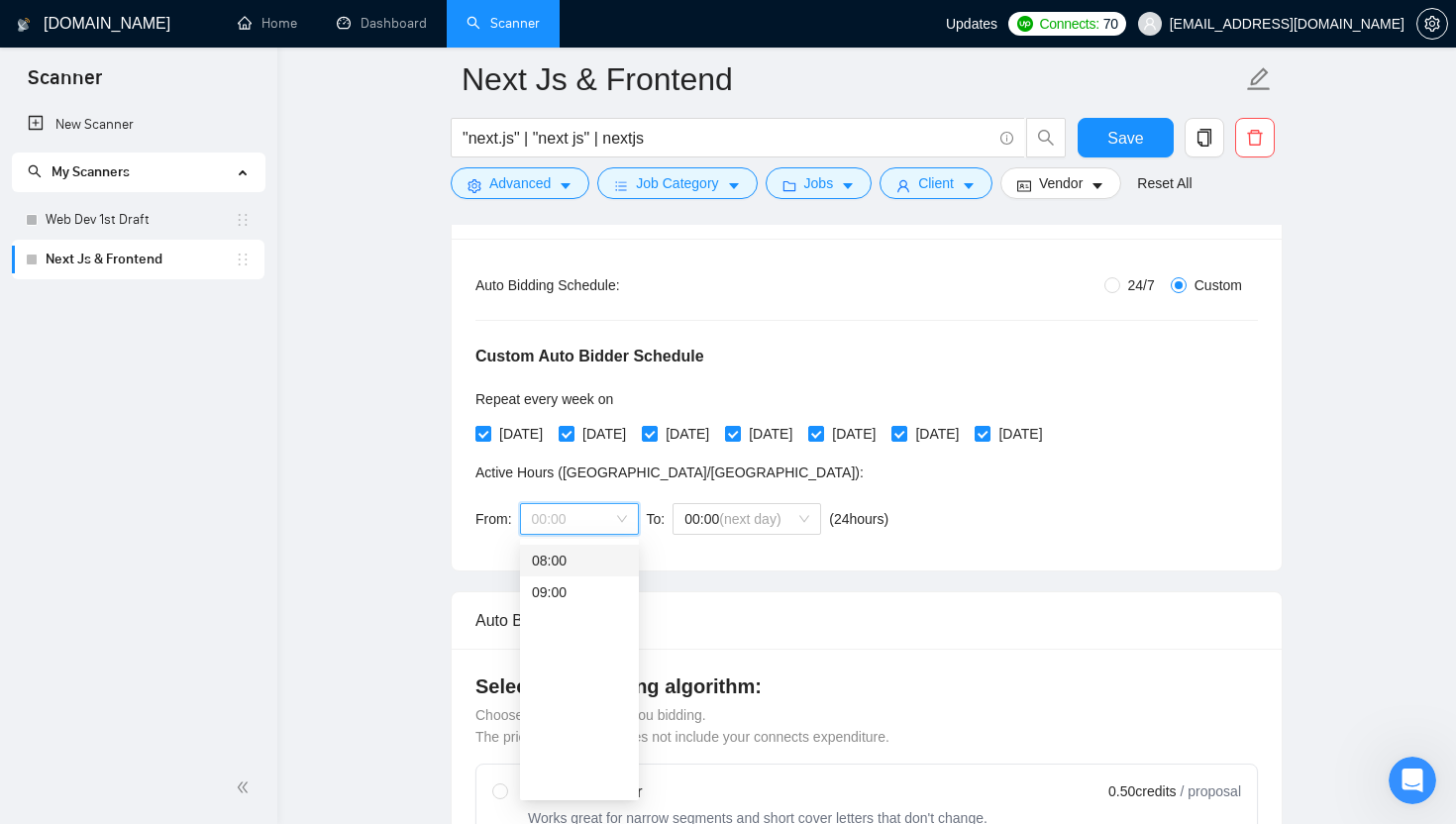 scroll, scrollTop: 0, scrollLeft: 0, axis: both 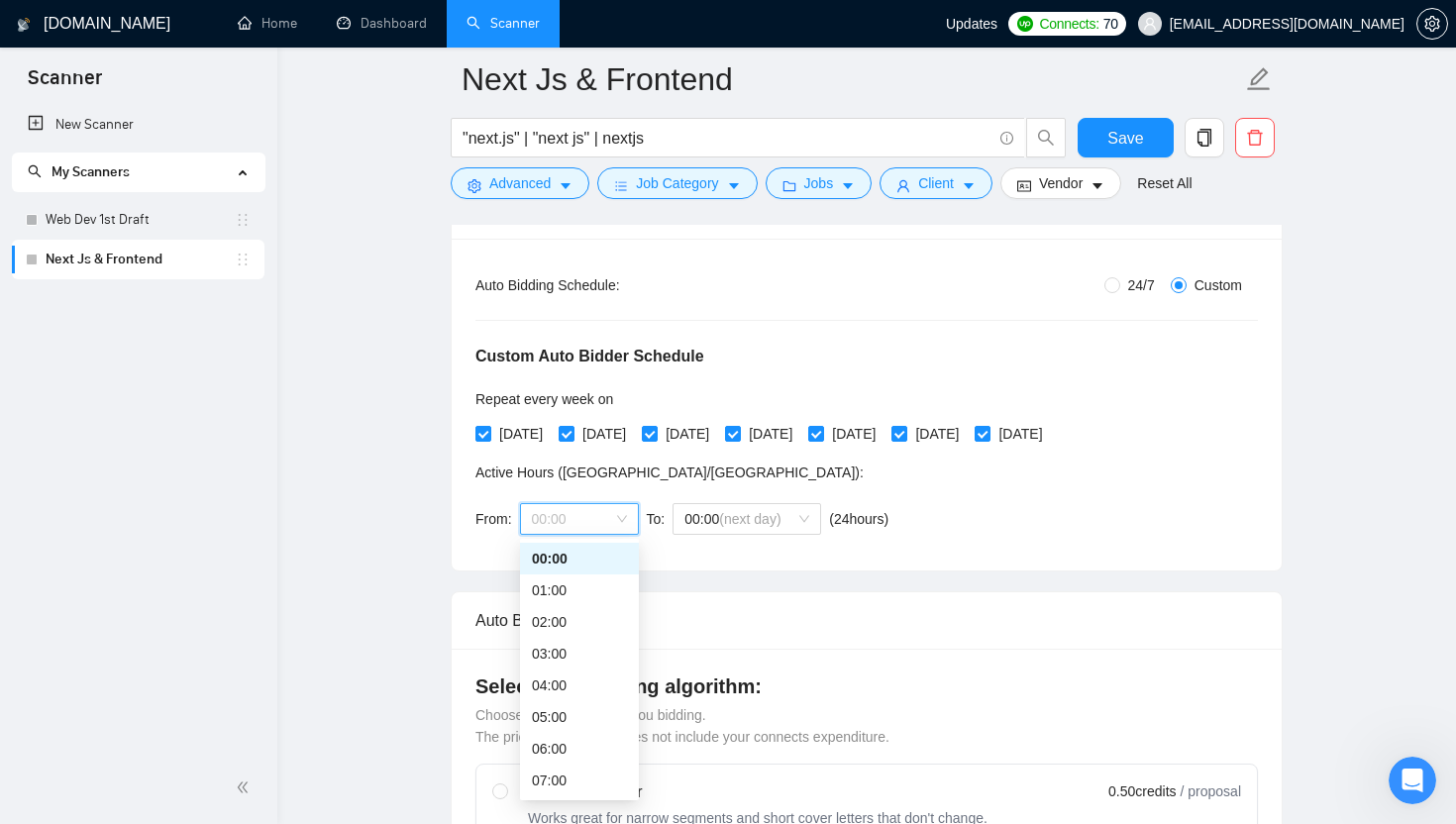 click on "00:00" at bounding box center (579, 559) 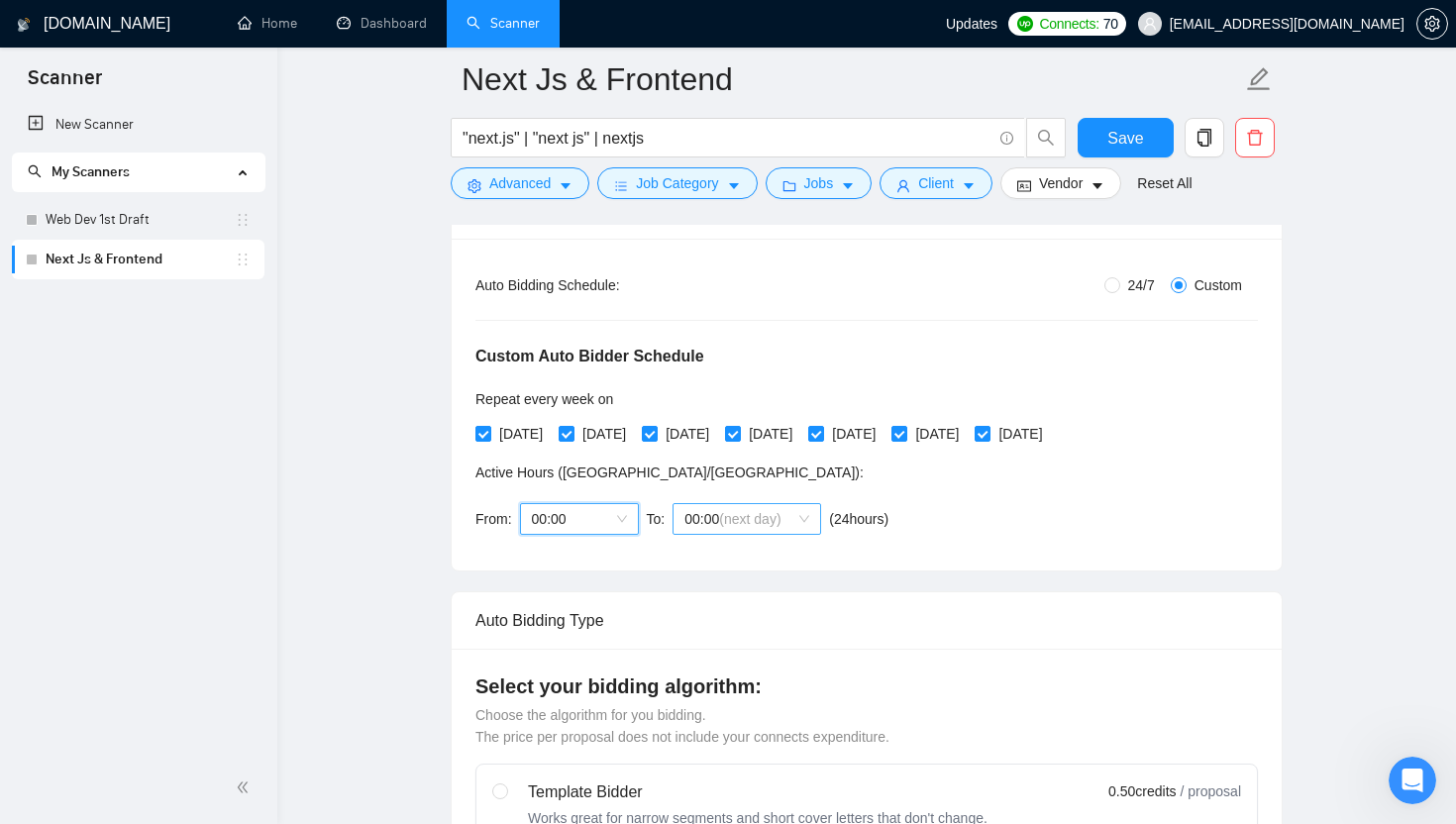 click on "00:00  (next day)" at bounding box center (747, 519) 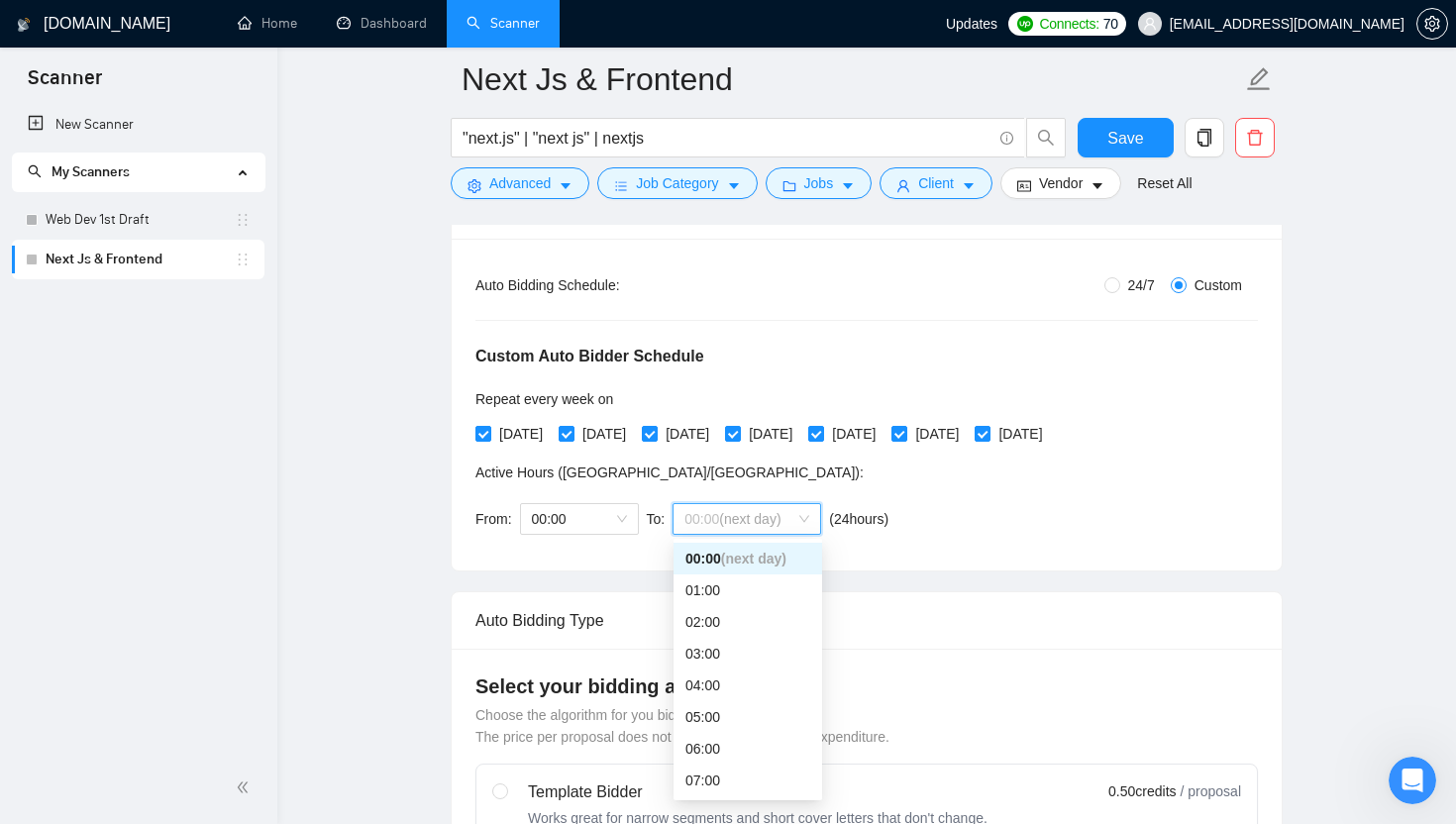 click on "Active Hours ( Asia/Karachi ):" at bounding box center (685, 472) 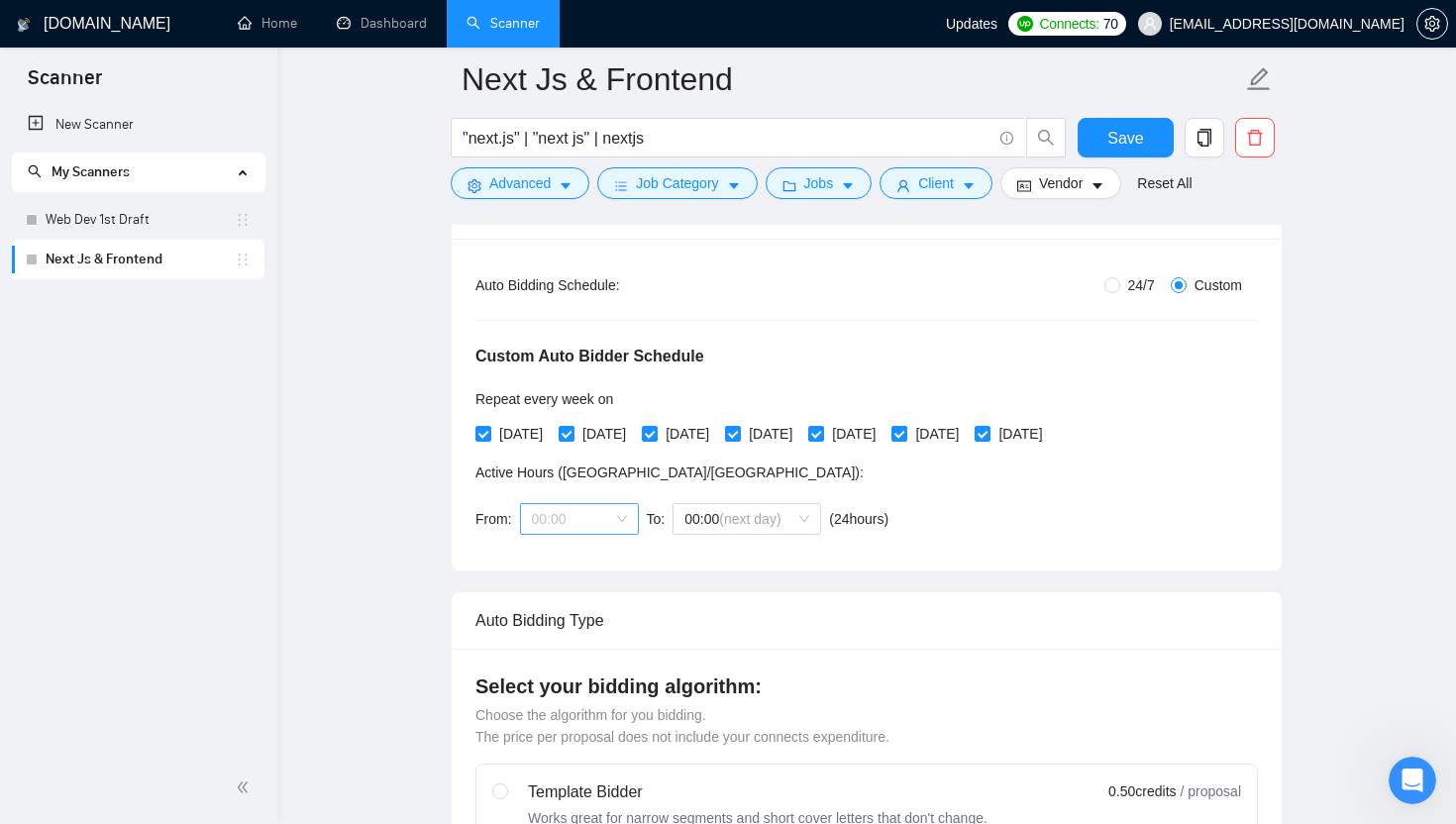 click on "00:00" at bounding box center [579, 519] 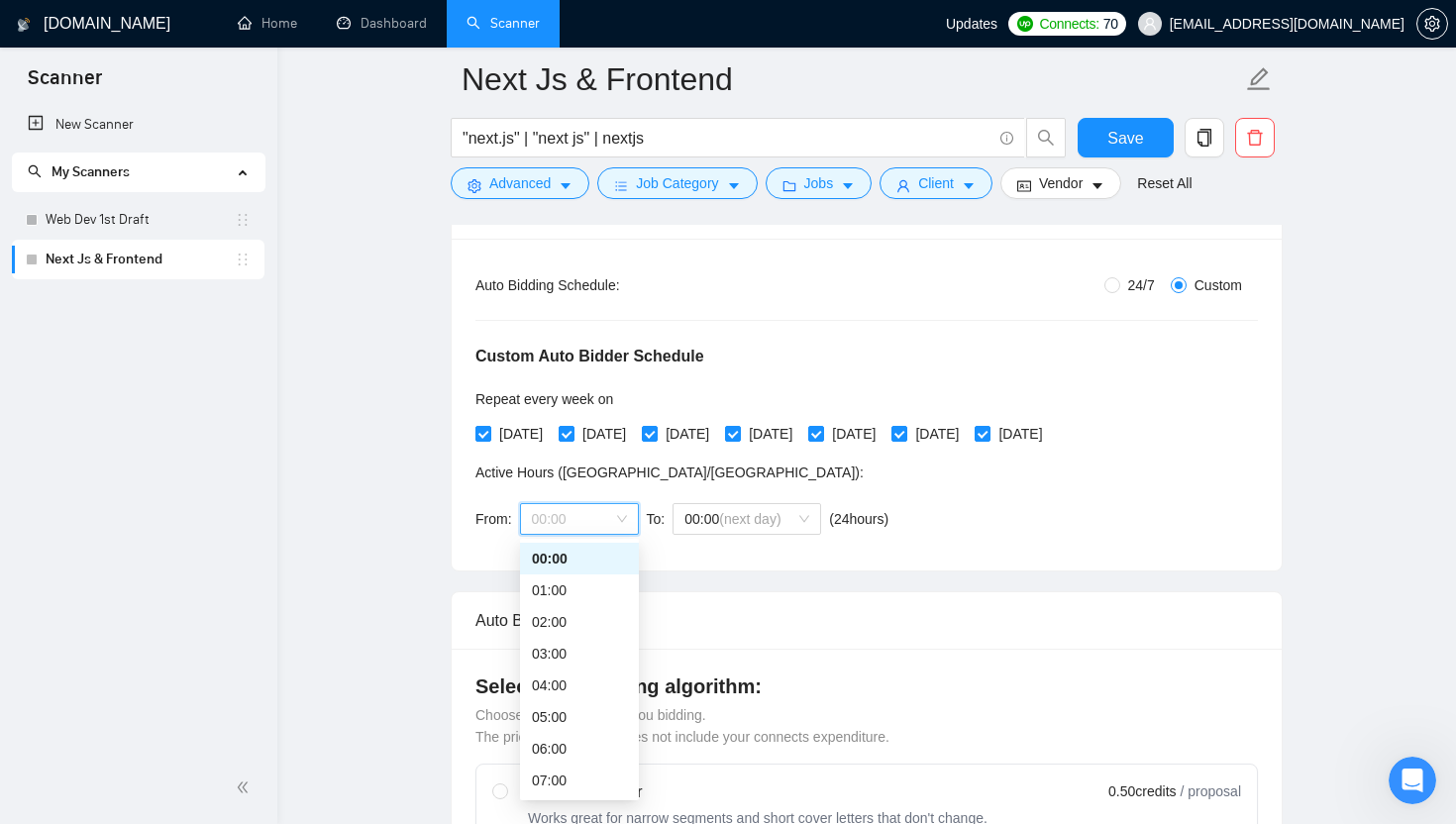 click on "From: 00:00 To: 00:00  (next day) ( 24  hours) Asia/Karachi" at bounding box center (685, 519) 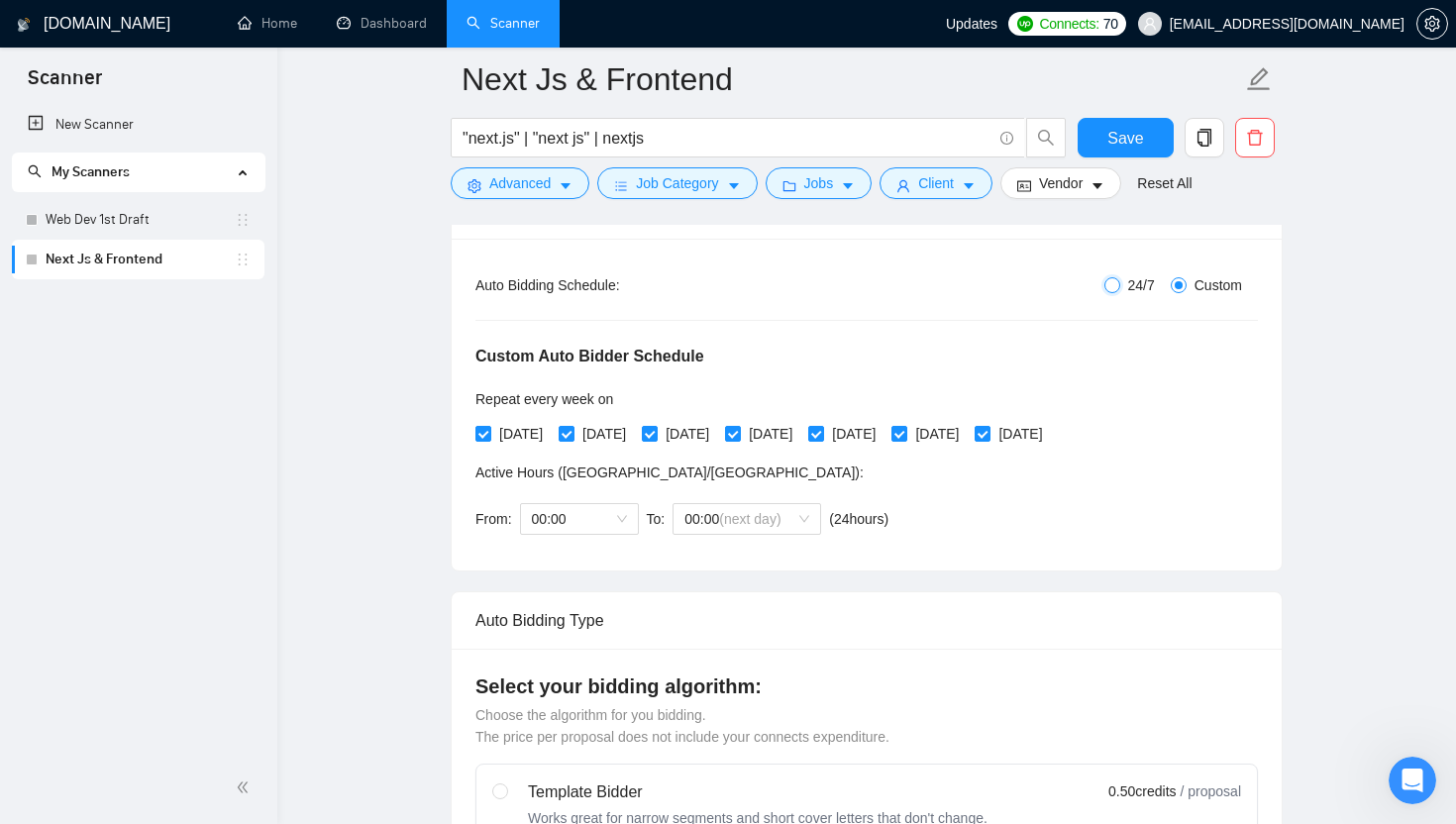 click on "24/7" at bounding box center [1112, 285] 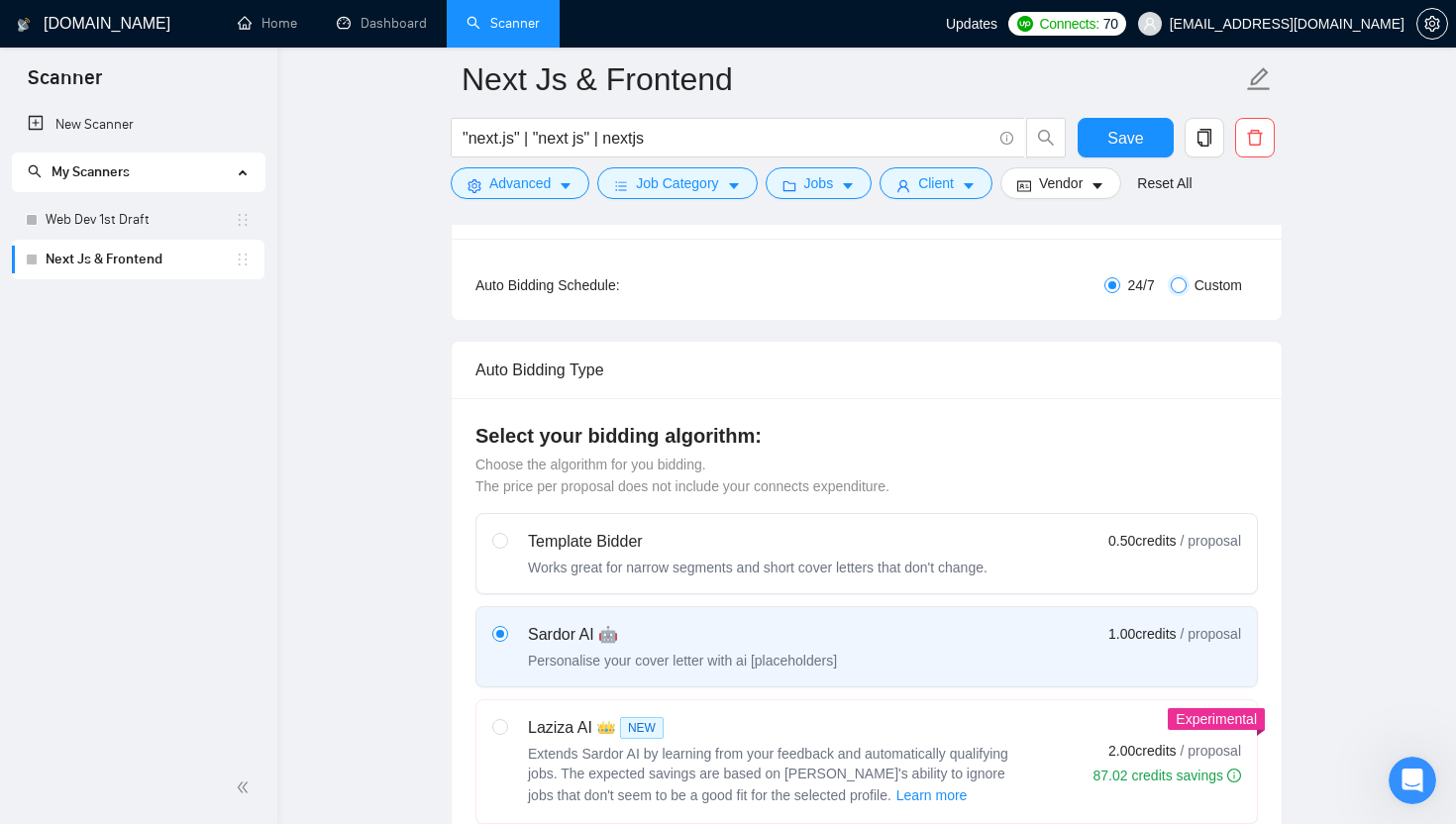 click on "Custom" at bounding box center (1179, 285) 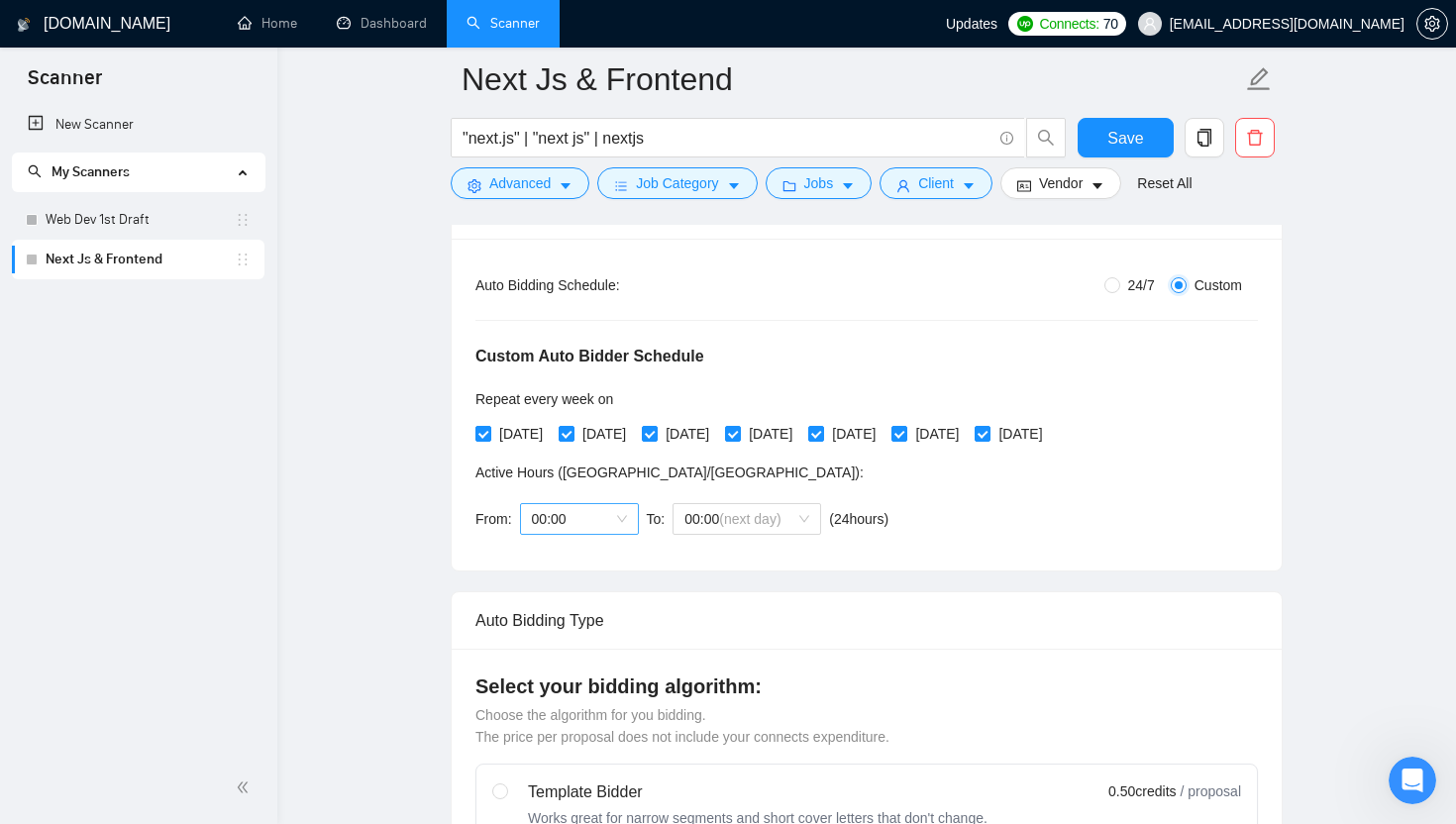 click on "00:00" at bounding box center (579, 519) 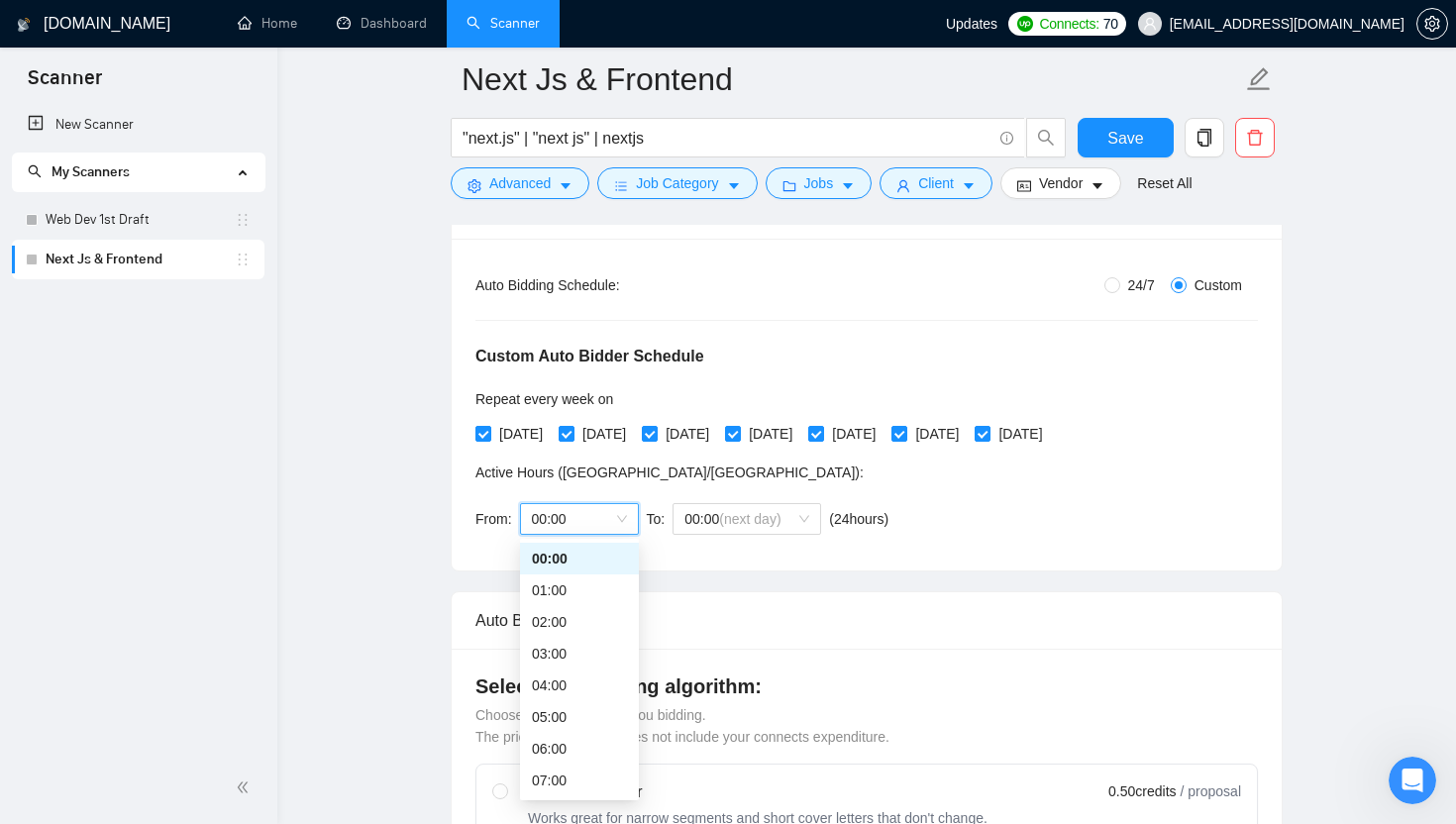 click on "Active Hours ( Asia/Karachi ): From: 00:00 00:00 To: 00:00  (next day) ( 24  hours) Asia/Karachi" at bounding box center [685, 504] 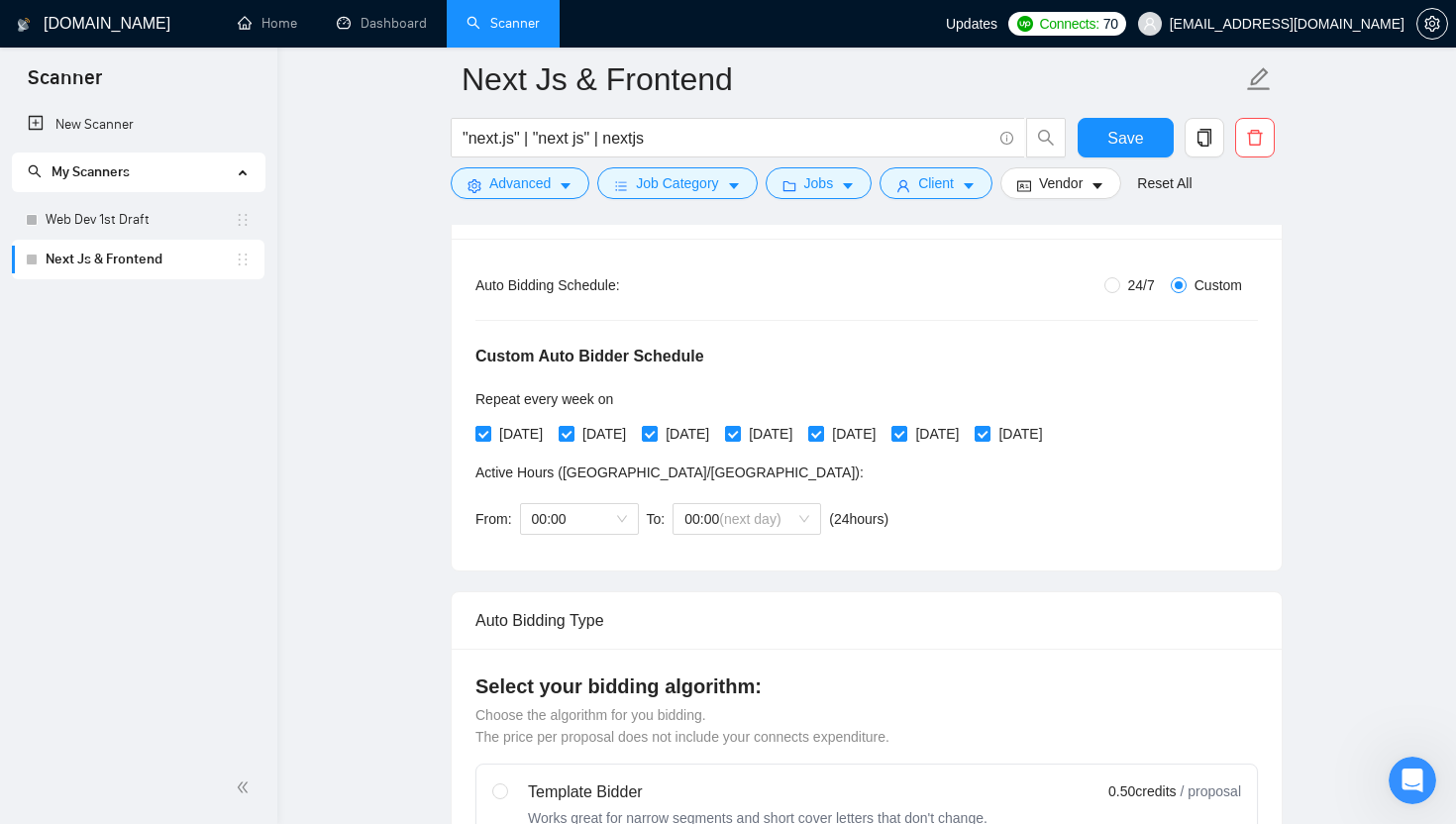 click on "From: 00:00 To: 00:00  (next day) ( 24  hours) Asia/Karachi" at bounding box center [685, 519] 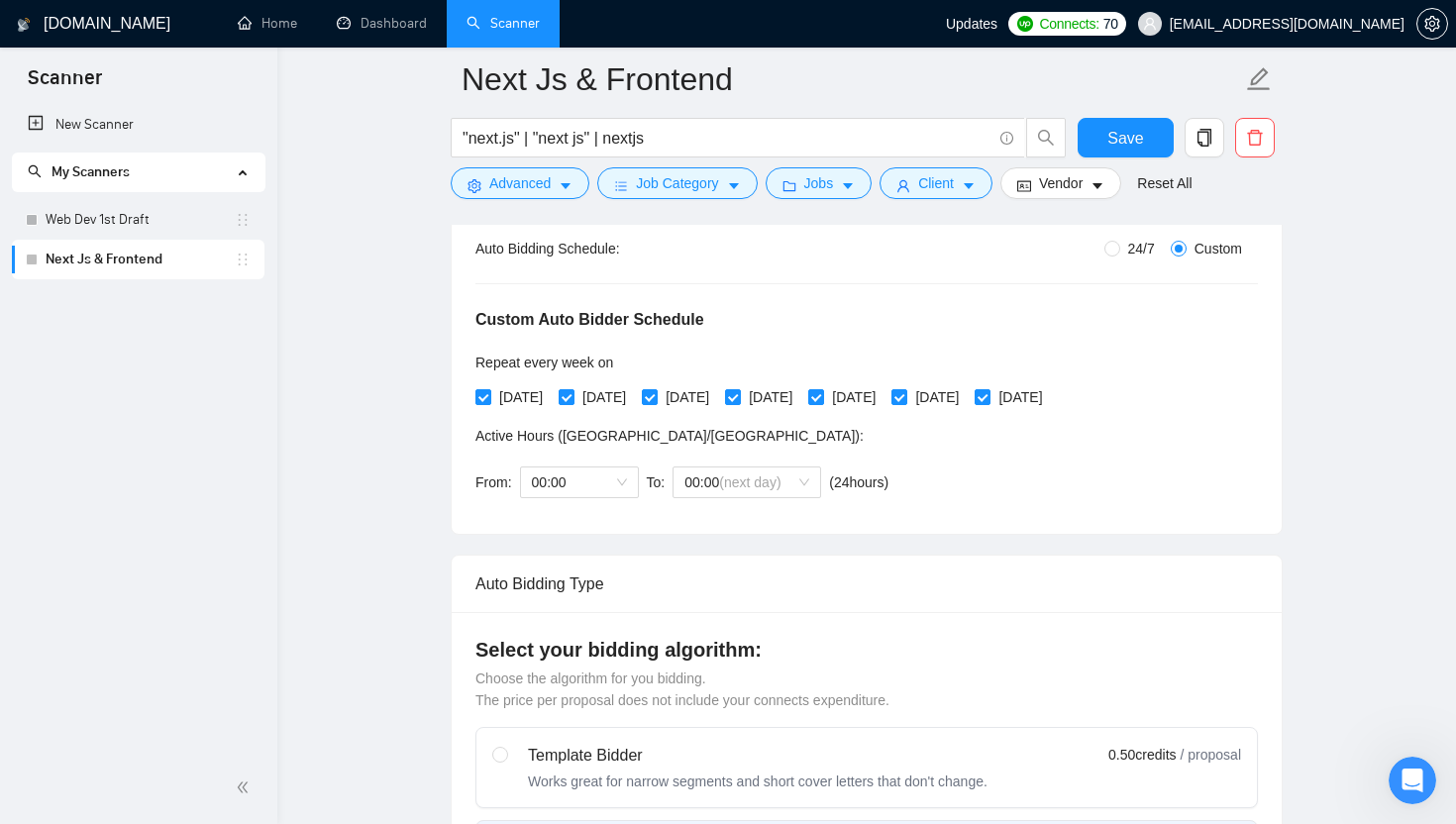 scroll, scrollTop: 392, scrollLeft: 0, axis: vertical 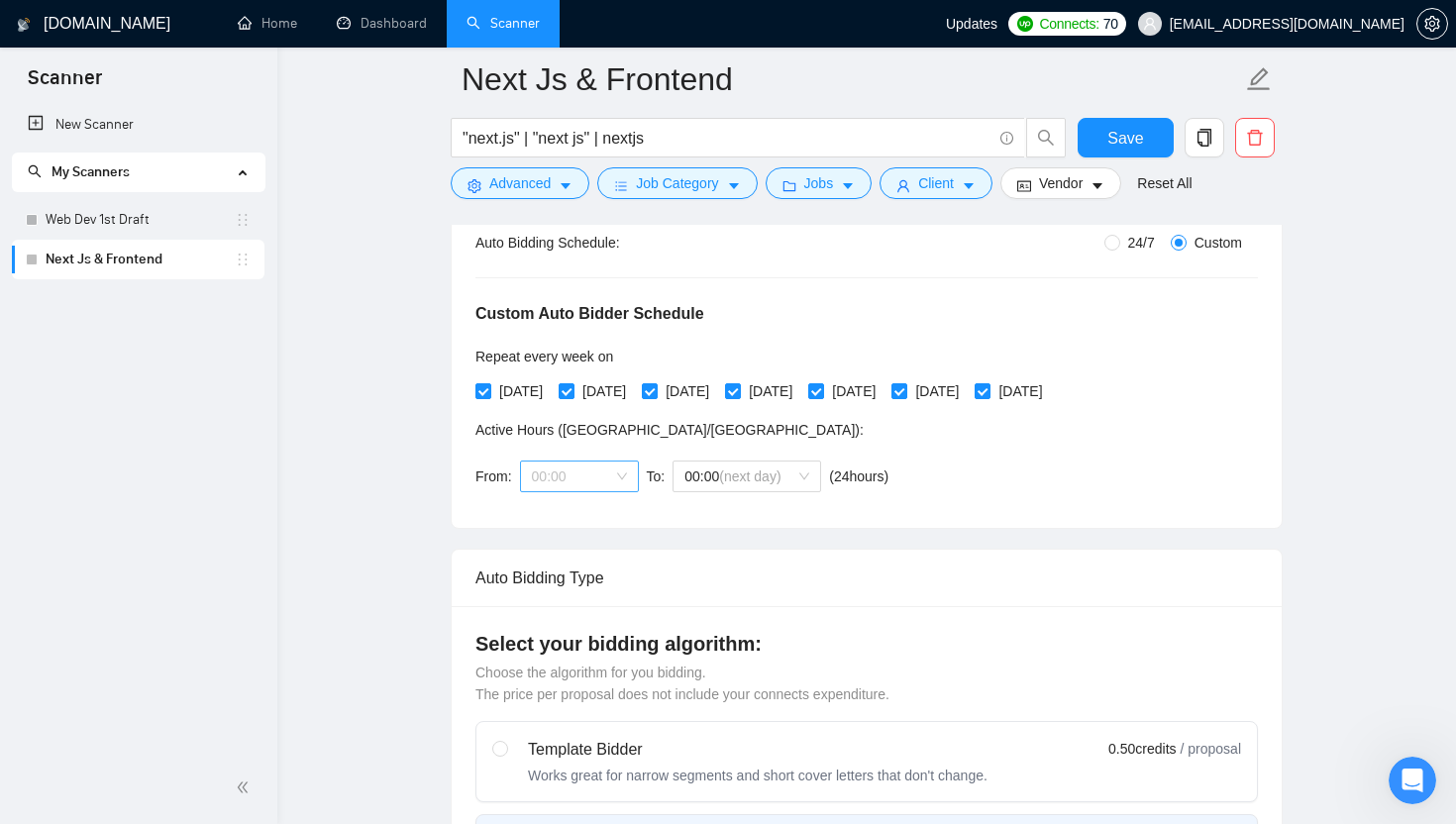 click on "00:00" at bounding box center (579, 476) 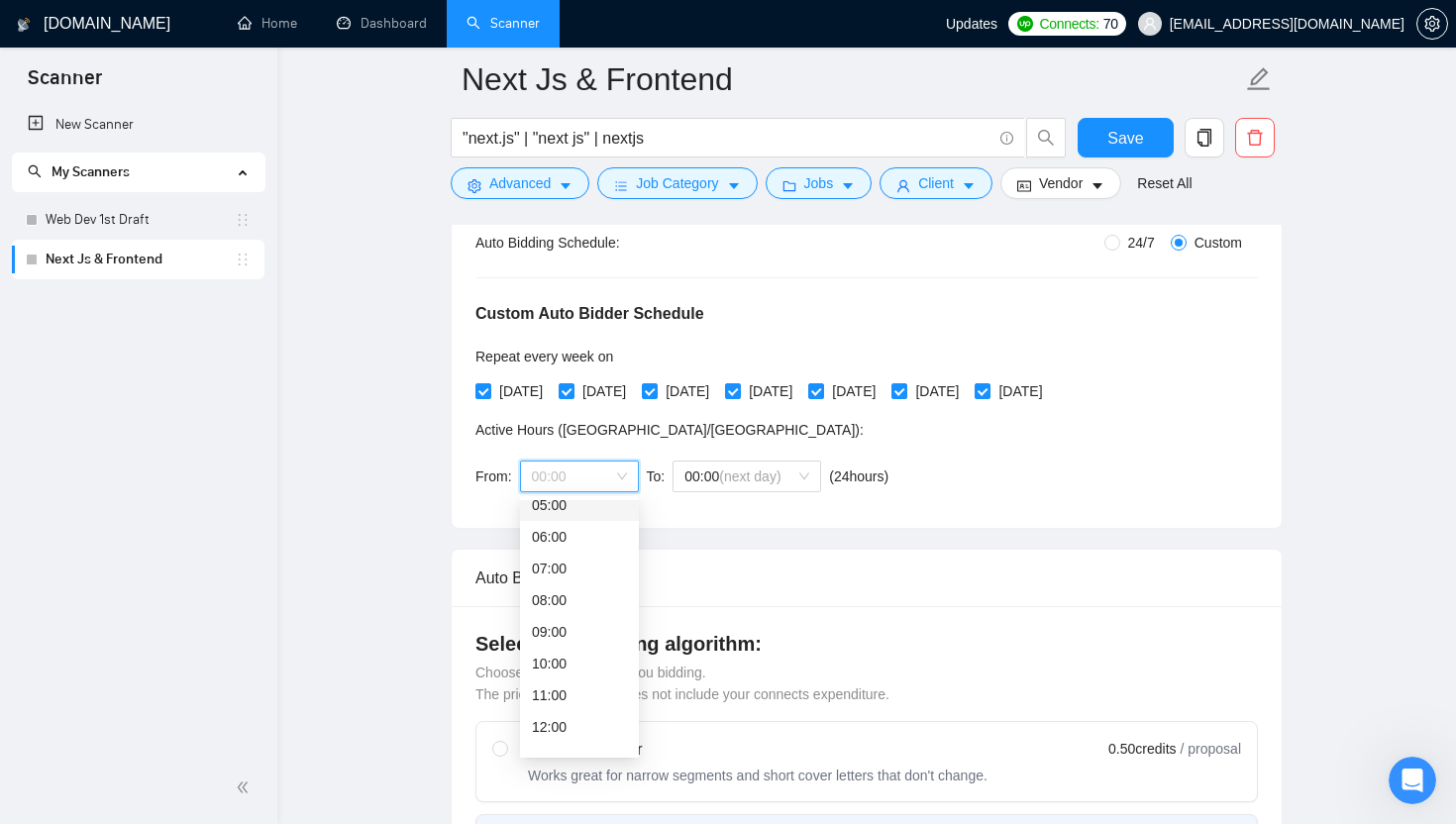 scroll, scrollTop: 230, scrollLeft: 0, axis: vertical 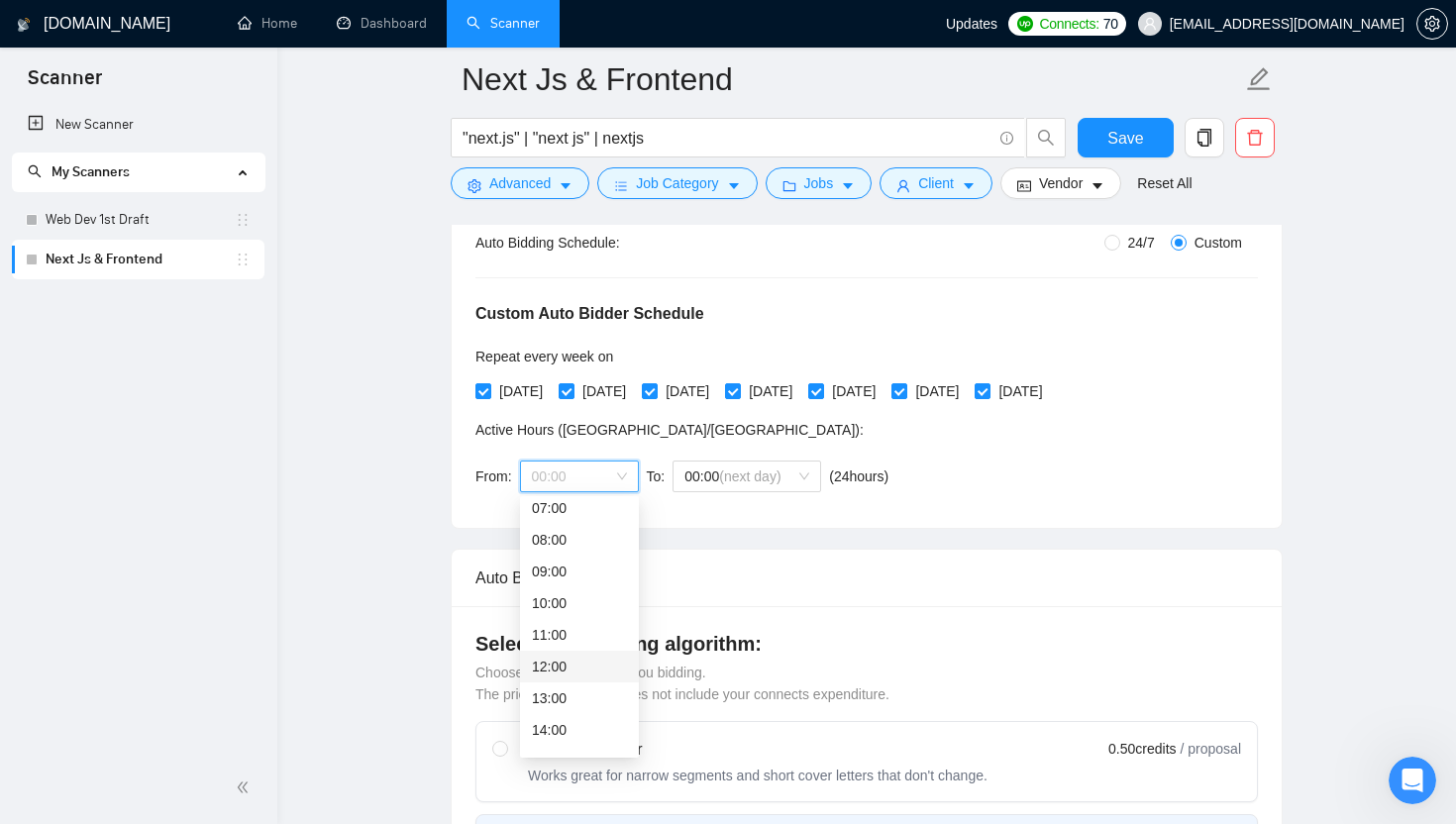 click on "12:00" at bounding box center (579, 667) 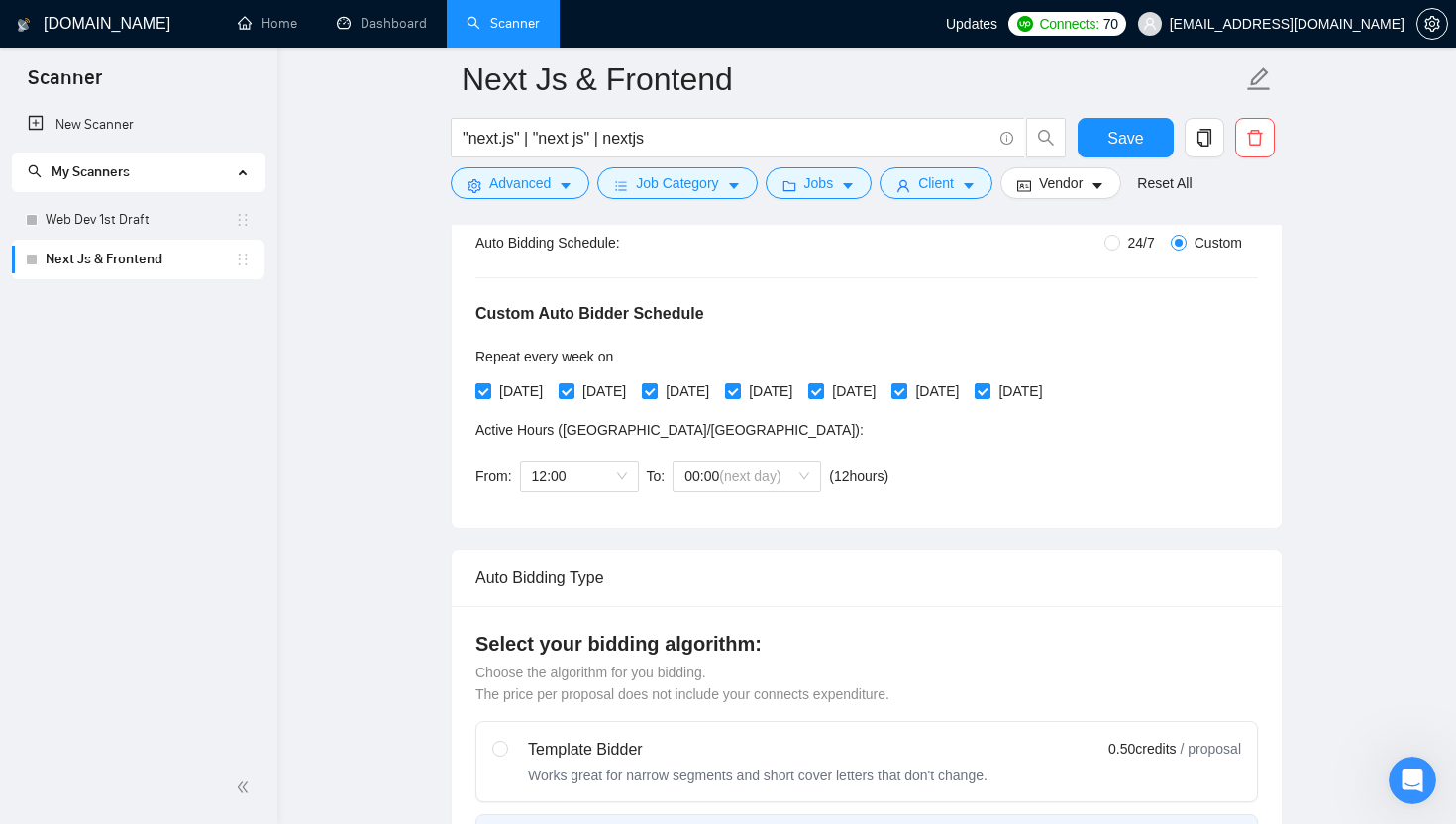 click on "Custom Auto Bidder Schedule Repeat every week on Monday Tuesday Wednesday Thursday Friday Saturday Sunday Active Hours ( Asia/Karachi ): From: 12:00 To: 00:00  (next day) ( 12  hours) Asia/Karachi" at bounding box center [867, 378] 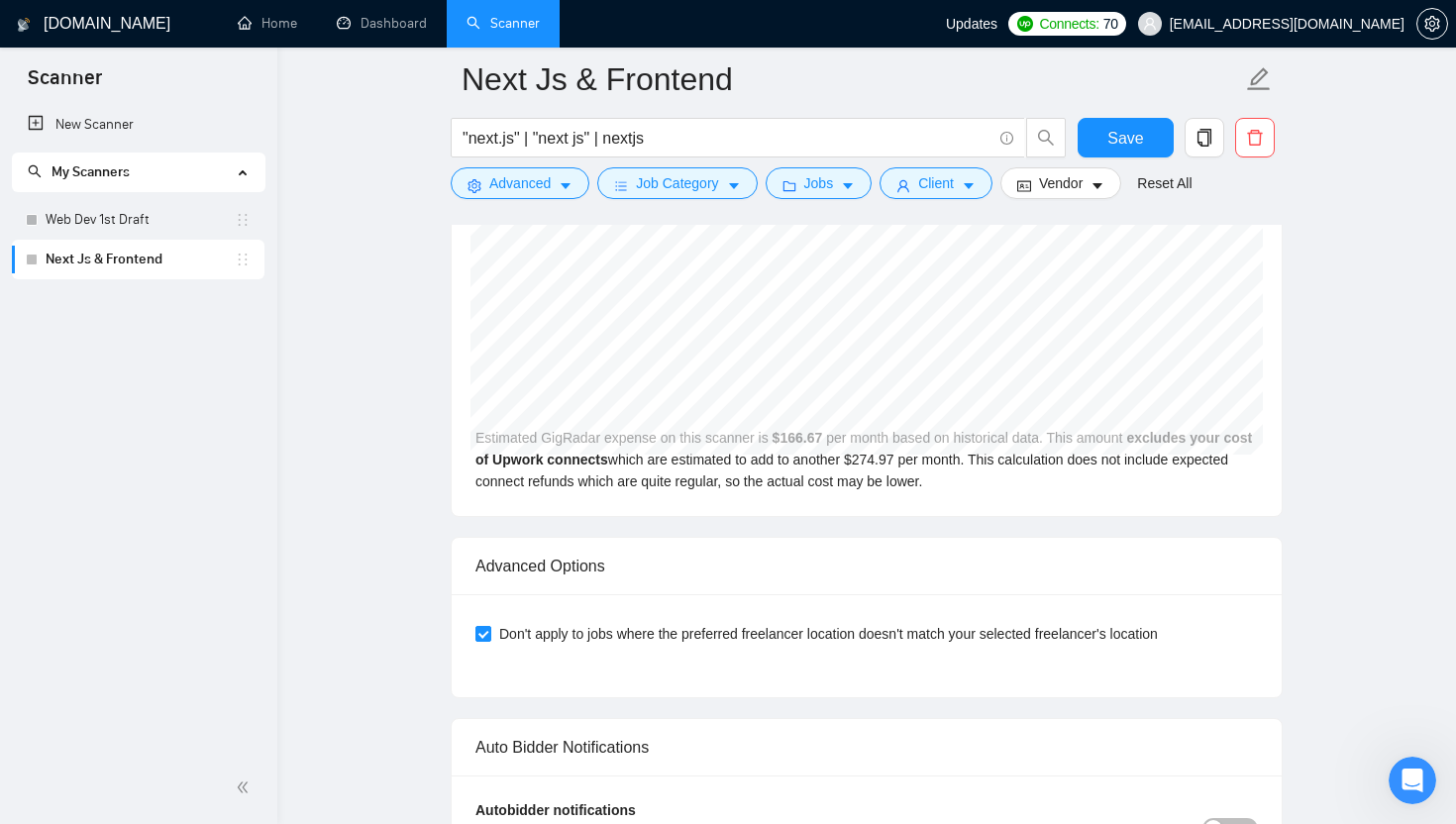 scroll, scrollTop: 4579, scrollLeft: 0, axis: vertical 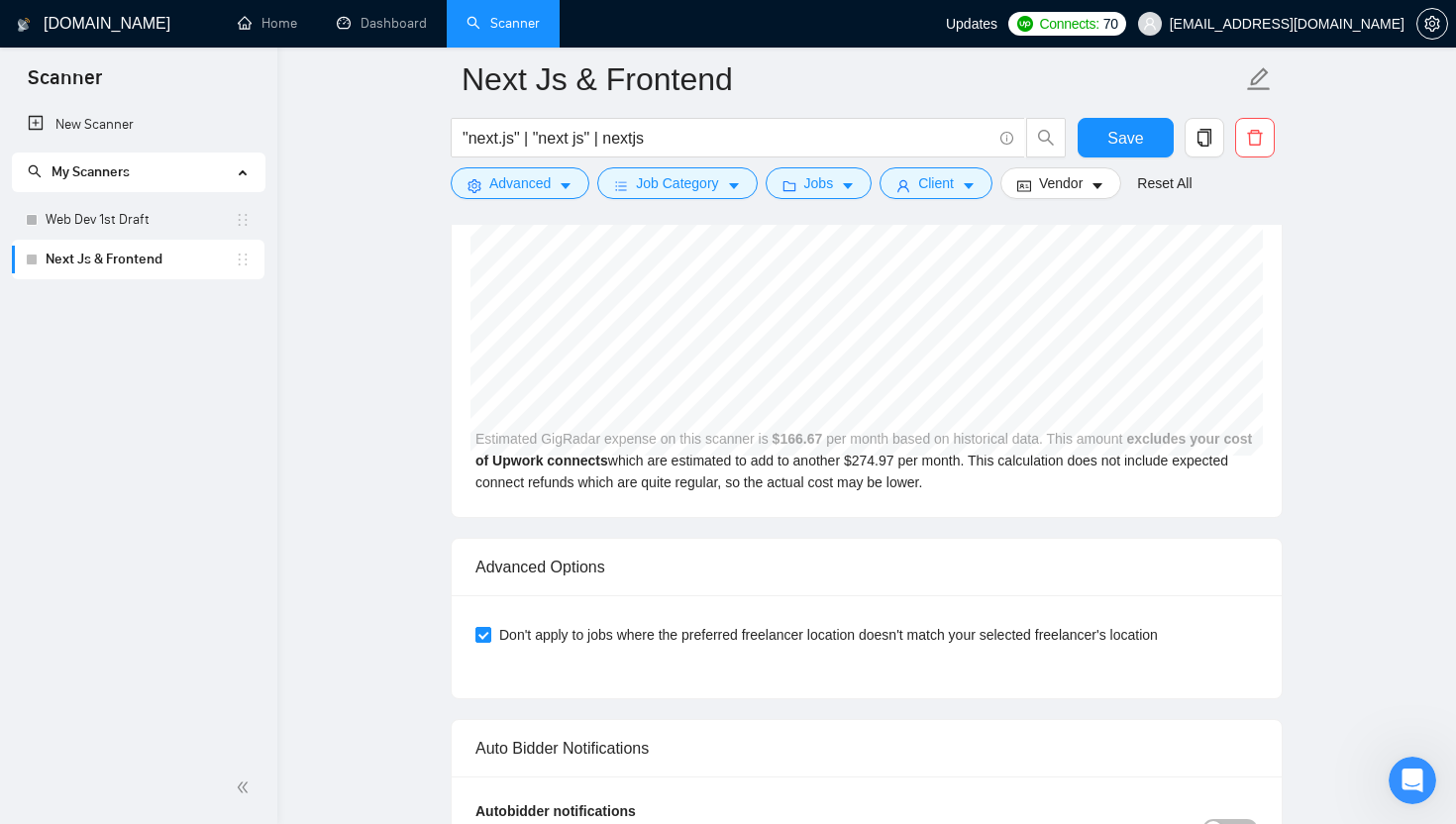 click on "Next Js & Frontend "next.js" | "next js" | nextjs Save Advanced   Job Category   Jobs   Client   Vendor   Reset All Preview Results Insights NEW Alerts Auto Bidder Auto Bidding Enabled Auto Bidding Enabled: OFF Auto Bidder Schedule Auto Bidding Type: Automated (recommended) Semi-automated Auto Bidding Schedule: 24/7 Custom Custom Auto Bidder Schedule Repeat every week on Monday Tuesday Wednesday Thursday Friday Saturday Sunday Active Hours ( Asia/Karachi ): From: 12:00 To: 00:00  (next day) ( 12  hours) Asia/Karachi Auto Bidding Type Select your bidding algorithm: Choose the algorithm for you bidding. The price per proposal does not include your connects expenditure. Template Bidder Works great for narrow segments and short cover letters that don't change. 0.50  credits / proposal Sardor AI 🤖 Personalise your cover letter with ai [placeholders] 1.00  credits / proposal Experimental Laziza AI  👑   NEW   Learn more 2.00  credits / proposal 87.02 credits savings Team & Freelancer Select team: WeTeck     50" at bounding box center [867, -1633] 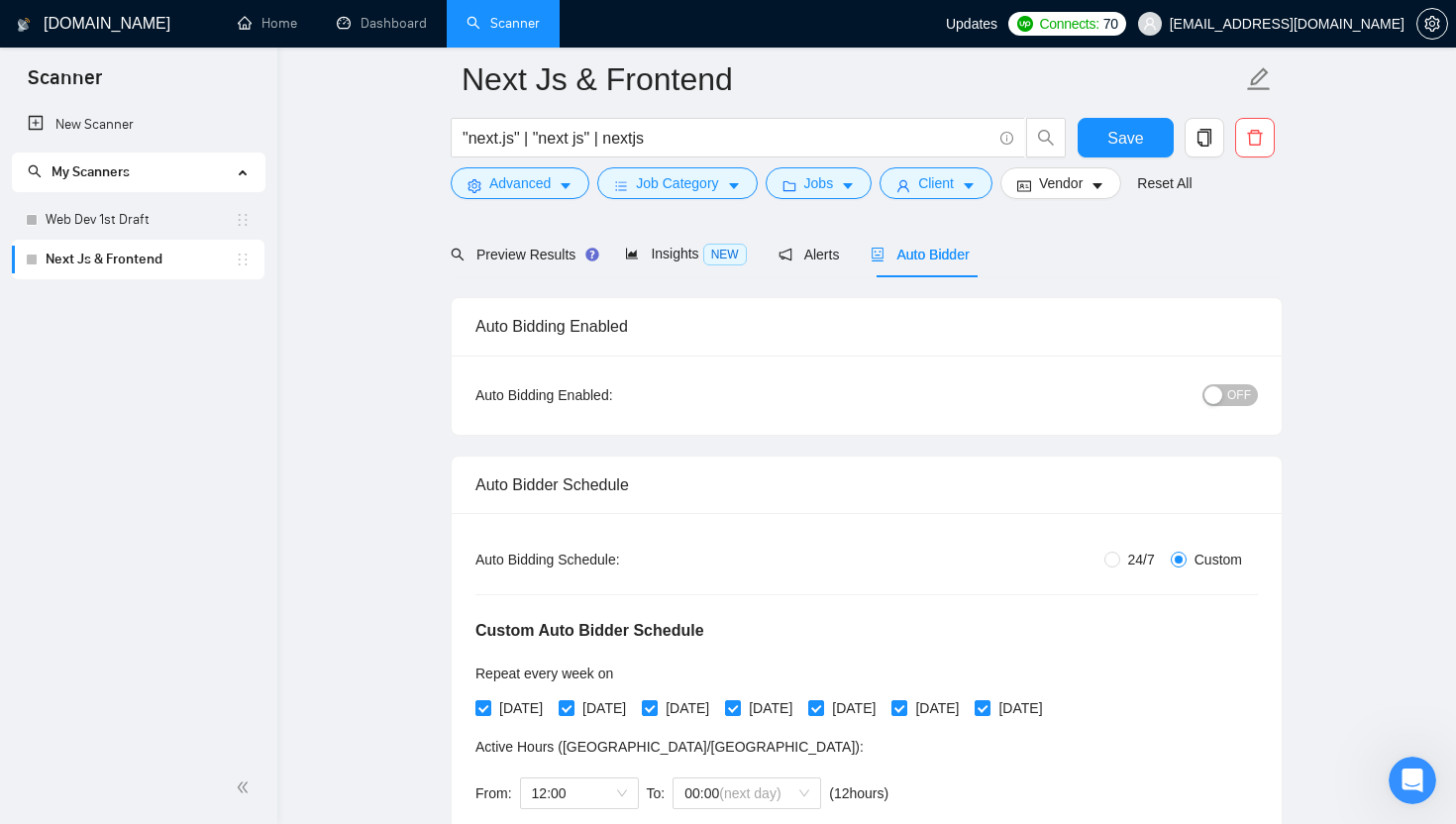 scroll, scrollTop: 0, scrollLeft: 0, axis: both 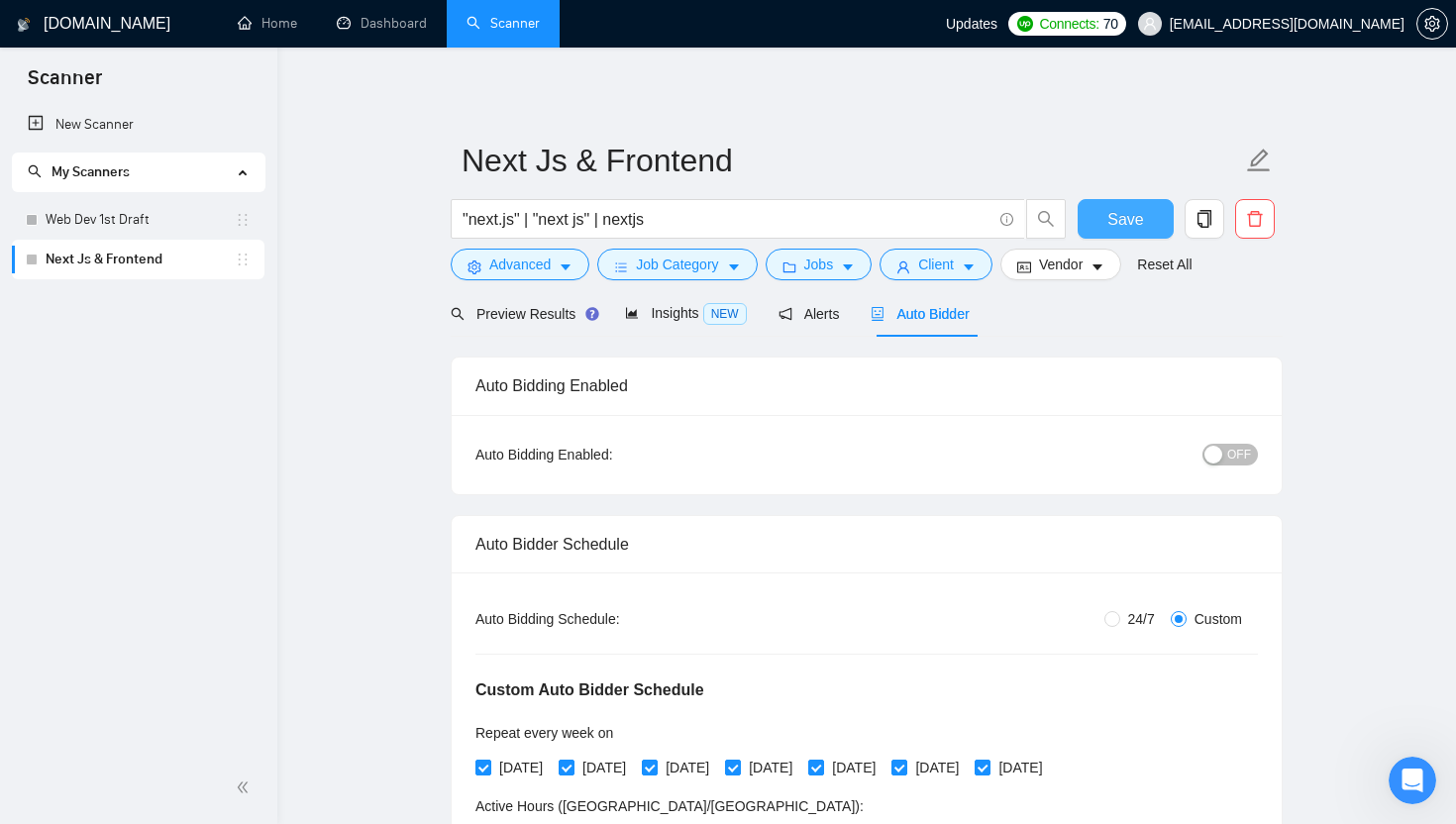 click on "Save" at bounding box center [1125, 219] 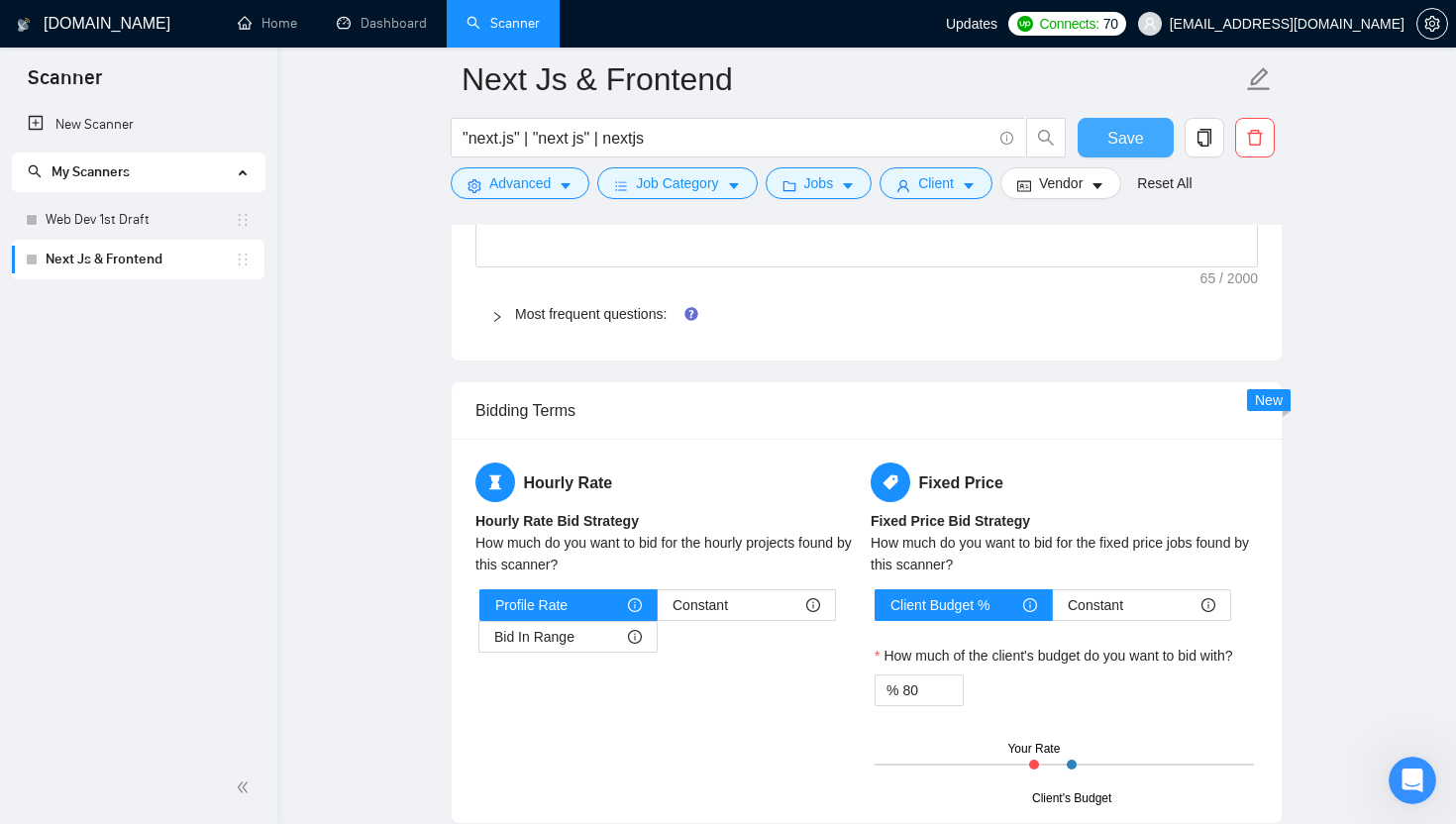 scroll, scrollTop: 2358, scrollLeft: 0, axis: vertical 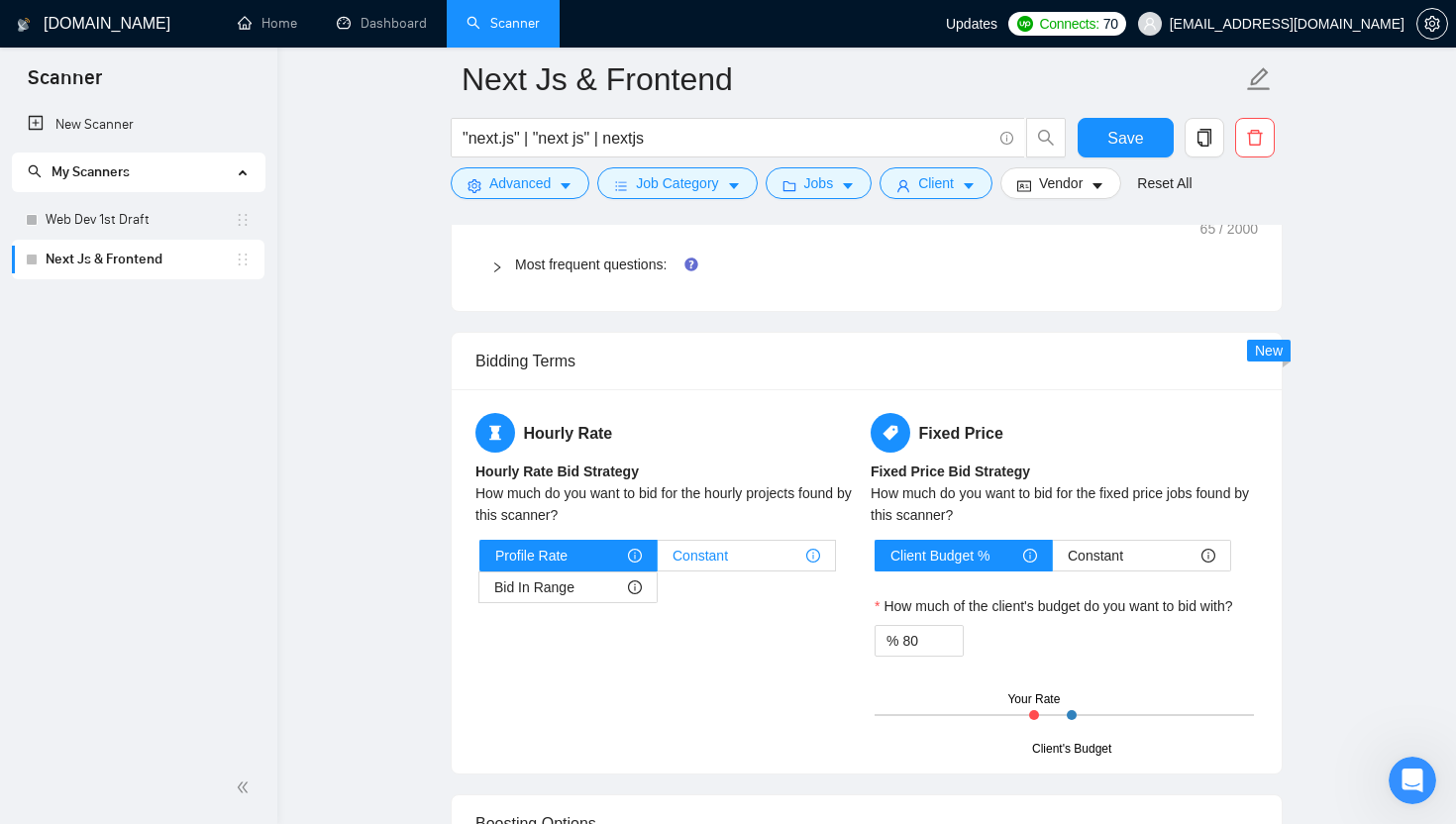 click on "Constant" at bounding box center [746, 556] 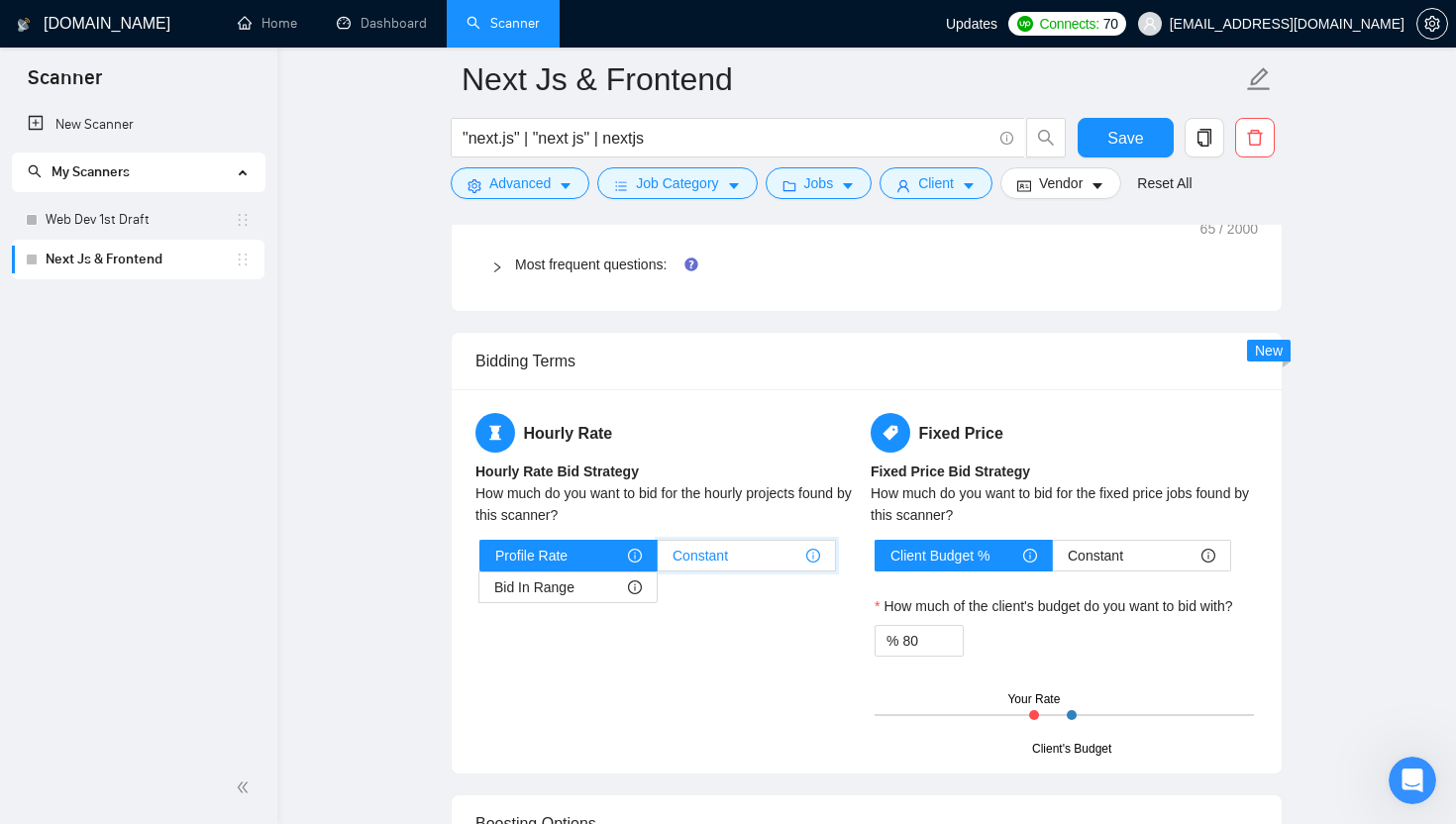 click on "Constant" at bounding box center [658, 561] 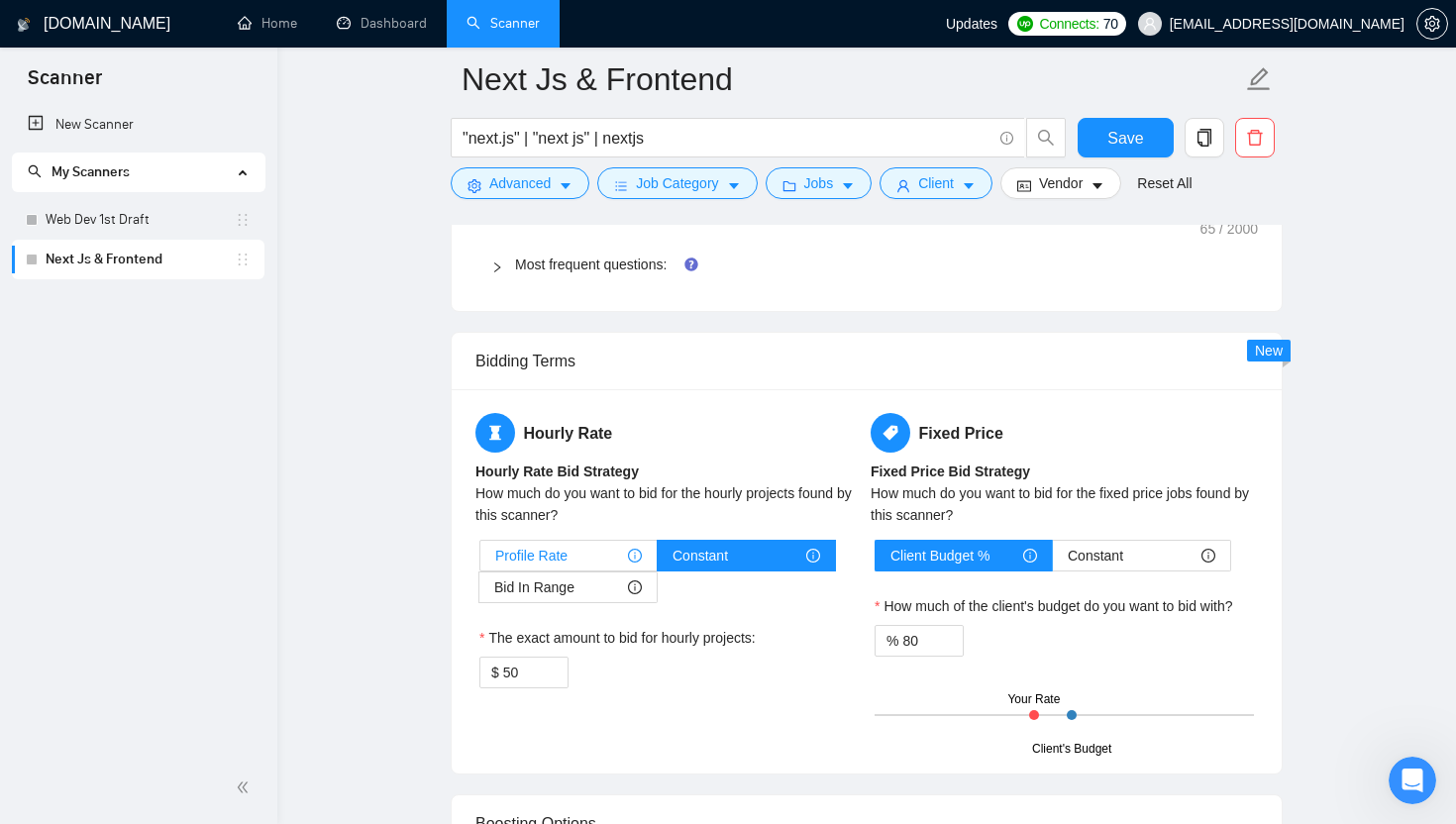 click on "Profile Rate" at bounding box center (569, 556) 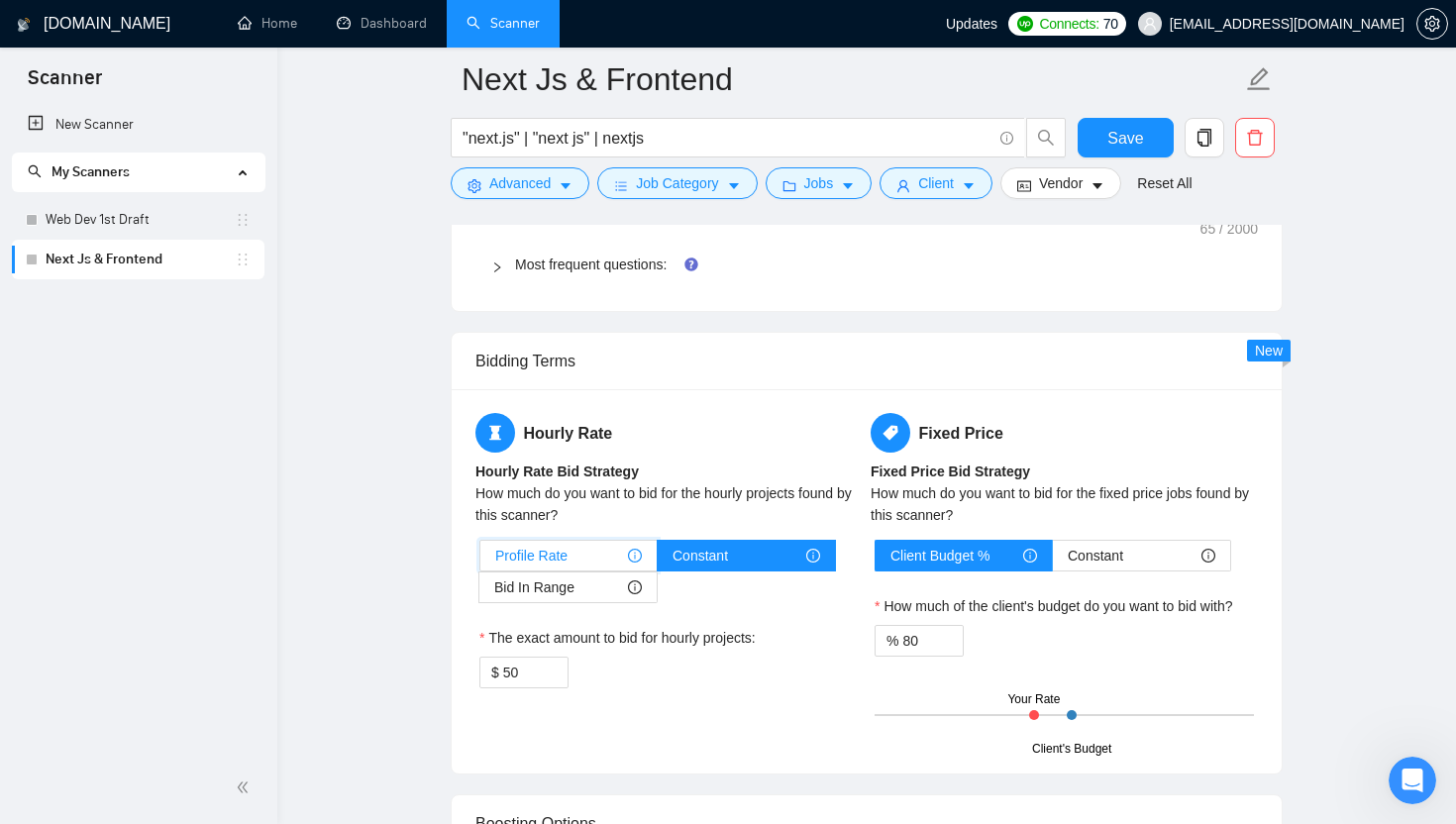 click on "Profile Rate" at bounding box center (480, 561) 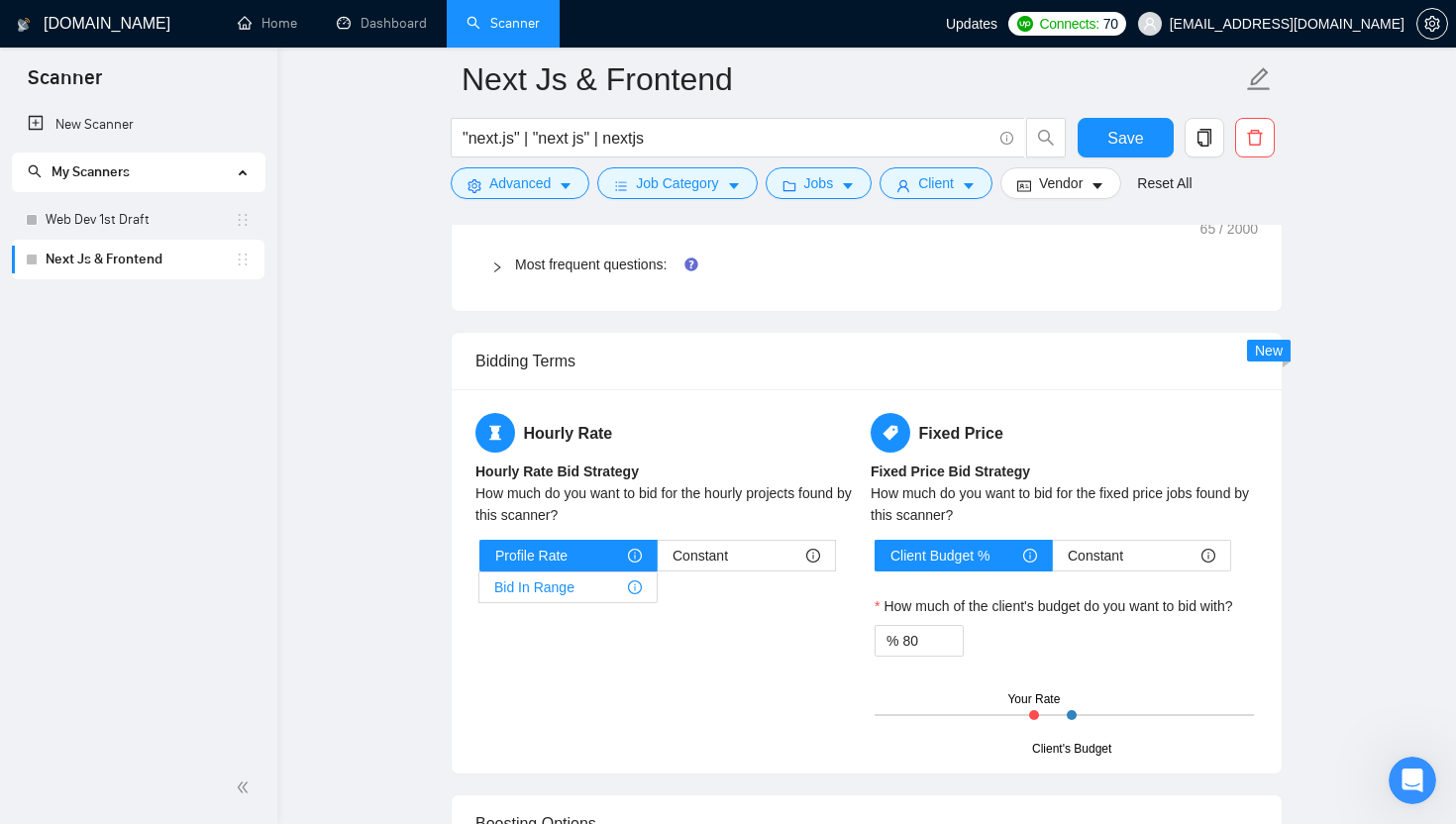 click on "Bid In Range" at bounding box center (534, 587) 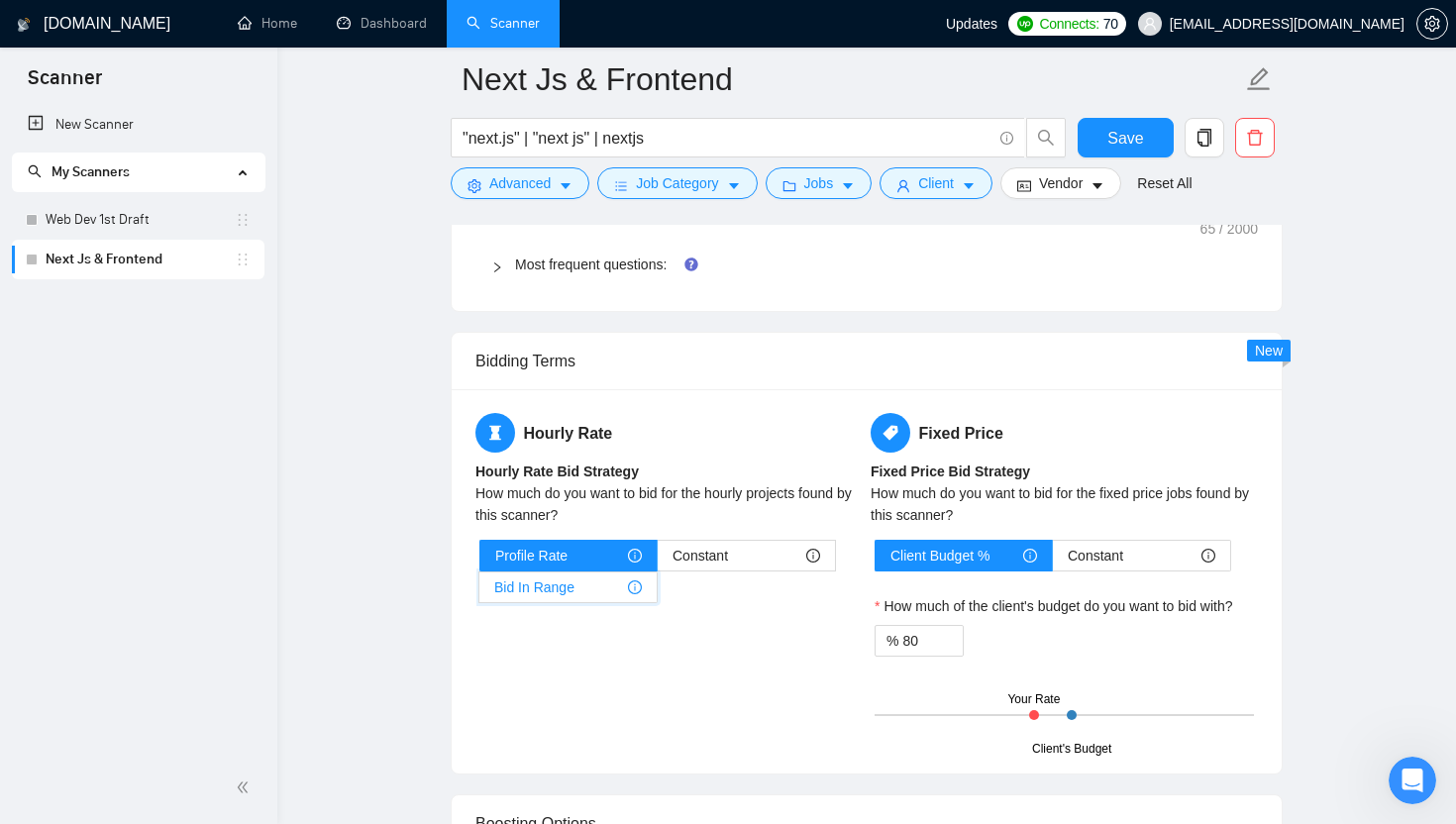 click on "Bid In Range" at bounding box center (479, 592) 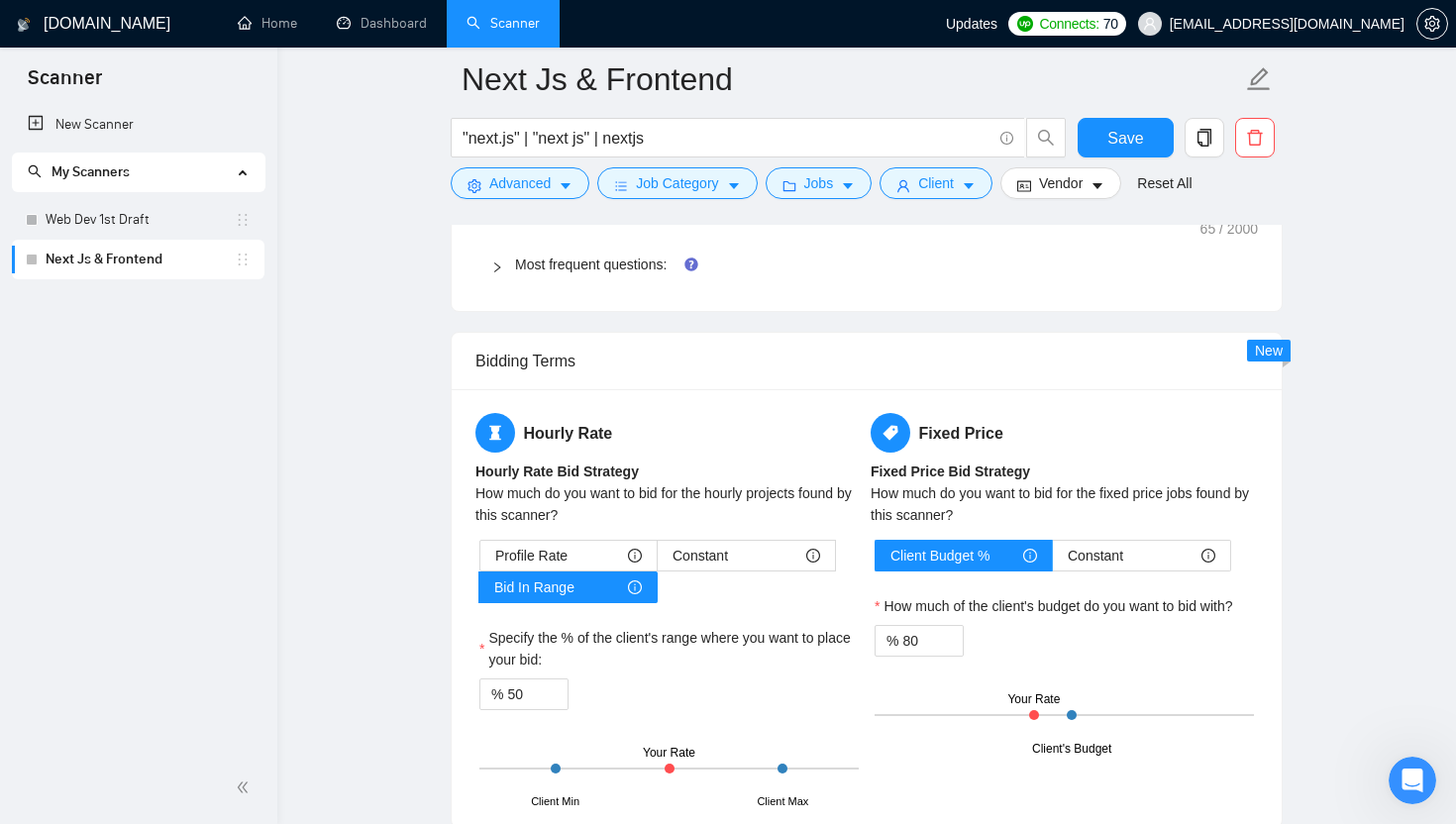 click on "How much do you want to bid for the hourly projects found by this scanner?" at bounding box center (669, 504) 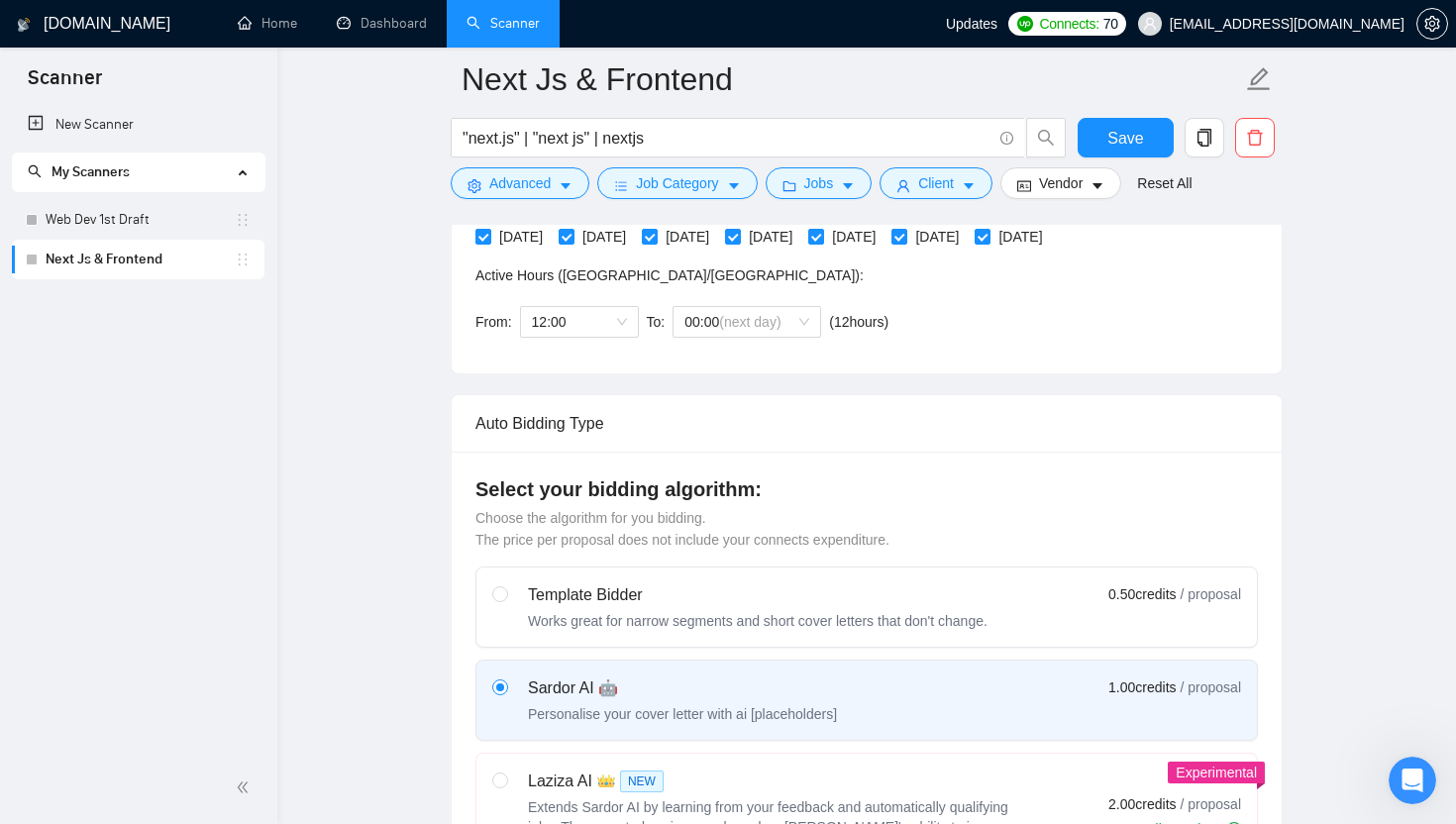 scroll, scrollTop: 492, scrollLeft: 0, axis: vertical 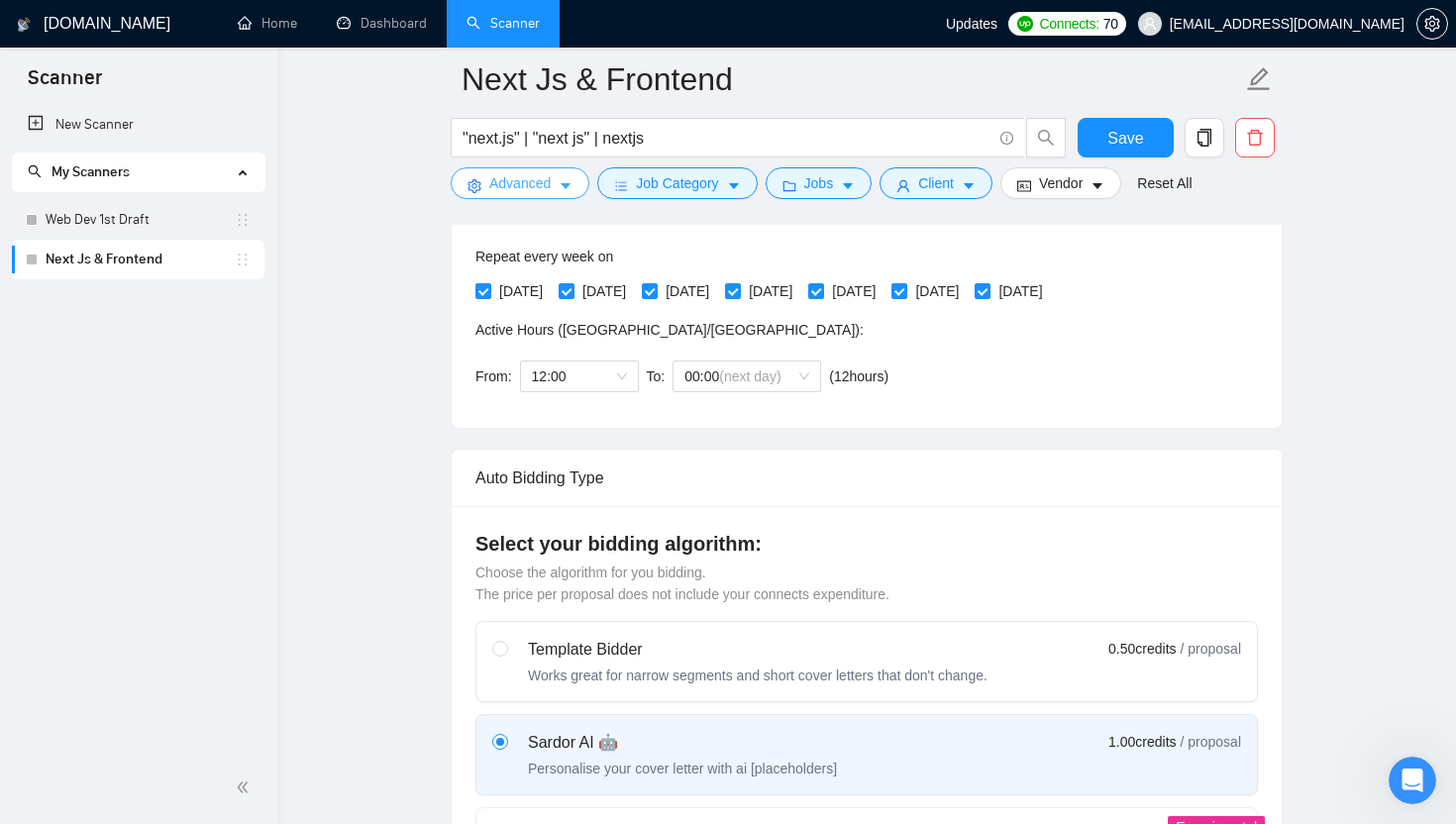 click on "Advanced" at bounding box center (520, 183) 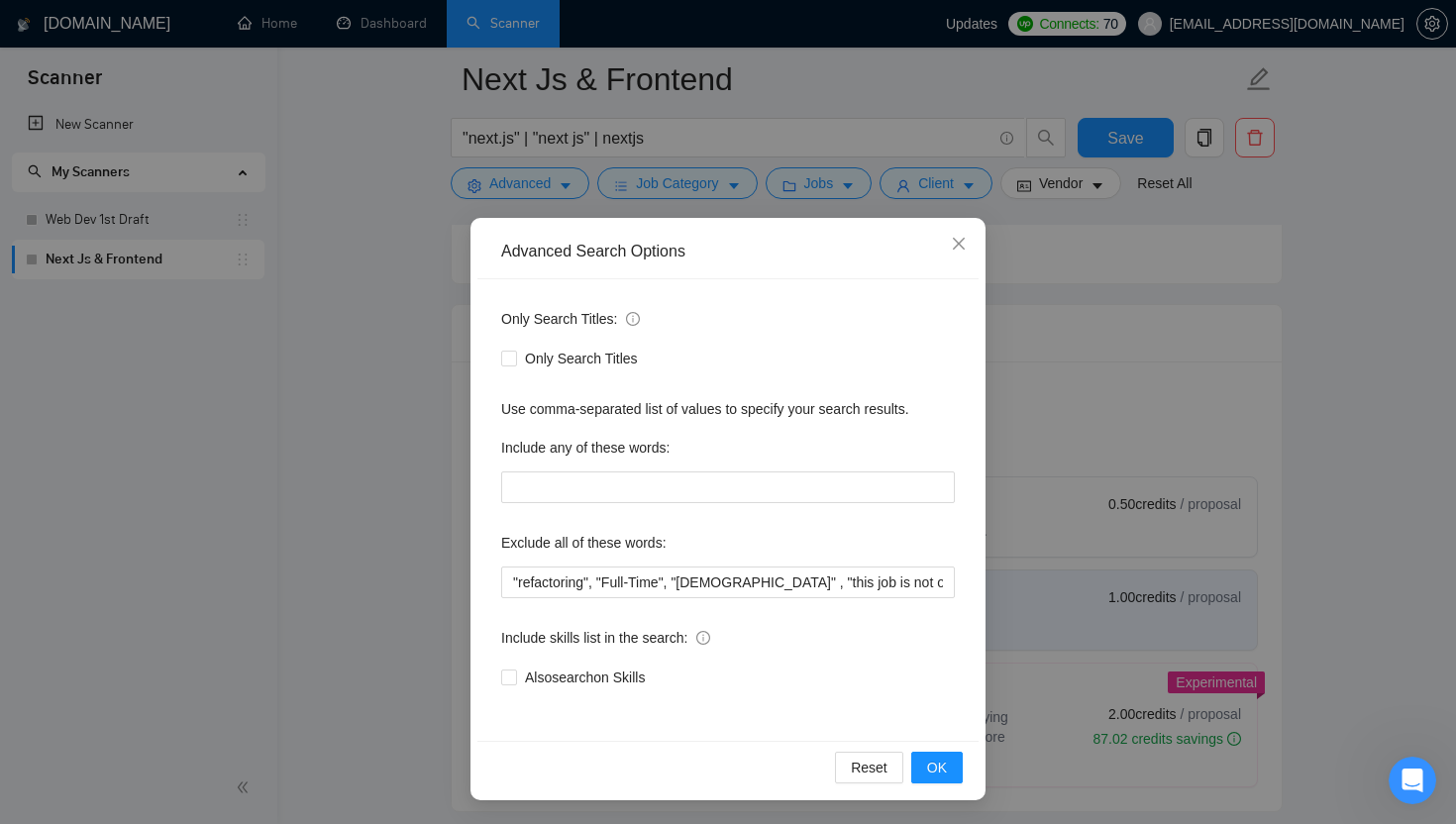 scroll, scrollTop: 638, scrollLeft: 0, axis: vertical 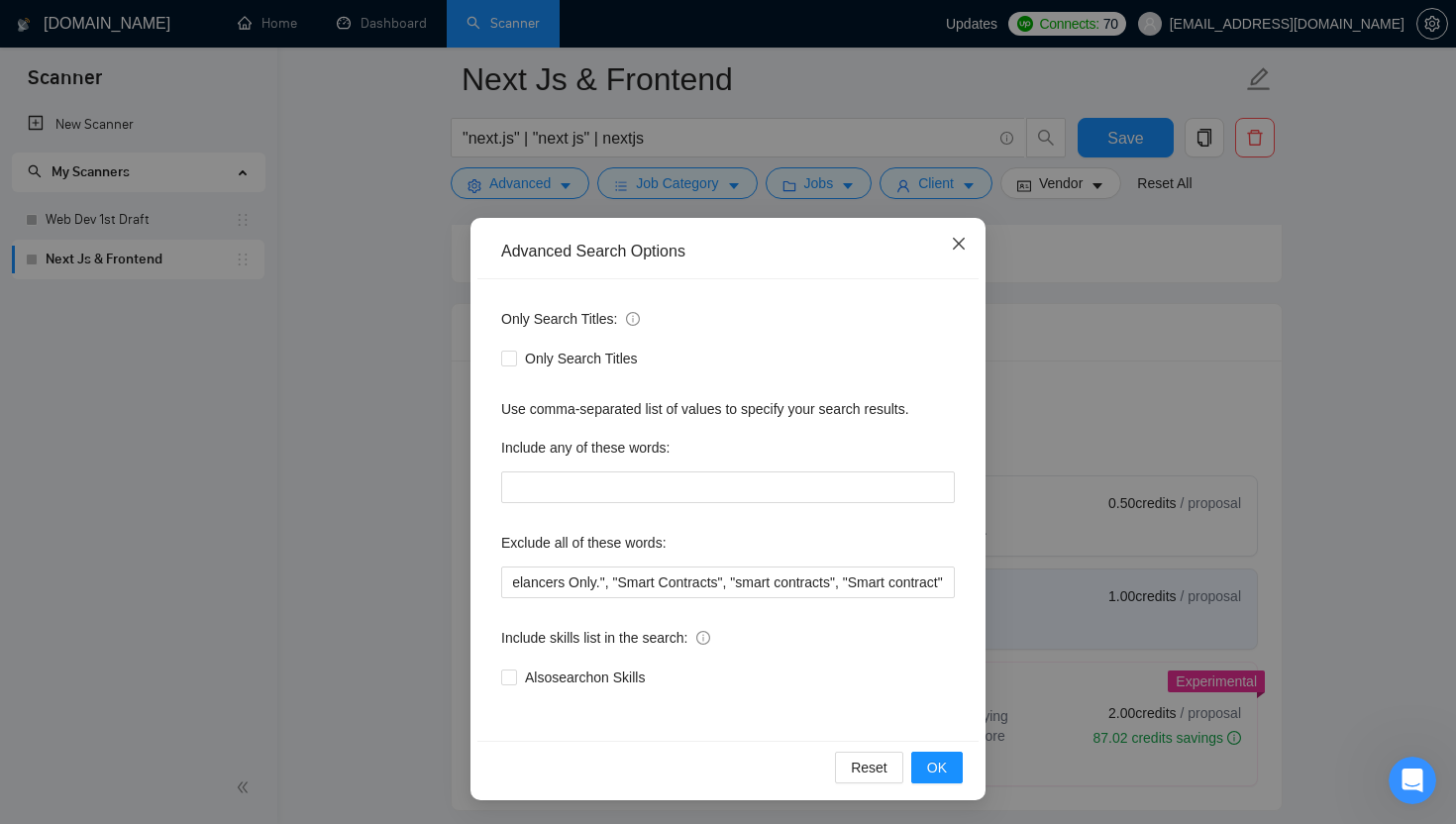click 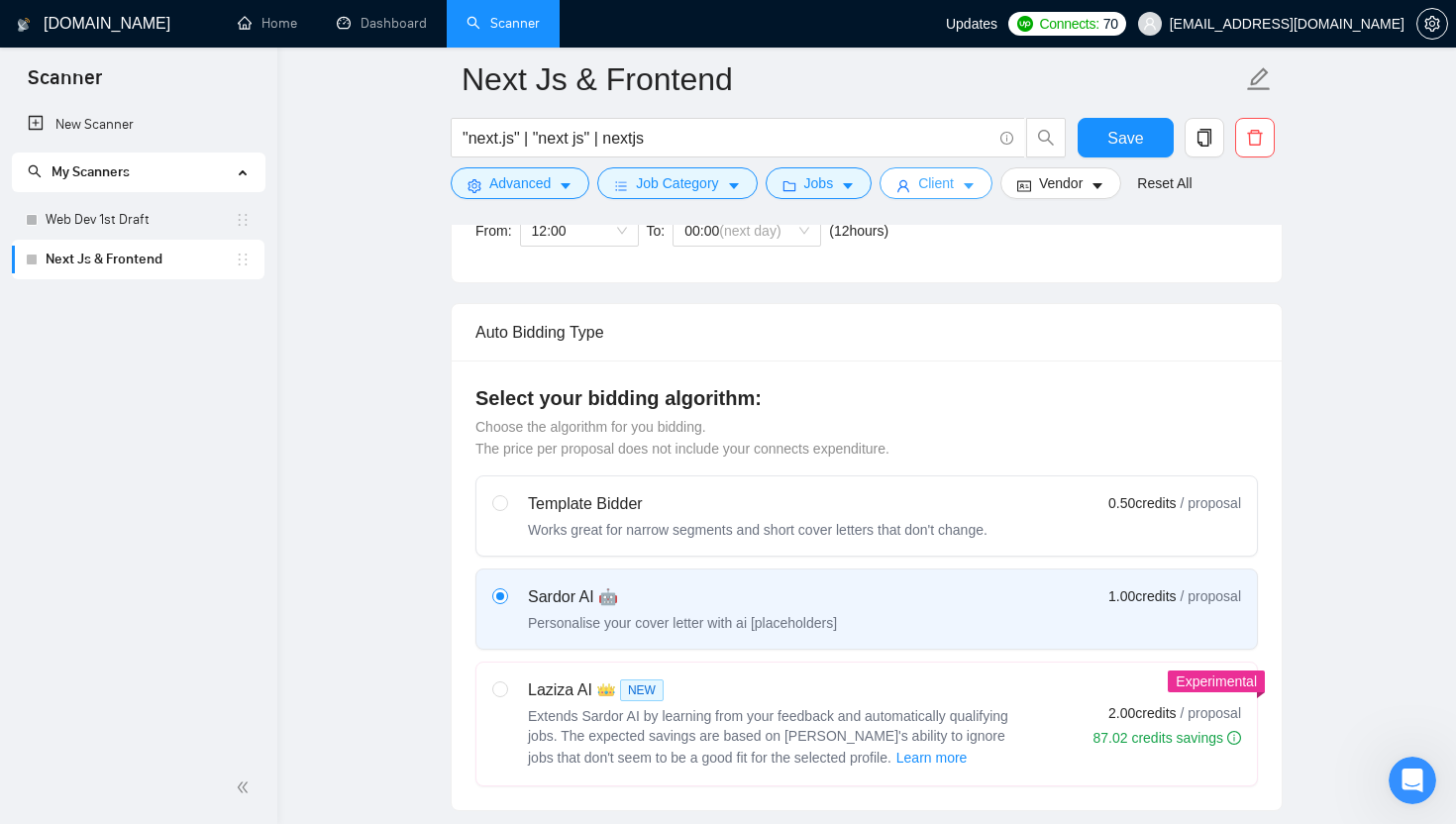 click on "Client" at bounding box center (936, 183) 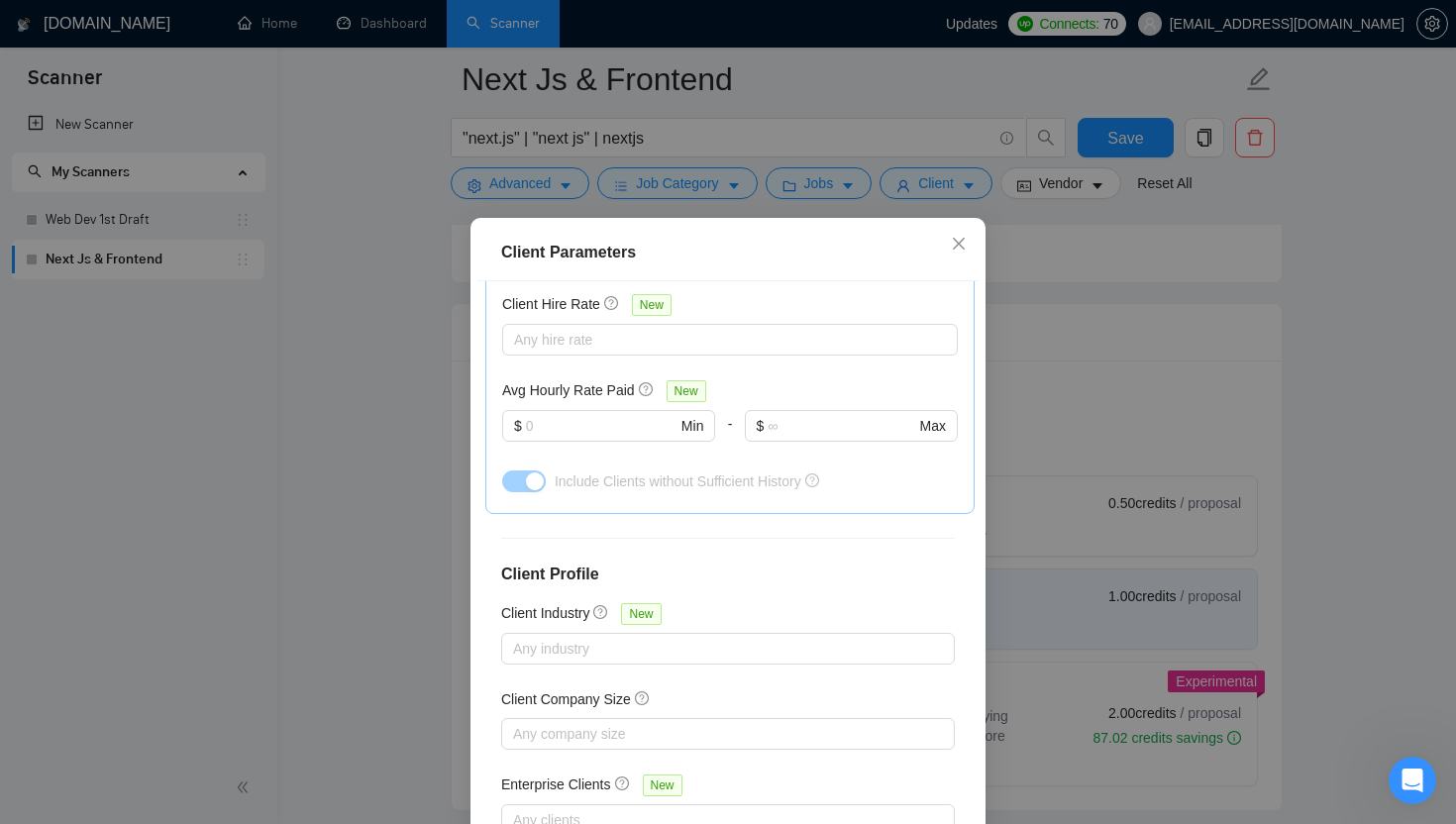 scroll, scrollTop: 685, scrollLeft: 0, axis: vertical 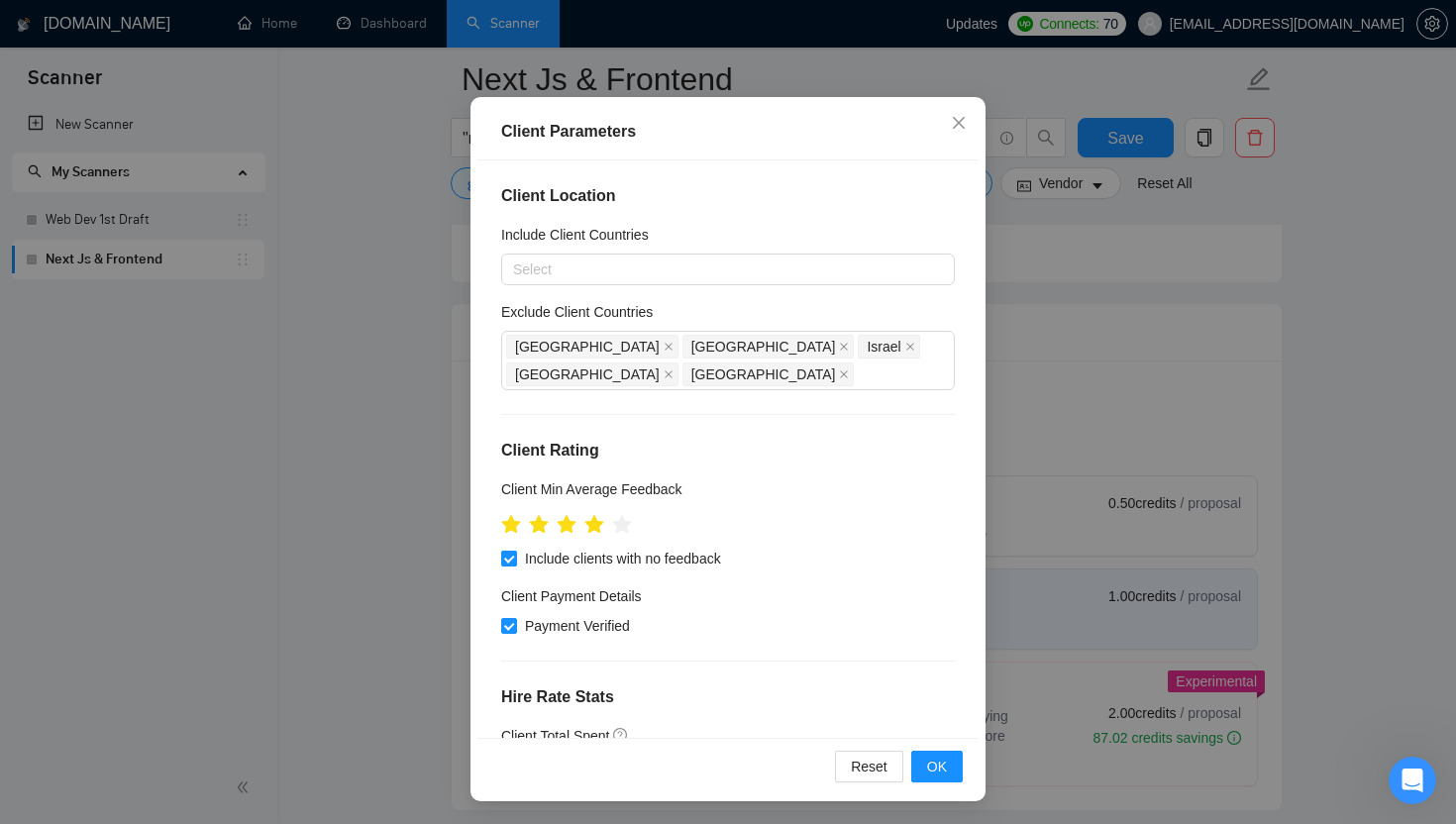 click on "Include clients with no feedback" at bounding box center [508, 558] 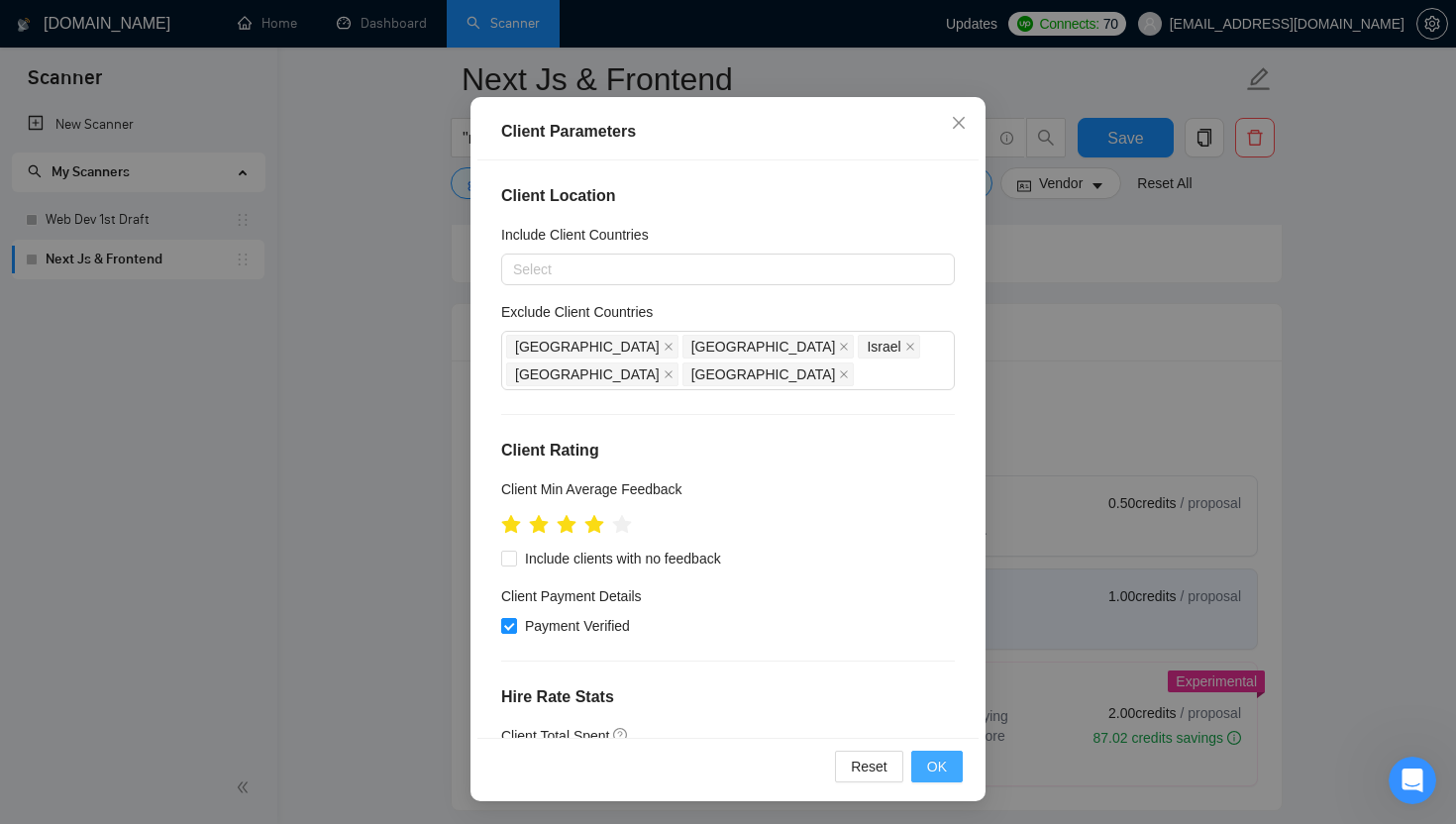 click on "OK" at bounding box center (937, 767) 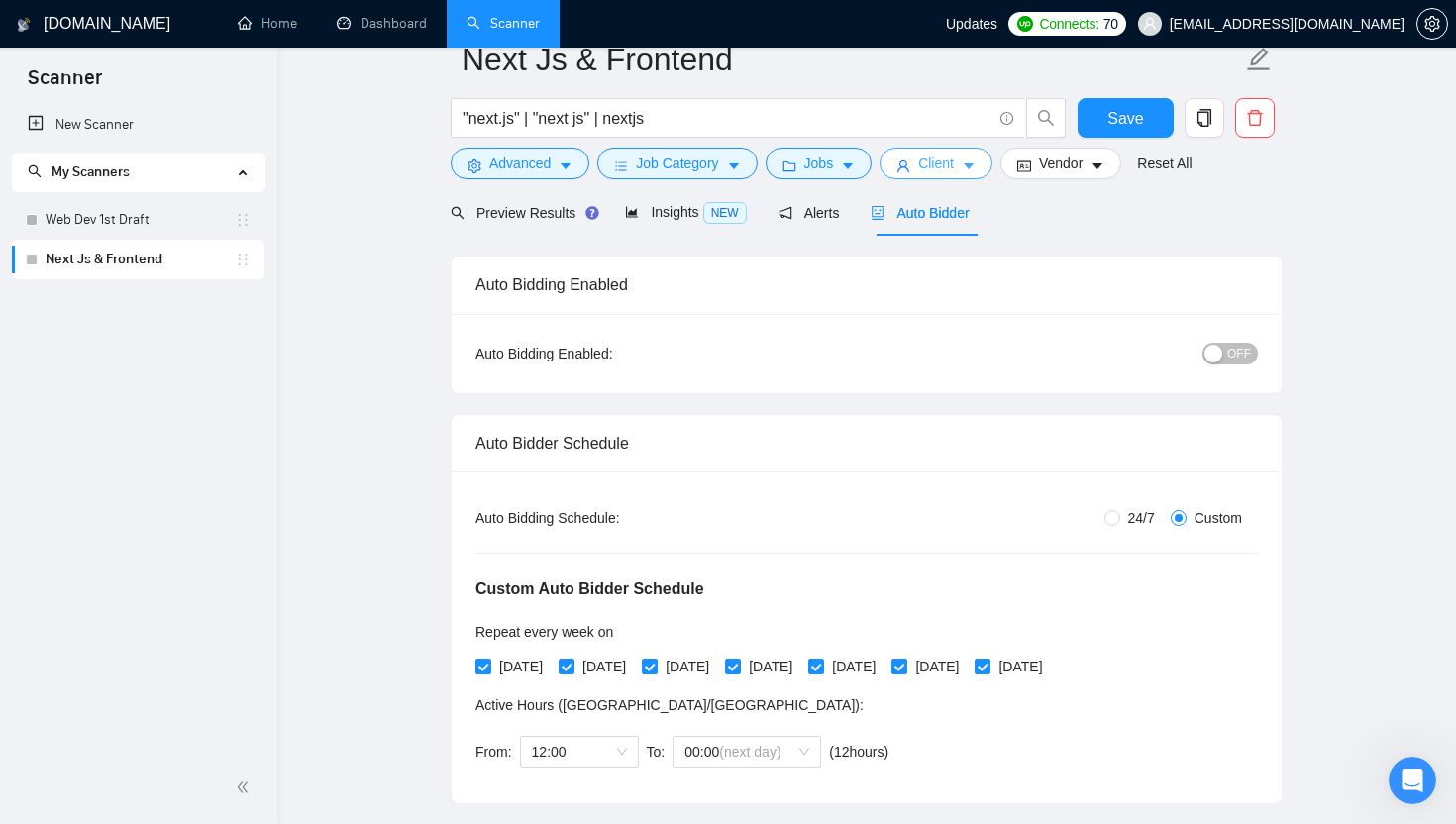 scroll, scrollTop: 0, scrollLeft: 0, axis: both 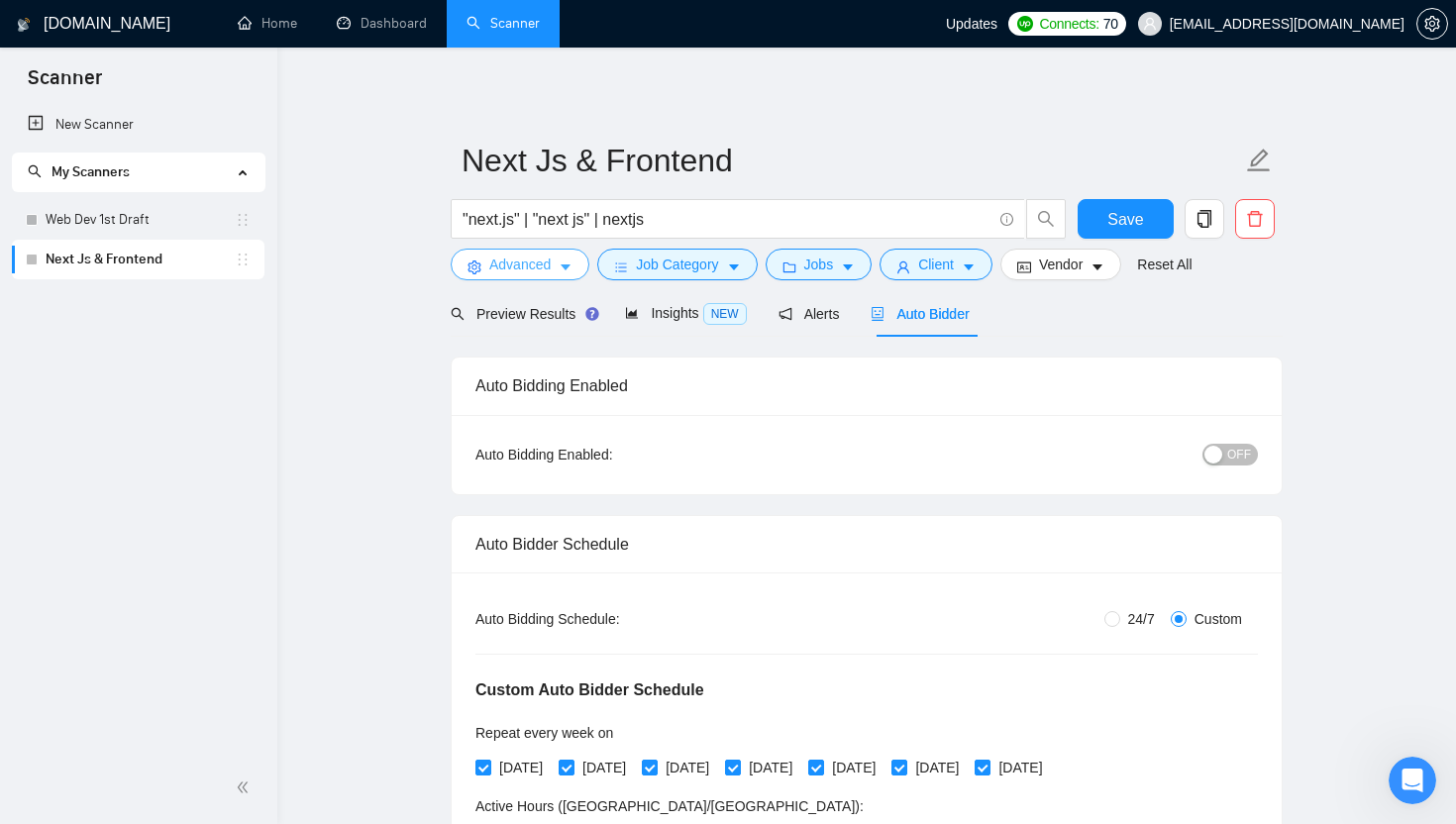 click on "Advanced" at bounding box center [520, 264] 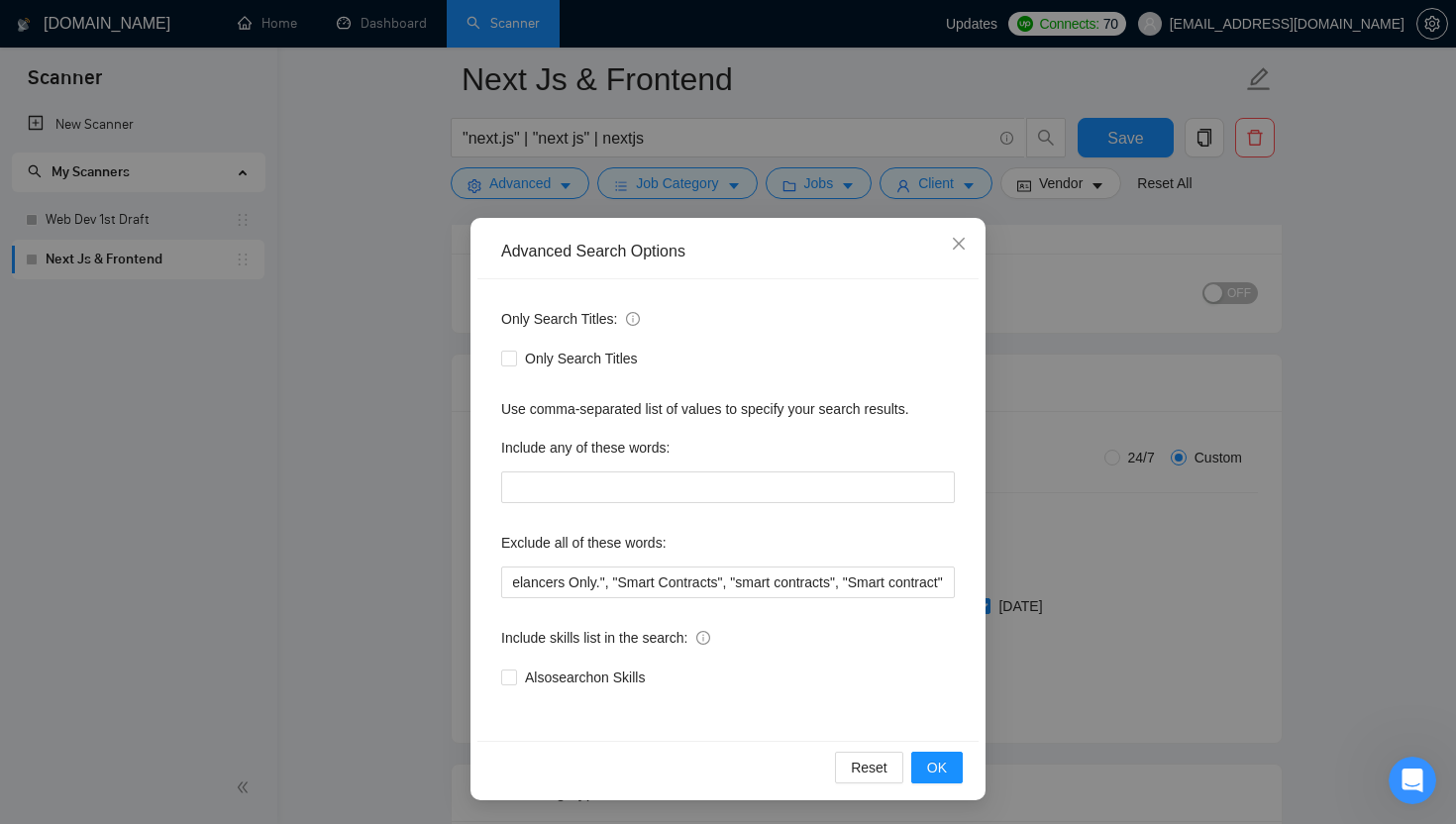scroll, scrollTop: 154, scrollLeft: 0, axis: vertical 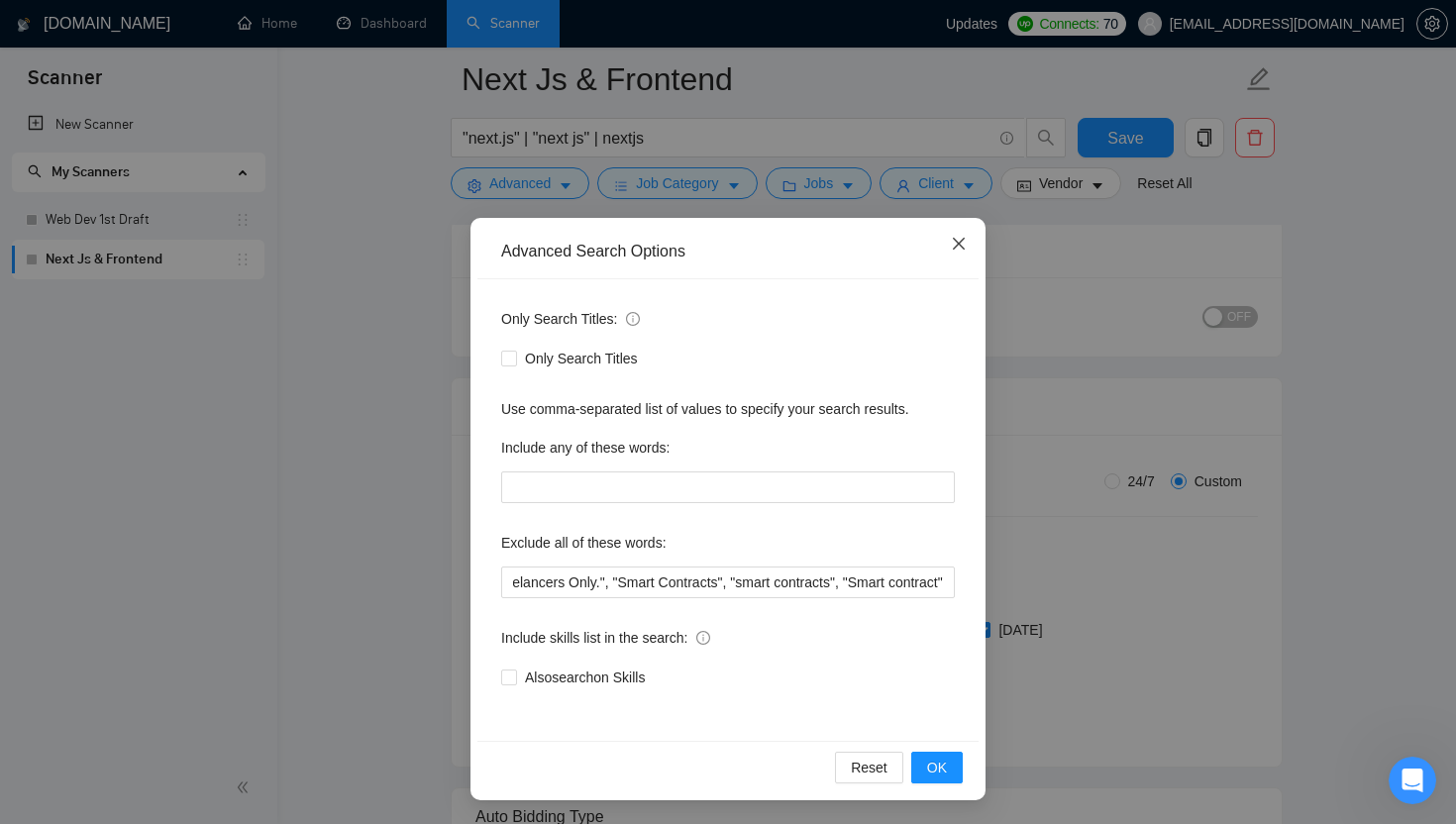 click 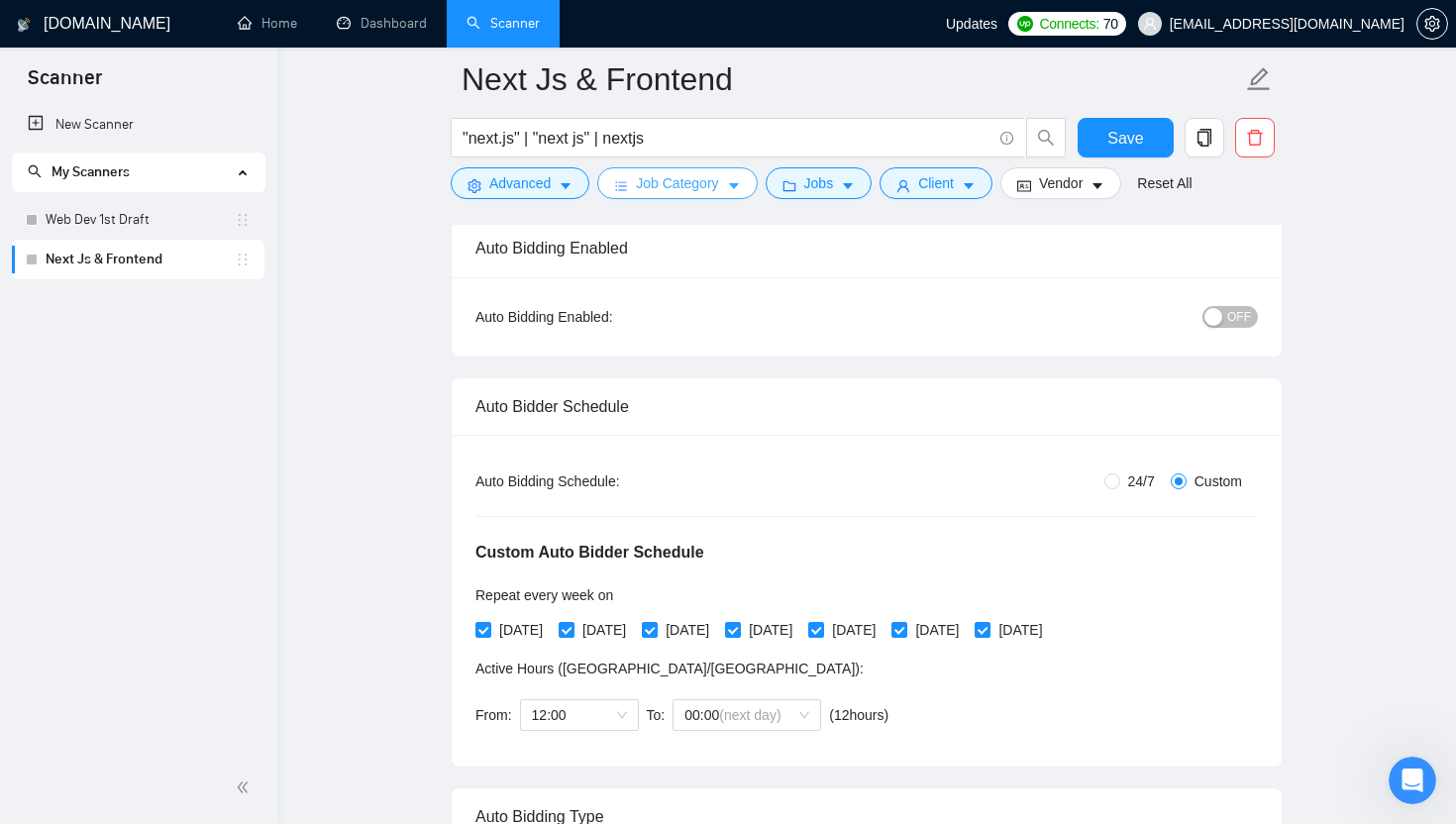 click on "Job Category" at bounding box center (676, 183) 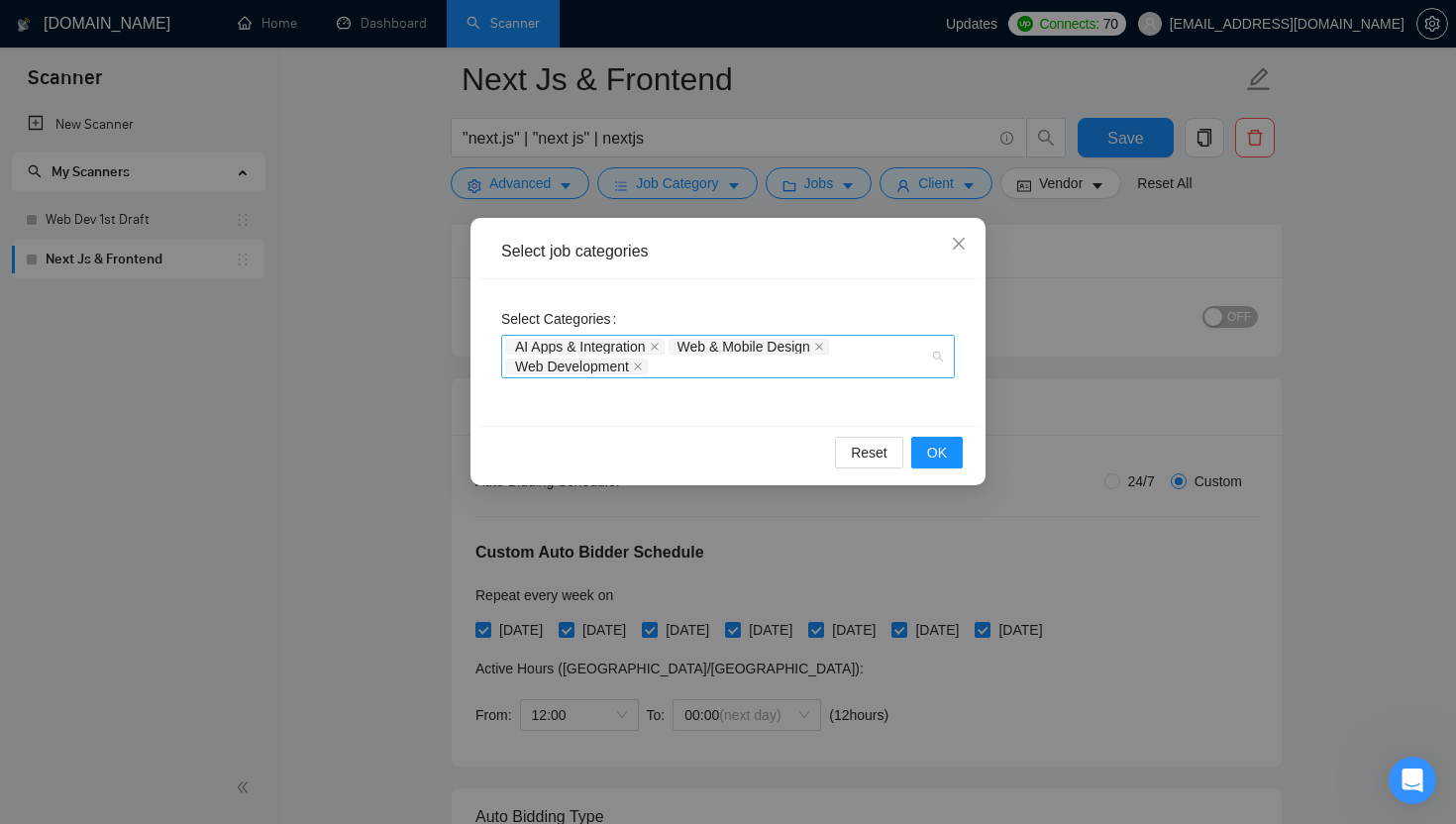 click on "AI Apps & Integration Web & Mobile Design Web Development" at bounding box center [718, 357] 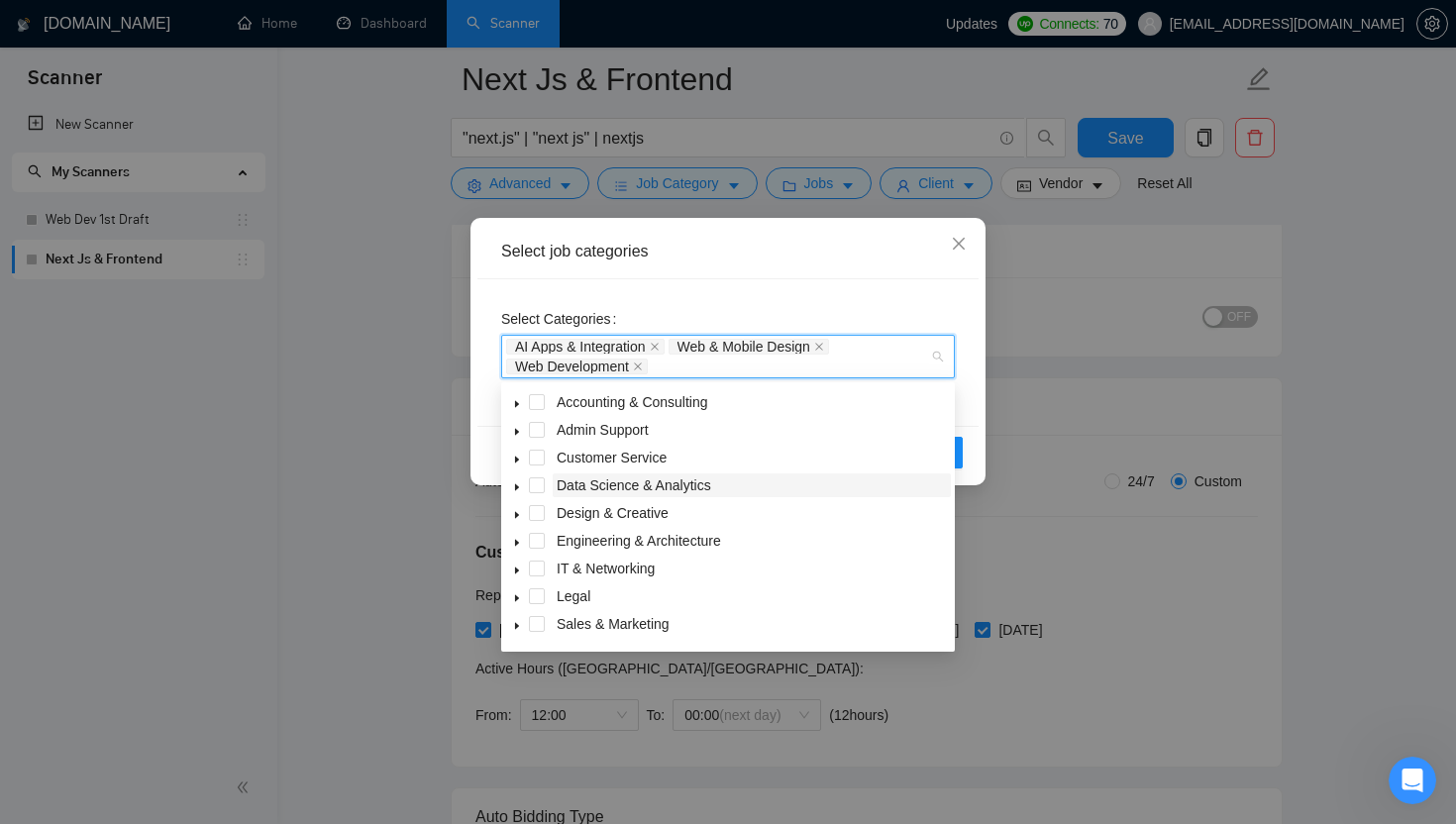 scroll, scrollTop: 79, scrollLeft: 0, axis: vertical 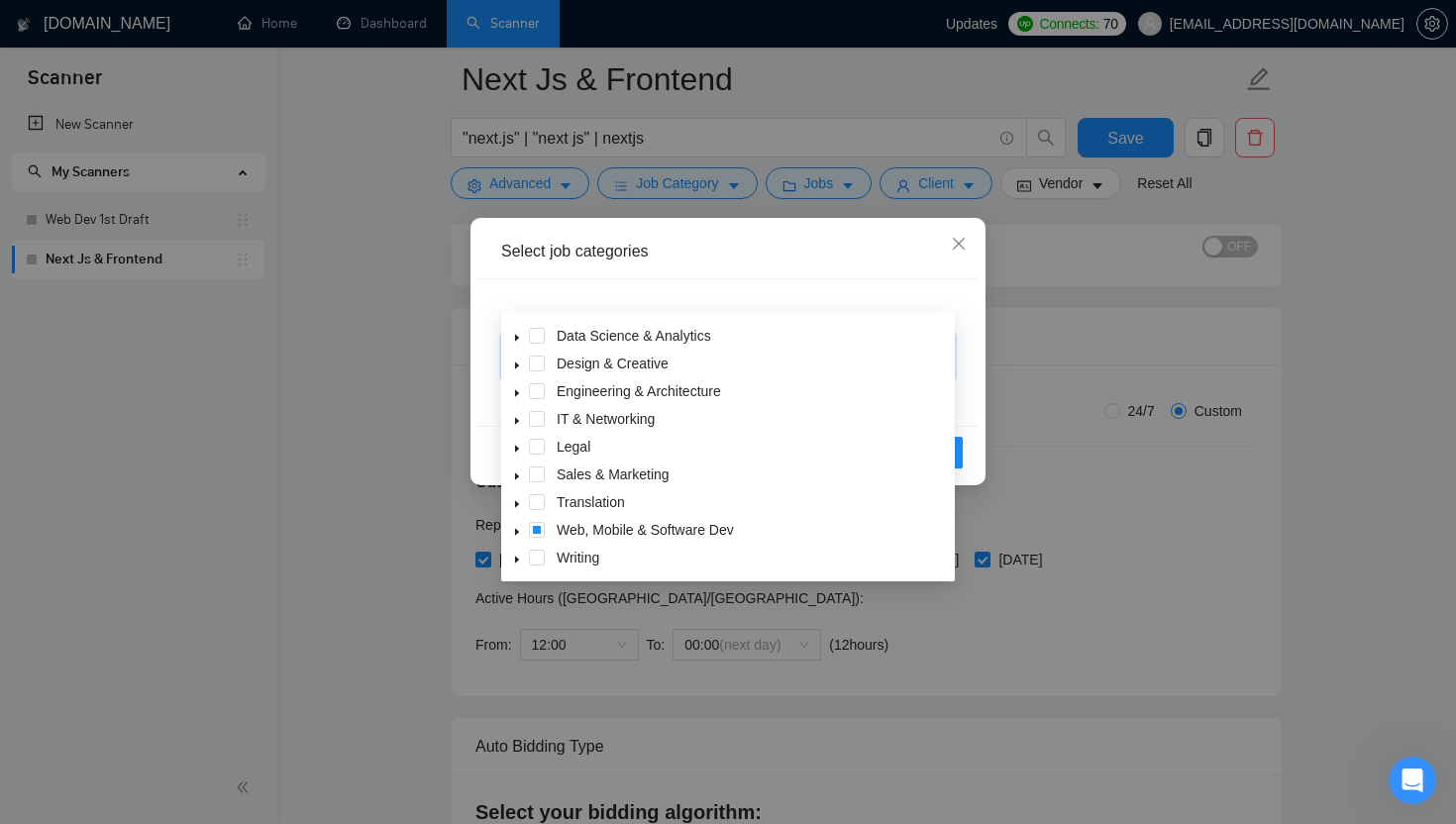 click at bounding box center (517, 530) 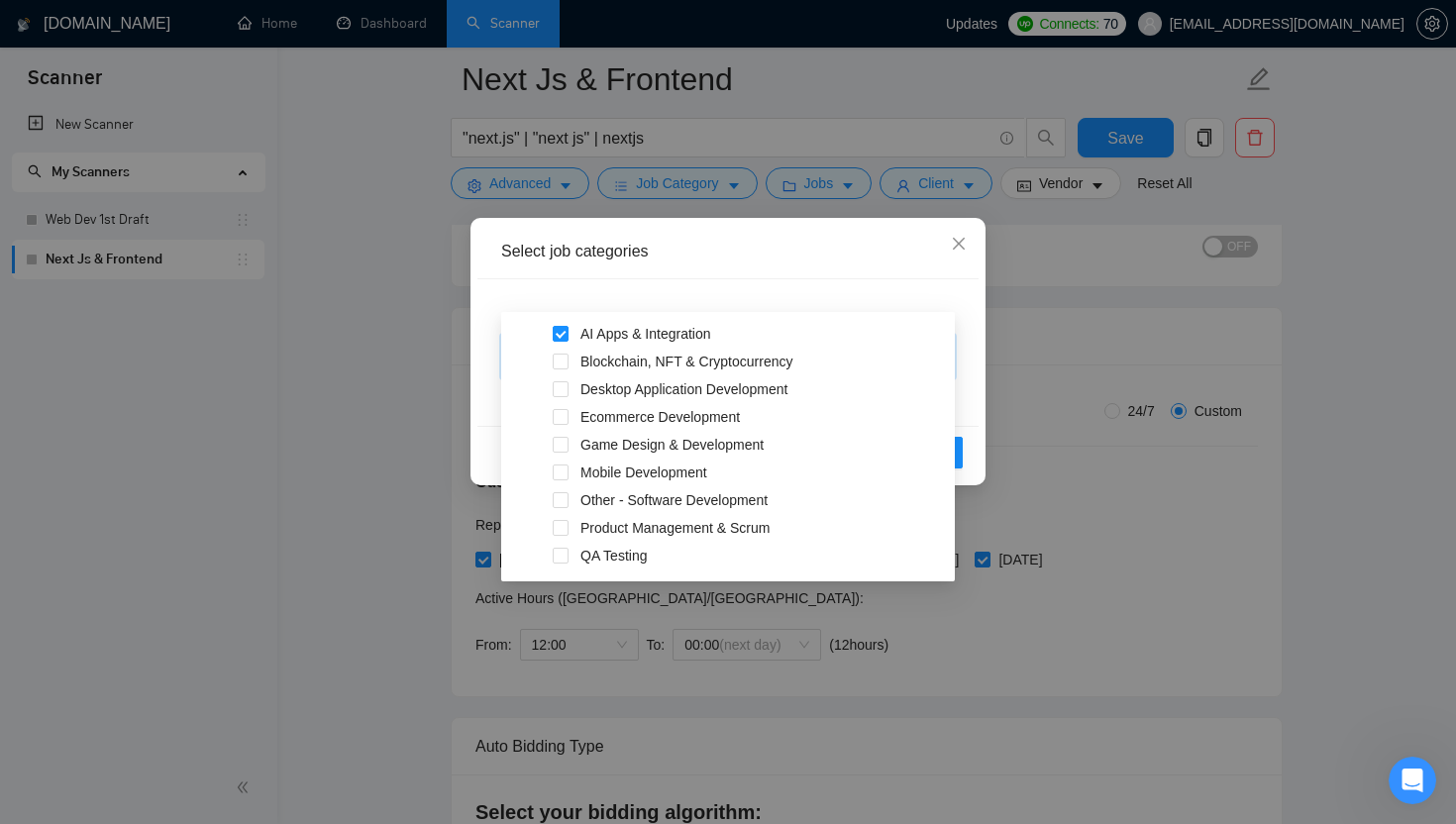 scroll, scrollTop: 300, scrollLeft: 0, axis: vertical 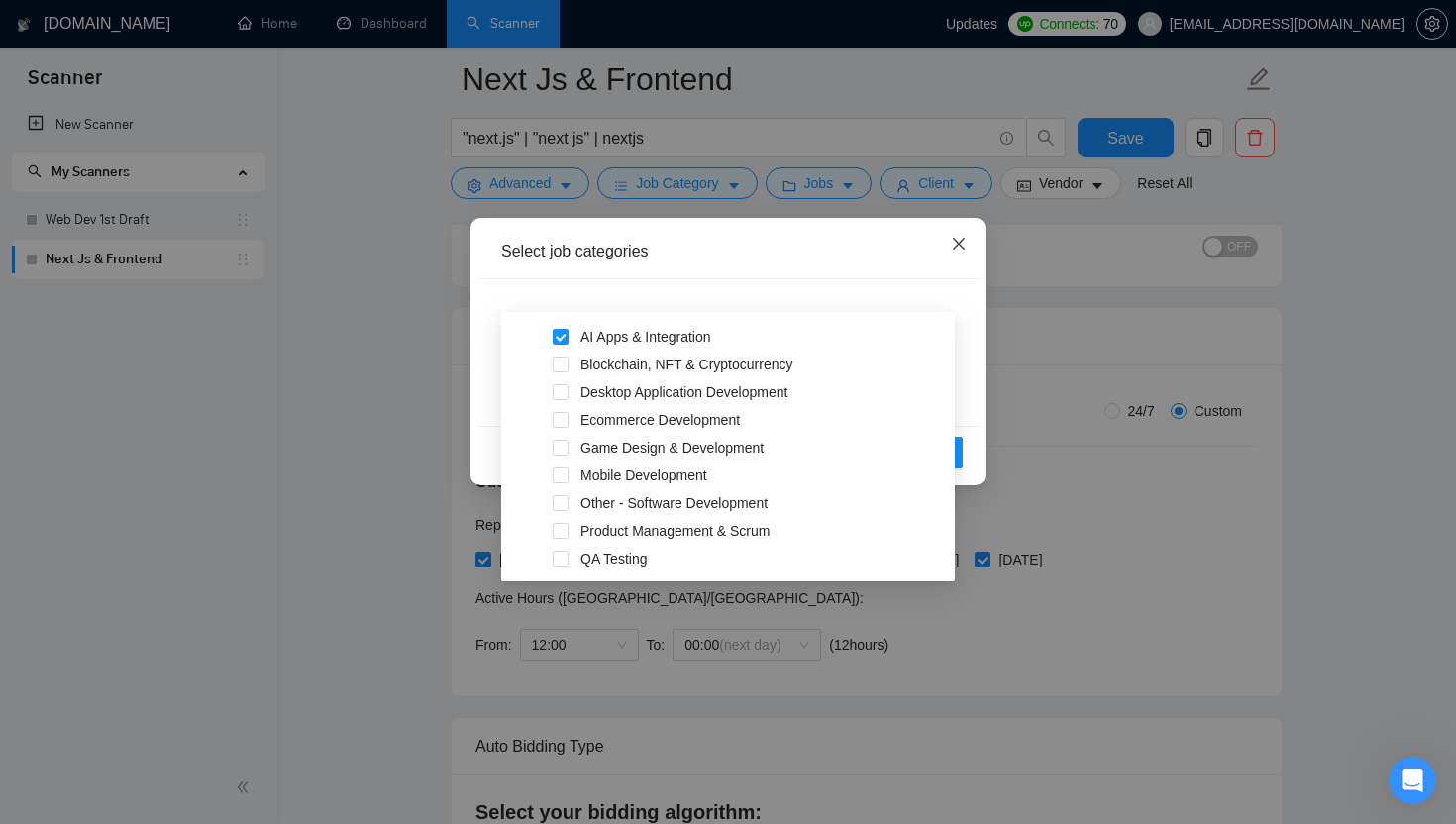 click 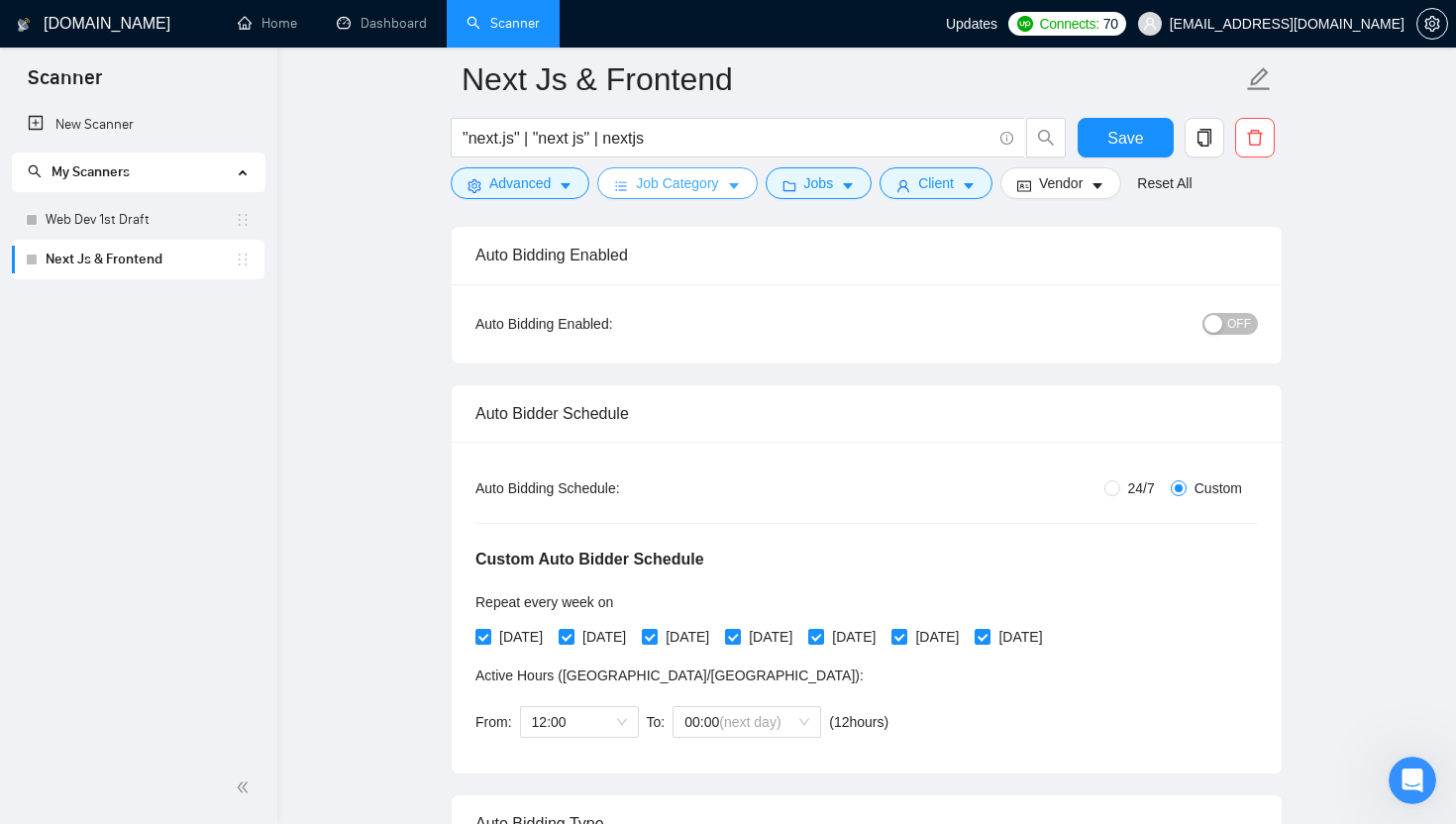scroll, scrollTop: 135, scrollLeft: 0, axis: vertical 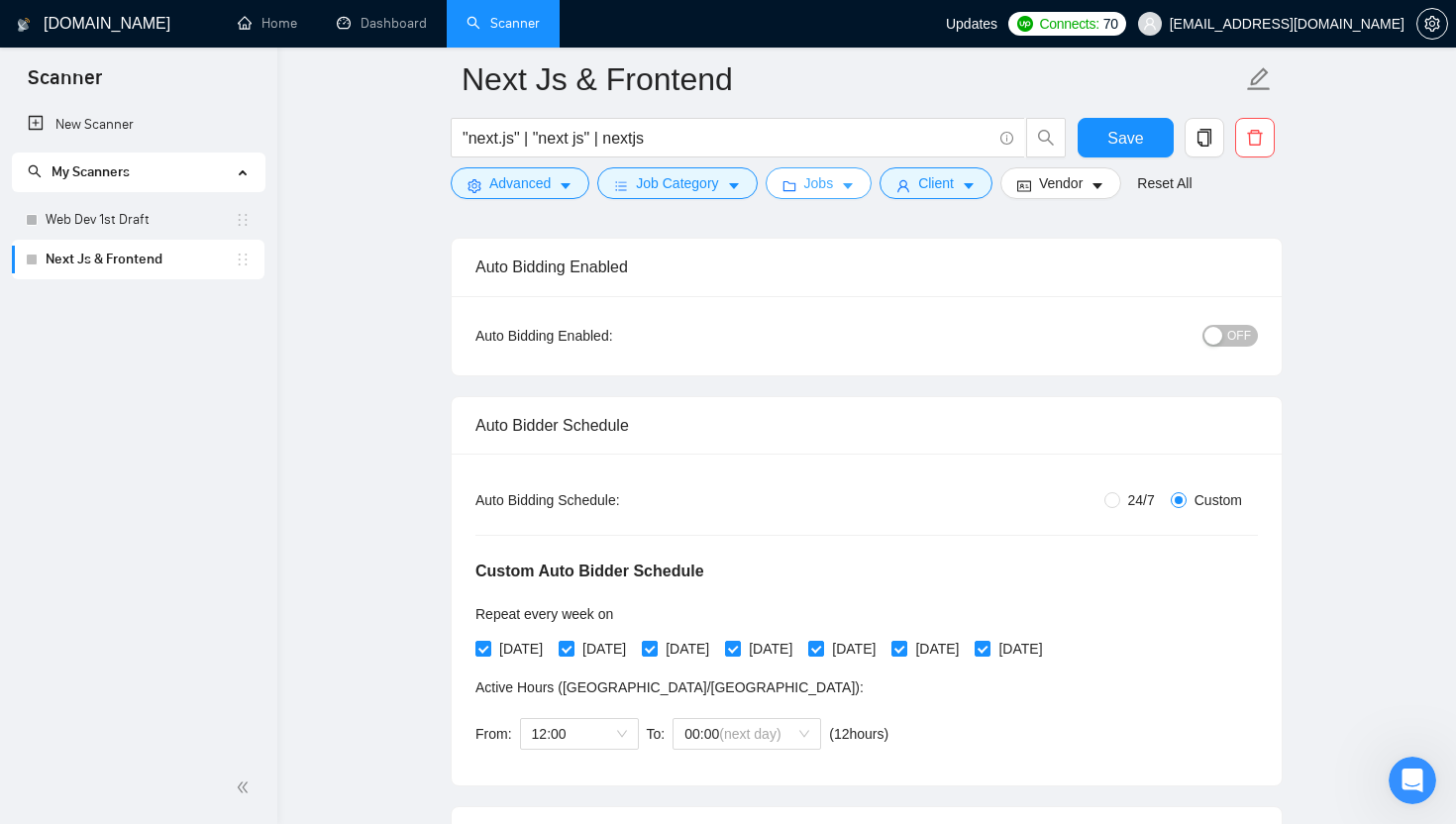 click on "Jobs" at bounding box center (819, 183) 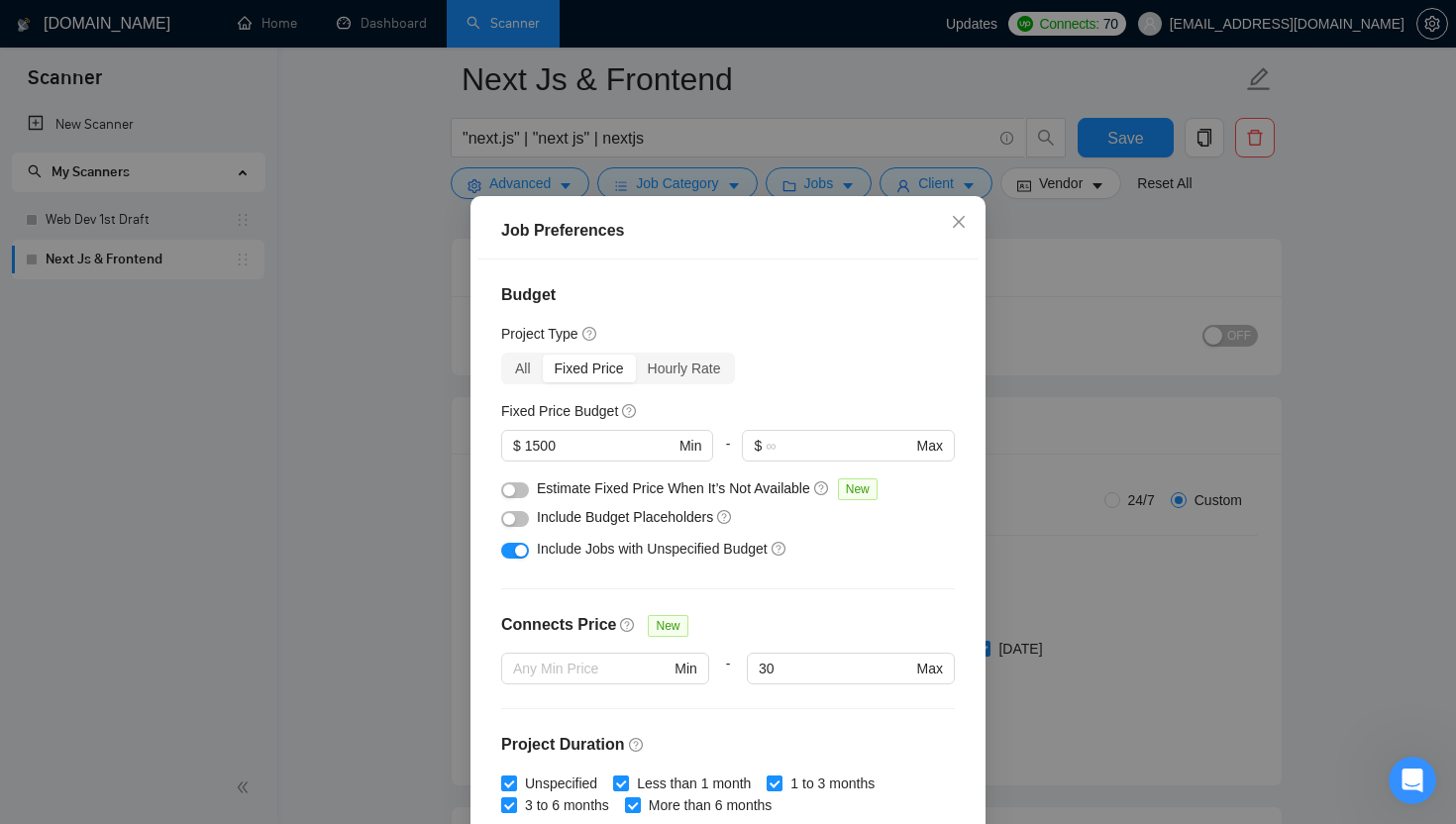 scroll, scrollTop: 32, scrollLeft: 0, axis: vertical 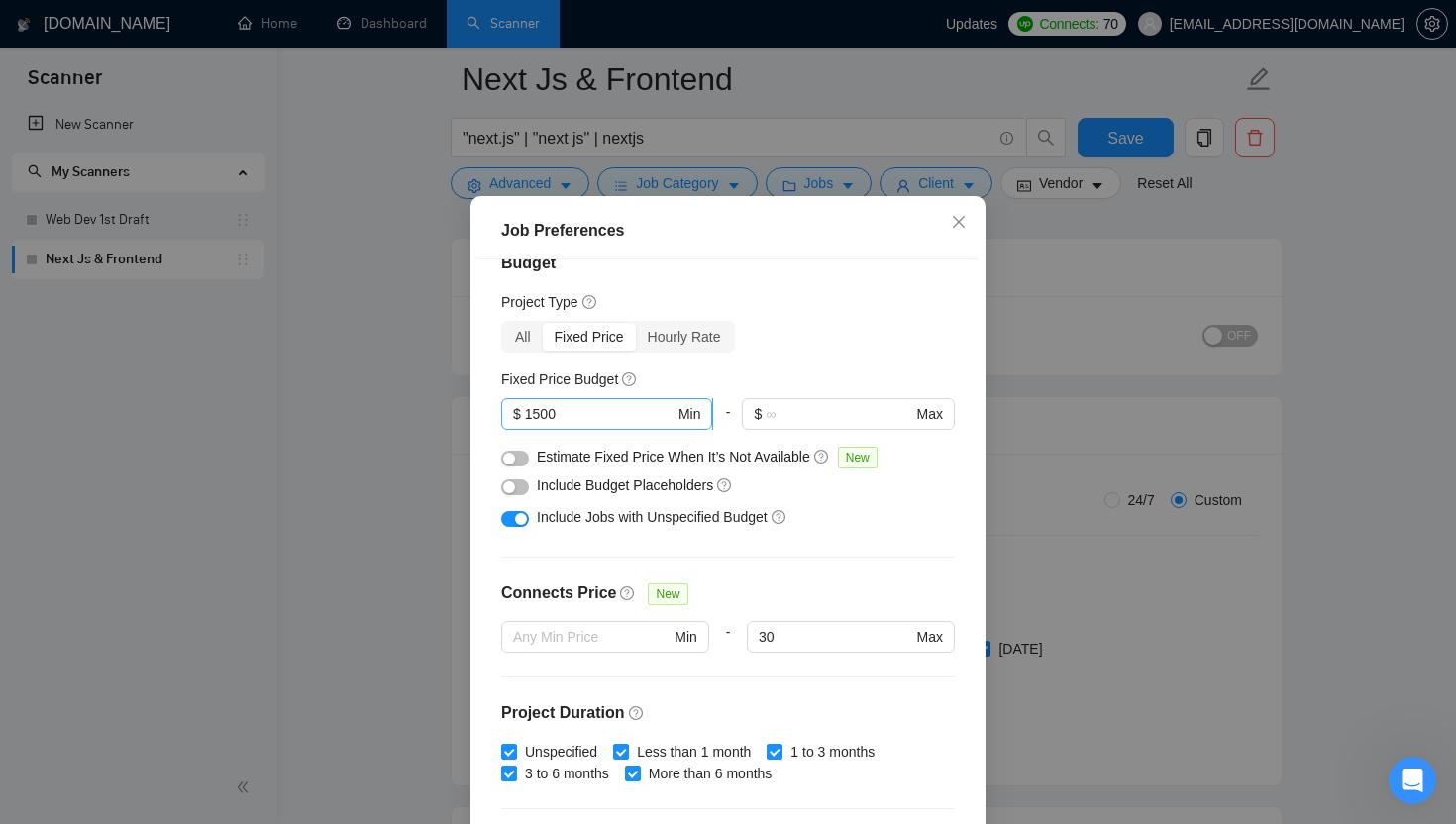click on "1500" at bounding box center (599, 414) 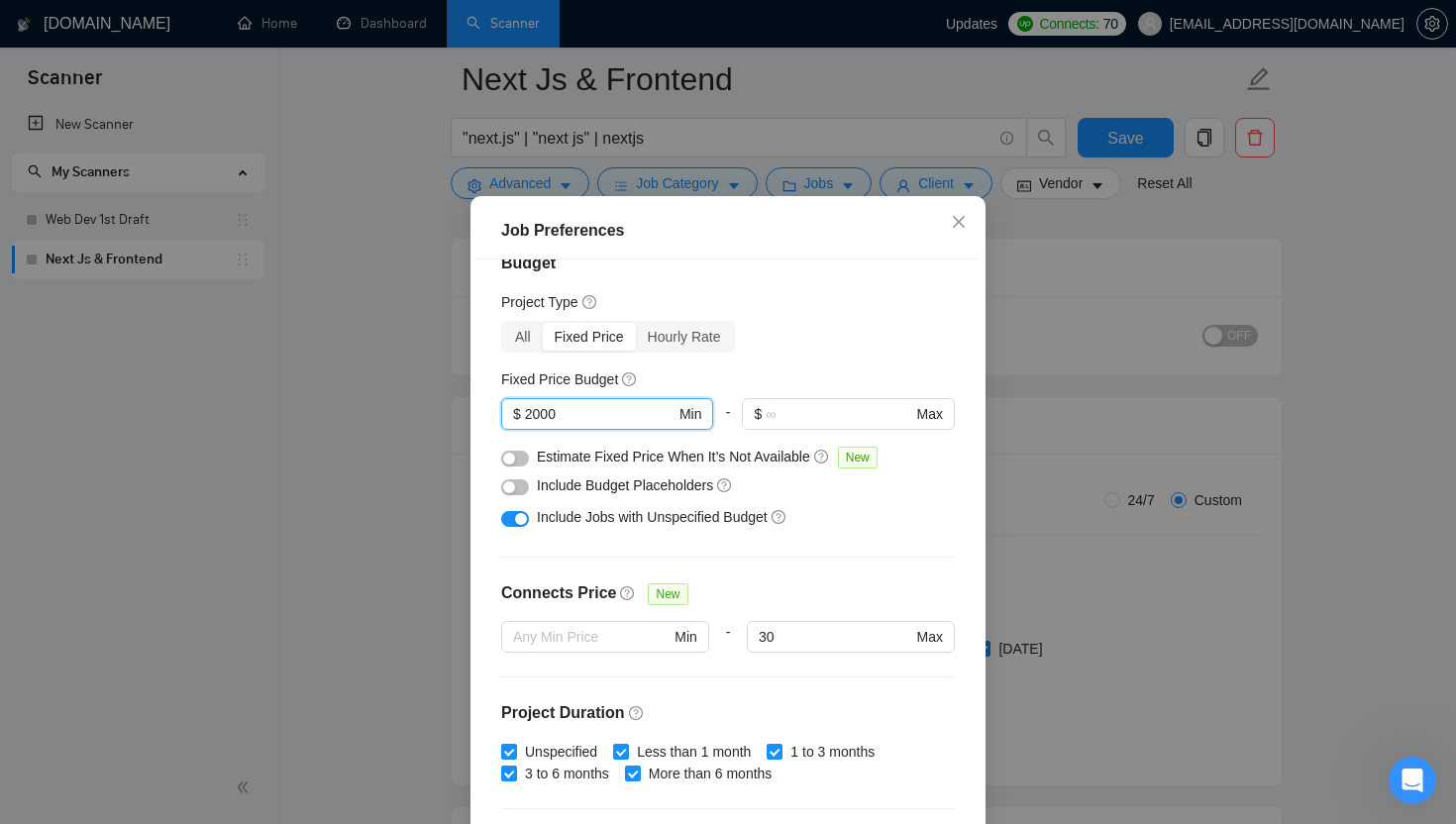 click on "All Fixed Price Hourly Rate" at bounding box center [728, 337] 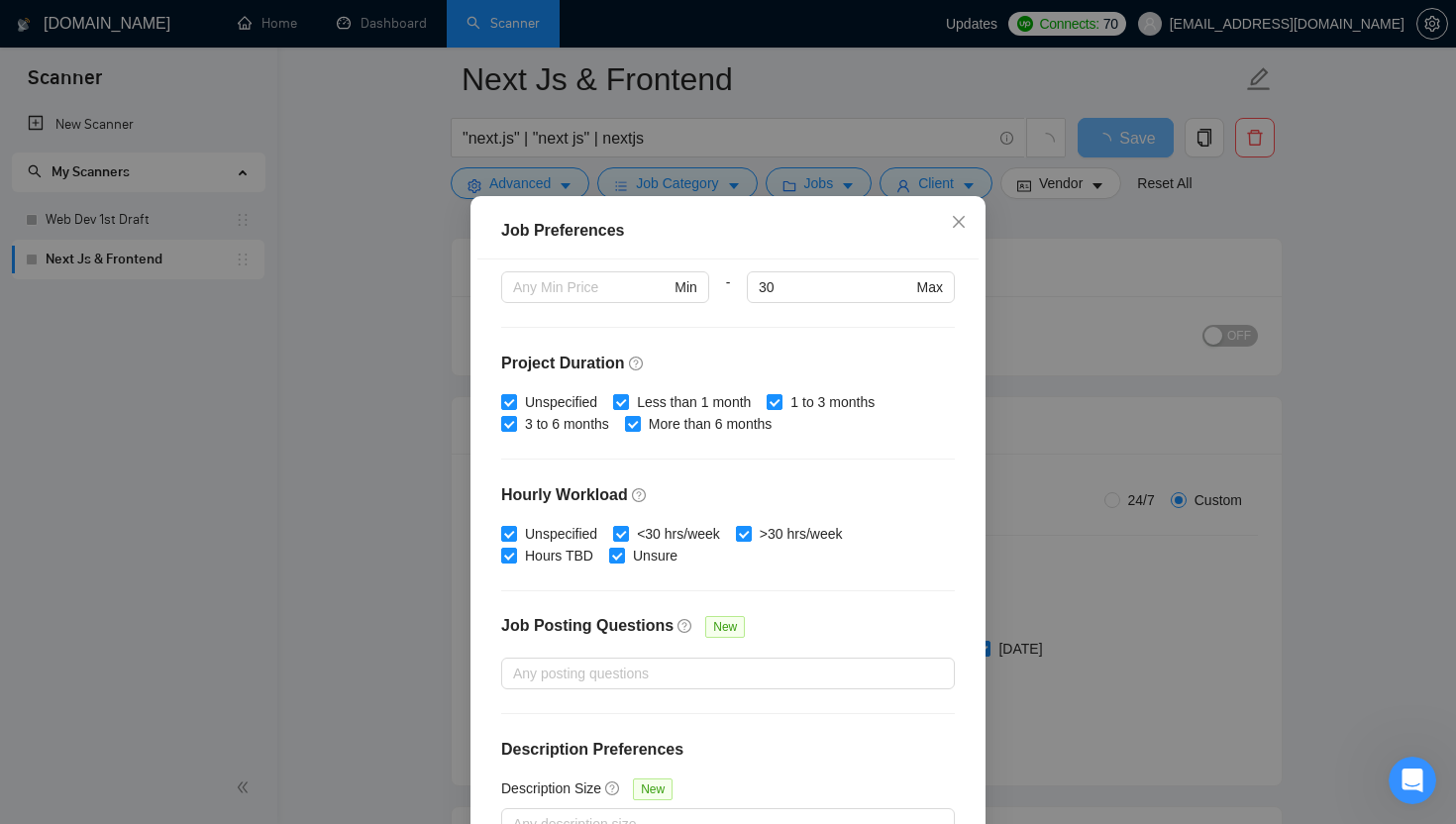 scroll, scrollTop: 407, scrollLeft: 0, axis: vertical 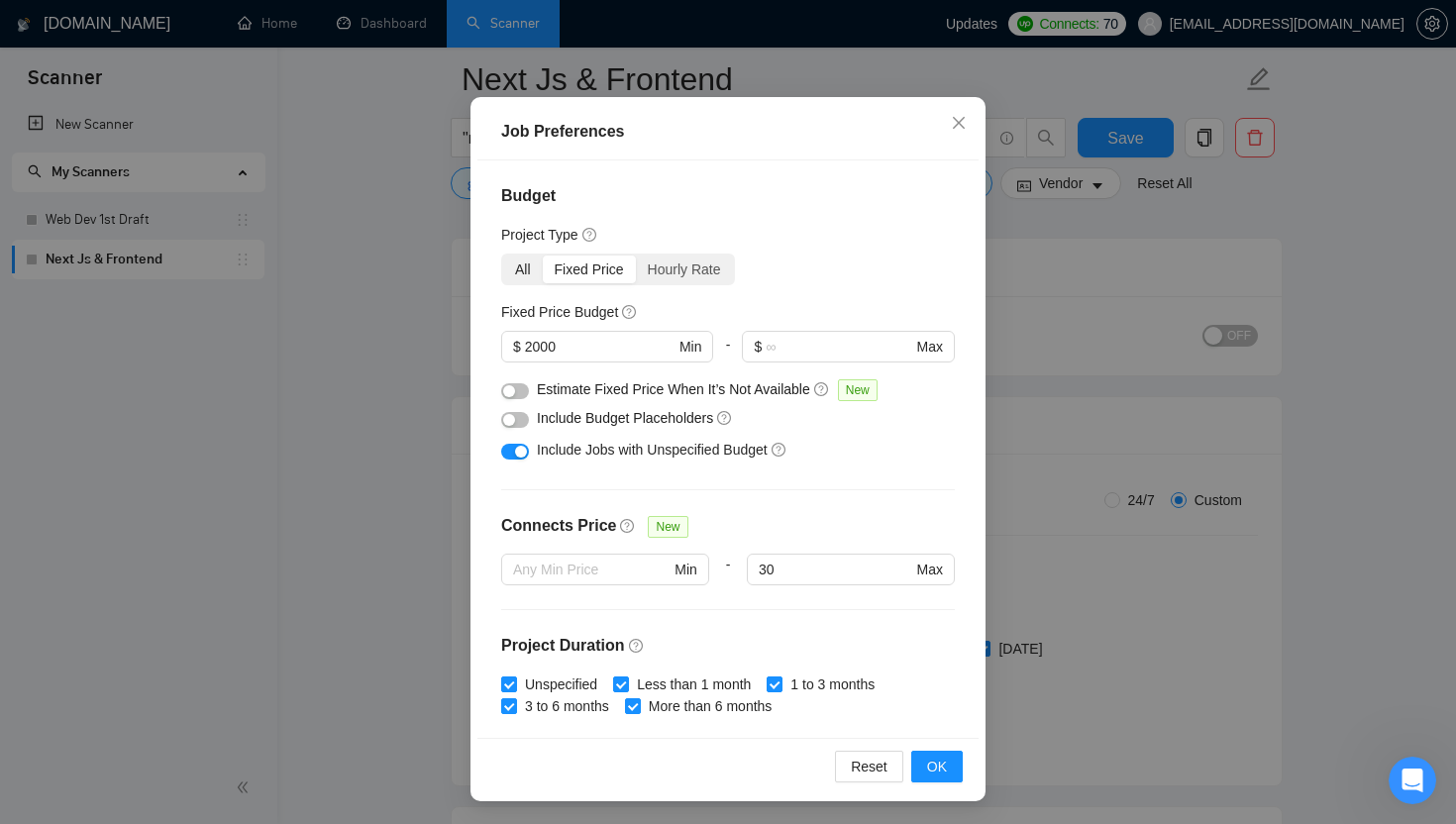 click on "All" at bounding box center [523, 269] 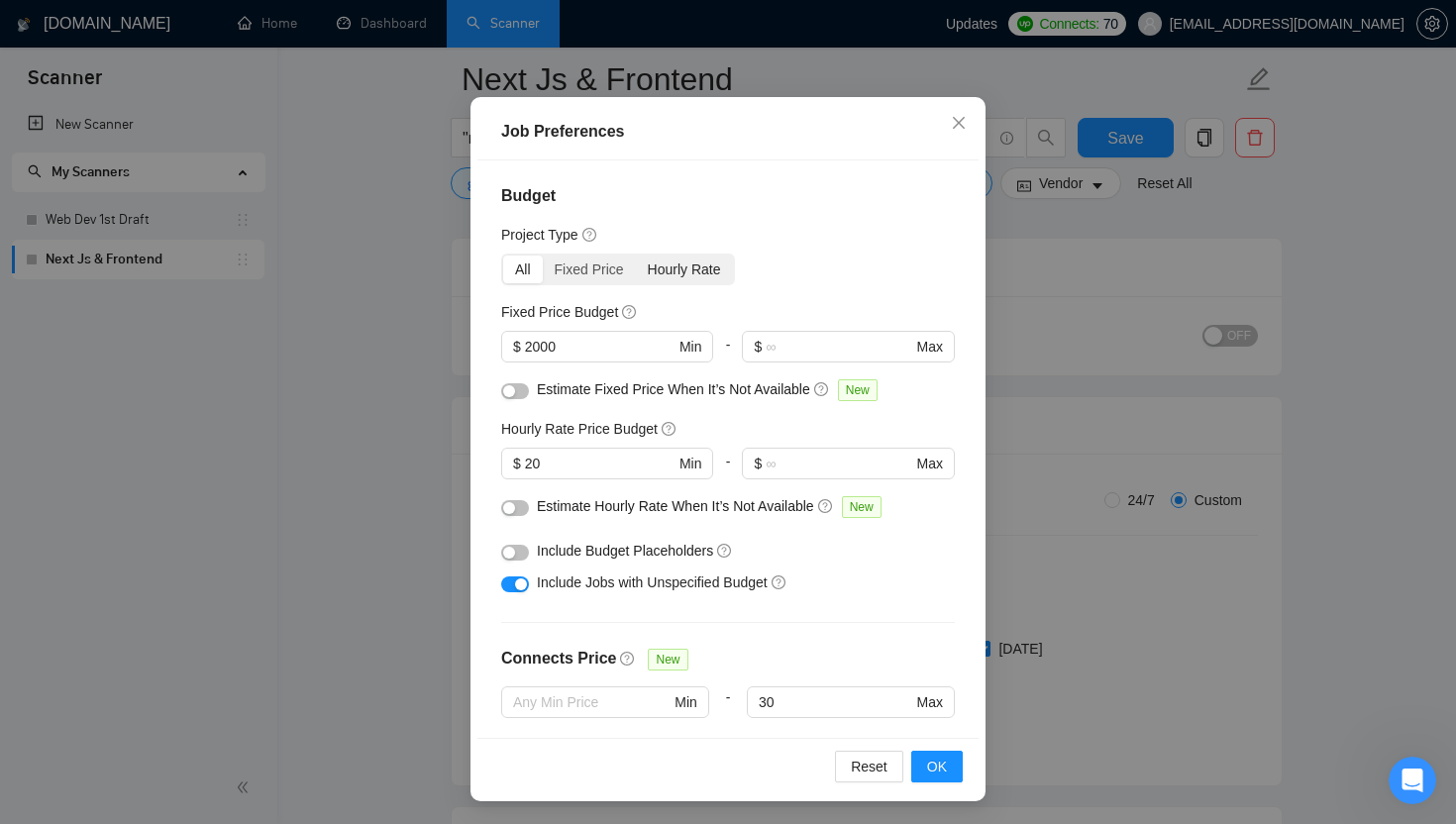 click on "Hourly Rate" at bounding box center [684, 269] 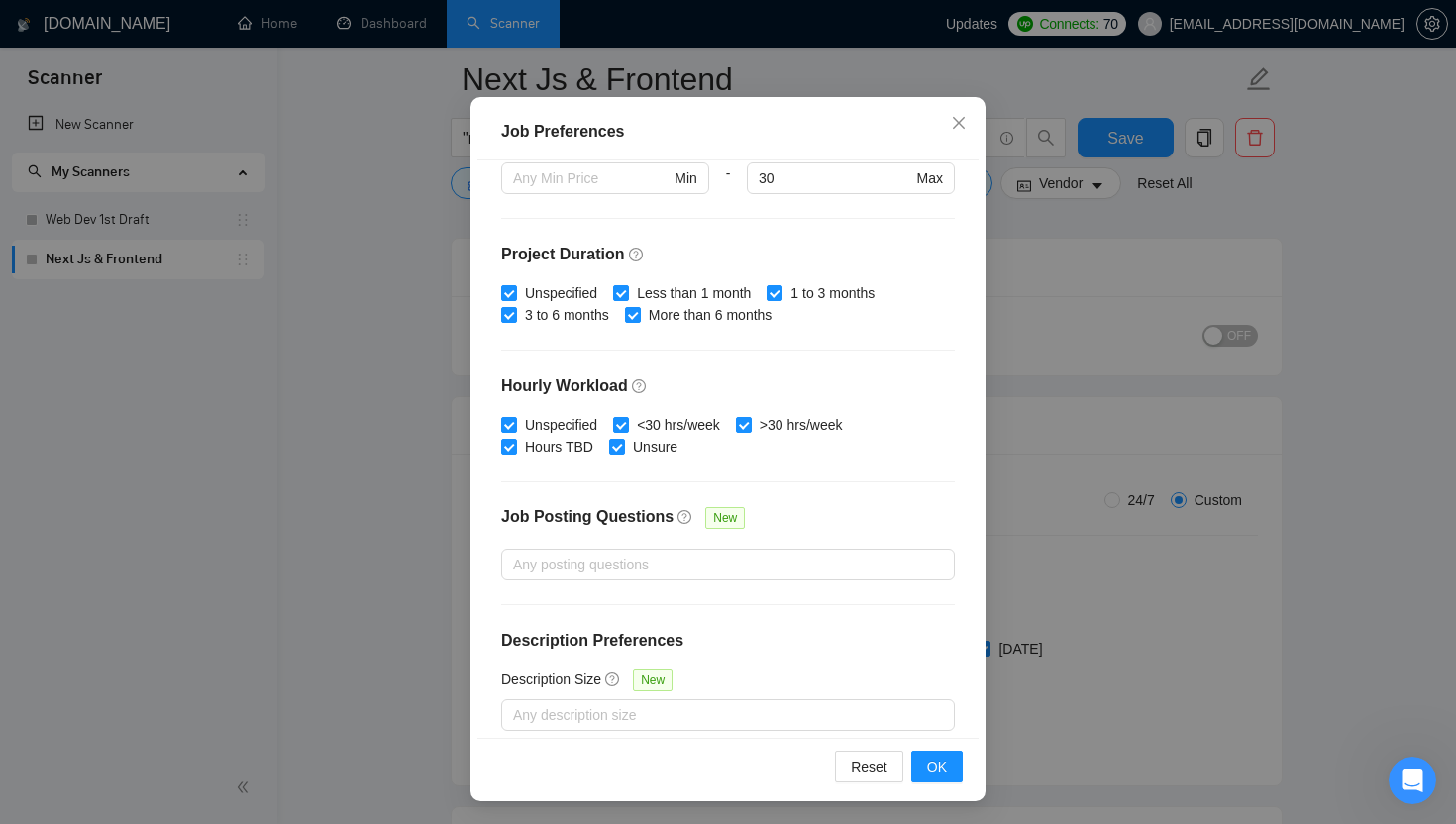 scroll, scrollTop: 375, scrollLeft: 0, axis: vertical 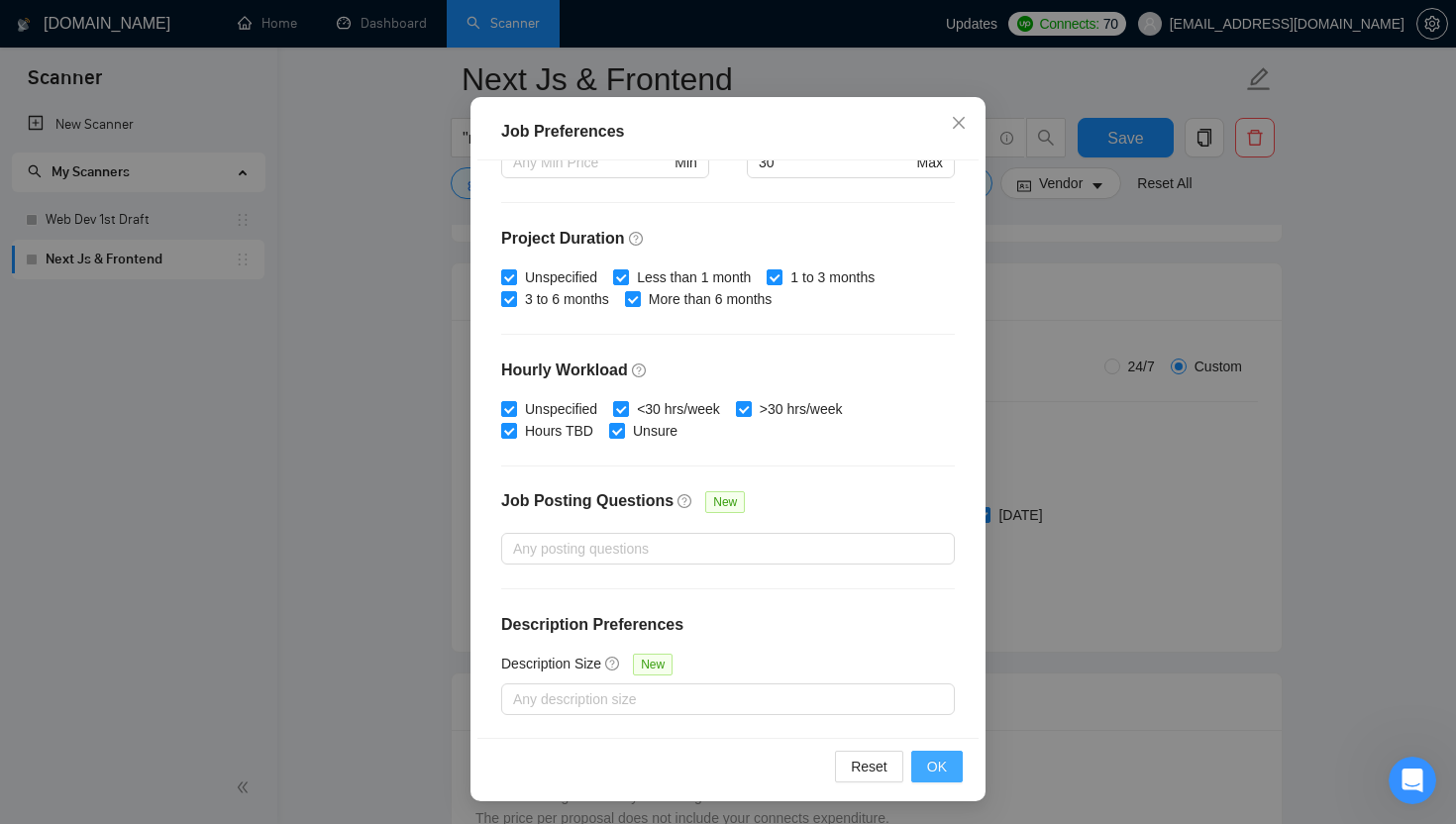 click on "OK" at bounding box center [937, 767] 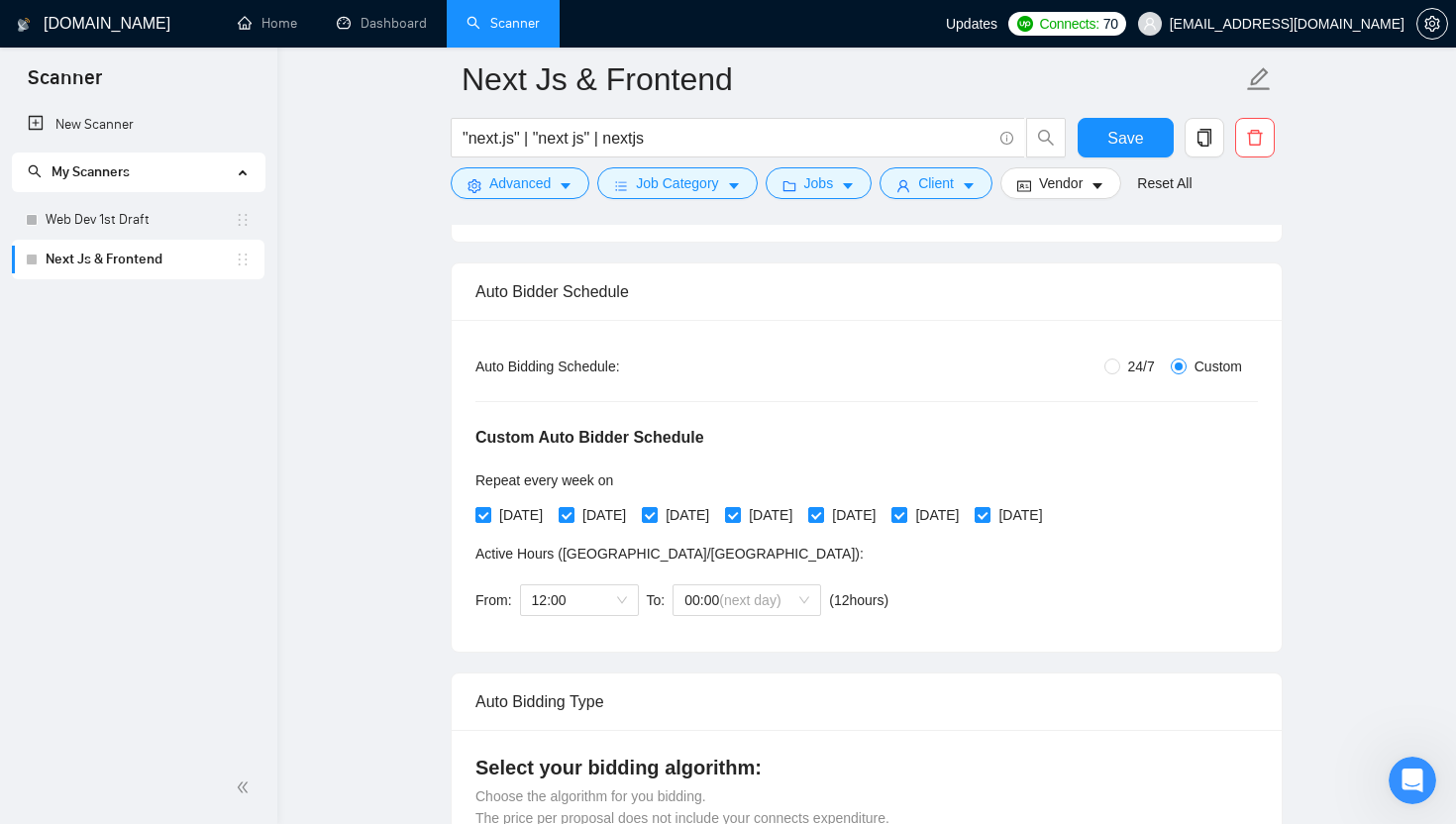 scroll, scrollTop: 22, scrollLeft: 0, axis: vertical 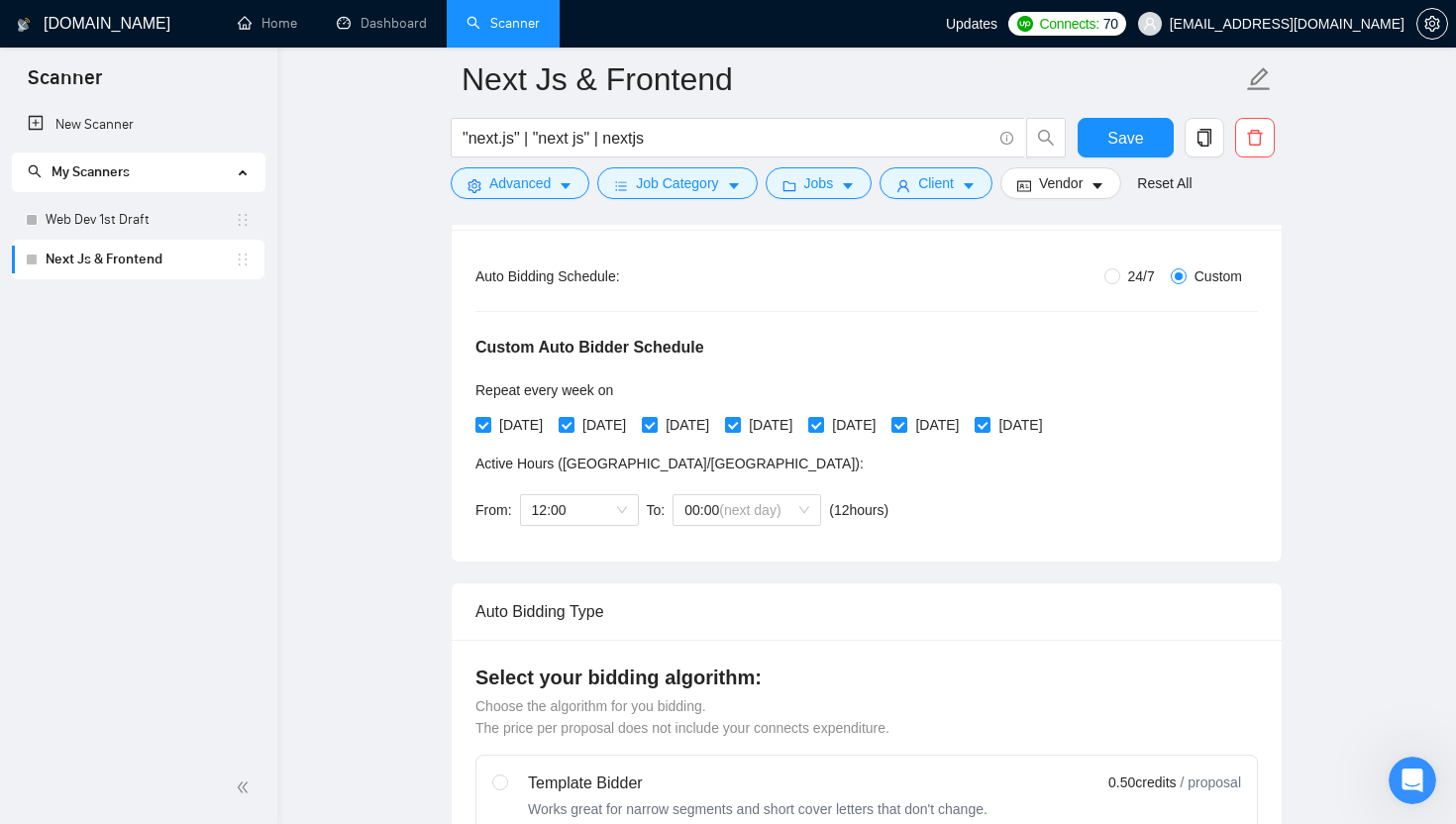 click on "24/7" at bounding box center [1141, 276] 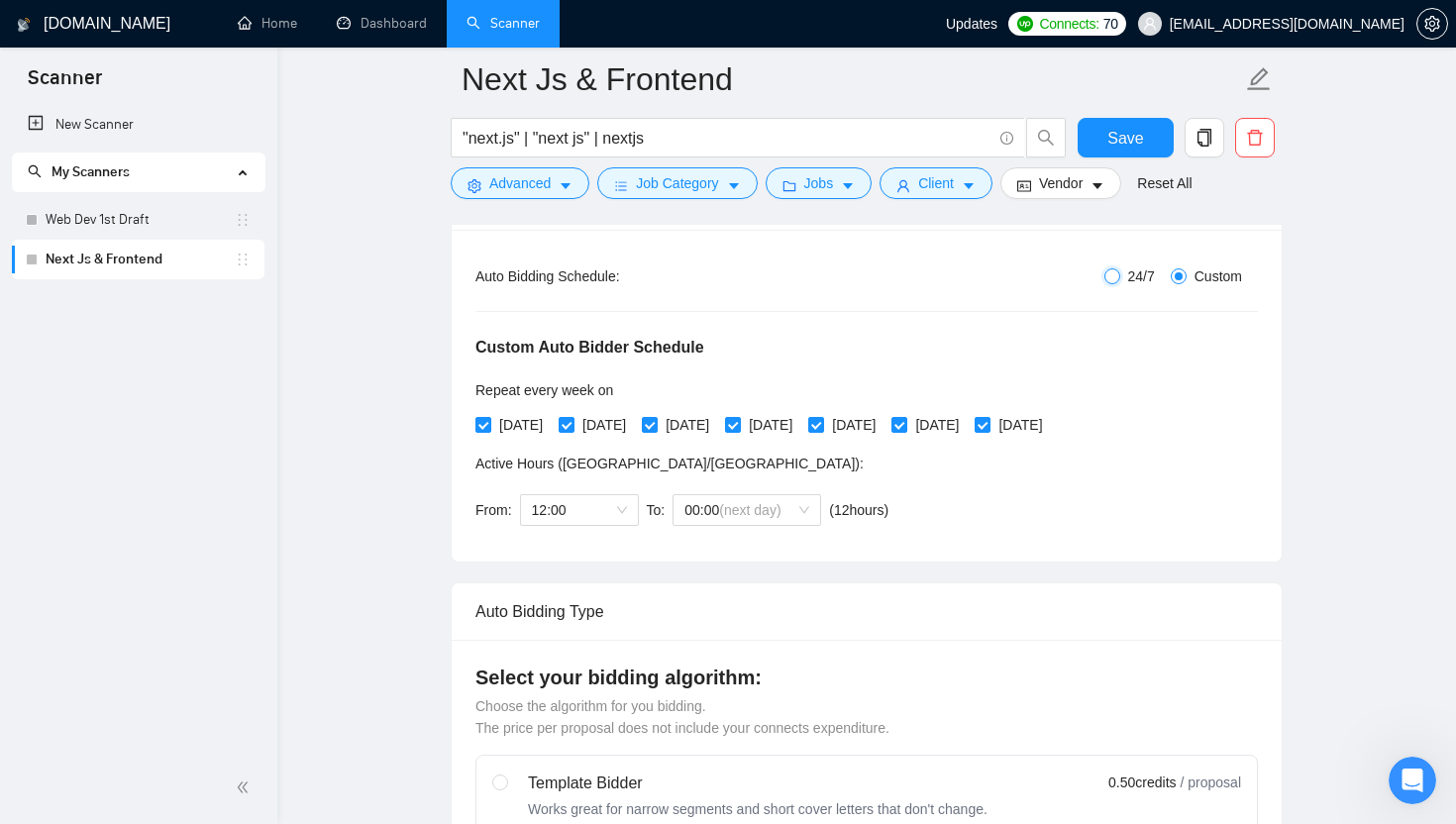click on "24/7" at bounding box center [1112, 276] 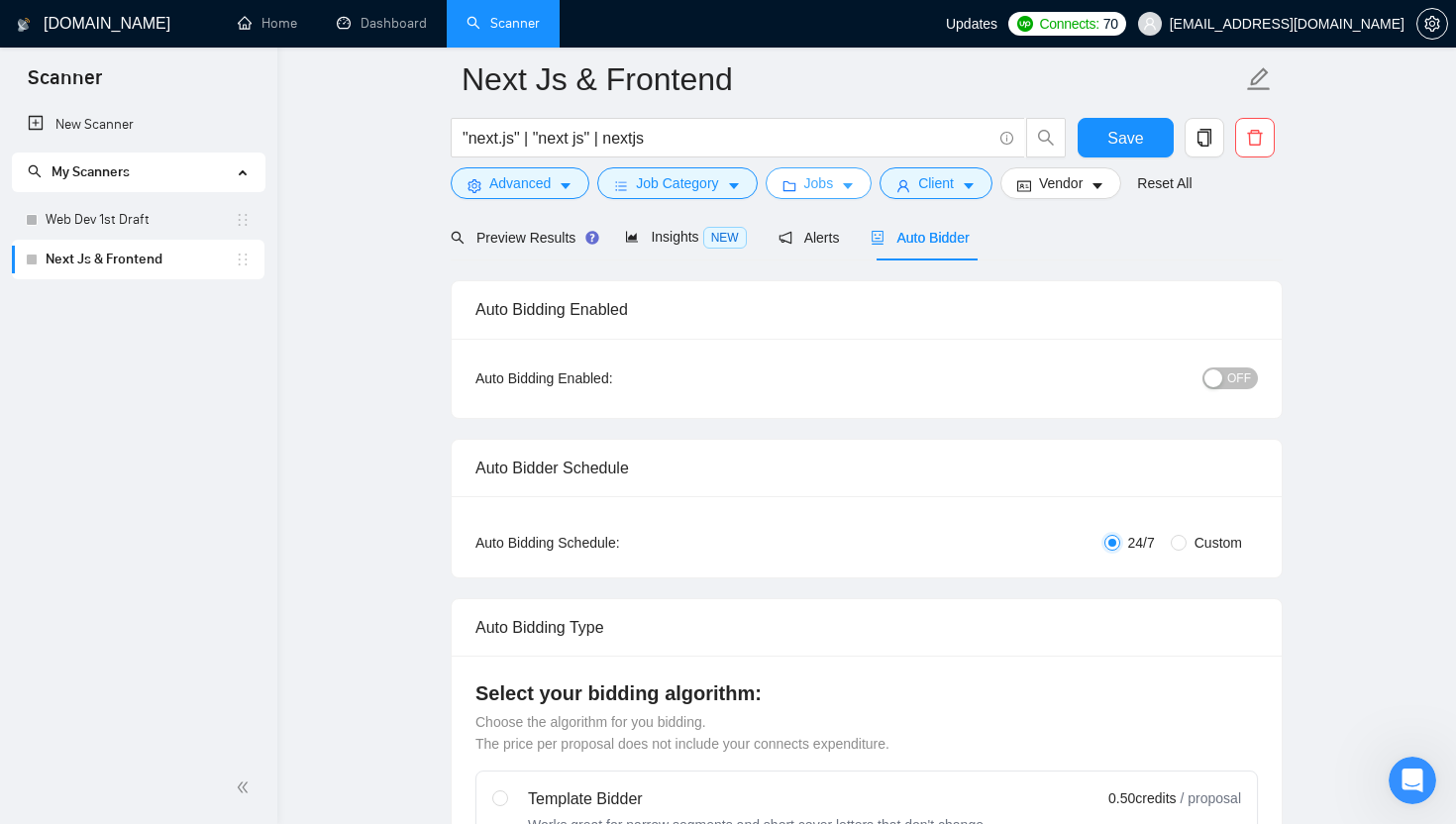 scroll, scrollTop: 0, scrollLeft: 0, axis: both 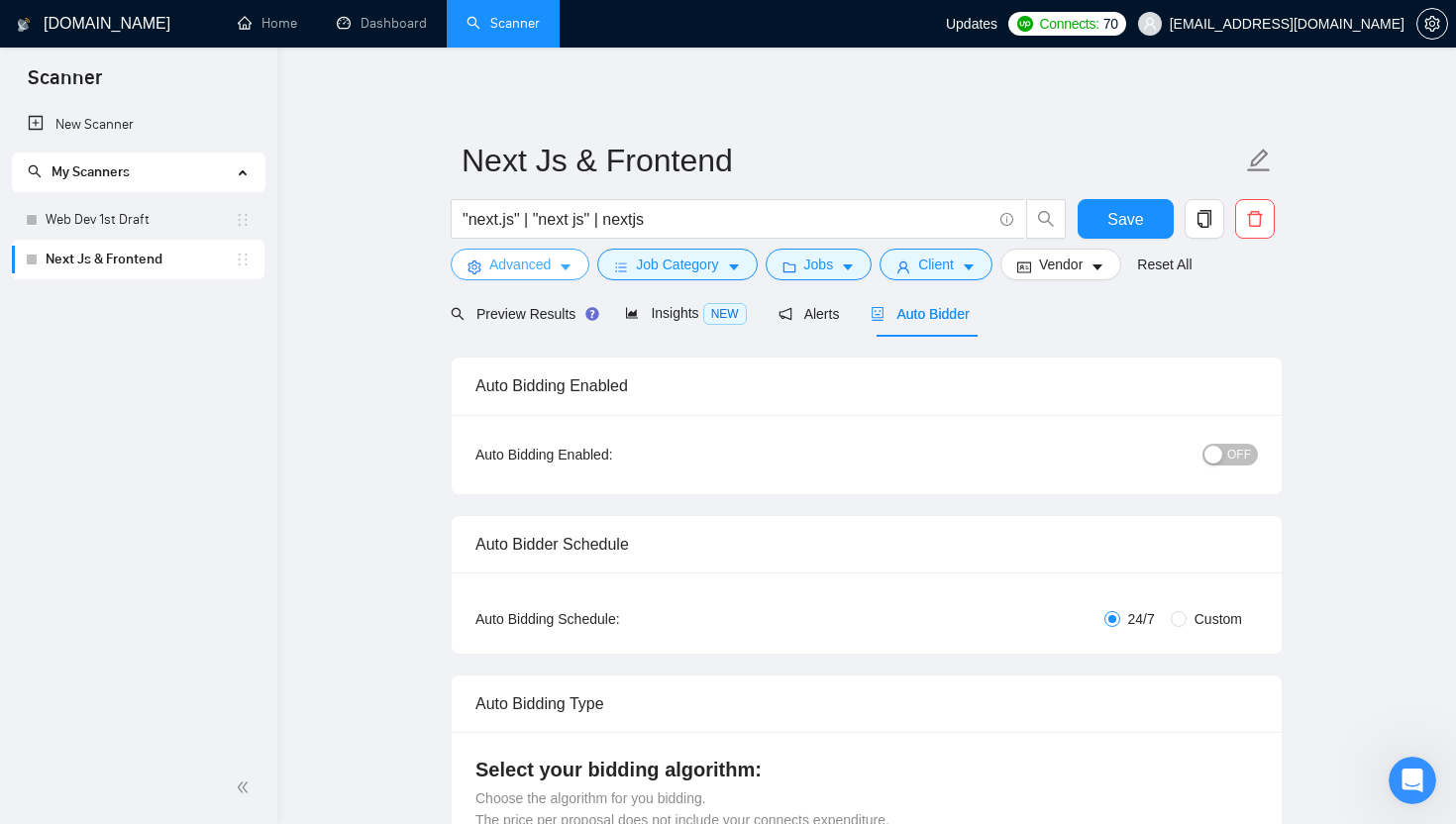 click on "Advanced" at bounding box center [520, 264] 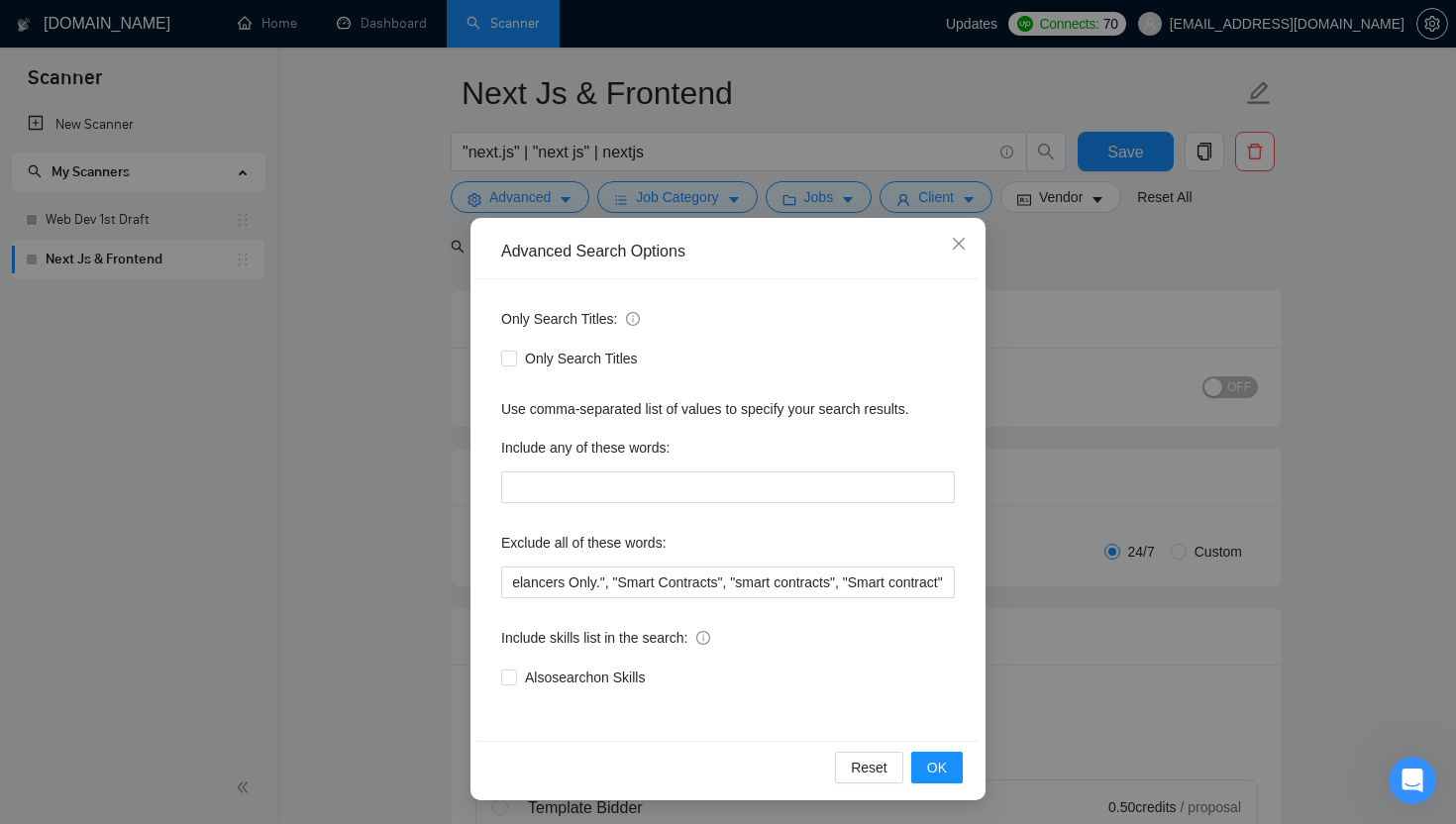 scroll, scrollTop: 71, scrollLeft: 0, axis: vertical 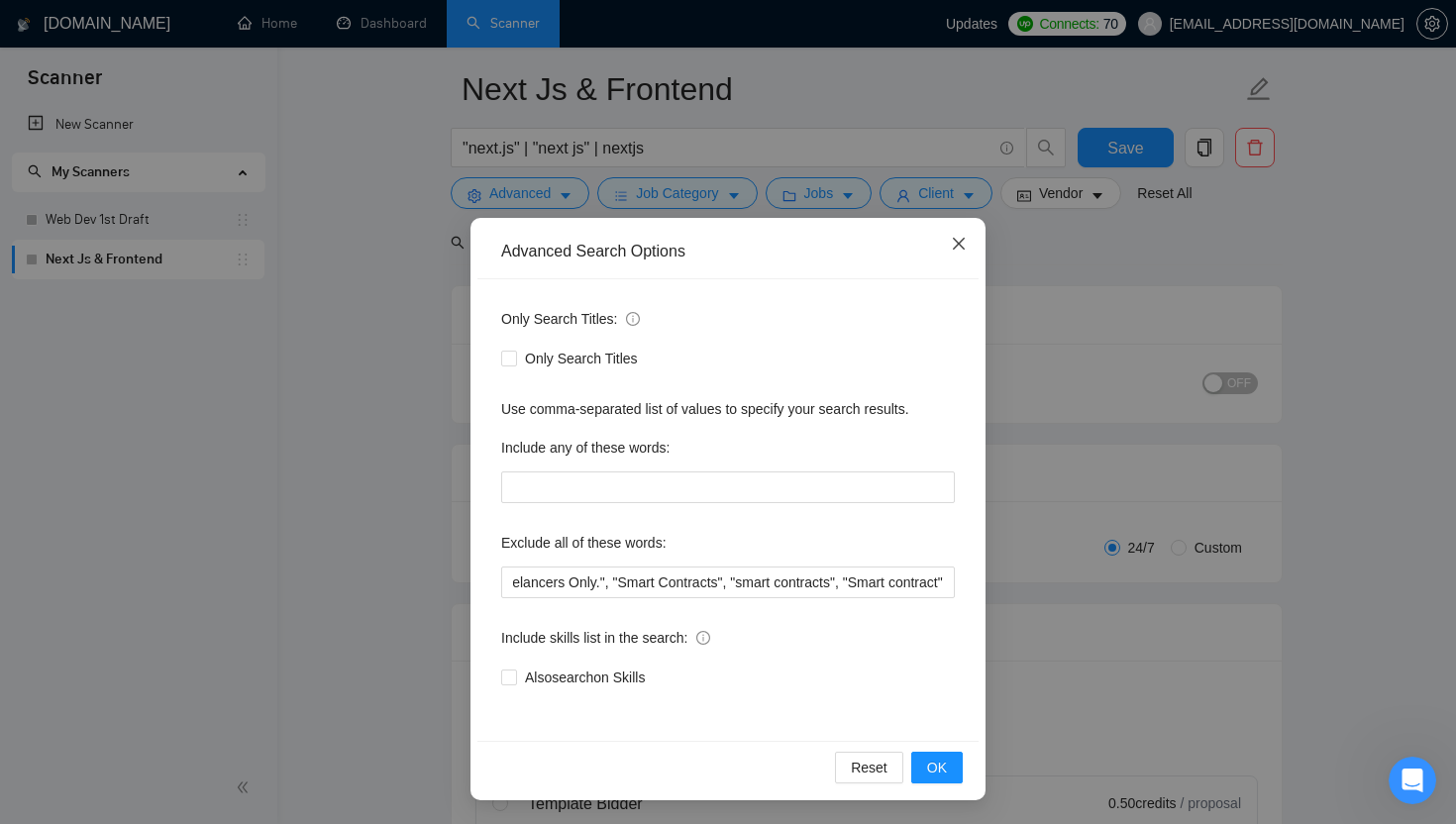 click at bounding box center (959, 245) 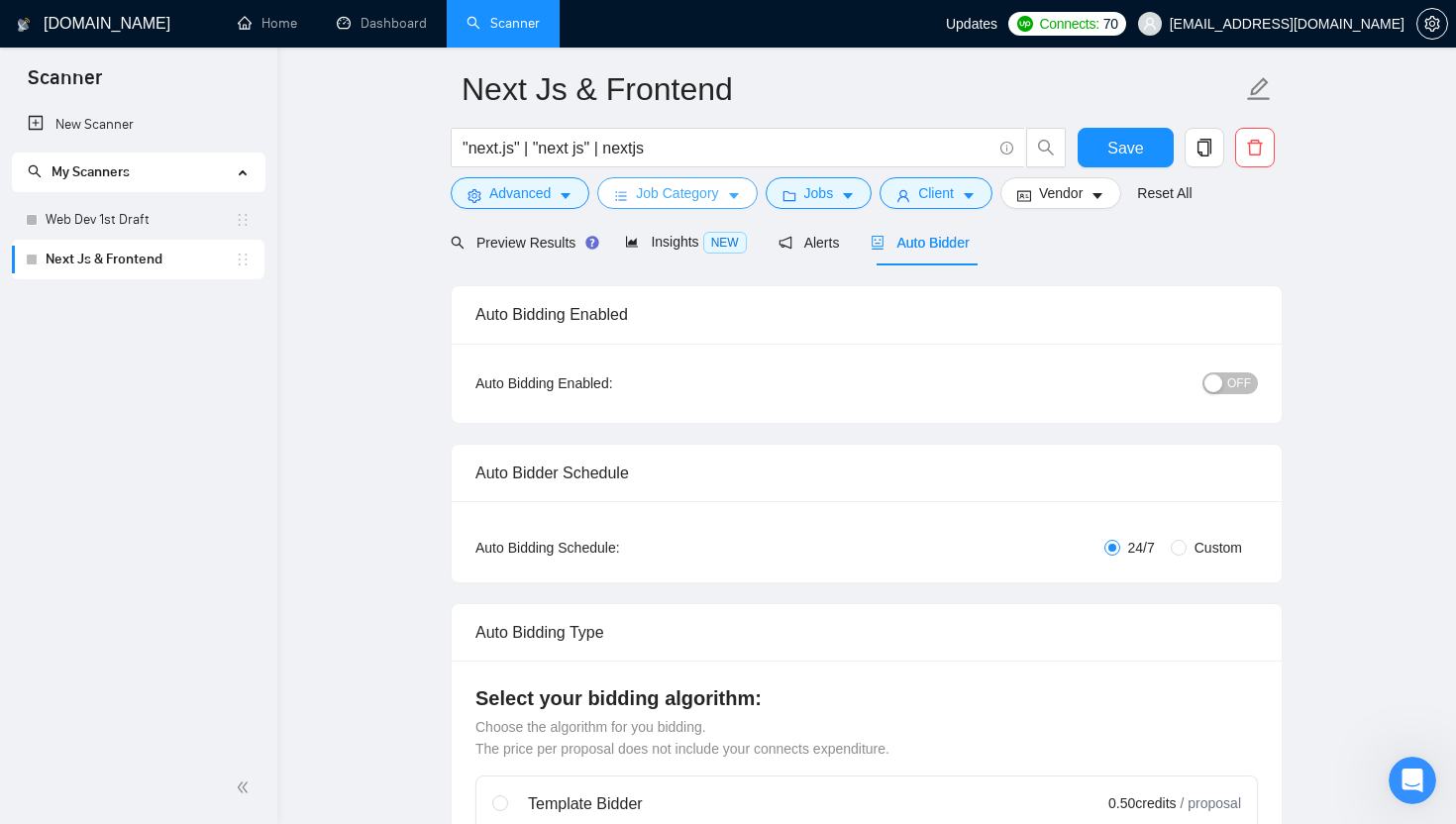 click on "Job Category" at bounding box center [676, 193] 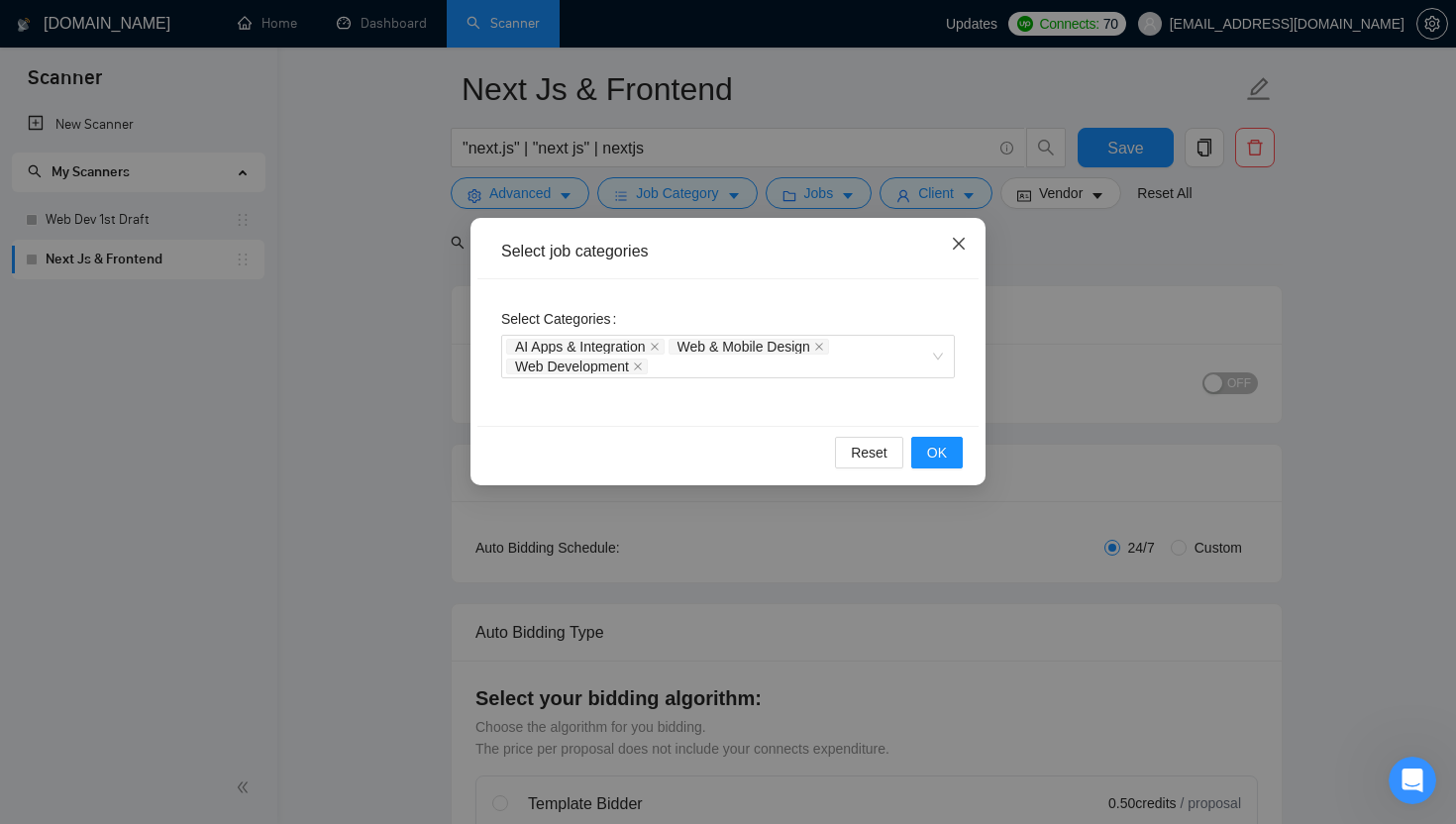 click 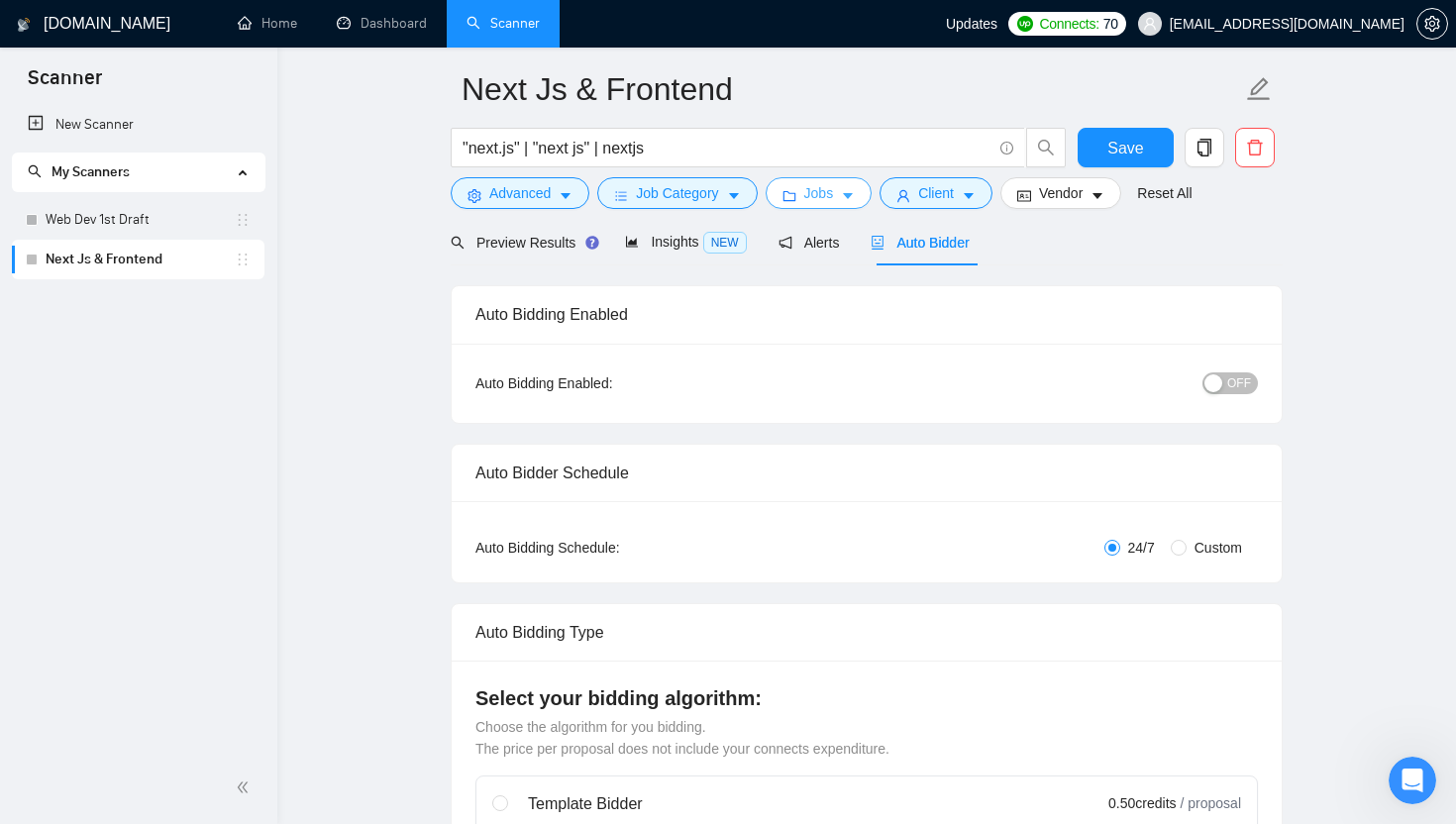 click on "Jobs" at bounding box center [819, 193] 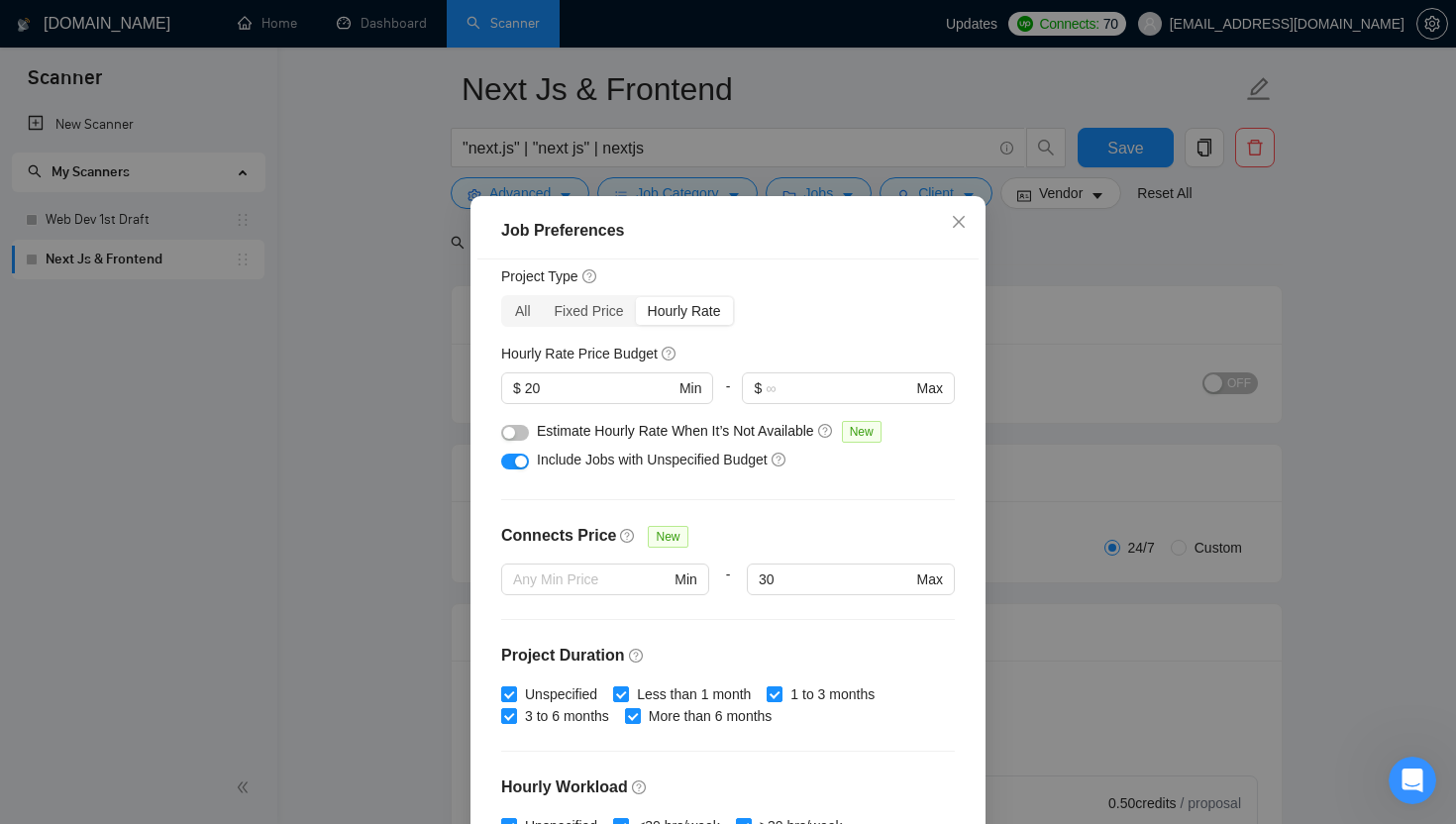 scroll, scrollTop: 65, scrollLeft: 0, axis: vertical 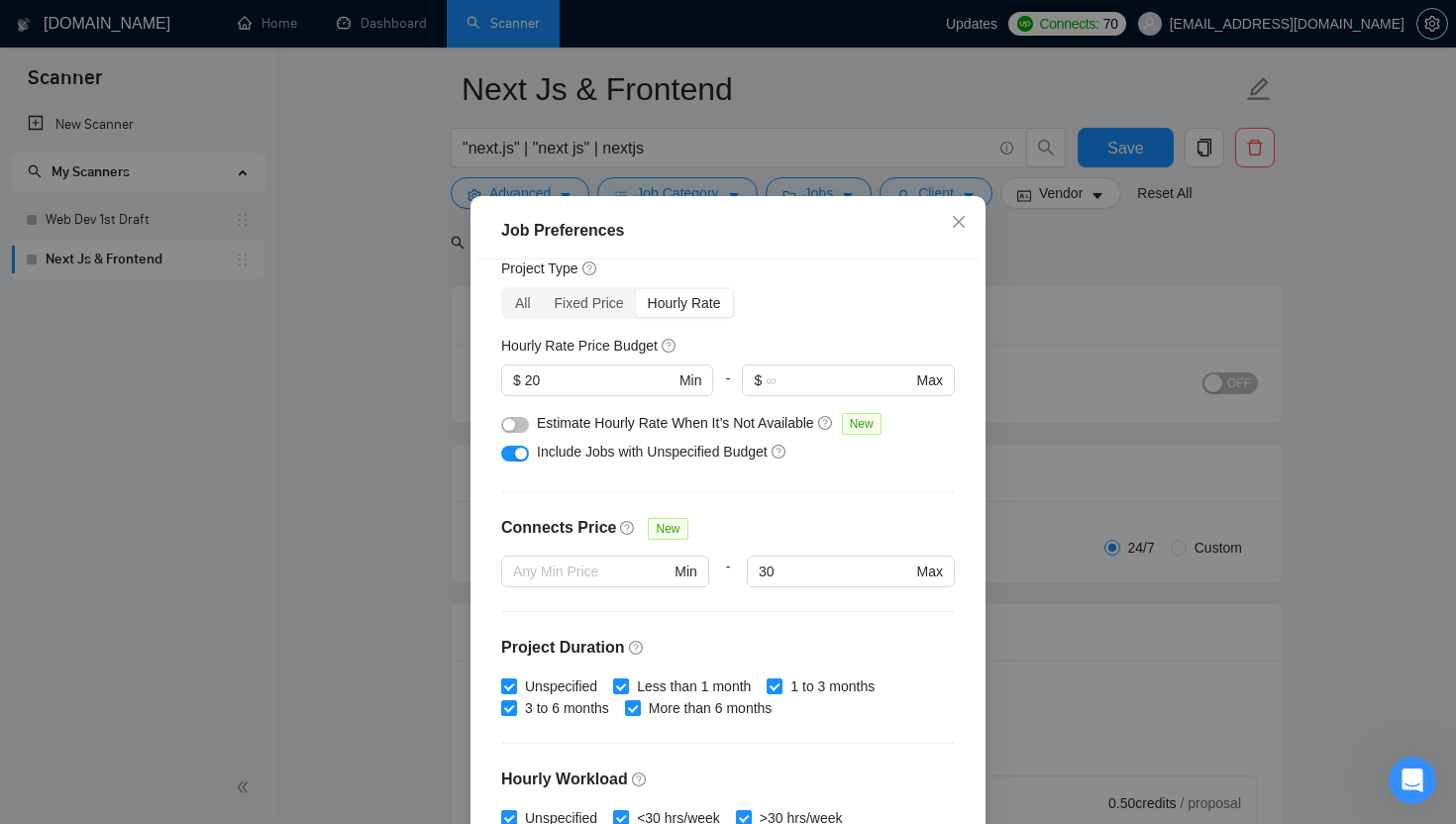 click at bounding box center [521, 454] 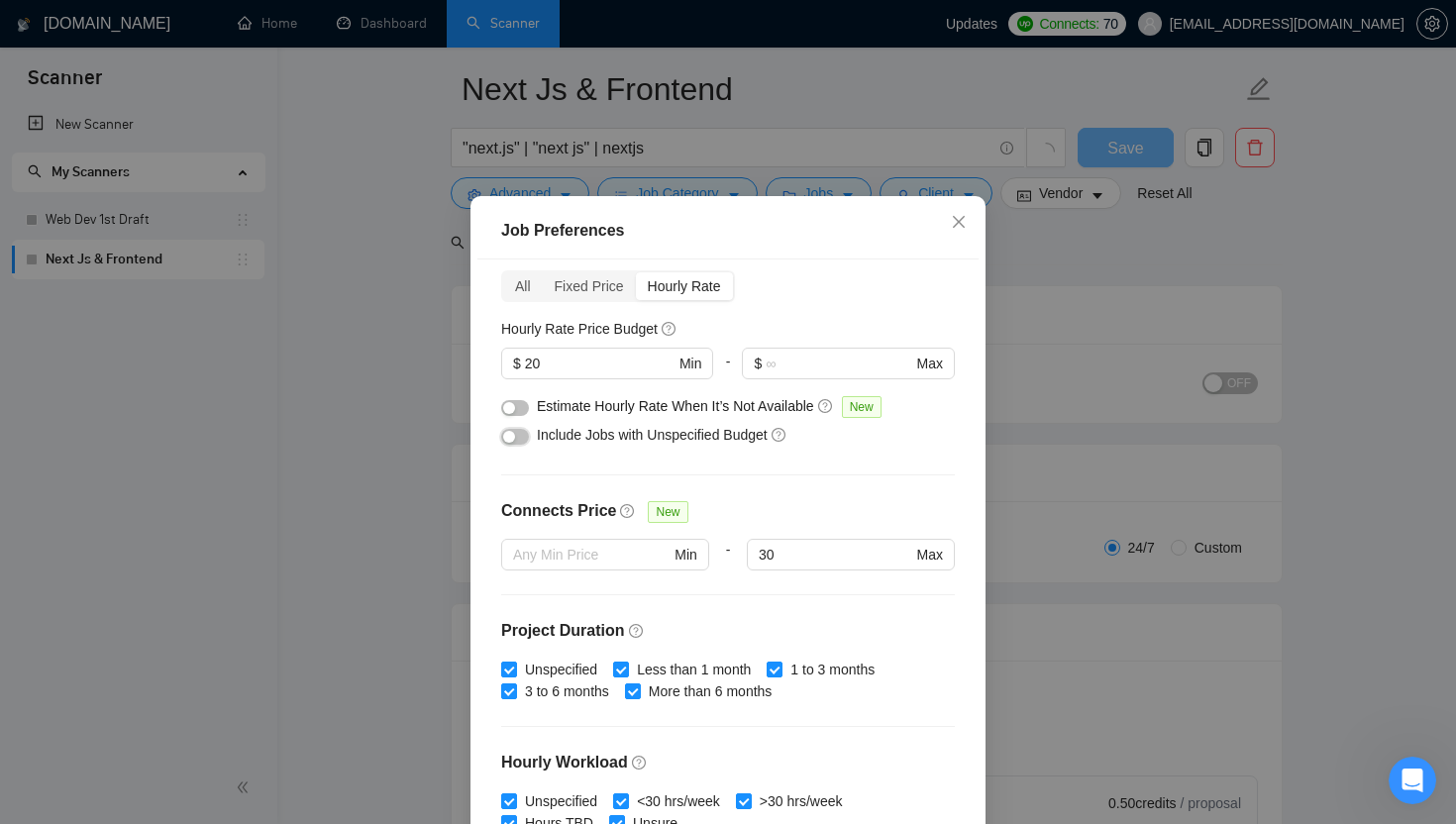 scroll, scrollTop: 78, scrollLeft: 0, axis: vertical 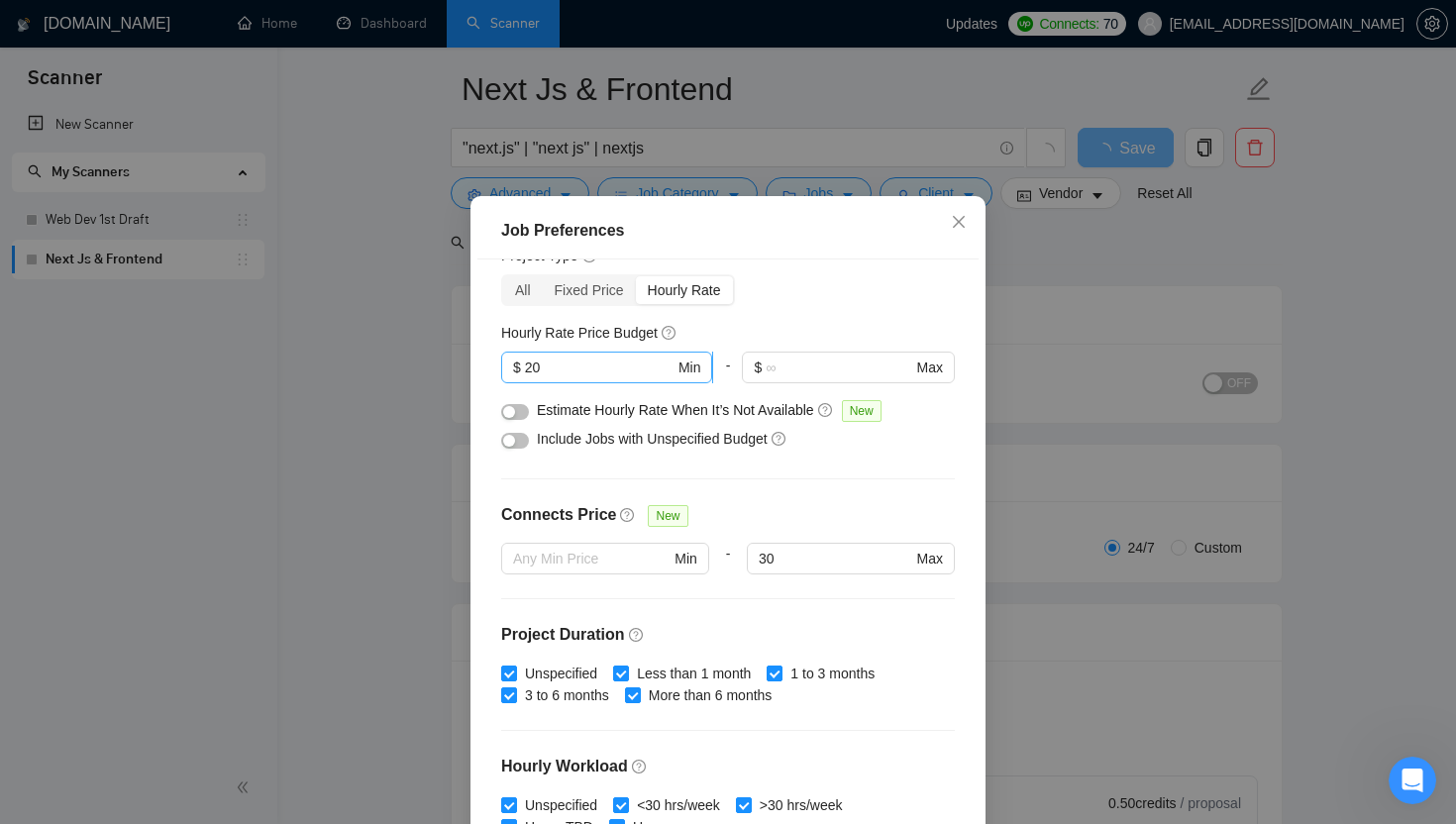 click on "$ 20 Min" at bounding box center (606, 367) 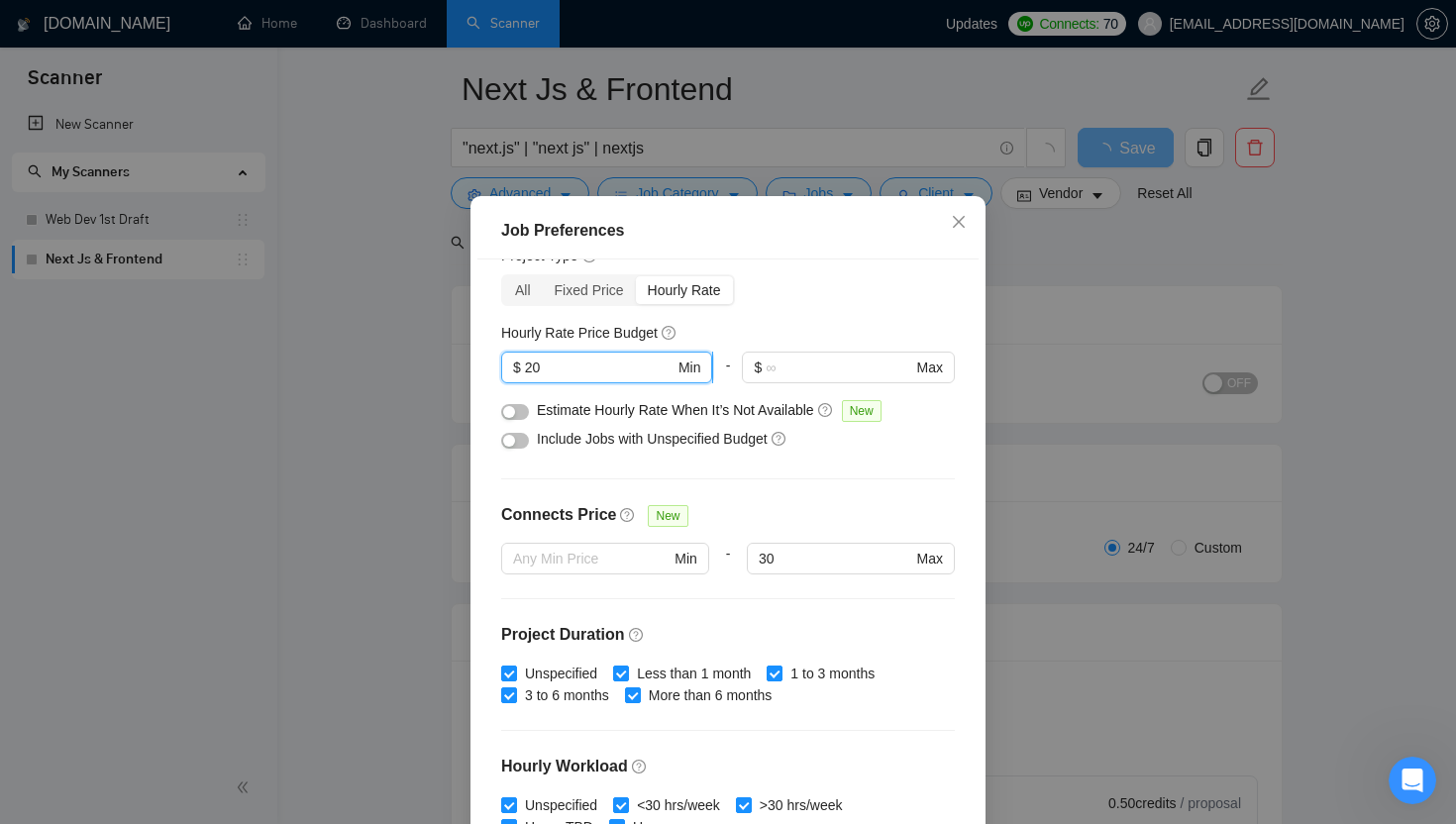 click on "20" at bounding box center (599, 367) 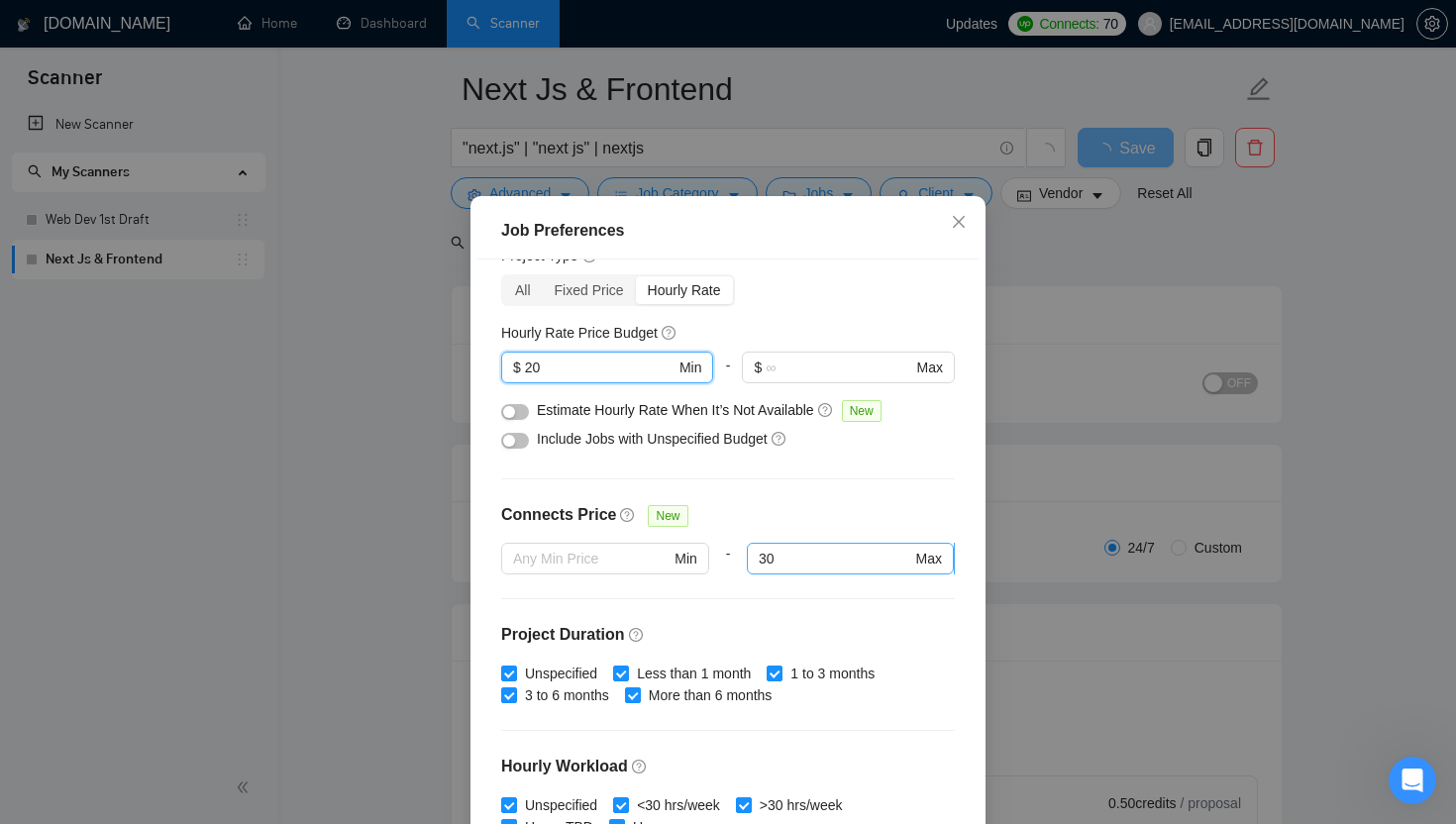 click on "30" at bounding box center (835, 559) 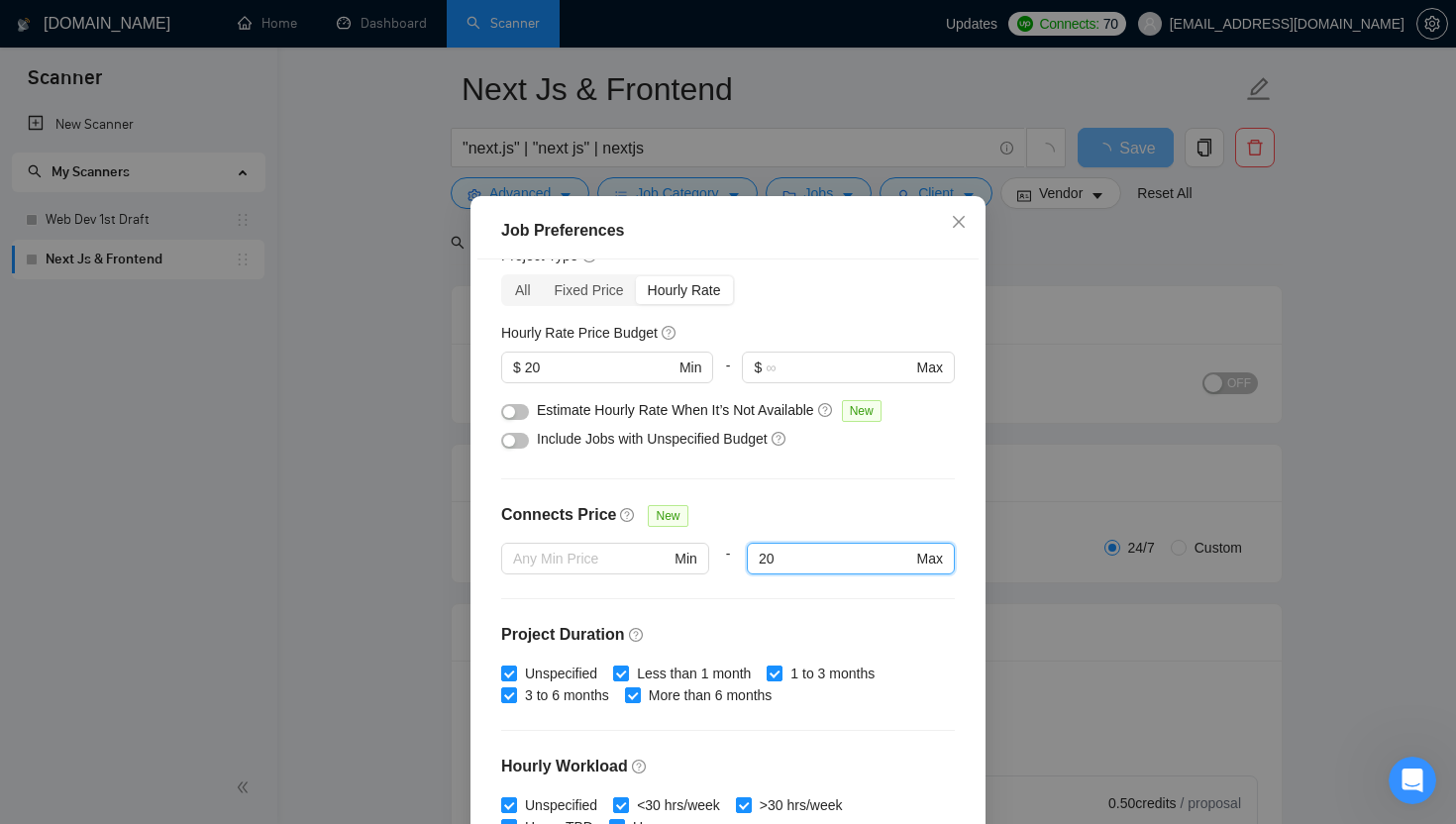 click on "Include Jobs with Unspecified Budget" at bounding box center (735, 439) 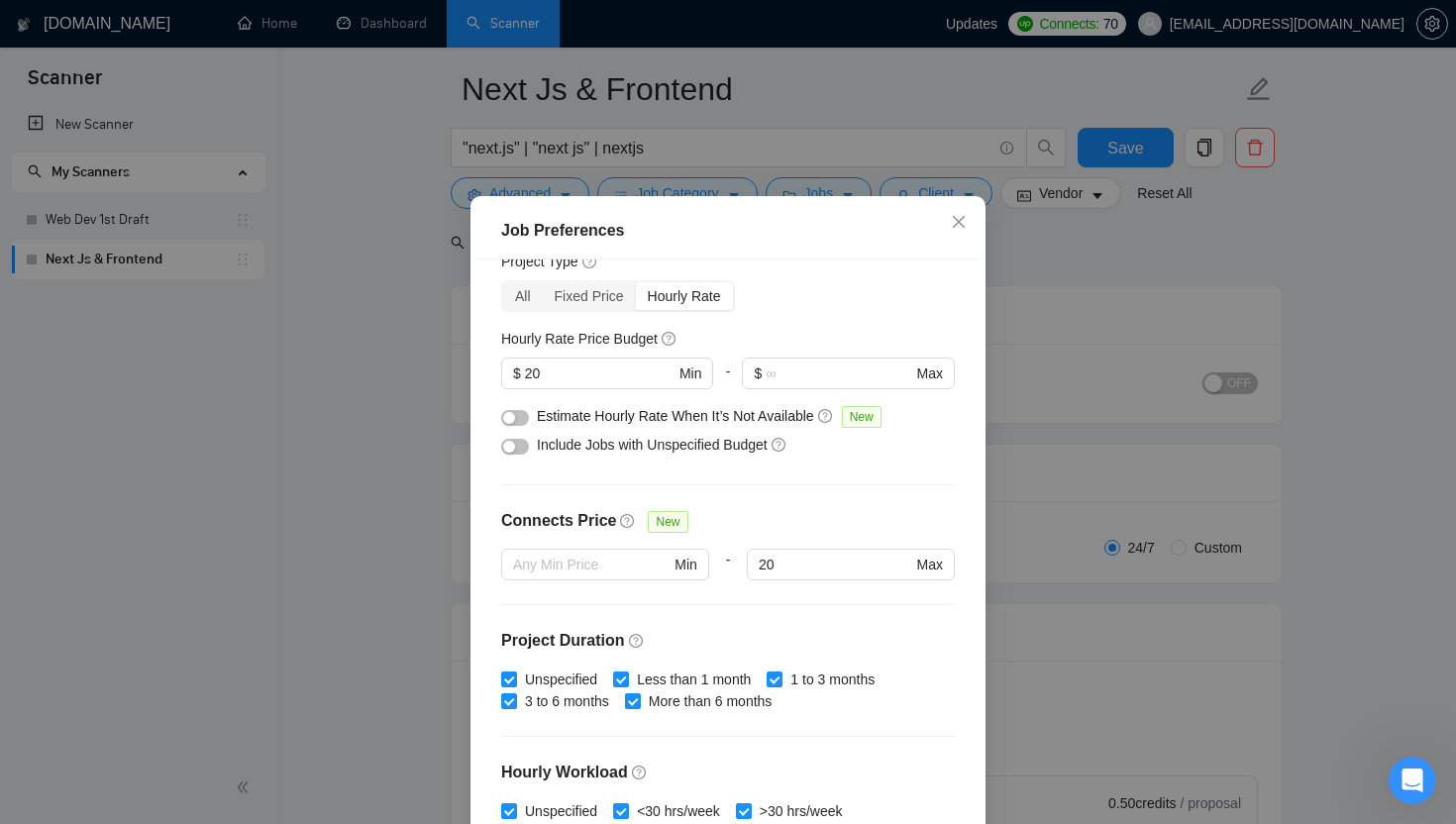 scroll, scrollTop: 0, scrollLeft: 0, axis: both 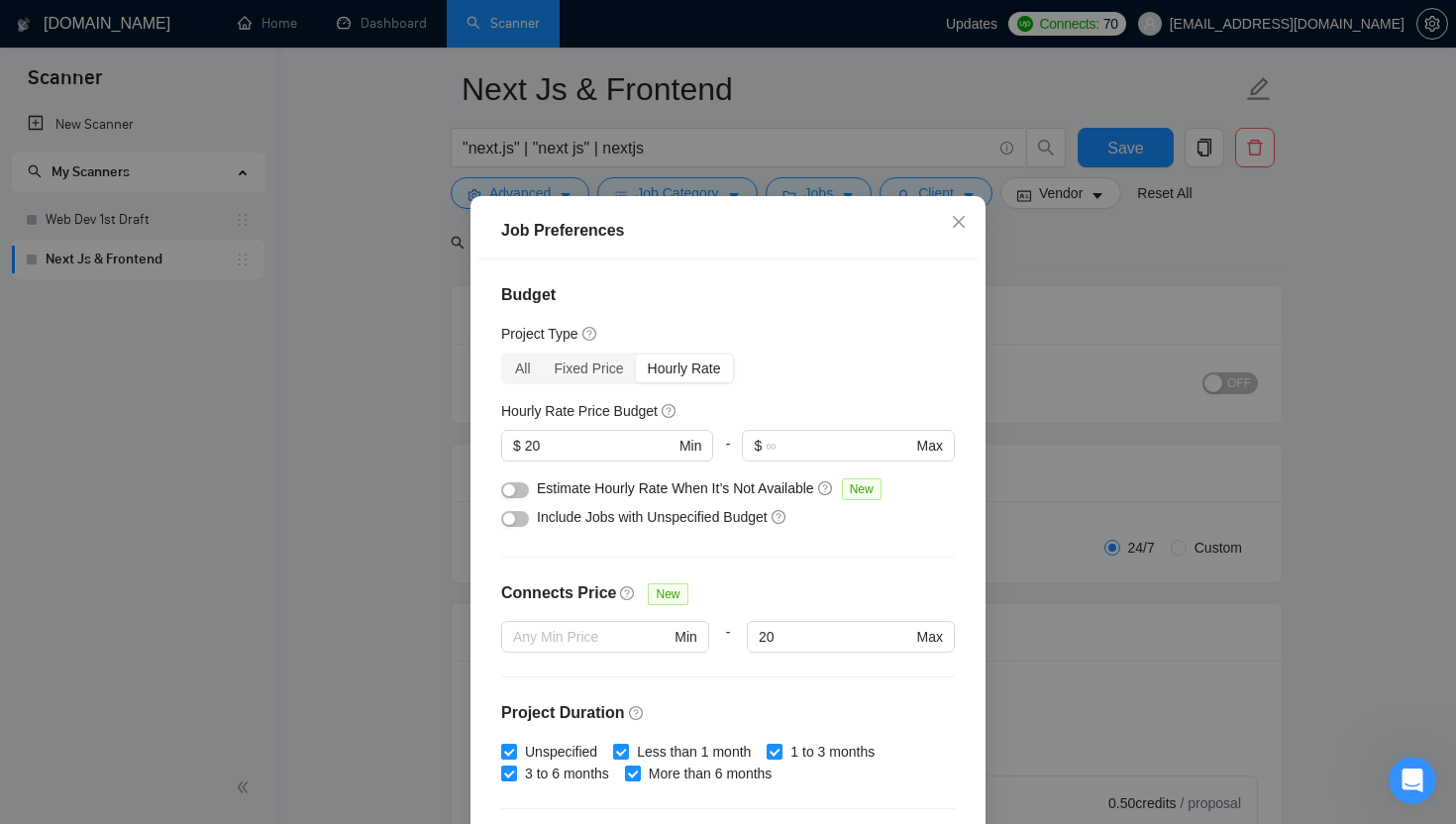 click at bounding box center (607, 469) 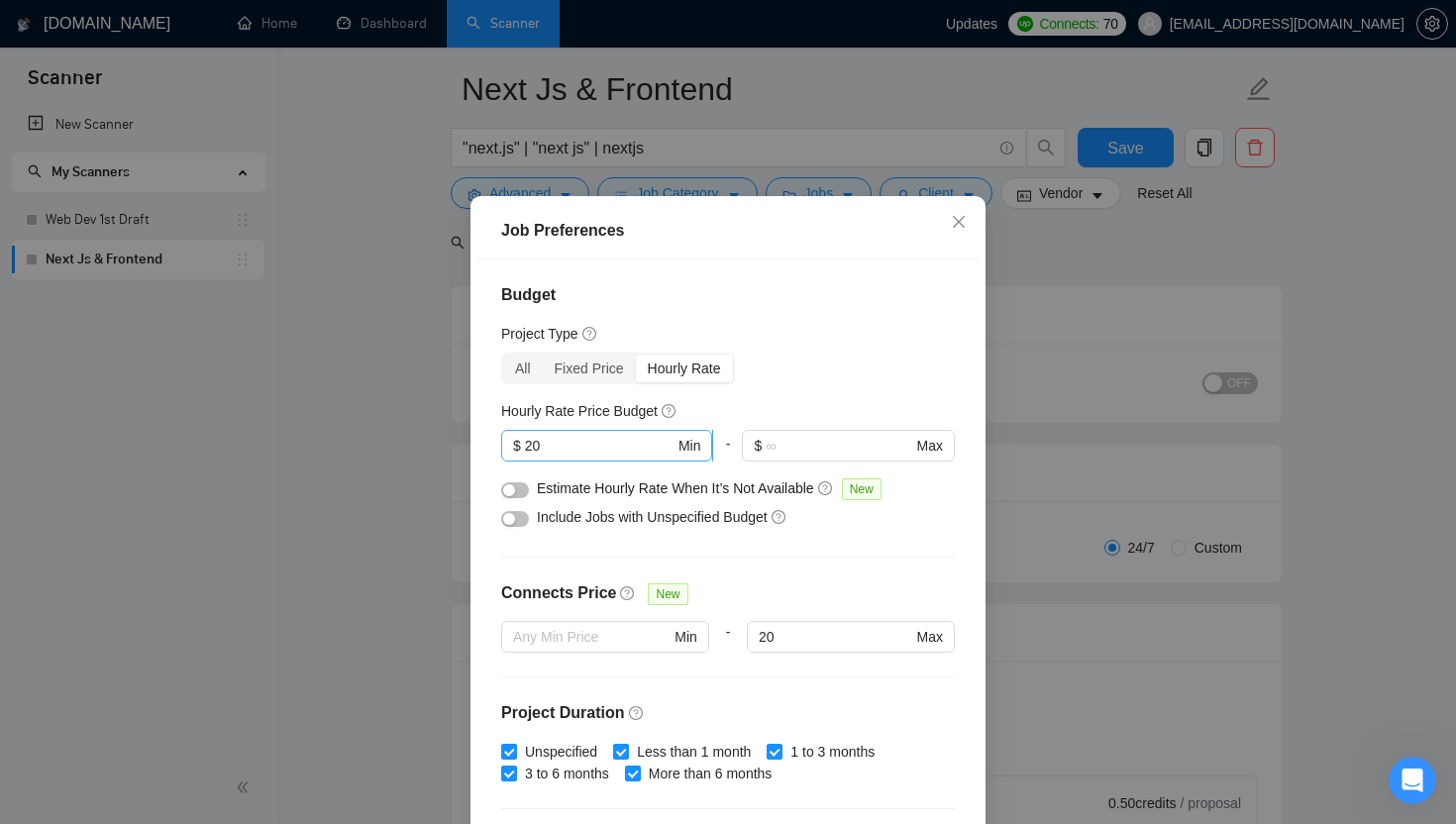 click on "20" at bounding box center [599, 446] 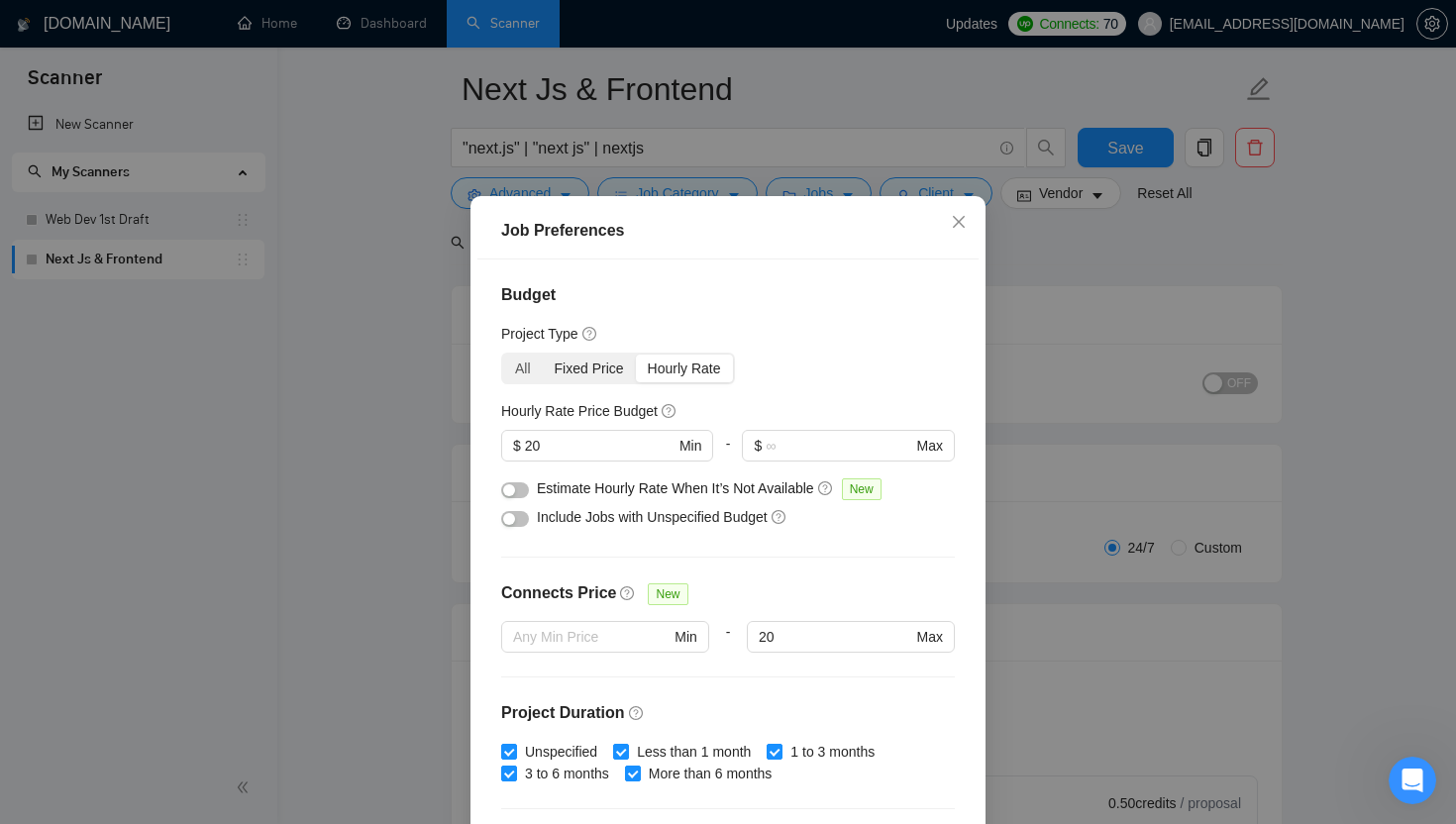 click on "Fixed Price" at bounding box center [589, 368] 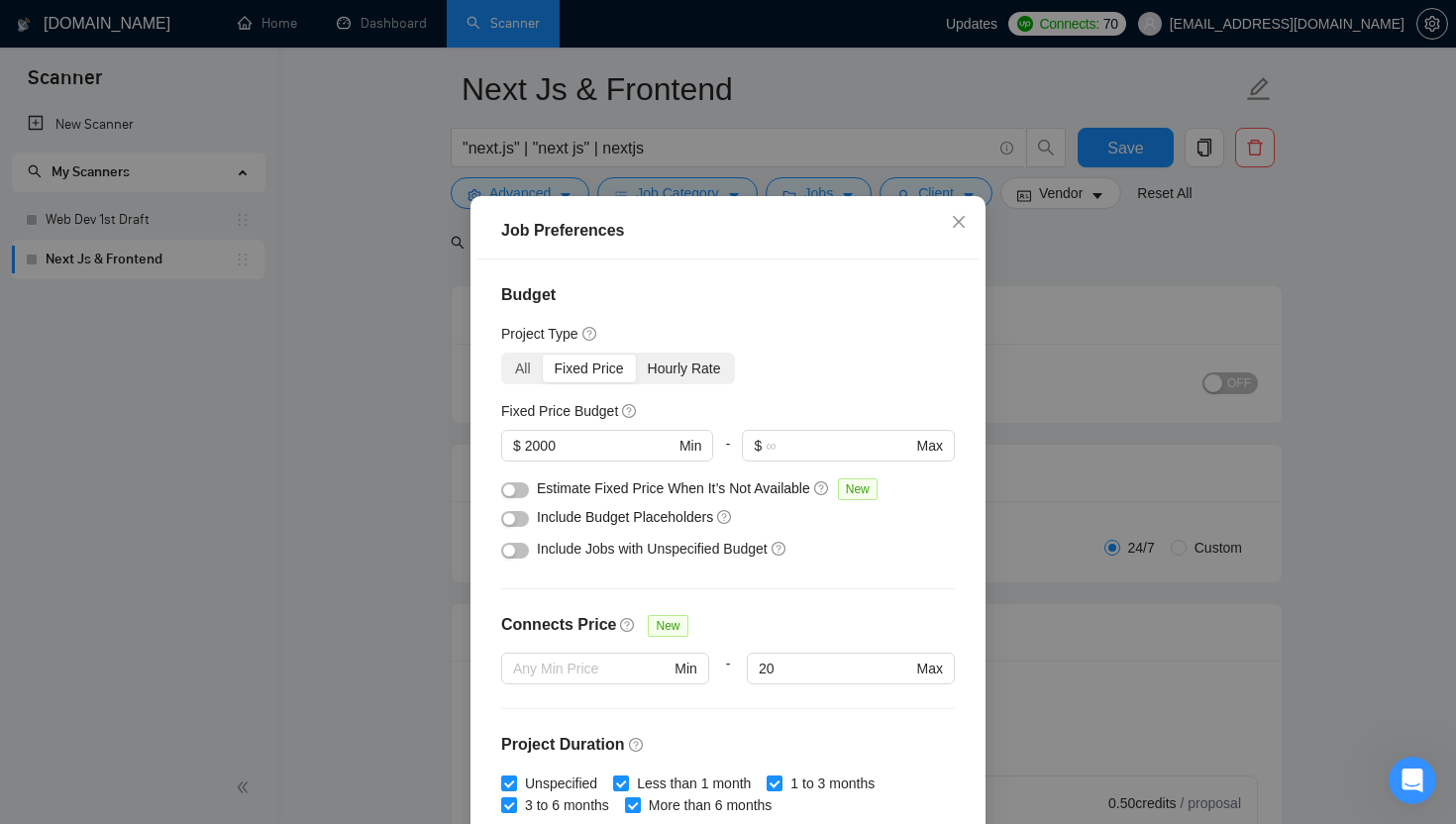 click on "Hourly Rate" at bounding box center [684, 368] 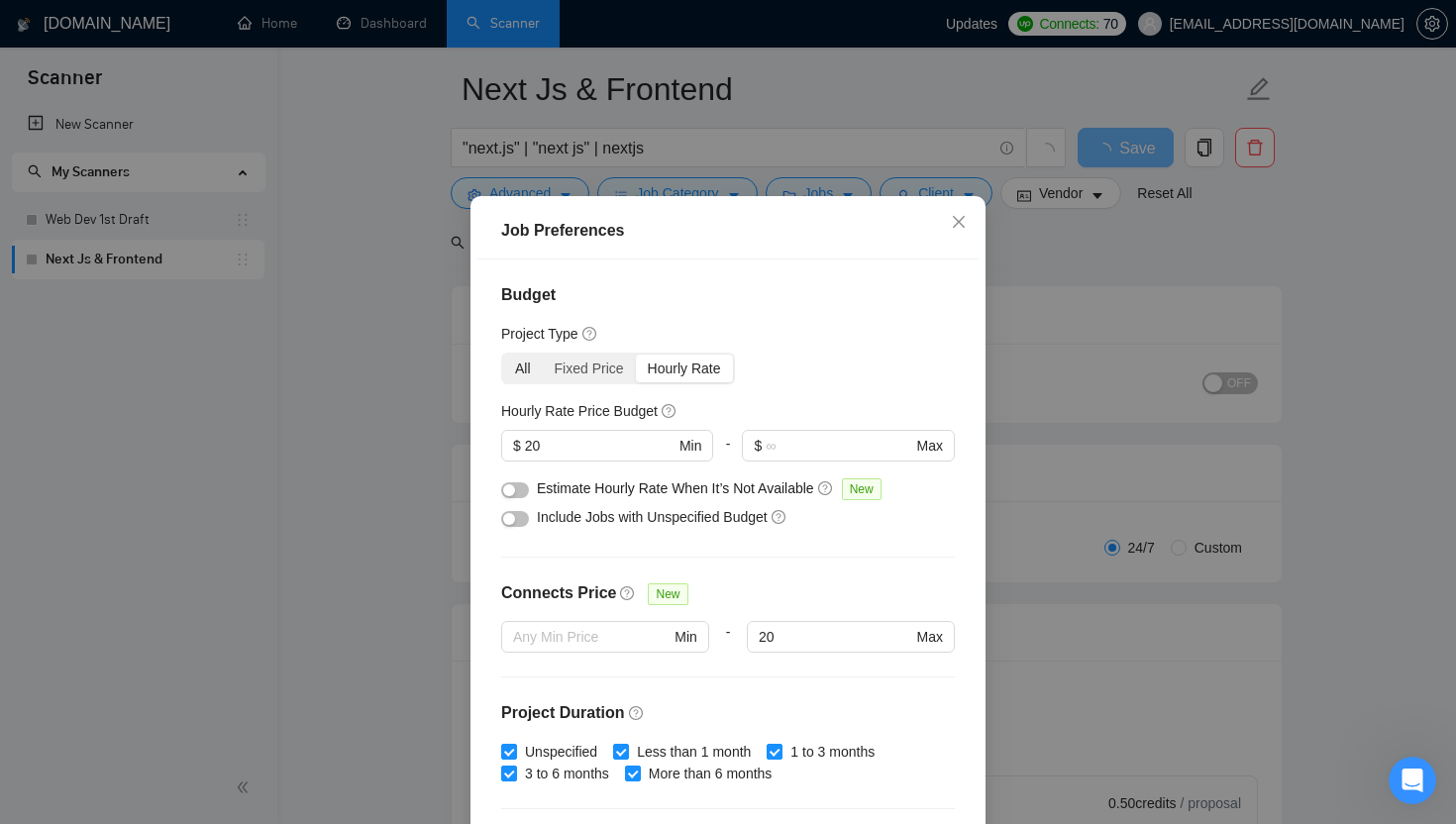 click on "All" at bounding box center (523, 368) 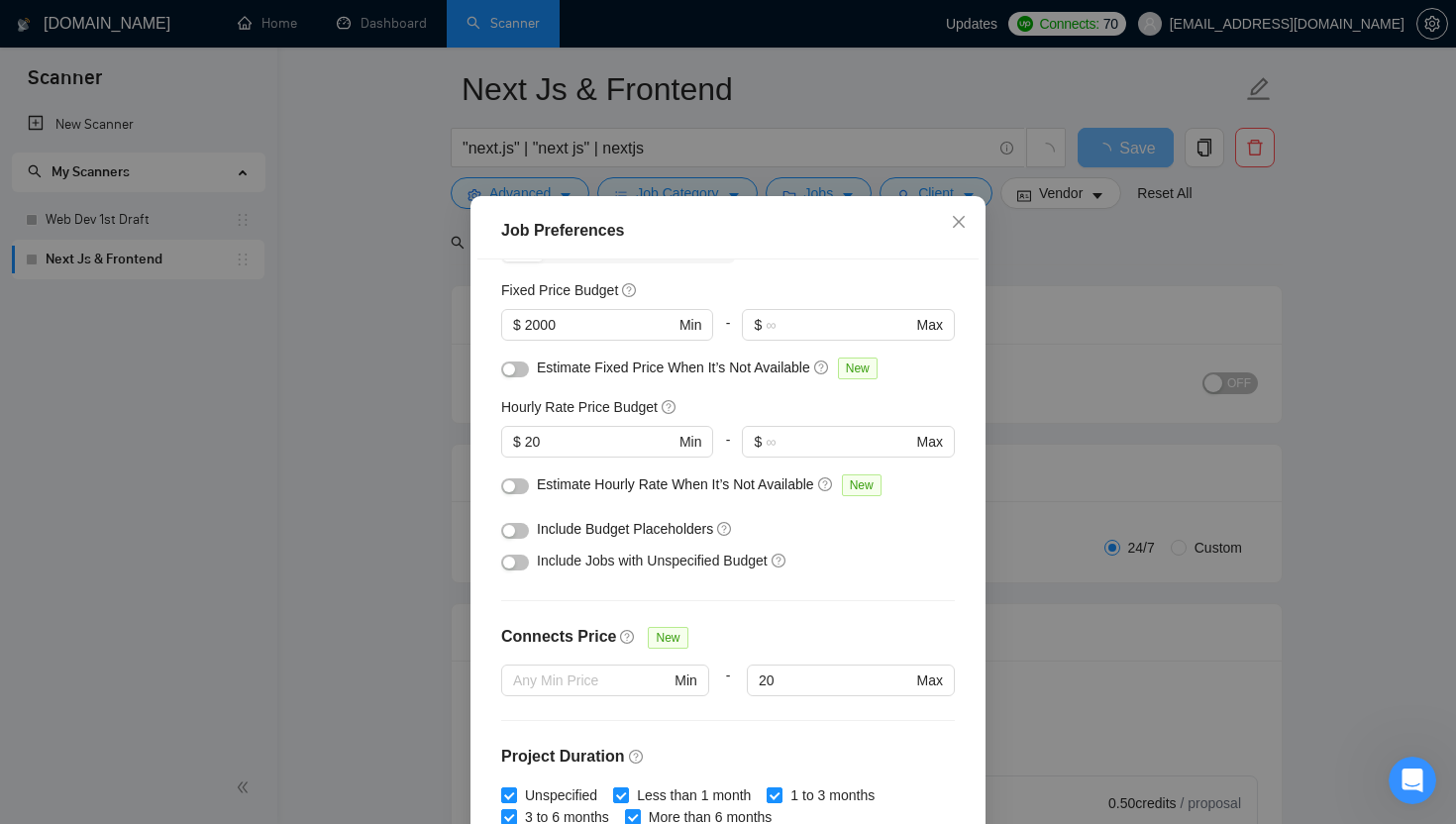 scroll, scrollTop: 118, scrollLeft: 0, axis: vertical 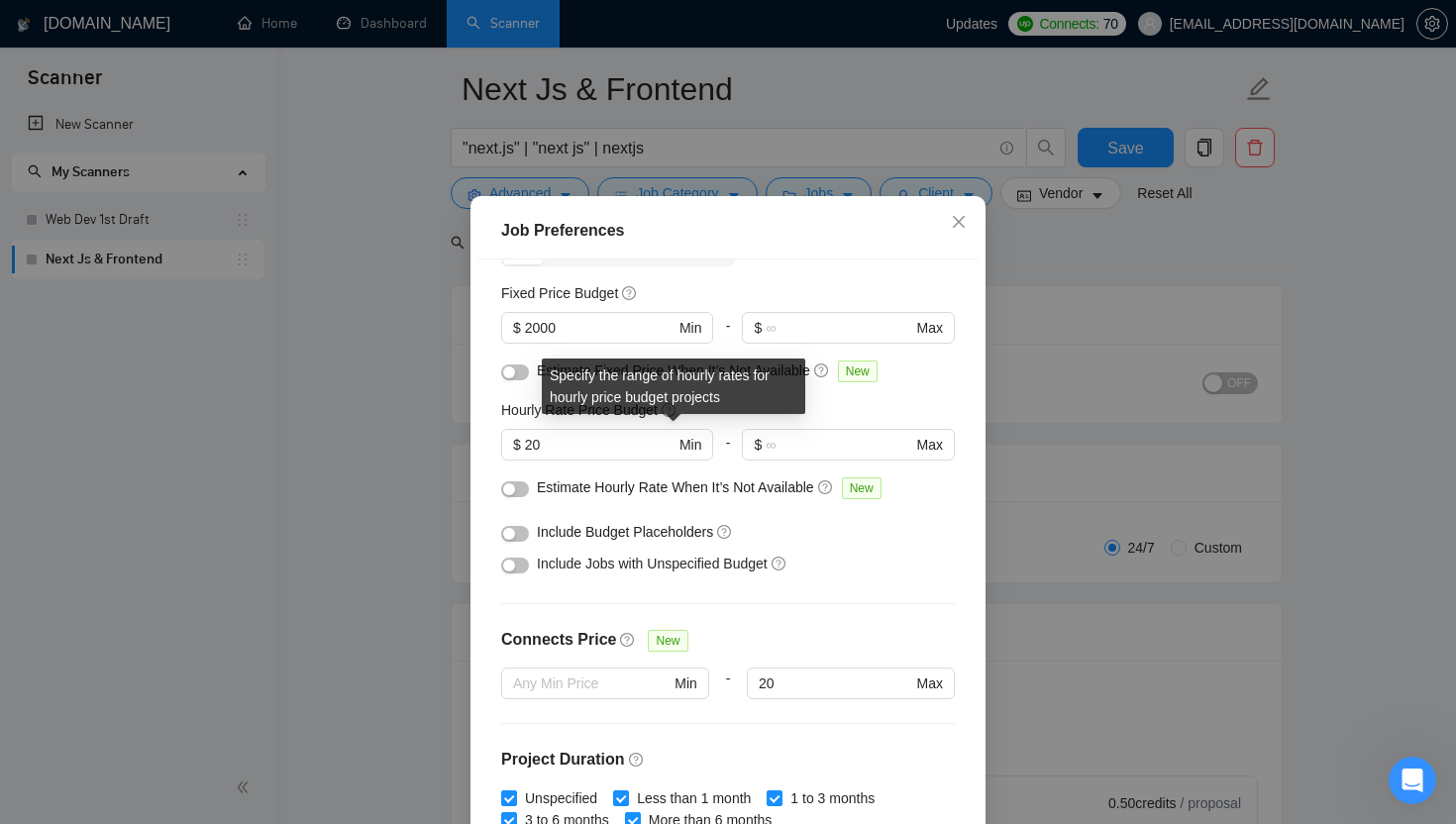 click on "Hourly Rate Price Budget" at bounding box center (728, 410) 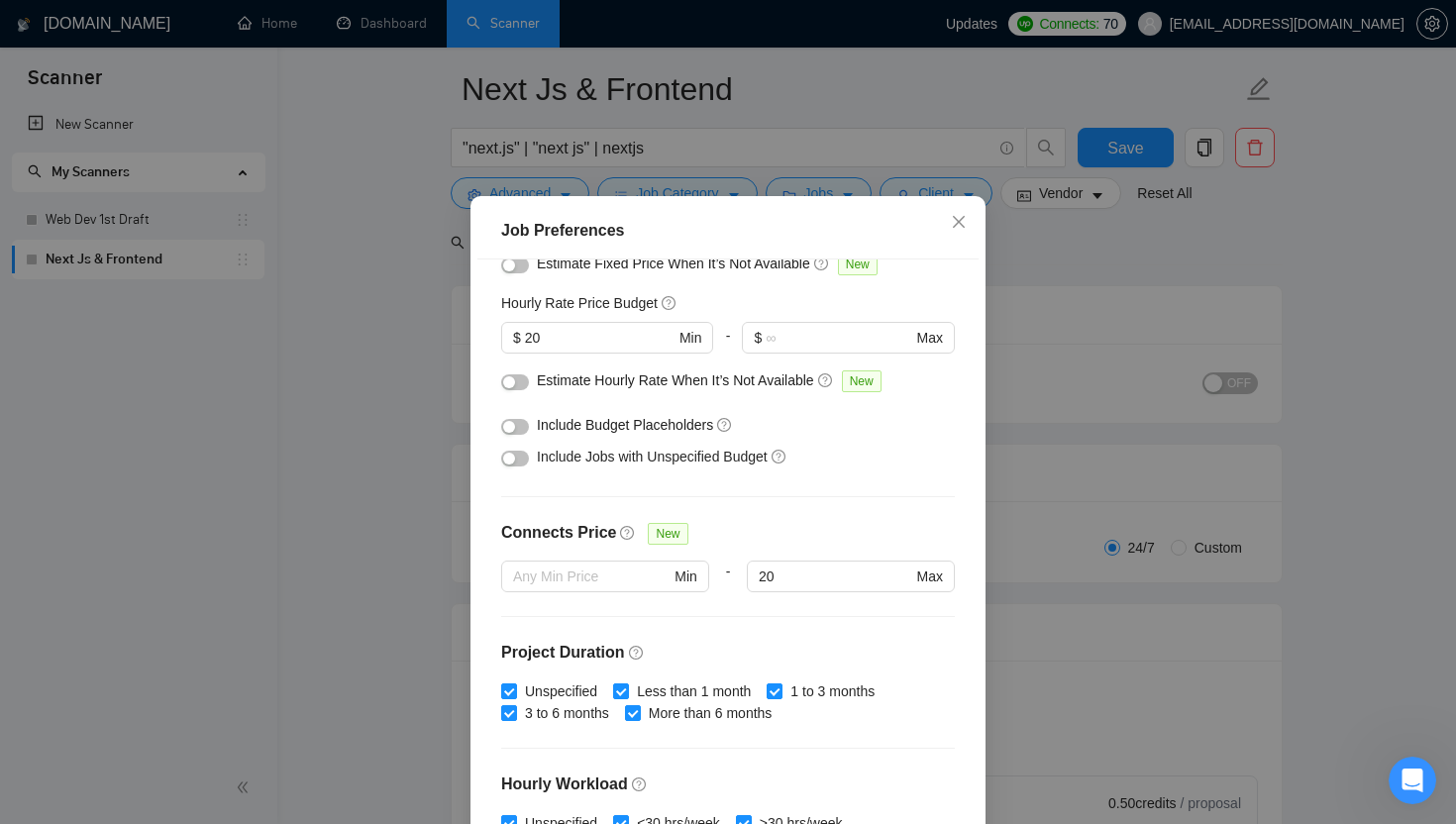 scroll, scrollTop: 540, scrollLeft: 0, axis: vertical 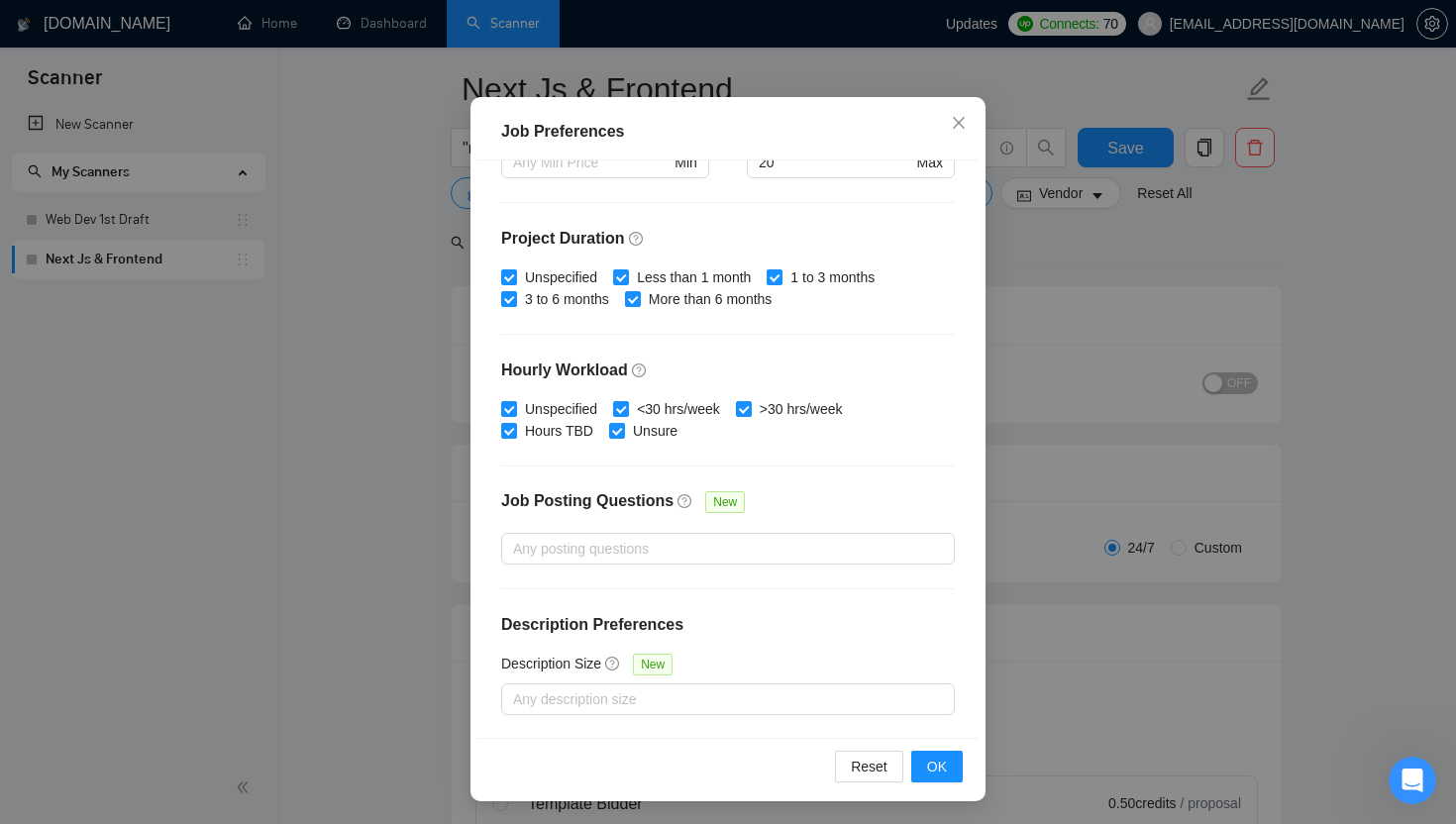 click on "Reset OK" at bounding box center [728, 766] 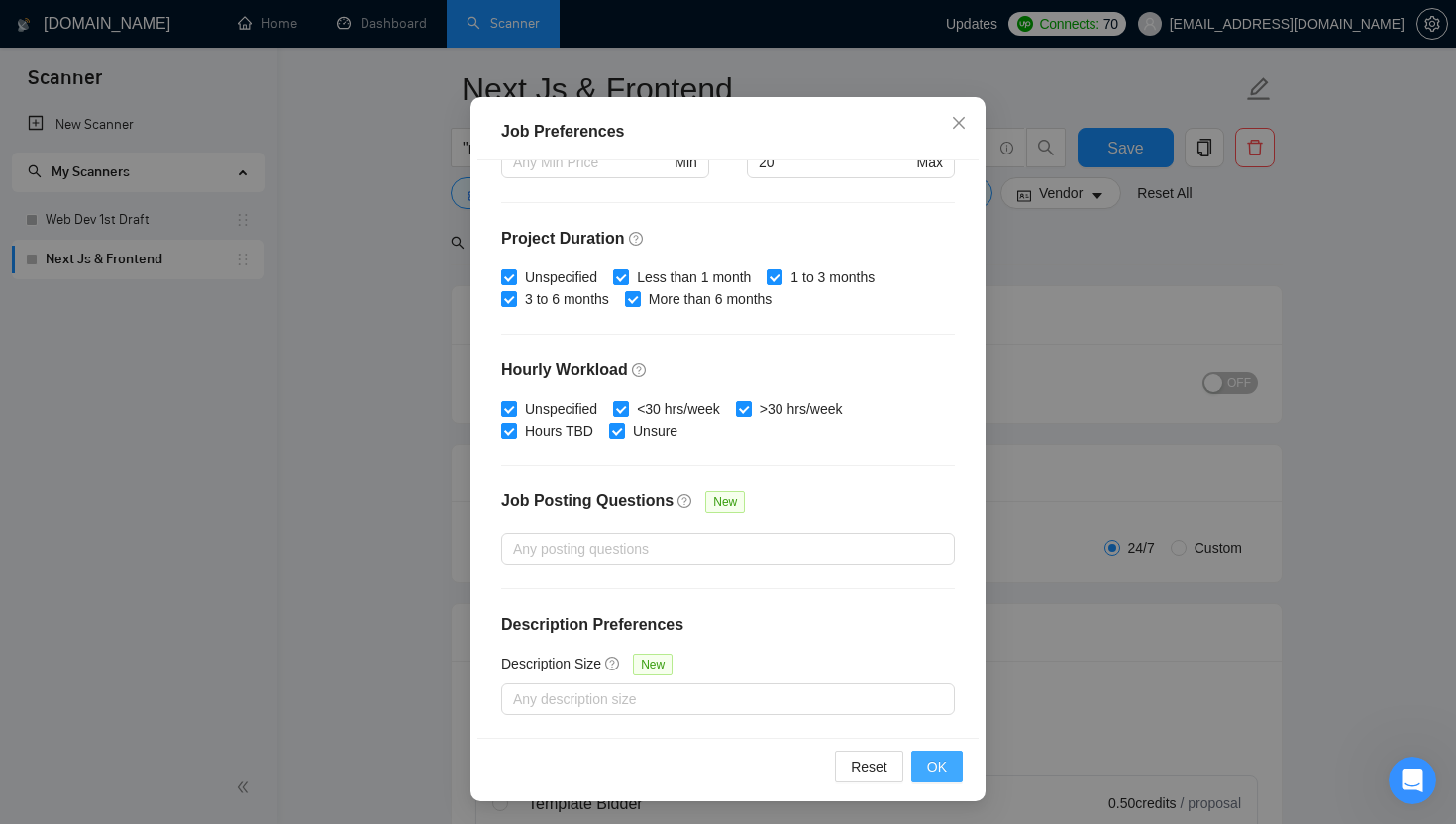 click on "OK" at bounding box center [937, 767] 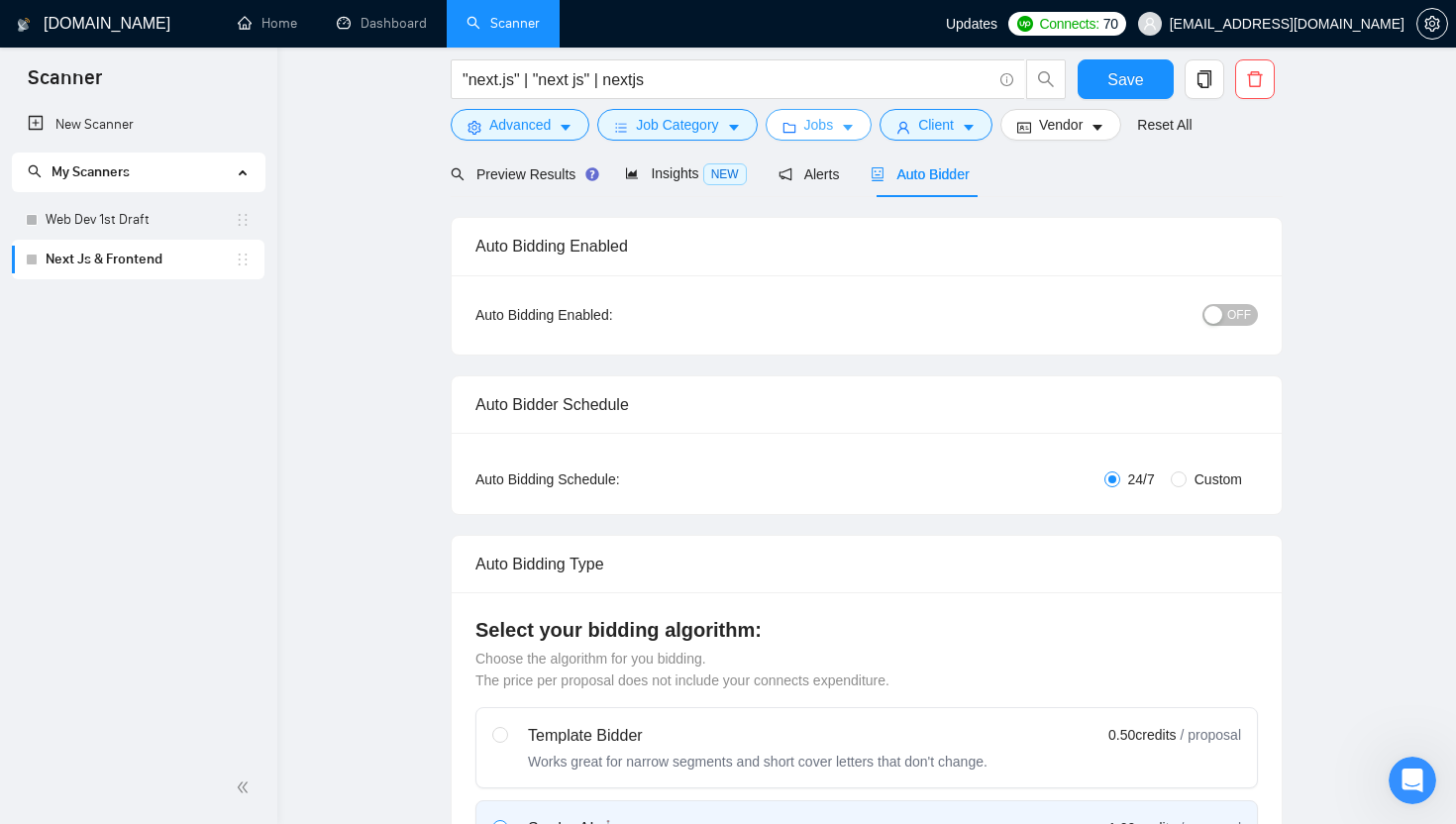 scroll, scrollTop: 0, scrollLeft: 0, axis: both 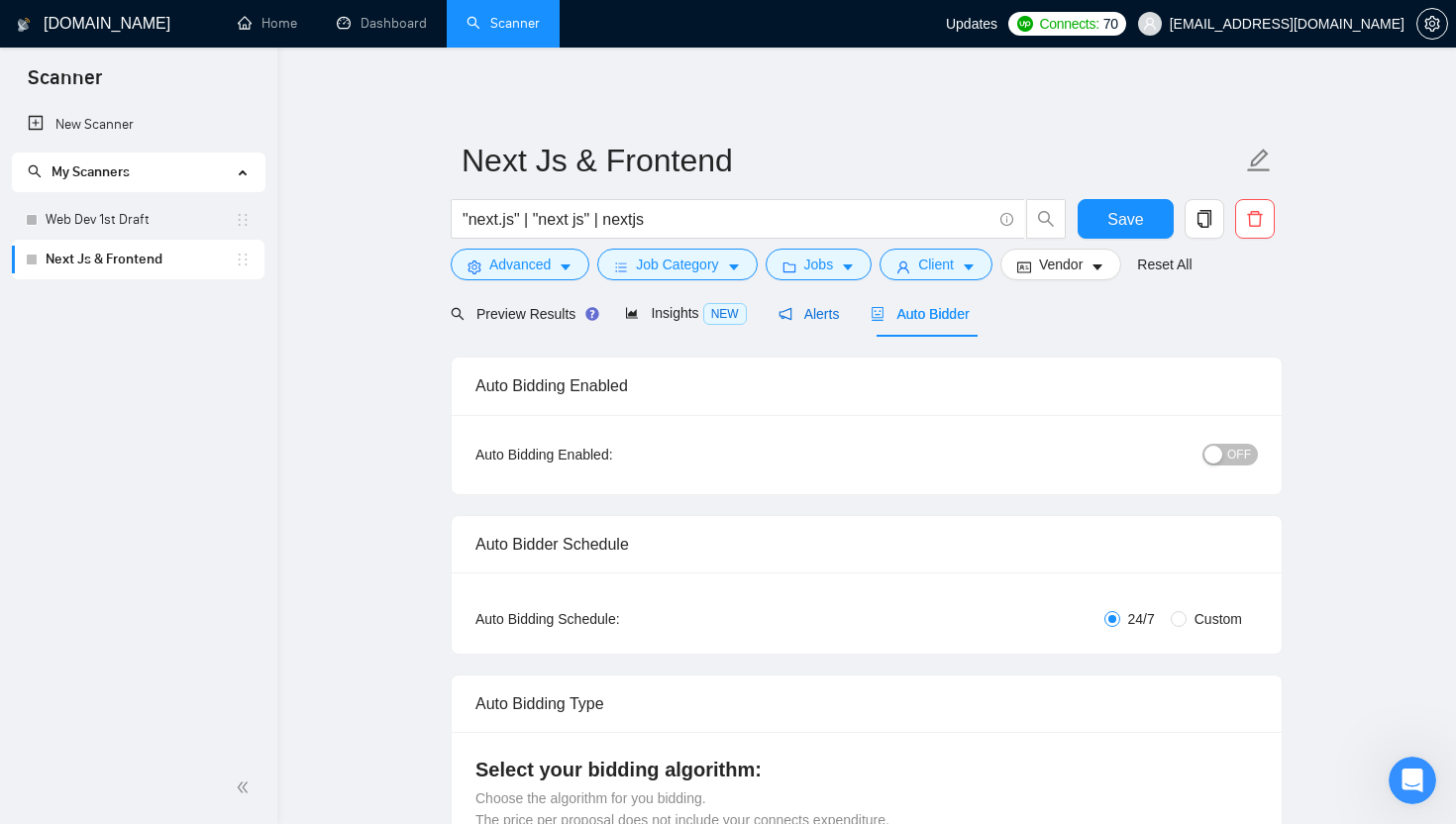 click on "Alerts" at bounding box center (809, 314) 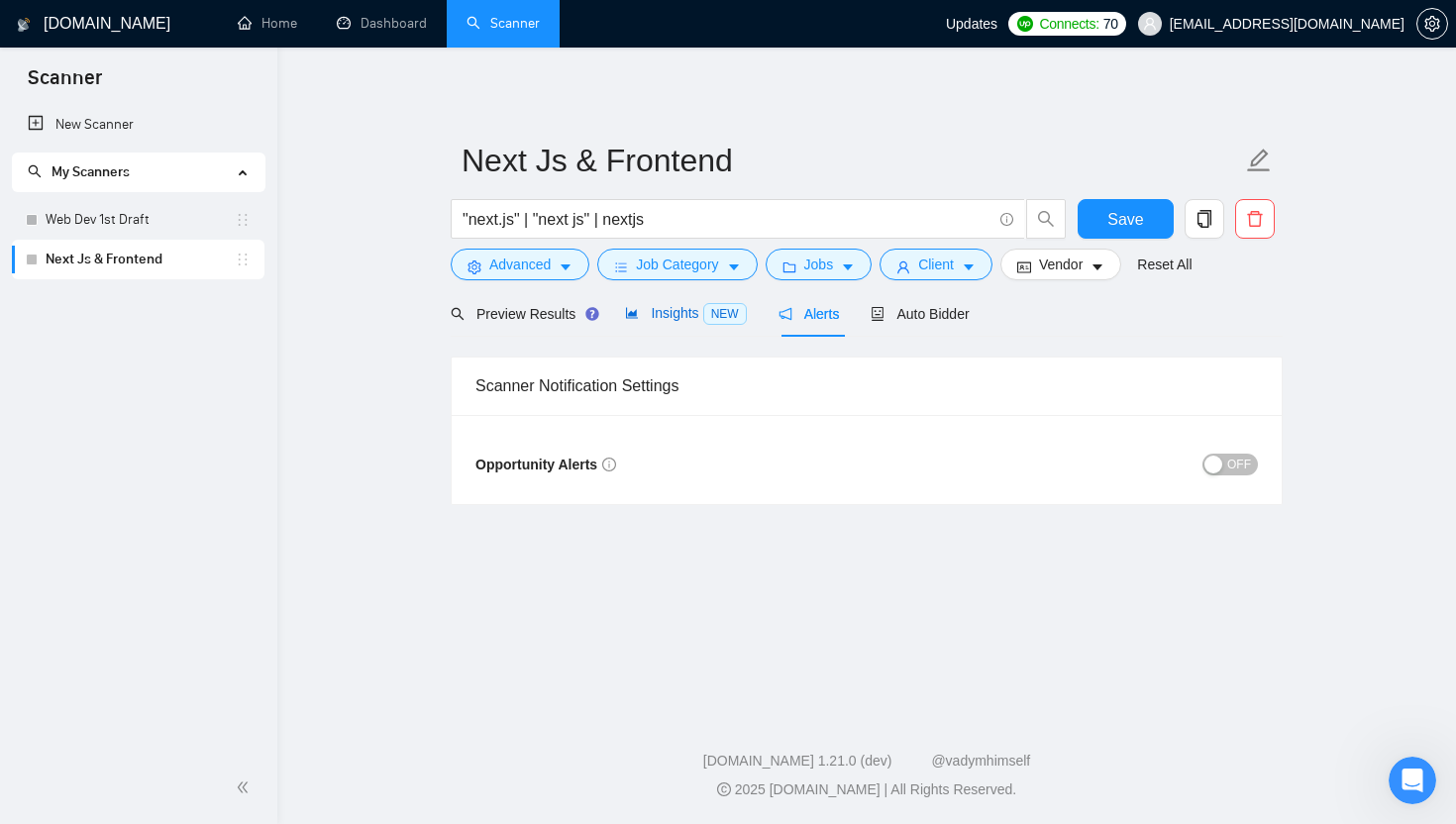 click on "Insights NEW" at bounding box center (685, 313) 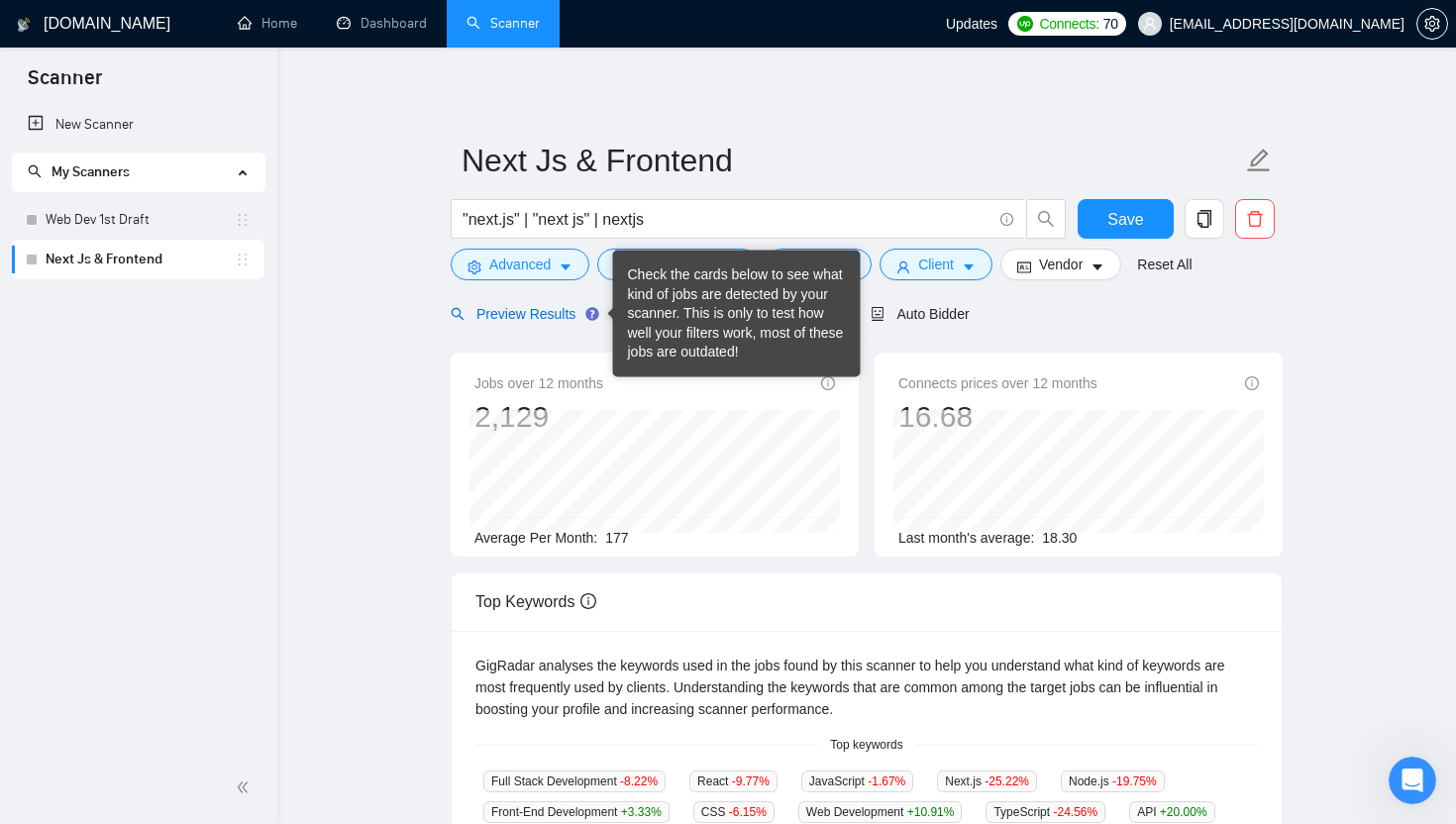 click on "Preview Results" at bounding box center [522, 314] 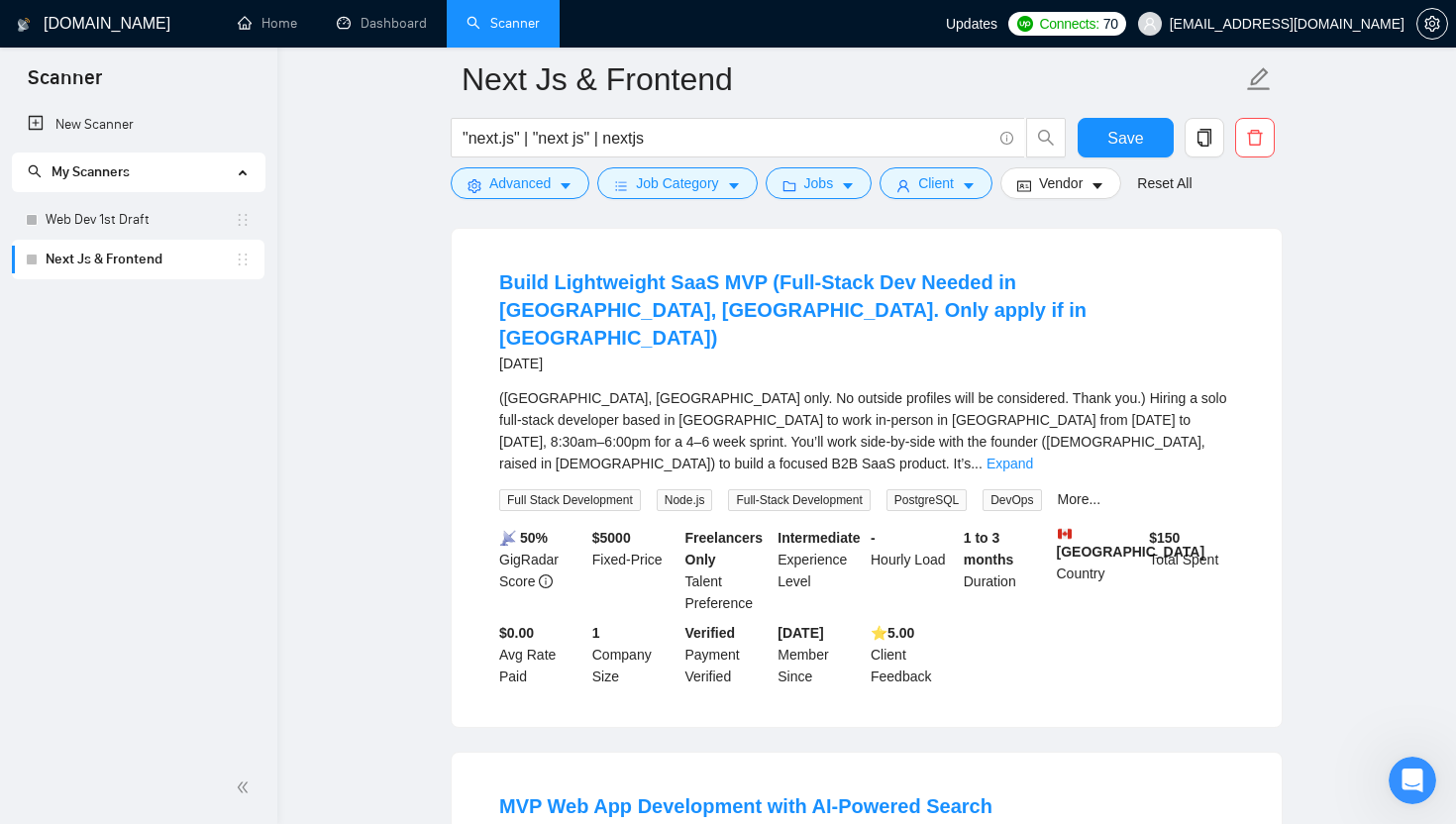 scroll, scrollTop: 3627, scrollLeft: 0, axis: vertical 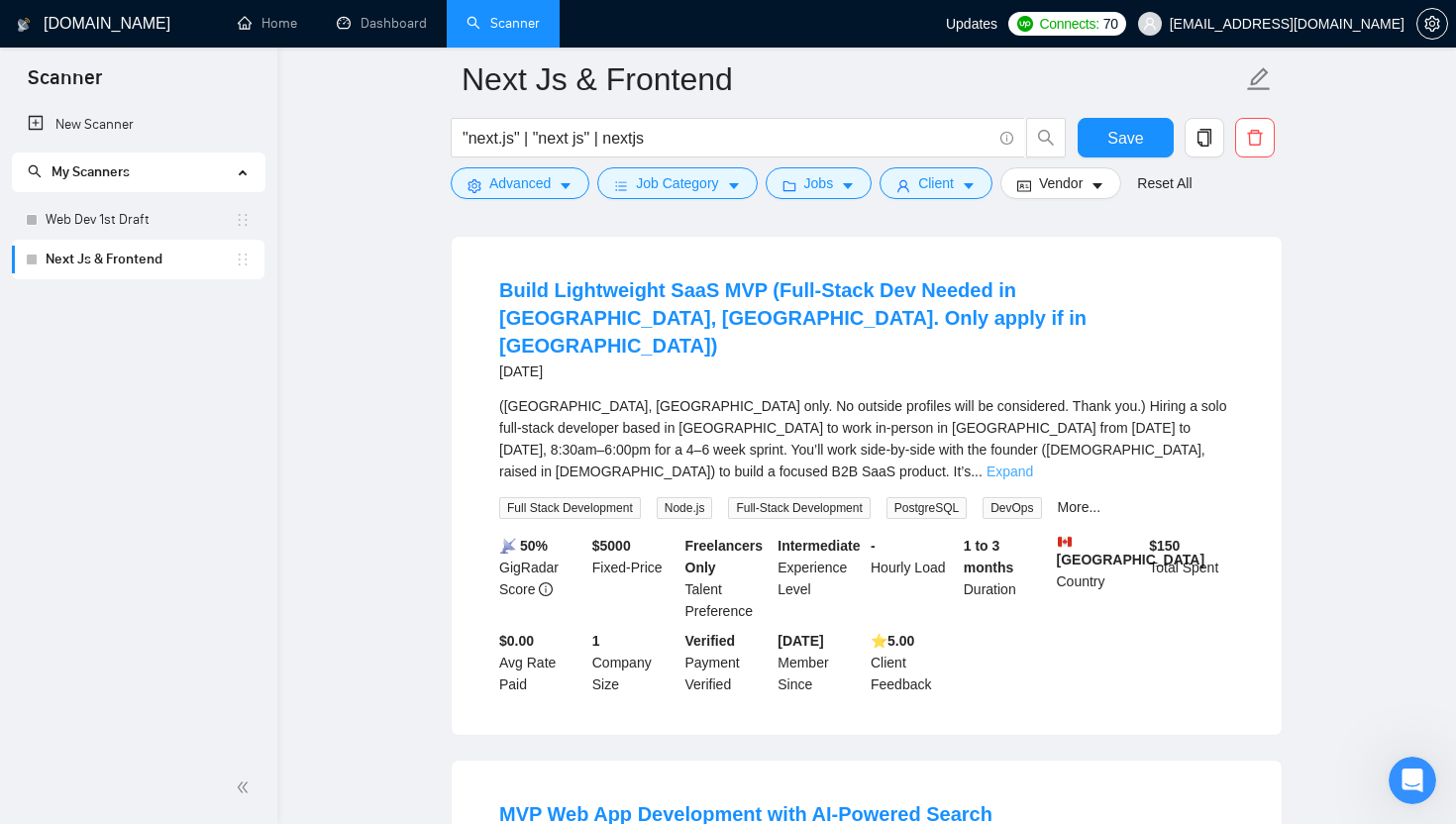 click on "Expand" at bounding box center (1009, 471) 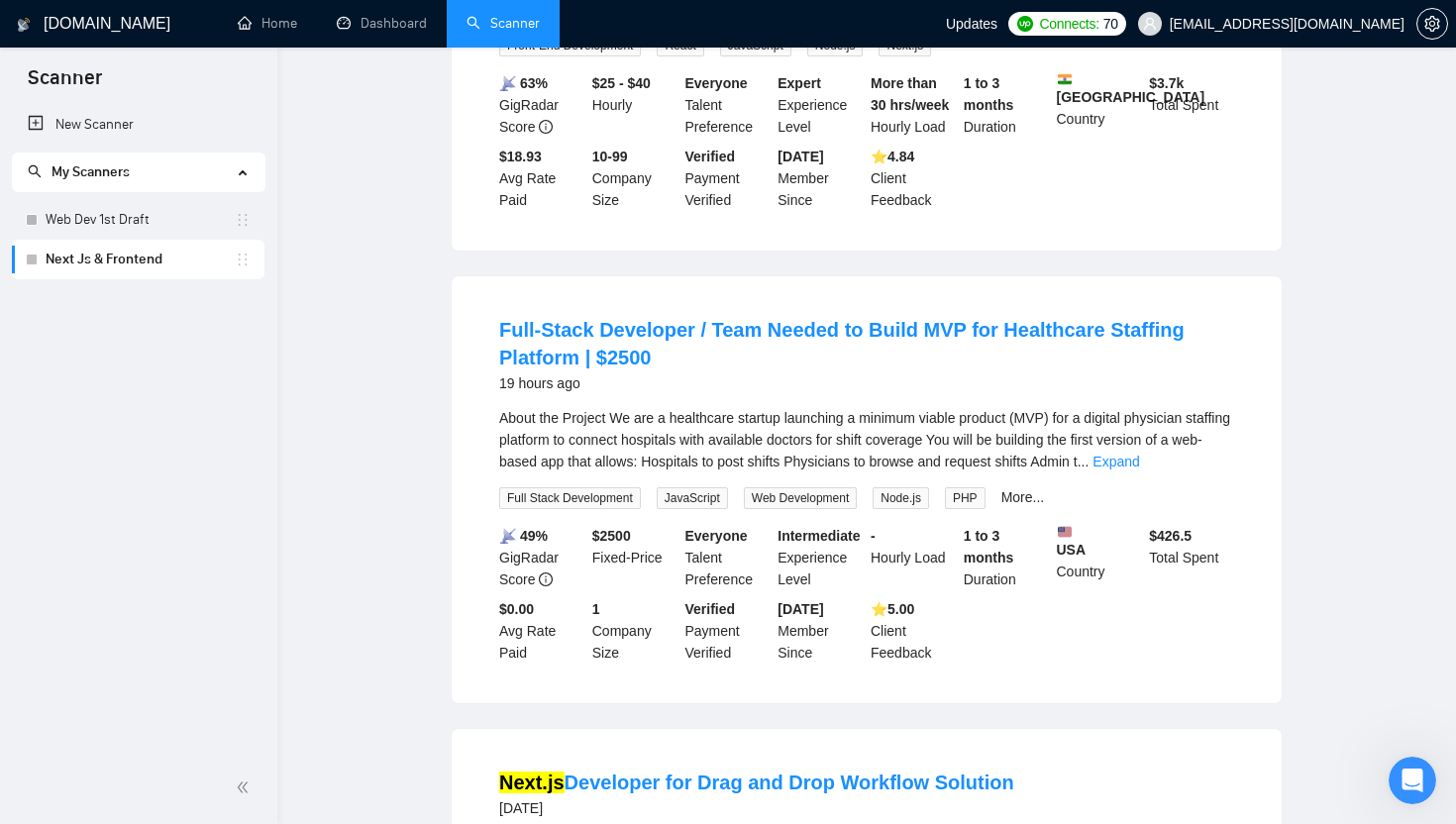 scroll, scrollTop: 0, scrollLeft: 0, axis: both 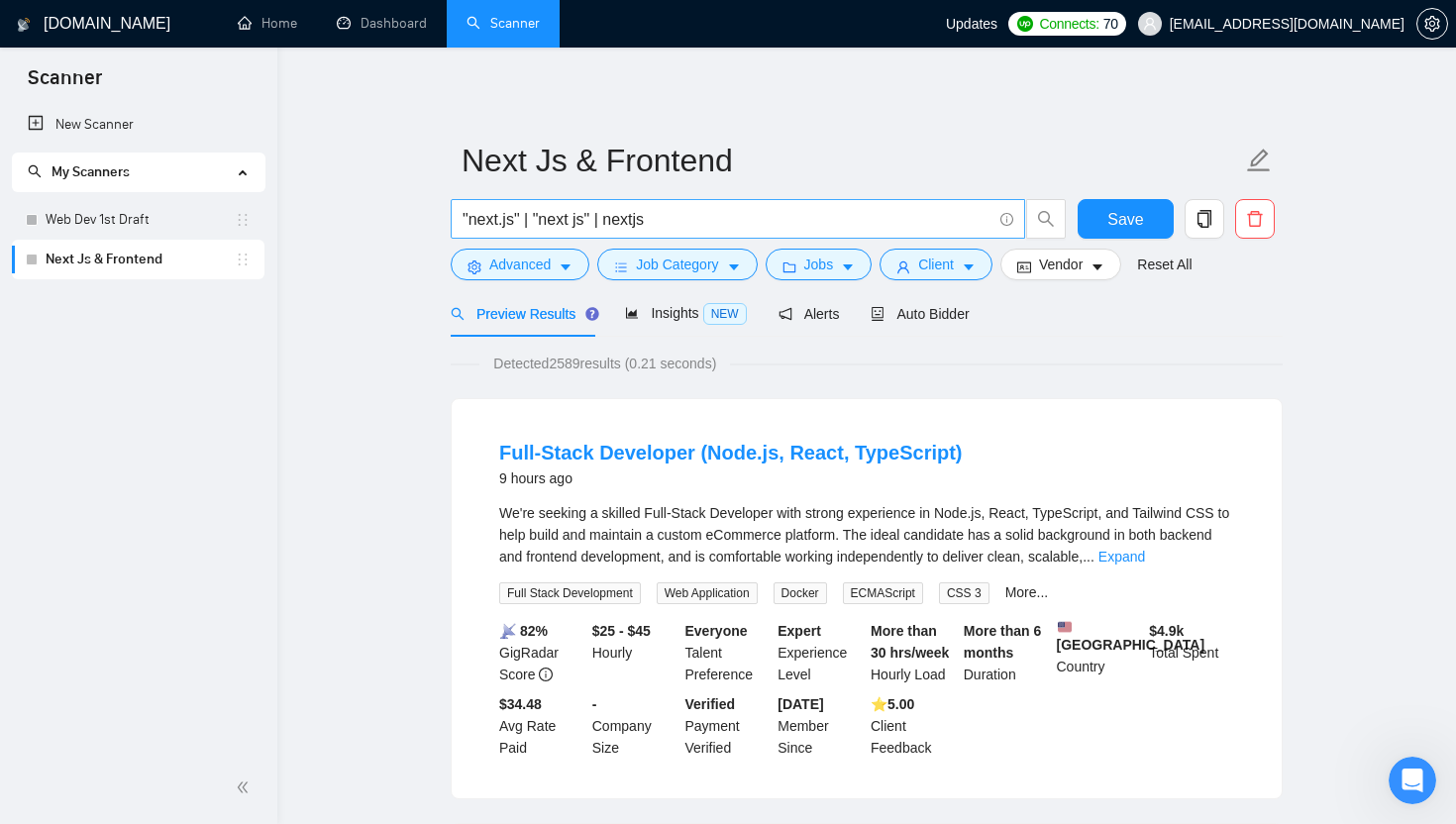 click on ""next.js" | "next js" | nextjs" at bounding box center (727, 219) 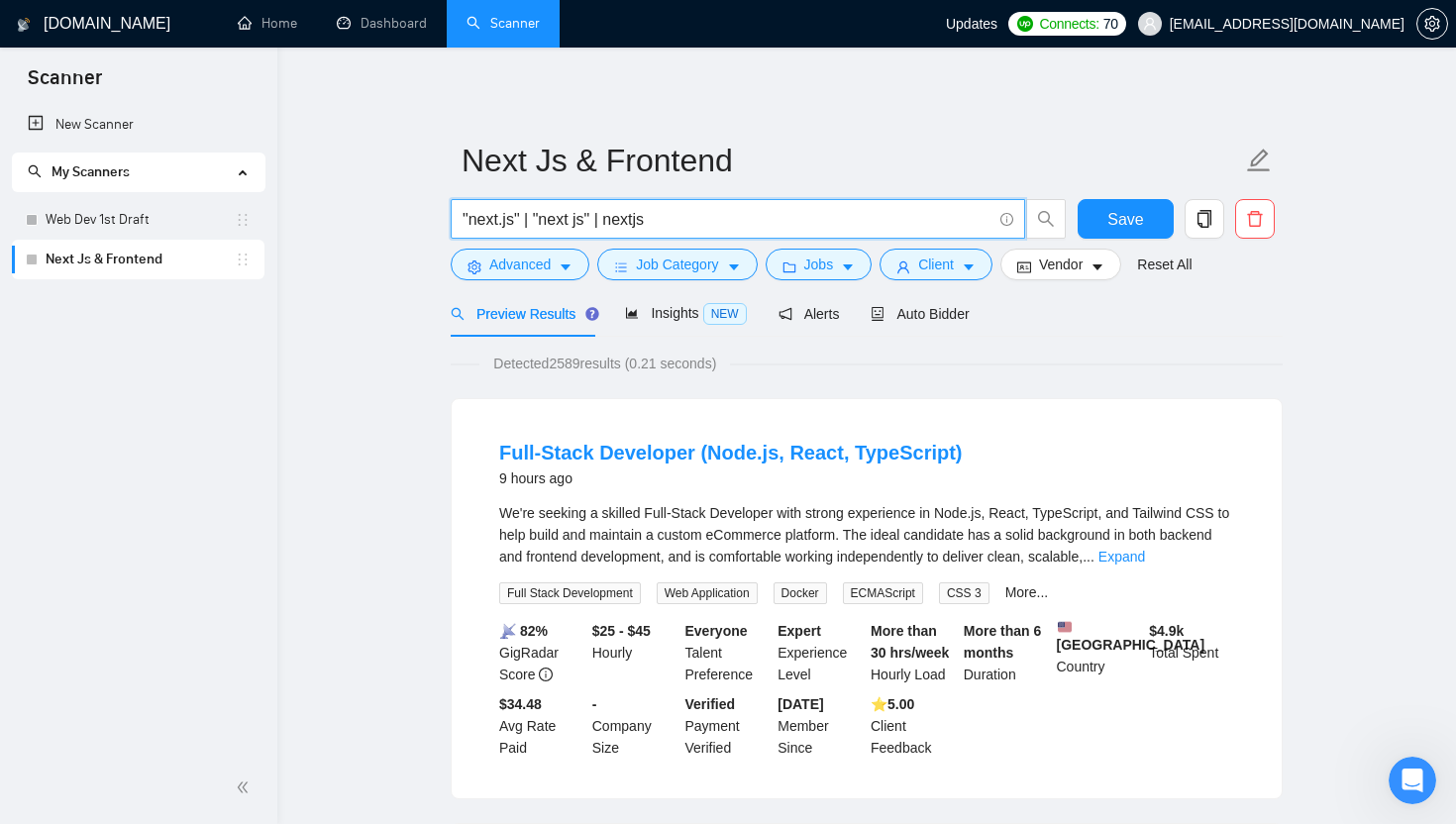 click on "Next Js & Frontend "next.js" | "next js" | nextjs Save Advanced   Job Category   Jobs   Client   Vendor   Reset All Preview Results Insights NEW Alerts Auto Bidder Detected   2589  results   (0.21 seconds) Full-Stack Developer (Node.js, React, TypeScript) 9 hours ago We're seeking a skilled Full-Stack Developer with strong experience in Node.js, React, TypeScript, and Tailwind CSS to help build and maintain a custom eCommerce platform. The ideal candidate has a solid background in both backend and frontend development, and is comfortable working independently to deliver clean, scalable, ... Expand Full Stack Development Web Application Docker ECMAScript CSS 3 More... 📡   82% GigRadar Score   $25 - $45 Hourly Everyone Talent Preference Expert Experience Level More than 30 hrs/week Hourly Load More than 6 months Duration   United States Country $ 4.9k Total Spent $34.48 Avg Rate Paid - Company Size Verified Payment Verified Mar, 2020 Member Since ⭐️  5.00 Client Feedback Next.js 15 hours ago Next.js ..." at bounding box center [867, 2591] 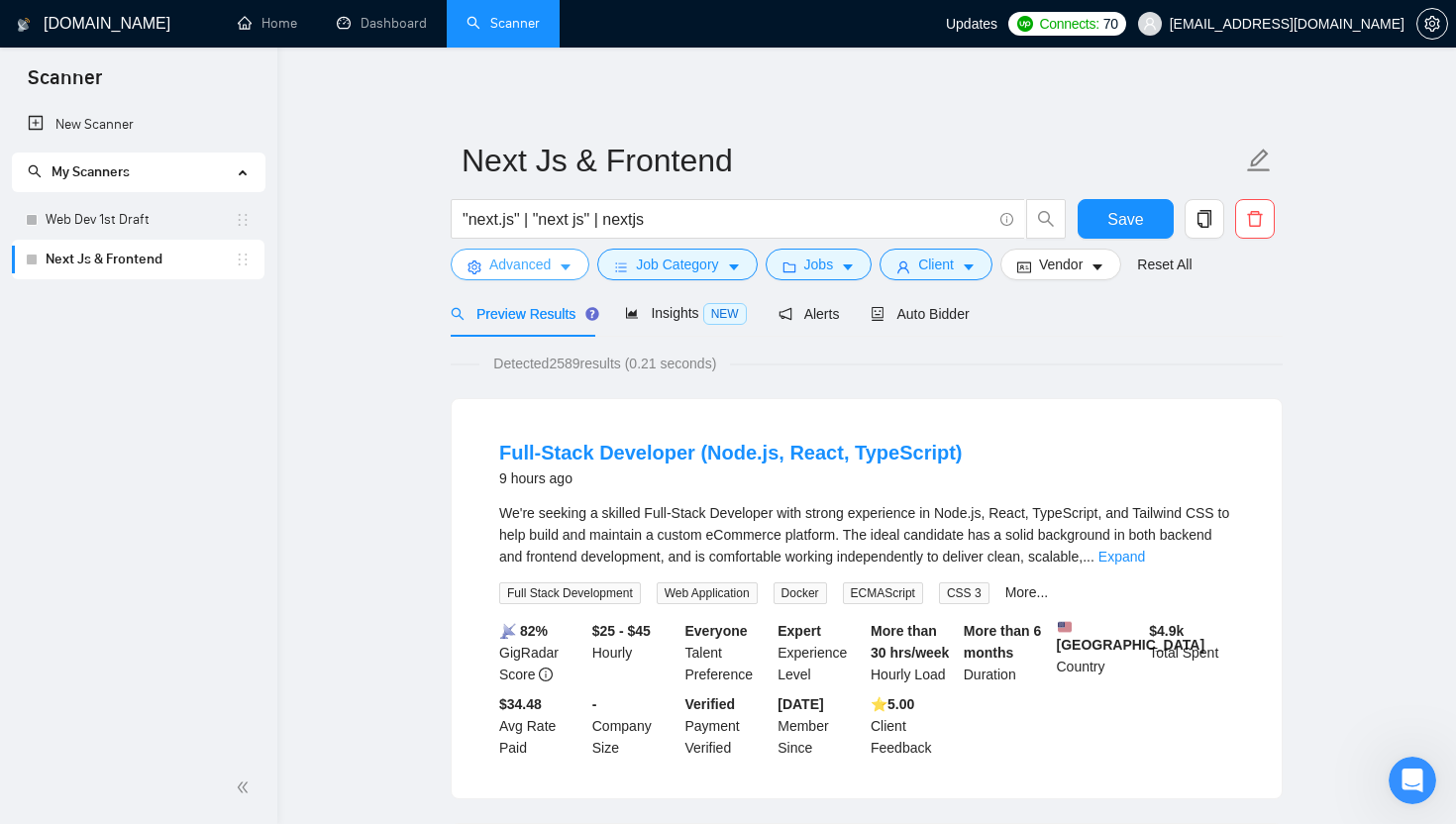 click on "Advanced" at bounding box center [520, 264] 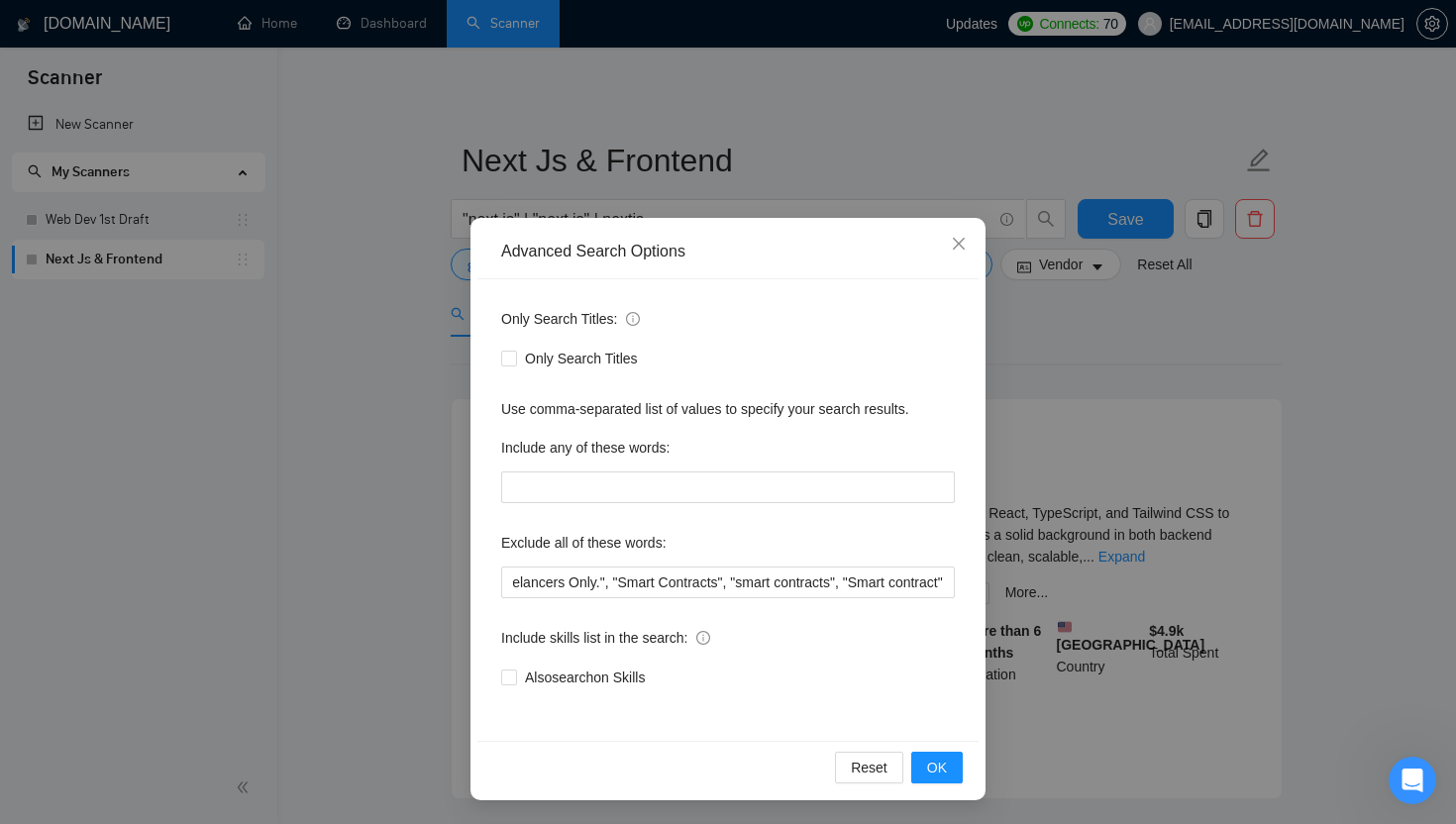 scroll, scrollTop: 97, scrollLeft: 0, axis: vertical 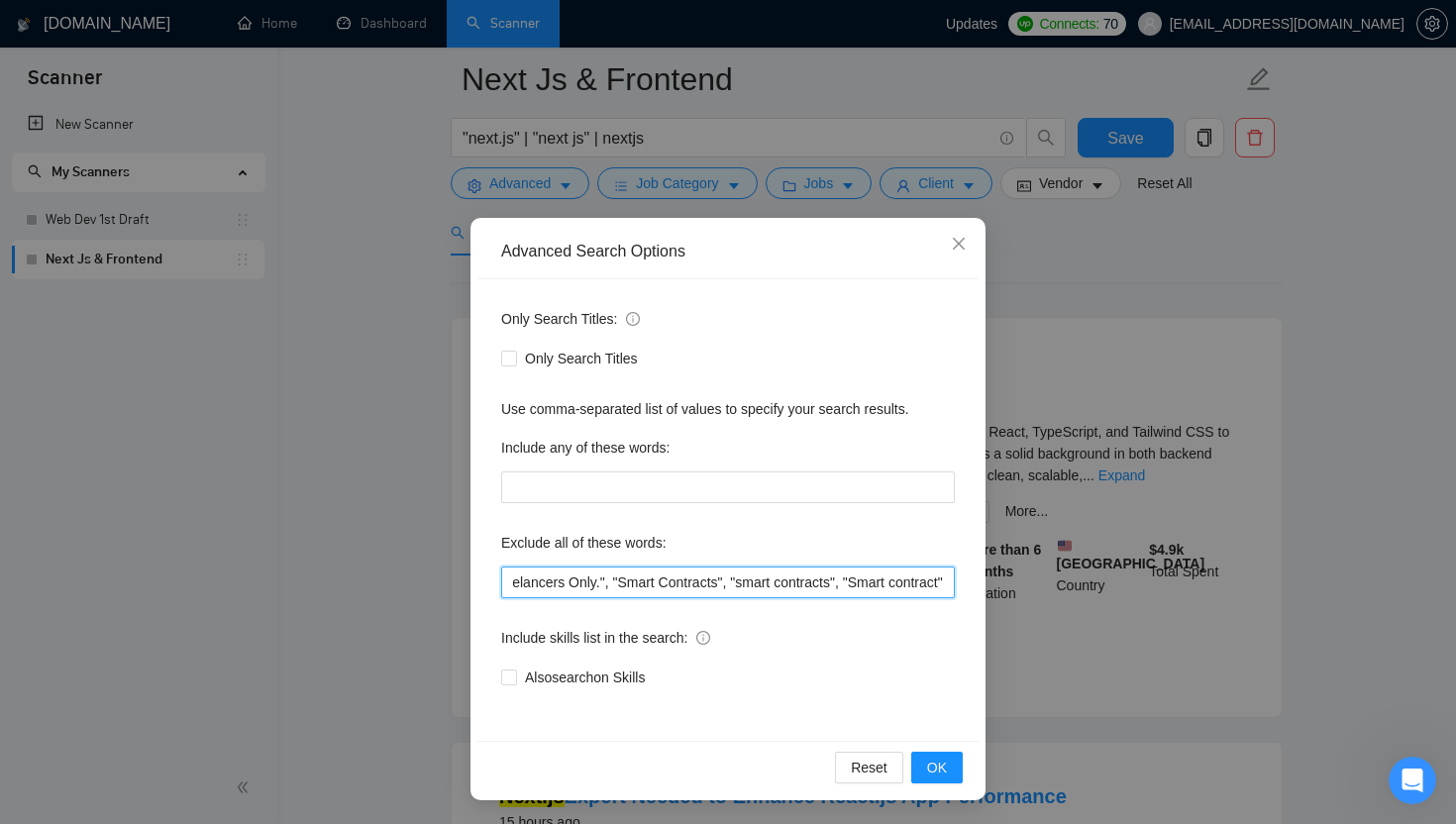 click on ""refactoring", "Full-Time", "full time" , "this job is not open to teams", "this job is not open to agency", "this job is not open to companies", "NO AGENCY", "Freelancers Only", "NOT AGENCY", "no agency", "no agencies", "individual only", "freelancers only", "No Agencies!", "independent contractors only", "***Freelancers Only," "/Freelancers Only", ".Freelancers Only", ",Freelancers Only.", "Smart Contracts", "smart contracts", "Smart contract"" at bounding box center [728, 582] 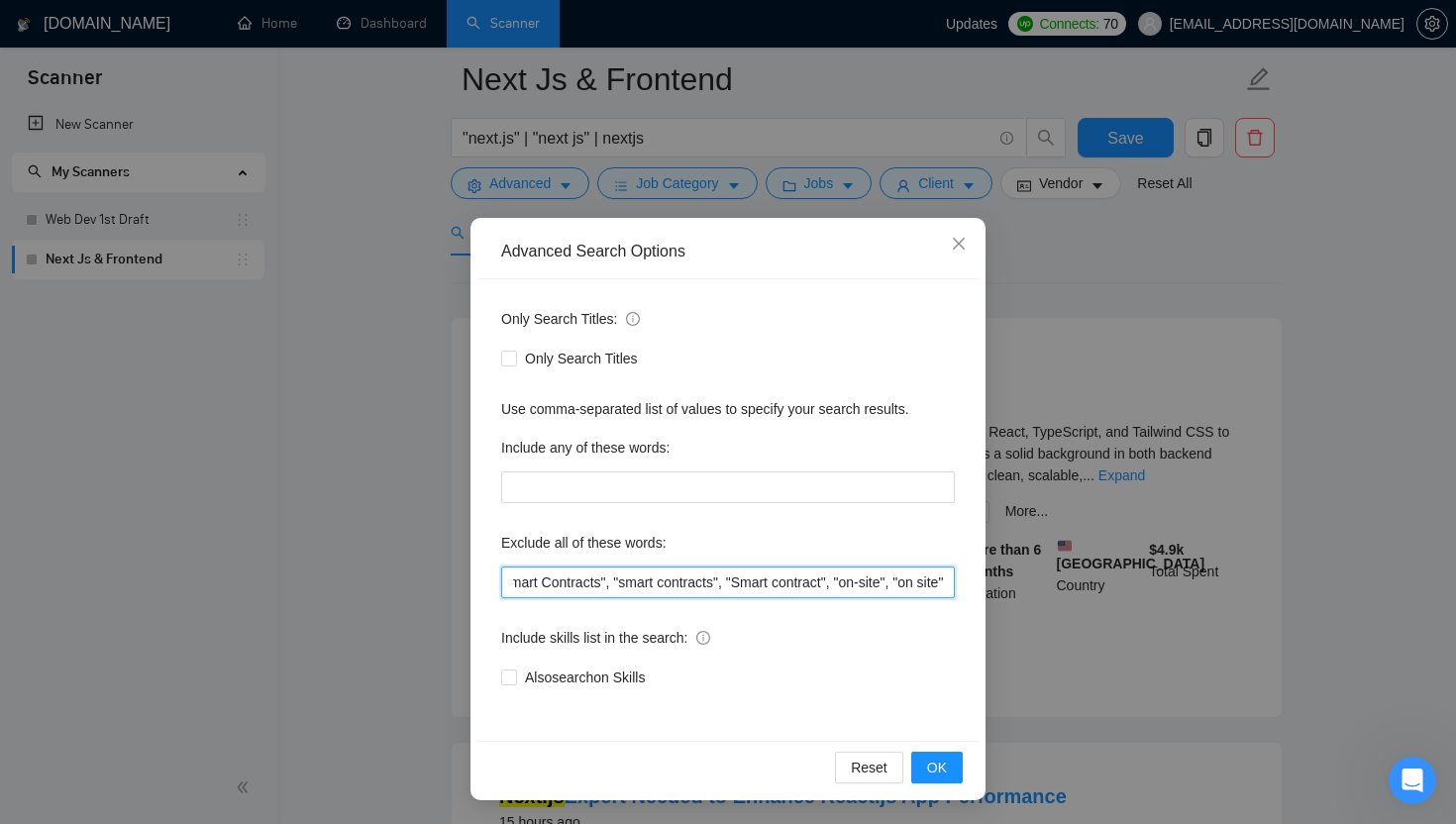 scroll, scrollTop: 0, scrollLeft: 2529, axis: horizontal 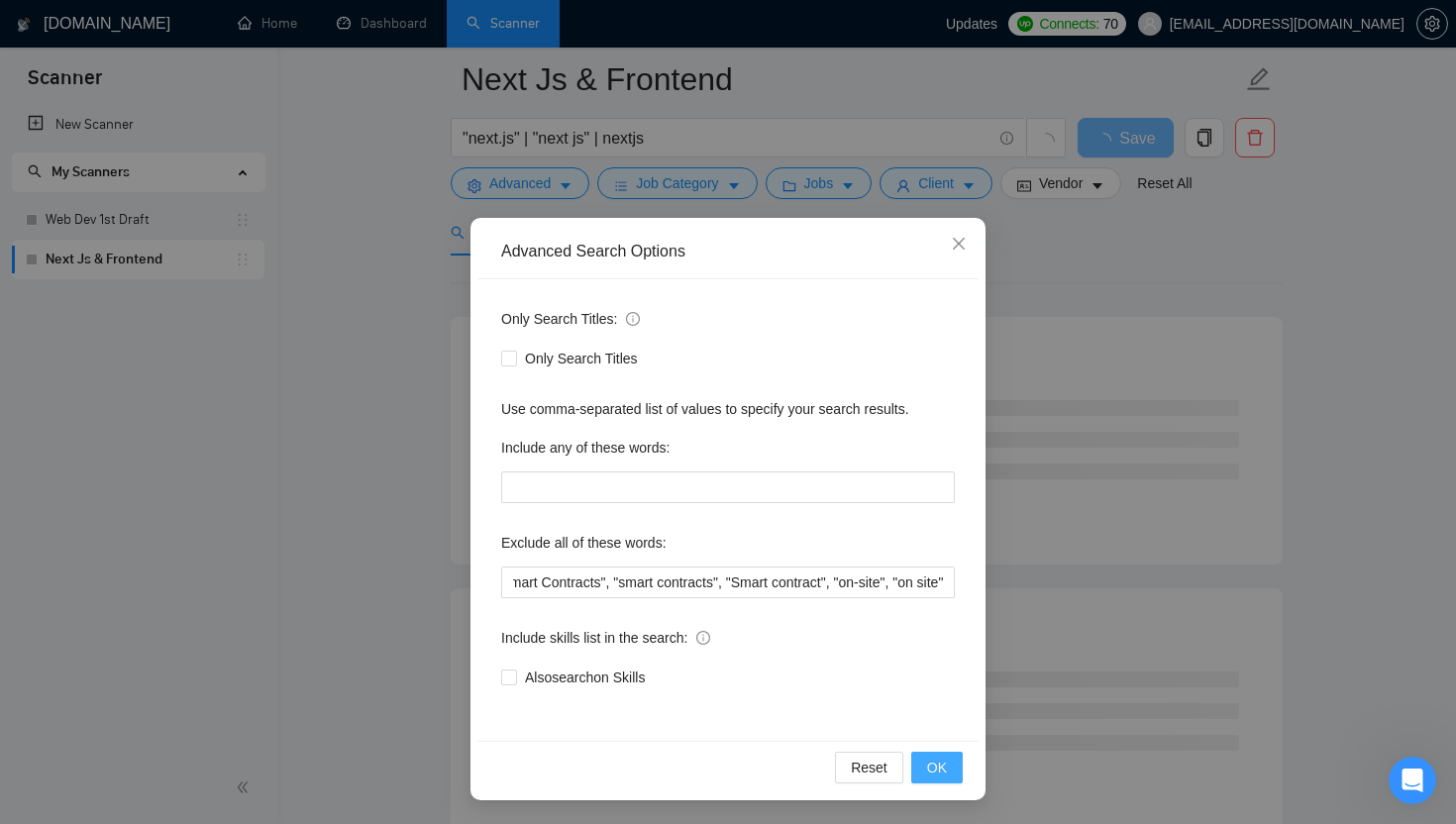 click on "OK" at bounding box center [937, 768] 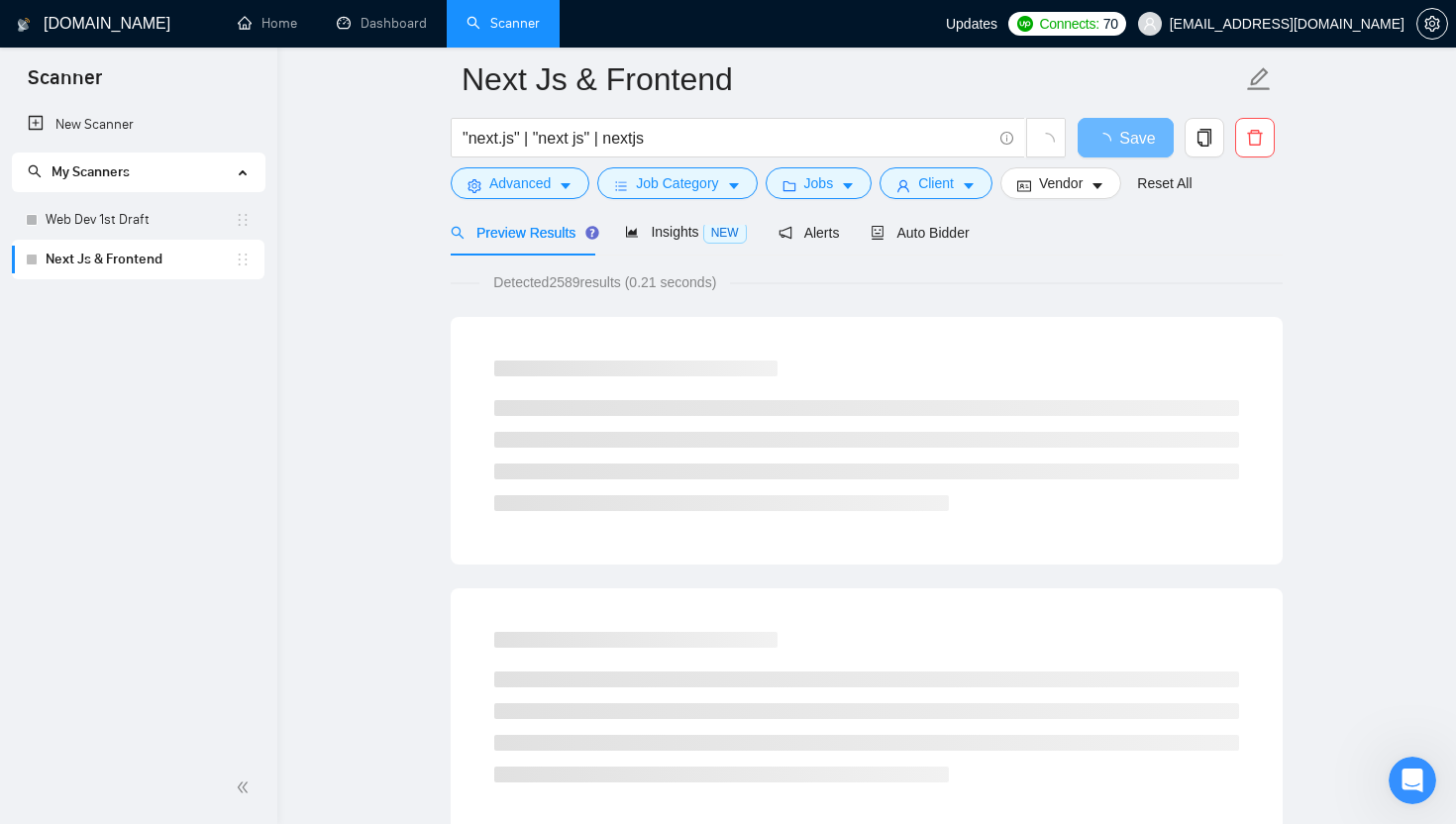 scroll, scrollTop: 0, scrollLeft: 0, axis: both 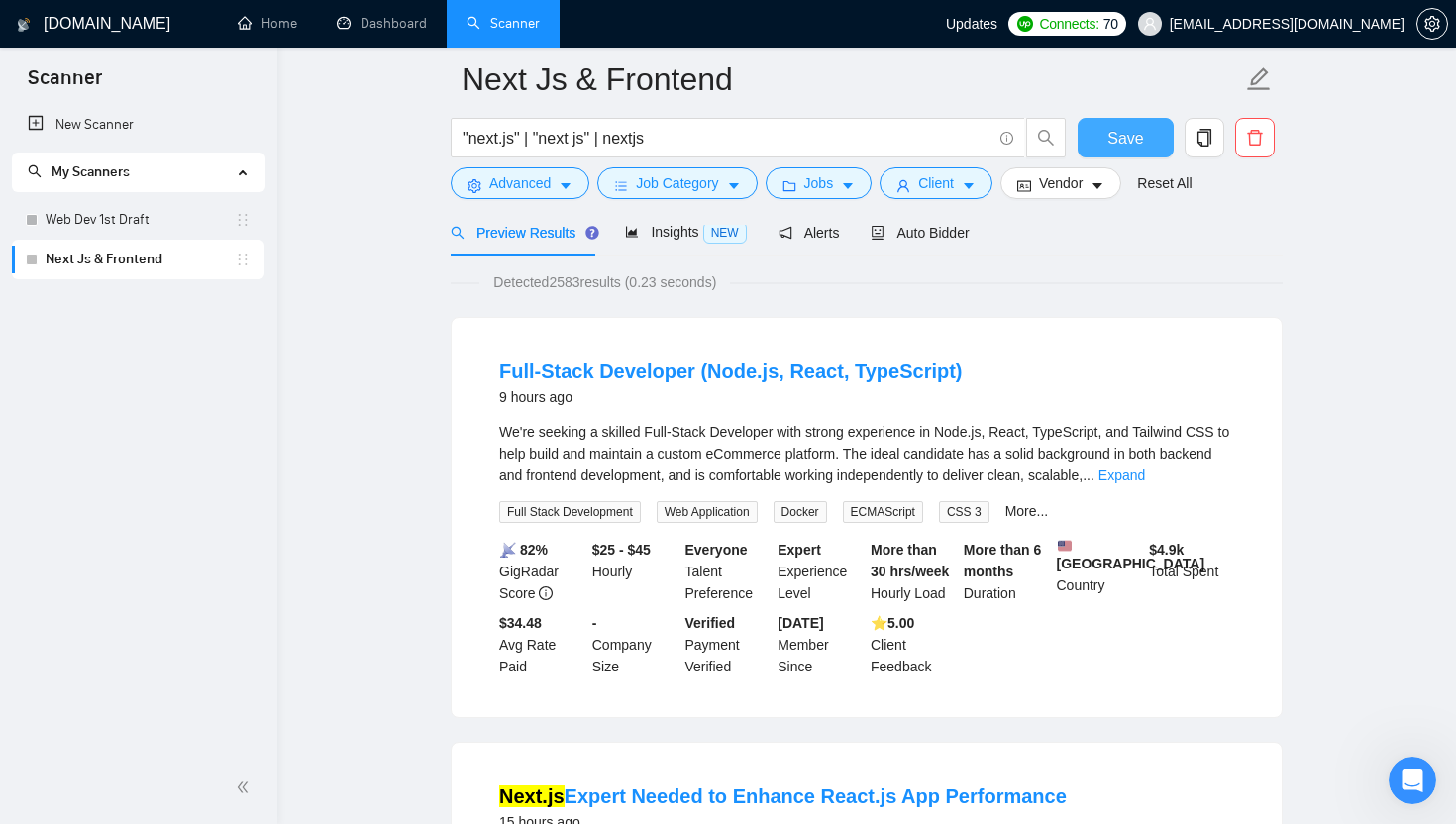 click on "Save" at bounding box center (1125, 138) 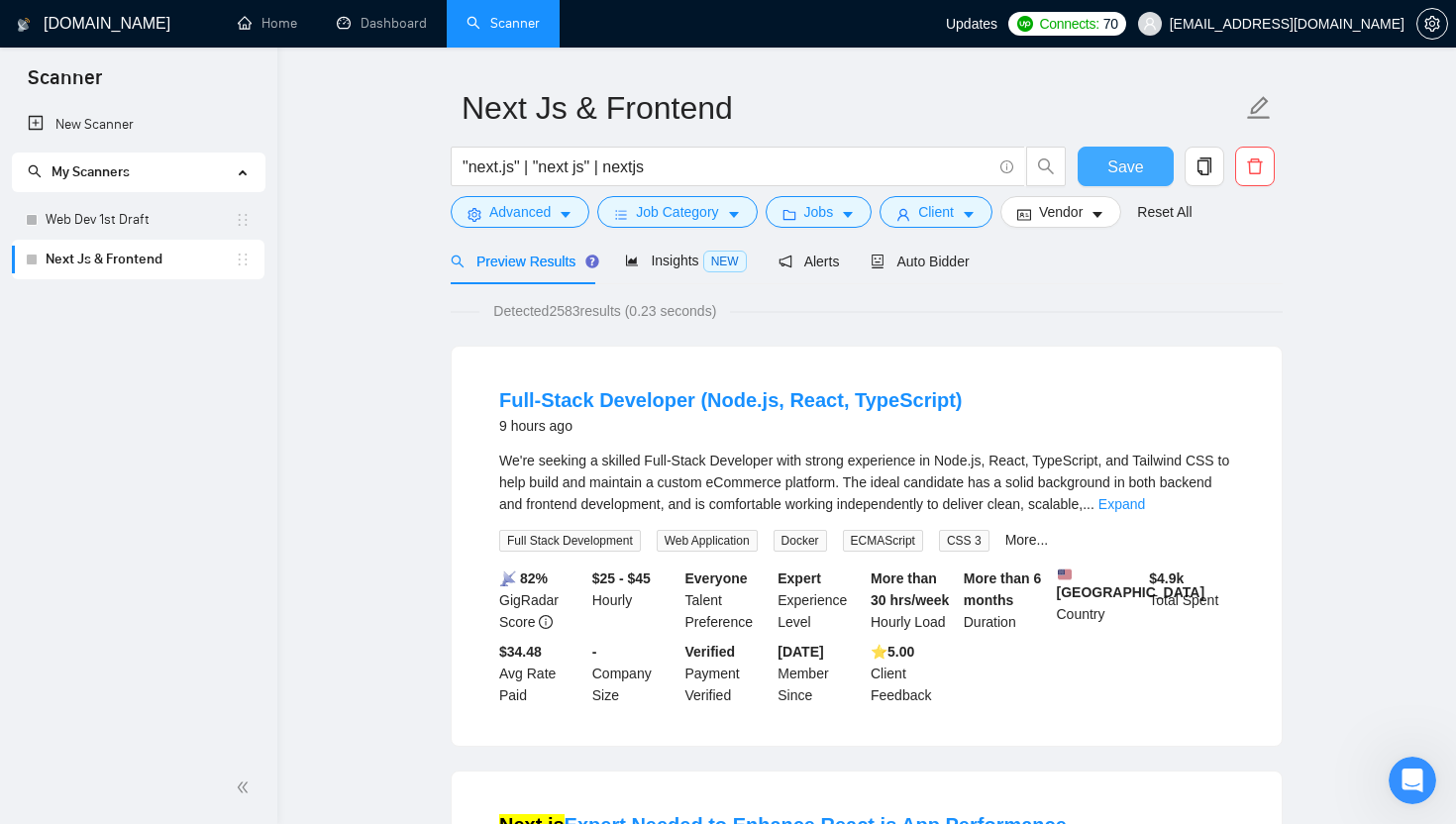 scroll, scrollTop: 0, scrollLeft: 0, axis: both 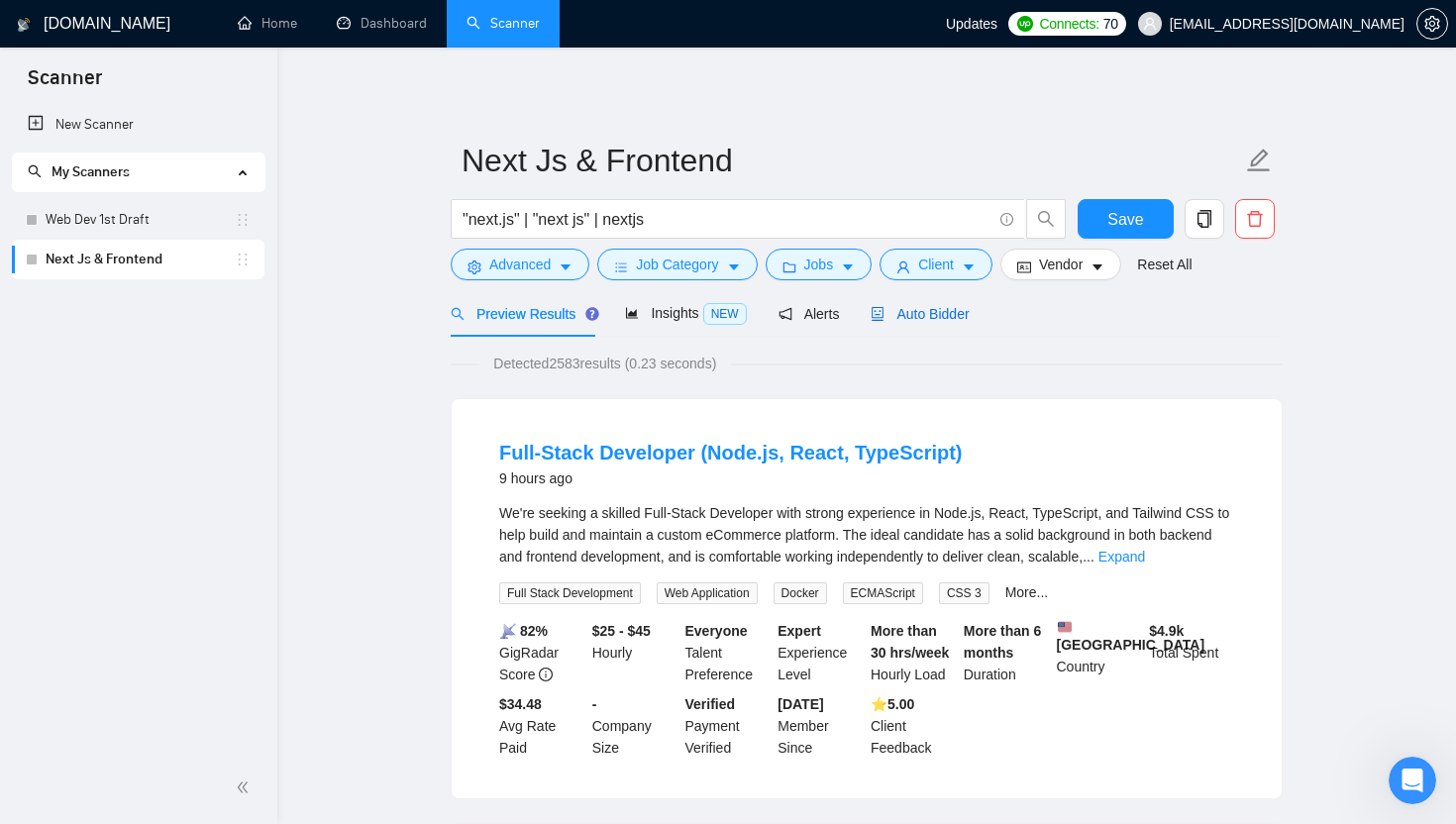 click on "Auto Bidder" at bounding box center (919, 314) 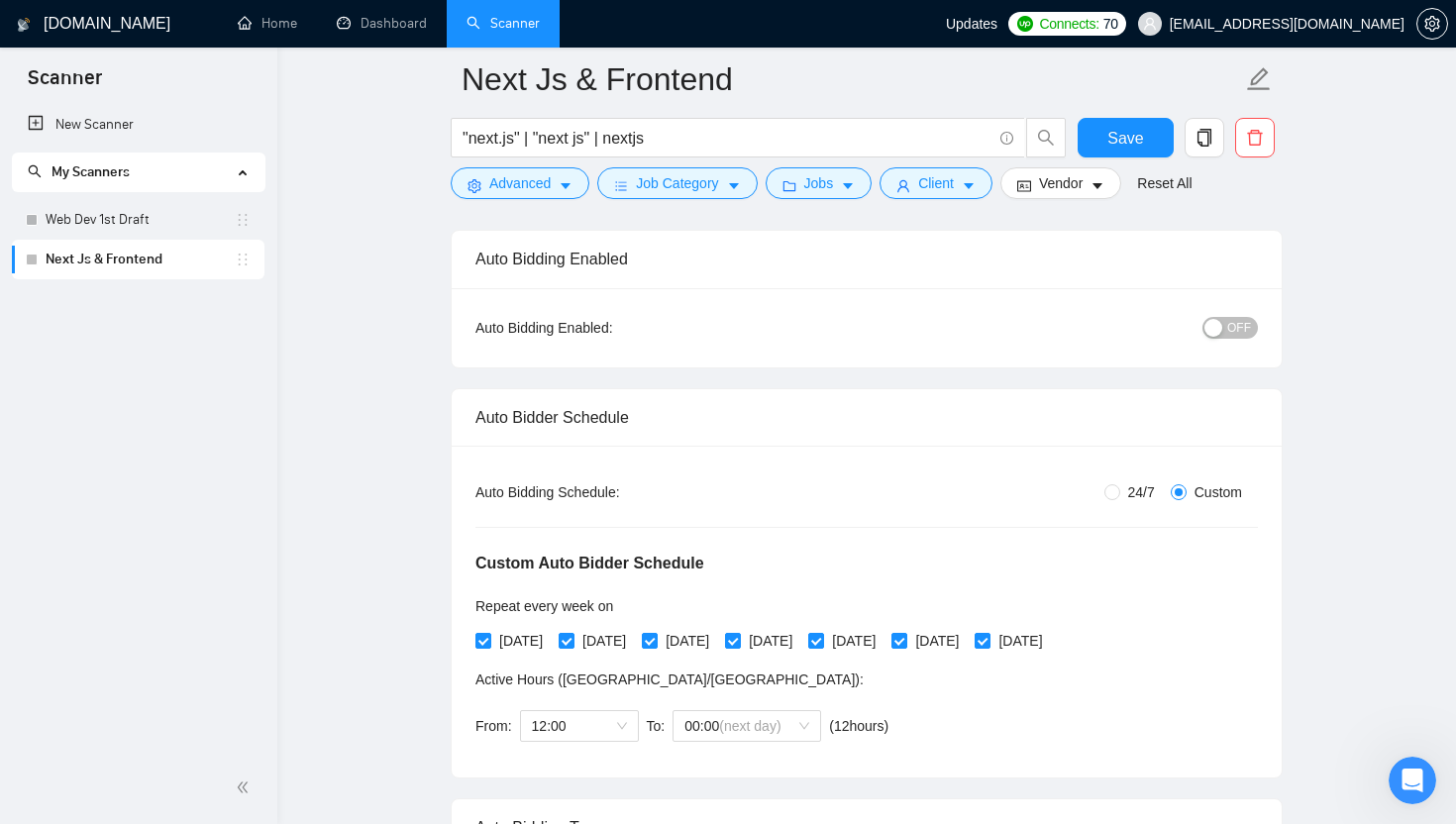 scroll, scrollTop: 0, scrollLeft: 0, axis: both 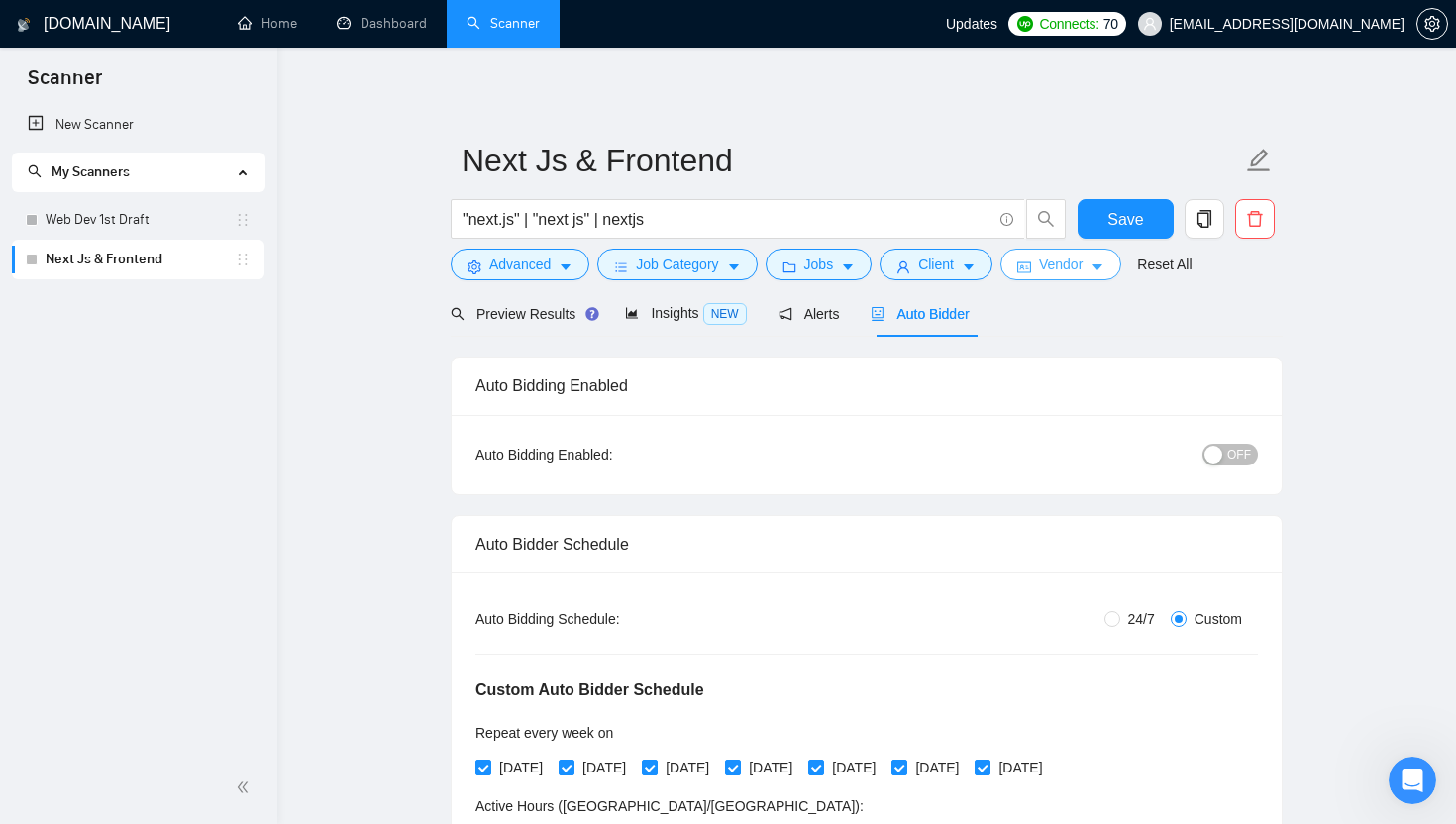 click on "Vendor" at bounding box center [1061, 264] 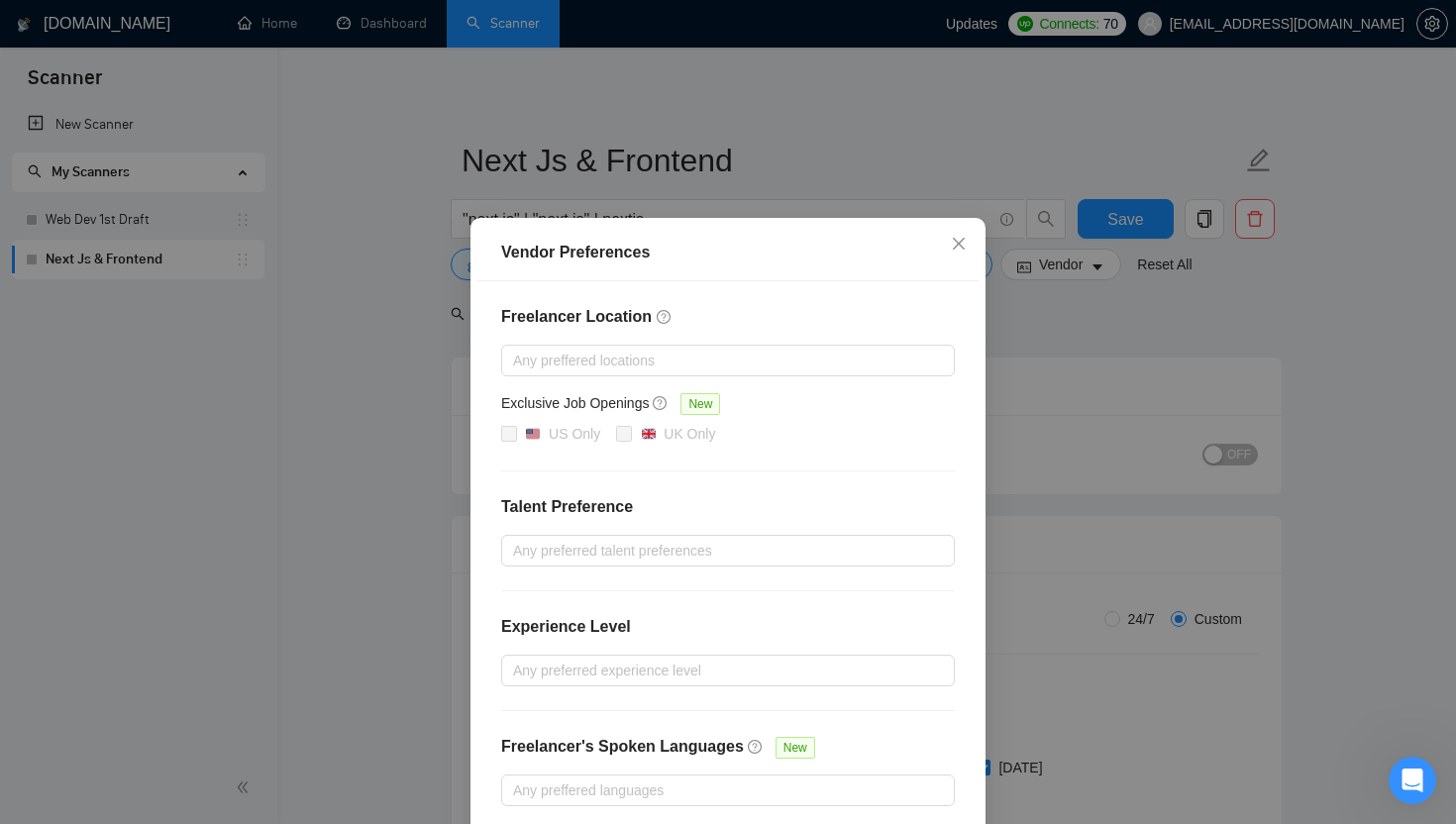 scroll, scrollTop: 25, scrollLeft: 0, axis: vertical 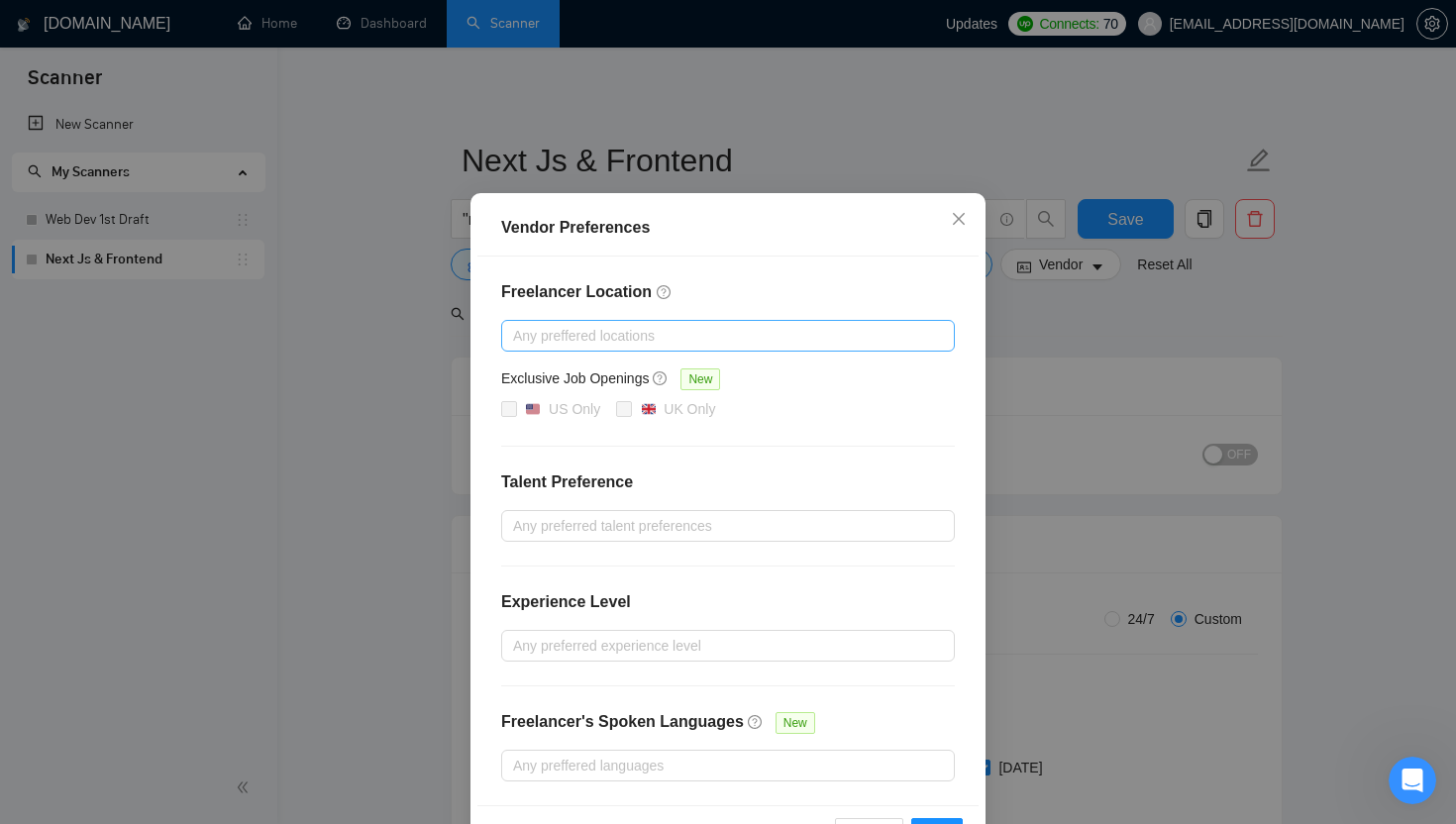 click at bounding box center [718, 336] 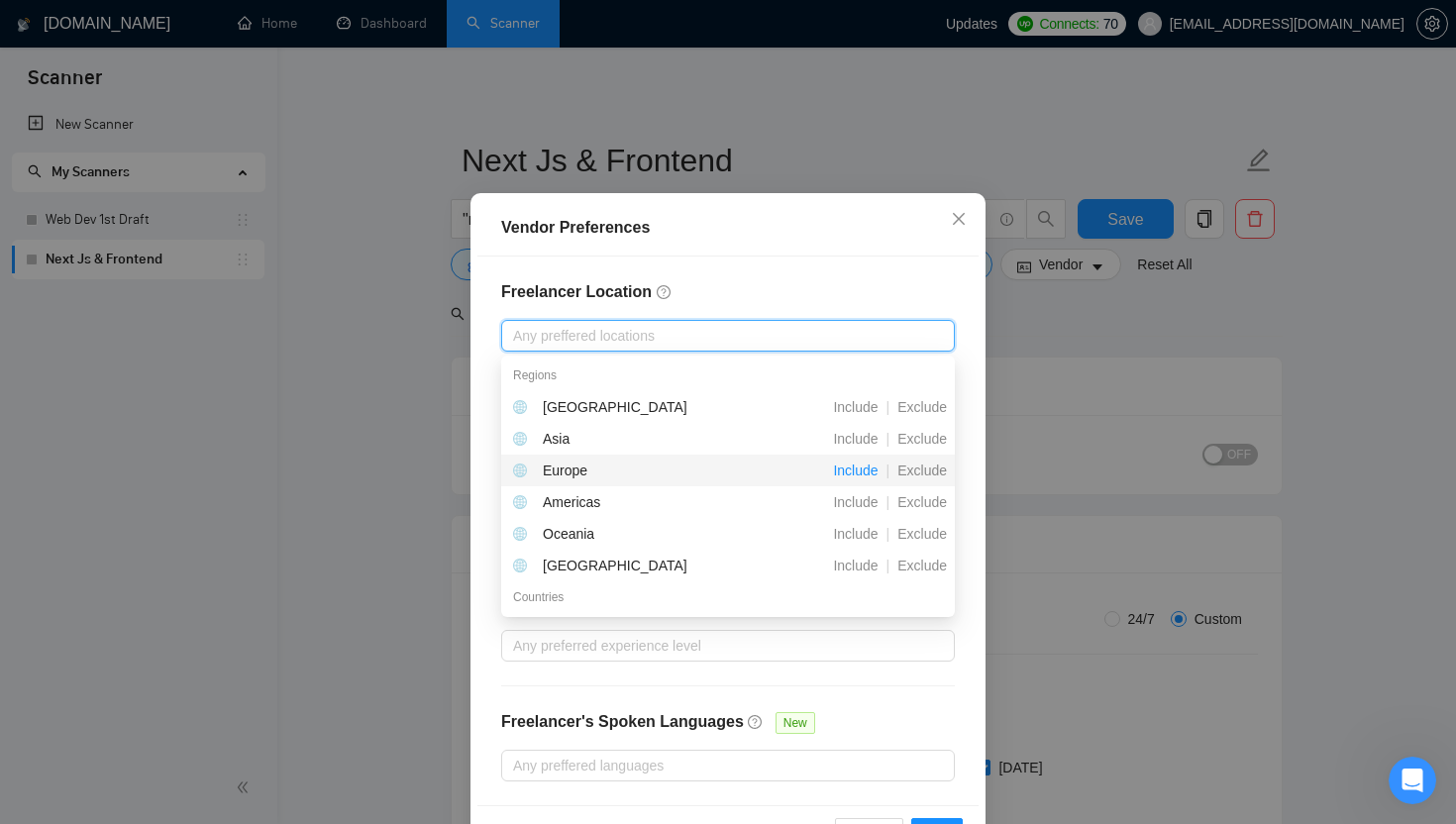click on "Include" at bounding box center [855, 470] 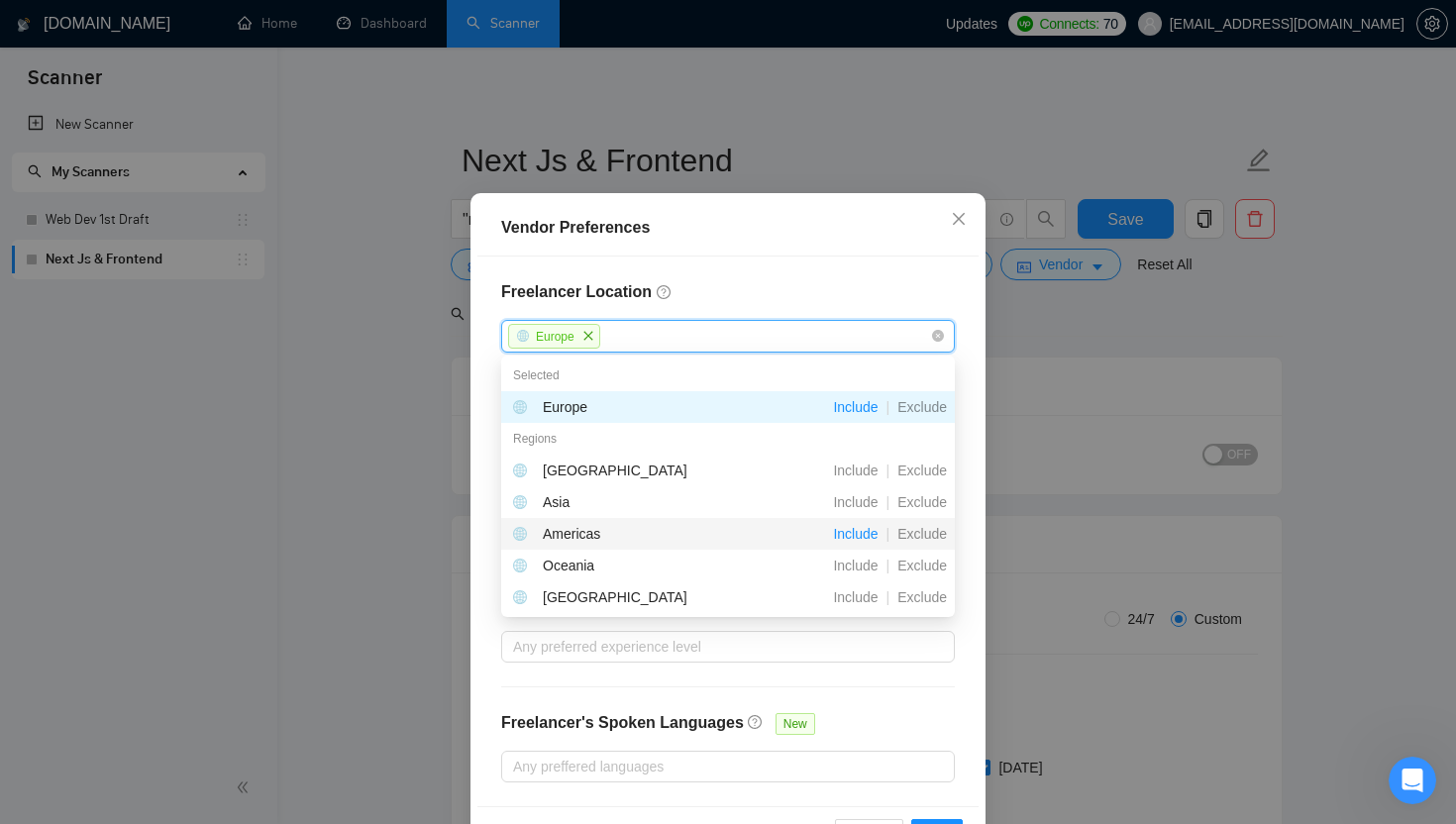 click on "Include" at bounding box center (855, 534) 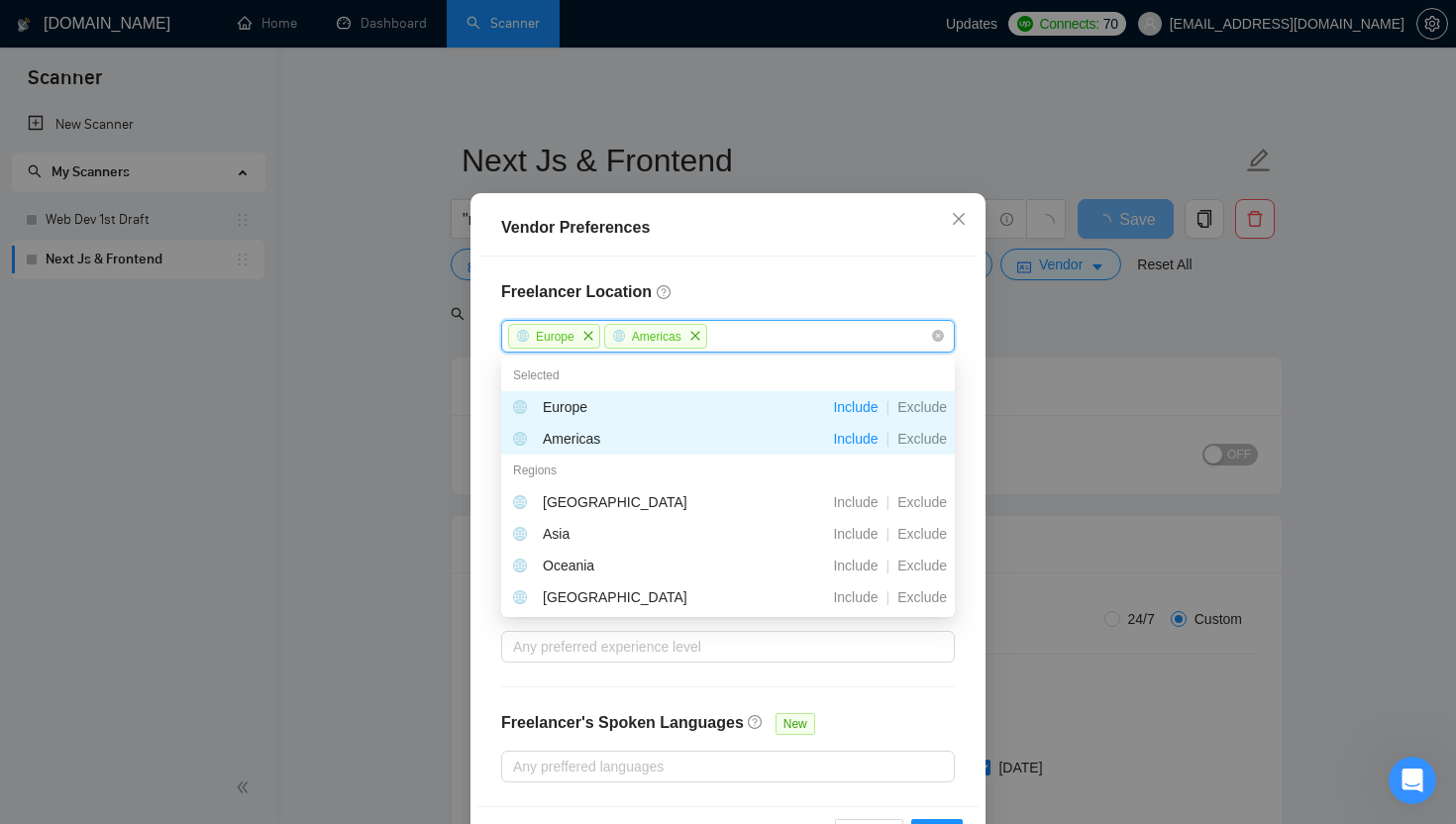 click on "Freelancer Location" at bounding box center [728, 292] 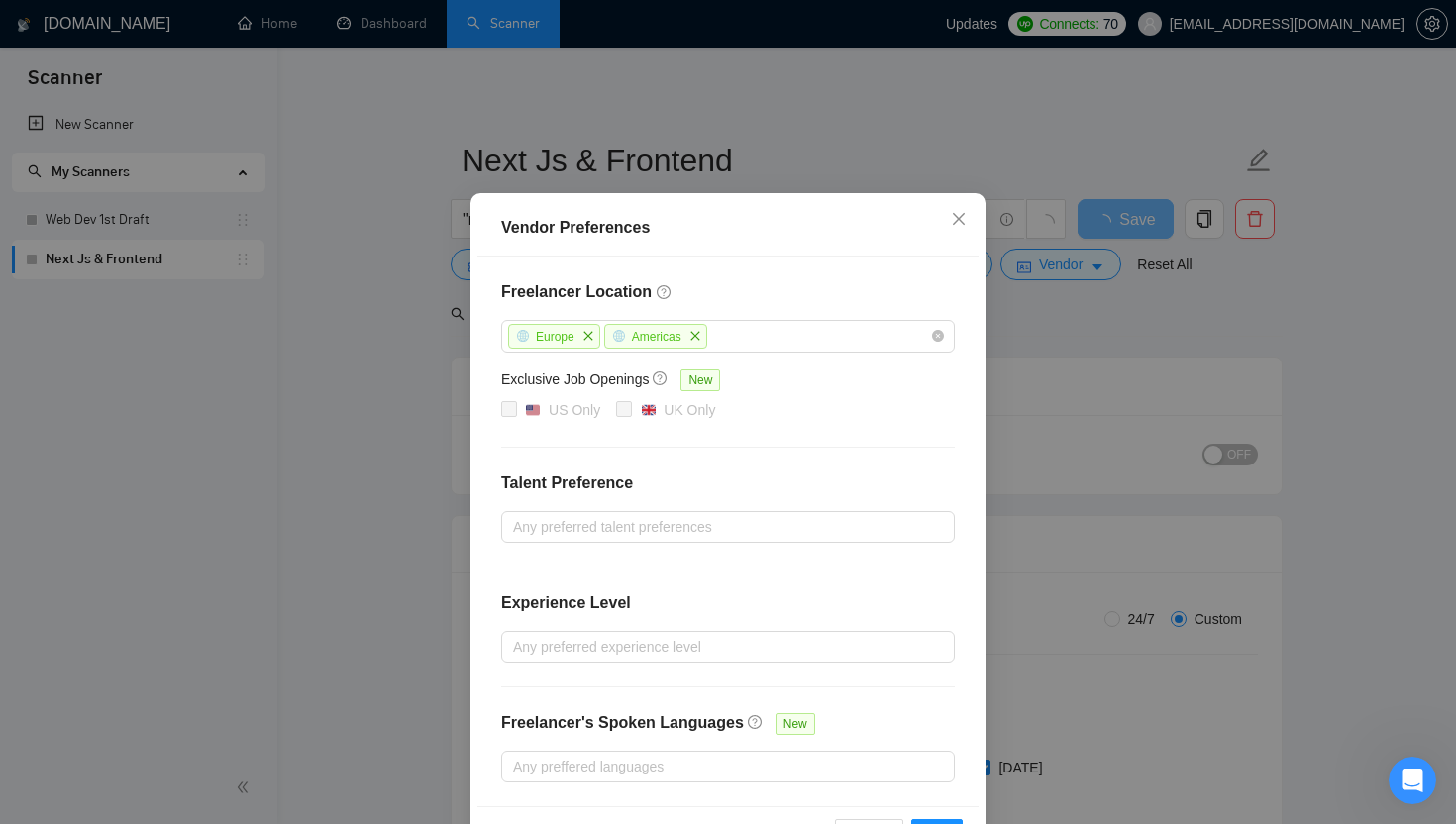 scroll, scrollTop: 92, scrollLeft: 0, axis: vertical 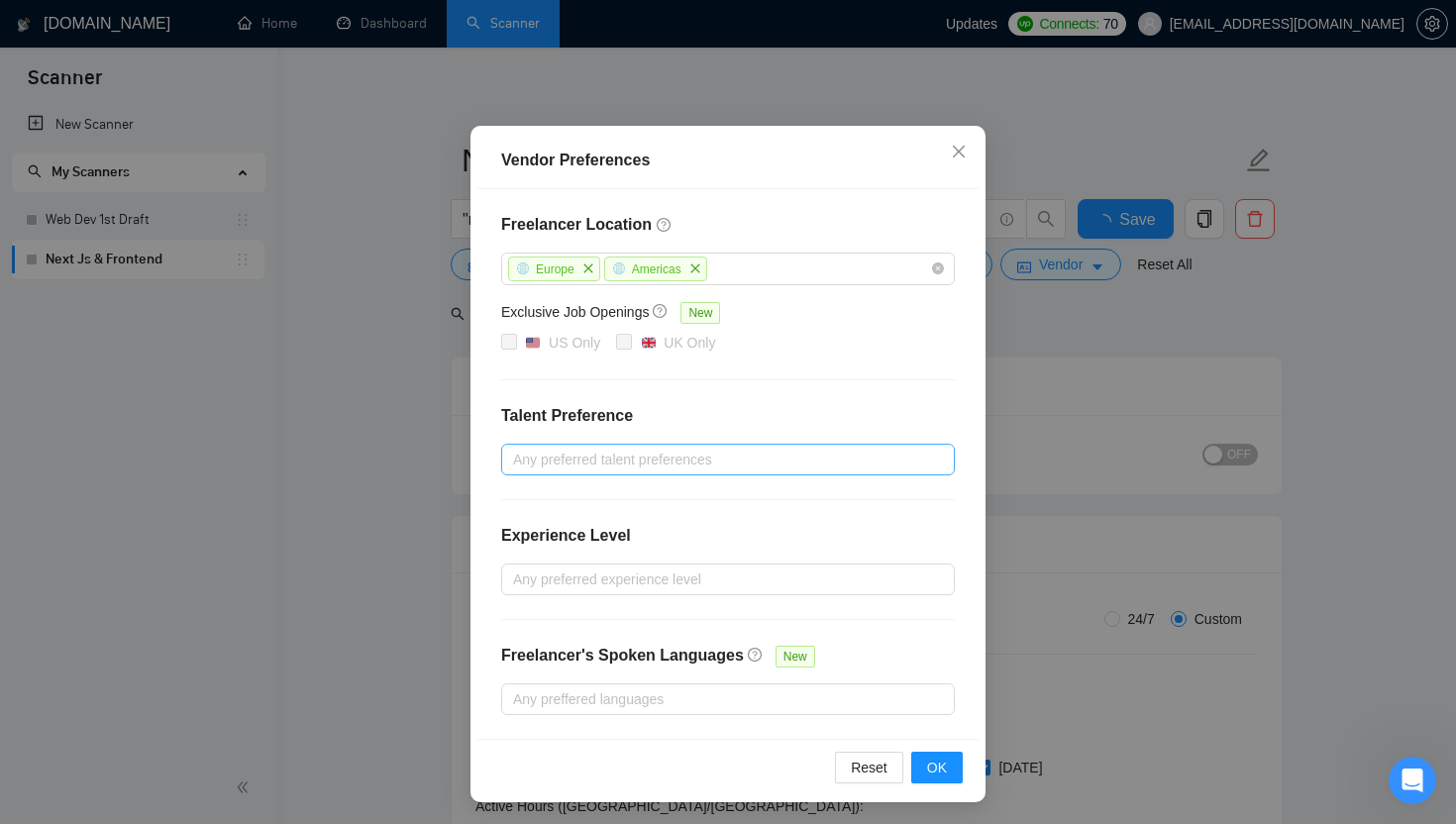 click at bounding box center [718, 460] 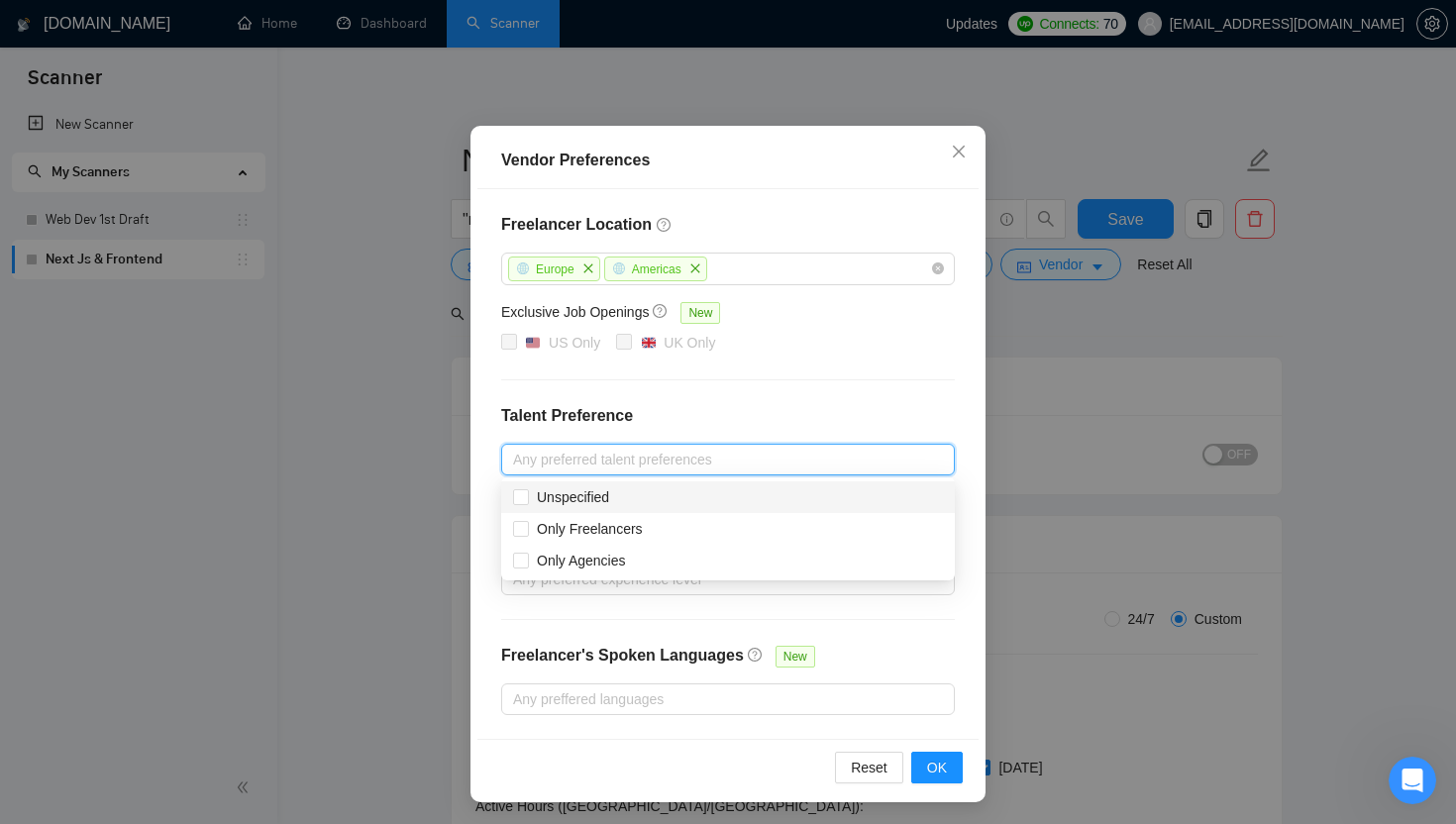 click on "Freelancer Location   Europe Americas   Exclusive Job Openings New US Only UK Only Talent Preference   Any preferred talent preferences Experience Level   Any preferred experience level Freelancer's Spoken Languages New   Any preffered languages" at bounding box center (728, 464) 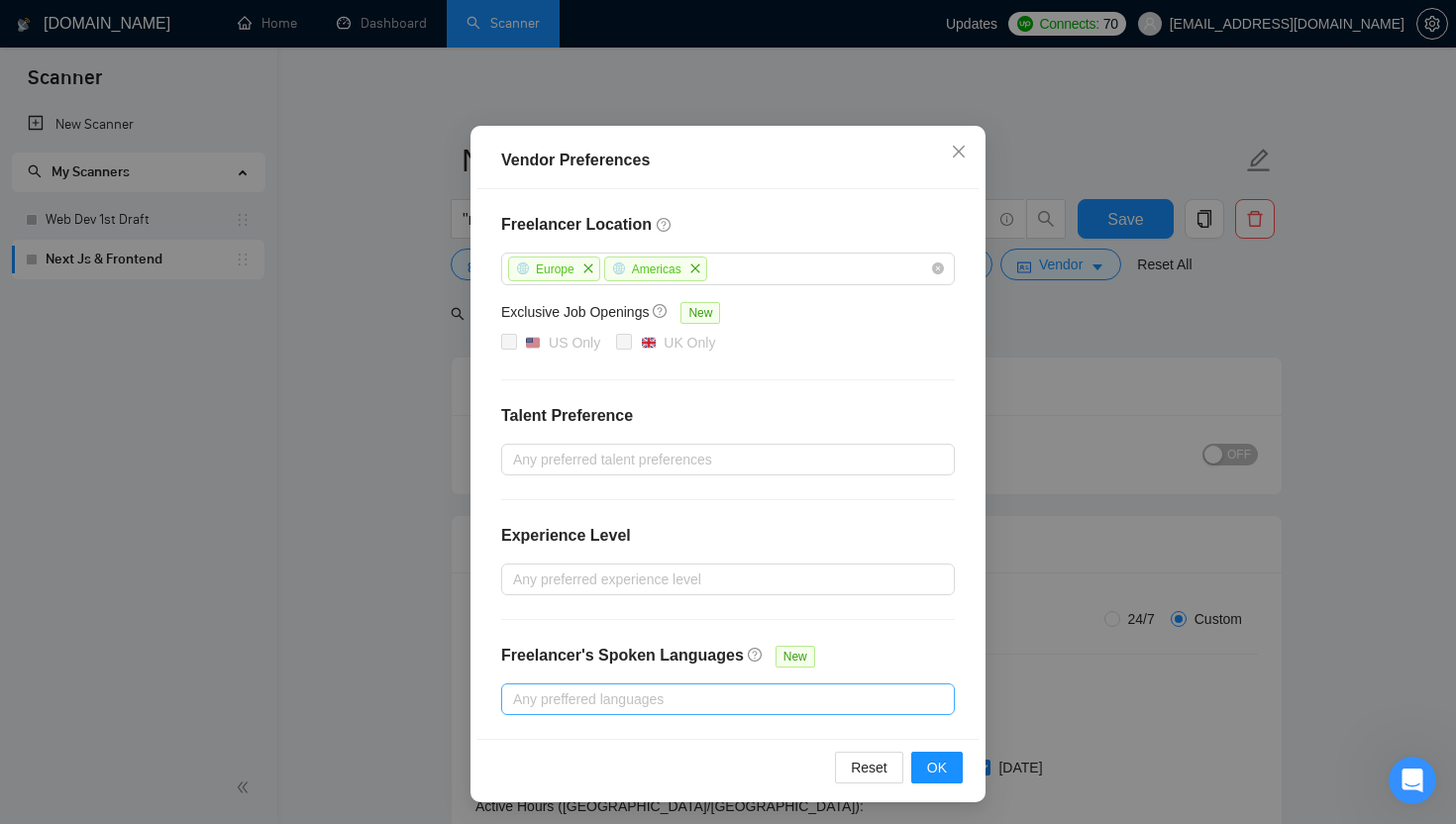 click at bounding box center [718, 699] 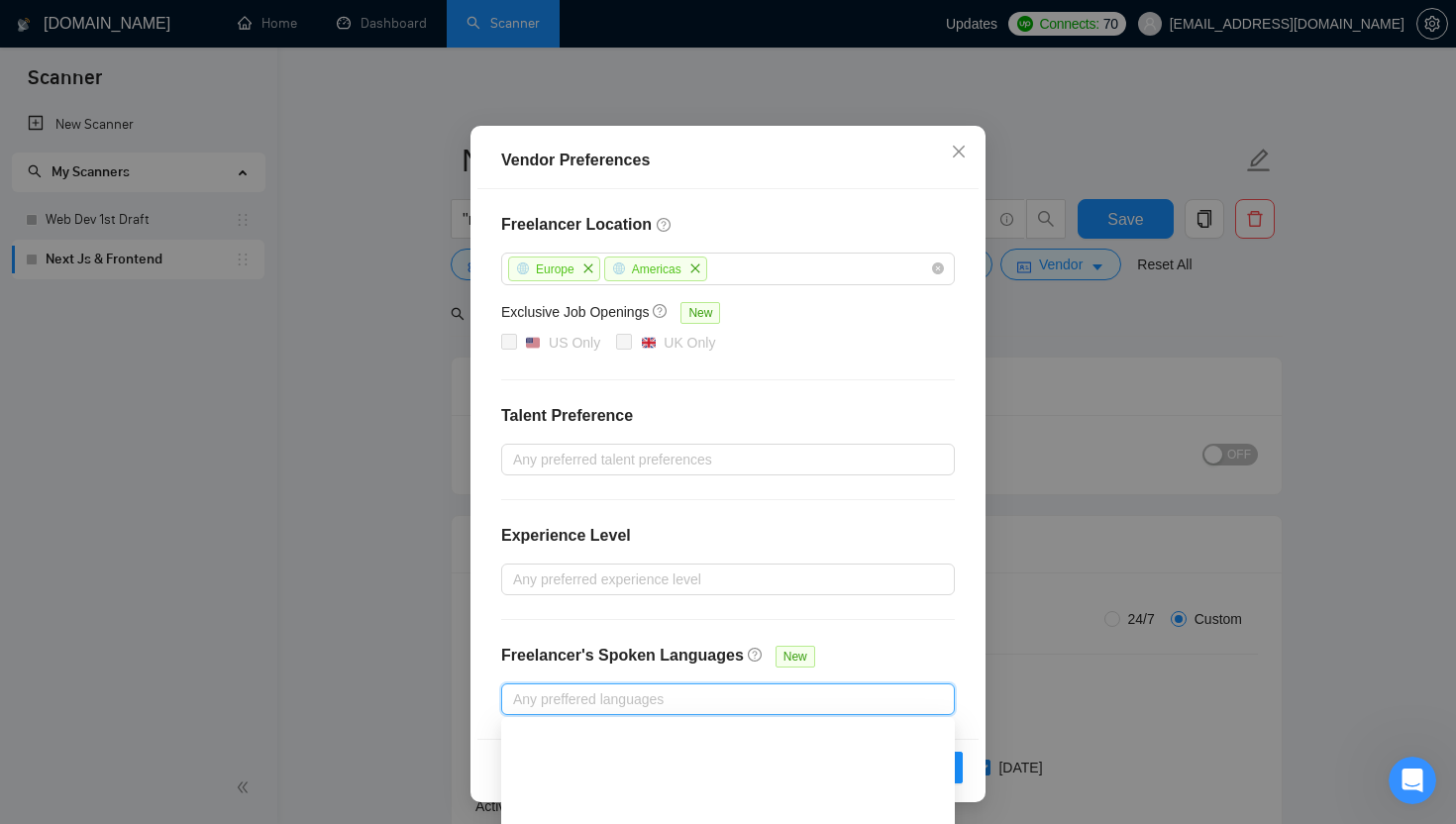 scroll, scrollTop: 1172, scrollLeft: 0, axis: vertical 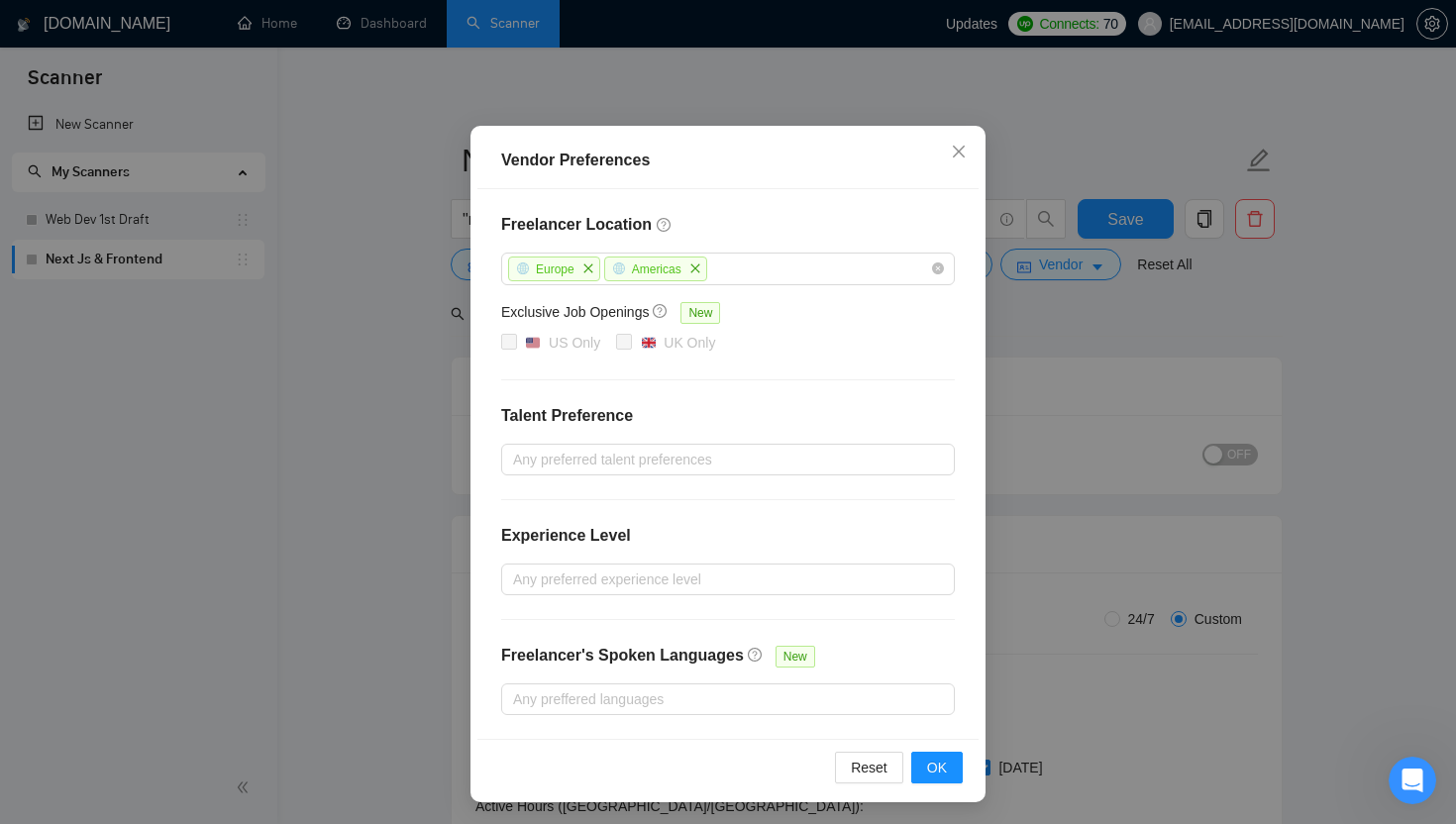 click on "Freelancer Location   Europe Americas   Exclusive Job Openings New US Only UK Only Talent Preference   Any preferred talent preferences Experience Level   Any preferred experience level Freelancer's Spoken Languages New   Any preffered languages" at bounding box center [728, 464] 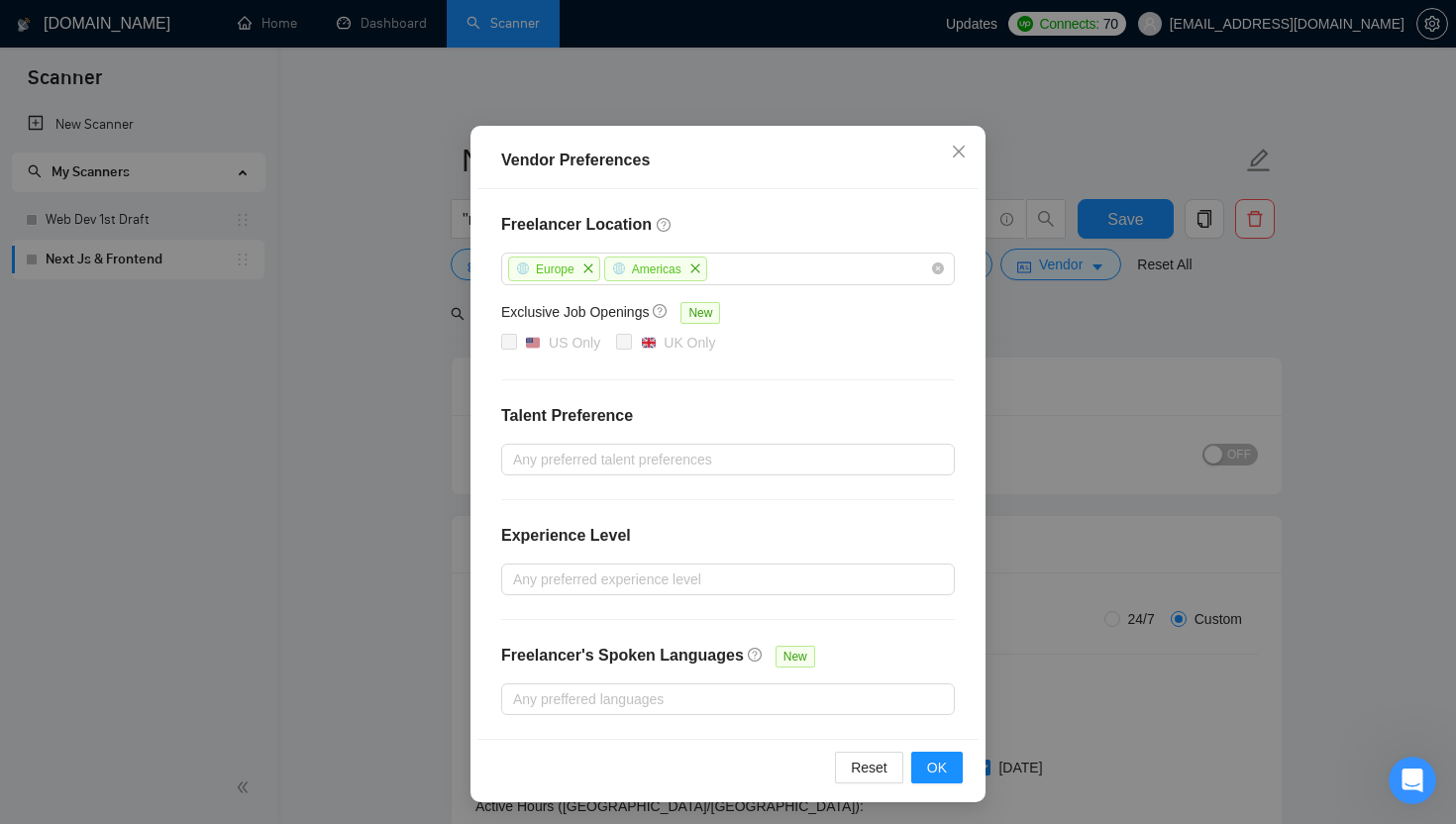 click on "Freelancer Location   Europe Americas   Exclusive Job Openings New US Only UK Only Talent Preference   Any preferred talent preferences Experience Level   Any preferred experience level Freelancer's Spoken Languages New   Any preffered languages" at bounding box center [728, 464] 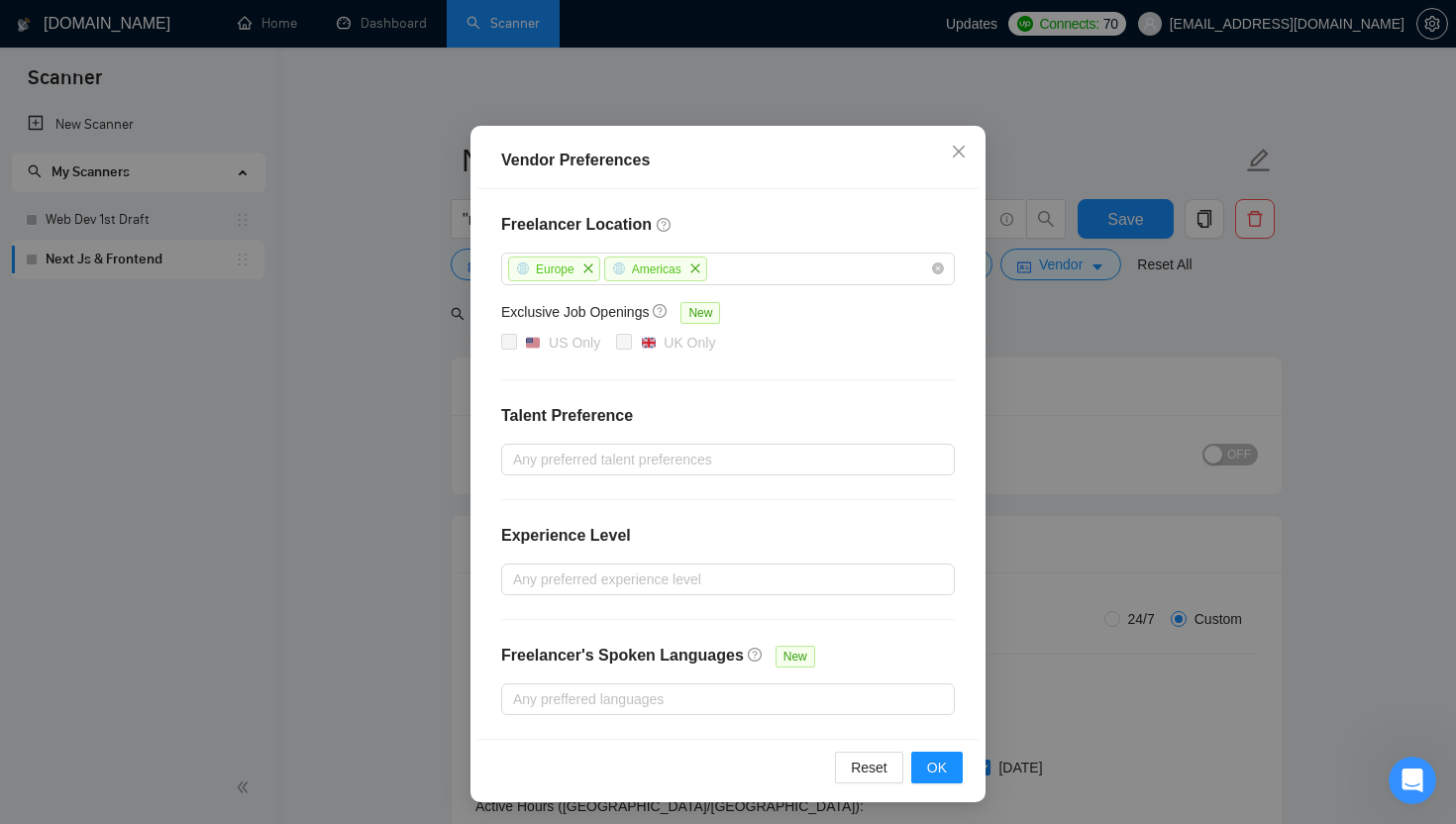 click on "Reset OK" at bounding box center (728, 767) 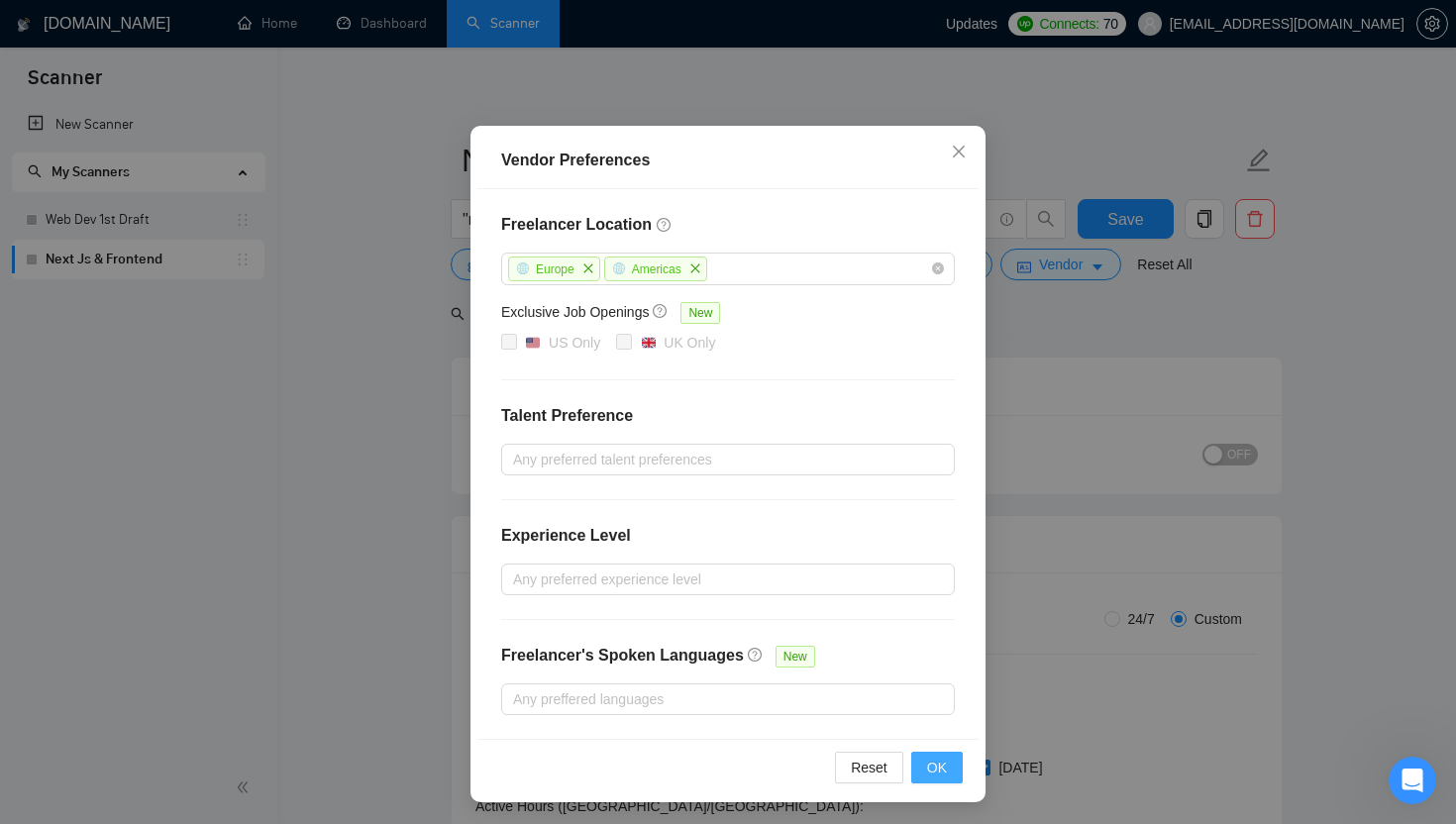 click on "OK" at bounding box center [937, 768] 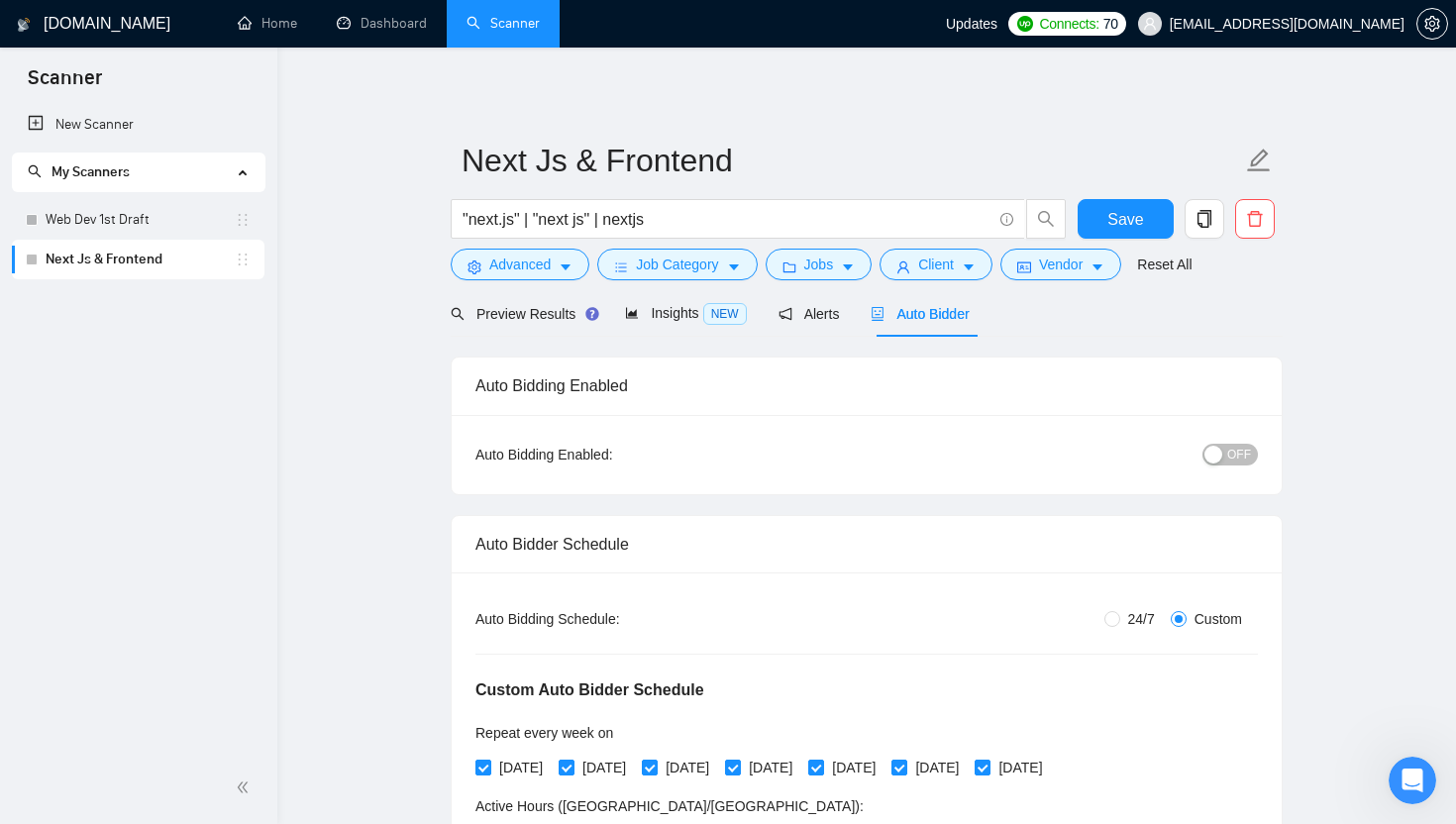 scroll, scrollTop: 0, scrollLeft: 0, axis: both 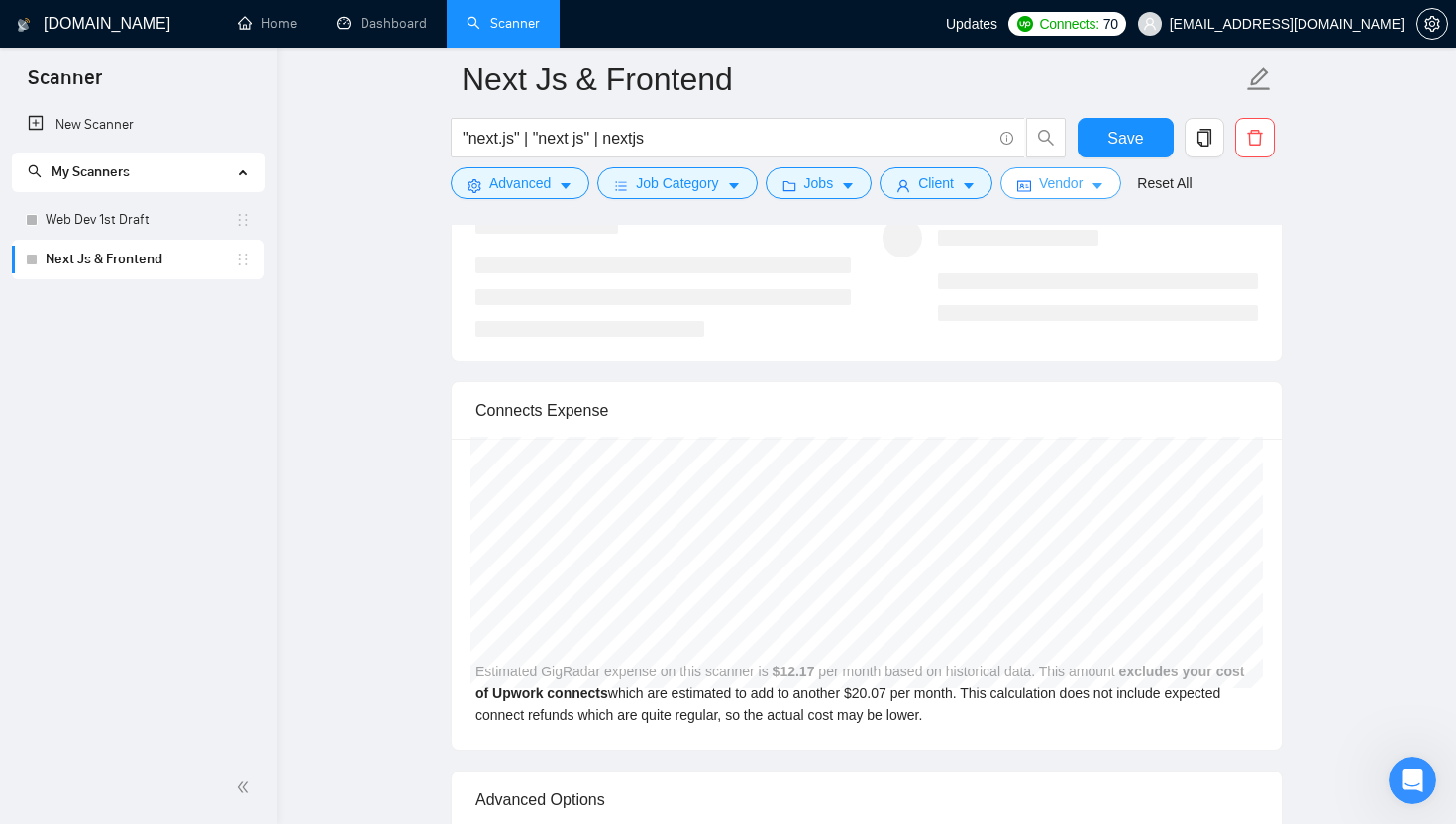 click on "Vendor" at bounding box center [1061, 183] 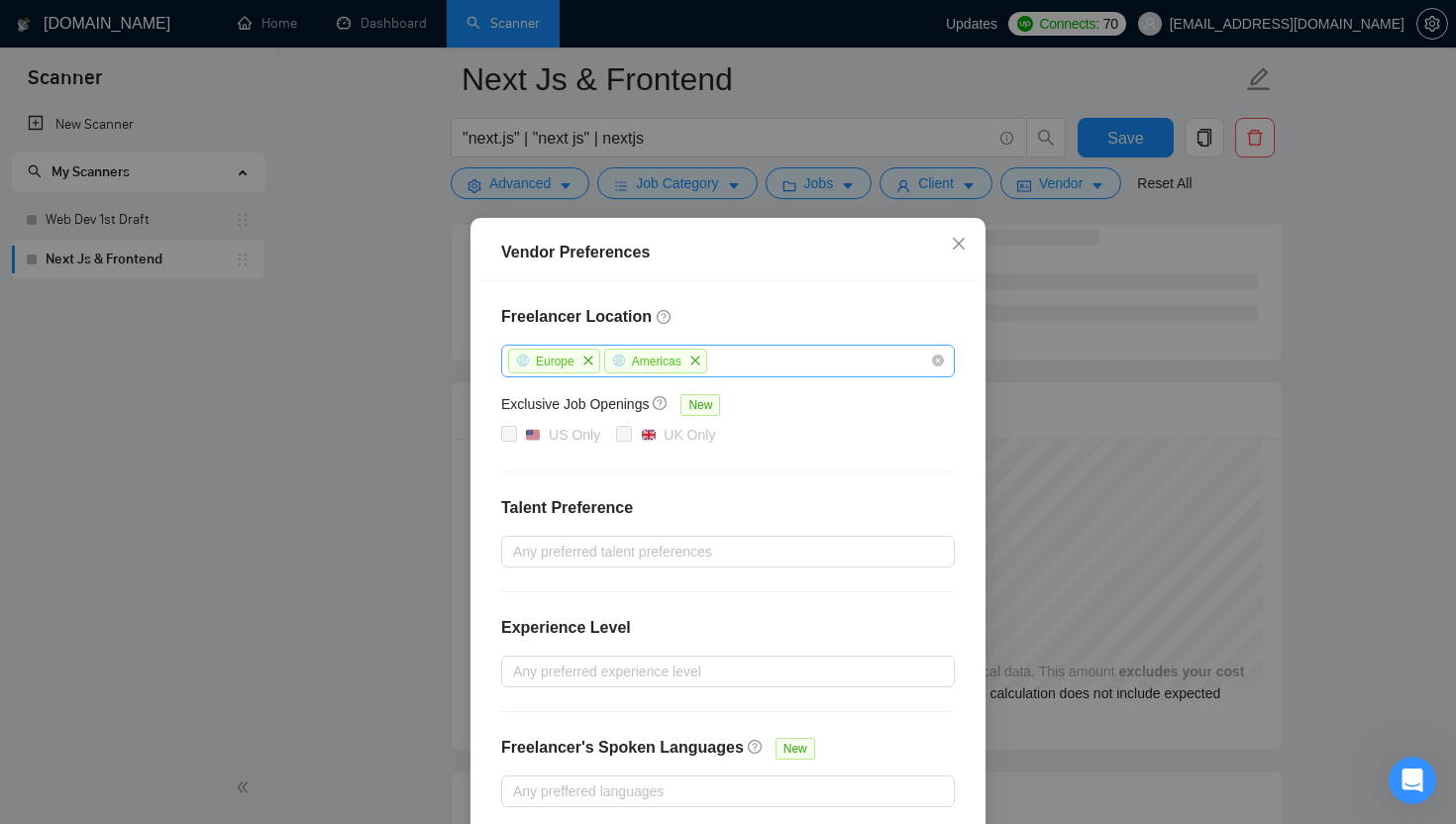 click on "Europe Americas" at bounding box center [718, 360] 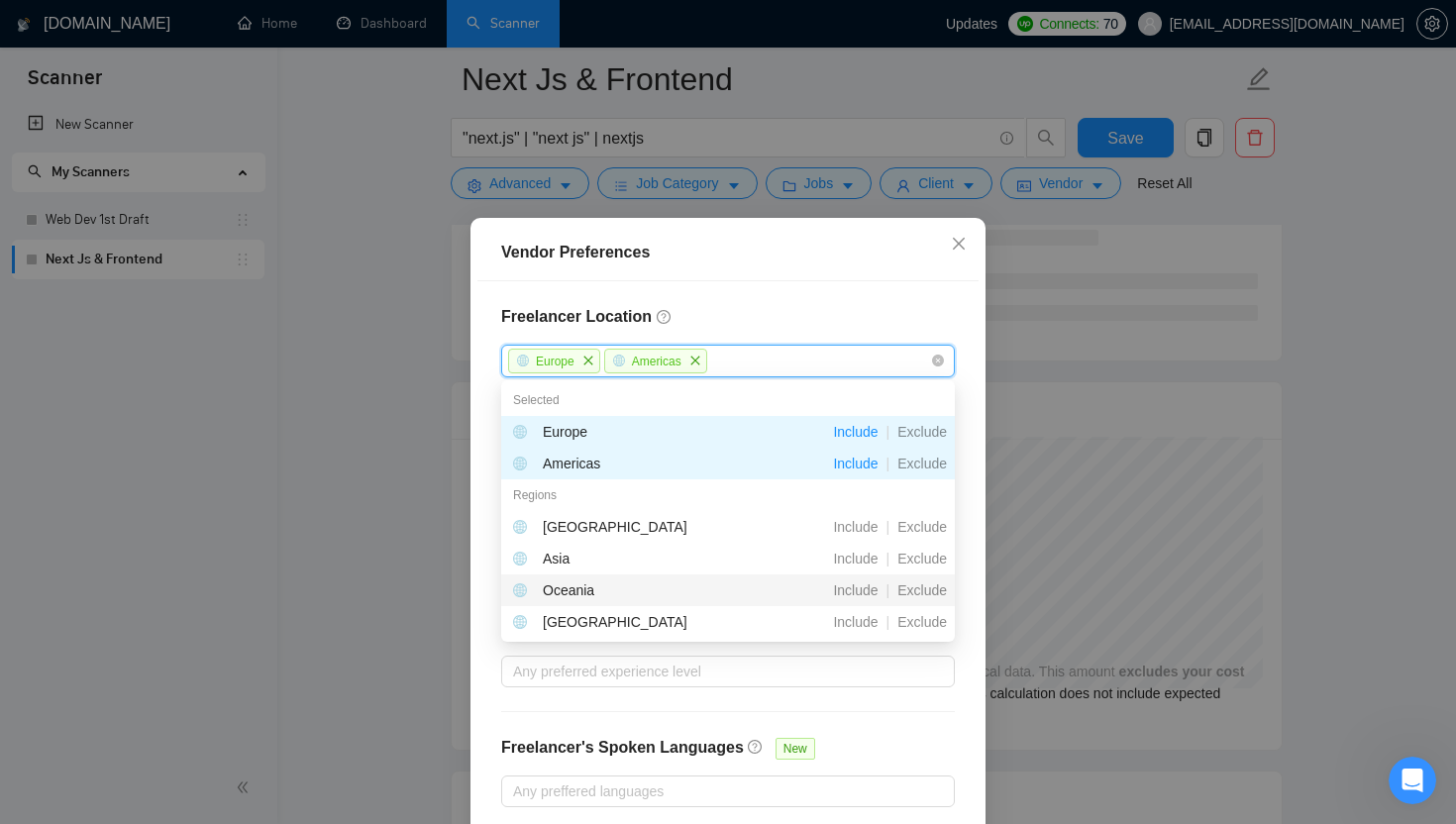 click on "Oceania" at bounding box center (623, 590) 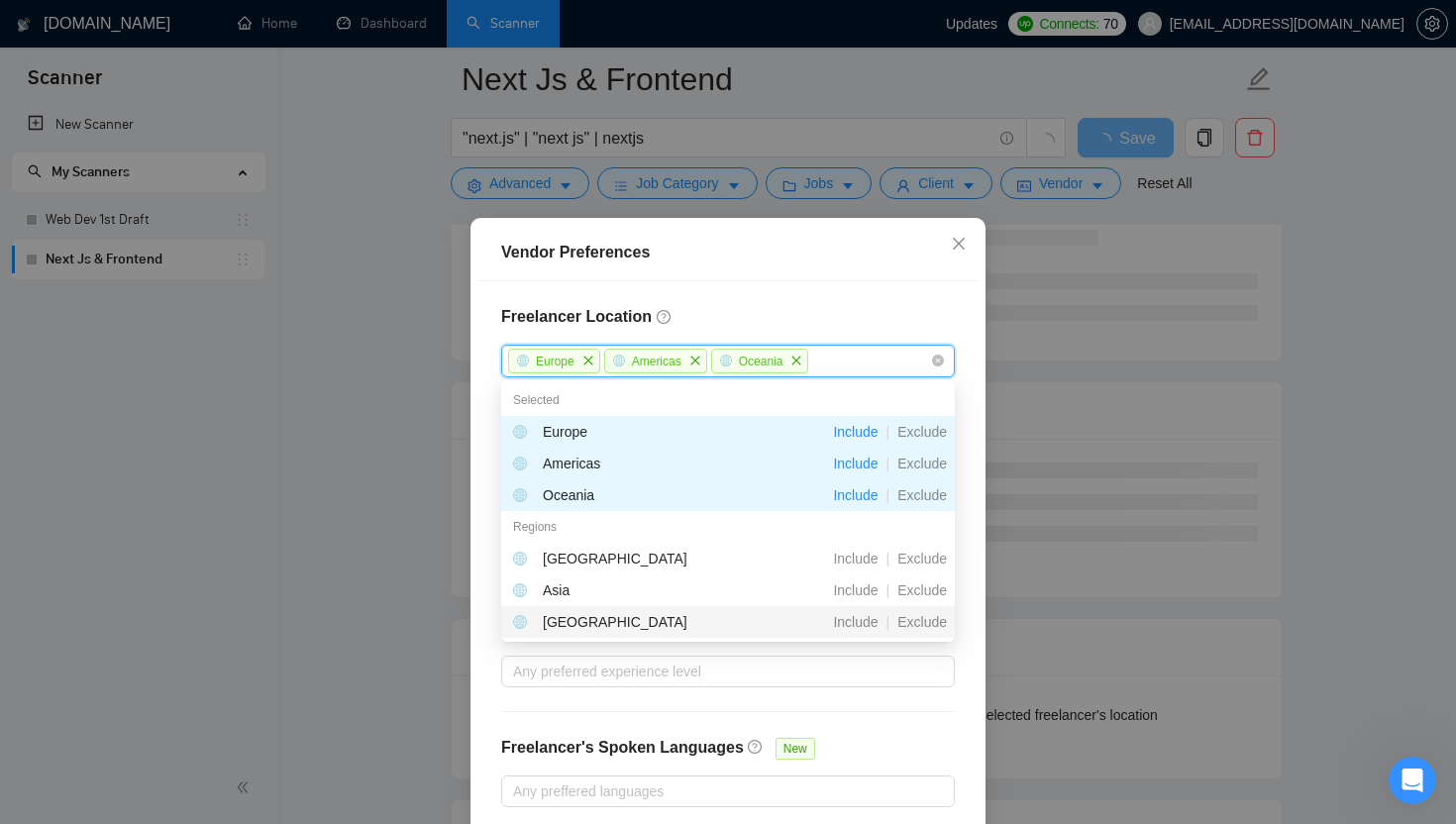 click on "Antarctica" at bounding box center (623, 622) 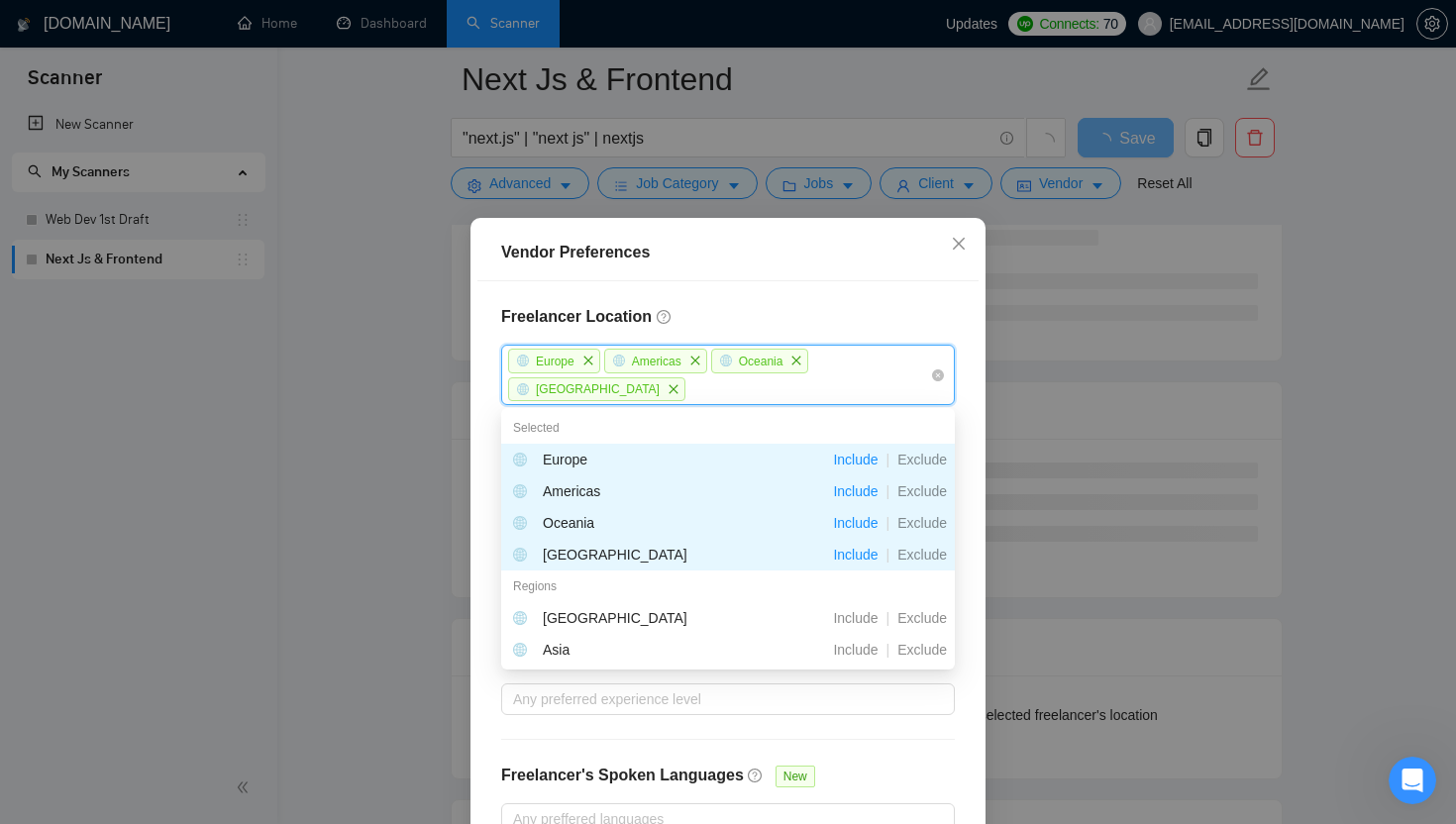 click on "Freelancer Location" at bounding box center (728, 317) 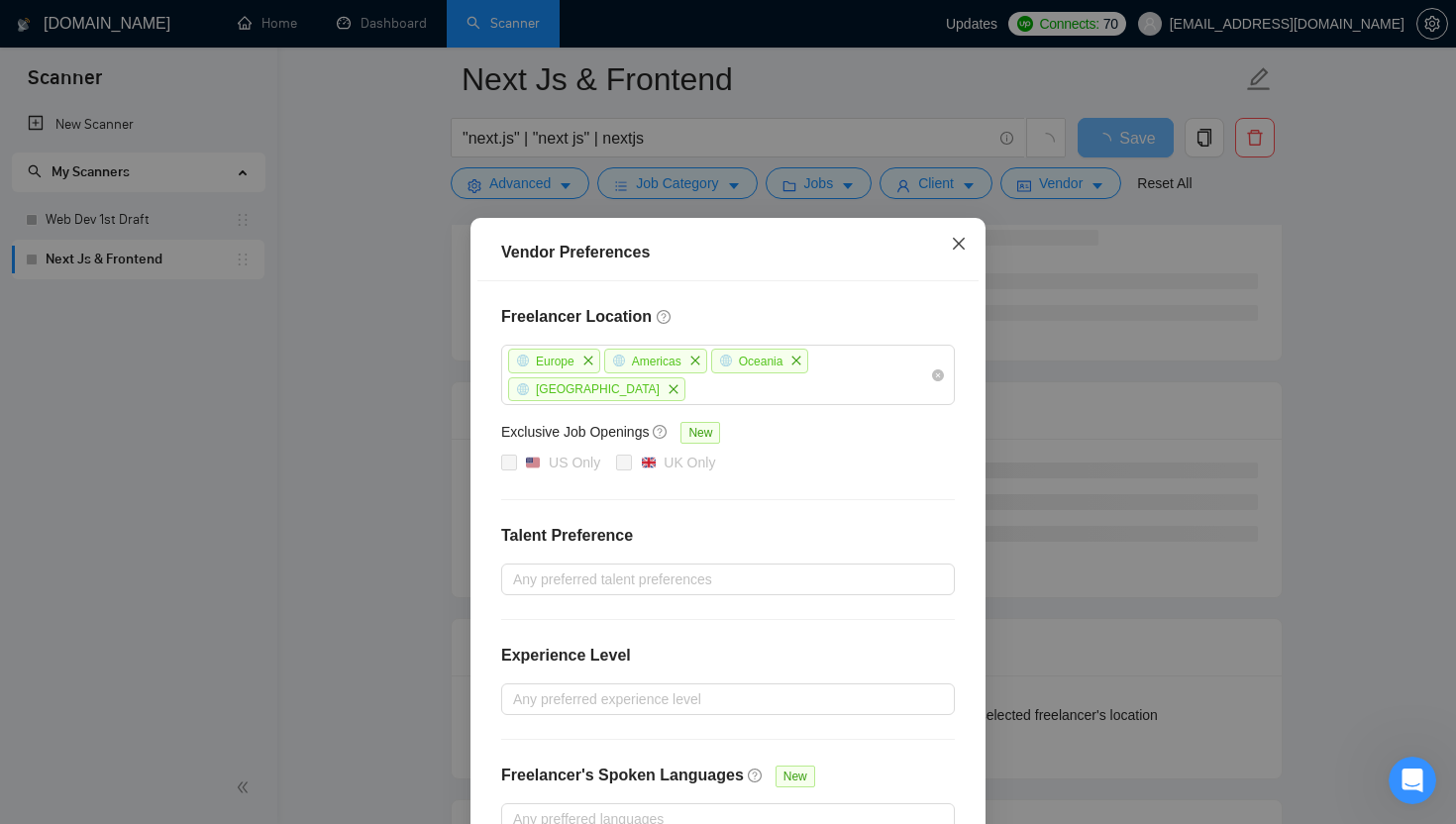 click 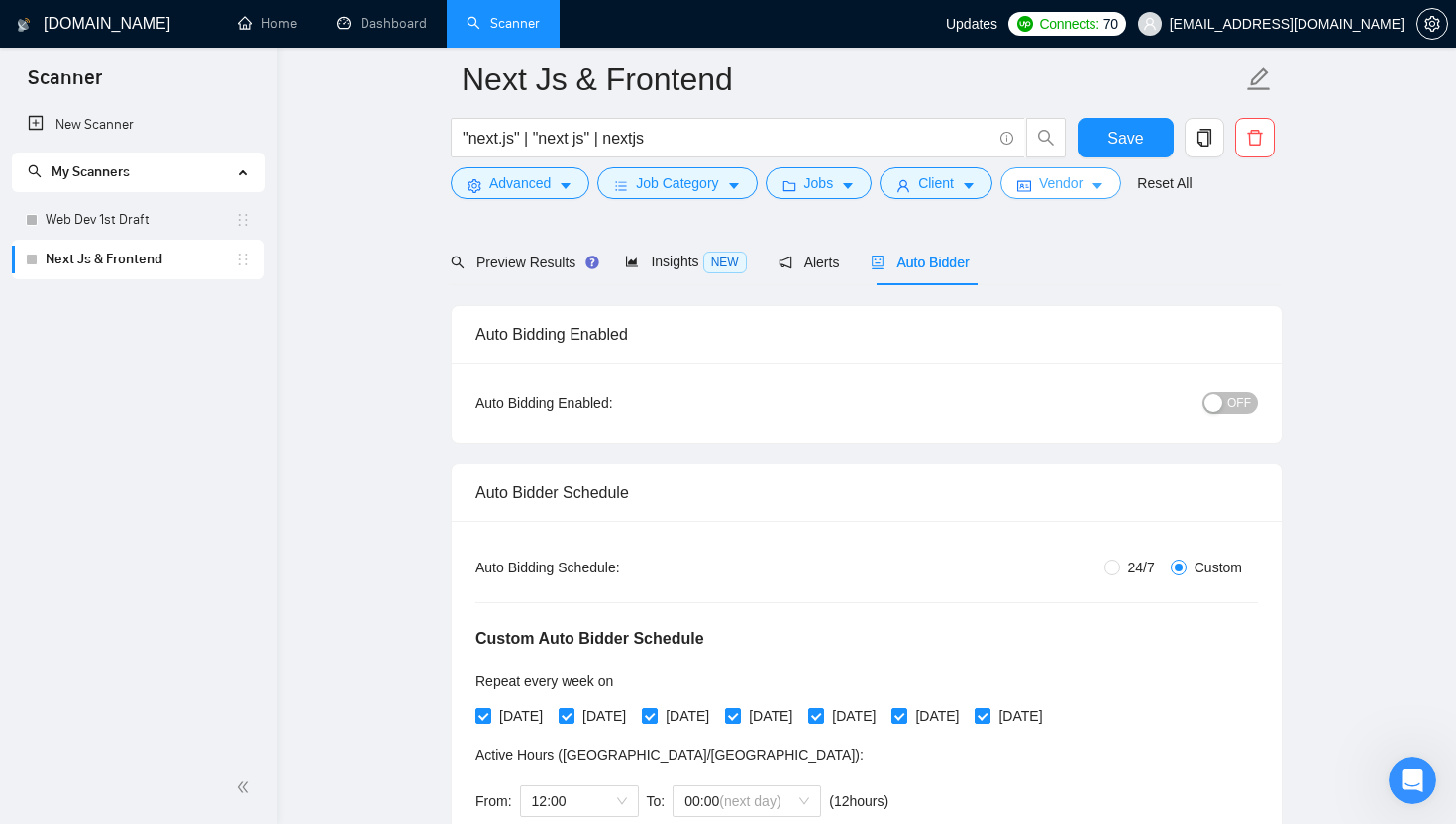 scroll, scrollTop: 0, scrollLeft: 0, axis: both 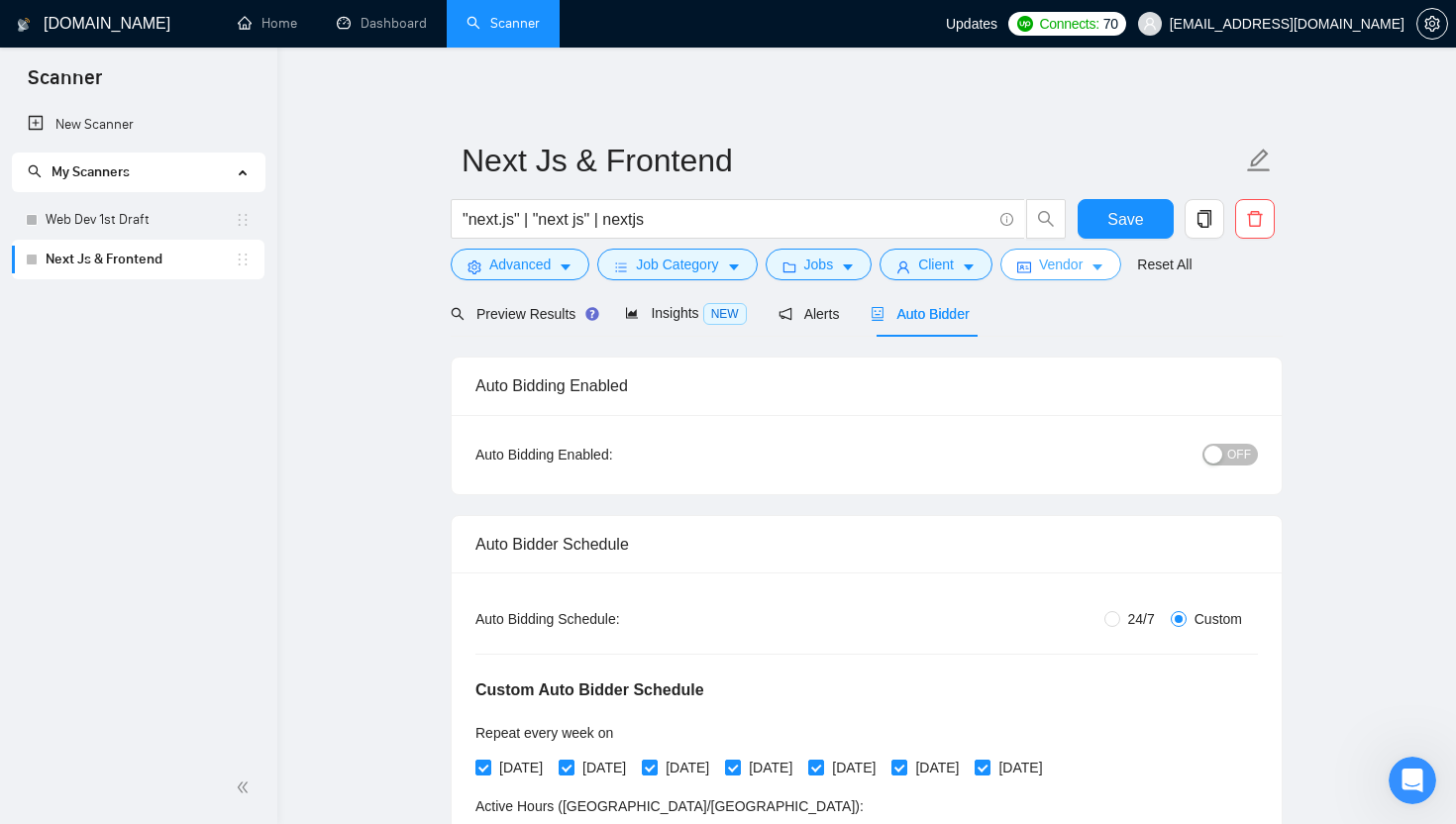 click on "Vendor" at bounding box center (1061, 264) 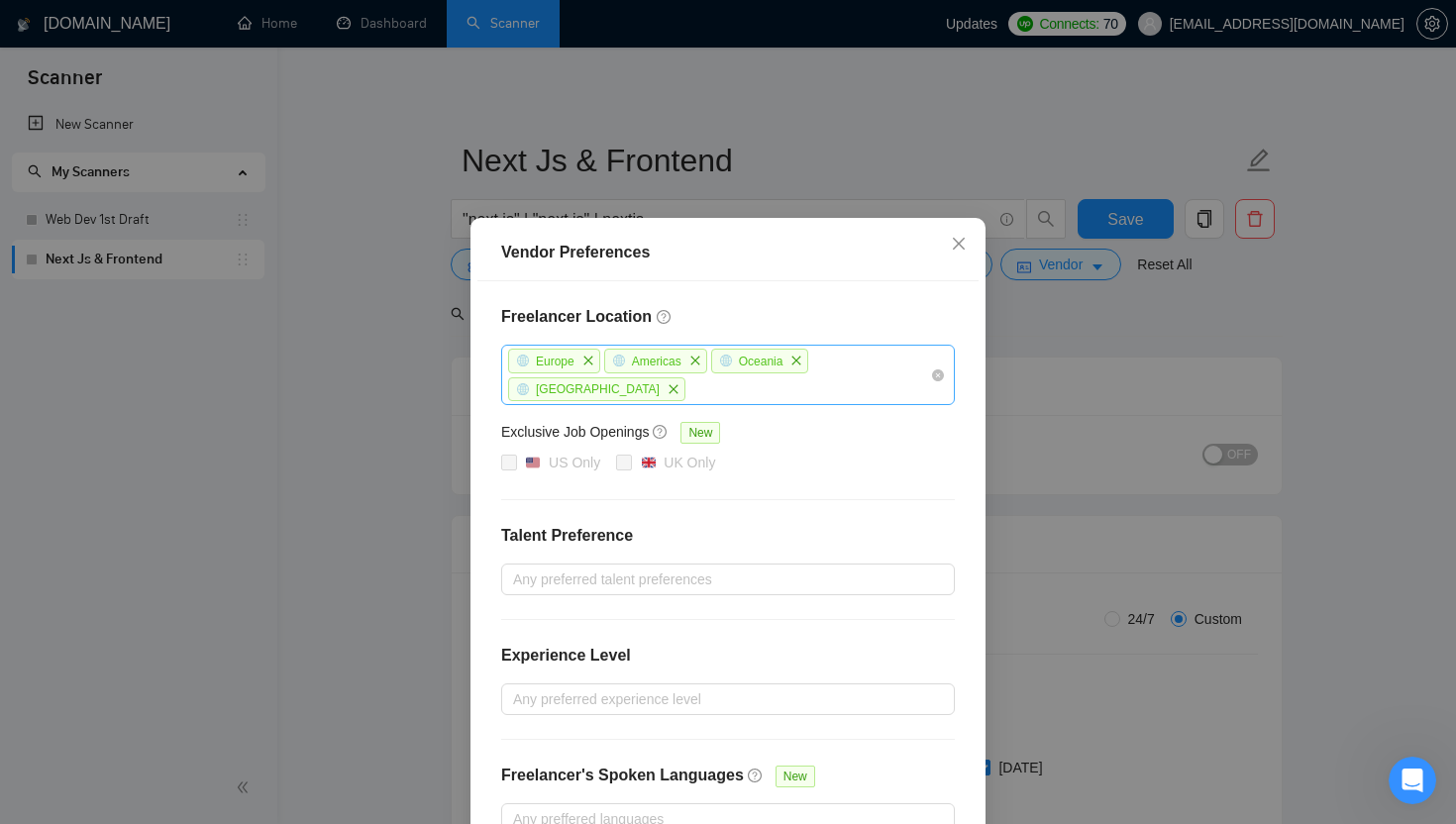 click on "Europe Americas Oceania Antarctica" at bounding box center [718, 374] 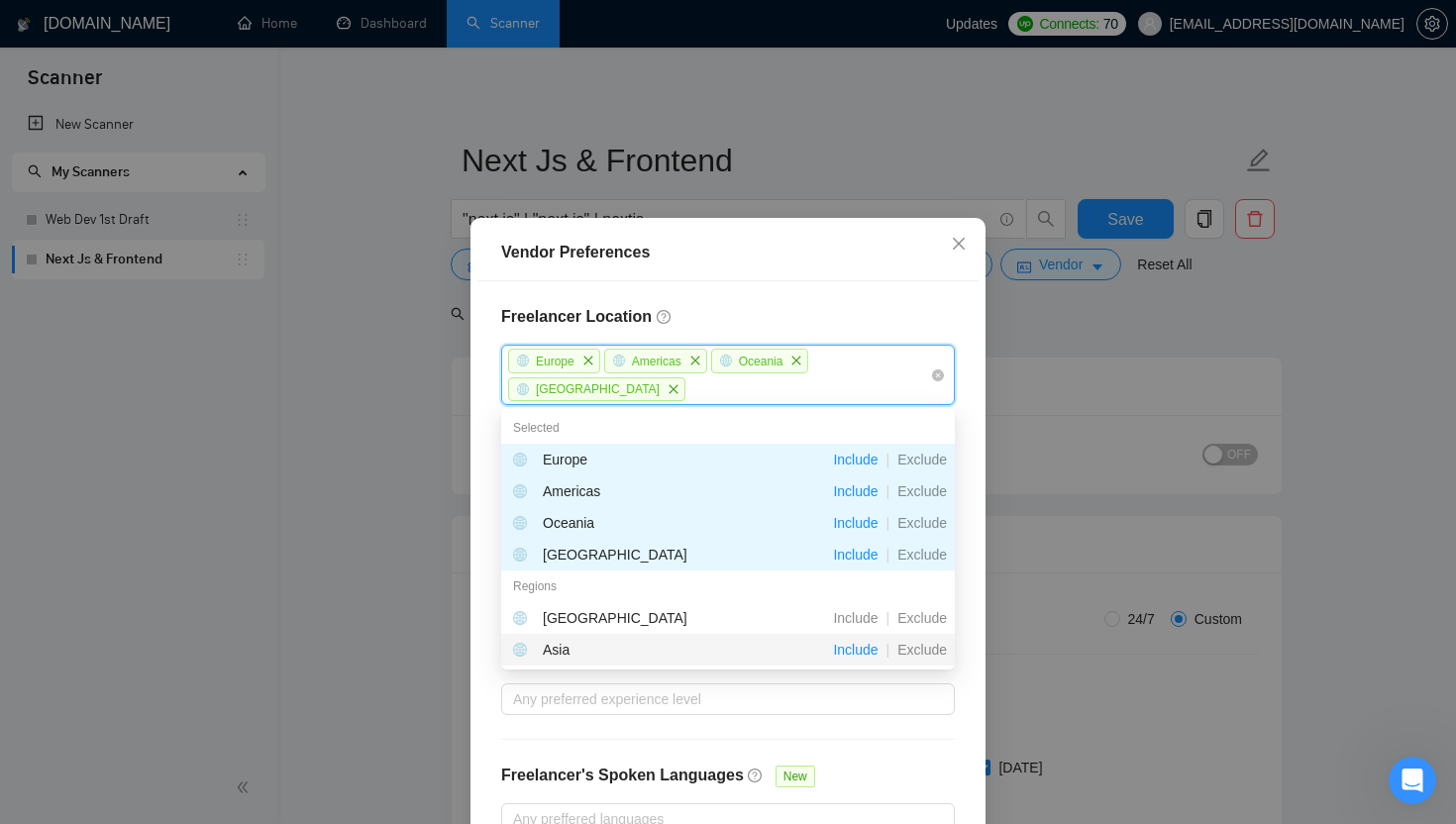 click on "Include" at bounding box center [855, 650] 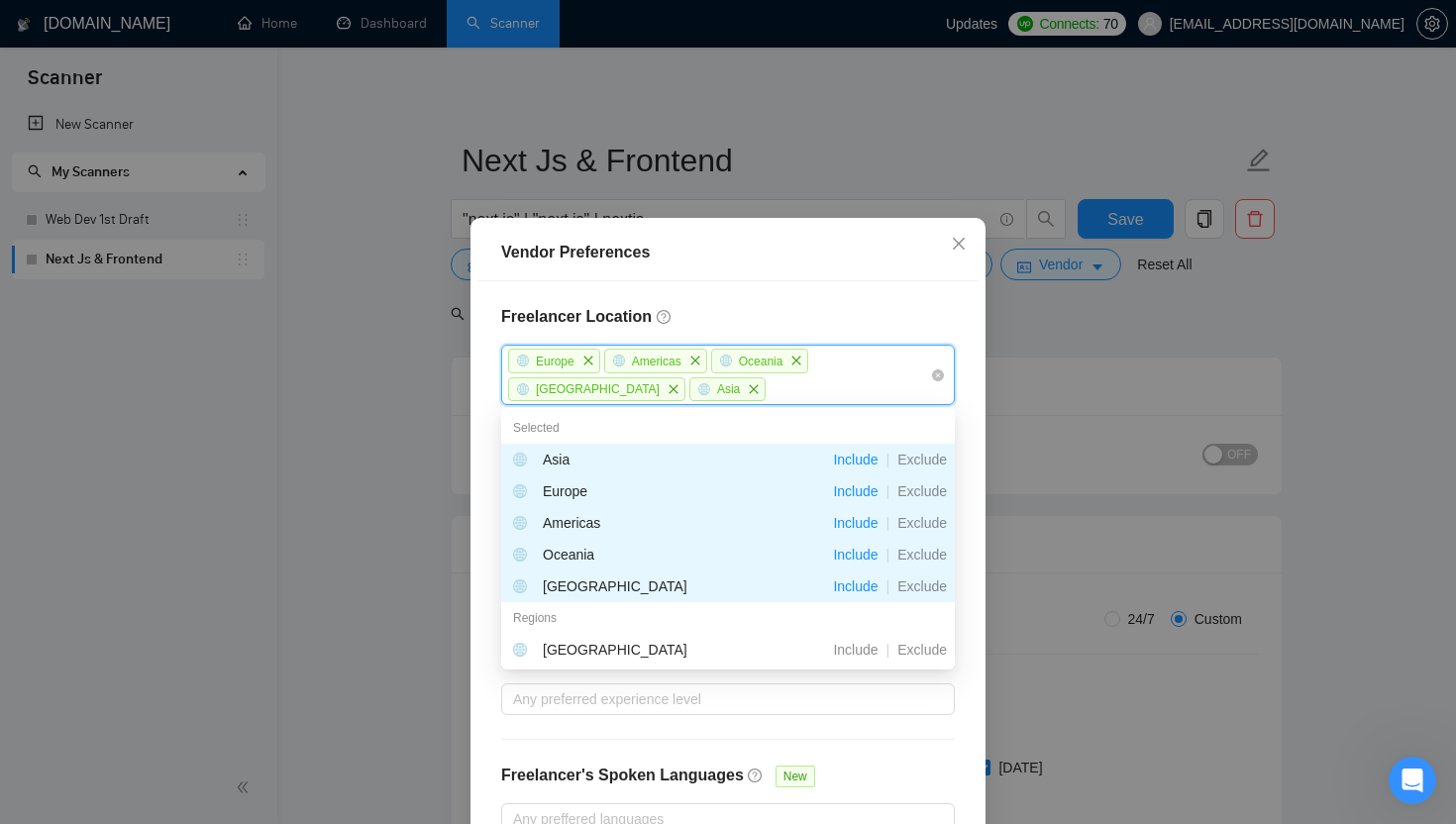 click on "Freelancer Location   Europe Americas Oceania Antarctica Asia   Exclusive Job Openings New US Only UK Only Talent Preference   Any preferred talent preferences Experience Level   Any preferred experience level Freelancer's Spoken Languages New   Any preffered languages" at bounding box center (728, 569) 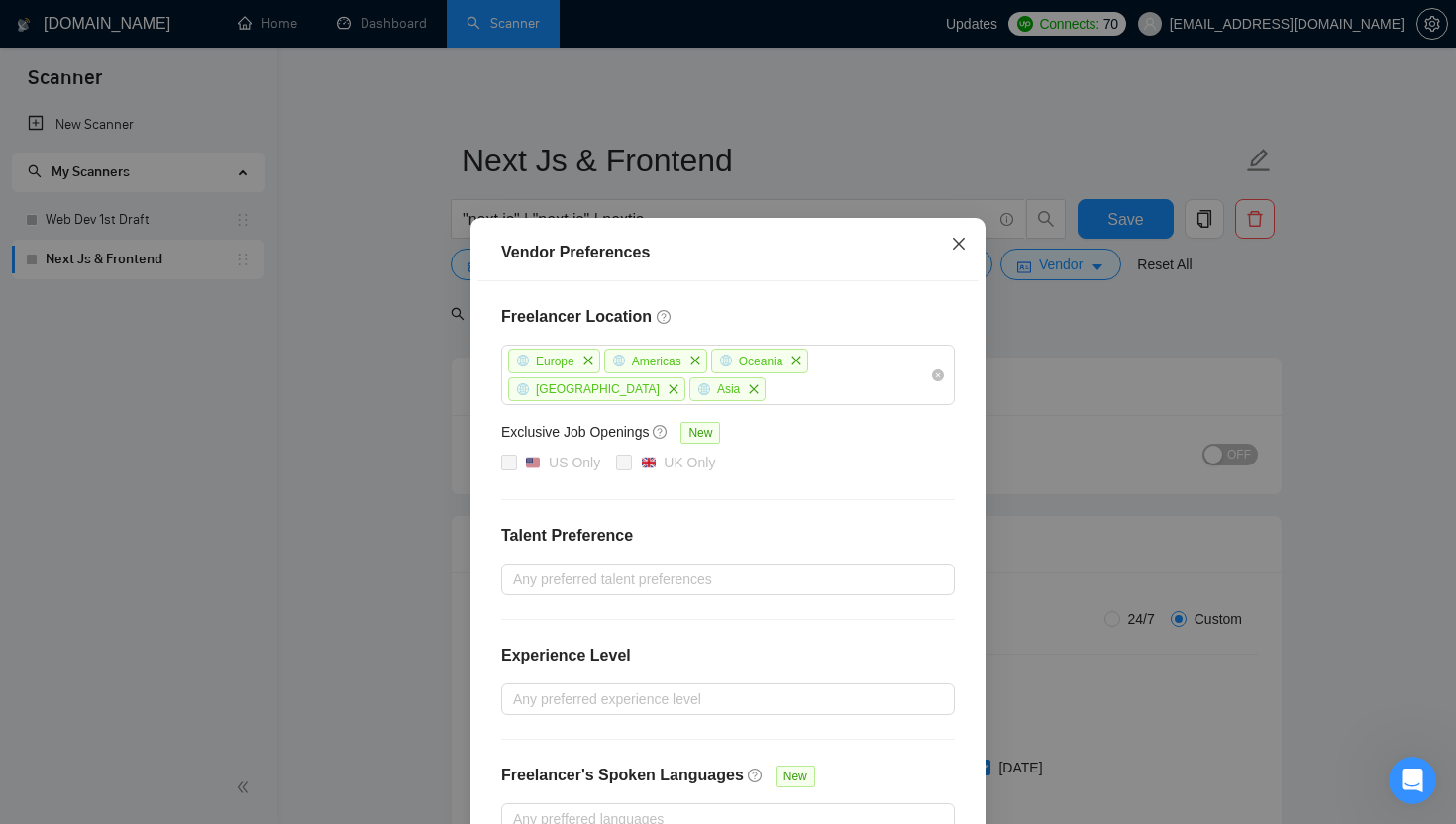 click at bounding box center [959, 245] 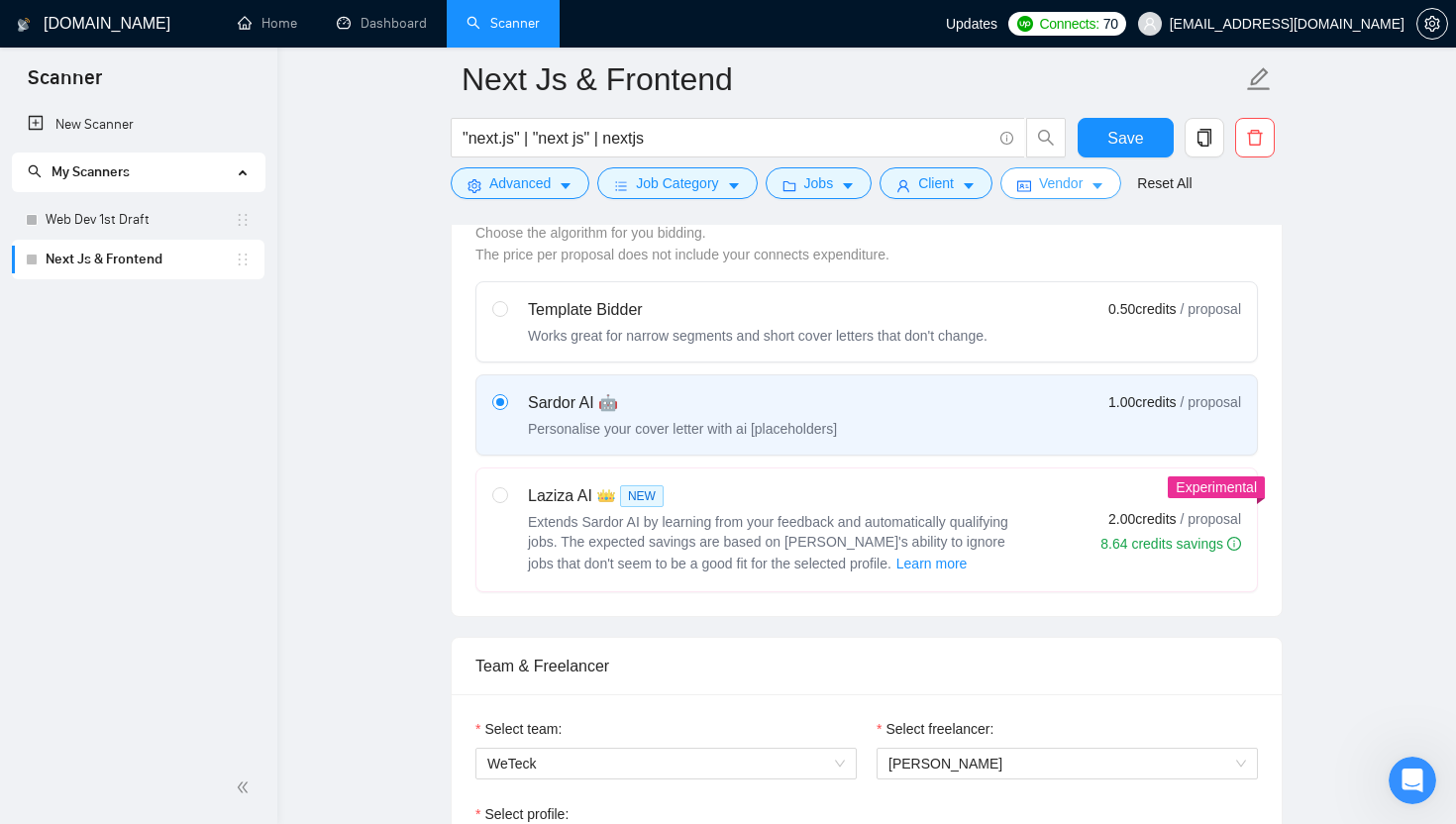 scroll, scrollTop: 0, scrollLeft: 0, axis: both 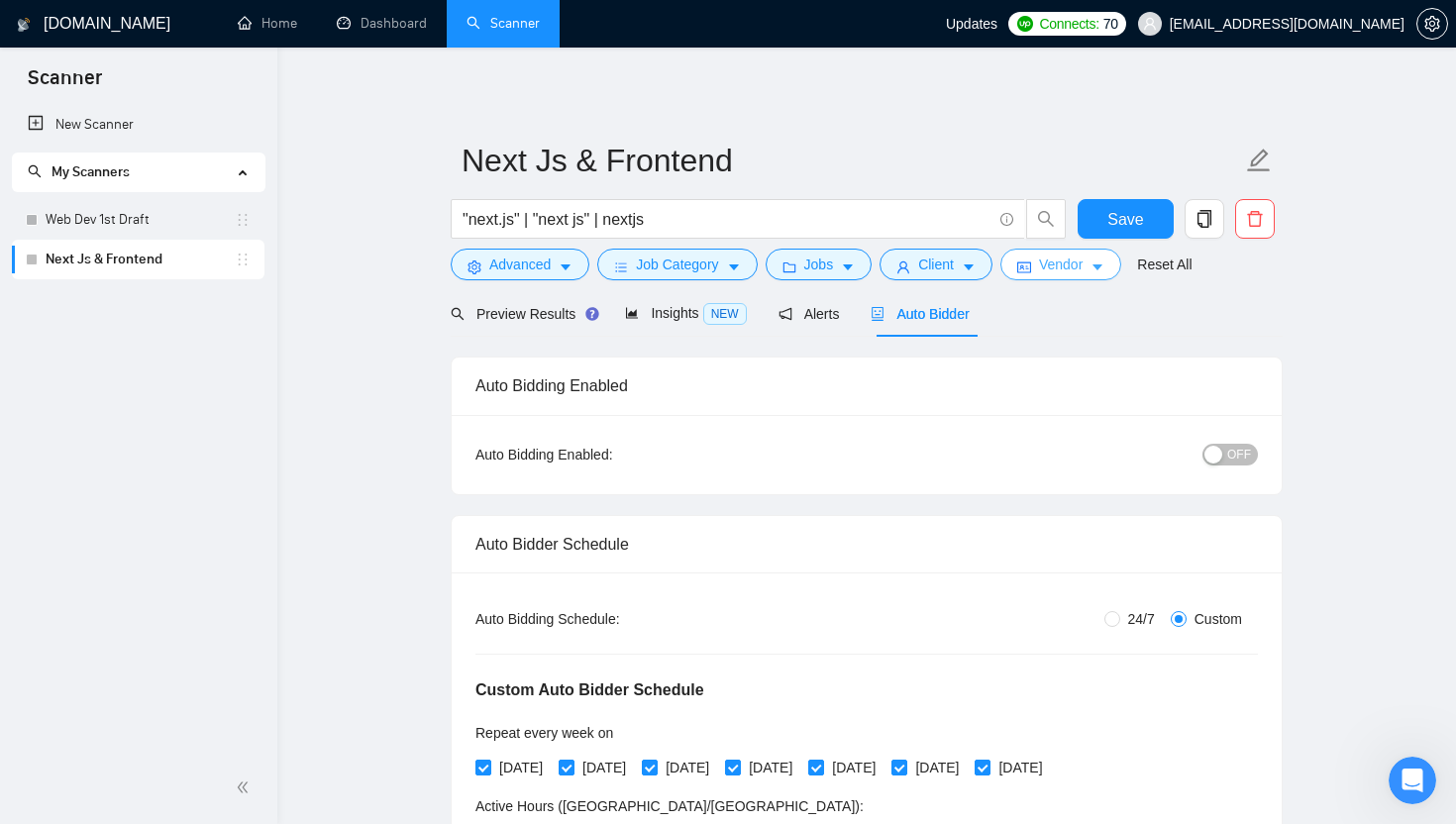 click on "Vendor" at bounding box center [1061, 264] 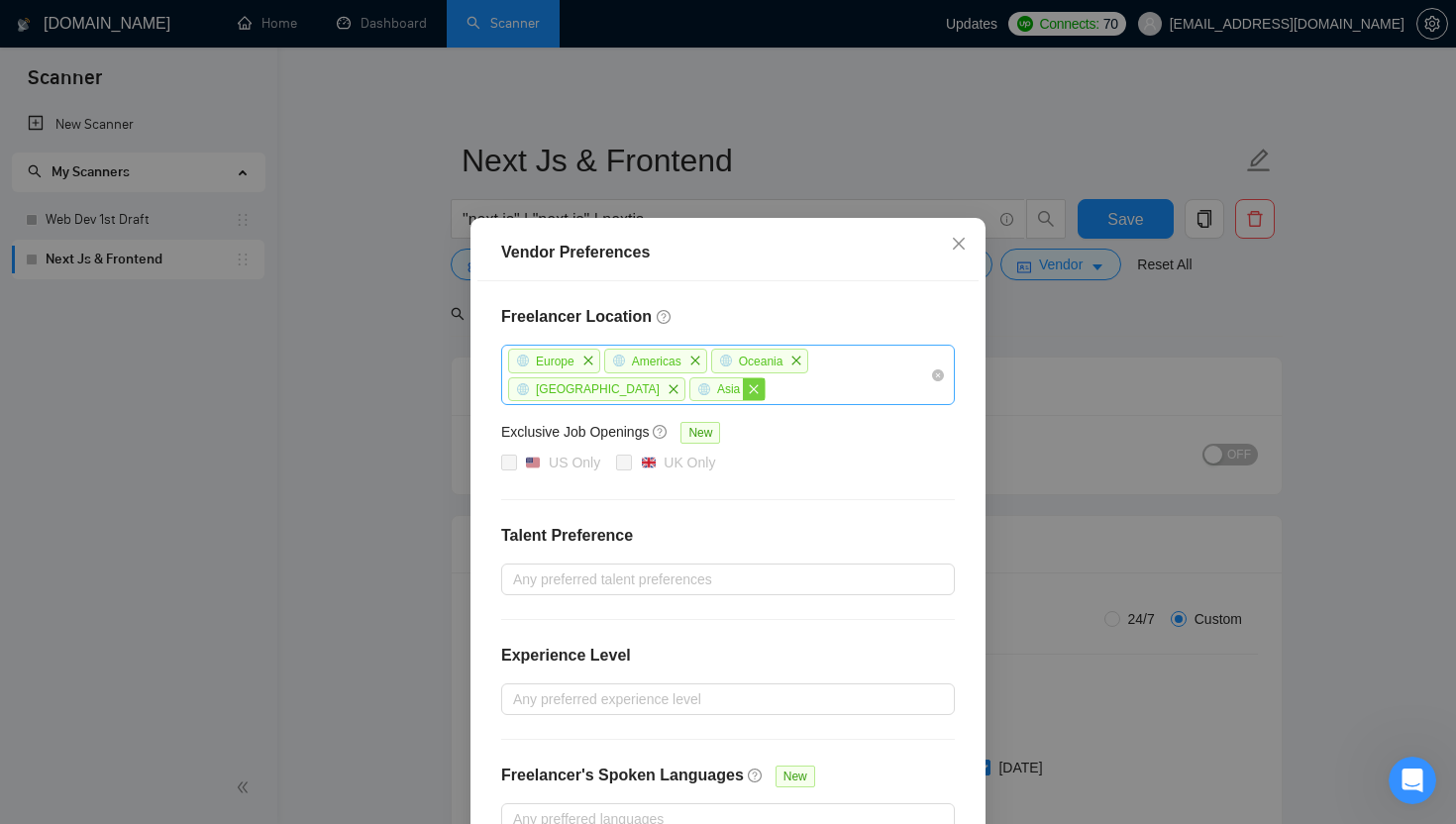 click 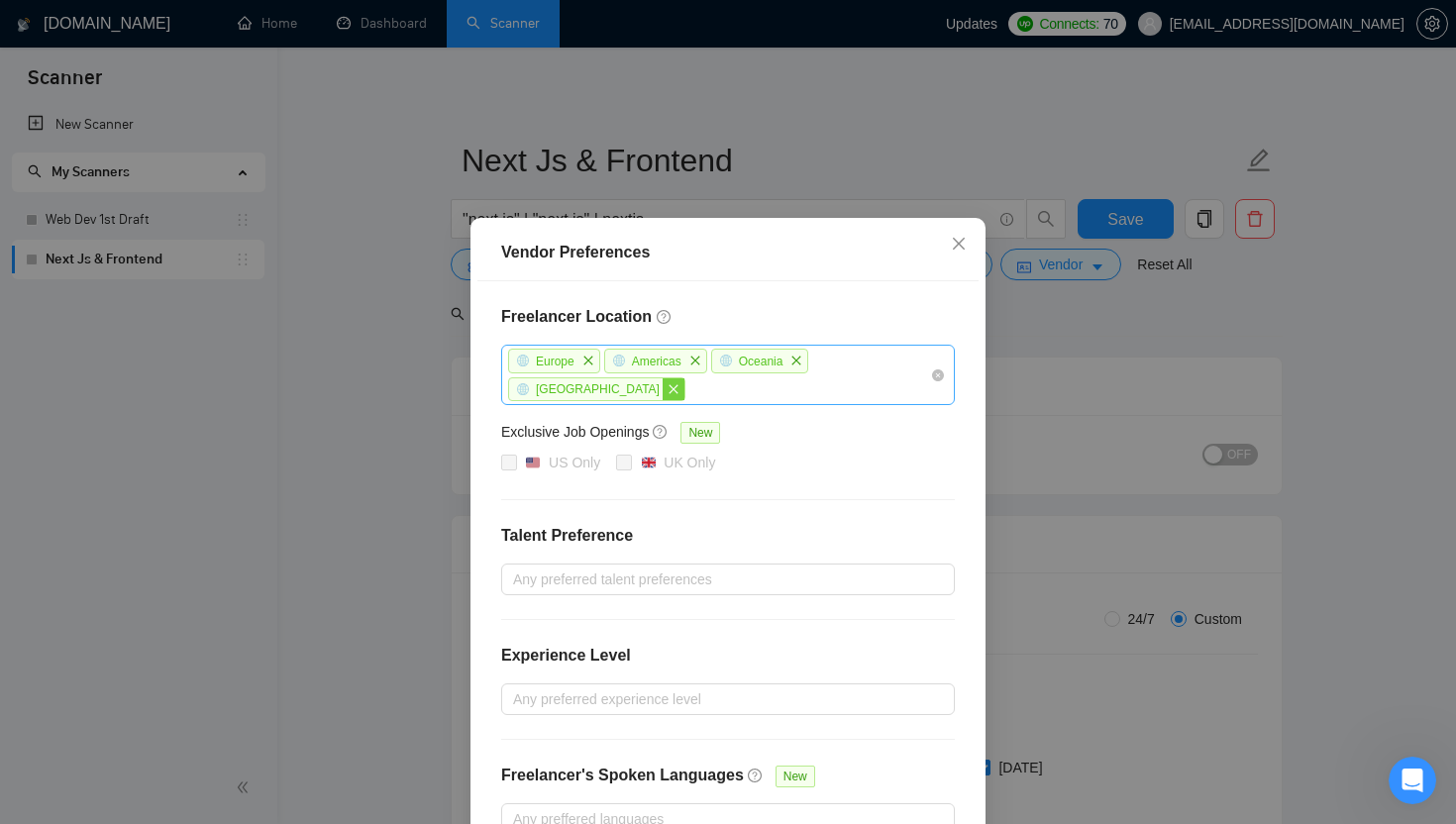 click 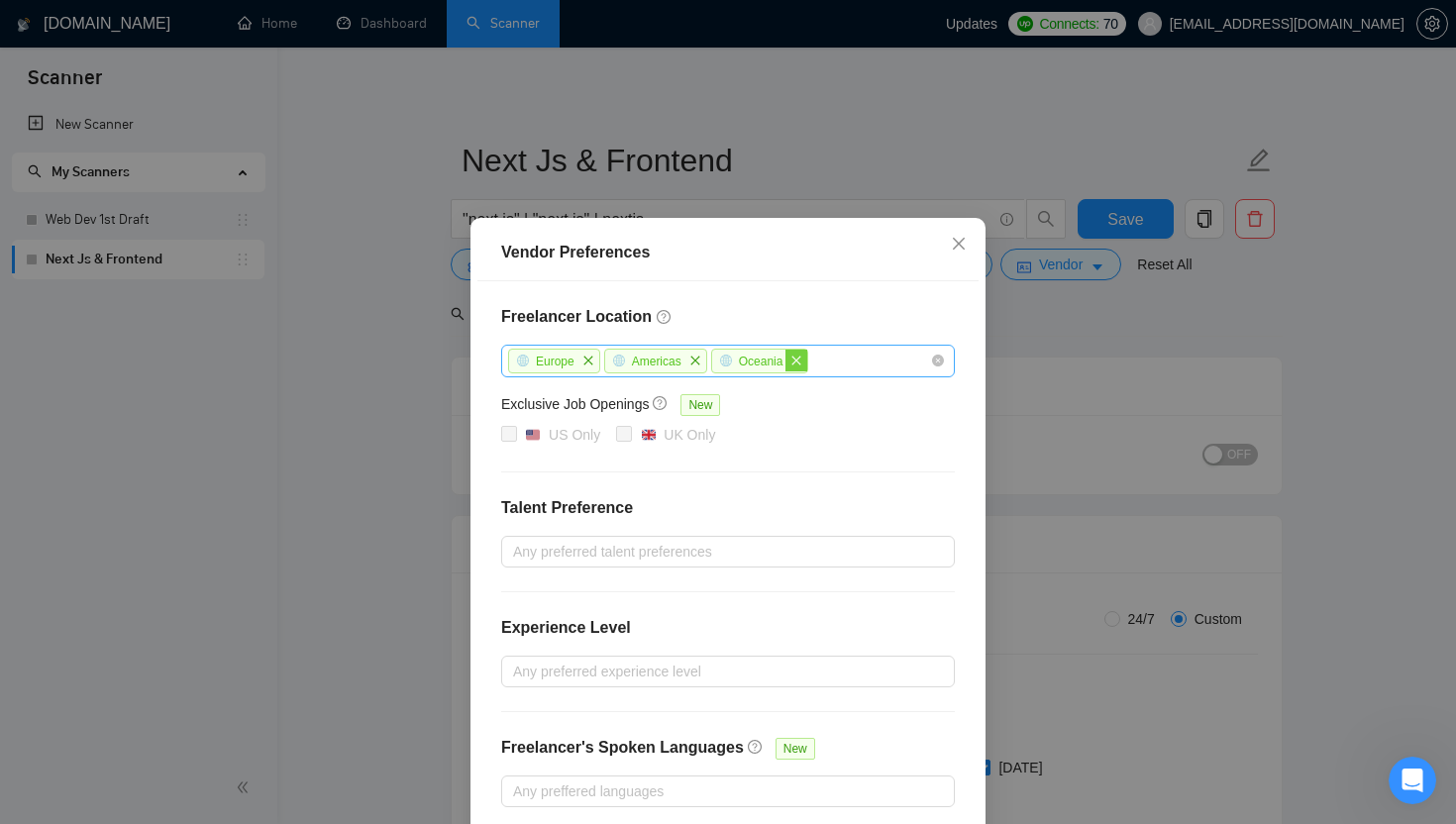 click at bounding box center (796, 360) 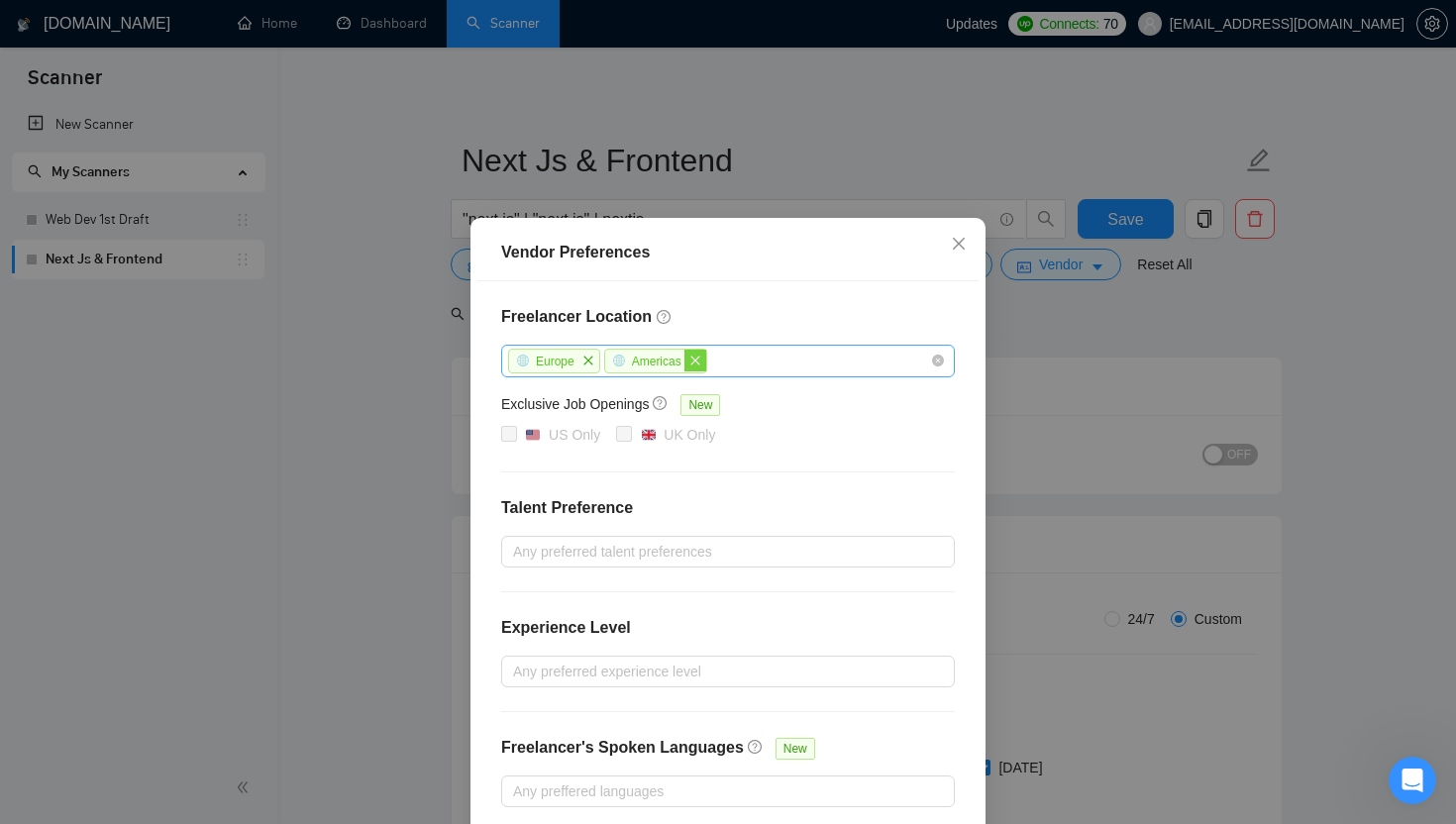 click at bounding box center (695, 360) 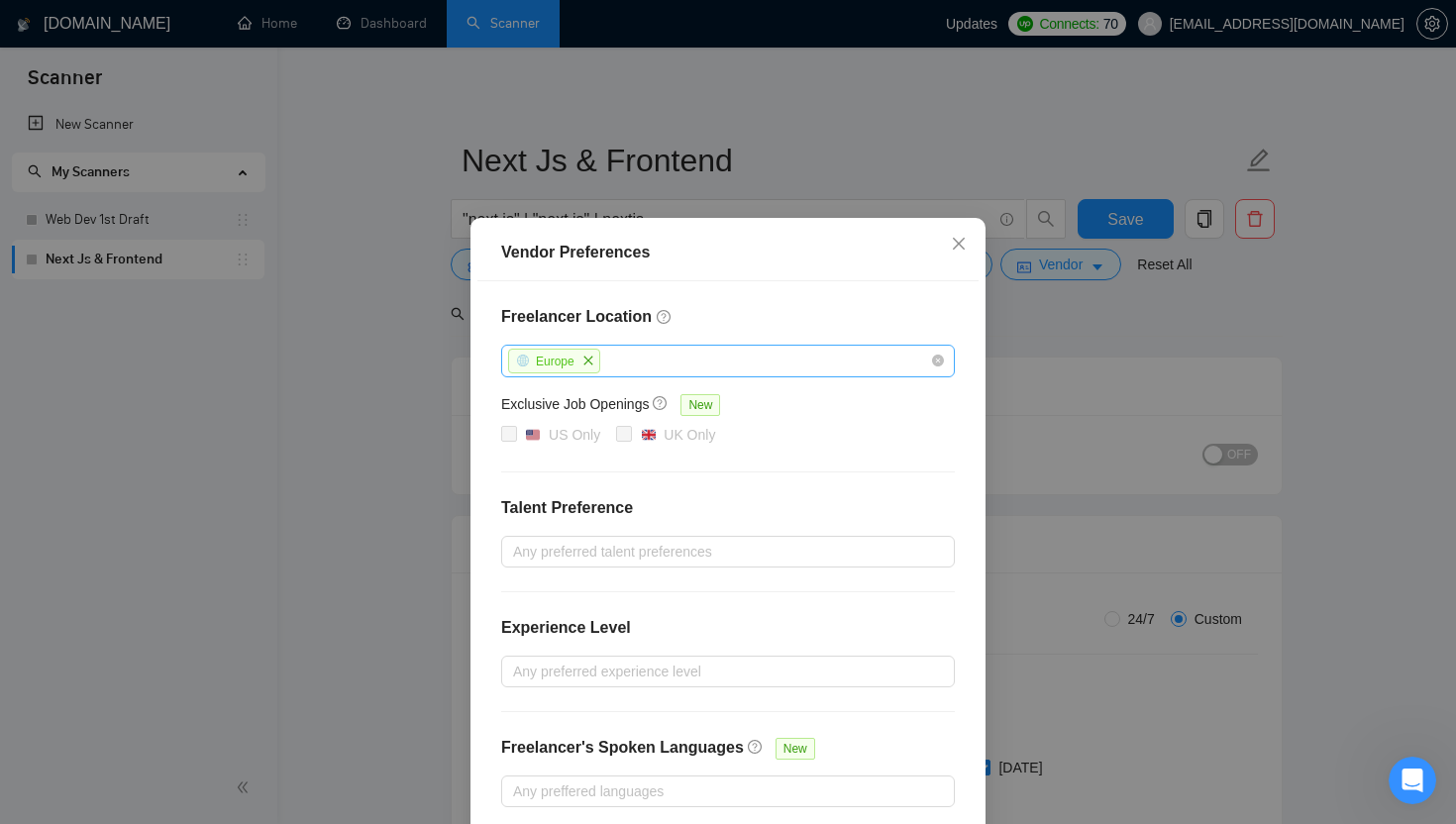 click on "Europe" at bounding box center (554, 360) 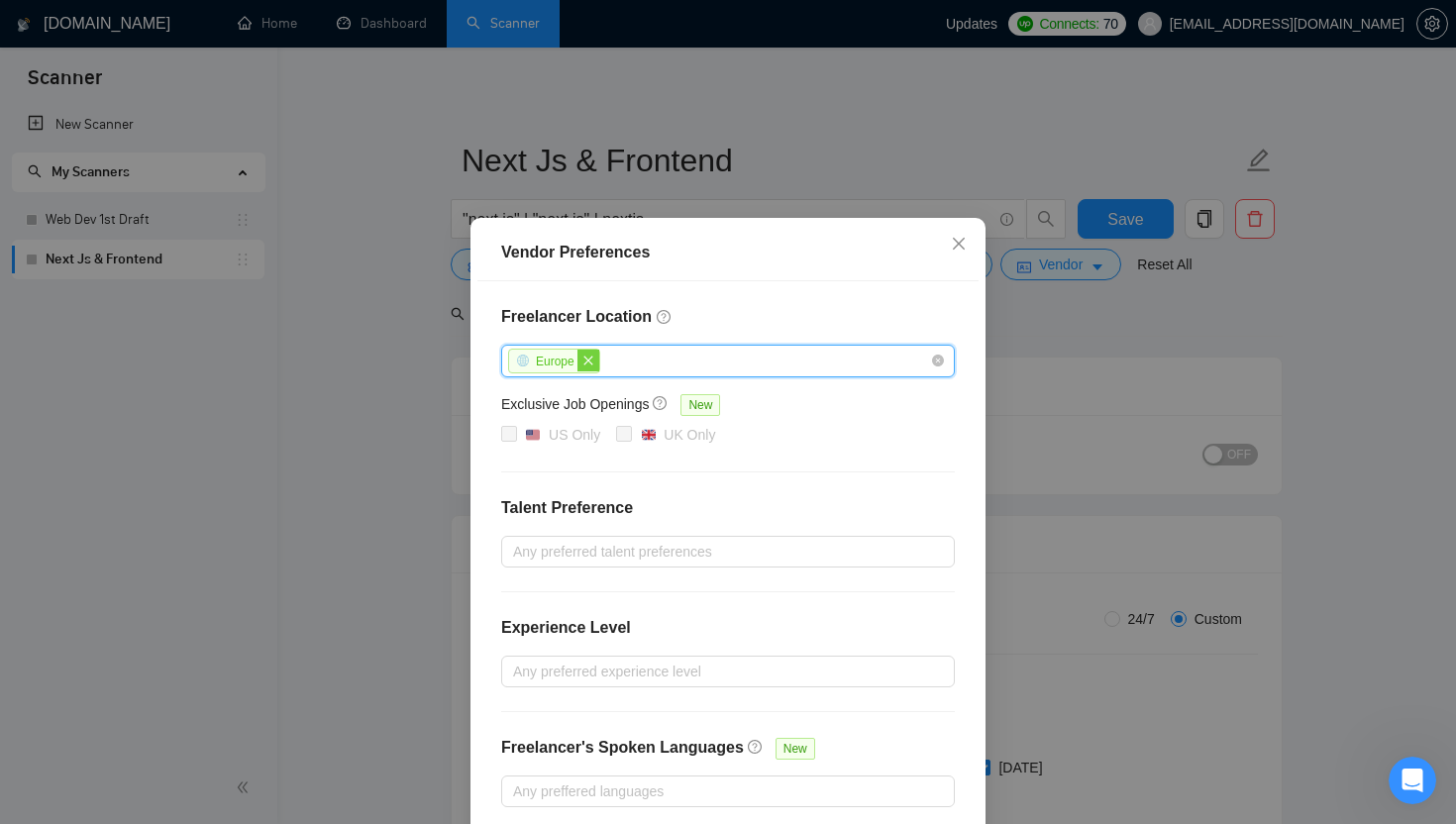 click at bounding box center (588, 360) 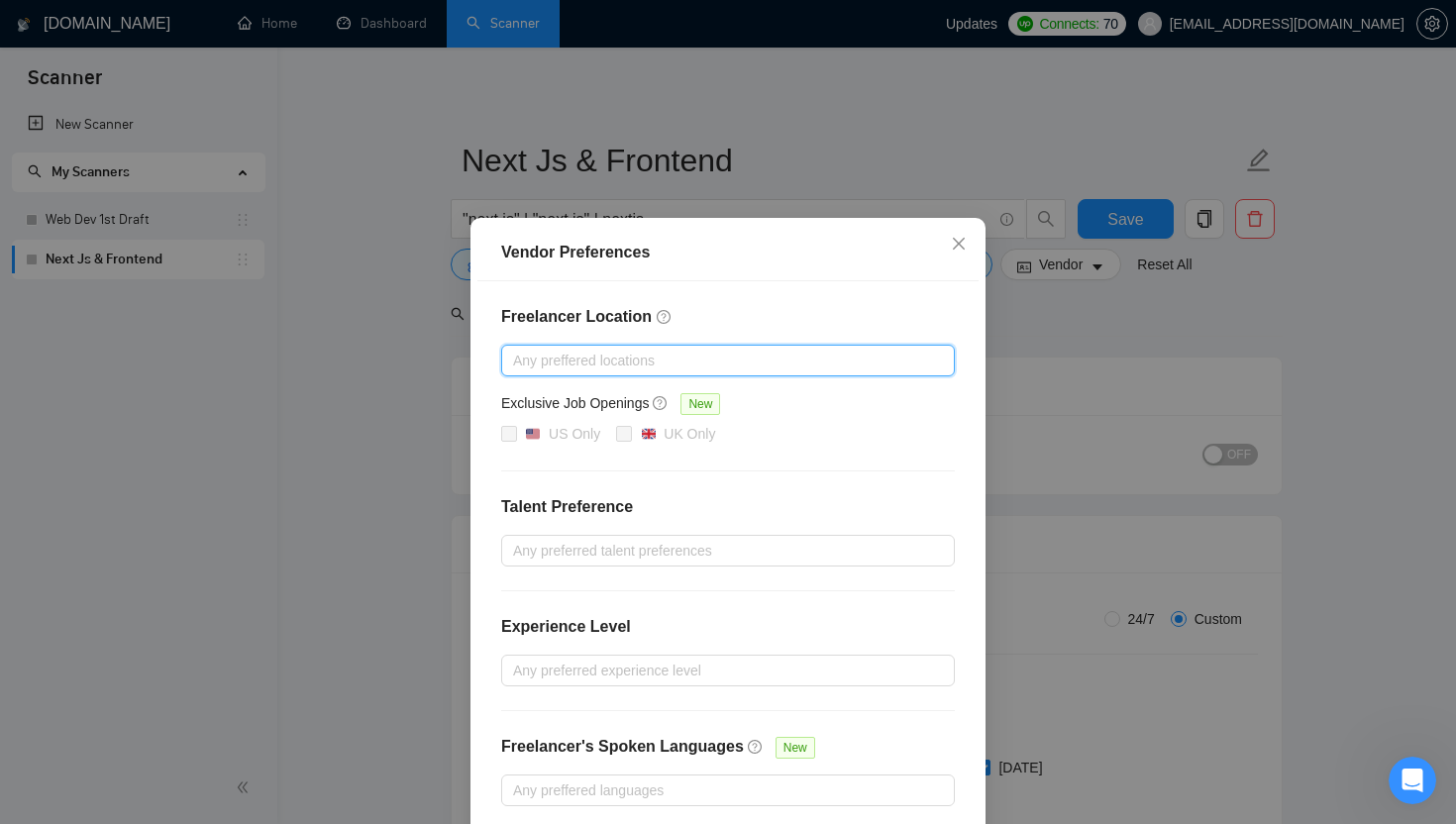 click on "Freelancer Location" at bounding box center (728, 317) 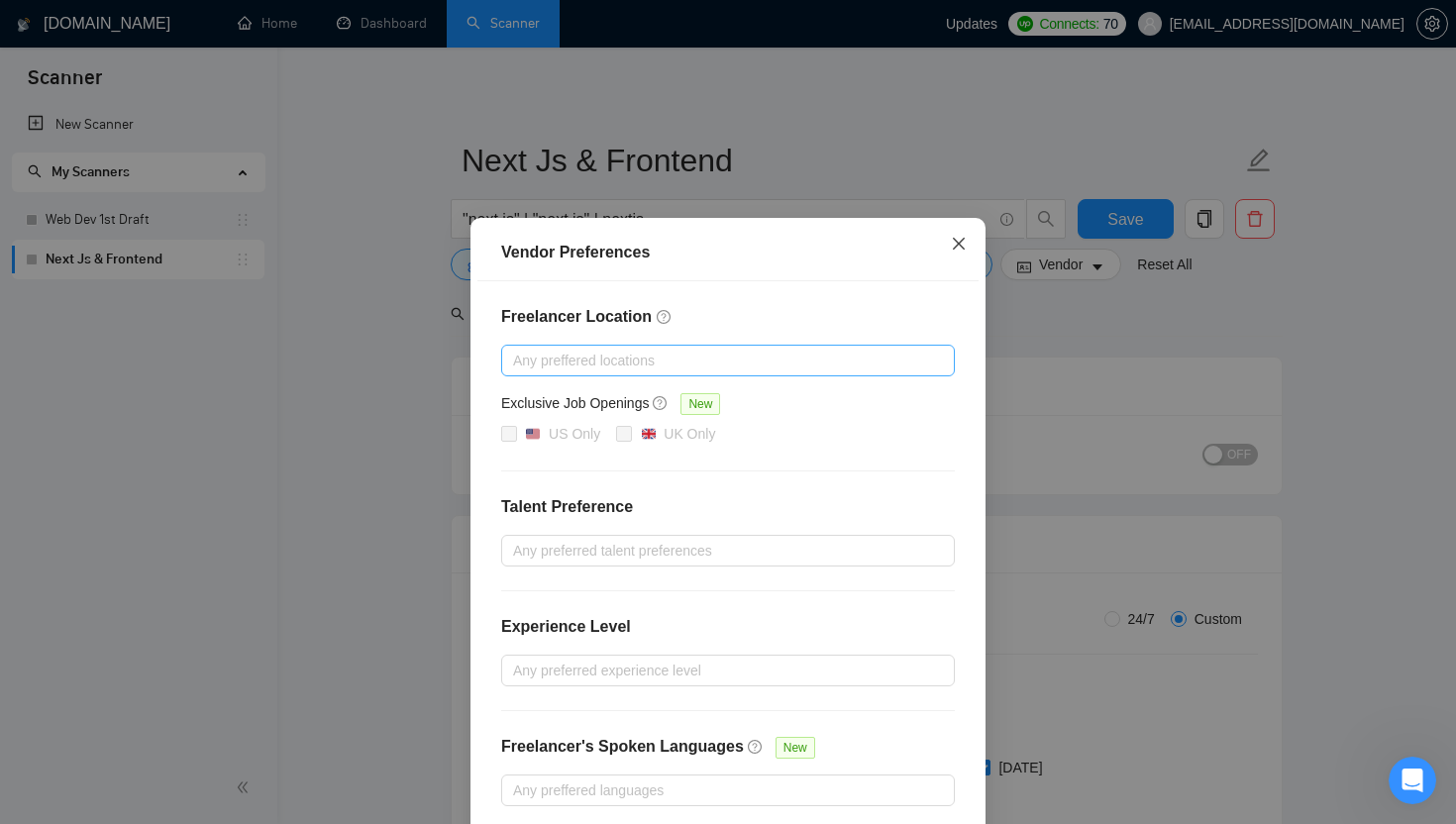click at bounding box center [959, 245] 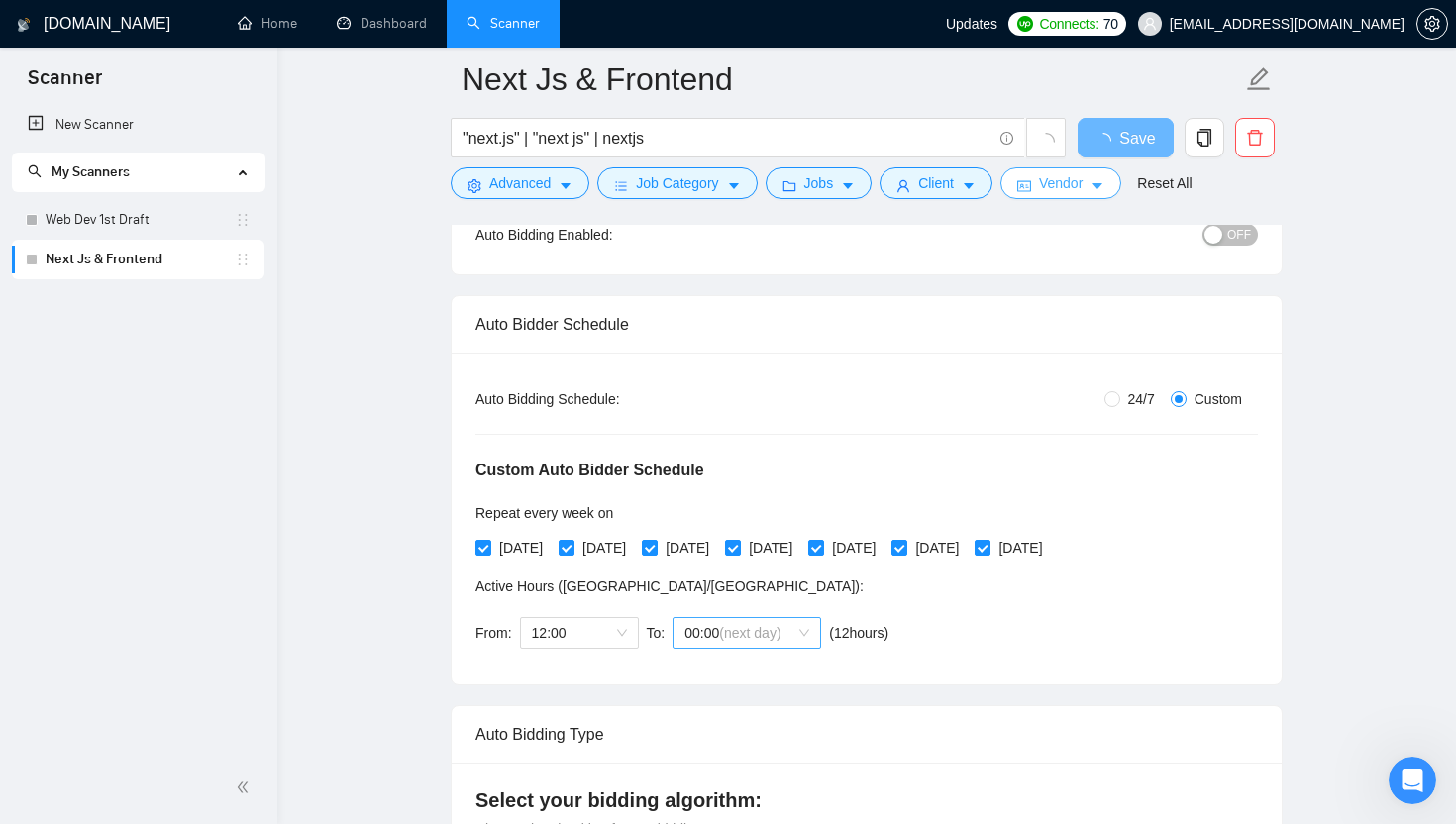 scroll, scrollTop: 245, scrollLeft: 0, axis: vertical 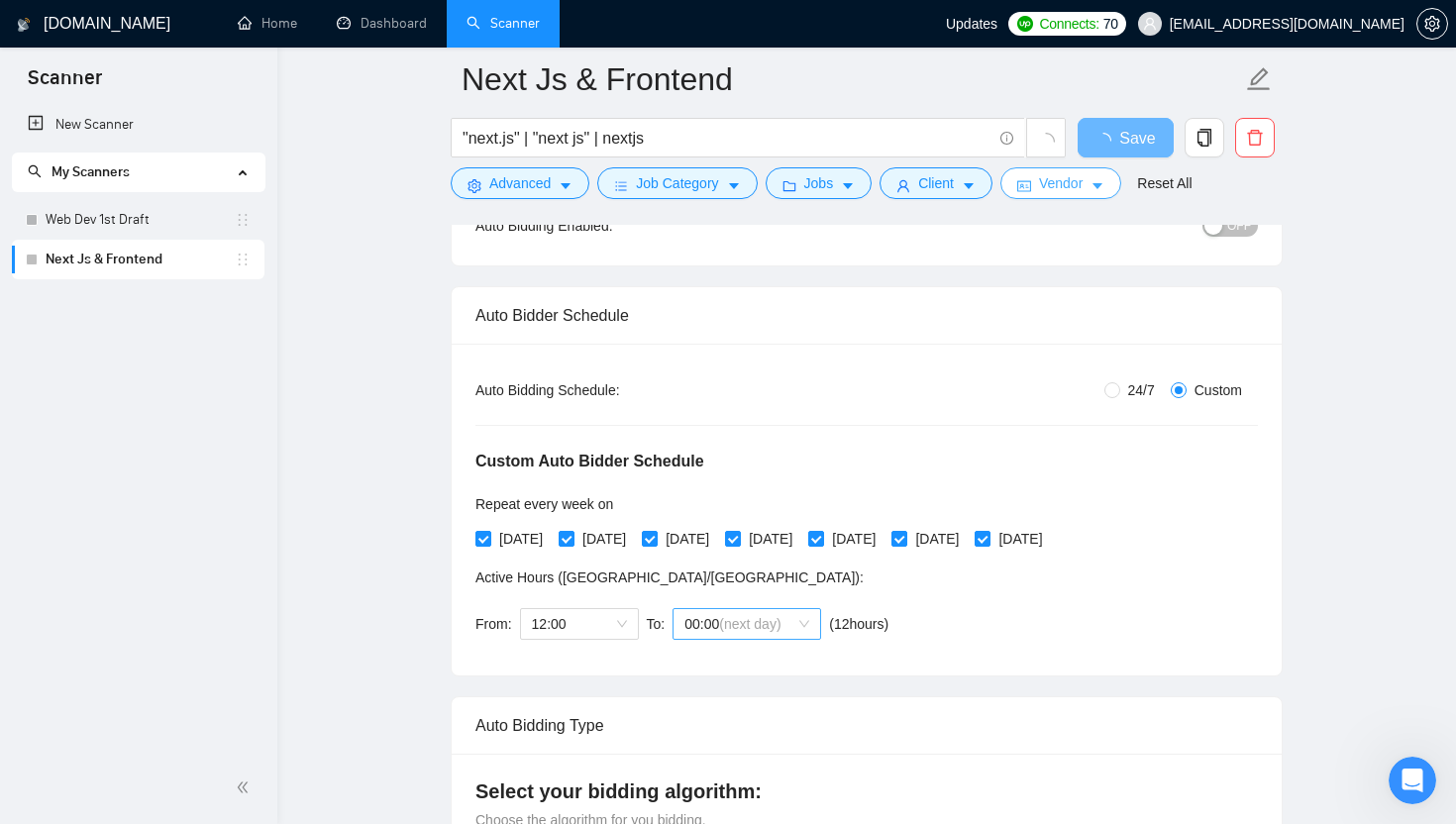 click on "(next day)" at bounding box center (750, 624) 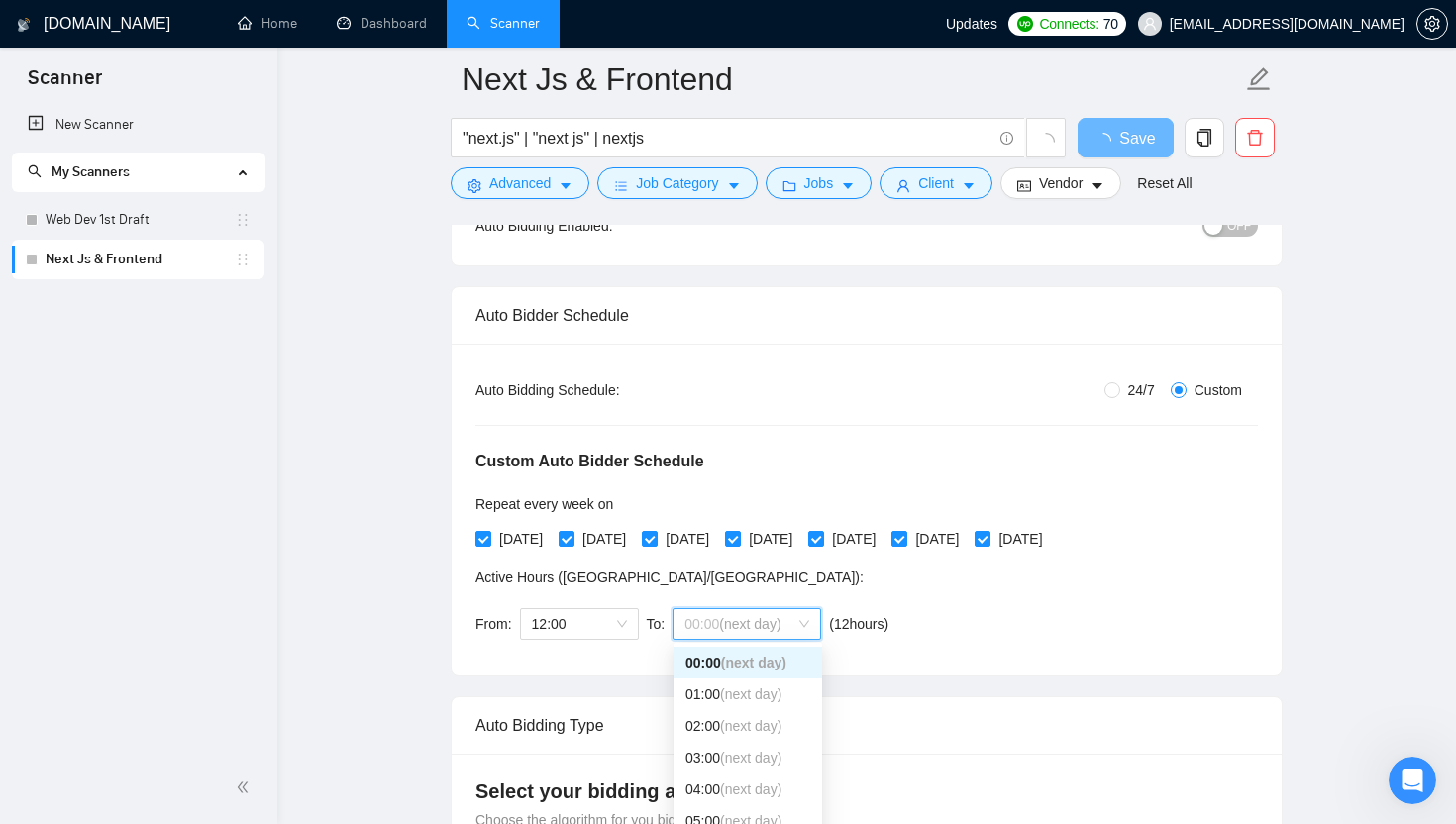 scroll, scrollTop: 378, scrollLeft: 0, axis: vertical 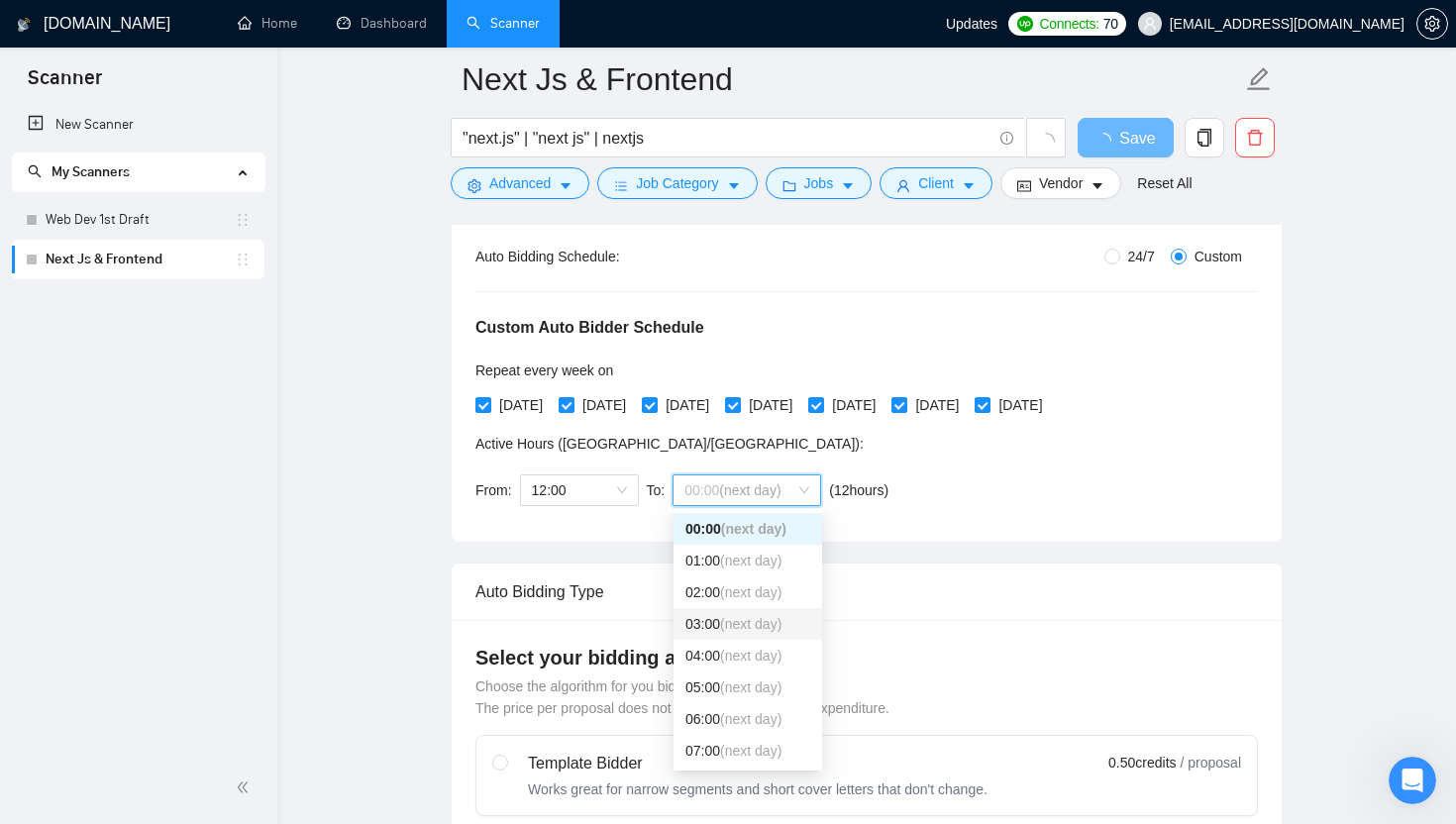 click on "(next day)" at bounding box center [751, 624] 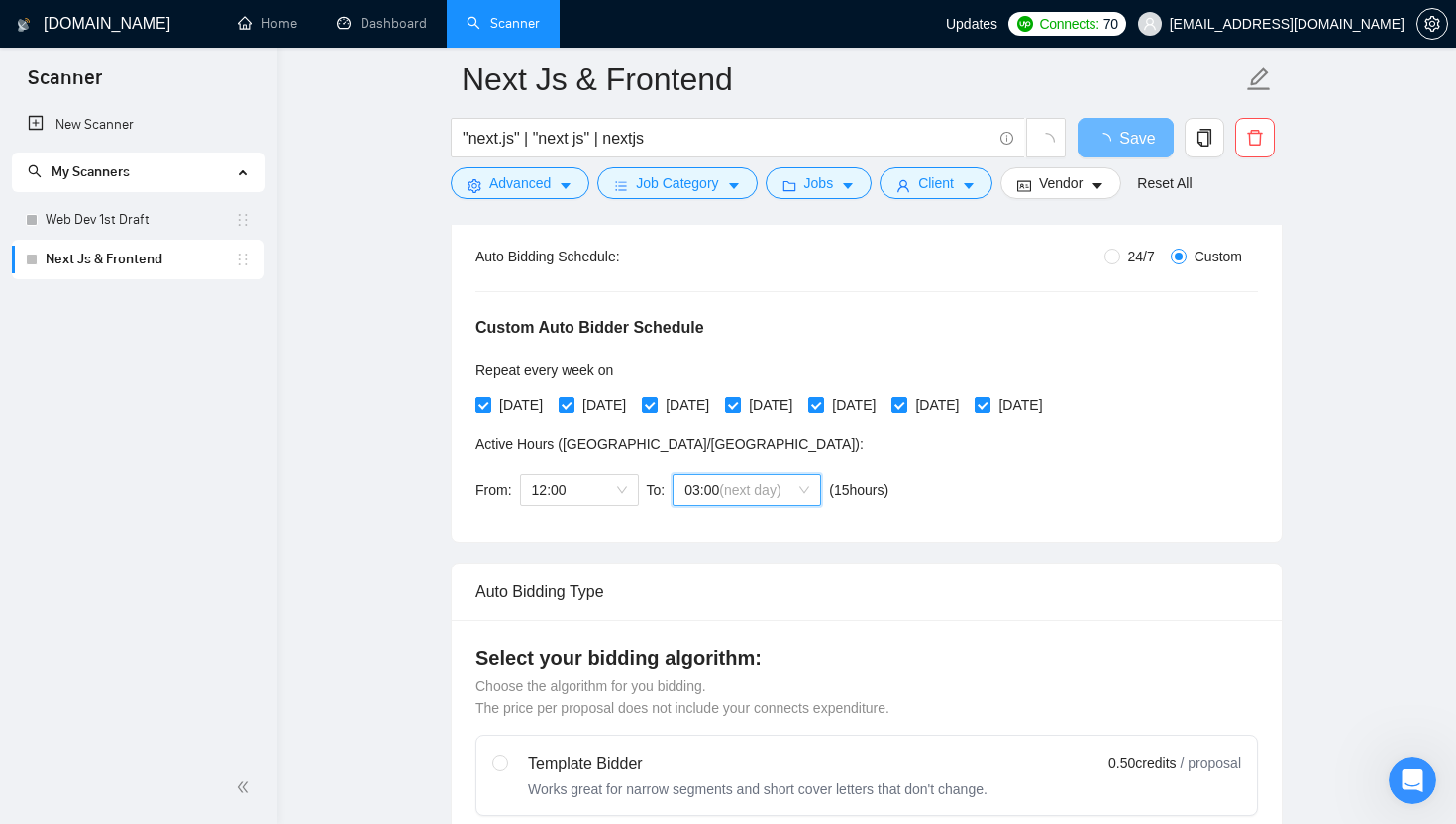 click on "Custom Auto Bidder Schedule Repeat every week on Monday Tuesday Wednesday Thursday Friday Saturday Sunday Active Hours ( Asia/Karachi ): From: 12:00 To: 03 03:00  (next day) ( 15  hours) Asia/Karachi" at bounding box center [867, 392] 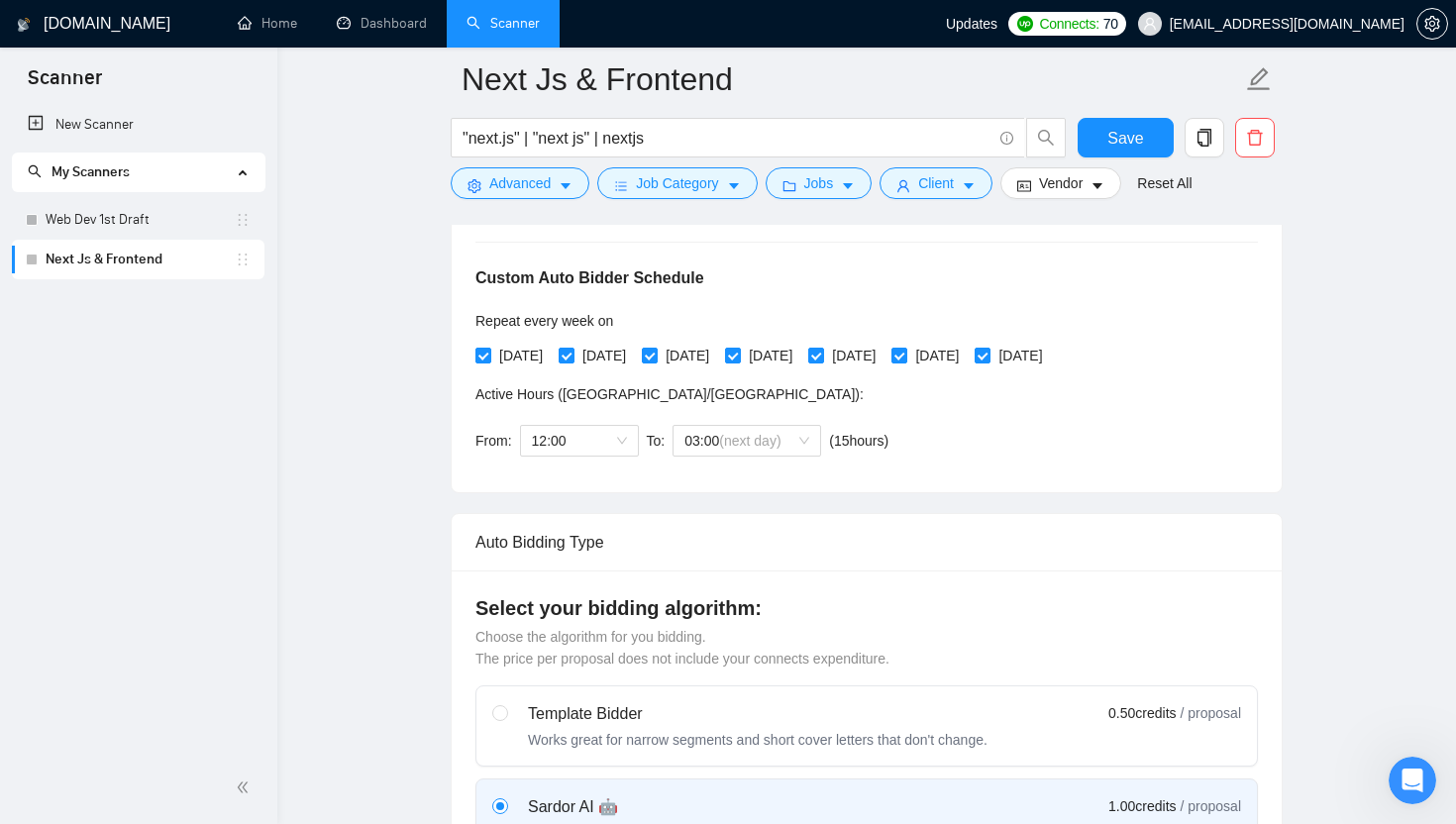 scroll, scrollTop: 425, scrollLeft: 0, axis: vertical 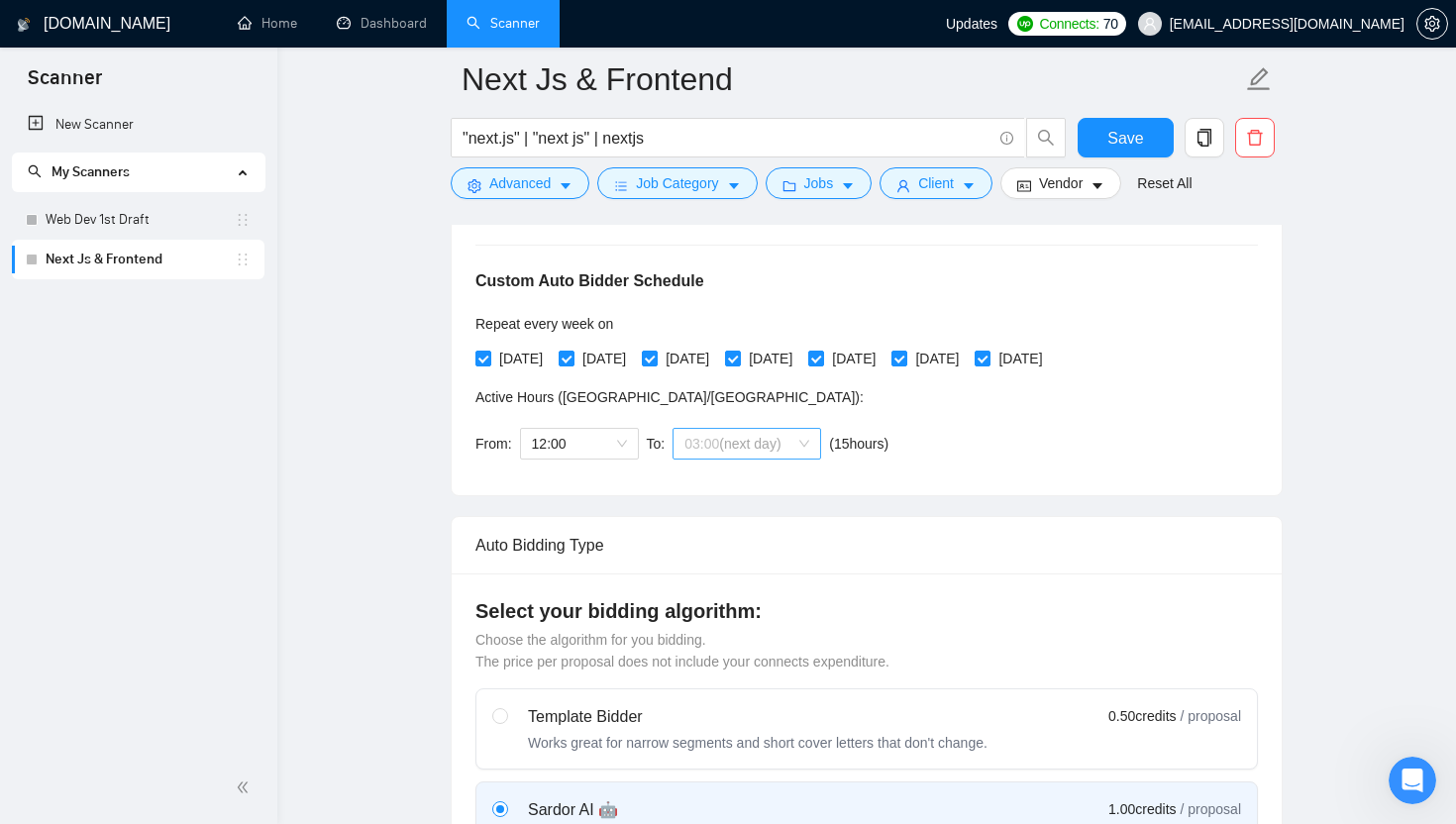 click on "03:00  (next day)" at bounding box center [747, 444] 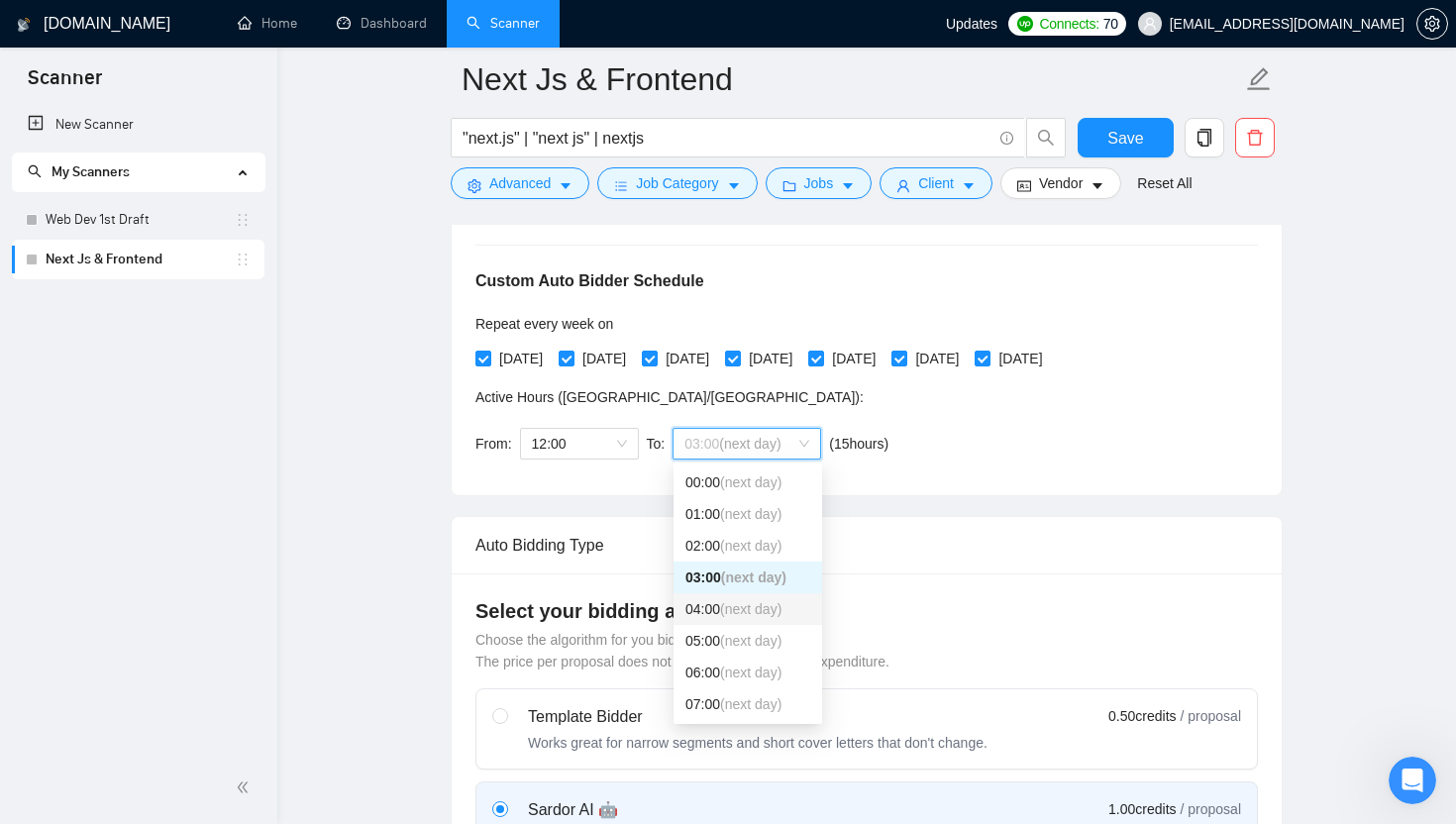 click on "04:00  (next day)" at bounding box center (748, 609) 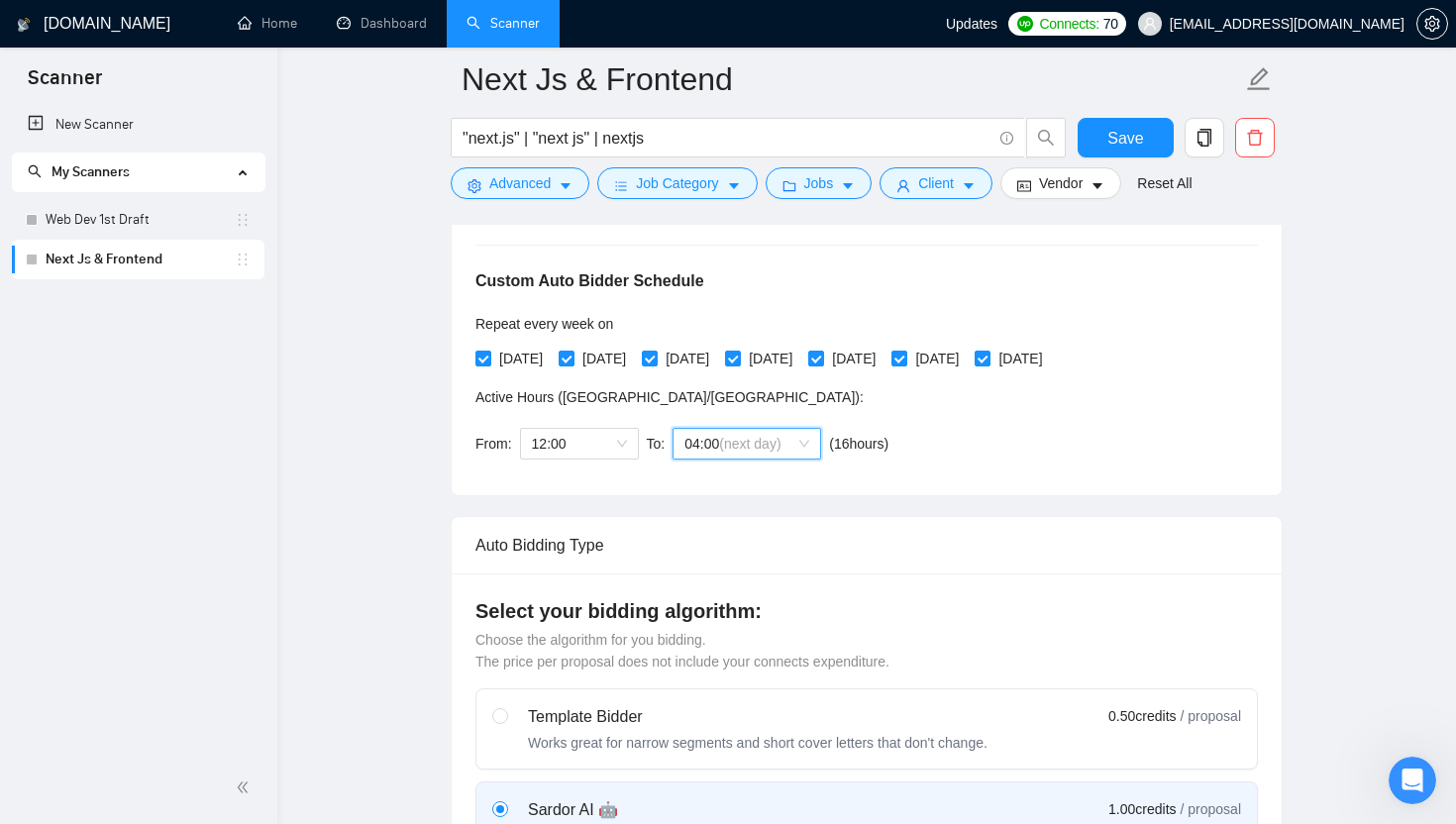 click on "Custom Auto Bidder Schedule Repeat every week on Monday Tuesday Wednesday Thursday Friday Saturday Sunday Active Hours ( Asia/Karachi ): From: 12:00 To: 04 04:00  (next day) ( 16  hours) Asia/Karachi" at bounding box center [867, 346] 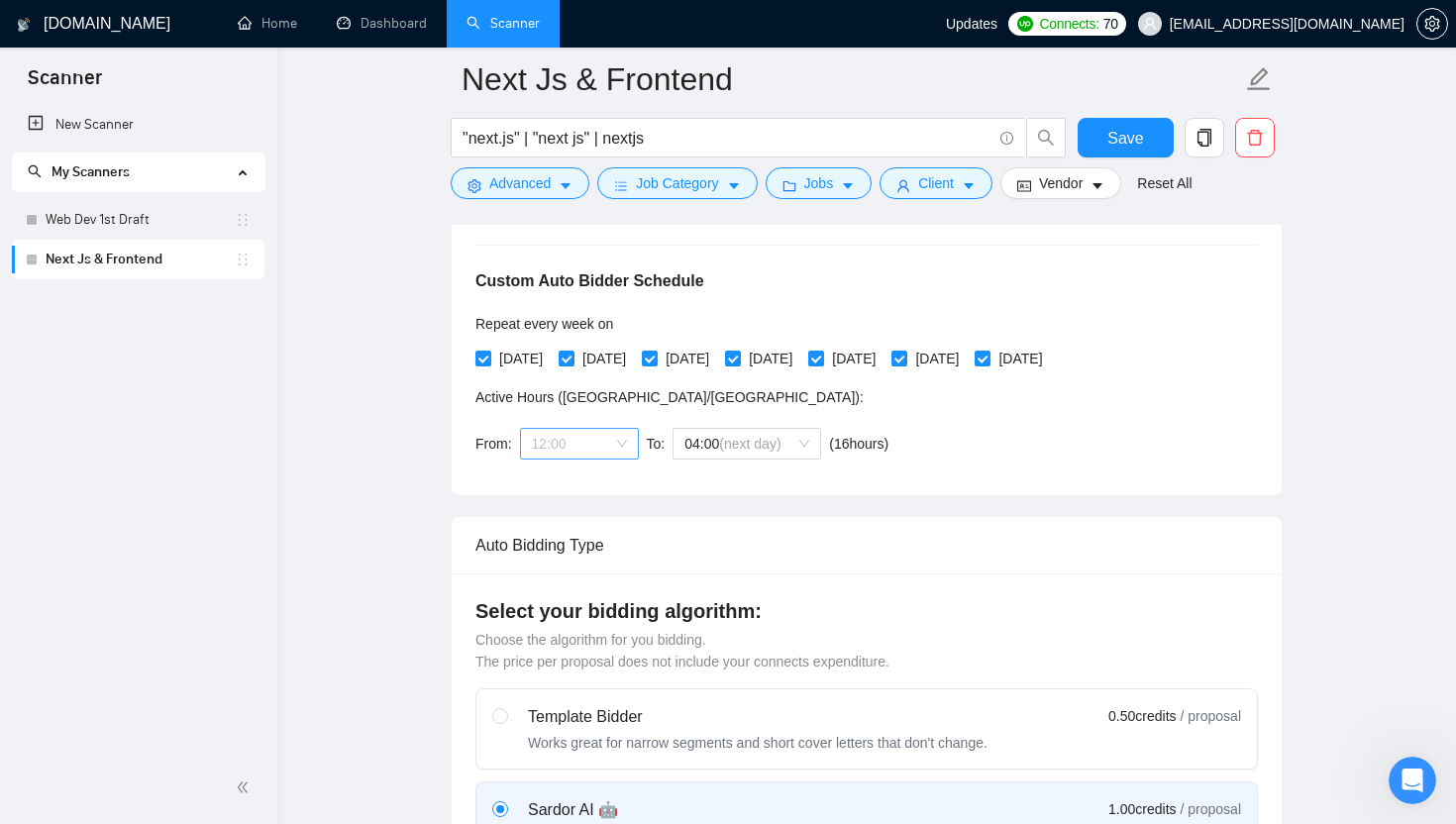 click on "12:00" at bounding box center [579, 444] 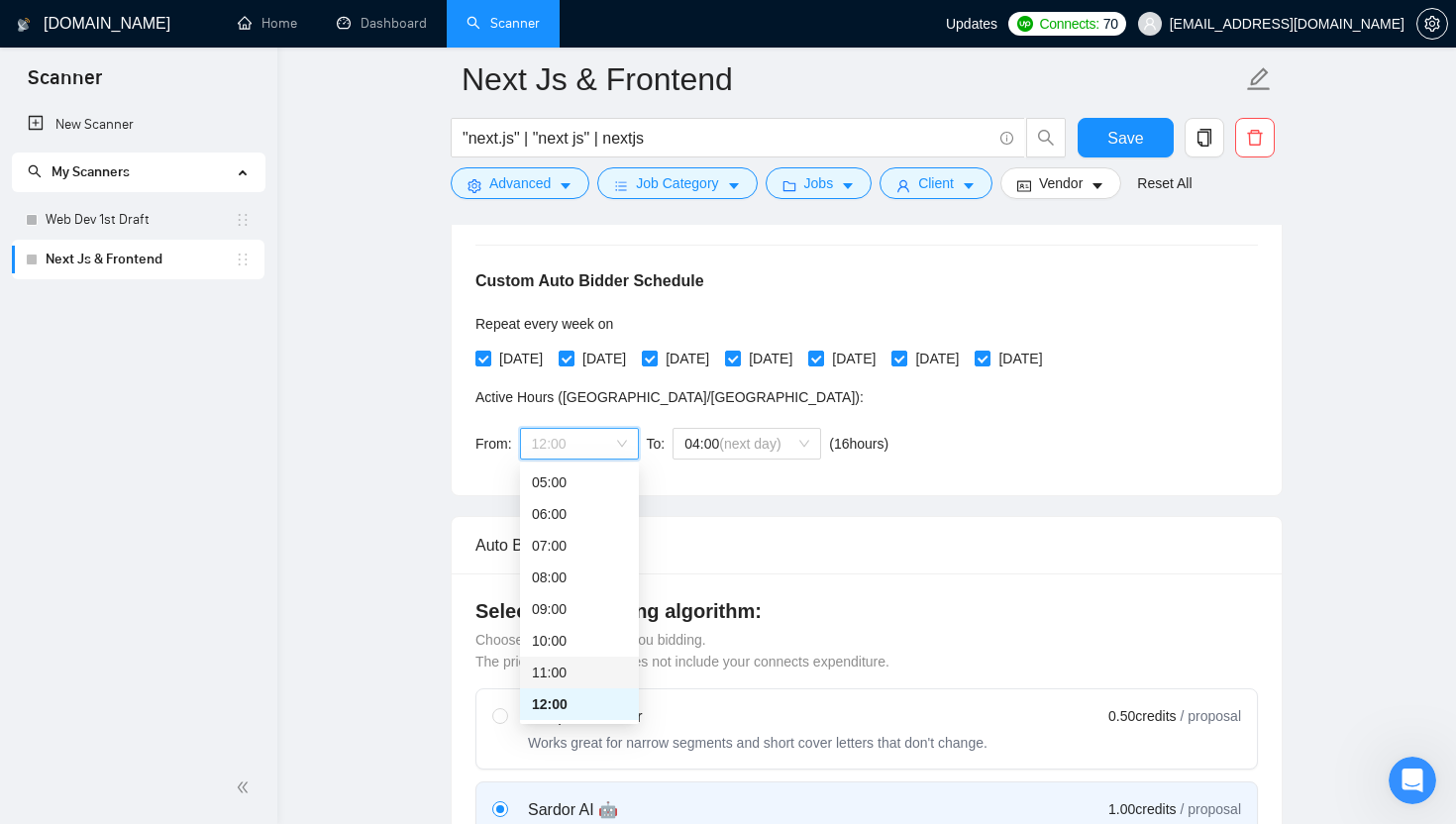 click on "11:00" at bounding box center [579, 672] 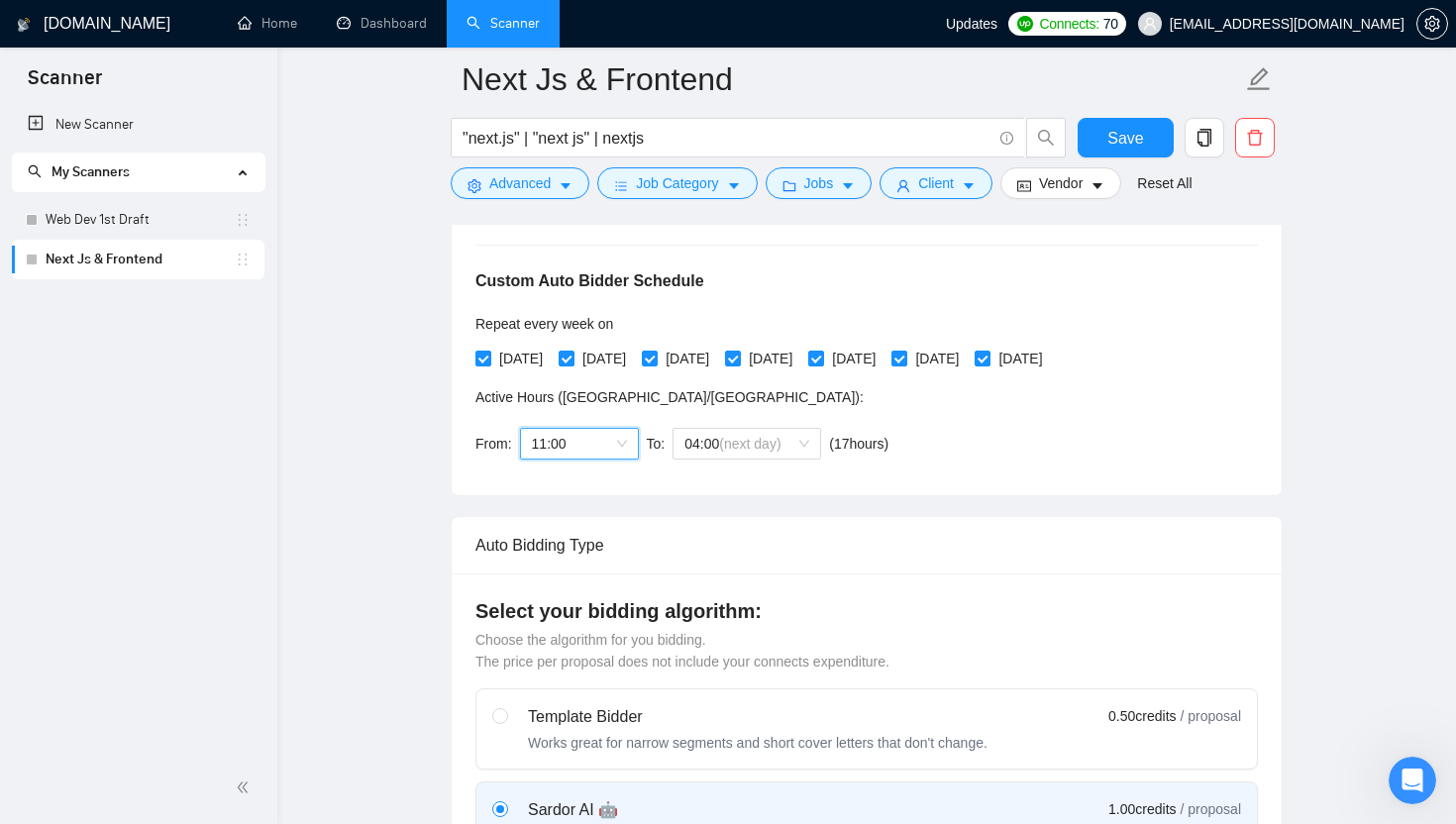 click on "Custom Auto Bidder Schedule Repeat every week on Monday Tuesday Wednesday Thursday Friday Saturday Sunday Active Hours ( Asia/Karachi ): From: 11:00 11:00 To: 04:00  (next day) ( 17  hours) Asia/Karachi" at bounding box center (867, 346) 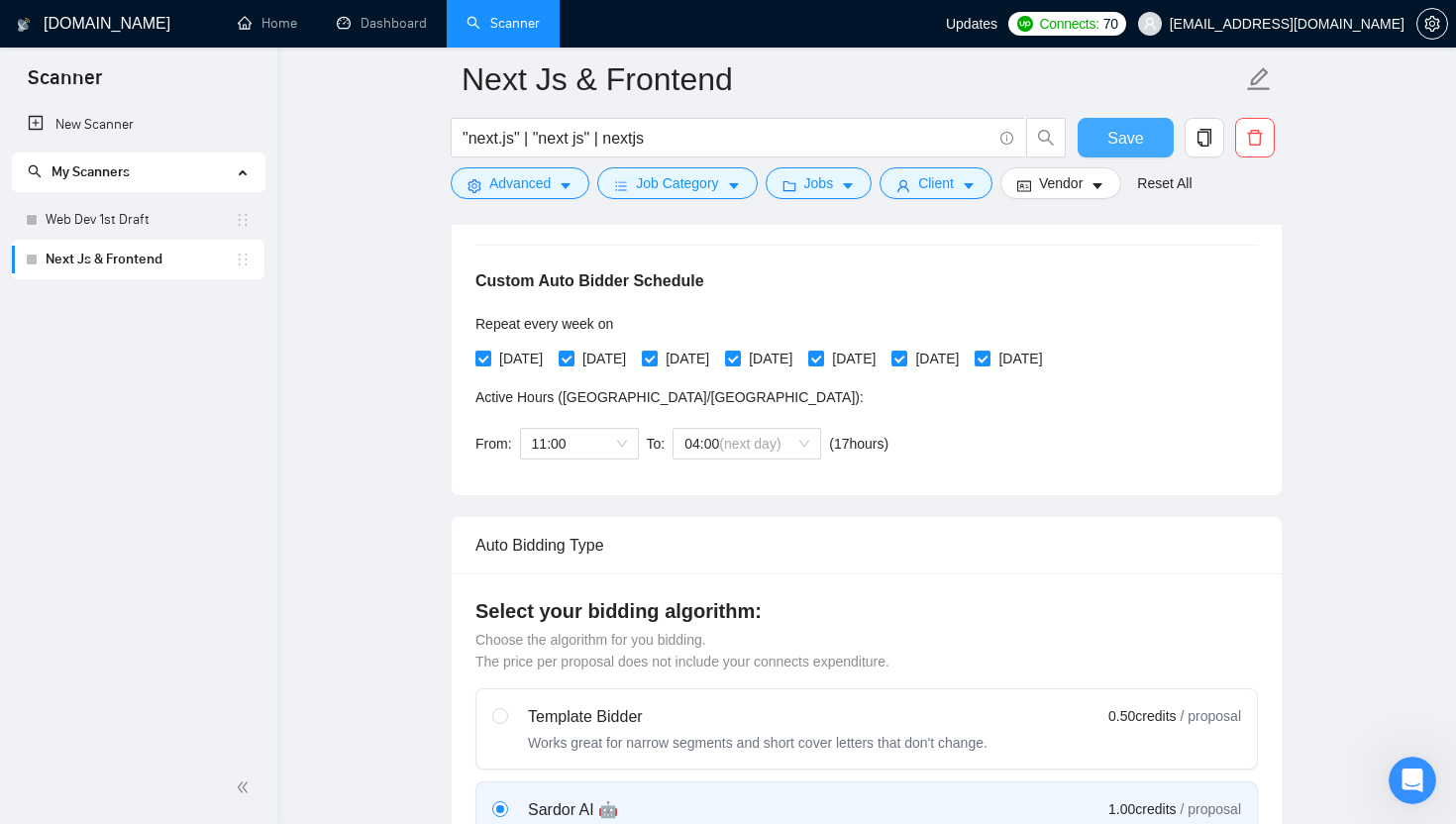 click on "Save" at bounding box center (1125, 138) 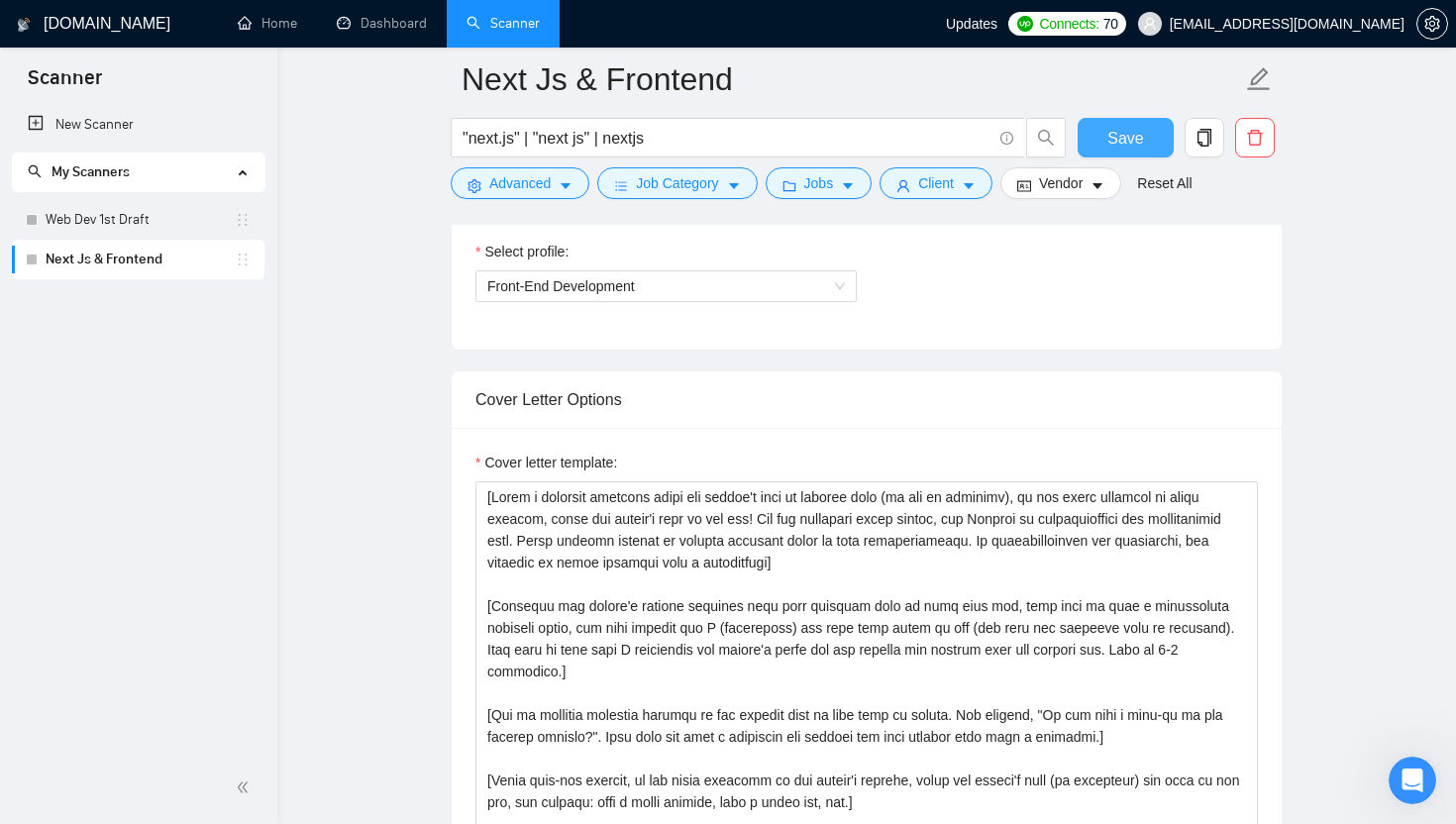 scroll, scrollTop: 725, scrollLeft: 0, axis: vertical 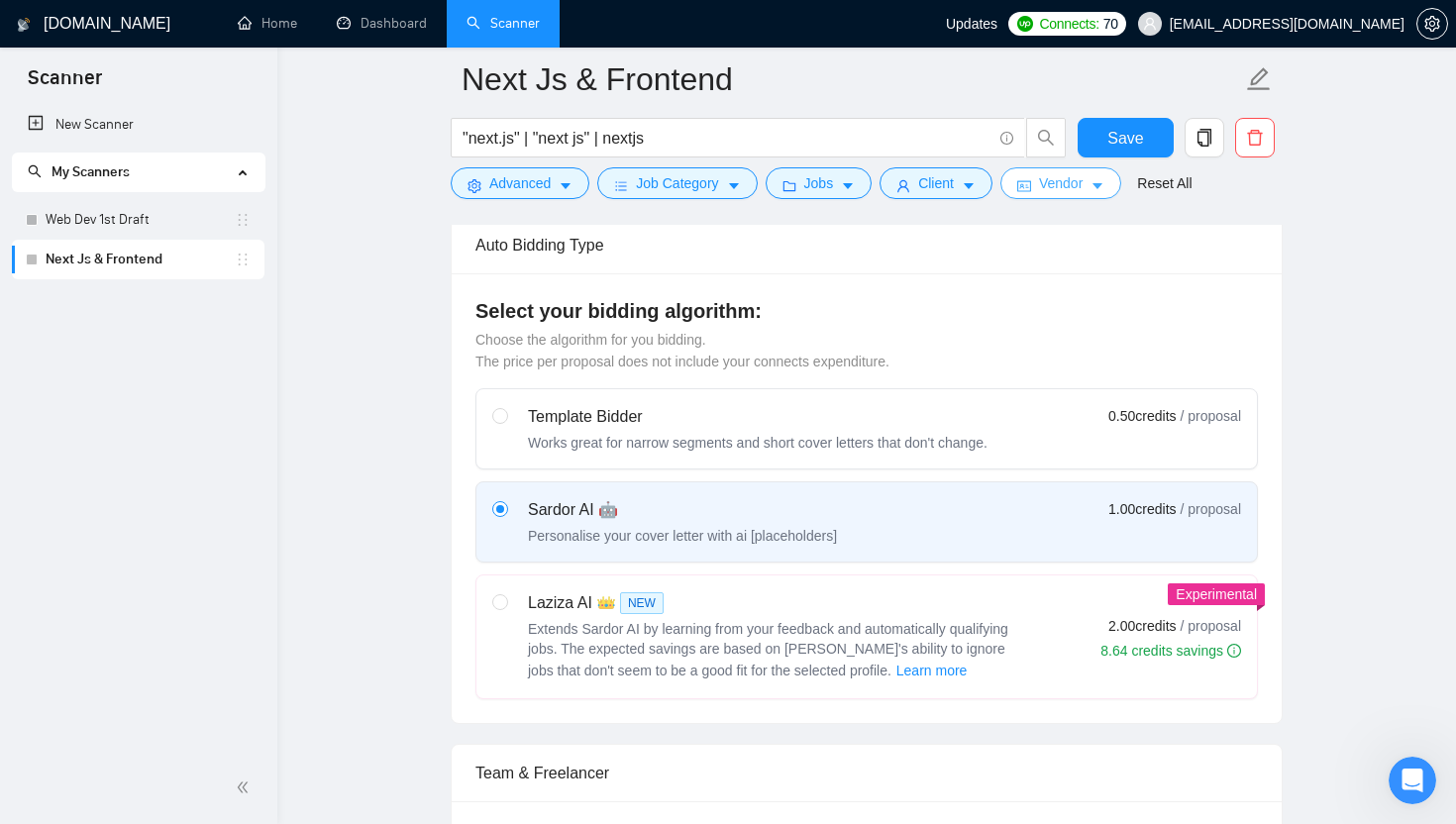 click on "Vendor" at bounding box center [1061, 183] 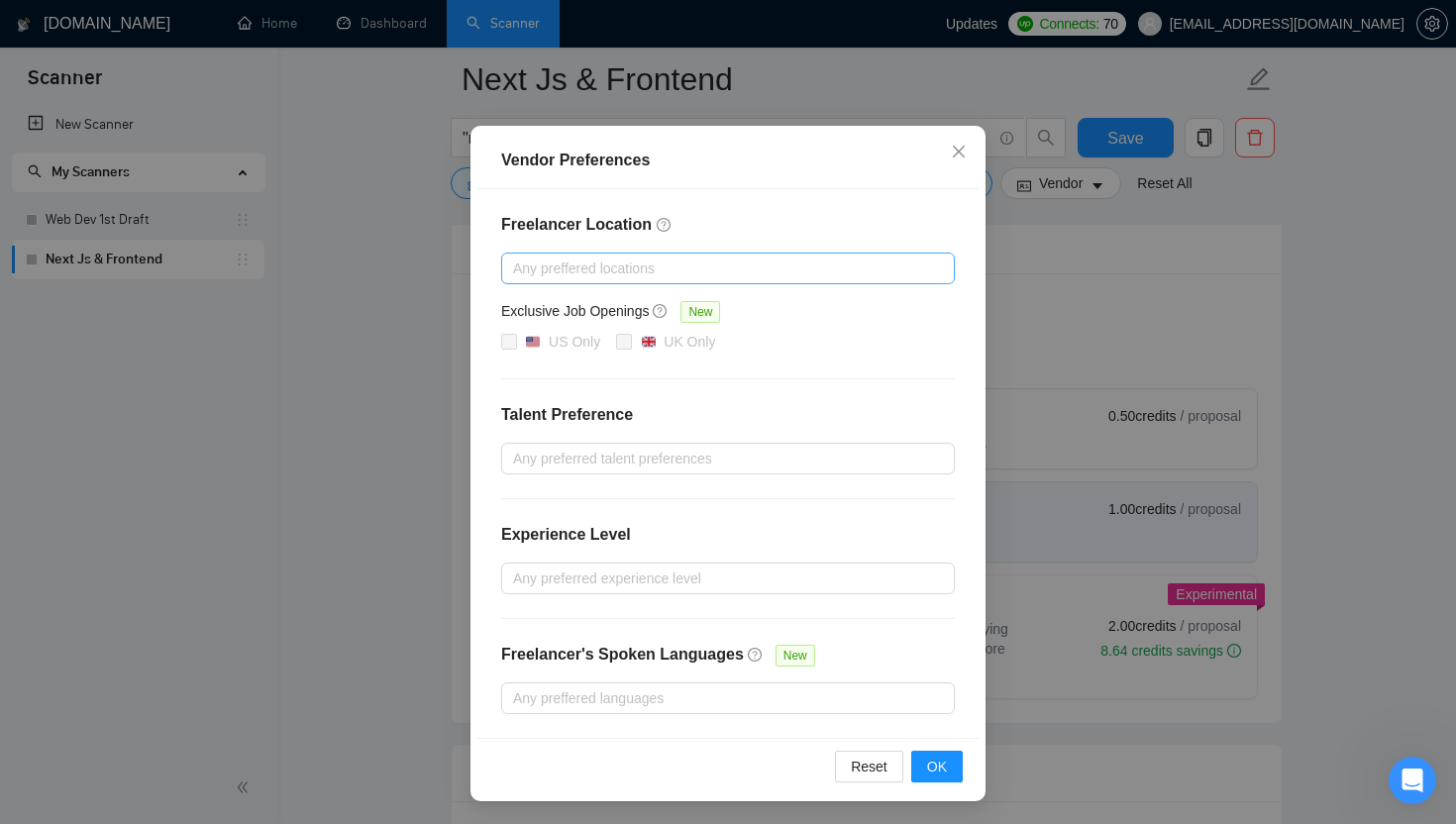 scroll, scrollTop: 0, scrollLeft: 0, axis: both 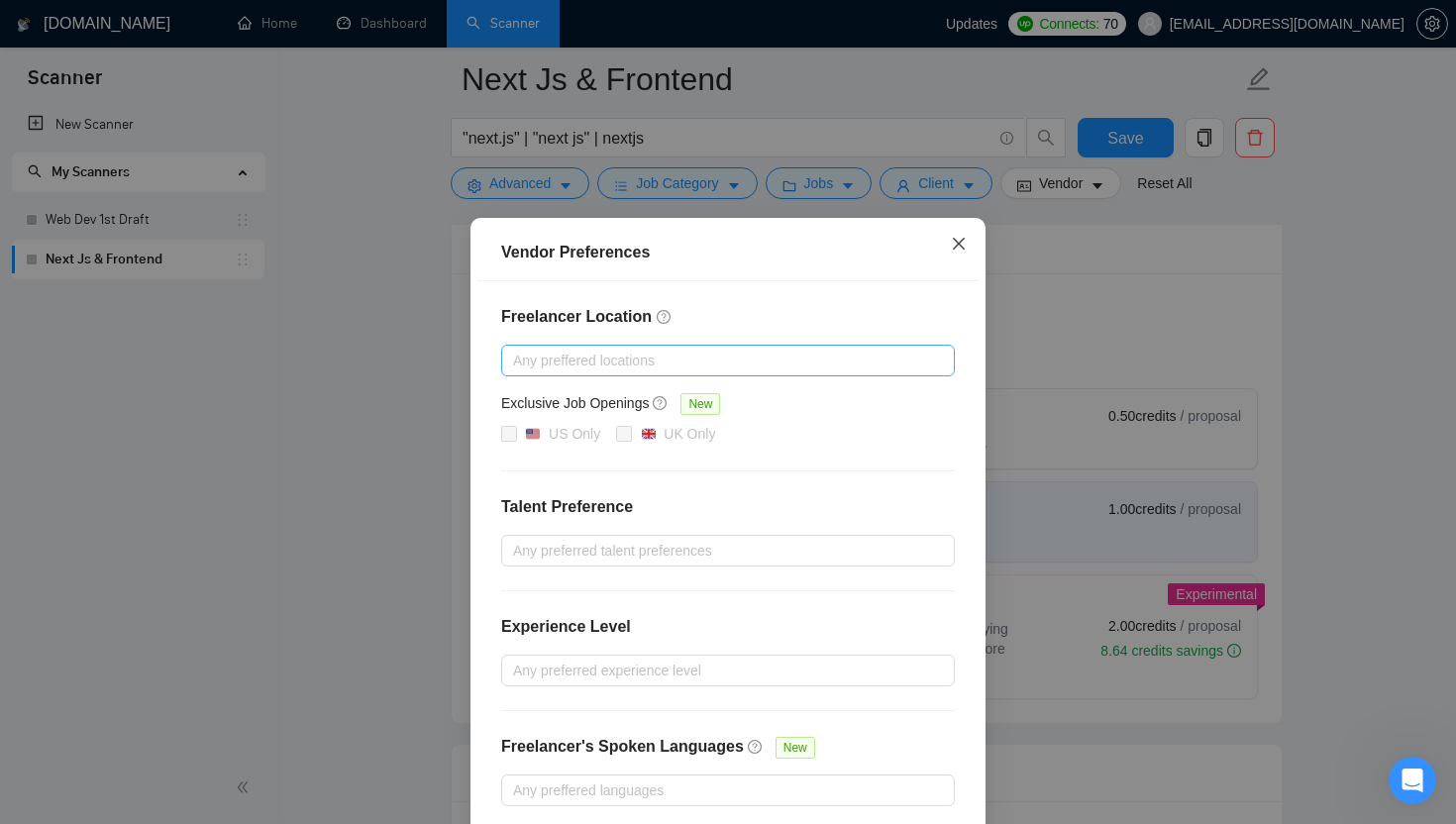 click at bounding box center (959, 245) 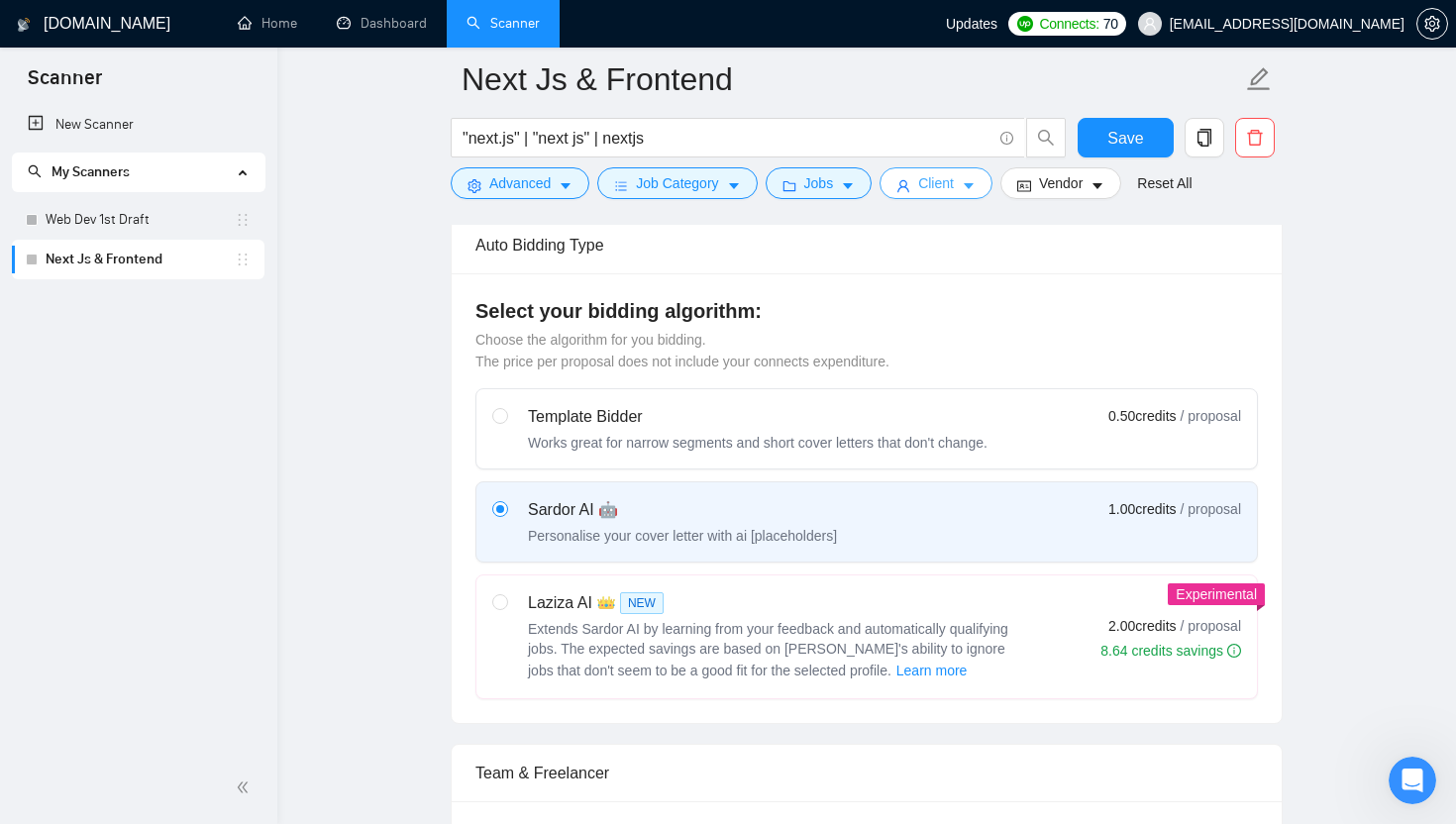 click on "Client" at bounding box center [936, 183] 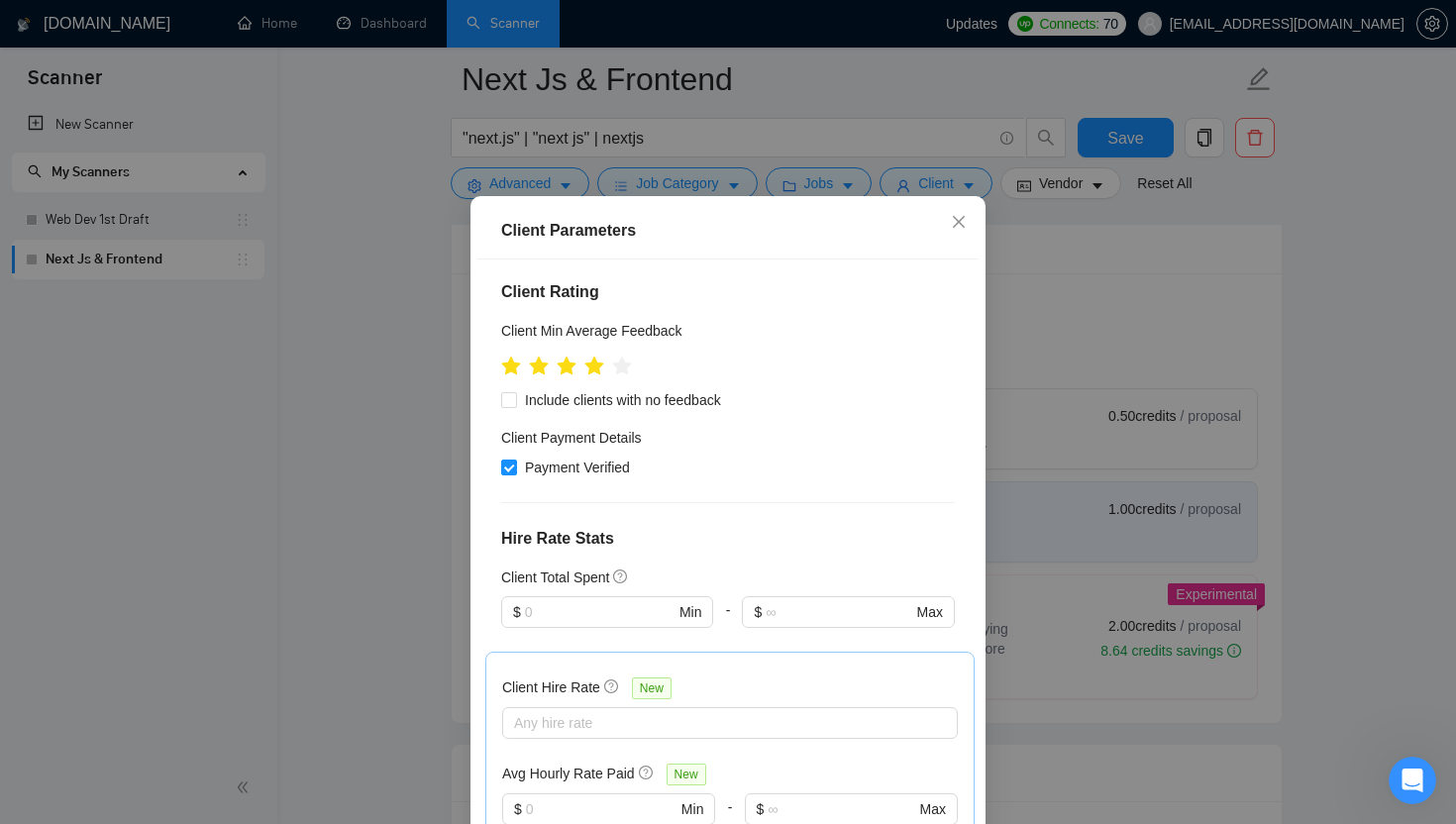 scroll, scrollTop: 289, scrollLeft: 0, axis: vertical 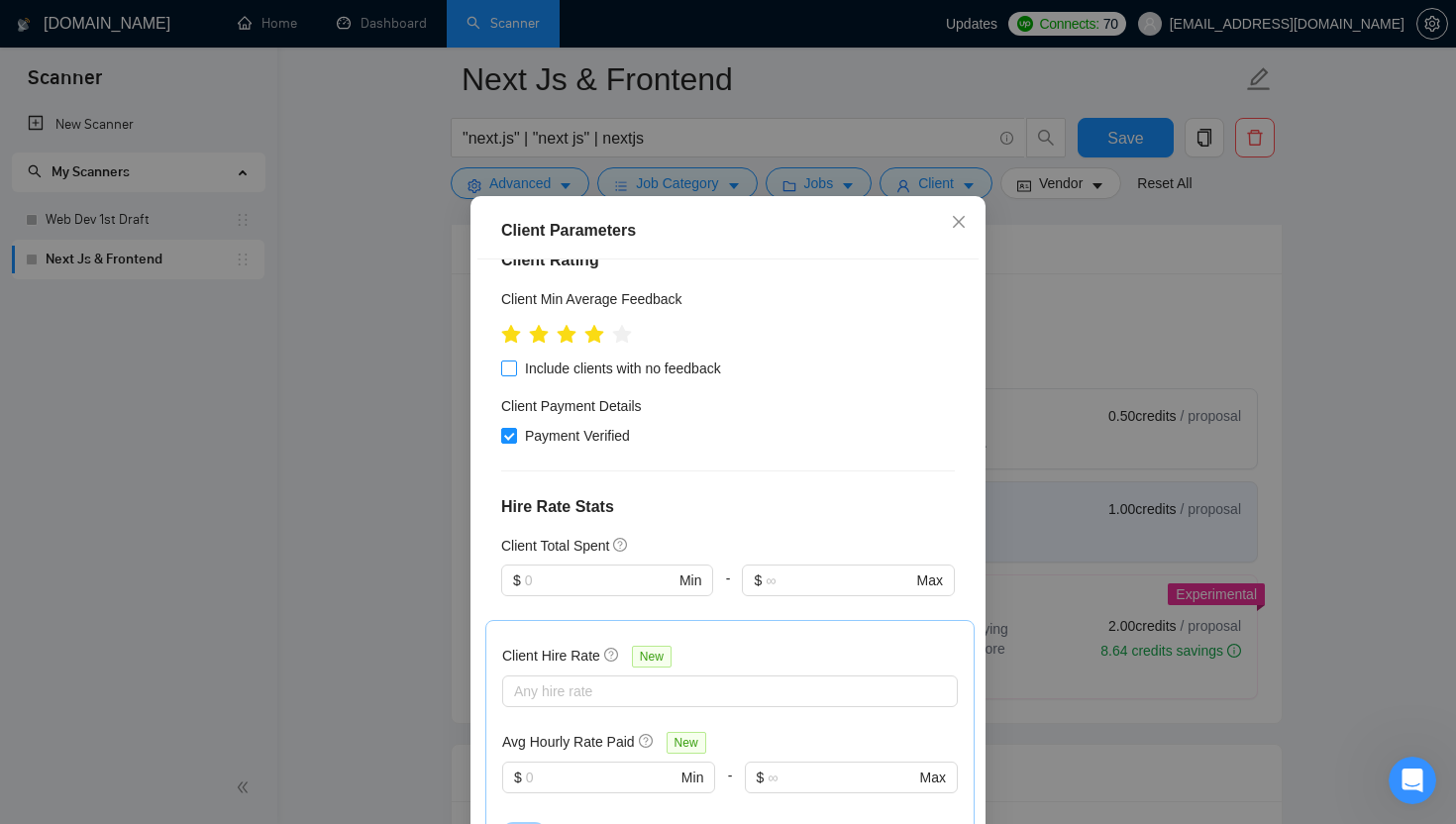 click on "Include clients with no feedback" at bounding box center (508, 367) 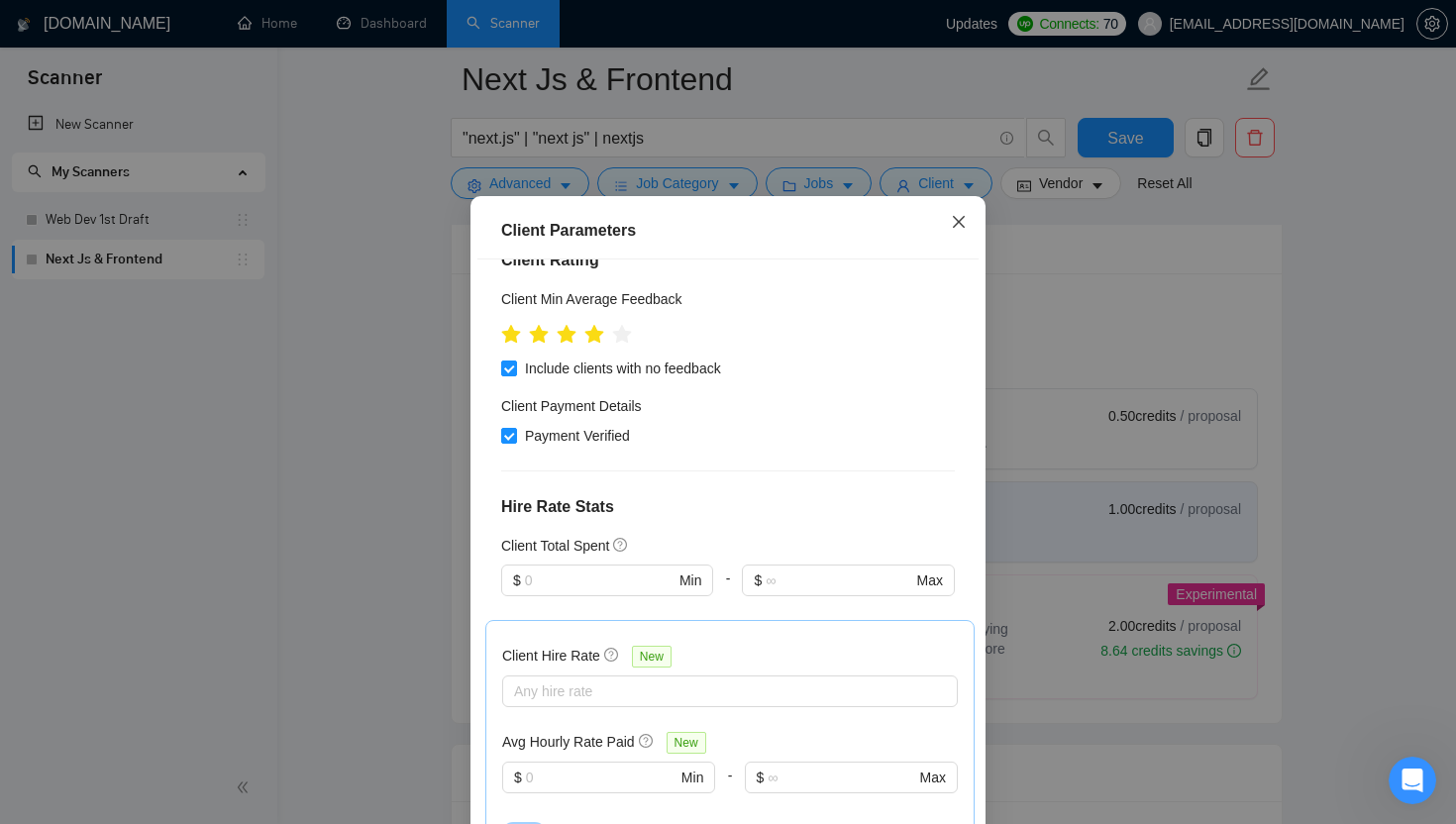 click 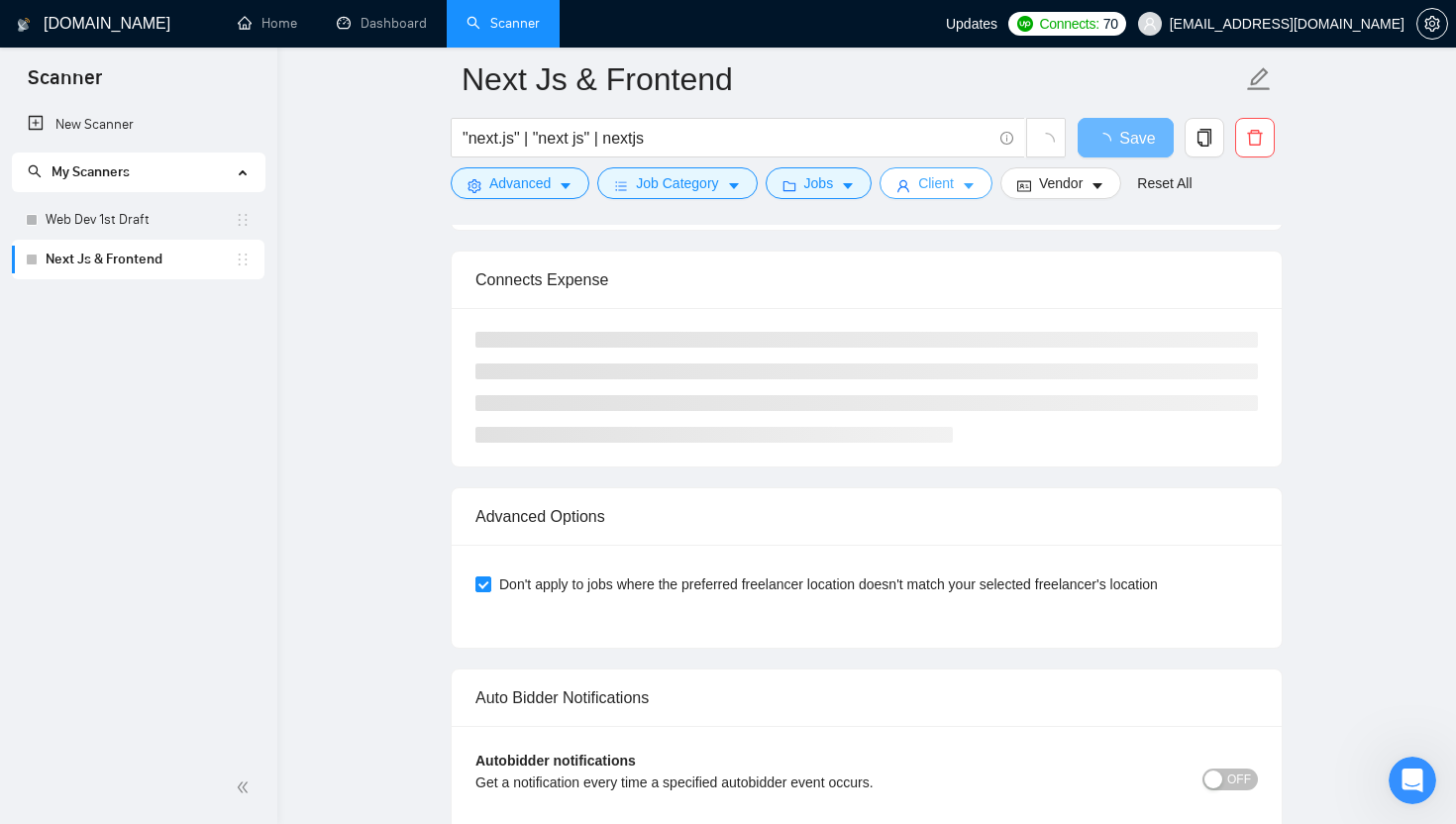 scroll, scrollTop: 3465, scrollLeft: 0, axis: vertical 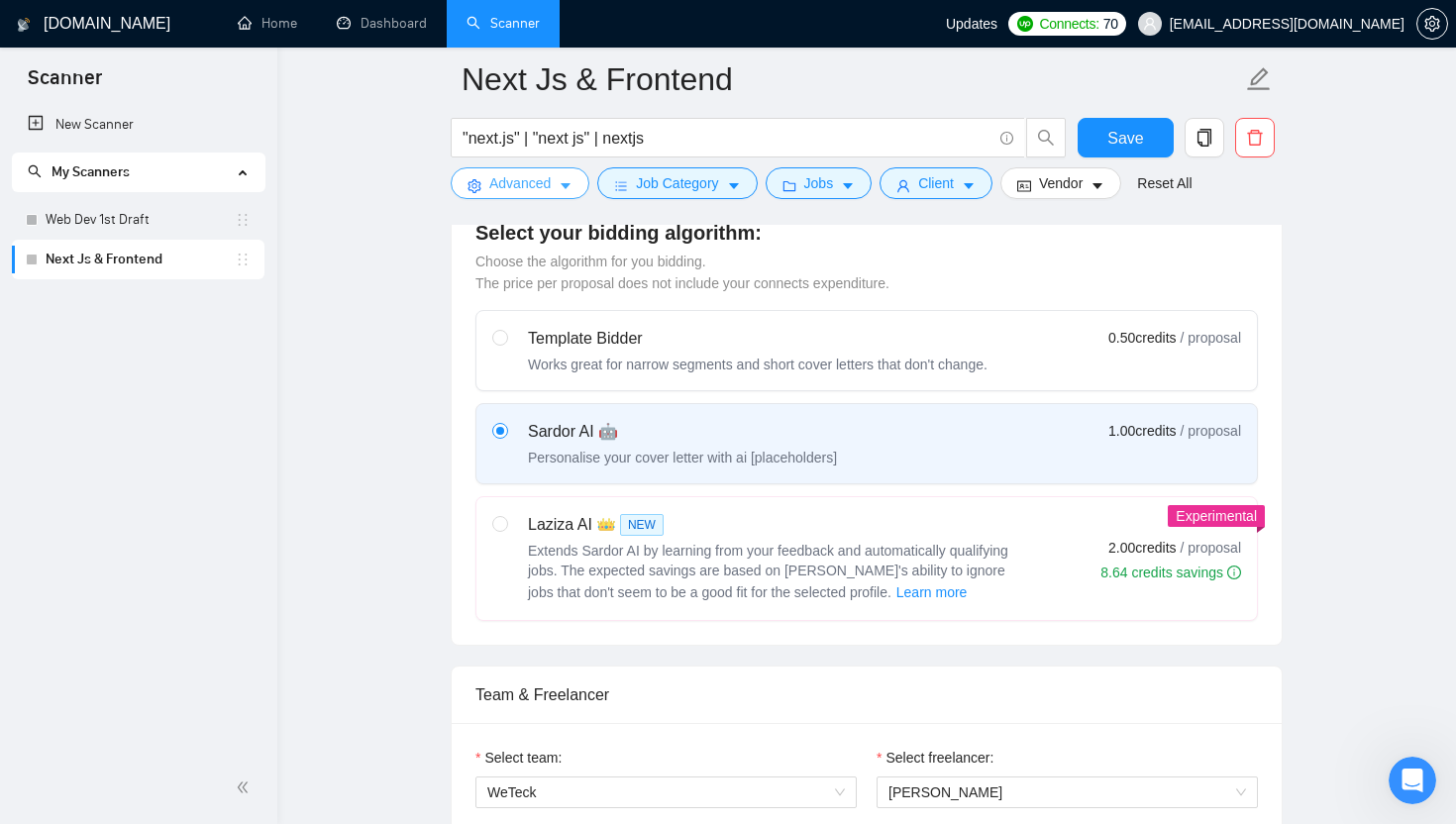 click on "Advanced" at bounding box center (520, 183) 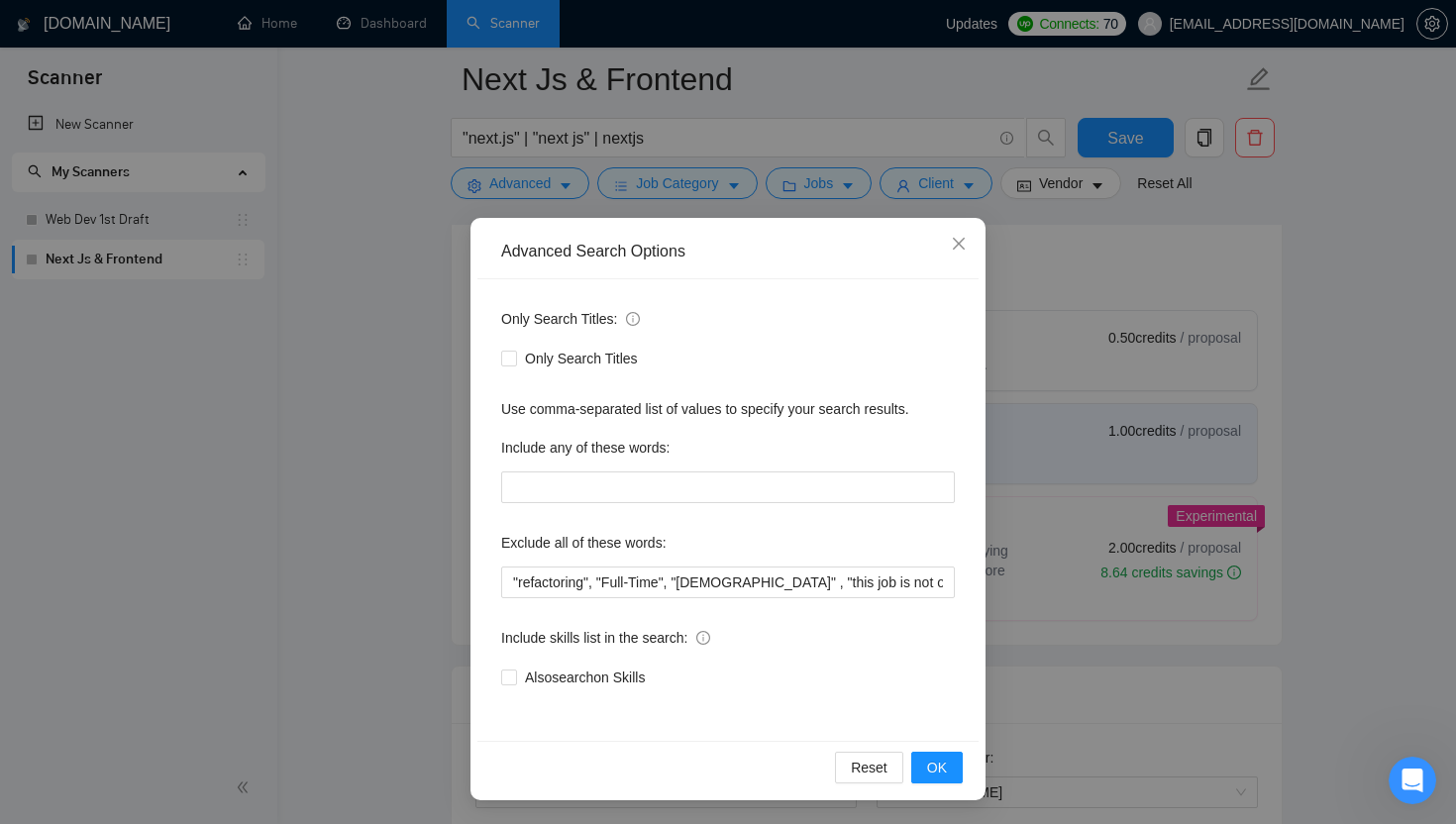 click on "Advanced Search Options Only Search Titles:   Only Search Titles Use comma-separated list of values to specify your search results. Include any of these words: Exclude all of these words: "refactoring", "Full-Time", "full time" , "this job is not open to teams", "this job is not open to agency", "this job is not open to companies", "NO AGENCY", "Freelancers Only", "NOT AGENCY", "no agency", "no agencies", "individual only", "freelancers only", "No Agencies!", "independent contractors only", "***Freelancers Only," "/Freelancers Only", ".Freelancers Only", ",Freelancers Only.", "Smart Contracts", "smart contracts", "Smart contract", "on-site", "on site" Include skills list in the search:   Also  search  on Skills Reset OK" at bounding box center (728, 412) 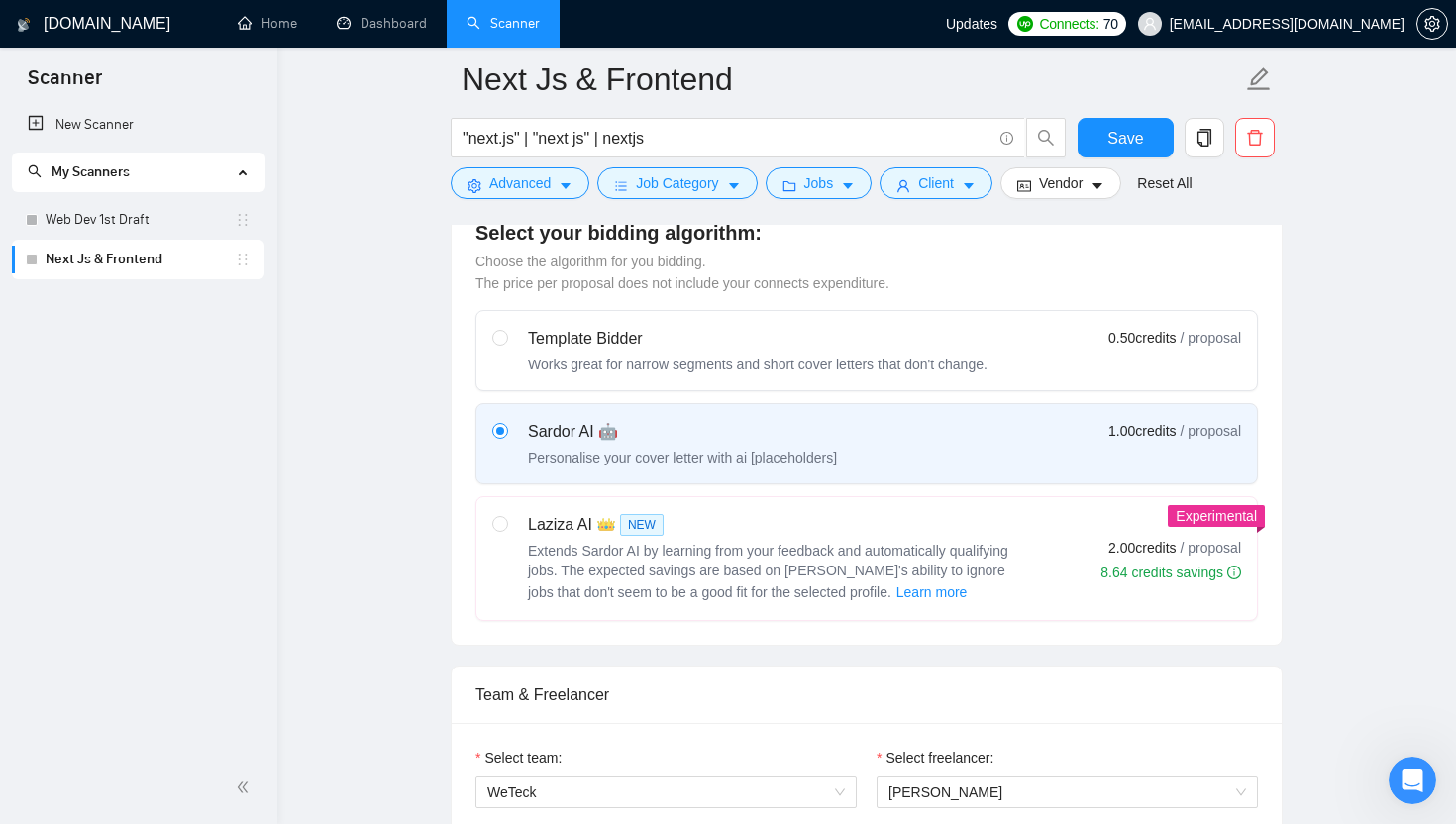 click on ""next.js" | "next js" | nextjs" at bounding box center [759, 143] 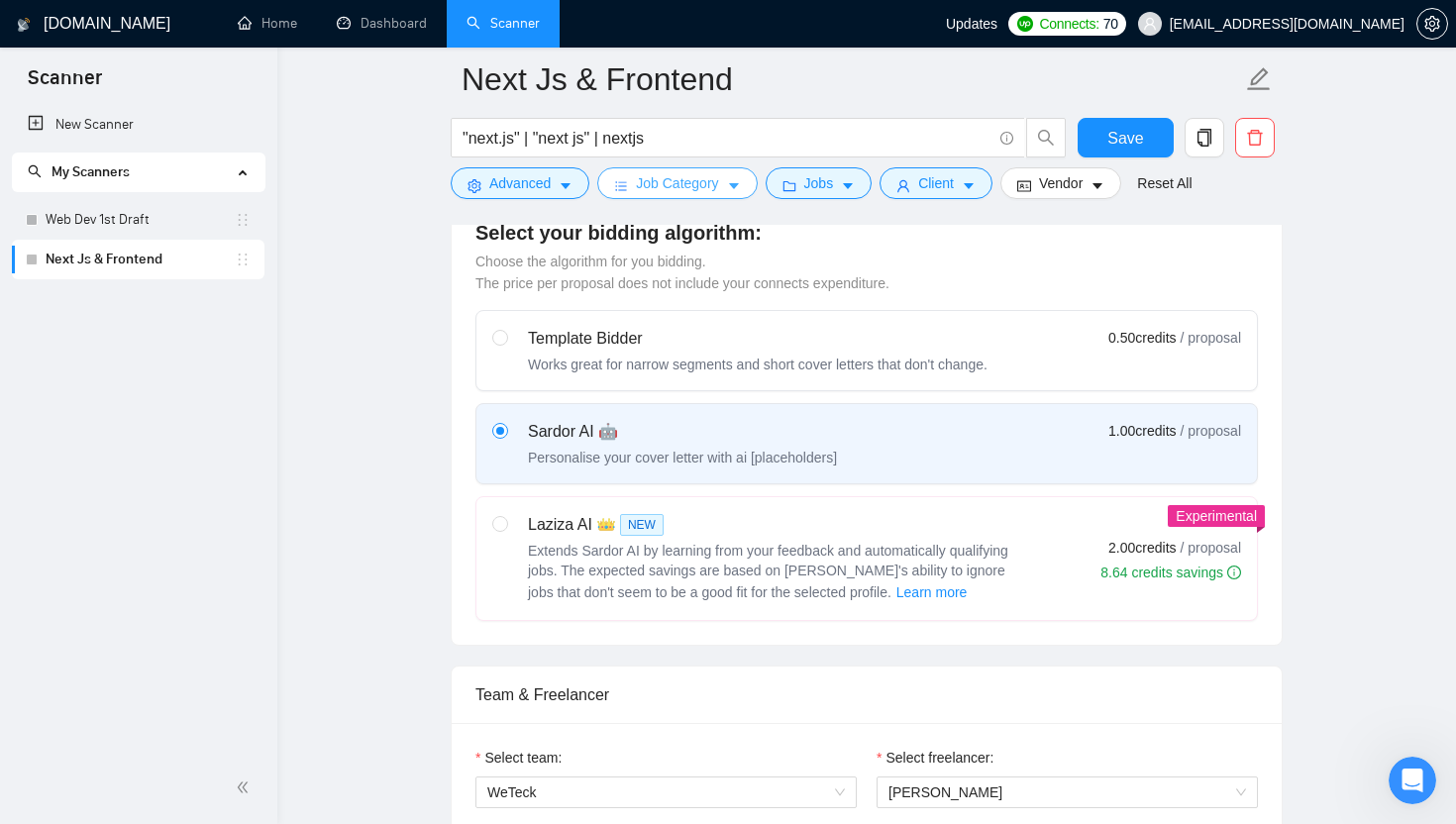 click on "Job Category" at bounding box center [676, 183] 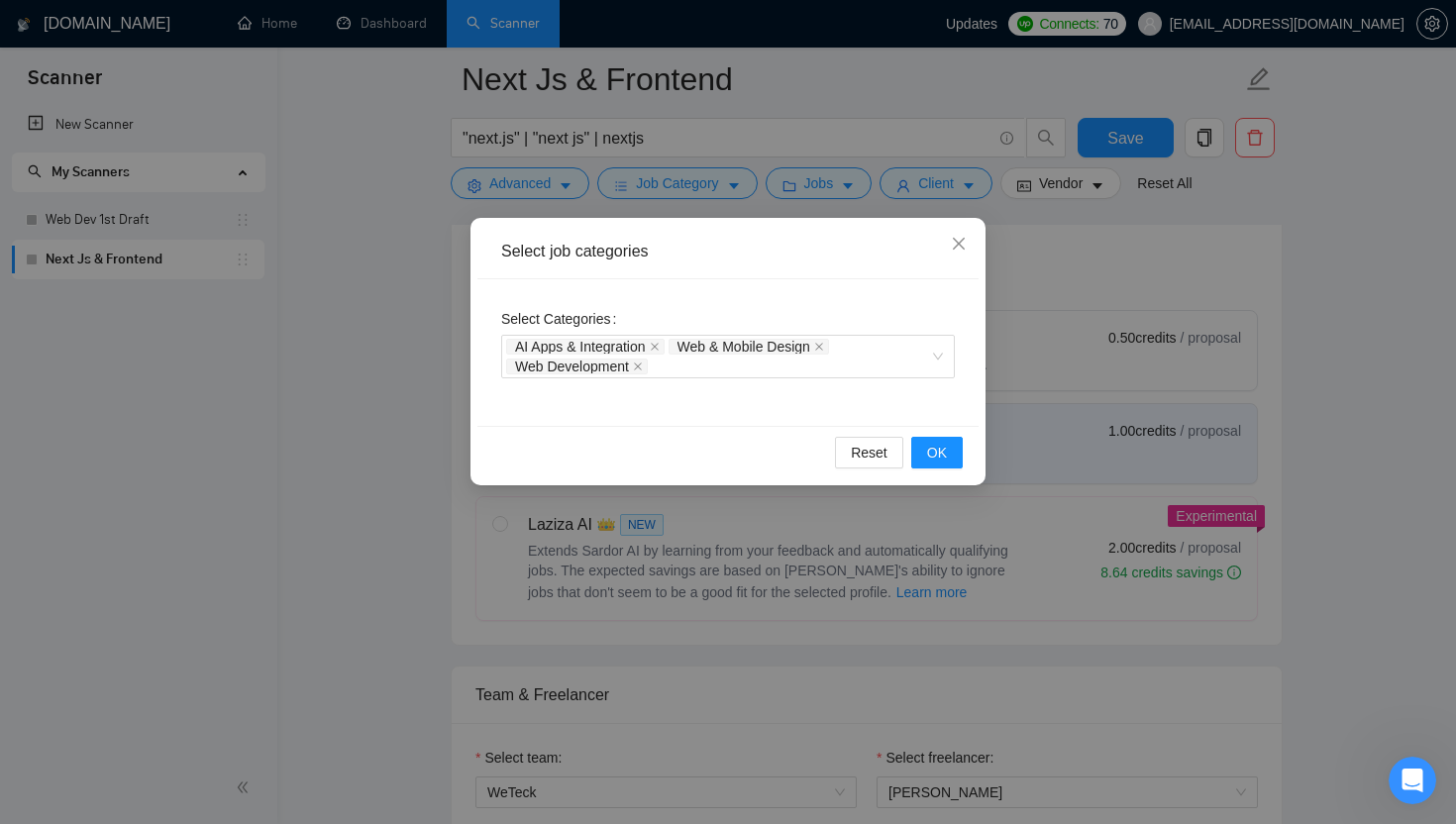 click on "Select job categories Select Categories AI Apps & Integration Web & Mobile Design Web Development   Reset OK" at bounding box center [728, 412] 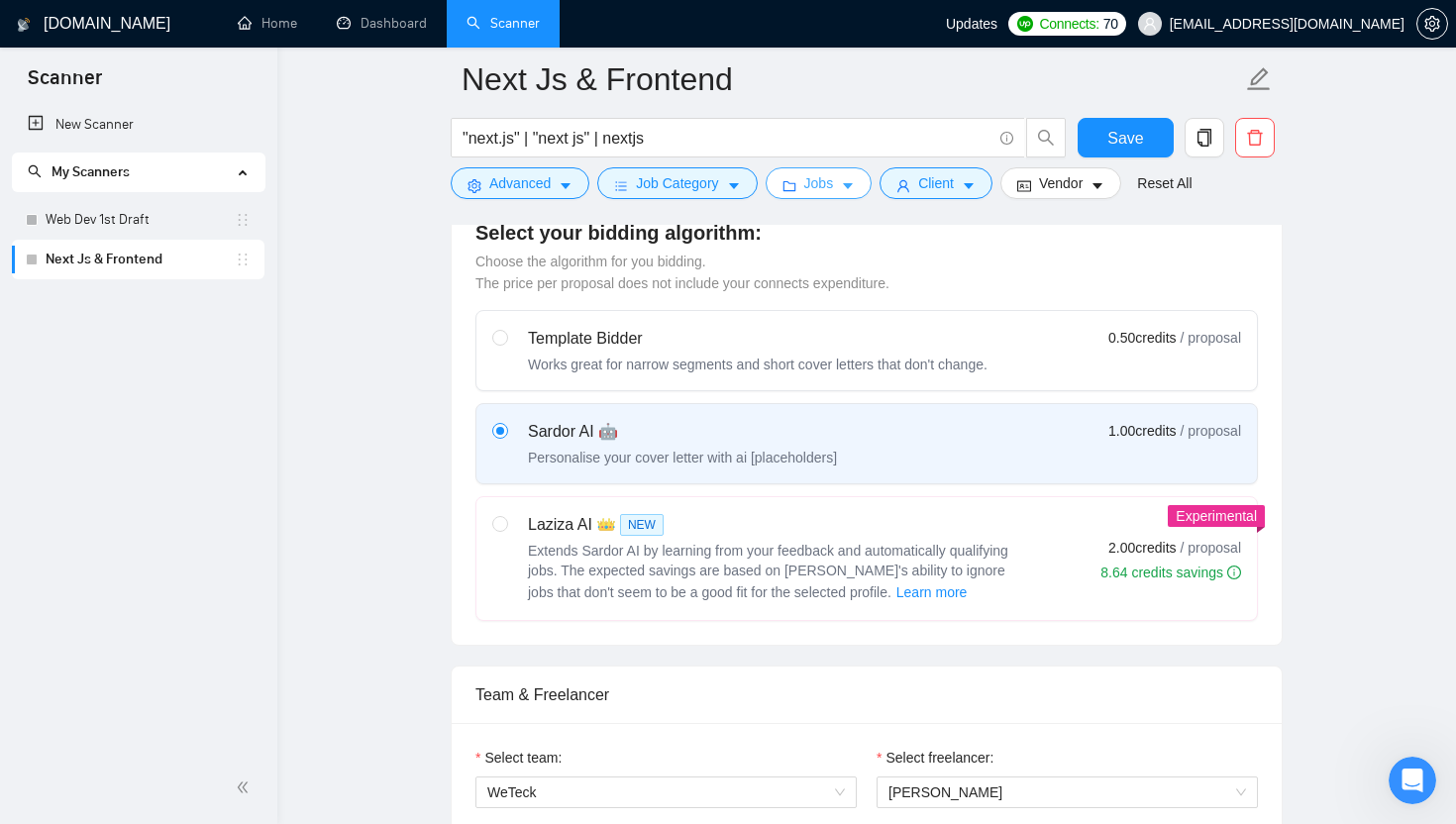 click on "Jobs" at bounding box center (819, 183) 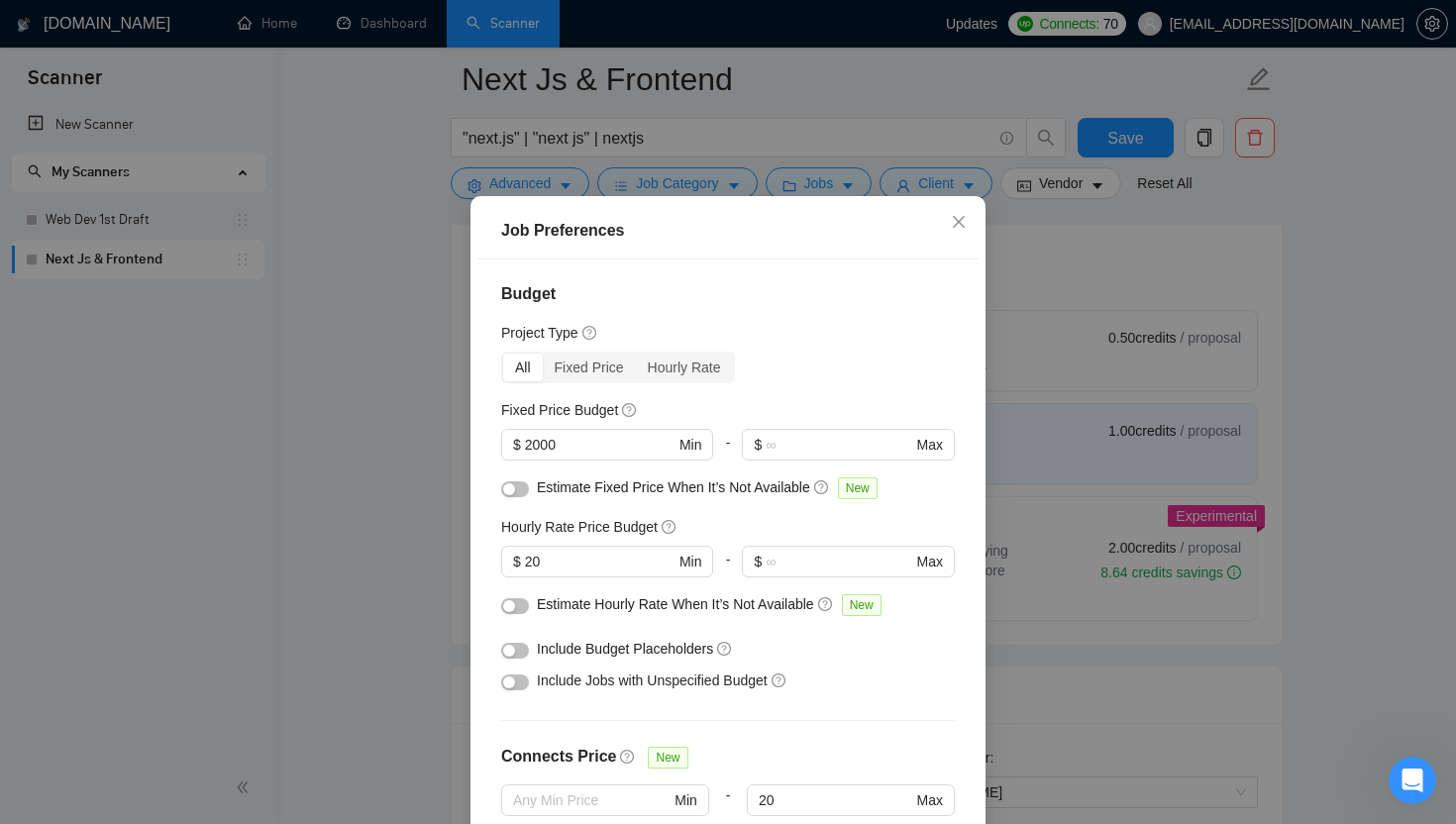 scroll, scrollTop: 0, scrollLeft: 0, axis: both 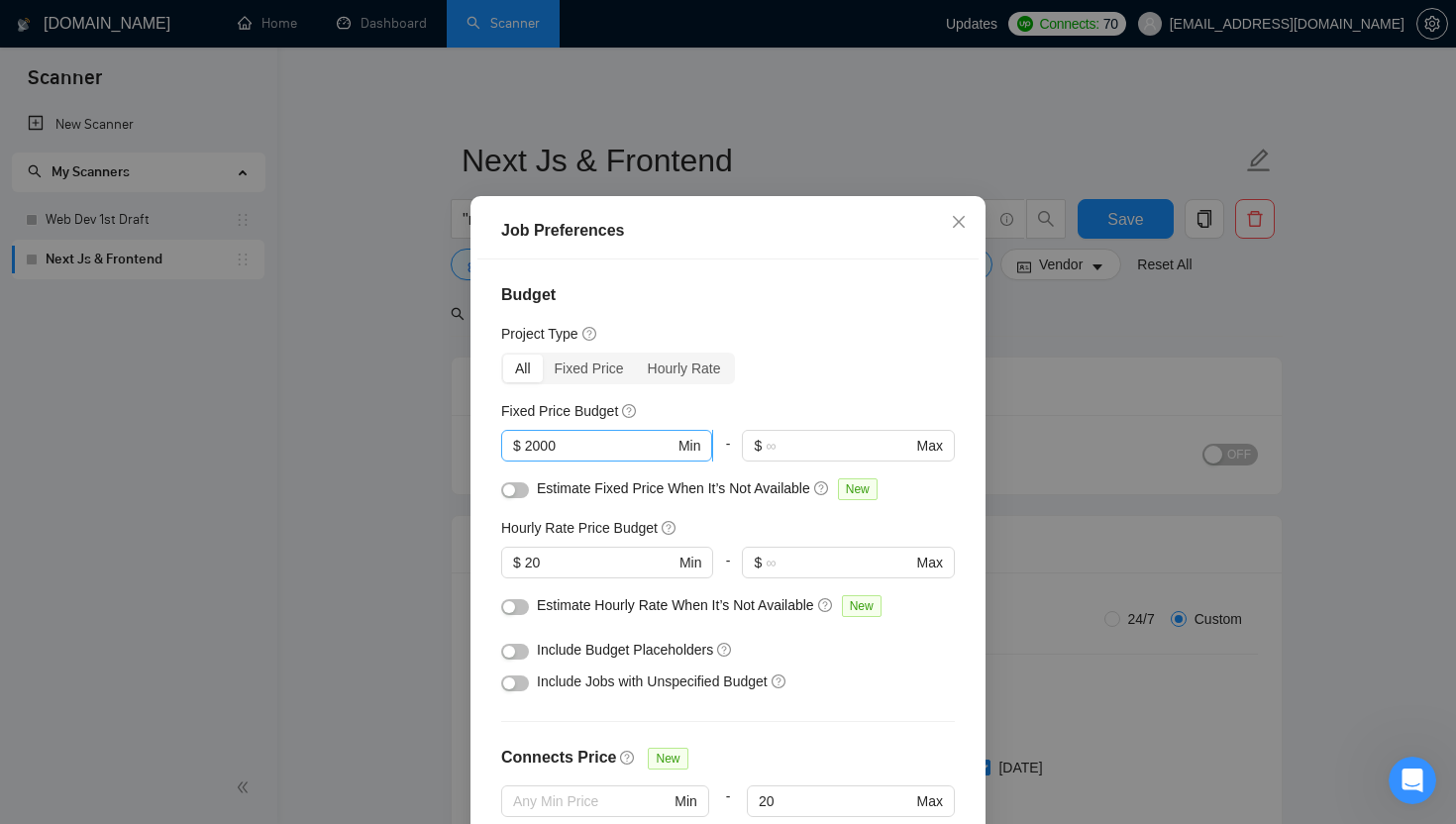 click on "2000" at bounding box center (599, 446) 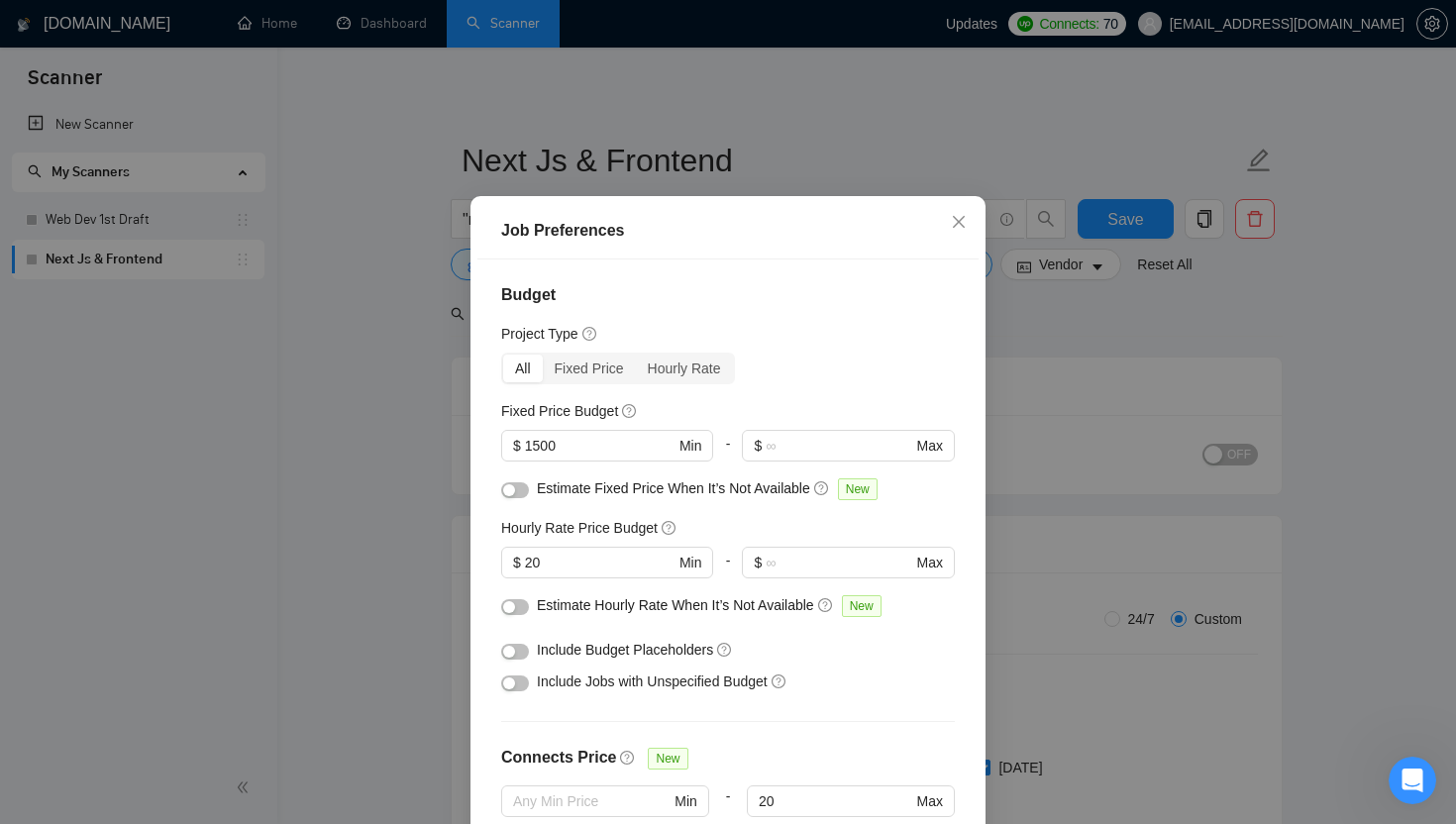 click on "Project Type" at bounding box center [728, 334] 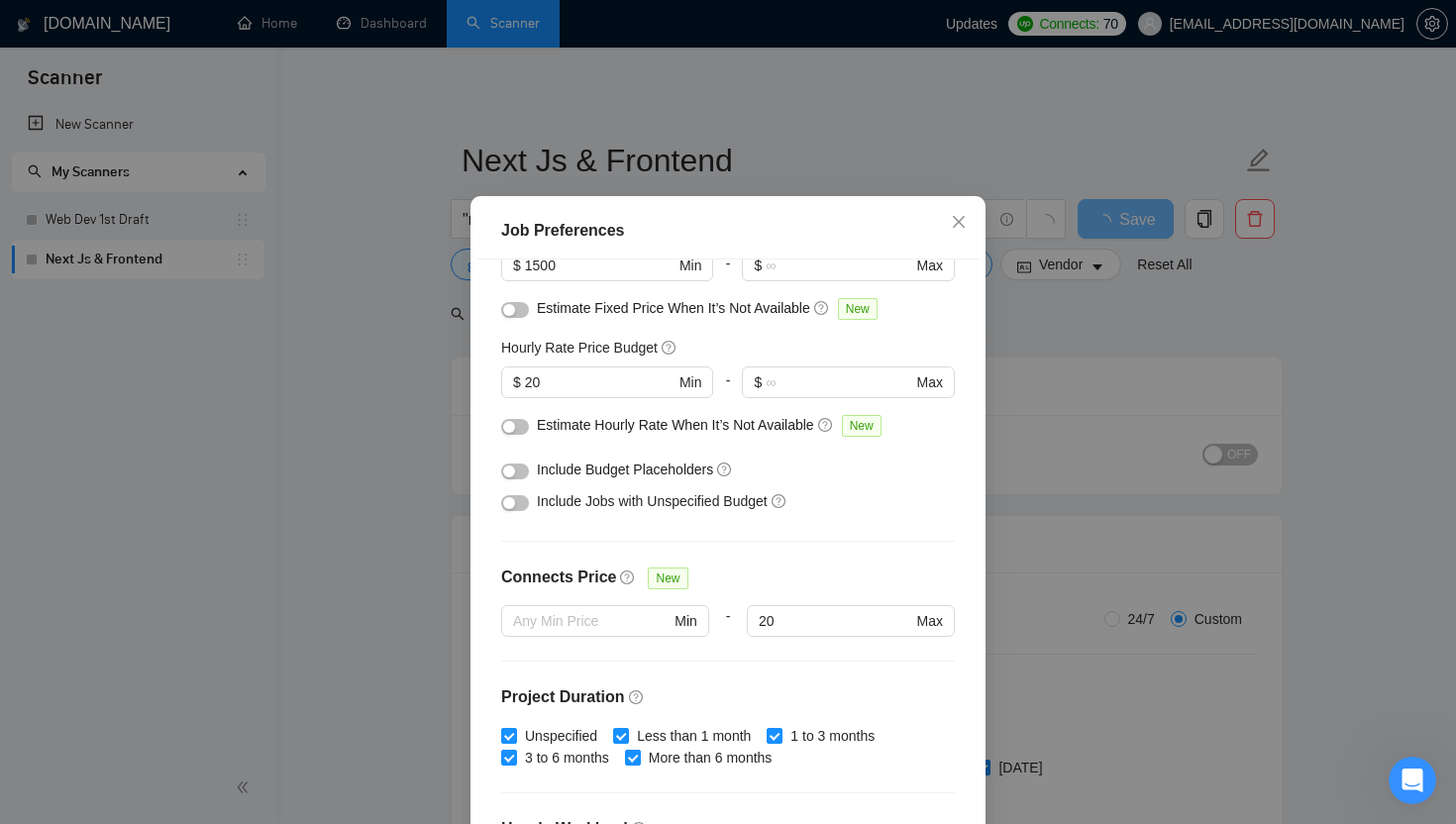scroll, scrollTop: 211, scrollLeft: 0, axis: vertical 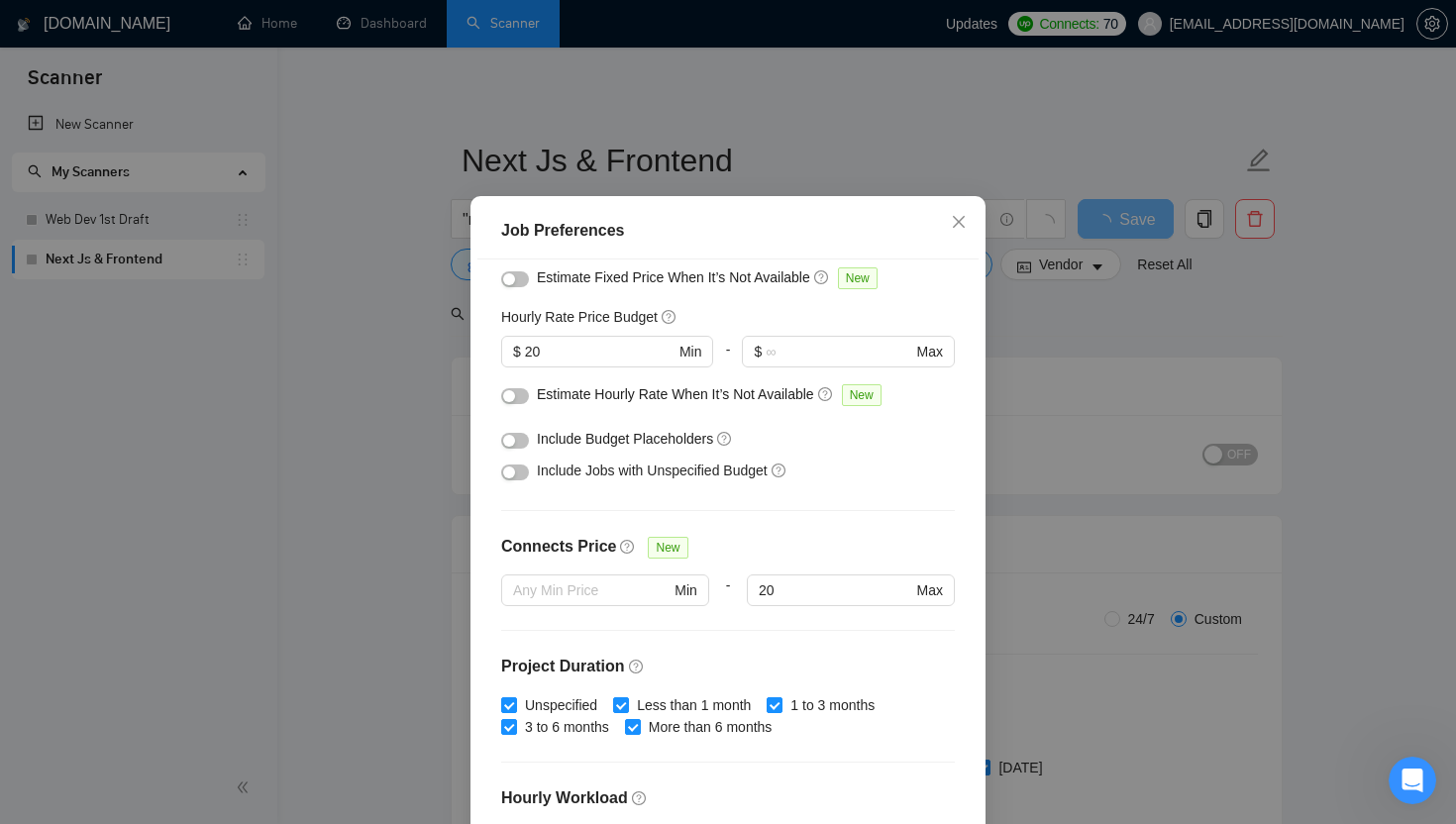 click at bounding box center (515, 441) 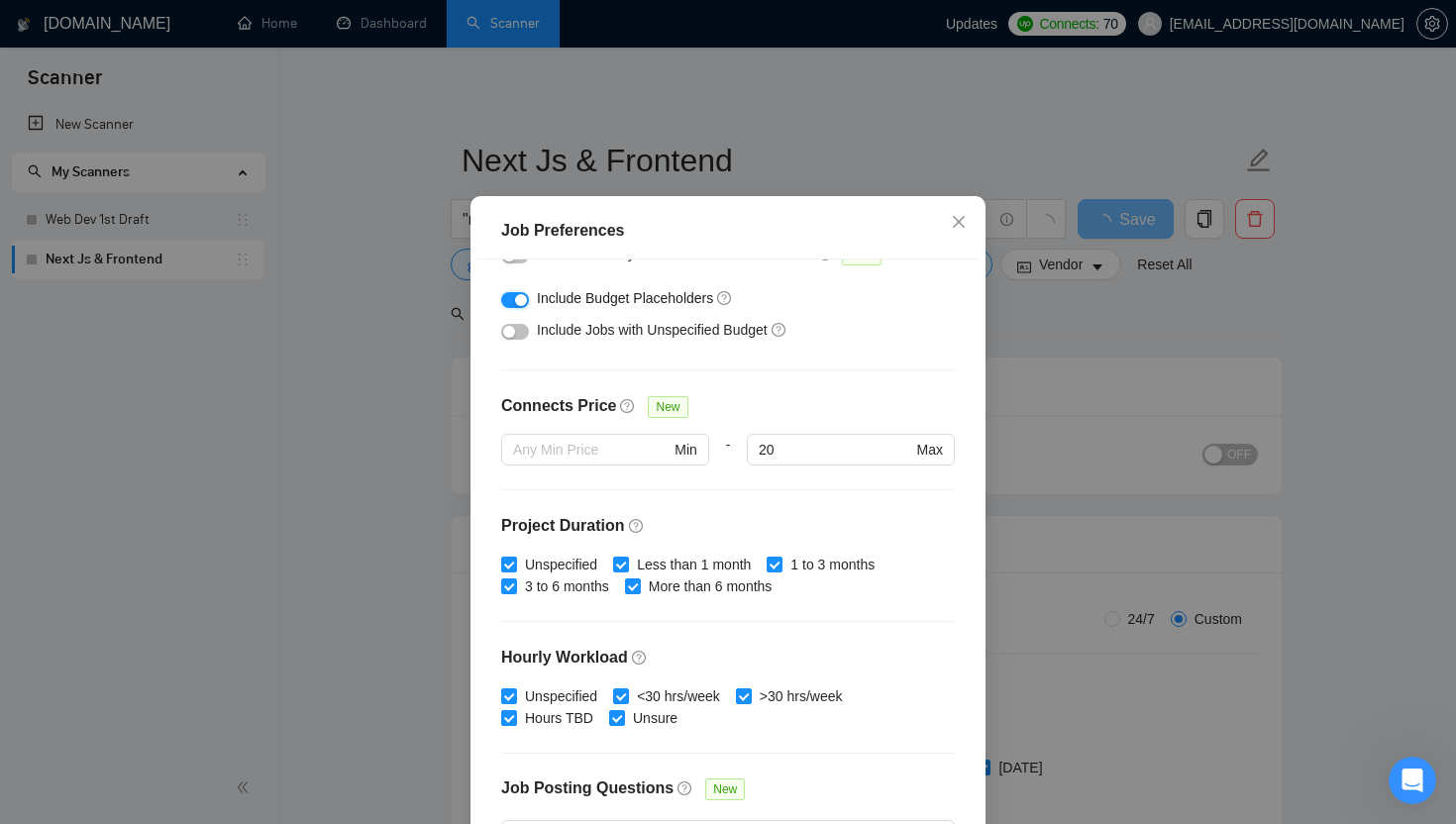 scroll, scrollTop: 540, scrollLeft: 0, axis: vertical 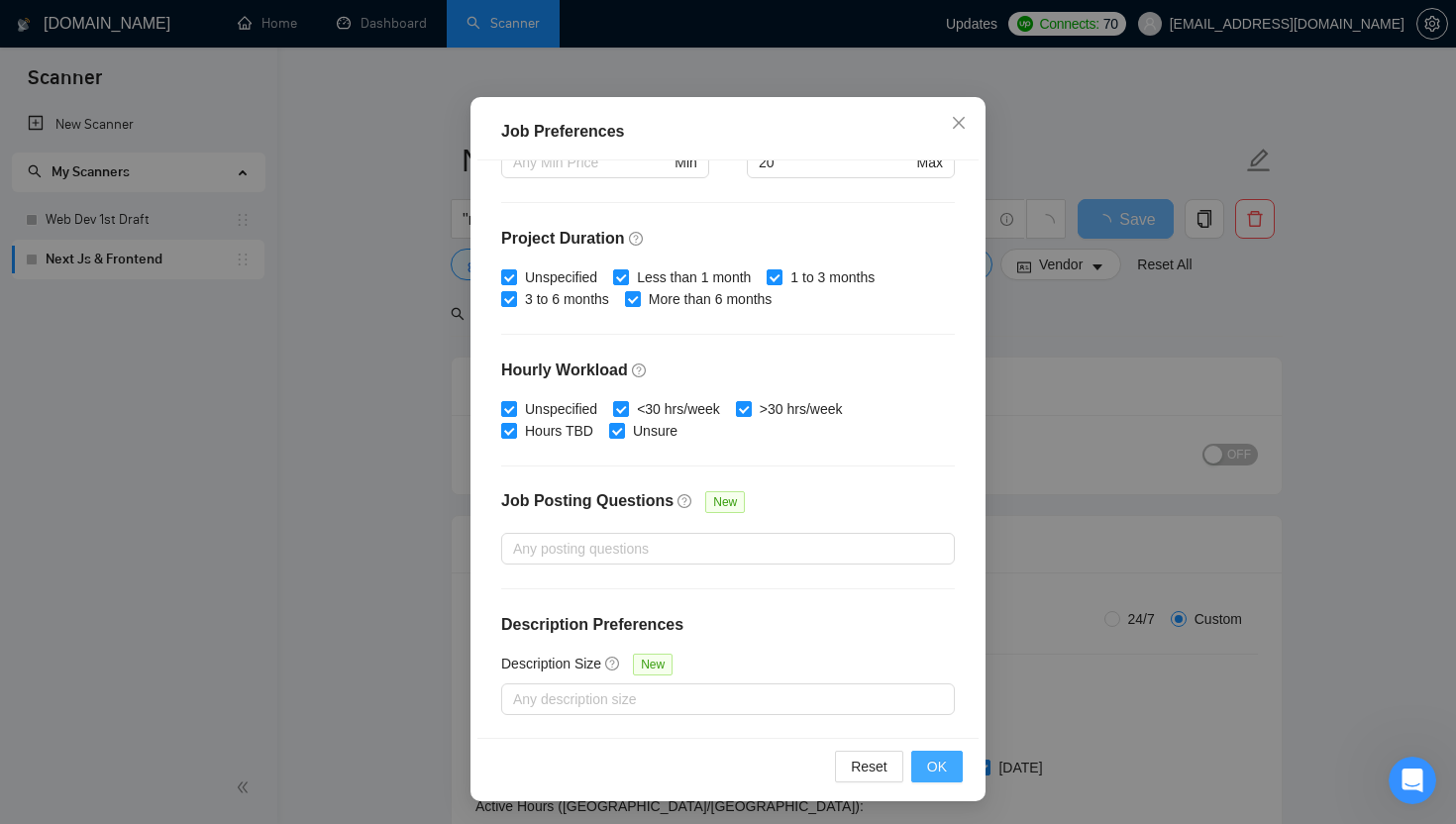 click on "OK" at bounding box center (937, 767) 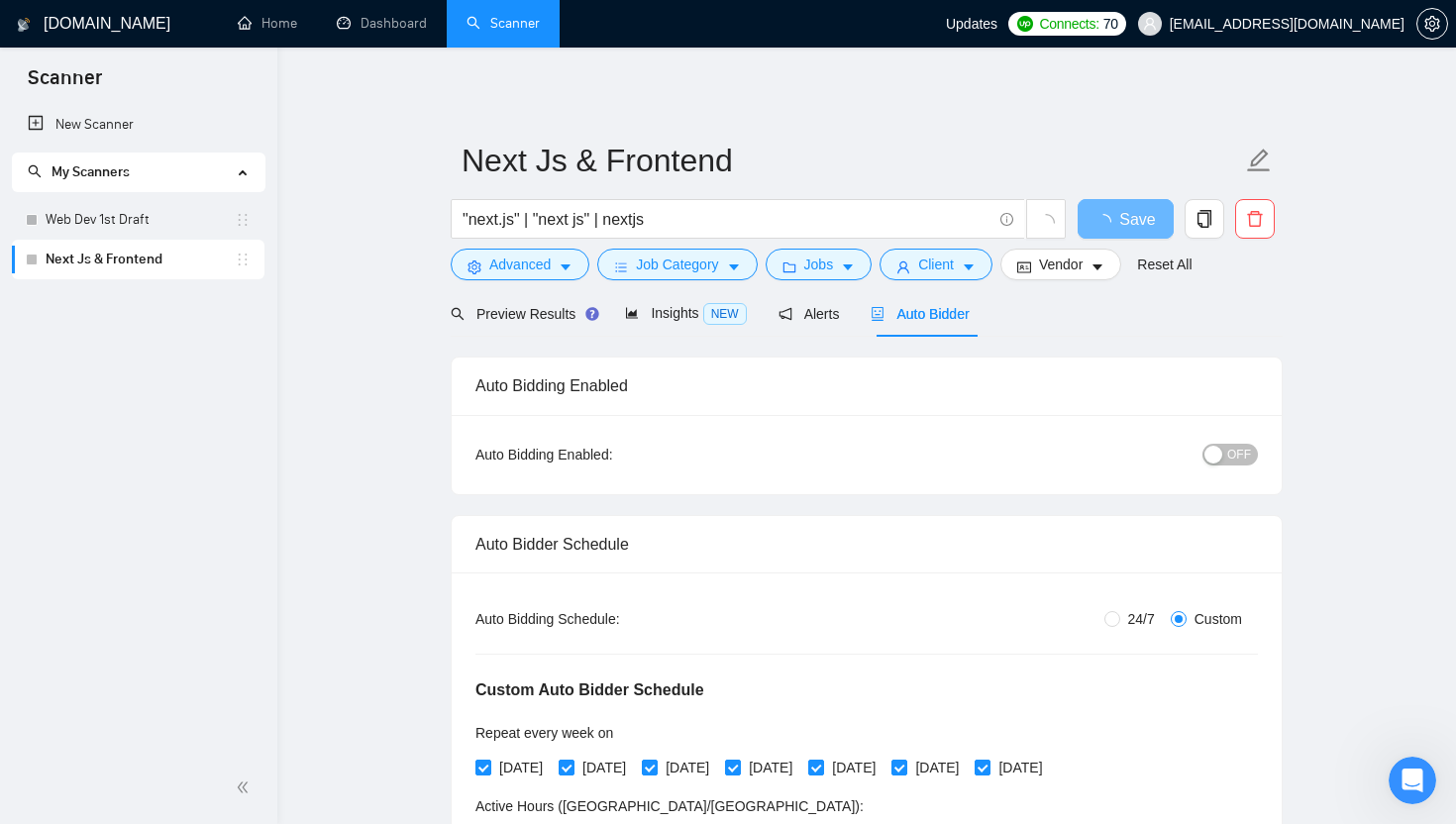 scroll, scrollTop: 22, scrollLeft: 0, axis: vertical 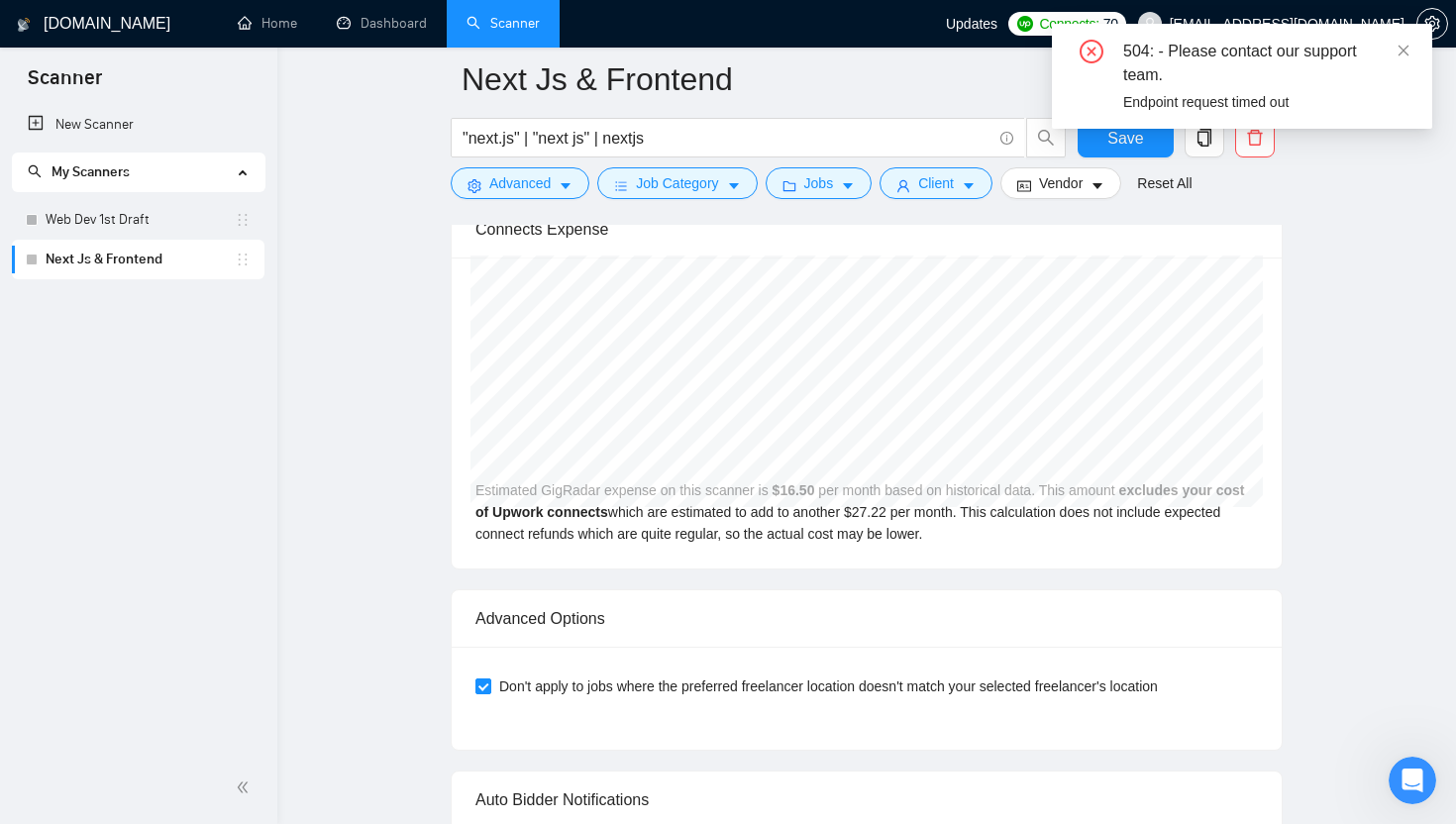 click on "Next Js & Frontend "next.js" | "next js" | nextjs Save Advanced   Job Category   Jobs   Client   Vendor   Reset All Preview Results Insights NEW Alerts Auto Bidder Auto Bidding Enabled Auto Bidding Enabled: OFF Auto Bidder Schedule Auto Bidding Type: Automated (recommended) Semi-automated Auto Bidding Schedule: 24/7 Custom Custom Auto Bidder Schedule Repeat every week on Monday Tuesday Wednesday Thursday Friday Saturday Sunday Active Hours ( Asia/Karachi ): From: 11:00 To: 04:00  (next day) ( 17  hours) Asia/Karachi Auto Bidding Type Select your bidding algorithm: Choose the algorithm for you bidding. The price per proposal does not include your connects expenditure. Template Bidder Works great for narrow segments and short cover letters that don't change. 0.50  credits / proposal Sardor AI 🤖 Personalise your cover letter with ai [placeholders] 1.00  credits / proposal Experimental Laziza AI  👑   NEW   Learn more 2.00  credits / proposal 8.64 credits savings Team & Freelancer Select team: WeTeck     50" at bounding box center [867, -1077] 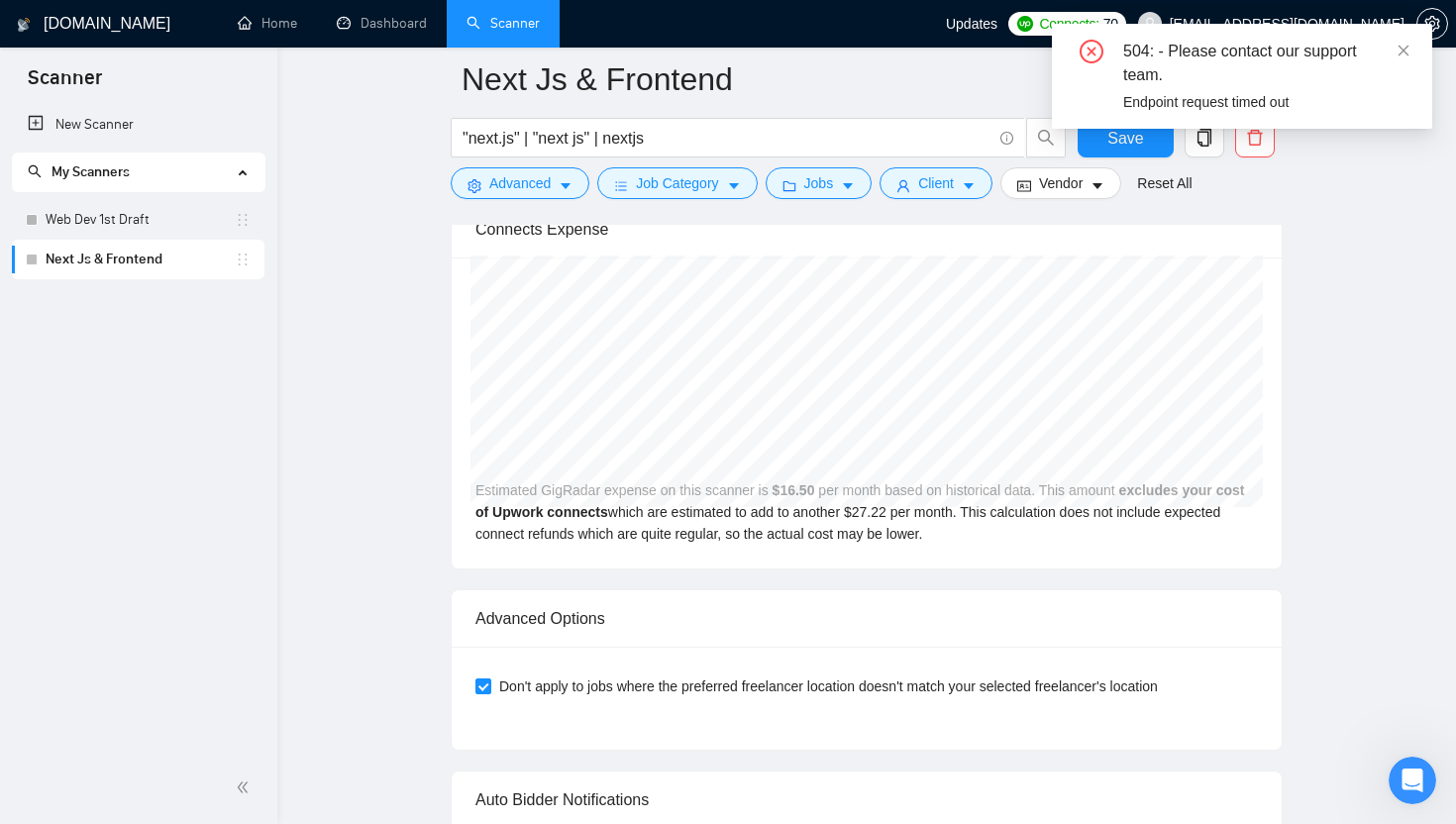 click on "Home Dashboard Scanner" at bounding box center (575, 24) 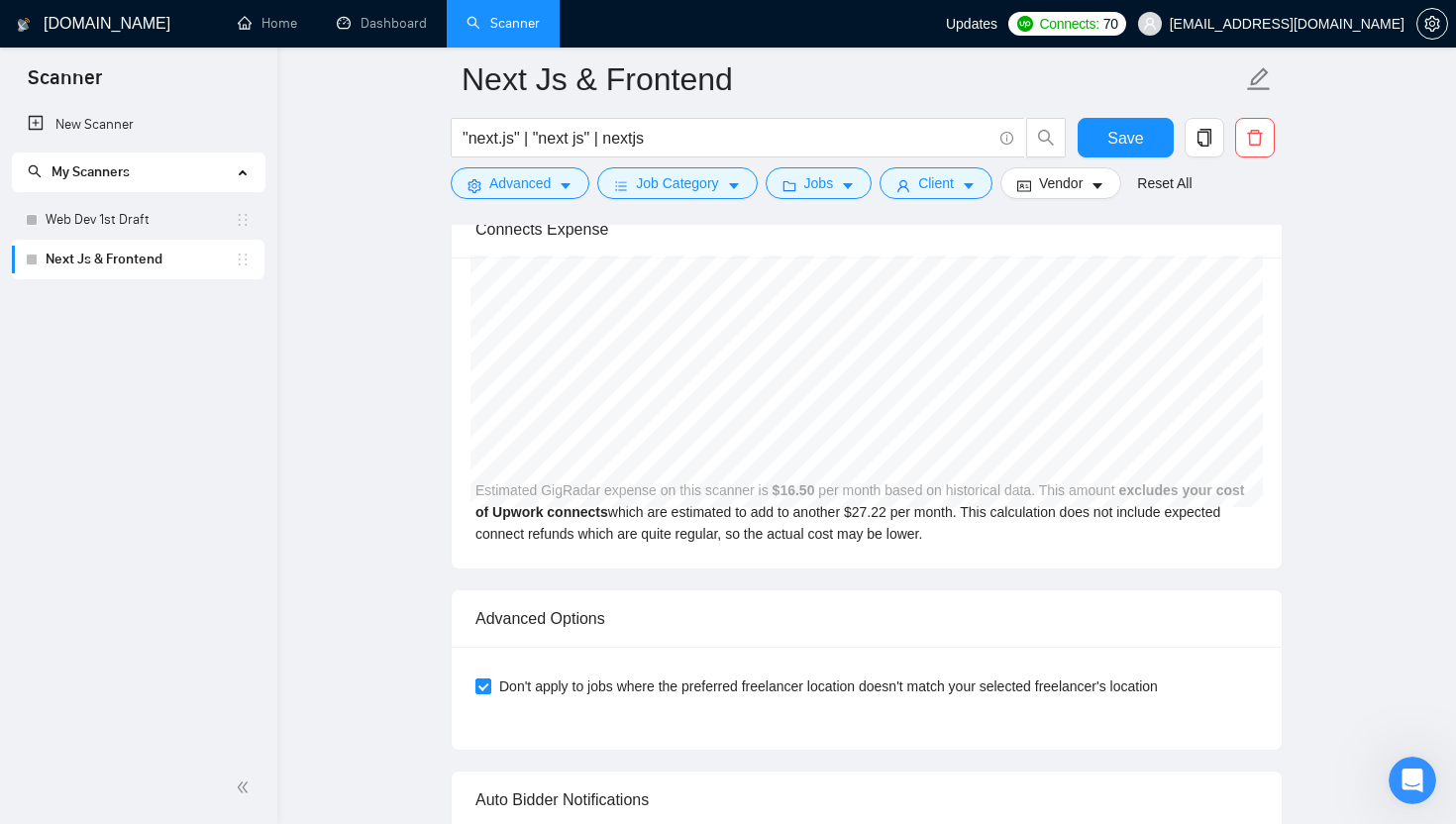 click on "Next Js & Frontend" at bounding box center (140, 259) 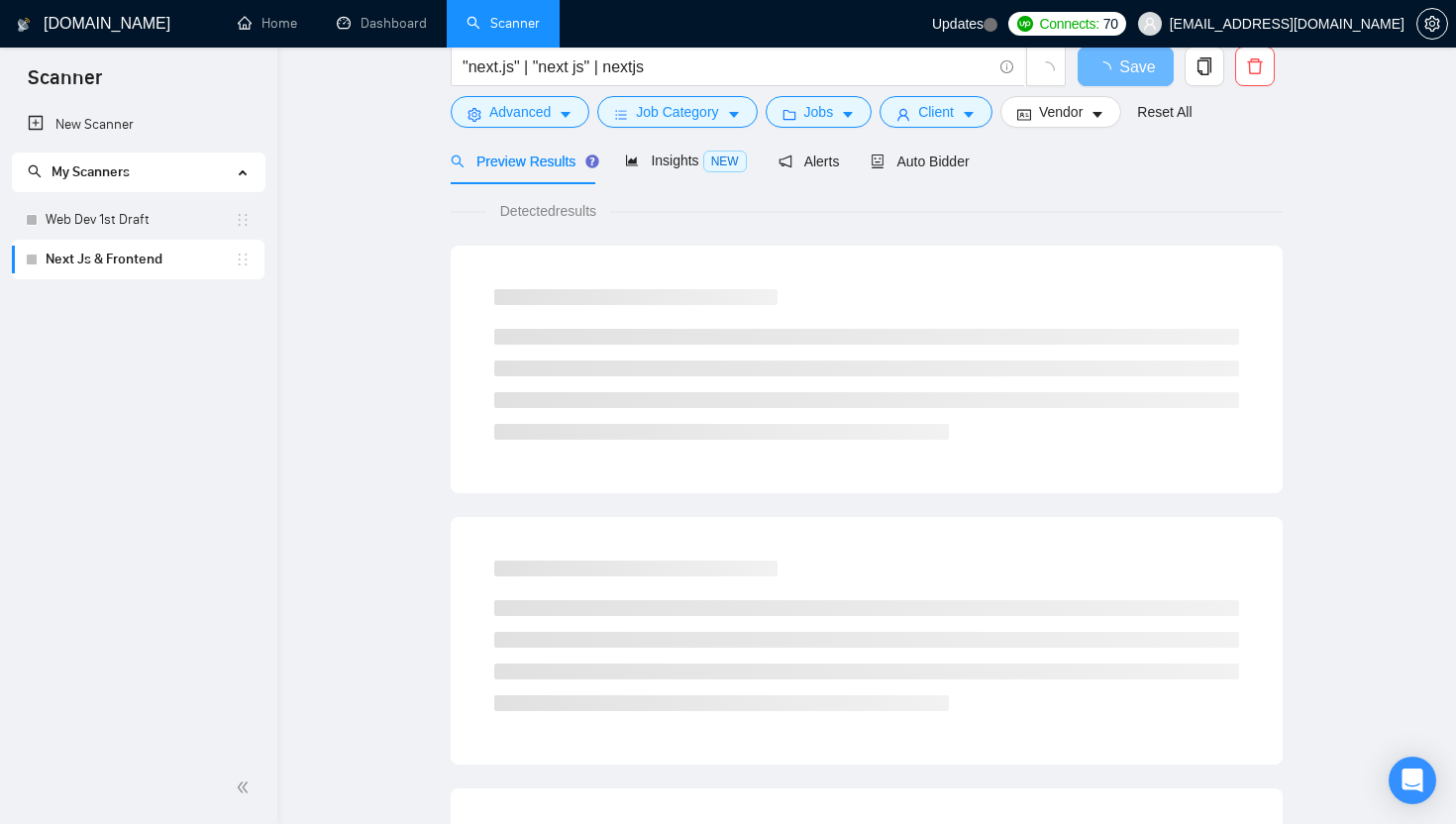 scroll, scrollTop: 0, scrollLeft: 0, axis: both 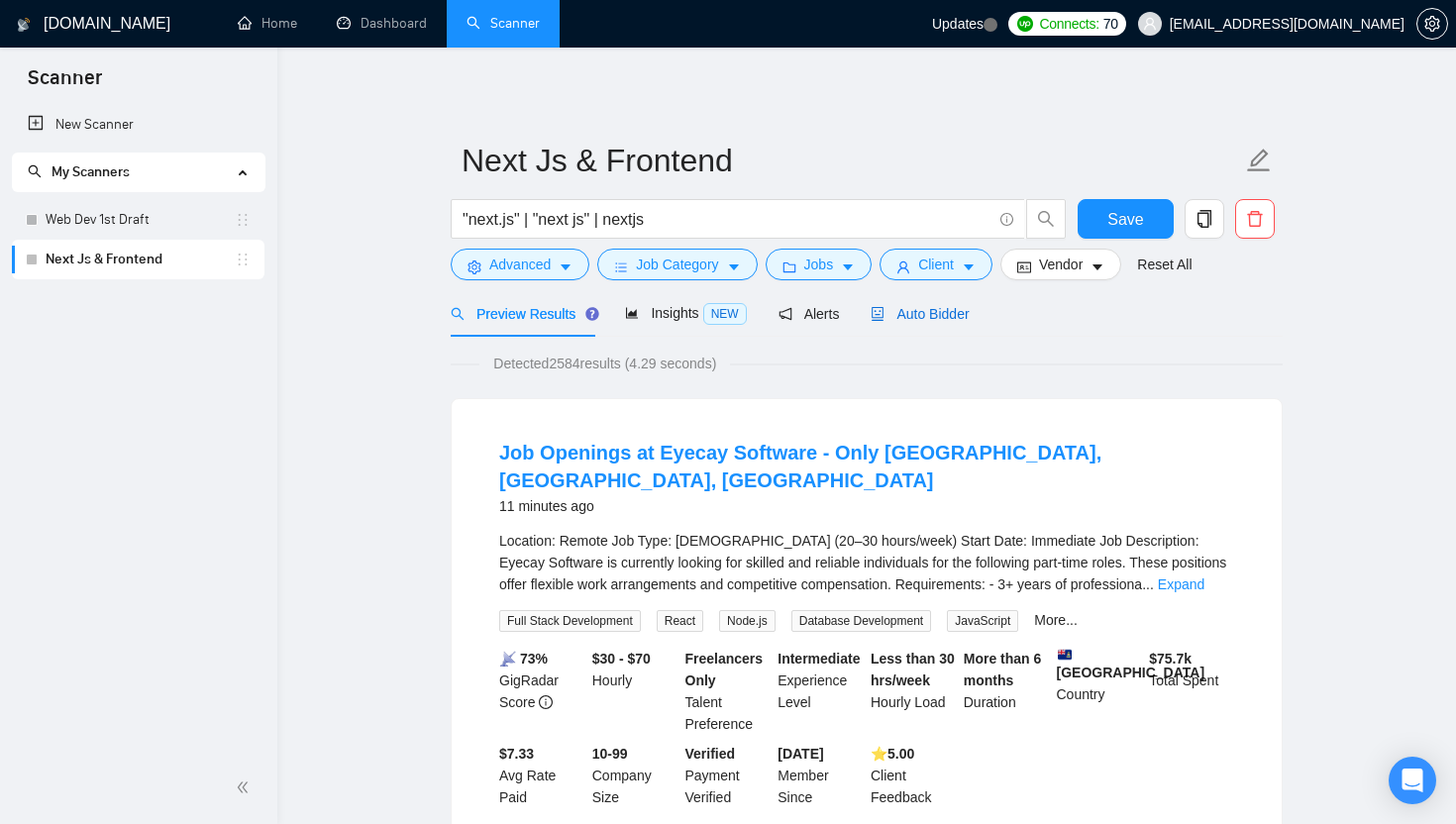 click on "Auto Bidder" at bounding box center (919, 314) 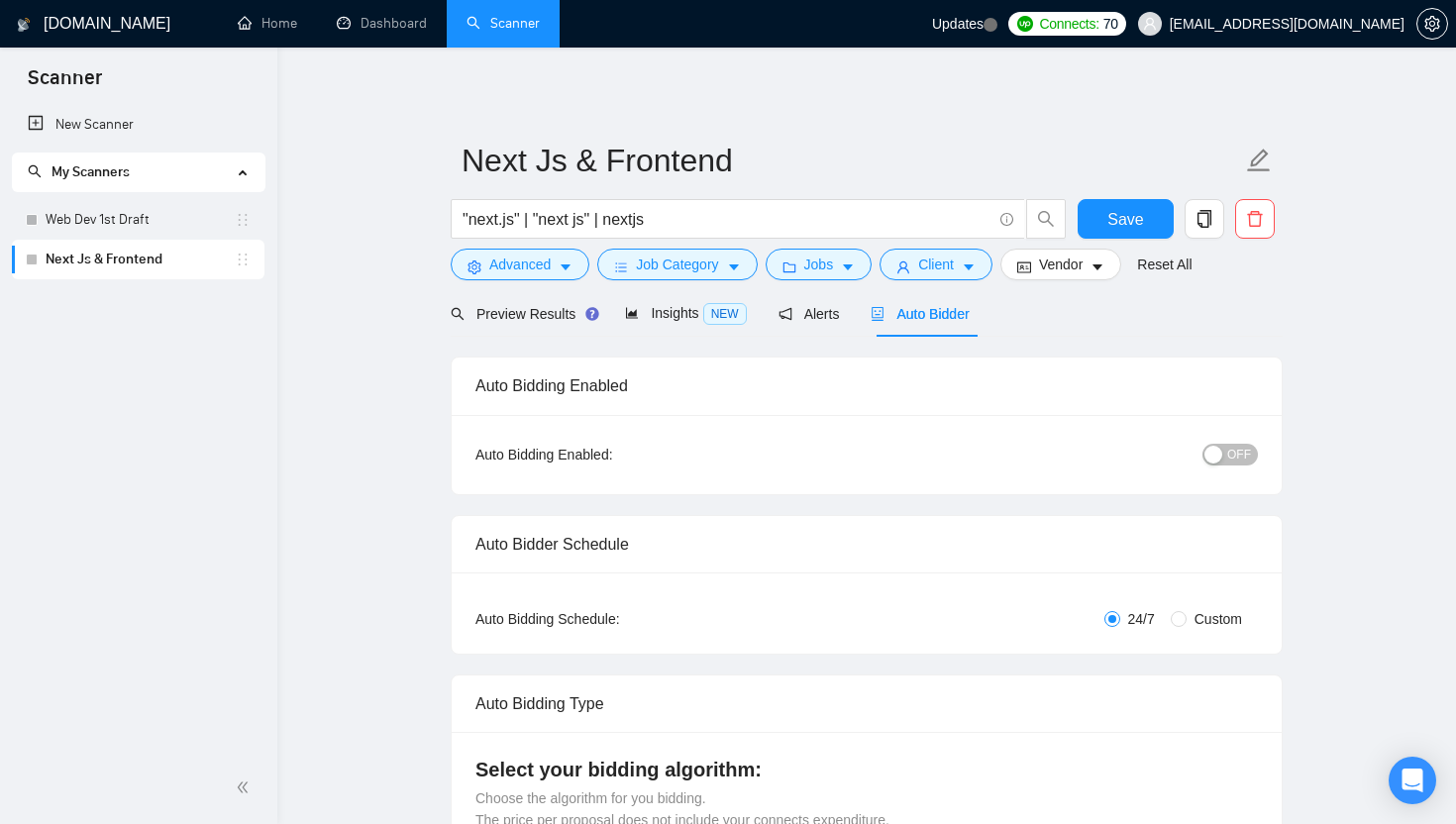 type 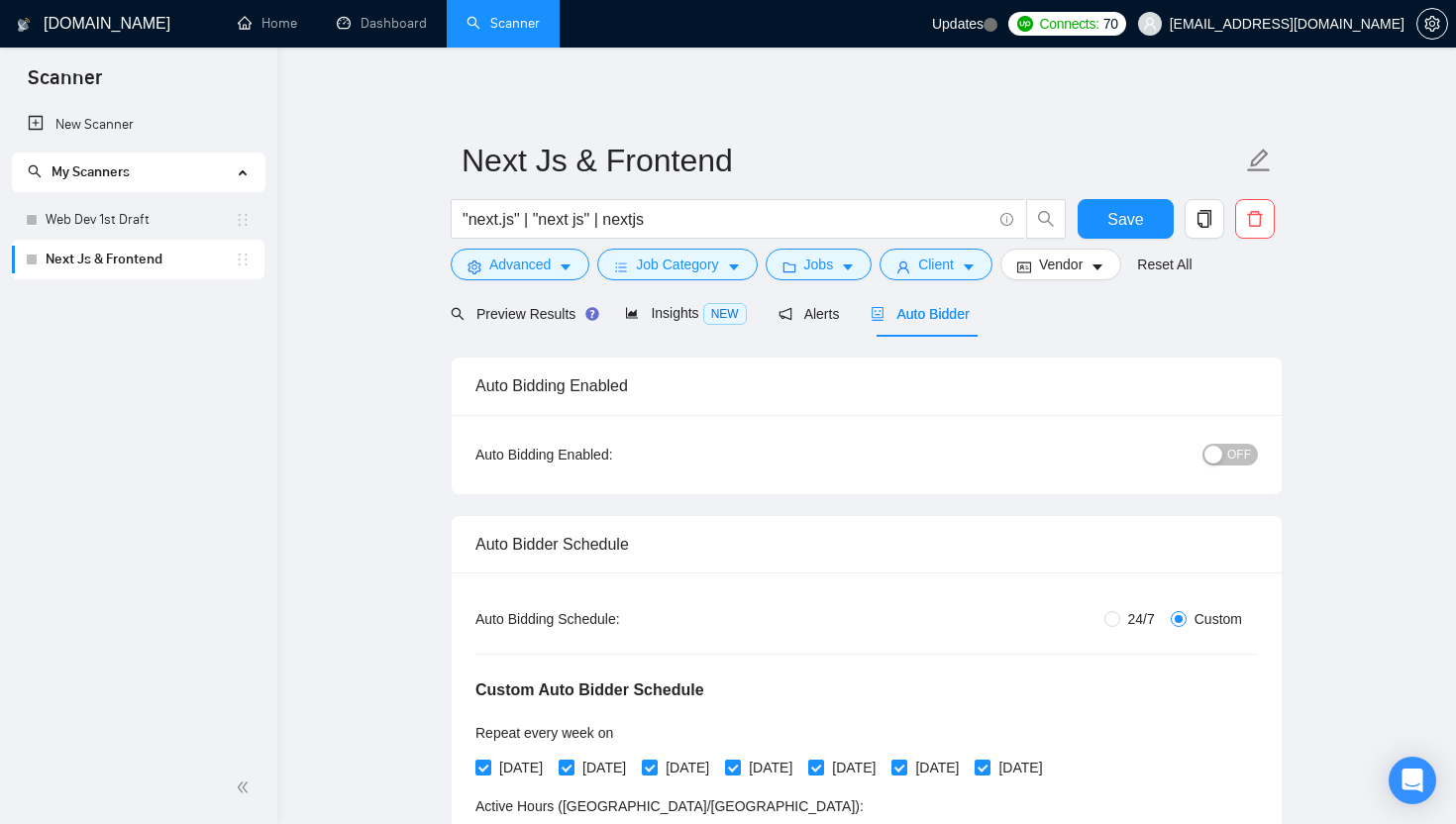 type 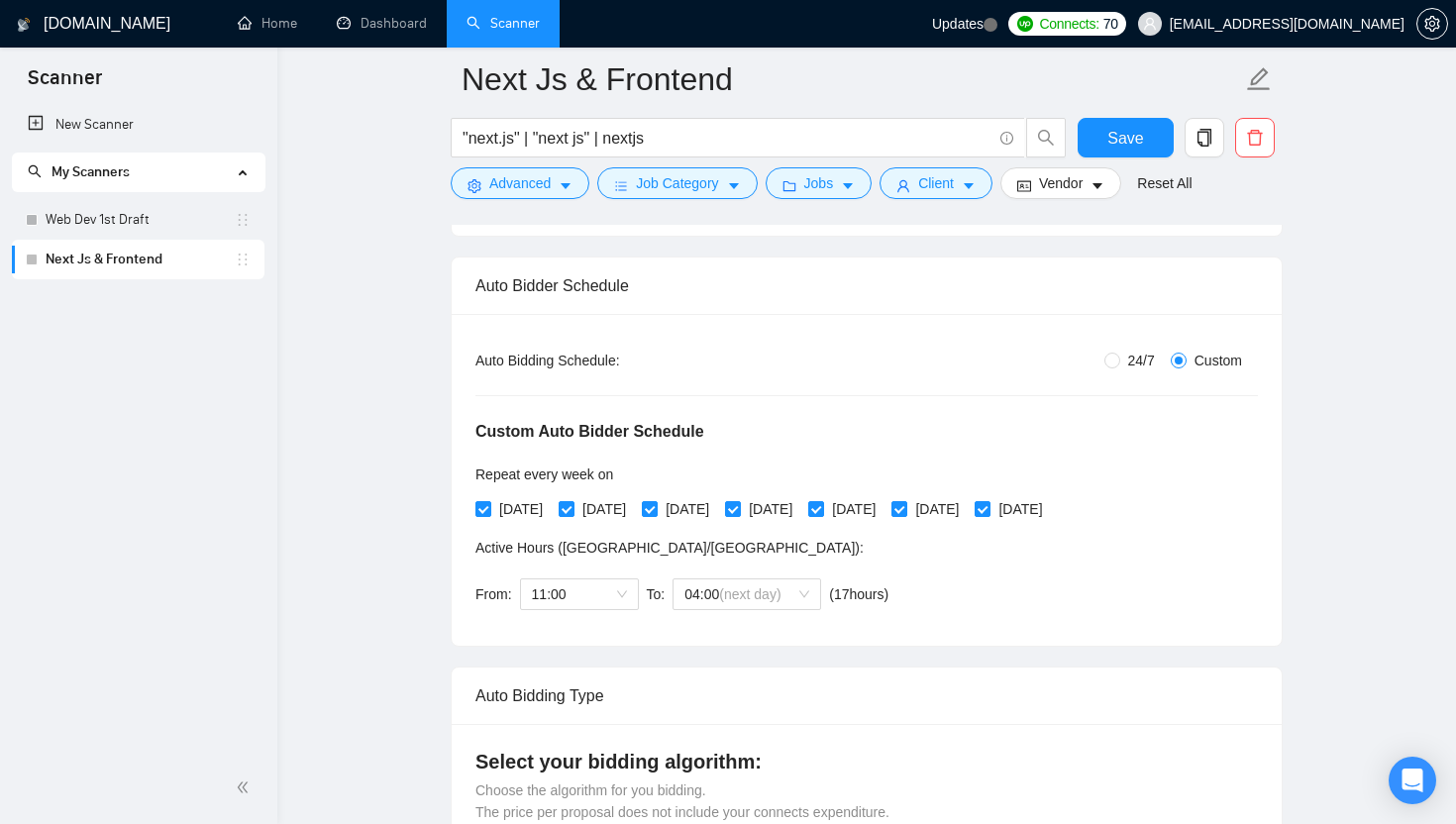 scroll, scrollTop: 272, scrollLeft: 0, axis: vertical 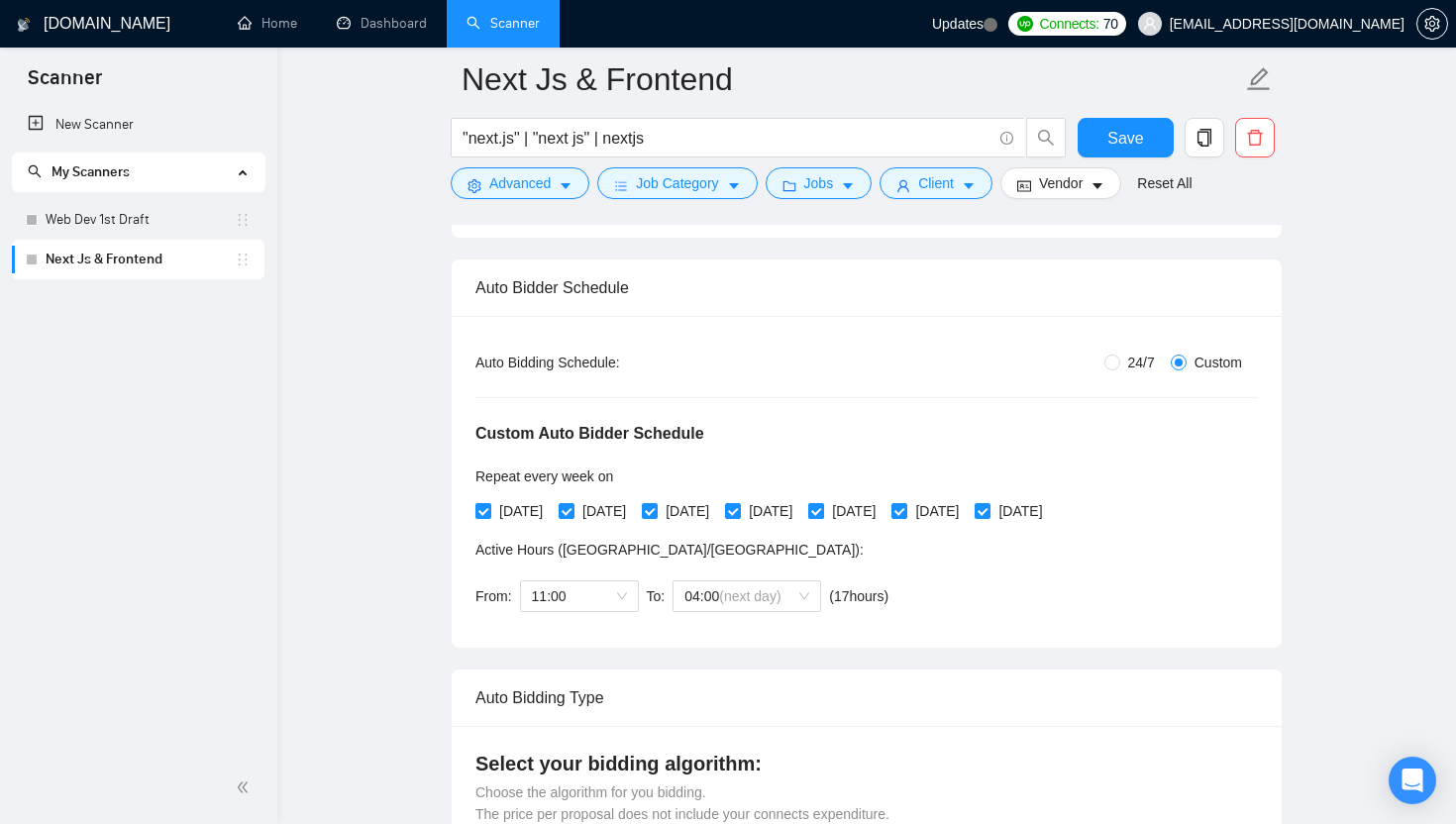click on "[DATE]" at bounding box center [815, 510] 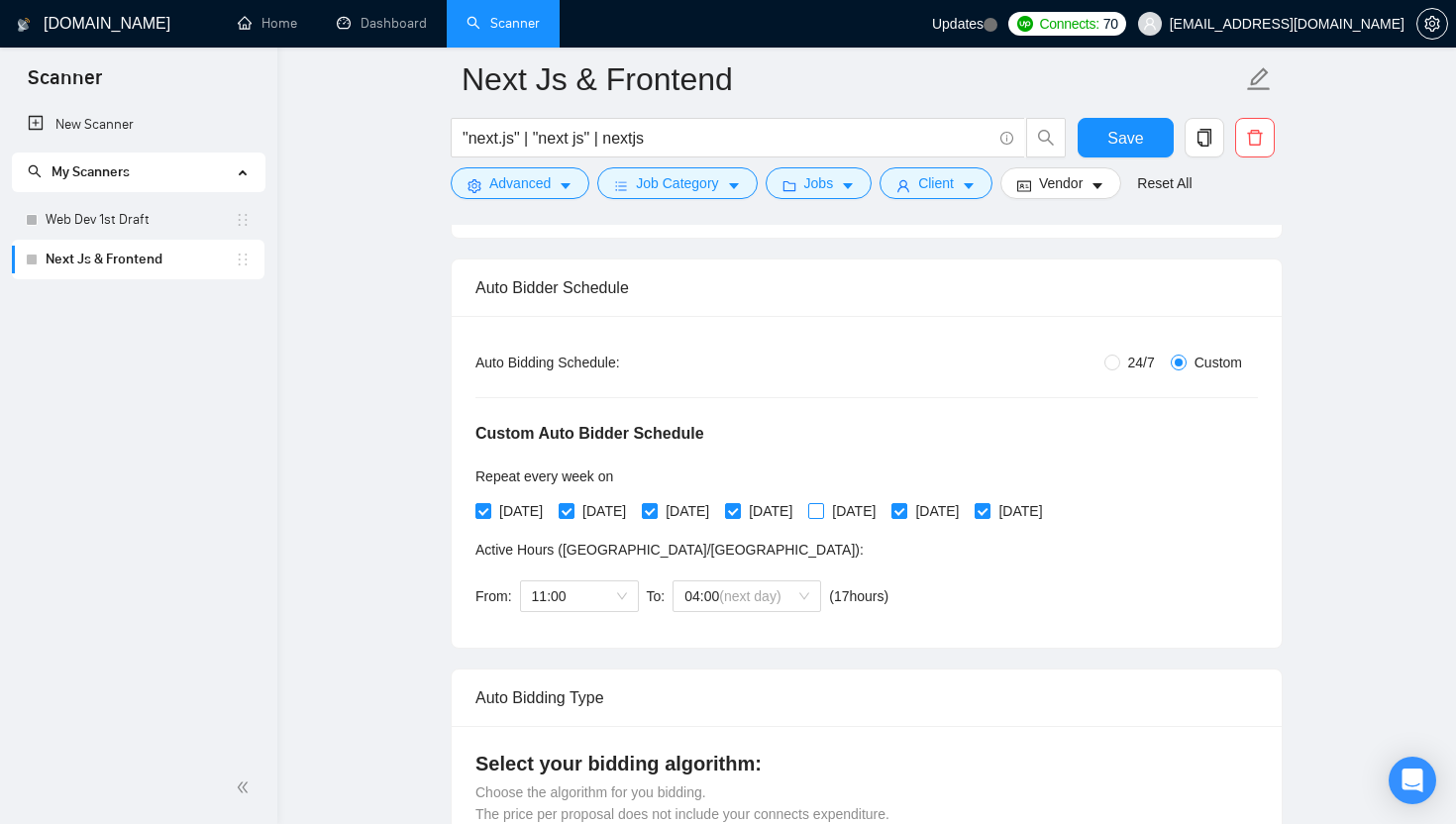 click on "[DATE]" at bounding box center (815, 510) 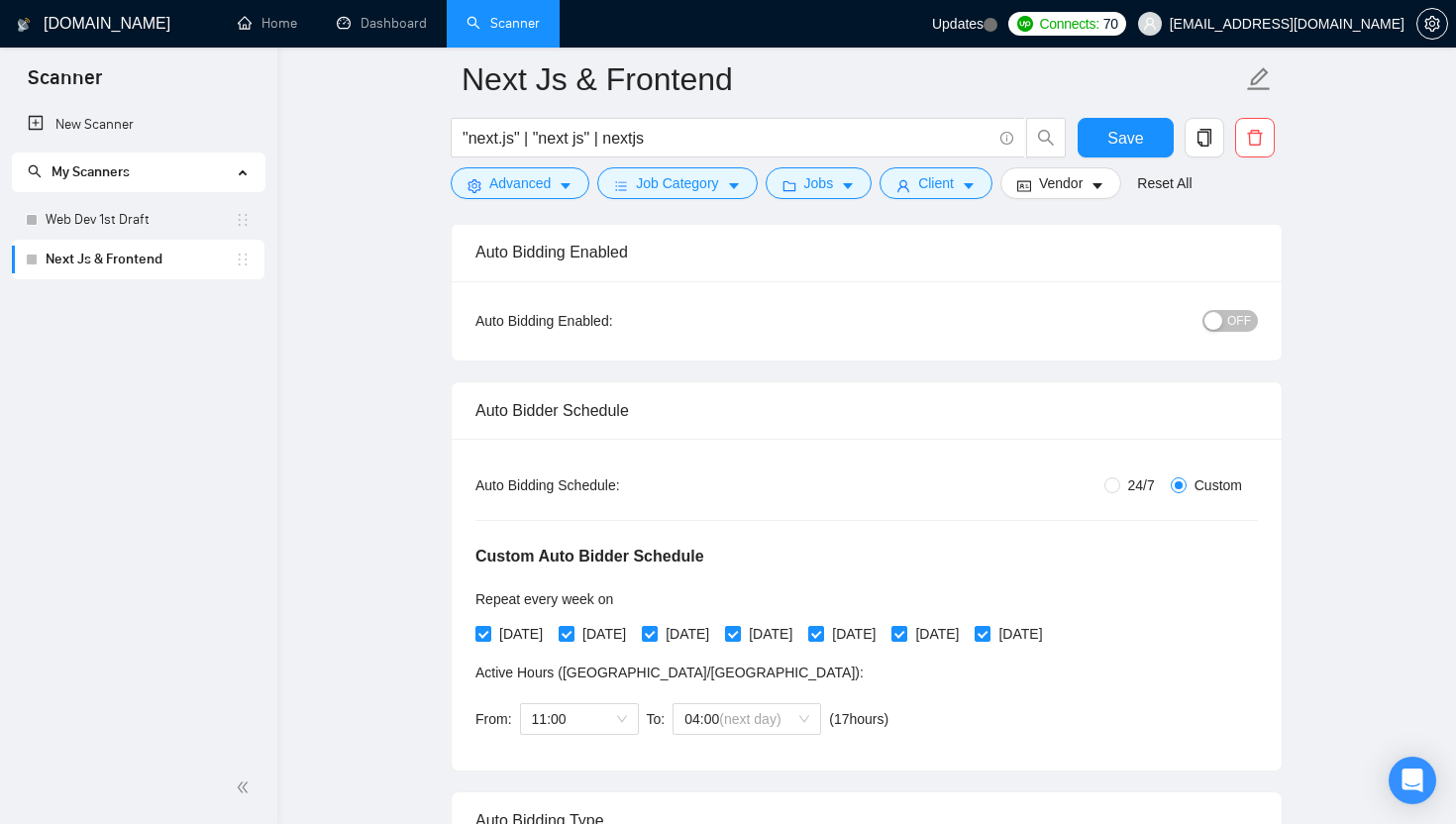 scroll, scrollTop: 0, scrollLeft: 0, axis: both 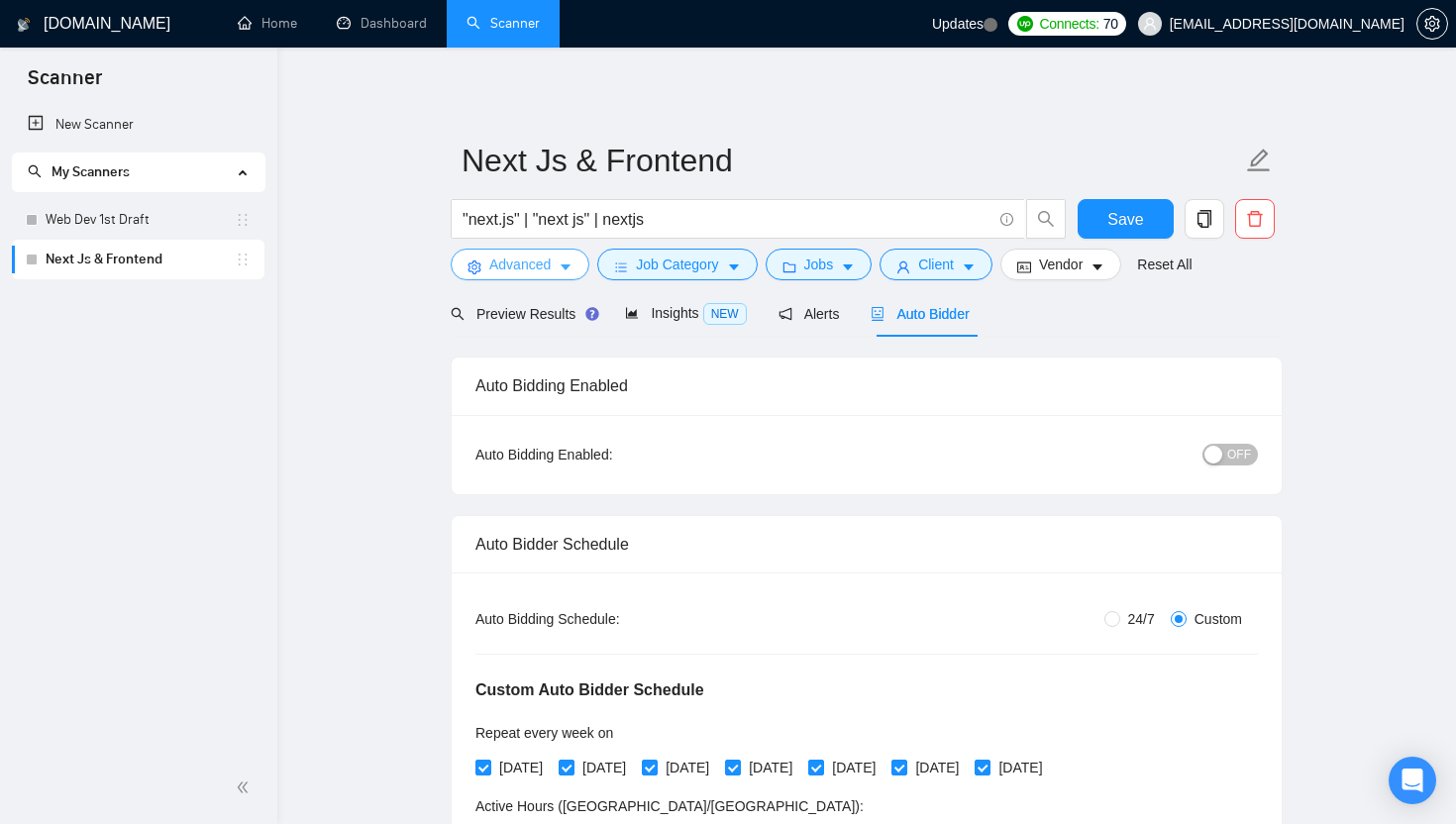click on "Advanced" at bounding box center [520, 264] 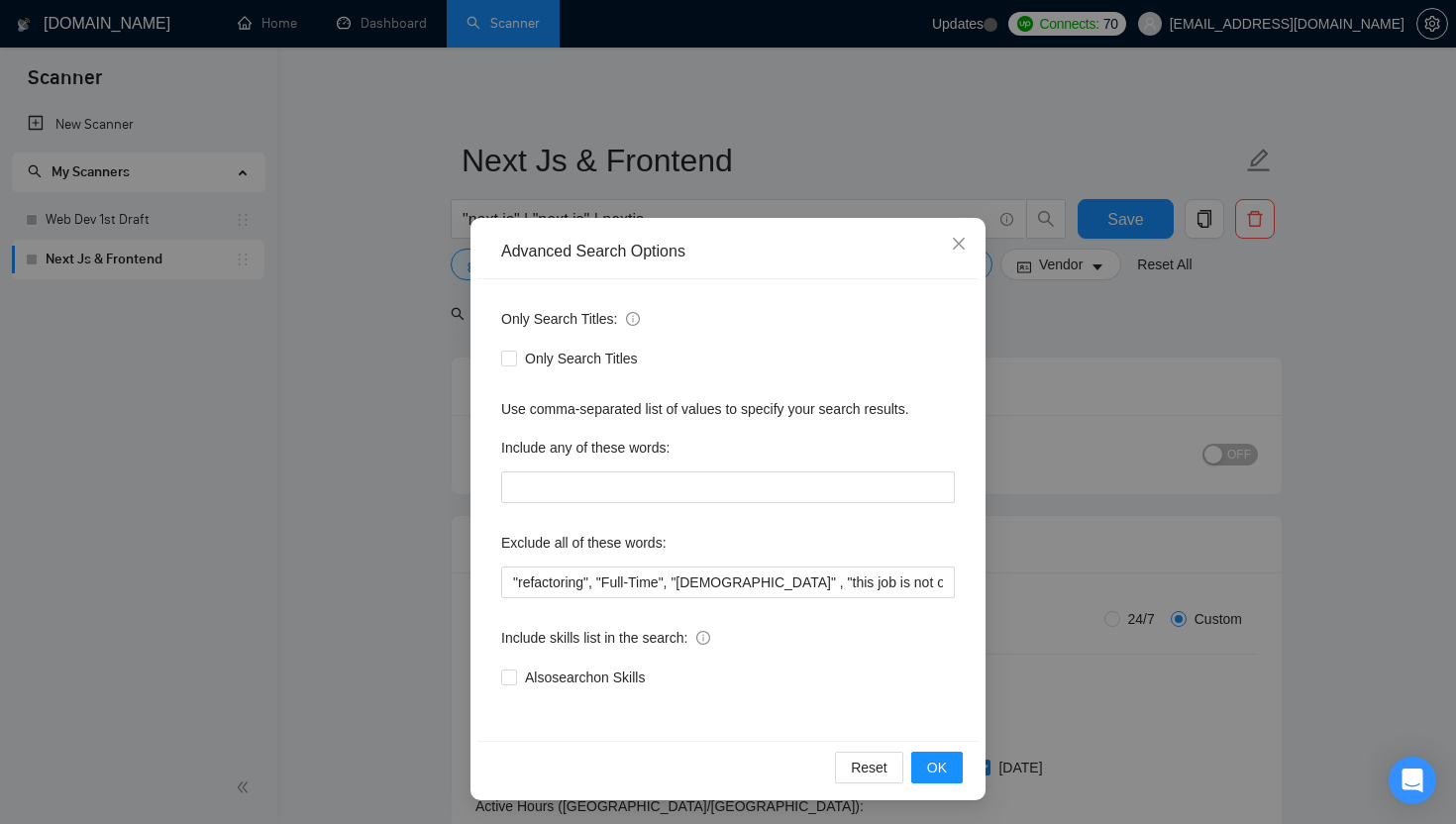 click on "Advanced Search Options Only Search Titles:   Only Search Titles Use comma-separated list of values to specify your search results. Include any of these words: Exclude all of these words: "refactoring", "Full-Time", "[DEMOGRAPHIC_DATA]" , "this job is not open to teams", "this job is not open to agency", "this job is not open to companies", "NO AGENCY", "Freelancers Only", "NOT AGENCY", "no agency", "no agencies", "individual only", "freelancers only", "No Agencies!", "independent contractors only", "***Freelancers Only," "/Freelancers Only", ".Freelancers Only", ",Freelancers Only.", "Smart Contracts", "smart contracts", "Smart contract", "on-site", "on site" Include skills list in the search:   Also  search  on Skills Reset OK" at bounding box center [728, 412] 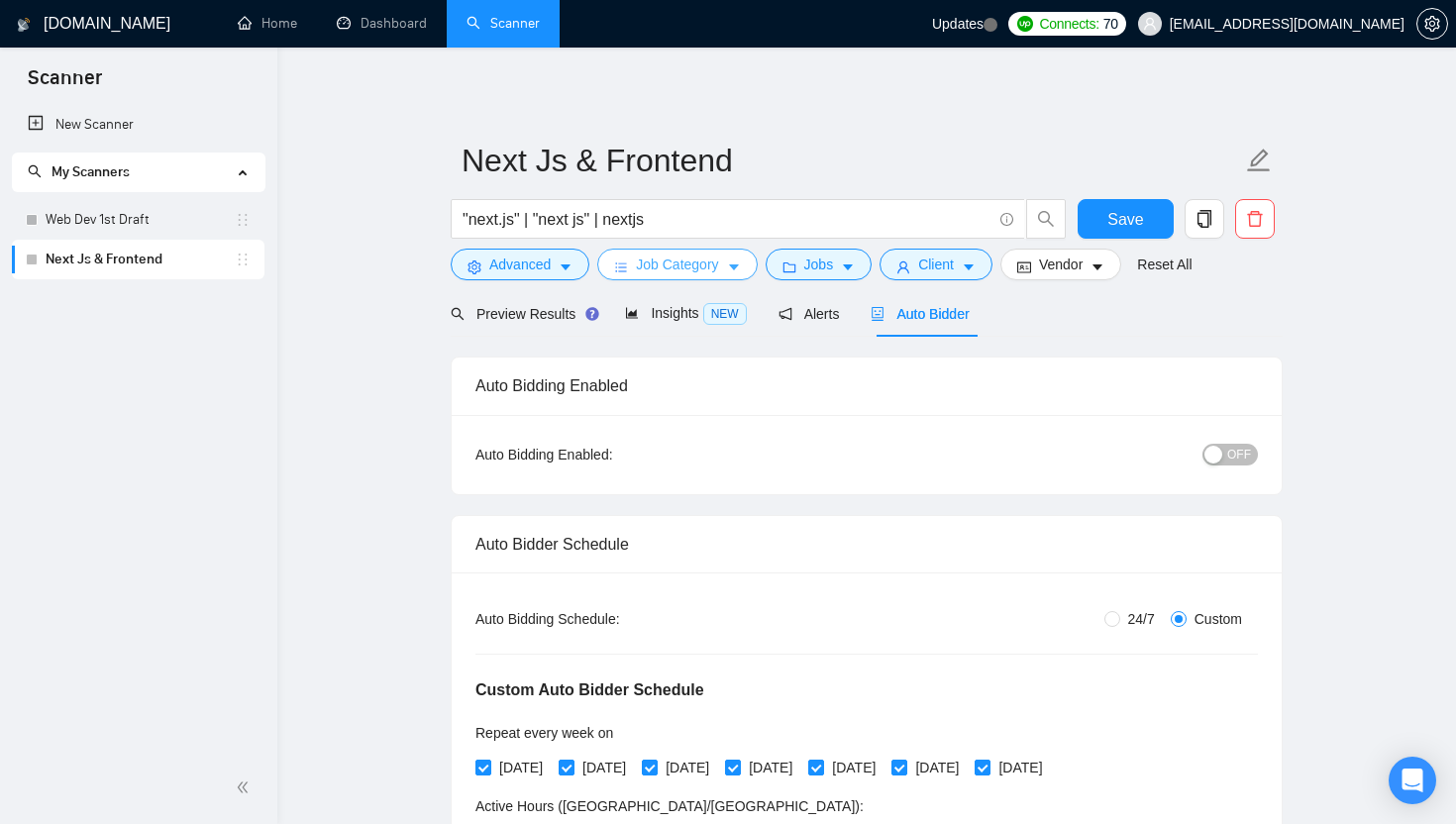 click on "Job Category" at bounding box center (676, 264) 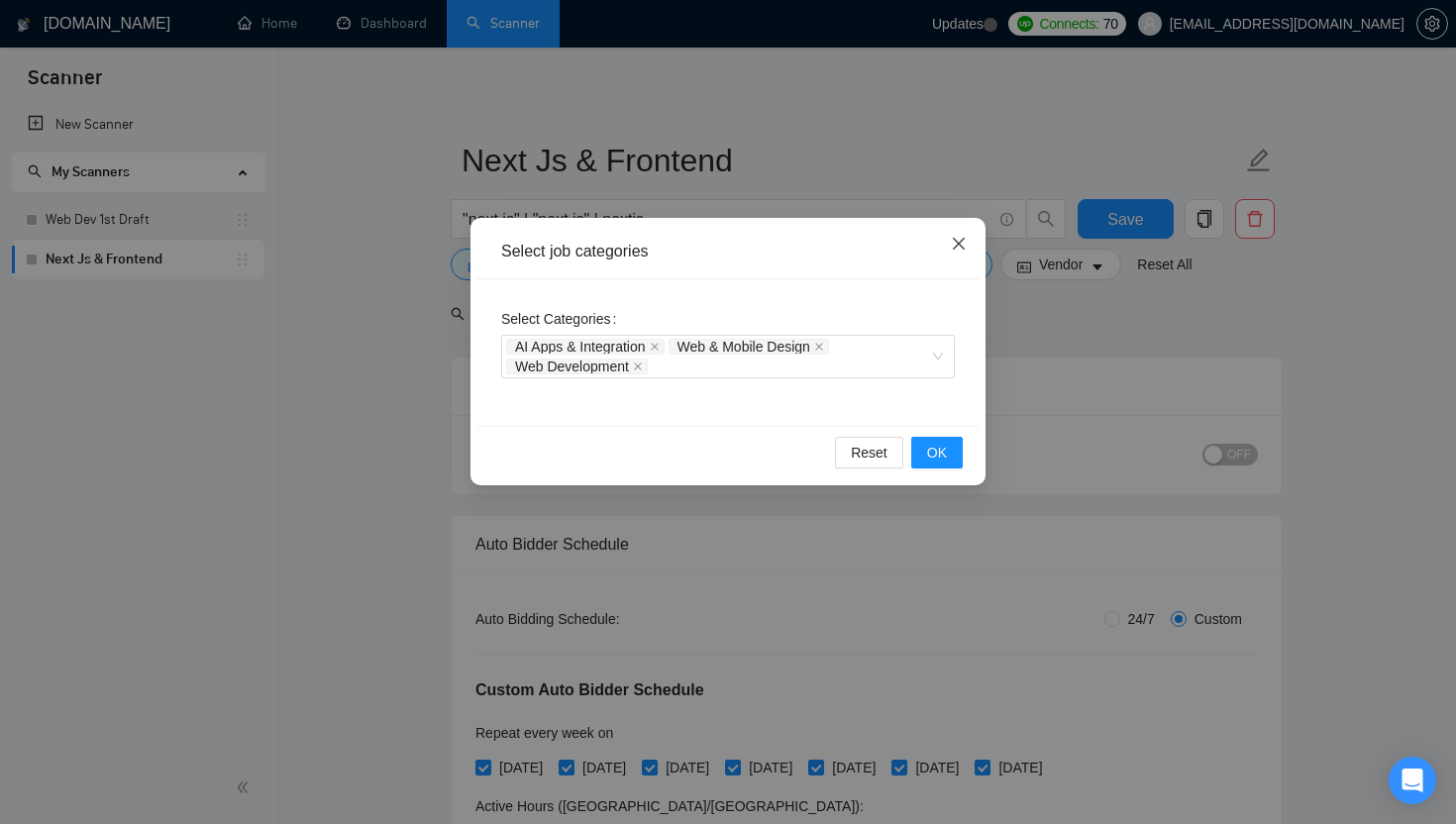 click at bounding box center (959, 245) 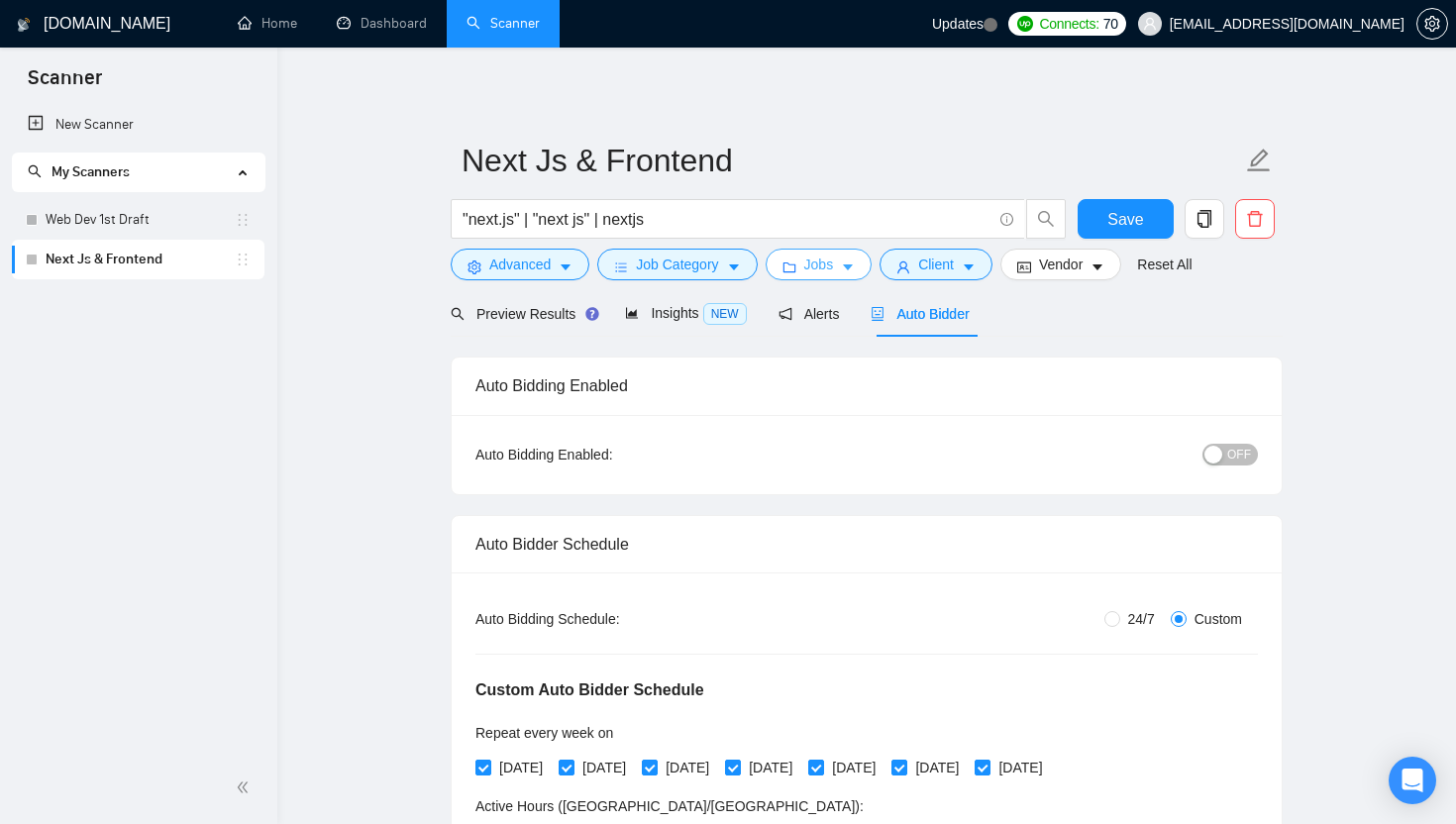 click on "Jobs" at bounding box center [819, 264] 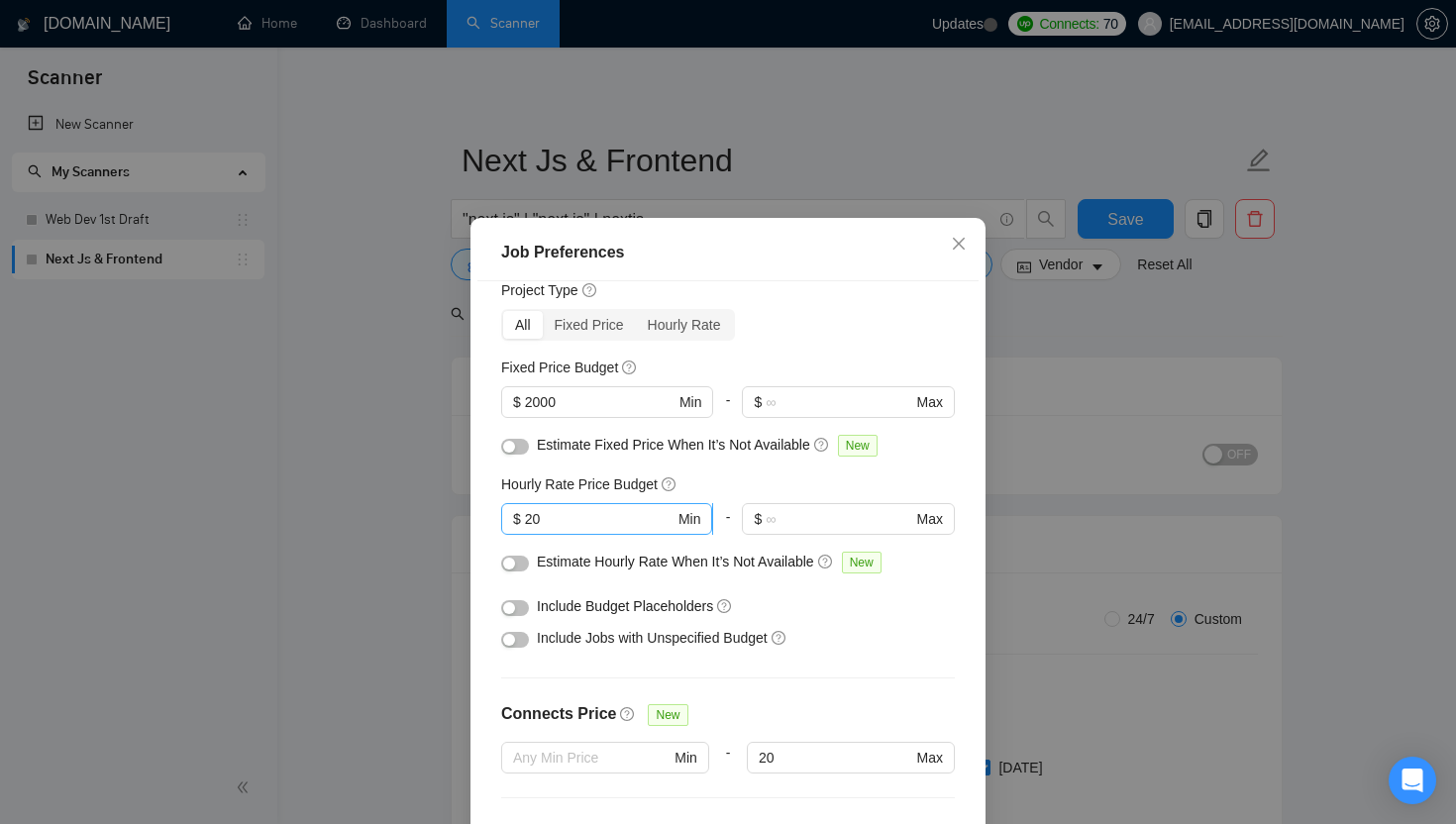 scroll, scrollTop: 70, scrollLeft: 0, axis: vertical 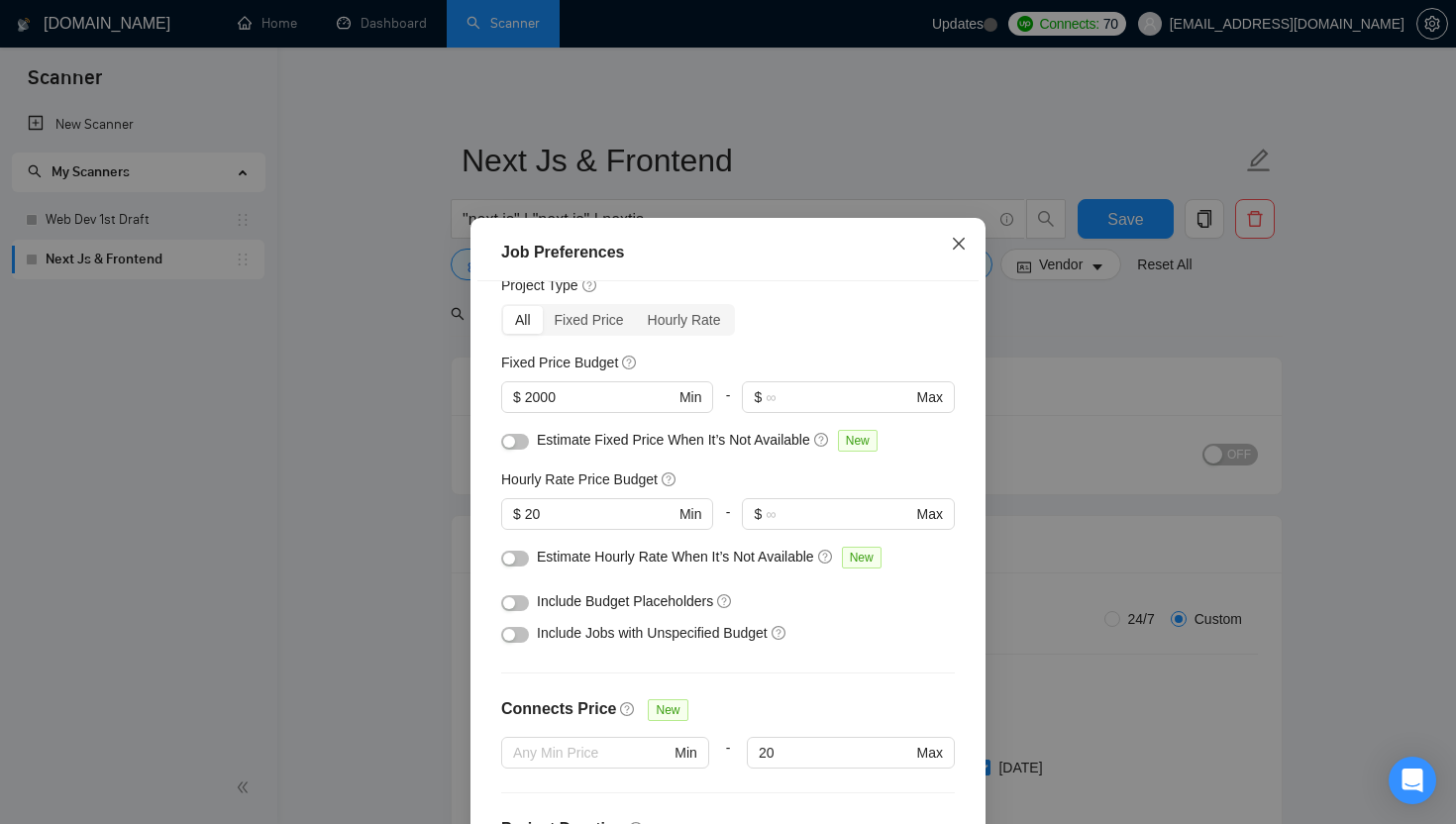 click 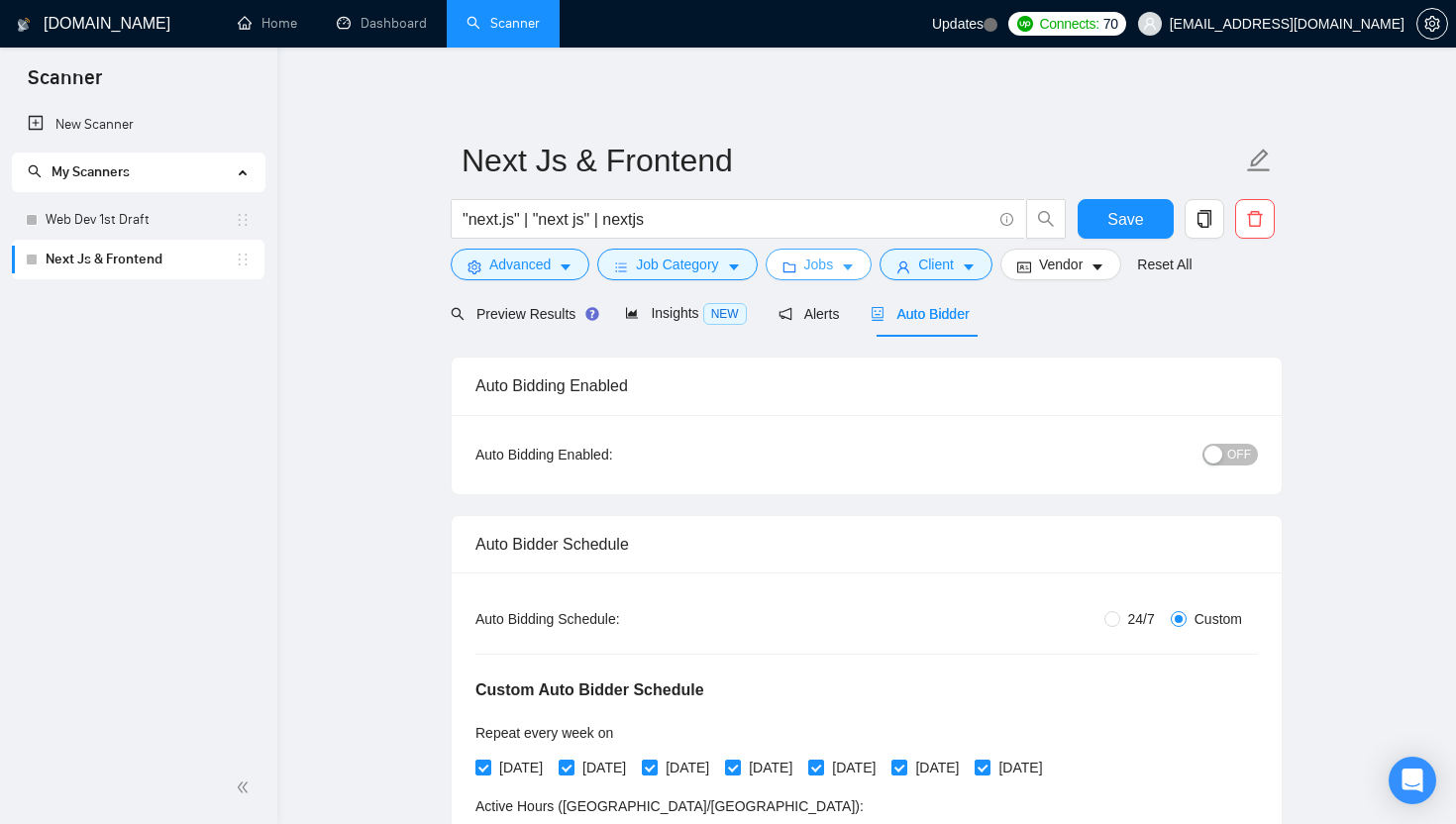 click on "Jobs" at bounding box center (819, 264) 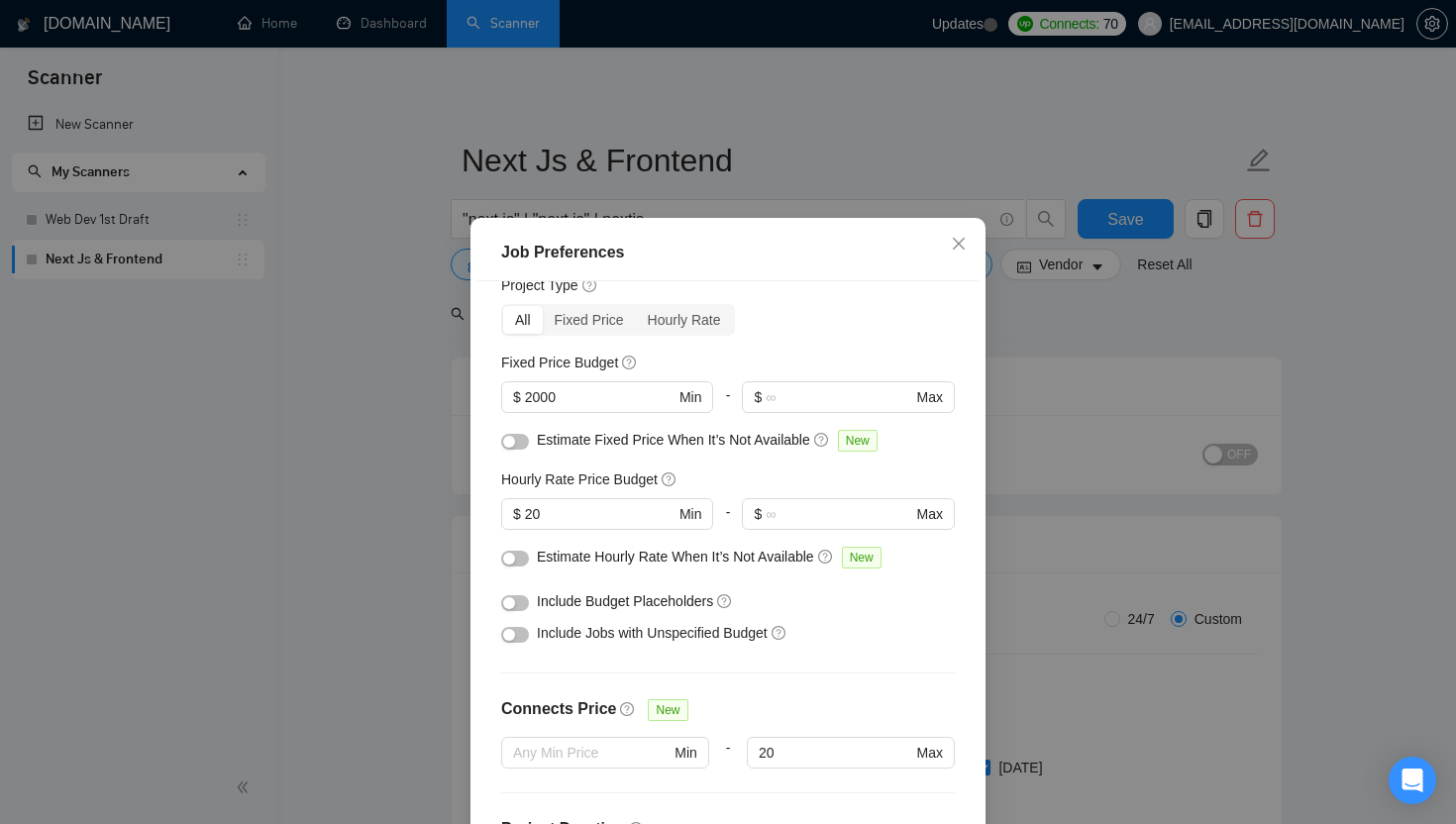 scroll, scrollTop: 0, scrollLeft: 0, axis: both 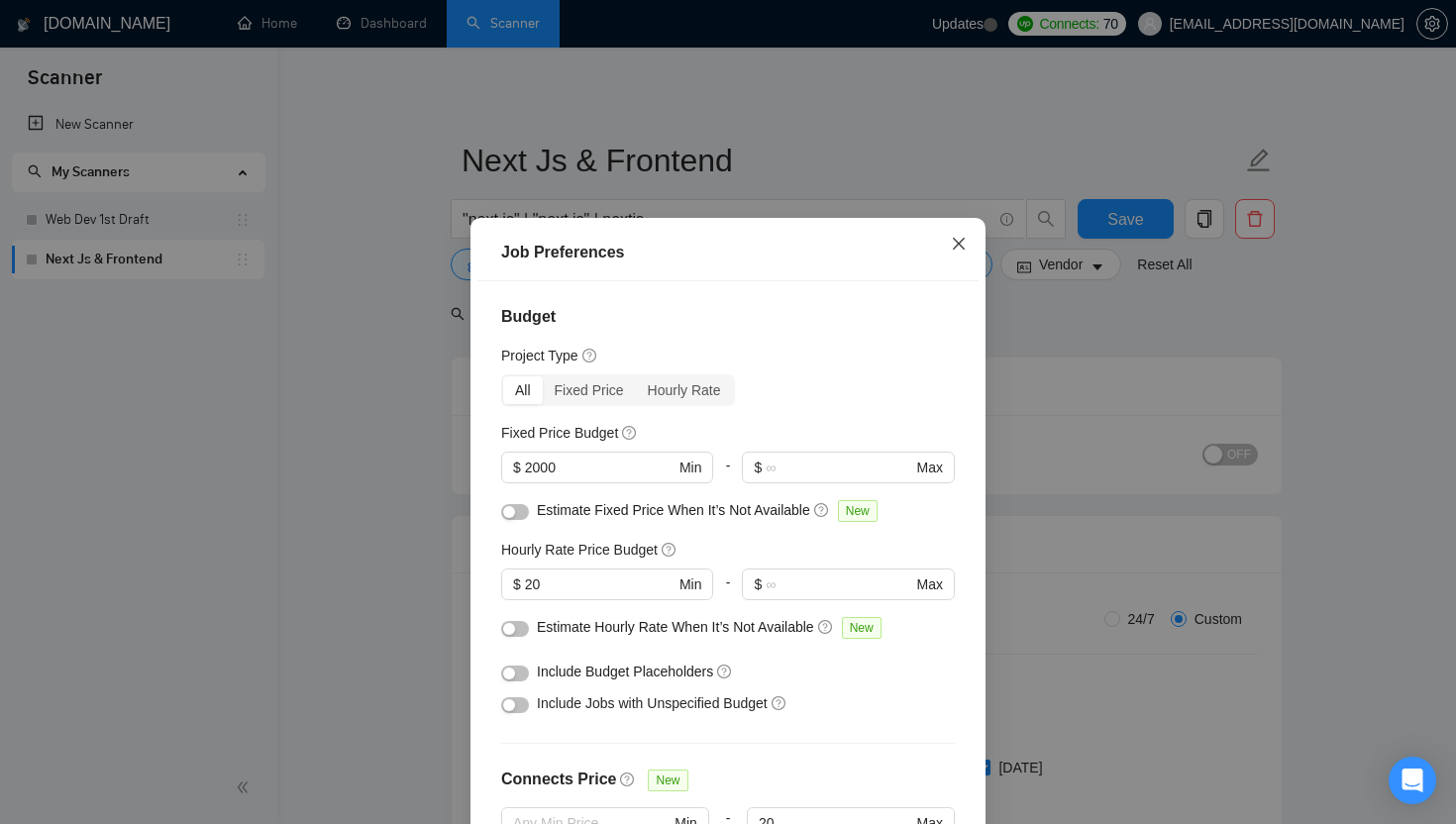 click 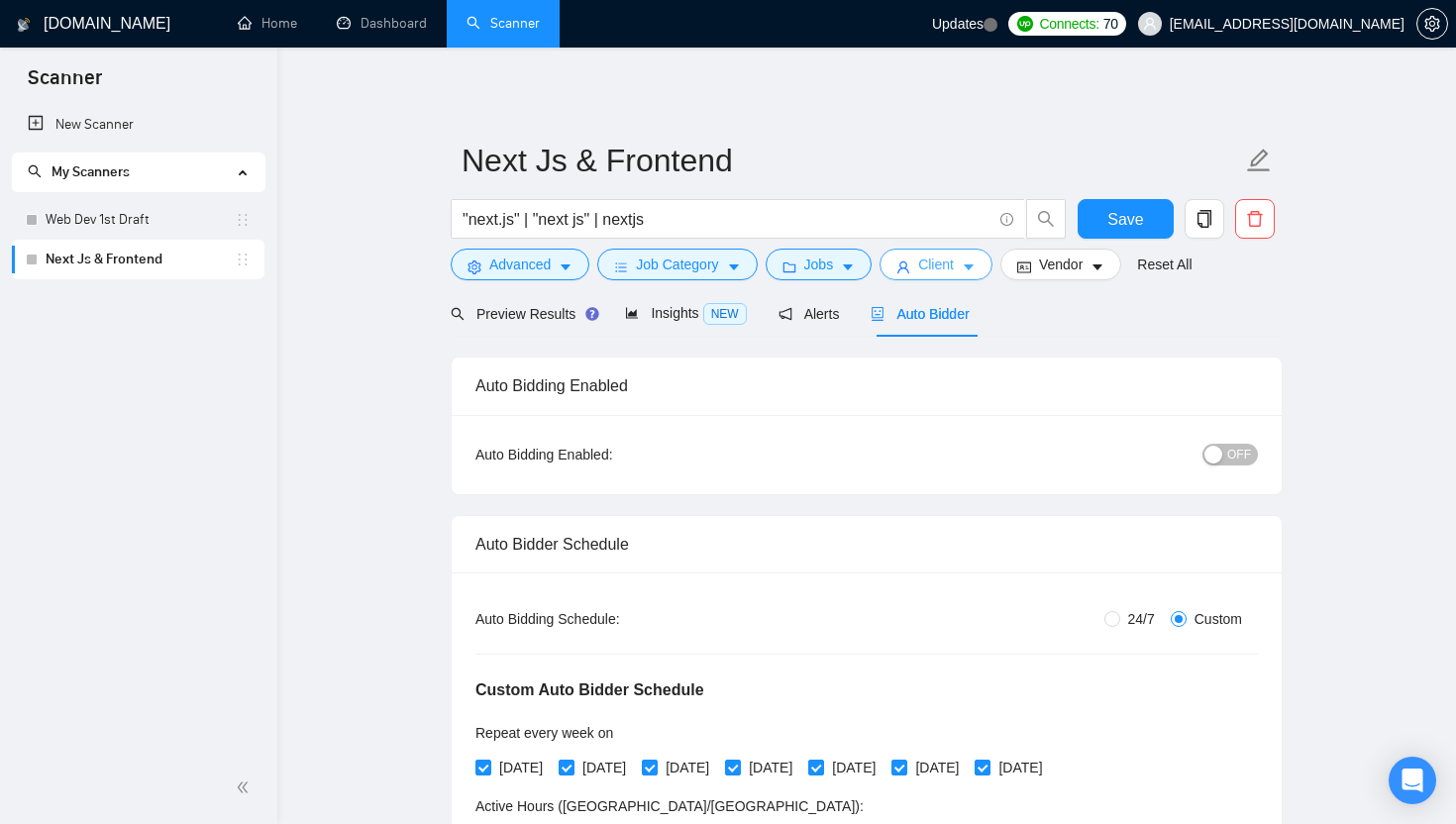 click on "Client" at bounding box center (936, 264) 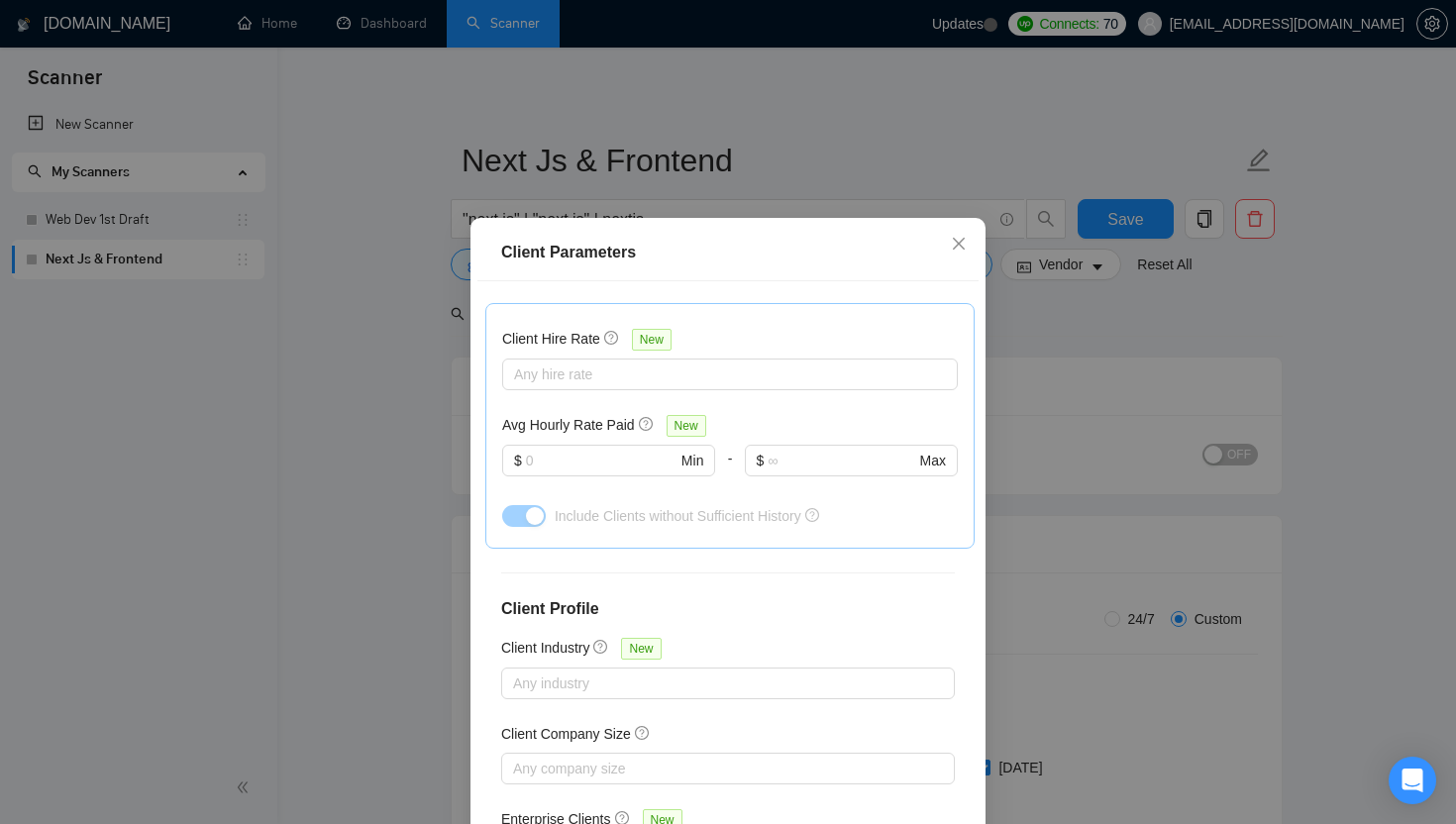 scroll, scrollTop: 685, scrollLeft: 0, axis: vertical 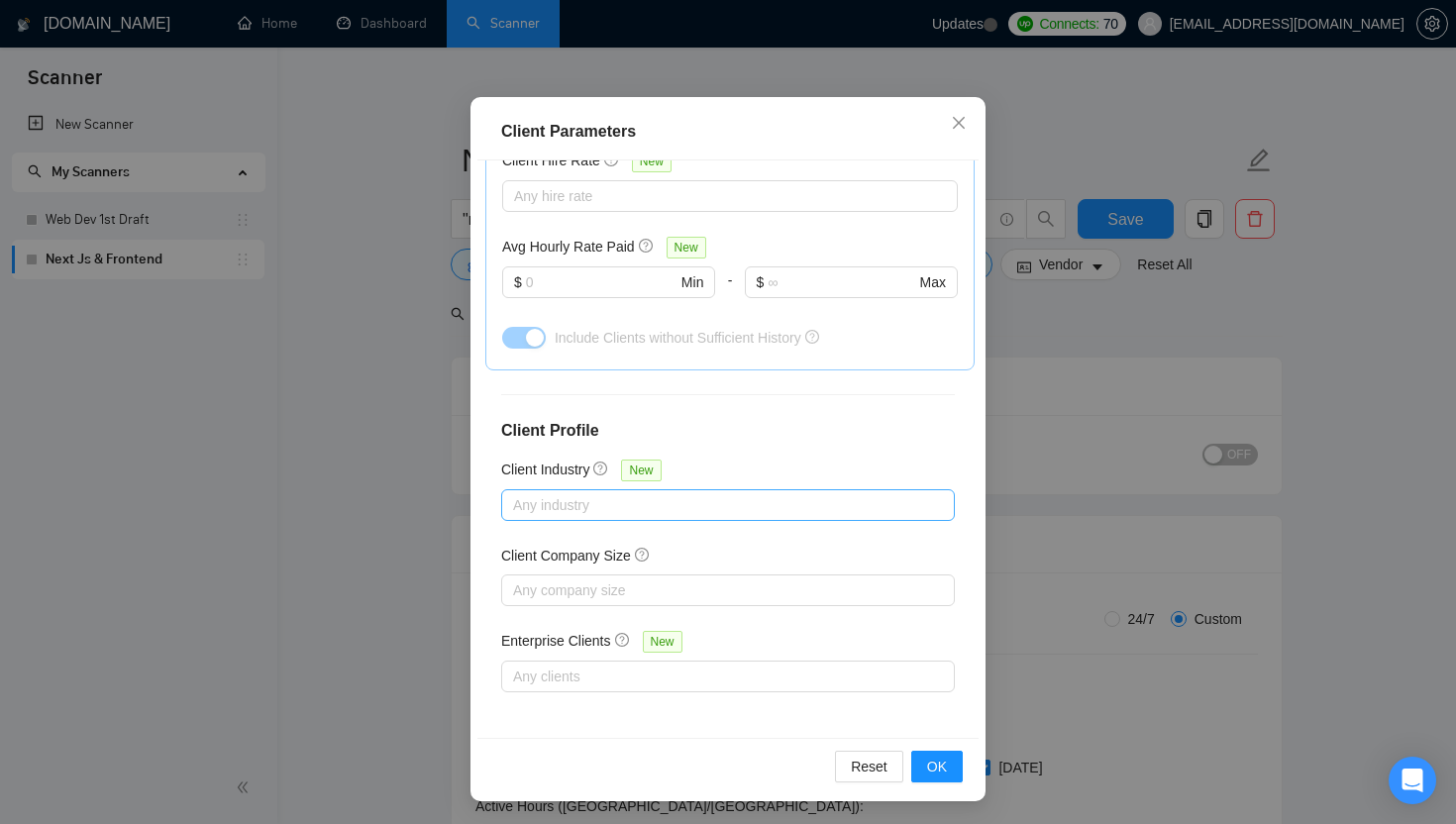 click at bounding box center [718, 505] 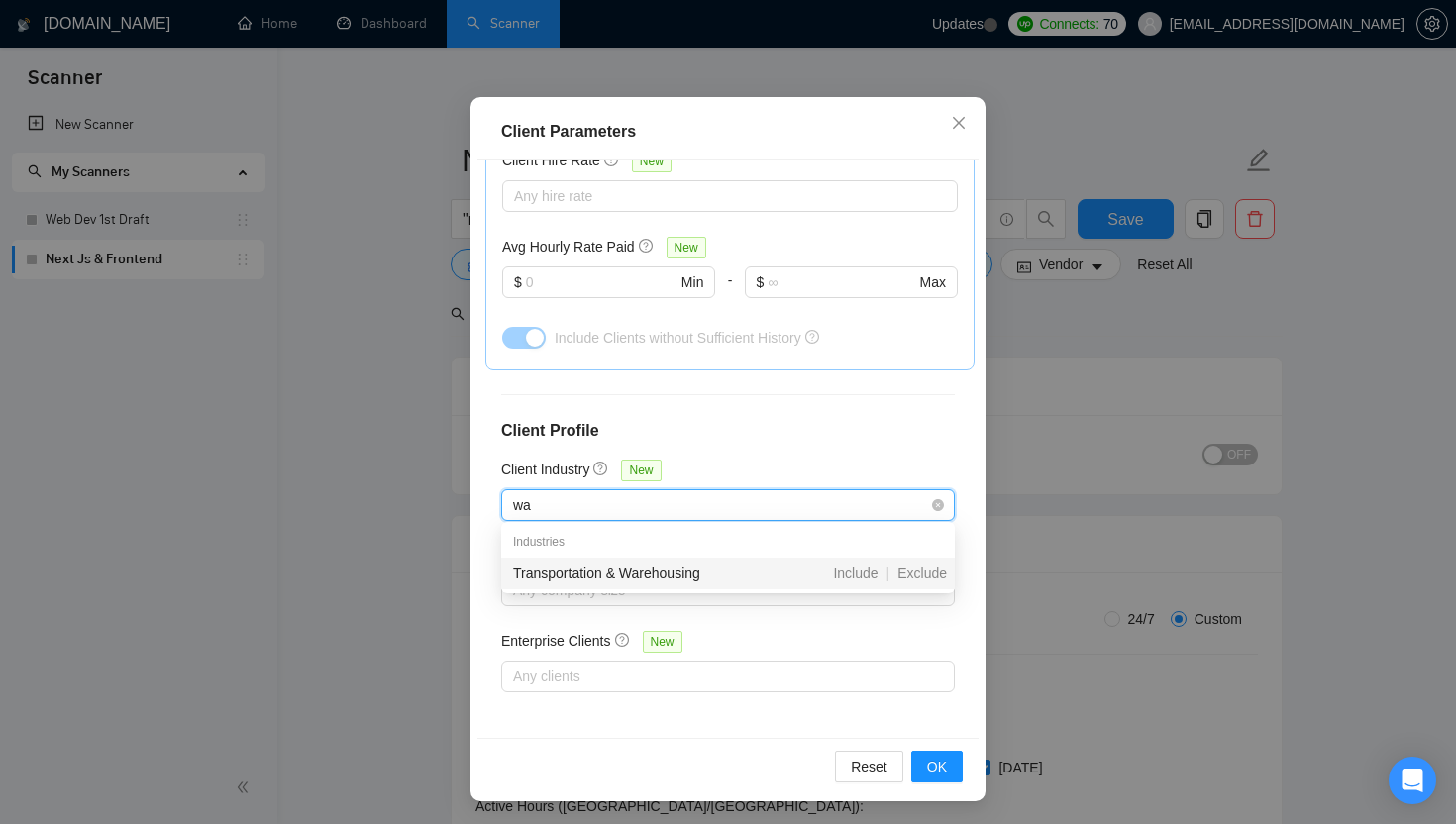 type on "w" 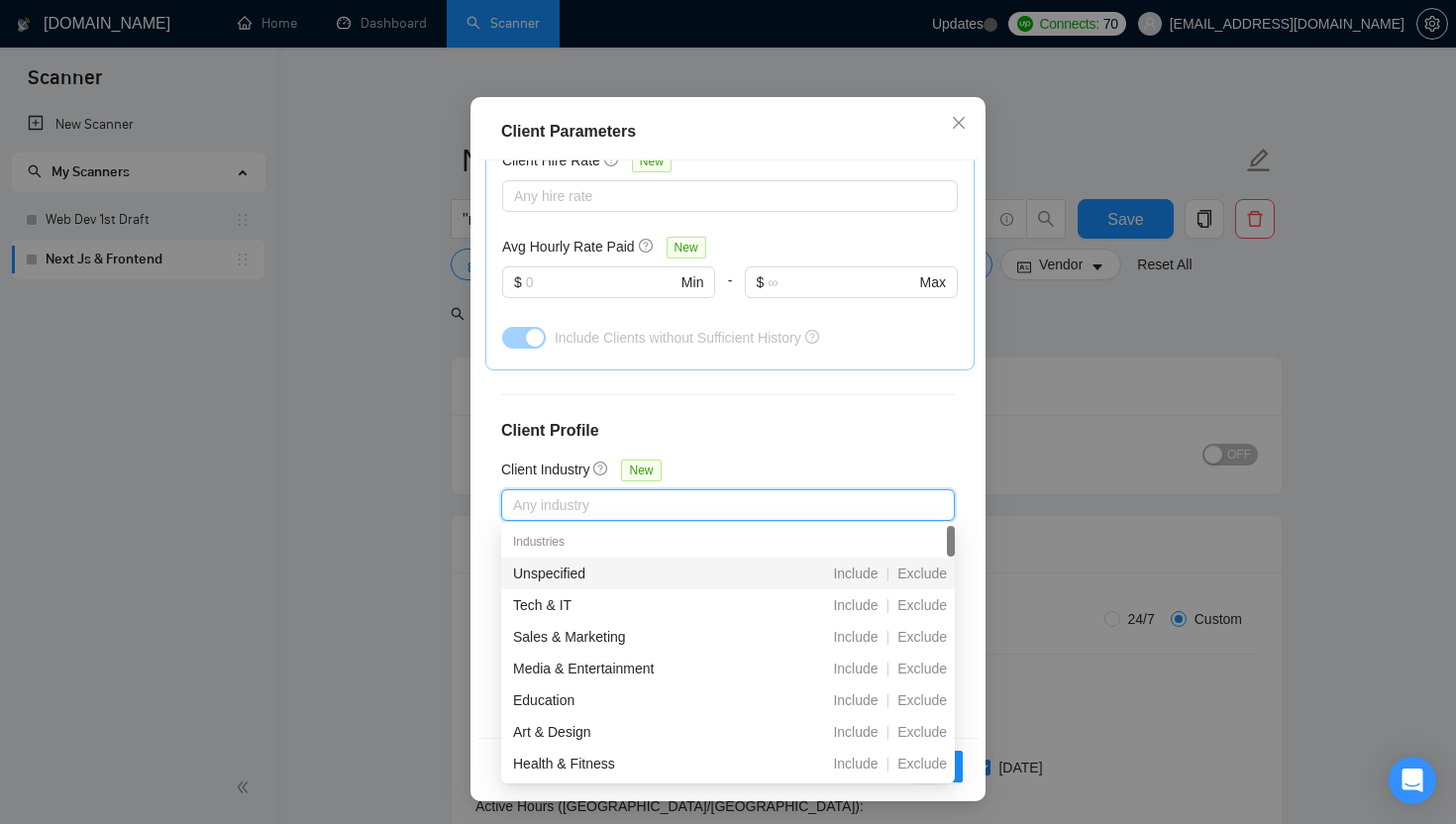 type on "w" 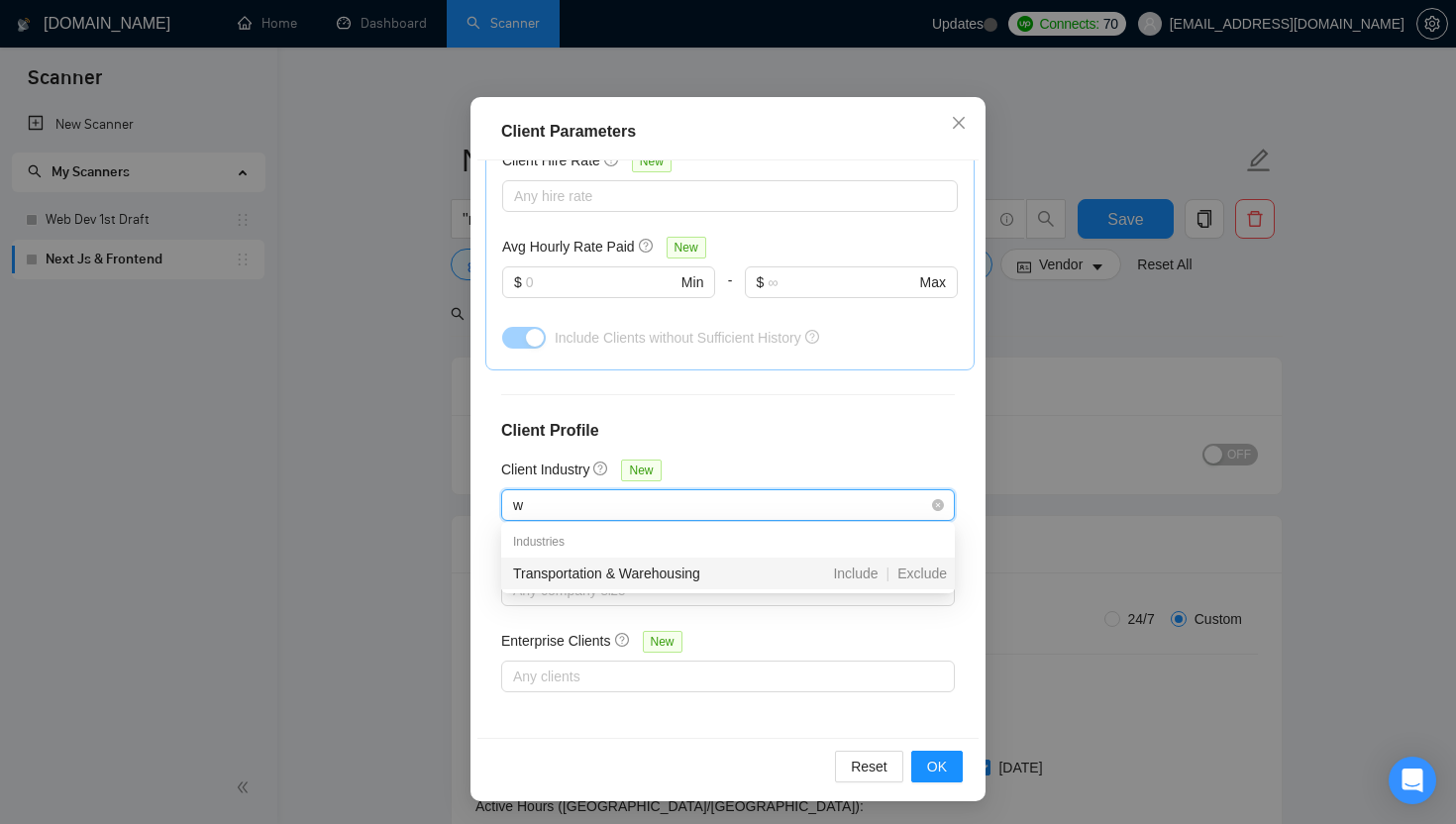 type 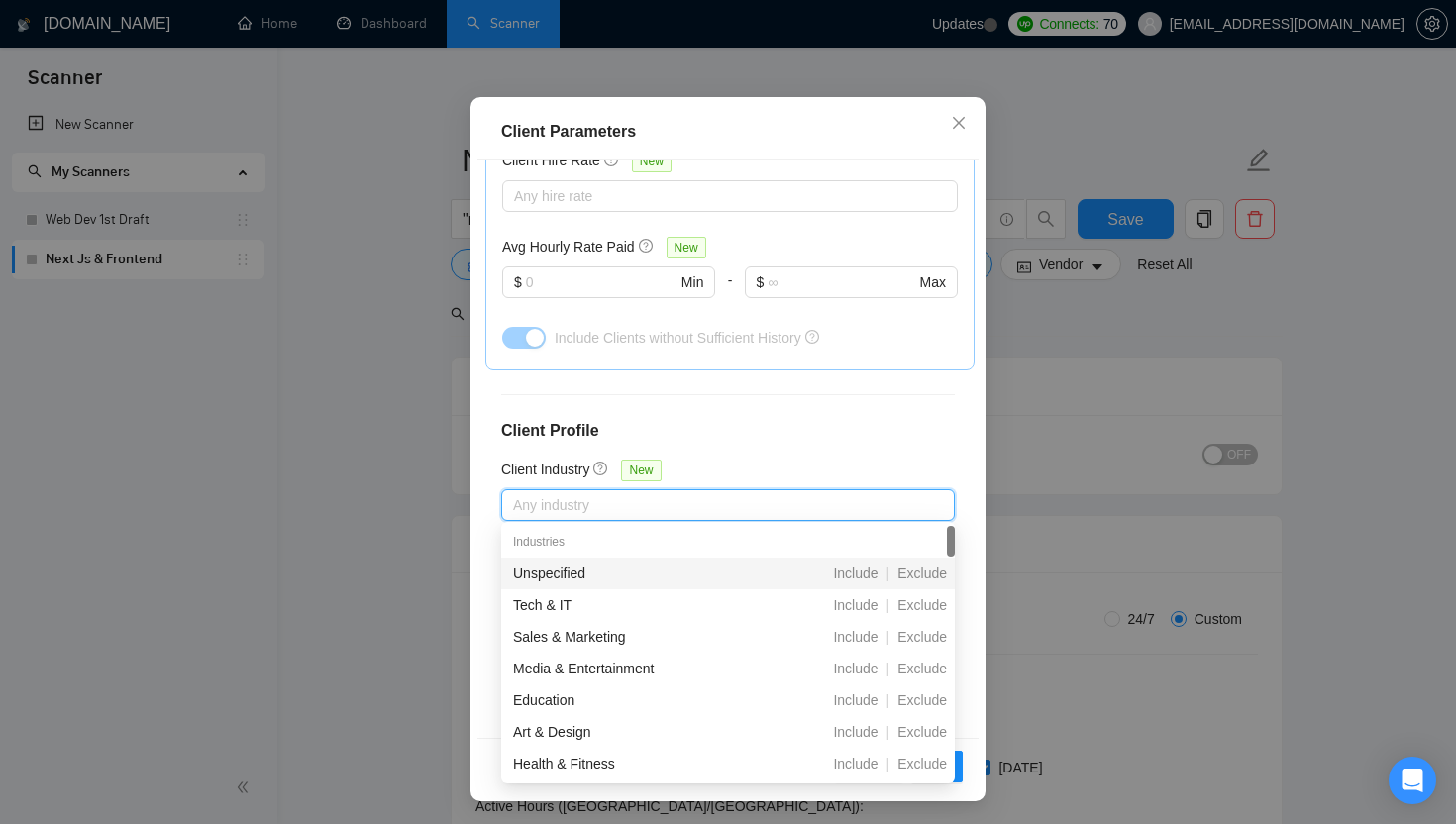 click on "Client Location Include Client Countries   Select Exclude Client Countries Pakistan Bangladesh Israel Nigeria Zimbabwe   Client Rating Client Min Average Feedback Include clients with no feedback Client Payment Details Payment Verified Hire Rate Stats   Client Total Spent $ Min - $ Max Client Hire Rate New   Any hire rate   Avg Hourly Rate Paid New $ Min - $ Max Include Clients without Sufficient History Client Profile Client Industry New   Any industry Client Company Size   Any company size Enterprise Clients New   Any clients" at bounding box center (728, 449) 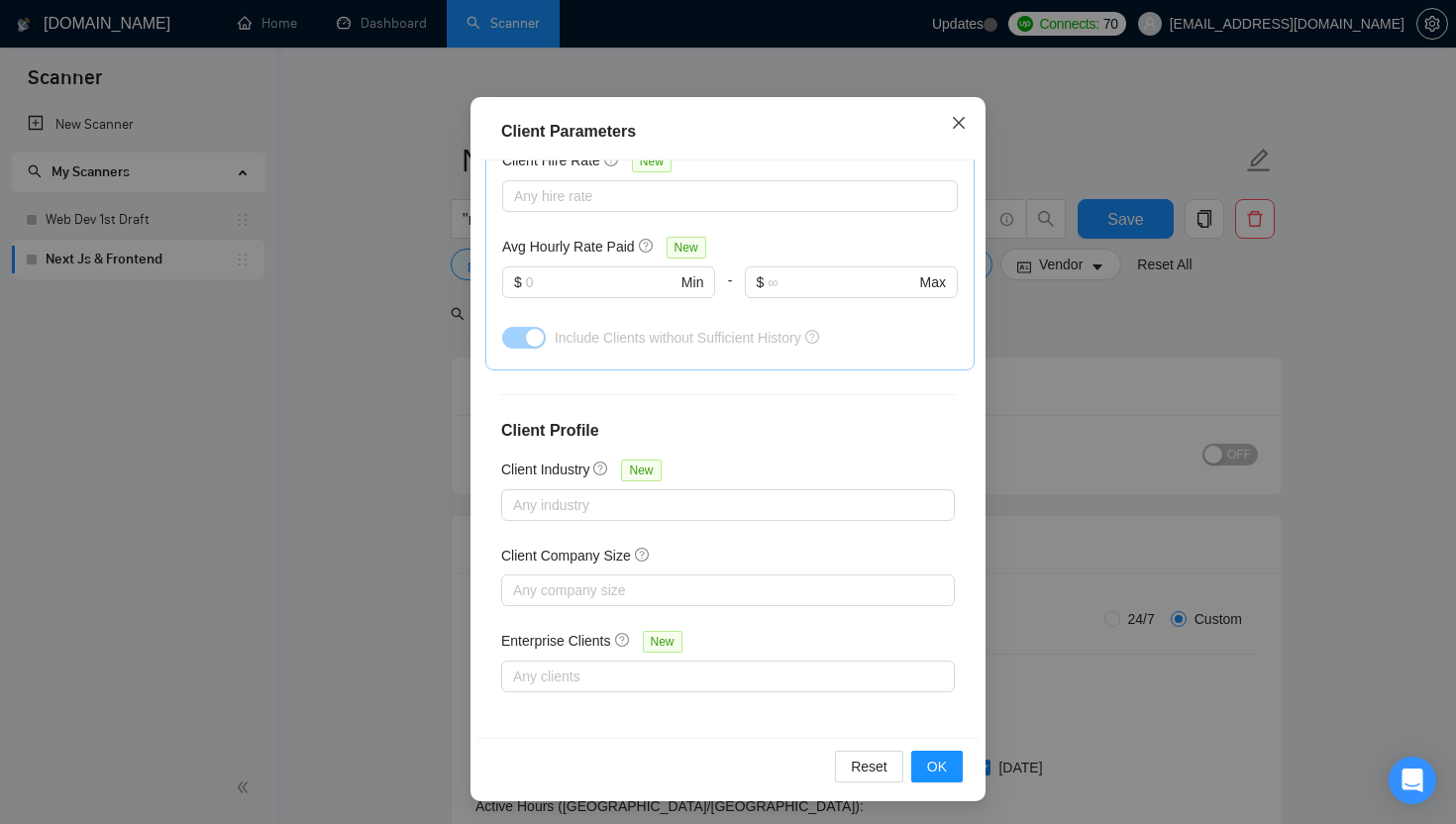 click 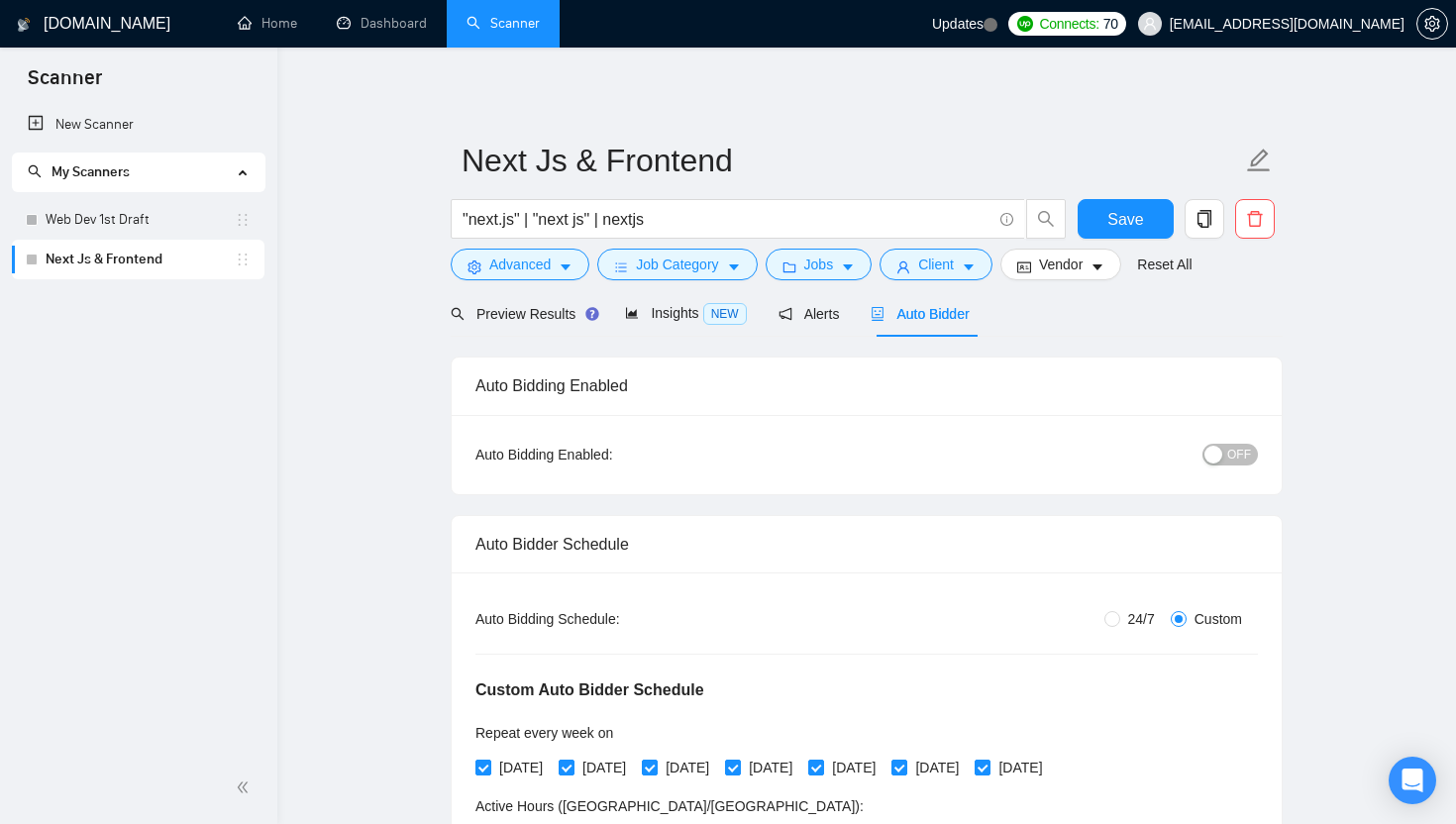 scroll, scrollTop: 22, scrollLeft: 0, axis: vertical 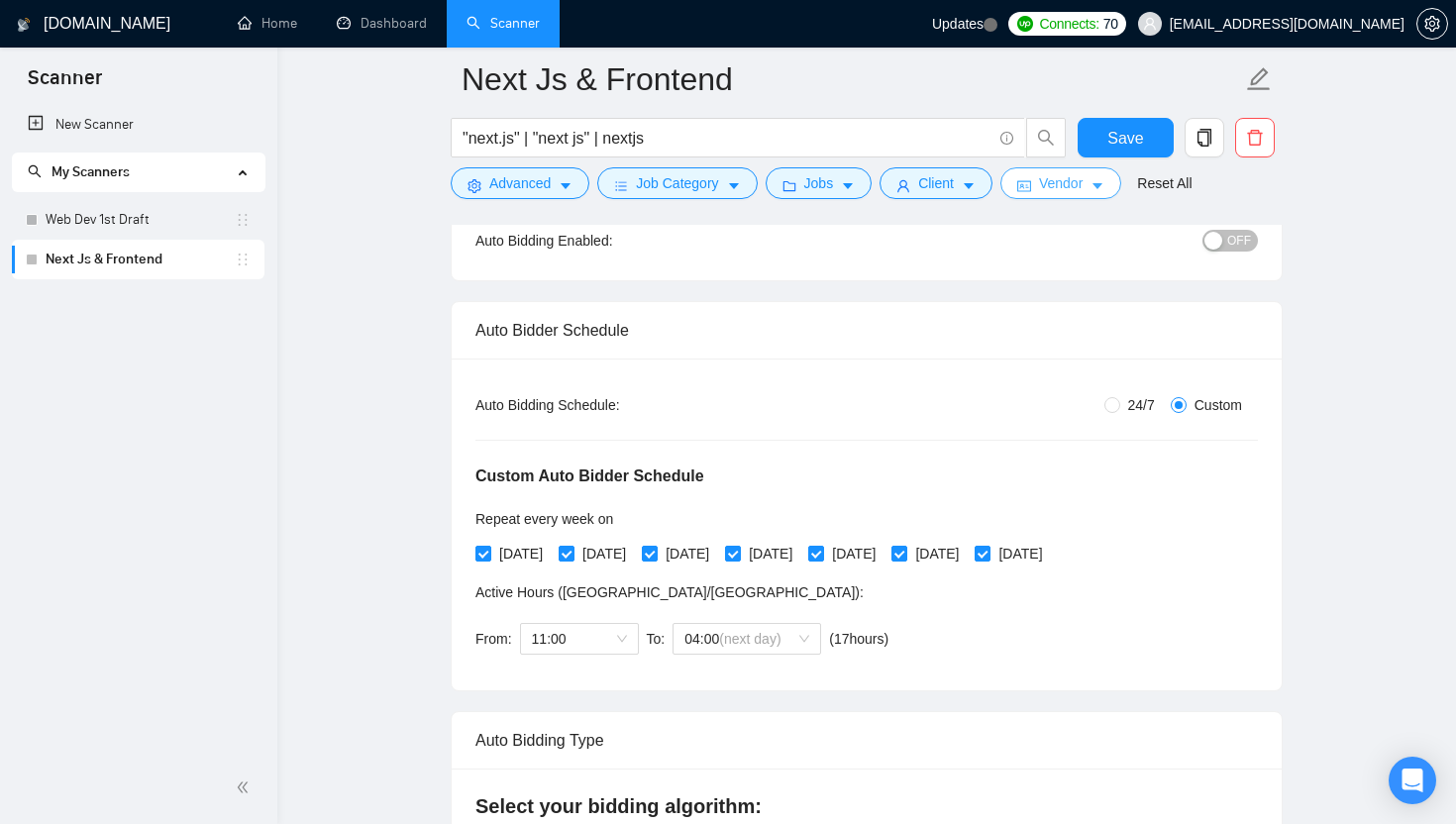 click on "Vendor" at bounding box center [1061, 183] 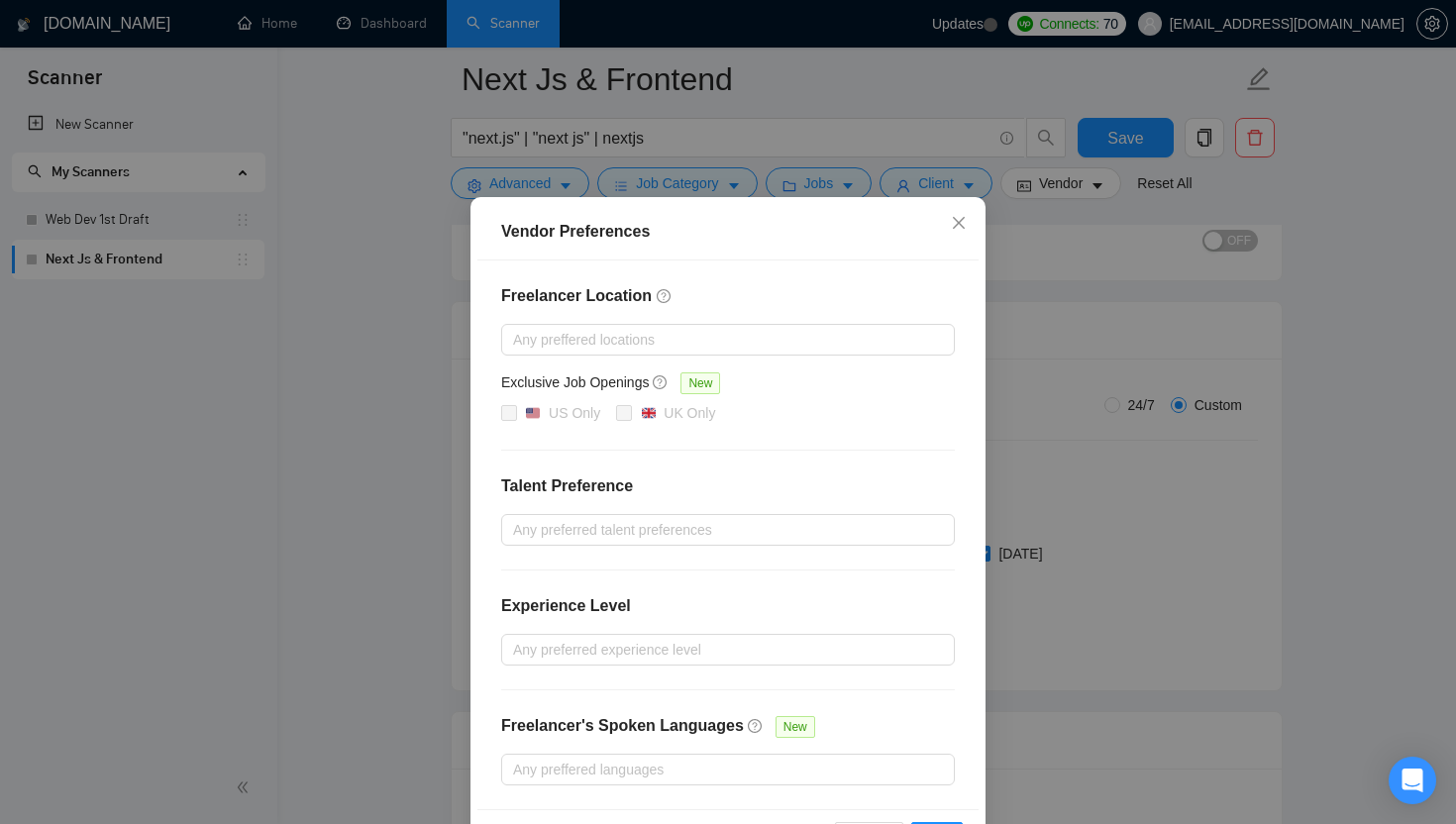 scroll, scrollTop: 92, scrollLeft: 0, axis: vertical 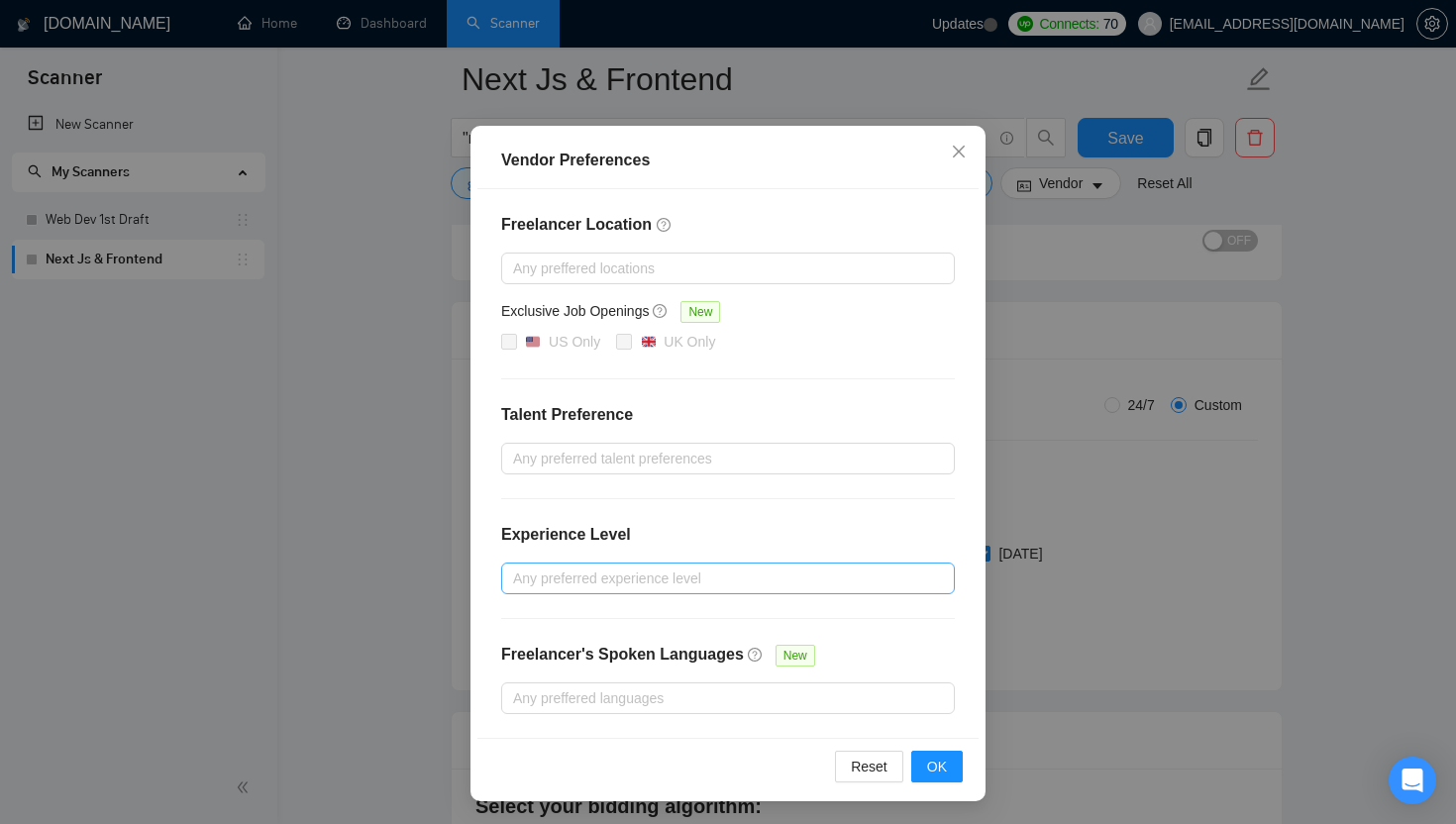 click at bounding box center [718, 578] 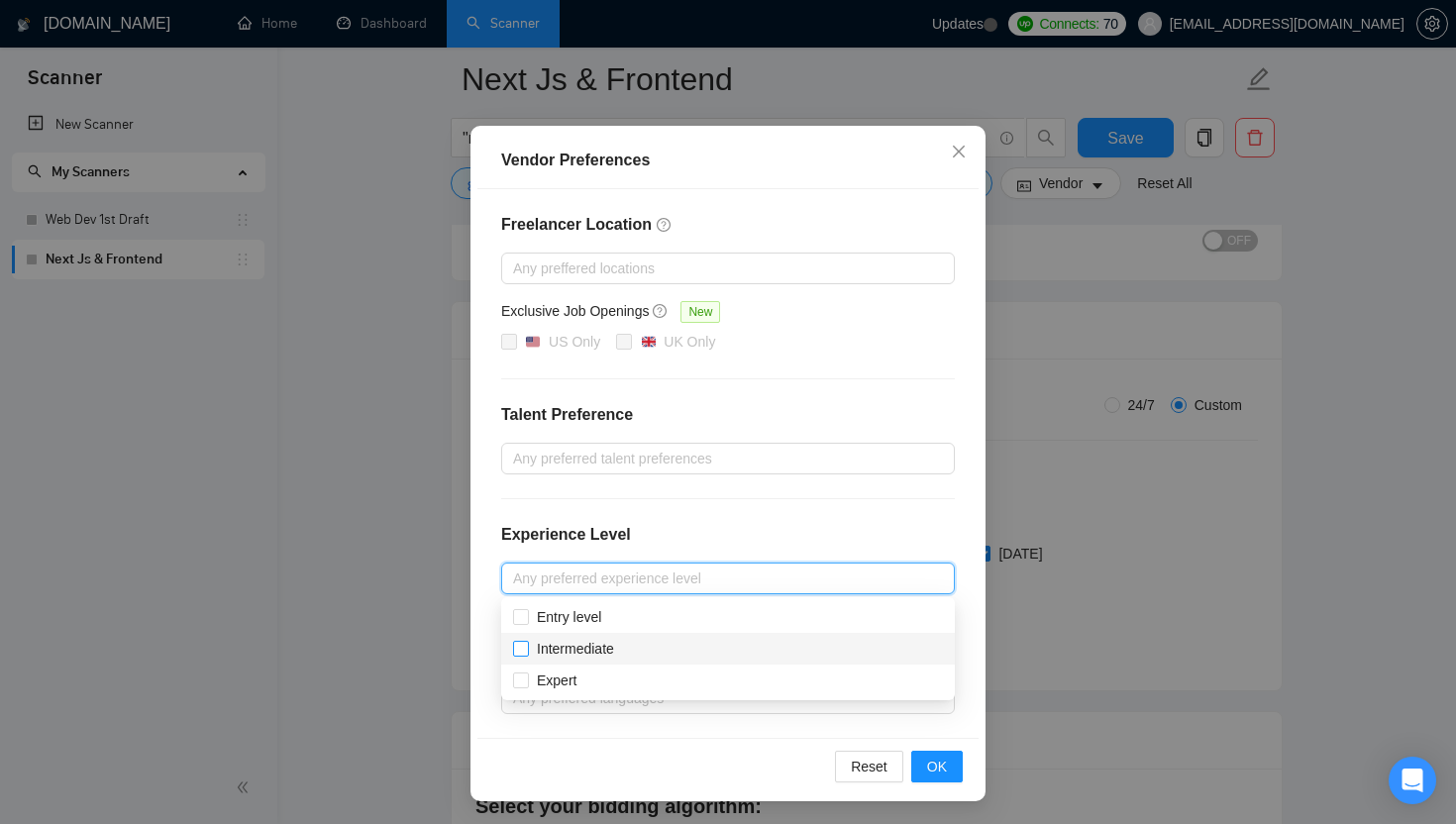click on "Intermediate" at bounding box center [575, 649] 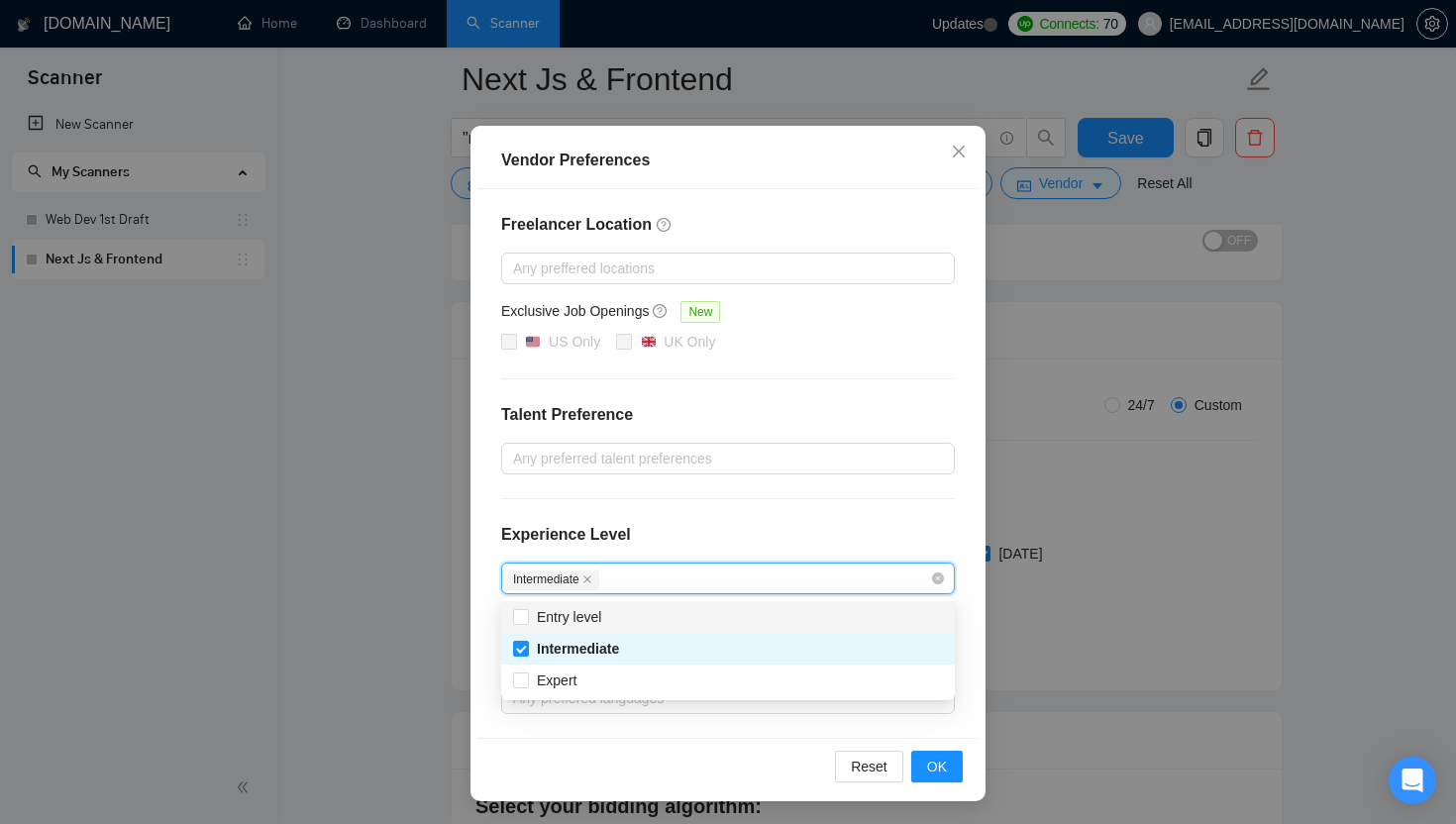 click on "Experience Level" at bounding box center [728, 543] 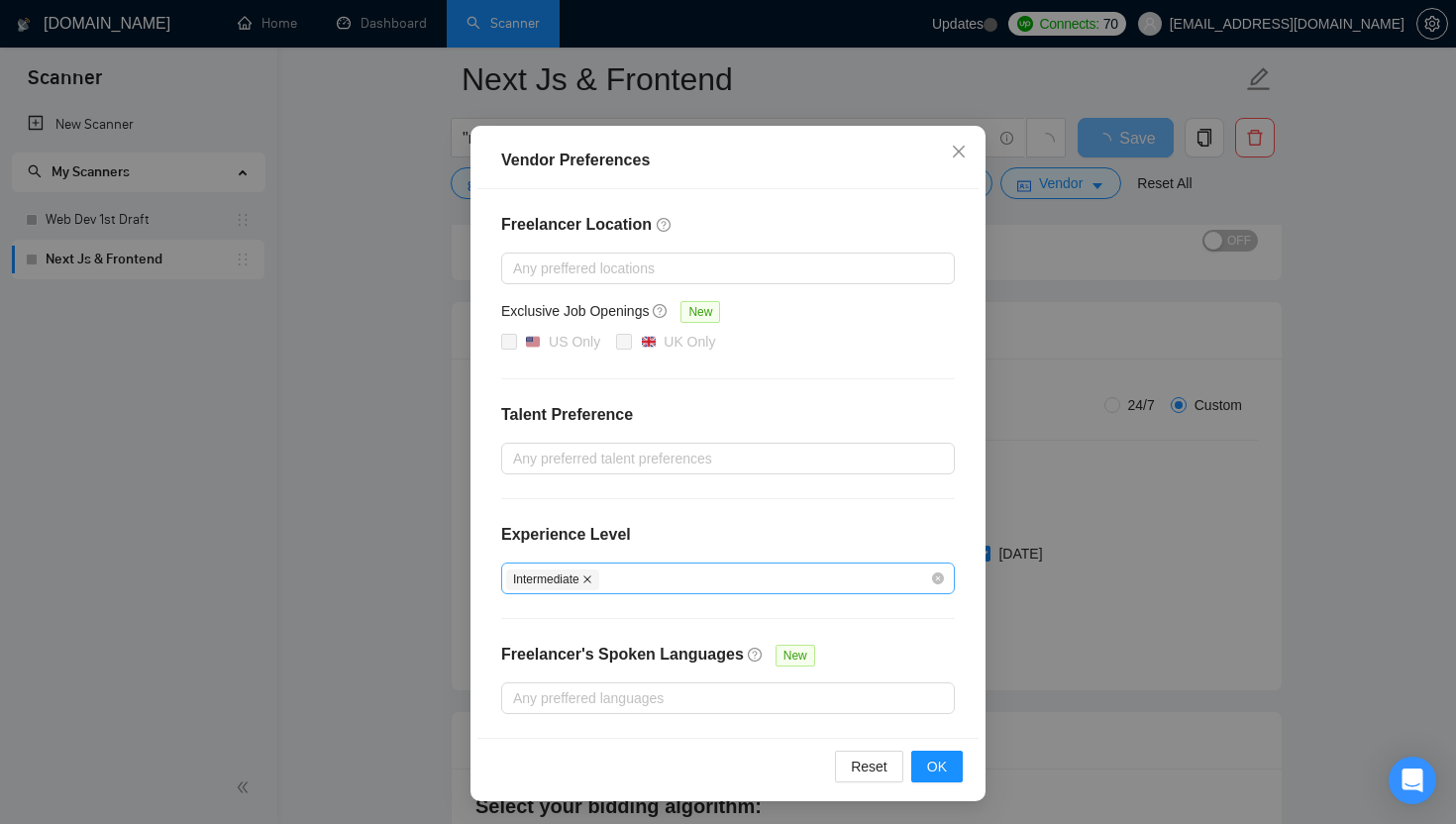 click 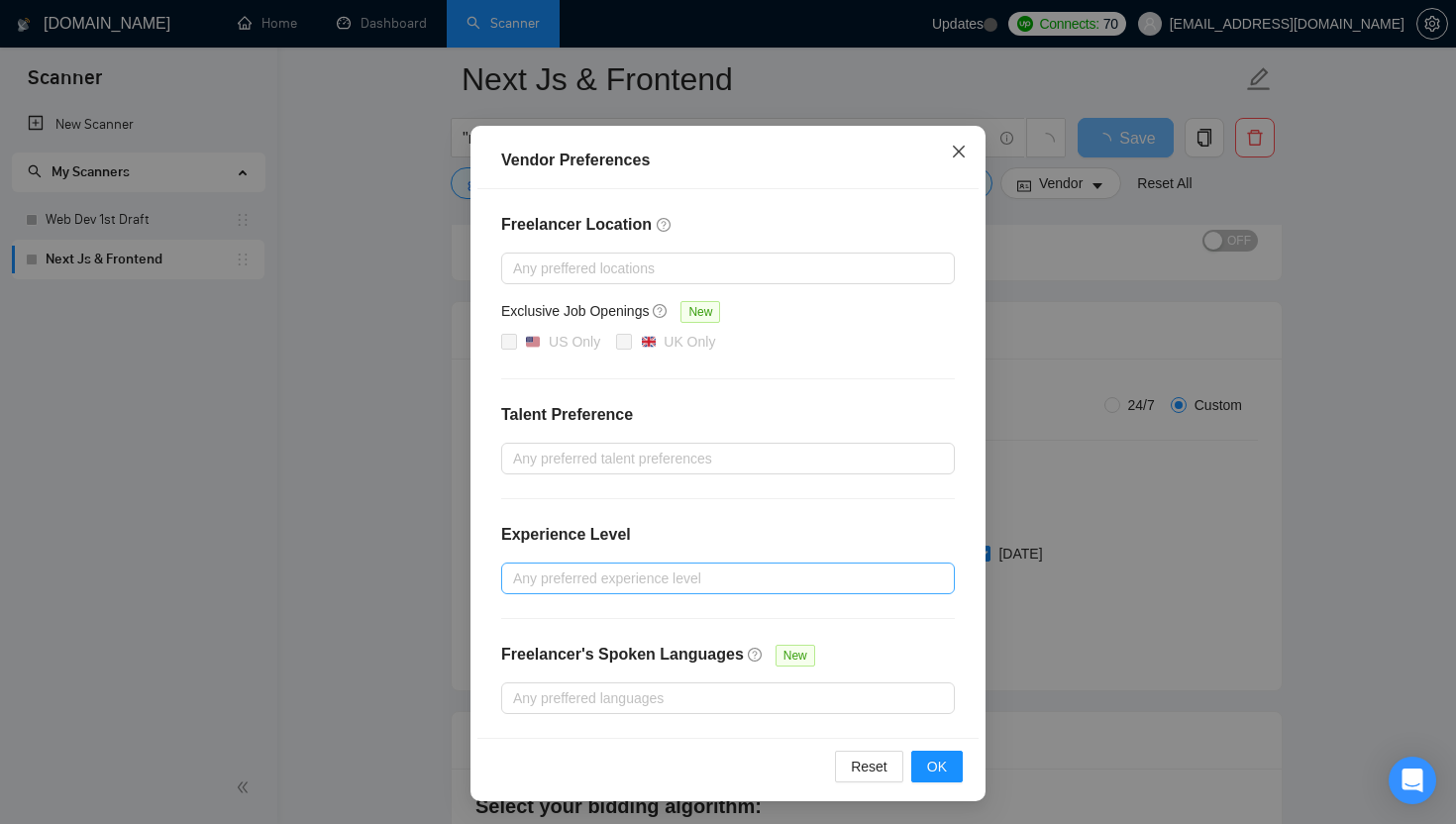 click 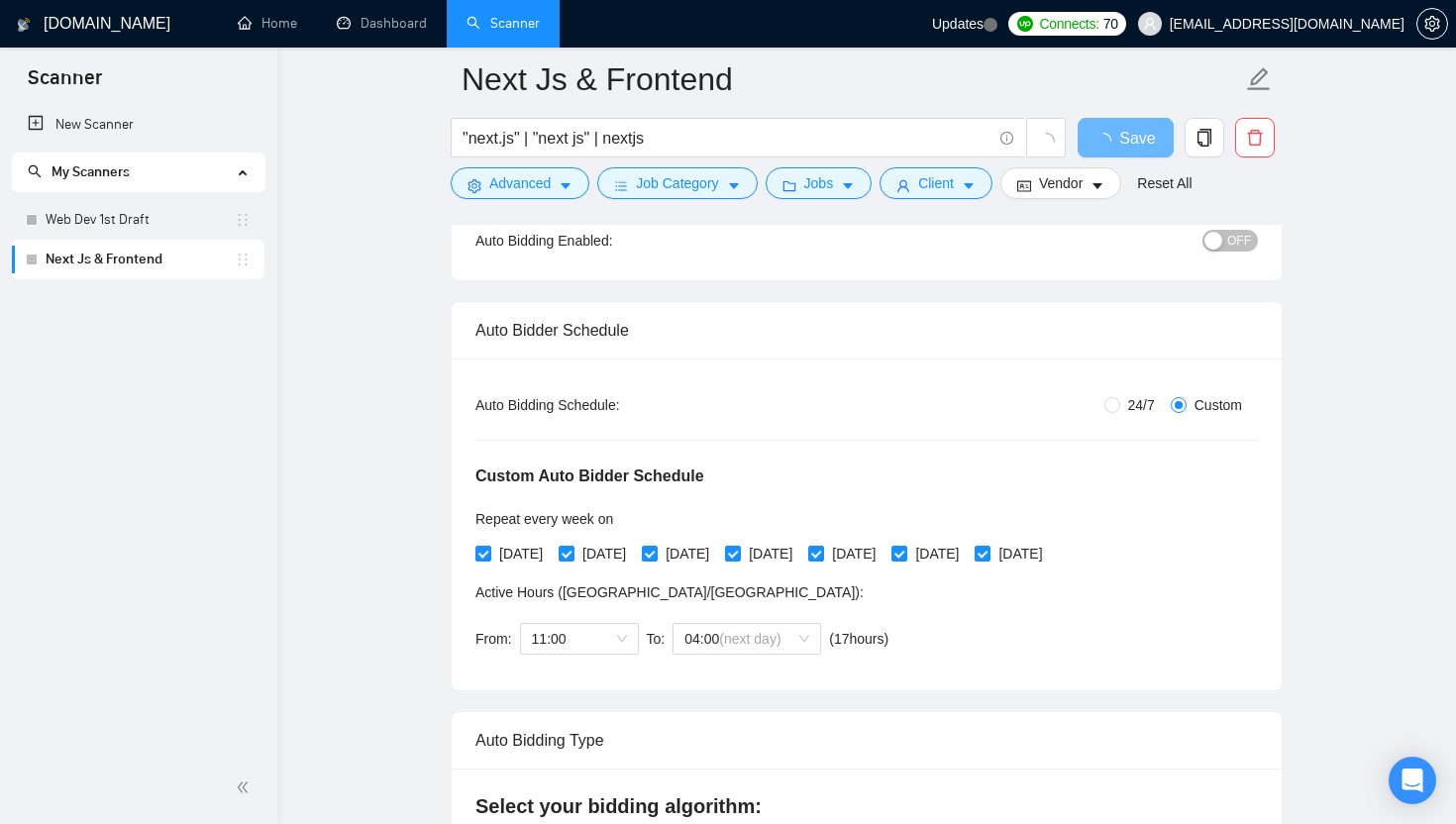scroll, scrollTop: 0, scrollLeft: 0, axis: both 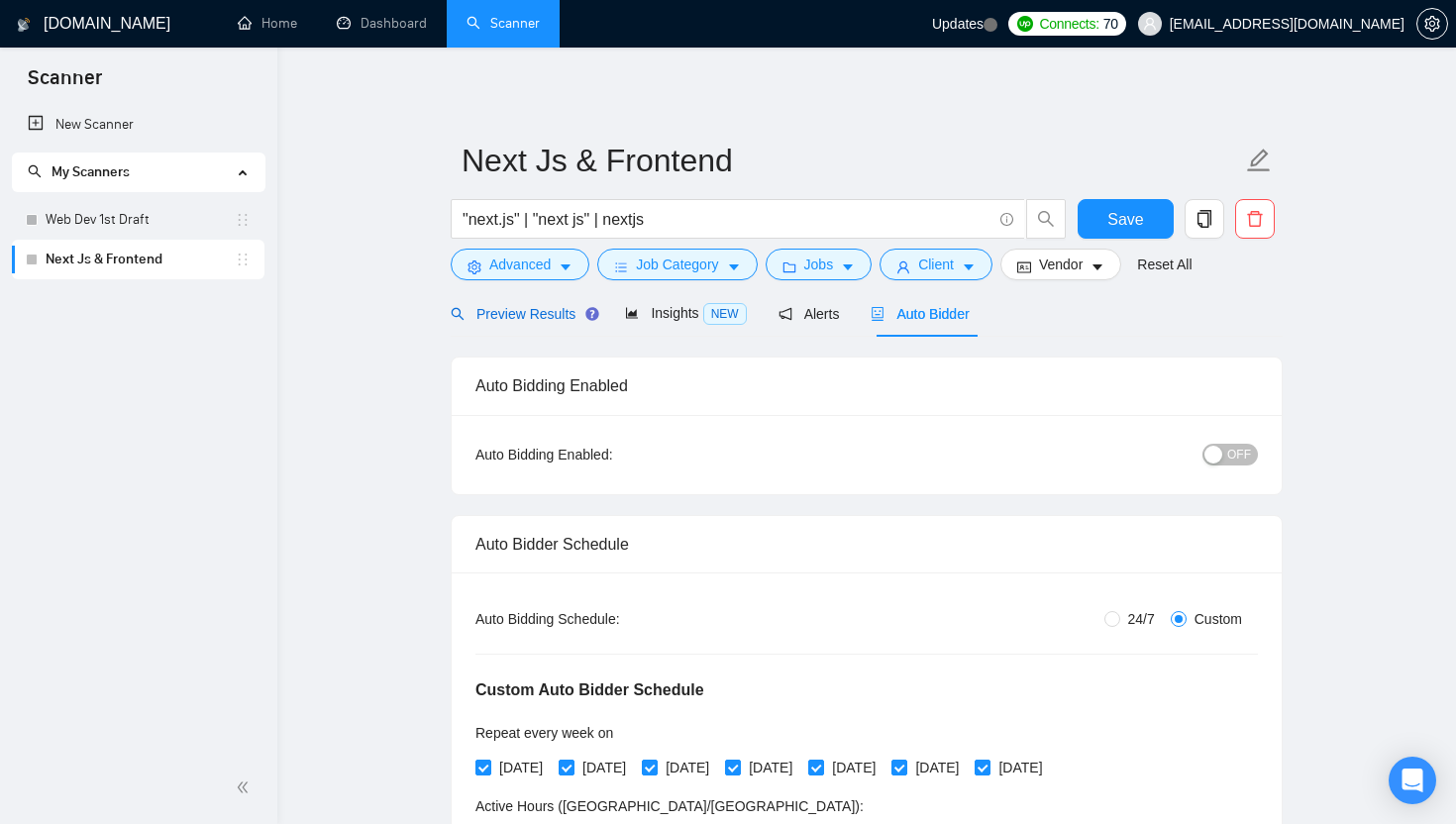 click on "Preview Results" at bounding box center (522, 314) 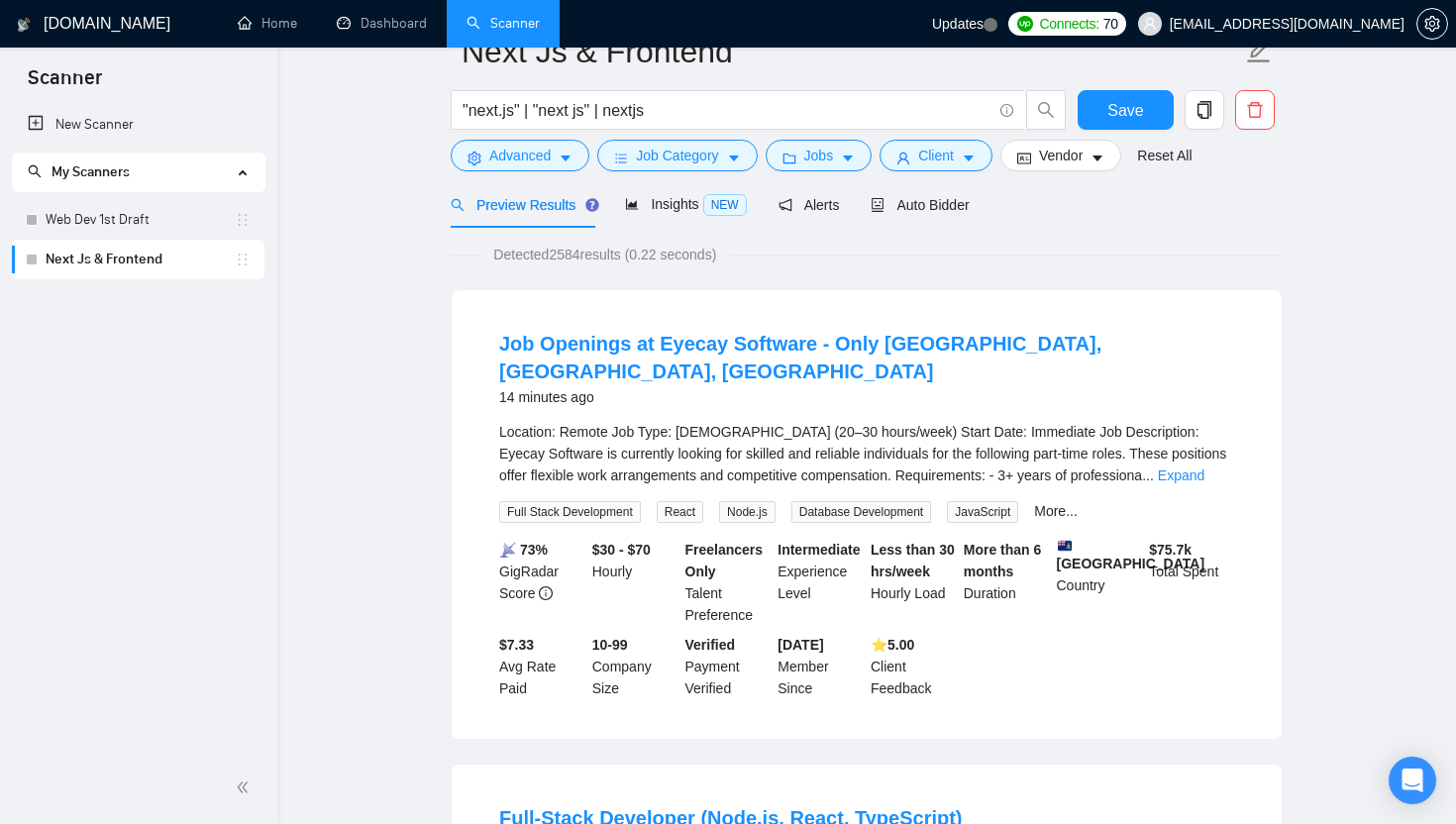 scroll, scrollTop: 17, scrollLeft: 0, axis: vertical 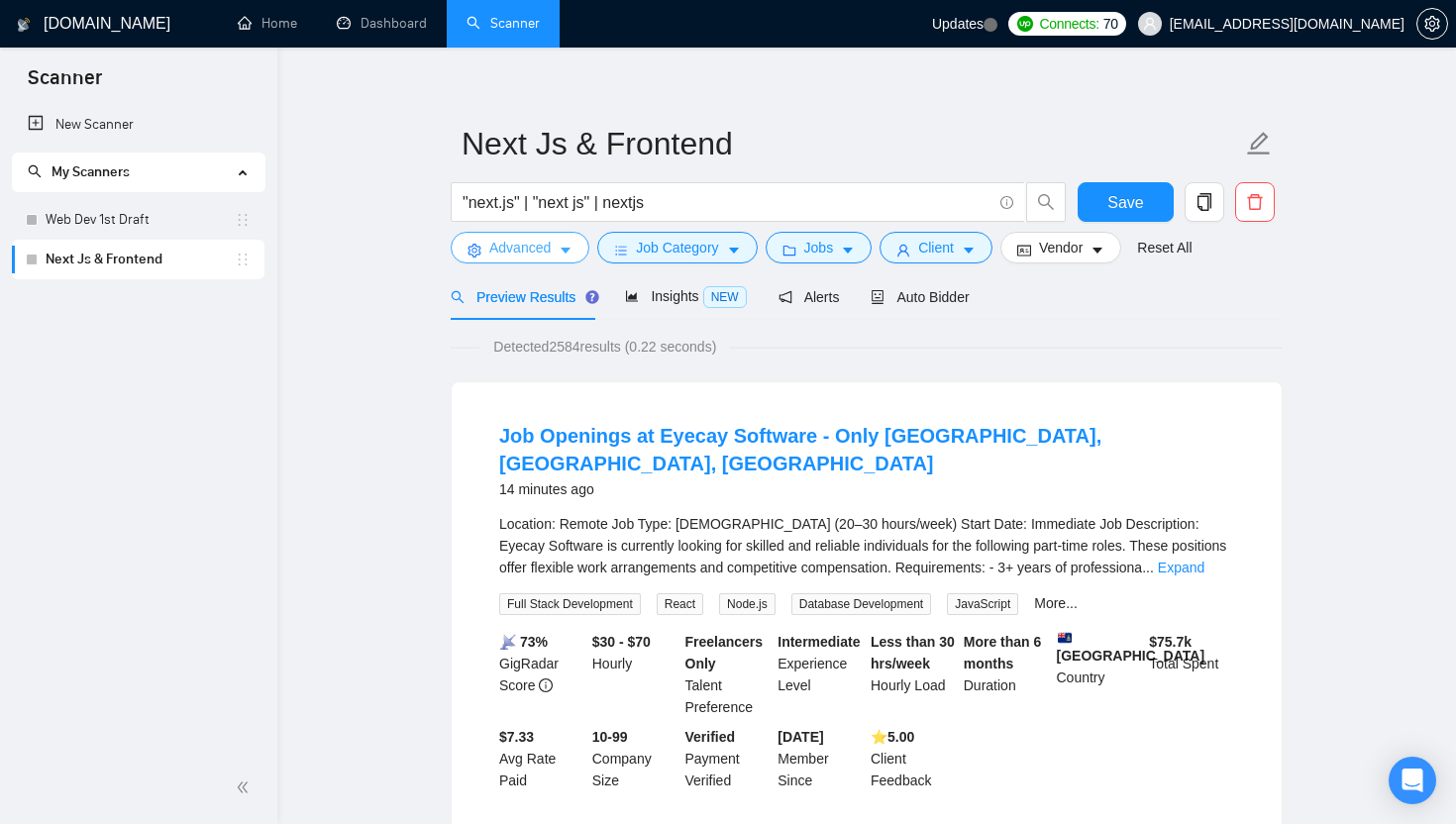 click 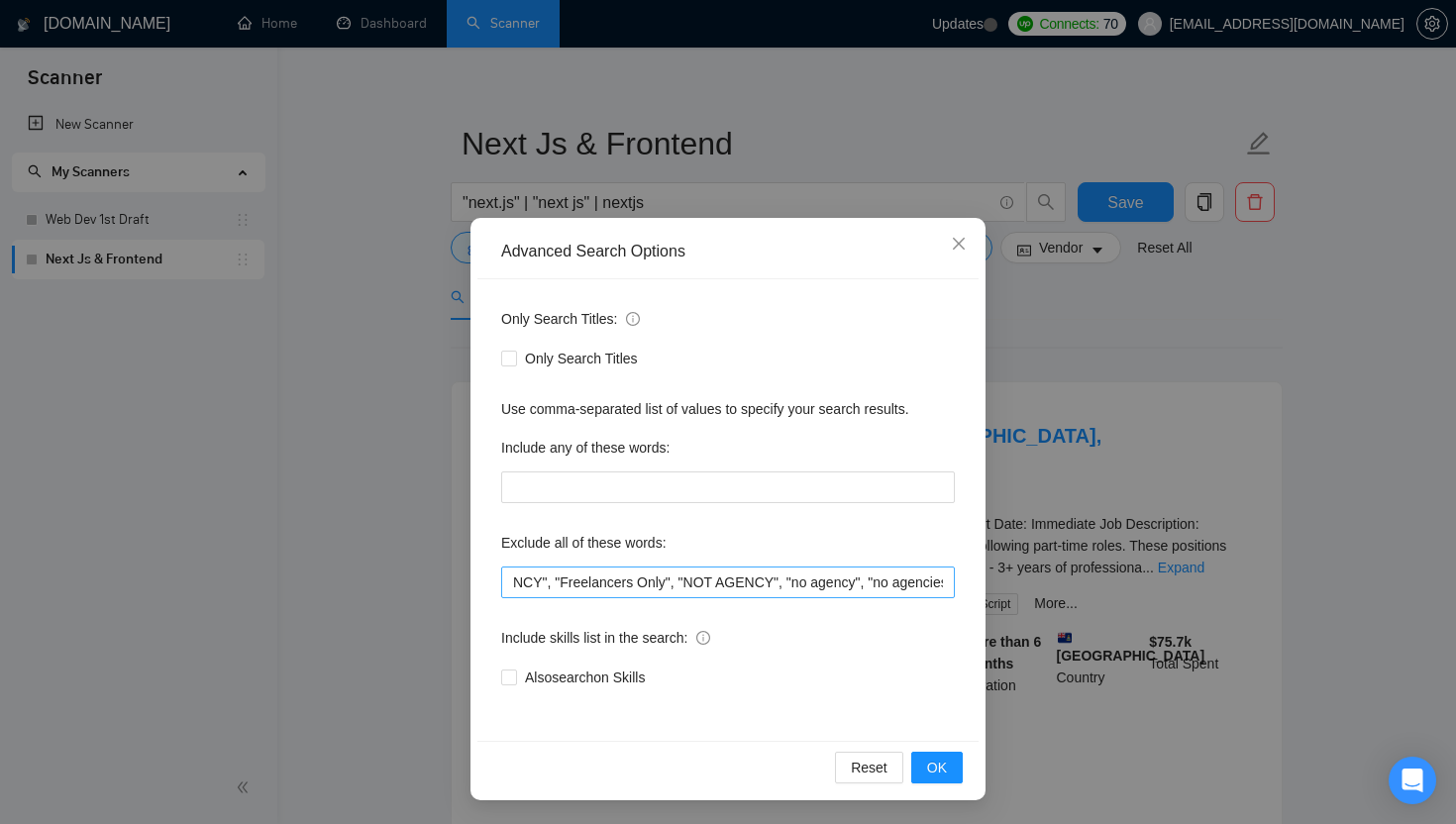 scroll, scrollTop: 0, scrollLeft: 825, axis: horizontal 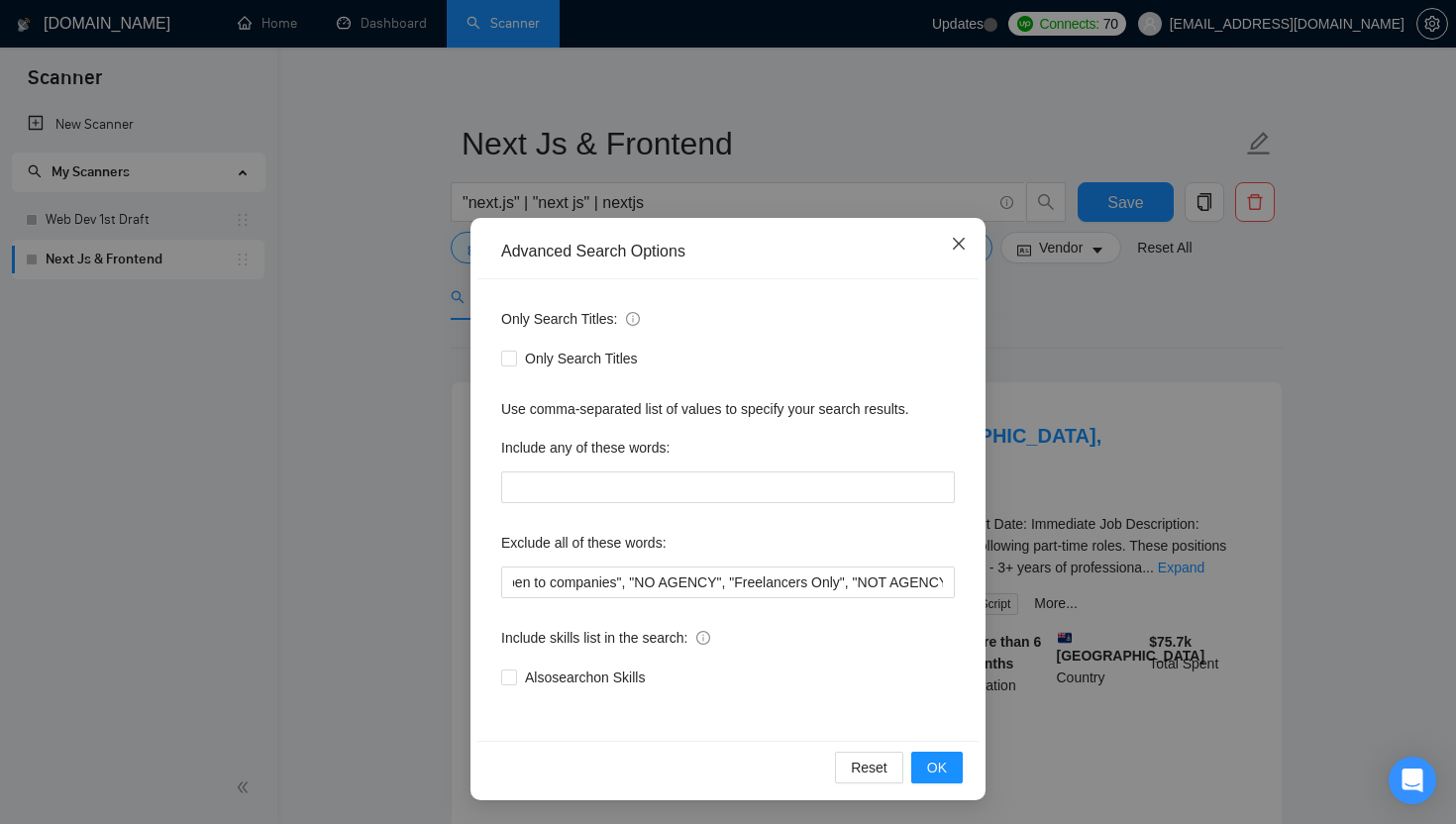click 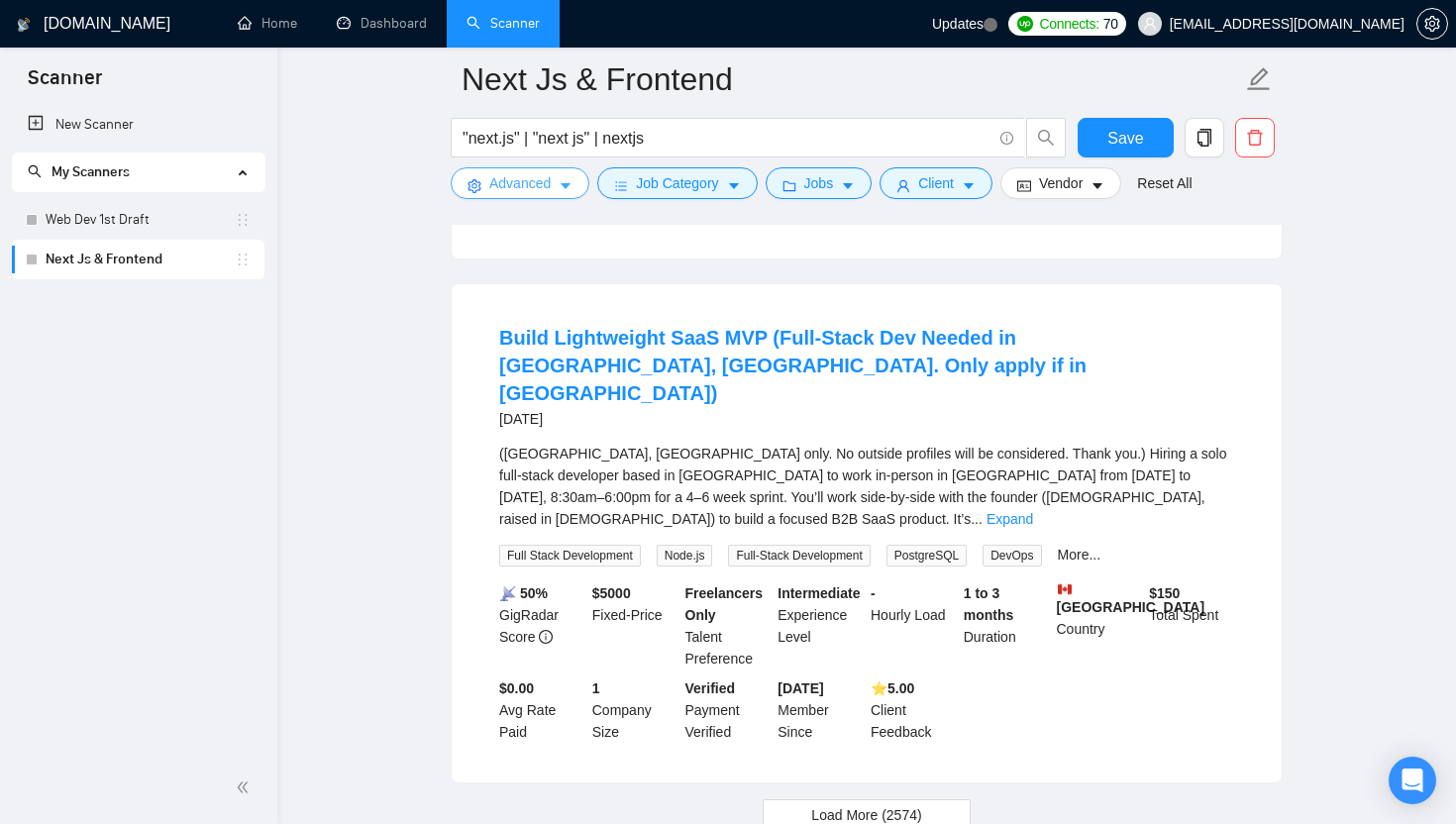 scroll, scrollTop: 4053, scrollLeft: 0, axis: vertical 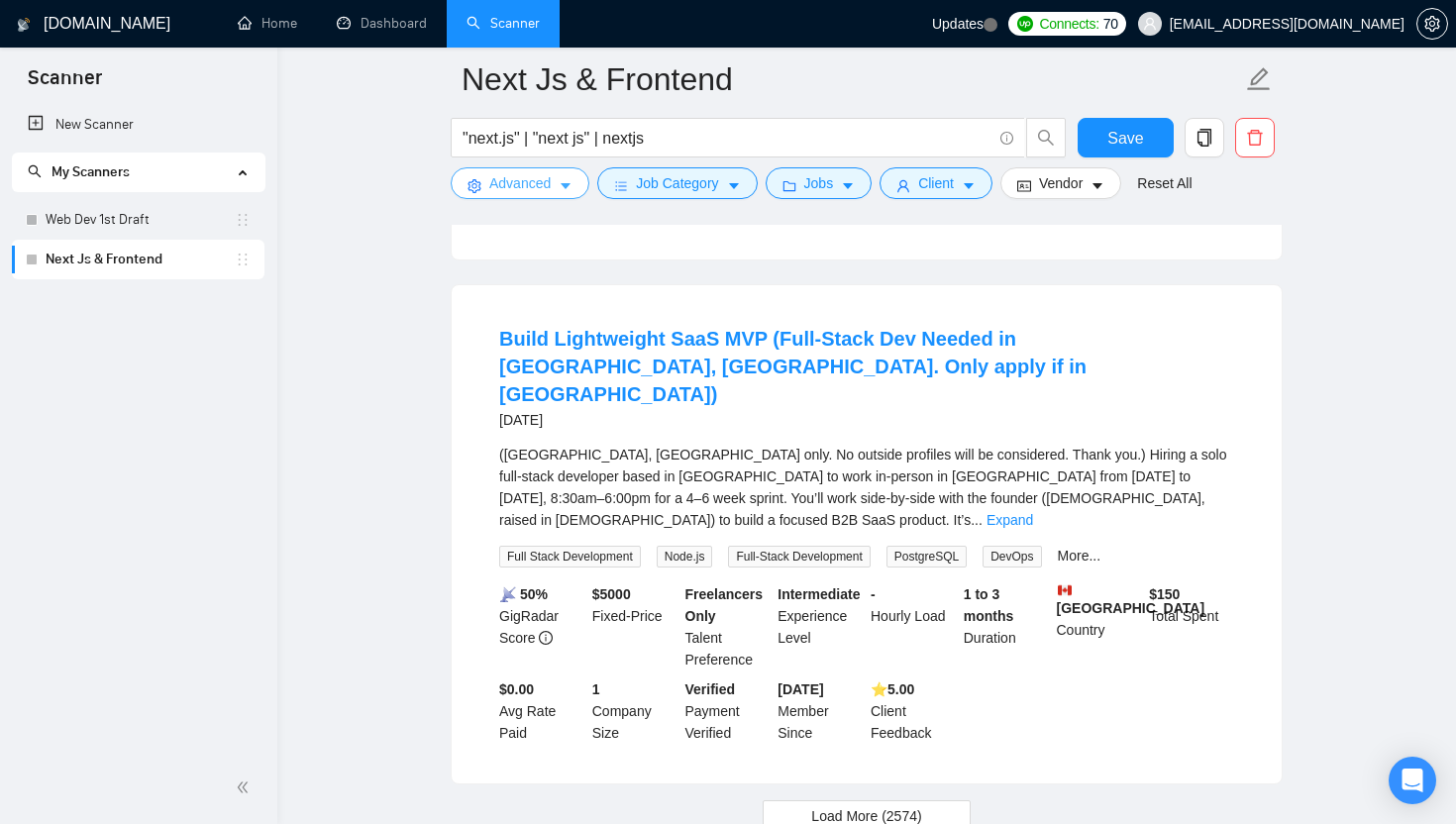 type 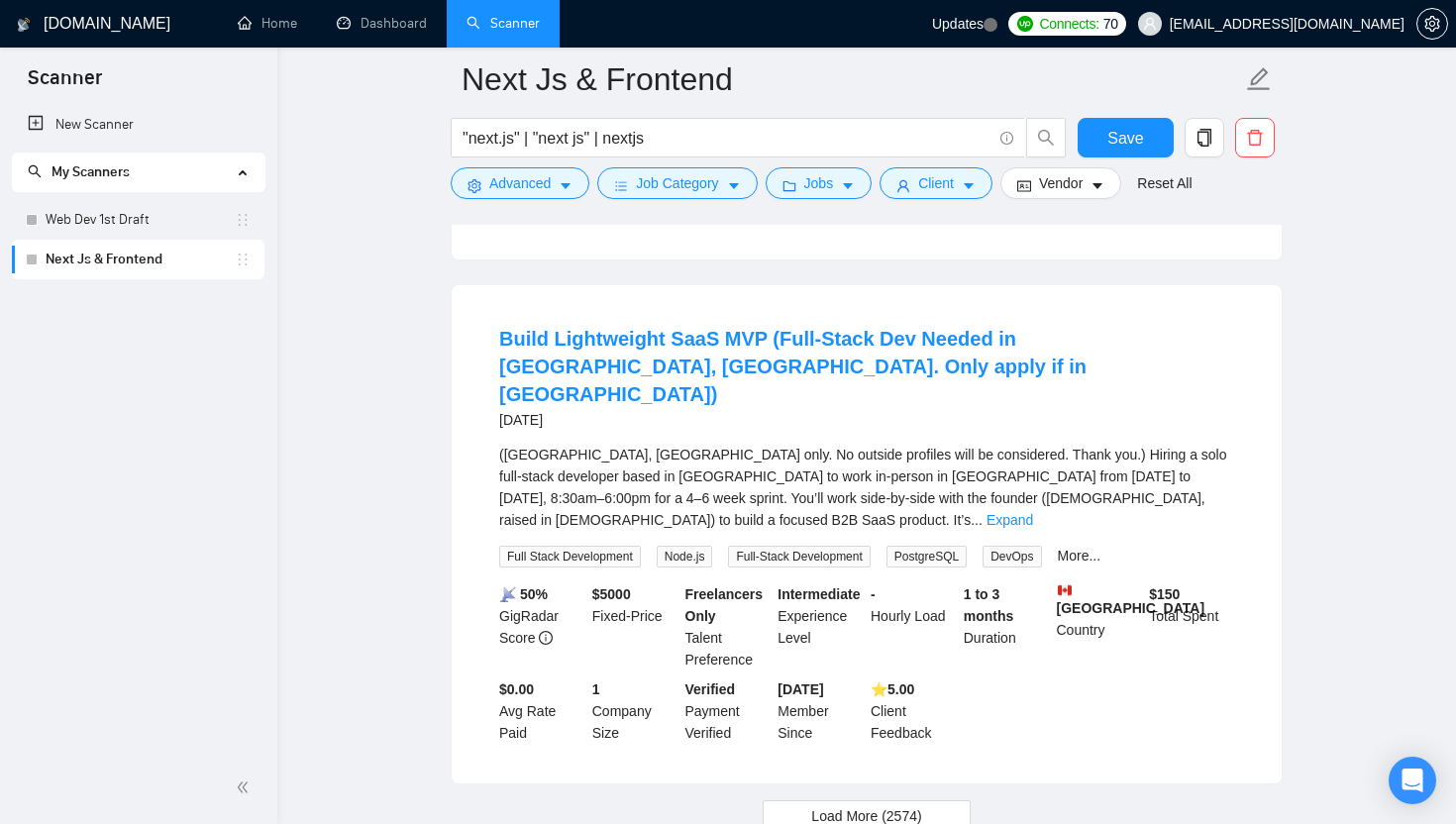 click on "Next Js & Frontend "next.js" | "next js" | nextjs Save Advanced   Job Category   Jobs   Client   Vendor   Reset All Preview Results Insights NEW Alerts Auto Bidder Detected   2584  results   (0.22 seconds) Job Openings at Eyecay Software - Only United States, Canada, South America 14 minutes ago Location: Remote
Job Type: Part-Time (20–30 hours/week)
Start Date: Immediate
Job Description:
Eyecay Software is currently looking for skilled and reliable individuals for the following part-time roles. These positions offer flexible work arrangements and competitive compensation.
Requirements:
- 3+ years of professiona ... Expand Full Stack Development React Node.js Database Development JavaScript More... 📡   73% GigRadar Score   $30 - $70 Hourly Freelancers Only Talent Preference Intermediate Experience Level Less than 30 hrs/week Hourly Load More than 6 months Duration   Cayman Islands Country $ 75.7k Total Spent $7.33 Avg Rate Paid 10-99 Company Size Verified Payment Verified Jul, 2017 Member Since 5.00" at bounding box center (867, -1571) 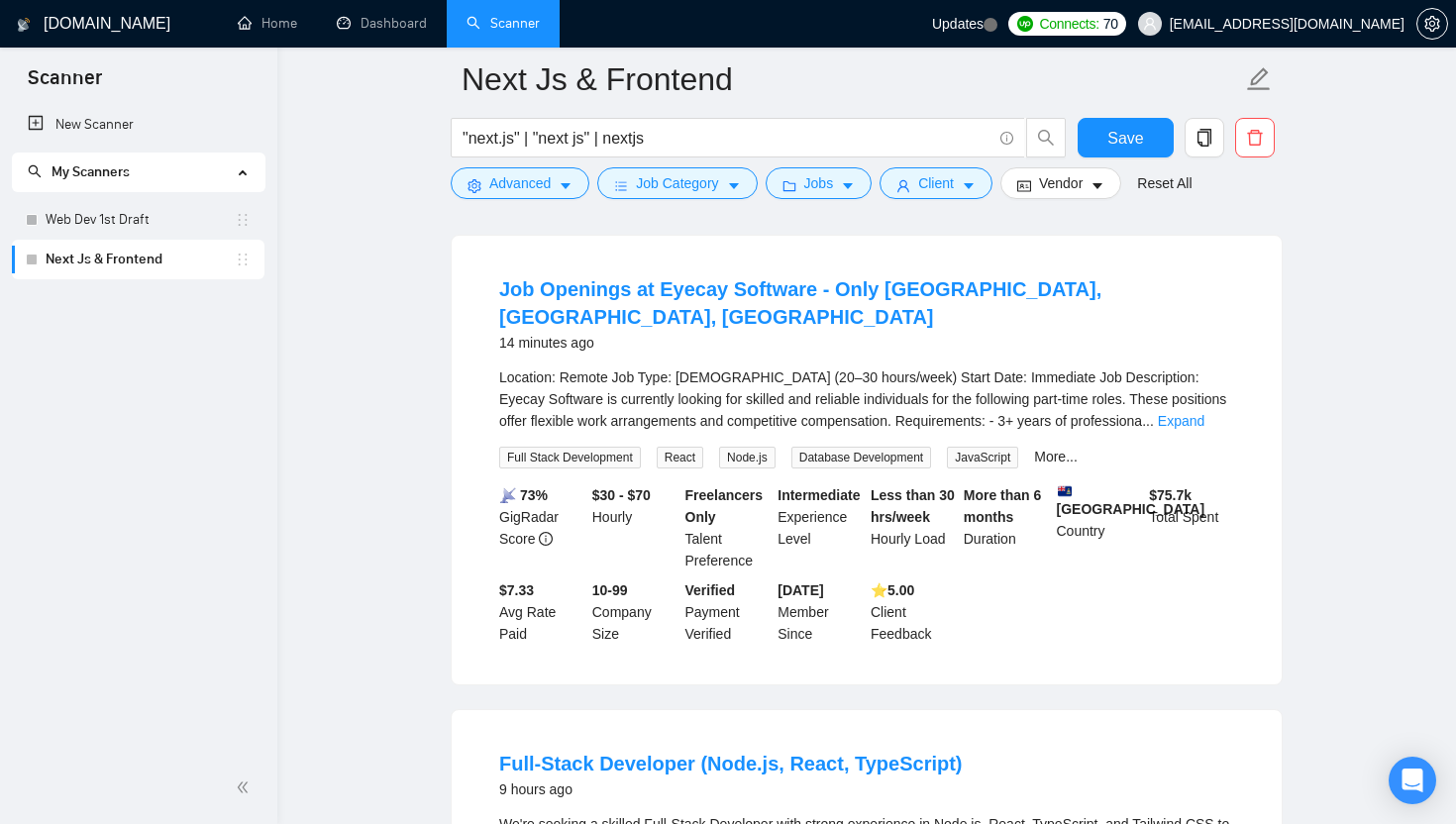 scroll, scrollTop: 175, scrollLeft: 0, axis: vertical 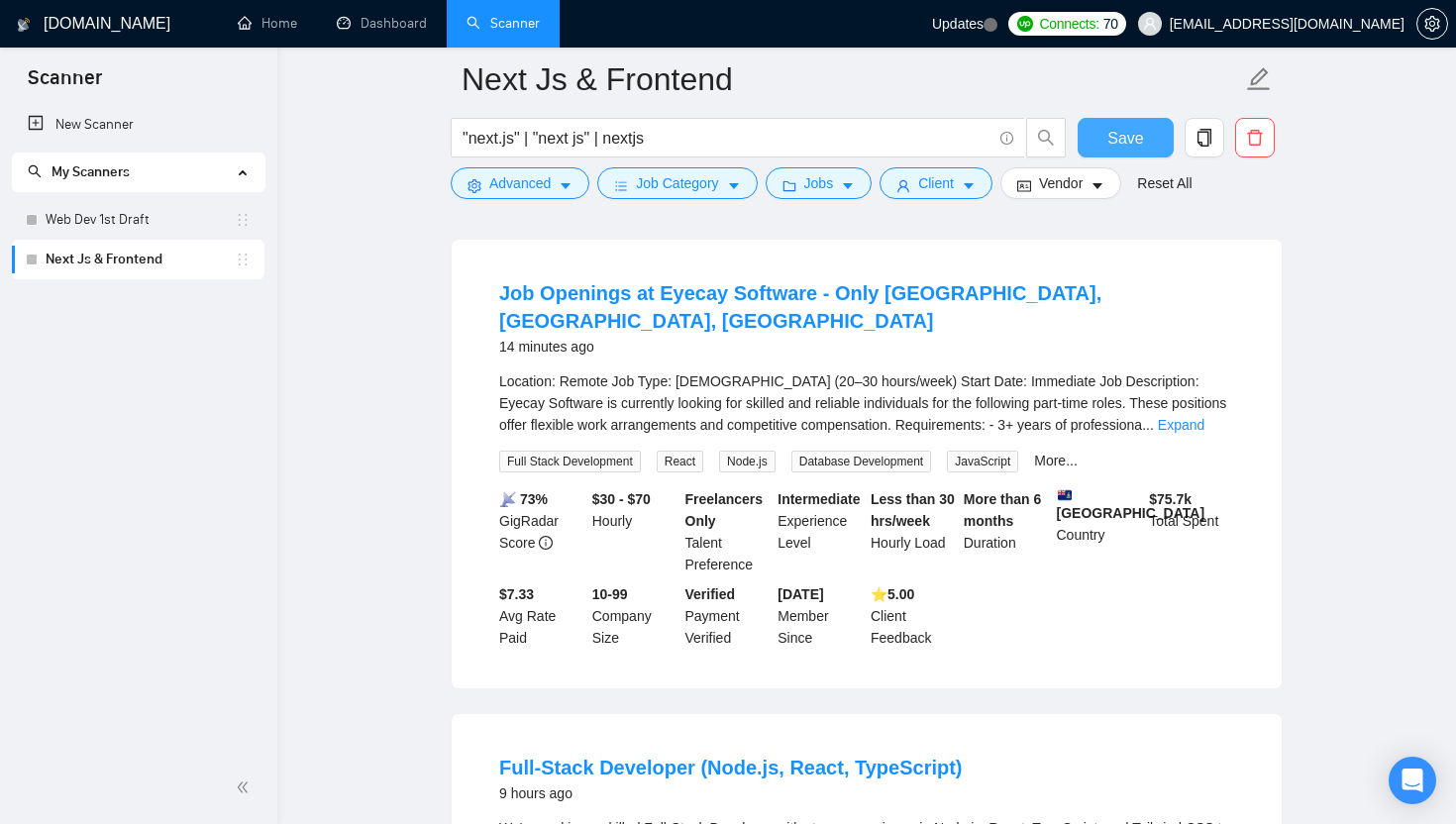click on "Save" at bounding box center (1125, 138) 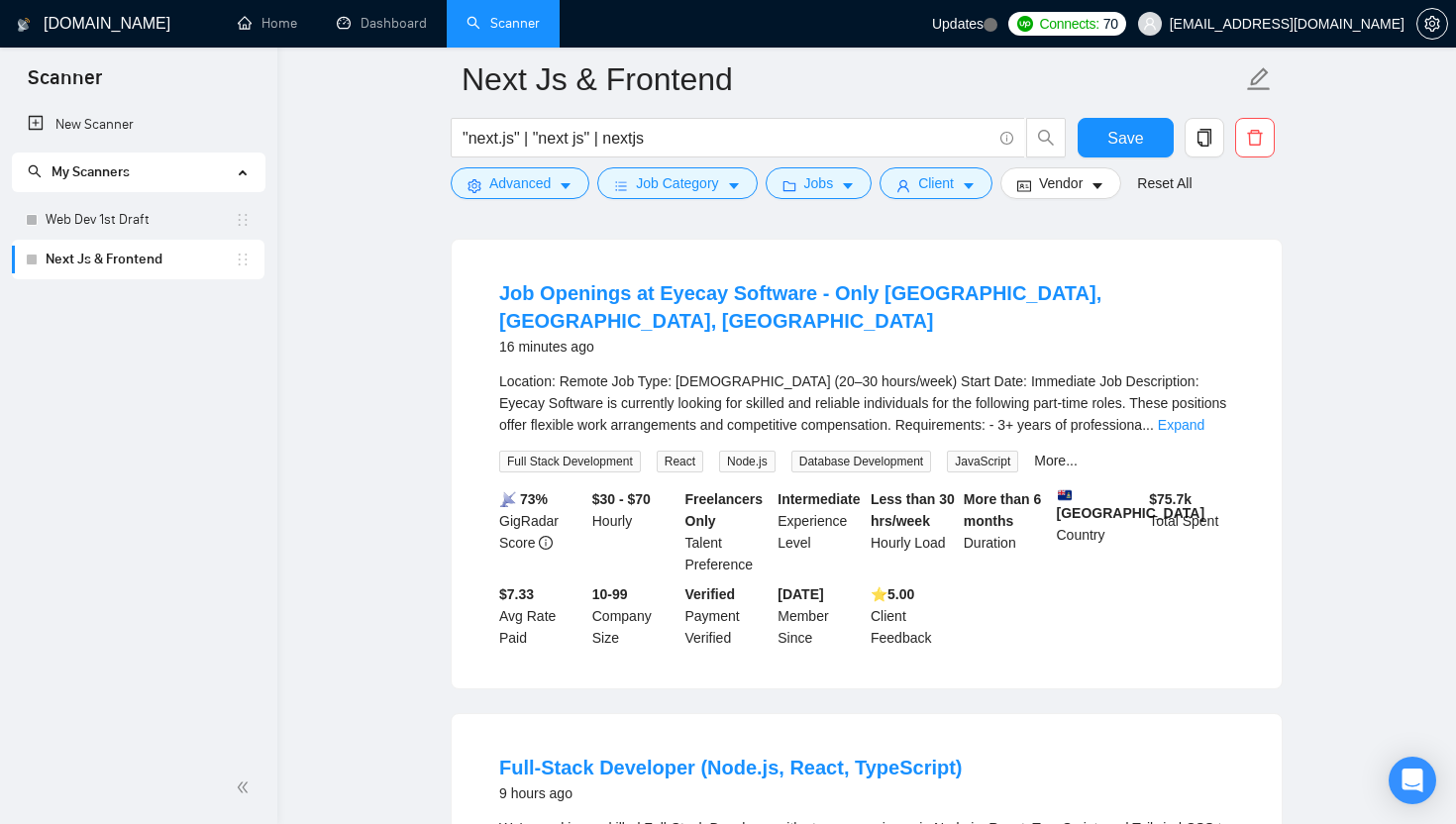 click on "Next Js & Frontend "next.js" | "next js" | nextjs Save Advanced   Job Category   Jobs   Client   Vendor   Reset All Preview Results Insights NEW Alerts Auto Bidder Detected   2584  results   (0.22 seconds) Job Openings at Eyecay Software - Only United States, Canada, South America 16 minutes ago Location: Remote
Job Type: Part-Time (20–30 hours/week)
Start Date: Immediate
Job Description:
Eyecay Software is currently looking for skilled and reliable individuals for the following part-time roles. These positions offer flexible work arrangements and competitive compensation.
Requirements:
- 3+ years of professiona ... Expand Full Stack Development React Node.js Database Development JavaScript More... 📡   73% GigRadar Score   $30 - $70 Hourly Freelancers Only Talent Preference Intermediate Experience Level Less than 30 hrs/week Hourly Load More than 6 months Duration   Cayman Islands Country $ 75.7k Total Spent $7.33 Avg Rate Paid 10-99 Company Size Verified Payment Verified Jul, 2017 Member Since 5.00" at bounding box center [867, 2307] 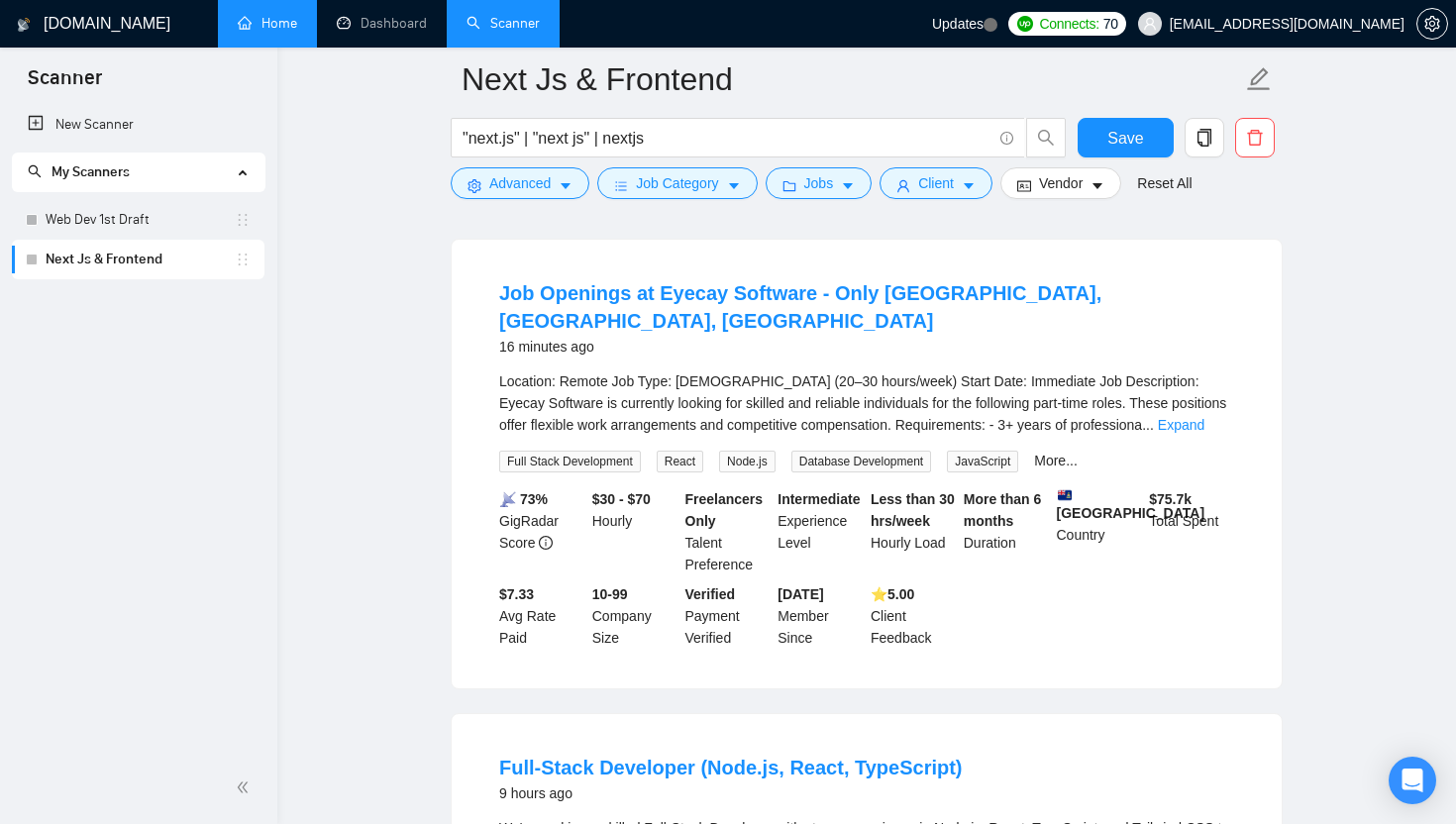 click on "Home" at bounding box center (267, 23) 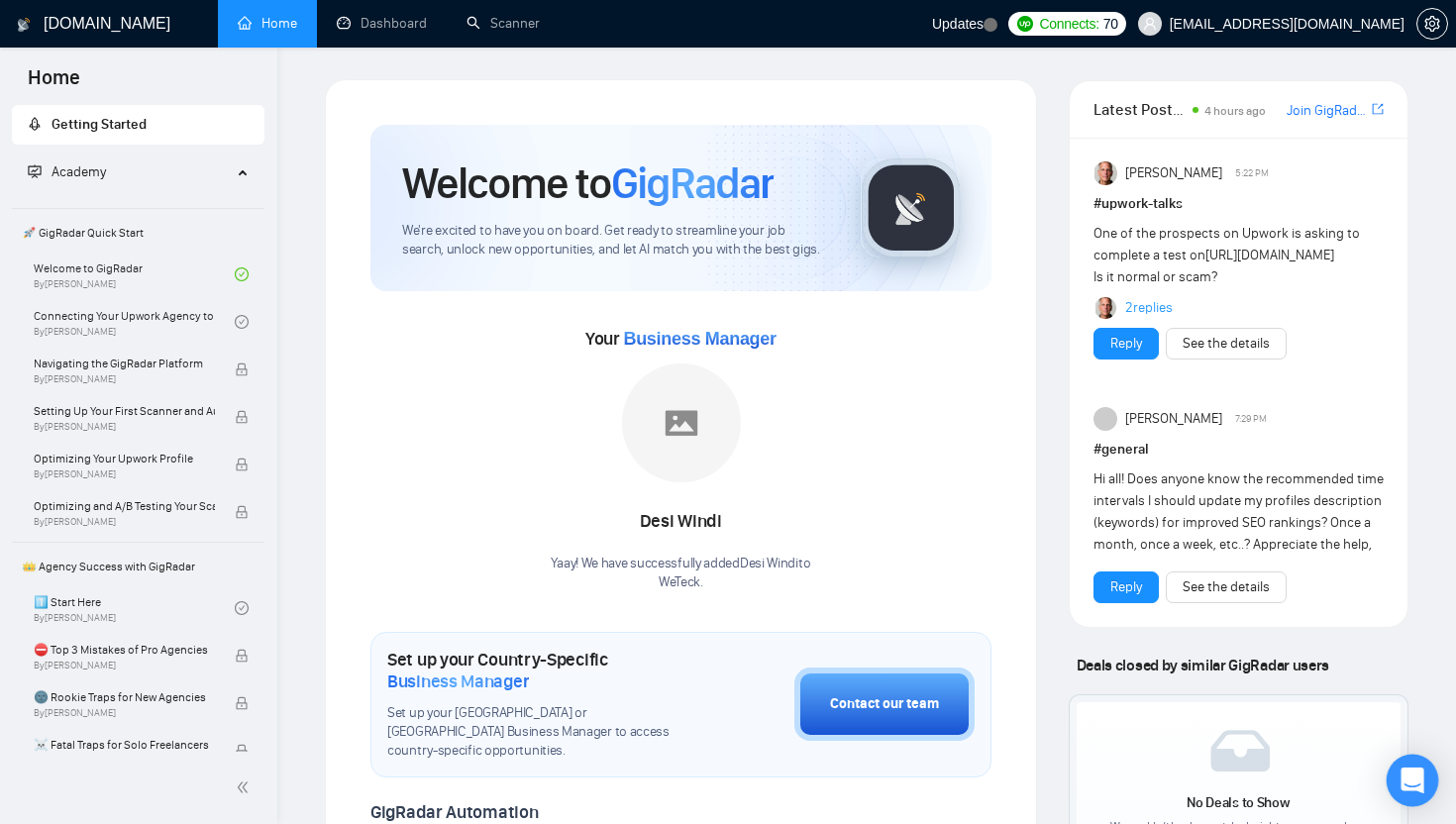 click 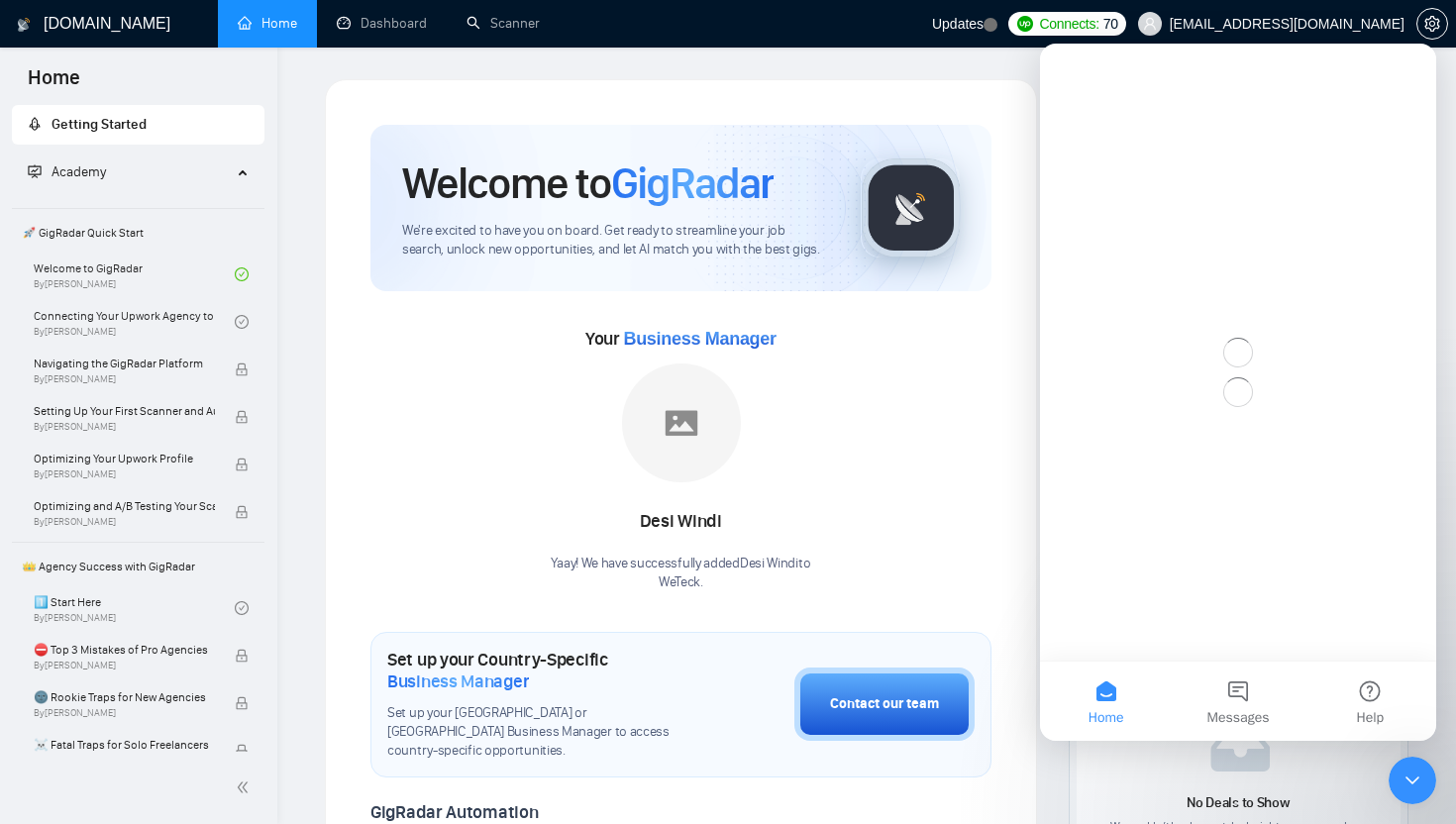 scroll, scrollTop: 0, scrollLeft: 0, axis: both 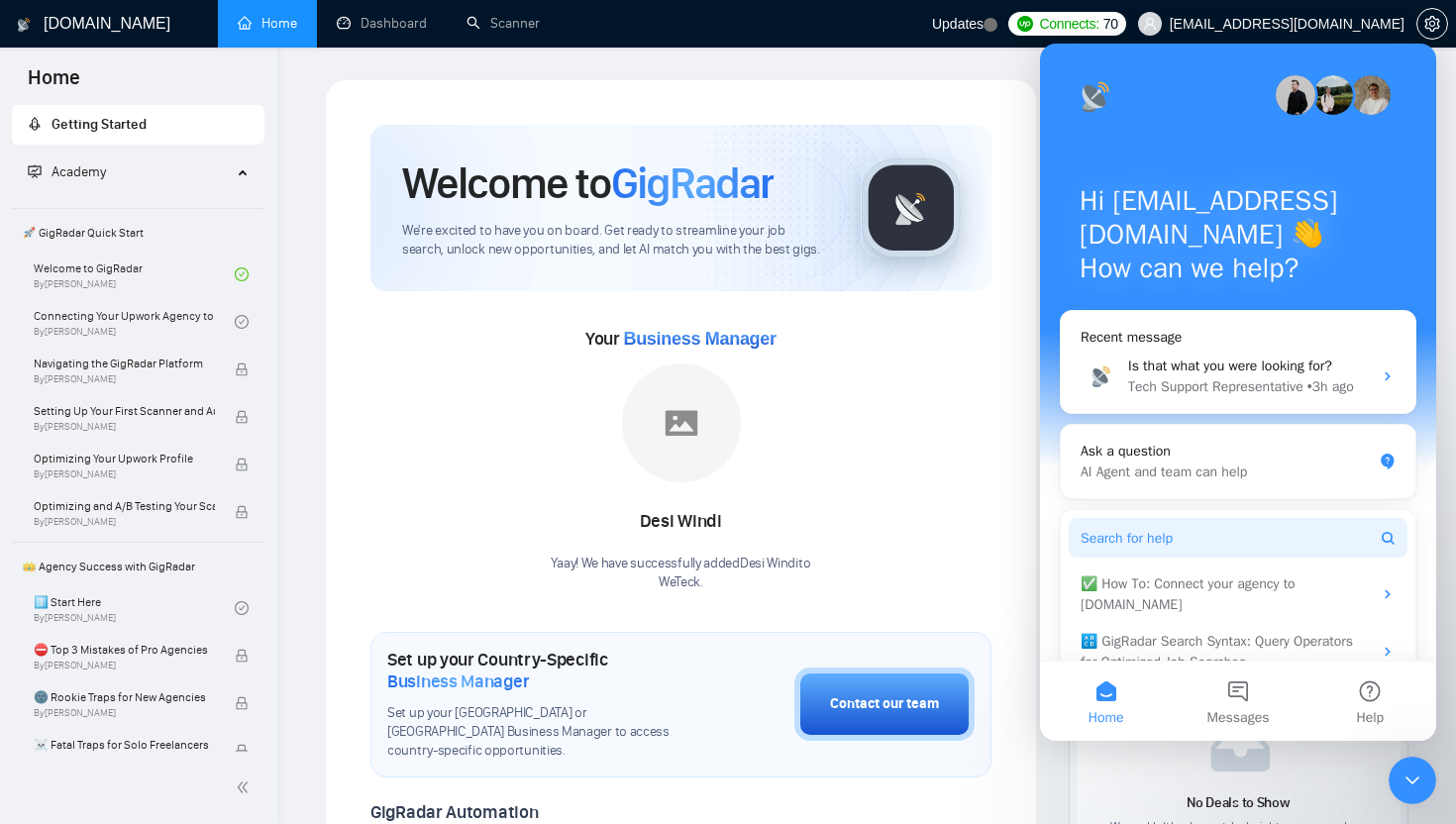 click on "Search for help" at bounding box center (1238, 538) 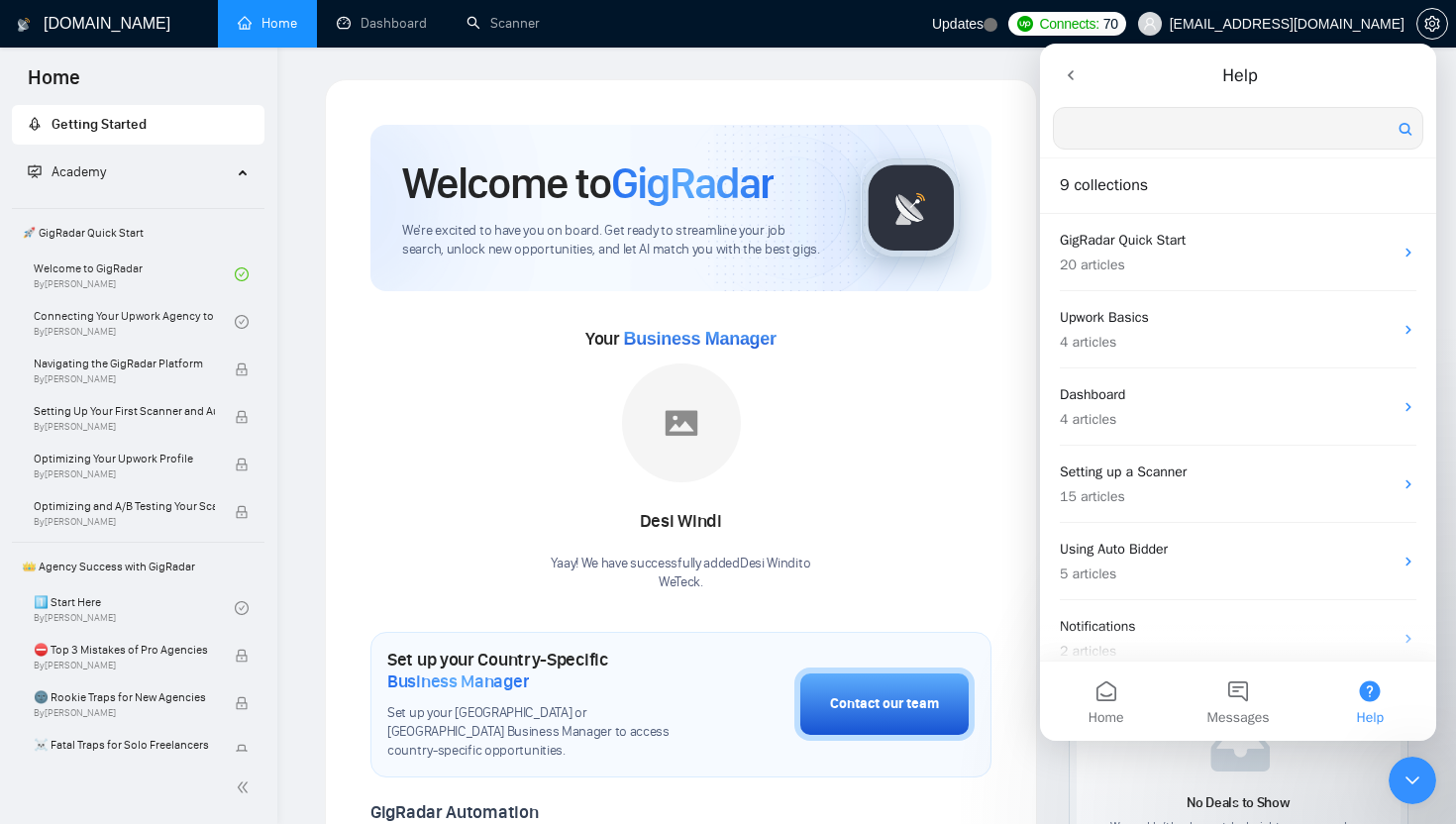 scroll, scrollTop: 0, scrollLeft: 0, axis: both 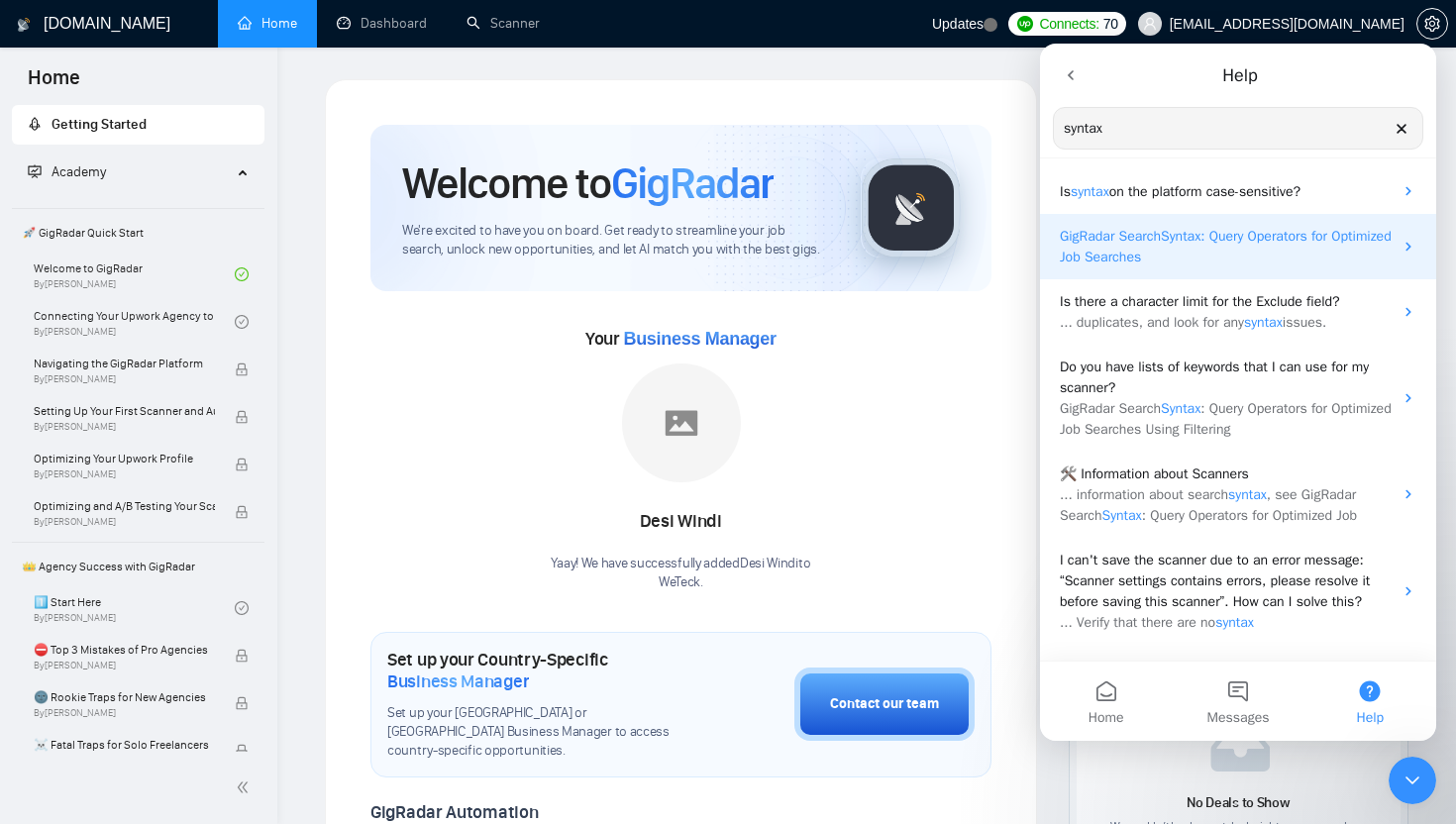 type on "syntax" 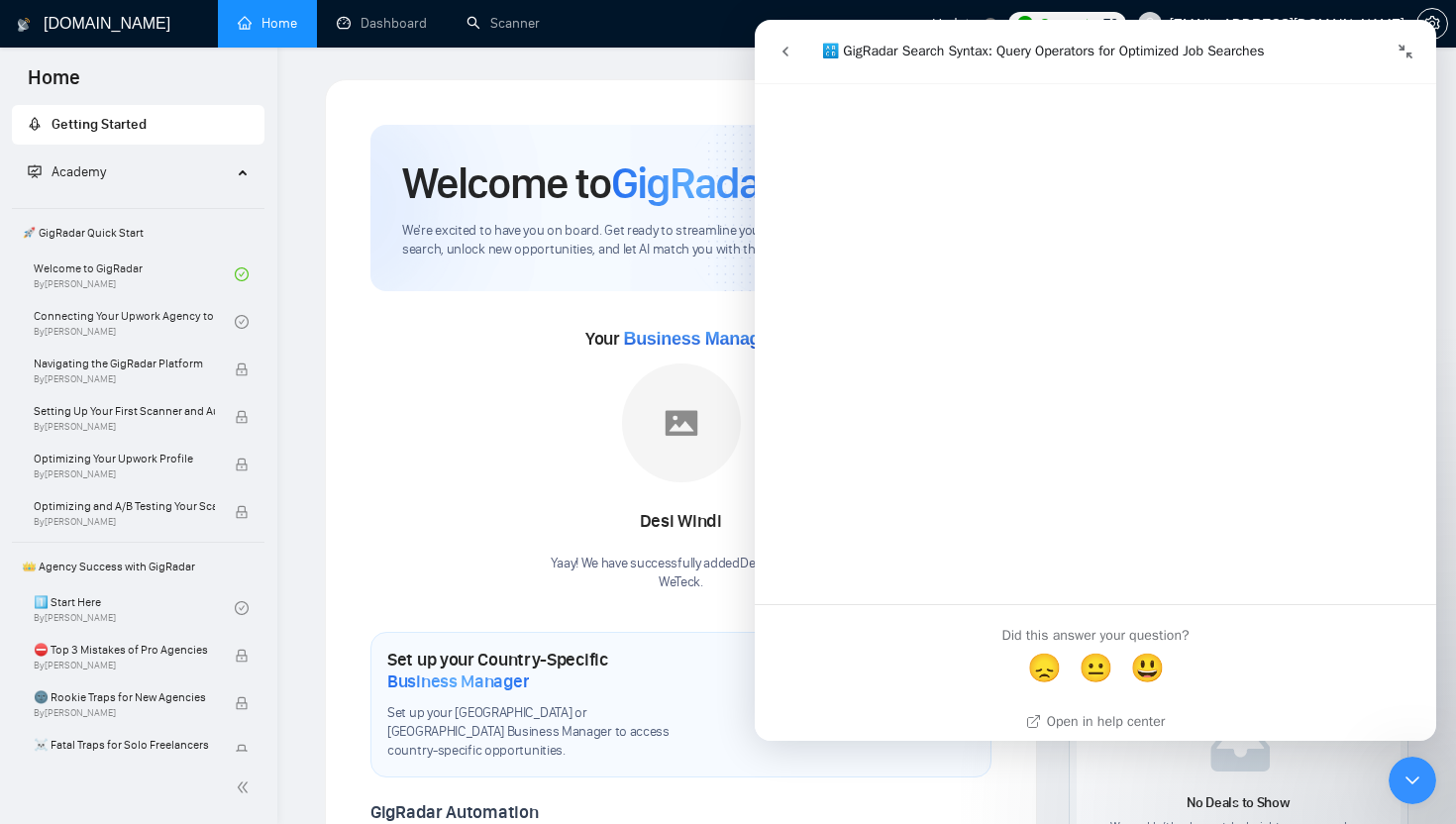 scroll, scrollTop: 7144, scrollLeft: 0, axis: vertical 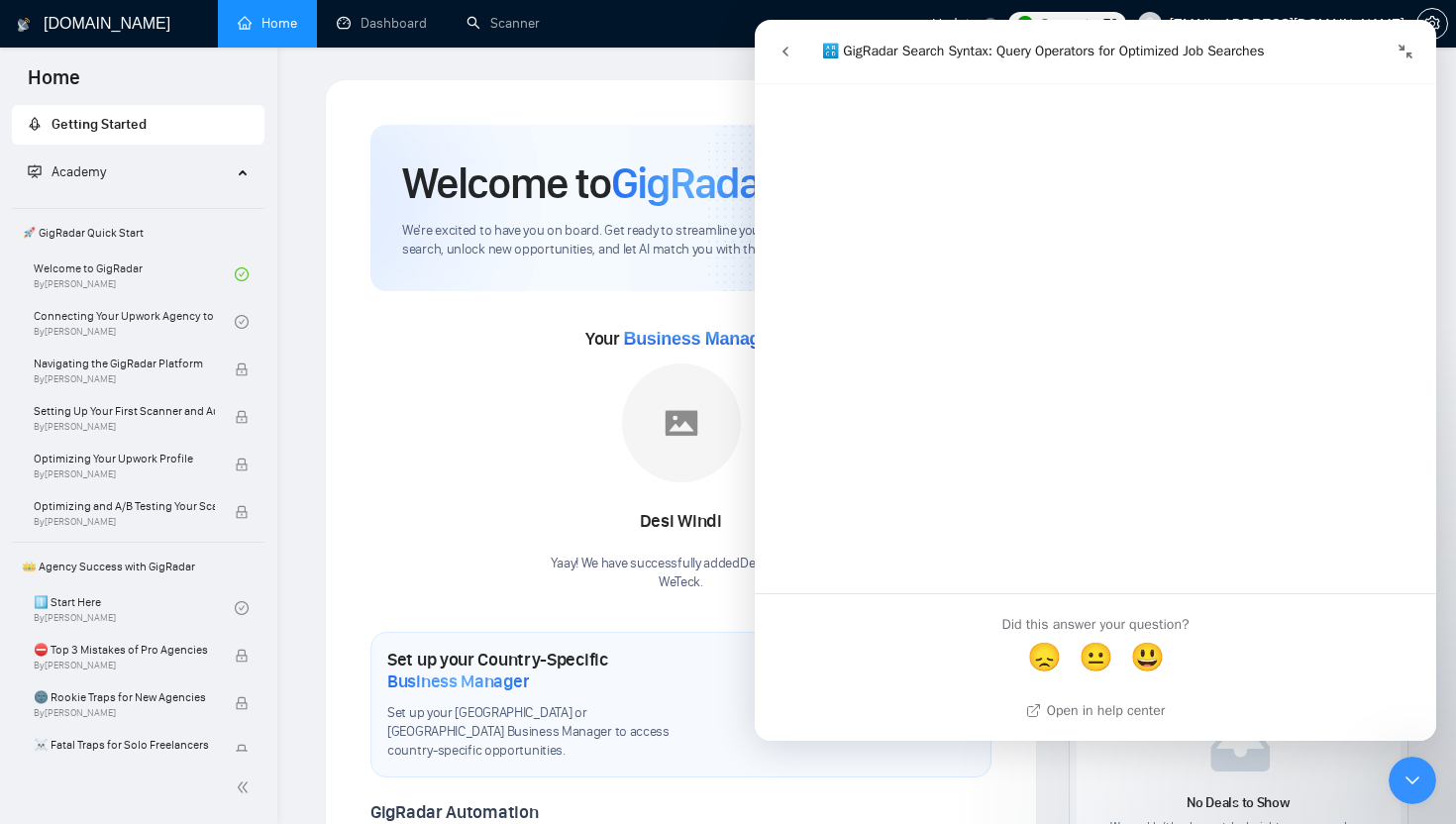 click on "Your   Business Manager Desi   Windi Yaay! We have successfully added  Desi Windi  to   WeTeck ." at bounding box center [680, 458] 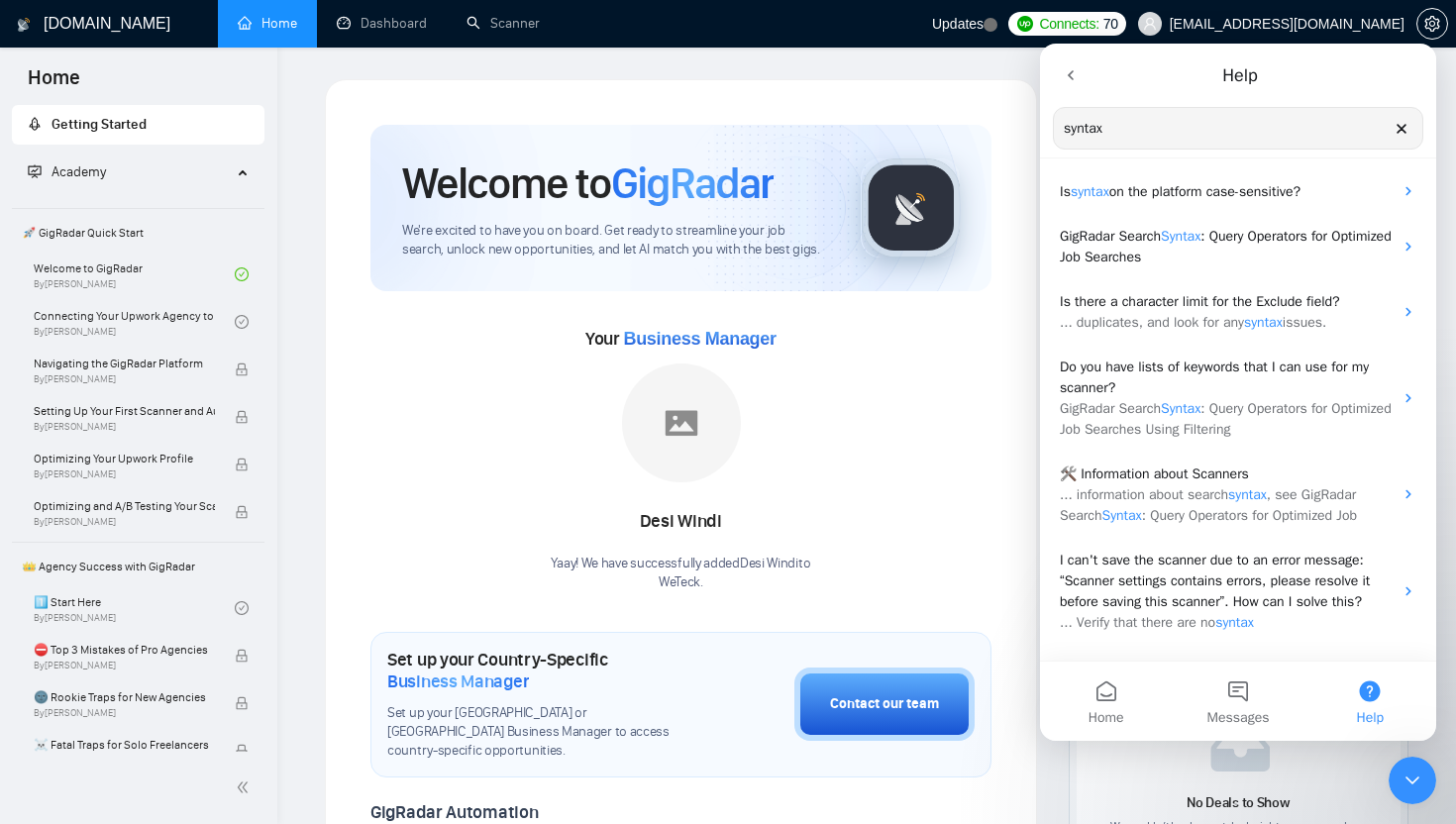 click on "Welcome to  GigRadar We're excited to have you on board. Get ready to streamline your job search, unlock new opportunities, and let AI match you with the best gigs." at bounding box center [680, 208] 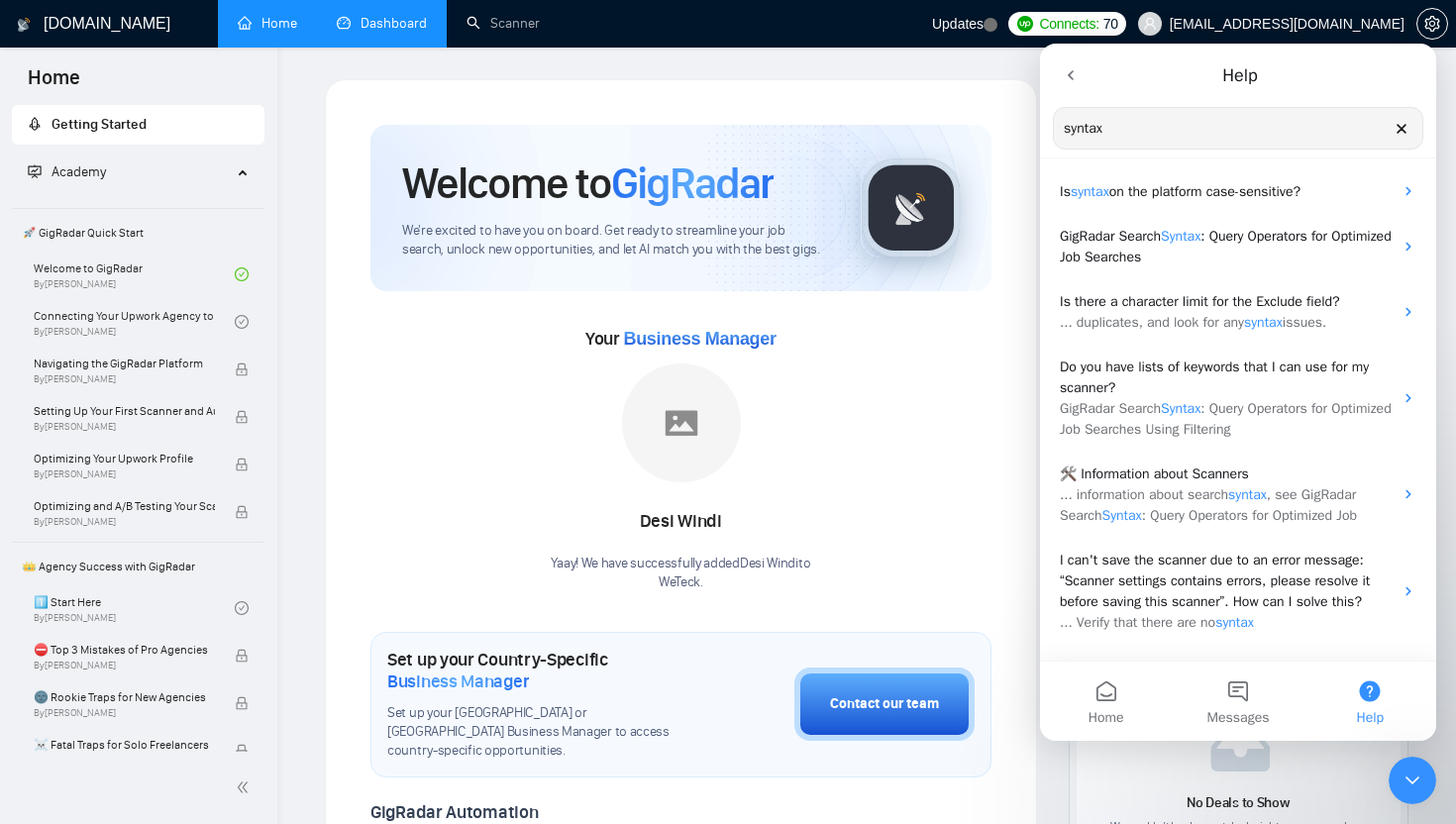 click on "Dashboard" at bounding box center [381, 23] 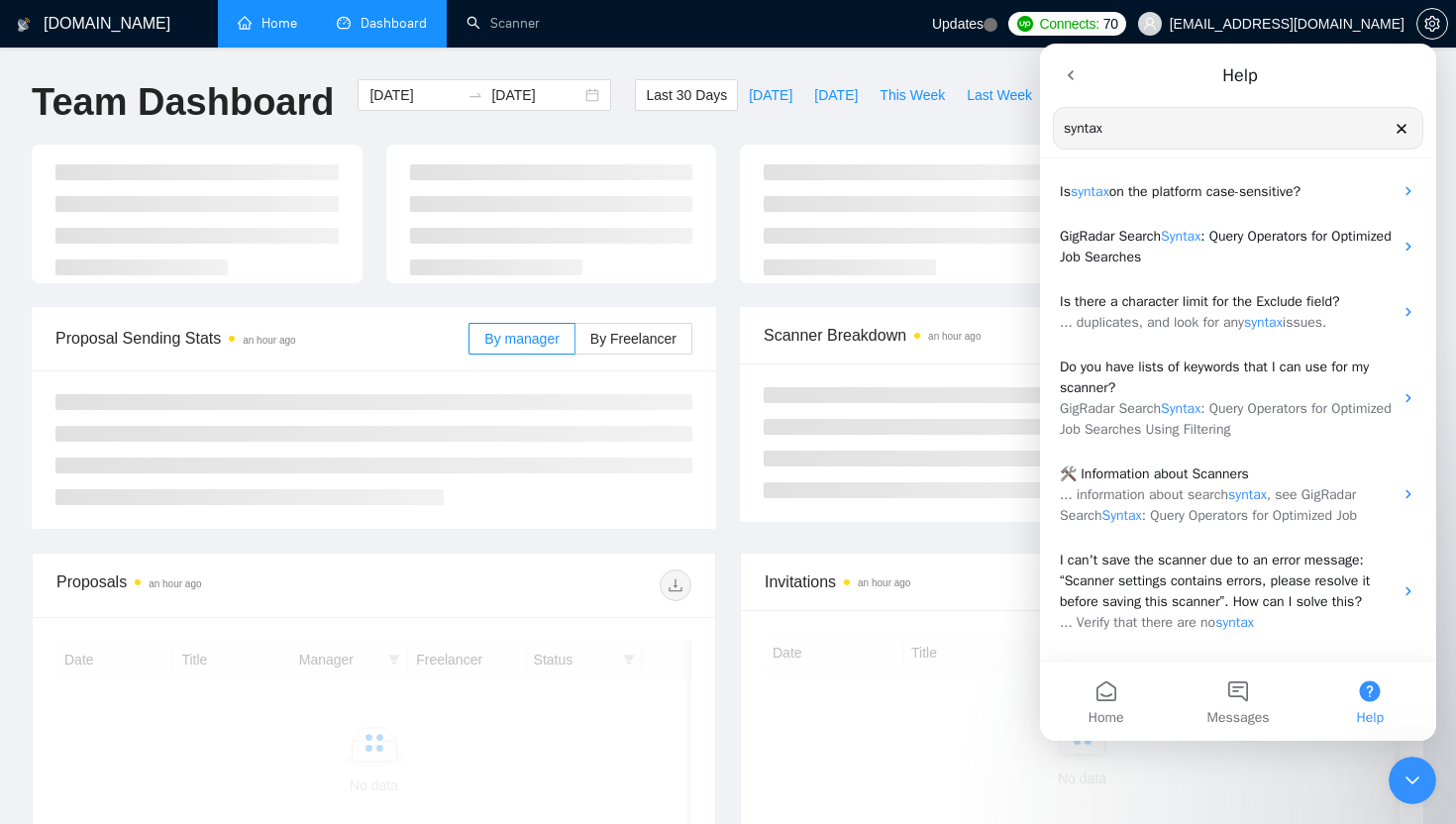 click on "Help syntax Search for help" at bounding box center [1238, 101] 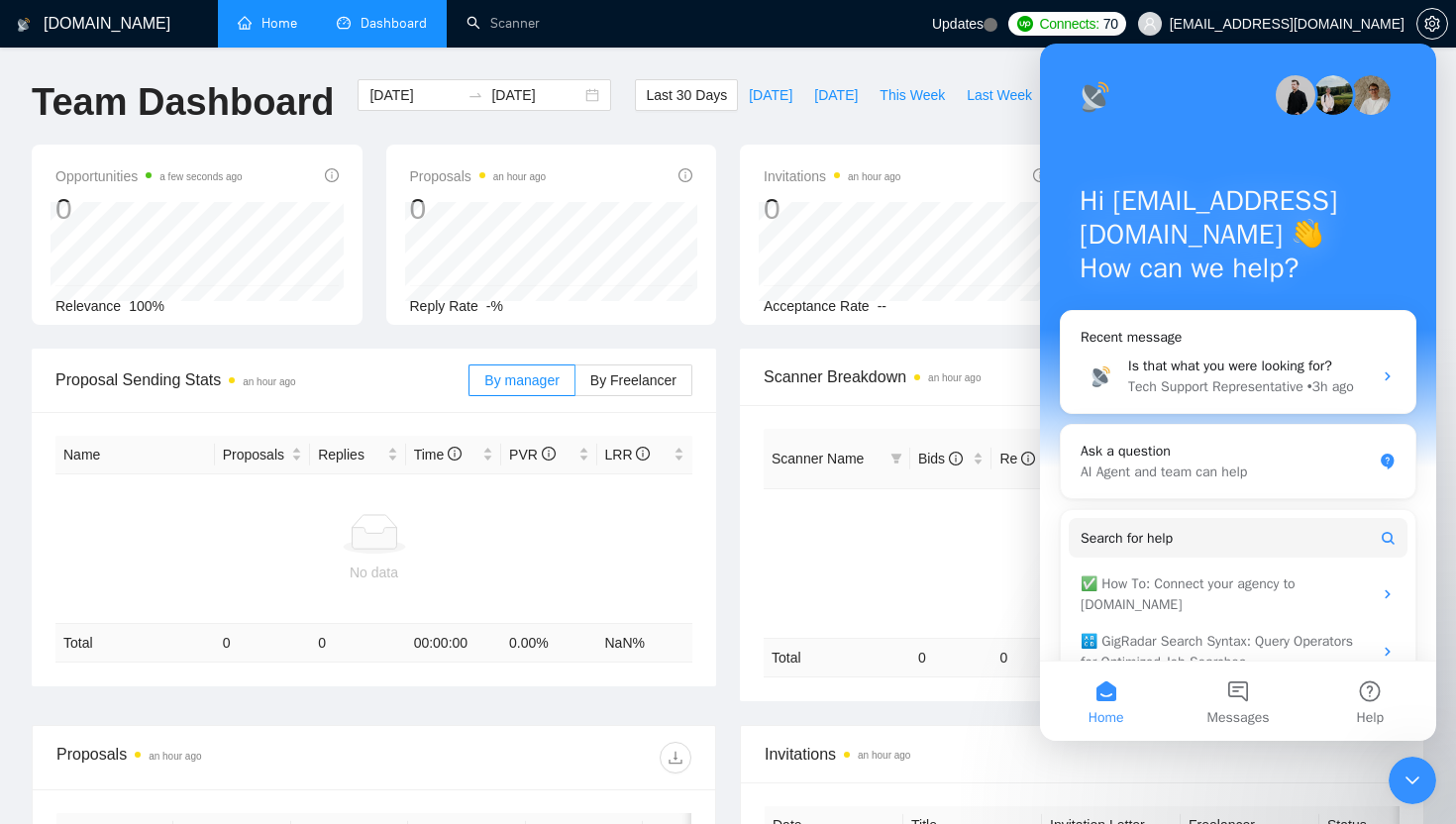 click at bounding box center (1412, 780) 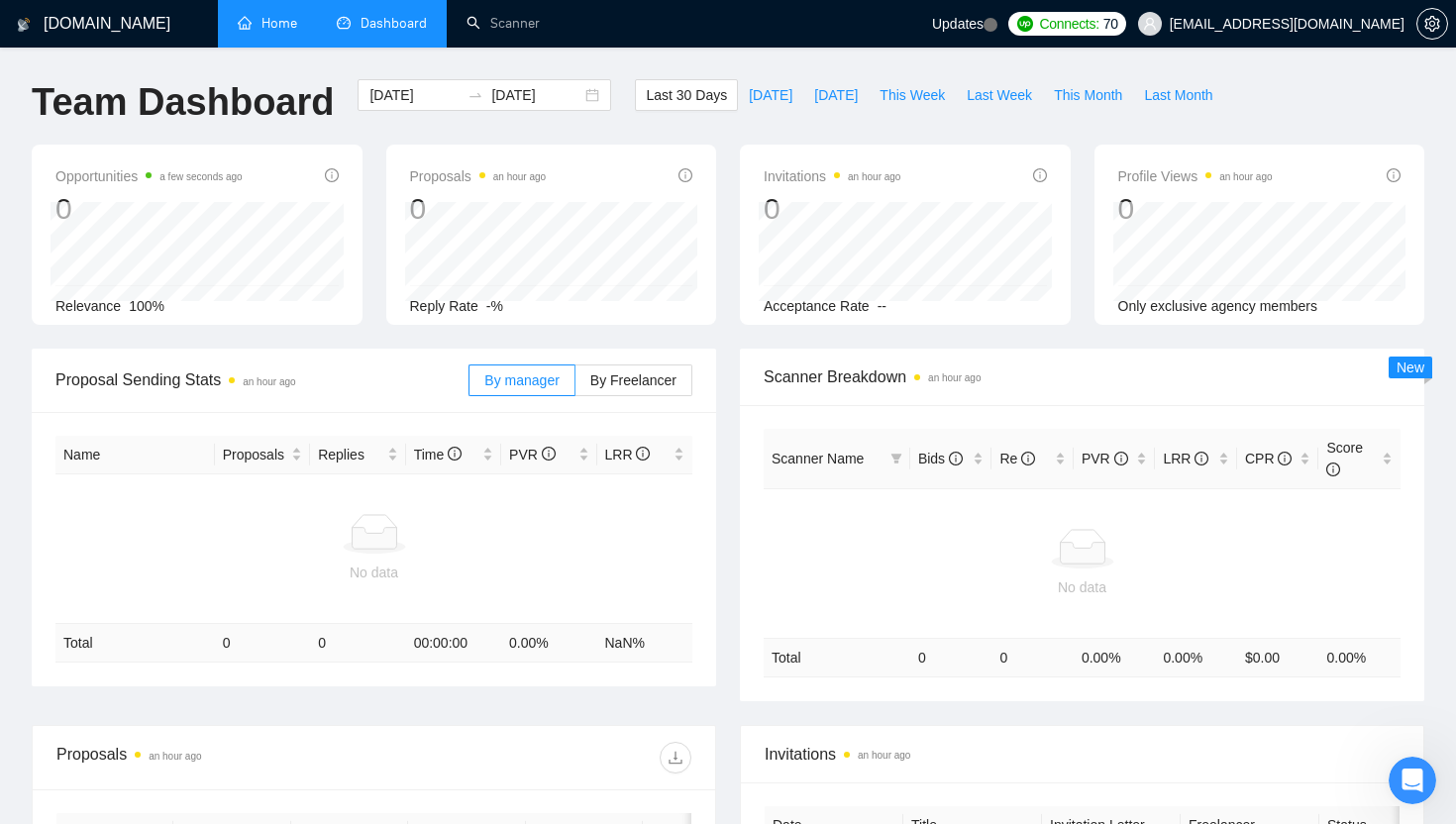 scroll, scrollTop: 0, scrollLeft: 0, axis: both 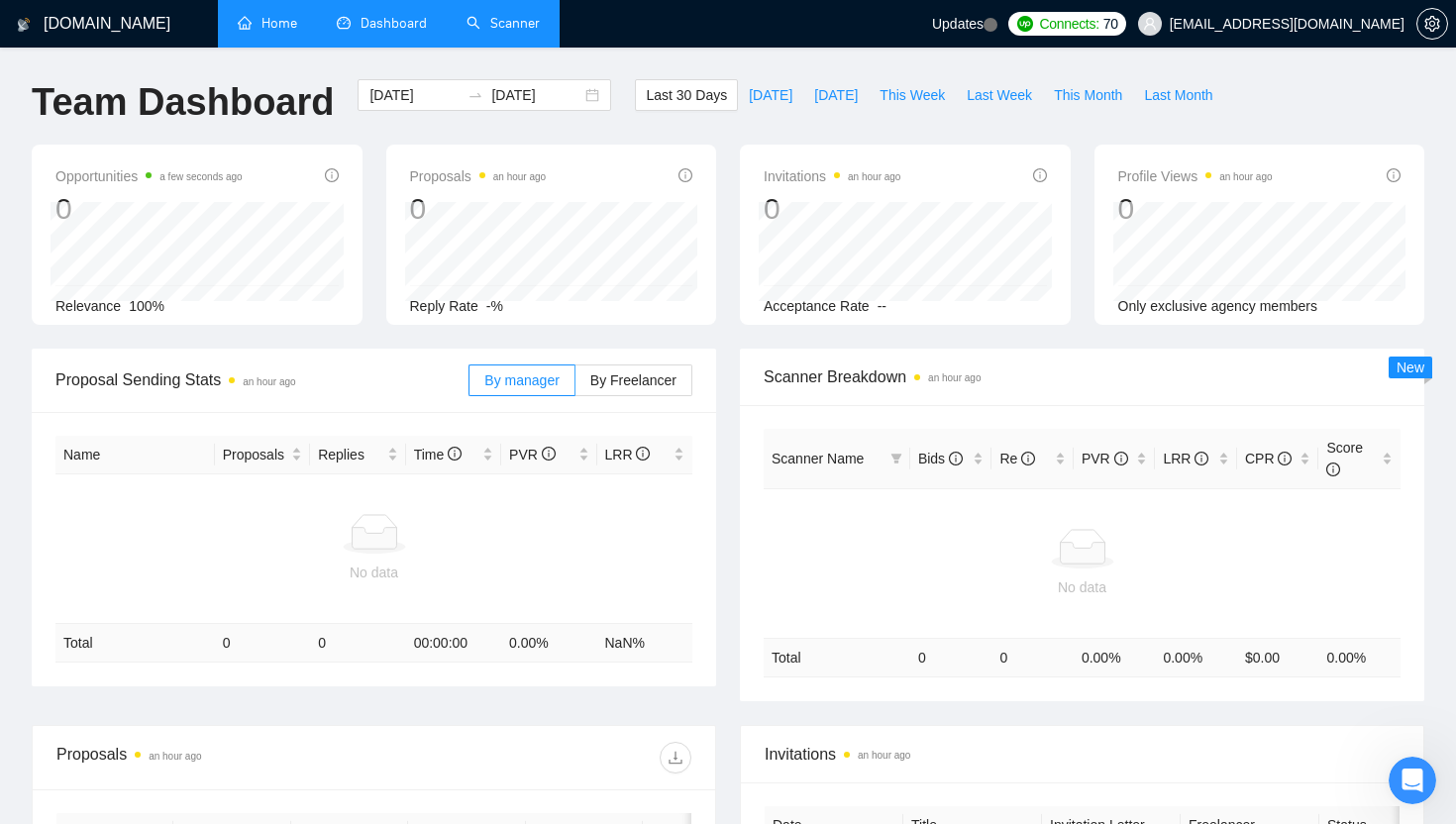 click on "Scanner" at bounding box center [503, 23] 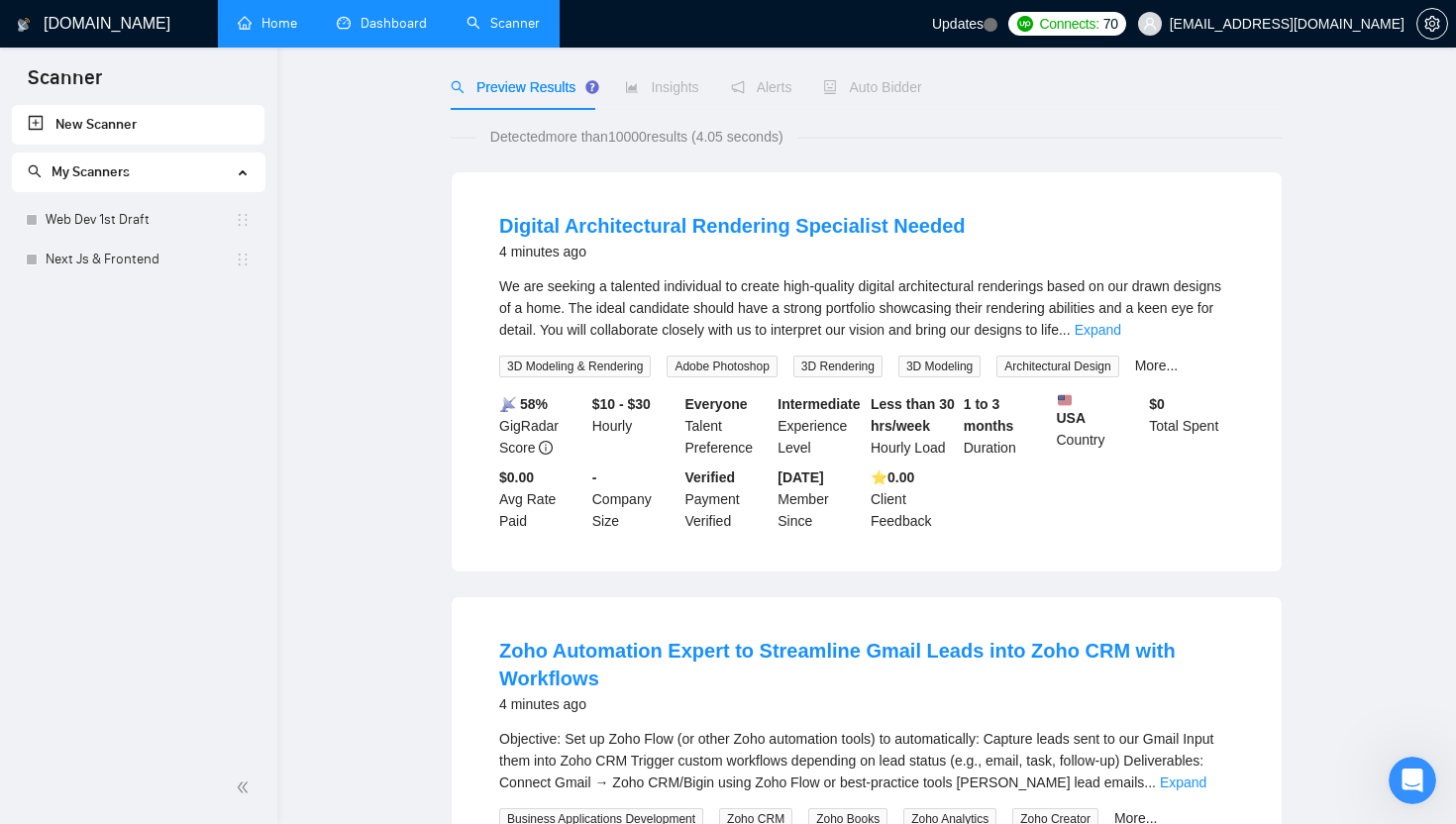 scroll, scrollTop: 0, scrollLeft: 0, axis: both 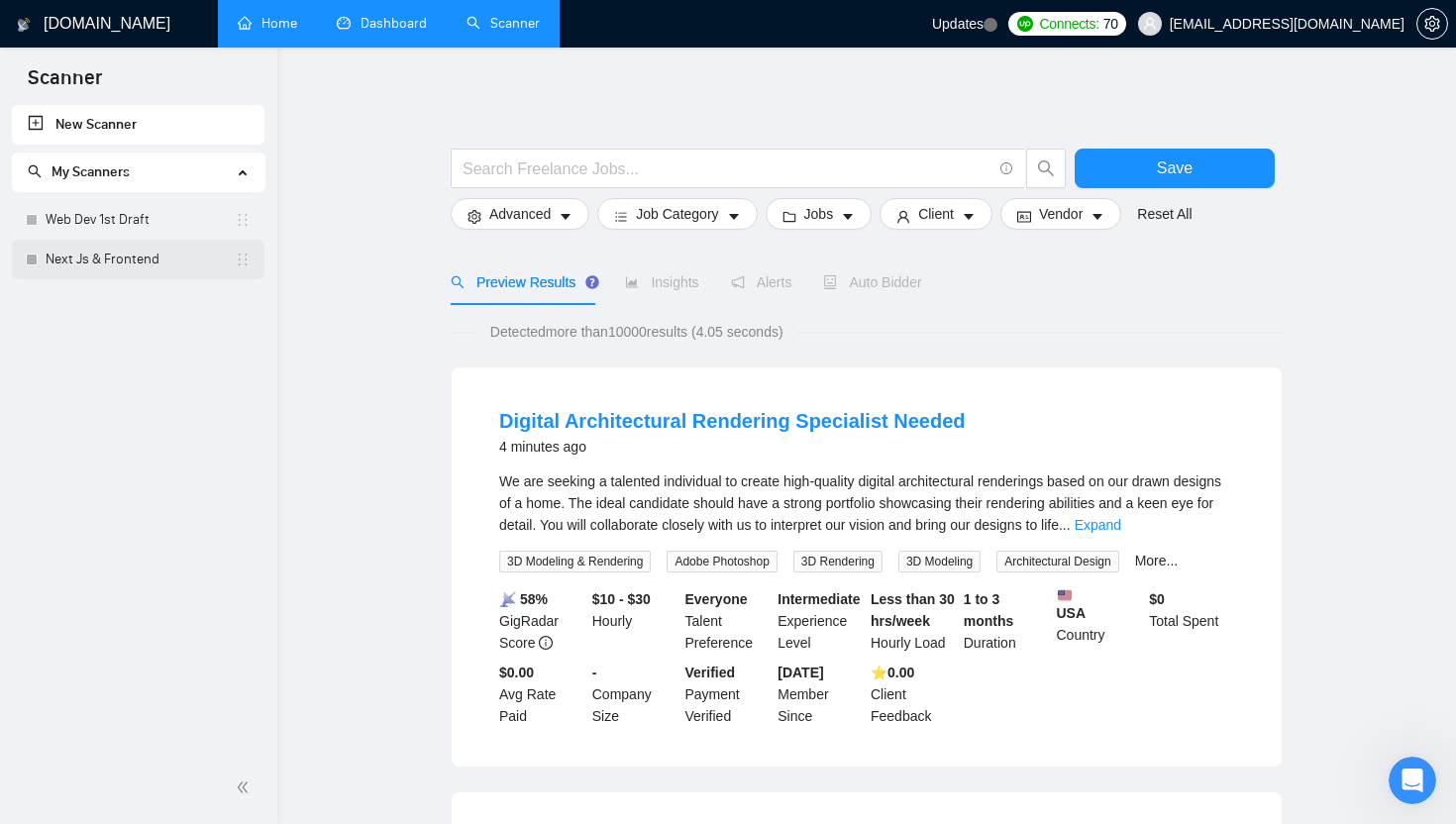 click on "Next Js & Frontend" at bounding box center [140, 259] 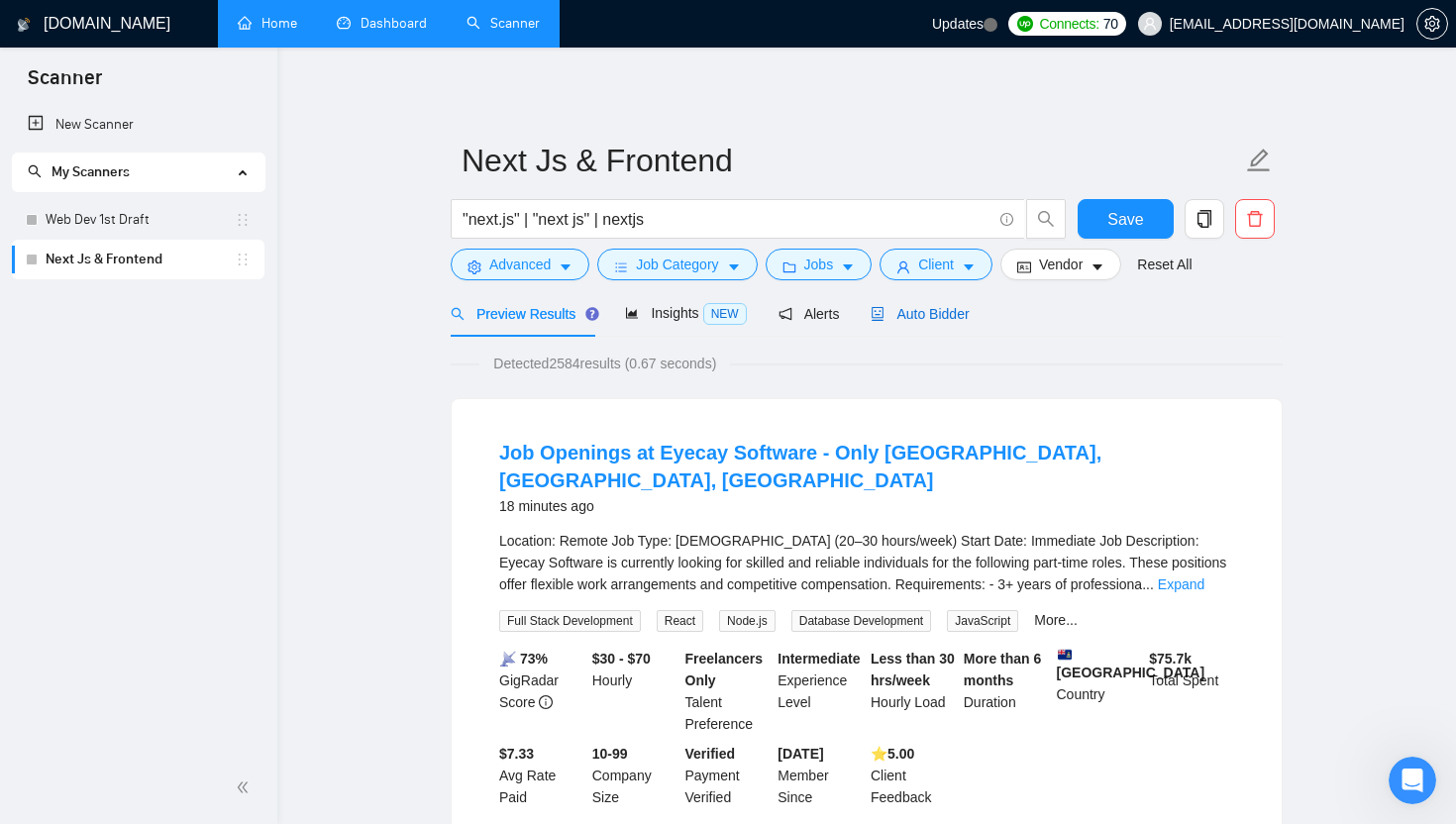 click on "Auto Bidder" at bounding box center [919, 314] 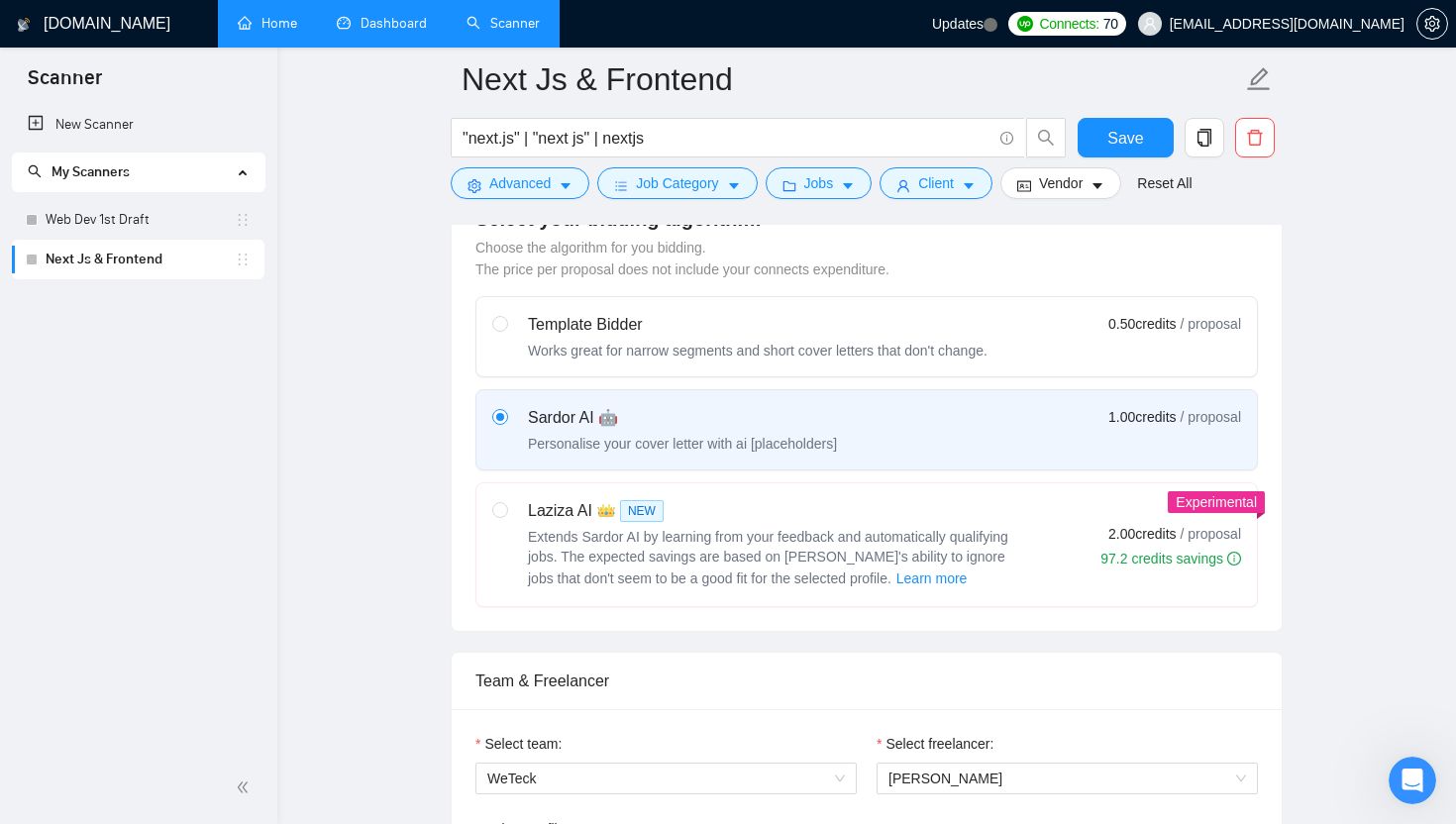 scroll, scrollTop: 818, scrollLeft: 0, axis: vertical 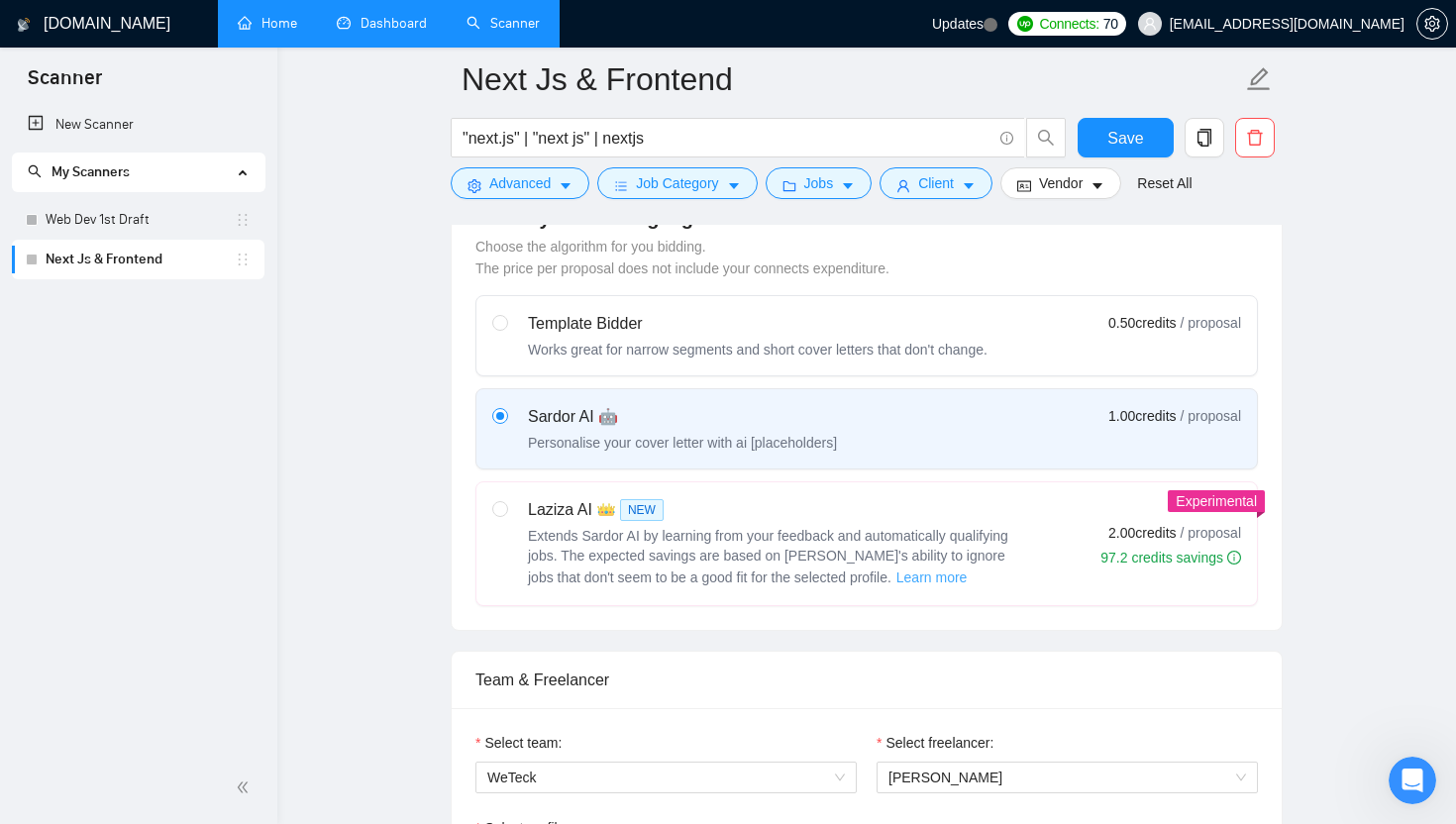 click on "Learn more" at bounding box center (932, 577) 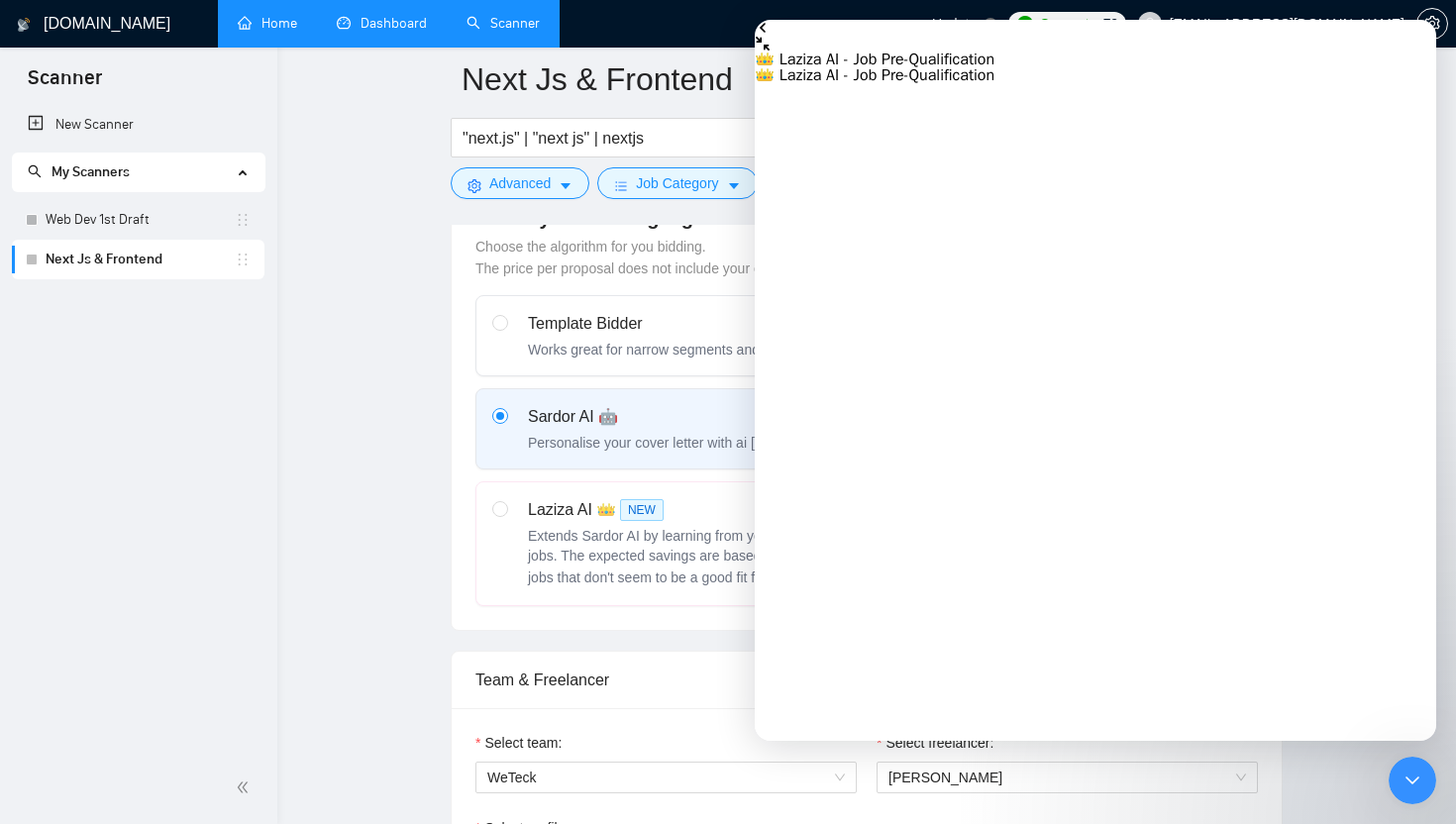 scroll, scrollTop: 3893, scrollLeft: 0, axis: vertical 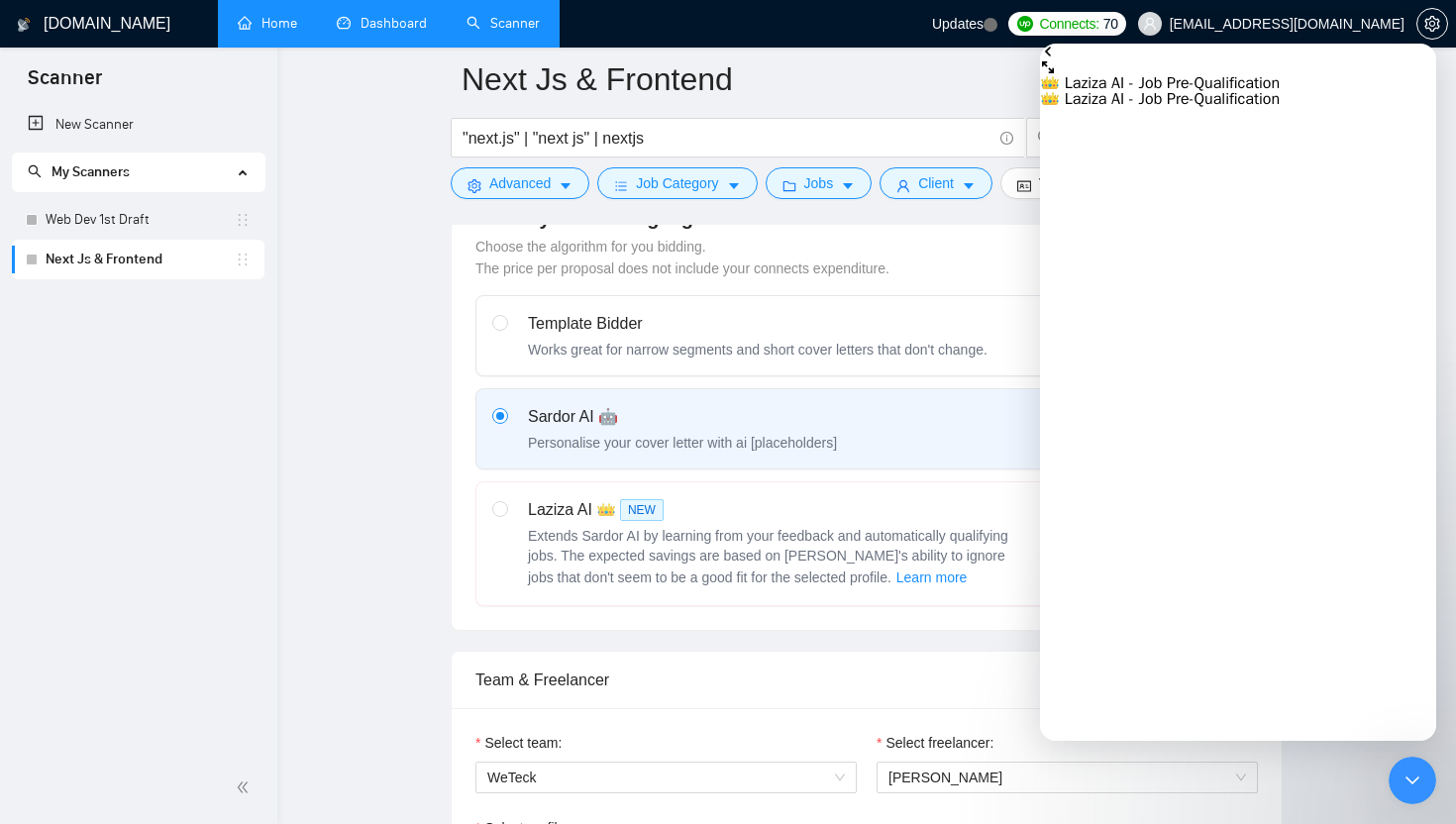 click 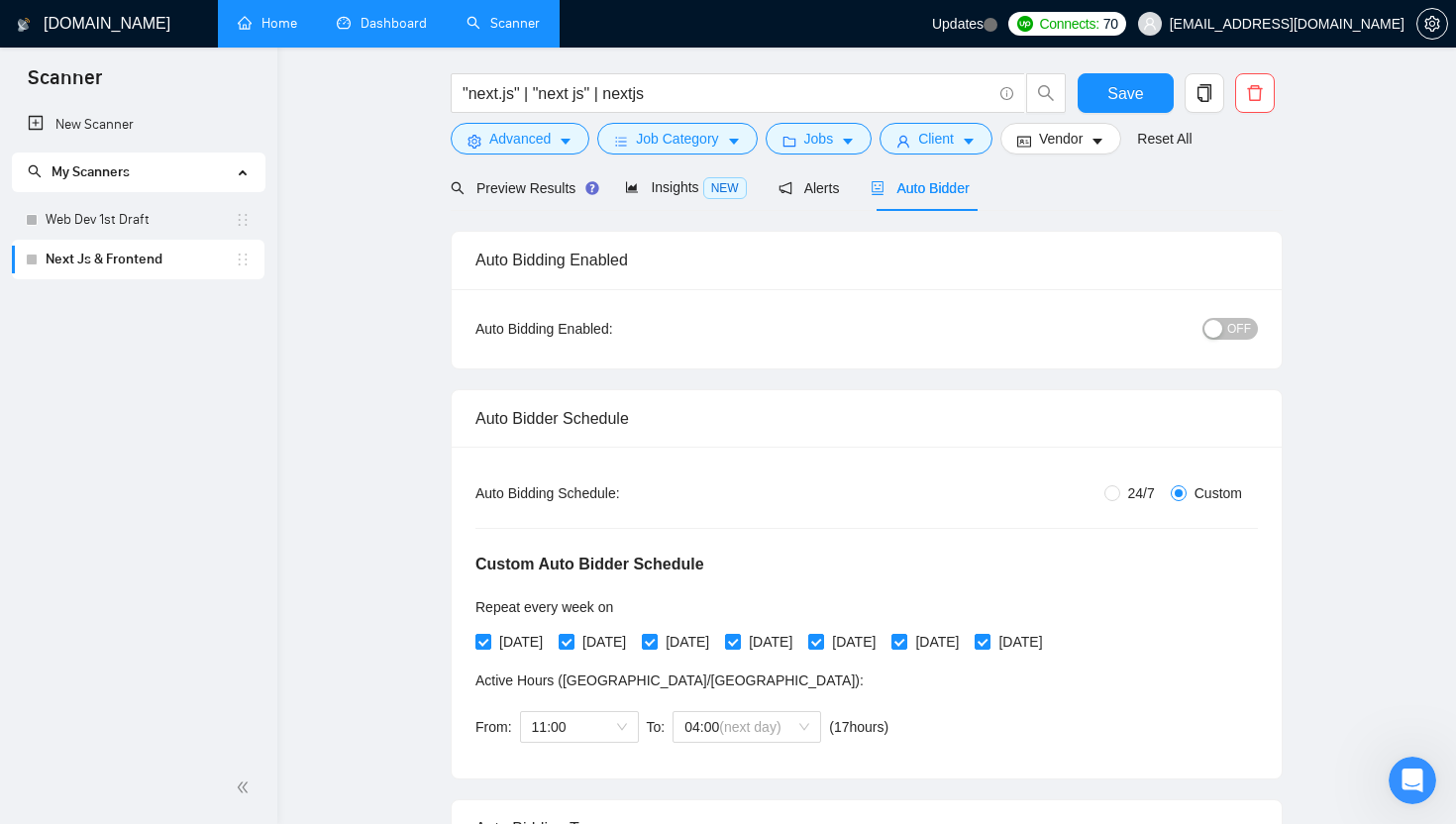 scroll, scrollTop: 0, scrollLeft: 0, axis: both 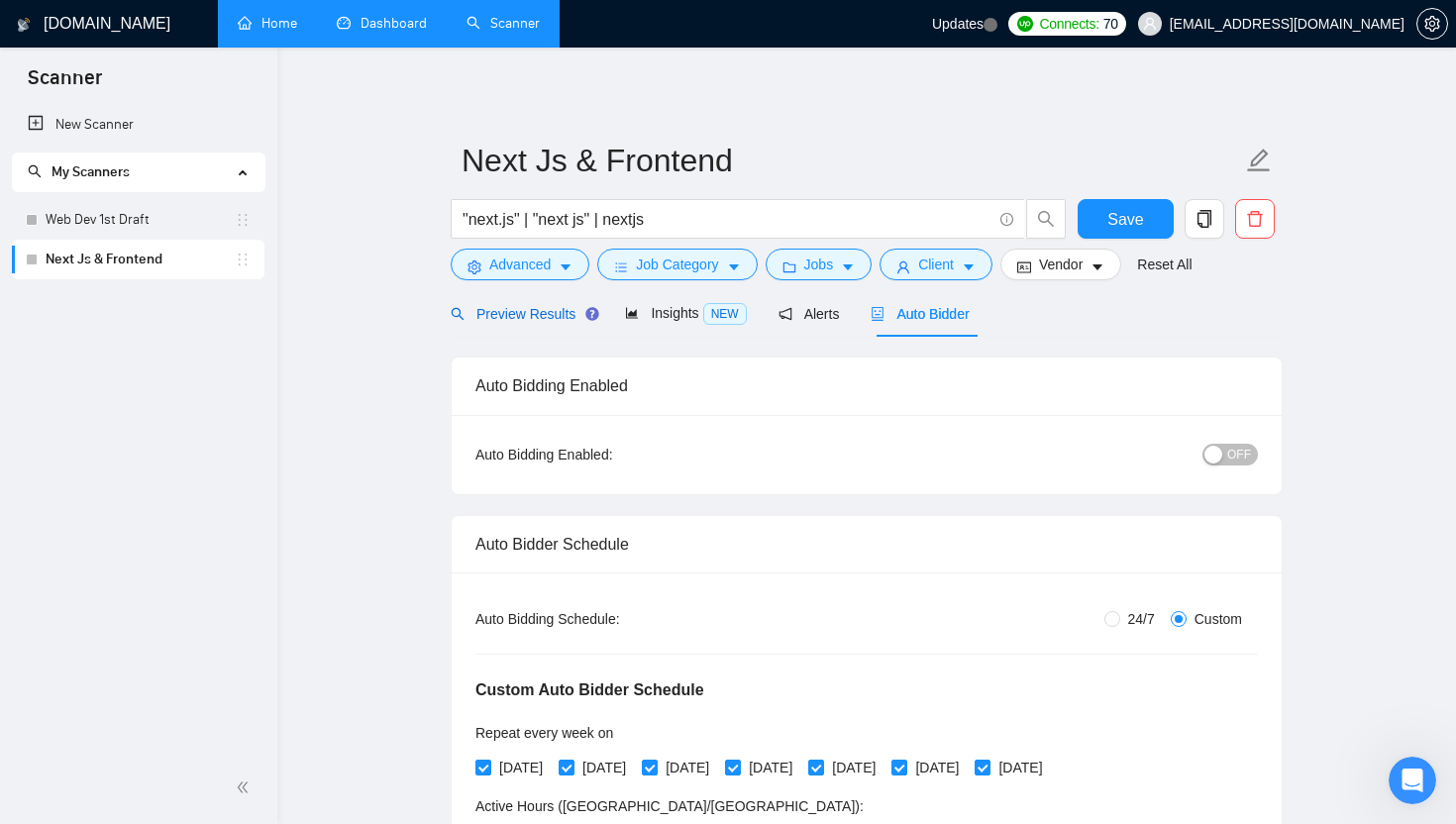 click on "Preview Results" at bounding box center [522, 314] 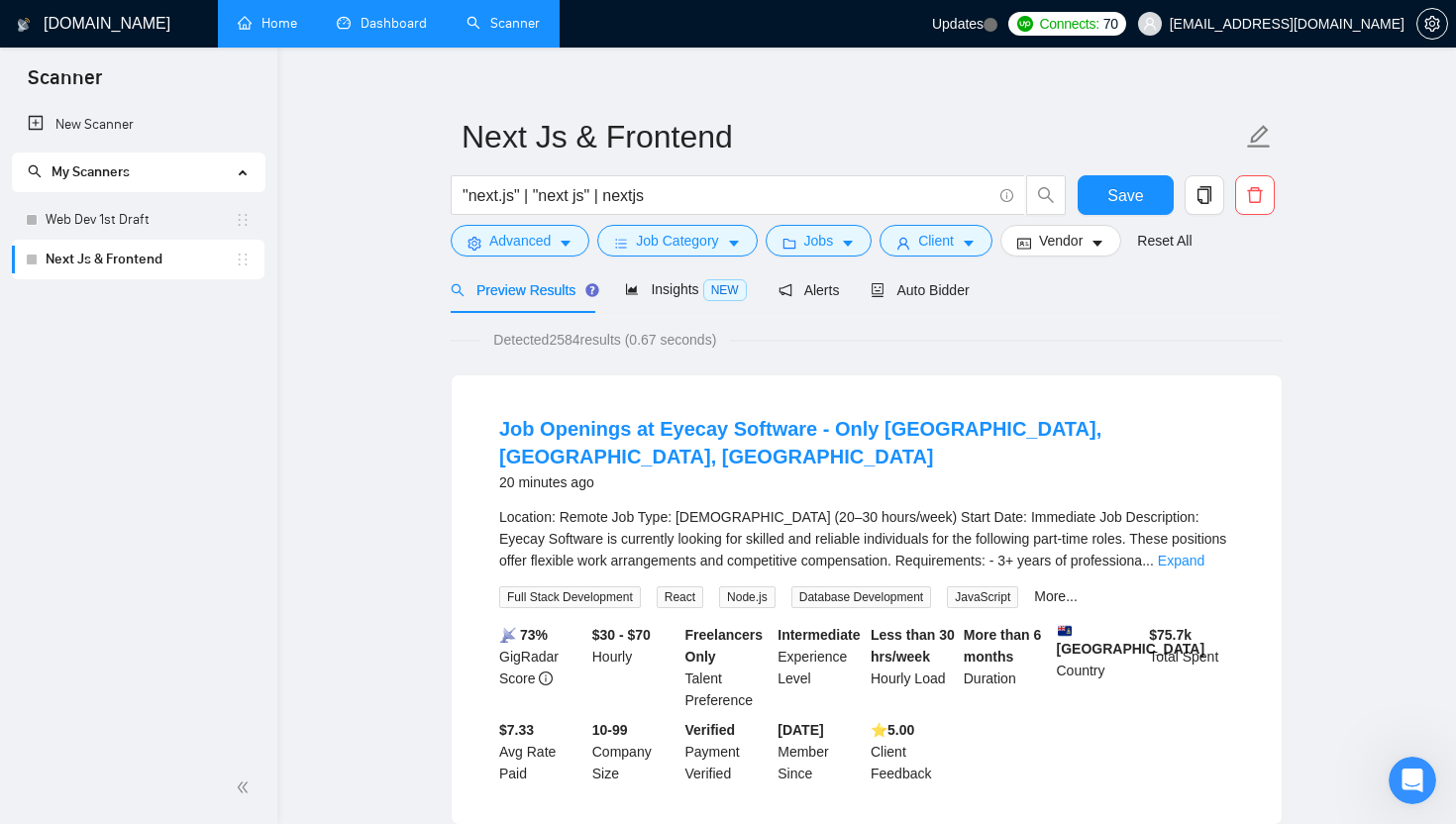 scroll, scrollTop: 27, scrollLeft: 0, axis: vertical 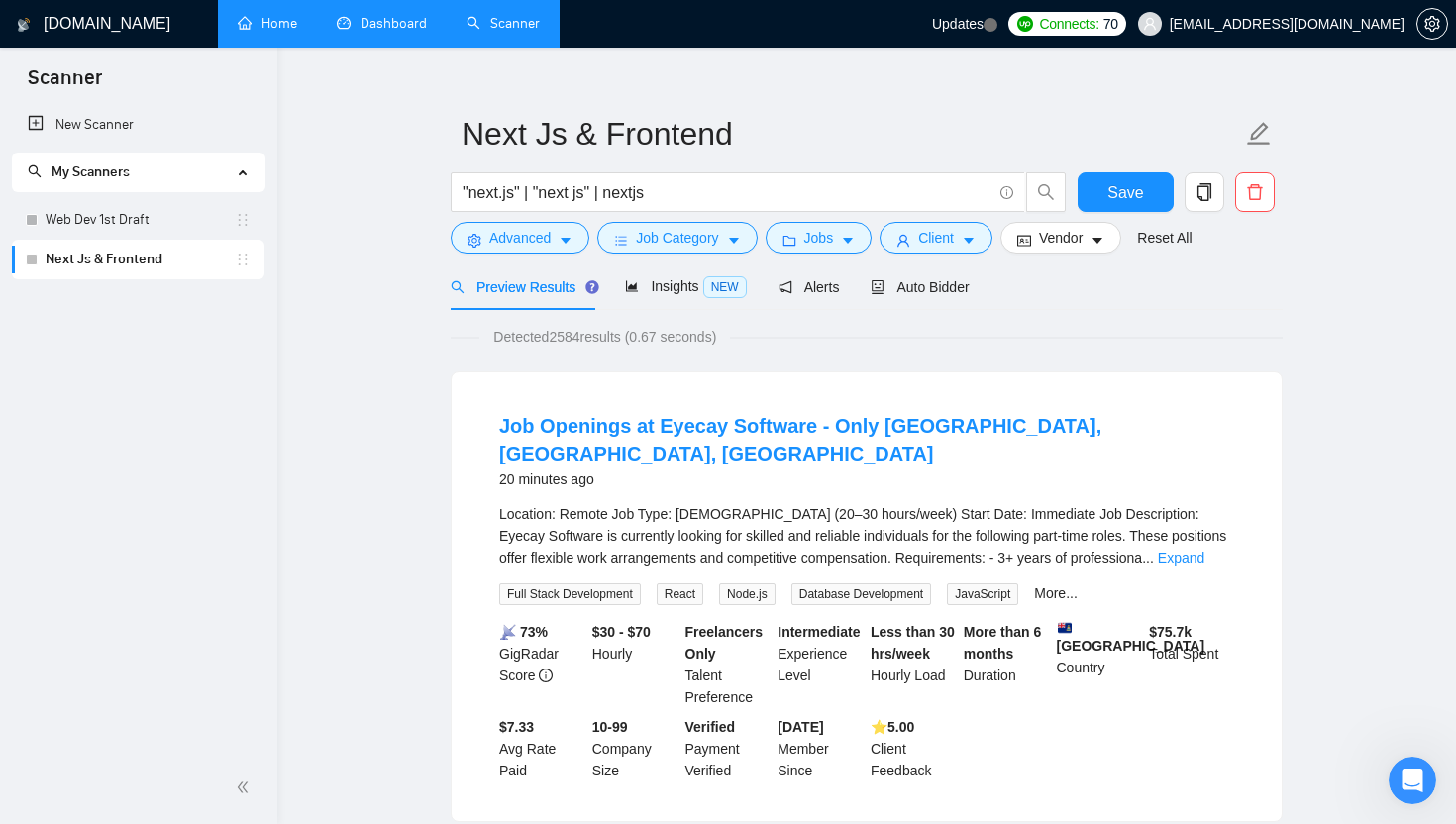 click on "Detected   2584  results   (0.67 seconds) Job Openings at Eyecay Software - Only United States, Canada, South America 20 minutes ago Location: Remote
Job Type: Part-Time (20–30 hours/week)
Start Date: Immediate
Job Description:
Eyecay Software is currently looking for skilled and reliable individuals for the following part-time roles. These positions offer flexible work arrangements and competitive compensation.
Requirements:
- 3+ years of professiona ... Expand Full Stack Development React Node.js Database Development JavaScript More... 📡   73% GigRadar Score   $30 - $70 Hourly Freelancers Only Talent Preference Intermediate Experience Level Less than 30 hrs/week Hourly Load More than 6 months Duration   Cayman Islands Country $ 75.7k Total Spent $7.33 Avg Rate Paid 10-99 Company Size Verified Payment Verified Jul, 2017 Member Since ⭐️  5.00 Client Feedback Full-Stack Developer (Node.js, React, TypeScript) 9 hours ago ... Expand Full Stack Development Web Application Docker ECMAScript CSS 3 📡" at bounding box center (867, 2584) 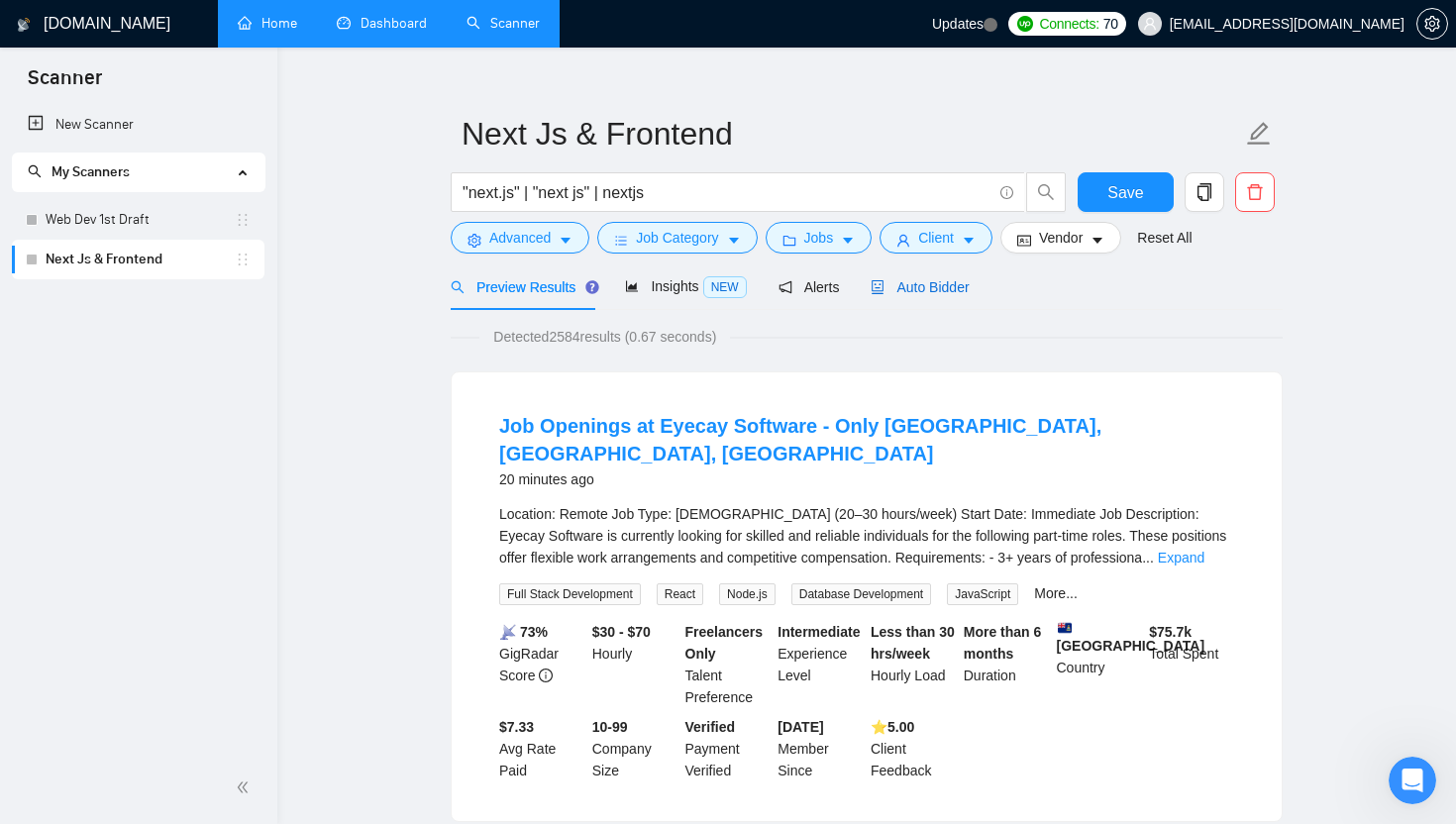 click on "Auto Bidder" at bounding box center [919, 287] 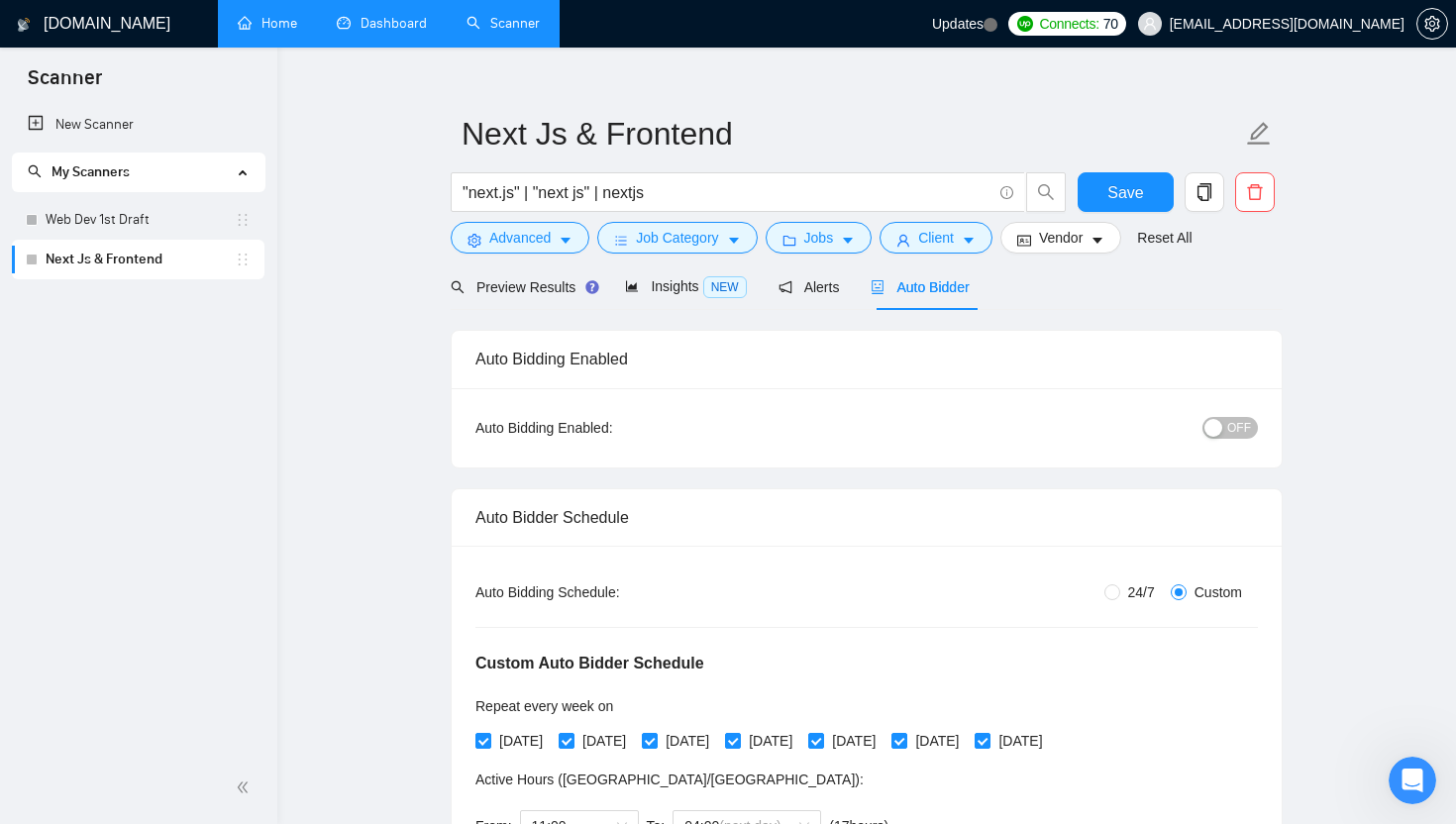 type 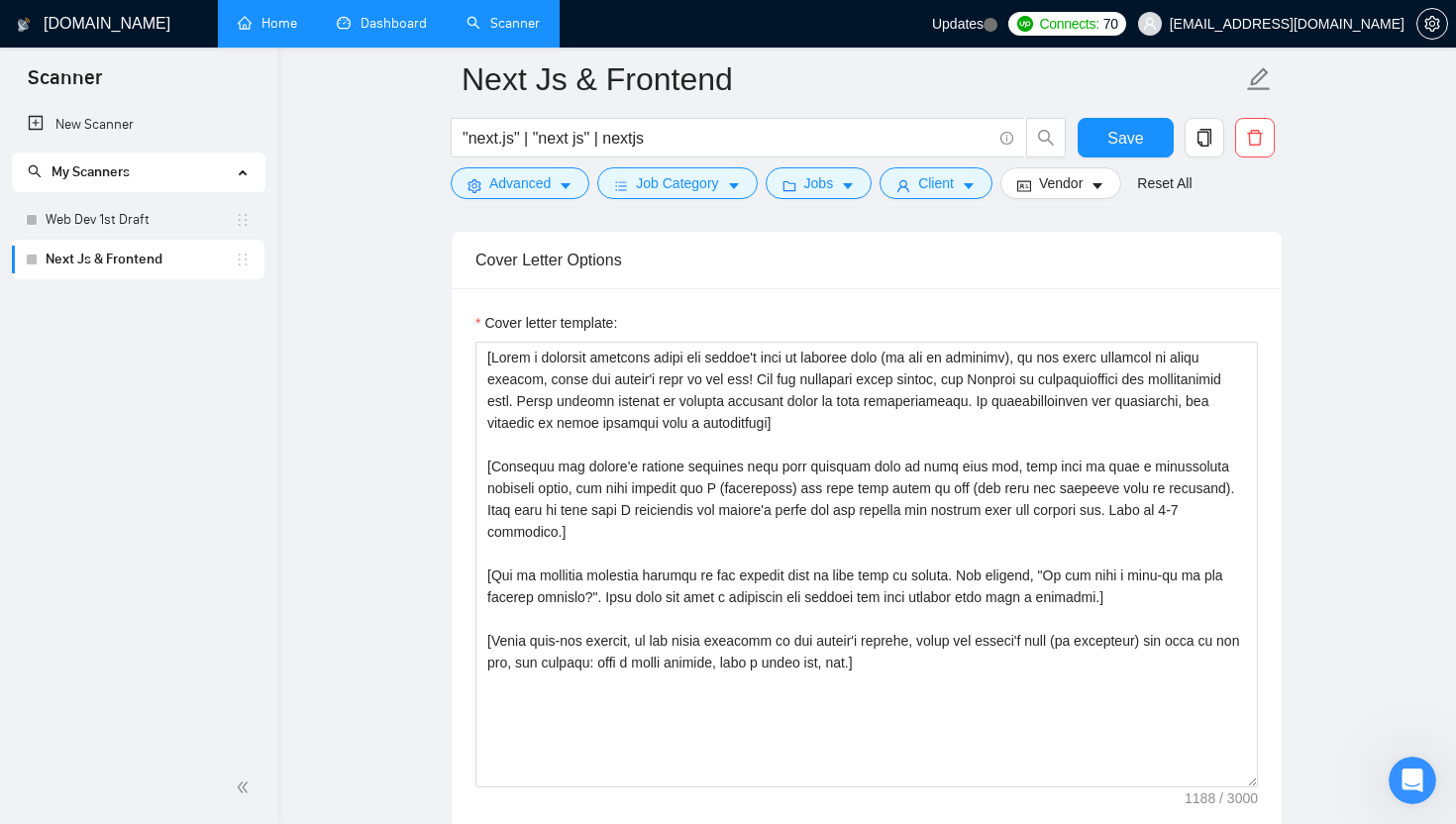 scroll, scrollTop: 1552, scrollLeft: 0, axis: vertical 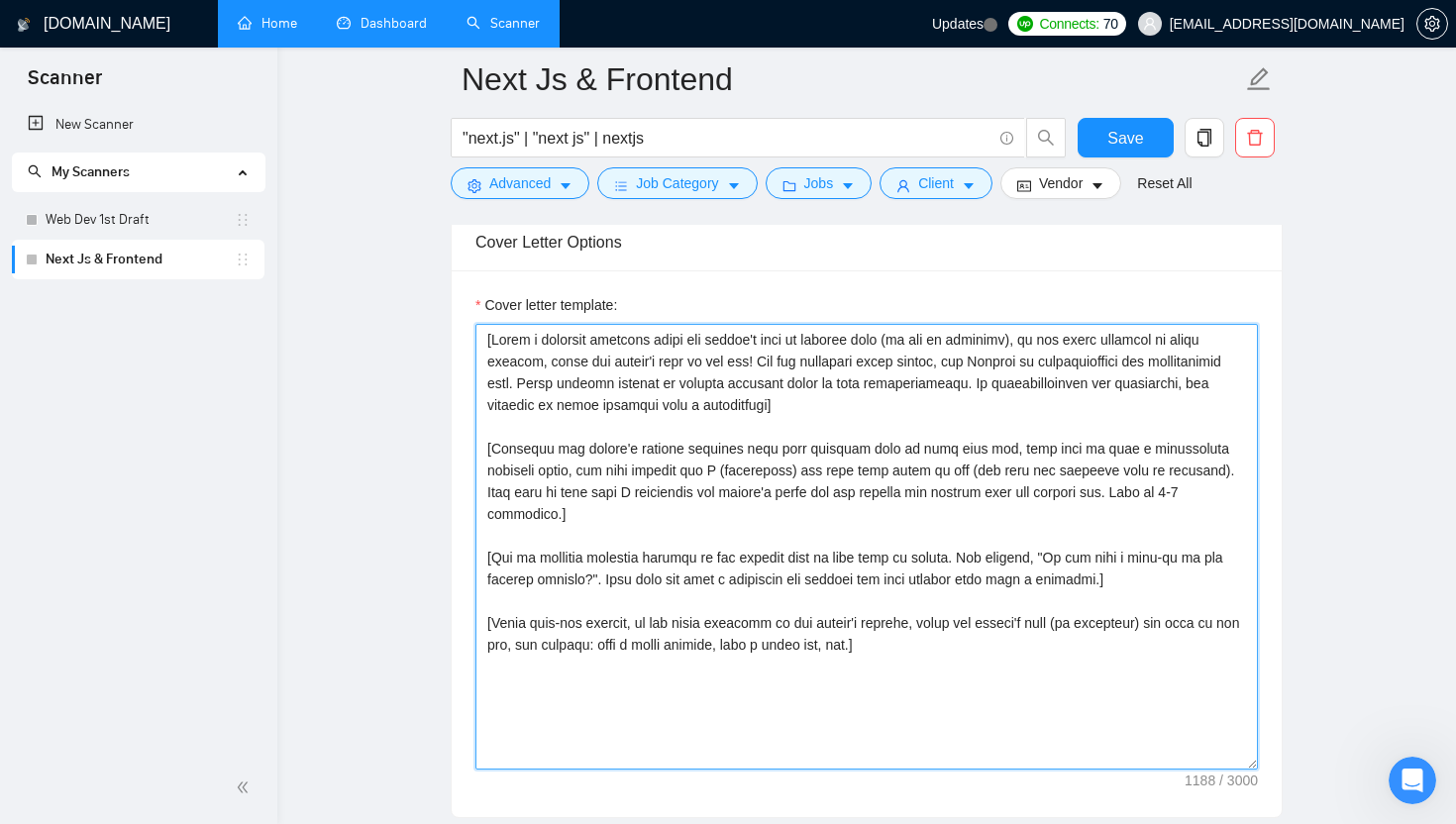 click on "Cover letter template:" at bounding box center [867, 547] 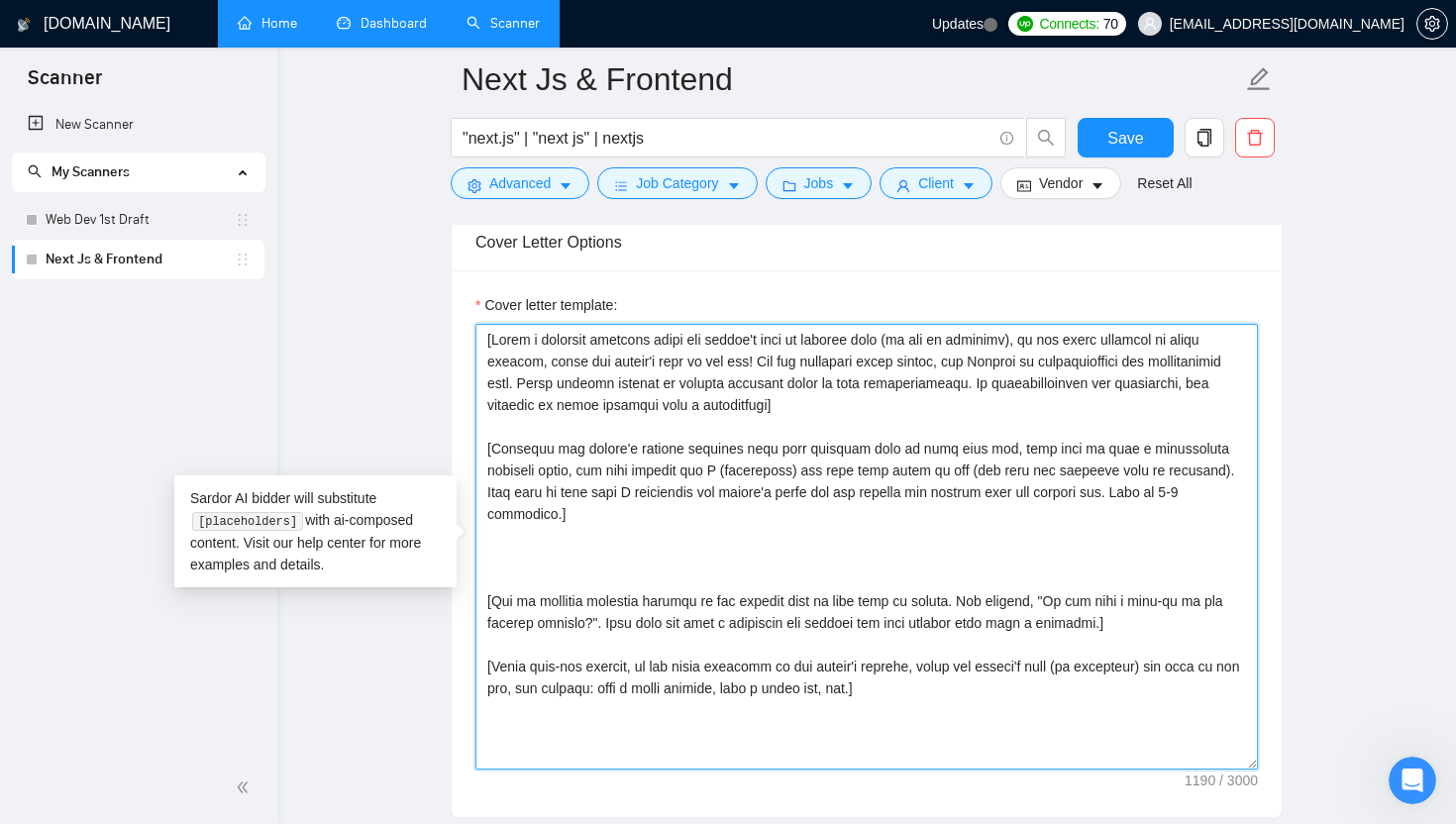 paste on "👉 [Pick out one of the most important points they mention and let them know why I would excel at helping with that].
👉 [Pick out the second most important point they mention and let them know why I would excel at helping with that].
☝️ [Indicate a stack of technologies or tools that I could use on the project and my proficiency with them]." 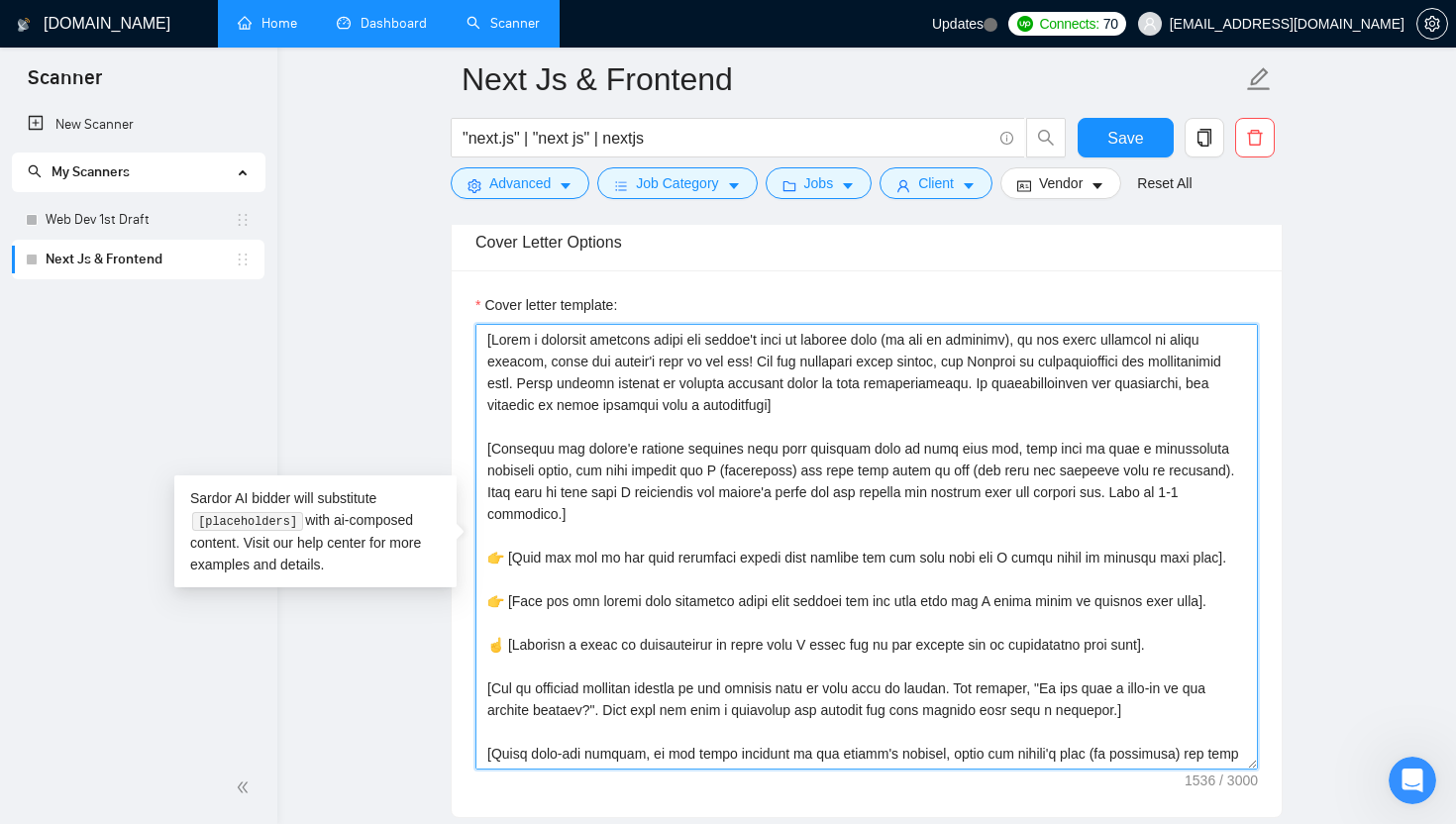 click on "Cover letter template:" at bounding box center [867, 547] 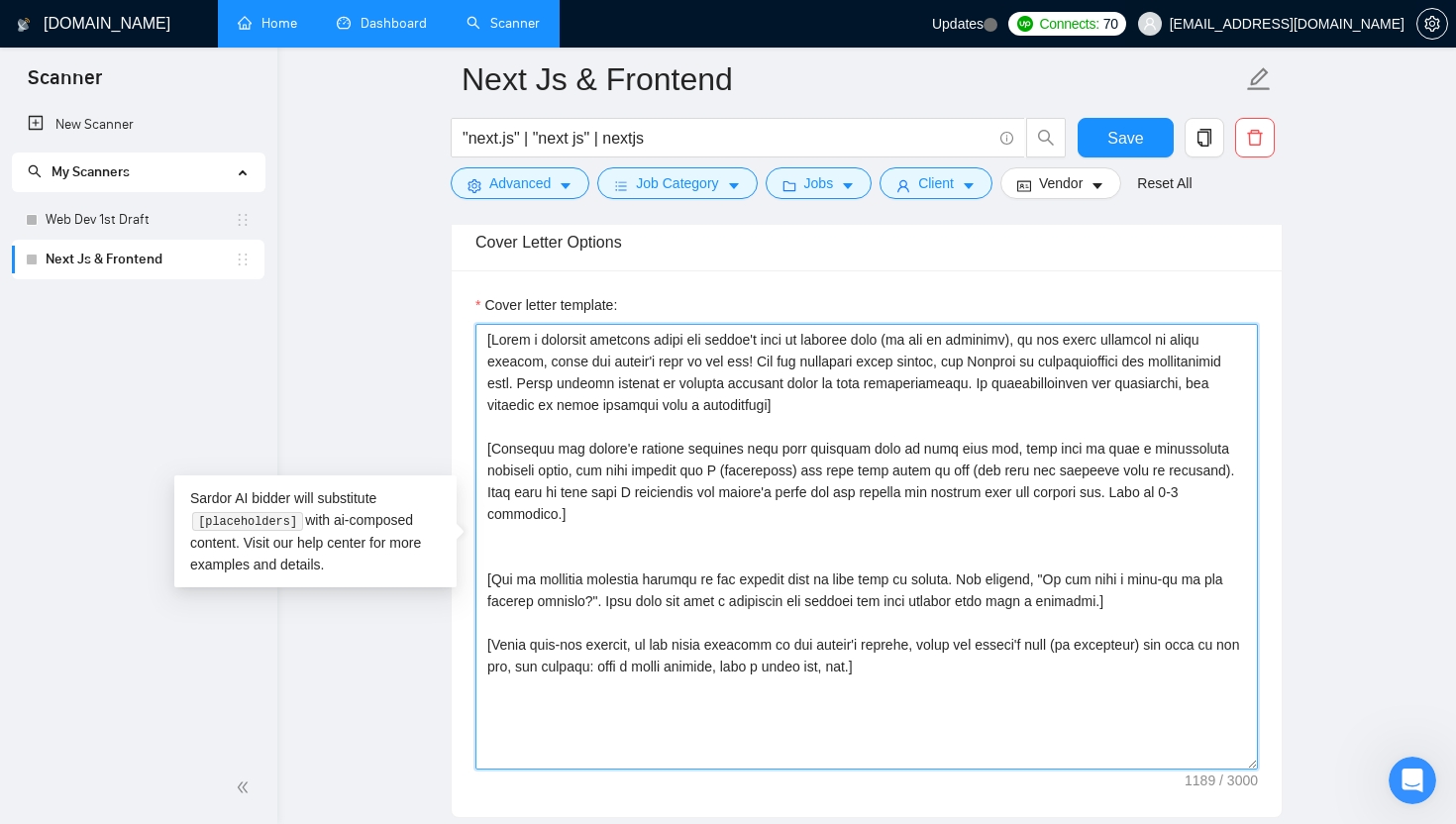 type on "[Write a personal greeting using the client's name or company name (if any is provided), in the local language of their country, using the client's time of the day! For the remaining cover letter, use English in conversational yet professional tone. Avoid generic phrases or cliches commonly found in such communications. Be straightforward and respectful, and remember to avoid sounding like a salesperson]
[Identify the client's biggest business pain that provoked them to post this job, hook into it with a provocative question first, and then explain how I (freelancer) can help them solve it too (not only the specific task in question). Make sure to show that I understand the client's needs and can deliver the results they are looking for. Make it 3-4 sentences.]
[Ask an engaging question related to the project that is very easy to answer. For example, "Do you have a mock-up of the designs already?". Show that you know a practical way forward for this project with such a question.]
[Funny sign-off messag..." 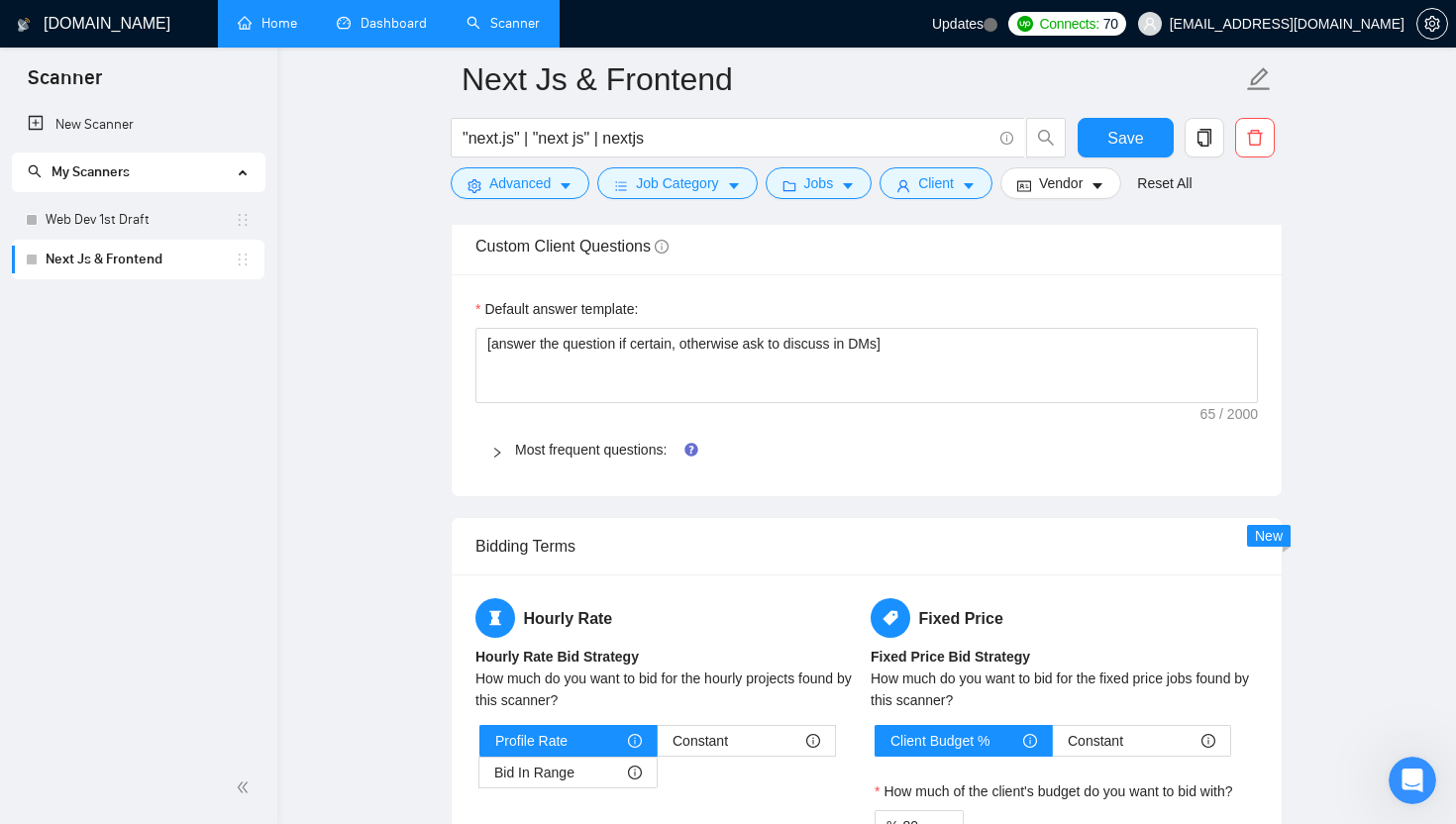 scroll, scrollTop: 2208, scrollLeft: 0, axis: vertical 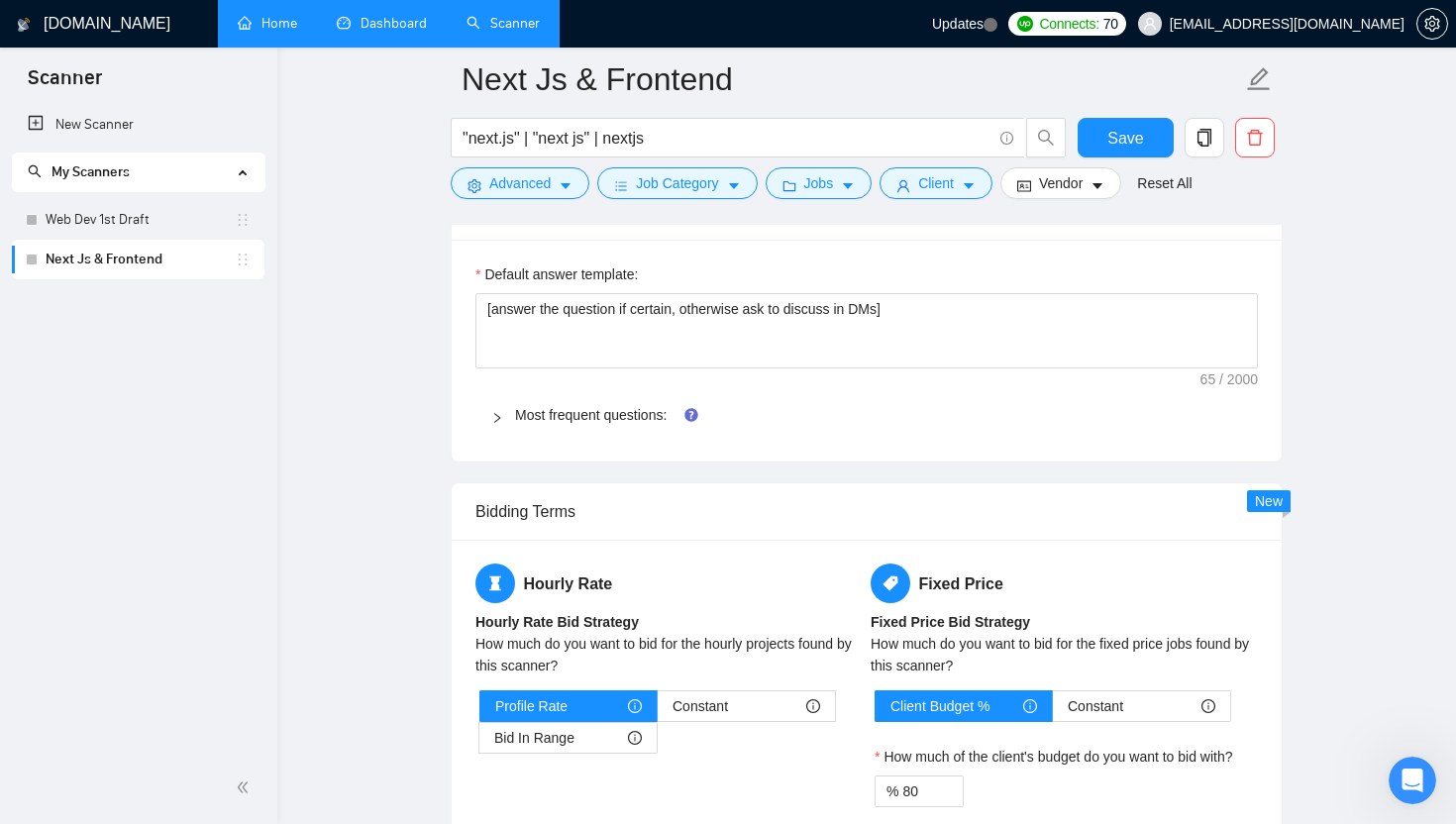 click on "Default answer template: [answer the question if certain, otherwise ask to discuss in DMs] Most frequent questions:  Include a link to your GitHub profile and/or website Here’s my GitHub and company profile:
🔗 GitHub: https://github.com/talhanoman
🏢 Company: https://weteck.co Describe your recent experience with similar projects What frameworks have you worked with? Describe your approach to testing and improving QA I have a dedicated Quality Assurance Engineer on my team, and every product we ship goes through a thorough QA process. This ensures the application is tested across different scenarios and edge cases before it reaches the client. Our goal is to catch potential issues early and deliver a stable, bug-free product. We also gather feedback post-launch to continuously improve quality and user experience. Please list any certifications related to this project How do you handle redirects in Next JS? talhanoman61@gmail.com" at bounding box center [867, 351] 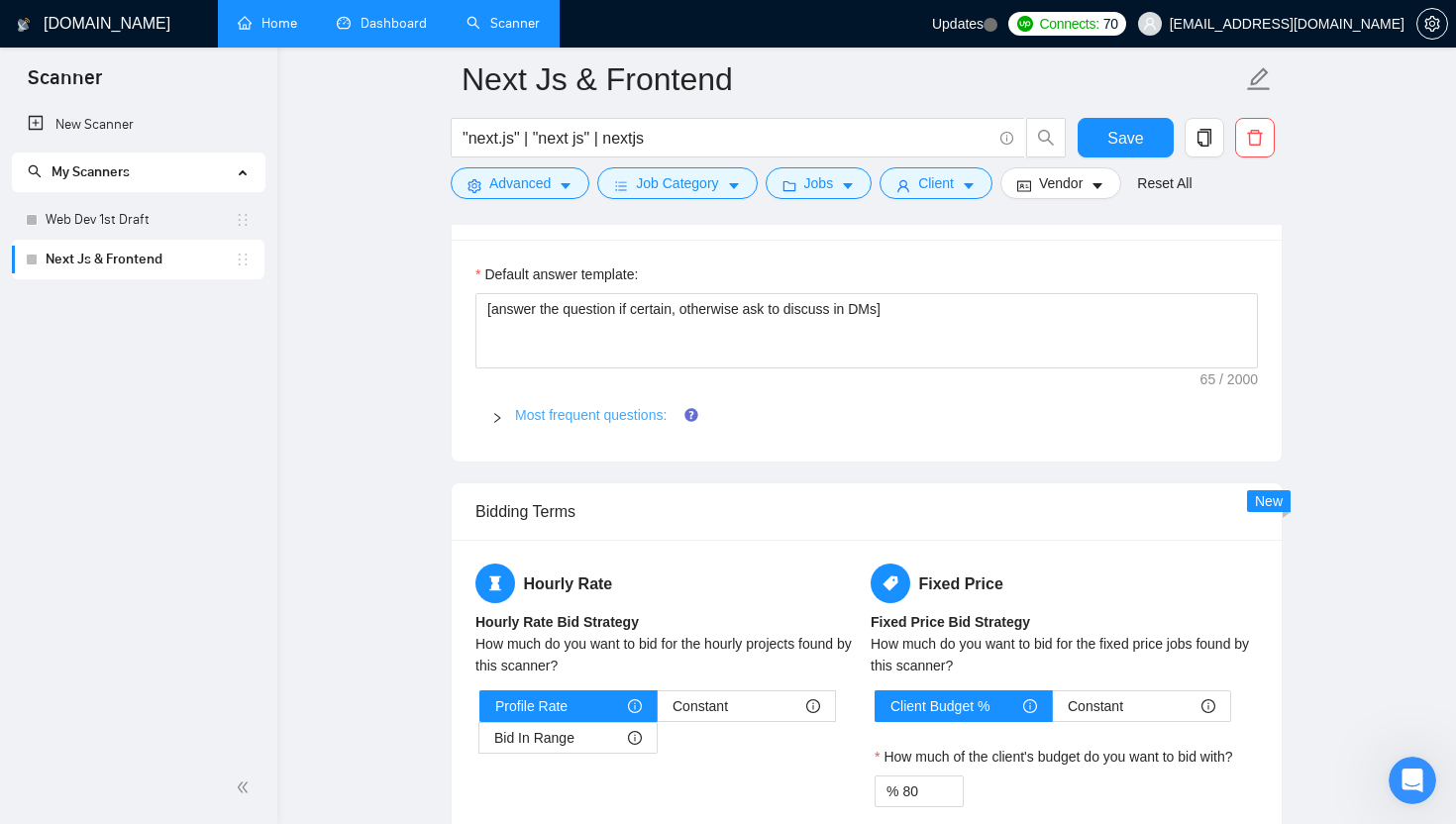 click on "Most frequent questions:" at bounding box center (590, 415) 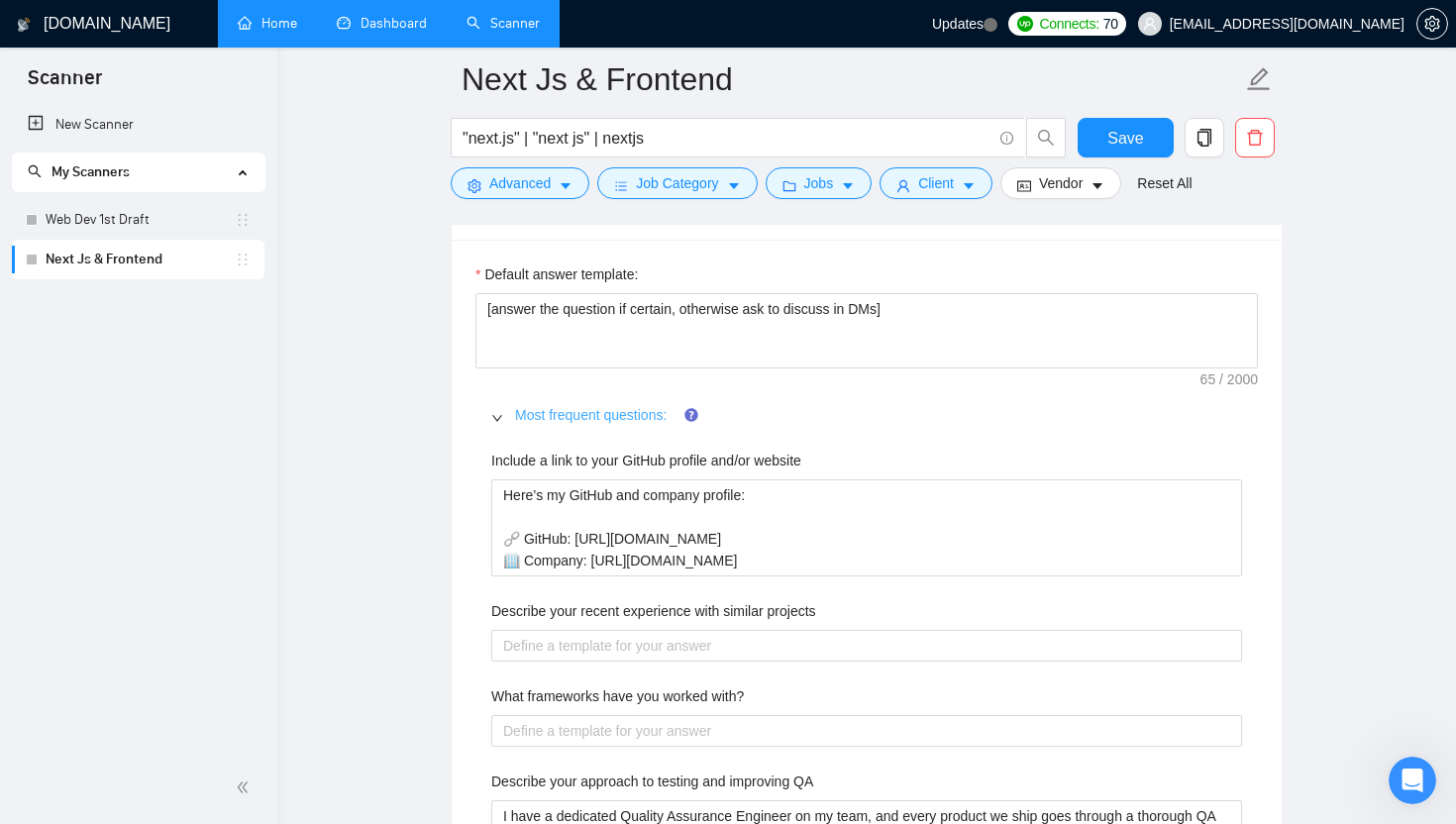 type 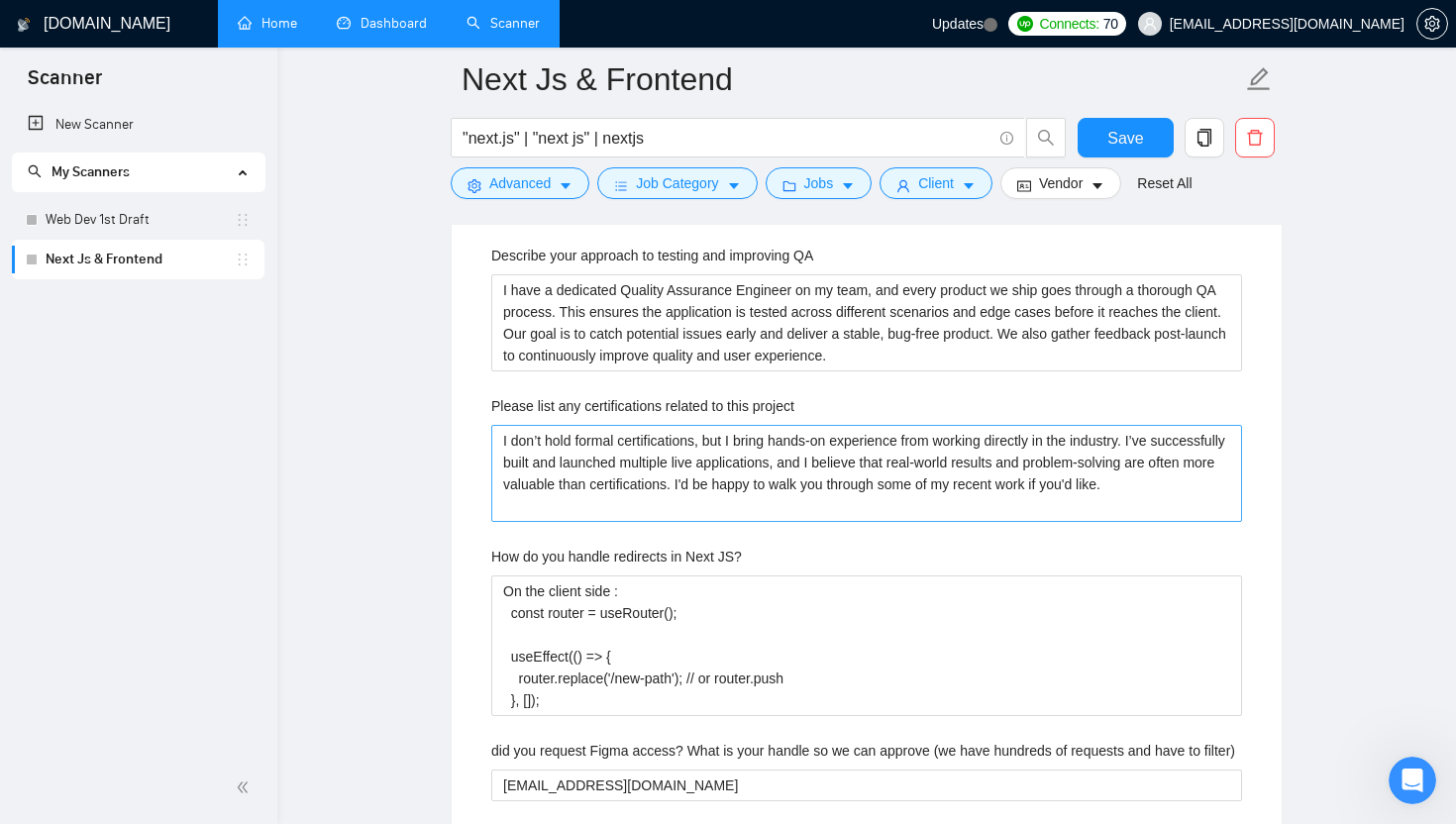 scroll, scrollTop: 2687, scrollLeft: 0, axis: vertical 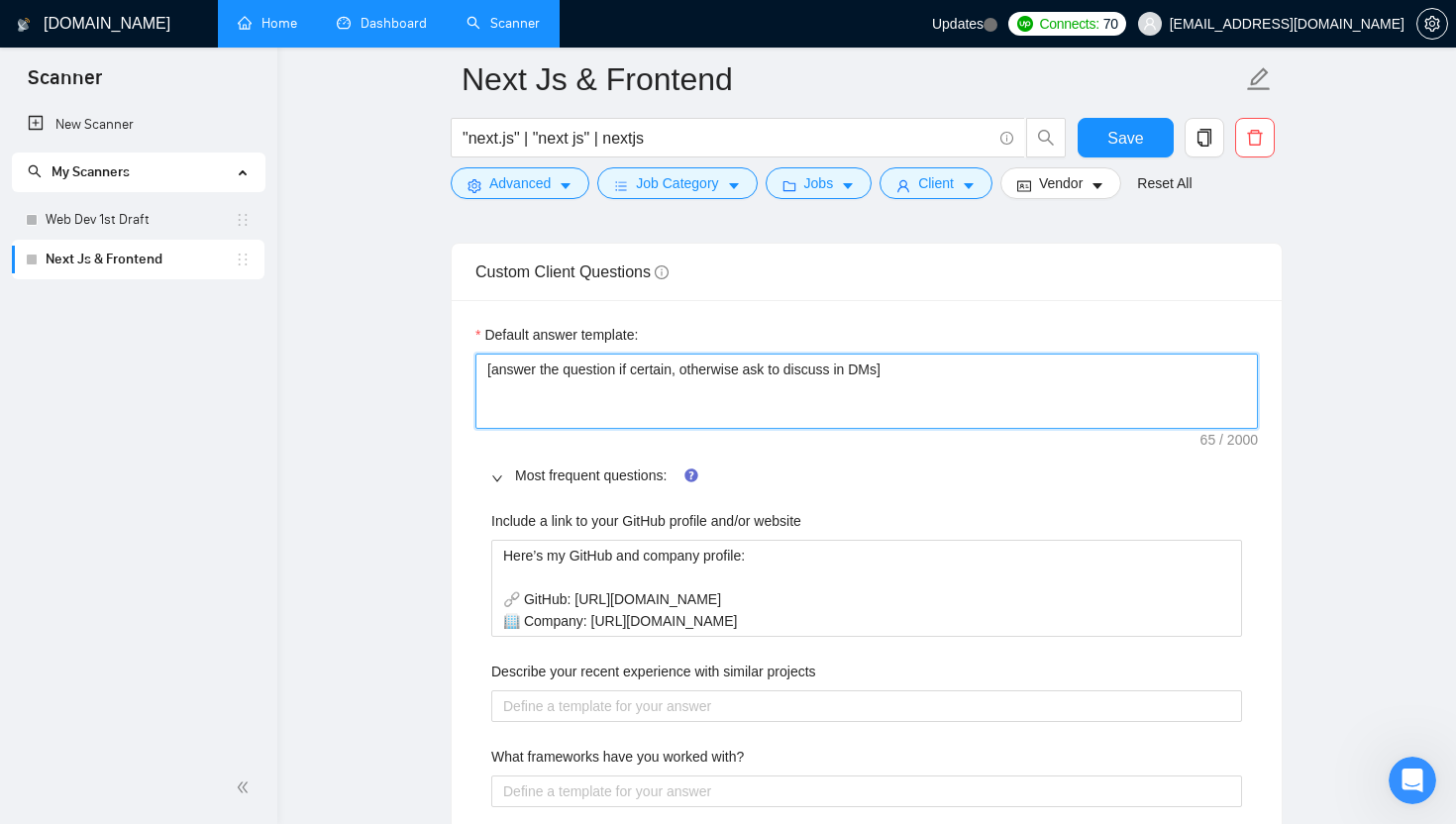 click on "[answer the question if certain, otherwise ask to discuss in DMs]" at bounding box center [867, 391] 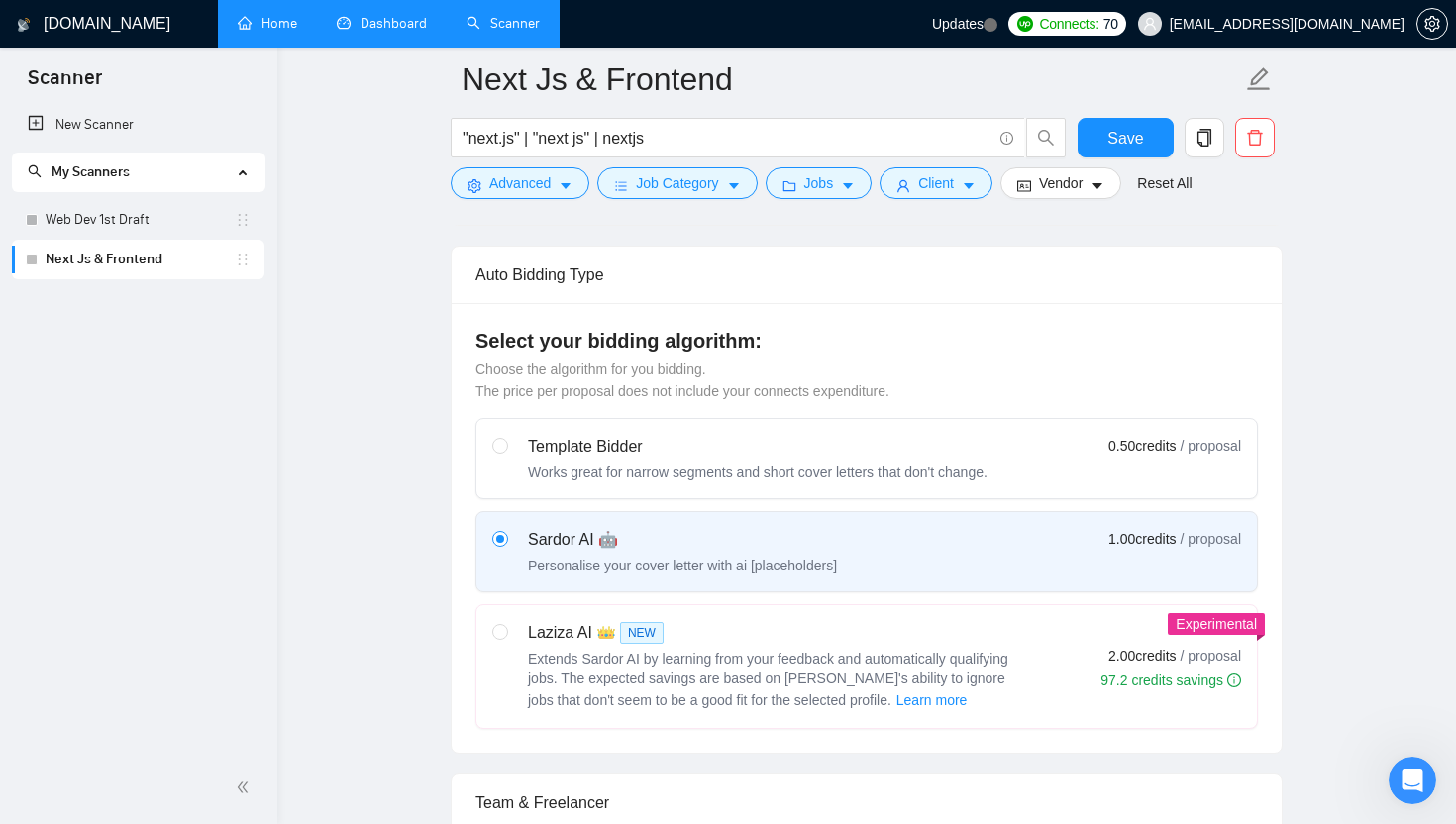 scroll, scrollTop: 667, scrollLeft: 0, axis: vertical 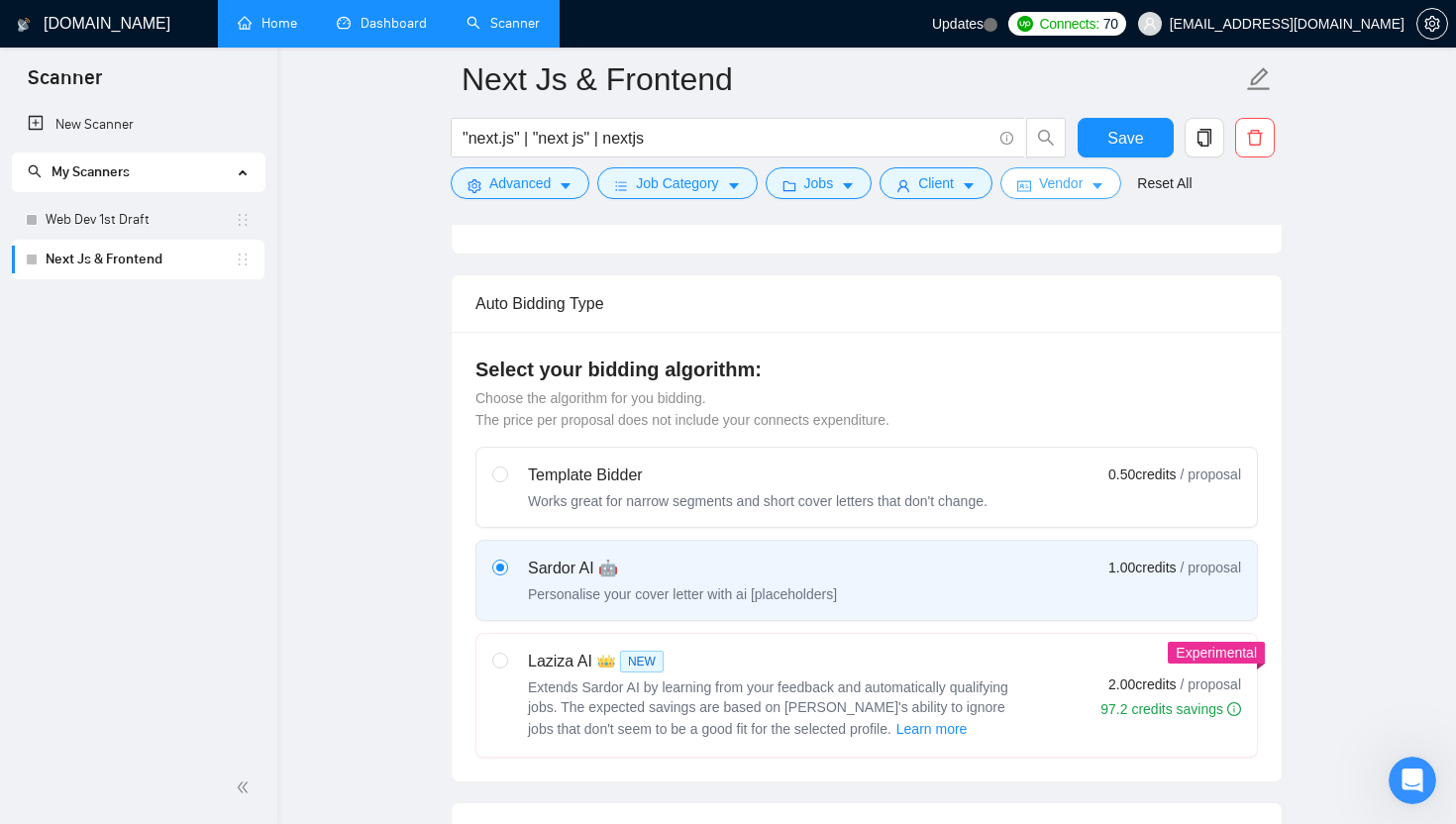 click on "Vendor" at bounding box center (1061, 183) 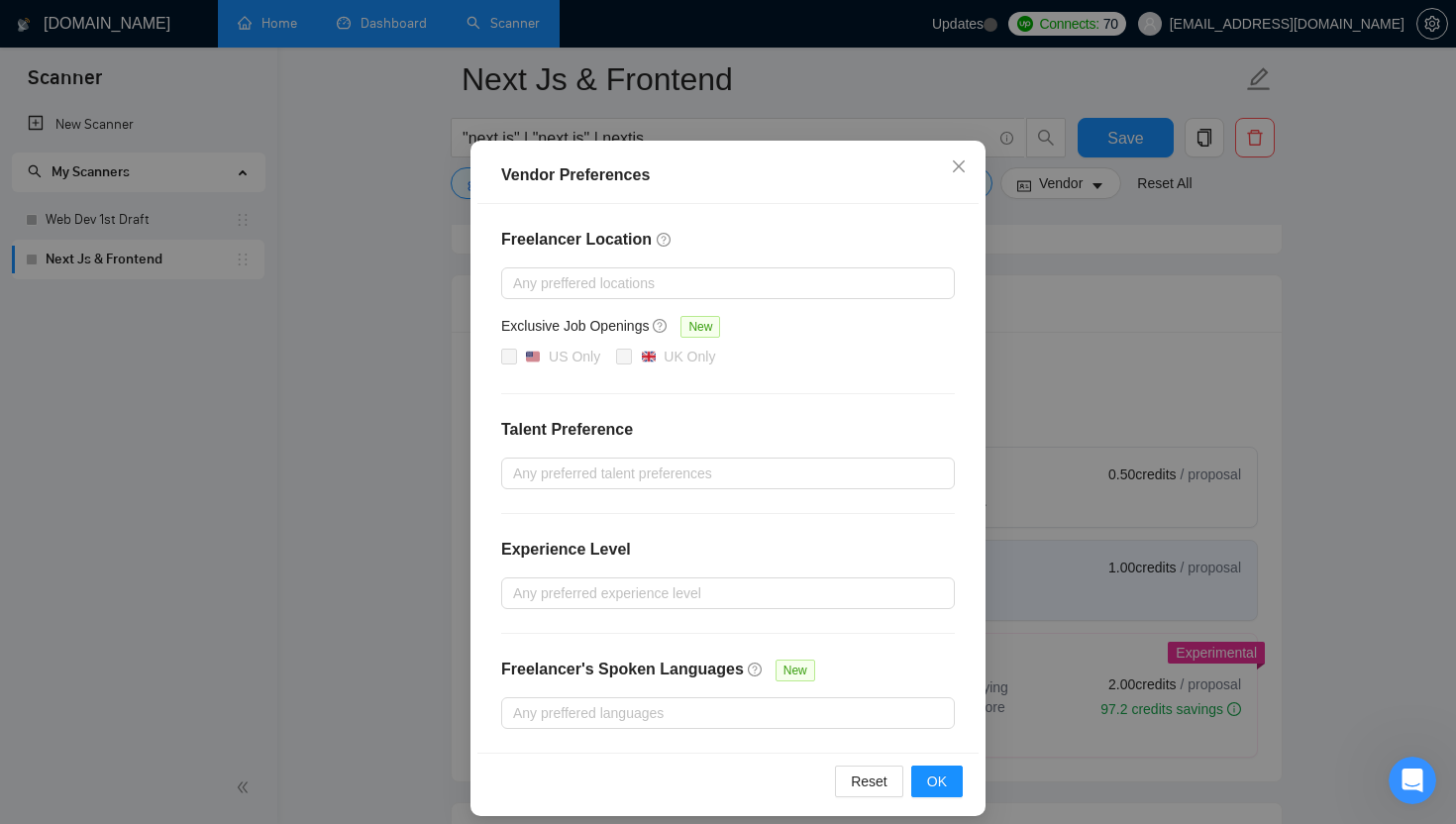 scroll, scrollTop: 92, scrollLeft: 0, axis: vertical 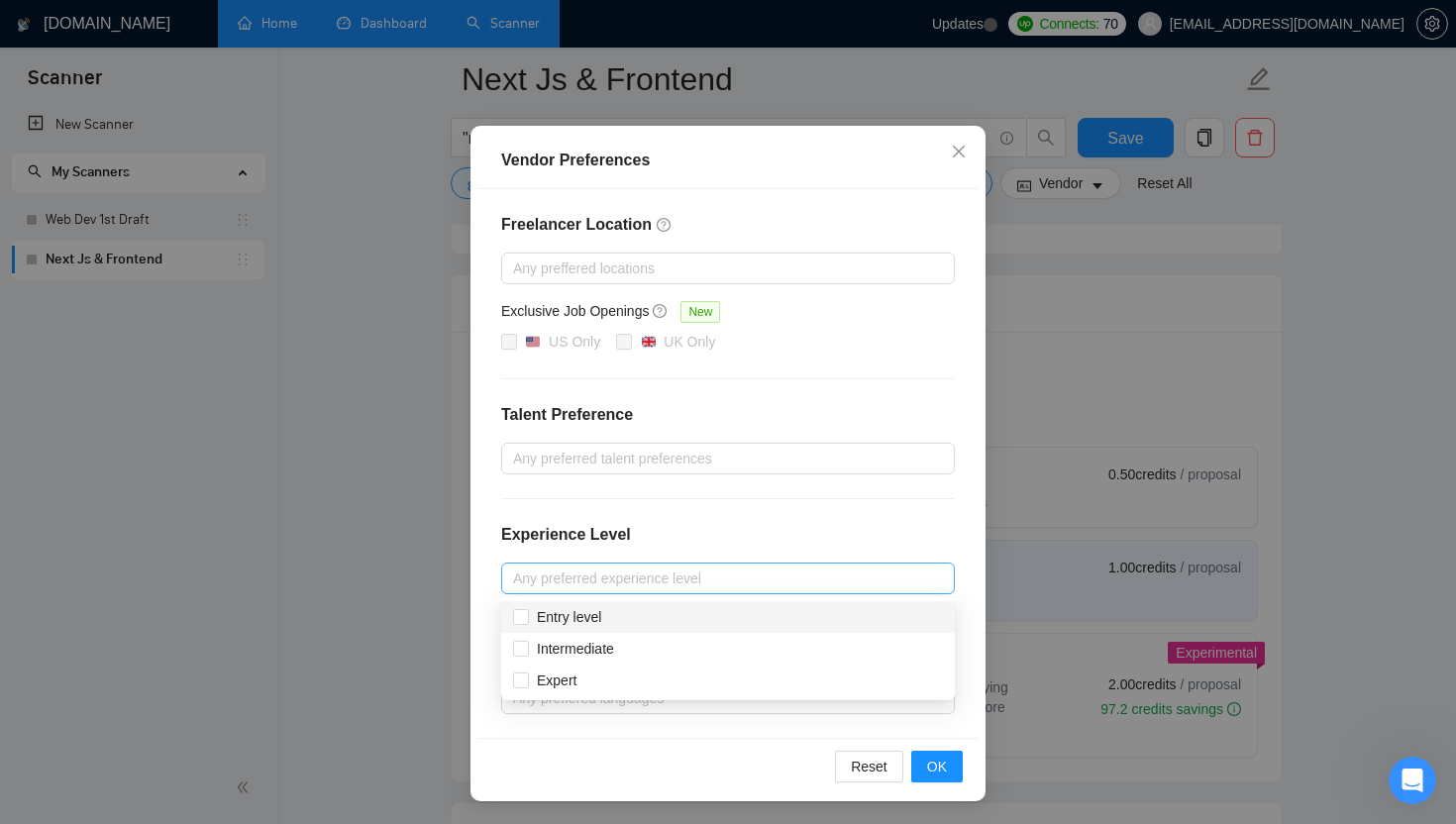 click at bounding box center [718, 578] 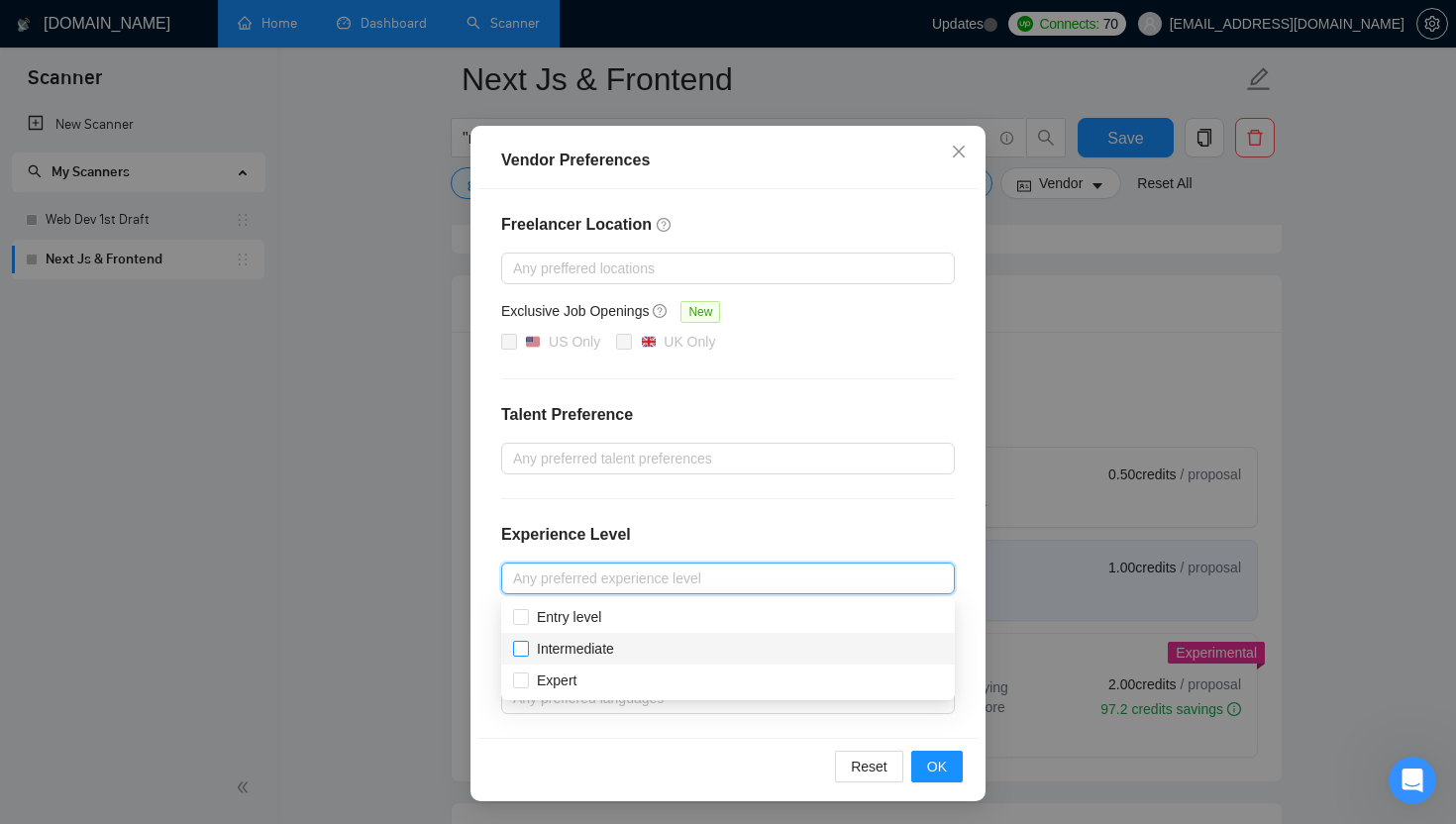 click on "Intermediate" at bounding box center [575, 649] 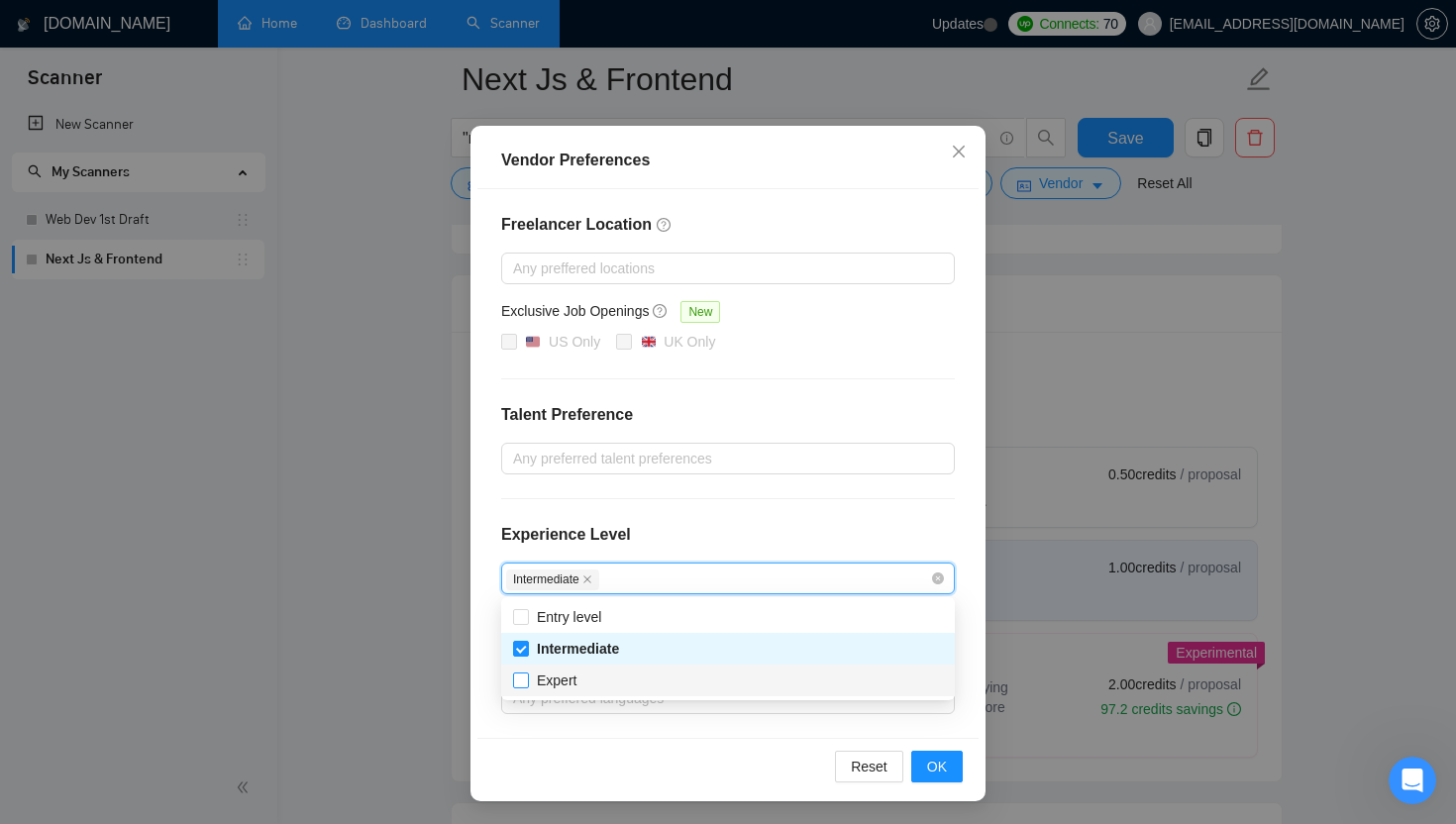 click on "Expert" at bounding box center [557, 680] 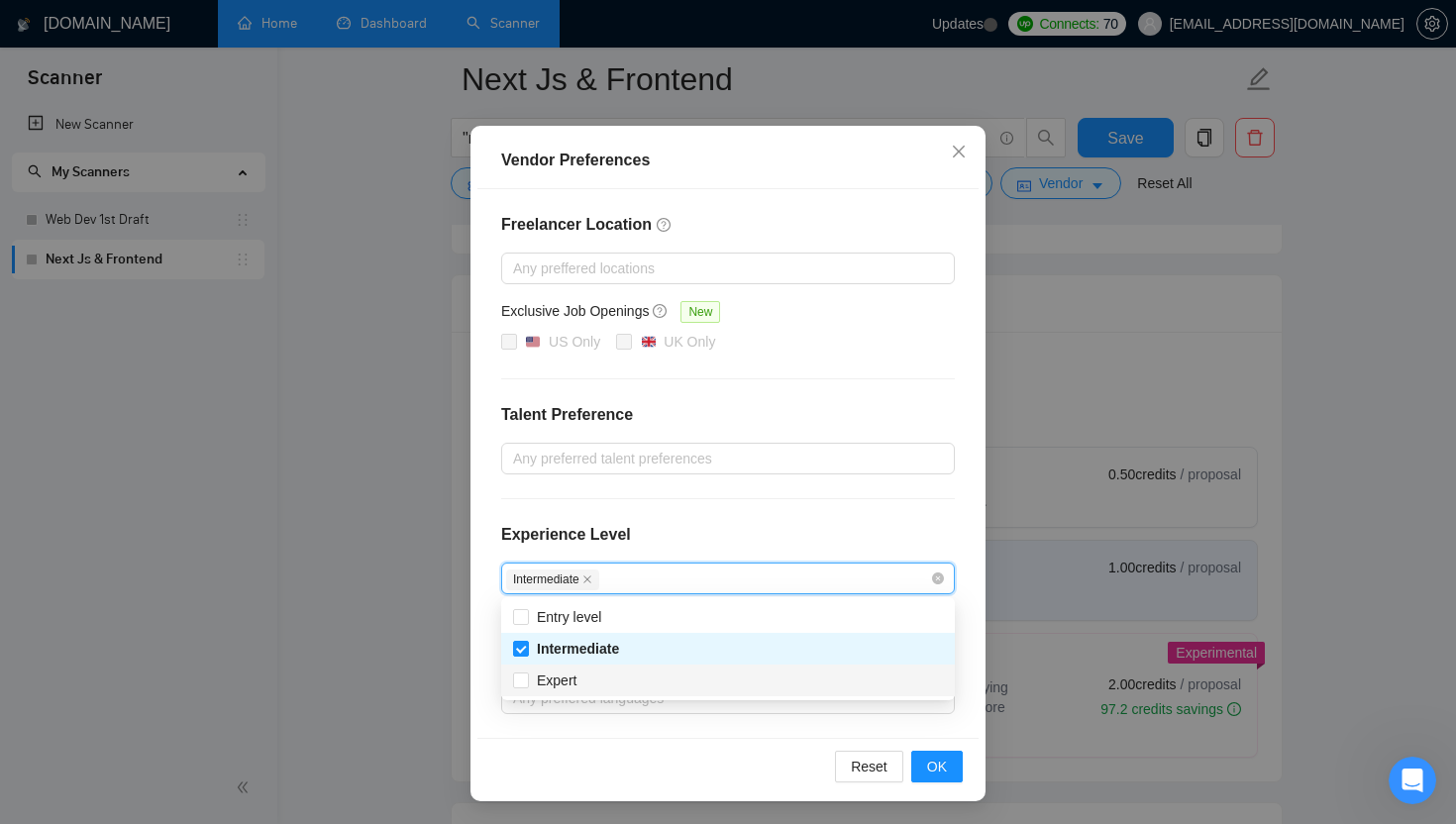 click on "Freelancer Location     Any preffered locations Exclusive Job Openings New US Only UK Only Talent Preference   Any preferred talent preferences Experience Level Intermediate   Freelancer's Spoken Languages New   Any preffered languages" at bounding box center [728, 464] 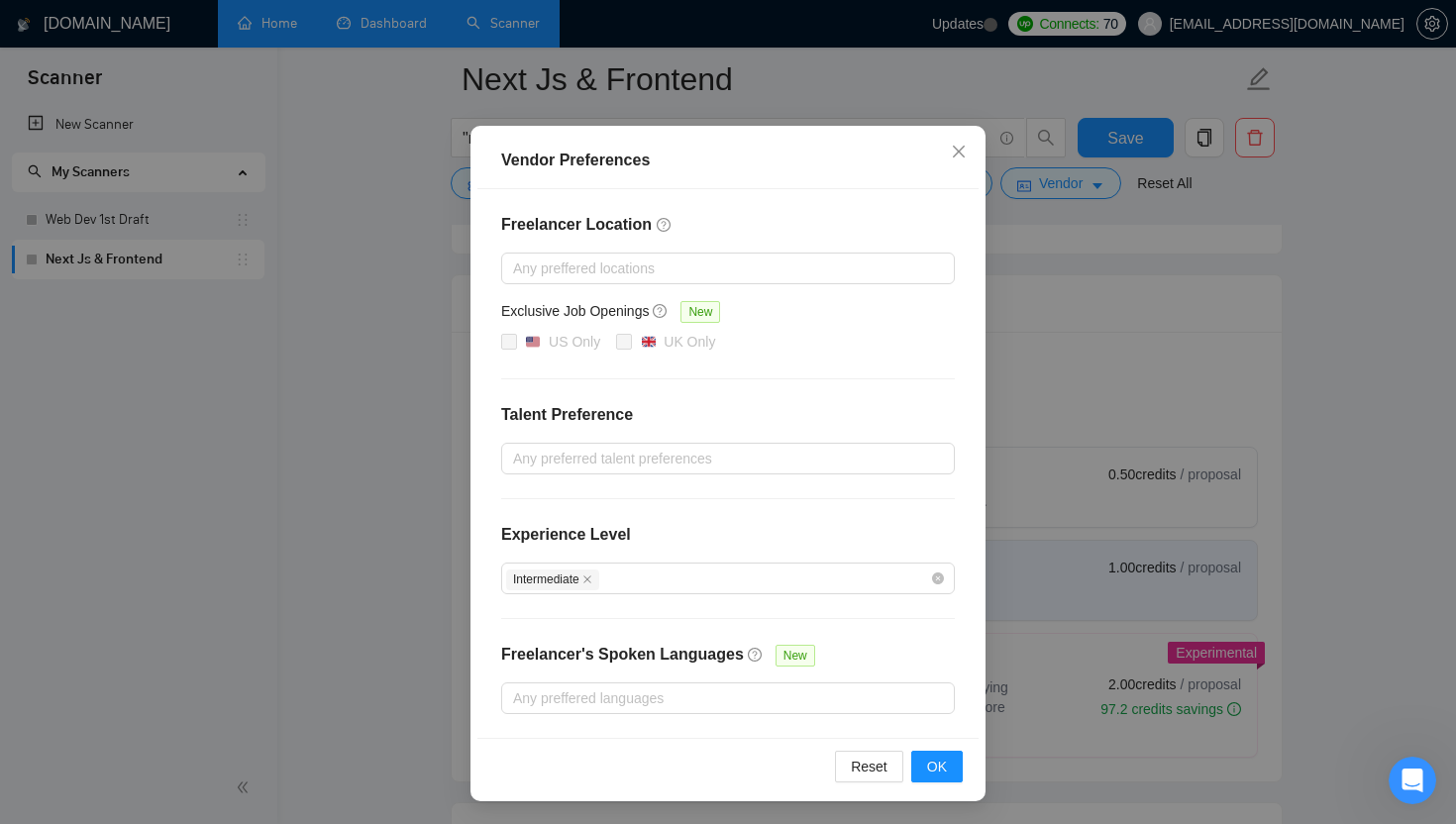 click on "Freelancer Location     Any preffered locations Exclusive Job Openings New US Only UK Only Talent Preference   Any preferred talent preferences Experience Level Intermediate   Freelancer's Spoken Languages New   Any preffered languages" at bounding box center (728, 464) 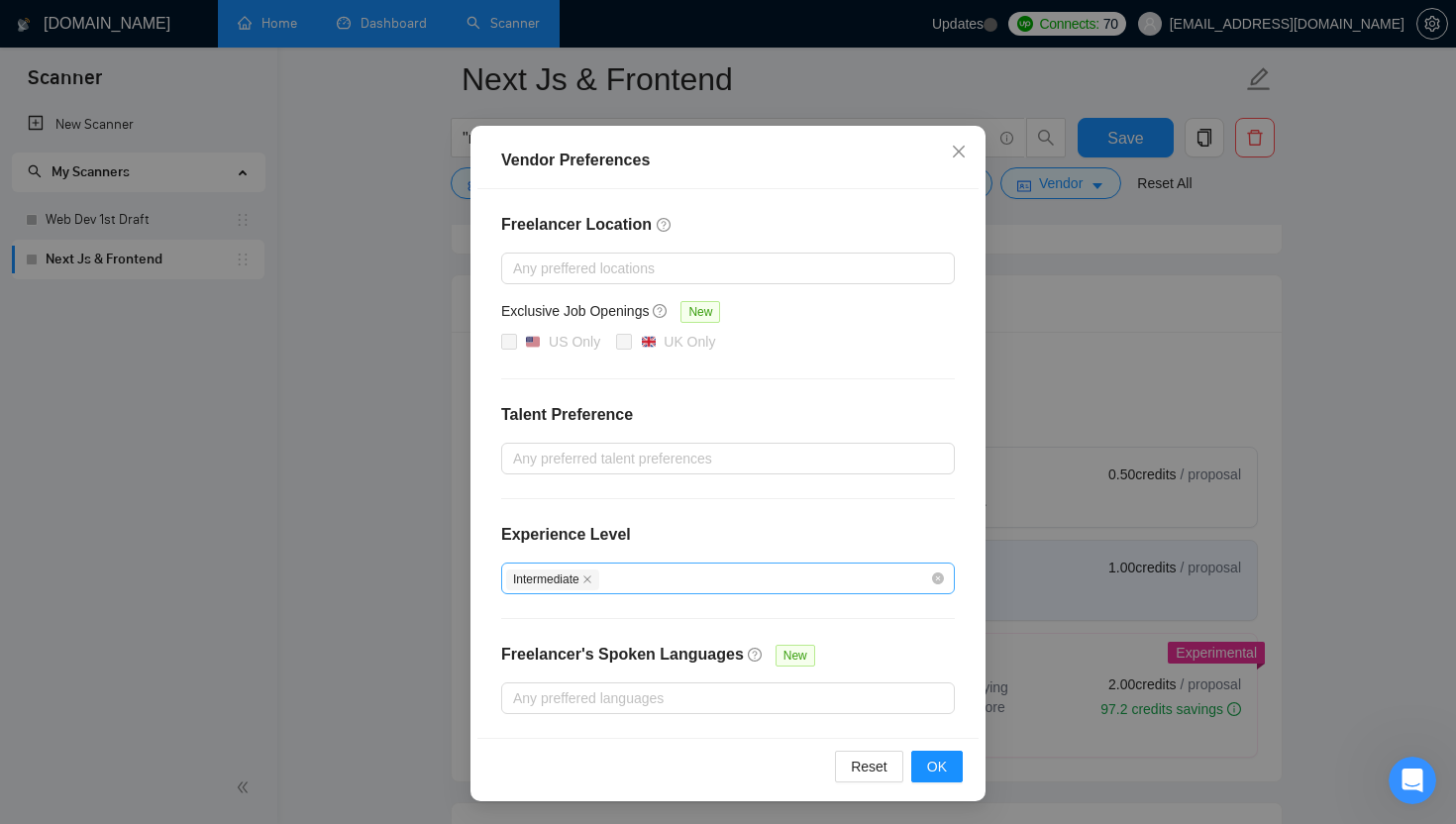 click on "Intermediate" at bounding box center (718, 578) 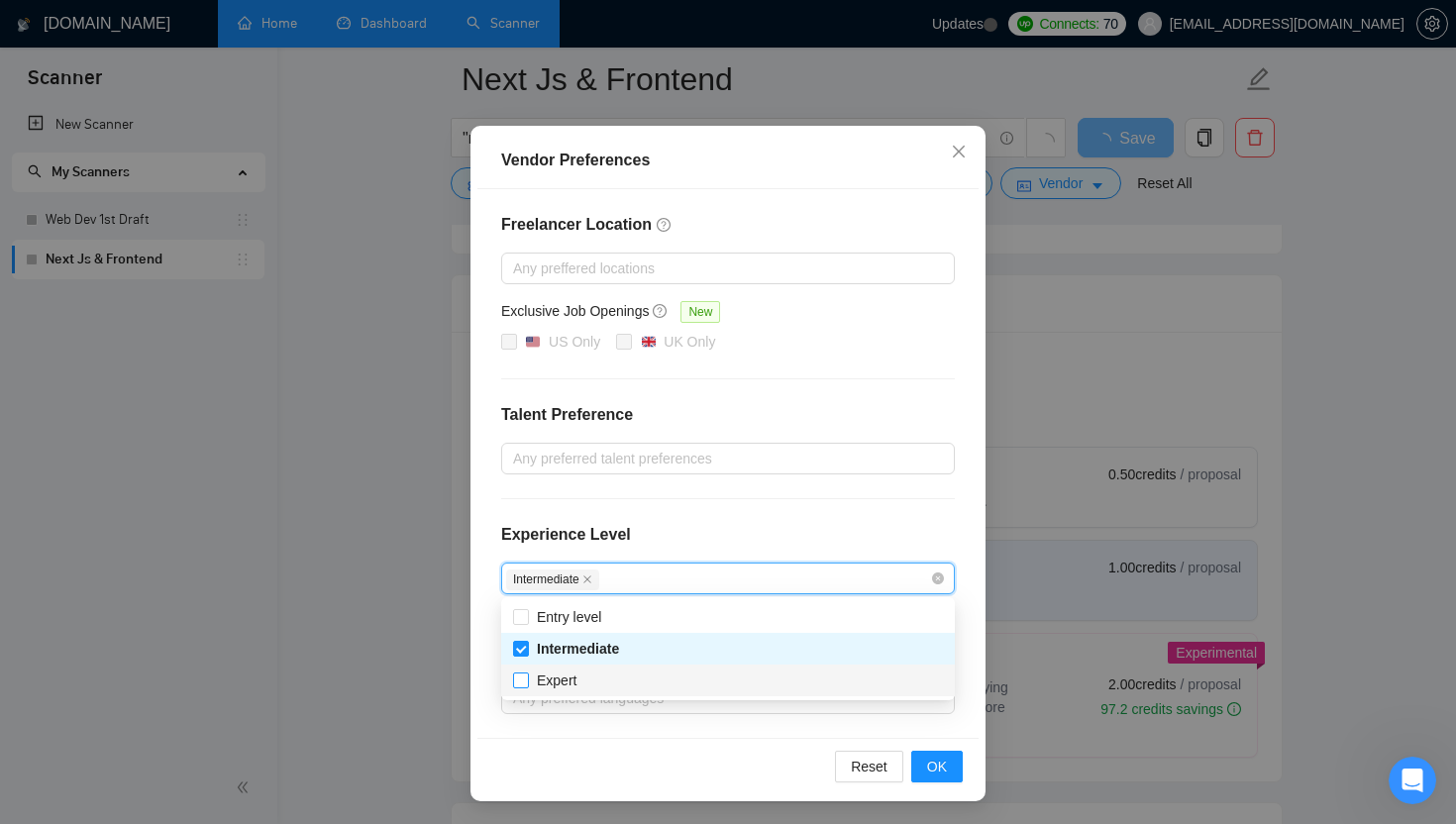 click on "Expert" at bounding box center (520, 679) 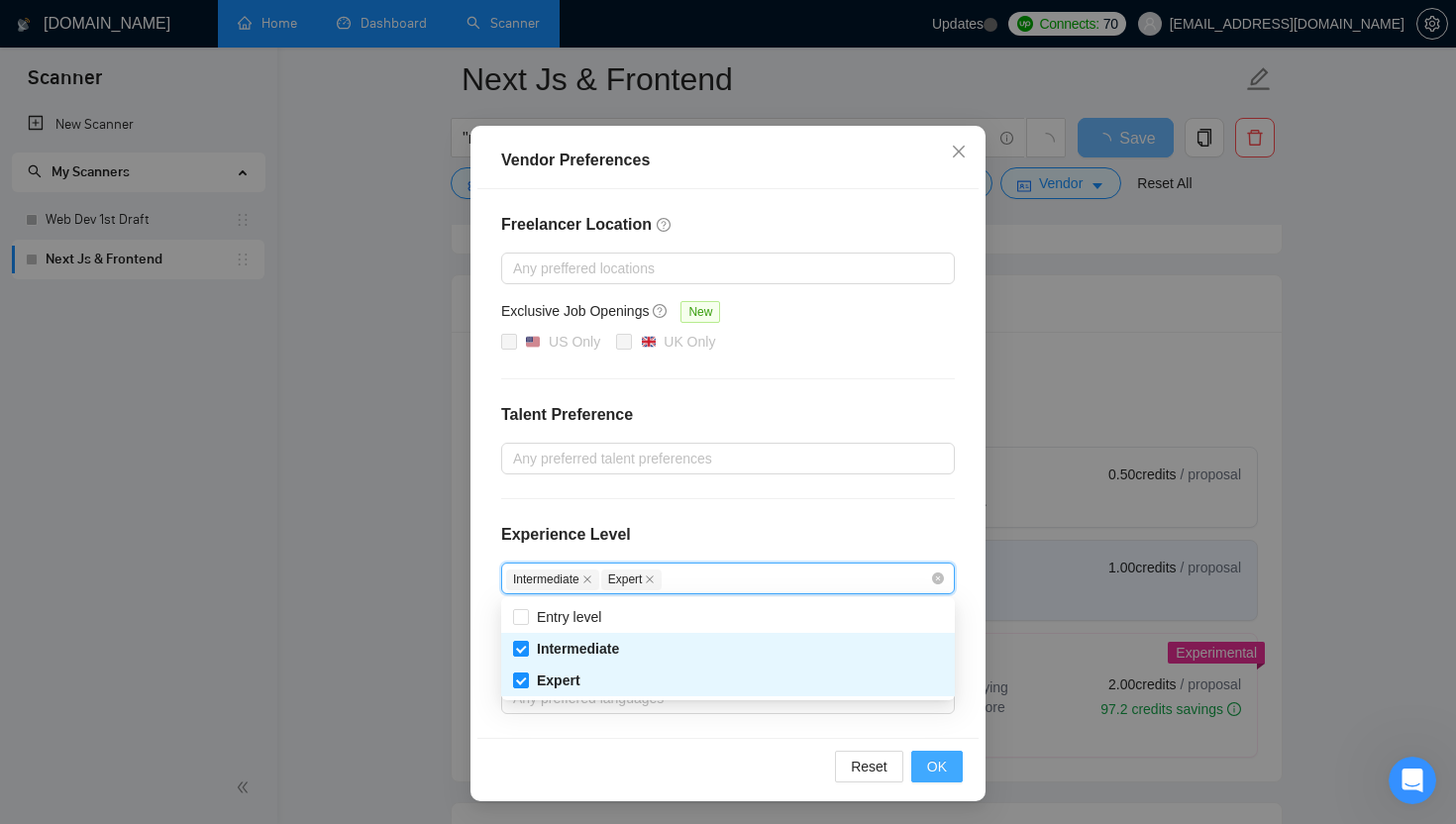 click on "OK" at bounding box center (937, 767) 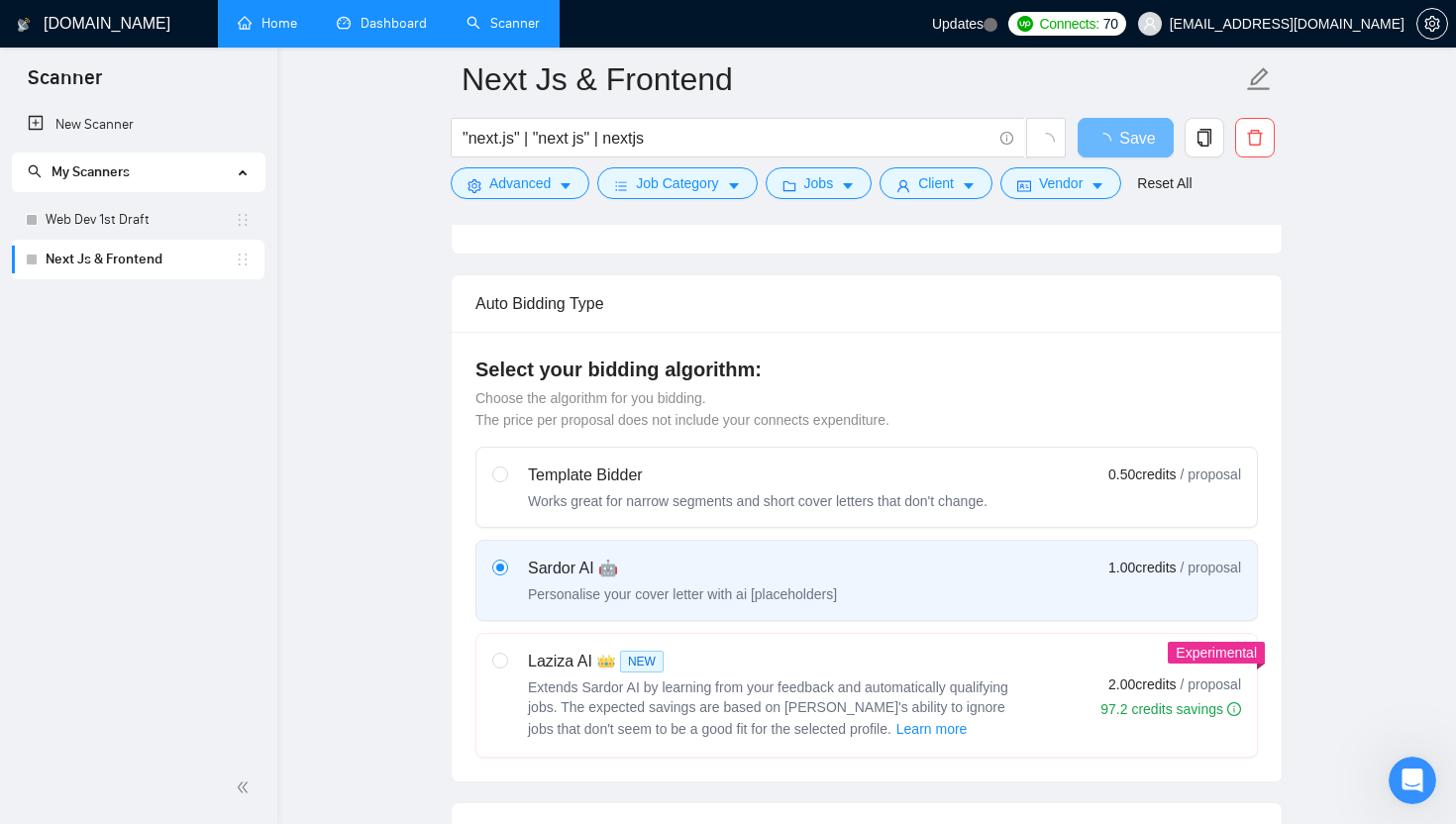 scroll, scrollTop: 0, scrollLeft: 0, axis: both 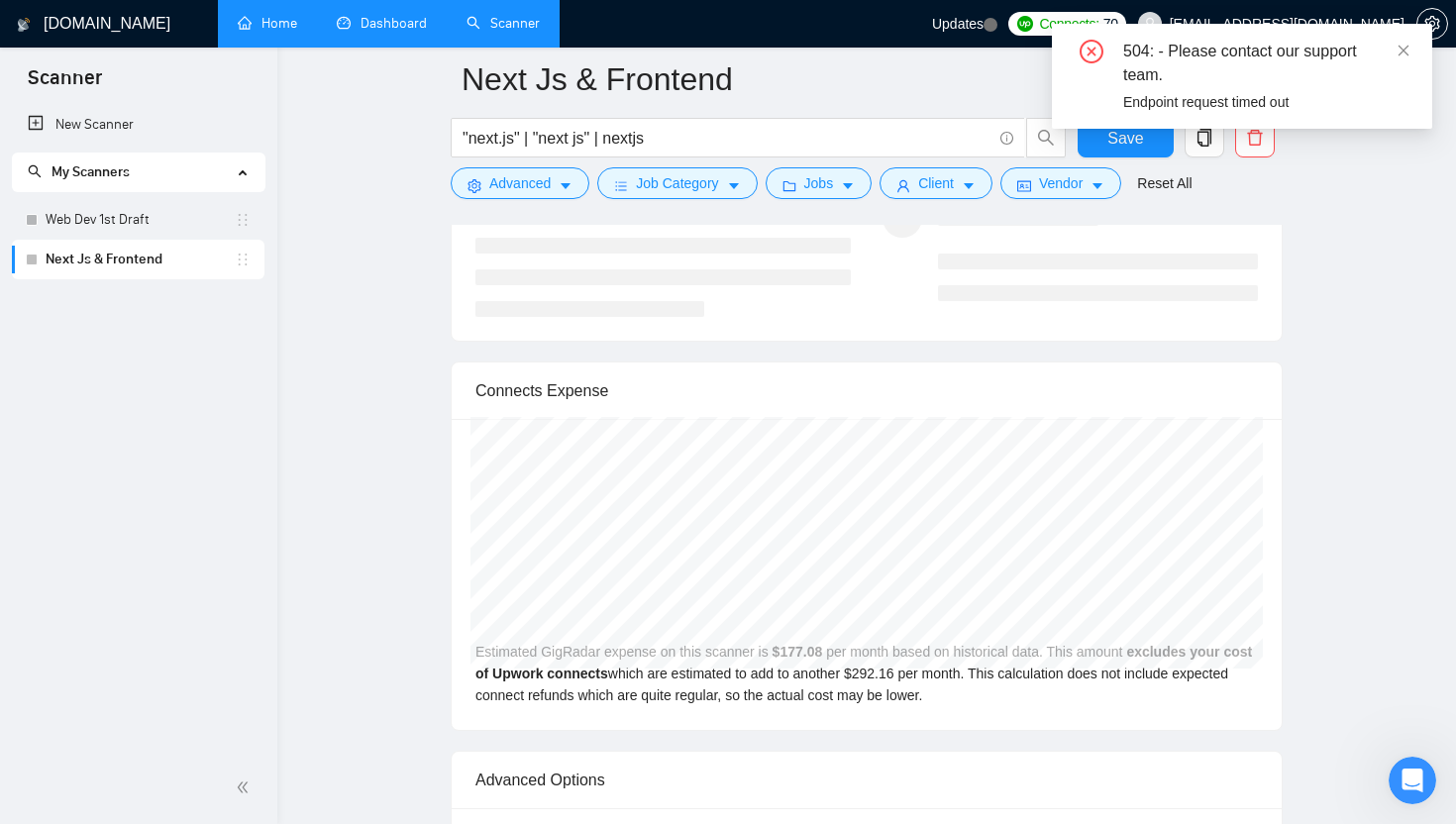 click on "Next Js & Frontend "next.js" | "next js" | nextjs Save Advanced   Job Category   Jobs   Client   Vendor   Reset All Preview Results Insights NEW Alerts Auto Bidder Auto Bidding Enabled Auto Bidding Enabled: OFF Auto Bidder Schedule Auto Bidding Type: Automated (recommended) Semi-automated Auto Bidding Schedule: 24/7 Custom Custom Auto Bidder Schedule Repeat every week on Monday Tuesday Wednesday Thursday Friday Saturday Sunday Active Hours ( Asia/Karachi ): From: 11:00 To: 04:00  (next day) ( 17  hours) Asia/Karachi Auto Bidding Type Select your bidding algorithm: Choose the algorithm for you bidding. The price per proposal does not include your connects expenditure. Template Bidder Works great for narrow segments and short cover letters that don't change. 0.50  credits / proposal Sardor AI 🤖 Personalise your cover letter with ai [placeholders] 1.00  credits / proposal Experimental Laziza AI  👑   NEW   Learn more 2.00  credits / proposal 97.2 credits savings Team & Freelancer Select team: WeTeck     50" at bounding box center (867, -1378) 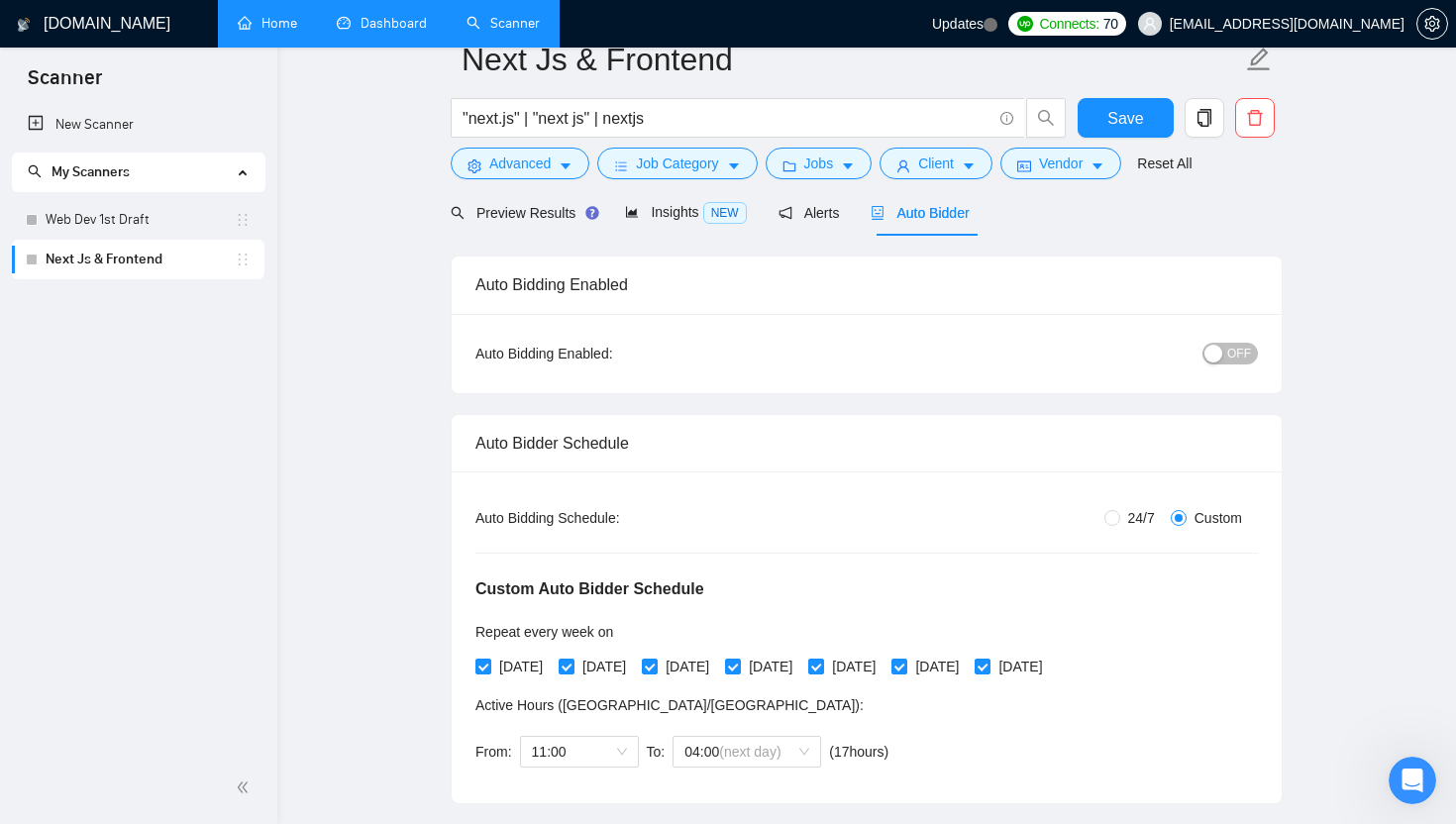 scroll, scrollTop: 0, scrollLeft: 0, axis: both 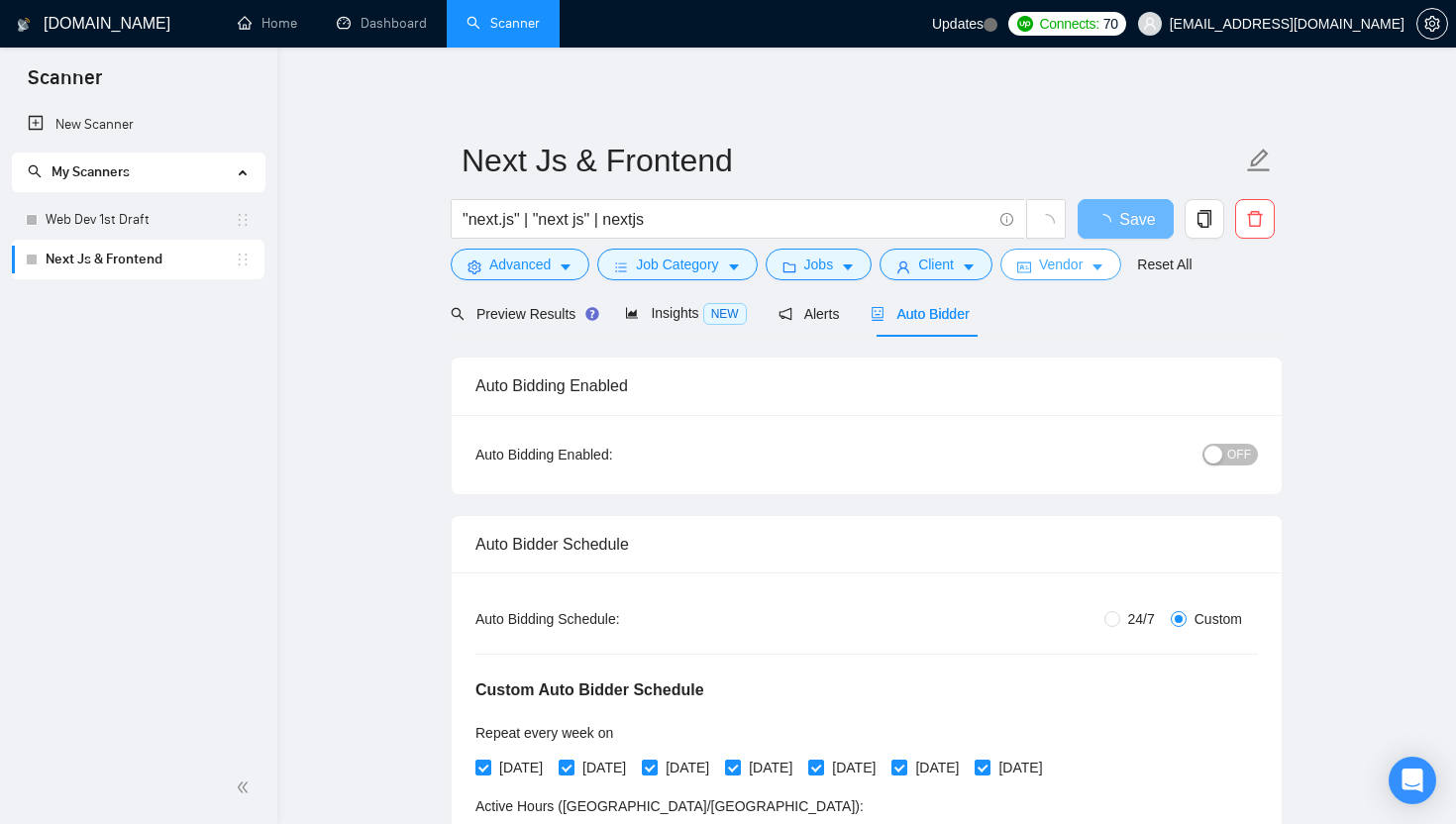 click on "Vendor" at bounding box center (1061, 264) 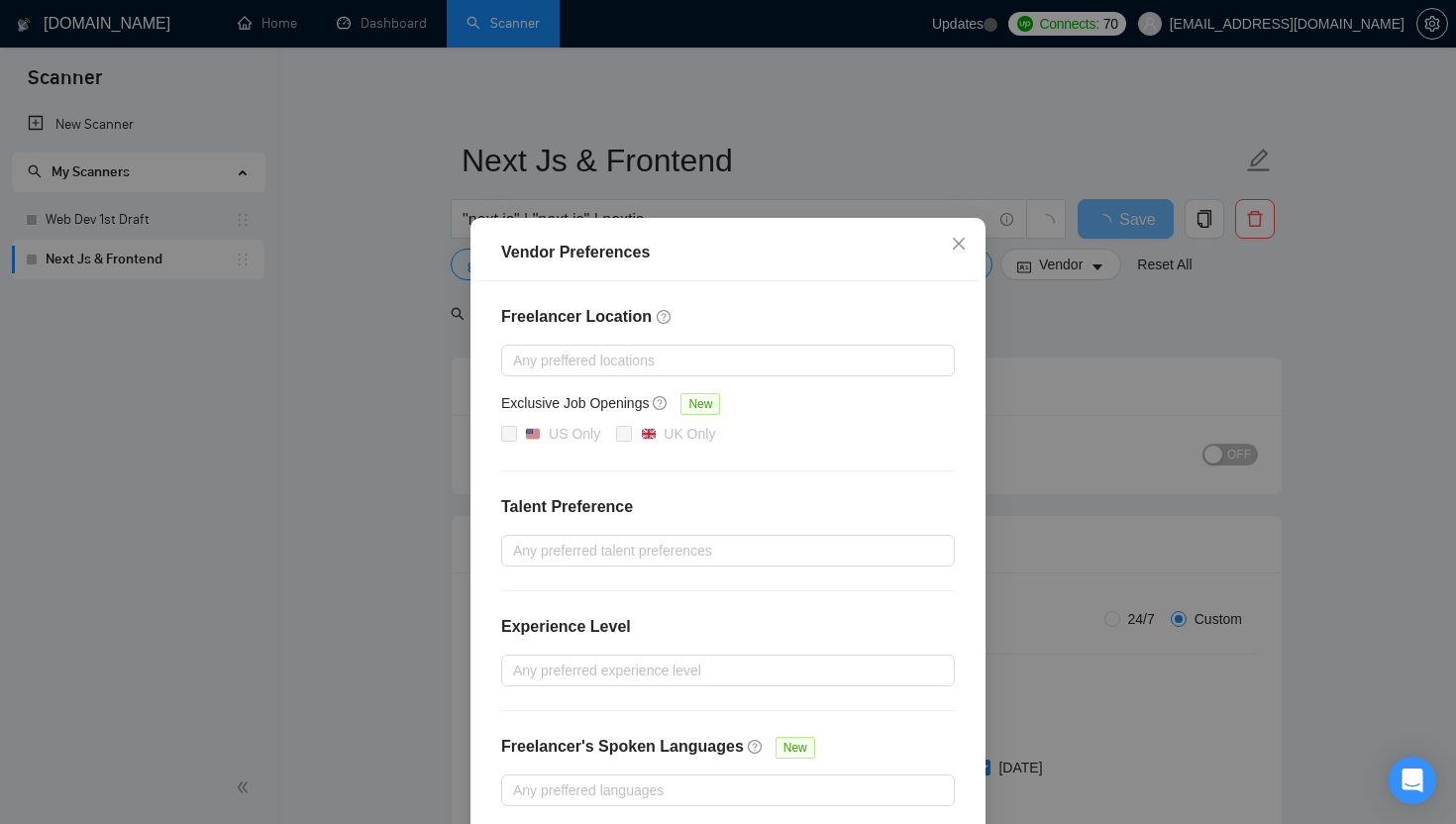 scroll, scrollTop: 92, scrollLeft: 0, axis: vertical 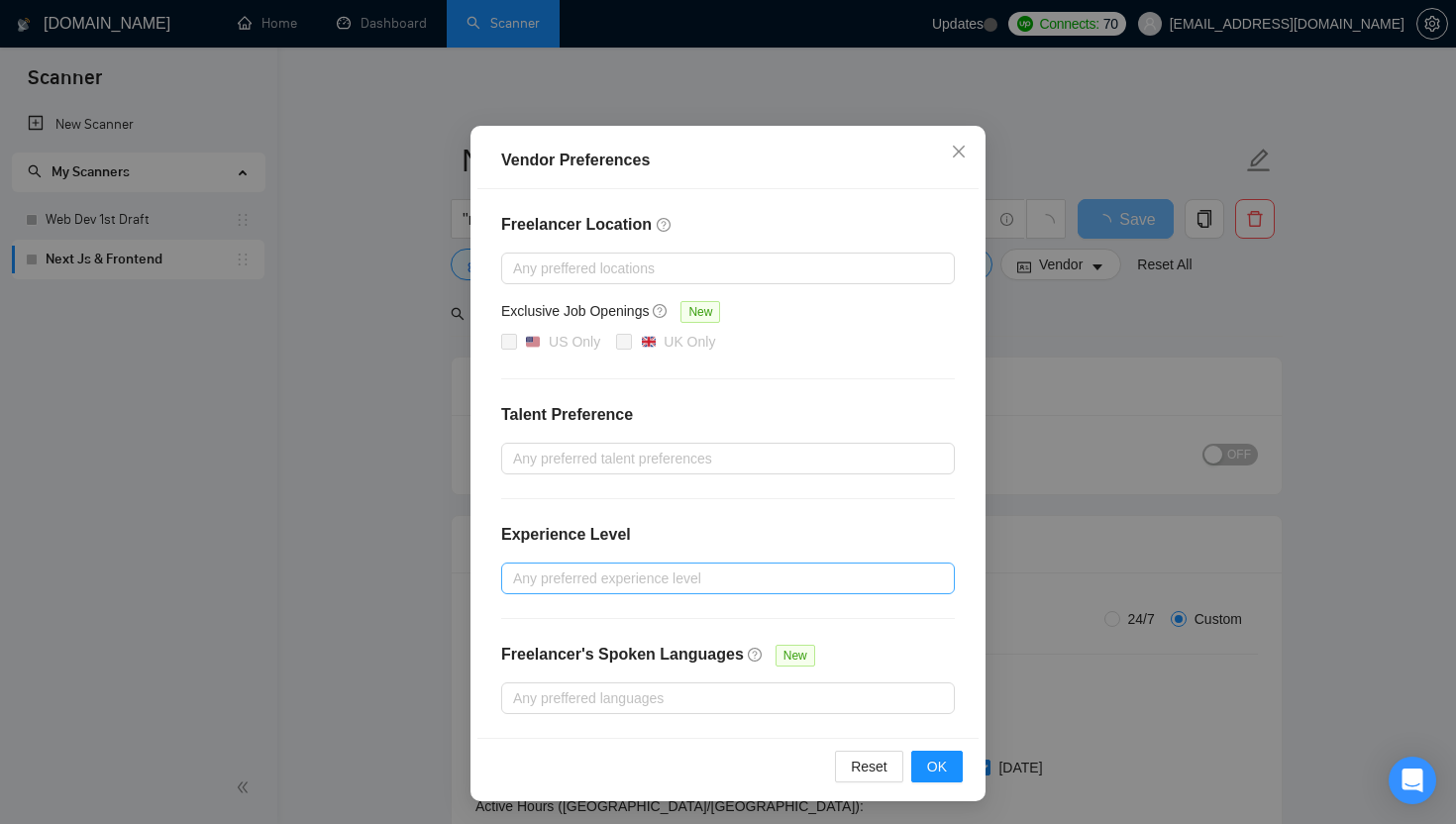 click at bounding box center [718, 578] 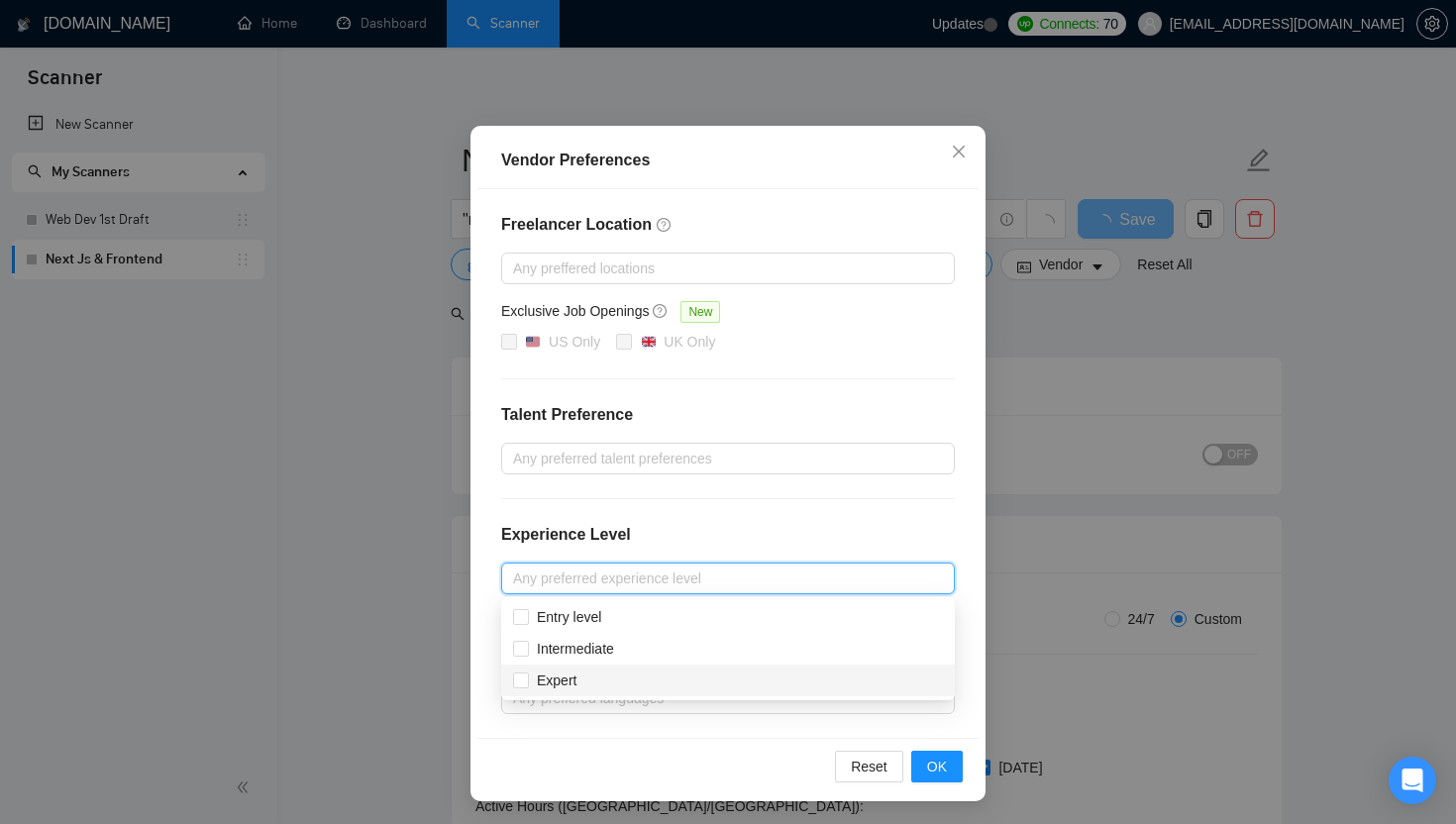 click on "Expert" at bounding box center (728, 680) 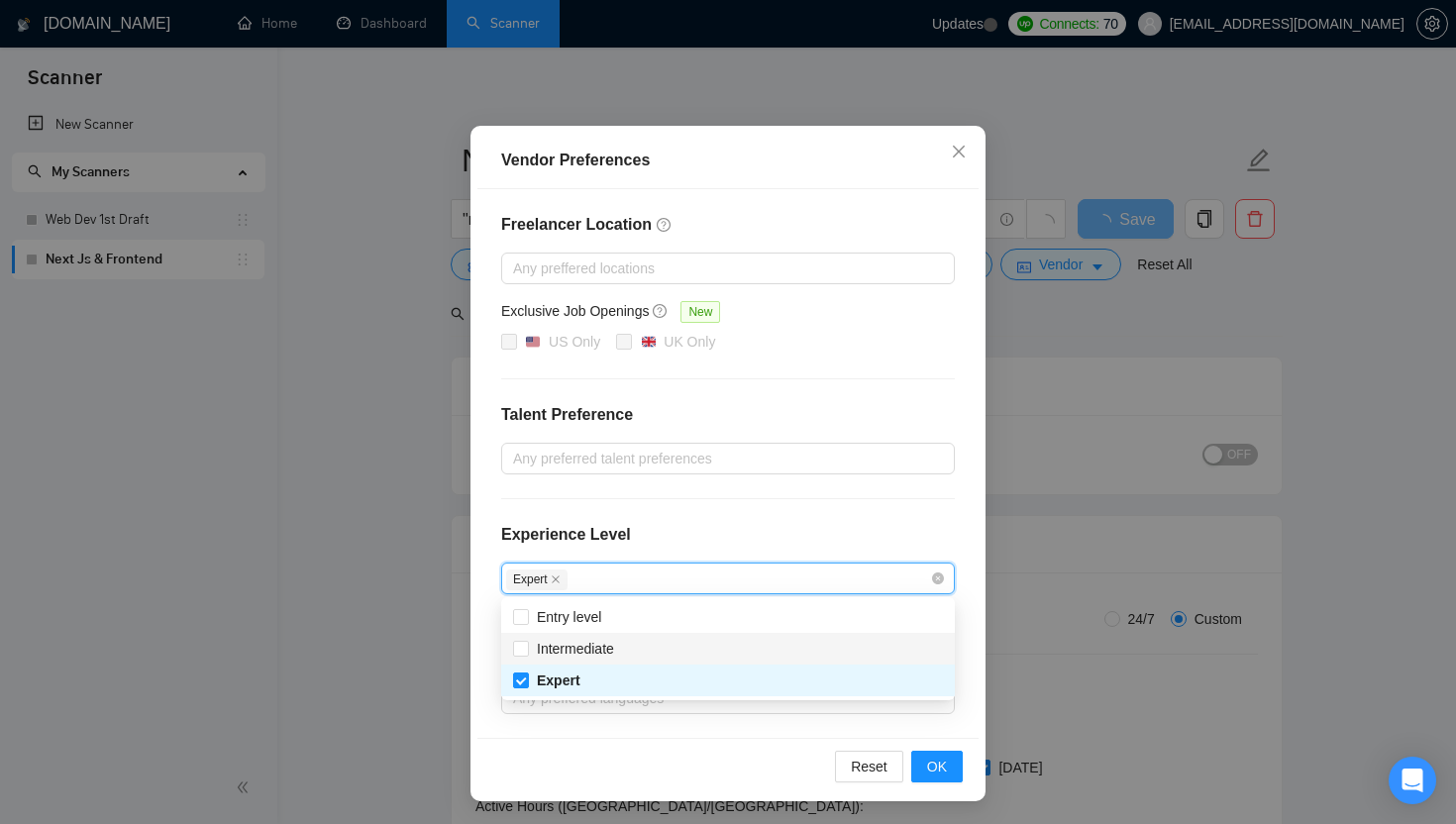 click on "Intermediate" at bounding box center [575, 649] 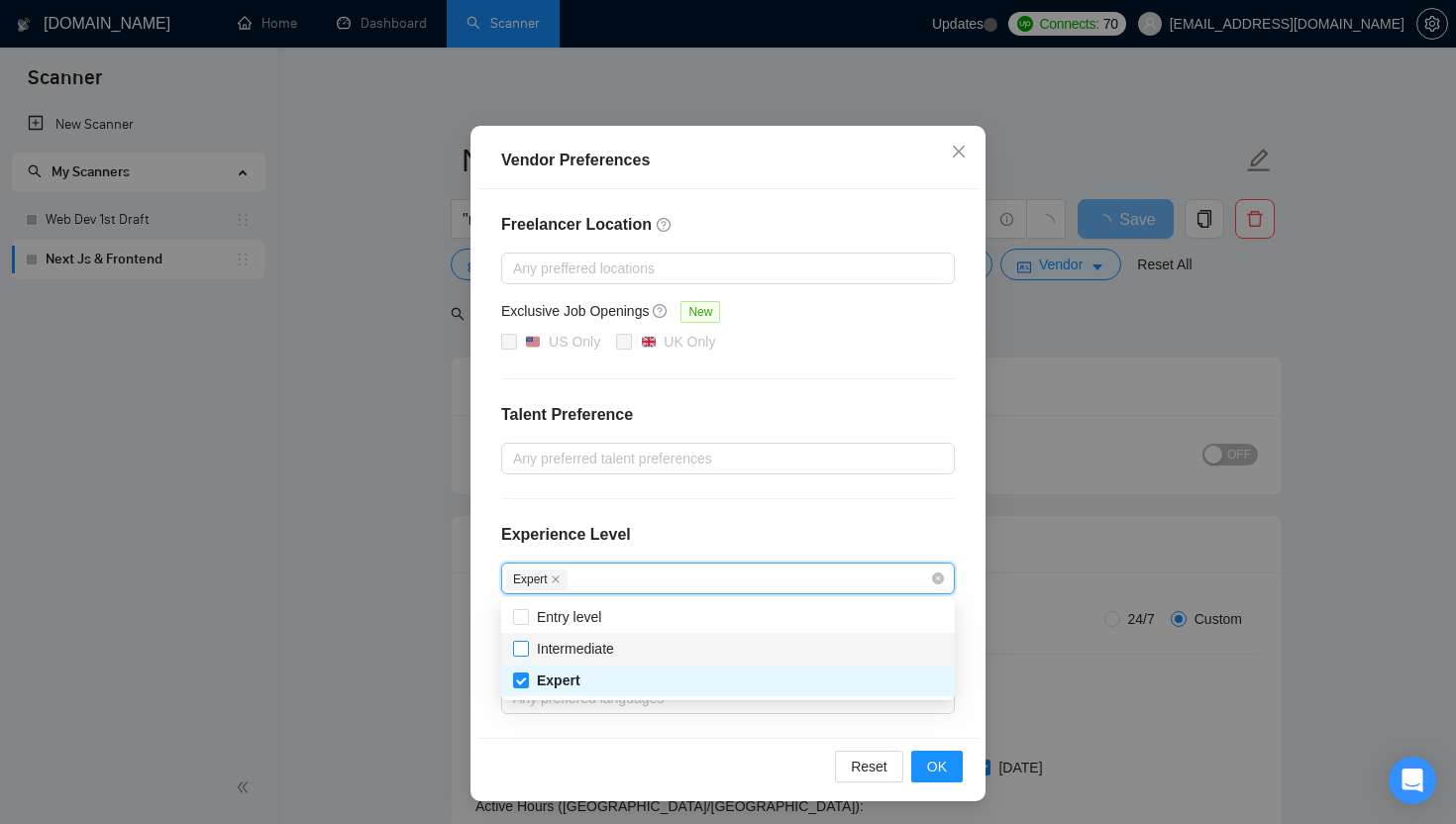 click on "Intermediate" at bounding box center [520, 648] 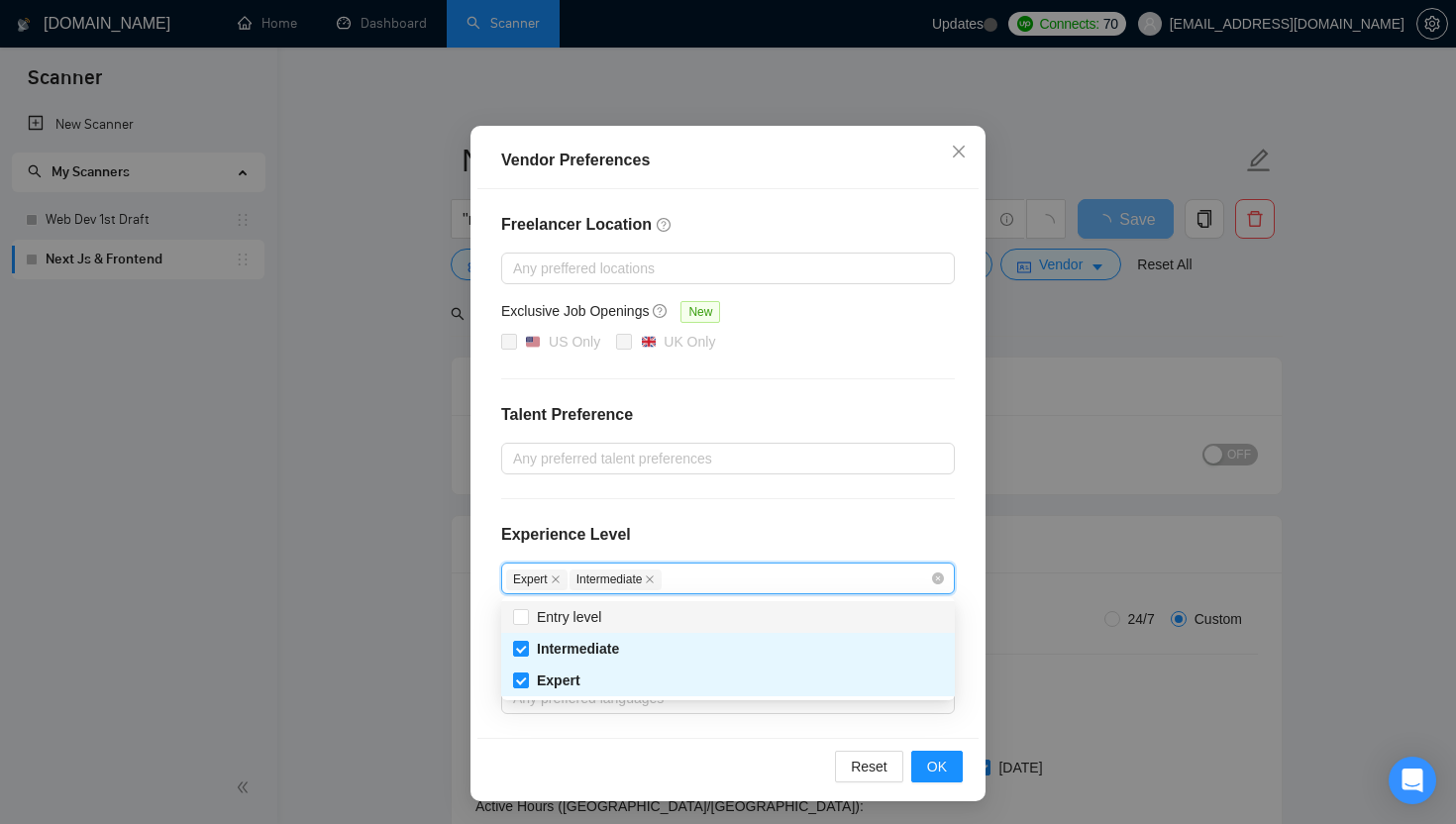 click on "Freelancer Location     Any preffered locations Exclusive Job Openings New US Only [GEOGRAPHIC_DATA] Only Talent Preference   Any preferred talent preferences Experience Level Expert Intermediate   Freelancer's Spoken Languages New   Any preffered languages" at bounding box center (728, 464) 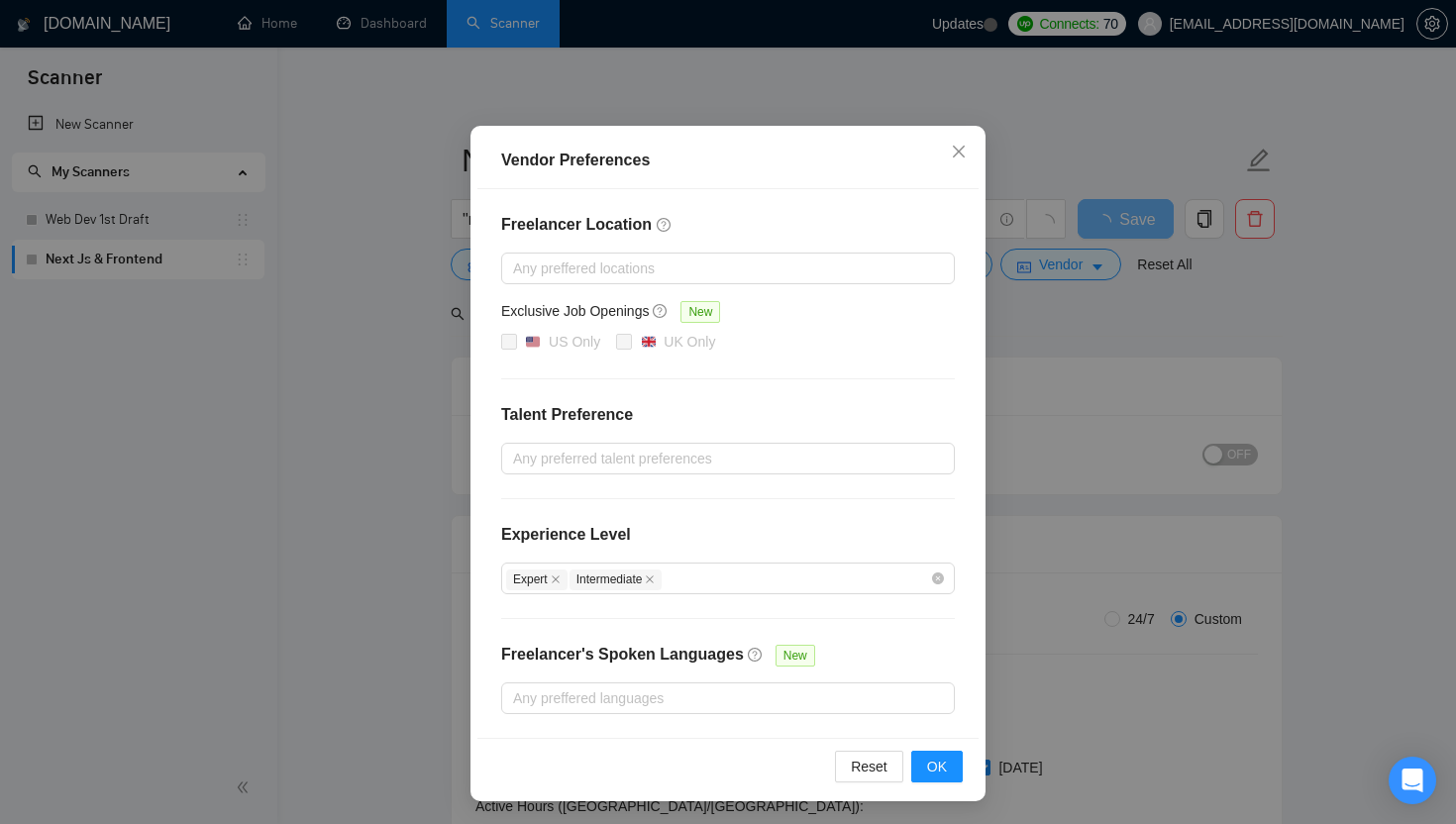click on "Reset OK" at bounding box center [728, 766] 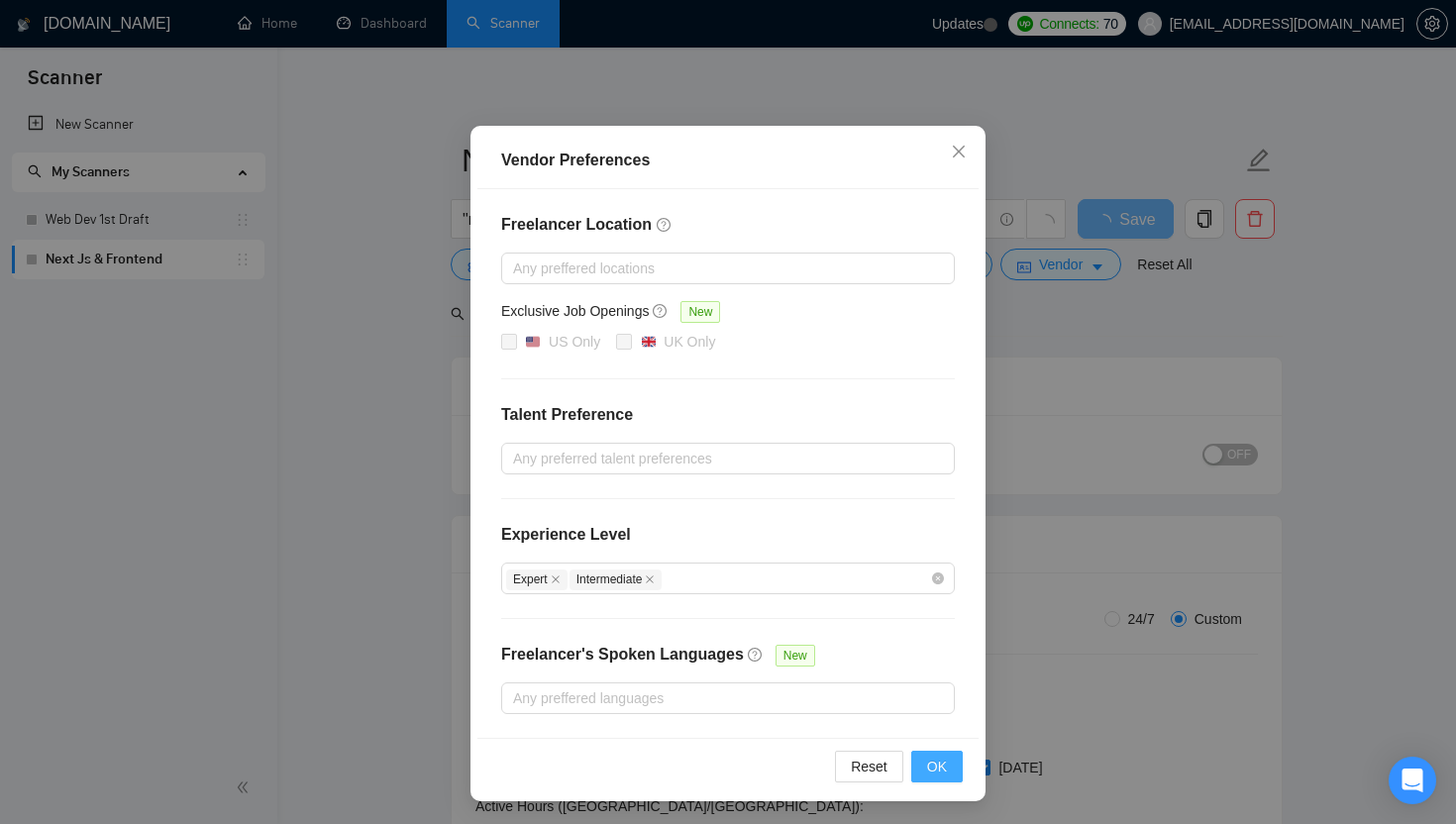 click on "OK" at bounding box center [937, 767] 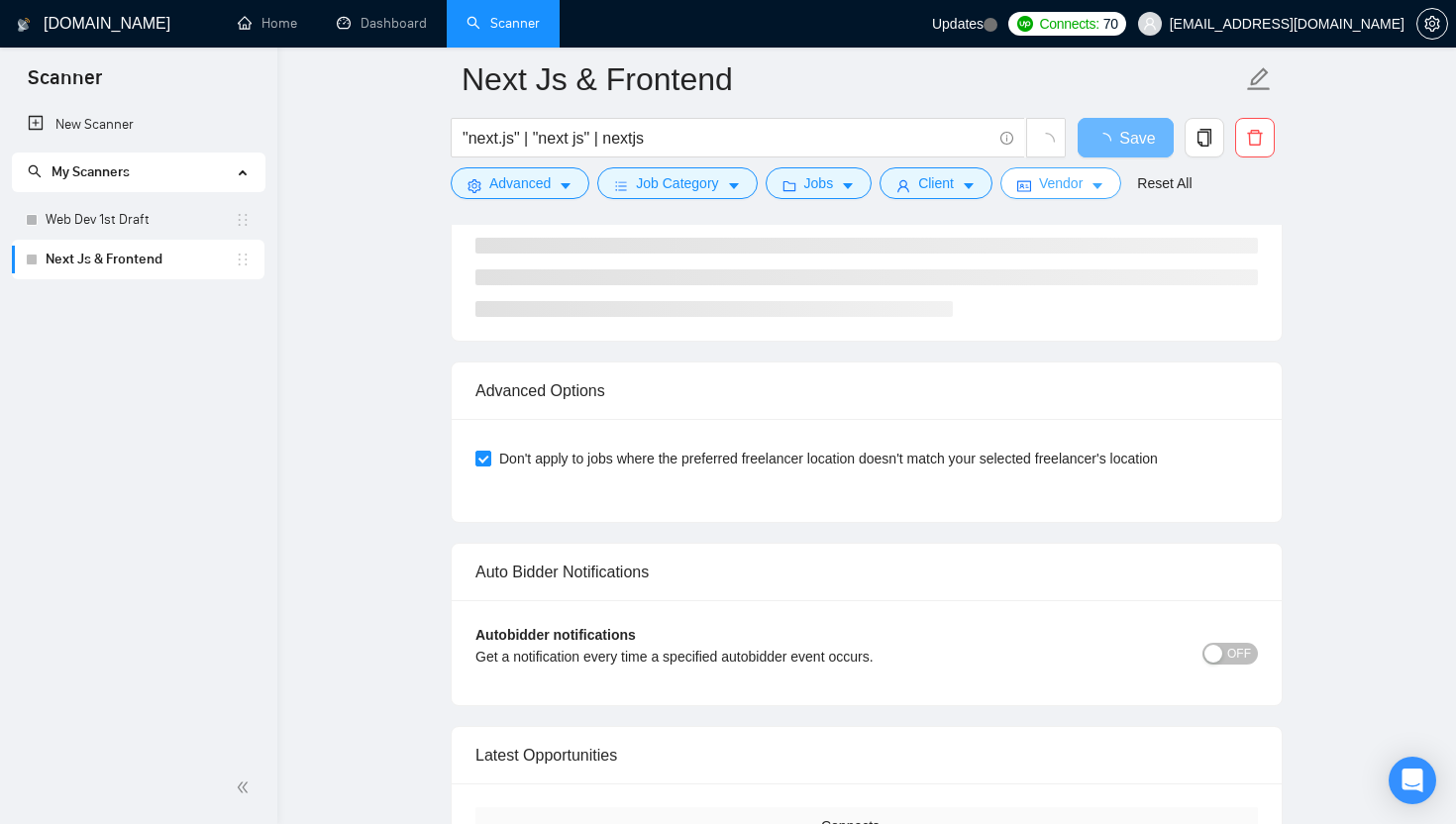 scroll, scrollTop: 3353, scrollLeft: 0, axis: vertical 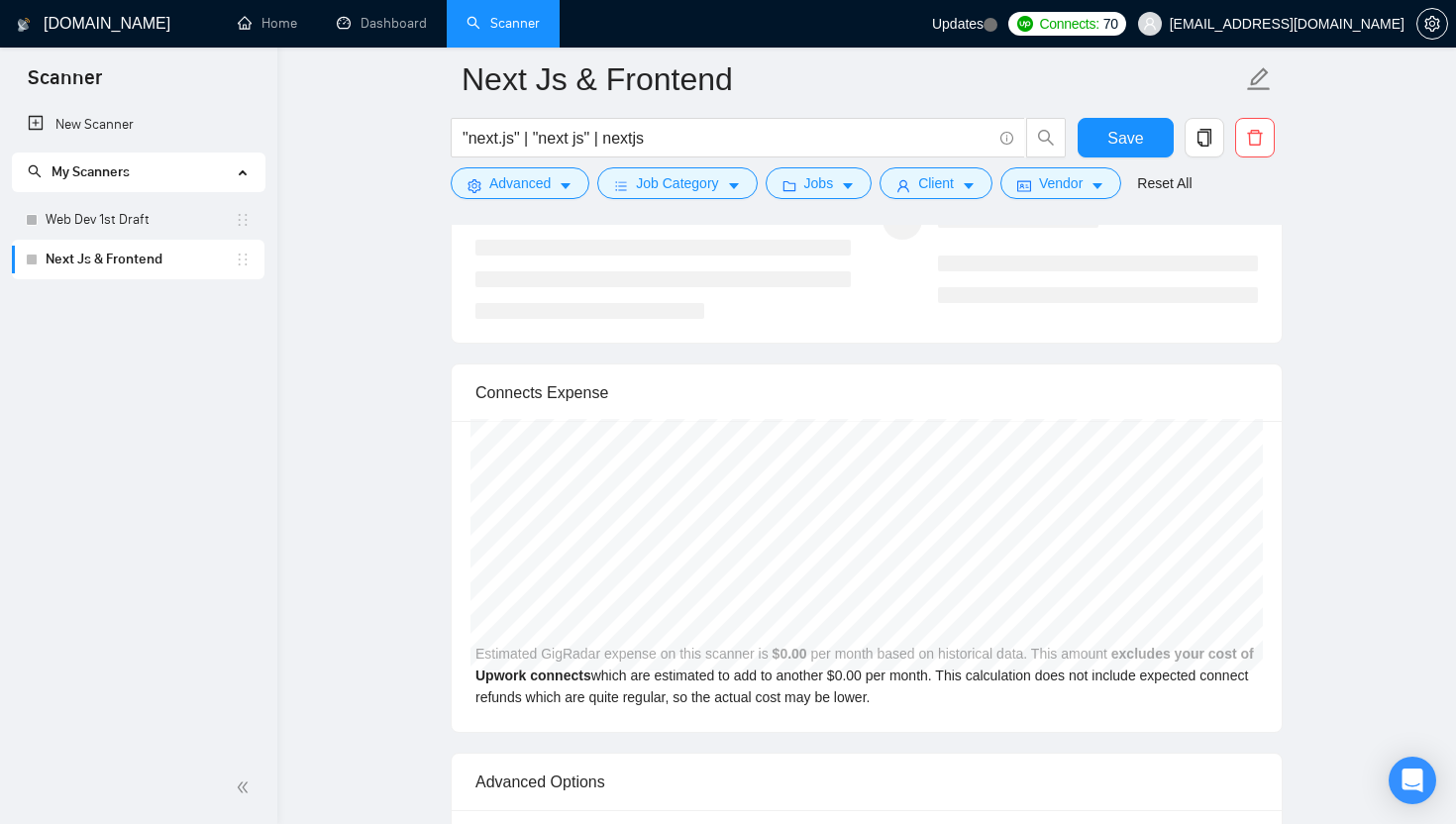 click on "[DOMAIN_NAME] Home Dashboard Scanner Updates
Connects: 70 [EMAIL_ADDRESS][DOMAIN_NAME] Next Js & Frontend "next.js" | "next js" | nextjs Save Advanced   Job Category   Jobs   Client   Vendor   Reset All Preview Results Insights NEW Alerts Auto Bidder Auto Bidding Enabled Auto Bidding Enabled: OFF Auto Bidder Schedule Auto Bidding Type: Automated (recommended) Semi-automated Auto Bidding Schedule: 24/7 Custom Custom Auto Bidder Schedule Repeat every week [DATE] [DATE] [DATE] [DATE] [DATE] [DATE] [DATE] Active Hours ( [GEOGRAPHIC_DATA]/[GEOGRAPHIC_DATA] ): From: 11:00 To: 04:00  (next day) ( 17  hours) [GEOGRAPHIC_DATA]/[GEOGRAPHIC_DATA] Auto Bidding Type Select your bidding algorithm: Choose the algorithm for you bidding. The price per proposal does not include your connects expenditure. Template Bidder Works great for narrow segments and short cover letters that don't change. 0.50  credits / proposal Sardor AI 🤖 Personalise your cover letter with ai [placeholders] 1.00  credits / proposal 👑" at bounding box center (867, -876) 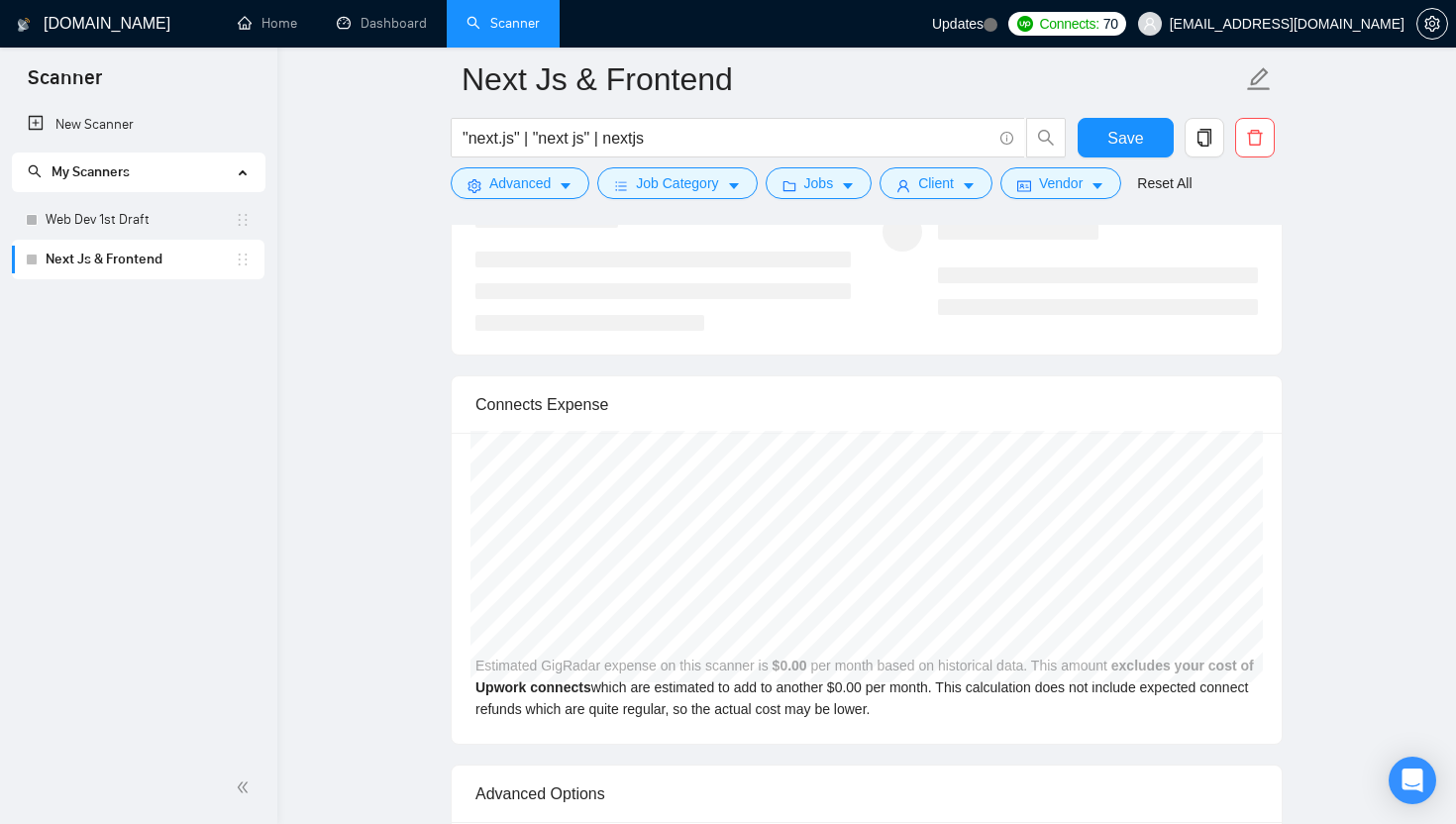 scroll, scrollTop: 3341, scrollLeft: 0, axis: vertical 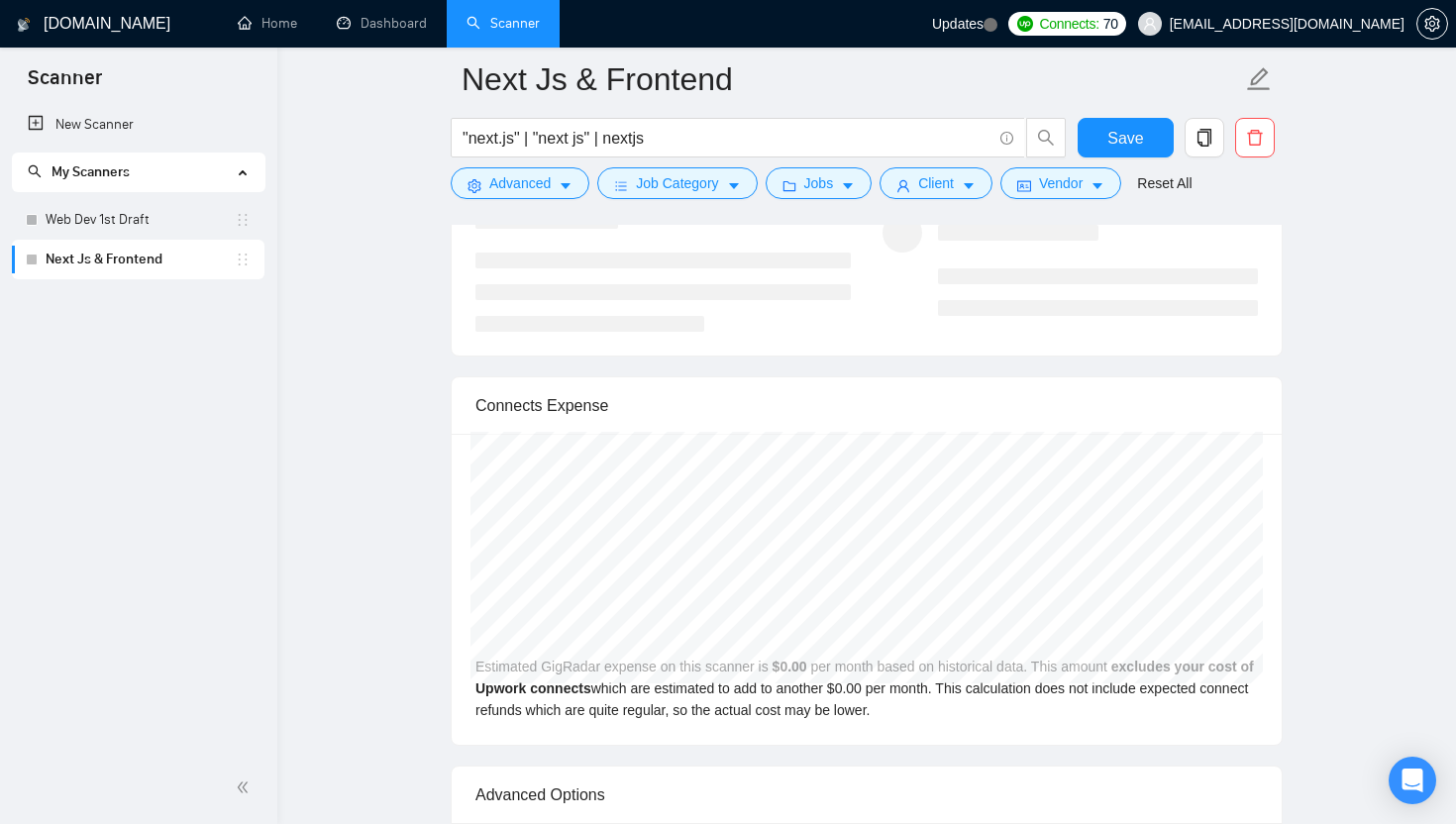 click on "New Scanner My Scanners Web Dev 1st Draft Next Js & Frontend" at bounding box center (139, 428) 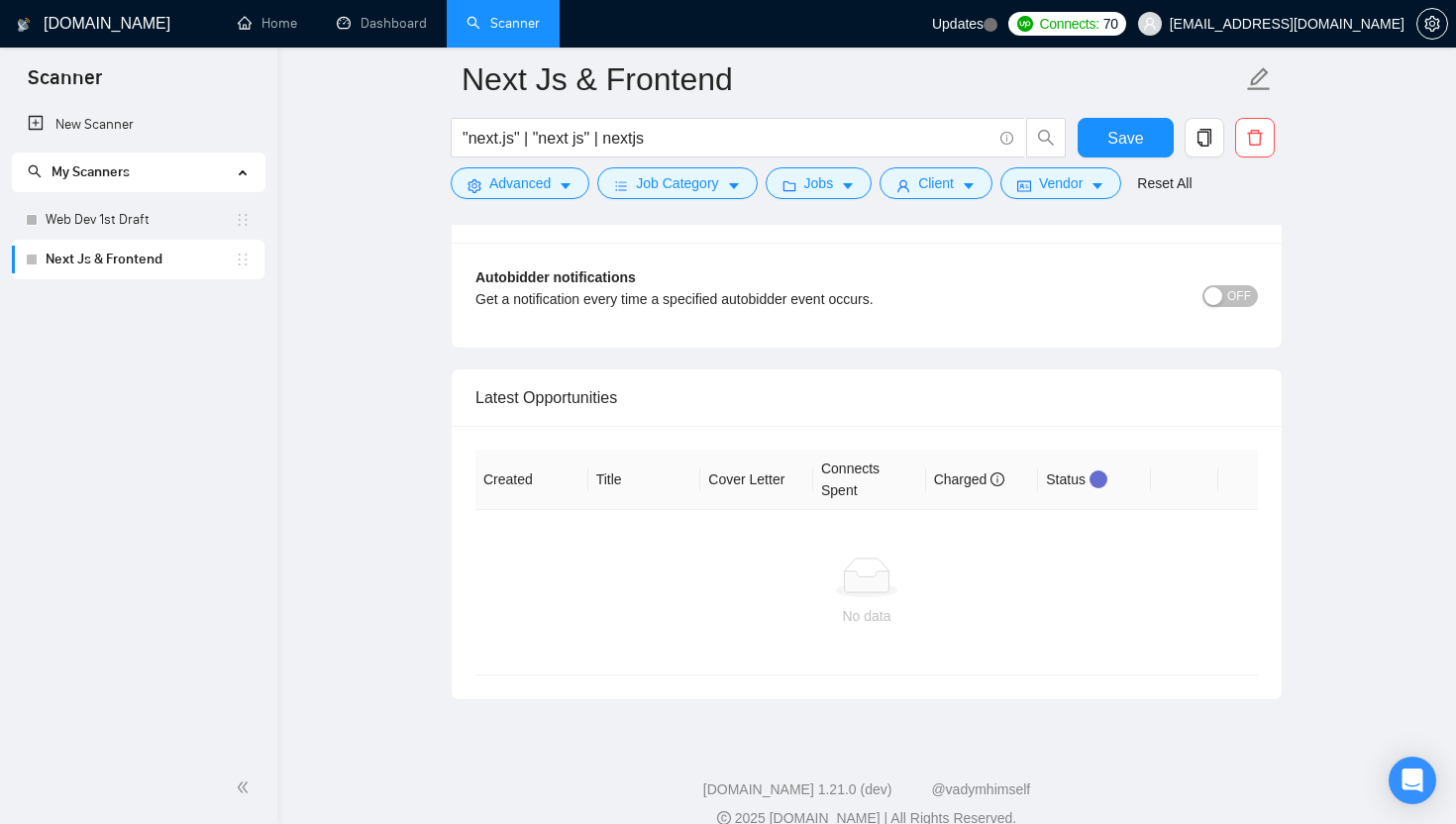 scroll, scrollTop: 308, scrollLeft: 0, axis: vertical 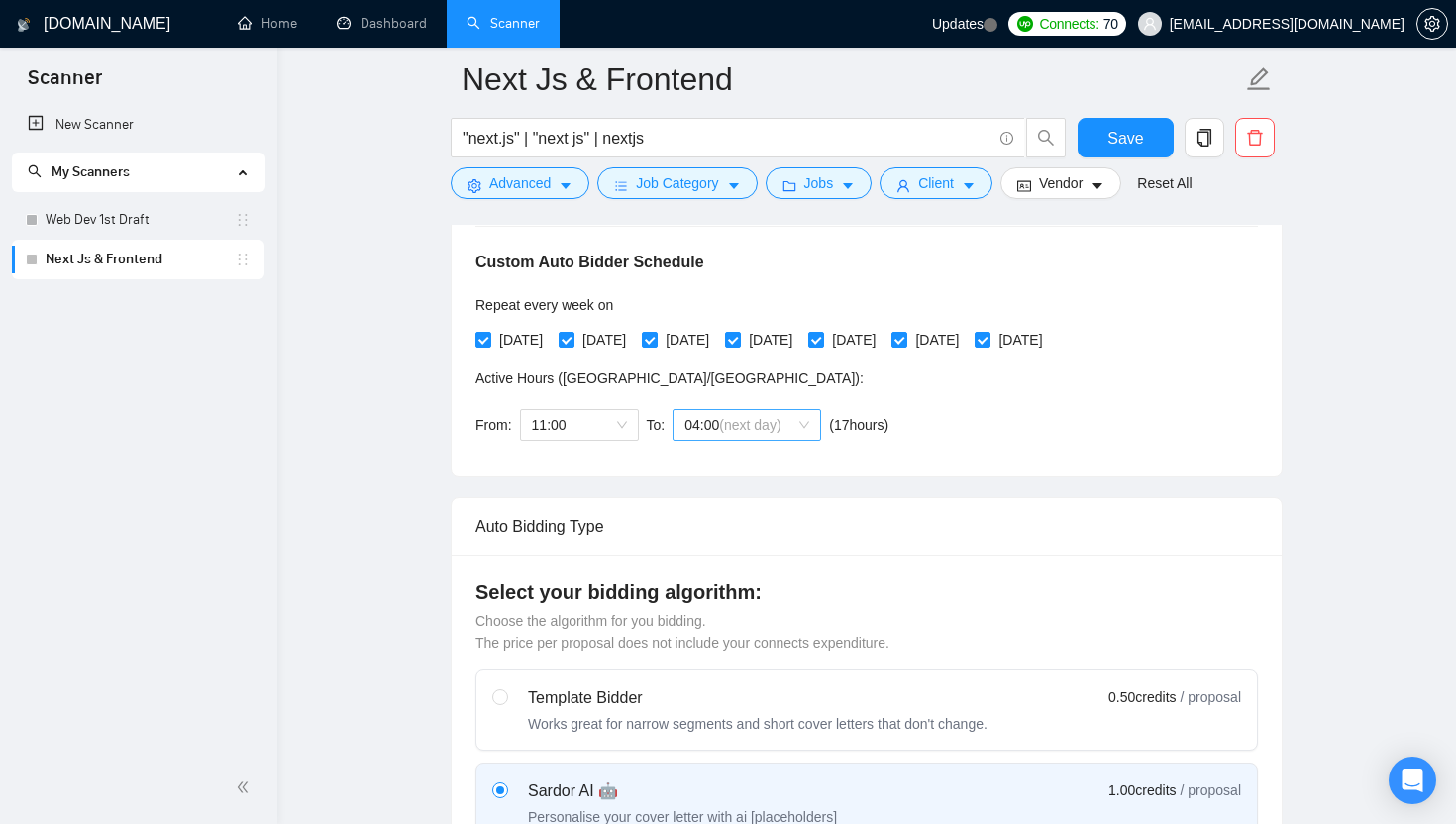 click on "(next day)" at bounding box center [750, 425] 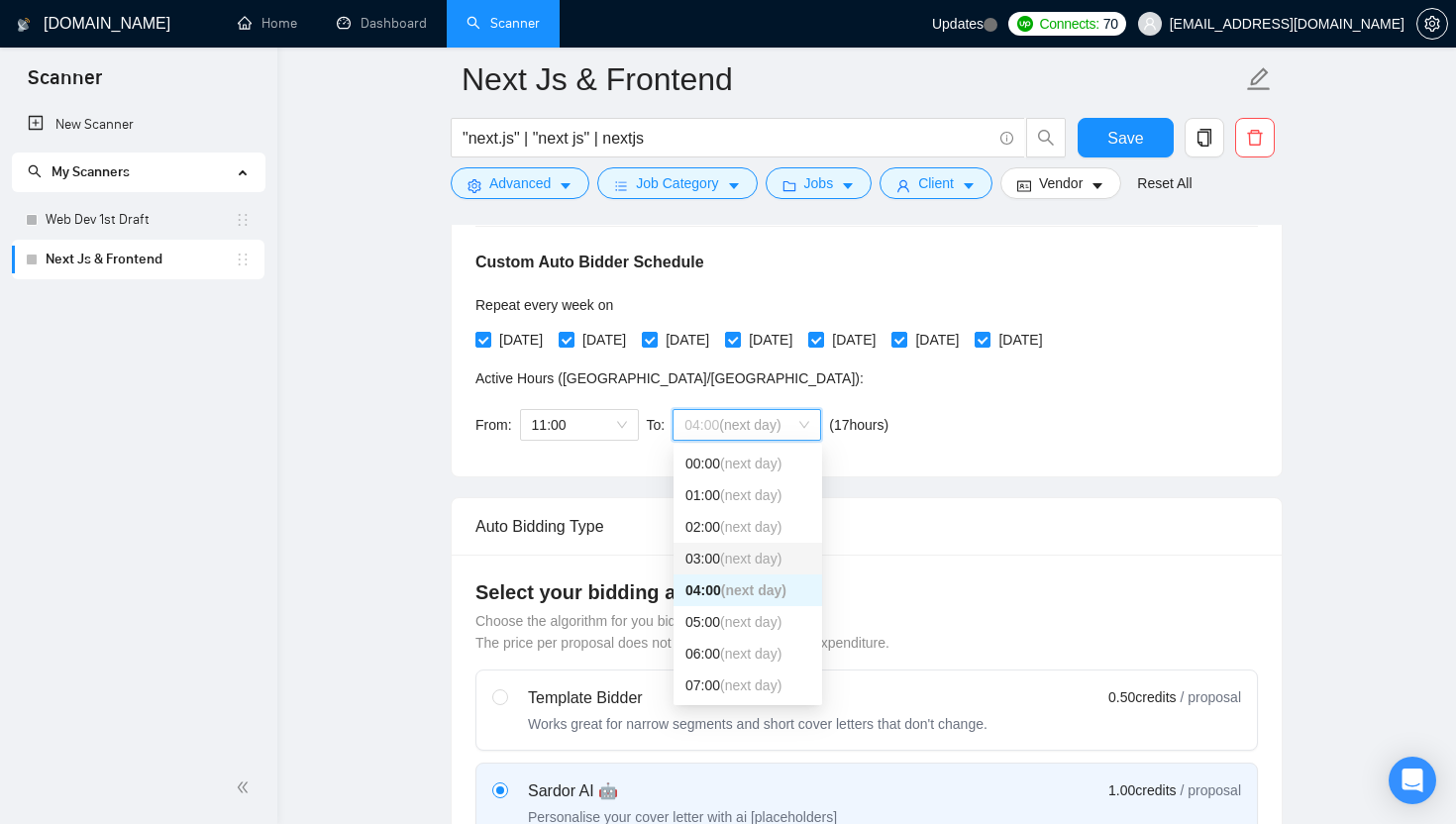 click on "(next day)" at bounding box center [751, 559] 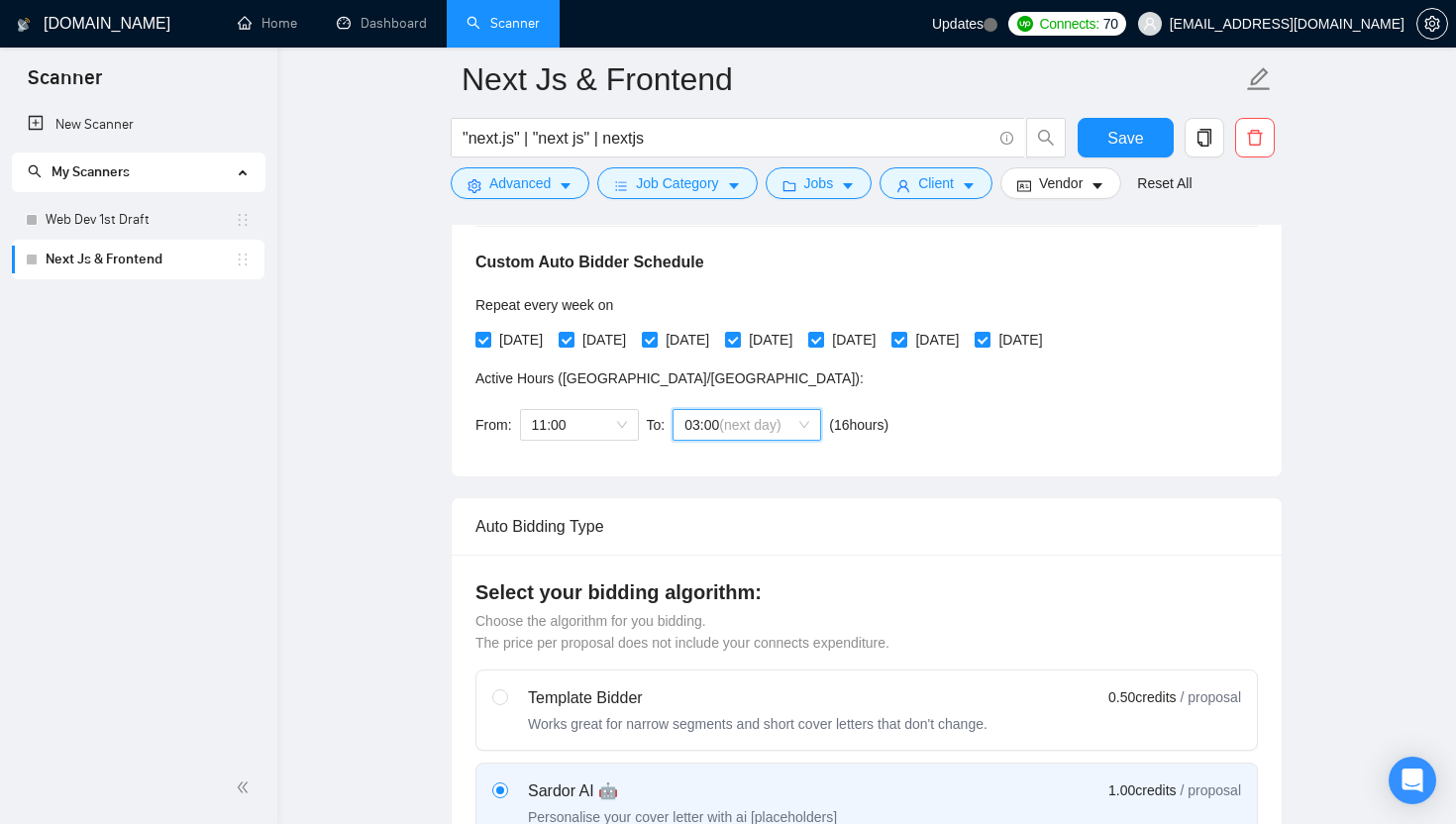 click on "Auto Bidding Type: Automated (recommended) Semi-automated Auto Bidding Schedule: 24/7 Custom Custom Auto Bidder Schedule Repeat every week [DATE] [DATE] [DATE] [DATE] [DATE] [DATE] [DATE] Active Hours ( [GEOGRAPHIC_DATA]/[GEOGRAPHIC_DATA] ): From: 11:00 To: 03 03:00  (next day) ( 16  hours) [GEOGRAPHIC_DATA]/[GEOGRAPHIC_DATA]" at bounding box center (867, 310) 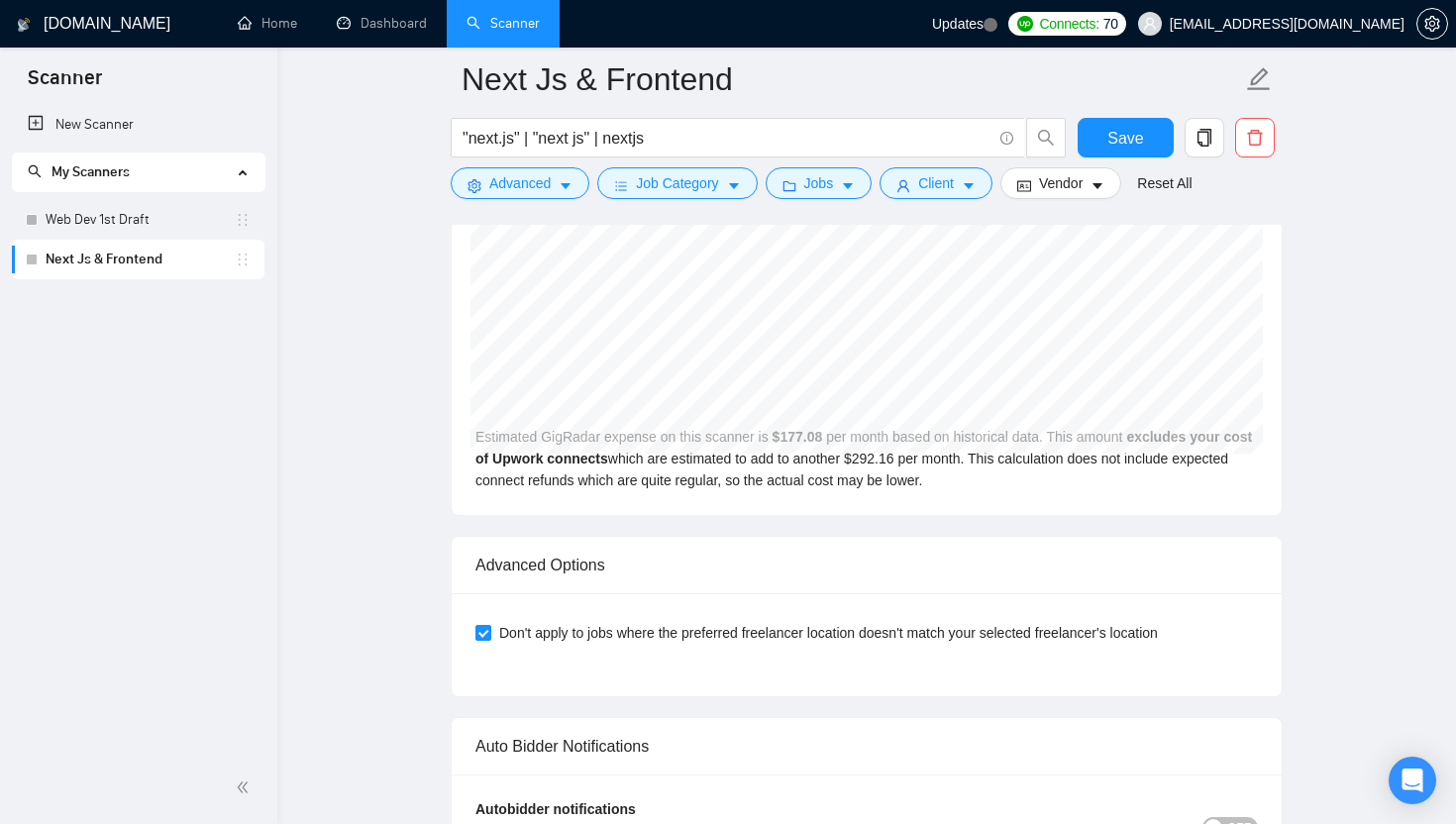 scroll, scrollTop: 3572, scrollLeft: 0, axis: vertical 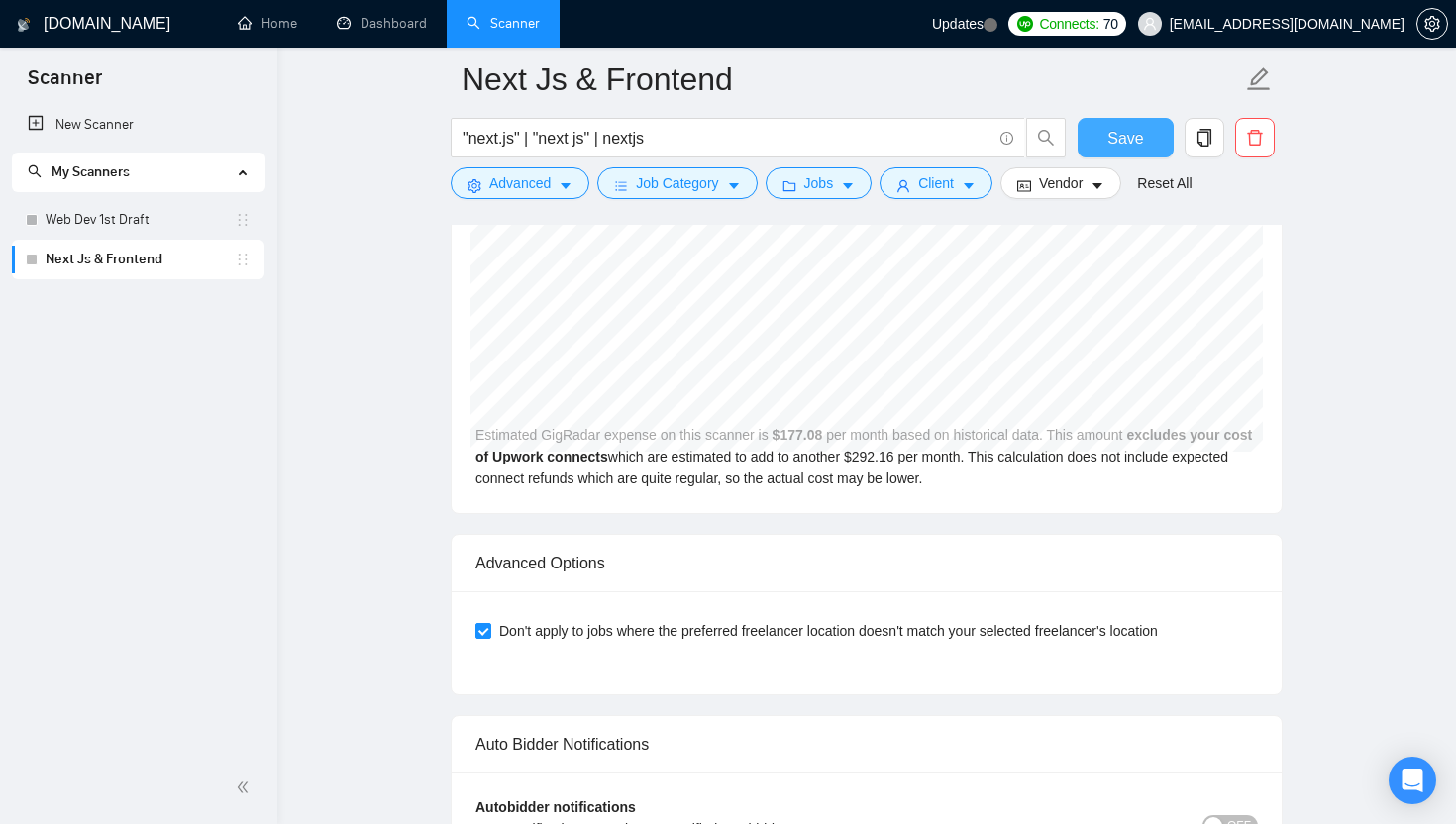 click on "Save" at bounding box center (1125, 138) 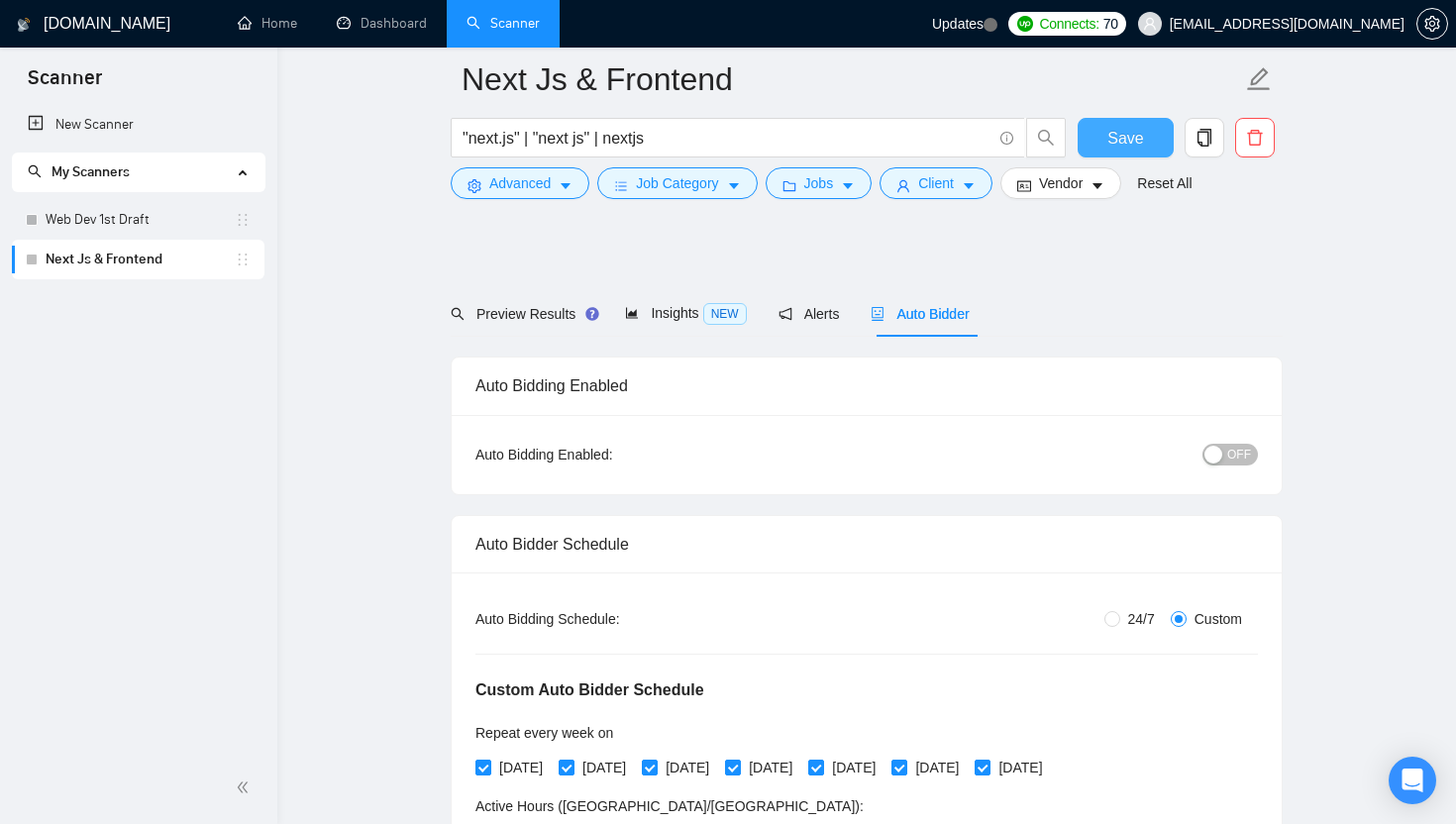 scroll, scrollTop: 268, scrollLeft: 0, axis: vertical 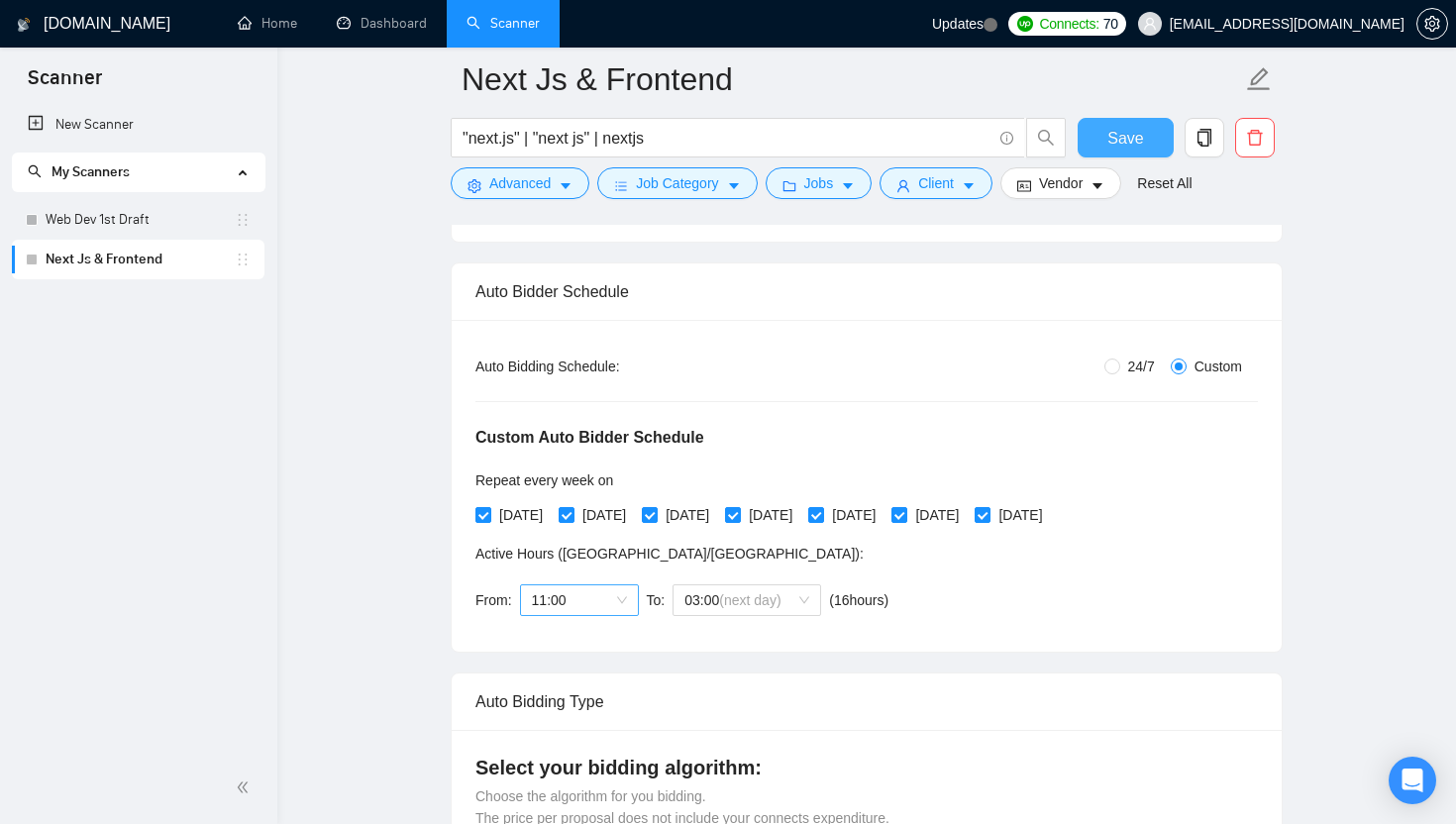 click on "11:00" at bounding box center [579, 600] 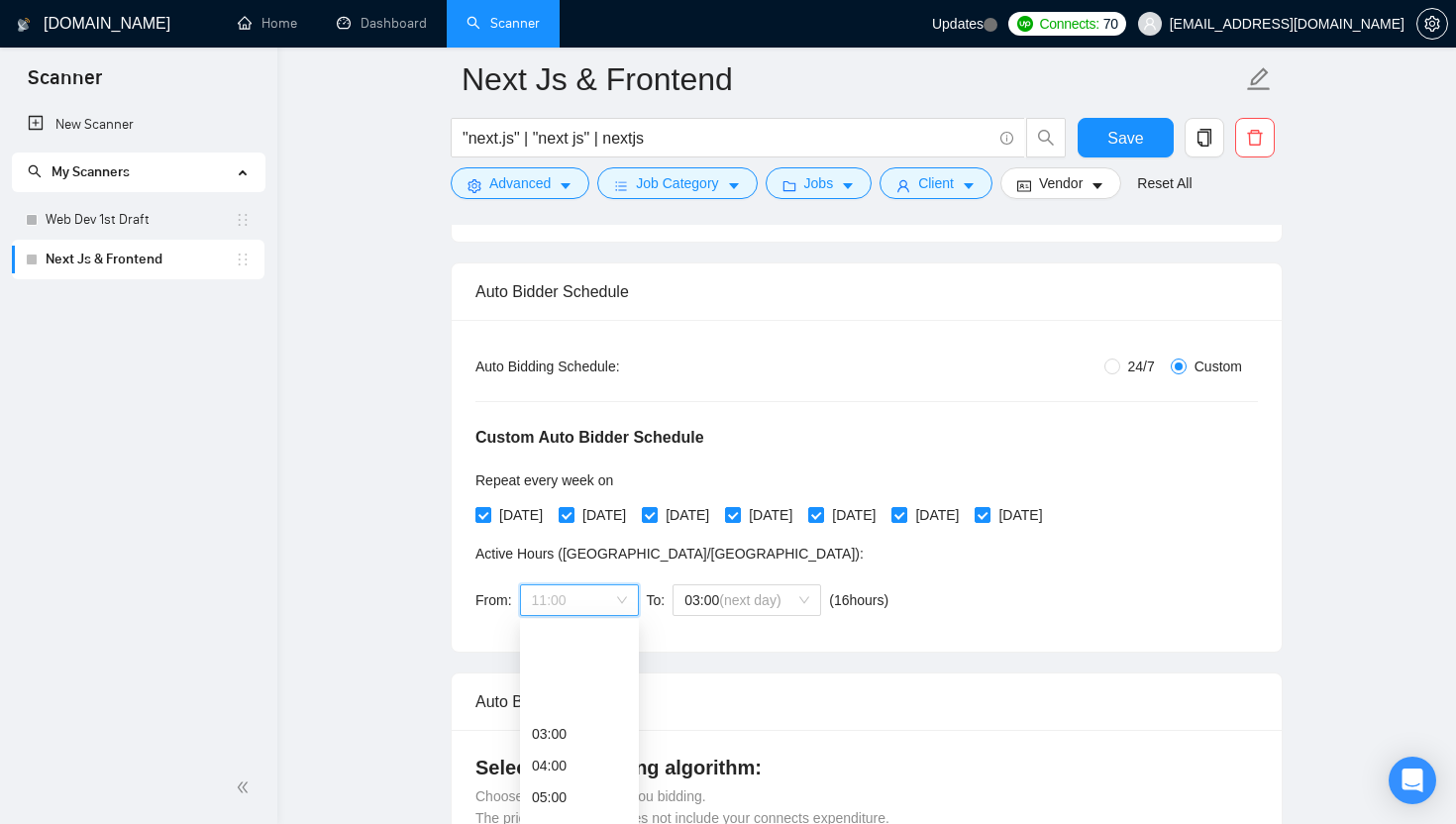 scroll, scrollTop: 127, scrollLeft: 0, axis: vertical 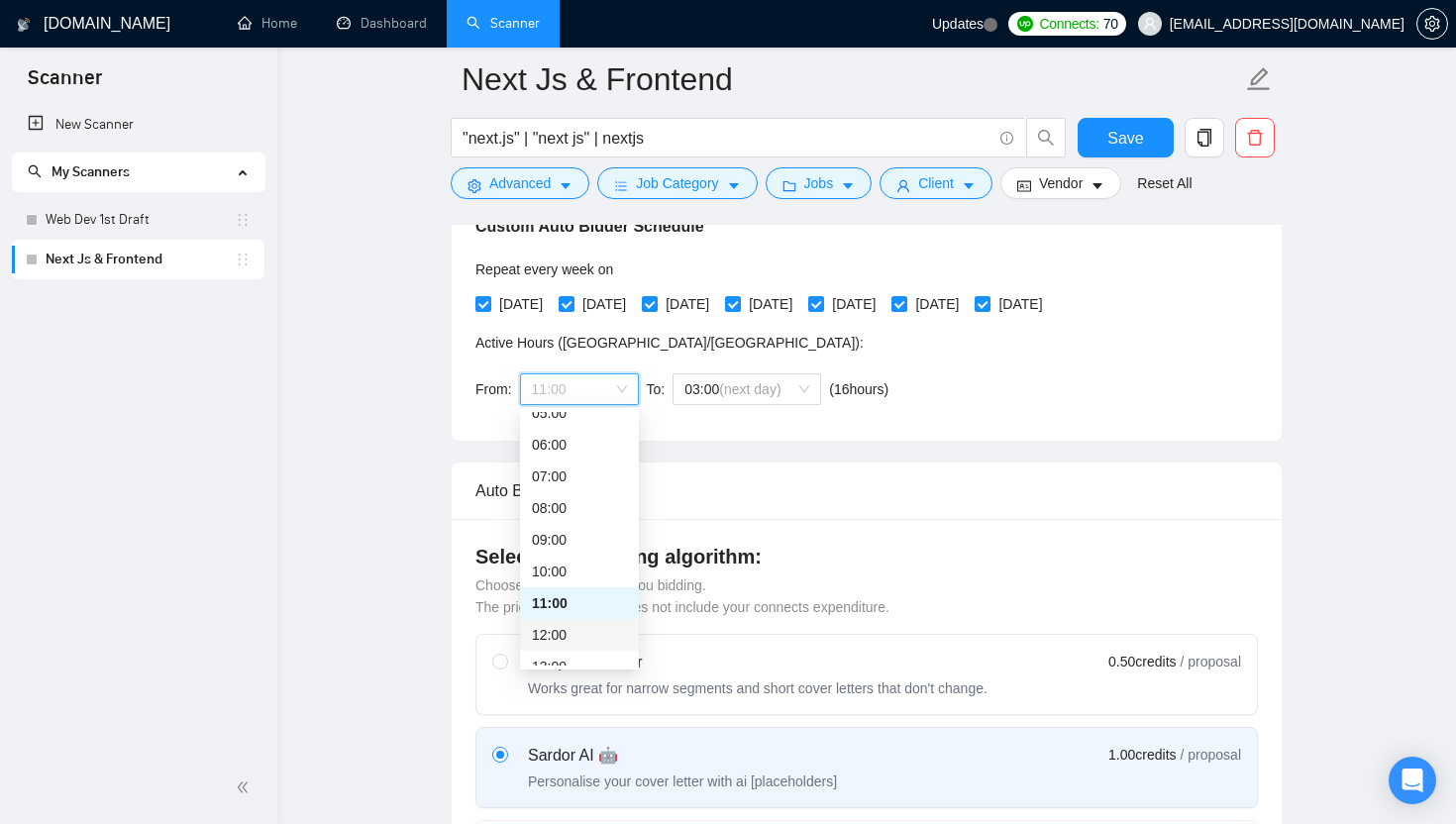click on "12:00" at bounding box center [579, 635] 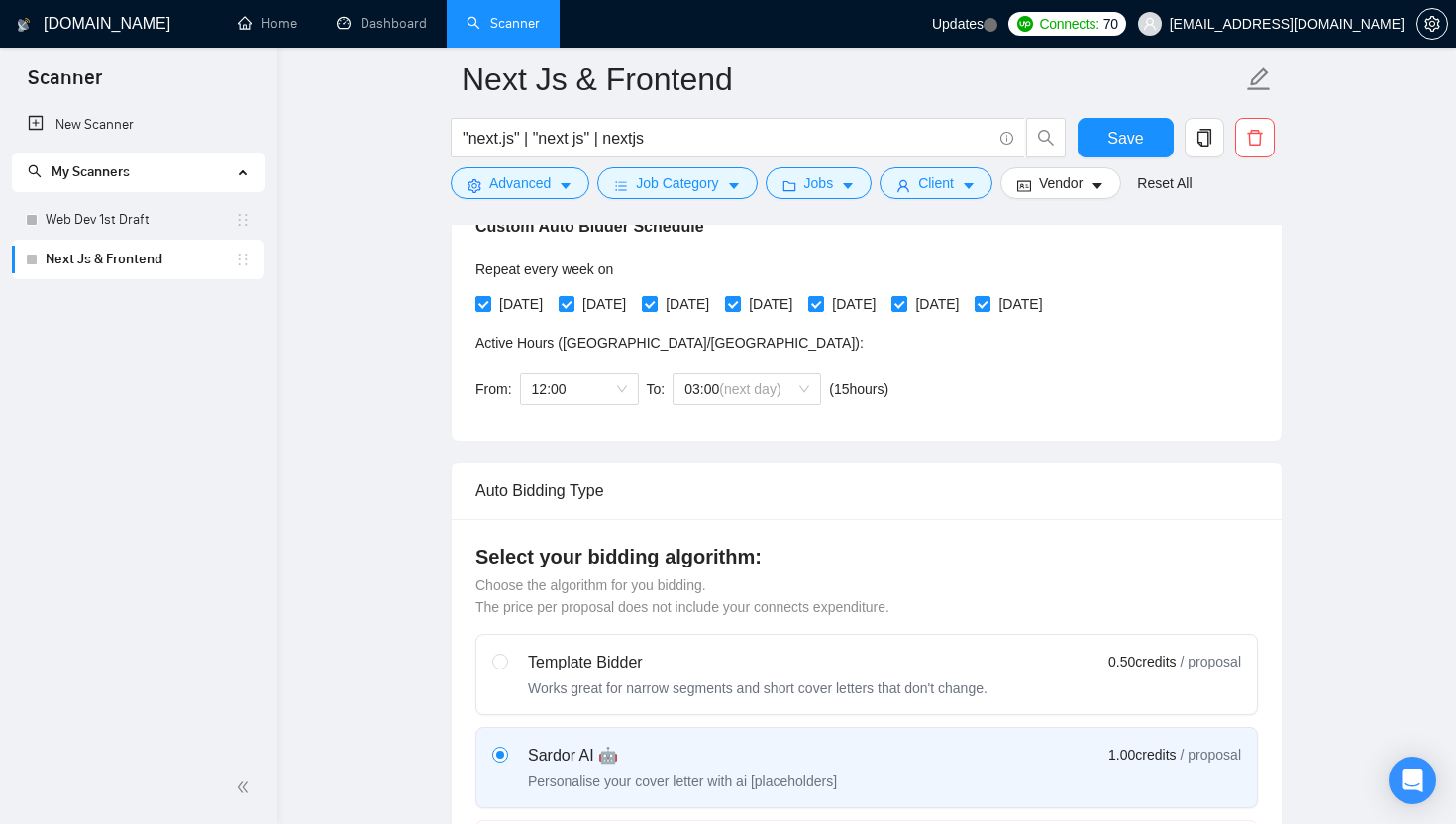 click on "Auto Bidding Enabled Auto Bidding Enabled: OFF Auto Bidder Schedule Auto Bidding Type: Automated (recommended) Semi-automated Auto Bidding Schedule: 24/7 Custom Custom Auto Bidder Schedule Repeat every week [DATE] [DATE] [DATE] [DATE] [DATE] [DATE] [DATE] Active Hours ( [GEOGRAPHIC_DATA]/[GEOGRAPHIC_DATA] ): From: 12:00 To: 03:00  (next day) ( 15  hours) [GEOGRAPHIC_DATA]/[GEOGRAPHIC_DATA] Auto Bidding Type Select your bidding algorithm: Choose the algorithm for you bidding. The price per proposal does not include your connects expenditure. Template Bidder Works great for narrow segments and short cover letters that don't change. 0.50  credits / proposal Sardor AI 🤖 Personalise your cover letter with ai [placeholders] 1.00  credits / proposal Experimental Laziza AI  👑   NEW Extends Sardor AI by learning from your feedback and automatically qualifying jobs. The expected savings are based on [PERSON_NAME]'s ability to ignore jobs that don't seem to be a good fit for the selected profile.   Learn more 2.00  credits / proposal 97.2 credits savings" at bounding box center (867, 1932) 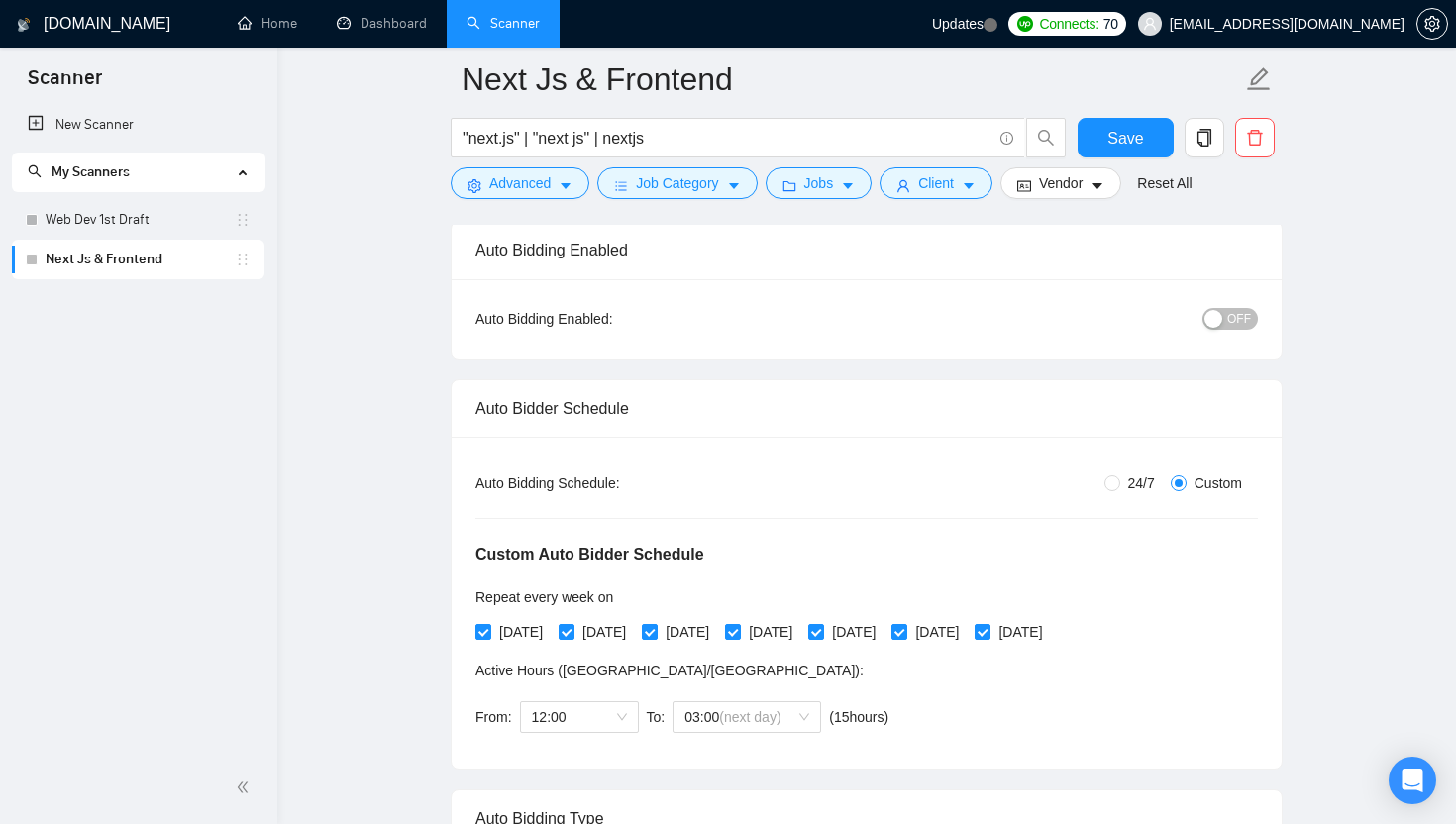 scroll, scrollTop: 0, scrollLeft: 0, axis: both 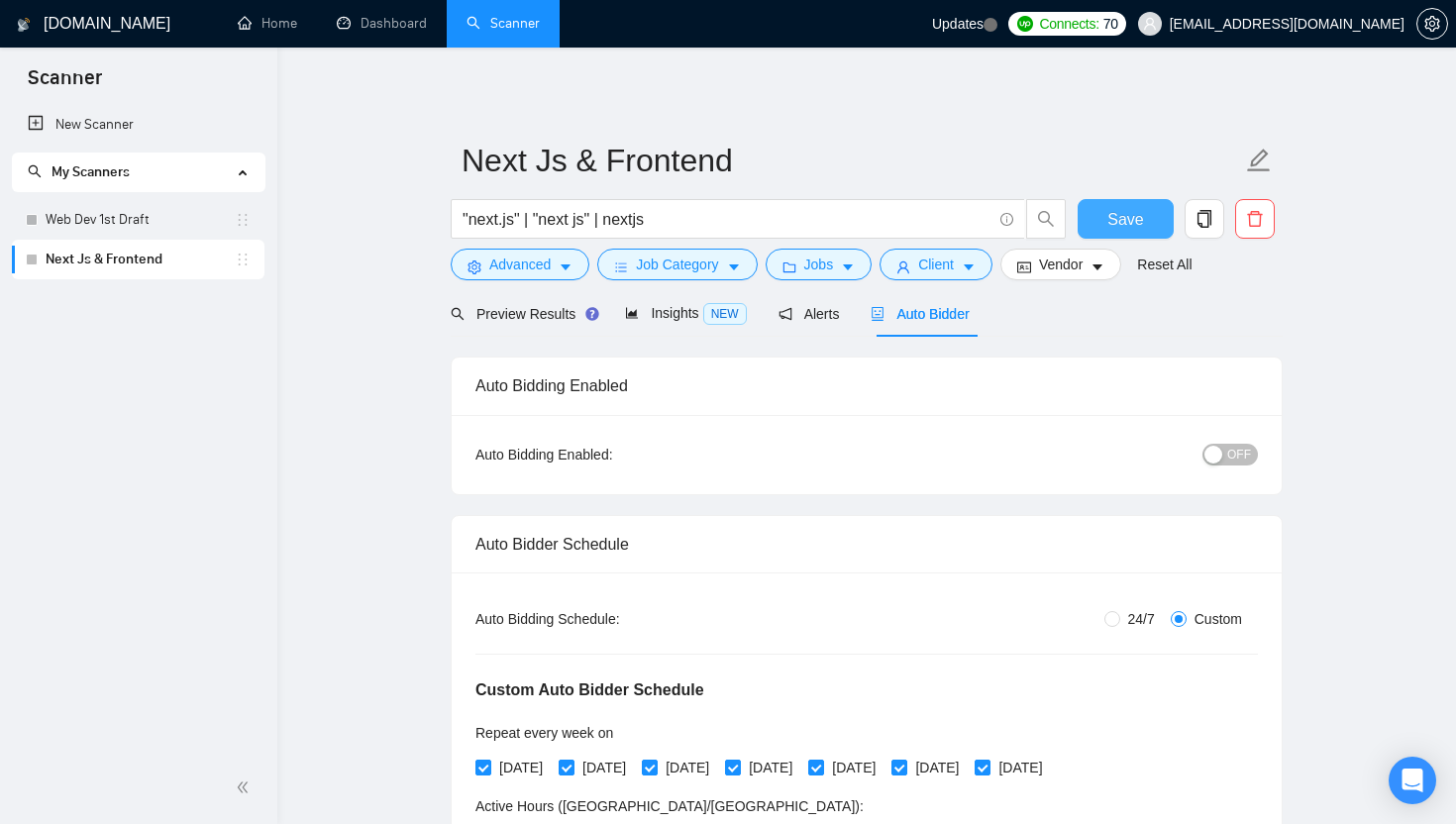 click on "Save" at bounding box center [1125, 219] 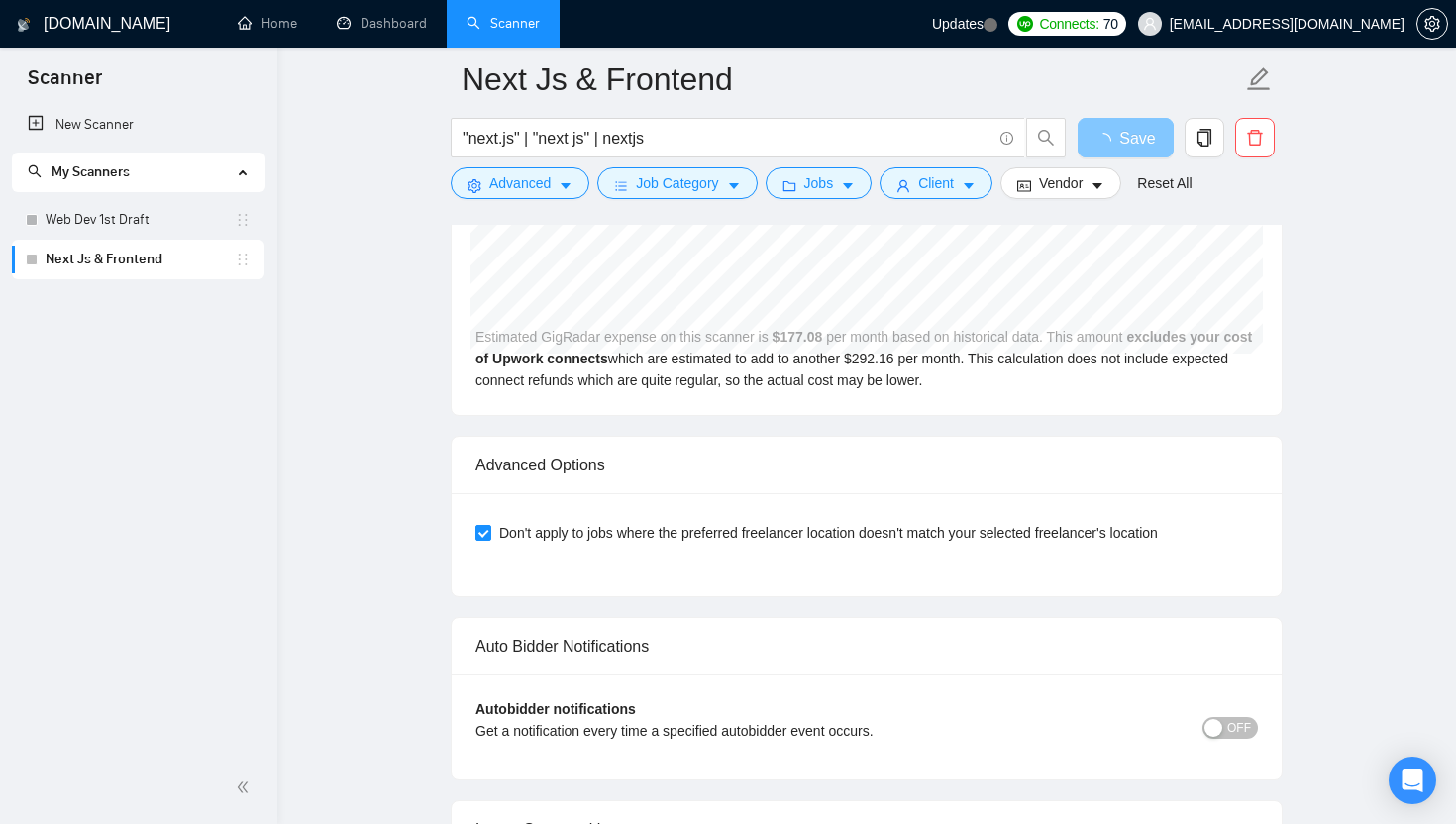 scroll, scrollTop: 3647, scrollLeft: 0, axis: vertical 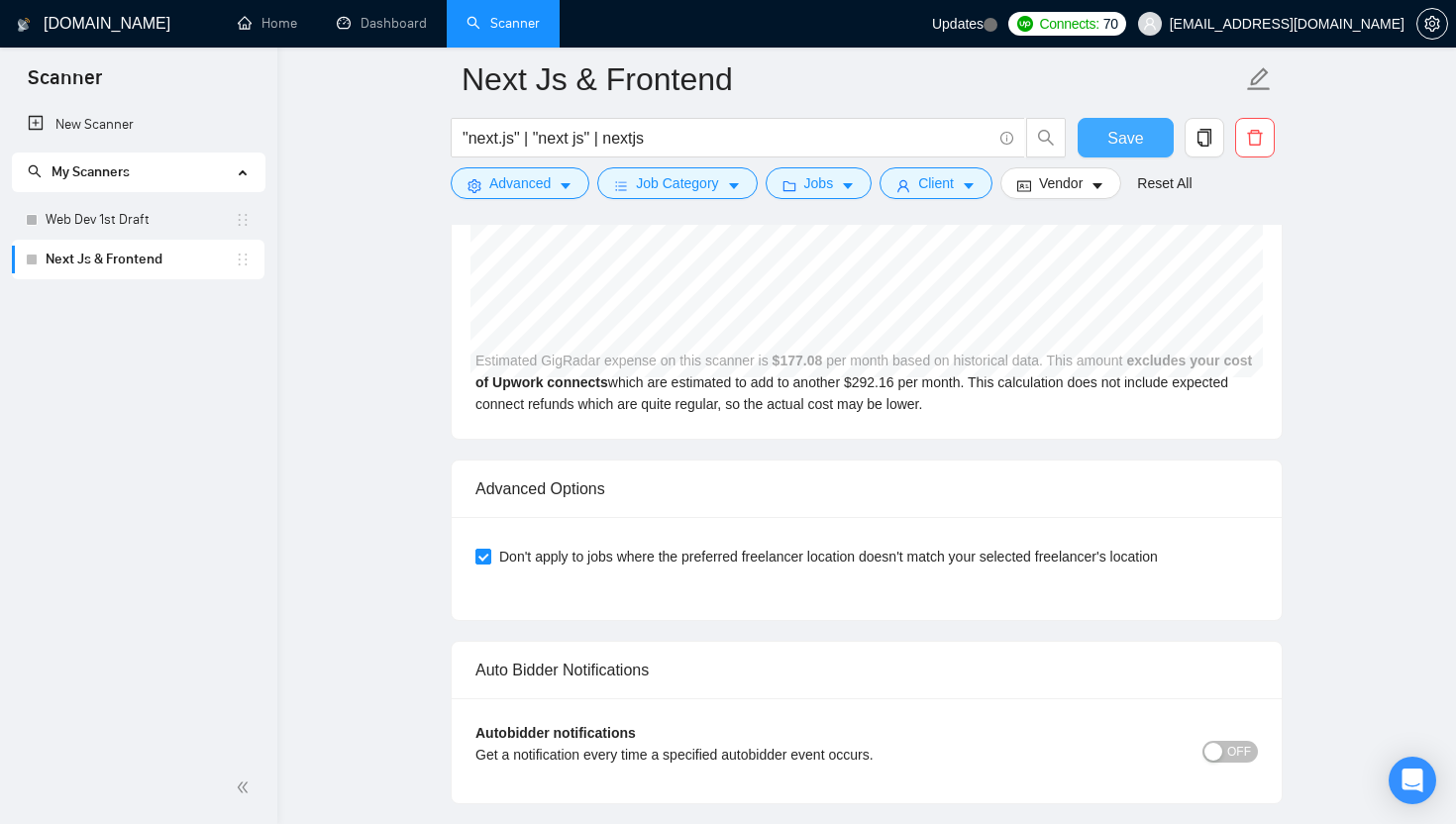 type 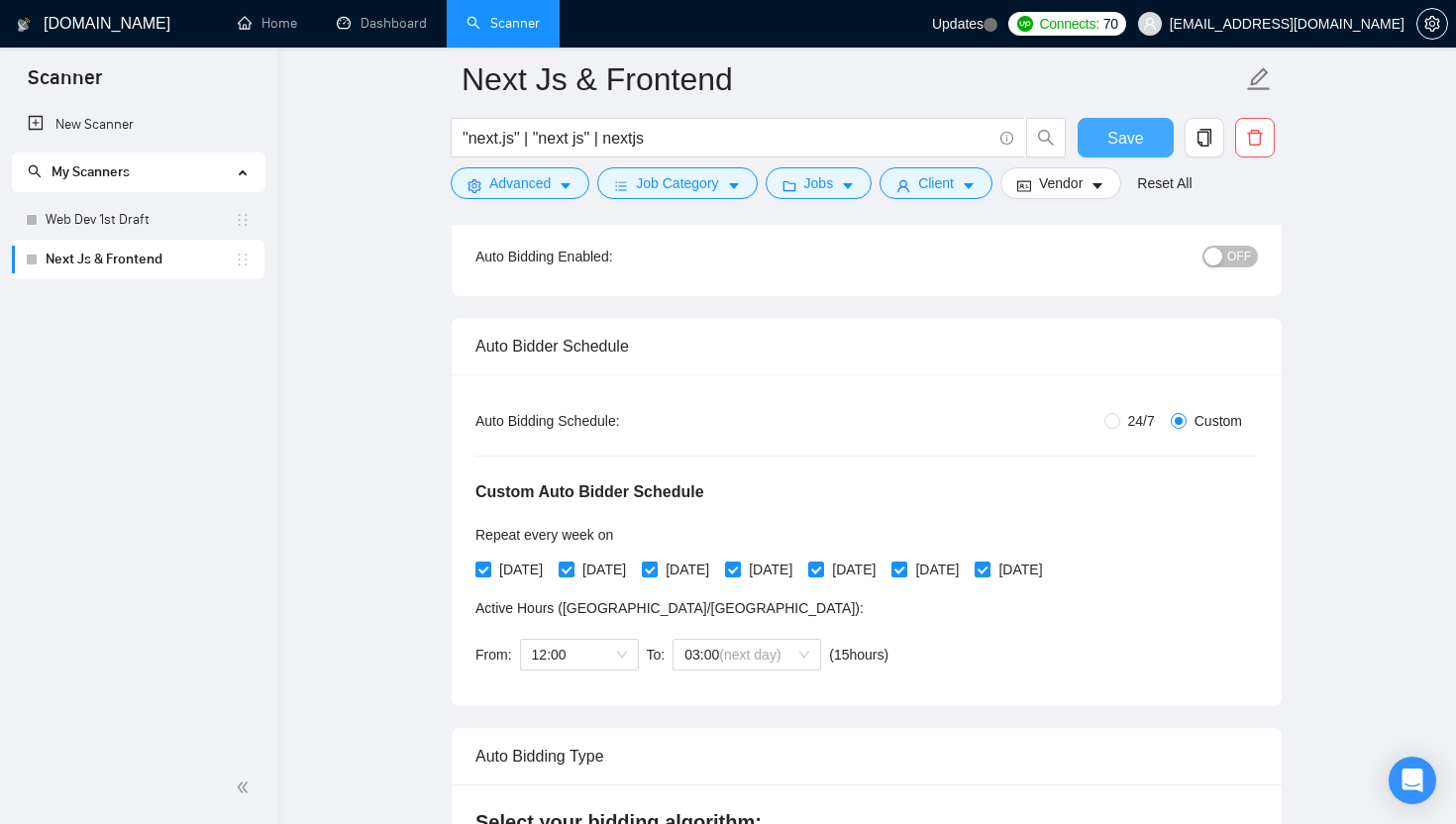 scroll, scrollTop: 0, scrollLeft: 0, axis: both 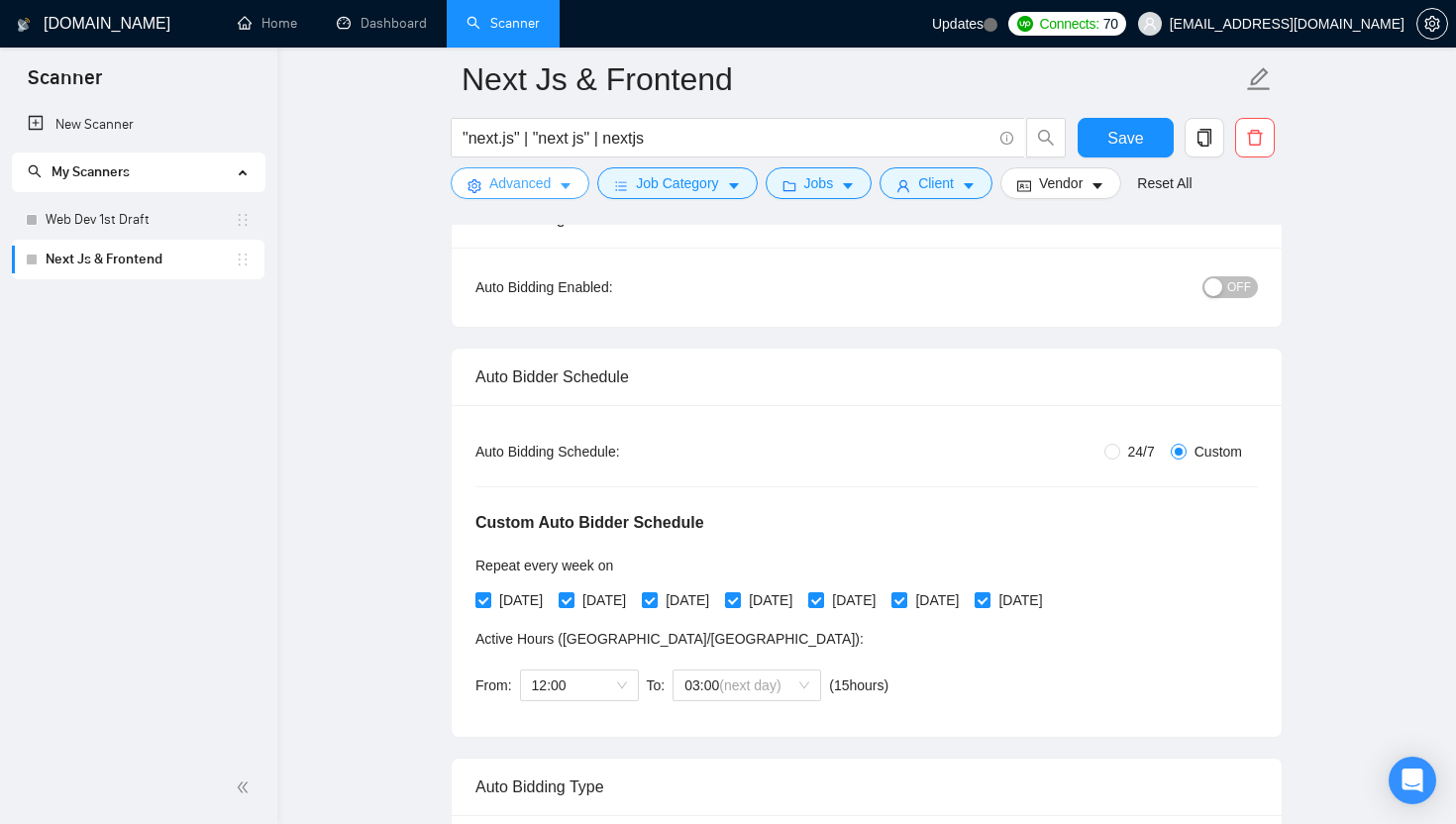 click on "Advanced" at bounding box center (520, 183) 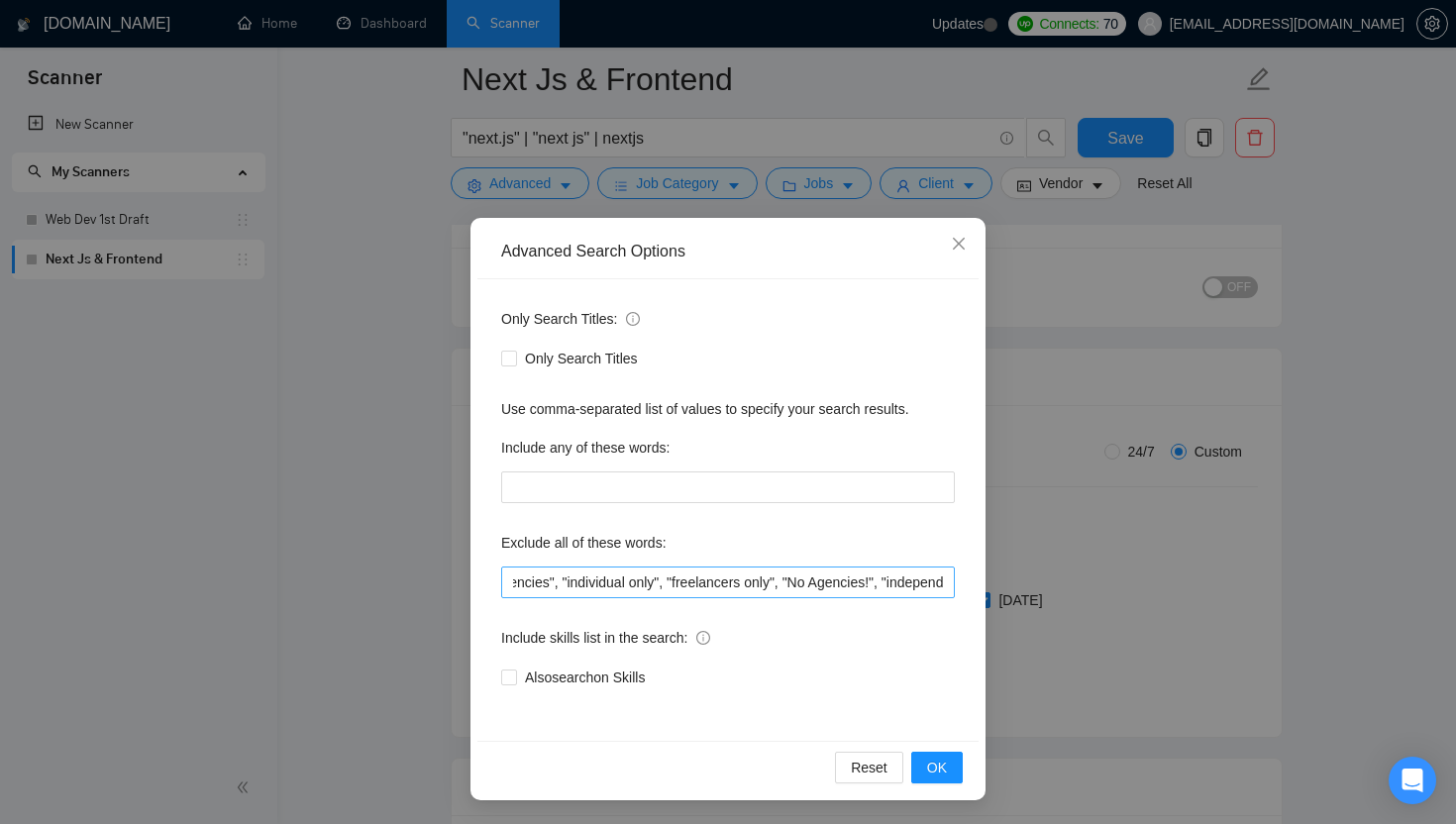 scroll, scrollTop: 0, scrollLeft: 1820, axis: horizontal 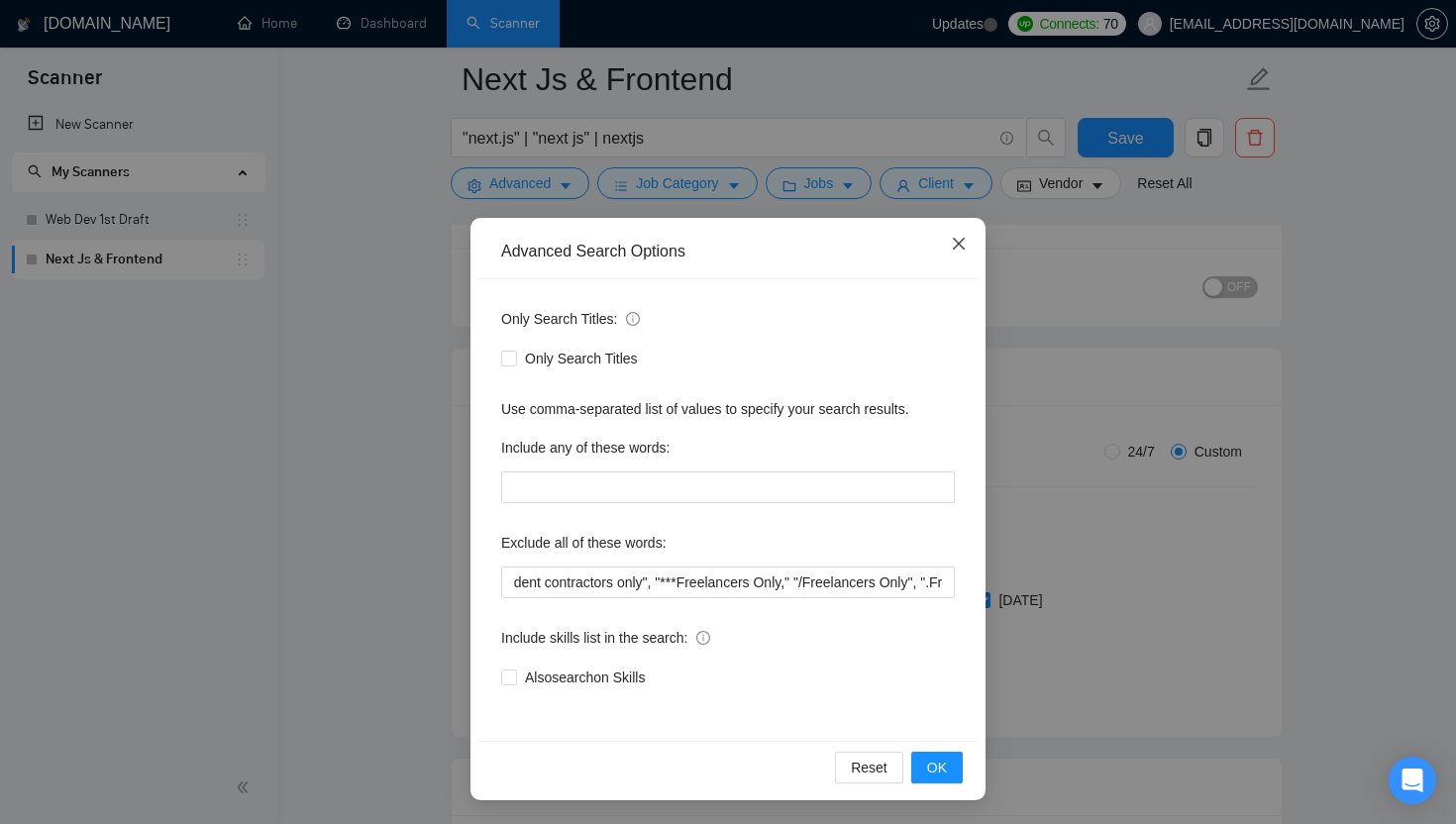 click 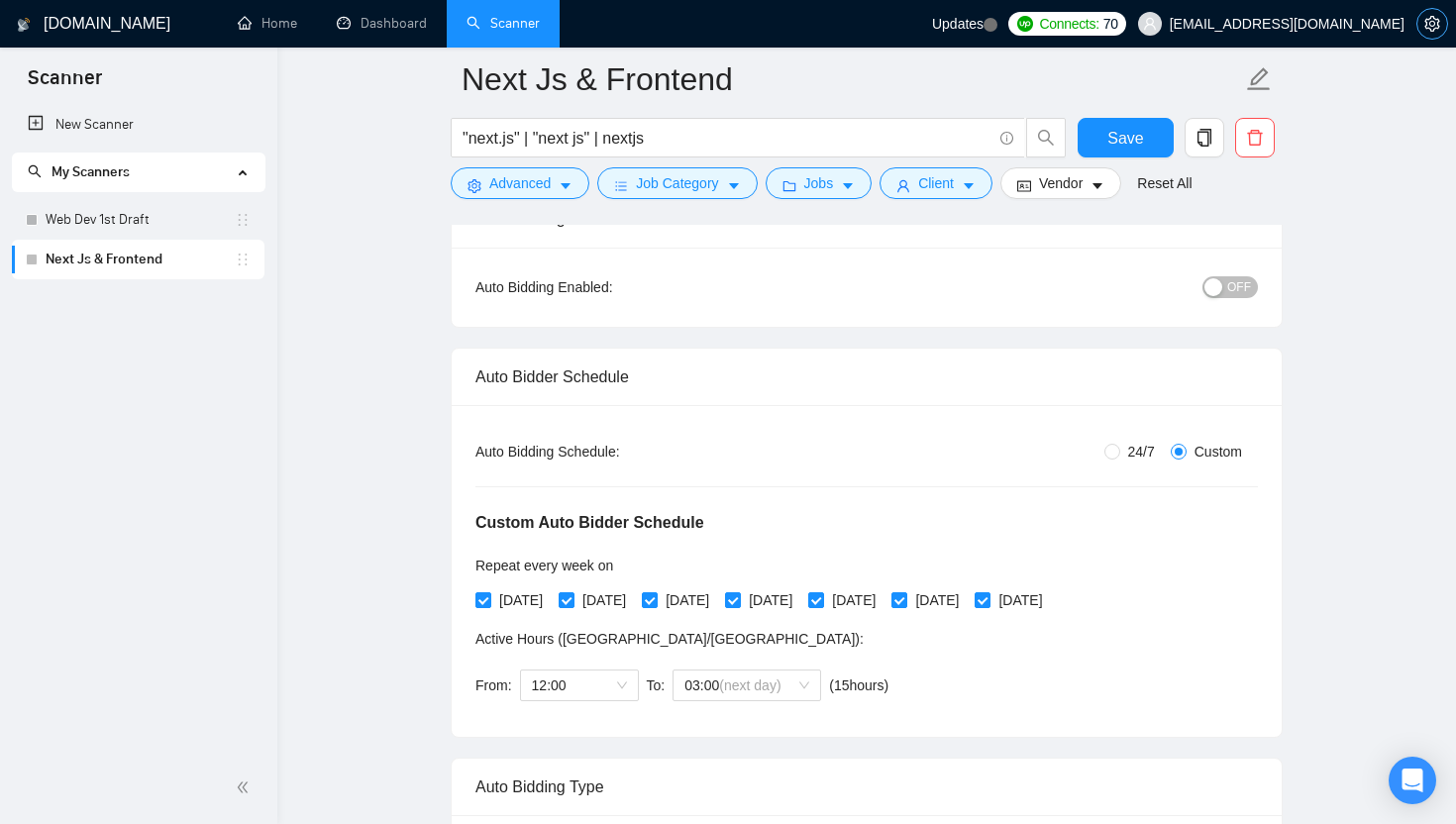 click at bounding box center [1432, 24] 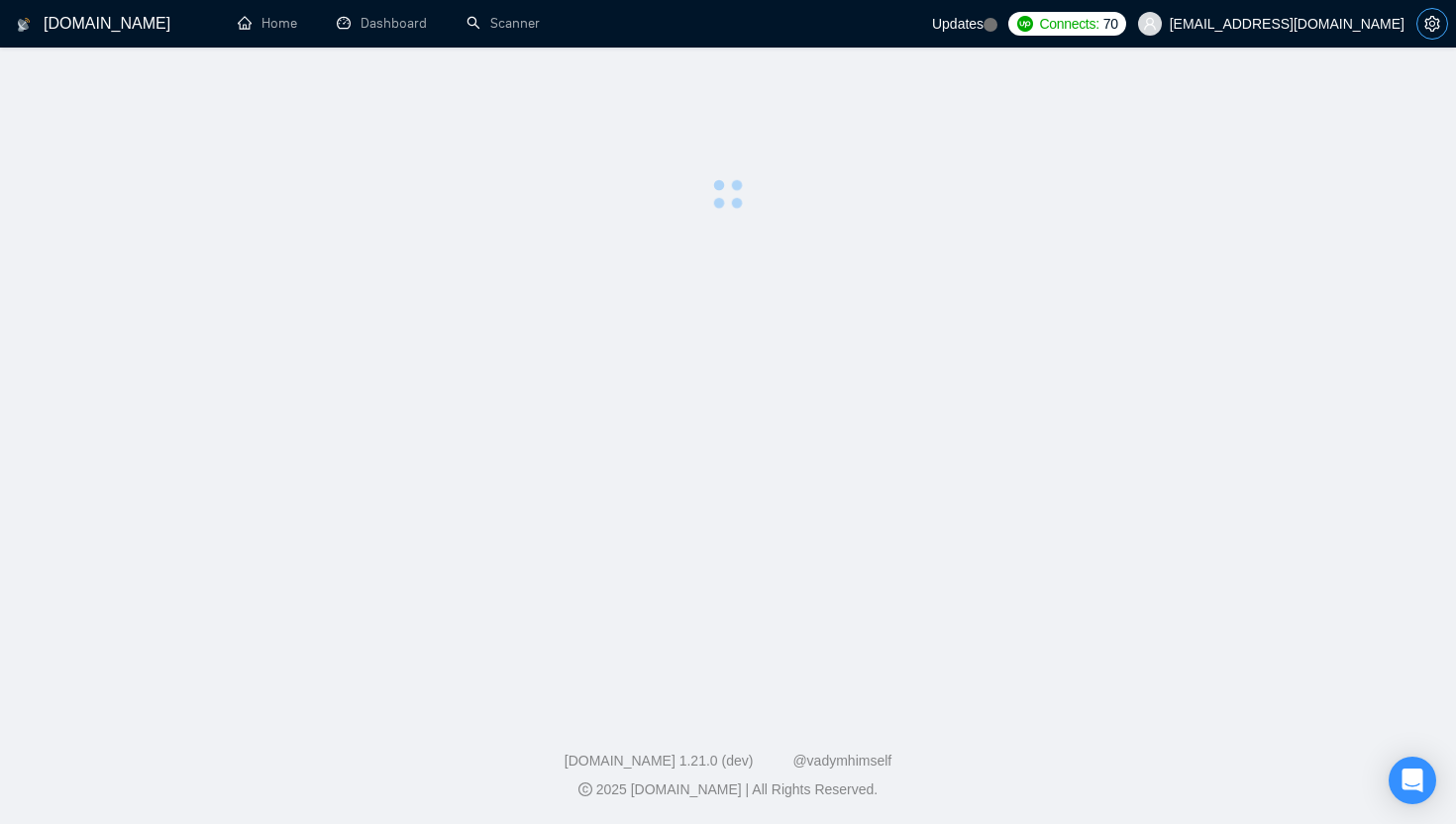 scroll, scrollTop: 0, scrollLeft: 0, axis: both 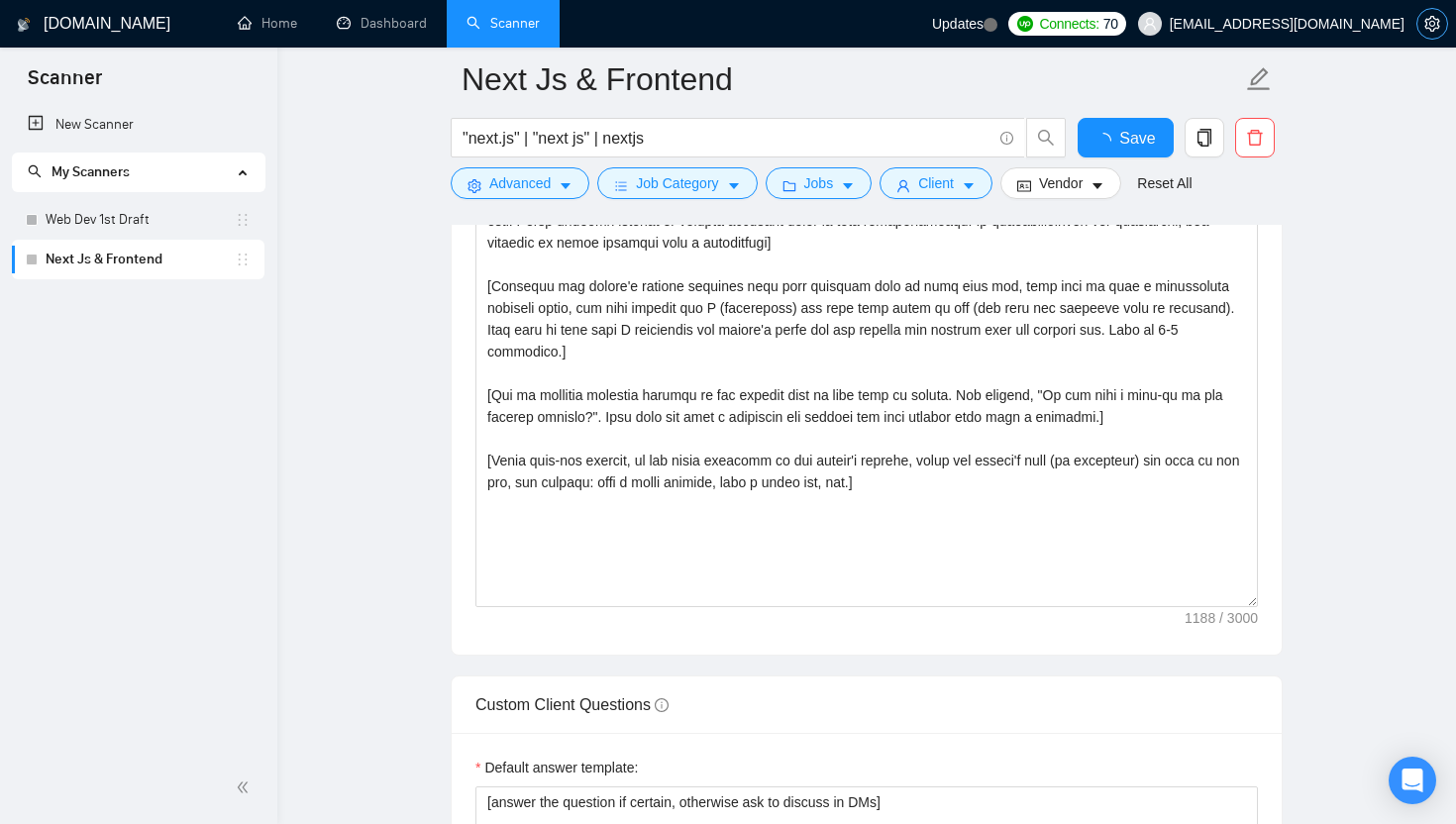 type 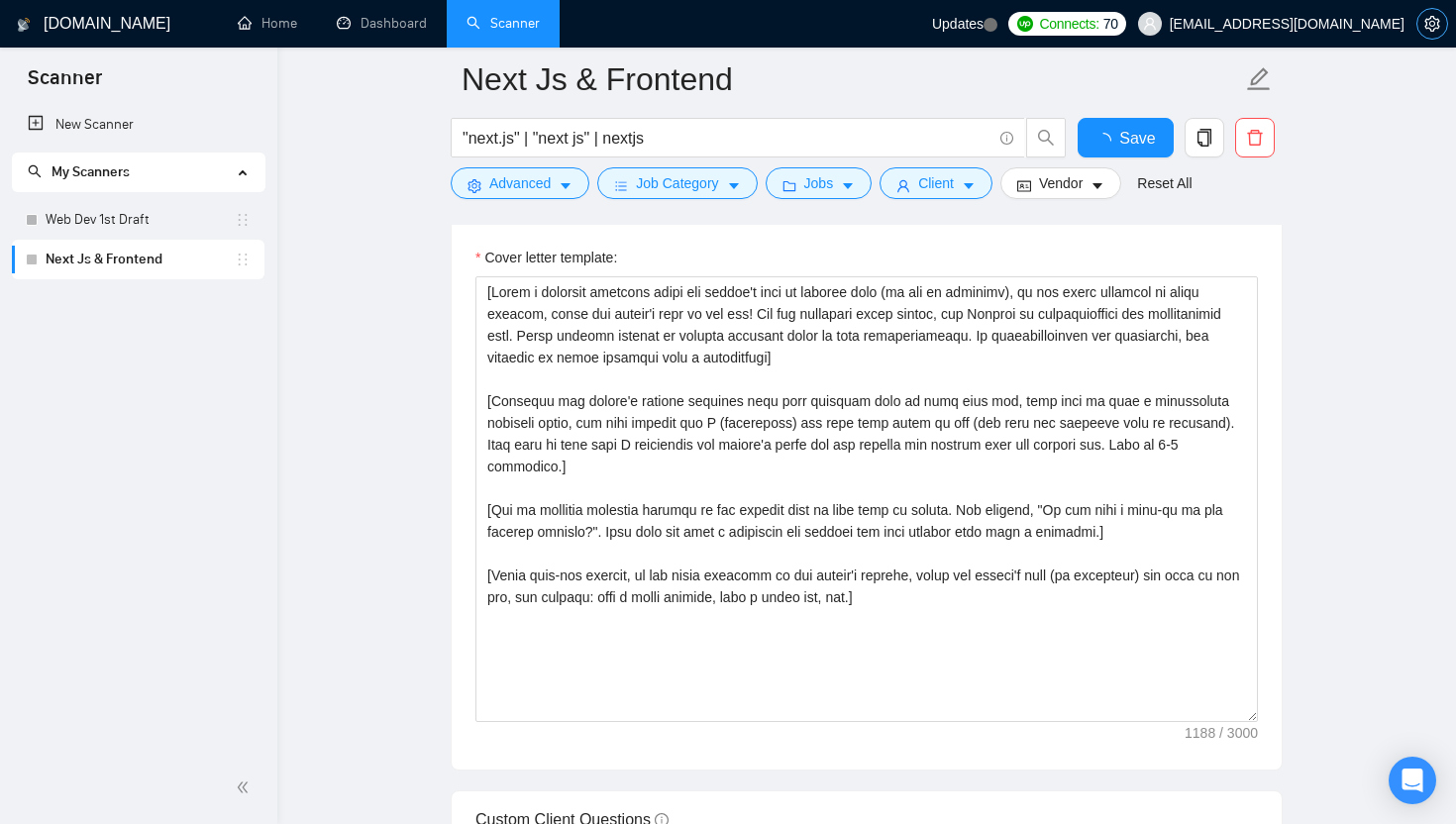 scroll, scrollTop: 1592, scrollLeft: 0, axis: vertical 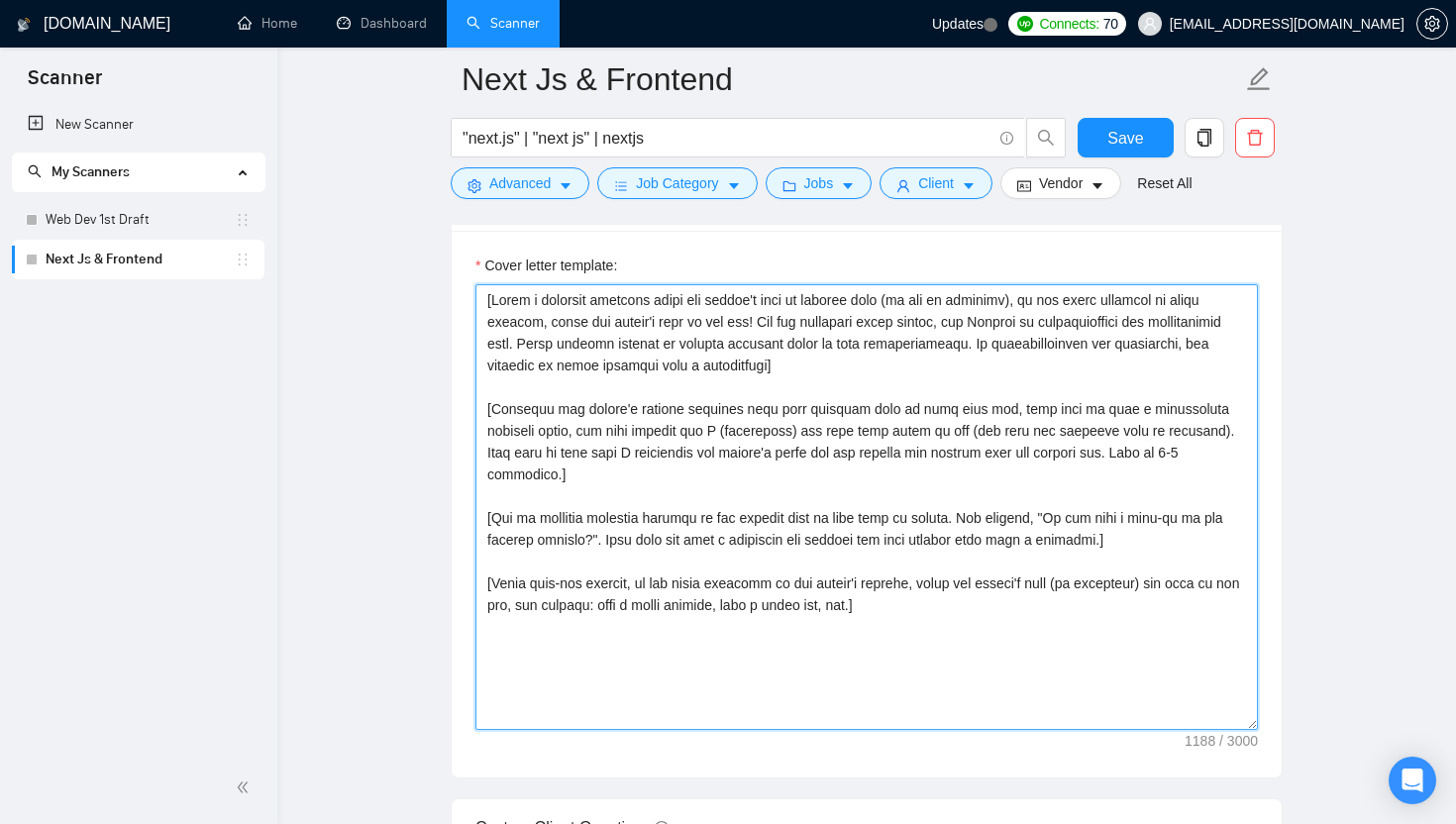 click on "Cover letter template:" at bounding box center [867, 507] 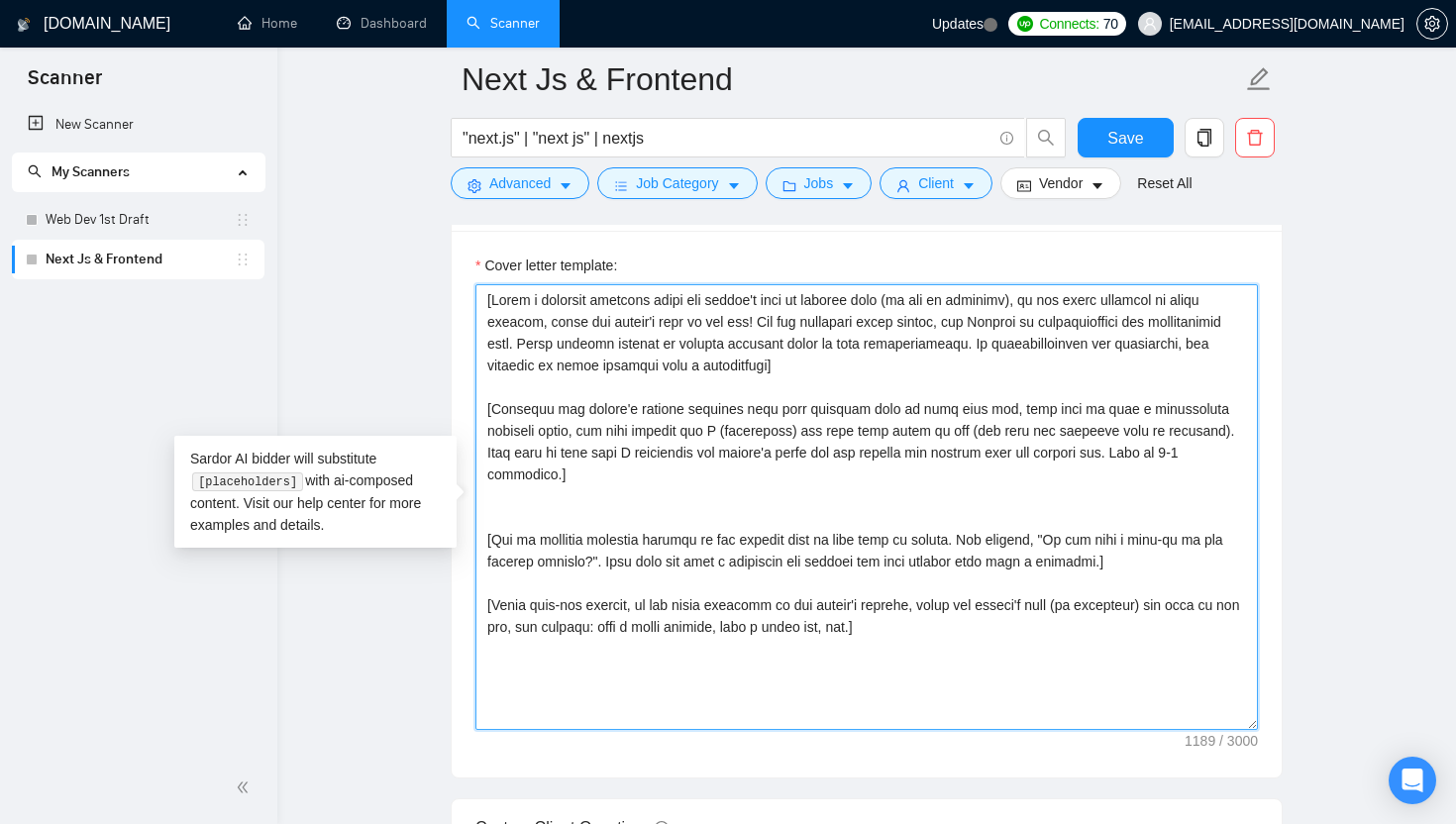 paste on "[Highlight the three most significant web development projects [PERSON_NAME] completed, emphasizing the results achieved for each portfolio case]" 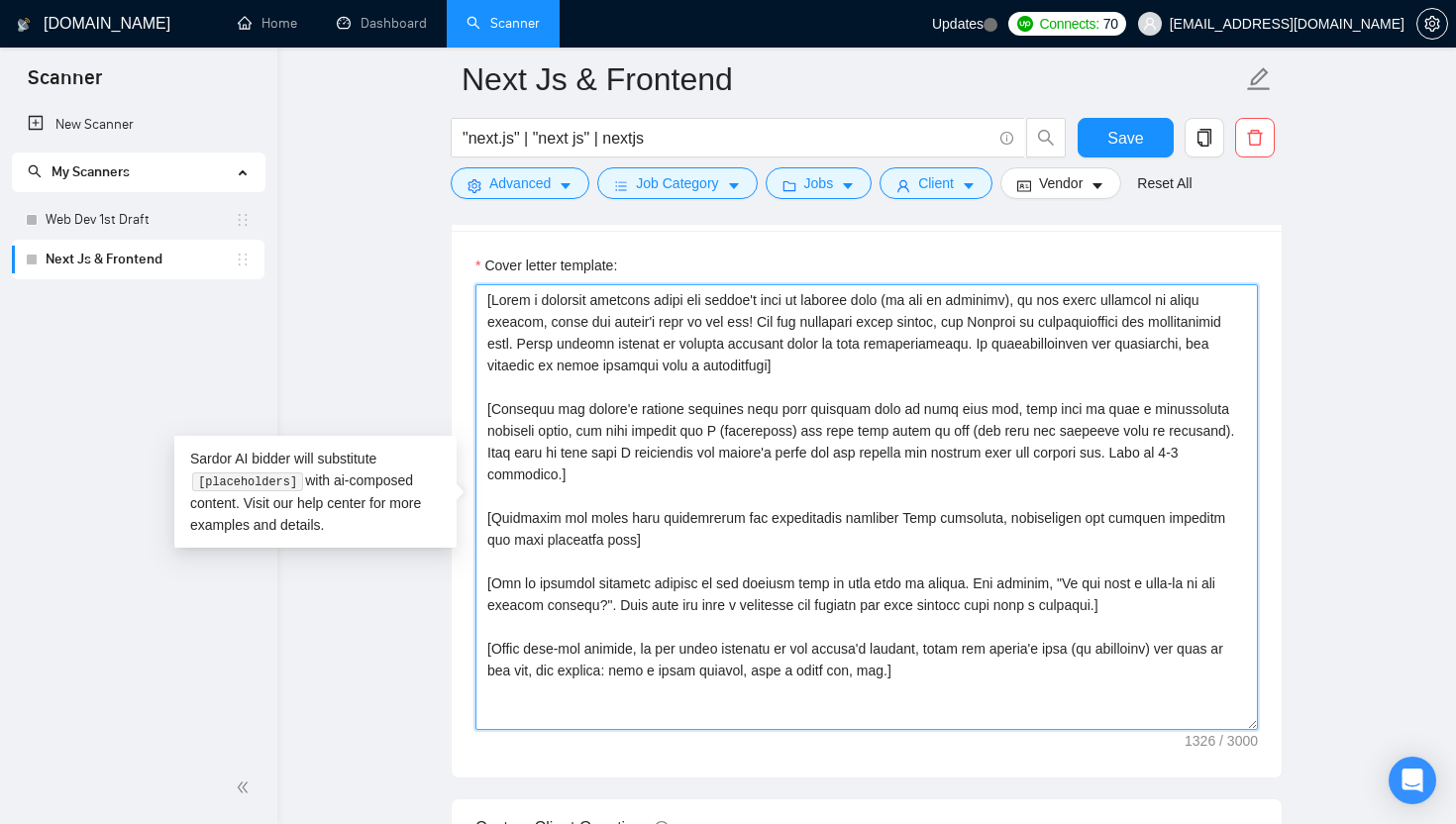 click on "Cover letter template:" at bounding box center (867, 507) 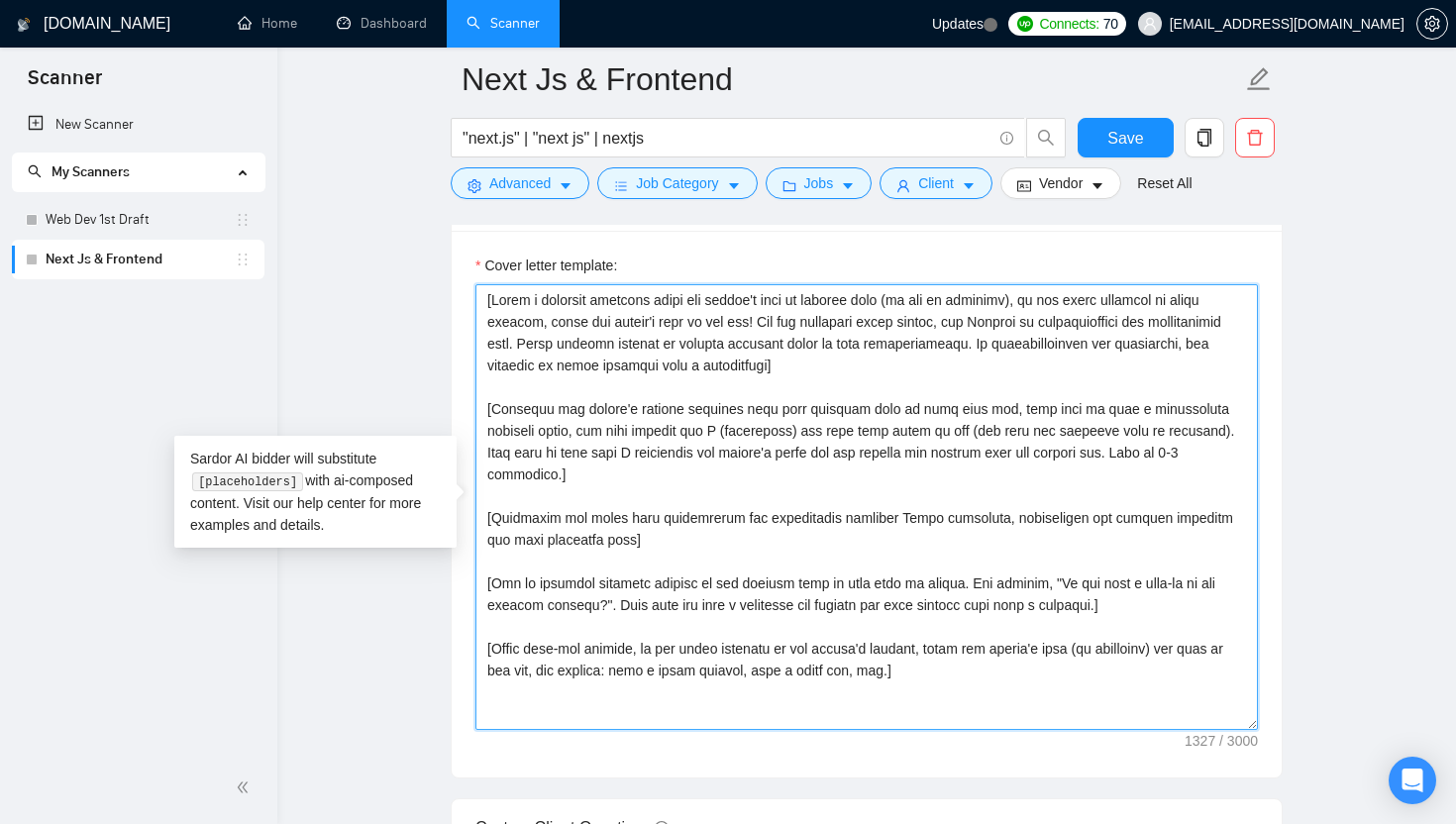 click on "Cover letter template:" at bounding box center (867, 507) 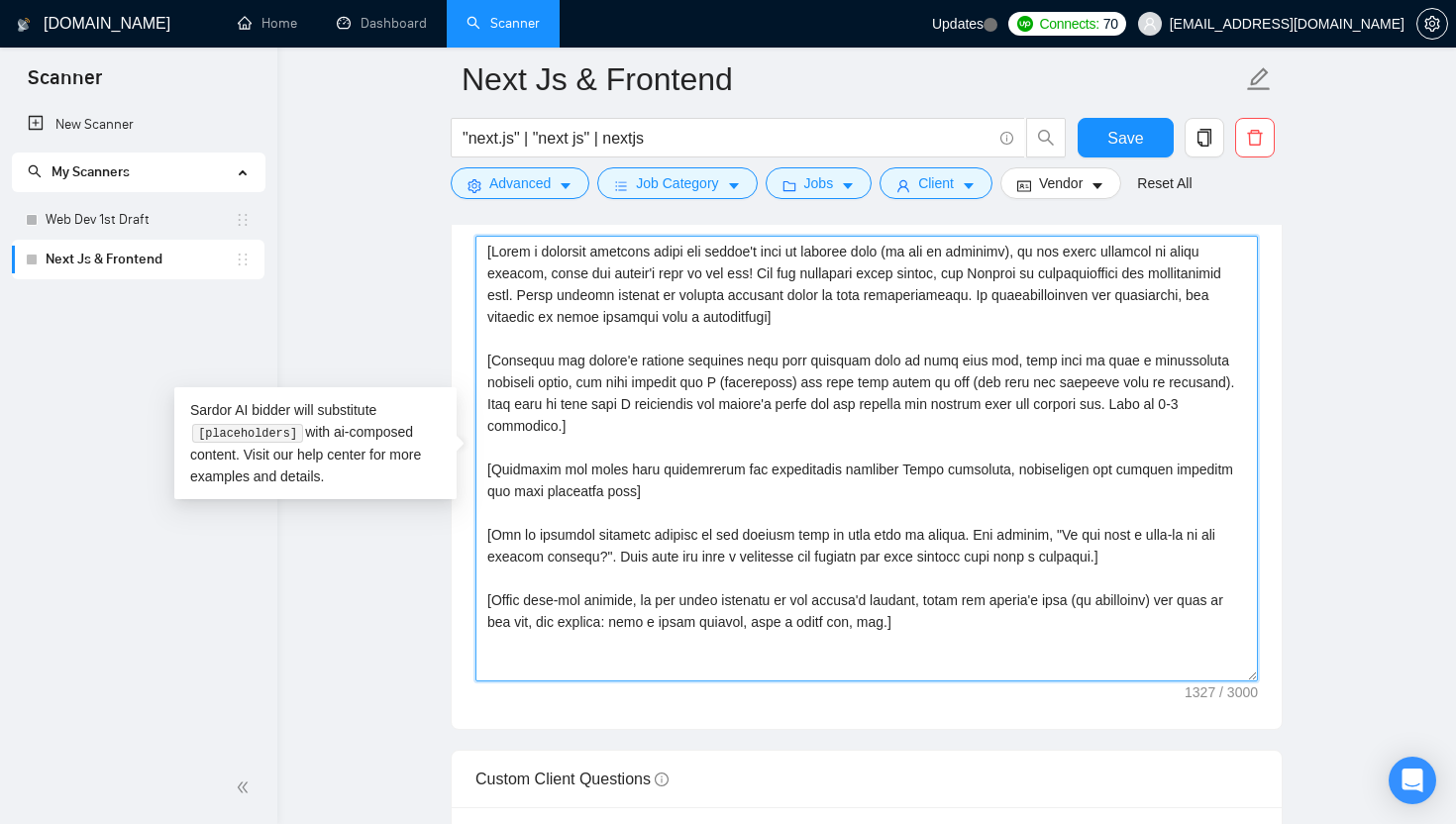 scroll, scrollTop: 1650, scrollLeft: 0, axis: vertical 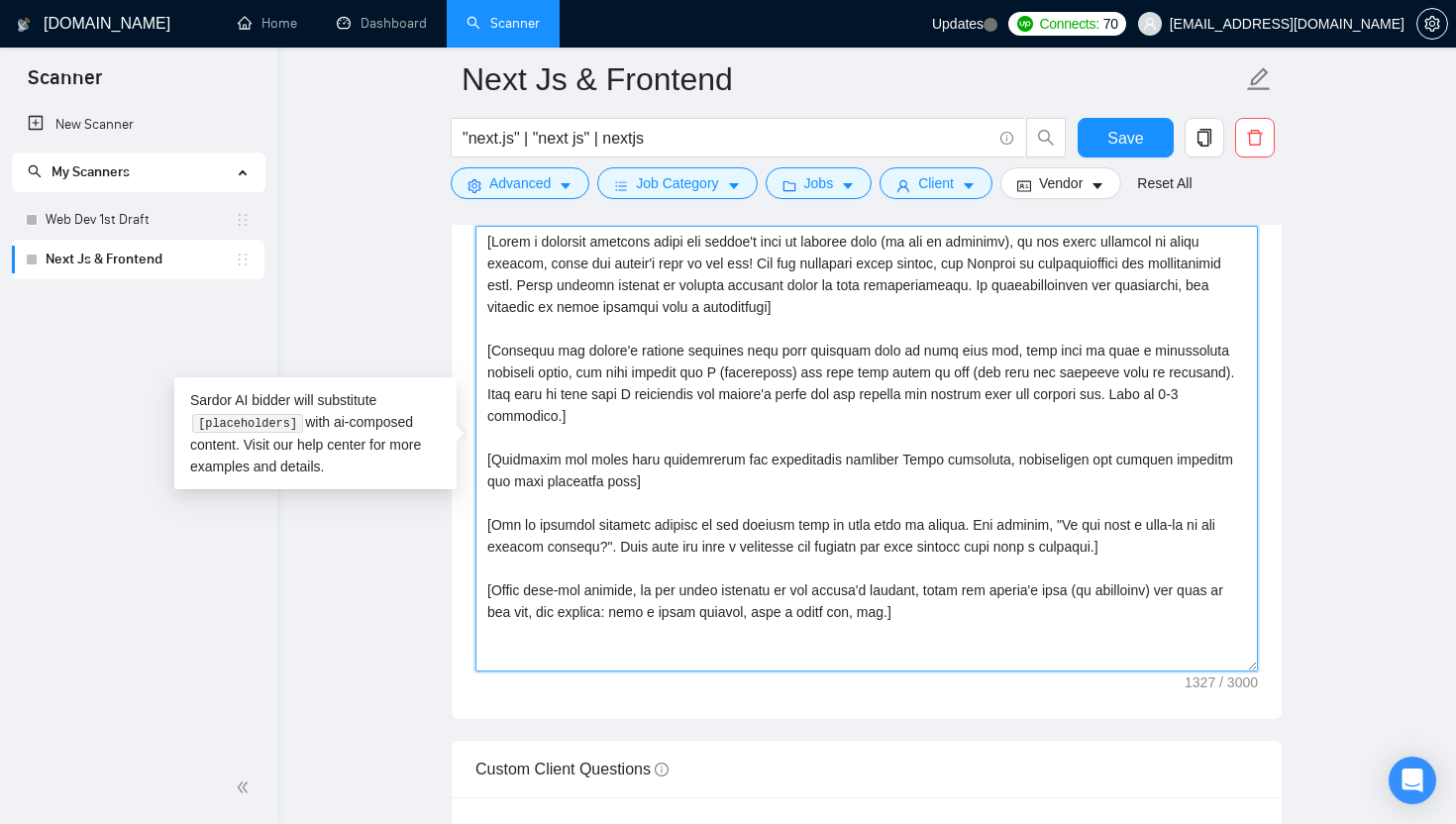 click on "Cover letter template:" at bounding box center (867, 449) 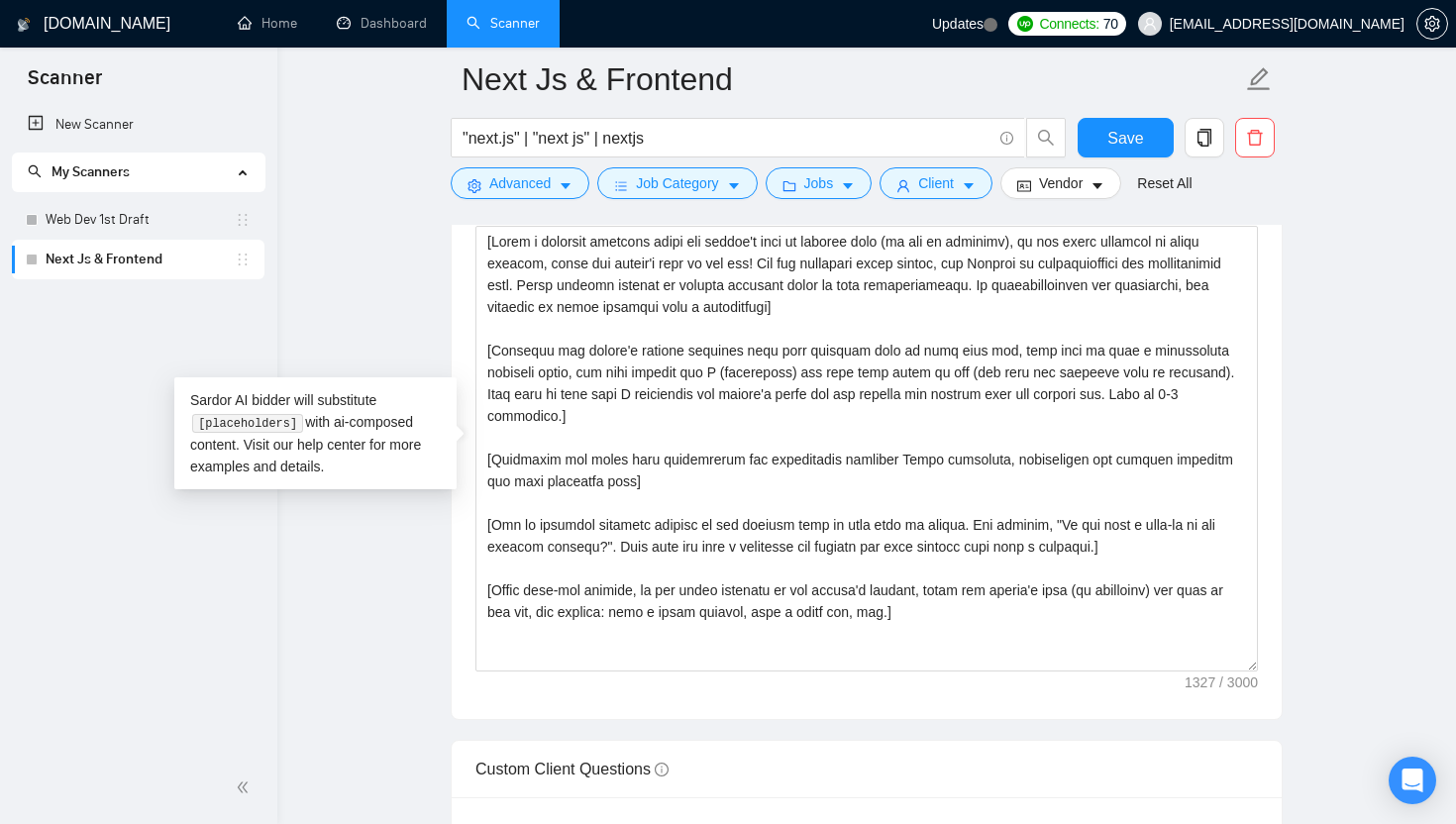 click on "Next Js & Frontend "next.js" | "next js" | nextjs Save Advanced   Job Category   Jobs   Client   Vendor   Reset All Preview Results Insights NEW Alerts Auto Bidder Auto Bidding Enabled Auto Bidding Enabled: OFF Auto Bidder Schedule Auto Bidding Type: Automated (recommended) Semi-automated Auto Bidding Schedule: 24/7 Custom Custom Auto Bidder Schedule Repeat every week [DATE] [DATE] [DATE] [DATE] [DATE] [DATE] [DATE] Active Hours ( [GEOGRAPHIC_DATA]/[GEOGRAPHIC_DATA] ): From: 12:00 To: 03:00  (next day) ( 15  hours) [GEOGRAPHIC_DATA]/[GEOGRAPHIC_DATA] Auto Bidding Type Select your bidding algorithm: Choose the algorithm for you bidding. The price per proposal does not include your connects expenditure. Template Bidder Works great for narrow segments and short cover letters that don't change. 0.50  credits / proposal Sardor AI 🤖 Personalise your cover letter with ai [placeholders] 1.00  credits / proposal Experimental Laziza AI  👑   NEW   Learn more 2.00  credits / proposal 97.2 credits savings Team & Freelancer Select team: WeTeck     50" at bounding box center (867, 790) 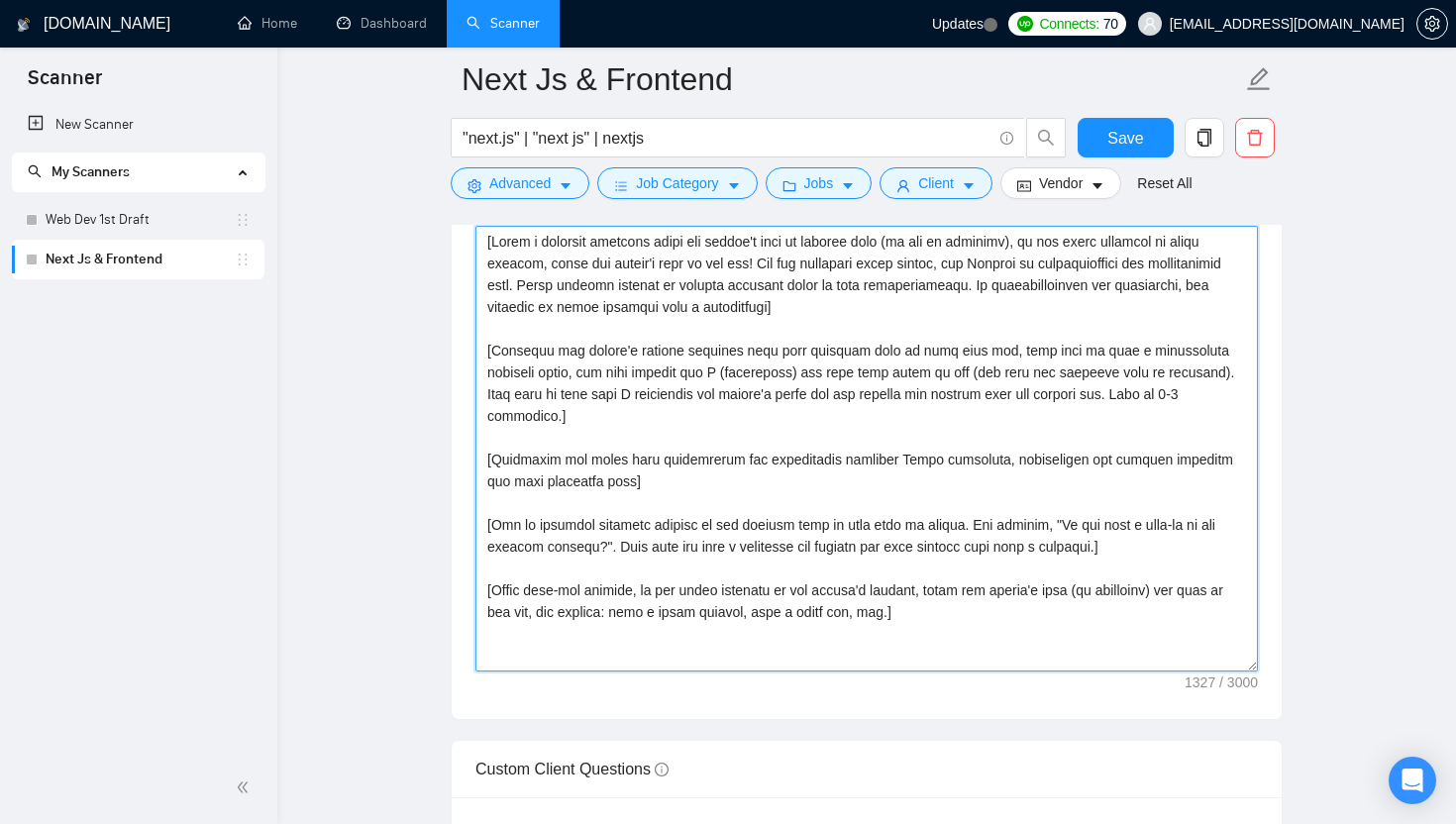 click on "Cover letter template:" at bounding box center (867, 449) 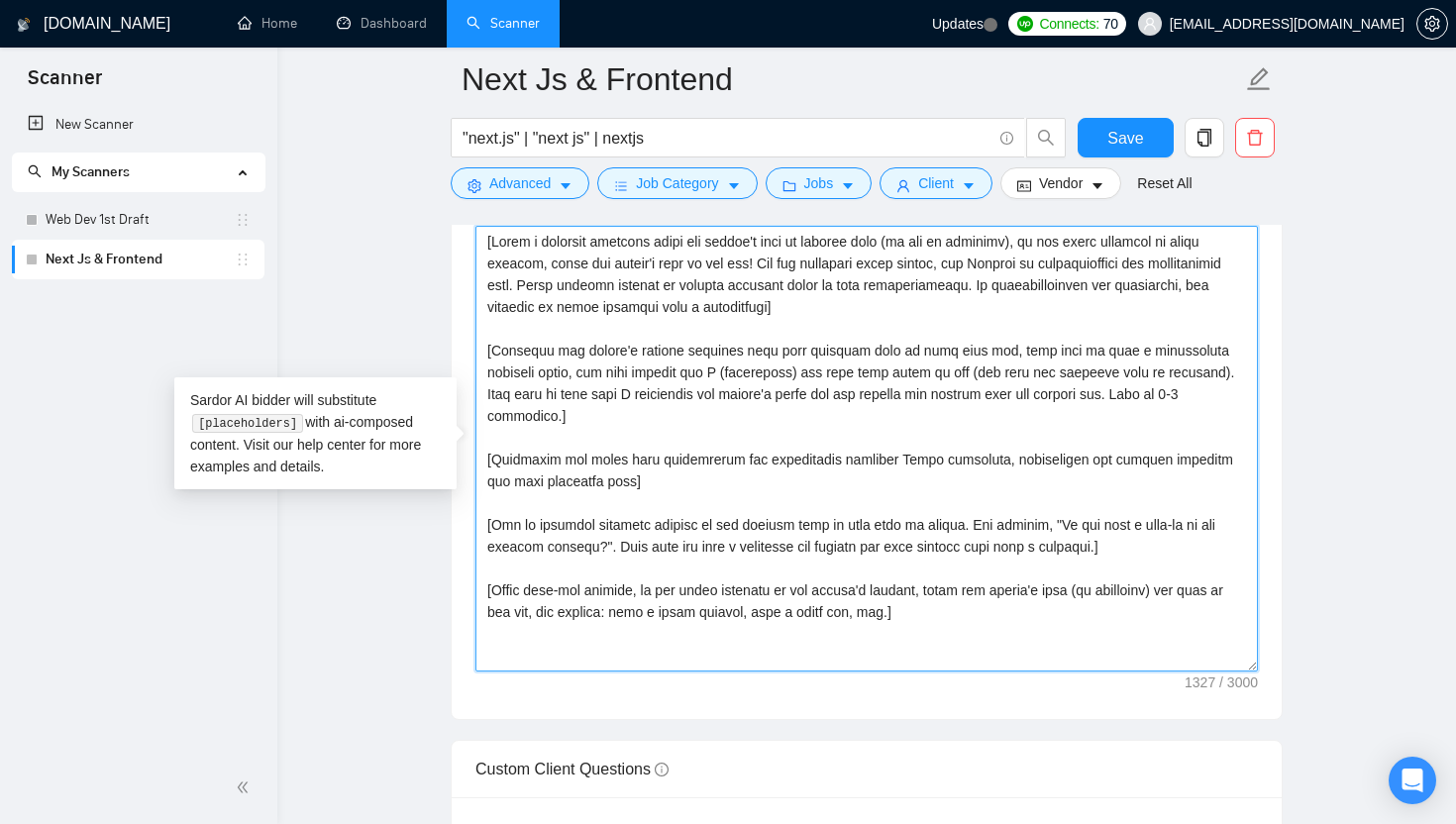 click on "Cover letter template:" at bounding box center [867, 449] 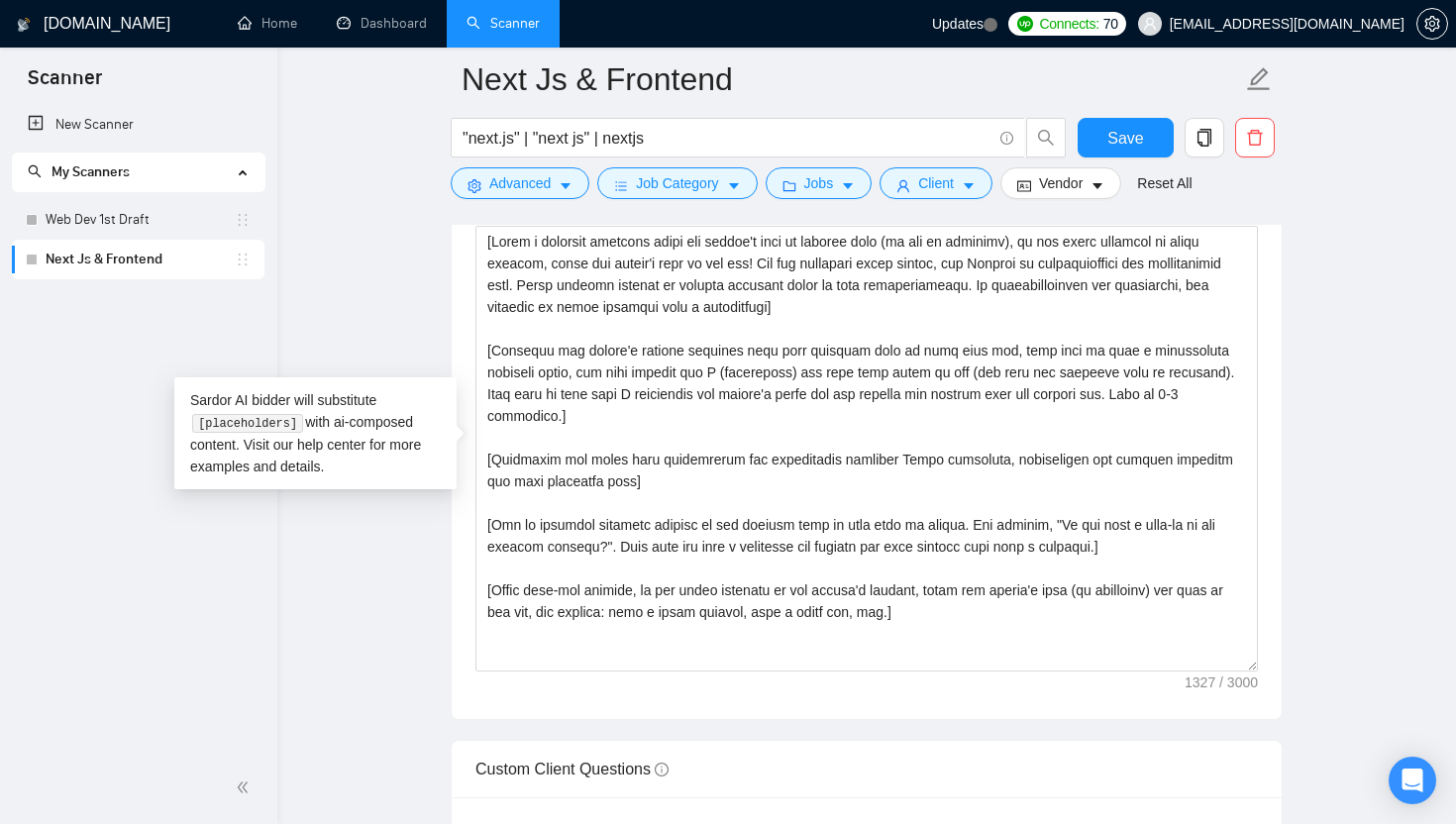 click on "[DOMAIN_NAME] Home Dashboard Scanner Updates
Connects: 70 [EMAIL_ADDRESS][DOMAIN_NAME] Next Js & Frontend "next.js" | "next js" | nextjs Save Advanced   Job Category   Jobs   Client   Vendor   Reset All Preview Results Insights NEW Alerts Auto Bidder Auto Bidding Enabled Auto Bidding Enabled: OFF Auto Bidder Schedule Auto Bidding Type: Automated (recommended) Semi-automated Auto Bidding Schedule: 24/7 Custom Custom Auto Bidder Schedule Repeat every week [DATE] [DATE] [DATE] [DATE] [DATE] [DATE] [DATE] Active Hours ( [GEOGRAPHIC_DATA]/[GEOGRAPHIC_DATA] ): From: 12:00 To: 03:00  (next day) ( 15  hours) [GEOGRAPHIC_DATA]/[GEOGRAPHIC_DATA] Auto Bidding Type Select your bidding algorithm: Choose the algorithm for you bidding. The price per proposal does not include your connects expenditure. Template Bidder Works great for narrow segments and short cover letters that don't change. 0.50  credits / proposal Sardor AI 🤖 Personalise your cover letter with ai [placeholders] 1.00  credits / proposal 👑" at bounding box center [867, 827] 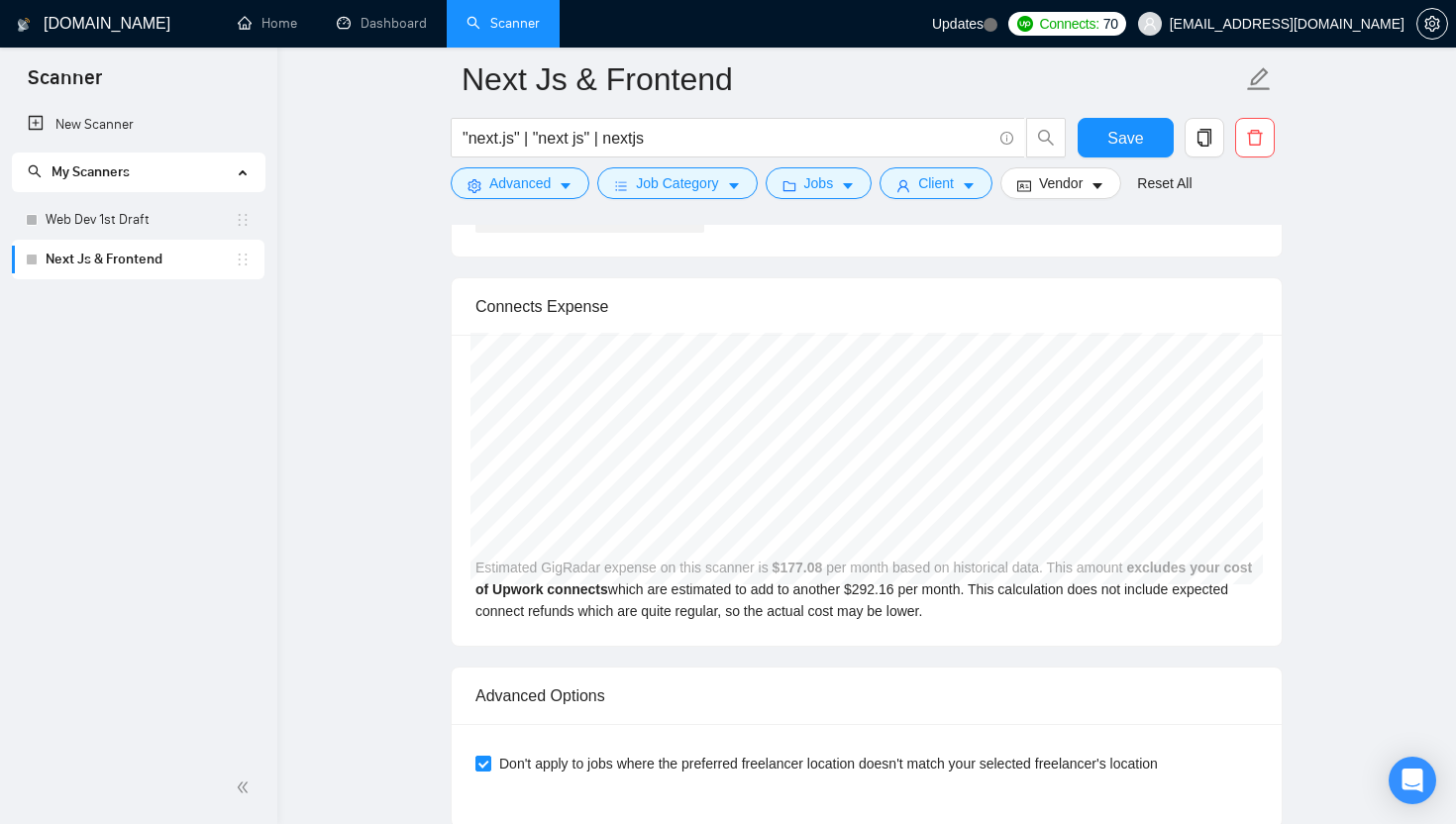 scroll, scrollTop: 3436, scrollLeft: 0, axis: vertical 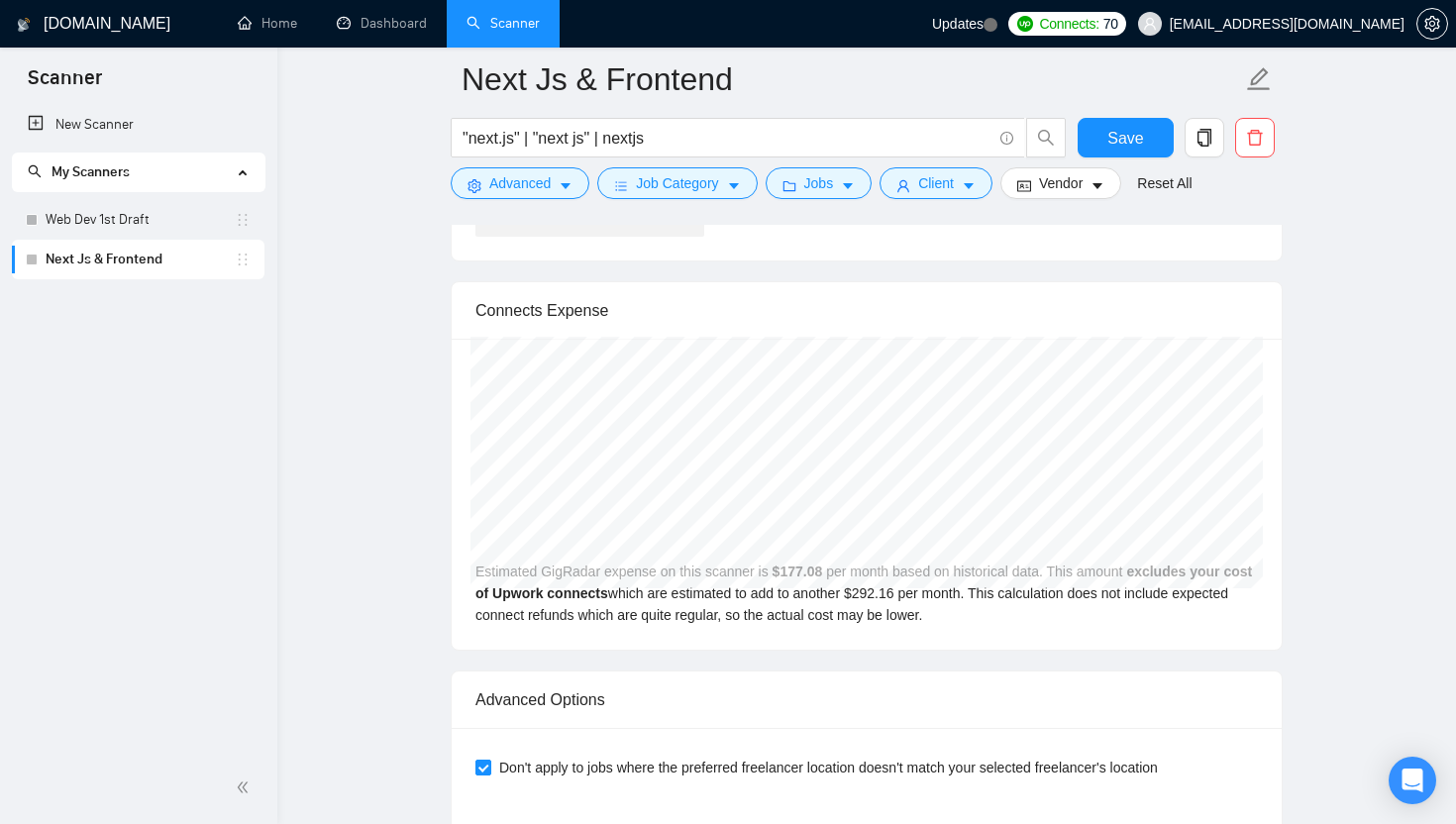 click on "Next Js & Frontend "next.js" | "next js" | nextjs Save Advanced   Job Category   Jobs   Client   Vendor   Reset All Preview Results Insights NEW Alerts Auto Bidder Auto Bidding Enabled Auto Bidding Enabled: OFF Auto Bidder Schedule Auto Bidding Type: Automated (recommended) Semi-automated Auto Bidding Schedule: 24/7 Custom Custom Auto Bidder Schedule Repeat every week [DATE] [DATE] [DATE] [DATE] [DATE] [DATE] [DATE] Active Hours ( [GEOGRAPHIC_DATA]/[GEOGRAPHIC_DATA] ): From: 12:00 To: 03:00  (next day) ( 15  hours) [GEOGRAPHIC_DATA]/[GEOGRAPHIC_DATA] Auto Bidding Type Select your bidding algorithm: Choose the algorithm for you bidding. The price per proposal does not include your connects expenditure. Template Bidder Works great for narrow segments and short cover letters that don't change. 0.50  credits / proposal Sardor AI 🤖 Personalise your cover letter with ai [placeholders] 1.00  credits / proposal Experimental Laziza AI  👑   NEW   Learn more 2.00  credits / proposal 97.2 credits savings Team & Freelancer Select team: WeTeck     50" at bounding box center [867, -995] 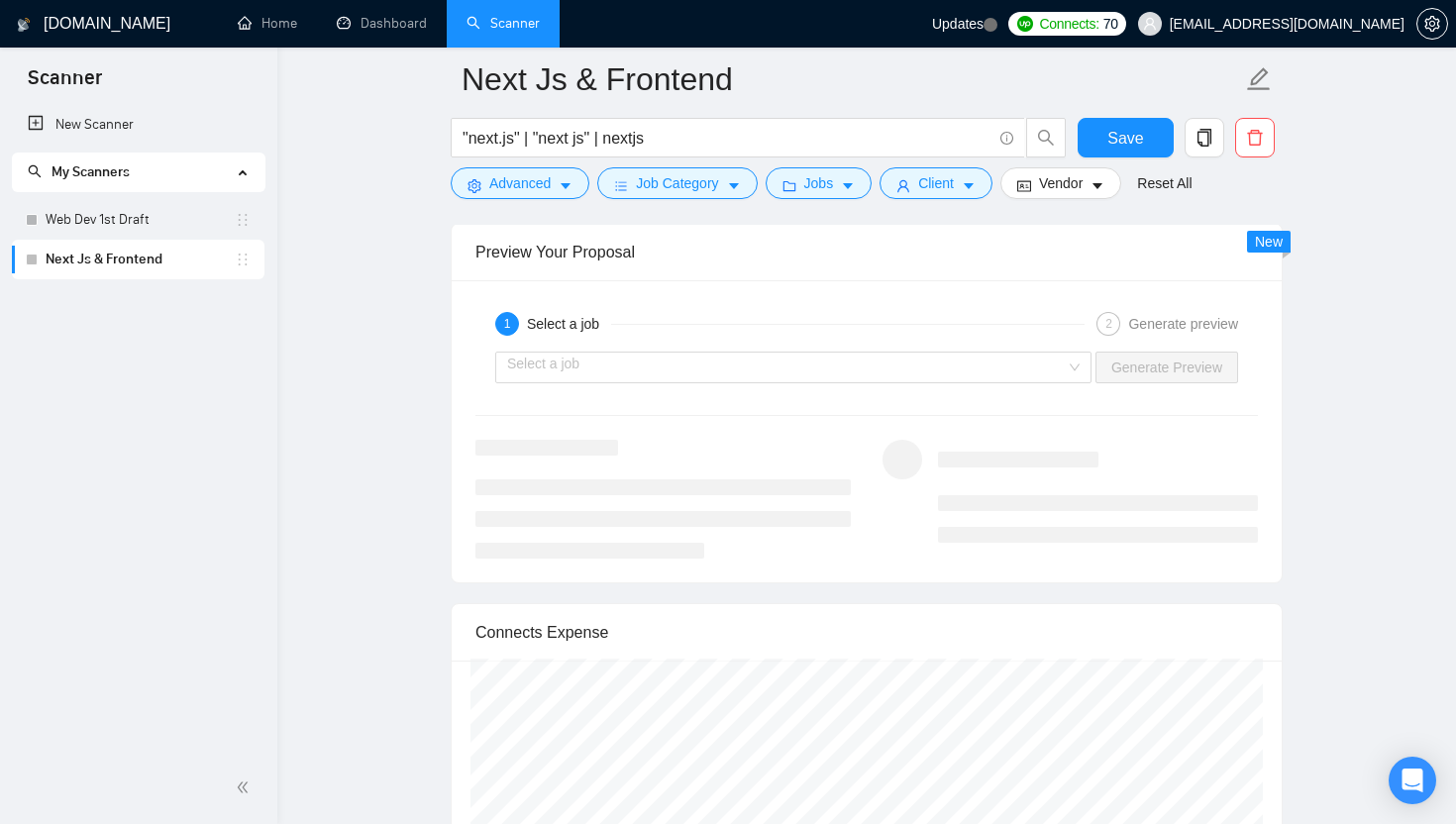 scroll, scrollTop: 3062, scrollLeft: 0, axis: vertical 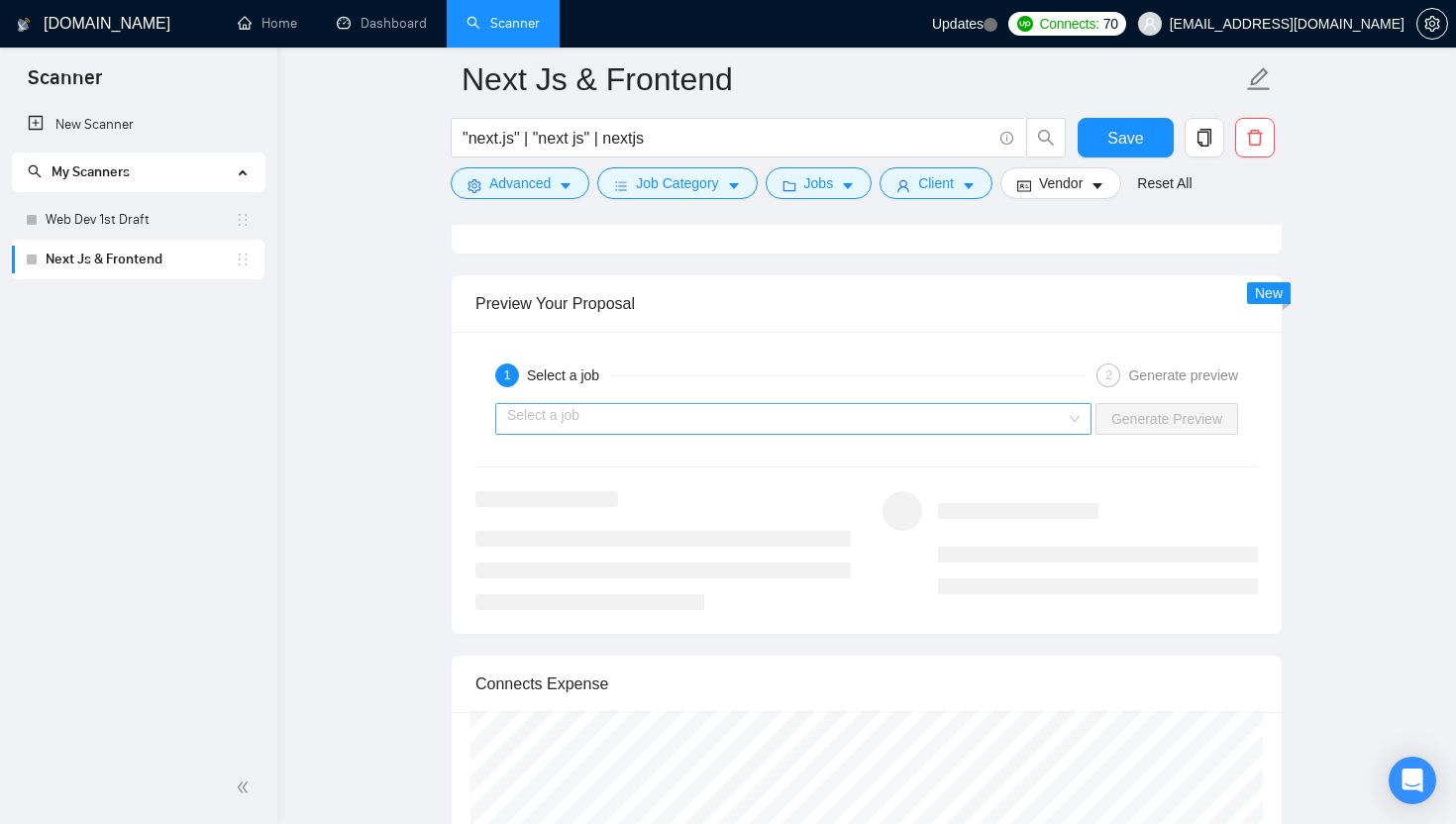 click at bounding box center [786, 419] 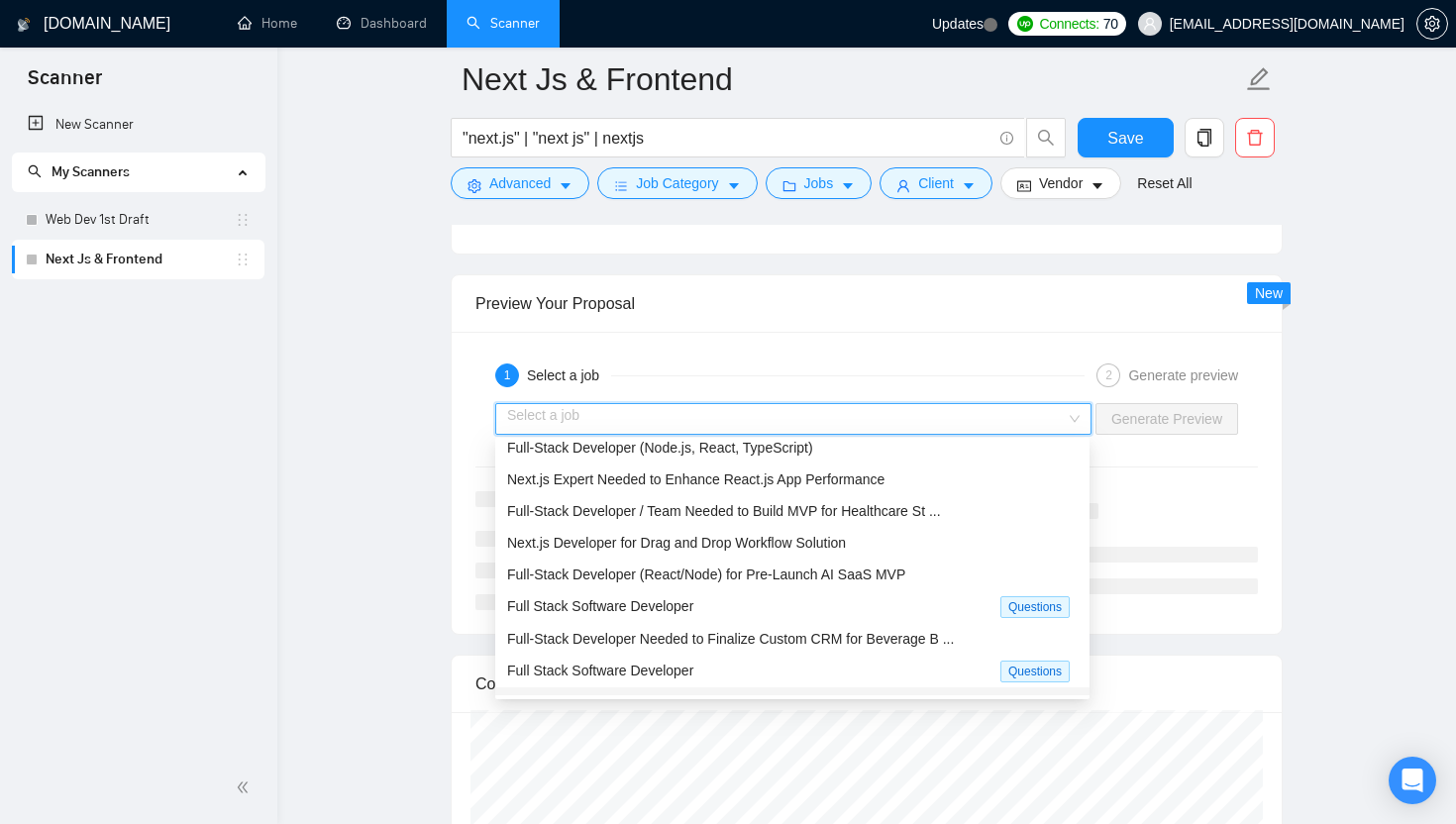 scroll, scrollTop: 0, scrollLeft: 0, axis: both 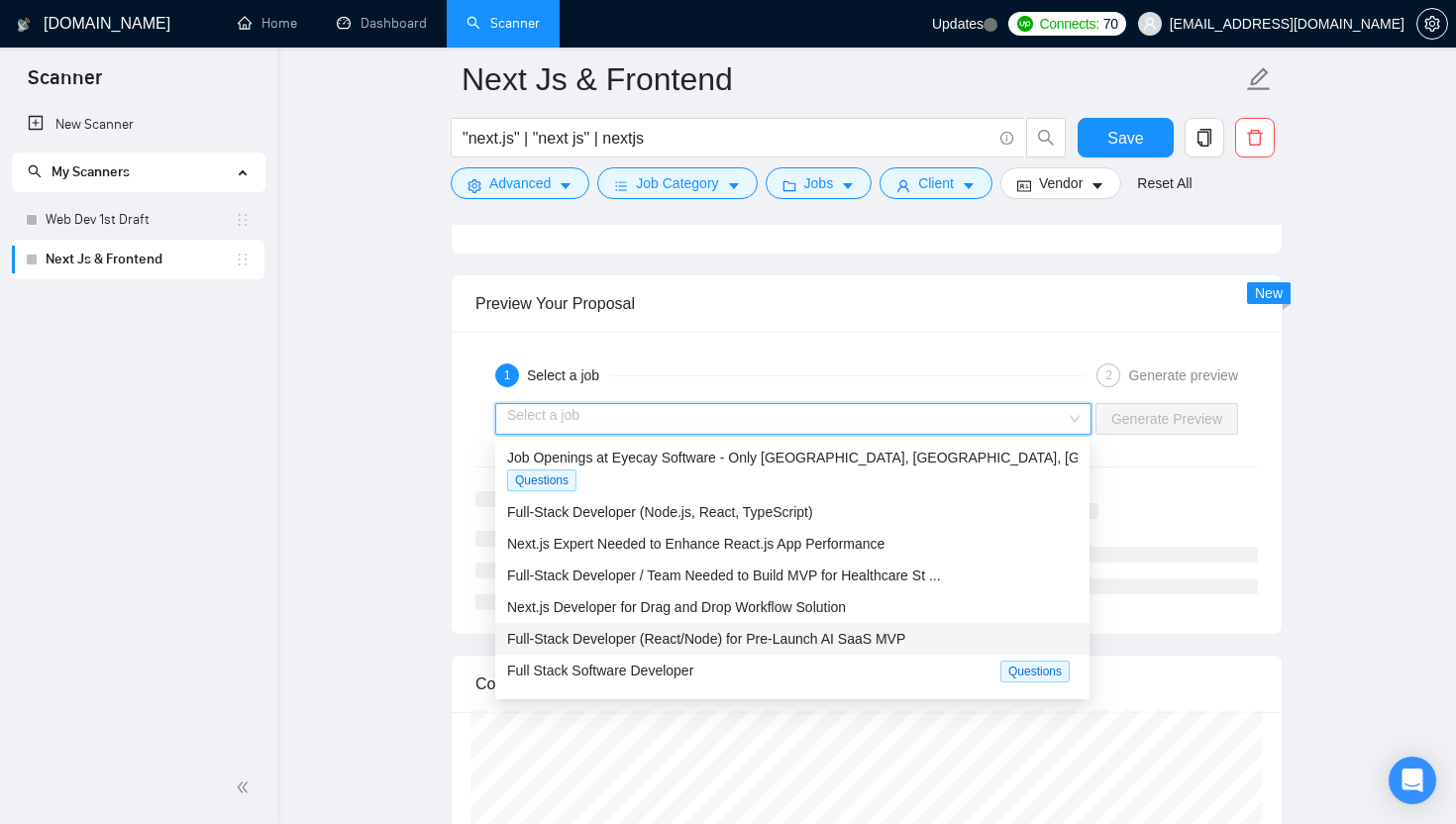 click on "Full-Stack Developer (React/Node) for Pre-Launch AI SaaS MVP" at bounding box center (706, 639) 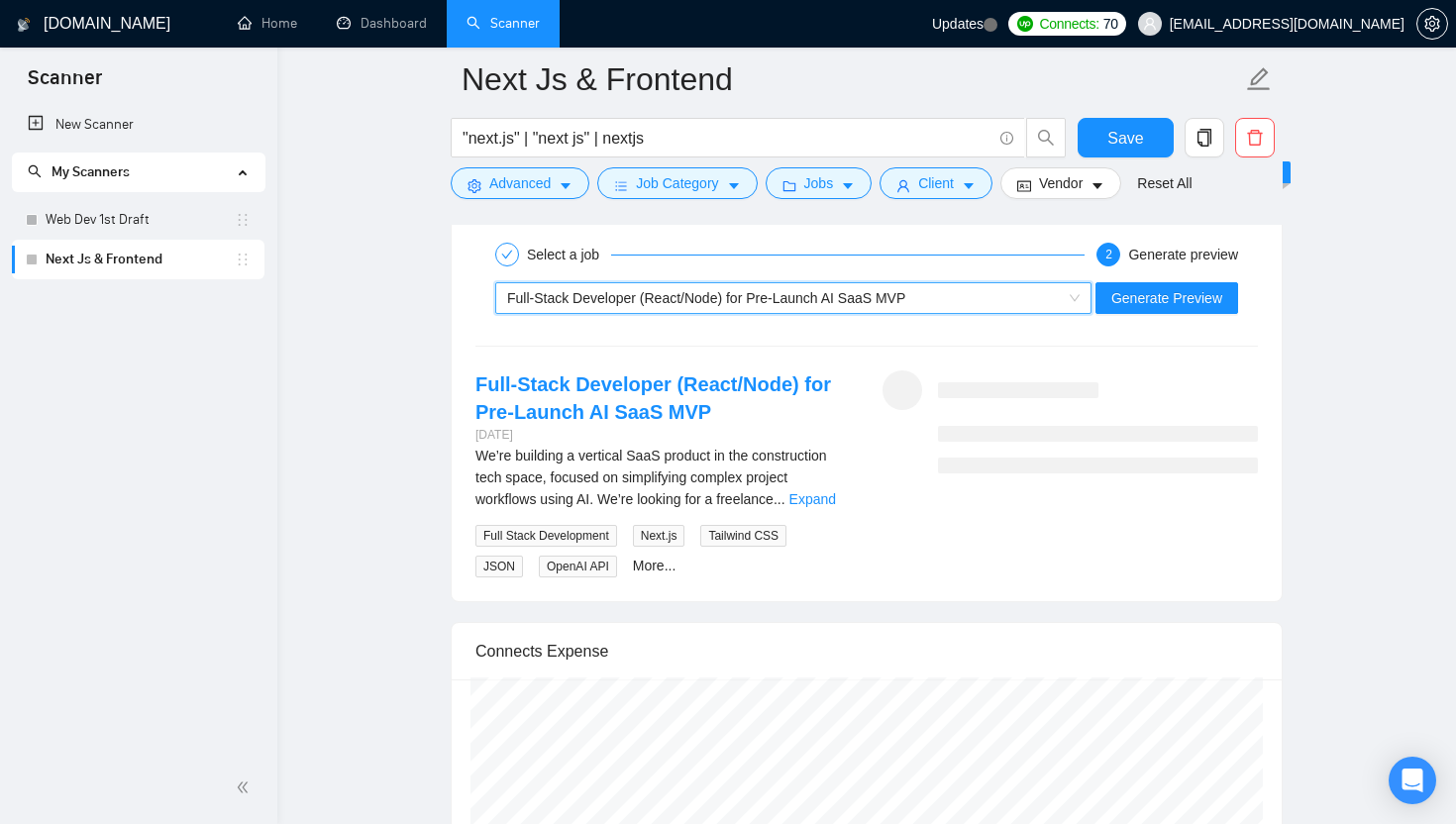 scroll, scrollTop: 3141, scrollLeft: 0, axis: vertical 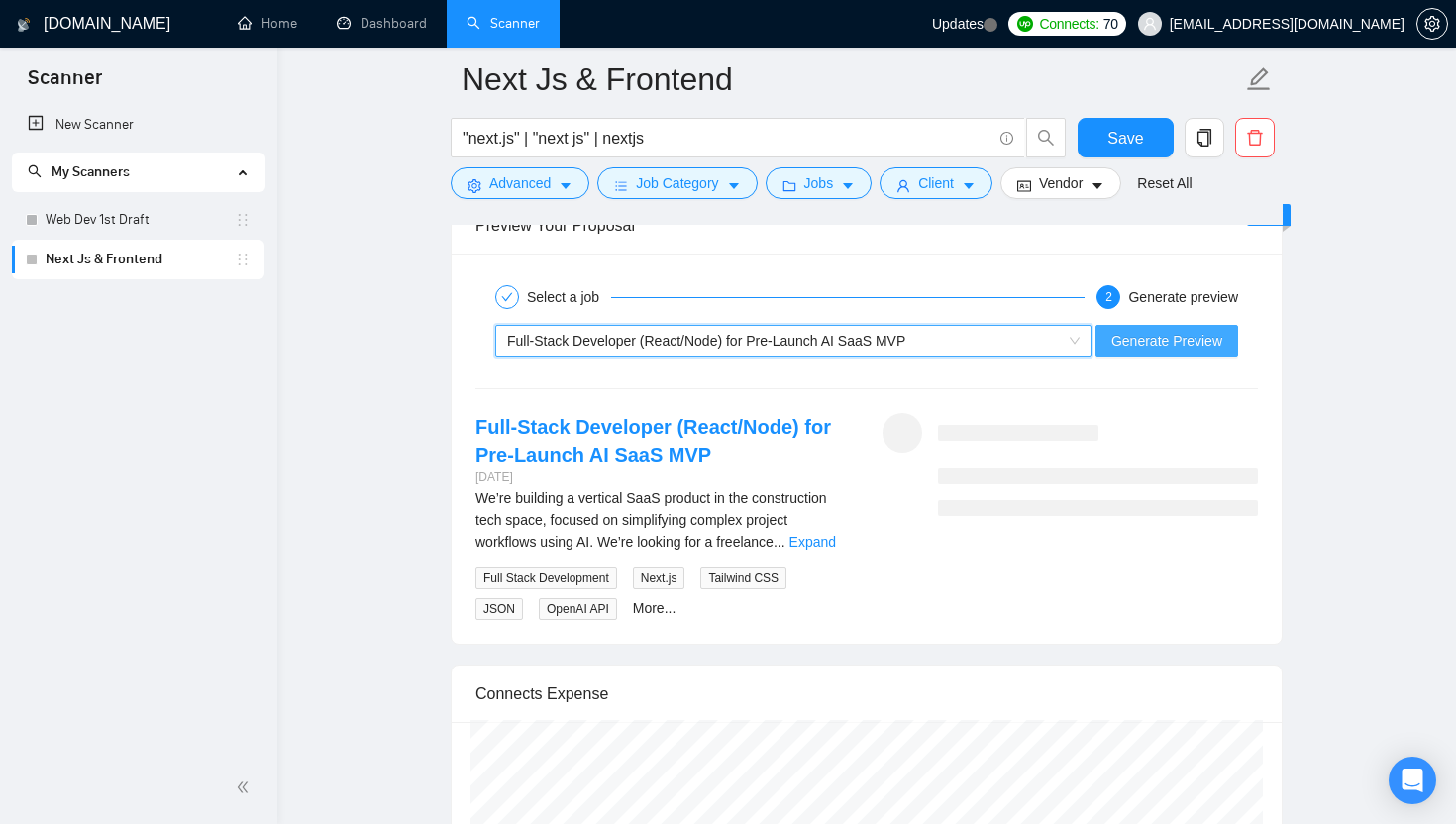click on "Generate Preview" at bounding box center (1167, 341) 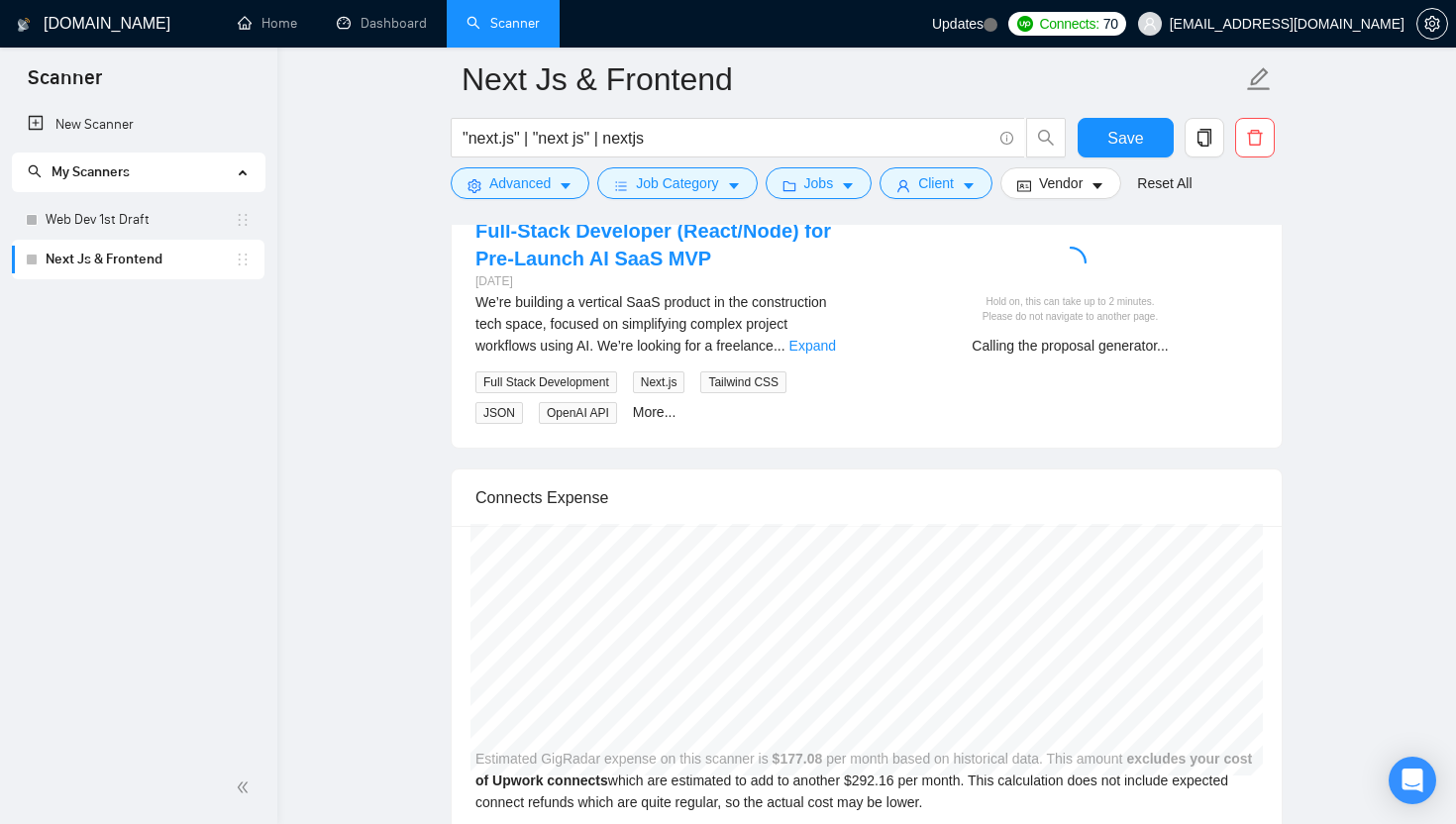 scroll, scrollTop: 3397, scrollLeft: 0, axis: vertical 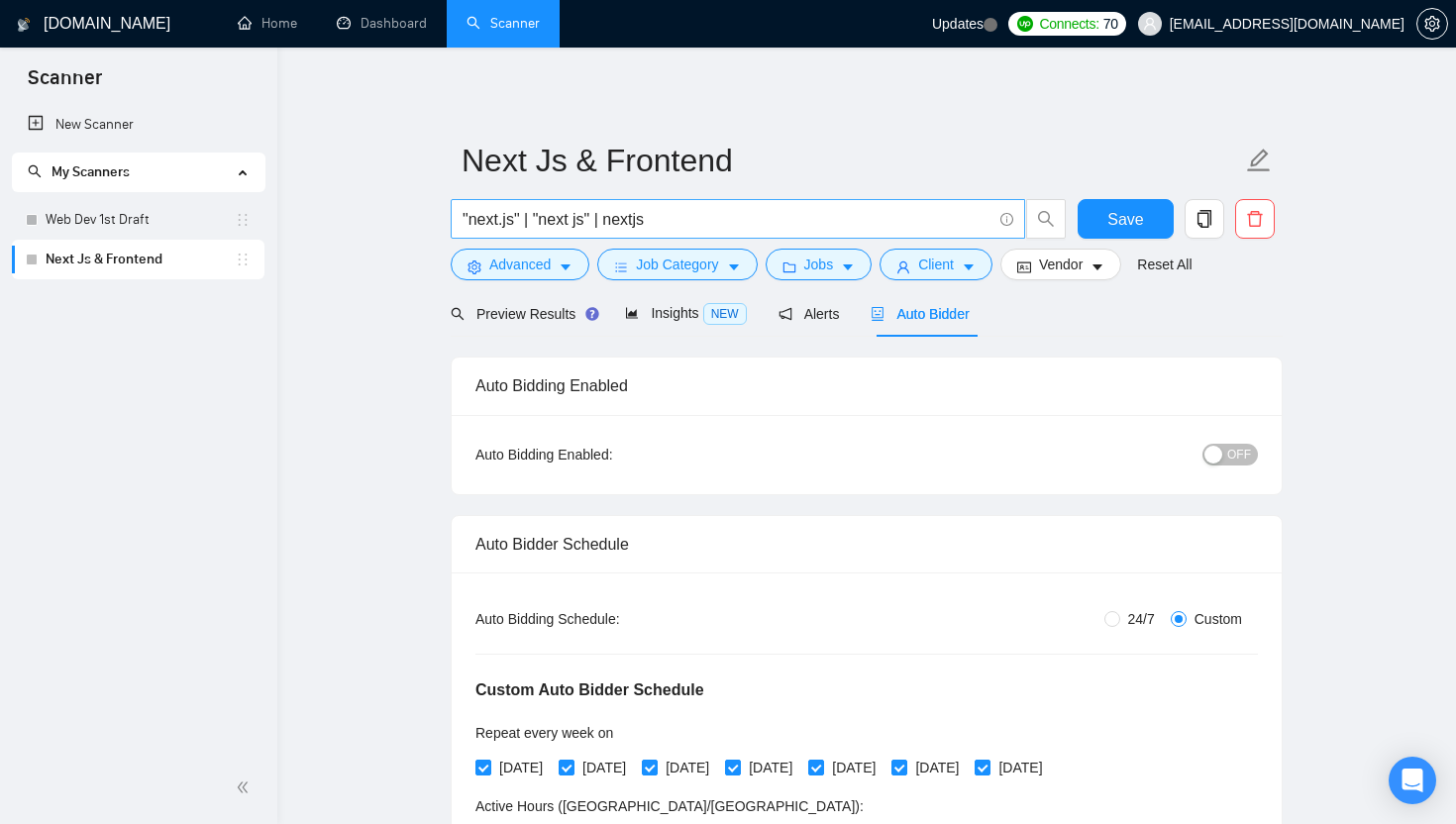 click on ""next.js" | "next js" | nextjs" at bounding box center [727, 219] 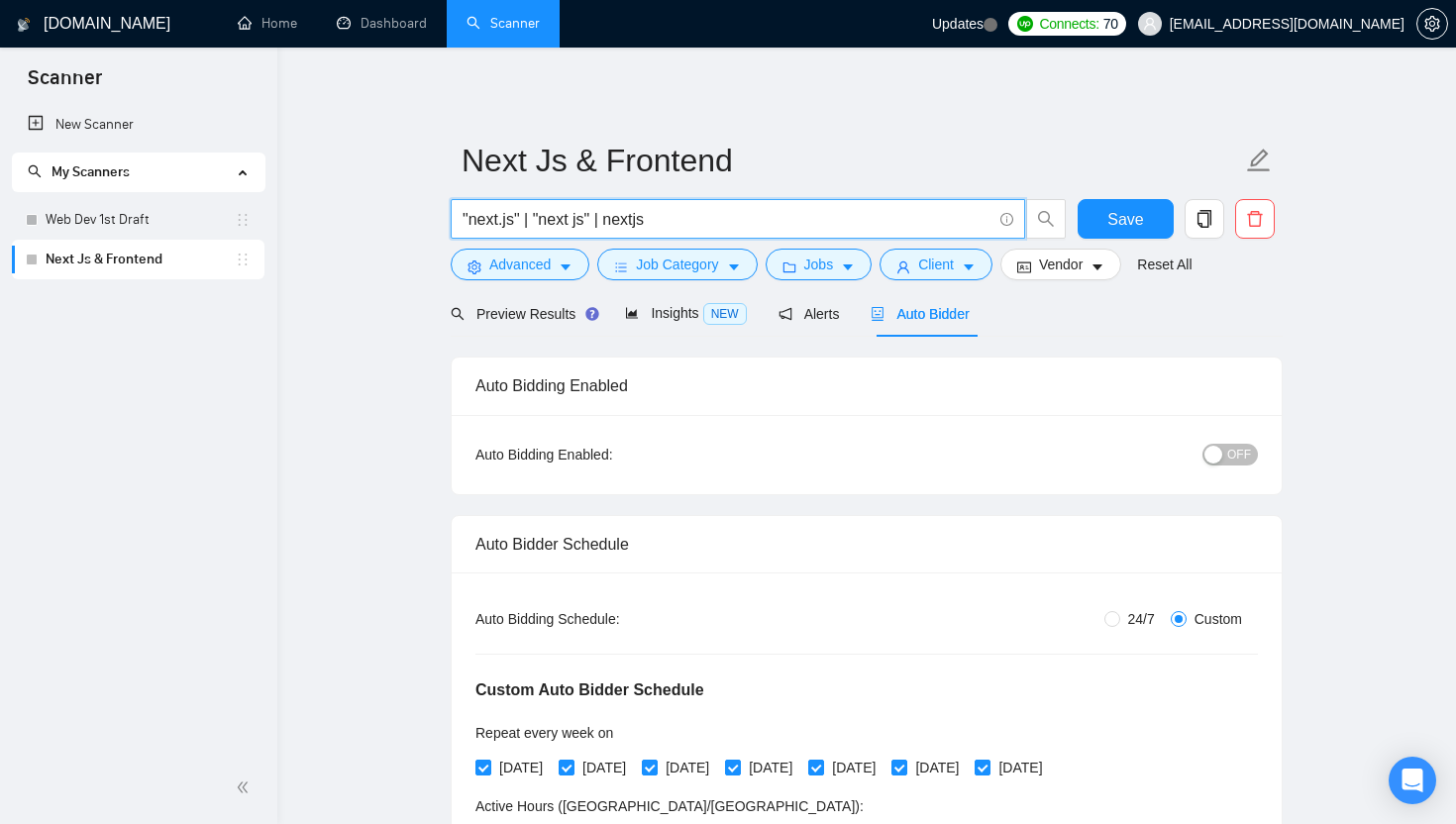 drag, startPoint x: 796, startPoint y: 224, endPoint x: 640, endPoint y: 205, distance: 157.1528 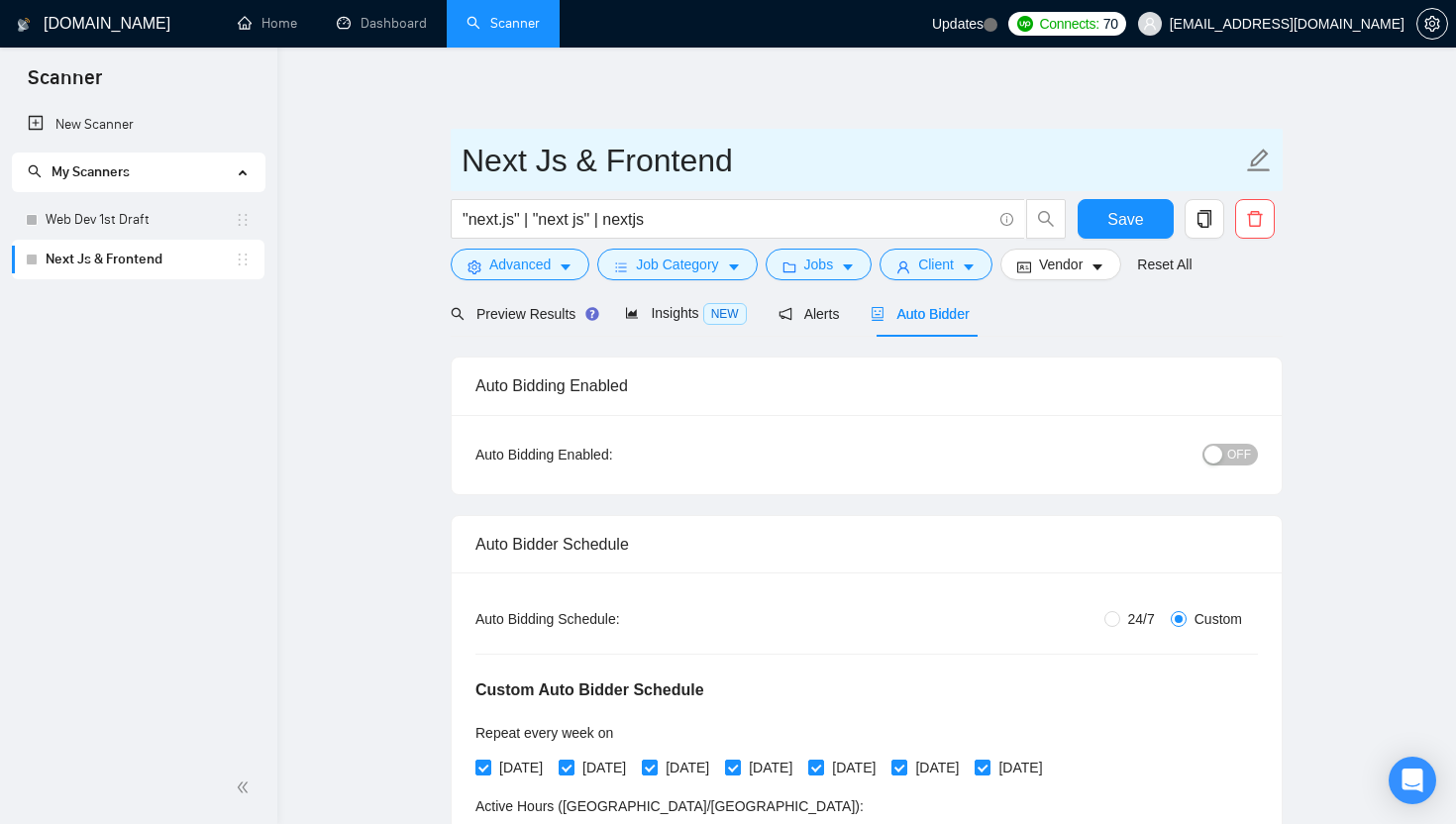 click on "Next Js & Frontend" at bounding box center [852, 160] 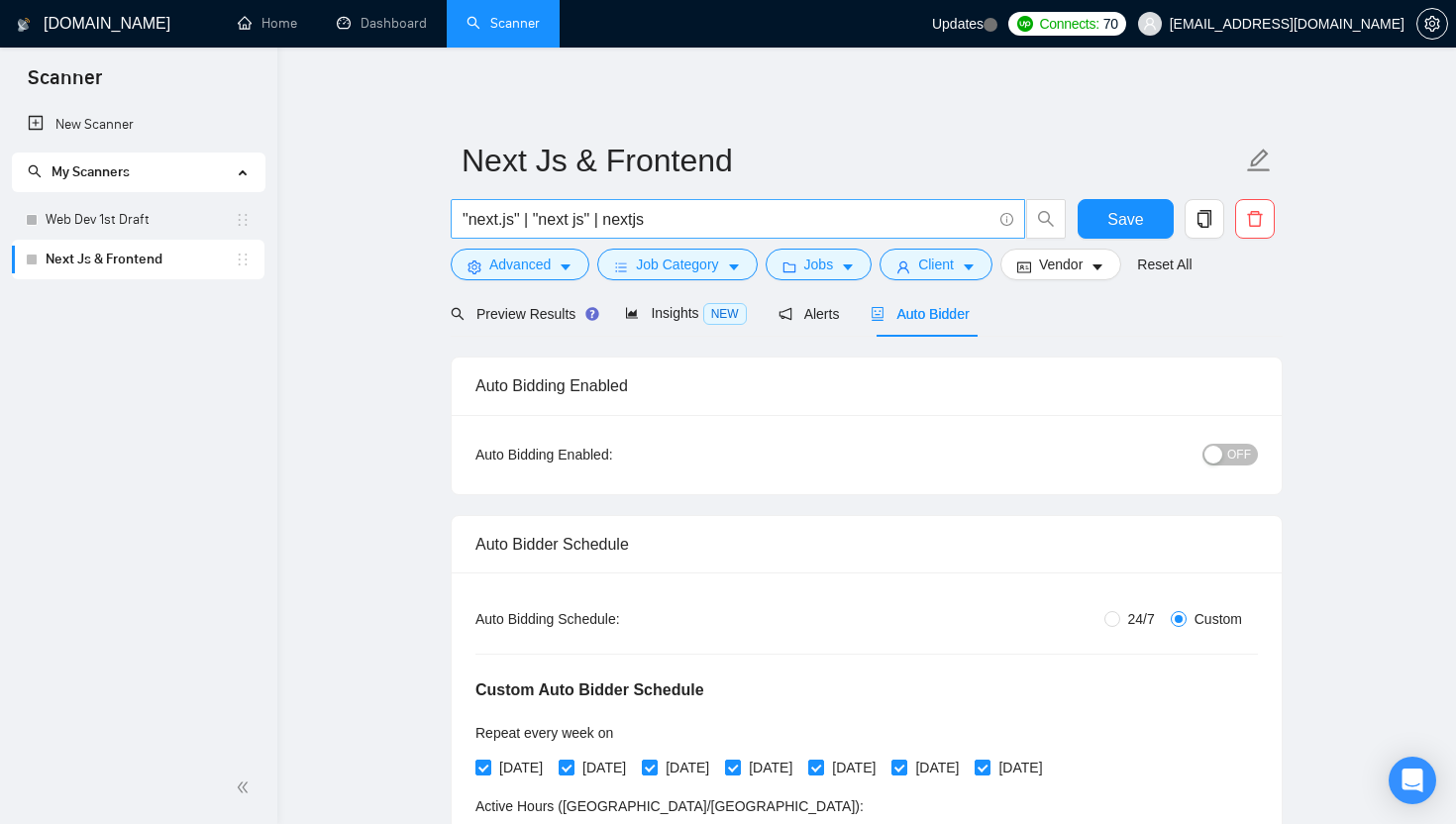 click on ""next.js" | "next js" | nextjs" at bounding box center (727, 219) 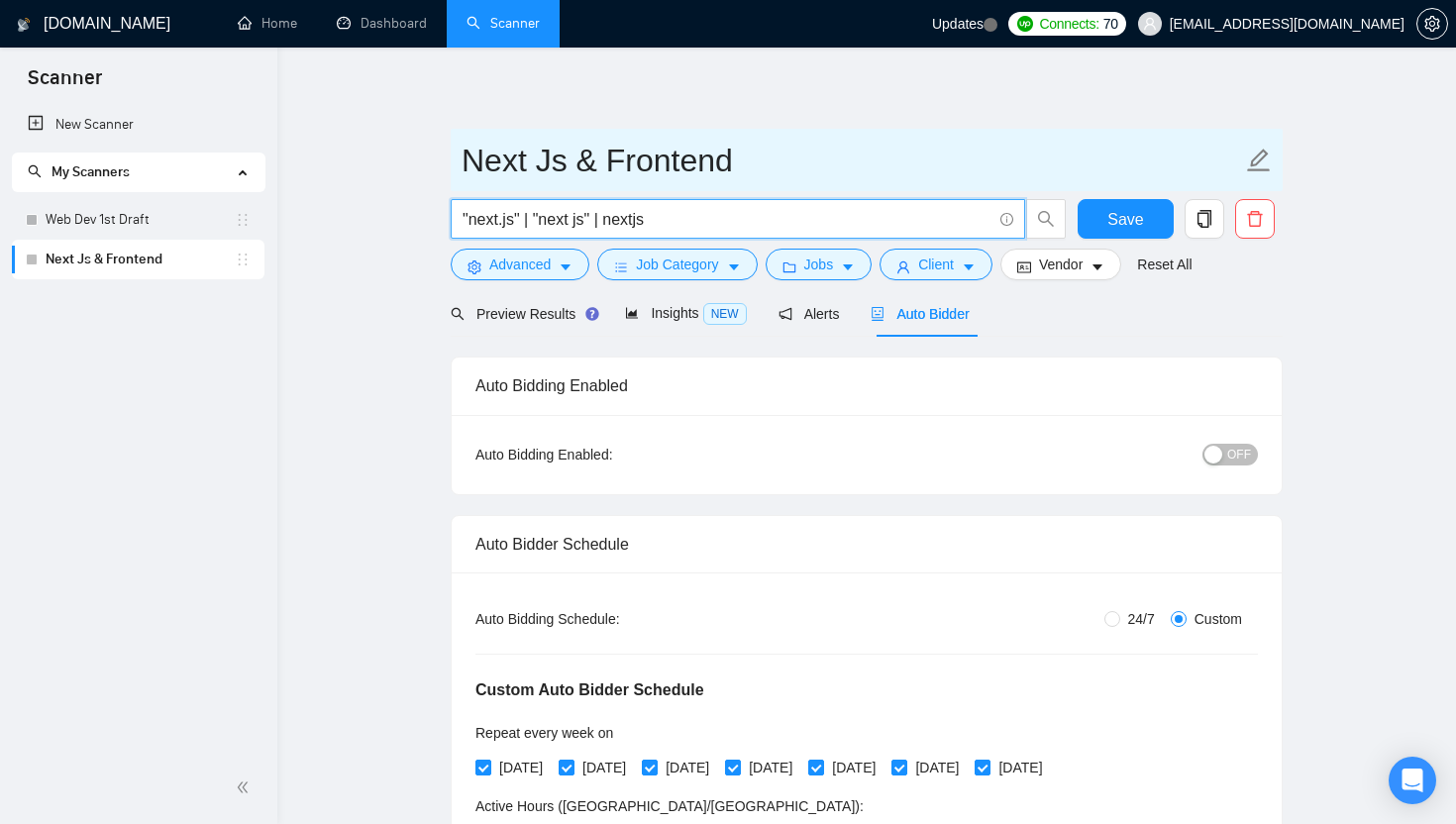 click on "Next Js & Frontend" at bounding box center [852, 160] 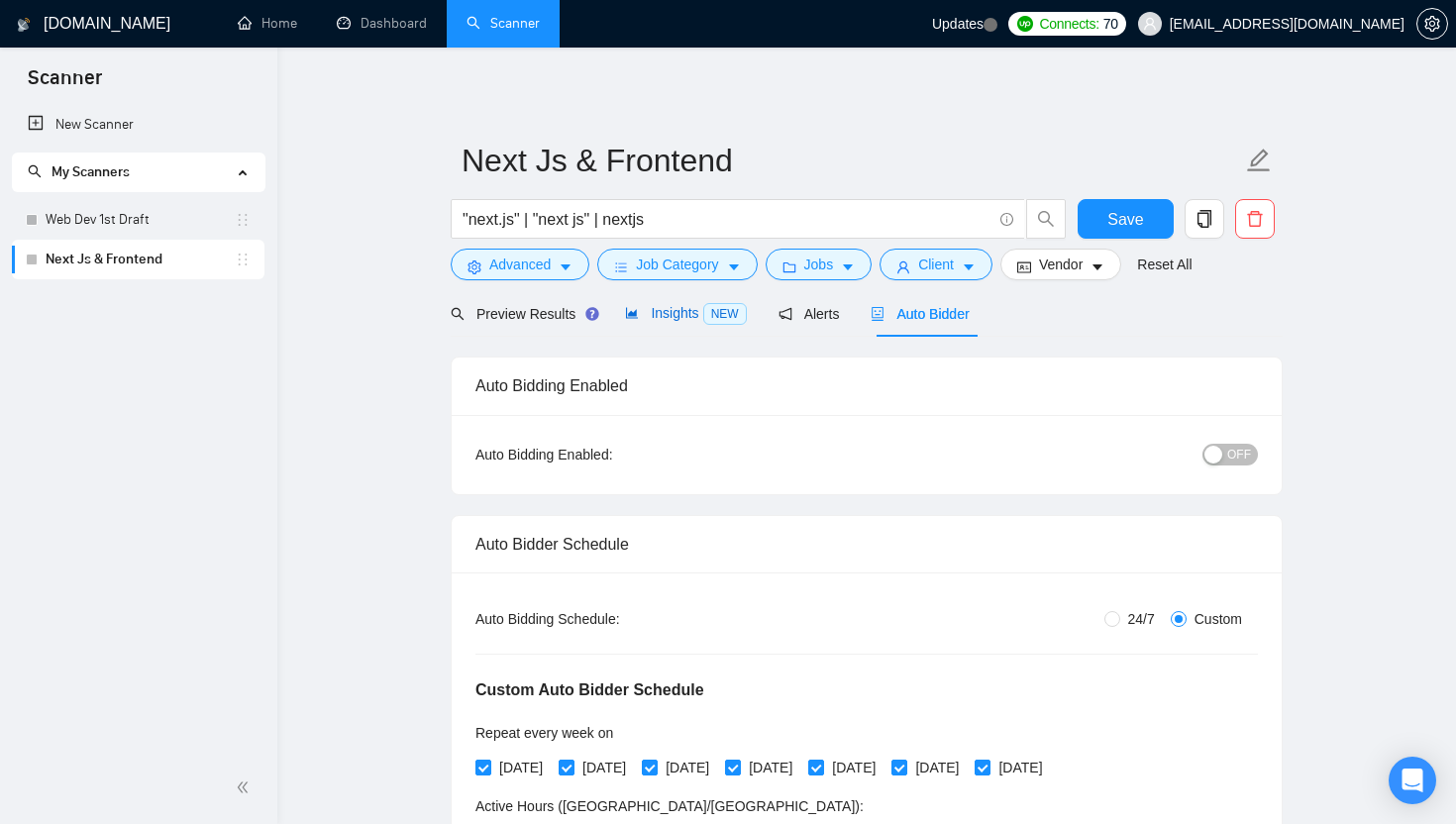 click on "Insights NEW" at bounding box center (685, 313) 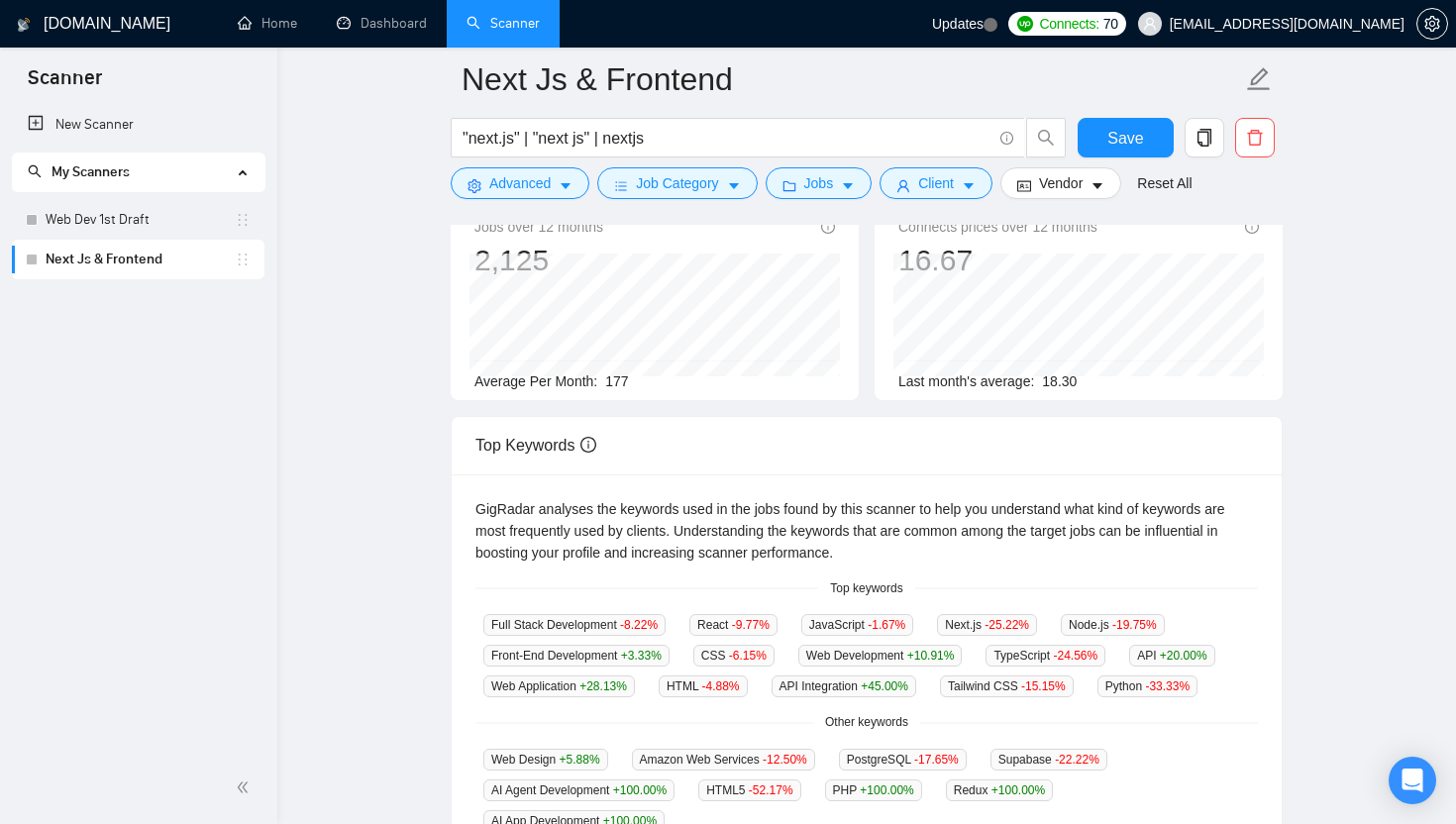 scroll, scrollTop: 168, scrollLeft: 0, axis: vertical 